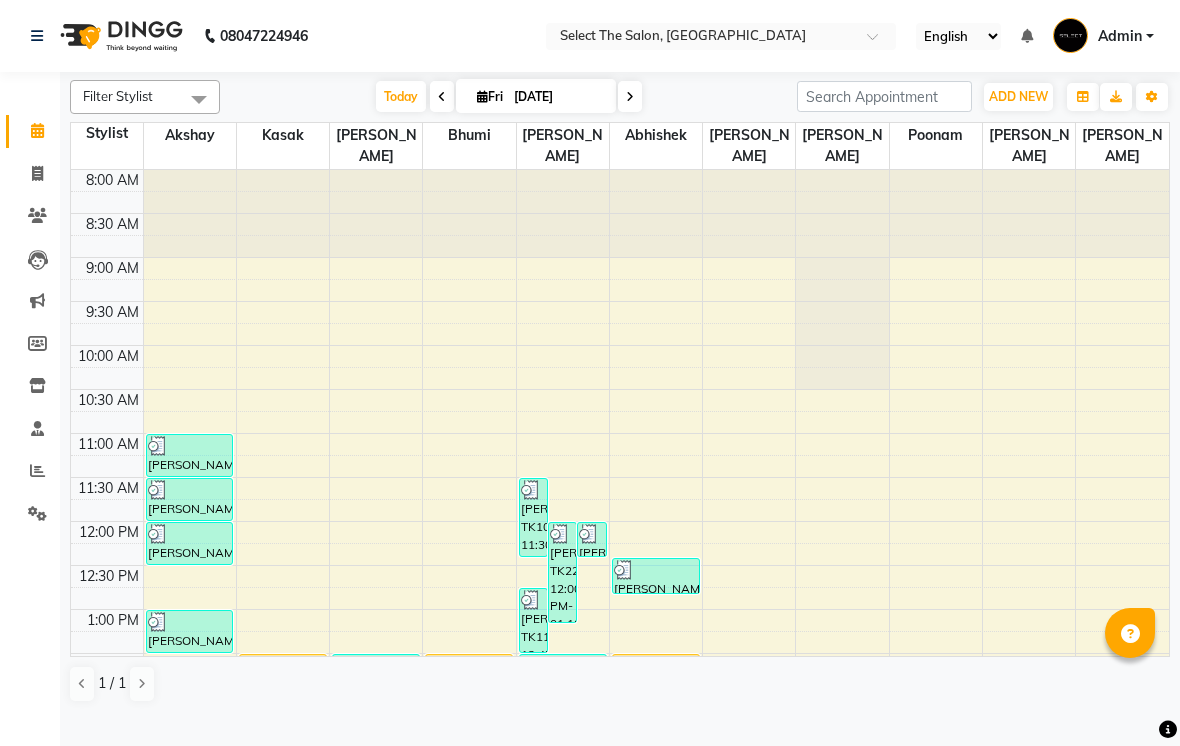 scroll, scrollTop: 0, scrollLeft: 0, axis: both 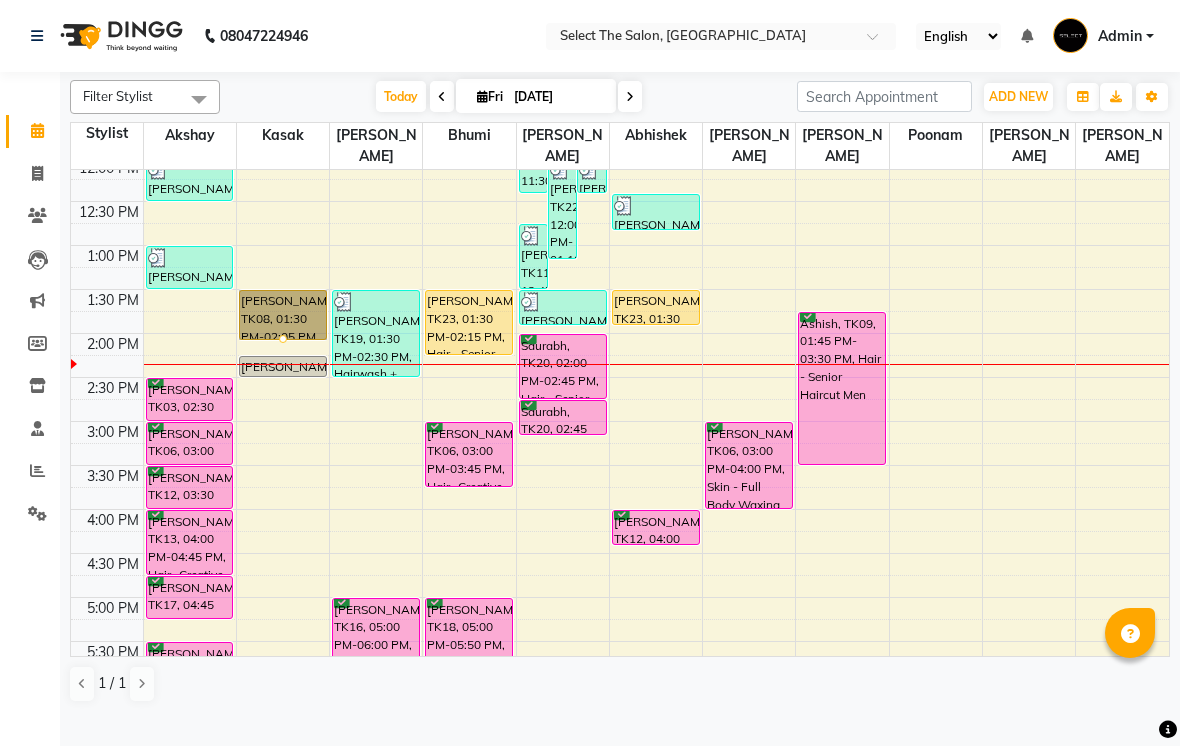click at bounding box center [283, 339] 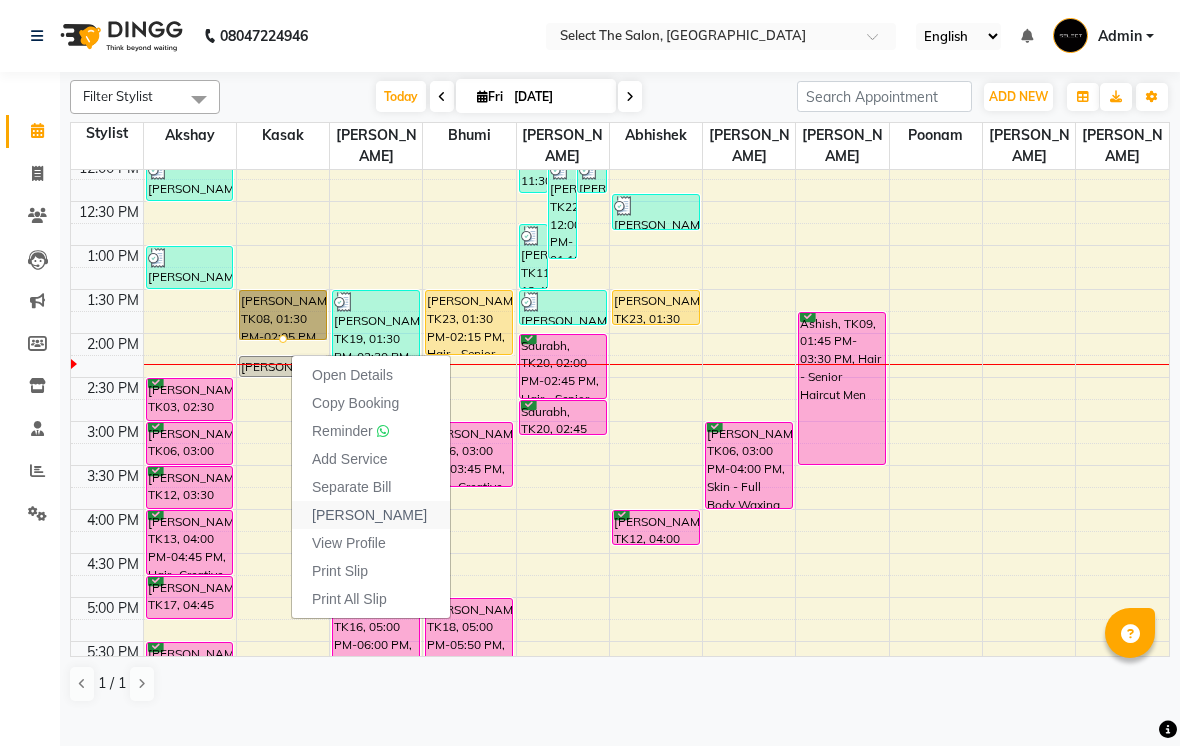click on "[PERSON_NAME]" at bounding box center [371, 515] 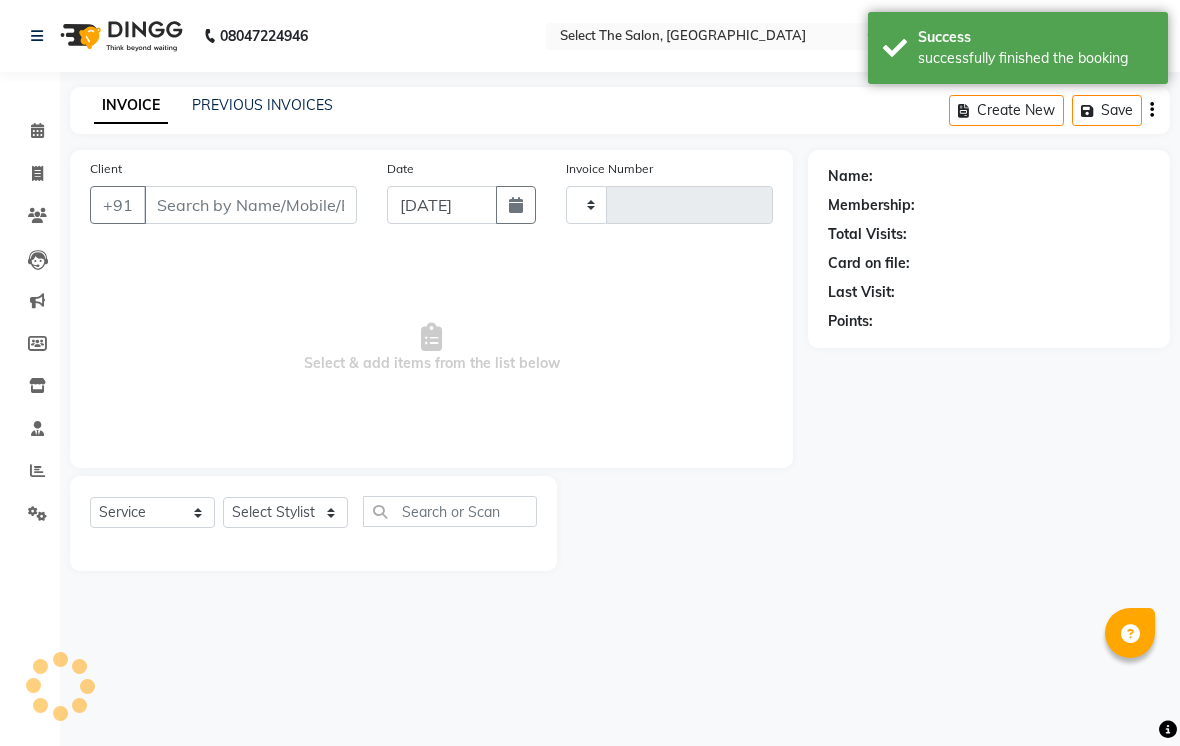 type on "2204" 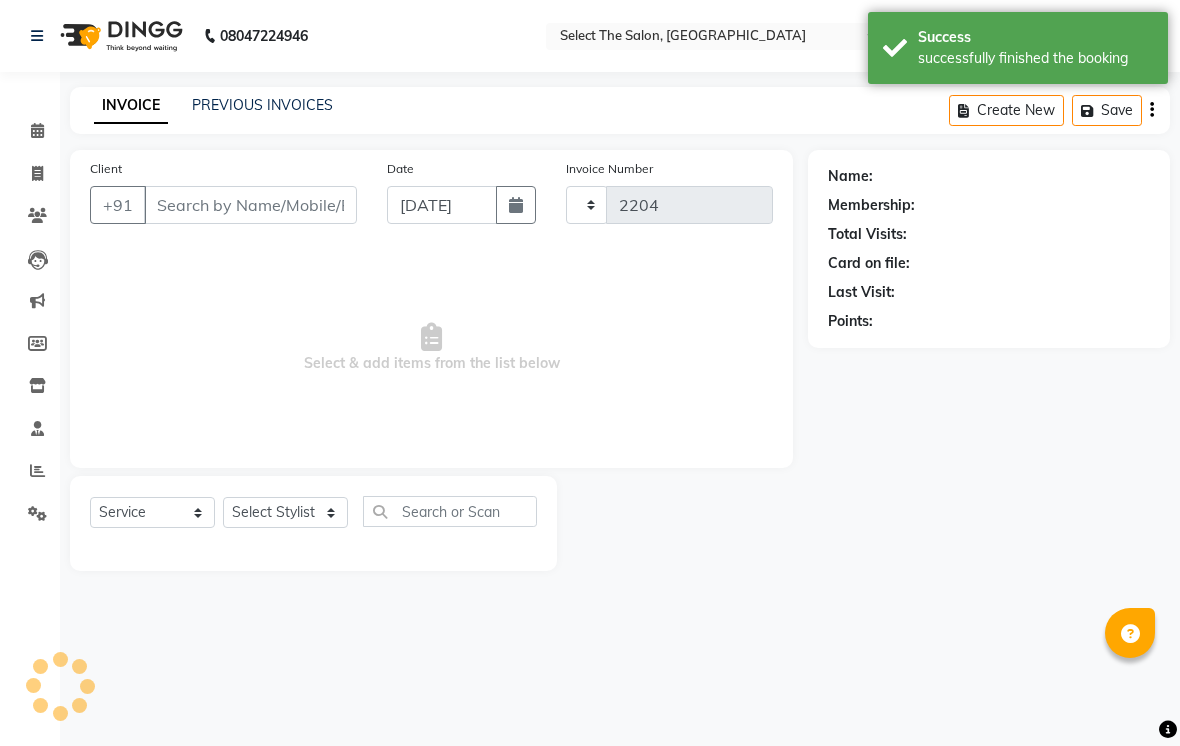 select on "4969" 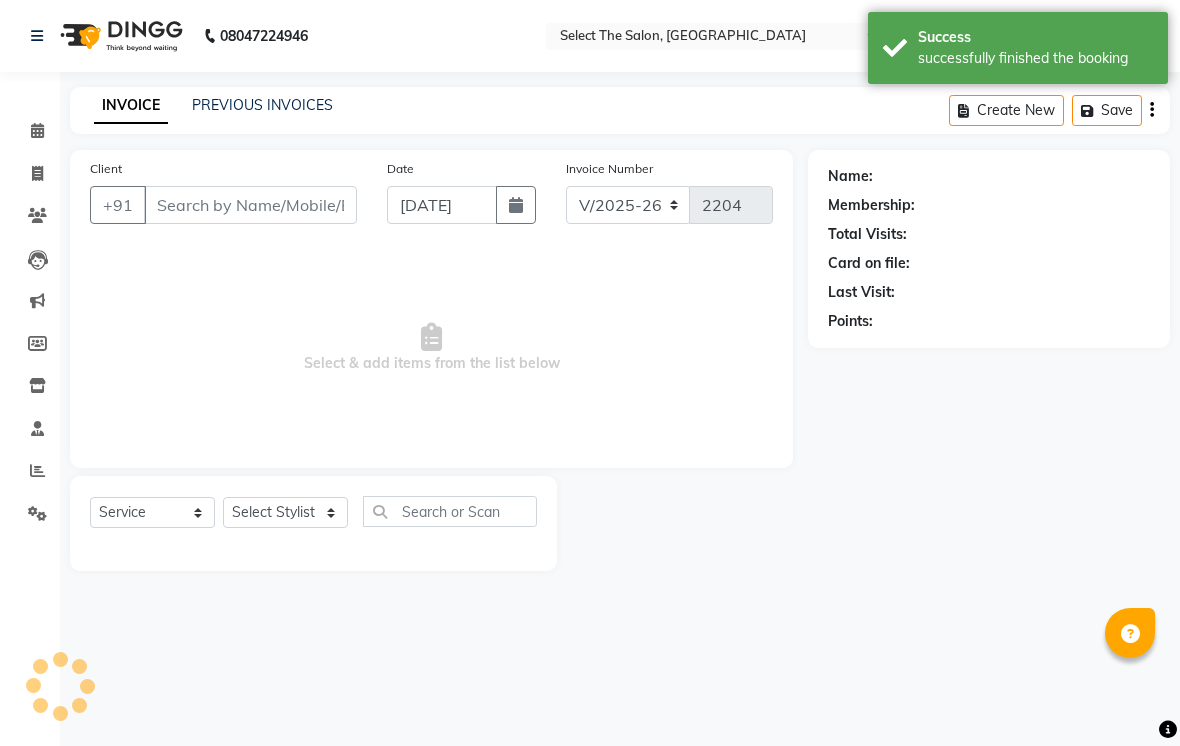type on "7588389010" 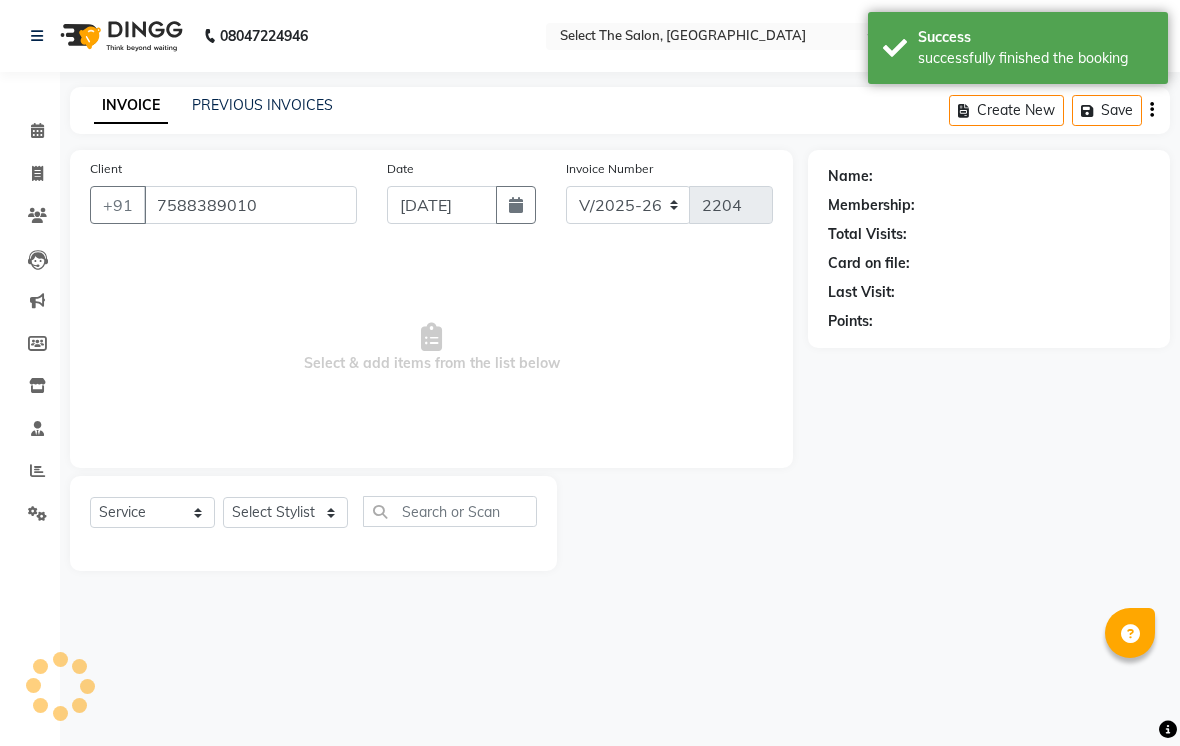 select on "36897" 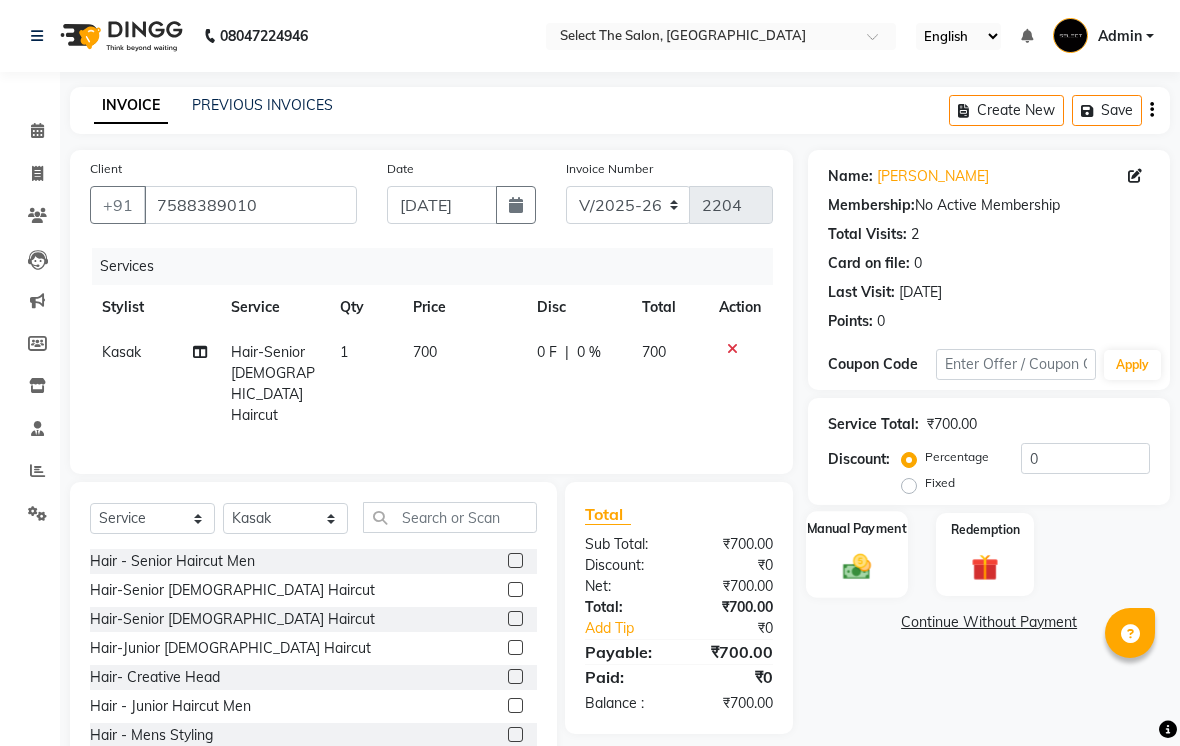 click on "Manual Payment" 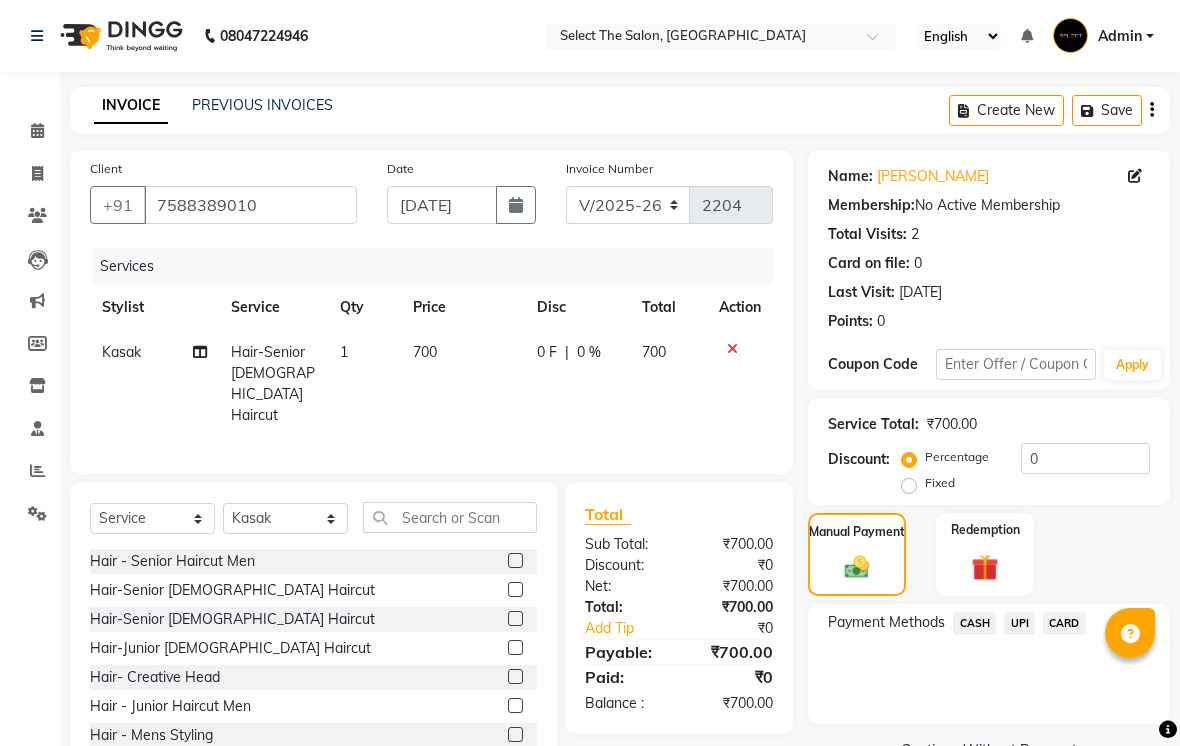 click on "UPI" 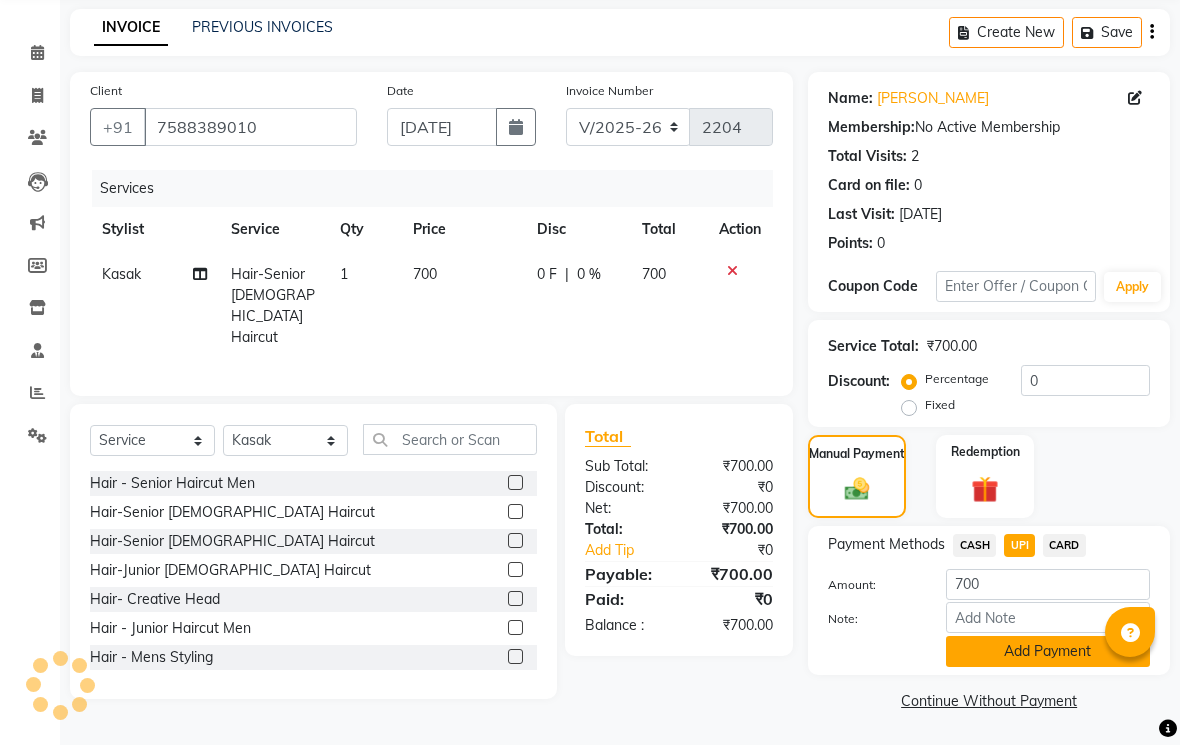 click on "Add Payment" 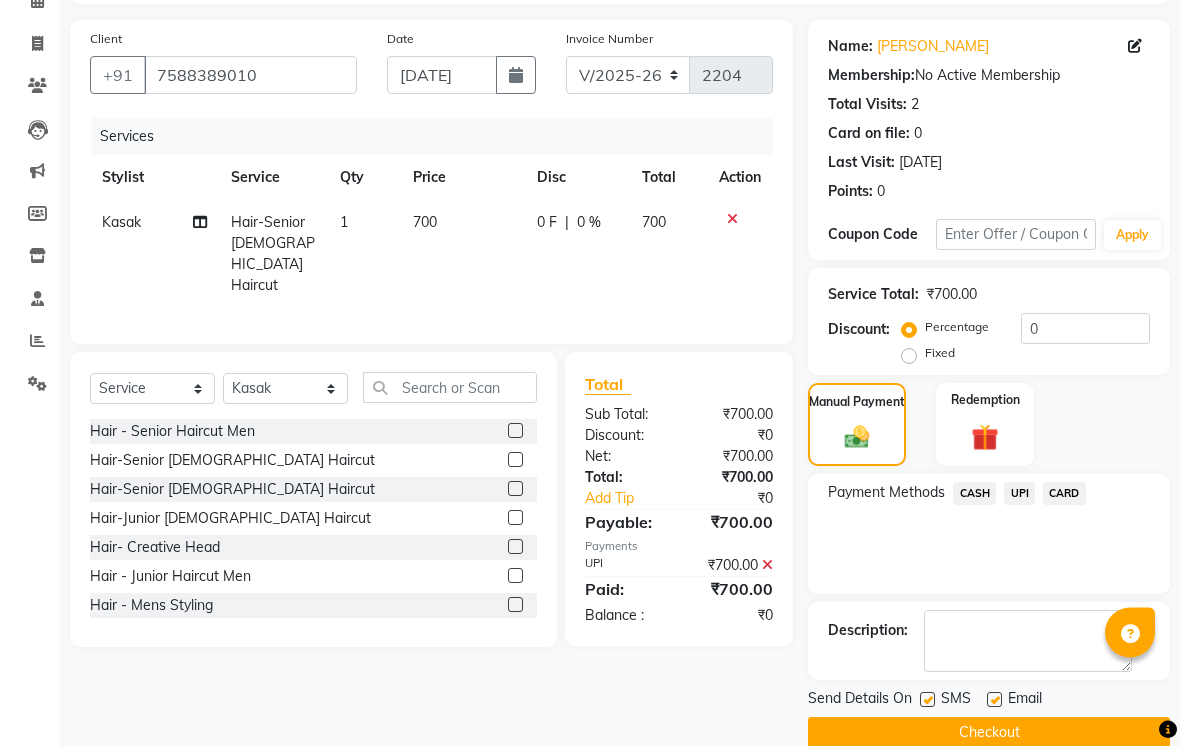 scroll, scrollTop: 161, scrollLeft: 0, axis: vertical 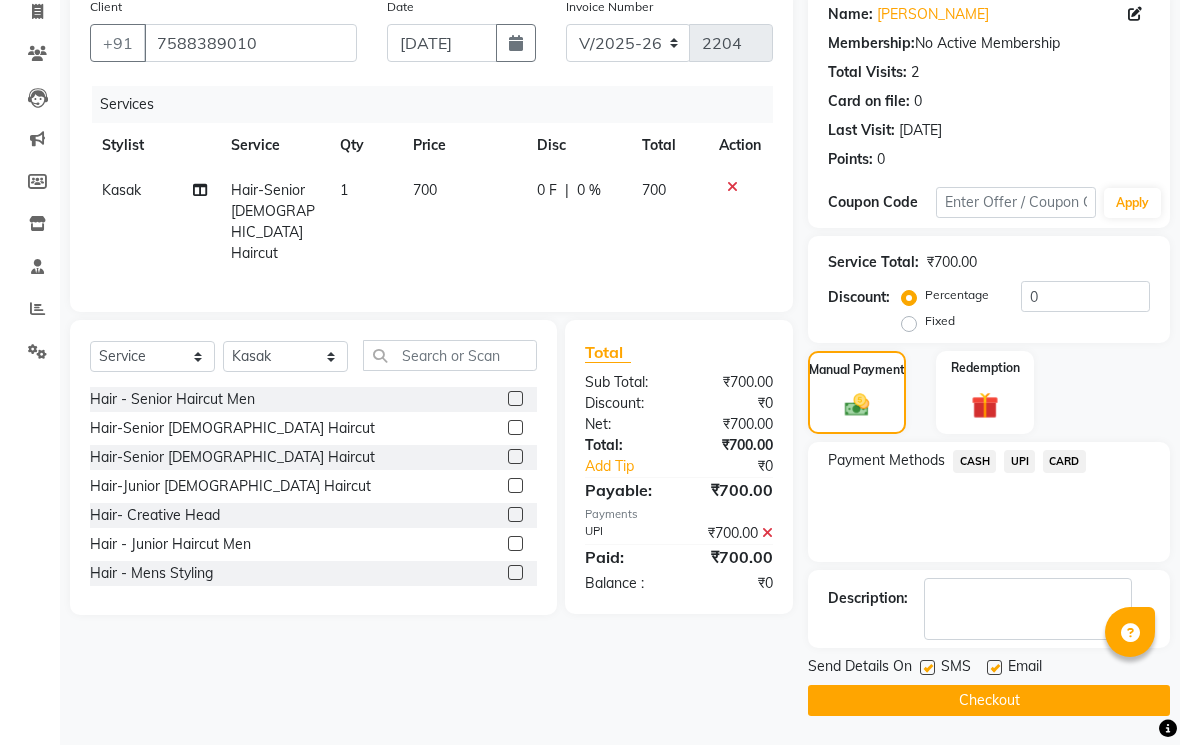 click 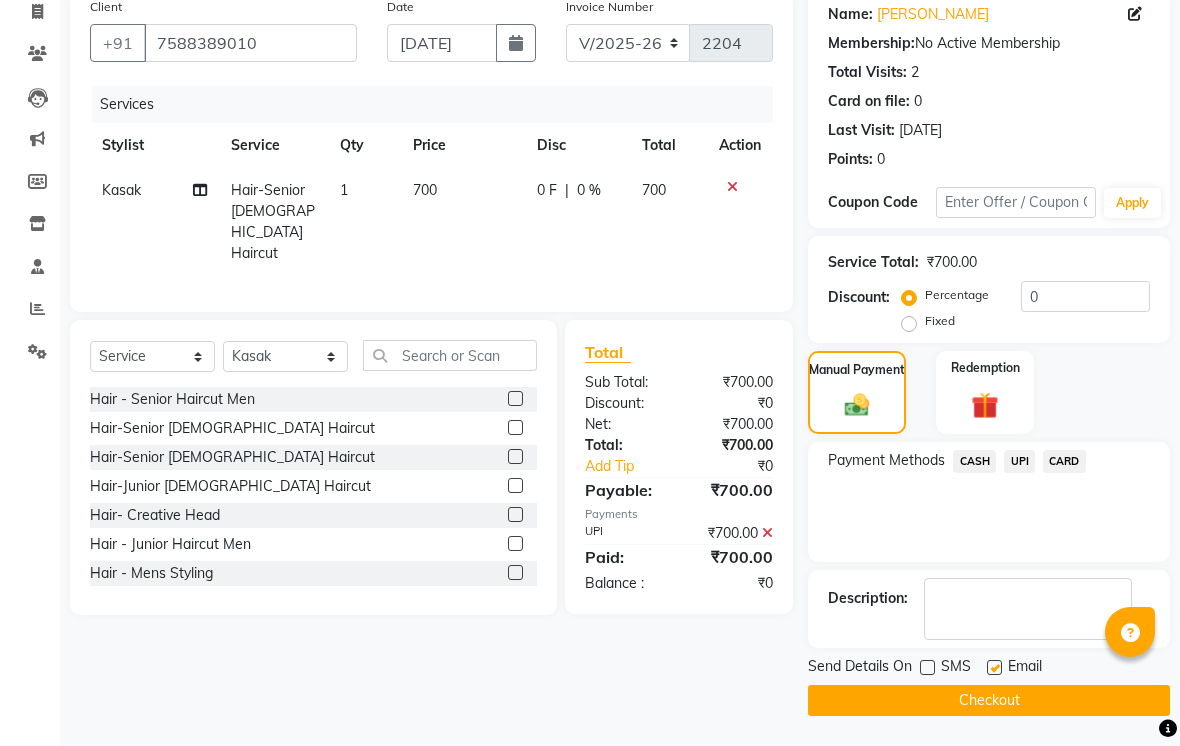 click on "Checkout" 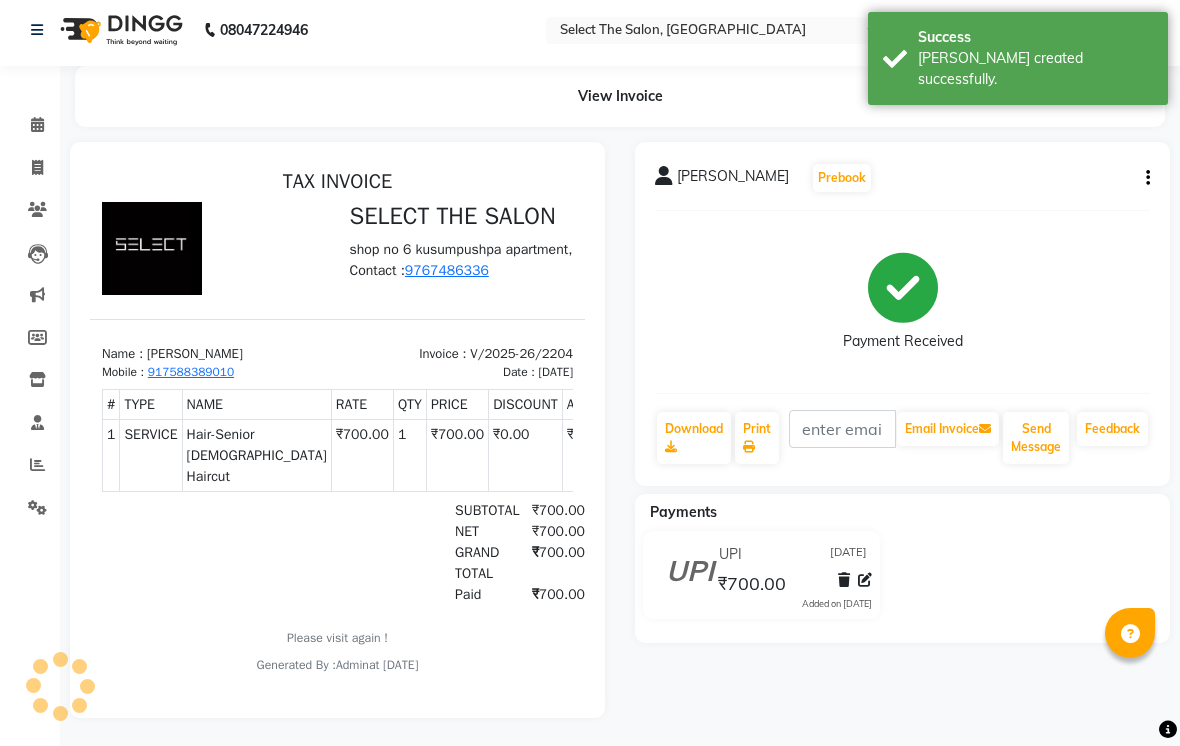 scroll, scrollTop: 0, scrollLeft: 0, axis: both 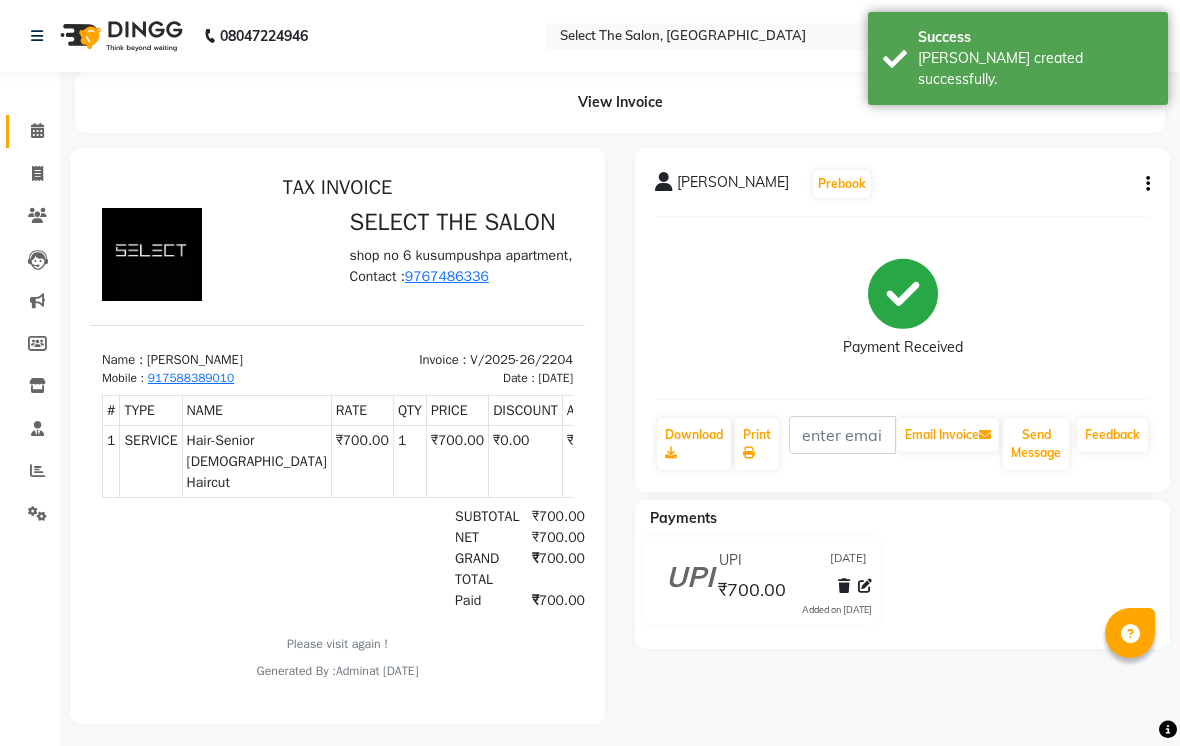 click 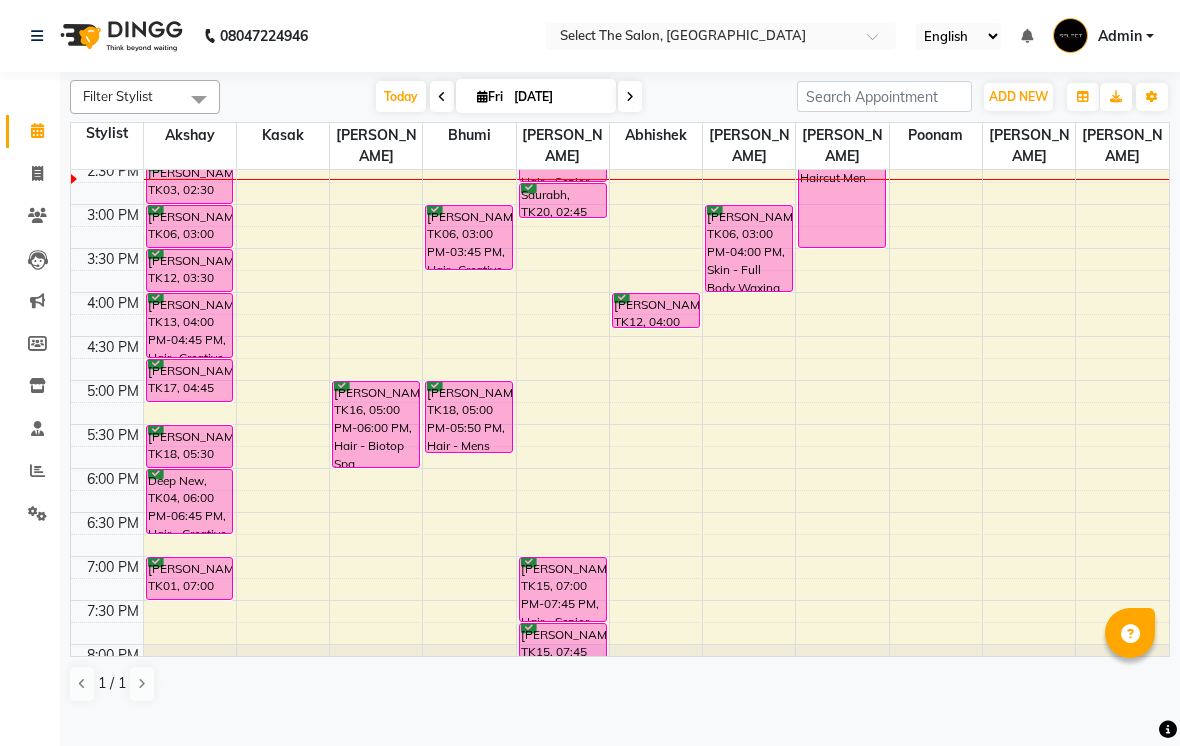 scroll, scrollTop: 582, scrollLeft: 0, axis: vertical 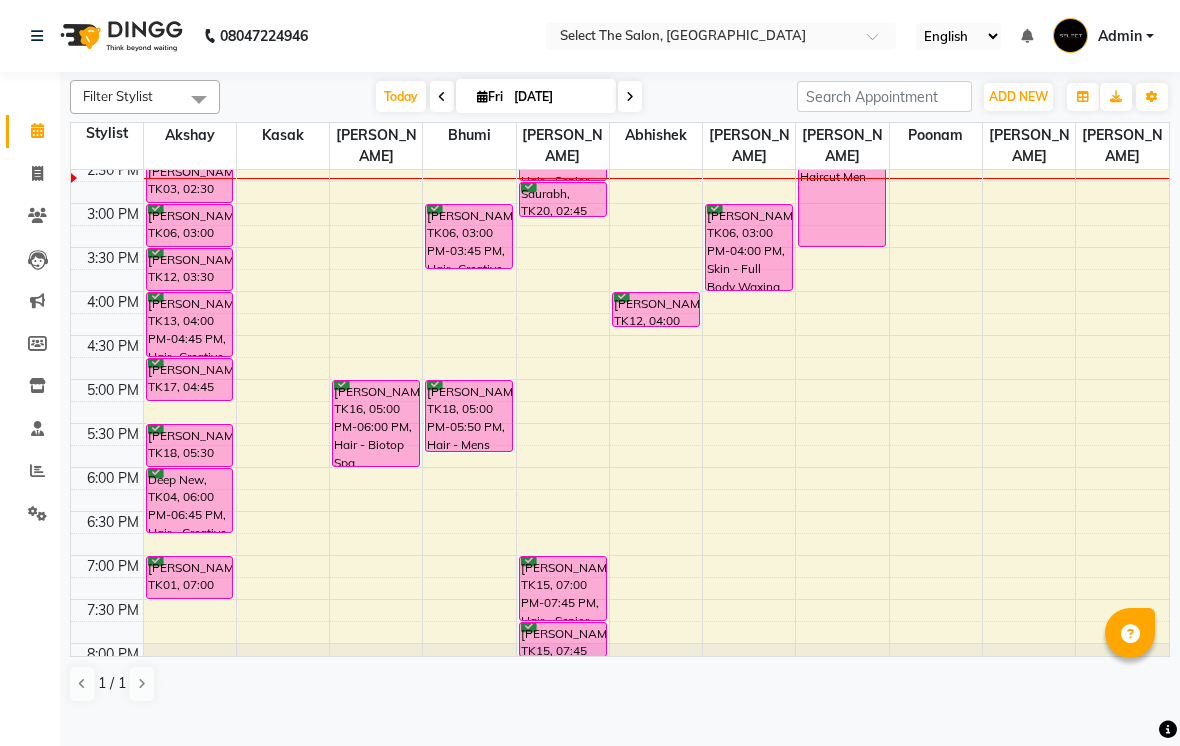 click at bounding box center (630, 96) 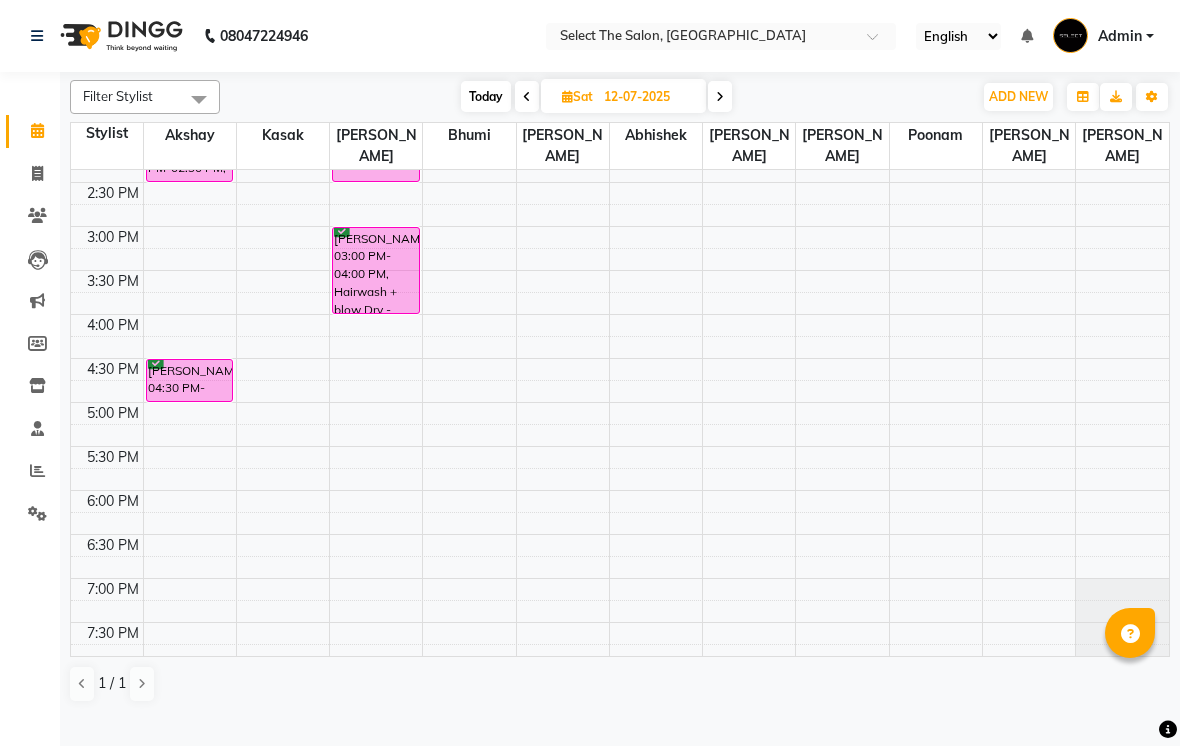scroll, scrollTop: 565, scrollLeft: 0, axis: vertical 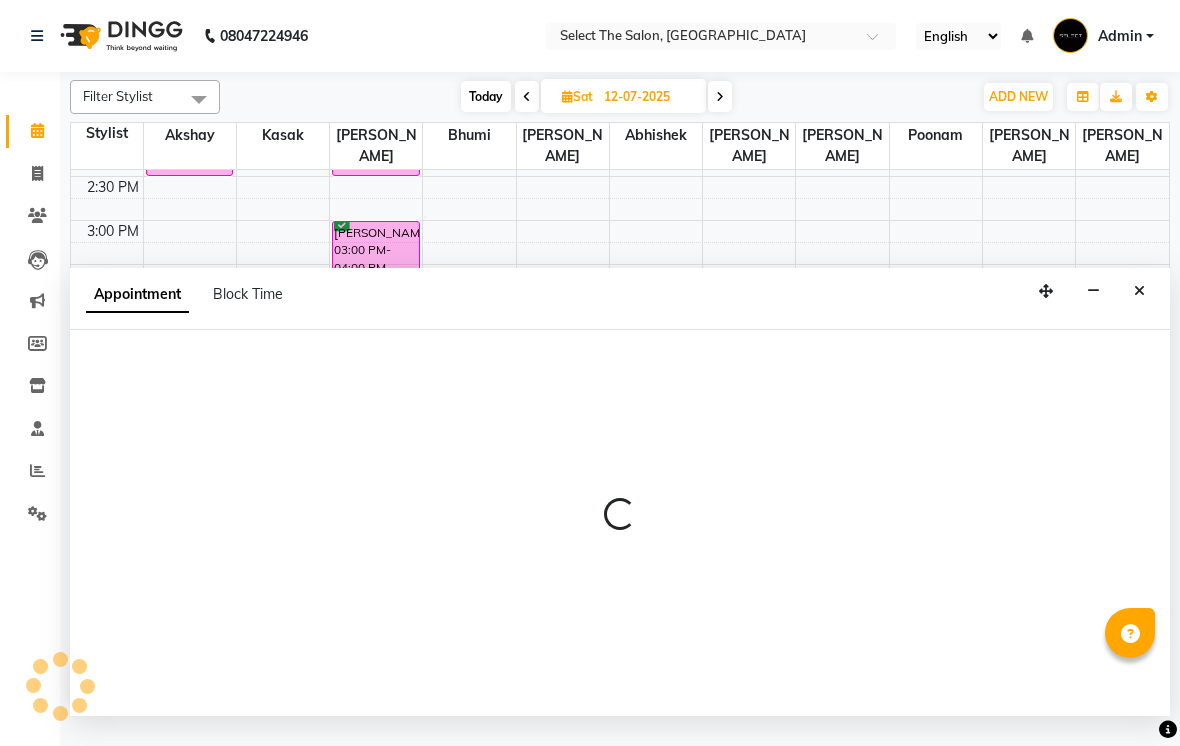 select on "68846" 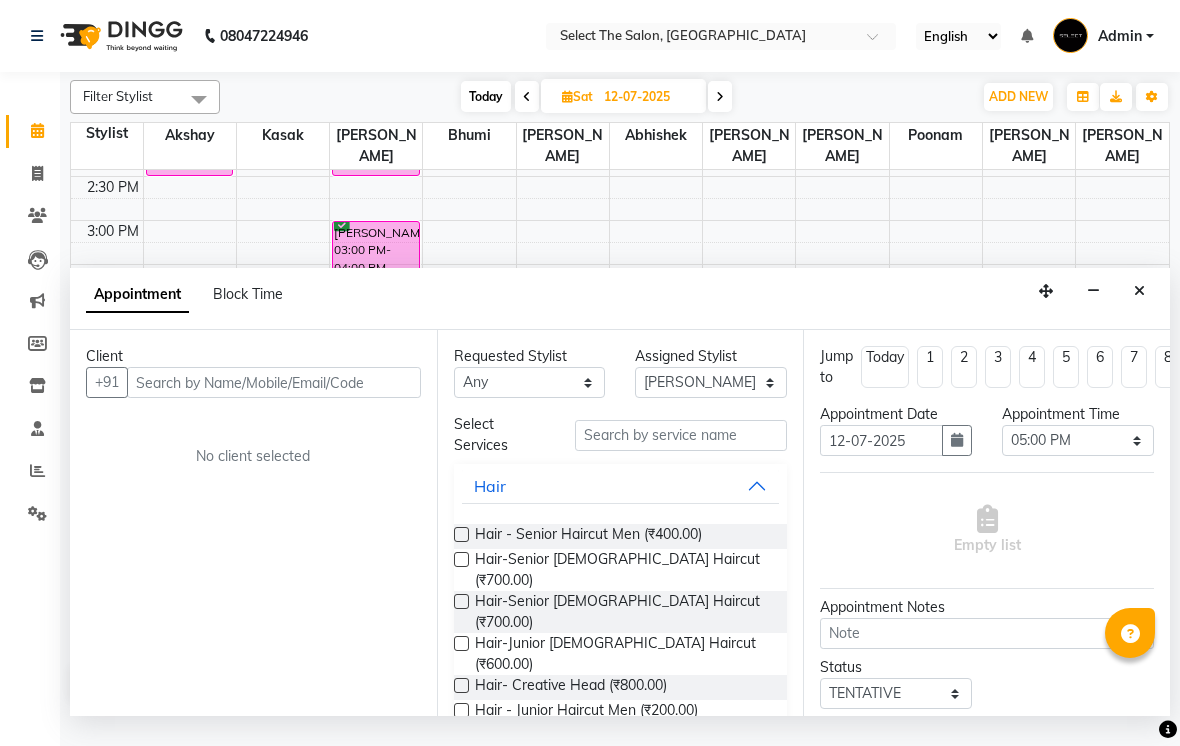click at bounding box center [274, 382] 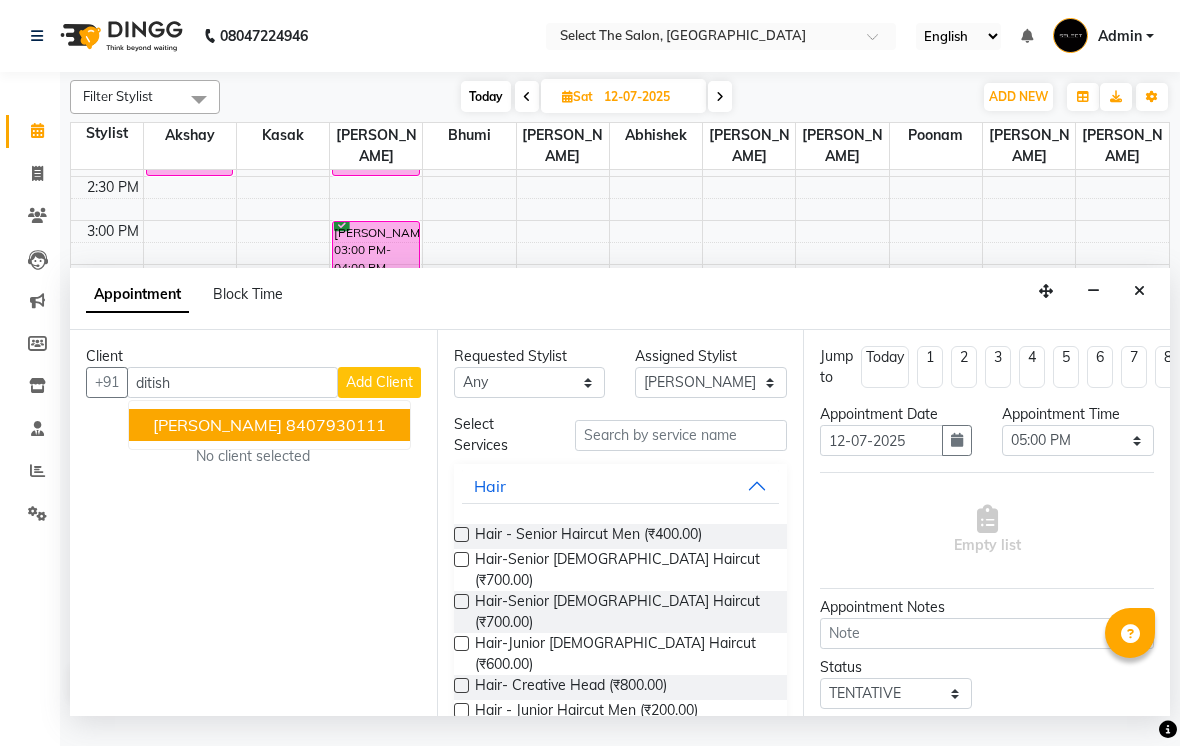click on "[PERSON_NAME]" at bounding box center (217, 425) 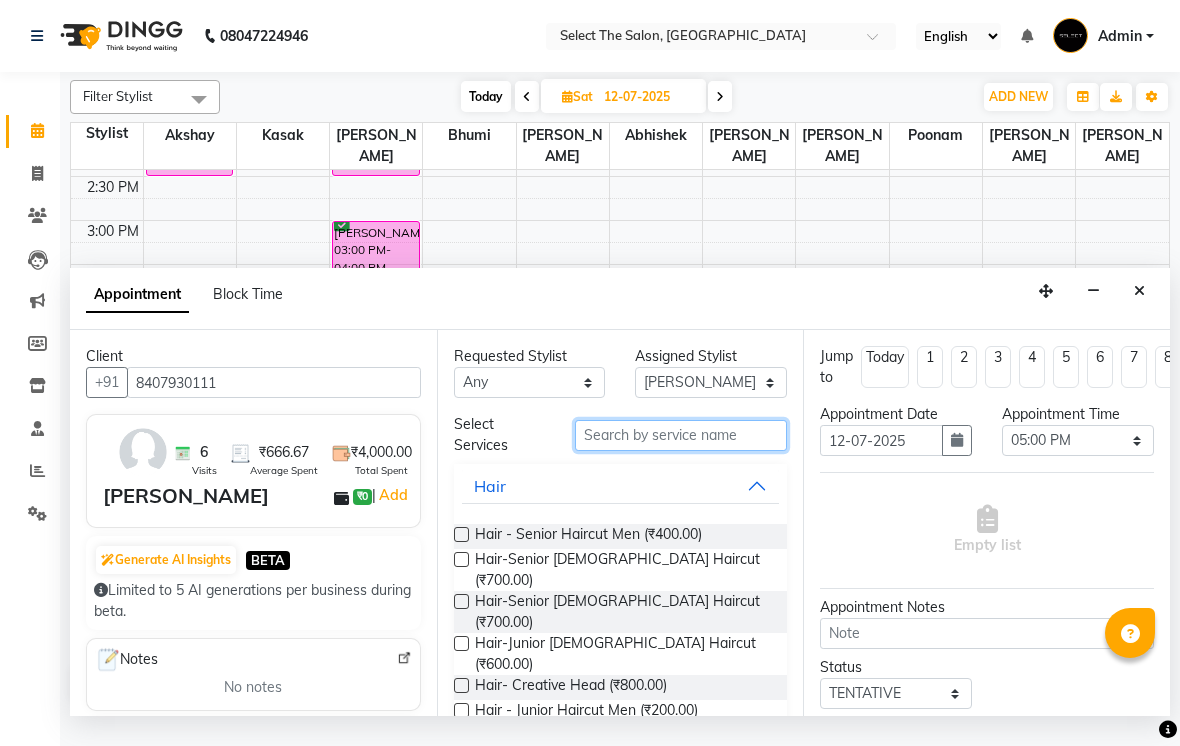 click at bounding box center [681, 435] 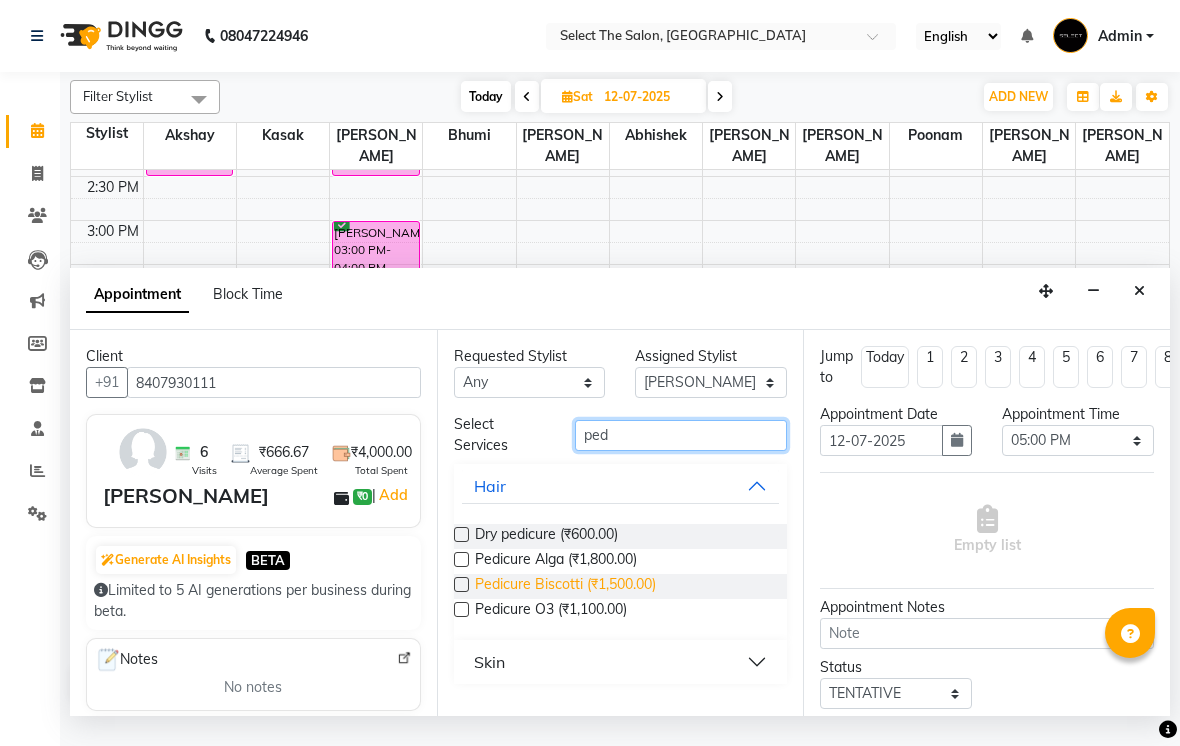type on "ped" 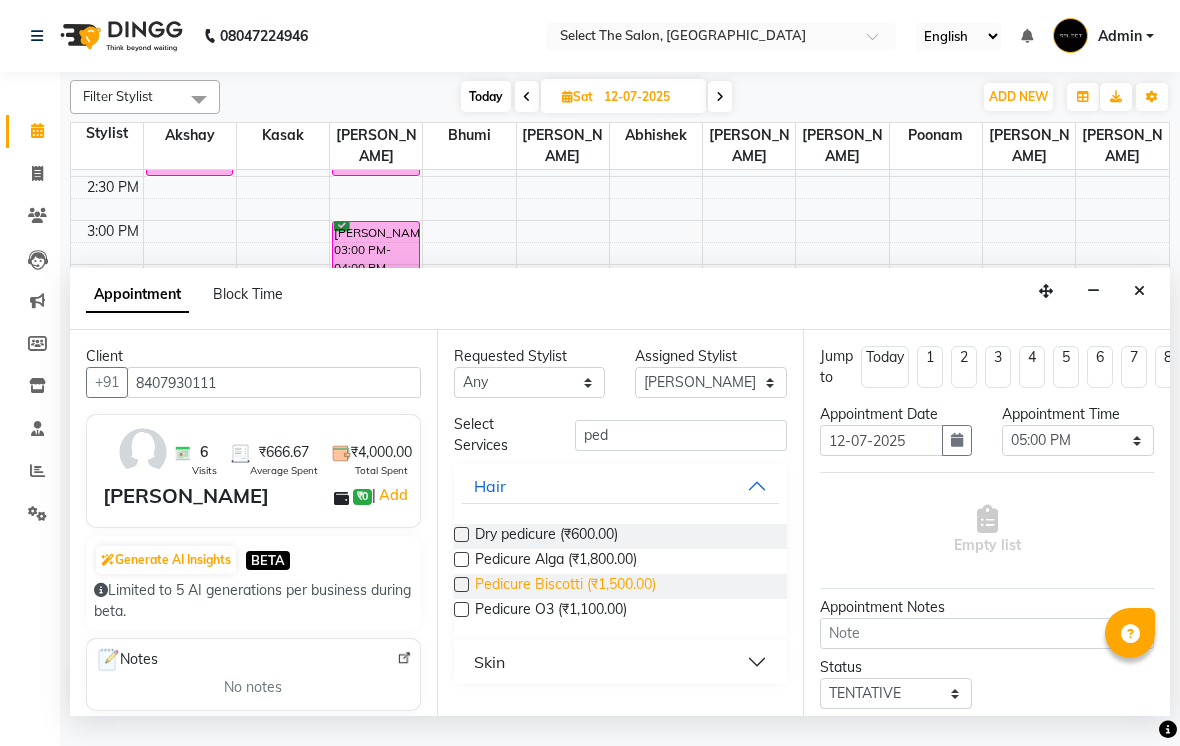click on "Pedicure Biscotti  (₹1,500.00)" at bounding box center (565, 586) 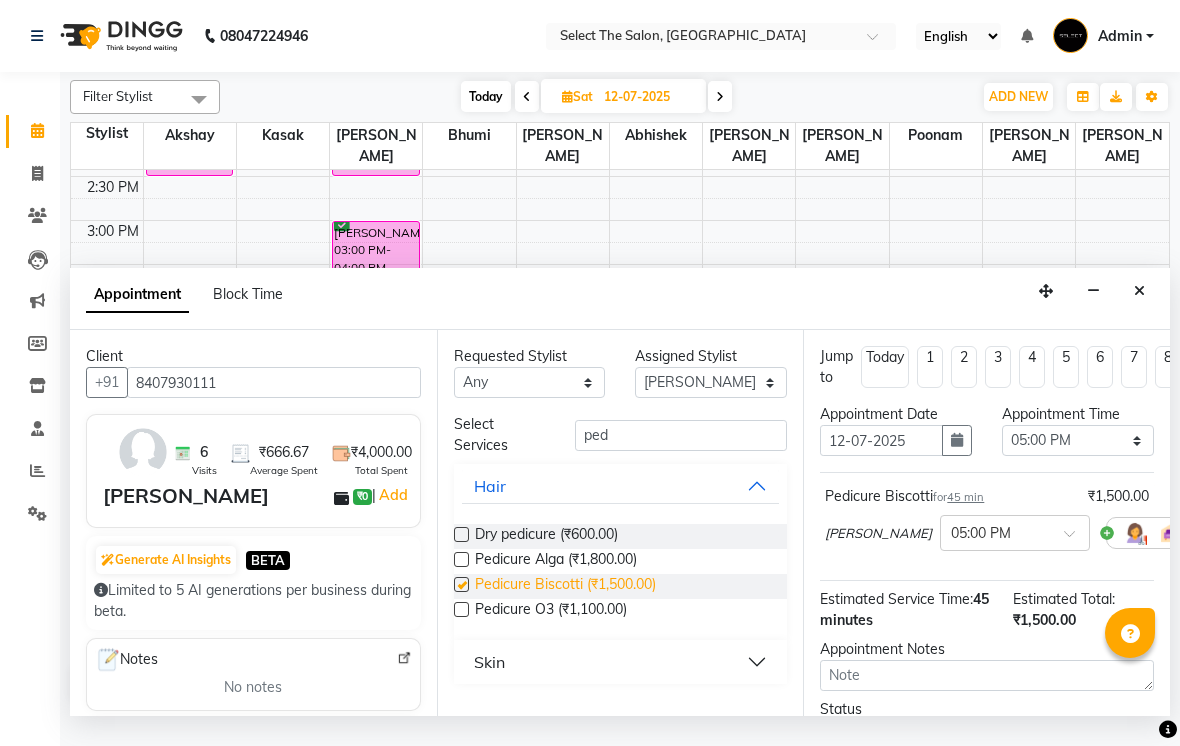 checkbox on "false" 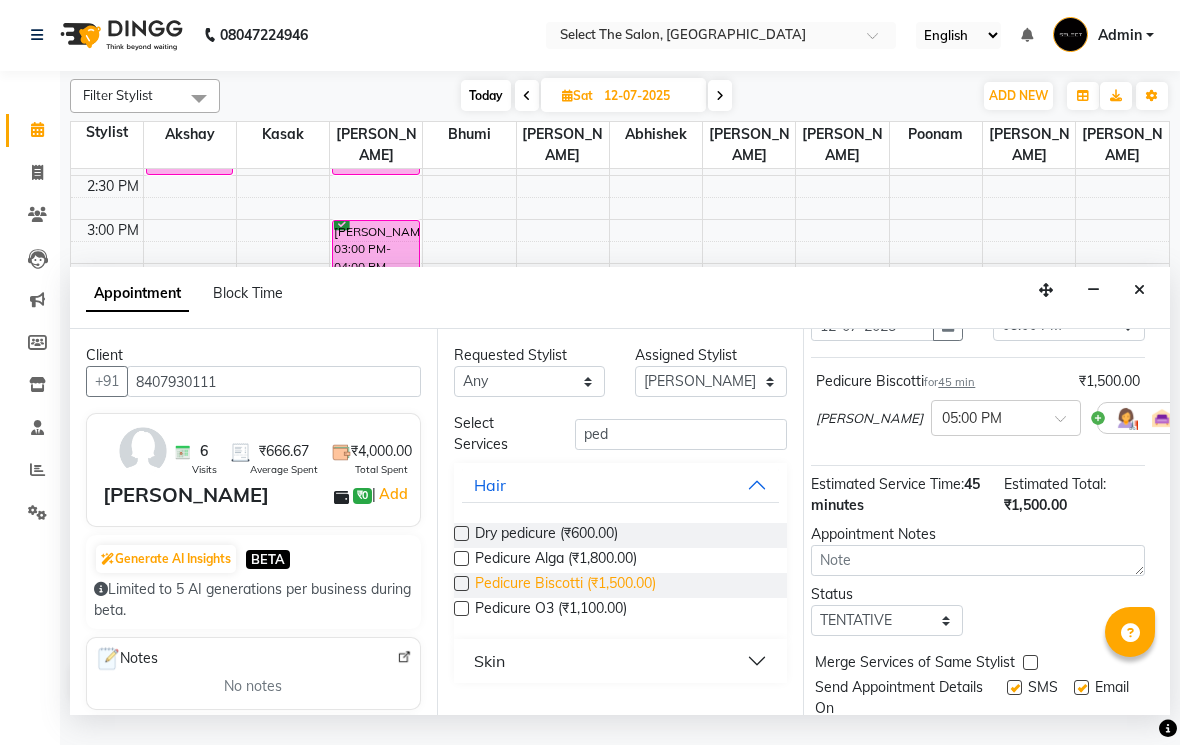 scroll, scrollTop: 162, scrollLeft: 11, axis: both 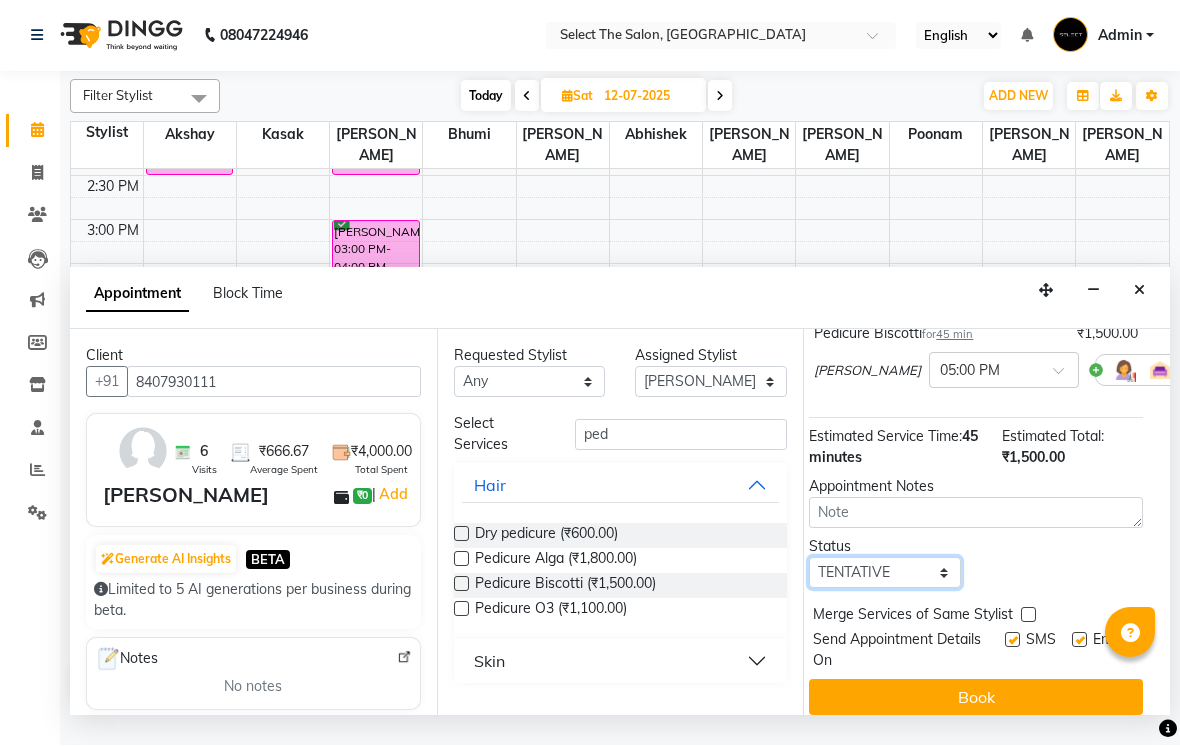 click on "Select TENTATIVE CONFIRM UPCOMING" at bounding box center [885, 573] 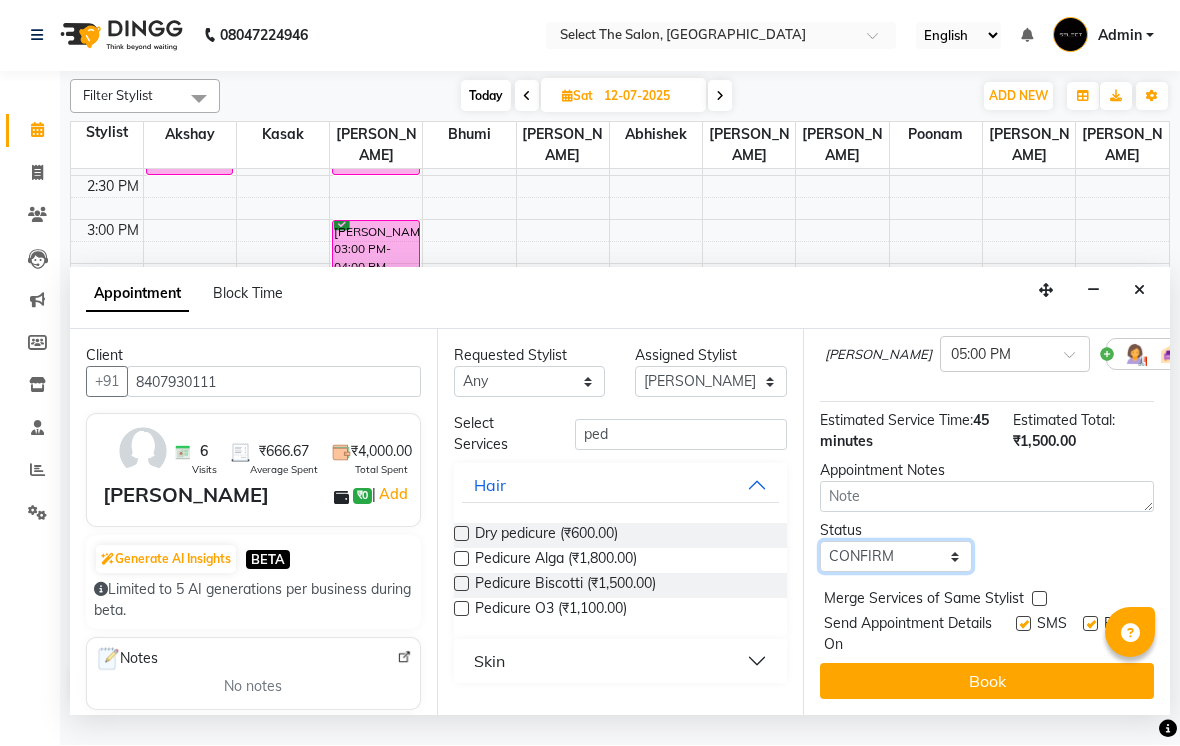 scroll, scrollTop: 176, scrollLeft: 0, axis: vertical 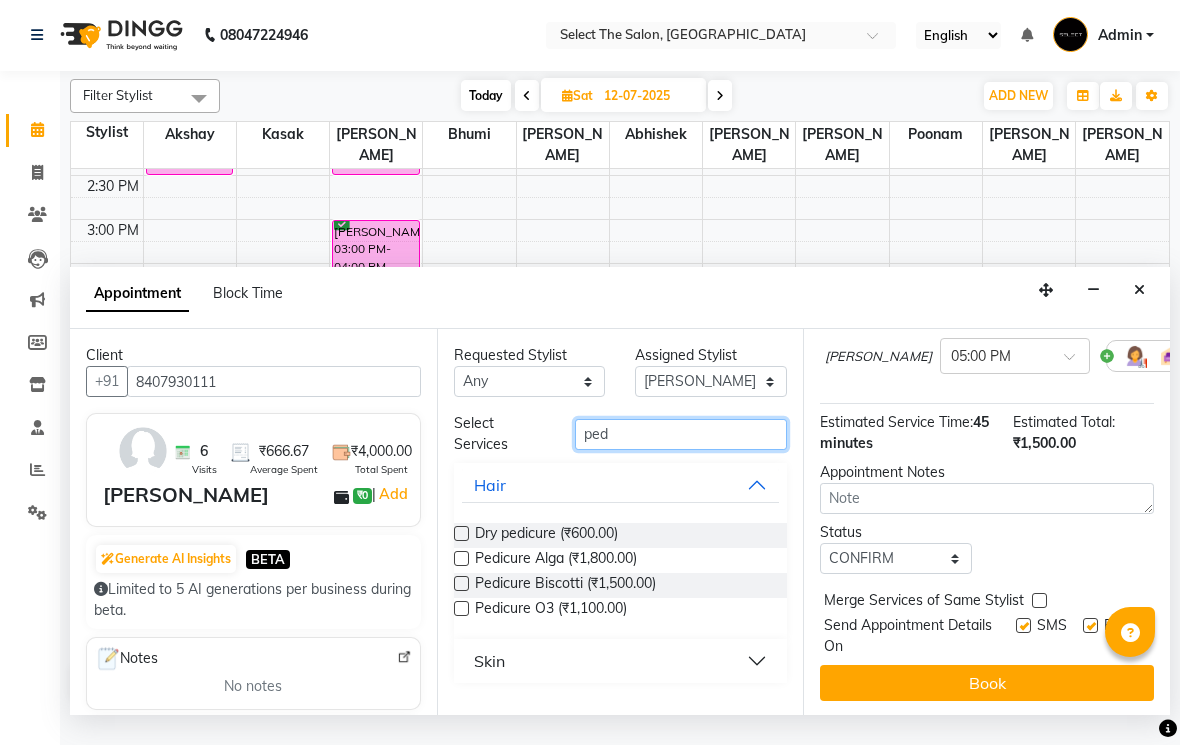 click on "ped" at bounding box center (681, 435) 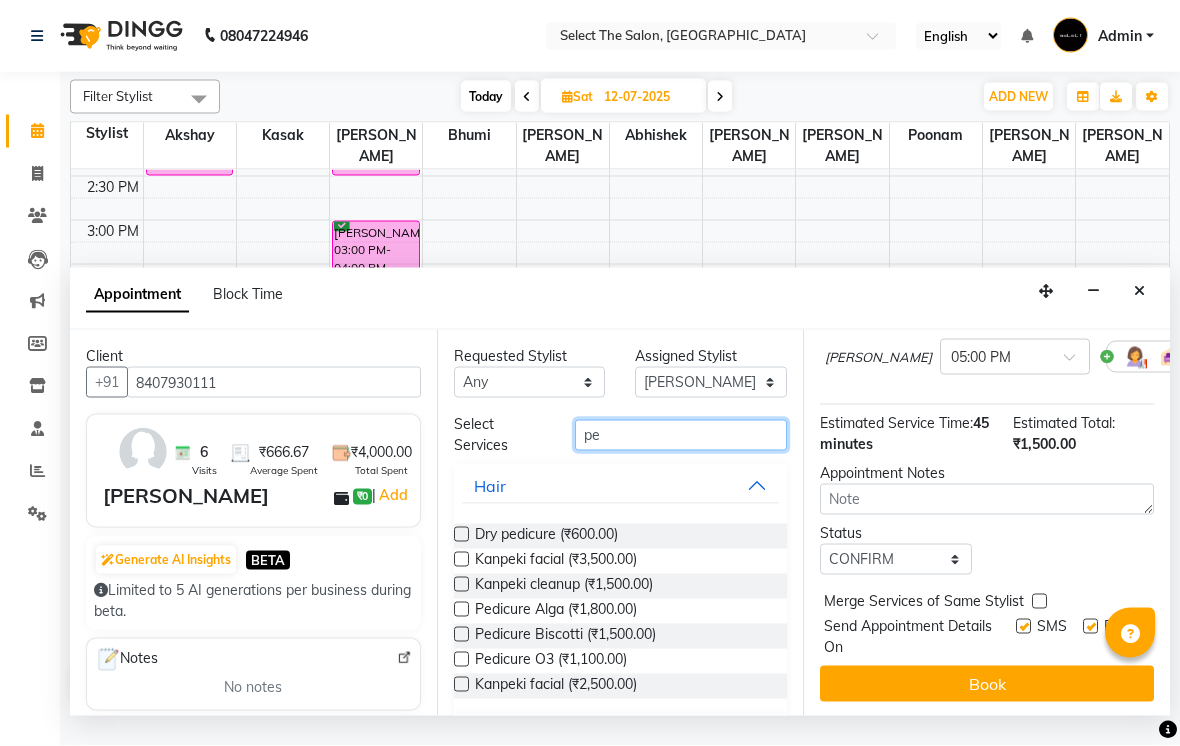 type on "p" 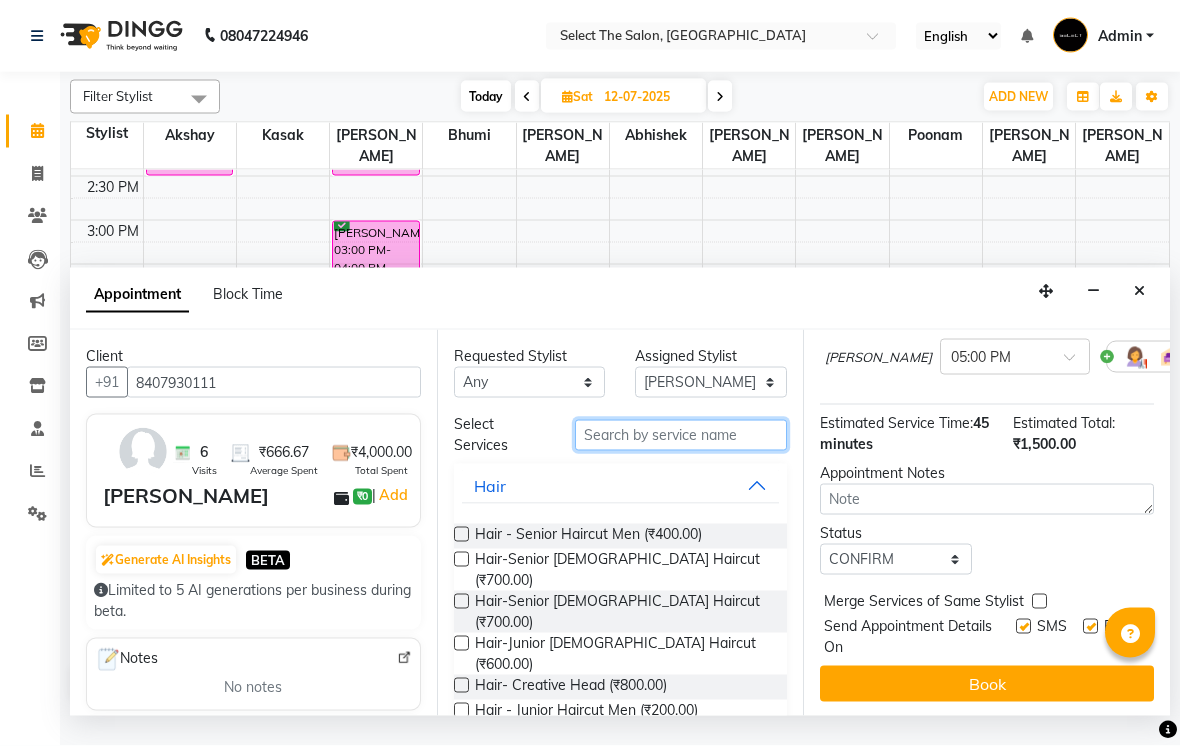 click at bounding box center (681, 435) 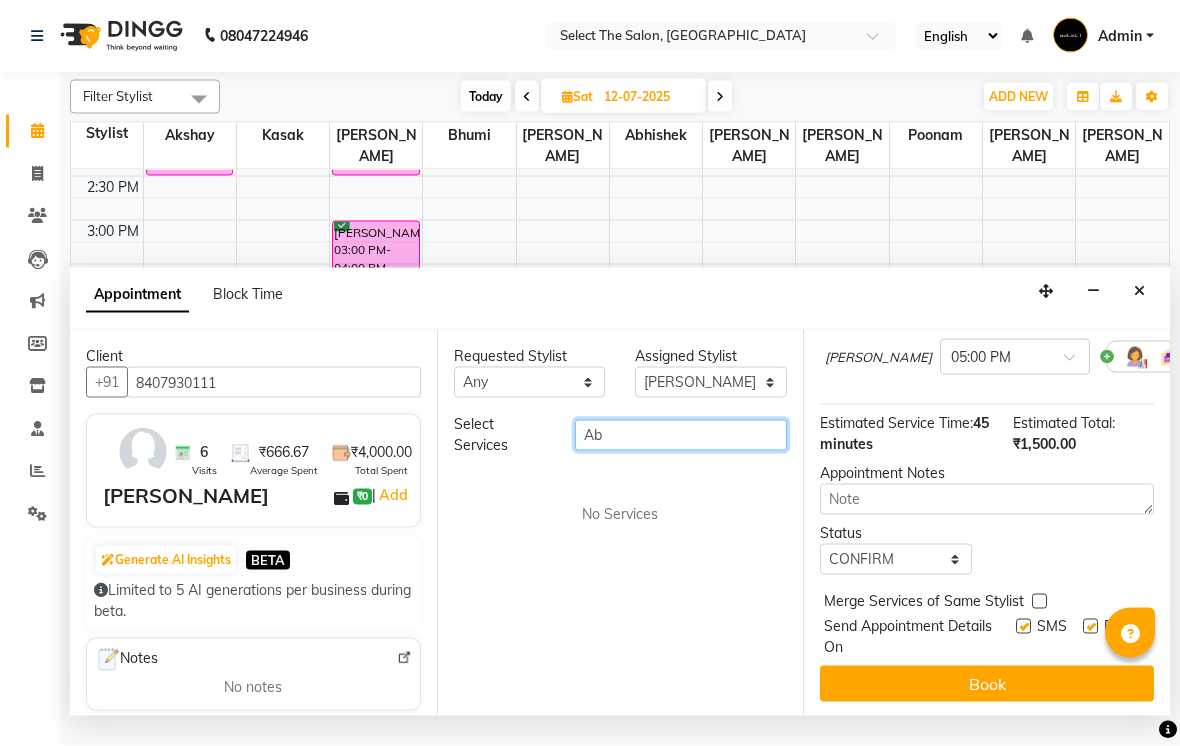 type on "A" 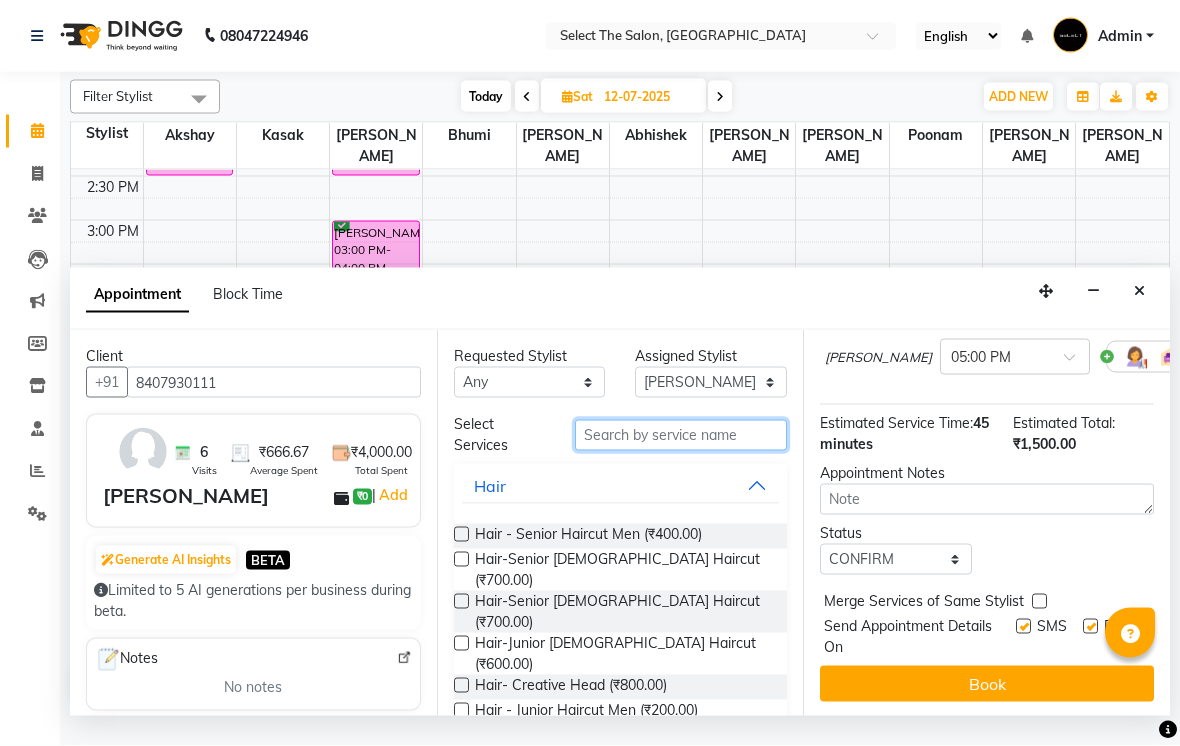 type 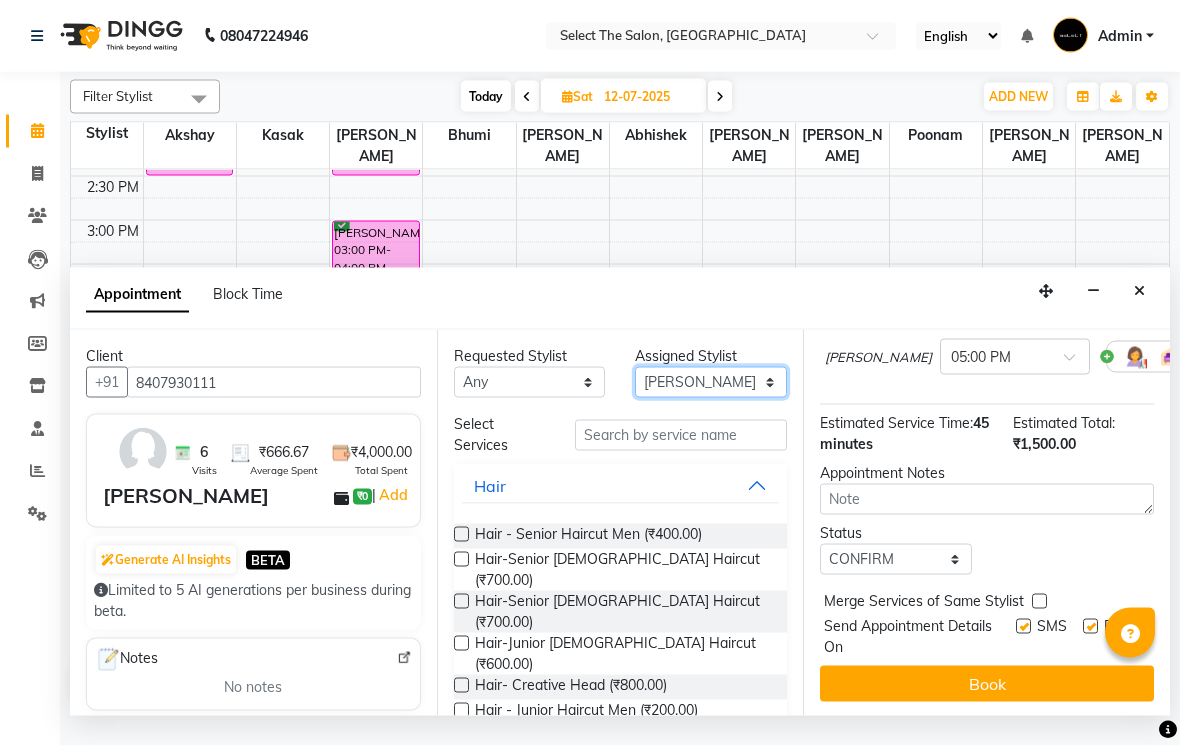 click on "Select [PERSON_NAME]  Bhumi  [PERSON_NAME] [PERSON_NAME]  Sachin [PERSON_NAME]  [PERSON_NAME] [PERSON_NAME]" at bounding box center [711, 382] 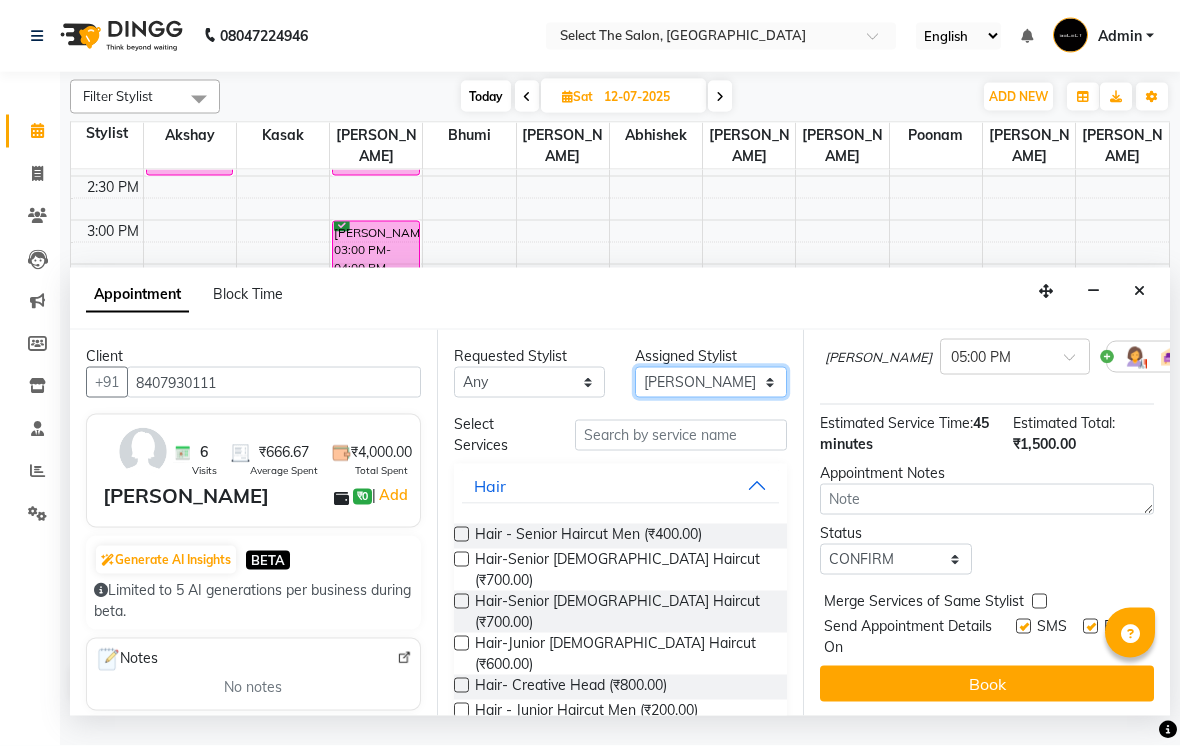 select on "81945" 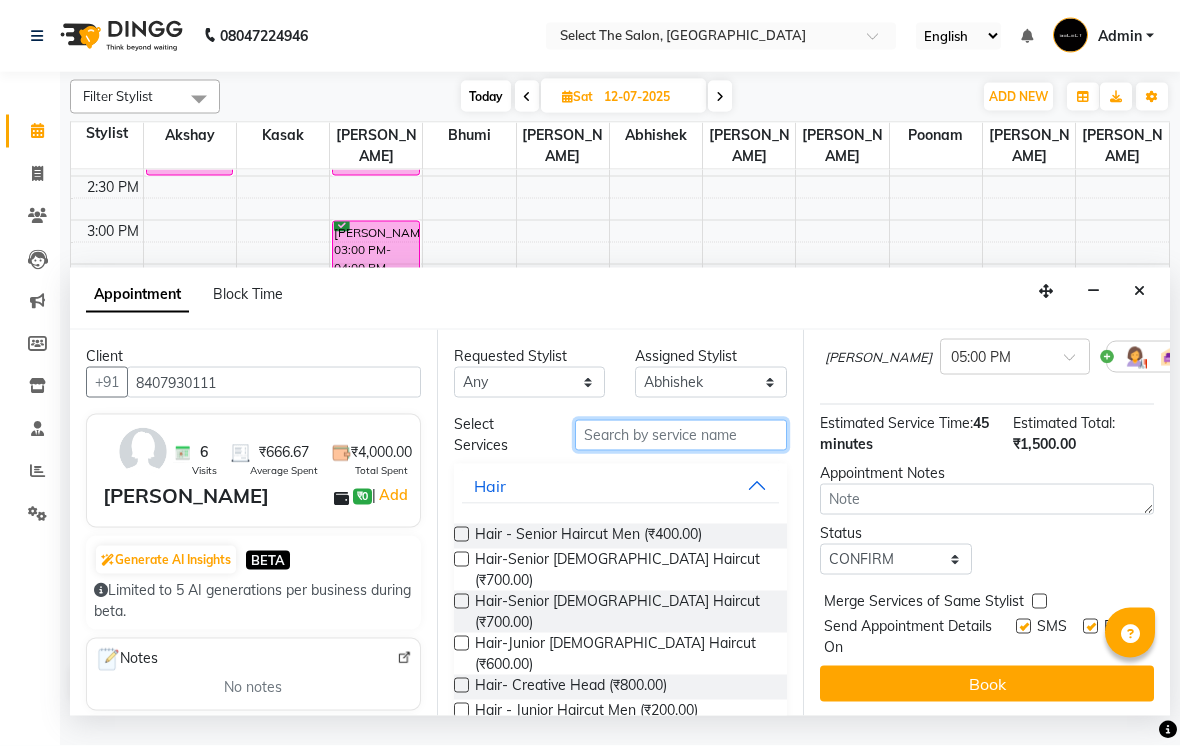 click at bounding box center (681, 435) 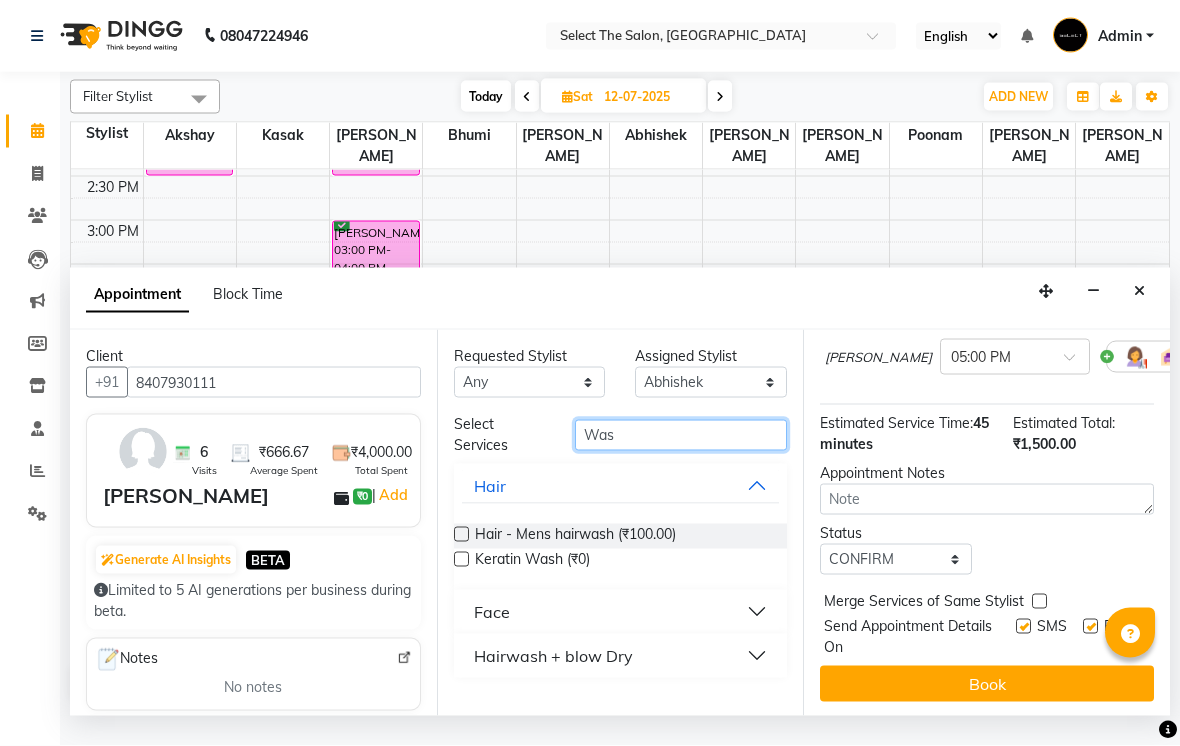 type on "Was" 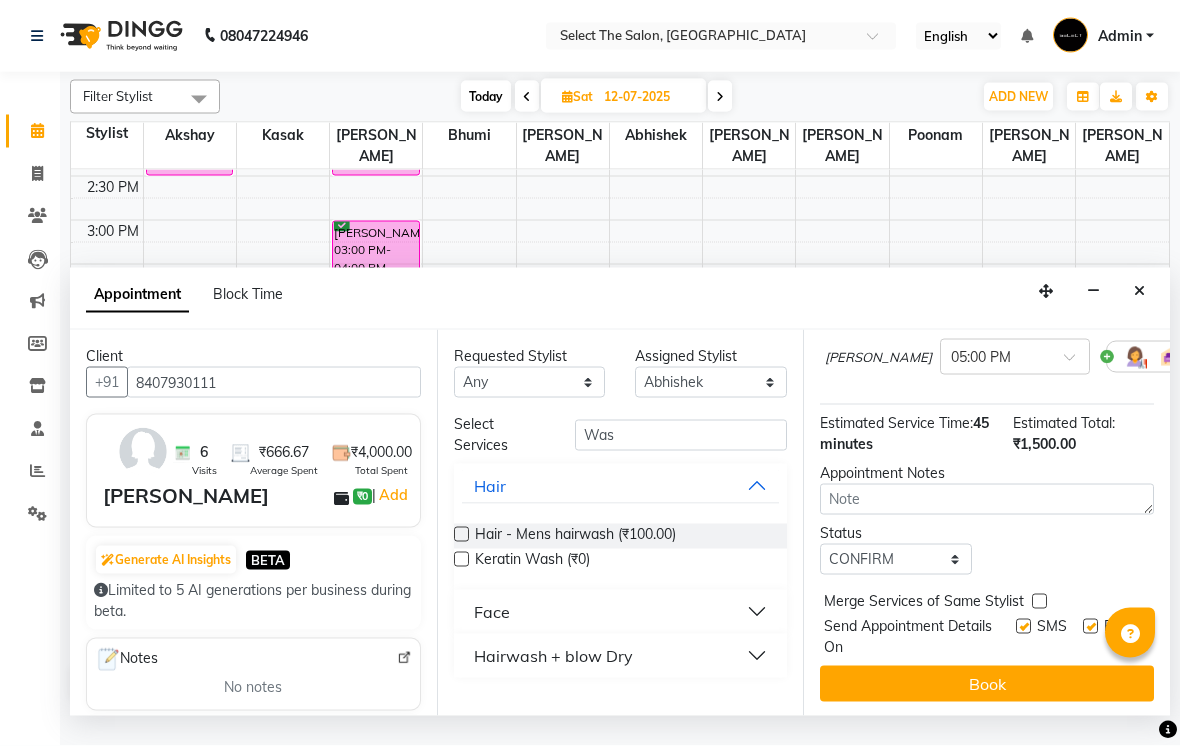 click on "Face" at bounding box center (621, 612) 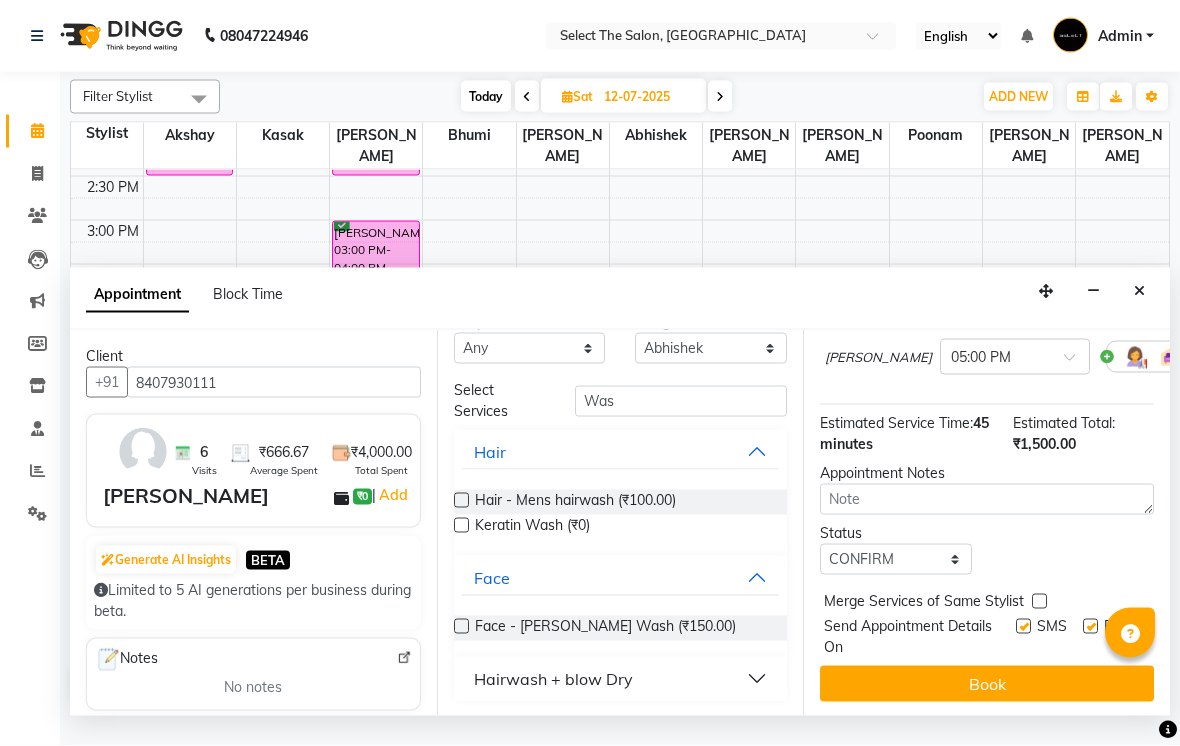 scroll, scrollTop: 33, scrollLeft: 0, axis: vertical 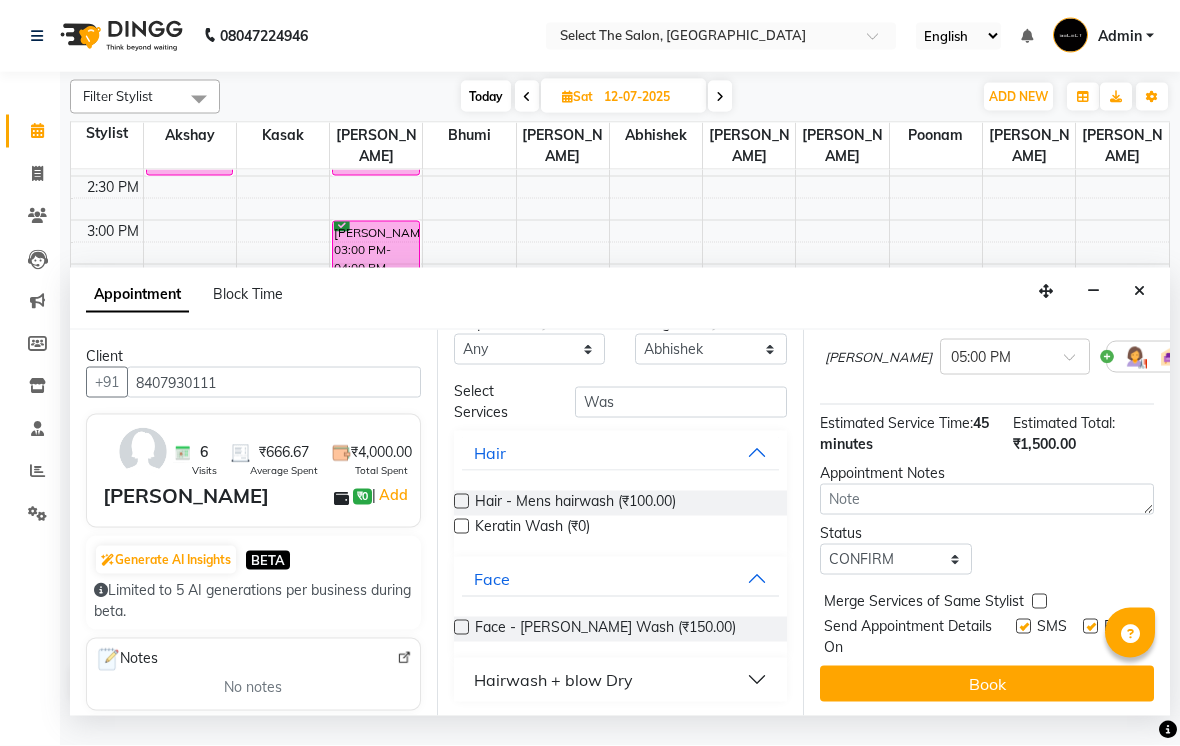click on "Face" at bounding box center (621, 579) 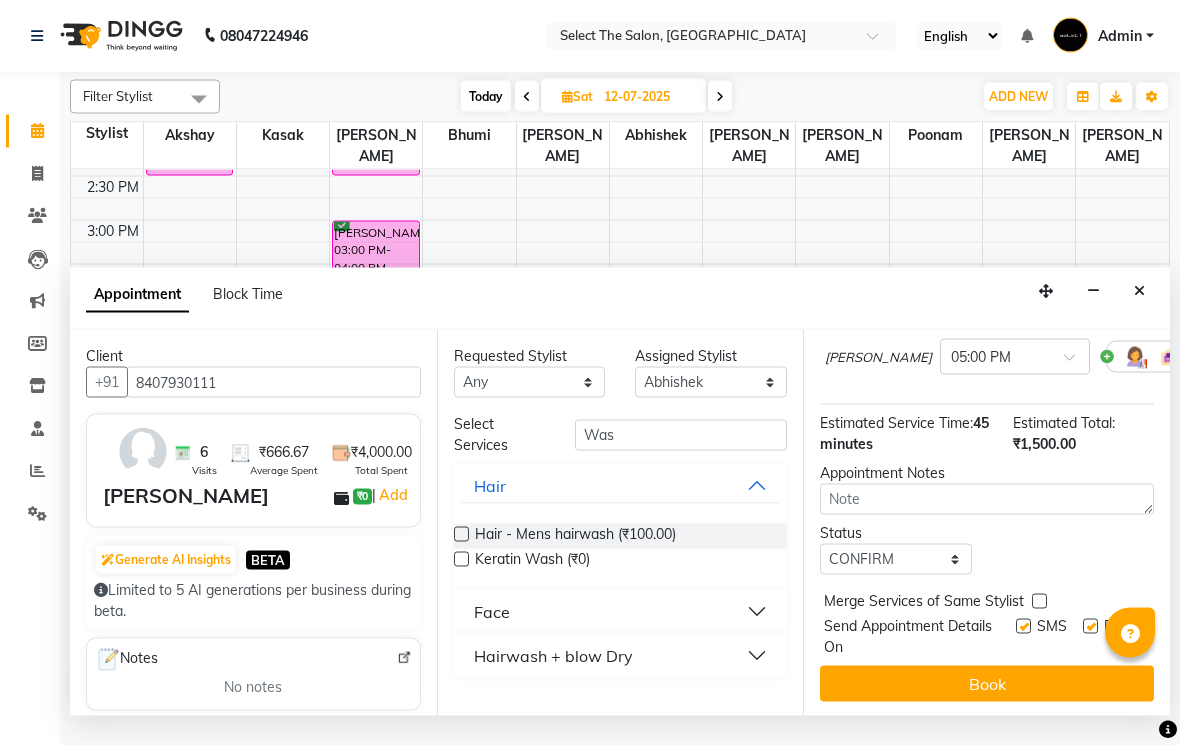 scroll, scrollTop: 0, scrollLeft: 0, axis: both 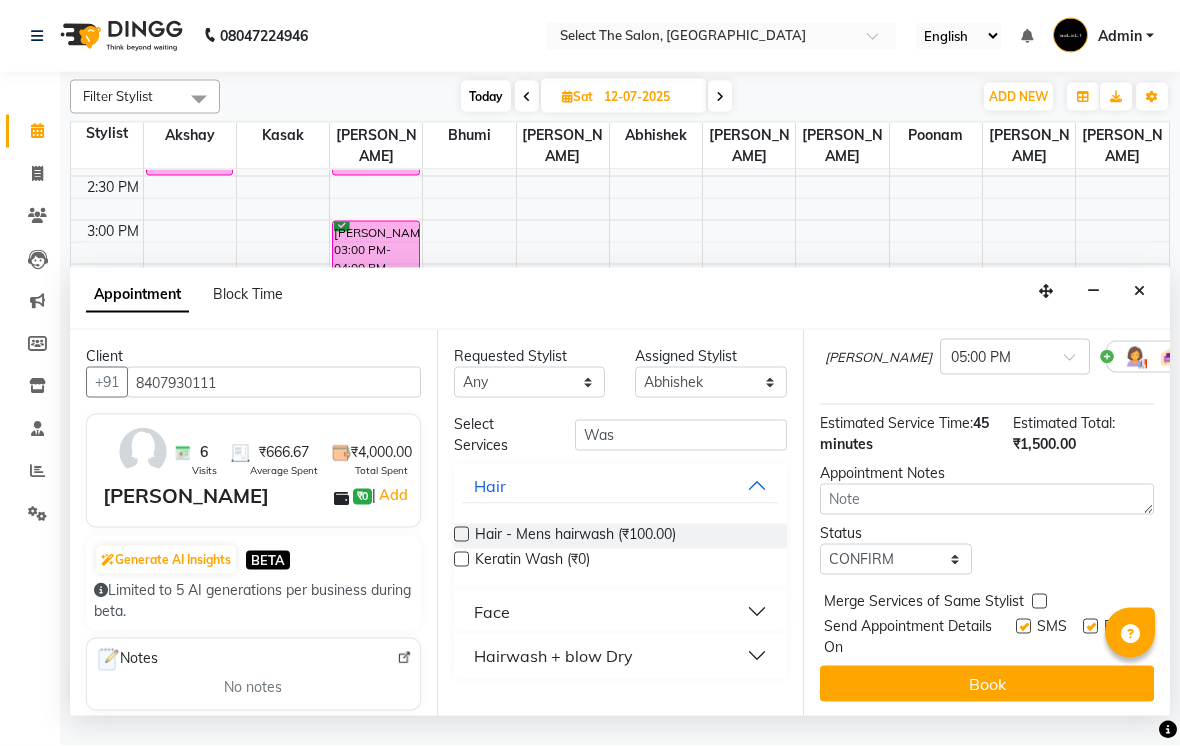 click on "Hairwash + blow Dry" at bounding box center [621, 656] 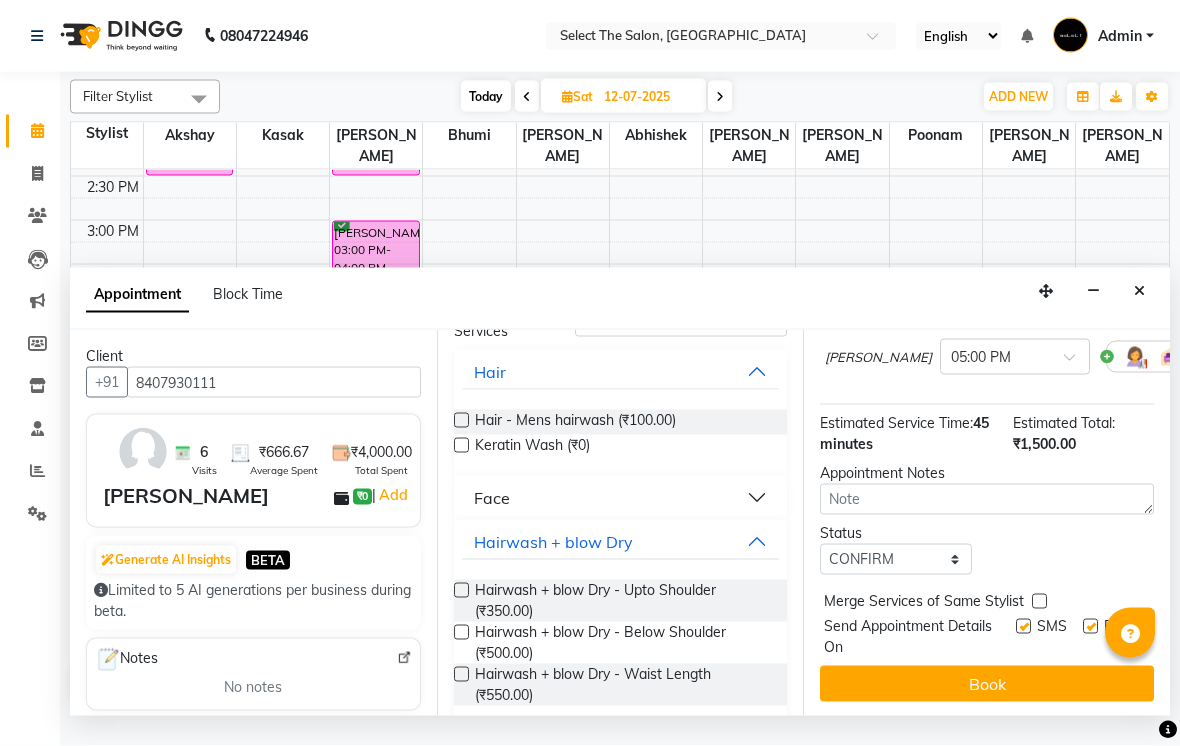 scroll, scrollTop: 115, scrollLeft: 0, axis: vertical 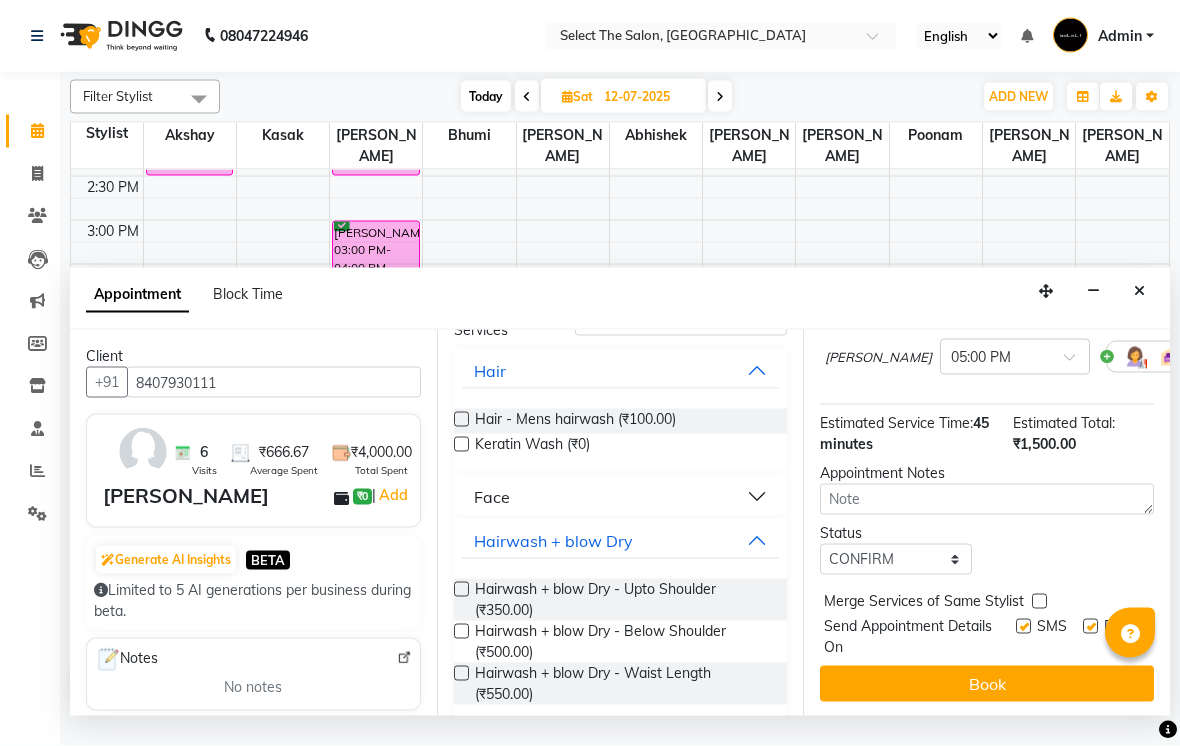 click at bounding box center (461, 631) 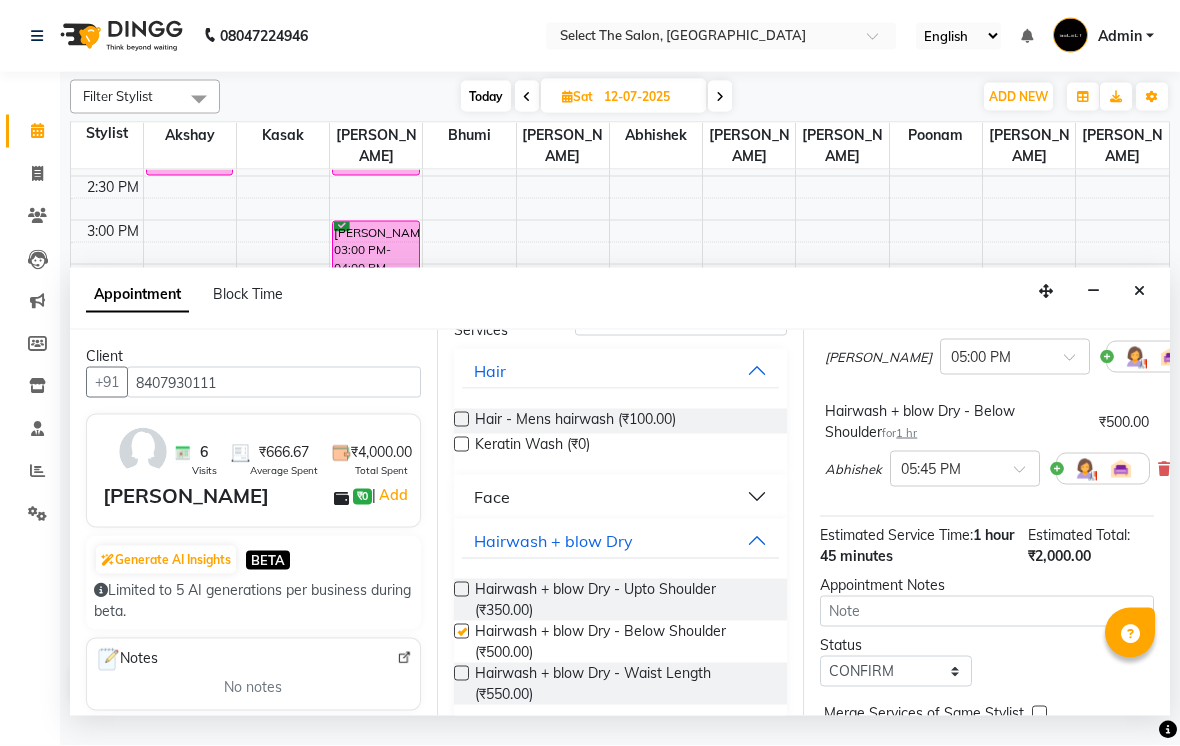 click at bounding box center [461, 631] 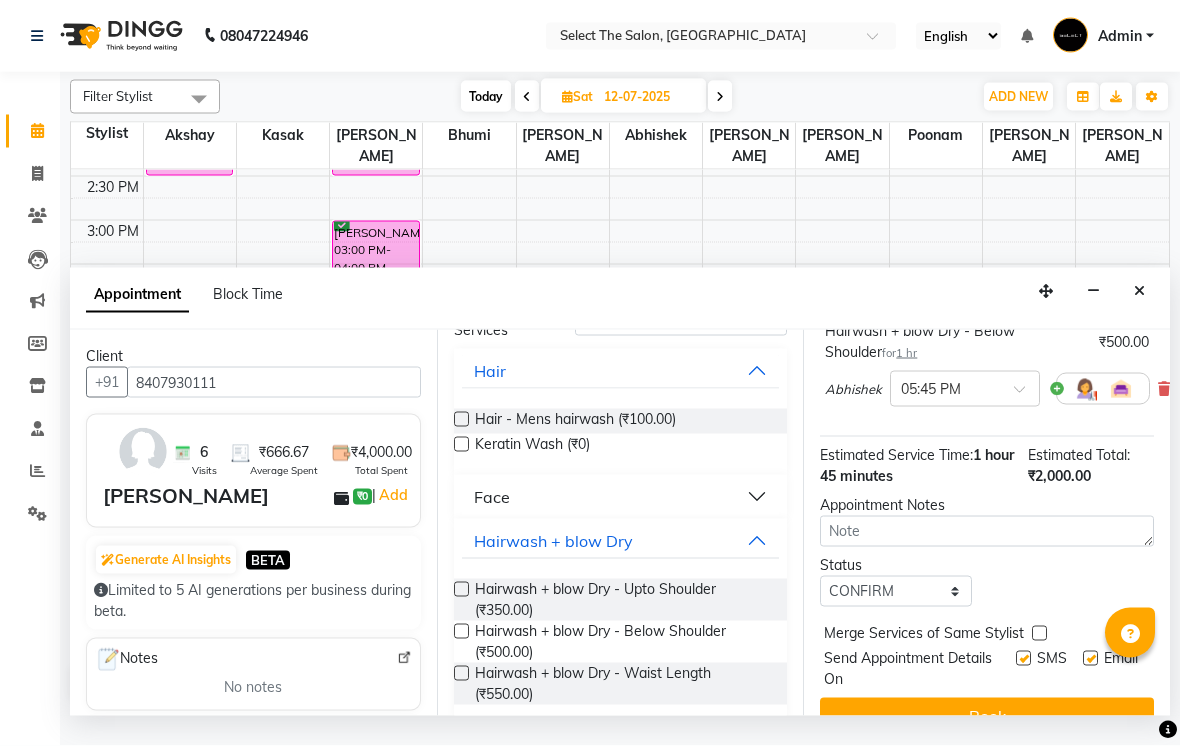 scroll, scrollTop: 256, scrollLeft: 0, axis: vertical 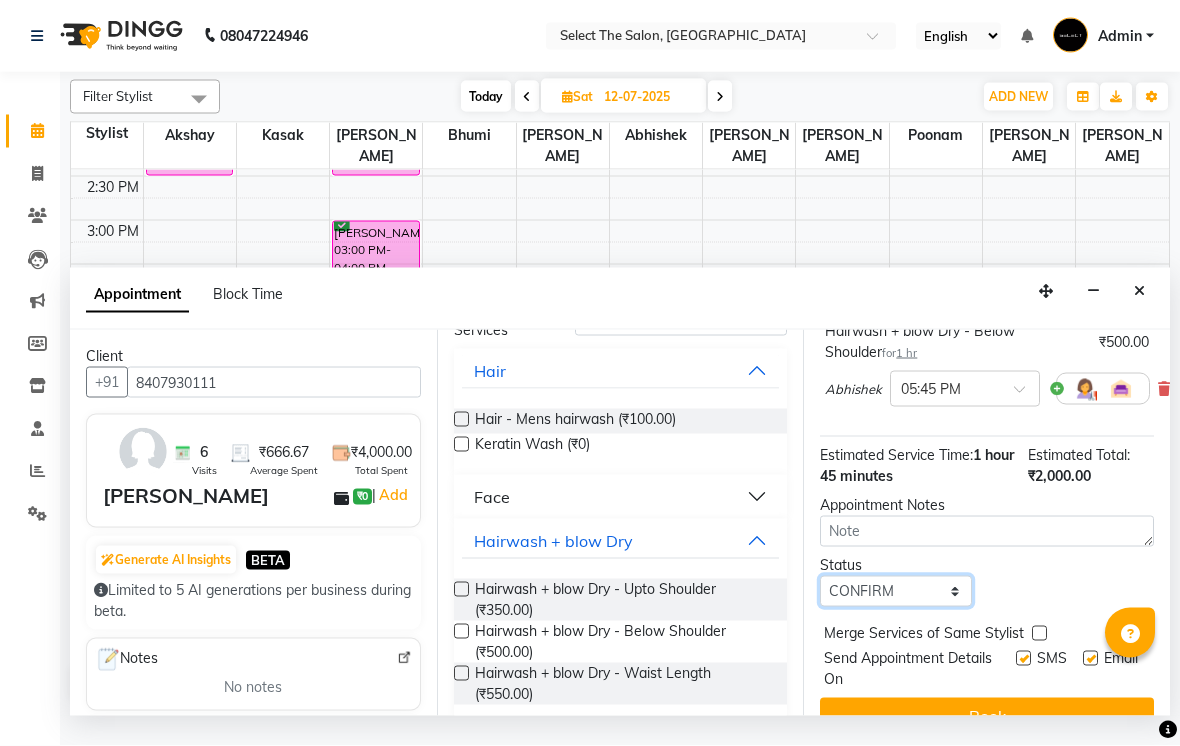 click on "Select TENTATIVE CONFIRM UPCOMING" at bounding box center (896, 591) 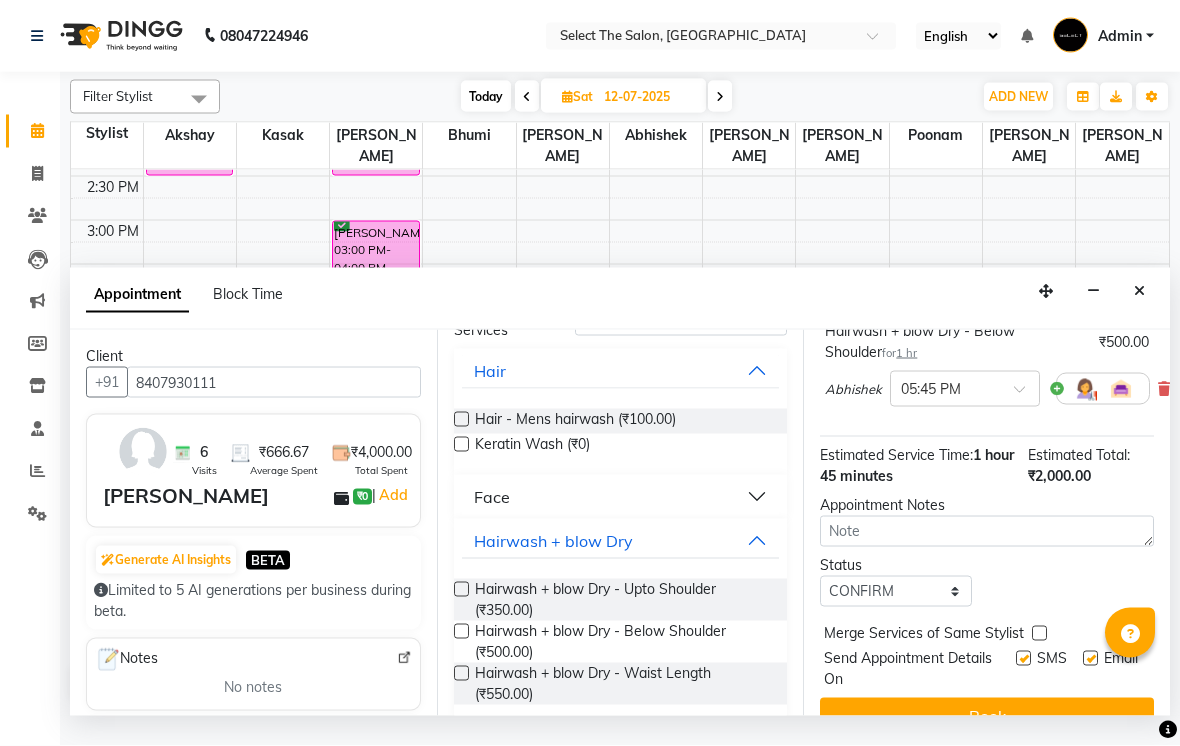 click on "Jump to Today 1 2 3 4 5 6 7 8 Weeks Appointment Date 12-07-2025 Appointment Time Select 09:00 AM 09:15 AM 09:30 AM 09:45 AM 10:00 AM 10:15 AM 10:30 AM 10:45 AM 11:00 AM 11:15 AM 11:30 AM 11:45 AM 12:00 PM 12:15 PM 12:30 PM 12:45 PM 01:00 PM 01:15 PM 01:30 PM 01:45 PM 02:00 PM 02:15 PM 02:30 PM 02:45 PM 03:00 PM 03:15 PM 03:30 PM 03:45 PM 04:00 PM 04:15 PM 04:30 PM 04:45 PM 05:00 PM 05:15 PM 05:30 PM 05:45 PM 06:00 PM 06:15 PM 06:30 PM 06:45 PM 07:00 PM 07:15 PM 07:30 PM 07:45 PM 08:00 PM Pedicure Biscotti    for  45 min ₹1,500.00 Yogeshwari × 05:00 PM Hairwash + blow Dry - Below Shoulder   for  1 hr ₹500.00 Abhishek  × 05:45 PM Estimated Service Time:  1 hour 45 minutes Estimated Total:  ₹2,000.00 Appointment Notes Status Select TENTATIVE CONFIRM UPCOMING Merge Services of Same Stylist Send Appointment Details On SMS Email  Book" at bounding box center [986, 523] 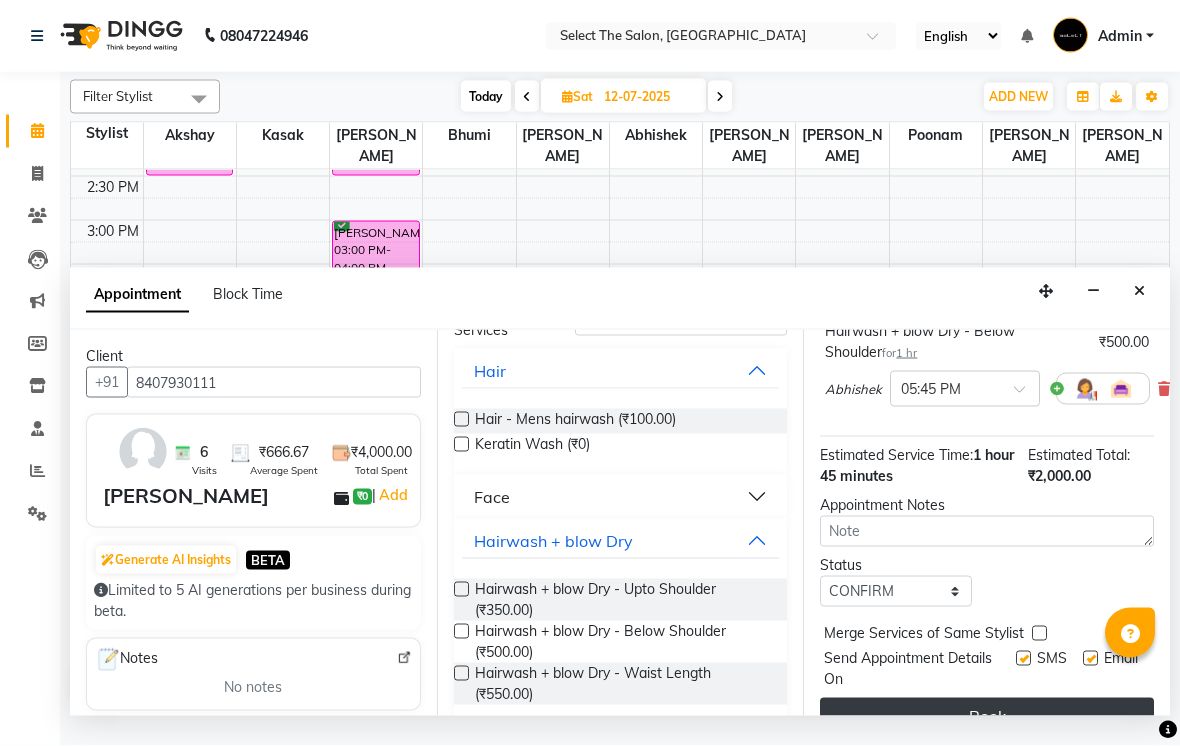click on "Book" at bounding box center (987, 716) 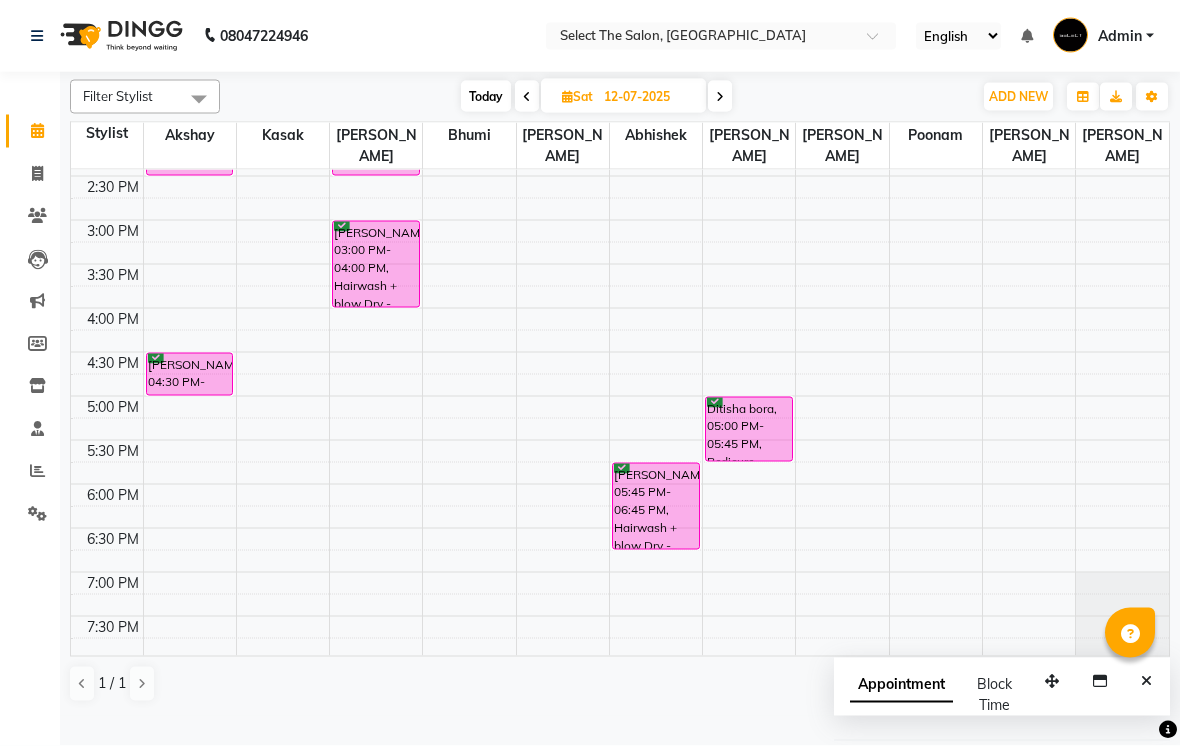 click on "Today" at bounding box center (486, 96) 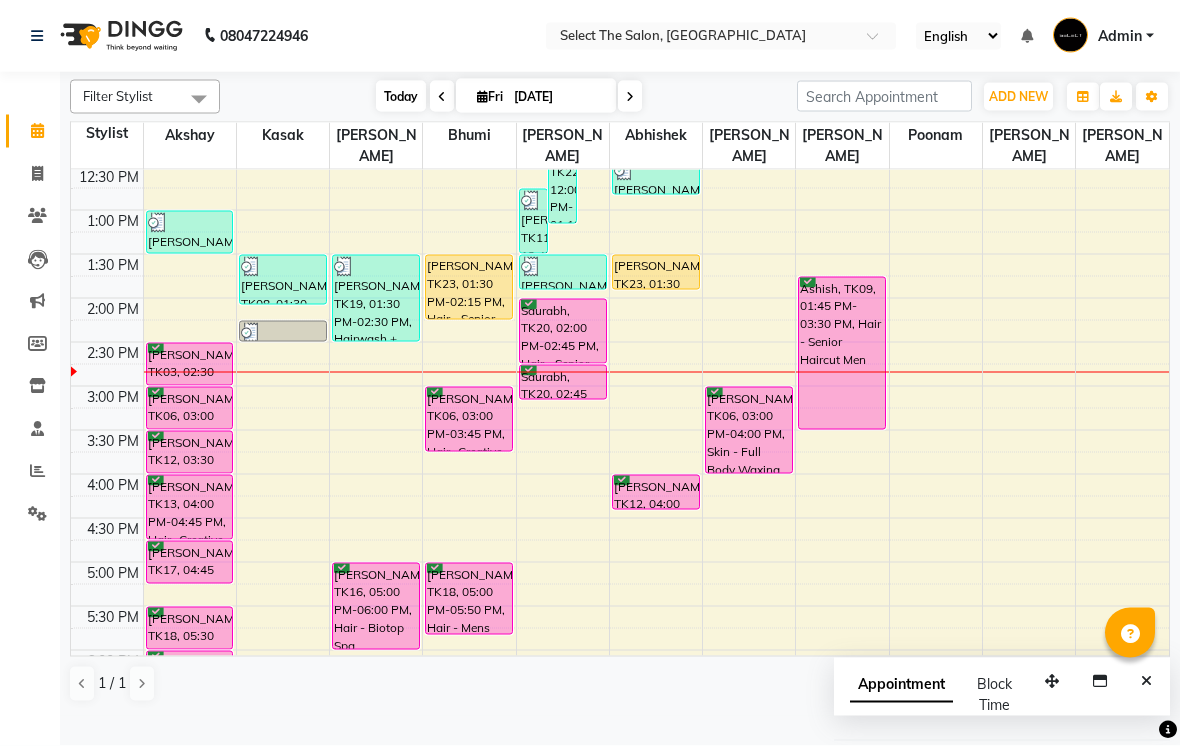 scroll, scrollTop: 397, scrollLeft: 0, axis: vertical 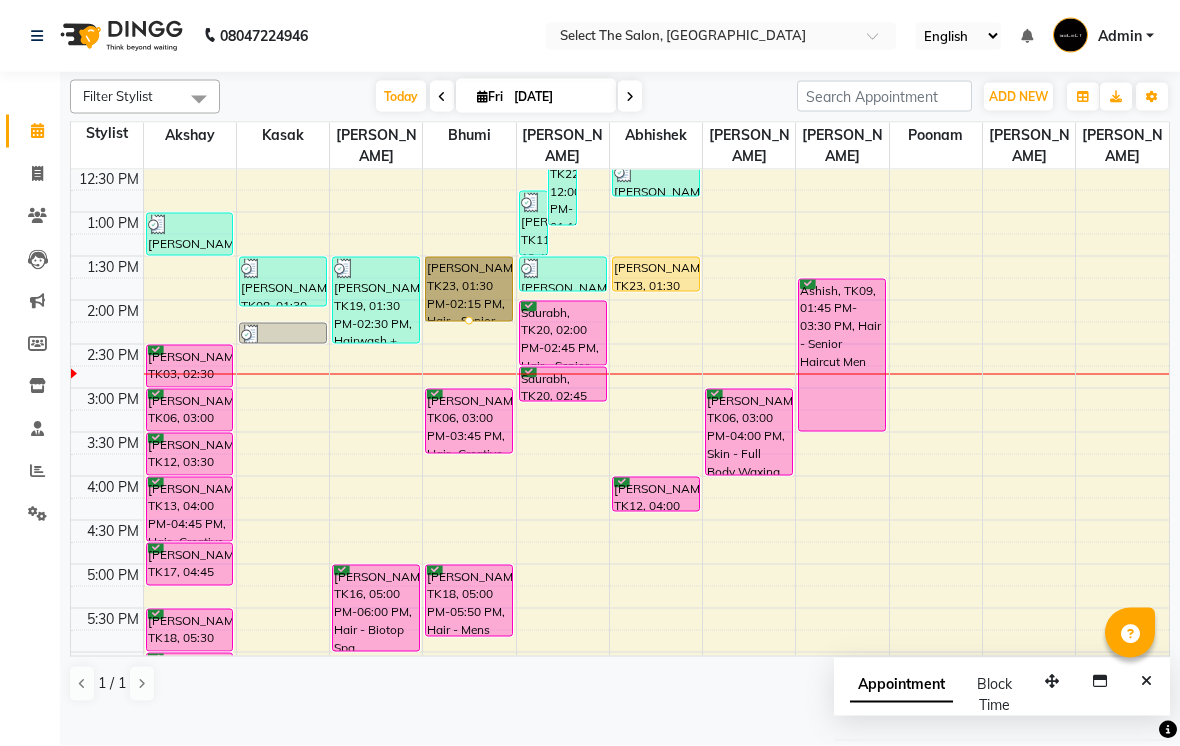 click at bounding box center [469, 321] 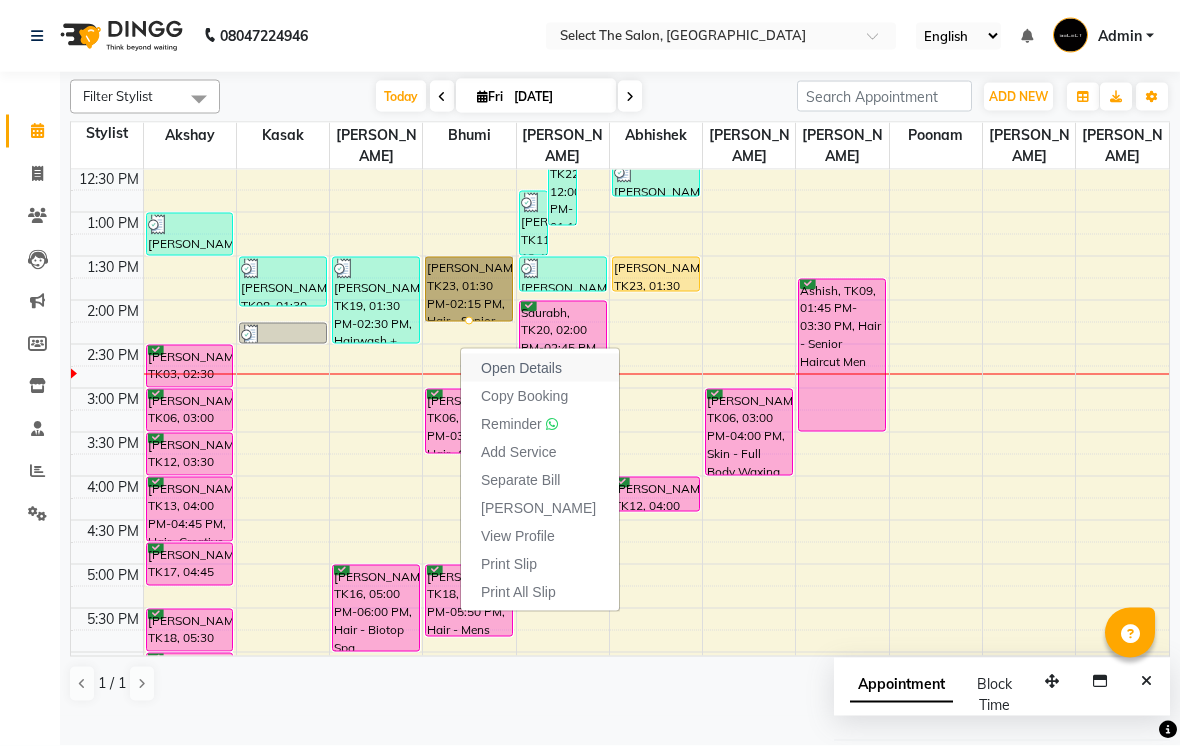 click on "Open Details" at bounding box center [521, 368] 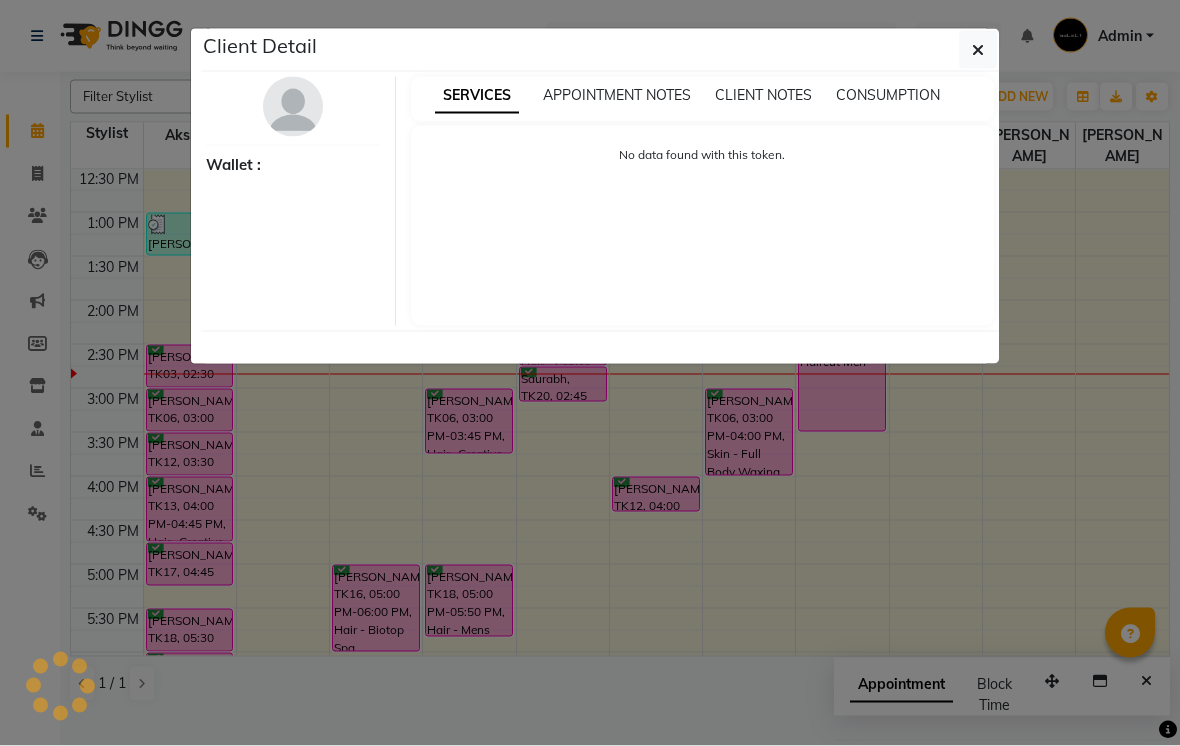 select on "1" 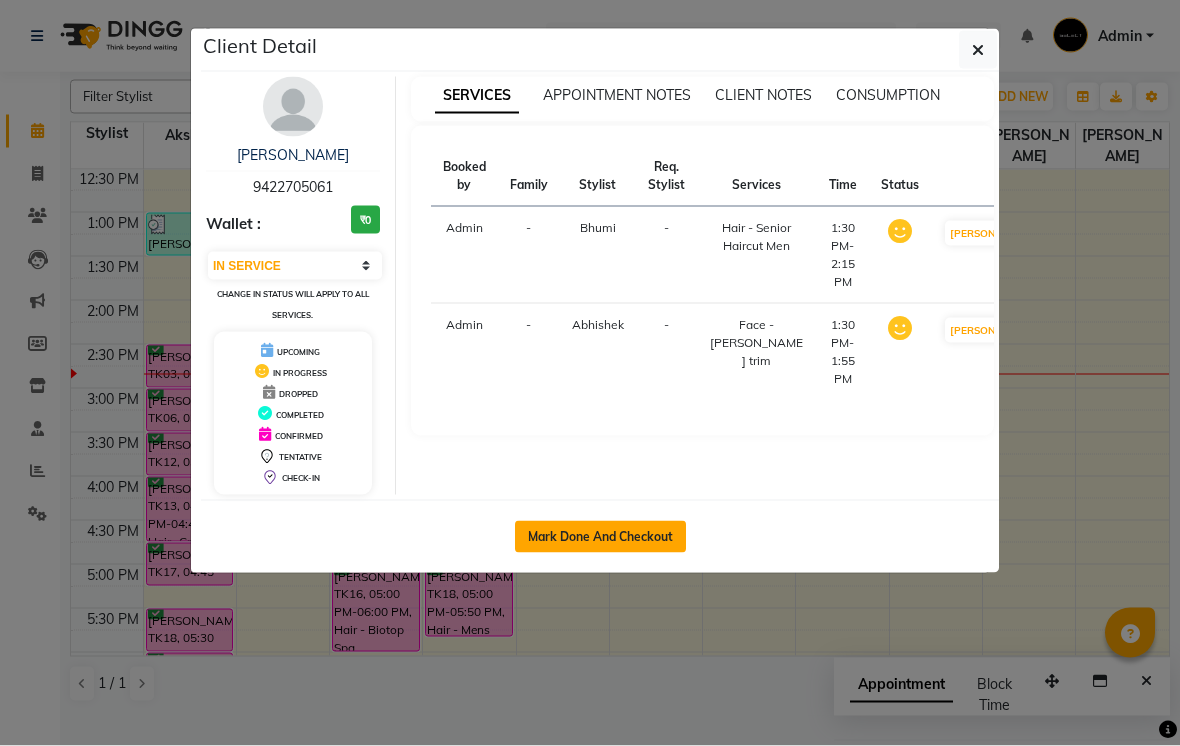 click on "Mark Done And Checkout" 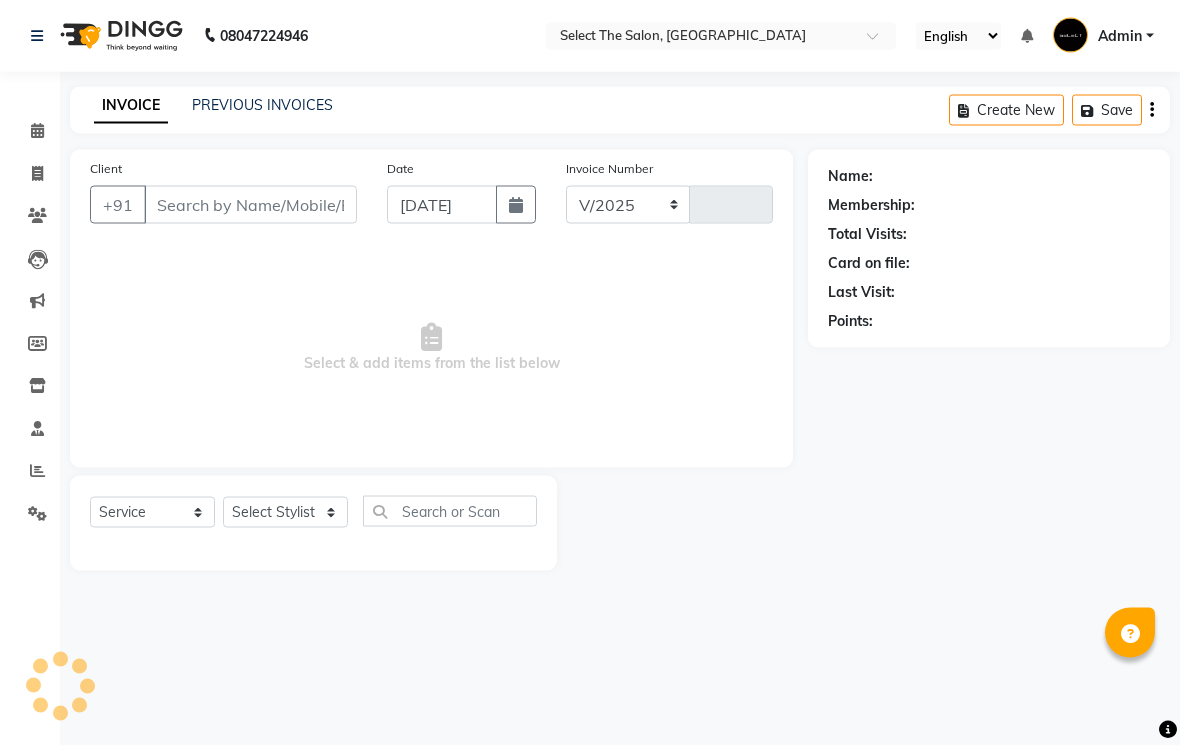 select on "4969" 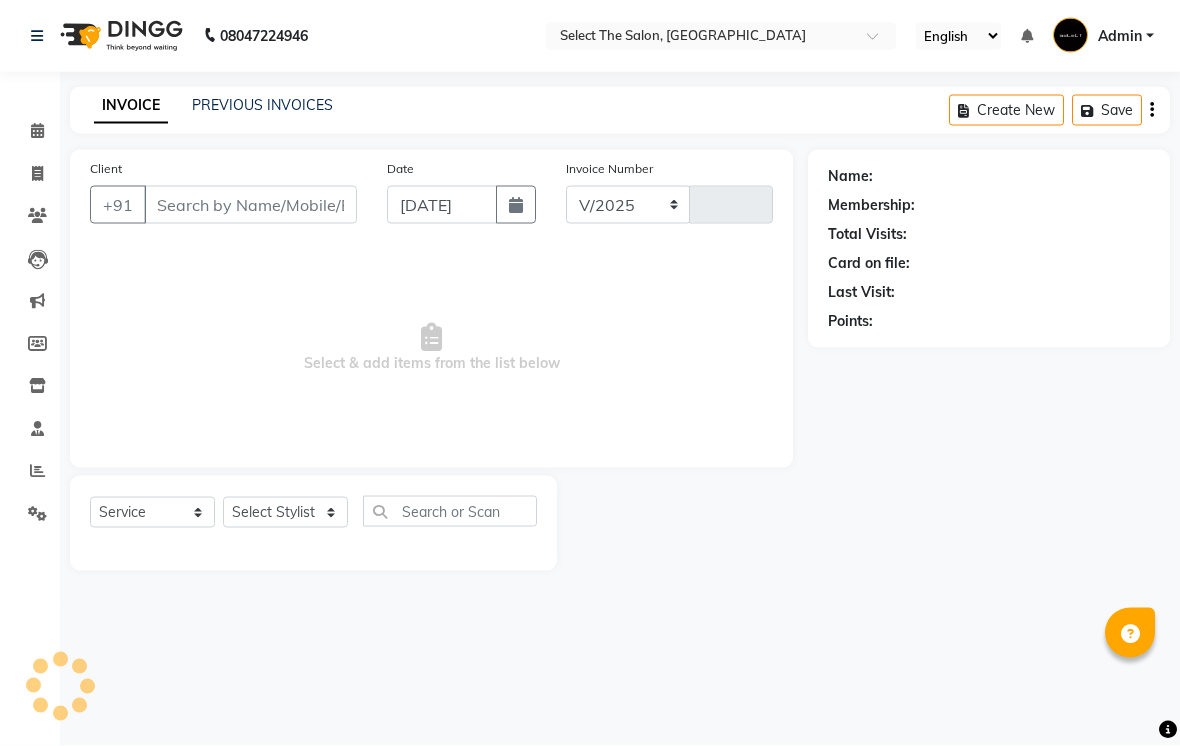 type on "2205" 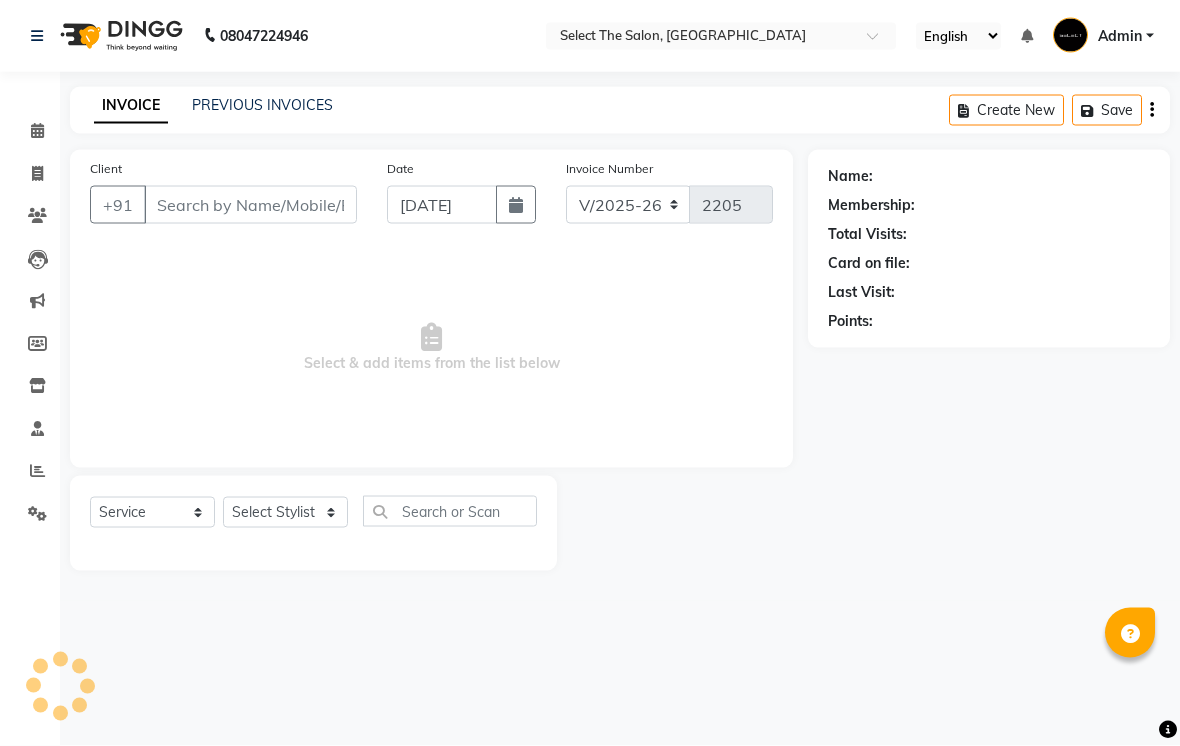 type on "9422705061" 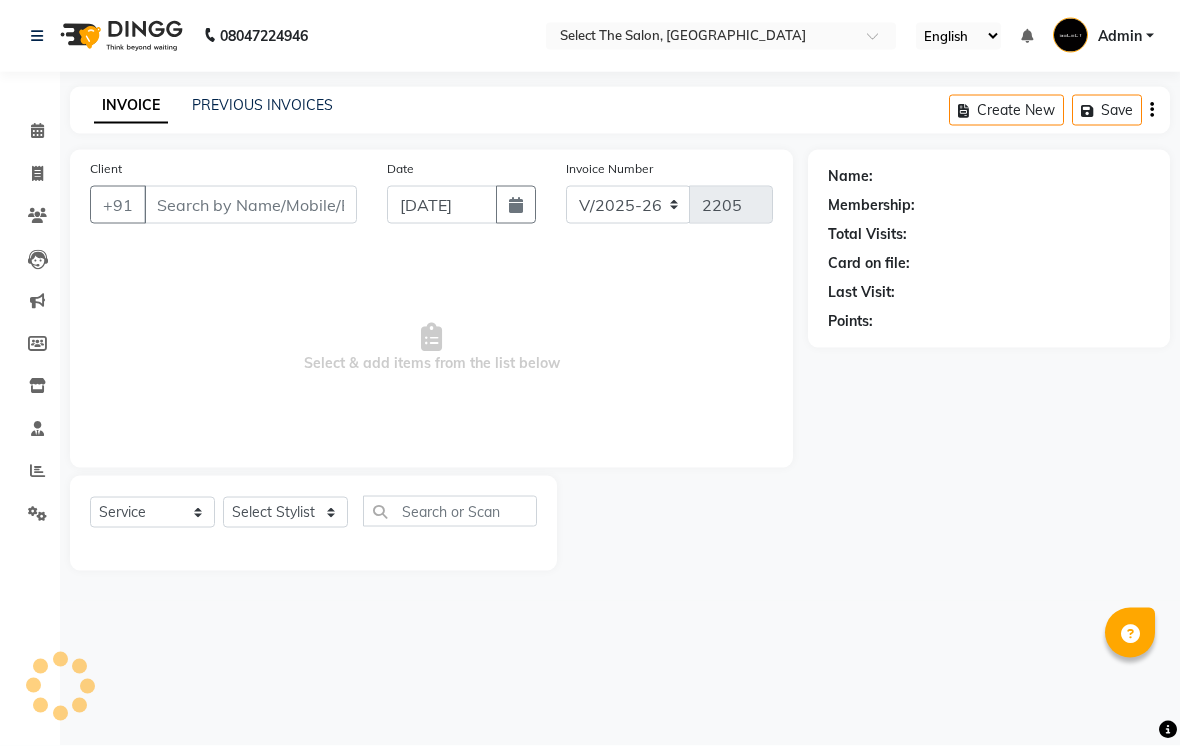 select on "85105" 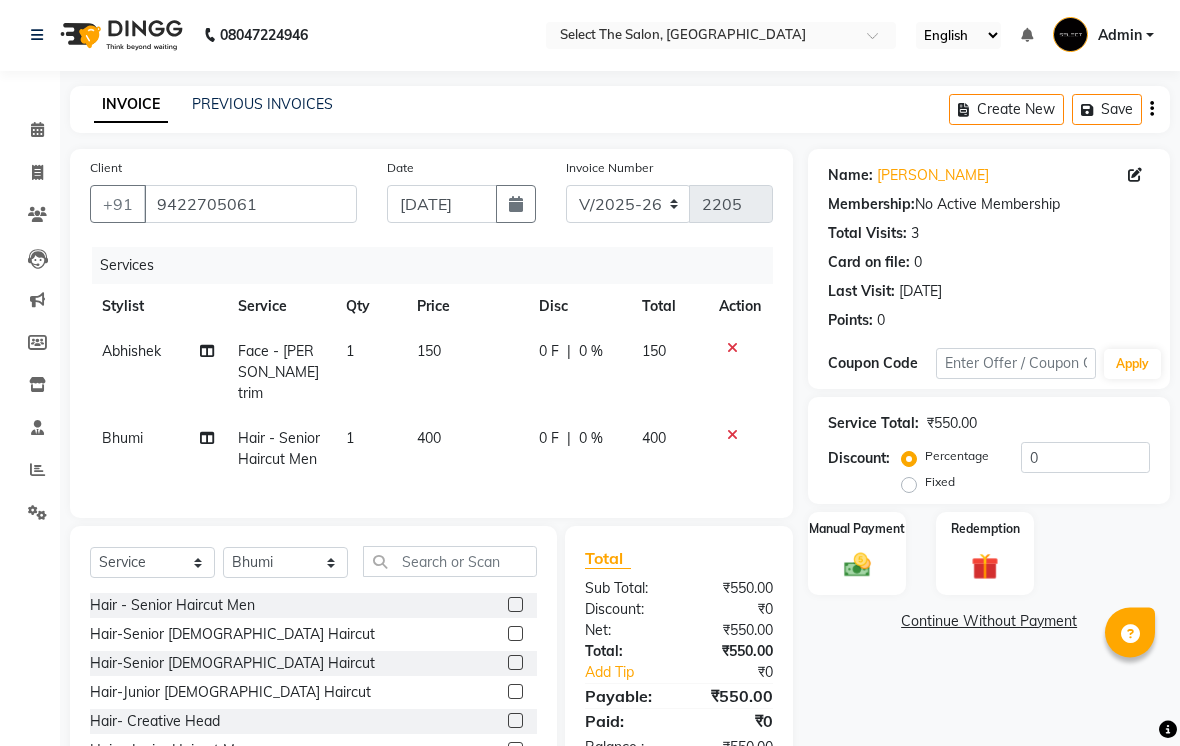 scroll, scrollTop: 1, scrollLeft: 0, axis: vertical 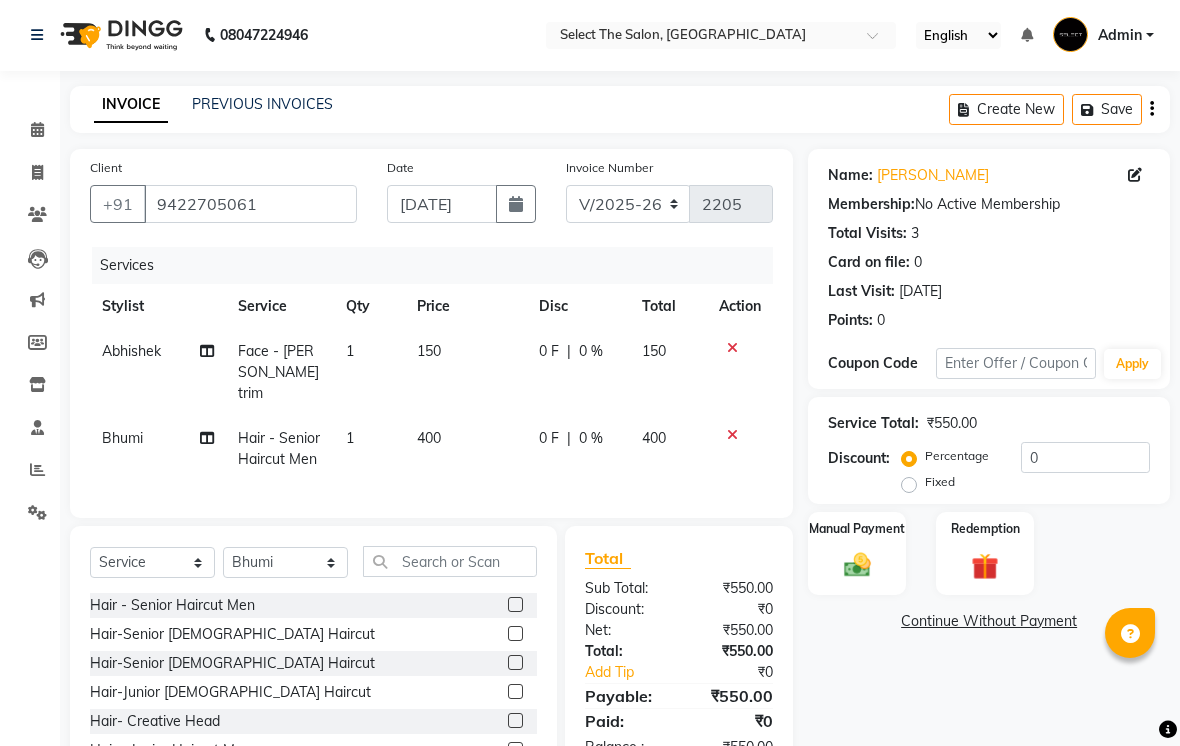 click on "150" 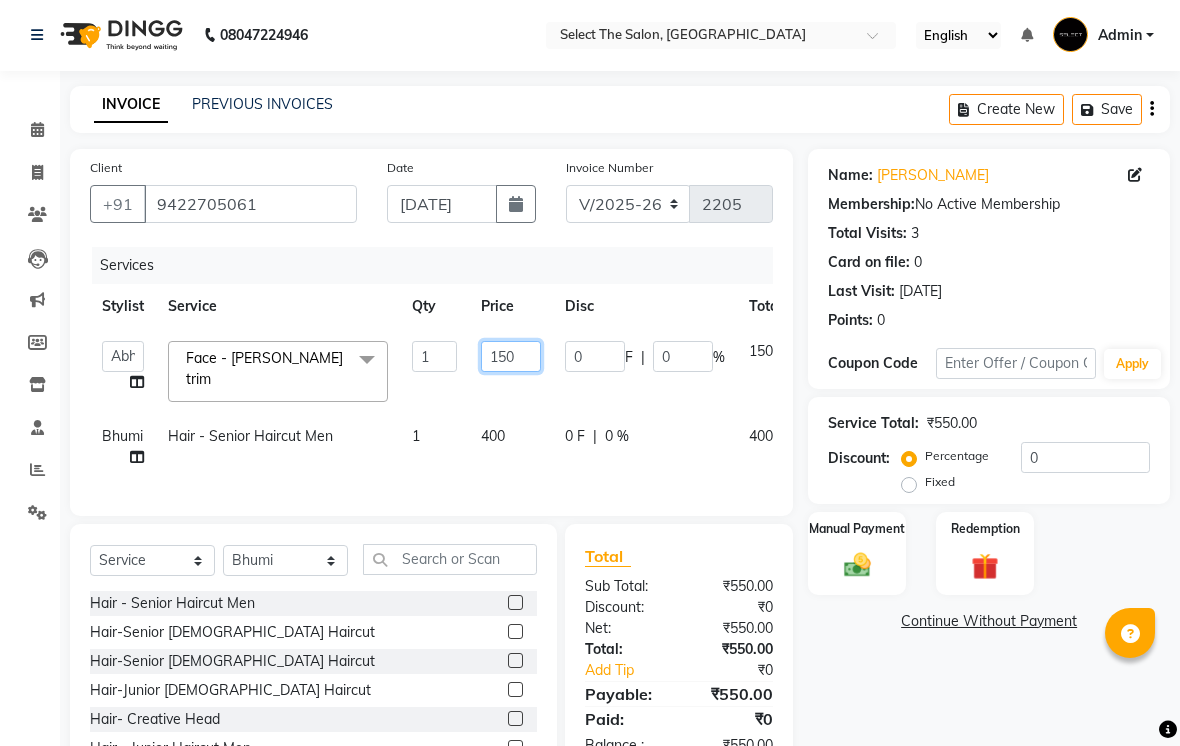 click on "150" 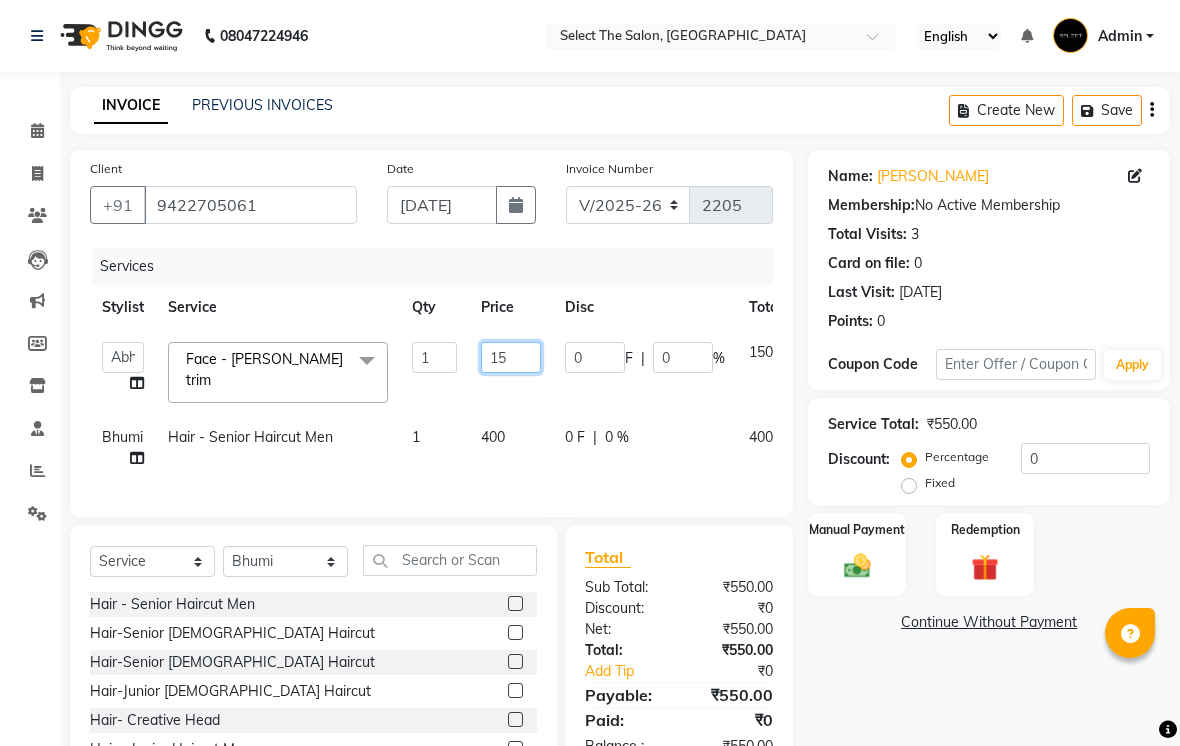 type on "1" 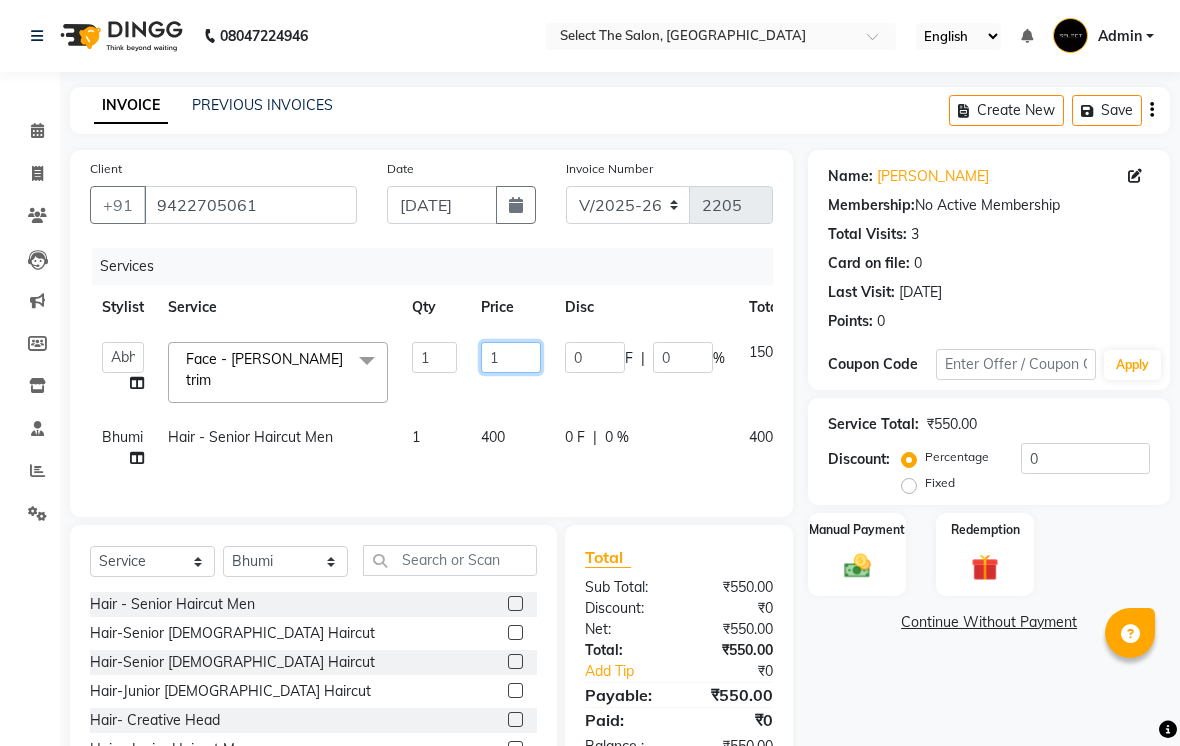 type 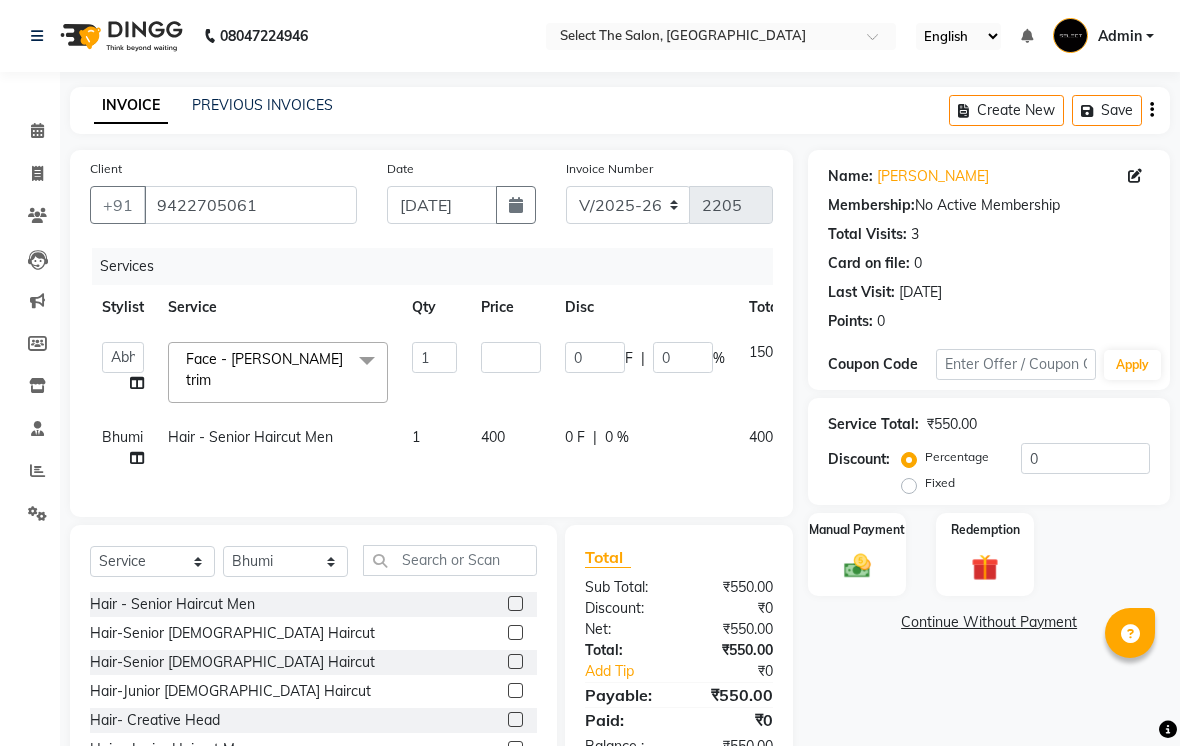 click on "400" 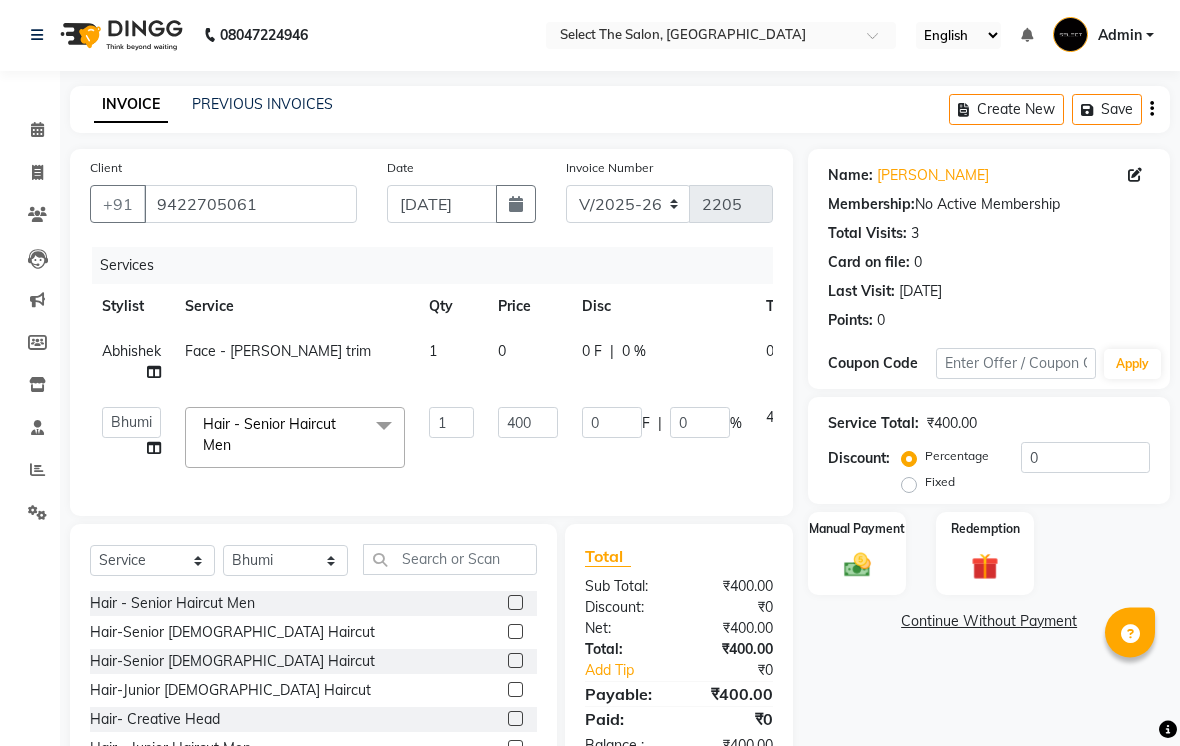 click on "0" 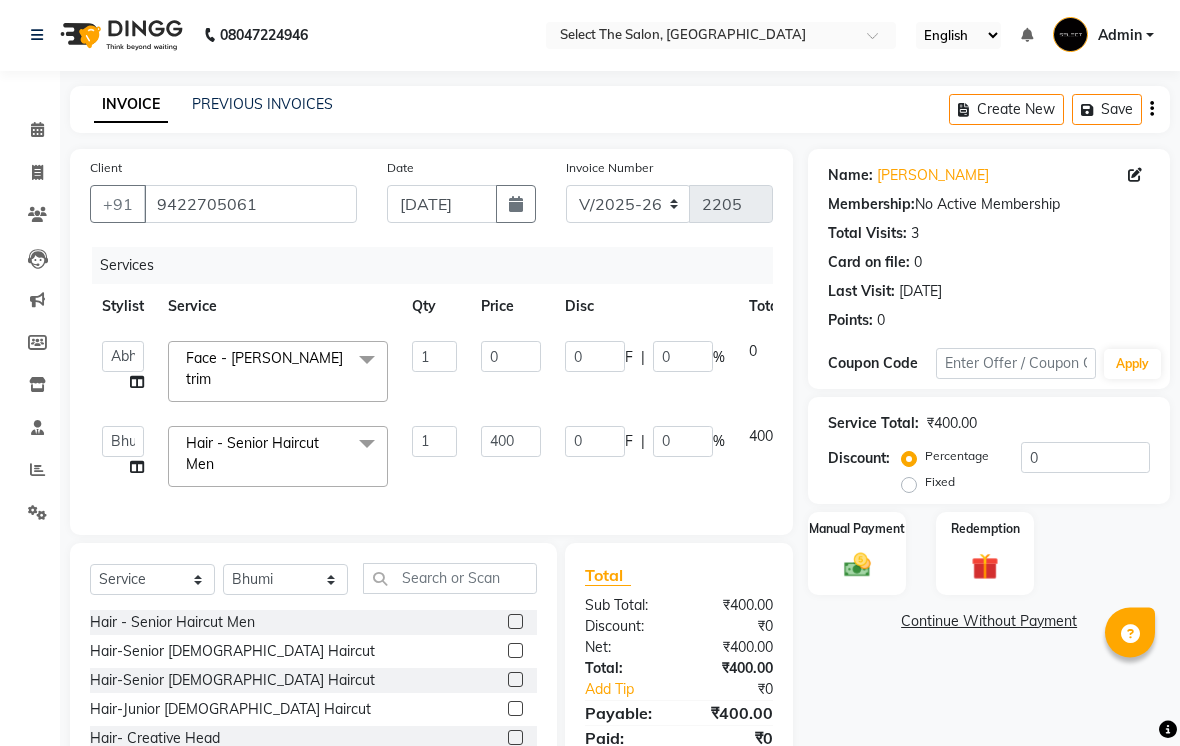 scroll, scrollTop: 1, scrollLeft: 0, axis: vertical 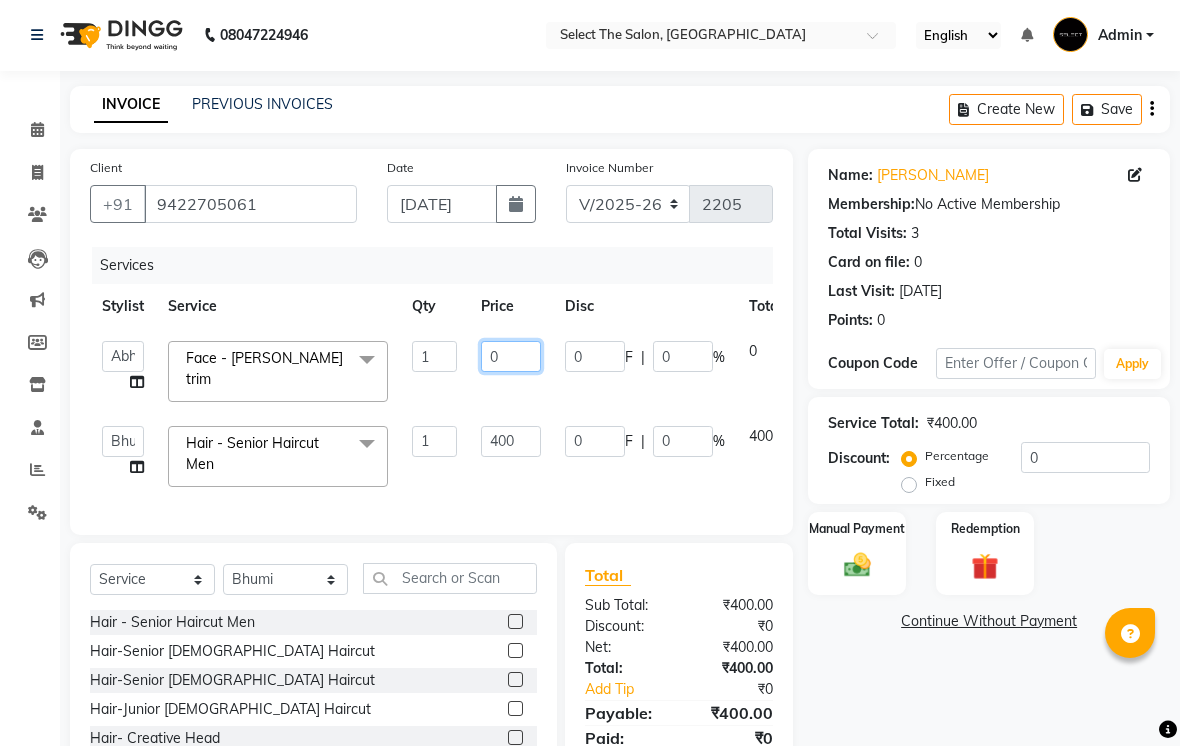 click on "0" 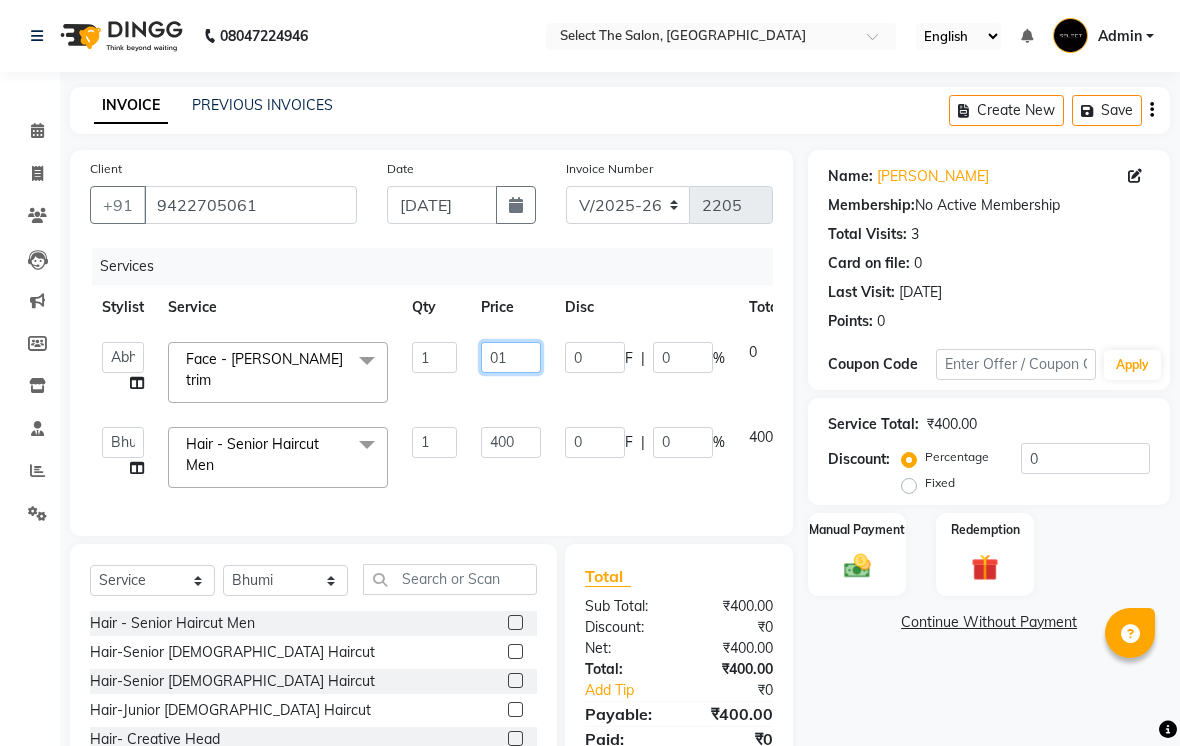 type on "0" 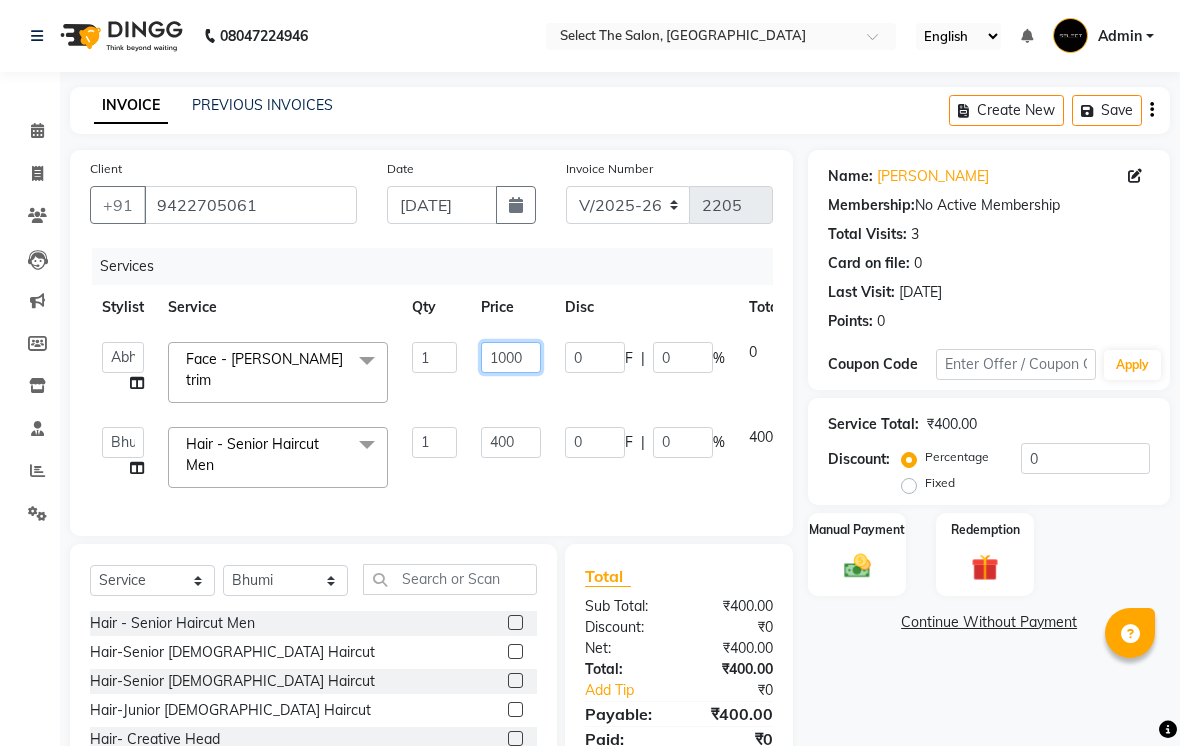 type on "100" 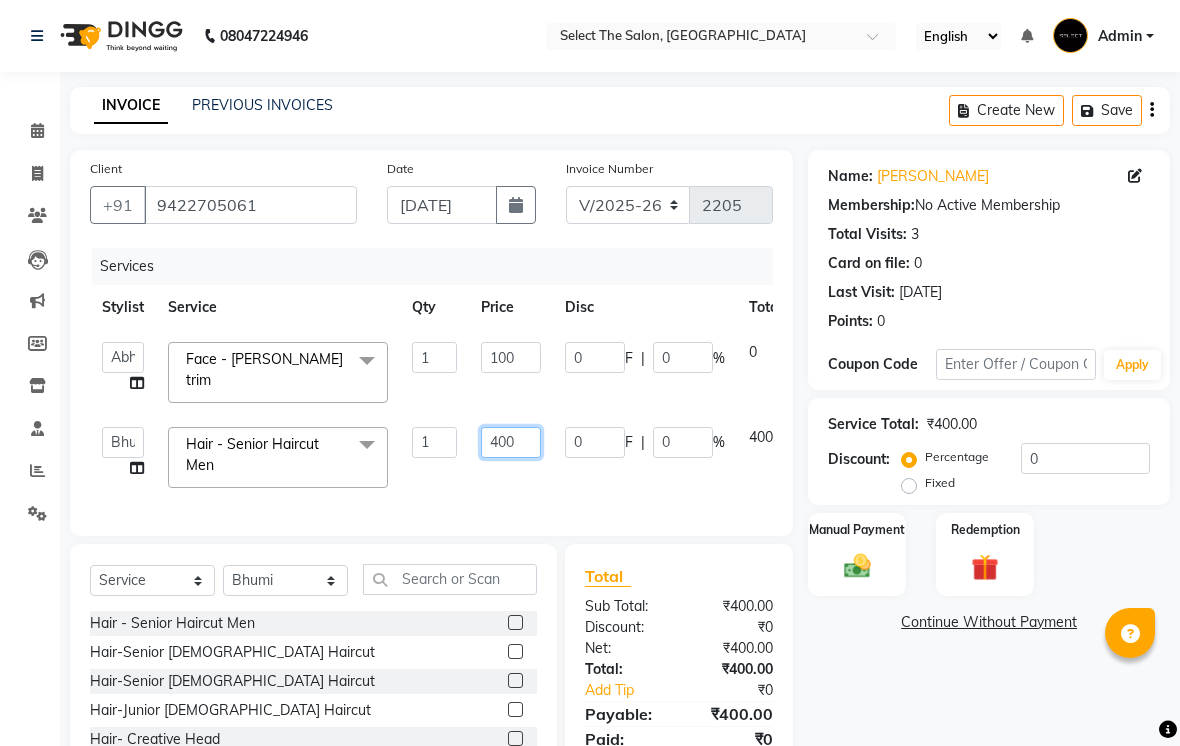 click on "400" 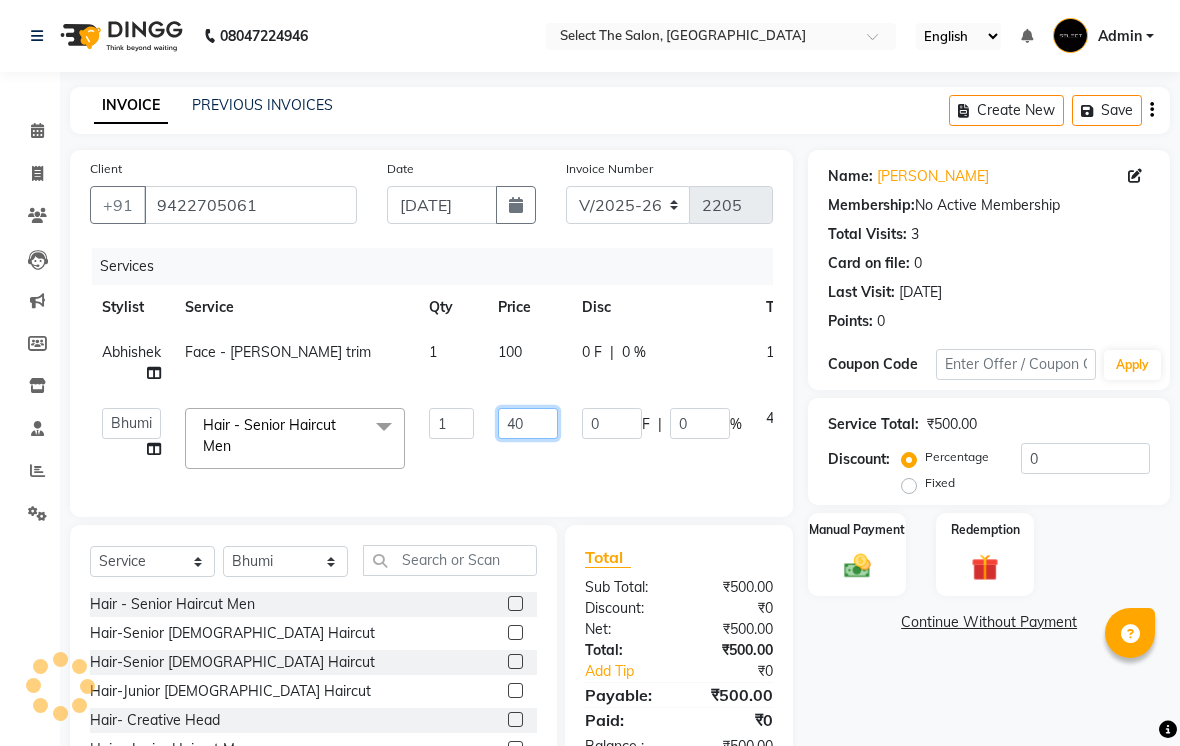 type on "4" 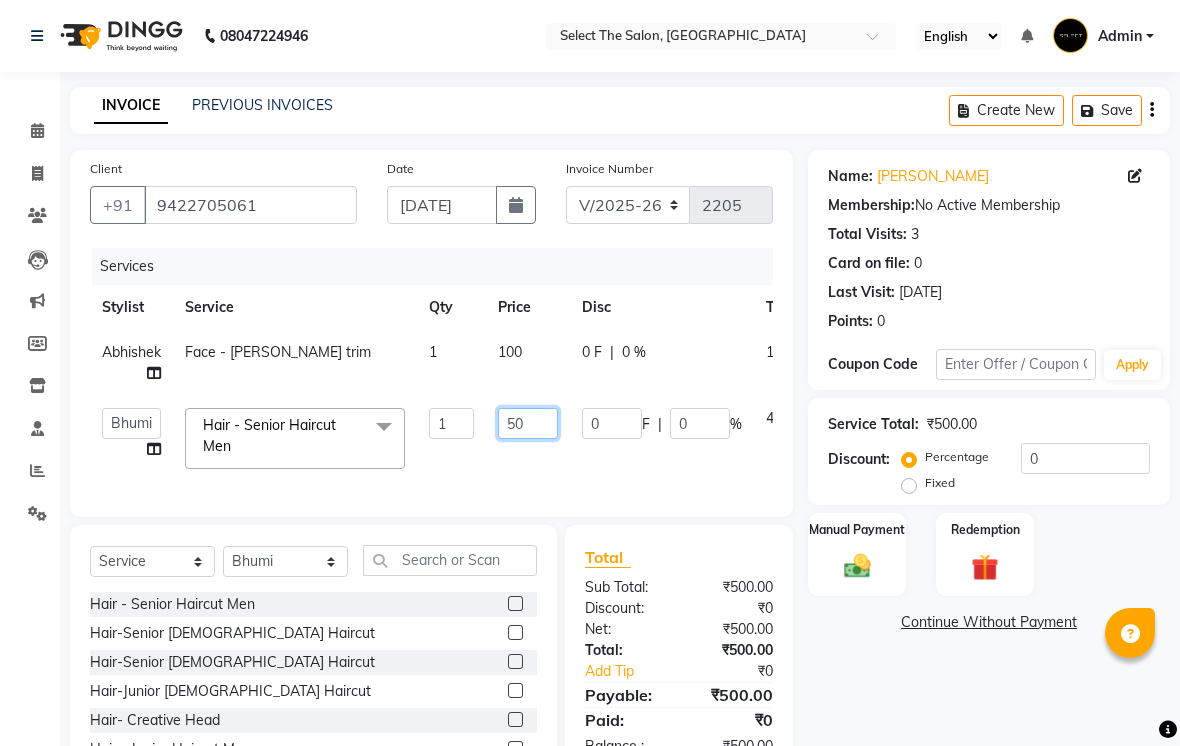 type on "500" 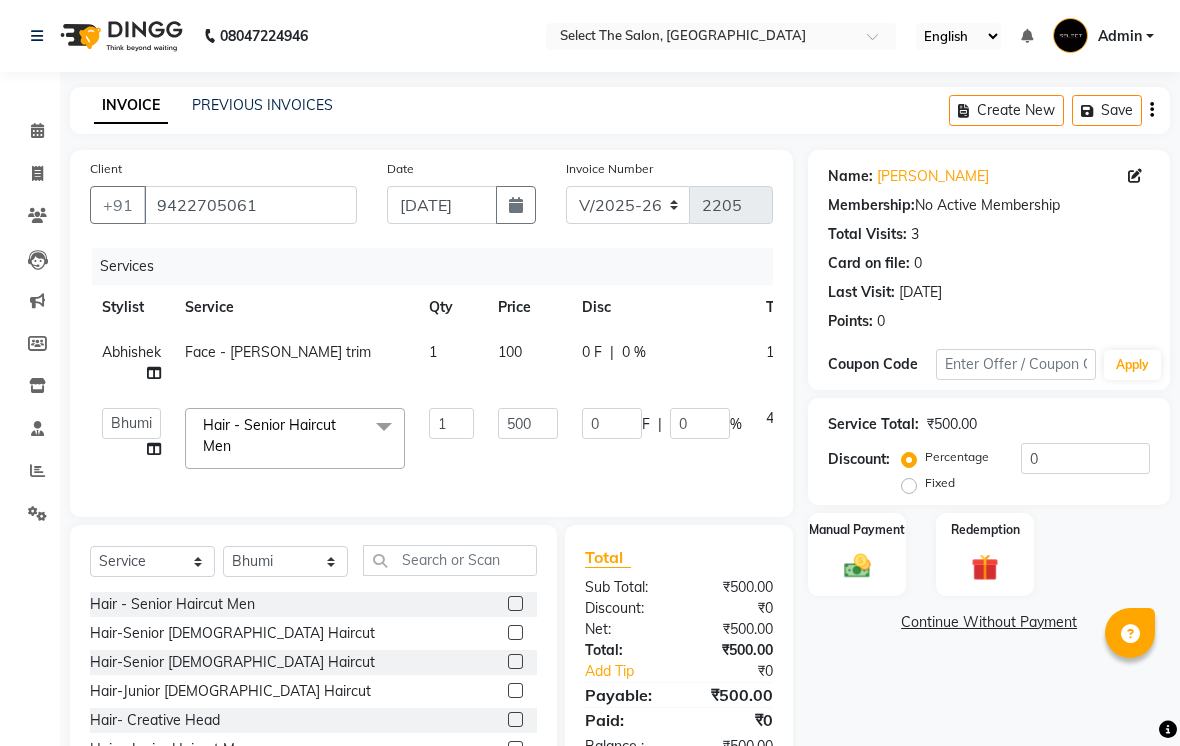 click on "Client +91 9422705061 Date 11-07-2025 Invoice Number V/2025 V/2025-26 2205 Services Stylist Service Qty Price Disc Total Action Abhishek  Face - Beard trim 1 100 0 F | 0 % 100  Abhishek    Akshay    Bhumi    Harshana Daware   Kasak   Poonam    Sachin Wagh    Sarthak    Siddhika    Venkatesh warule   Yogeshwari  Hair - Senior Haircut Men  x Hair - Senior Haircut Men Hair-Senior Female Haircut Hair-Senior Female Haircut Hair-Junior Female Haircut Hair- Creative Head  Hair - Junior Haircut Men  Hair - Mens Styling Hair - Mens Haircolour Hair - Global Colour Hair - Mens hair colour Touch-up Hair - Root Touchup 1 Inch Hair - Root Touchup 2 inch Hair - Mens Keratin Treatment Hair - K18 Treatment Hair - Mens Hair spa Hair - Mens hairwash Head Massage Keratin Wash  Hair- Kids Haircut Consultation  Hair - Creative Head Mens Hair - Fringe  Hair - Fiber Clinix Hair - Root Touchup 1 Inch AF Hair - Root Touchup 2 inch AF Hair - Makeup and bridal hair style  Hair - Biotop Spa  Hair - Female Styling  Foot spa Hand spa B3 1" 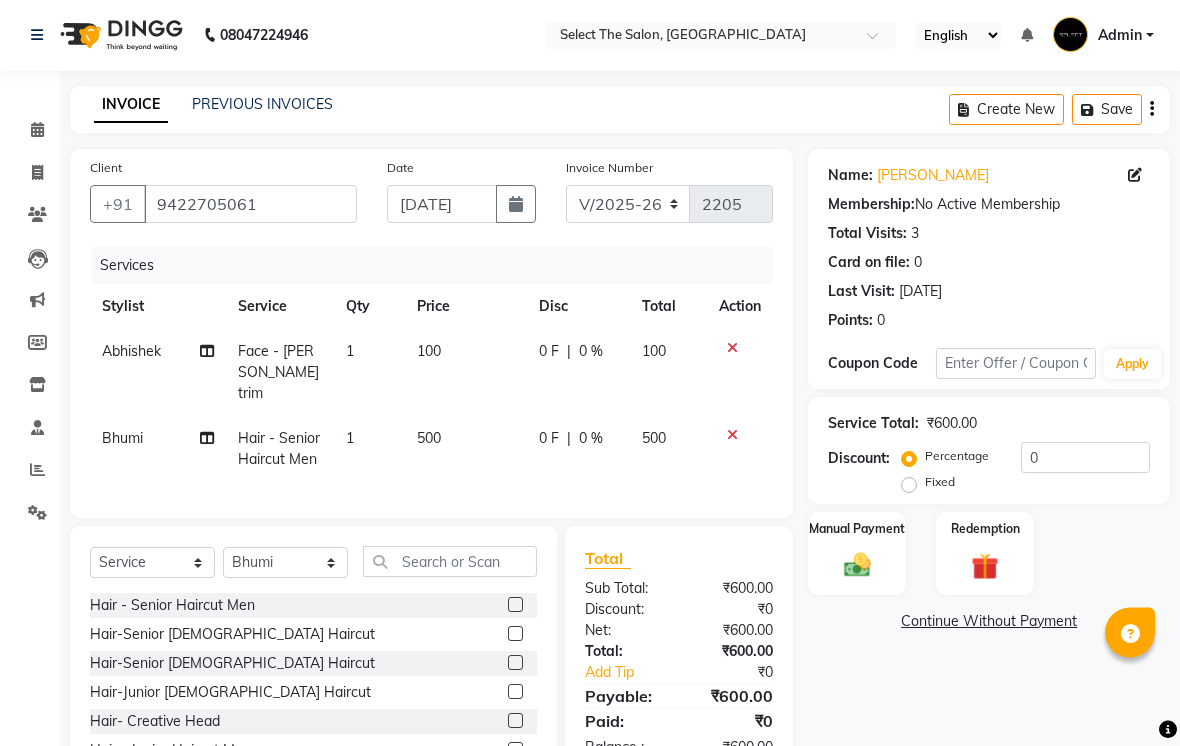 scroll, scrollTop: 1, scrollLeft: 0, axis: vertical 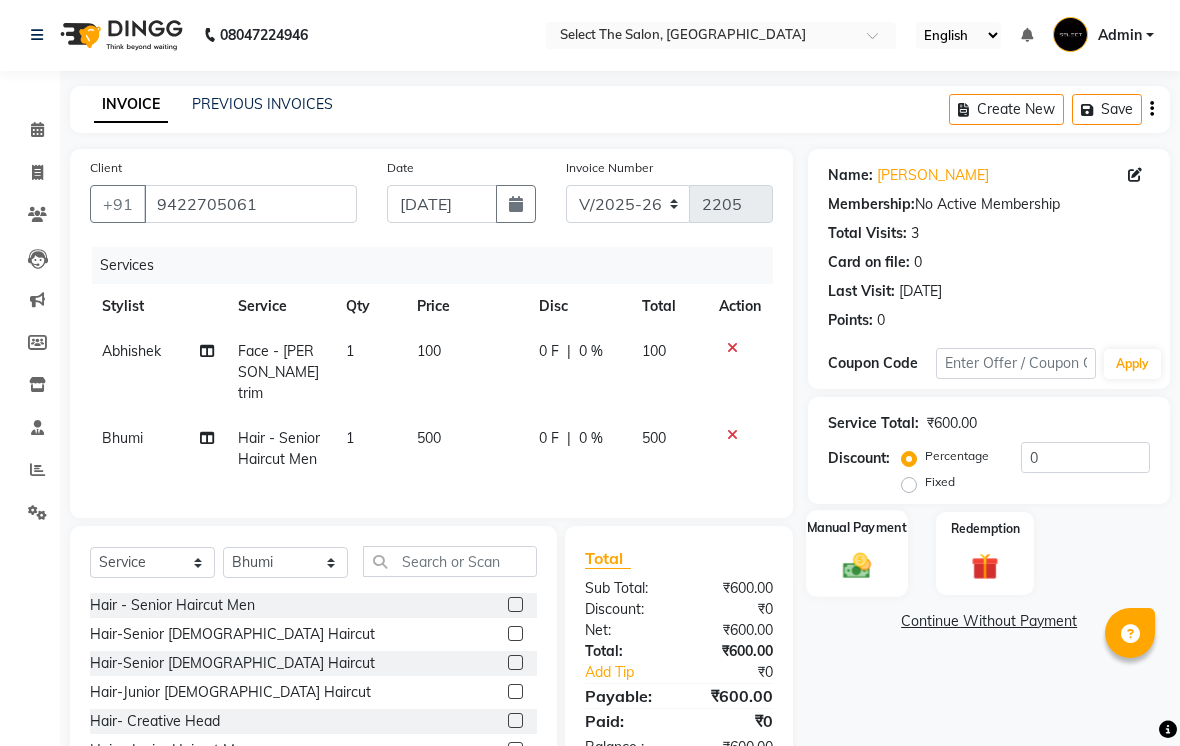 click 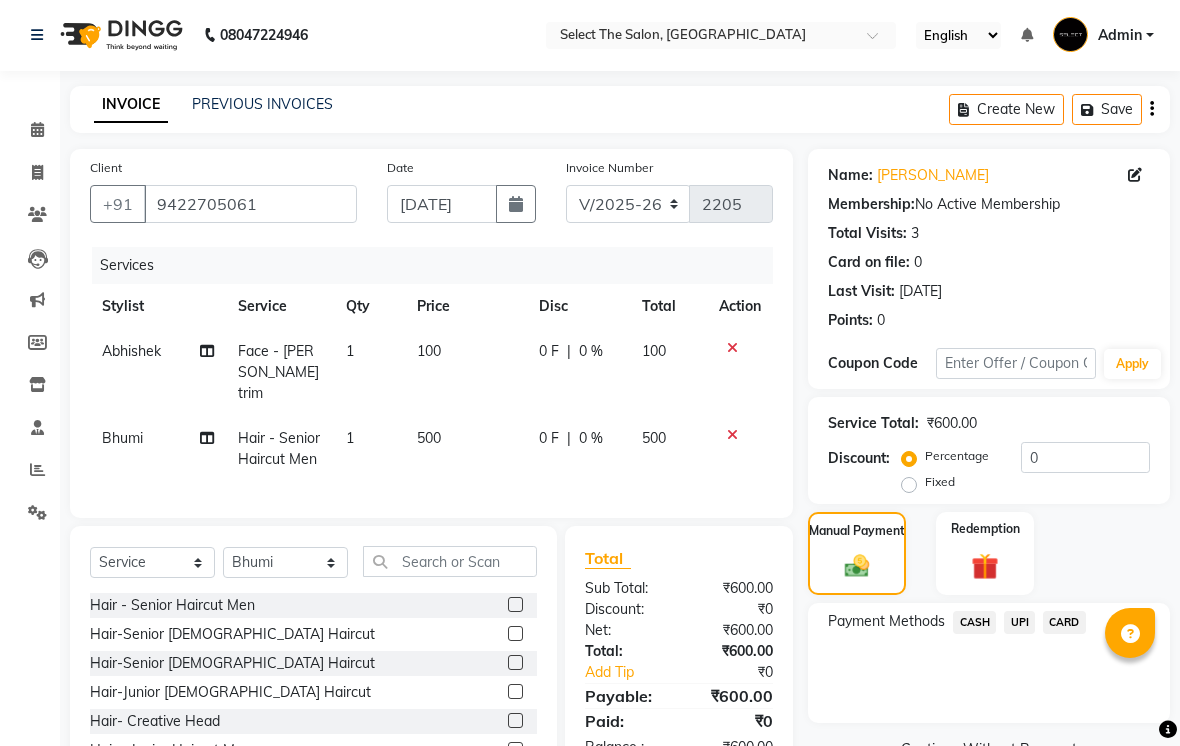 click on "CASH" 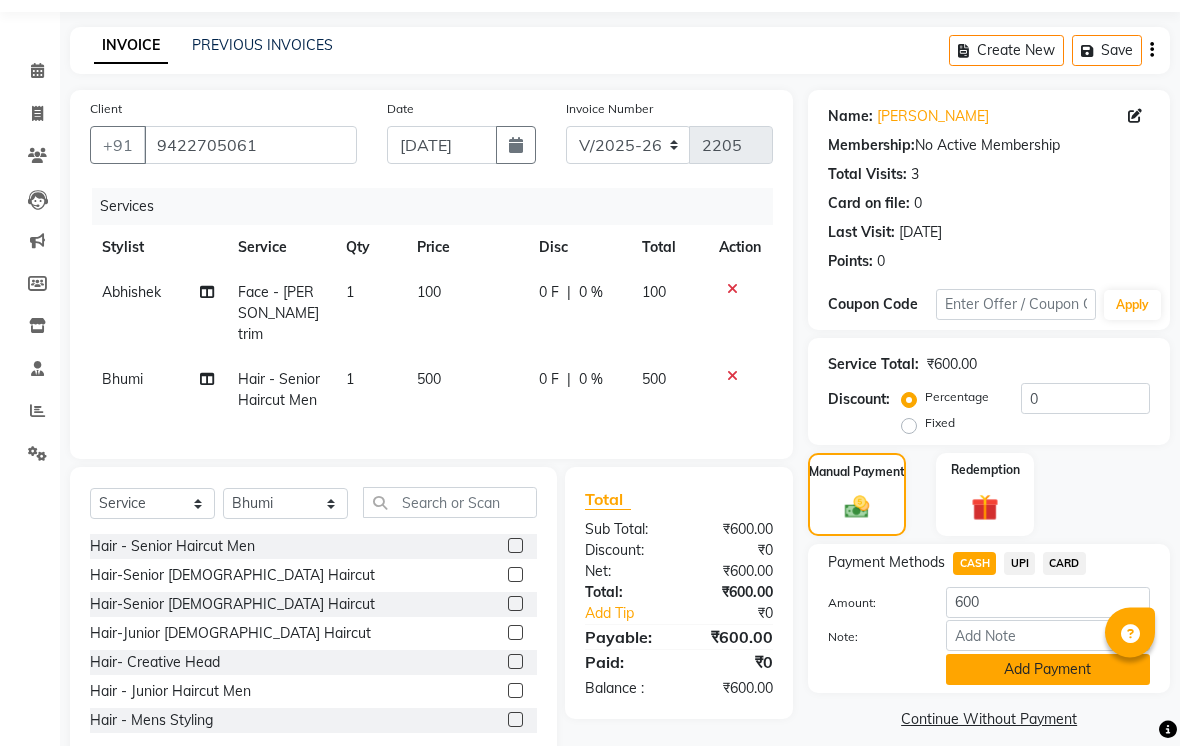 click on "Add Payment" 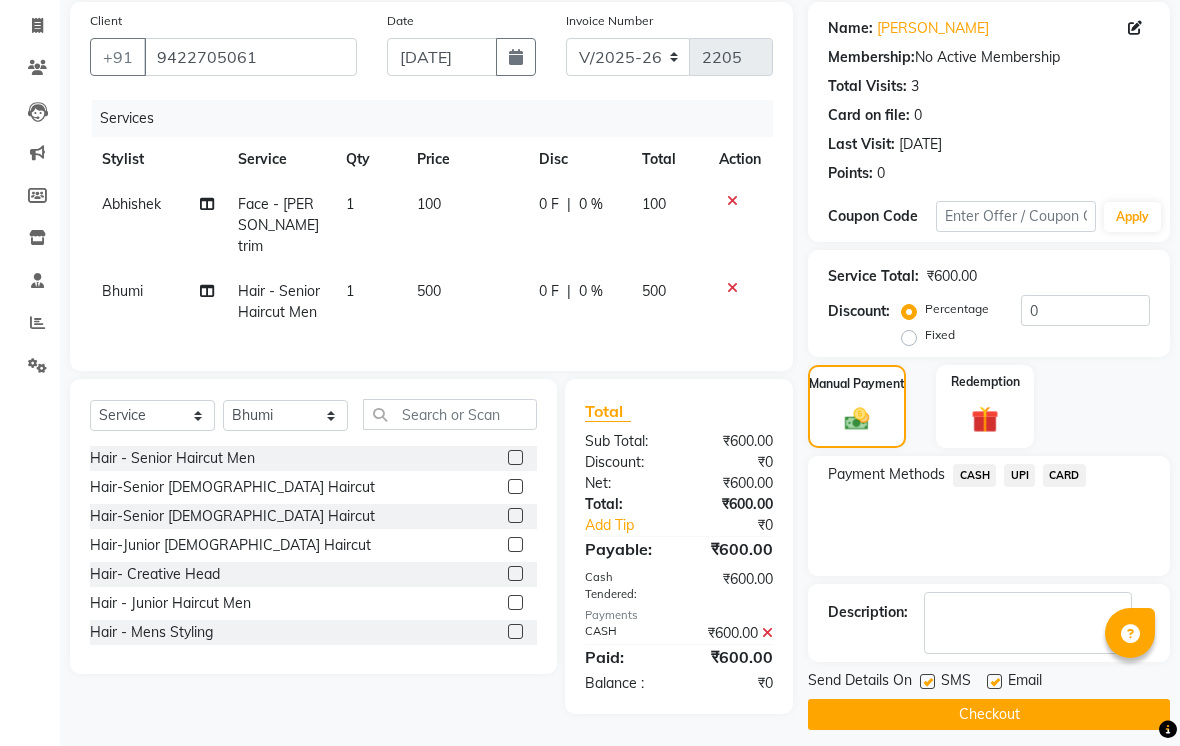 scroll, scrollTop: 161, scrollLeft: 0, axis: vertical 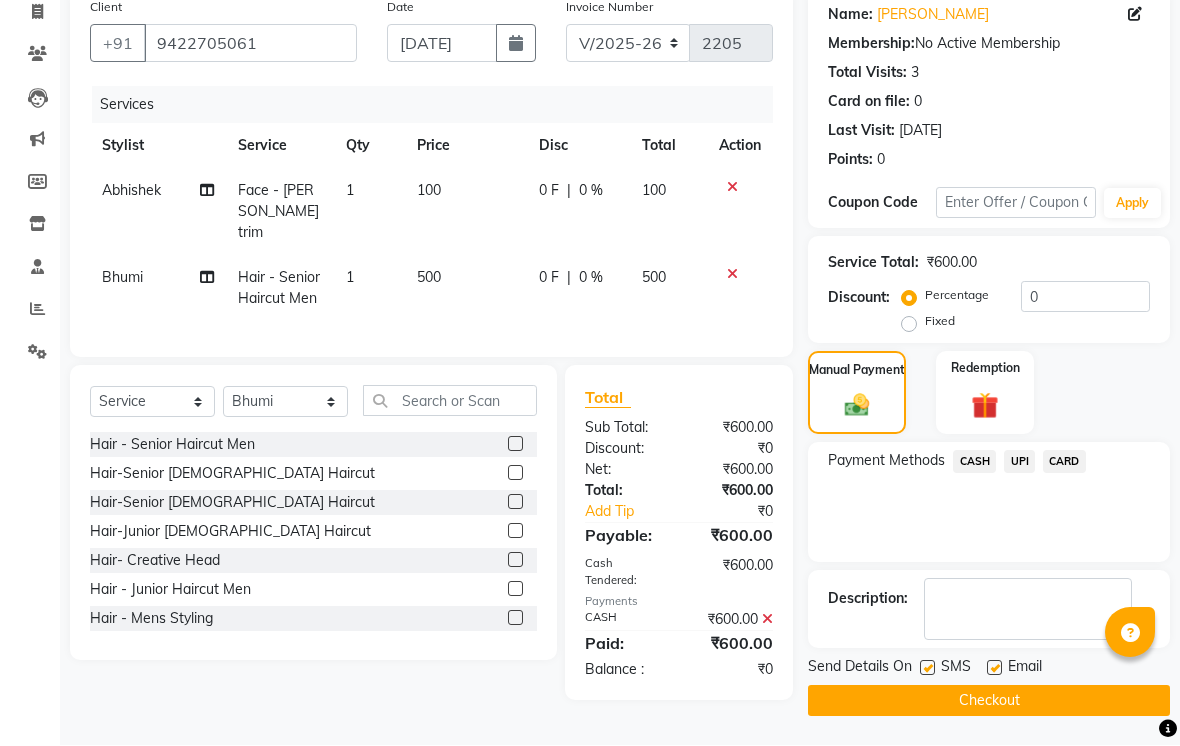 click on "Checkout" 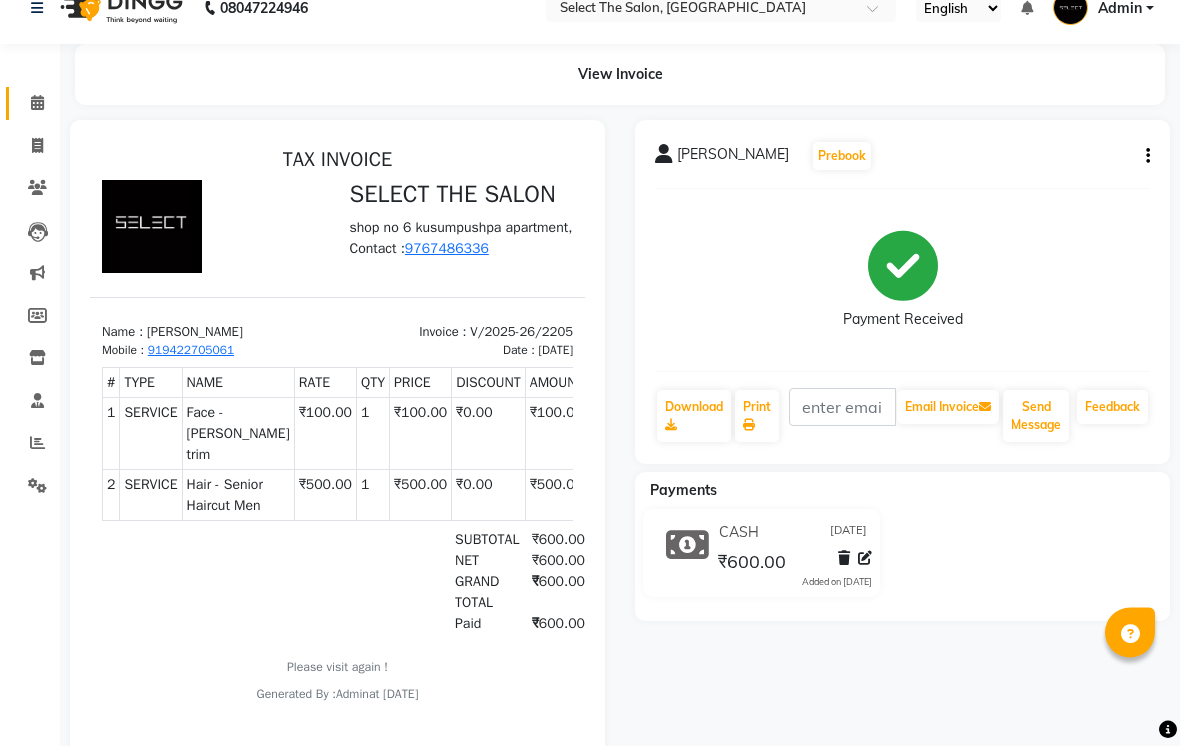 scroll, scrollTop: 28, scrollLeft: 0, axis: vertical 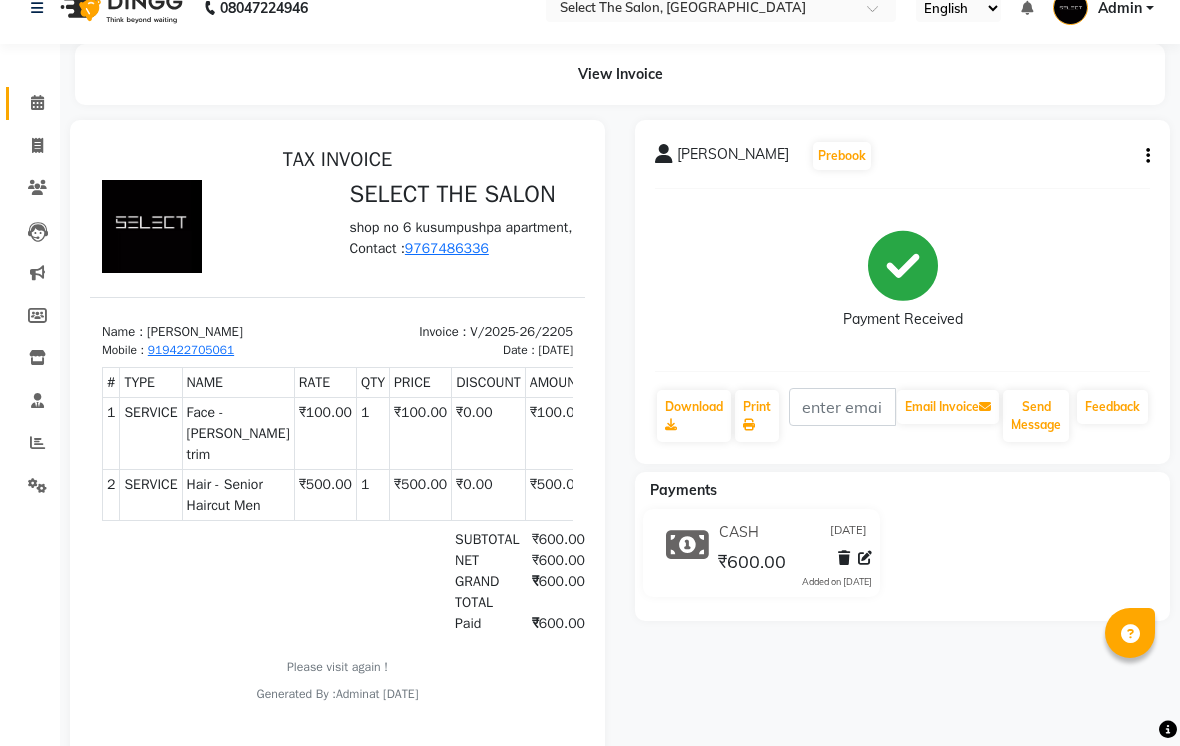 click 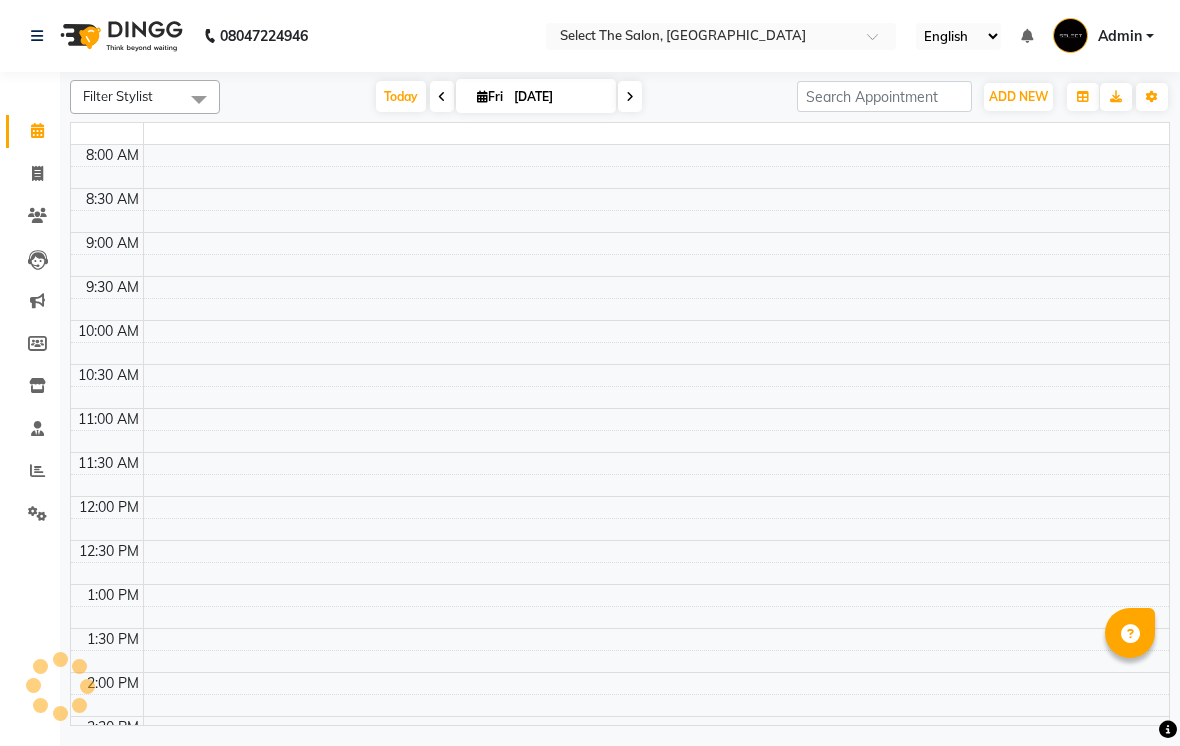 scroll, scrollTop: 0, scrollLeft: 0, axis: both 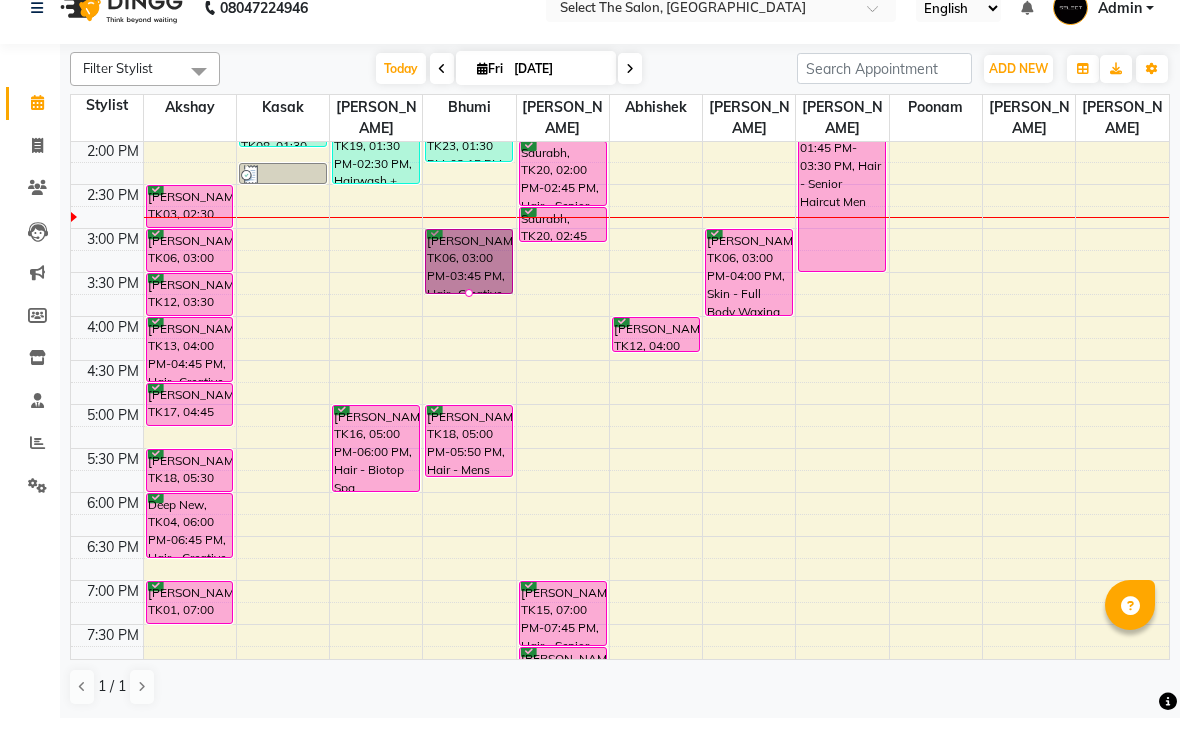 click at bounding box center (469, 321) 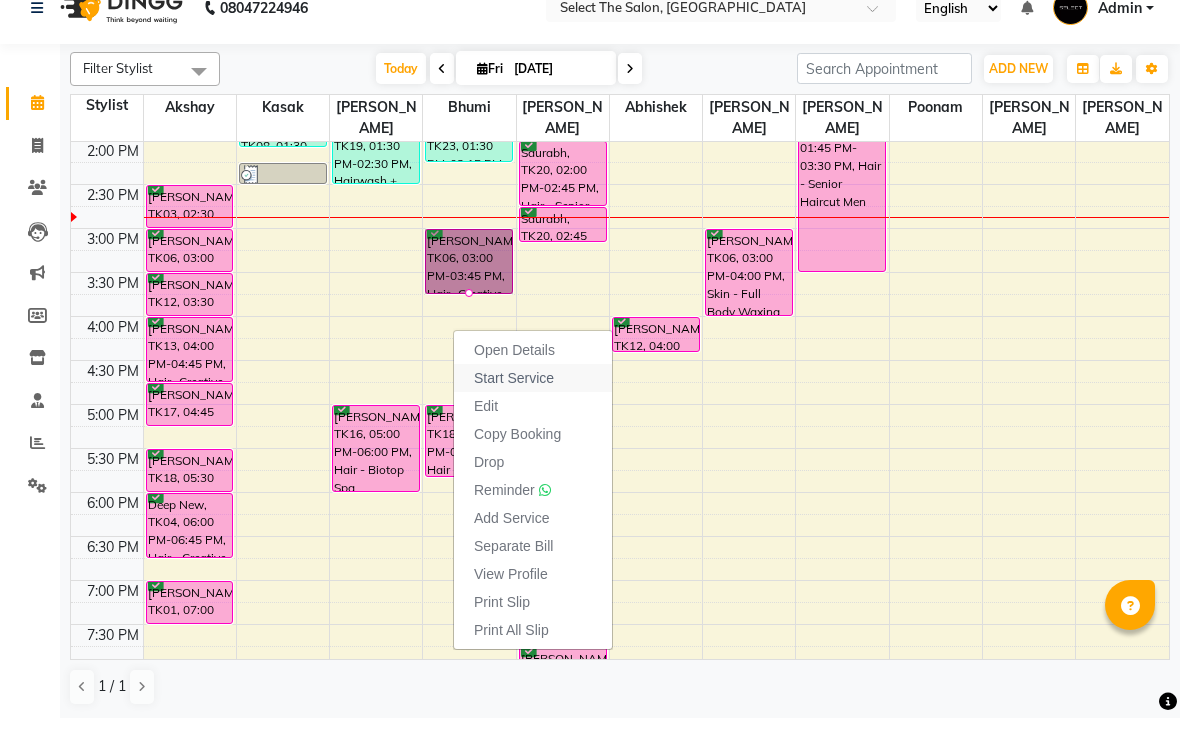 click on "Start Service" at bounding box center [514, 406] 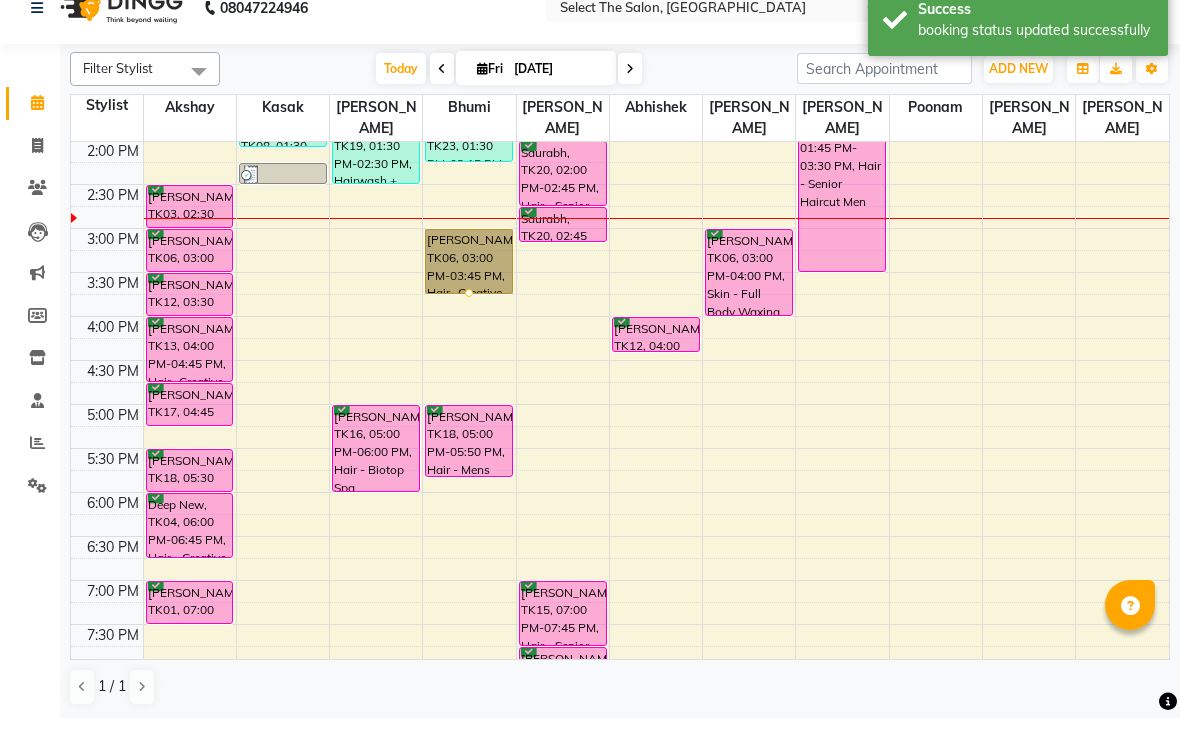 click at bounding box center [469, 321] 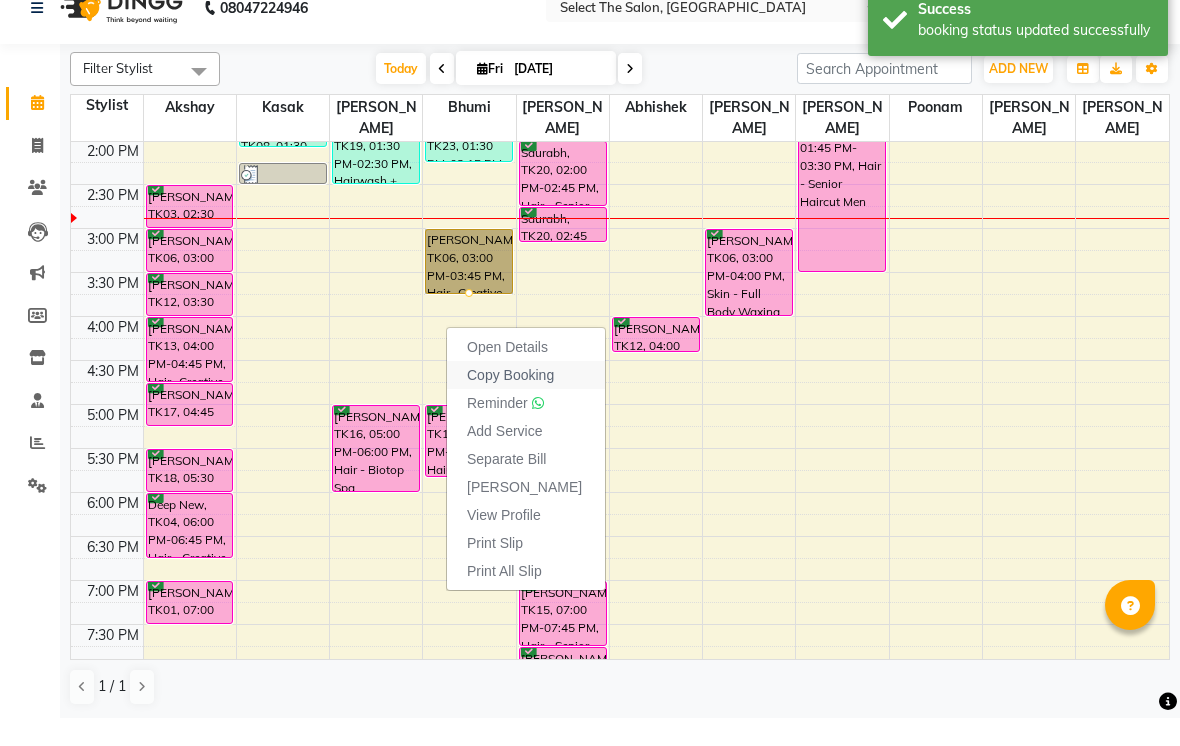 click on "Copy Booking" at bounding box center (526, 403) 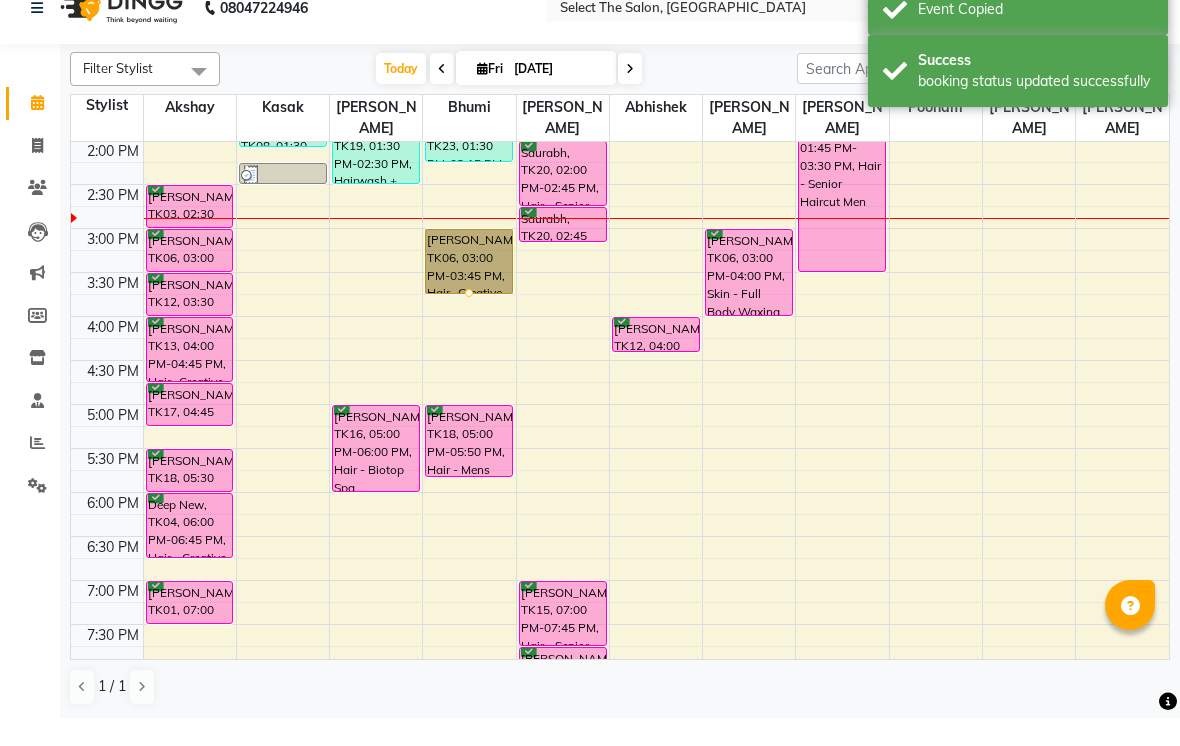 click at bounding box center [469, 321] 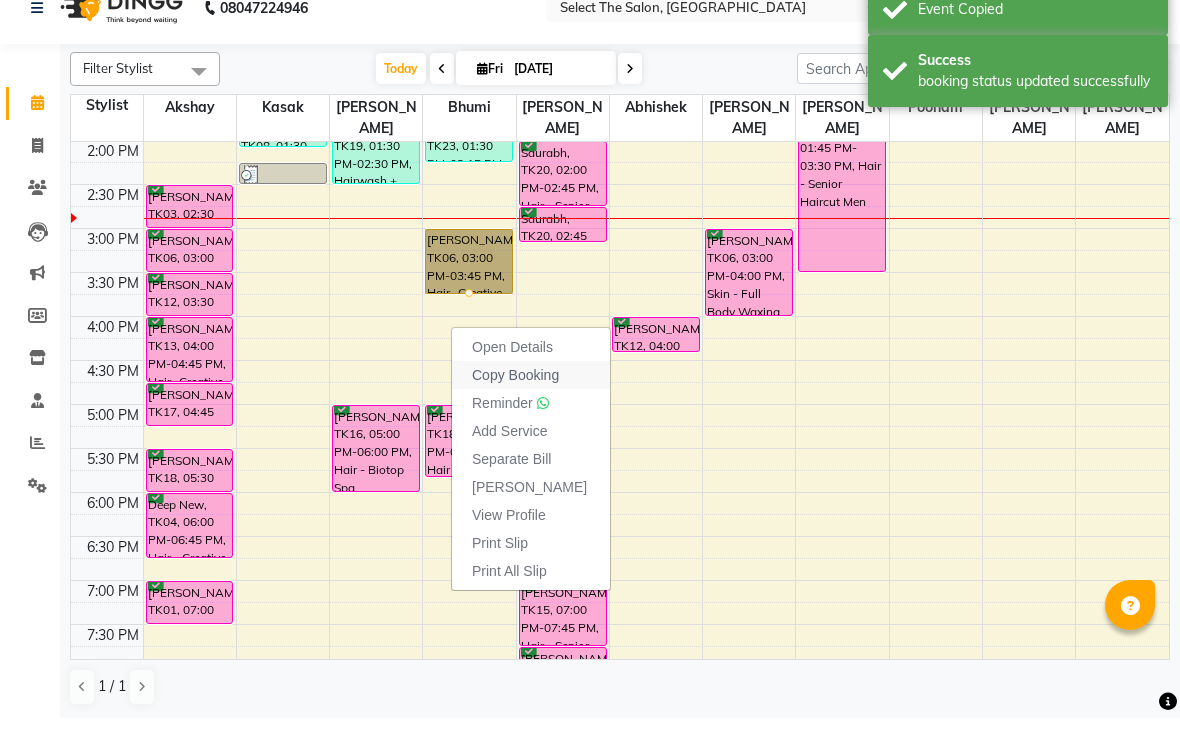 click on "Copy Booking" at bounding box center (515, 403) 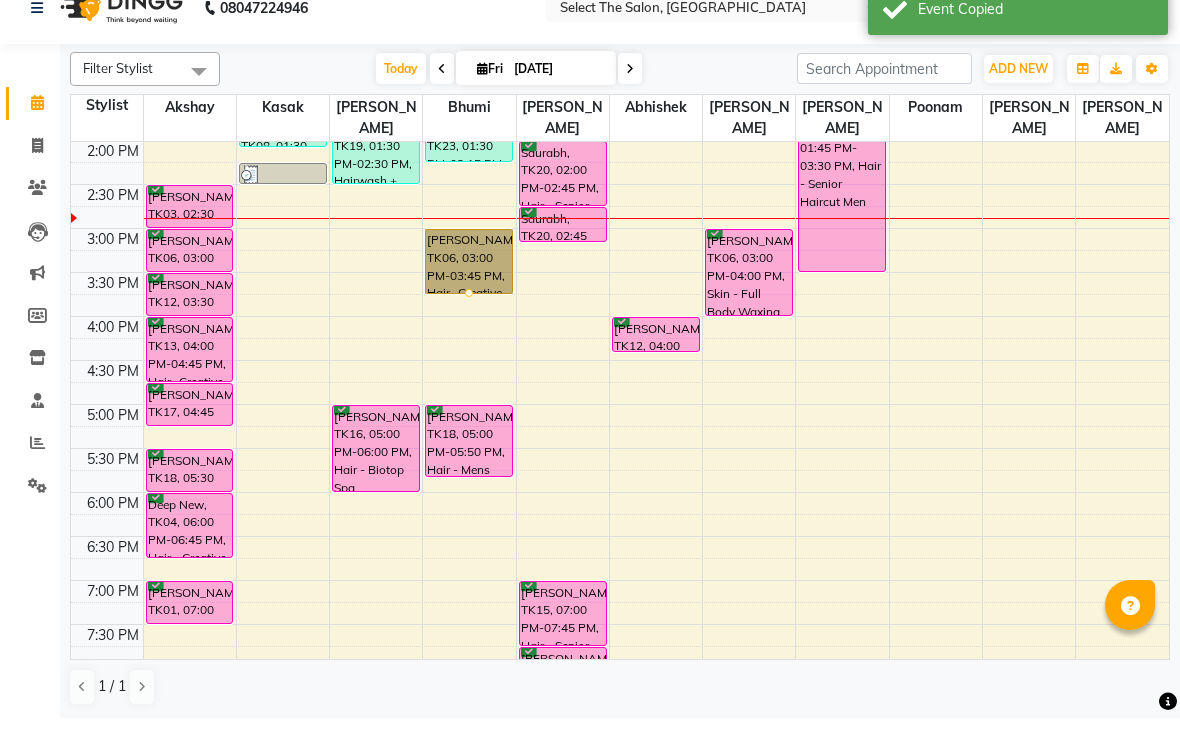 click at bounding box center (469, 321) 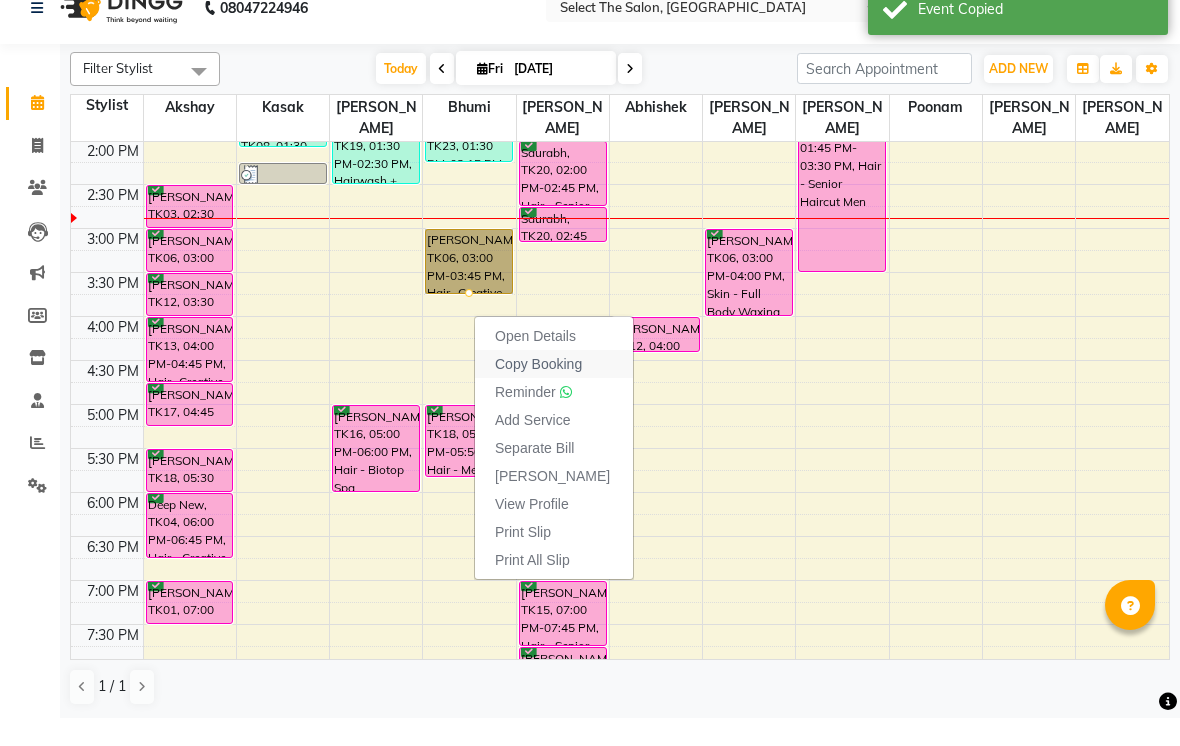 click on "Copy Booking" at bounding box center [538, 392] 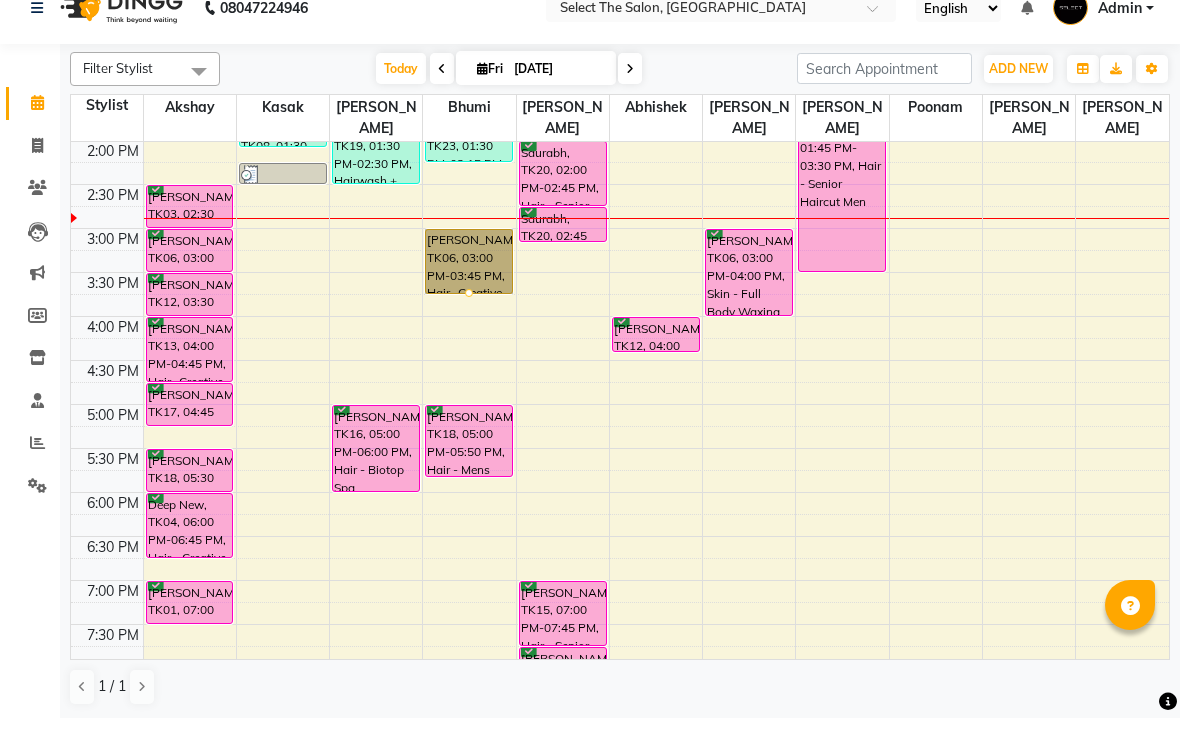click at bounding box center (469, 321) 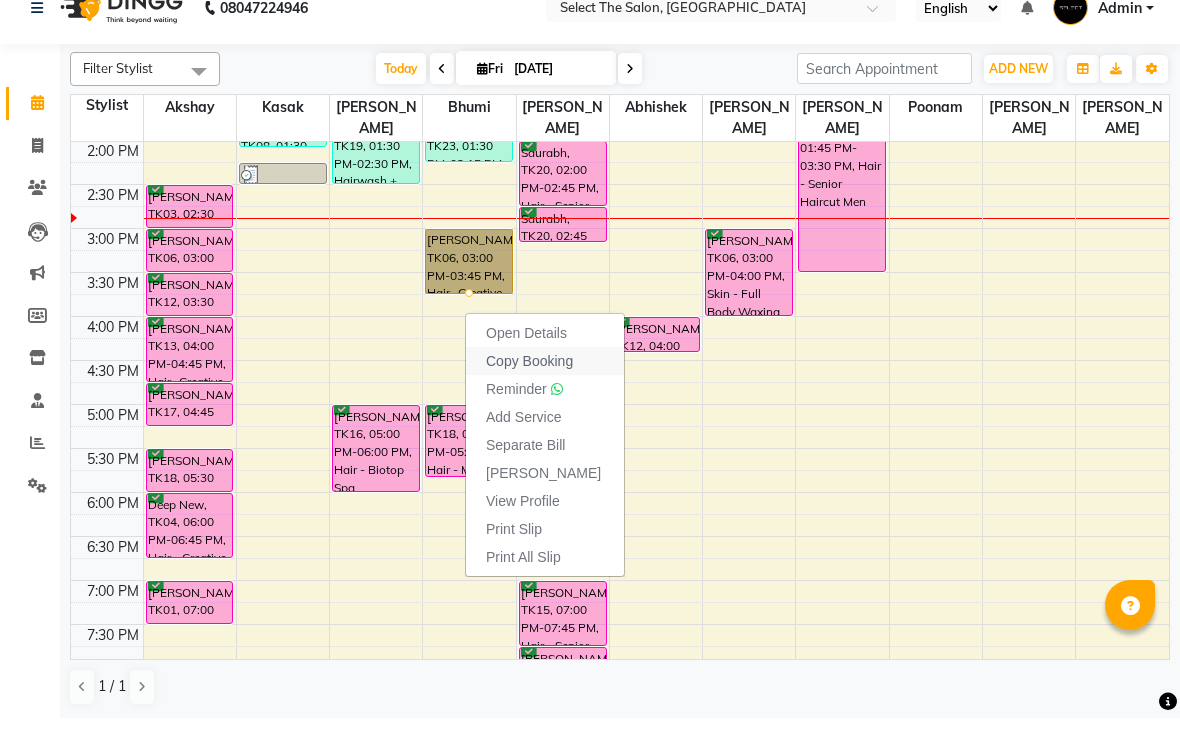 click on "Copy Booking" at bounding box center [529, 389] 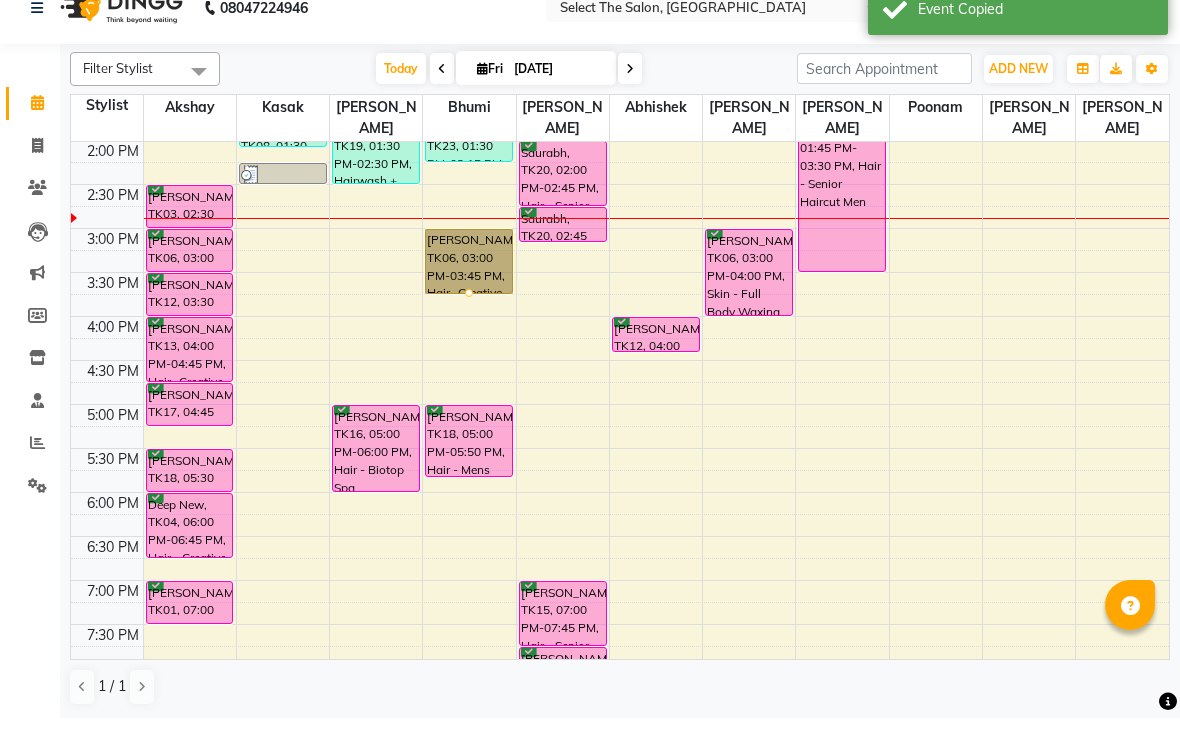 click at bounding box center (469, 321) 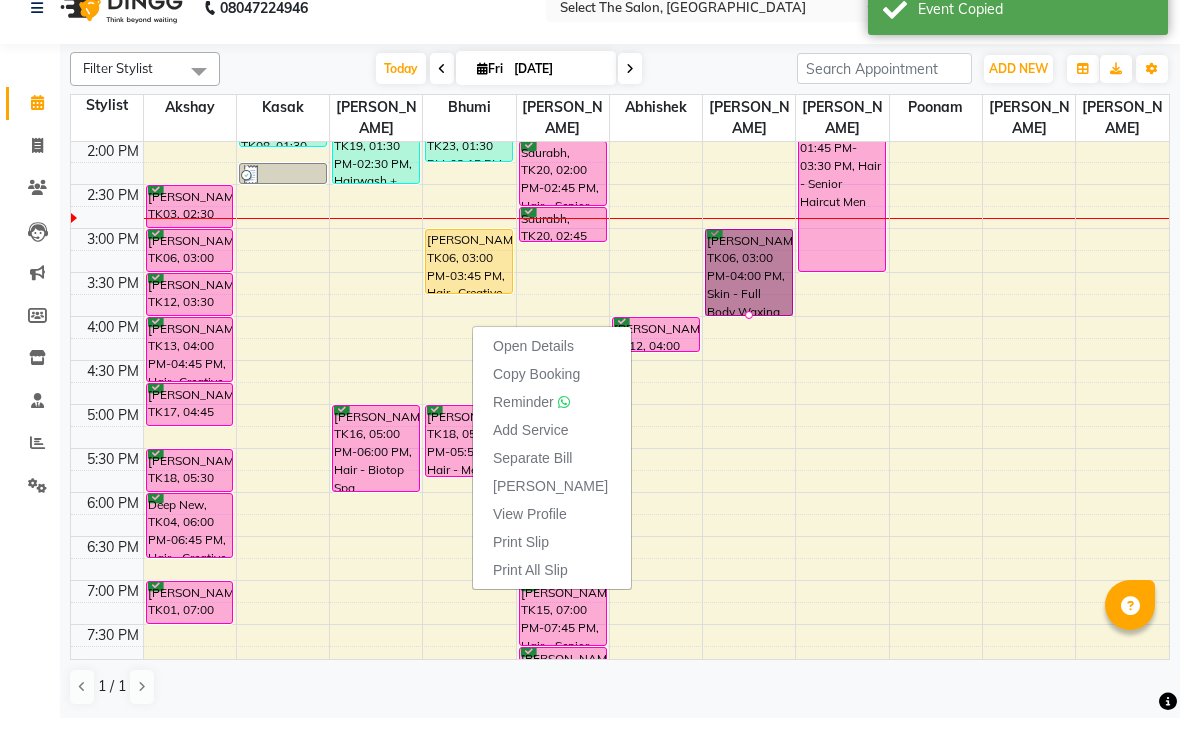 click at bounding box center (749, 343) 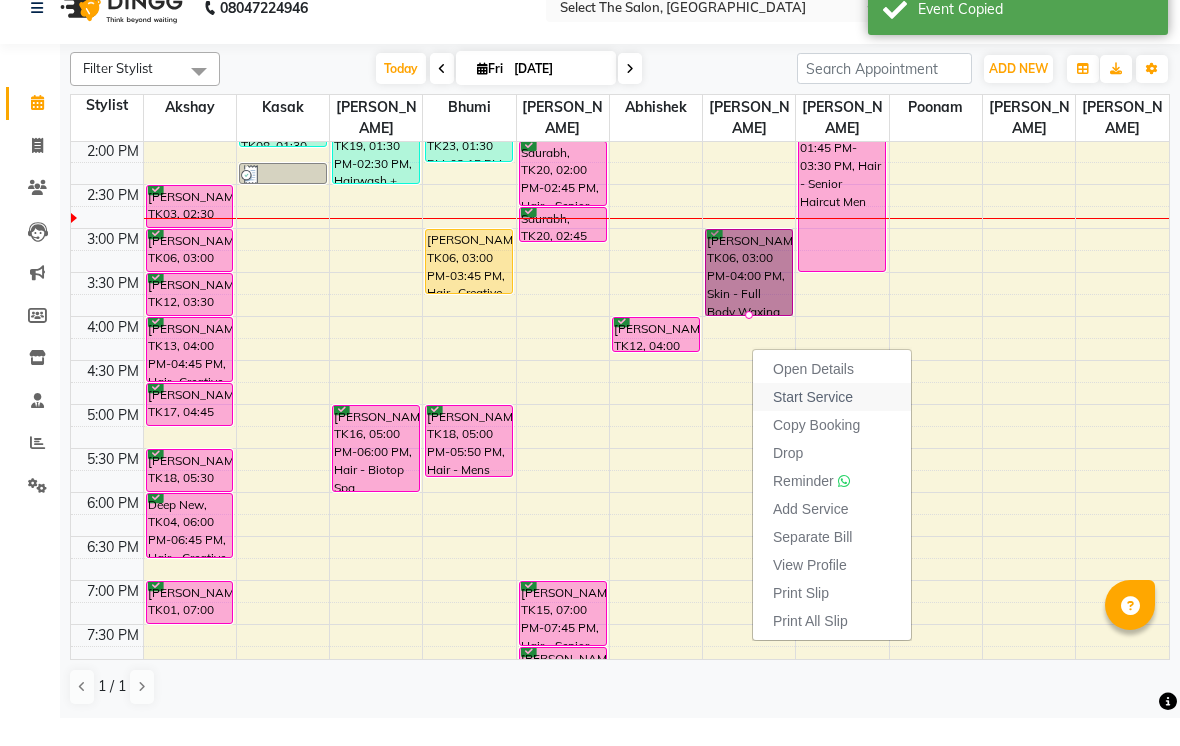 click on "Start Service" at bounding box center [813, 425] 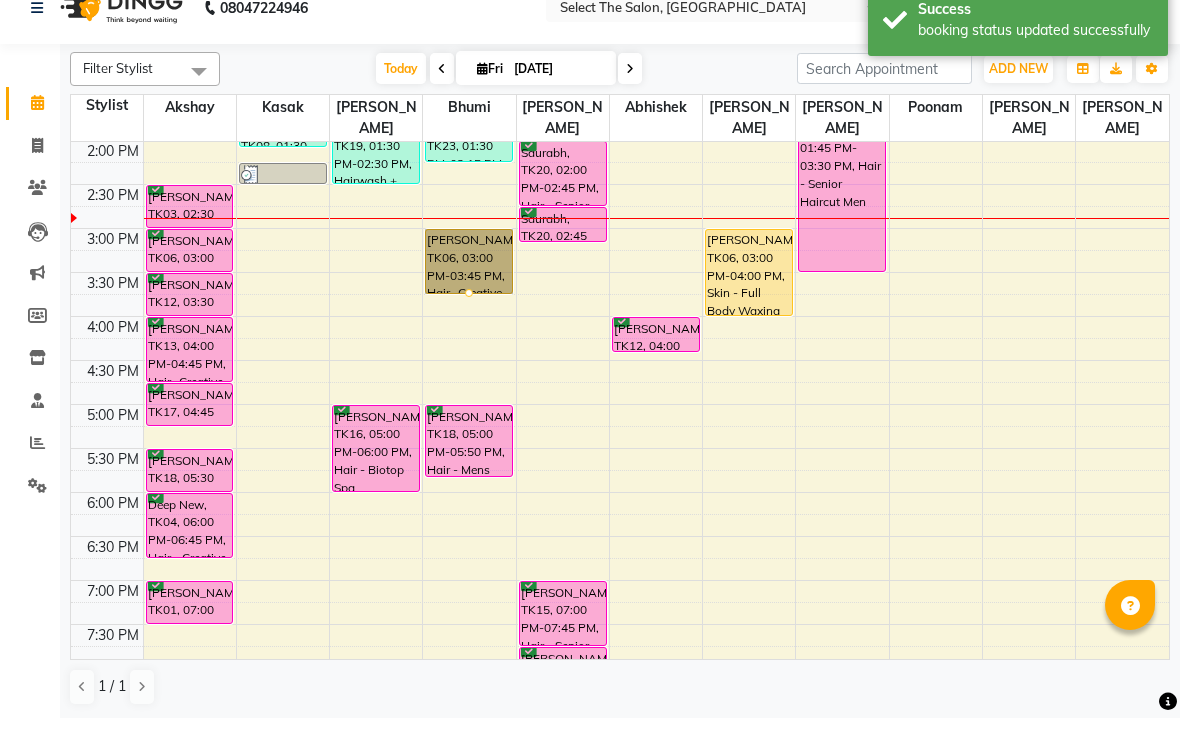click at bounding box center (469, 321) 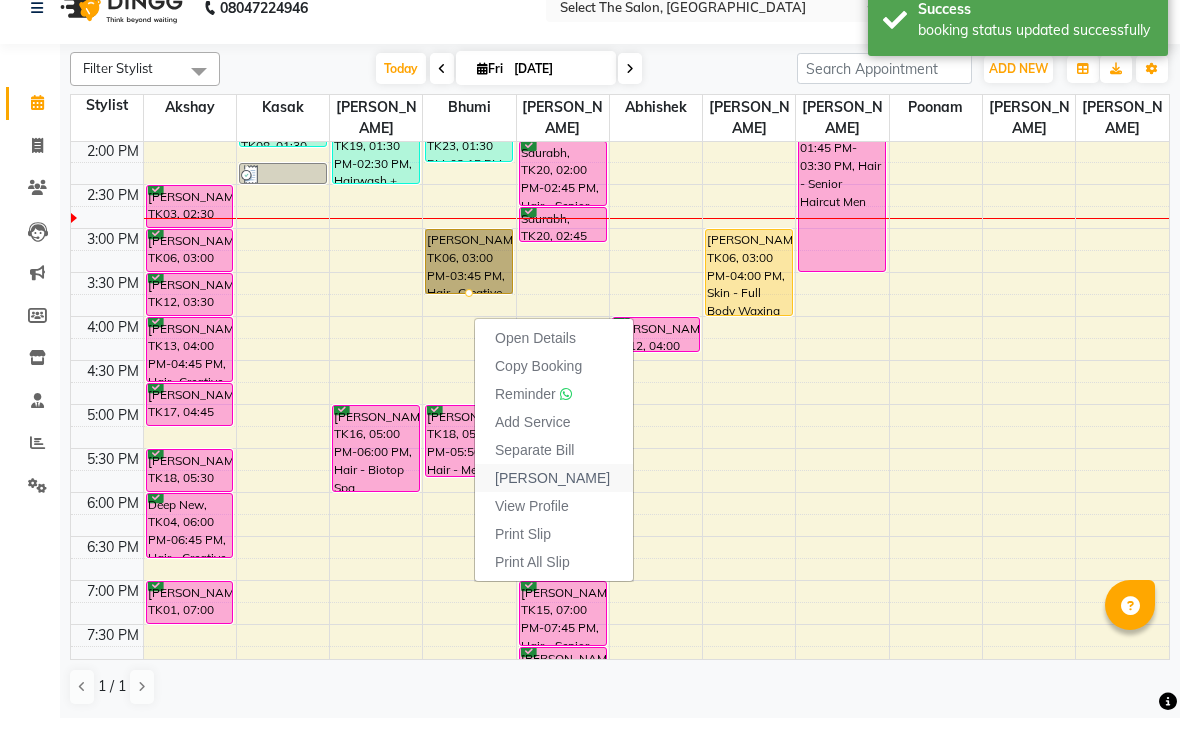click on "[PERSON_NAME]" at bounding box center [552, 506] 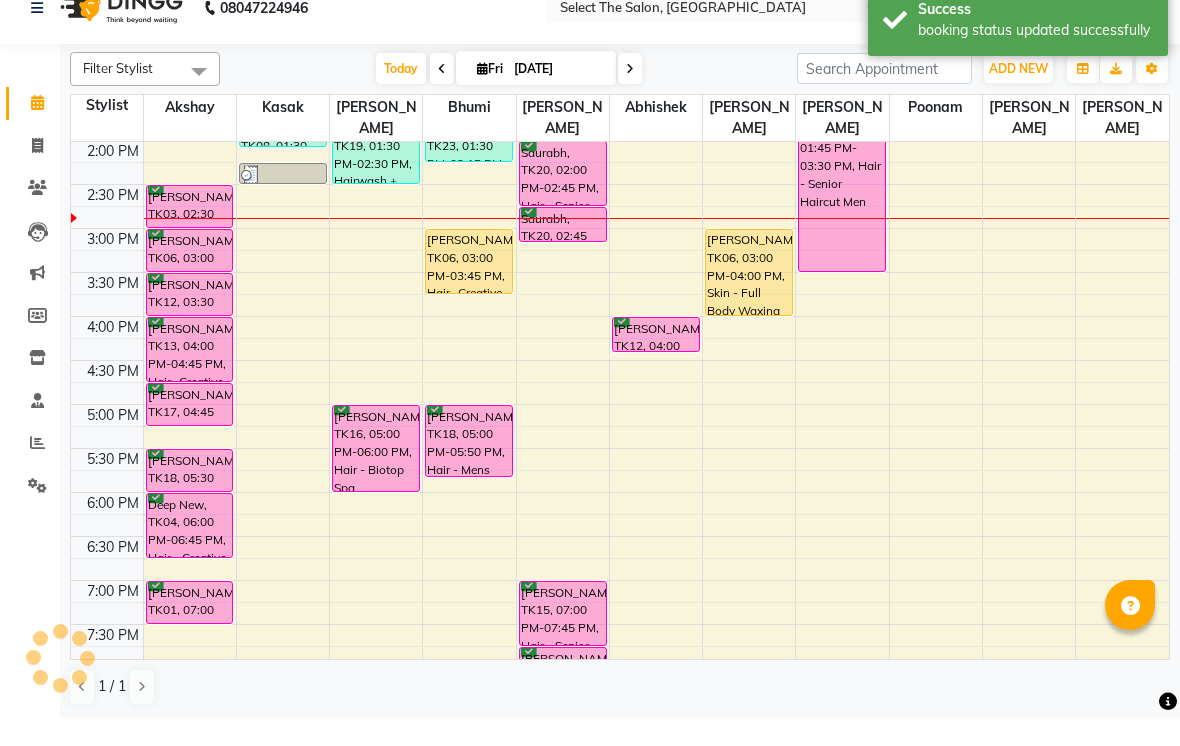 select on "service" 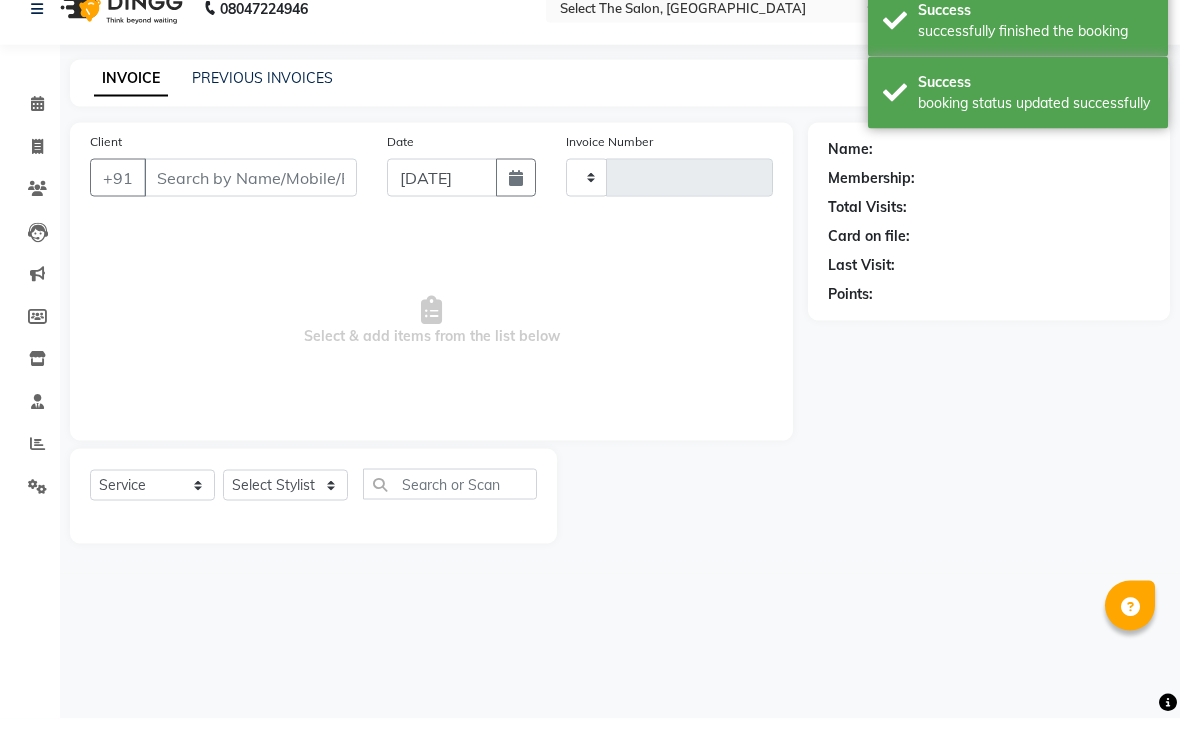 type on "2206" 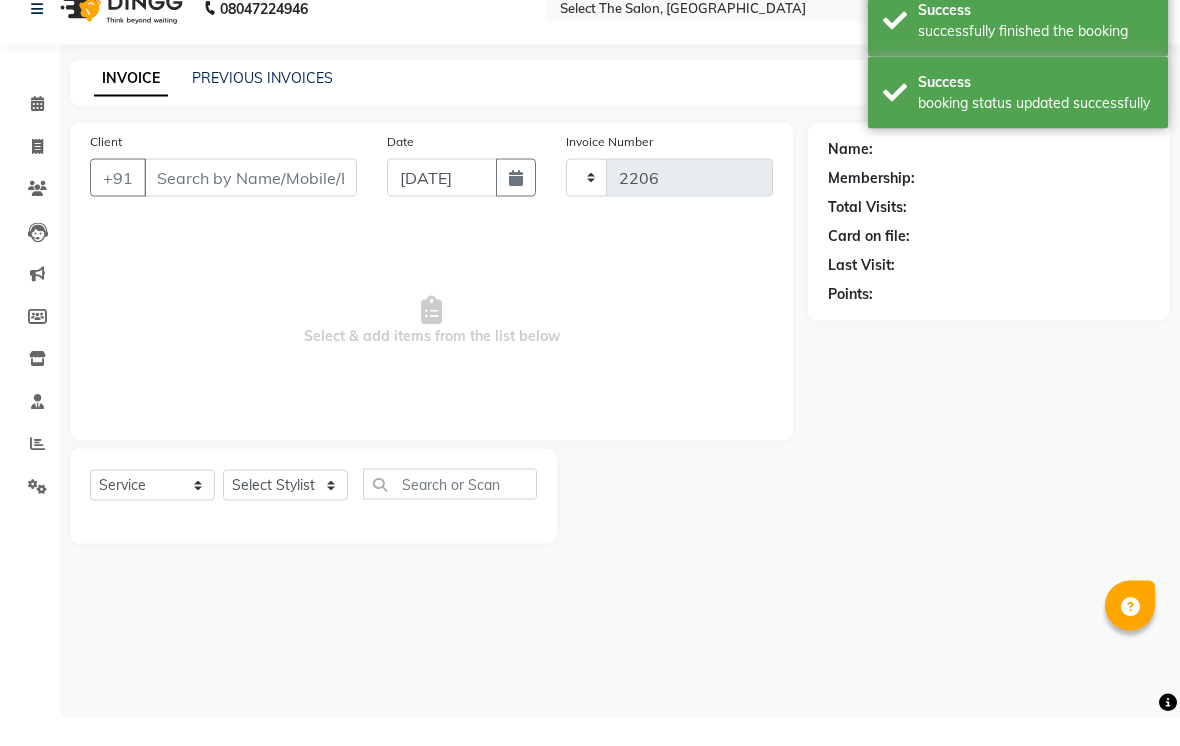 select on "4969" 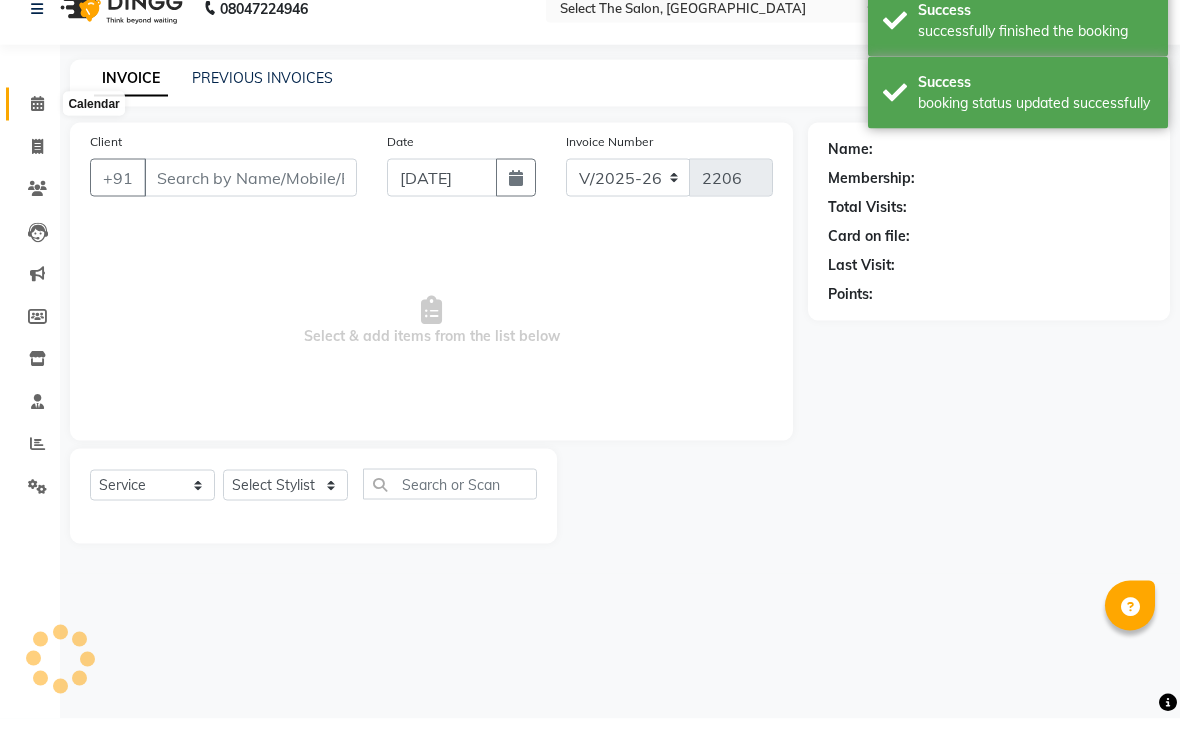 click 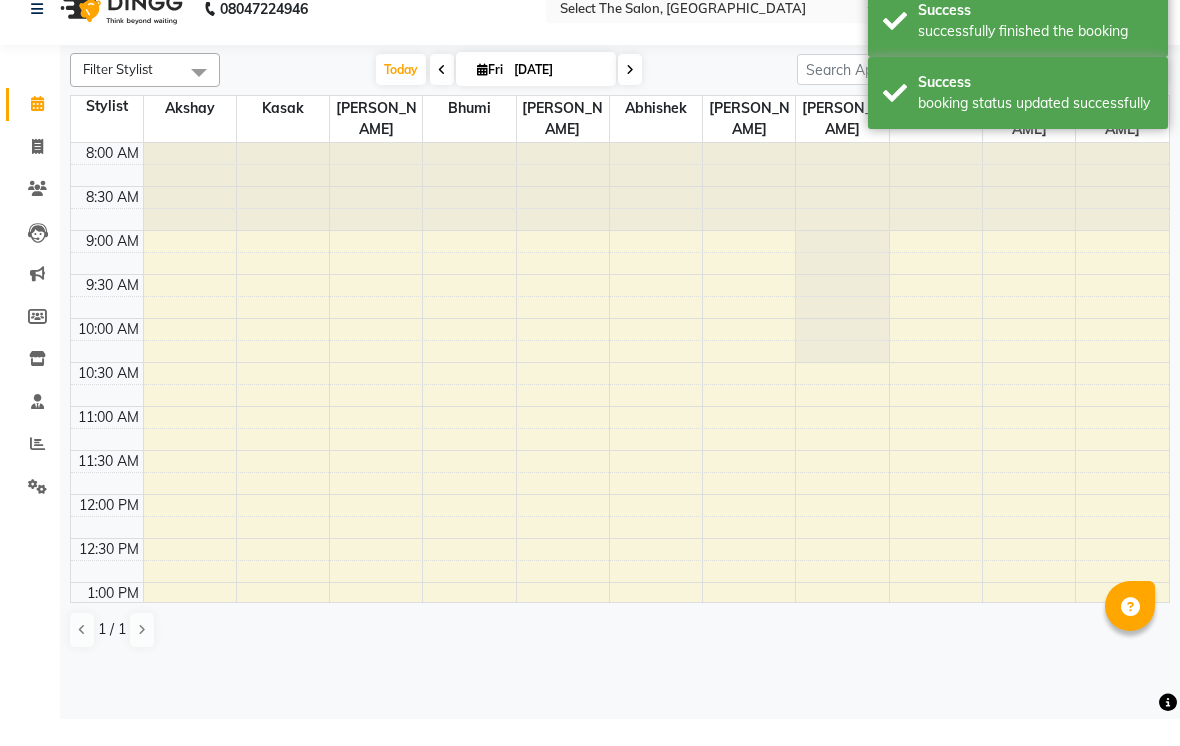 scroll, scrollTop: 0, scrollLeft: 0, axis: both 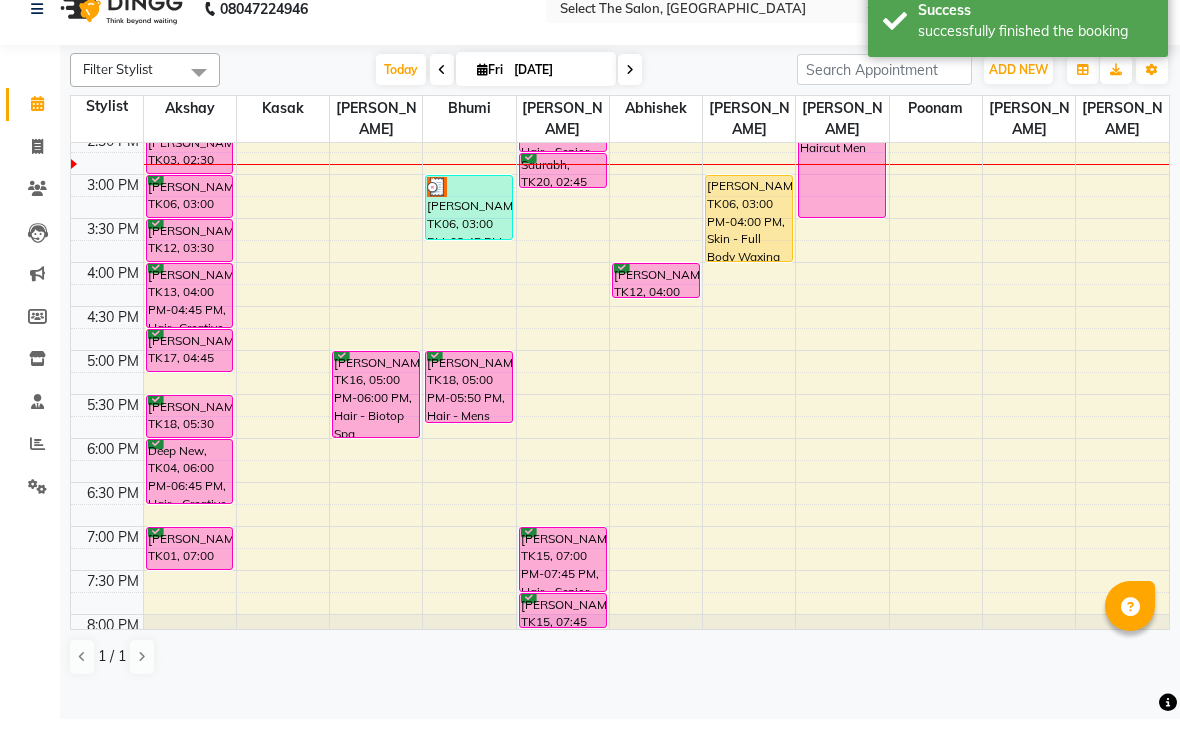 click on "[PERSON_NAME], TK06, 03:00 PM-03:45 PM, Hair- Creative Head" at bounding box center (469, 234) 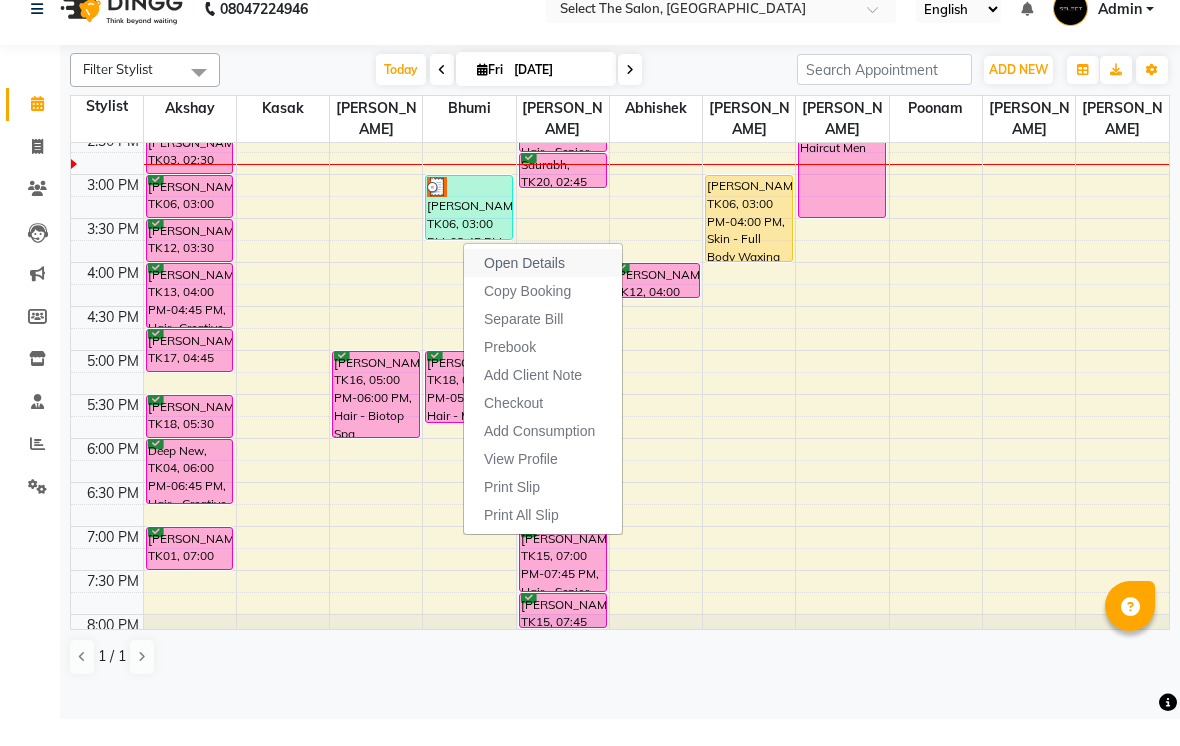 click on "Open Details" at bounding box center (543, 290) 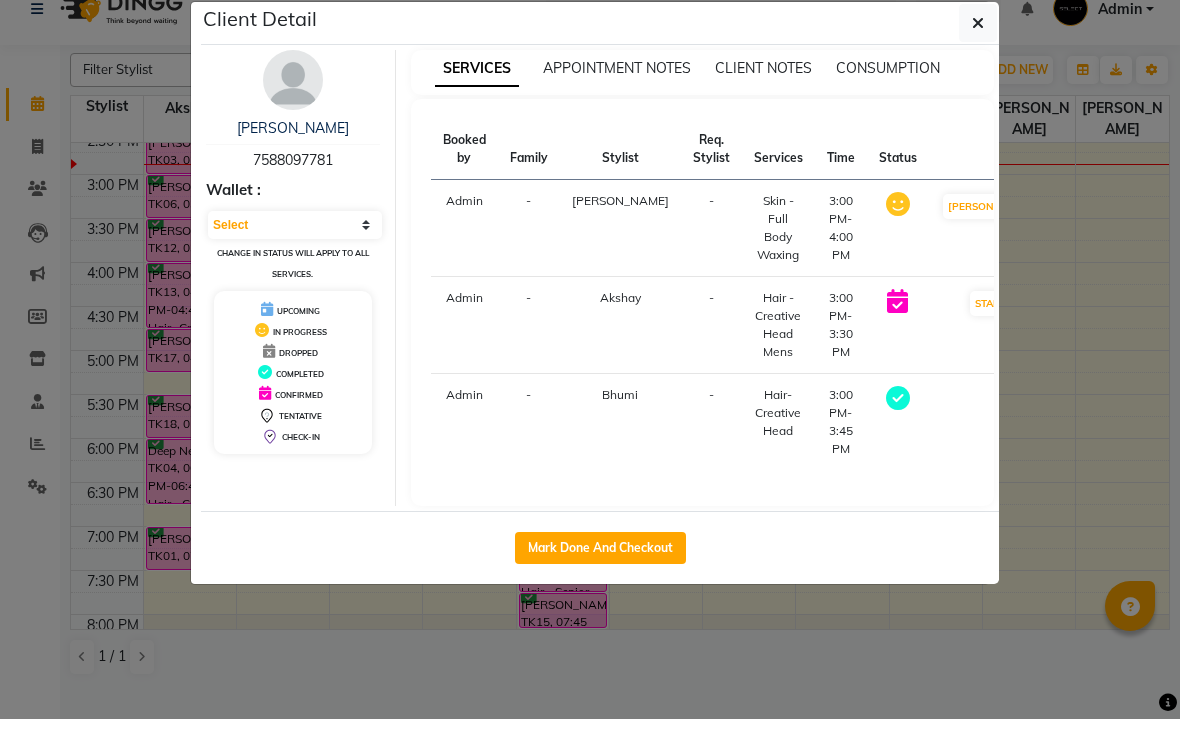 click at bounding box center [898, 231] 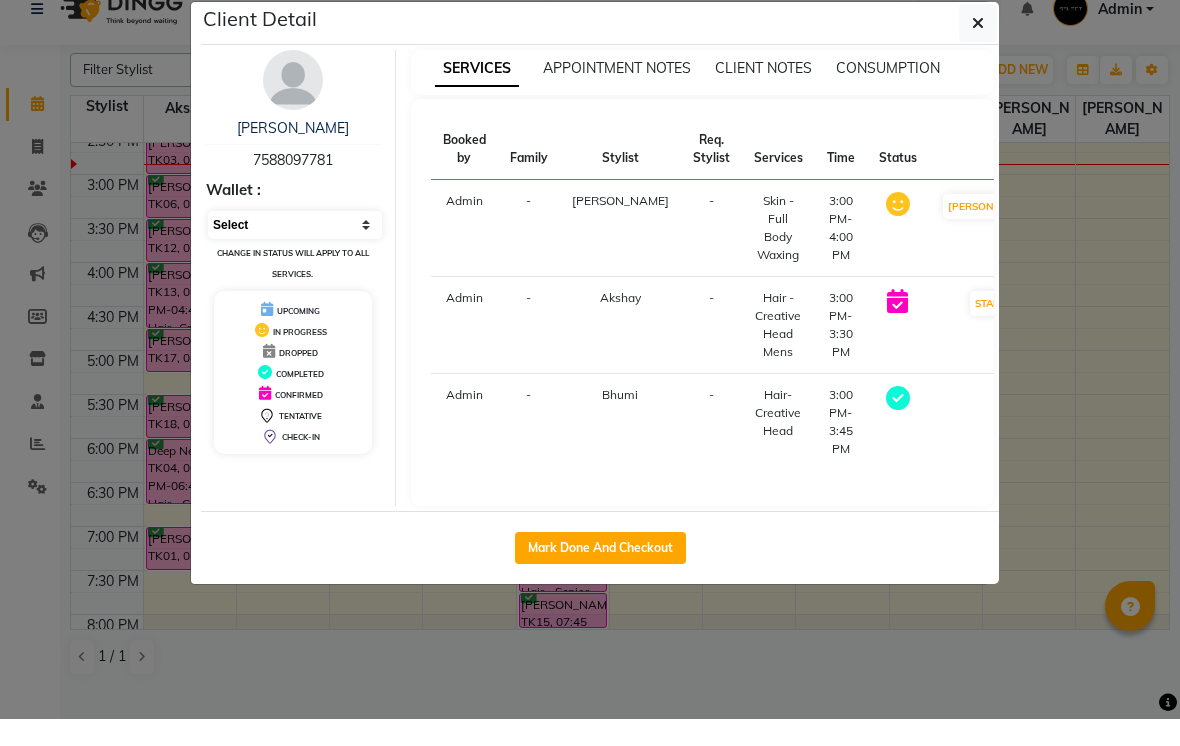 click on "Select MARK DONE DROPPED UPCOMING" at bounding box center [295, 252] 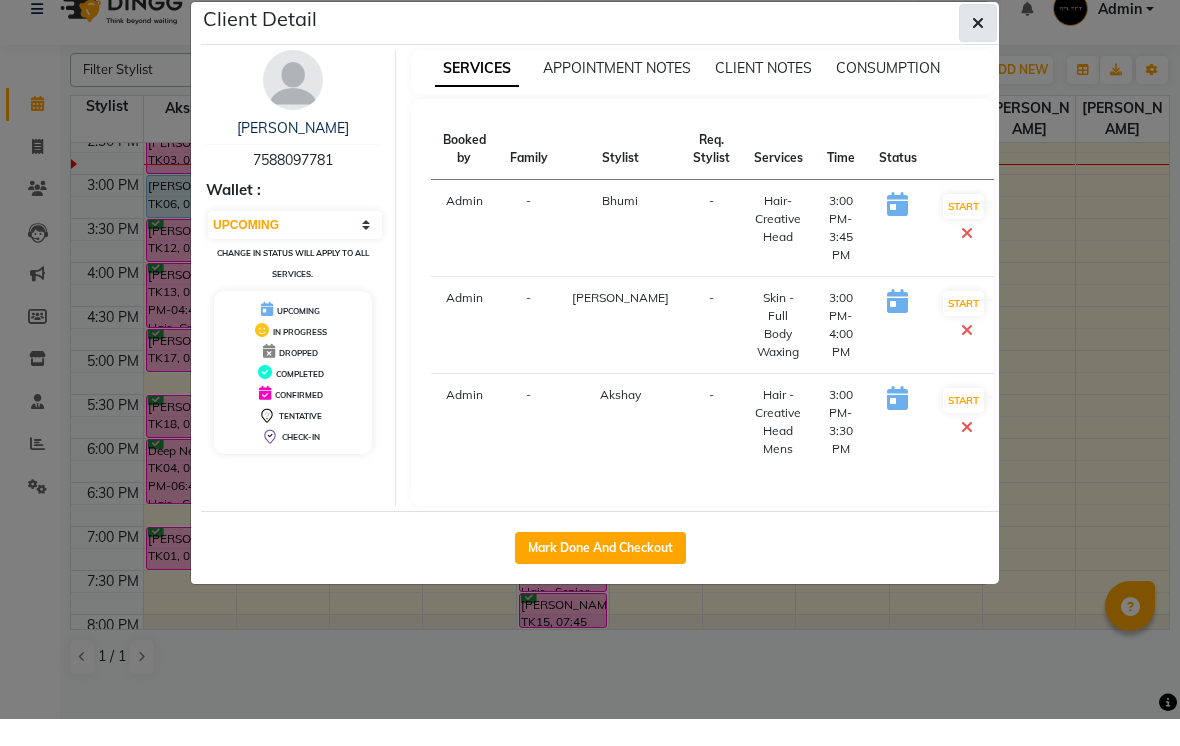 click 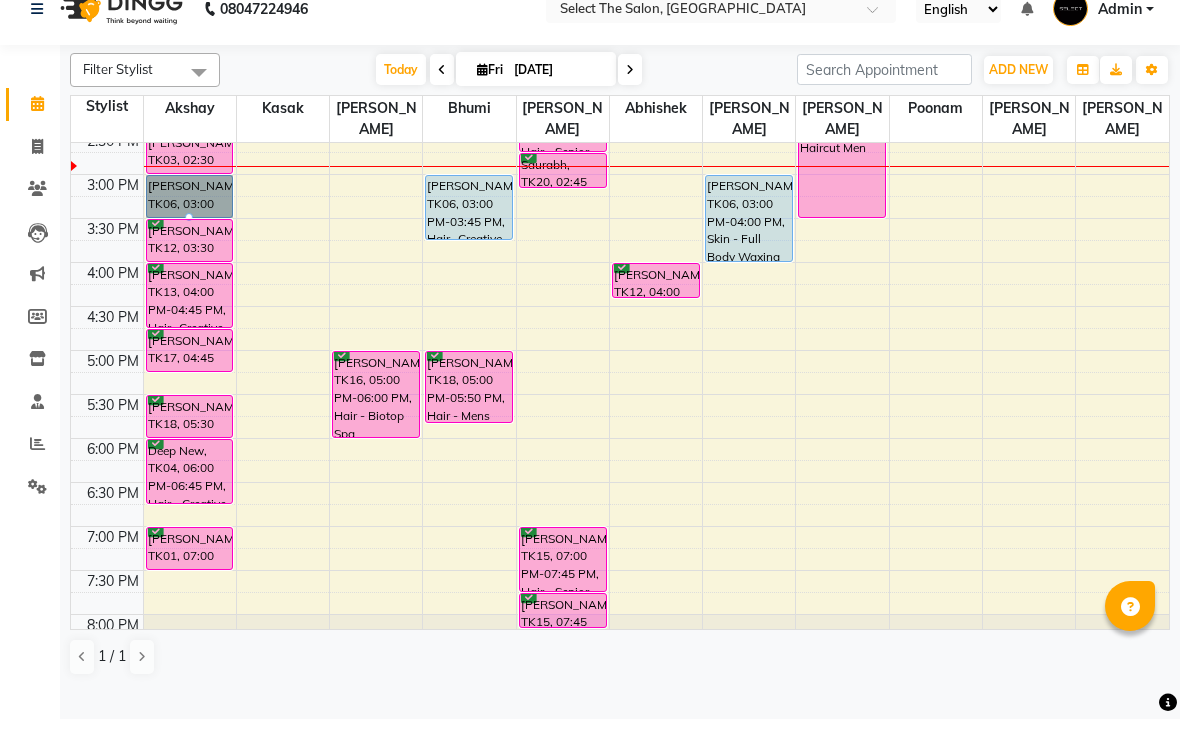 click at bounding box center [189, 244] 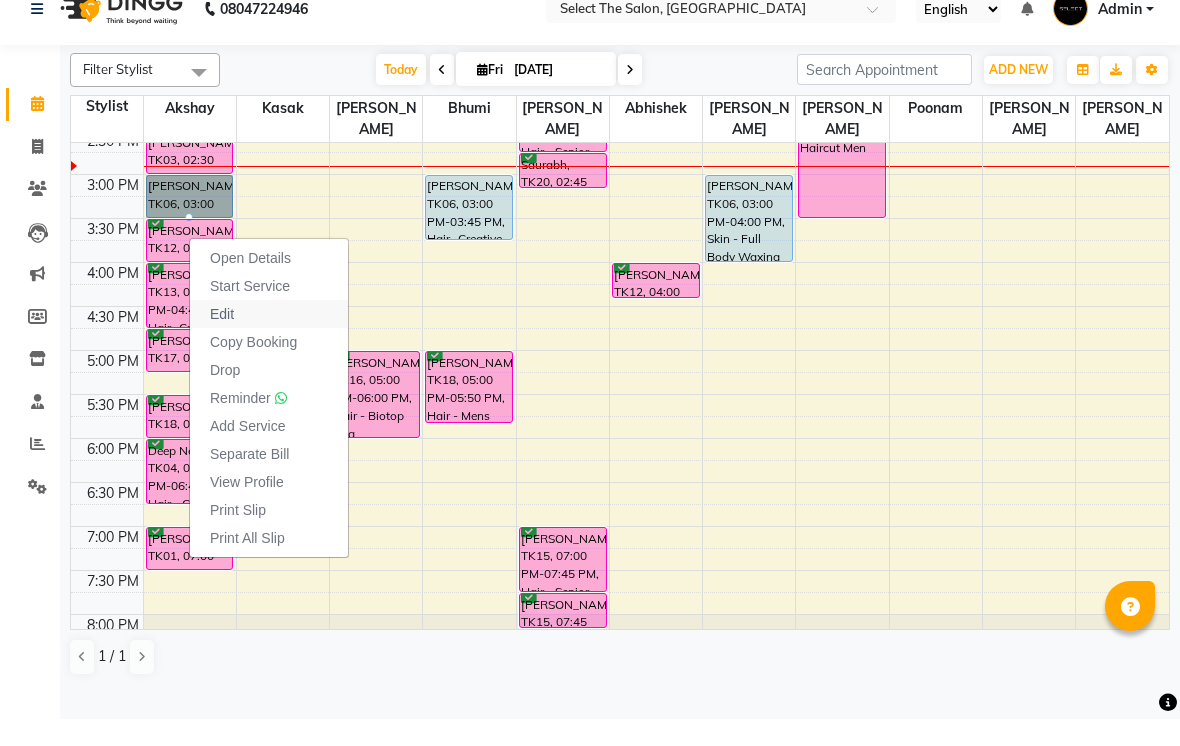 click on "Edit" at bounding box center (222, 341) 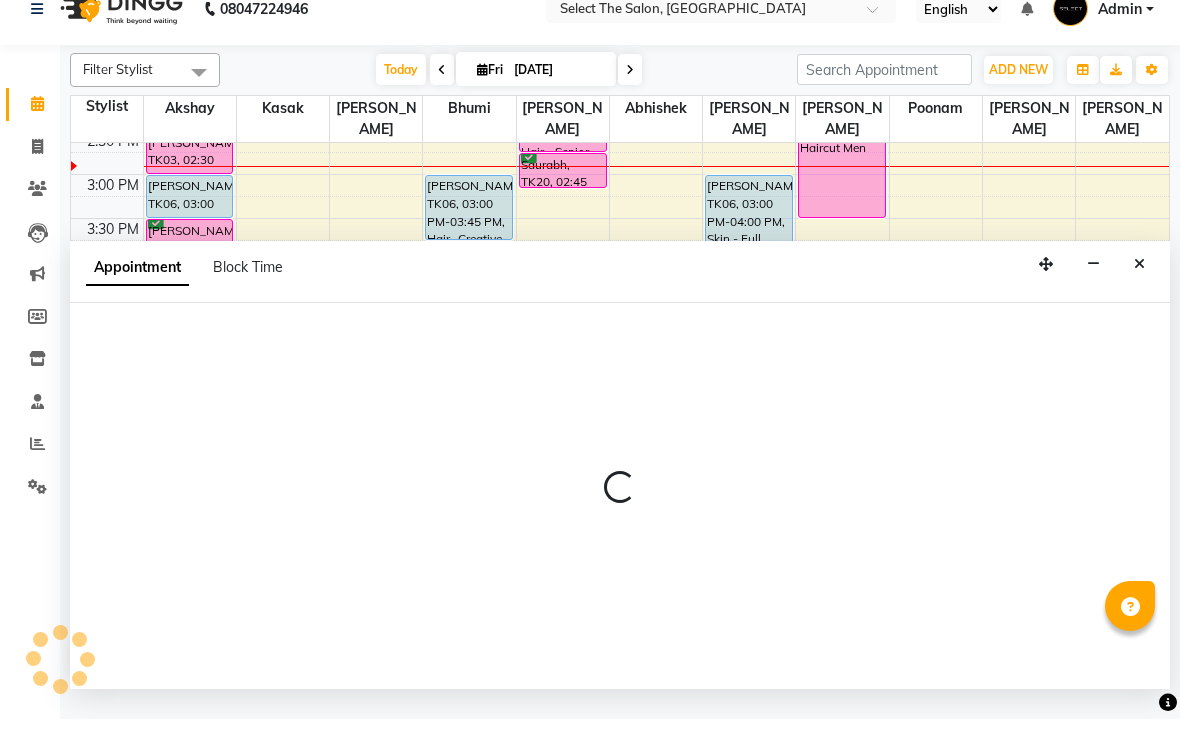 select on "tentative" 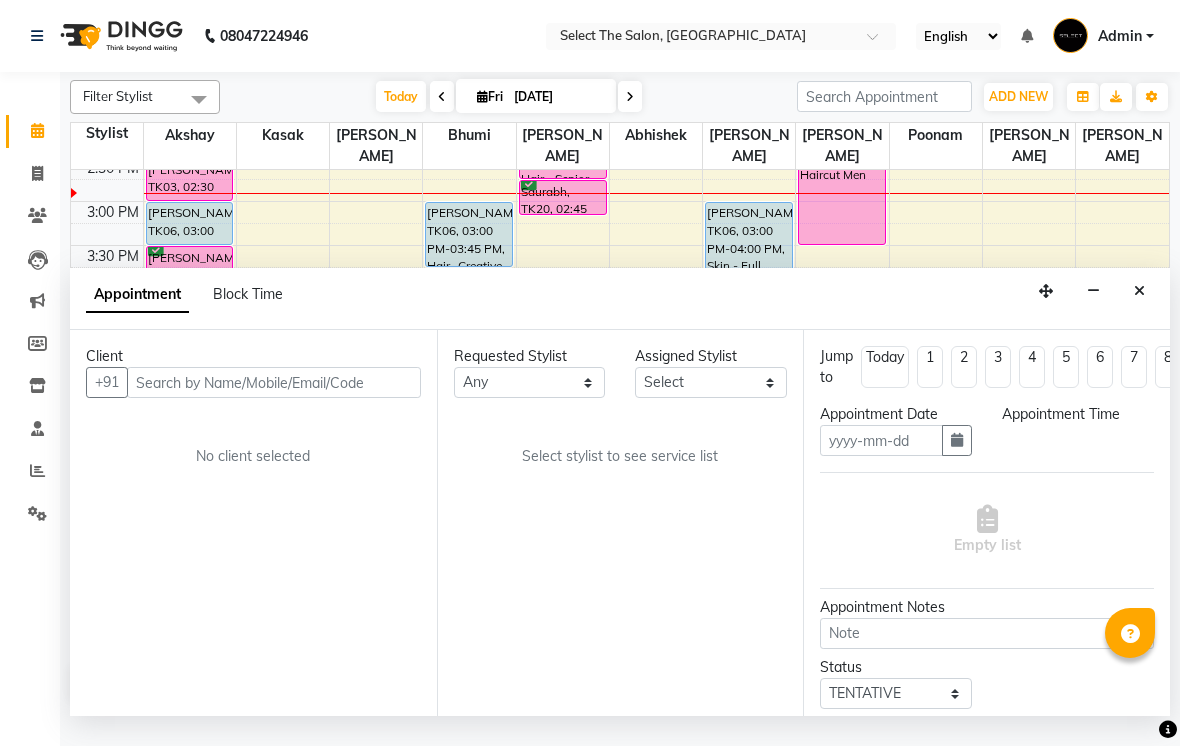type on "[DATE]" 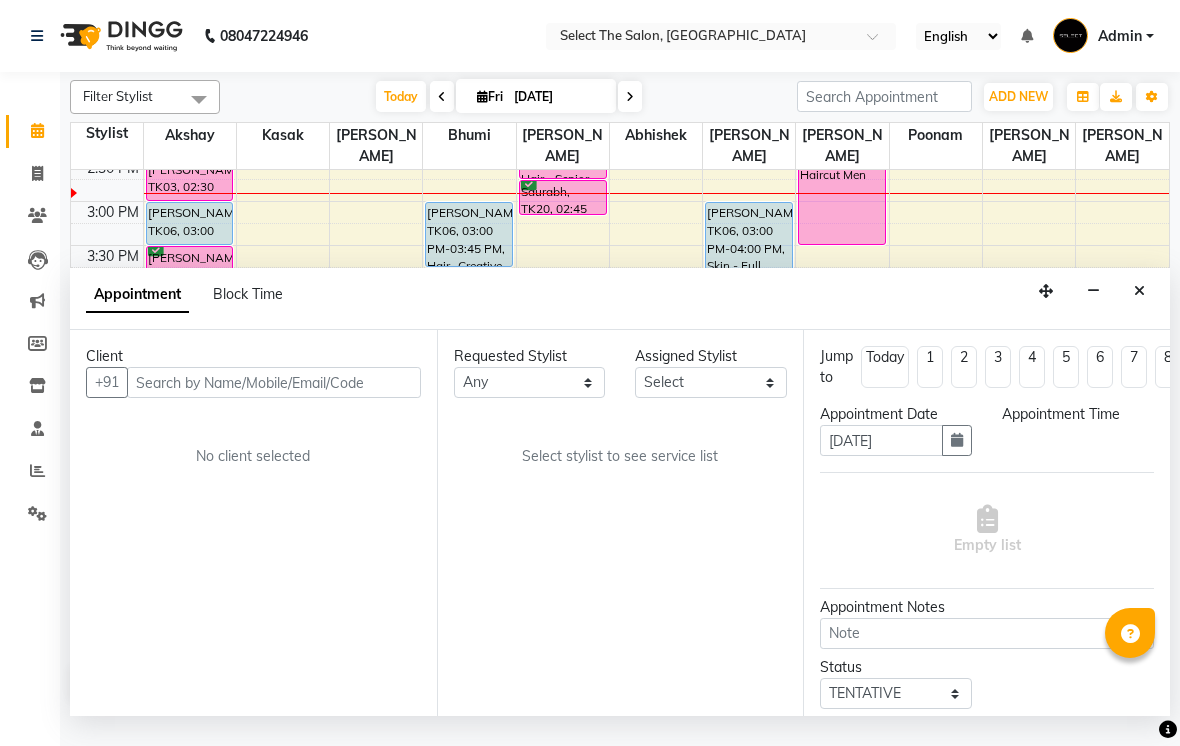 select on "upcoming" 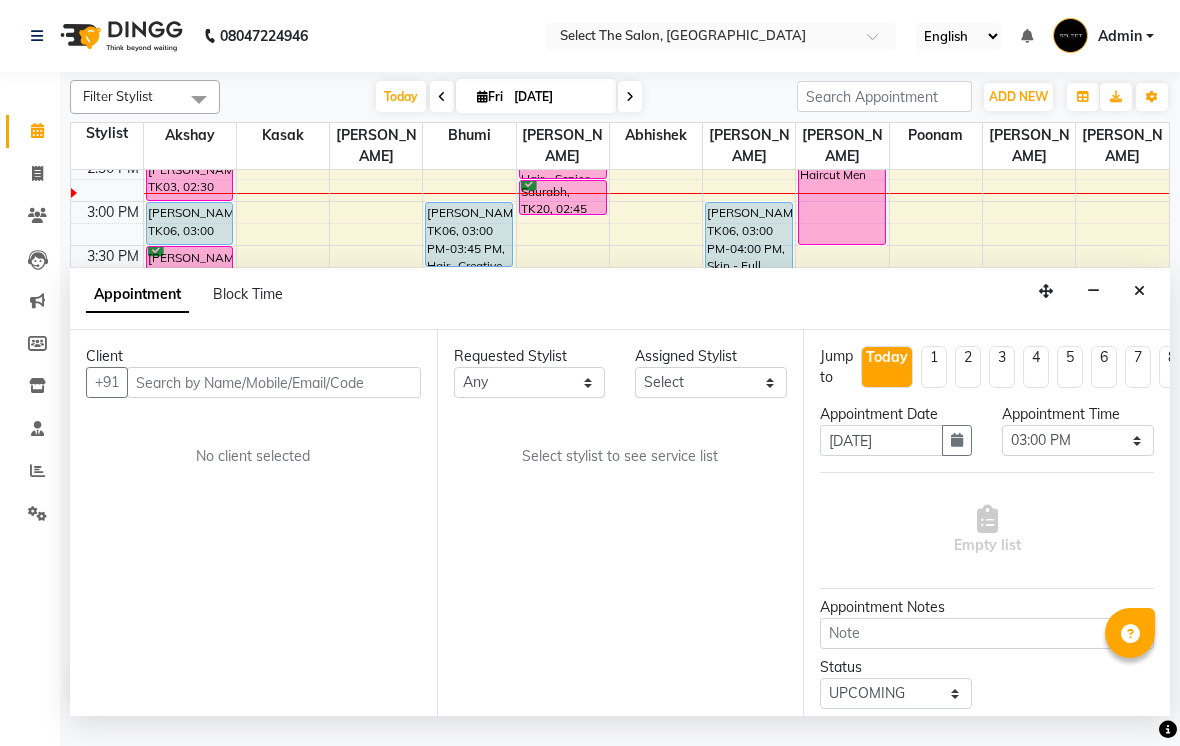 scroll, scrollTop: 529, scrollLeft: 0, axis: vertical 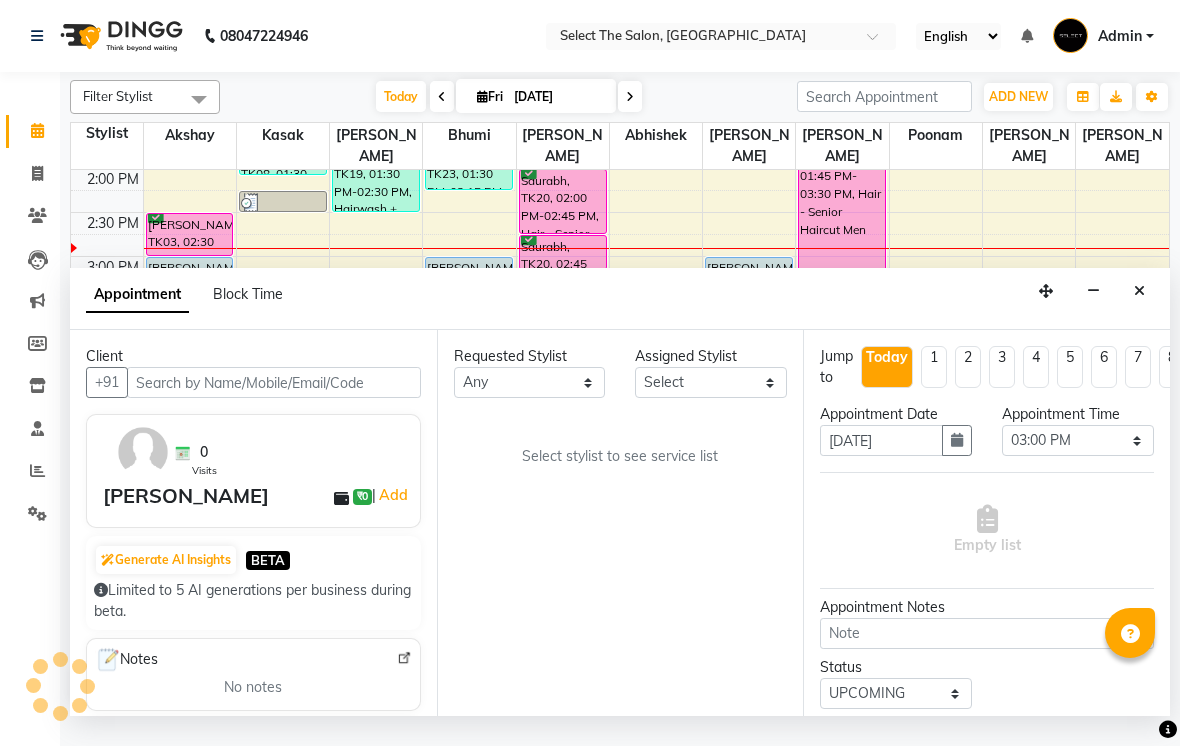 select on "68846" 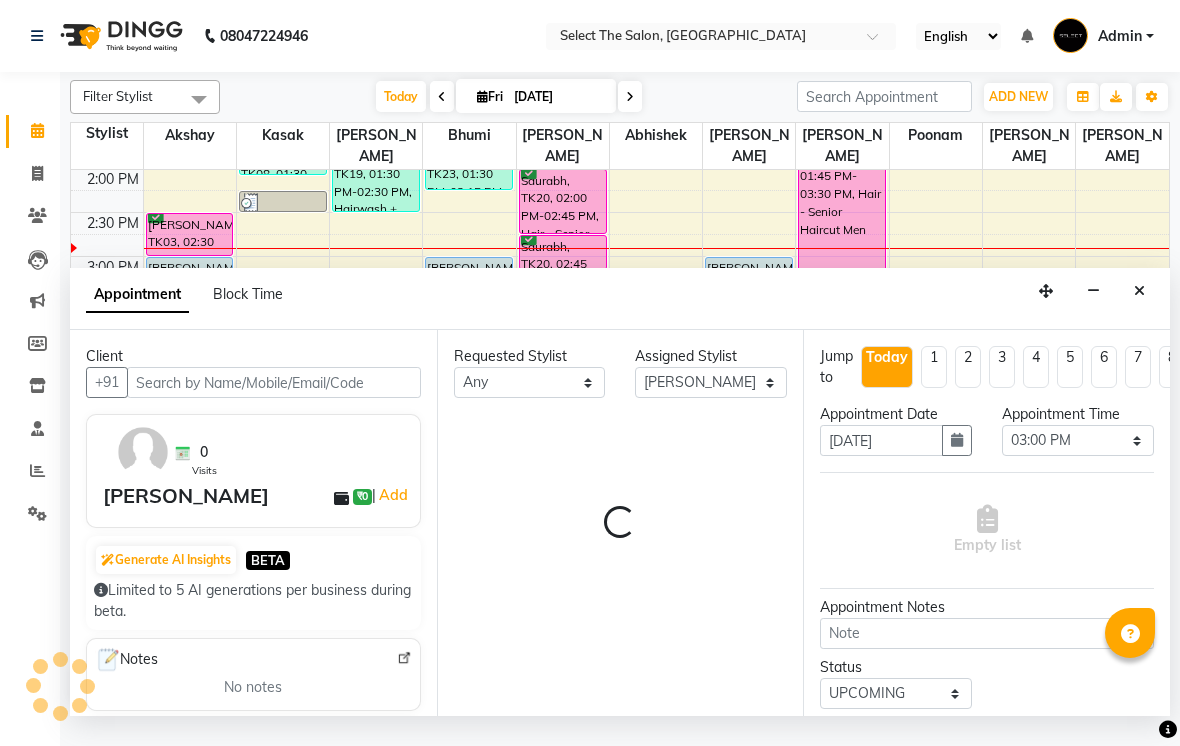 select on "2213" 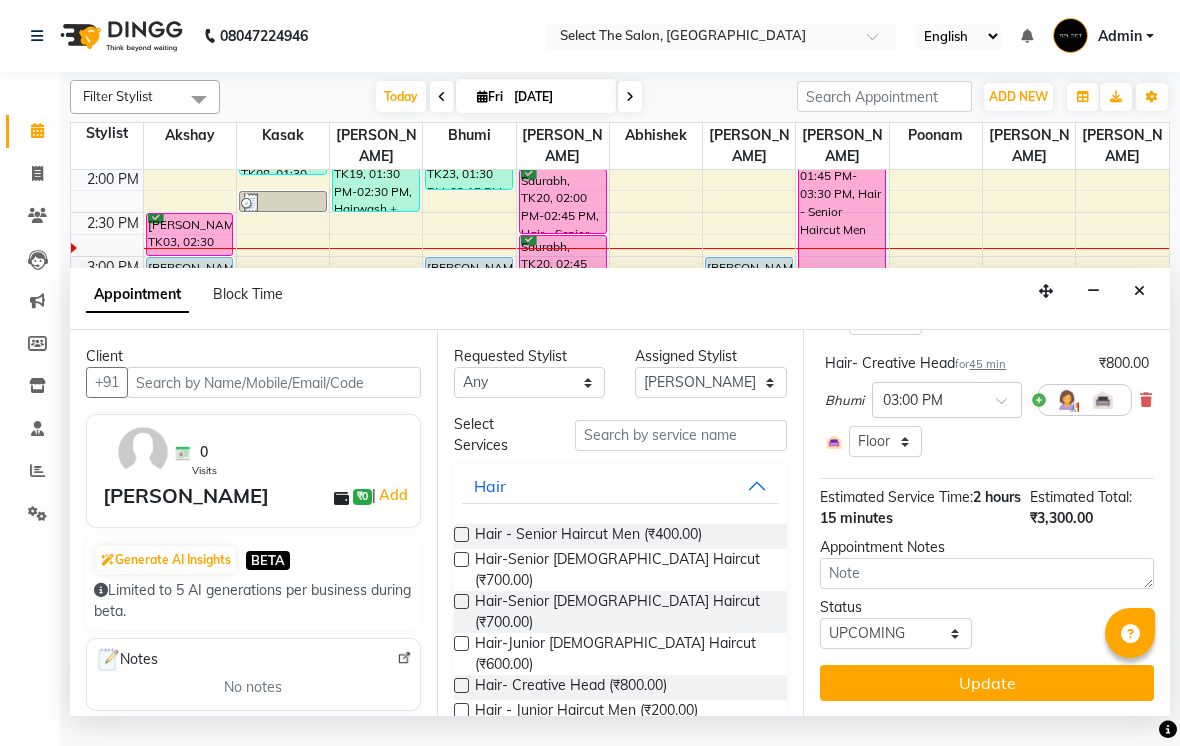 scroll, scrollTop: 397, scrollLeft: 0, axis: vertical 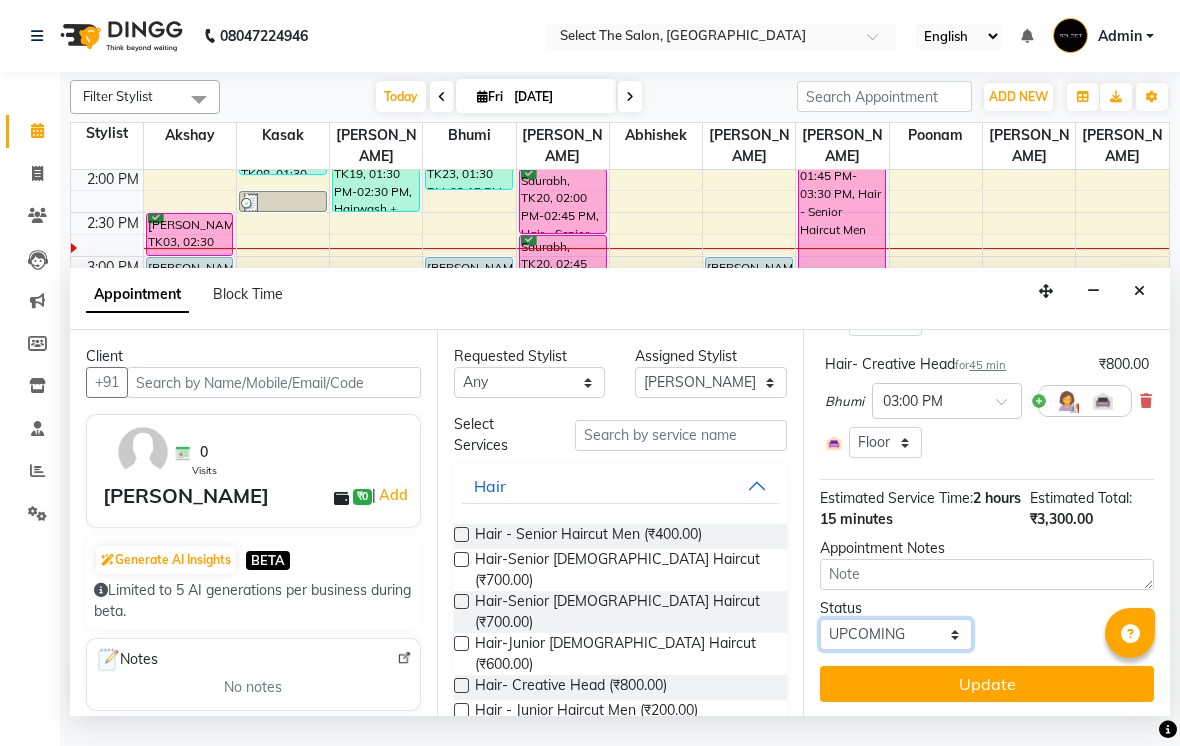 click on "Select TENTATIVE CONFIRM CHECK-IN UPCOMING" at bounding box center (896, 634) 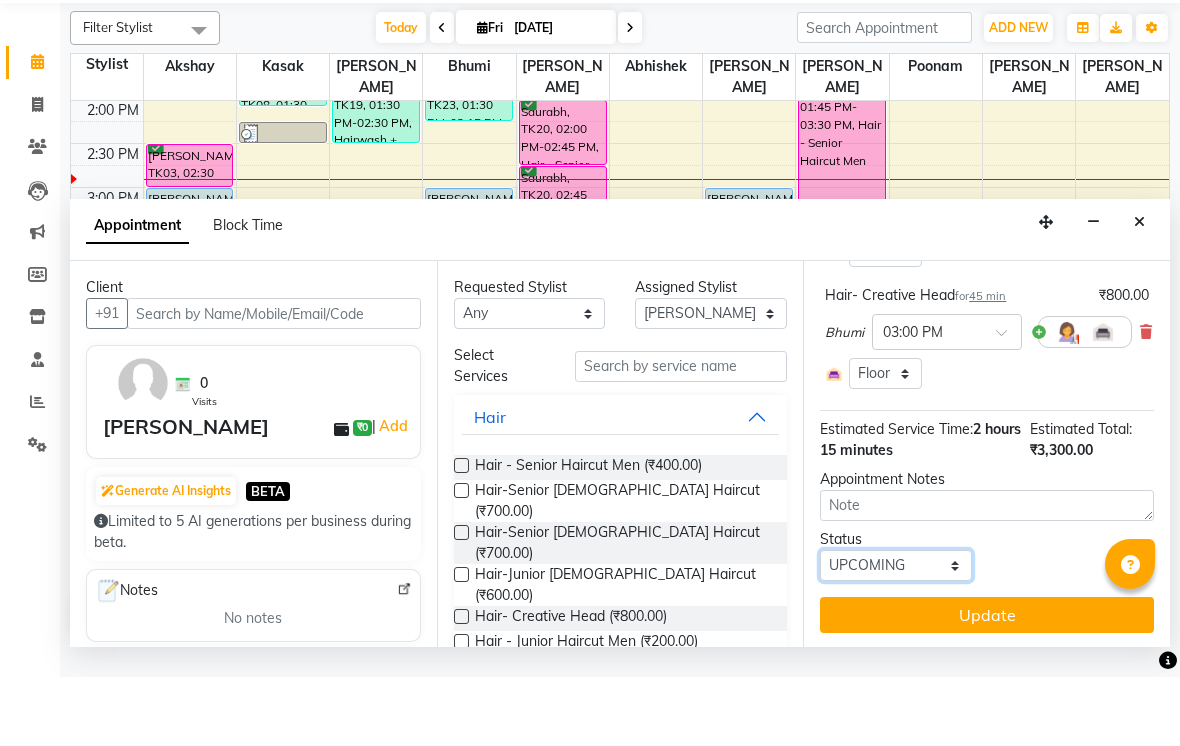select on "confirm booking" 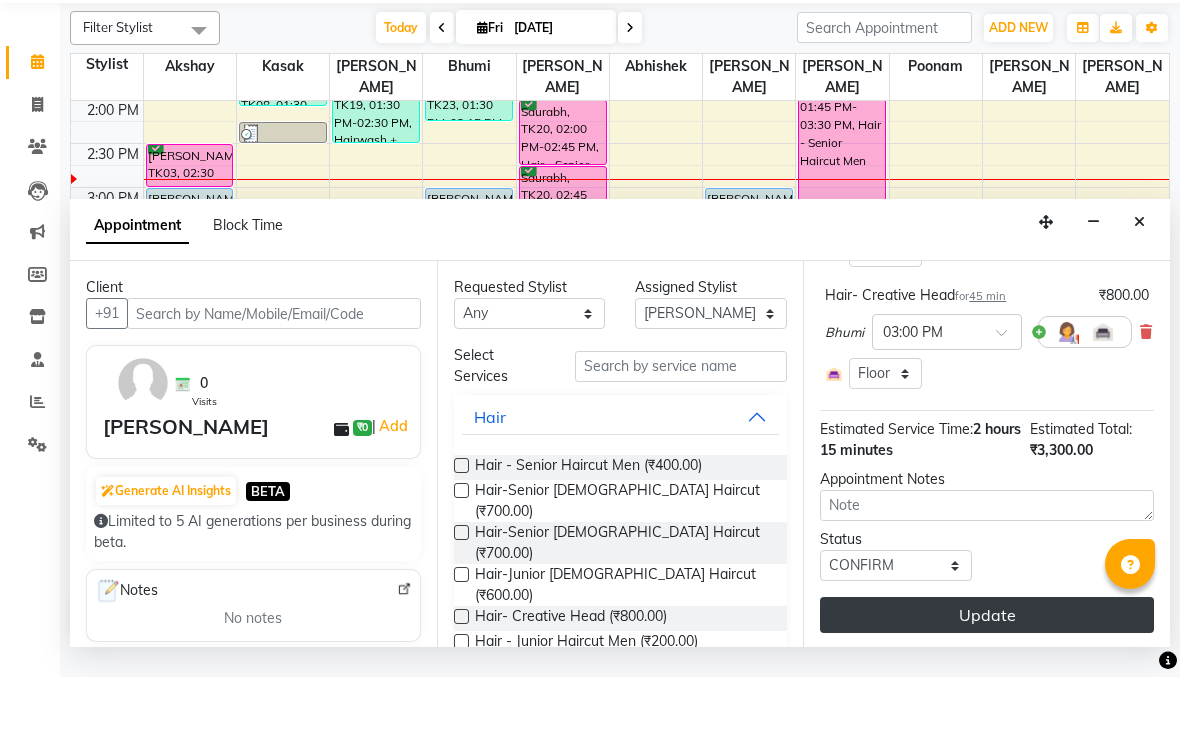 click on "Update" at bounding box center (987, 684) 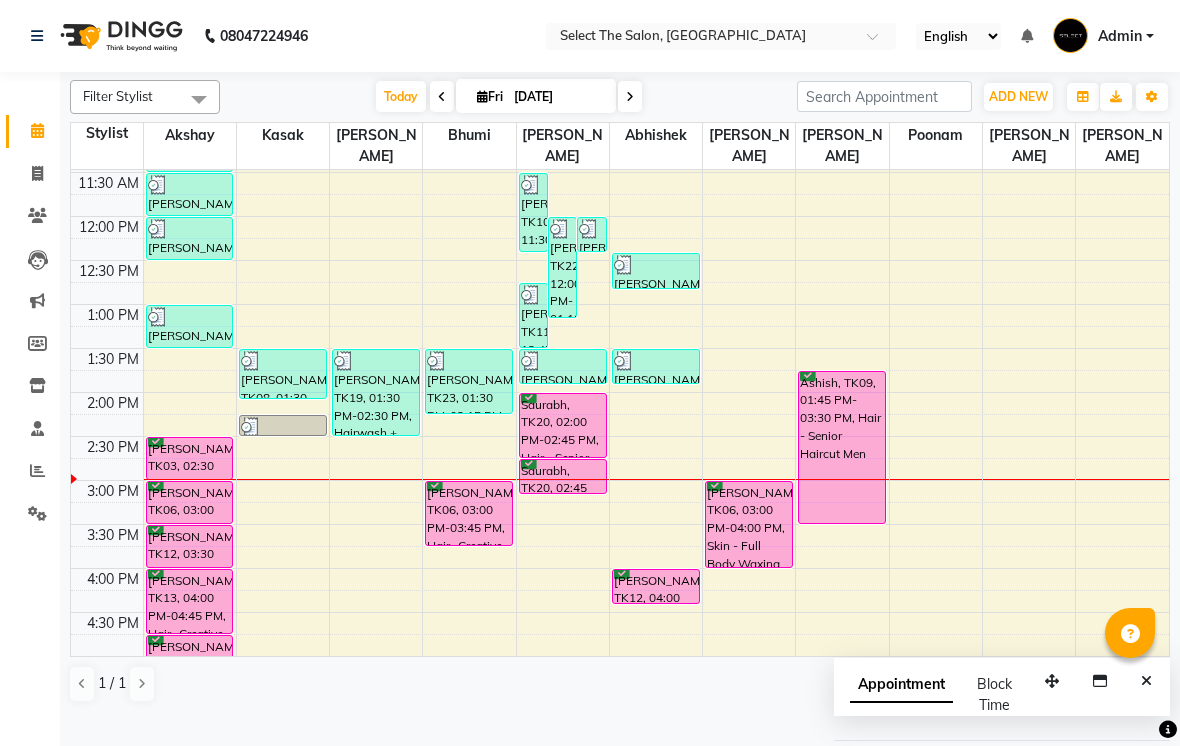 scroll, scrollTop: 303, scrollLeft: 0, axis: vertical 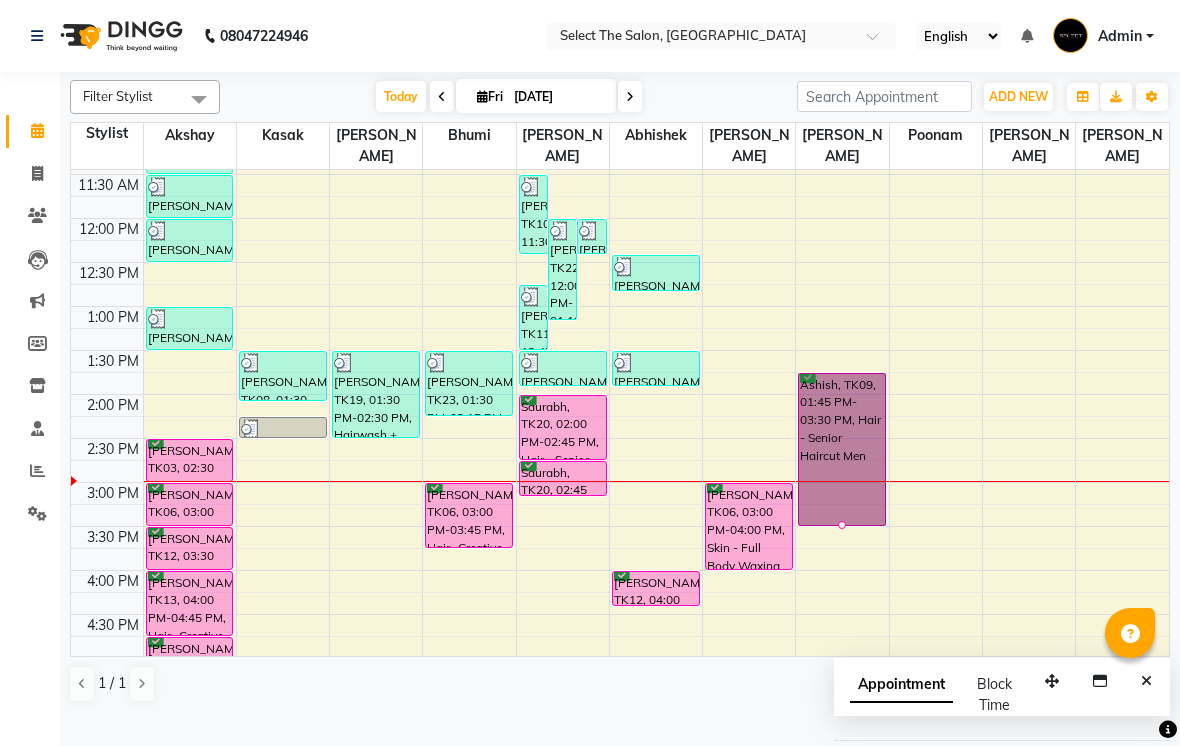 click at bounding box center [842, 525] 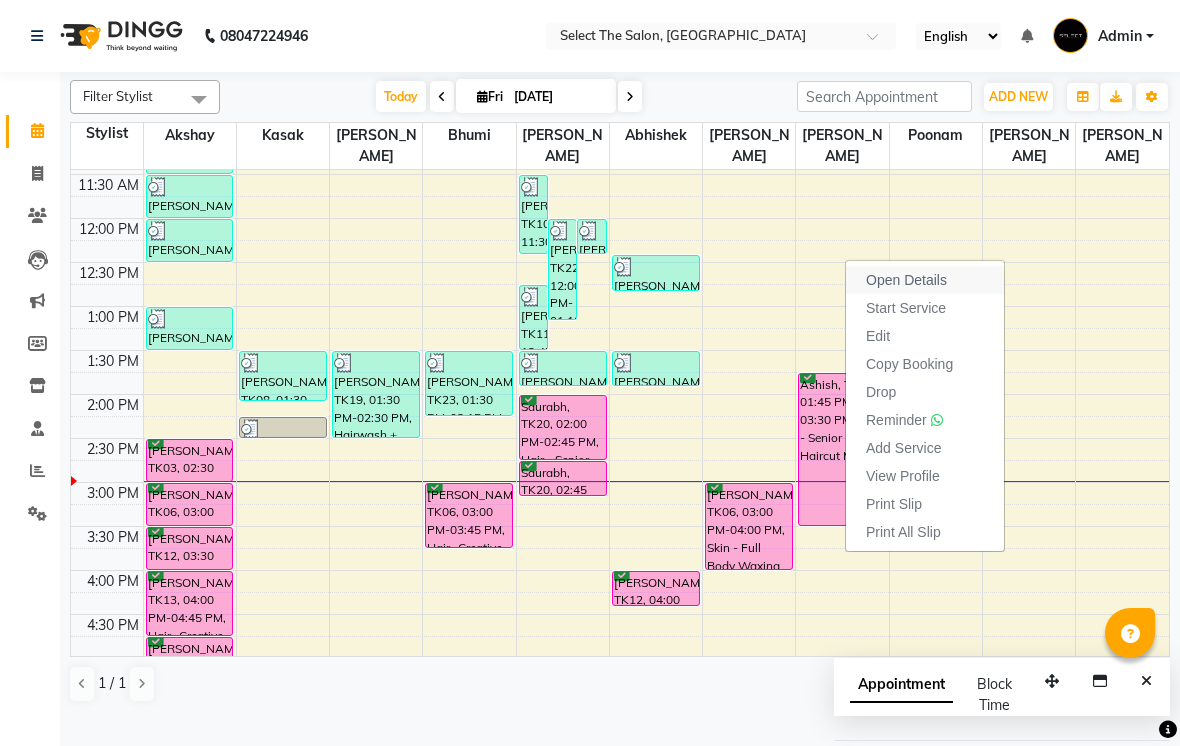 click on "Open Details" at bounding box center [906, 280] 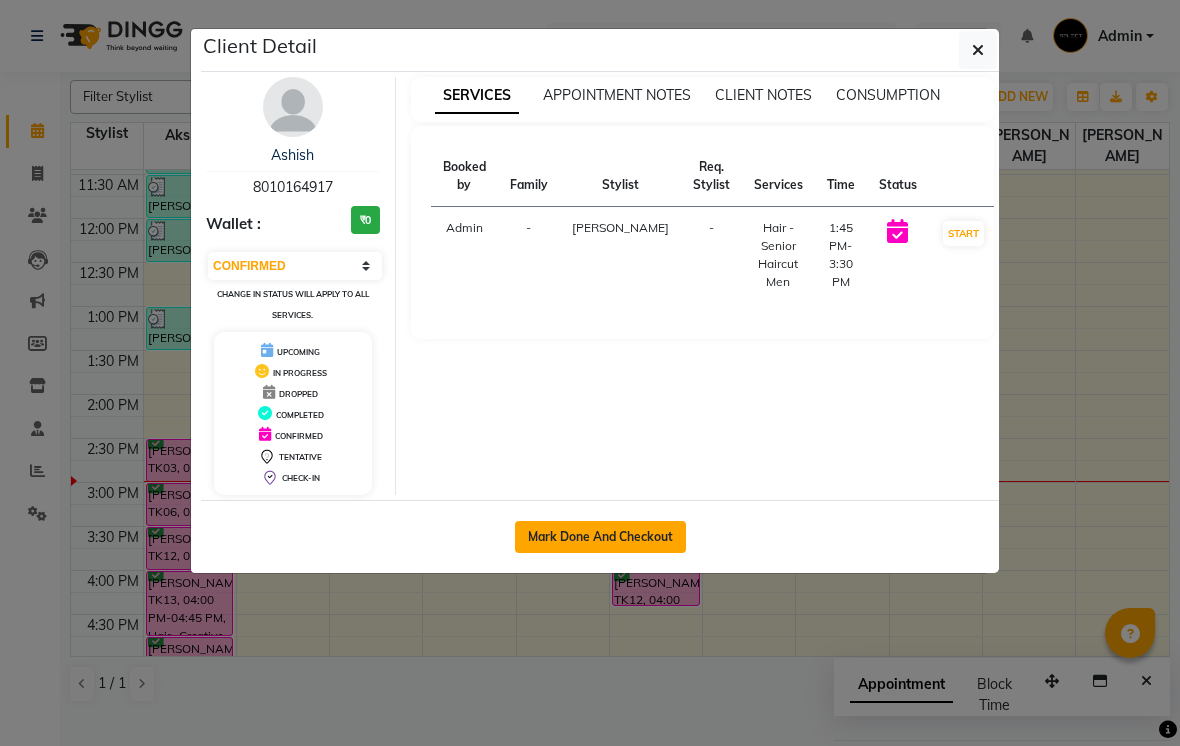 click on "Mark Done And Checkout" 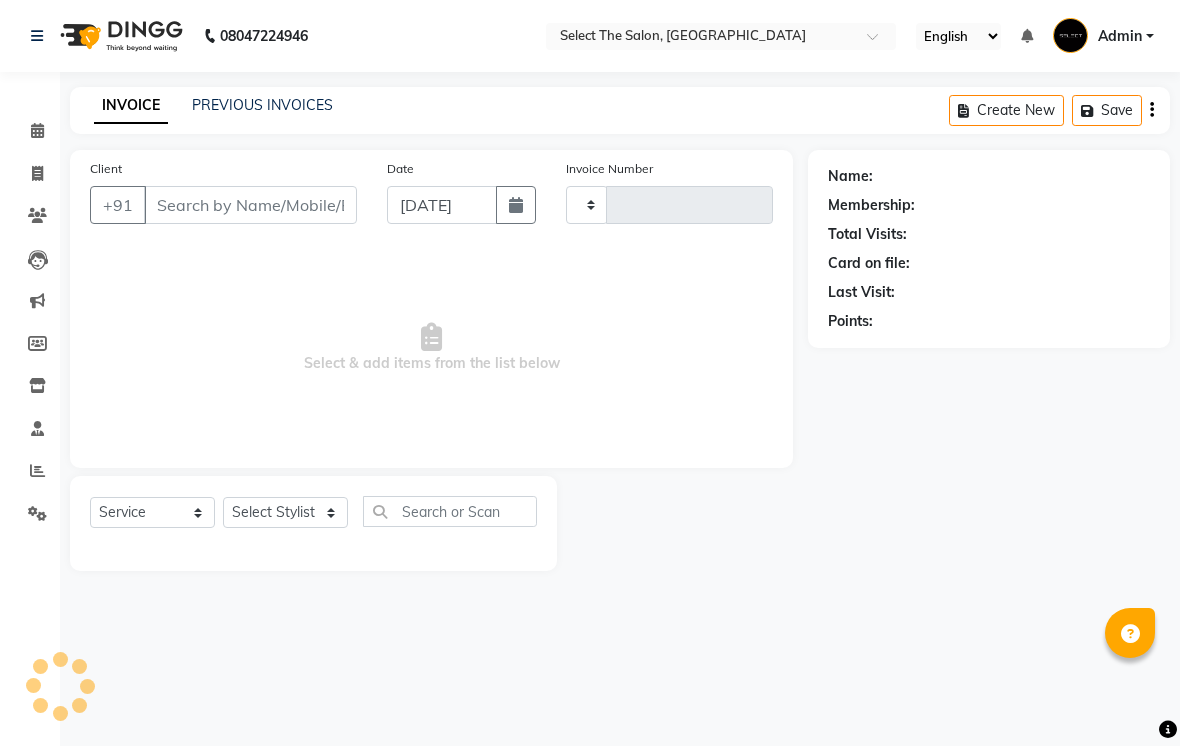 type on "2206" 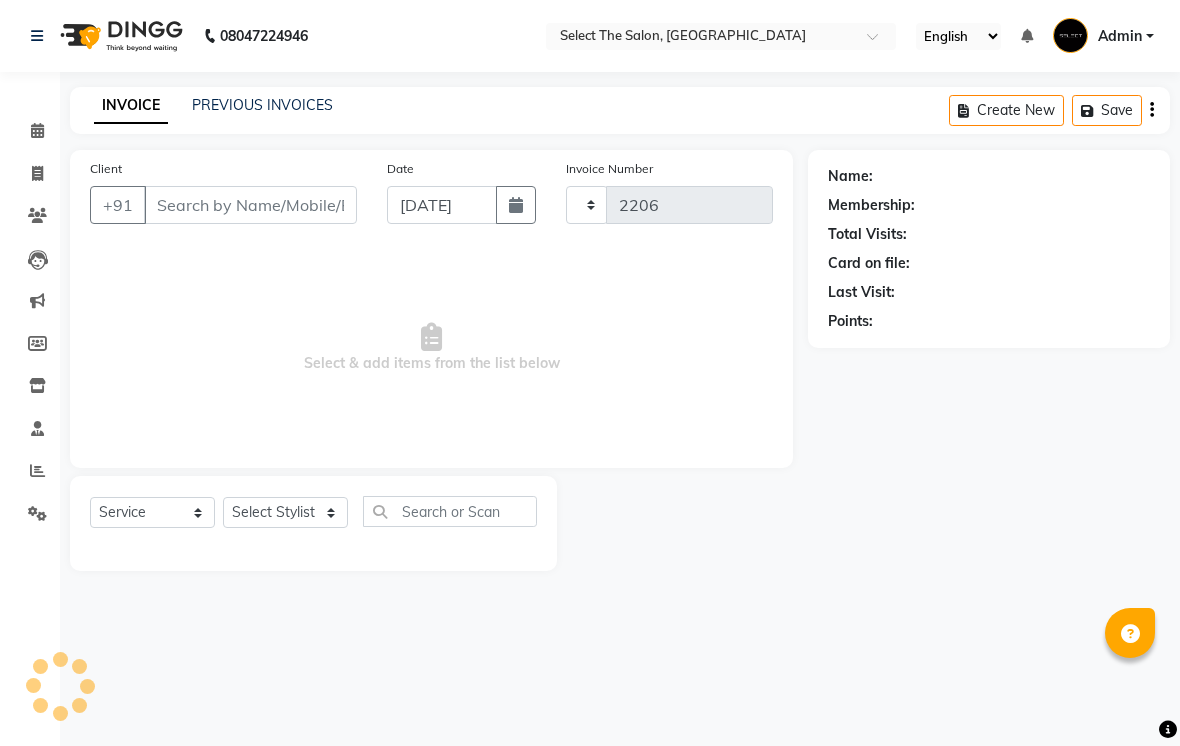 select on "4969" 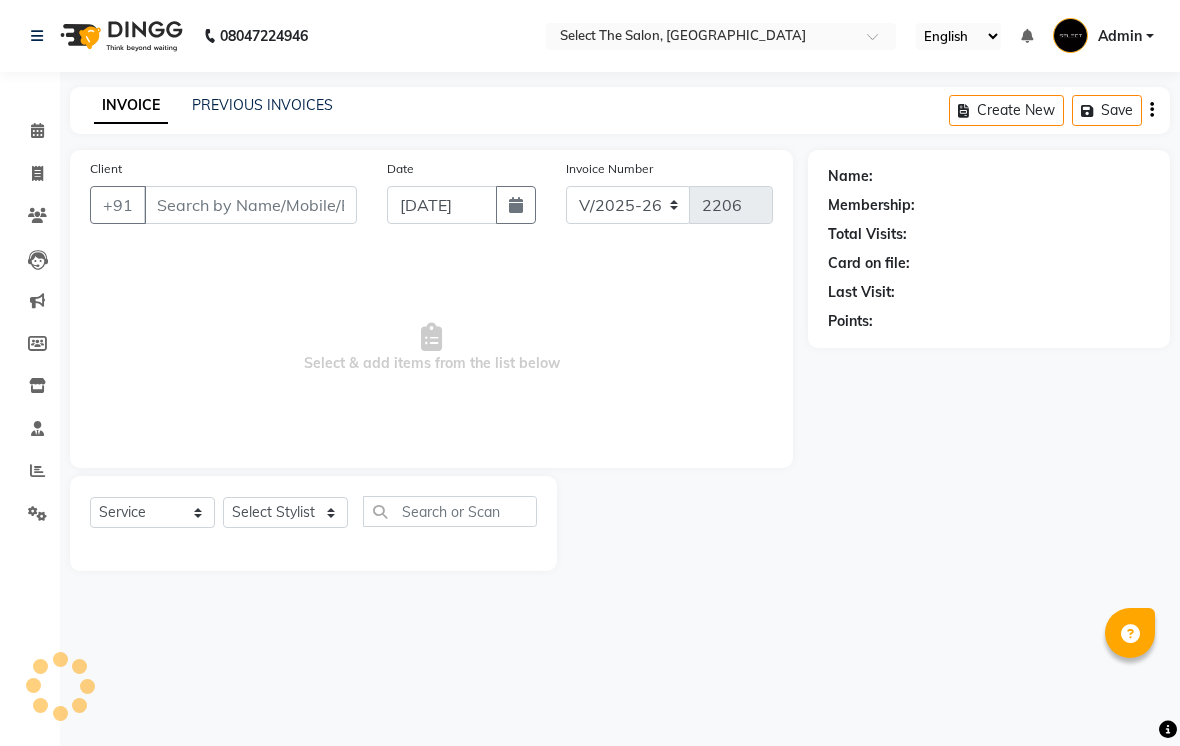 type on "8010164917" 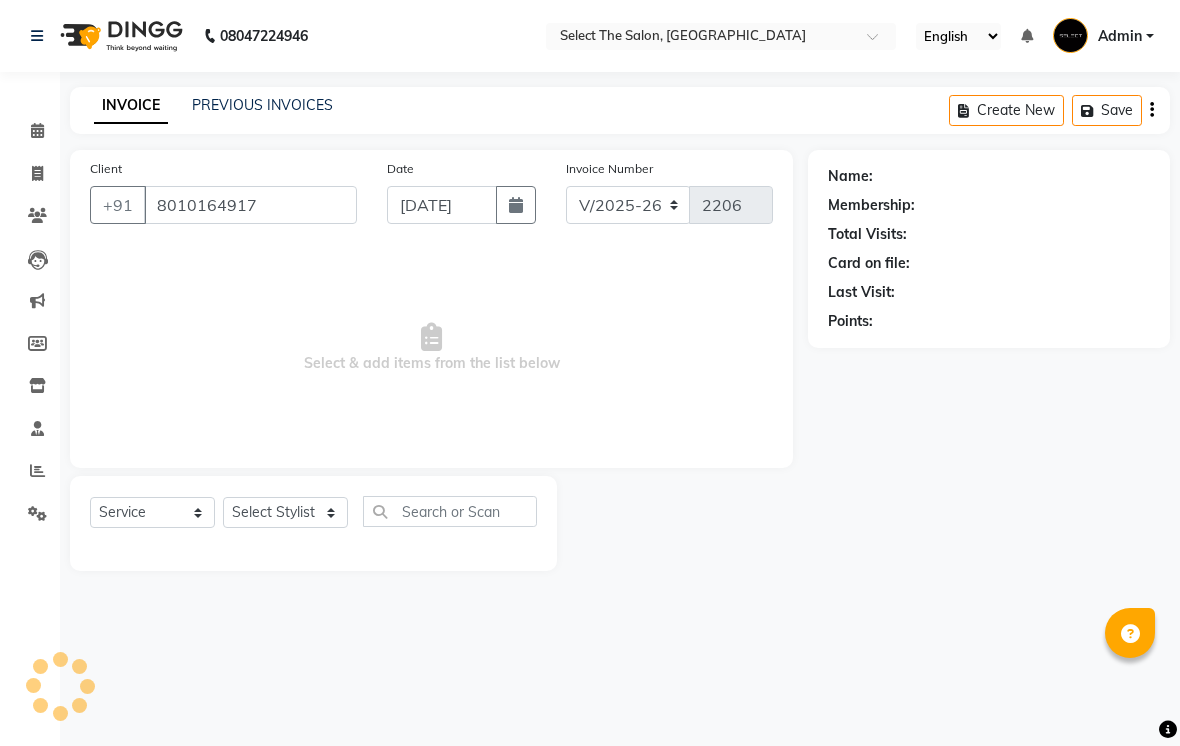 select on "31292" 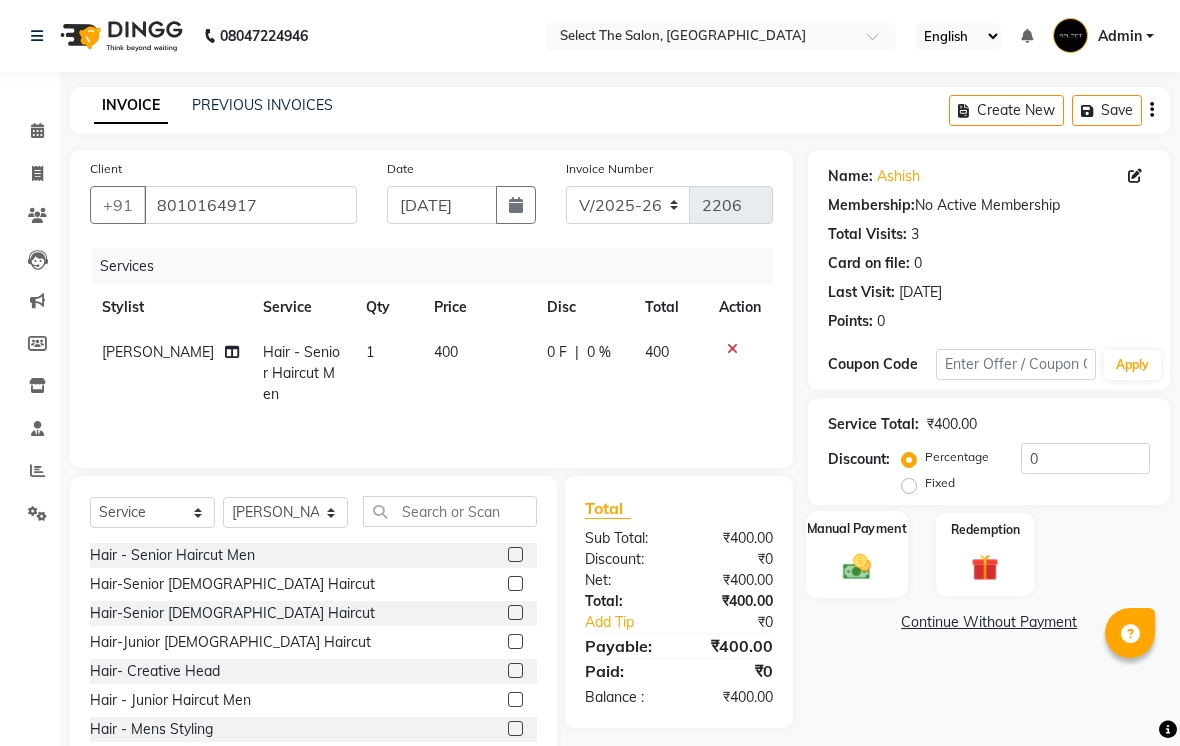 click 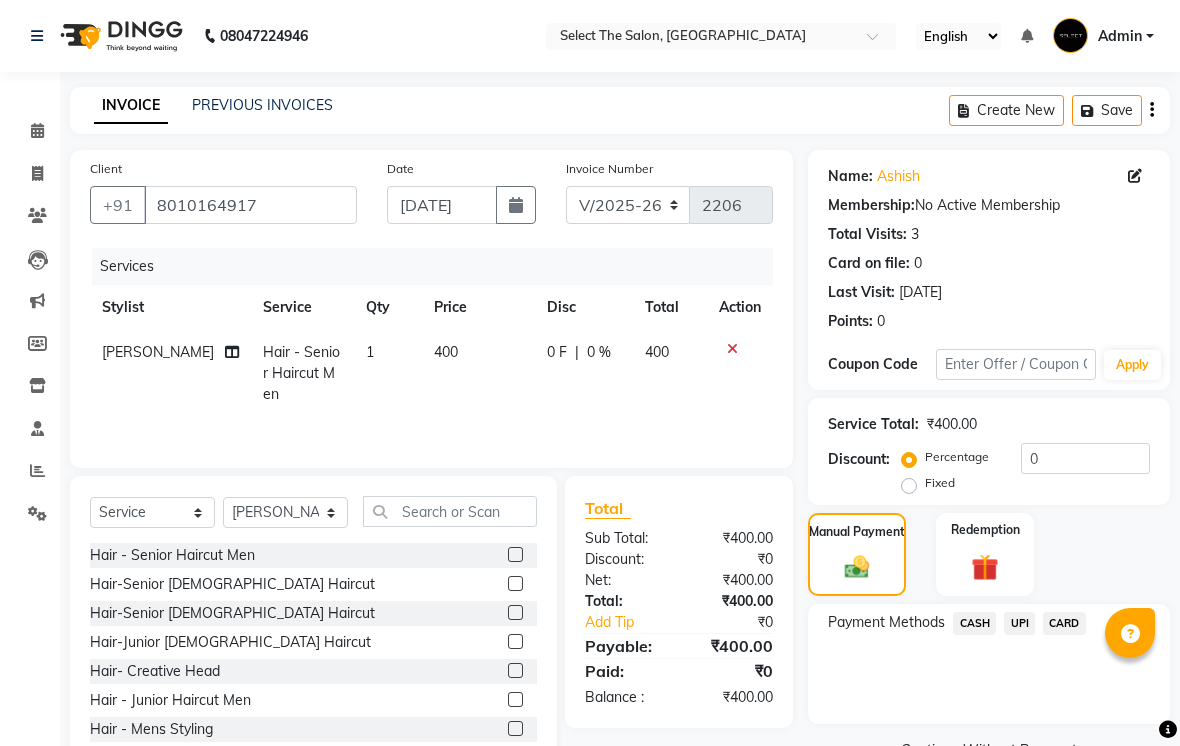 click on "CASH" 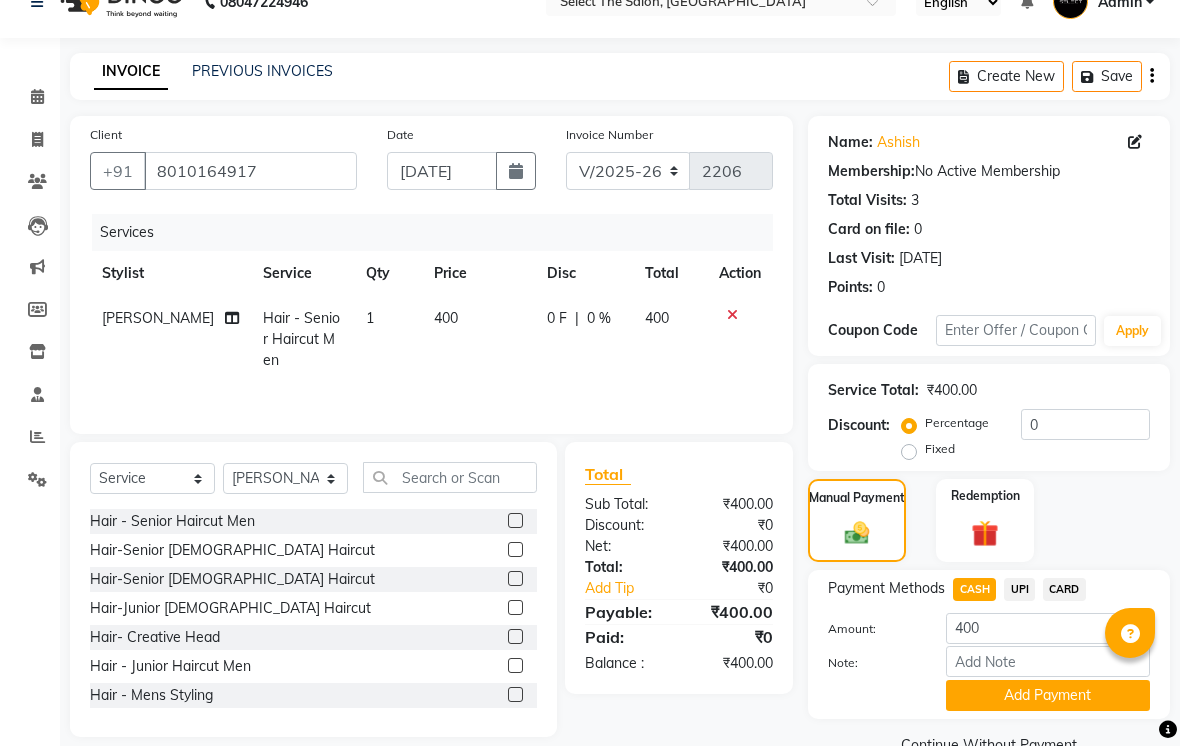 scroll, scrollTop: 77, scrollLeft: 0, axis: vertical 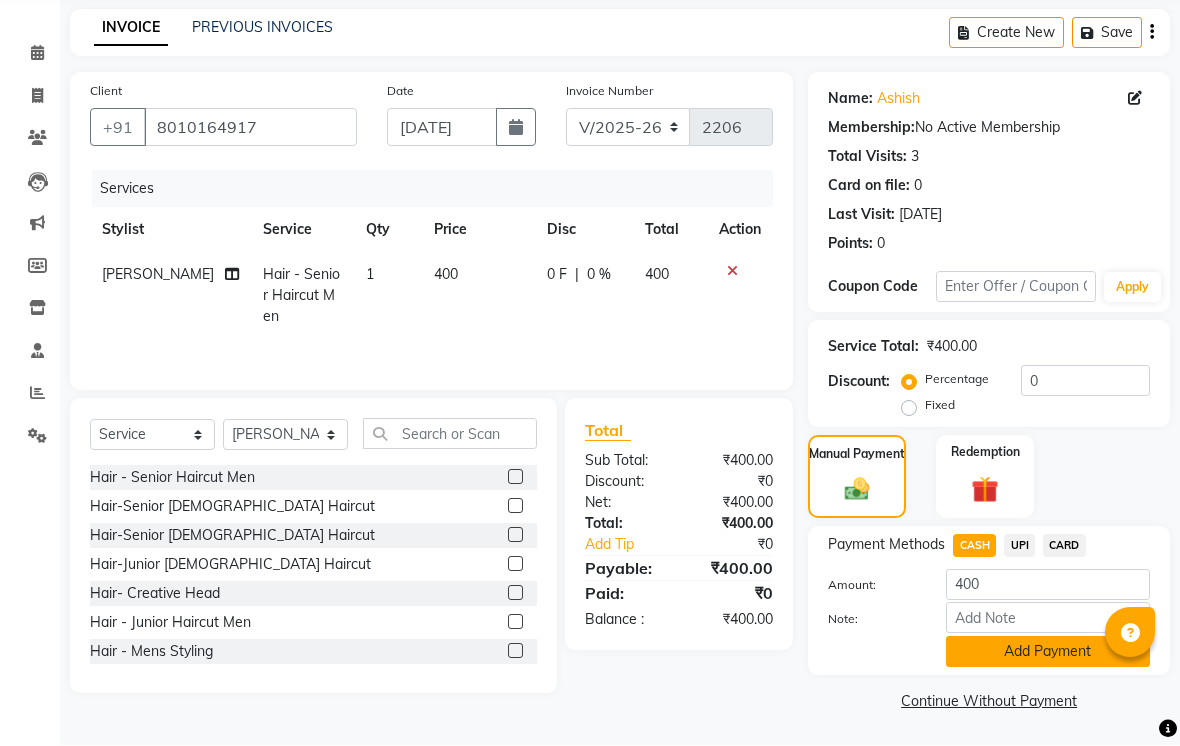 click on "Add Payment" 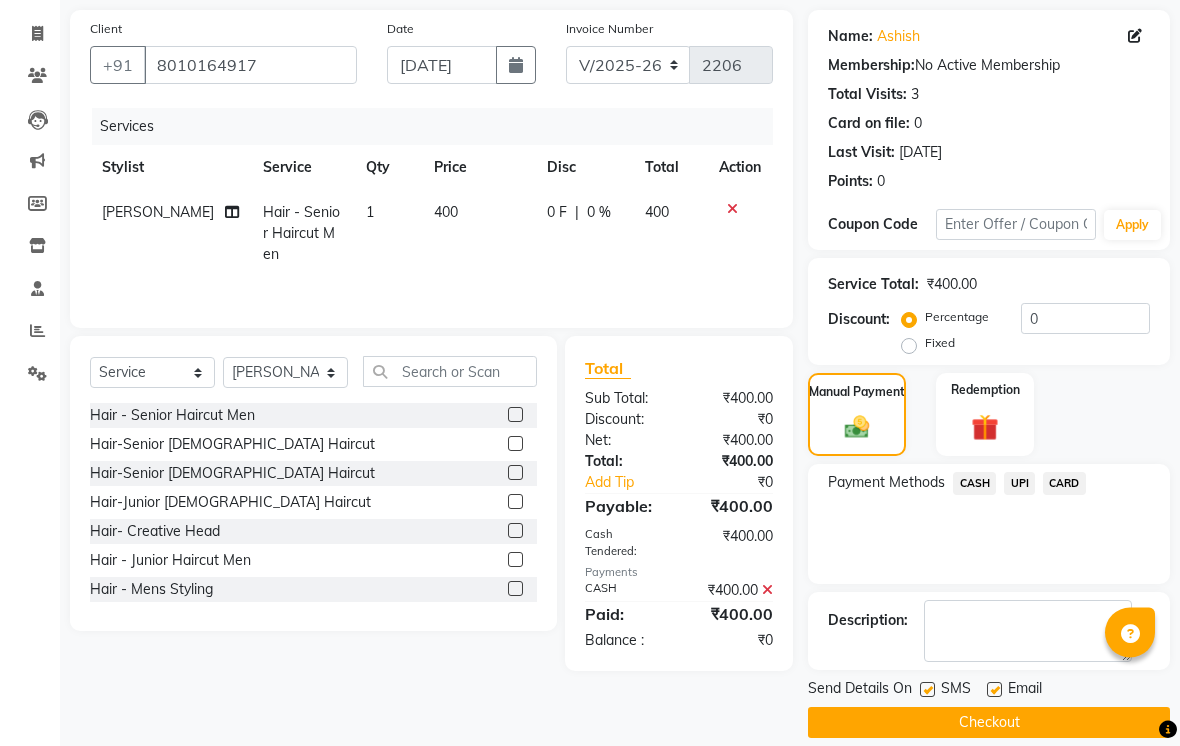 scroll, scrollTop: 161, scrollLeft: 0, axis: vertical 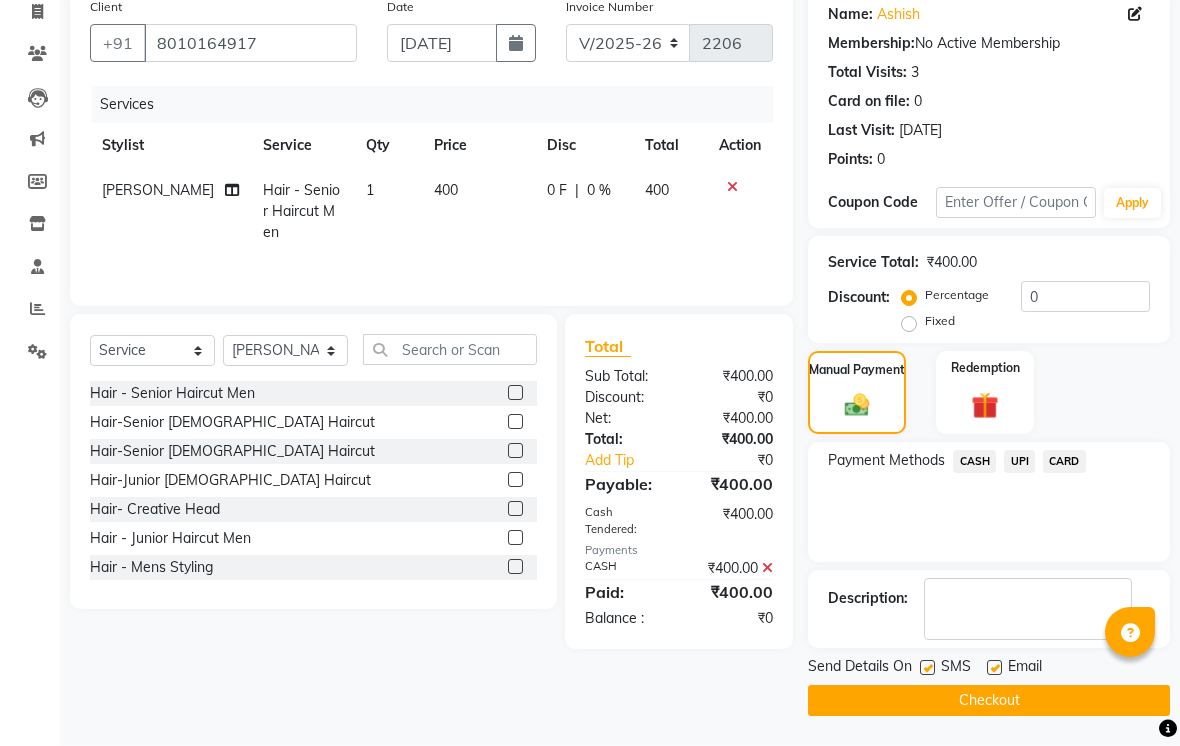 click on "Checkout" 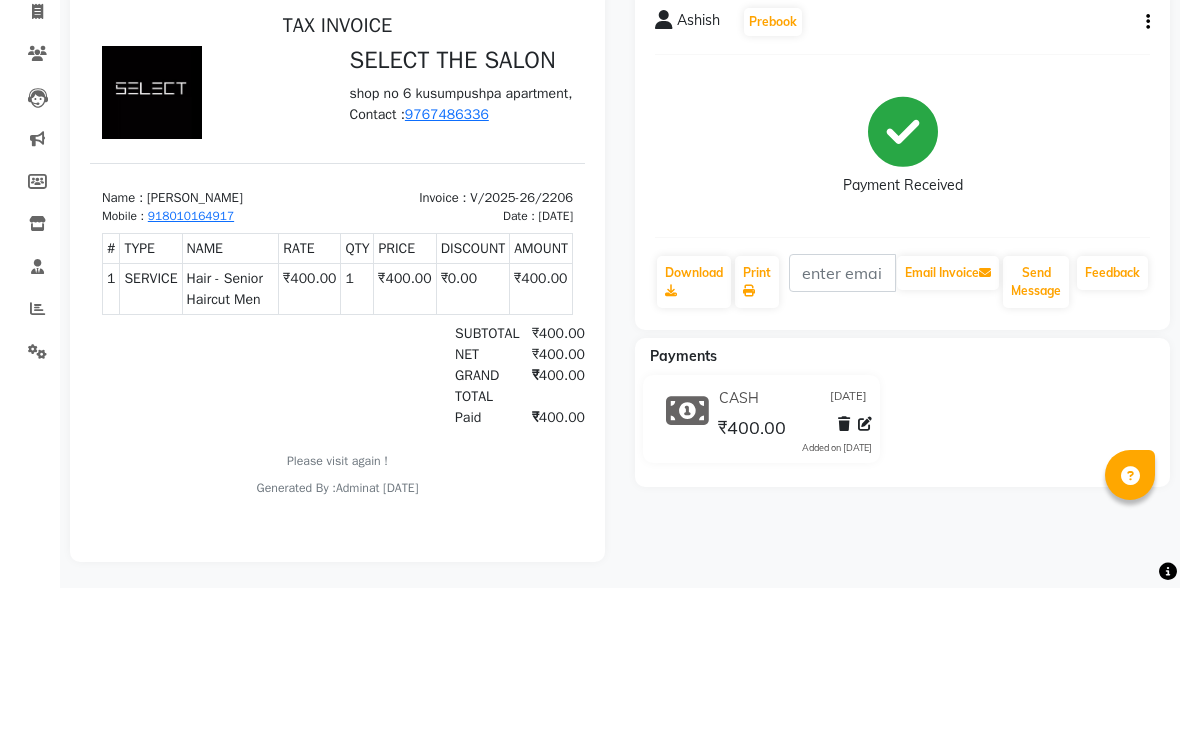 scroll, scrollTop: 0, scrollLeft: 0, axis: both 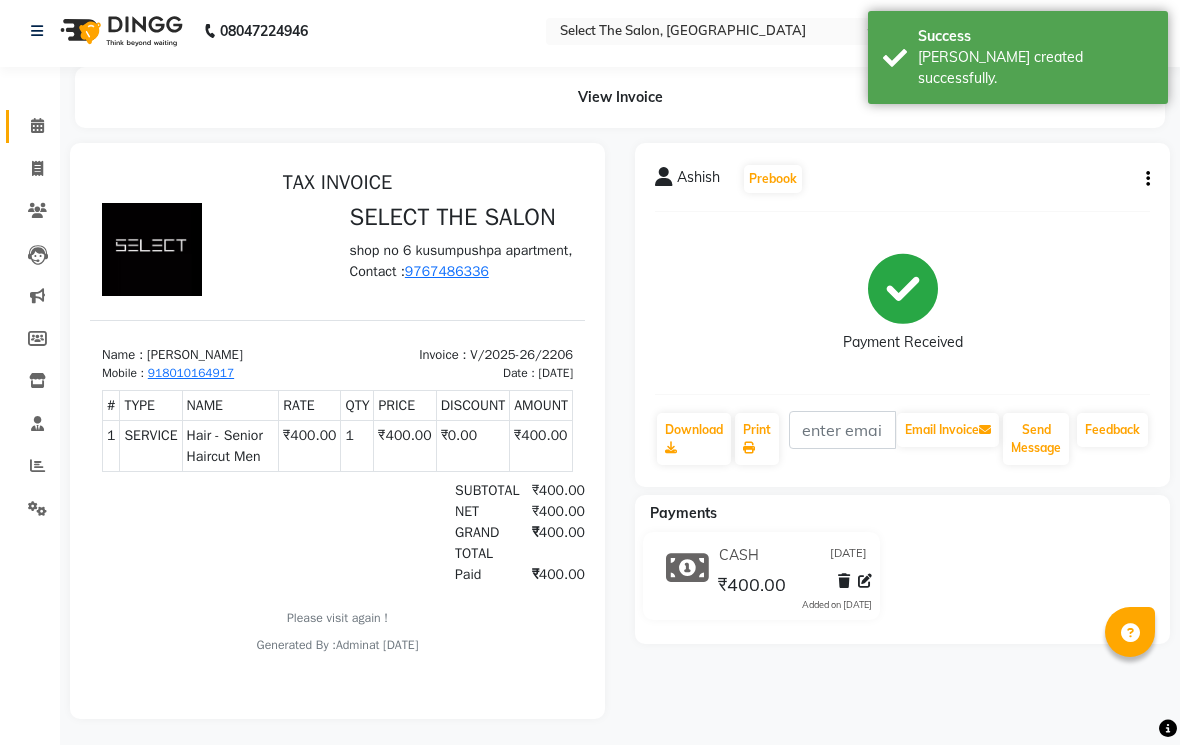 click 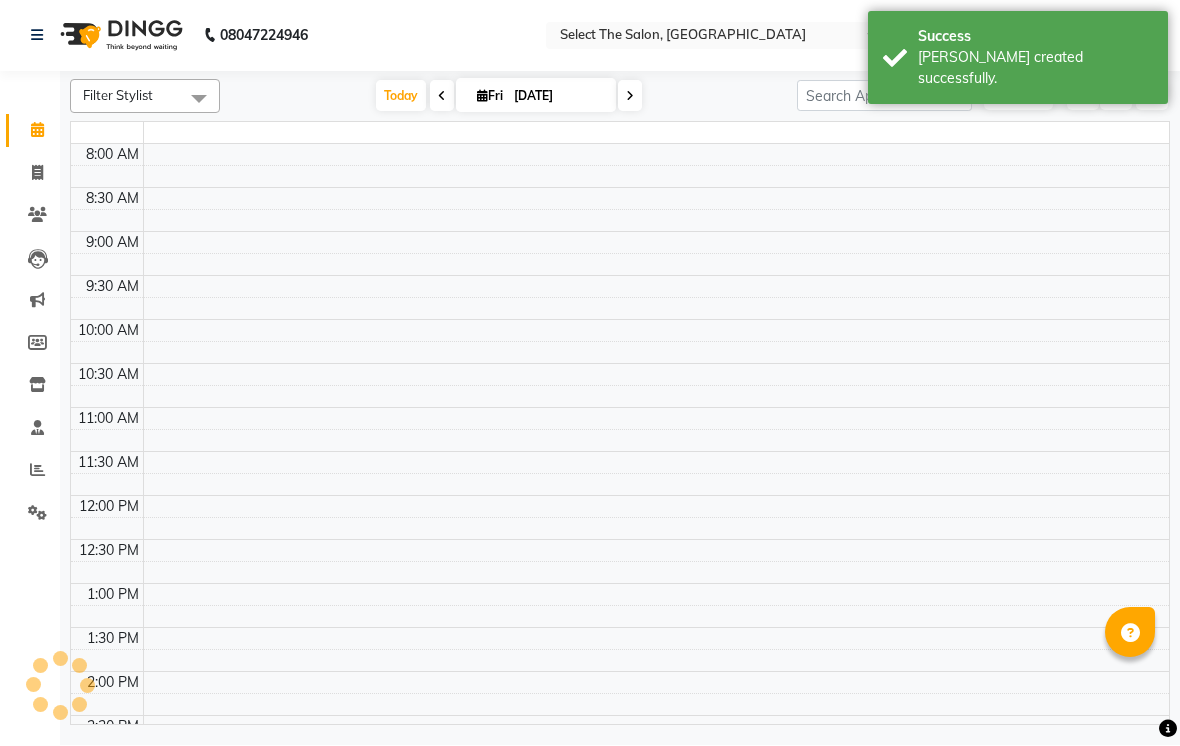 scroll, scrollTop: 0, scrollLeft: 0, axis: both 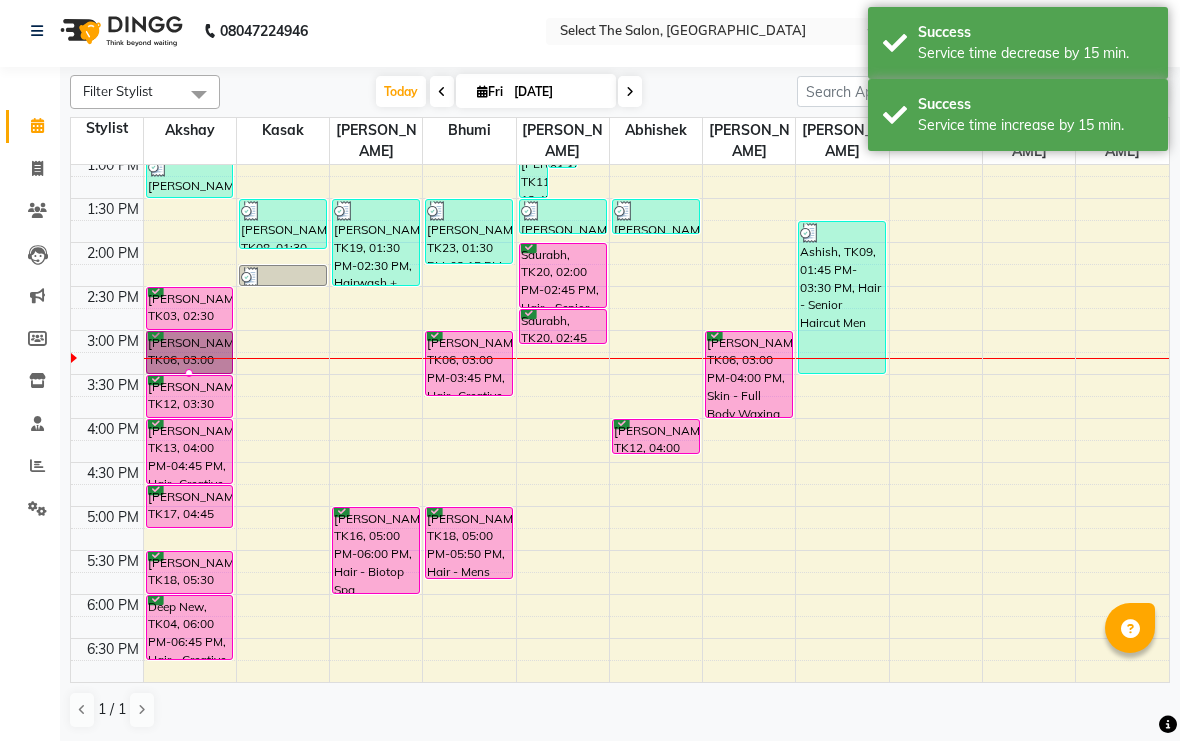 click at bounding box center (189, 378) 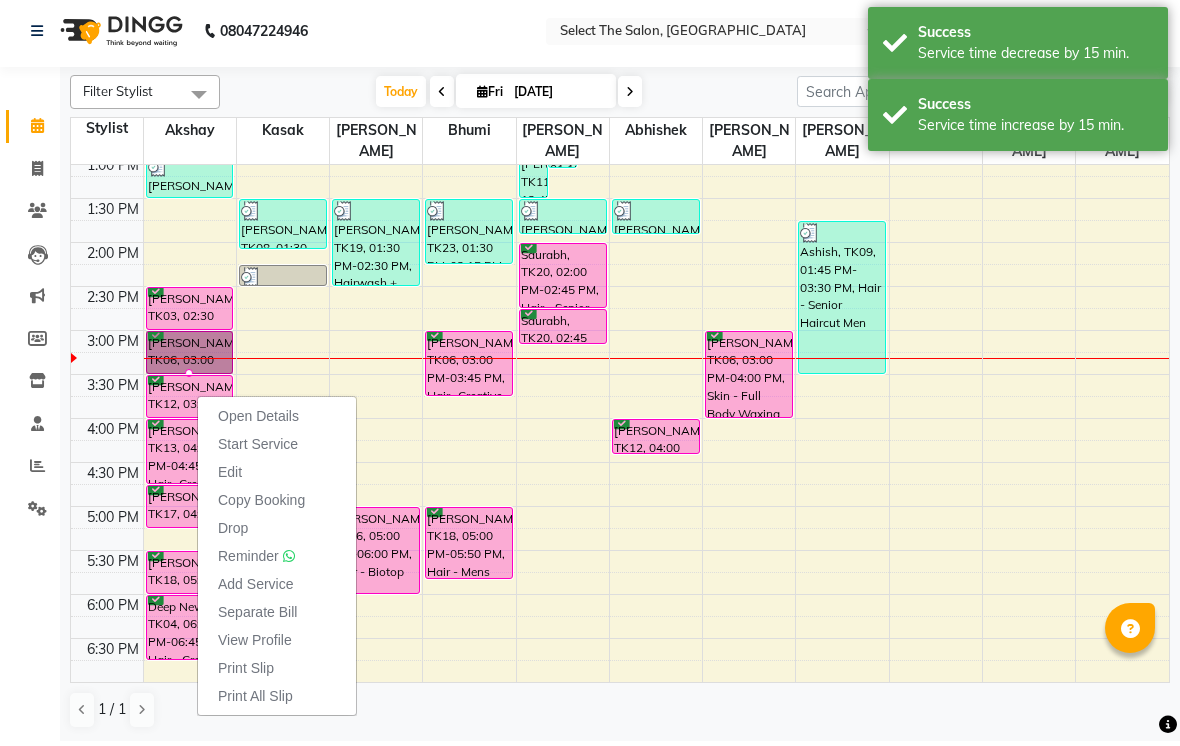 click on "Open Details" at bounding box center [258, 421] 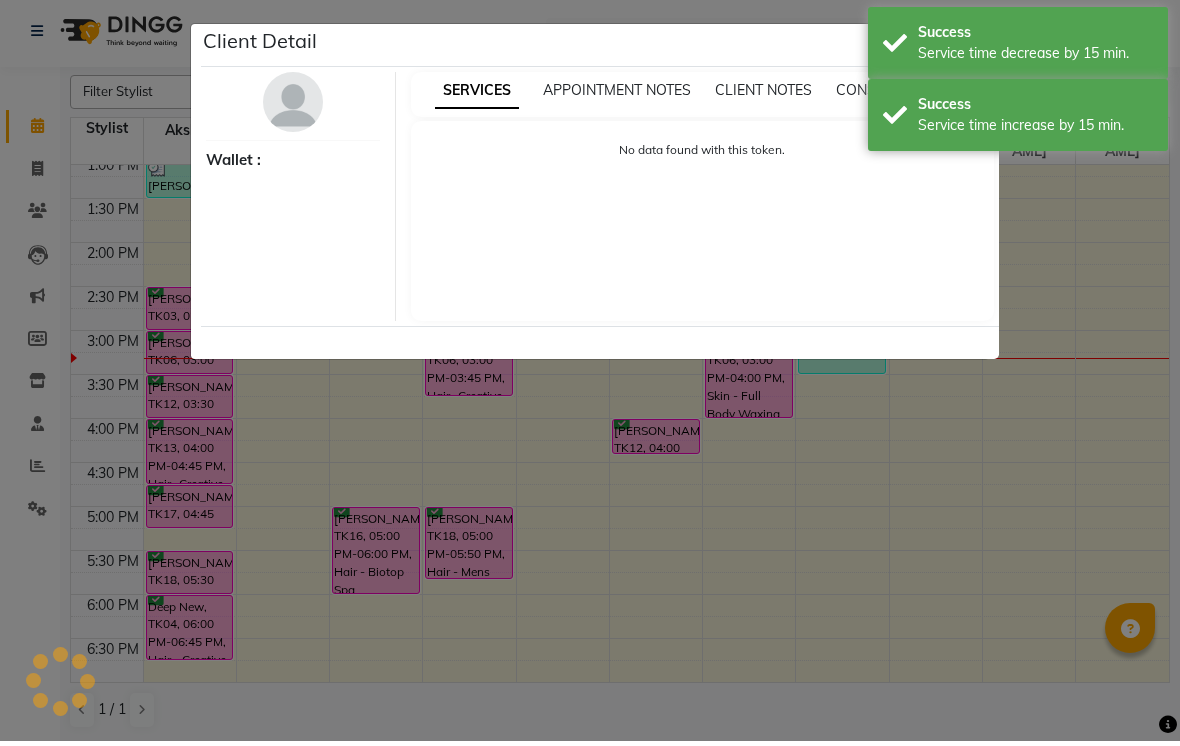 select on "6" 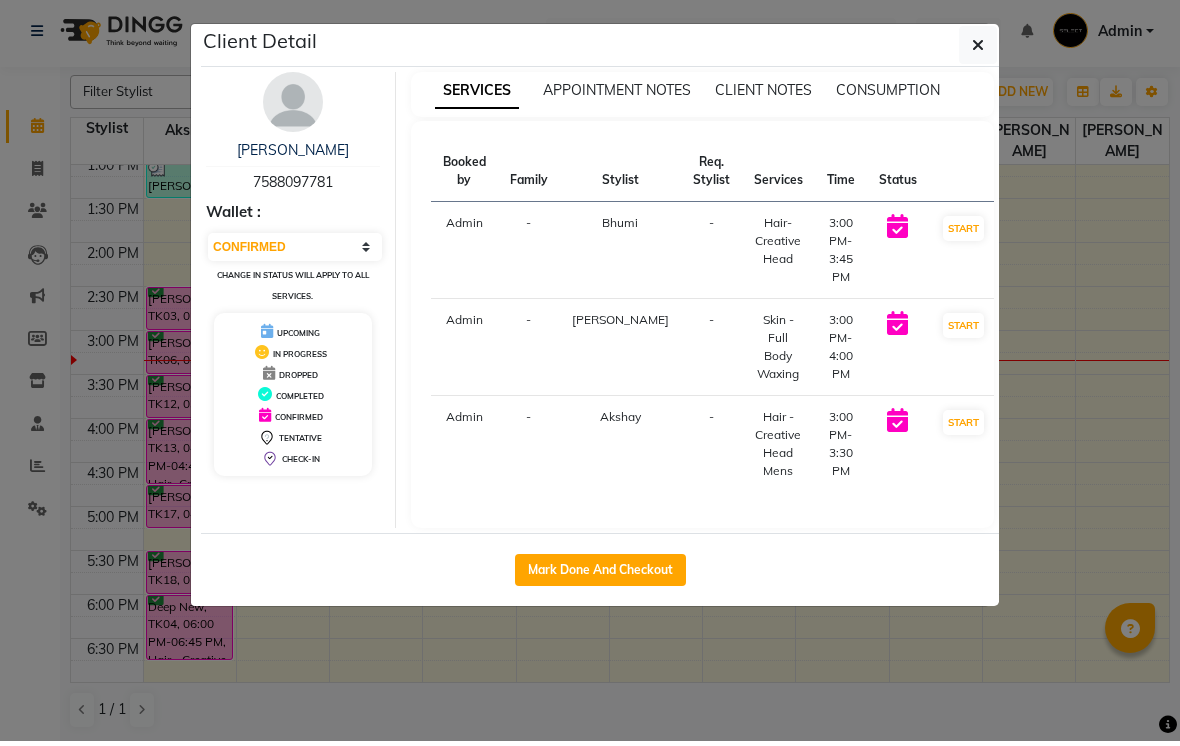 click 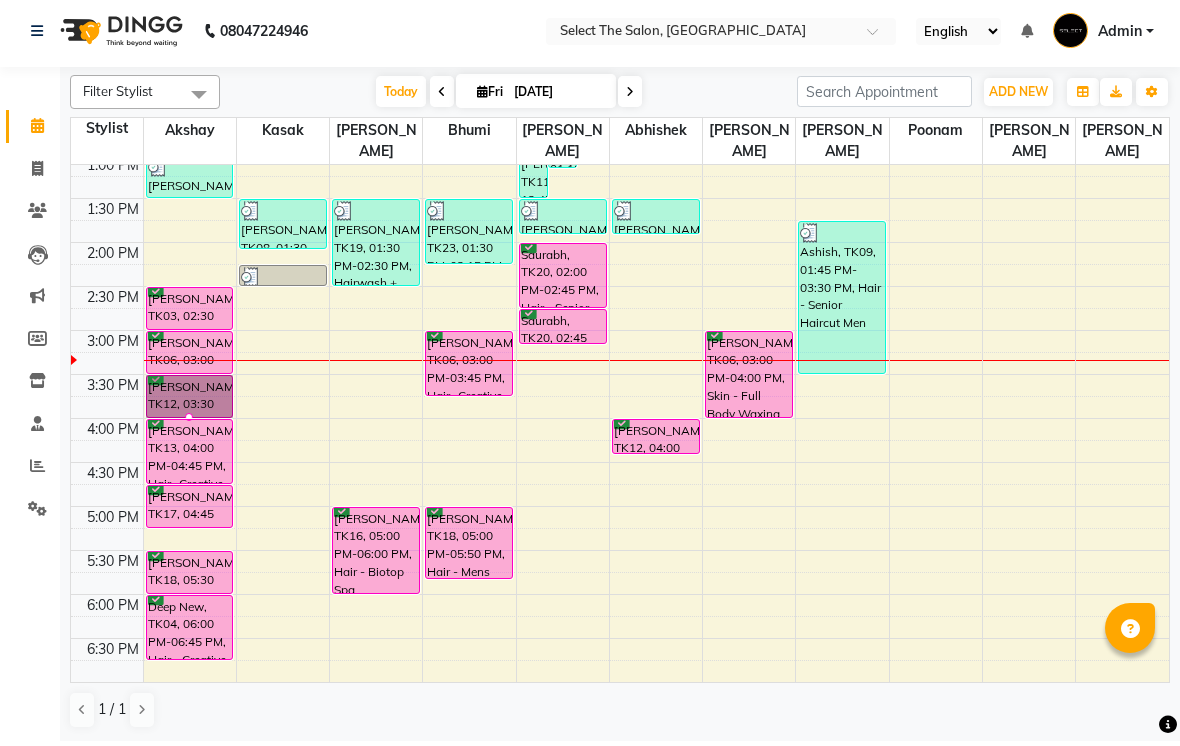 click at bounding box center [189, 422] 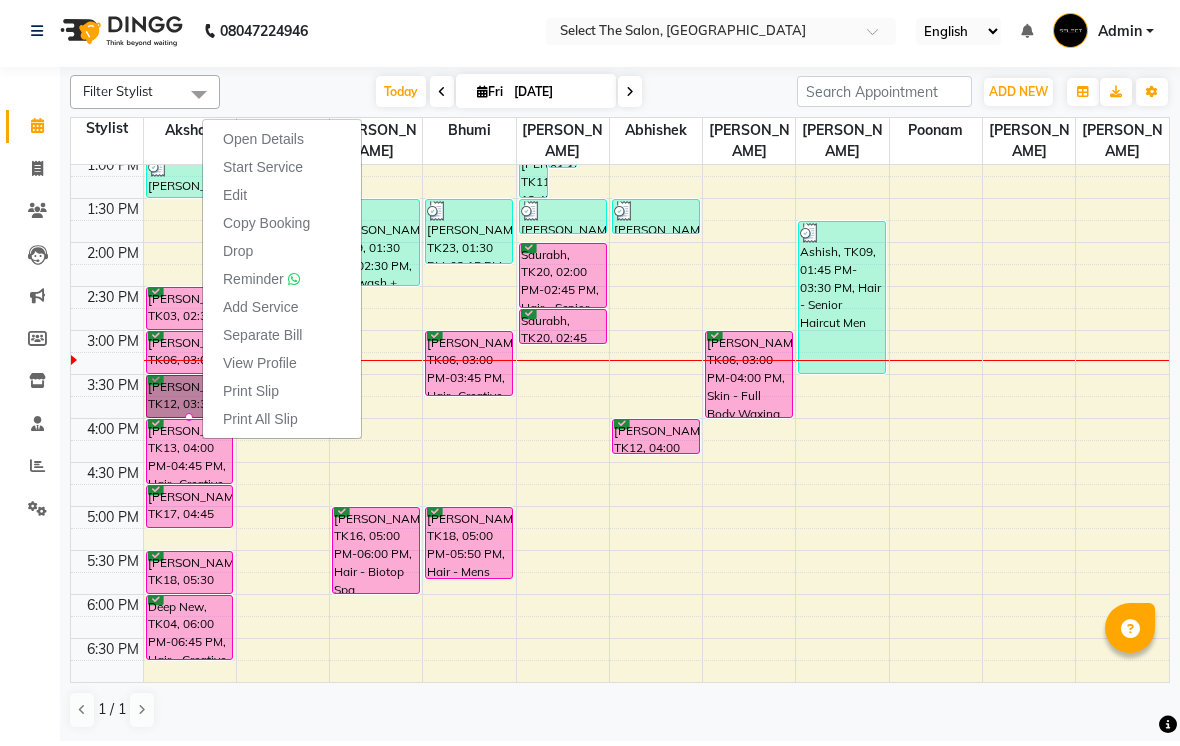 click on "Start Service" at bounding box center (282, 172) 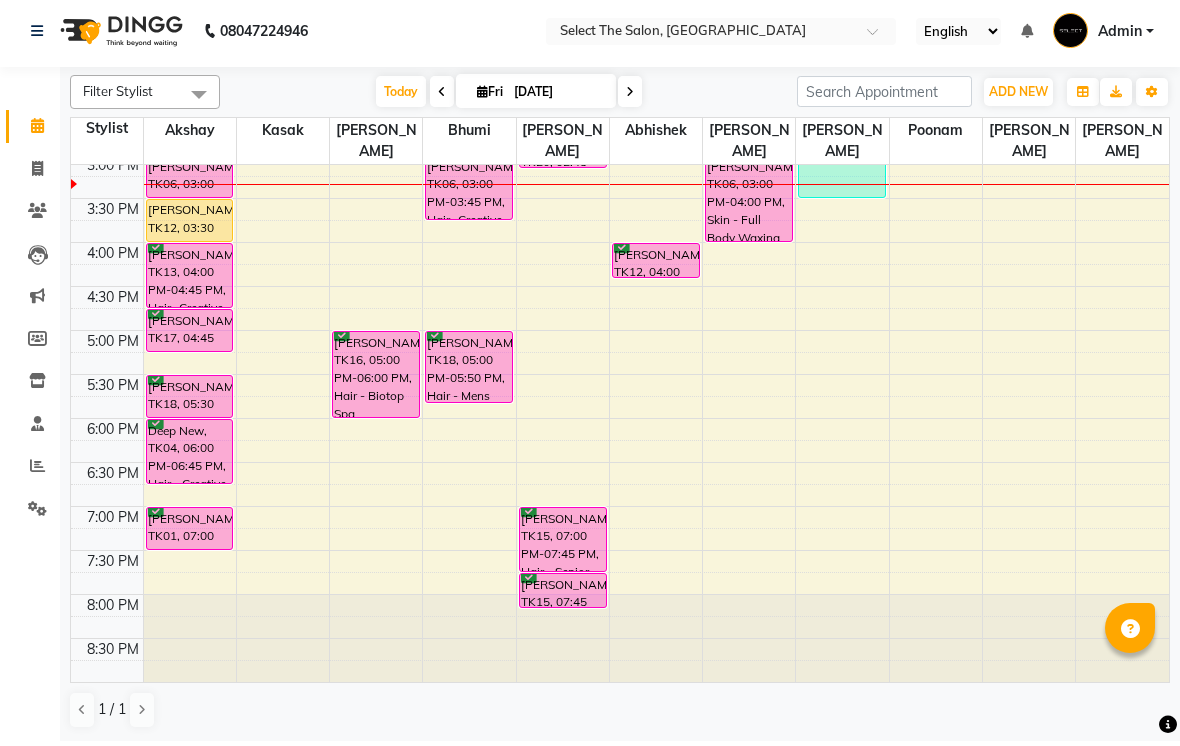 scroll, scrollTop: 626, scrollLeft: 0, axis: vertical 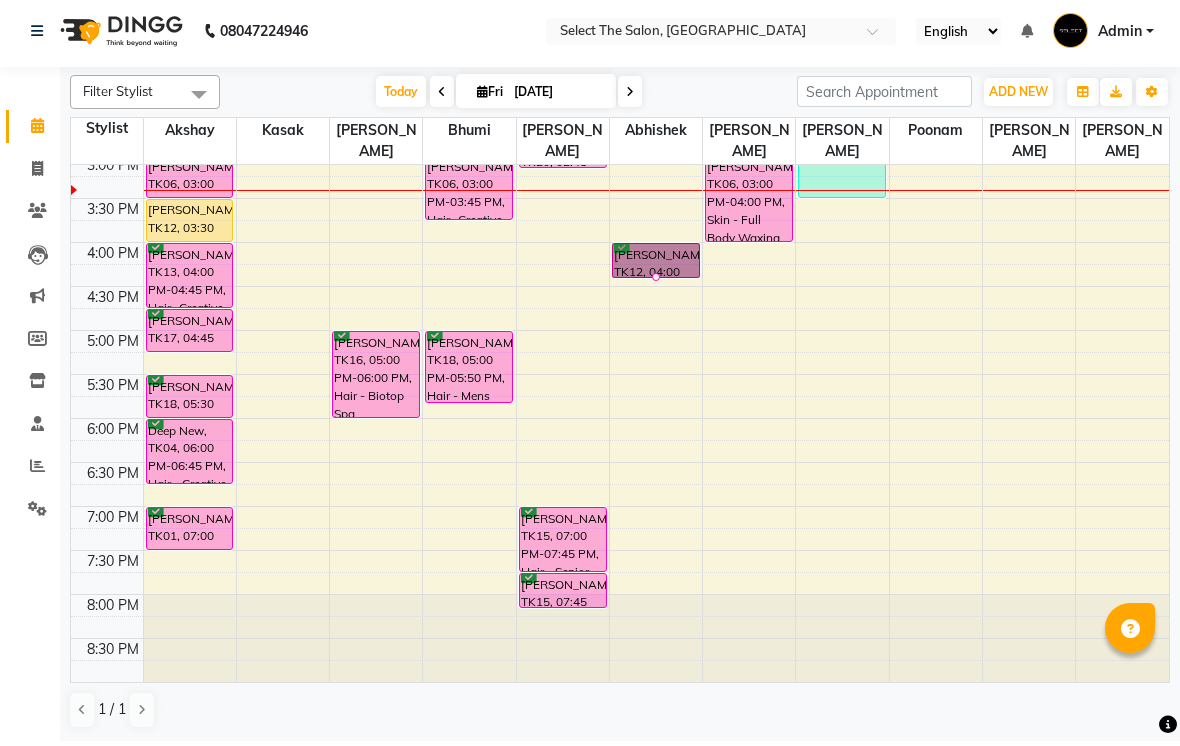 click at bounding box center [656, 282] 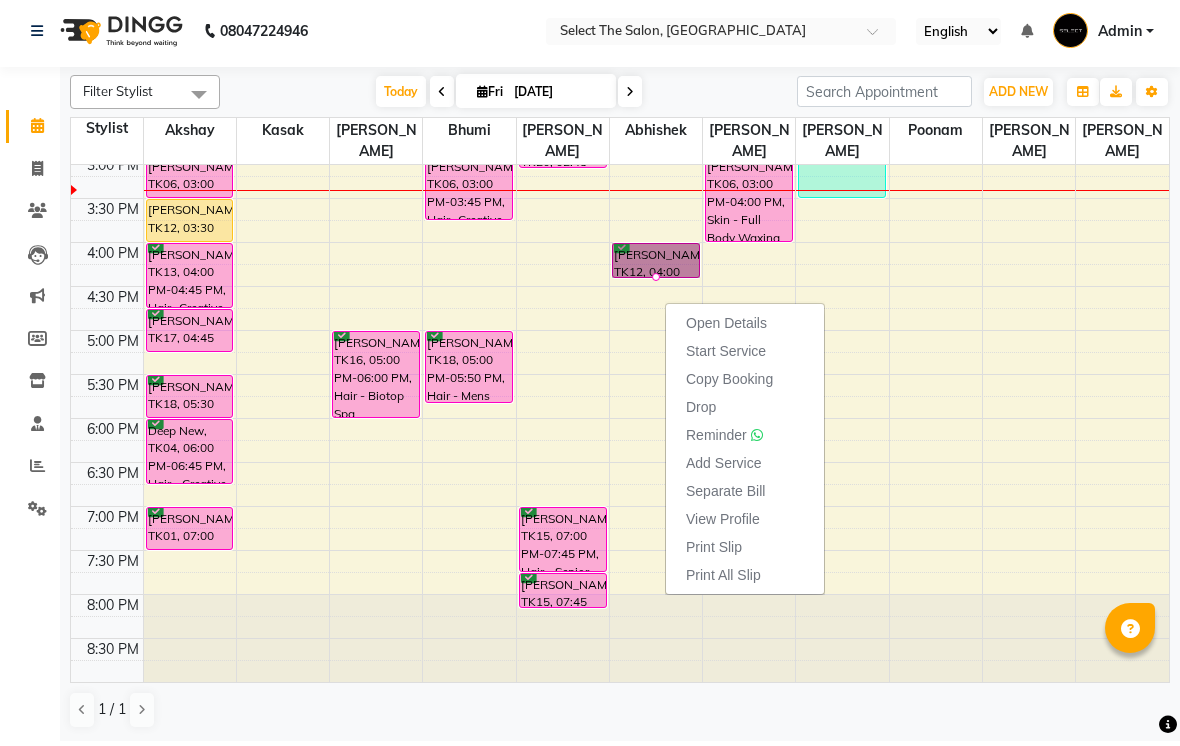 click on "Start Service" at bounding box center [726, 356] 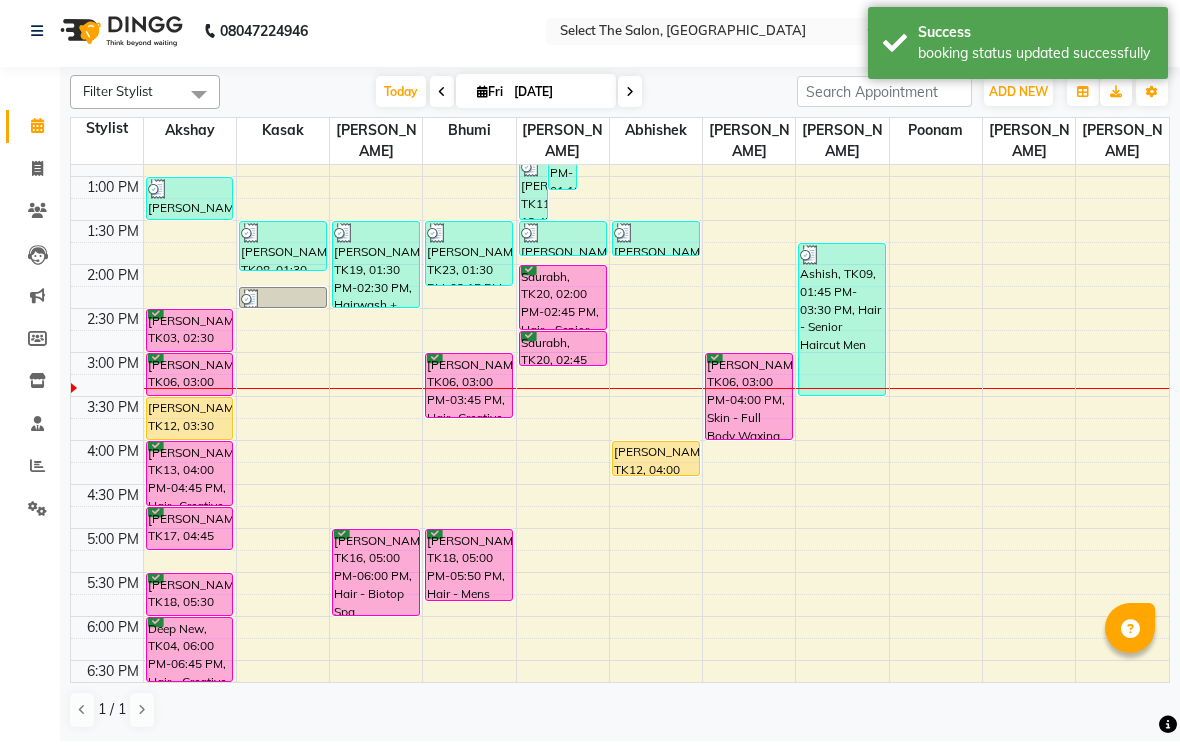 scroll, scrollTop: 422, scrollLeft: 0, axis: vertical 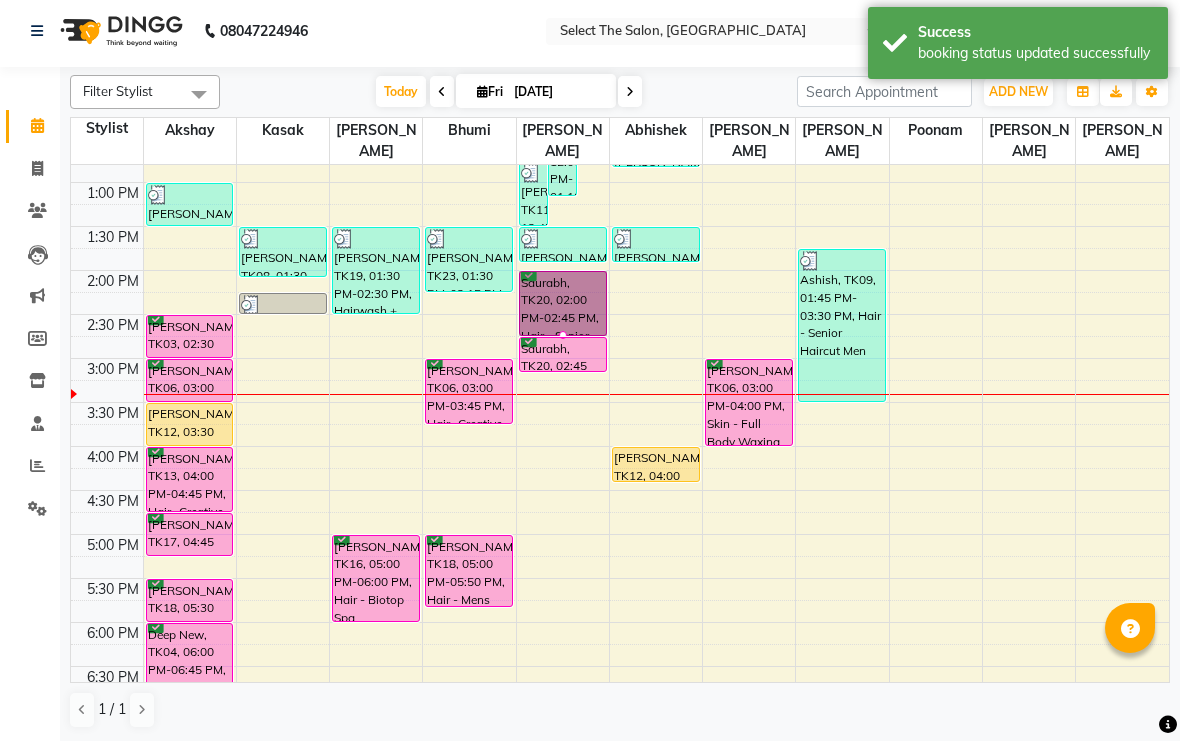click at bounding box center (563, 340) 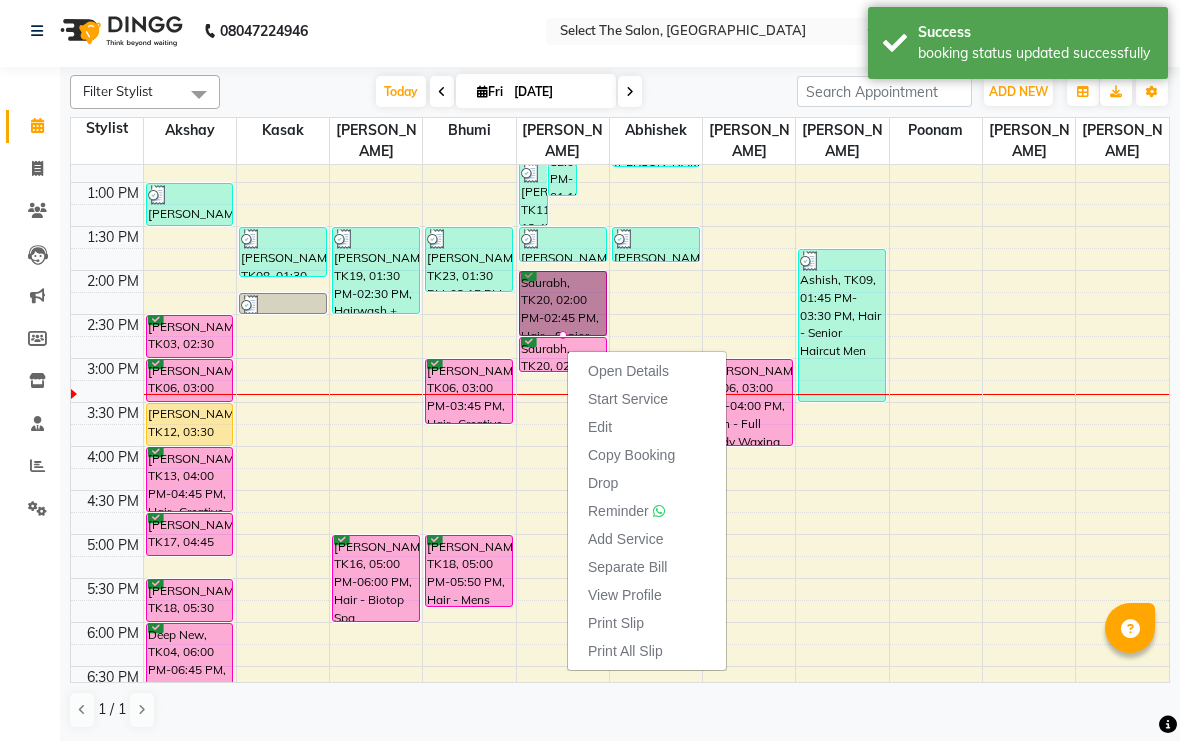 click on "Start Service" at bounding box center [628, 404] 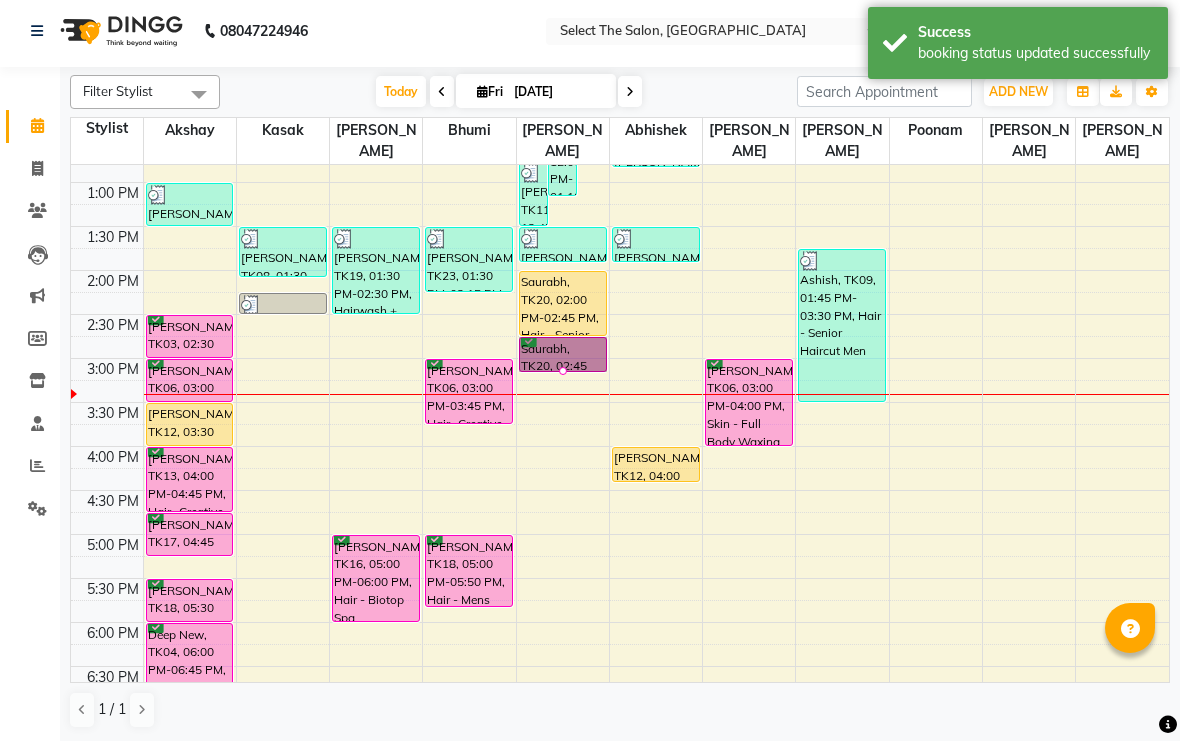 click at bounding box center (563, 376) 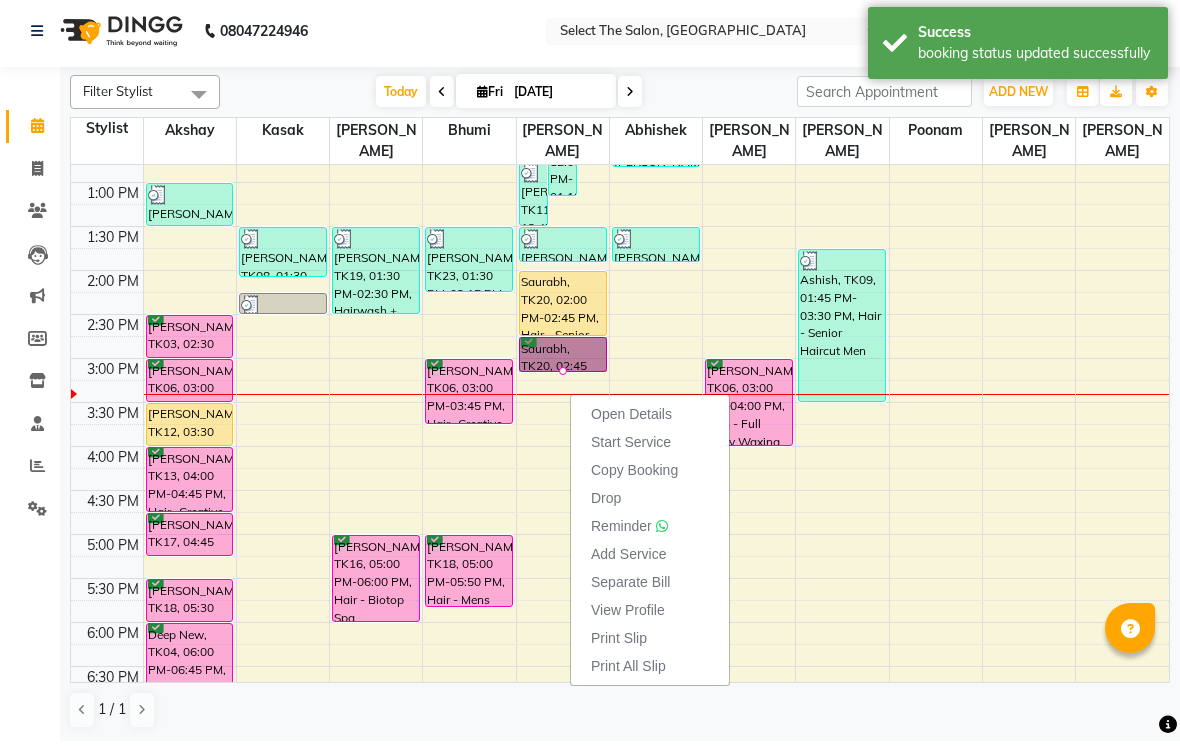 click on "Start Service" at bounding box center (631, 447) 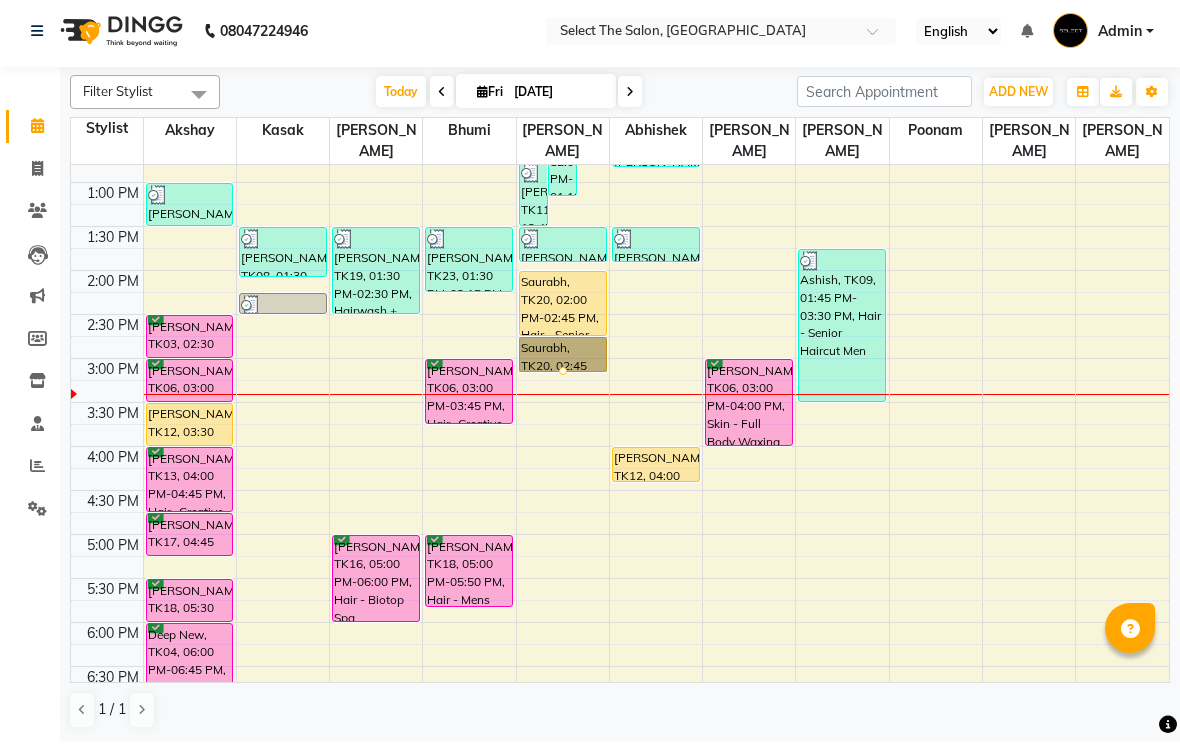 click at bounding box center (563, 376) 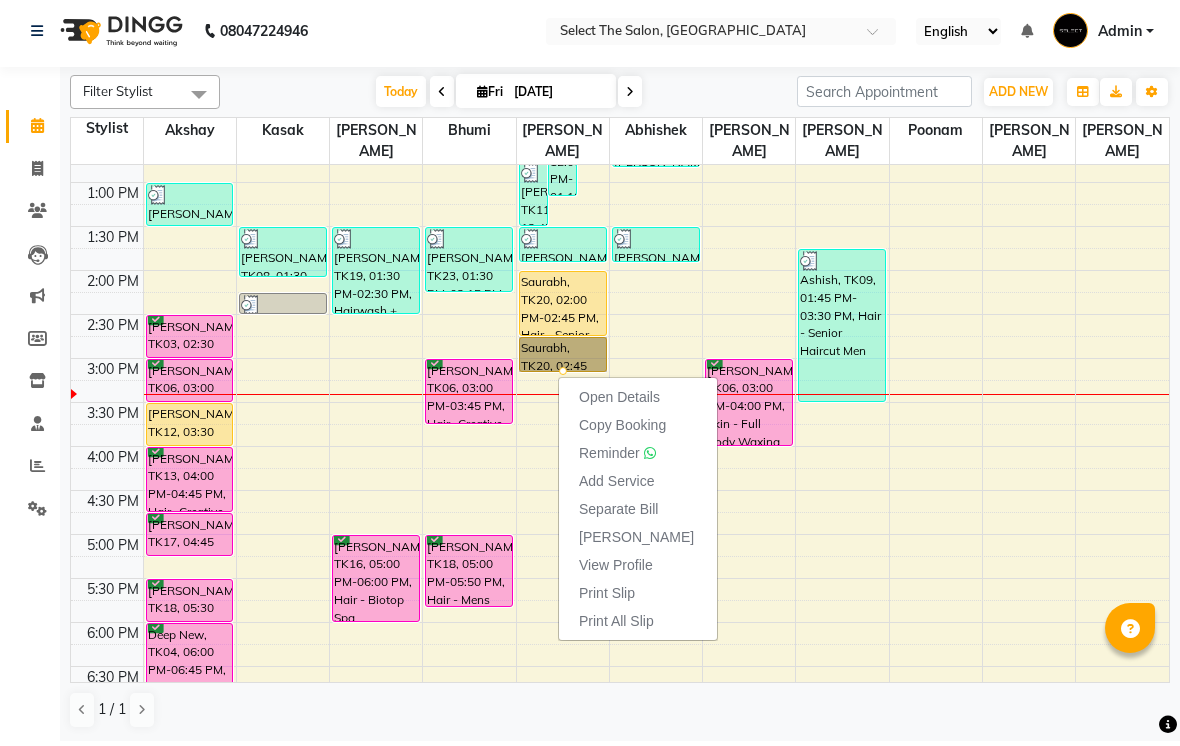 click on "Open Details" at bounding box center [638, 402] 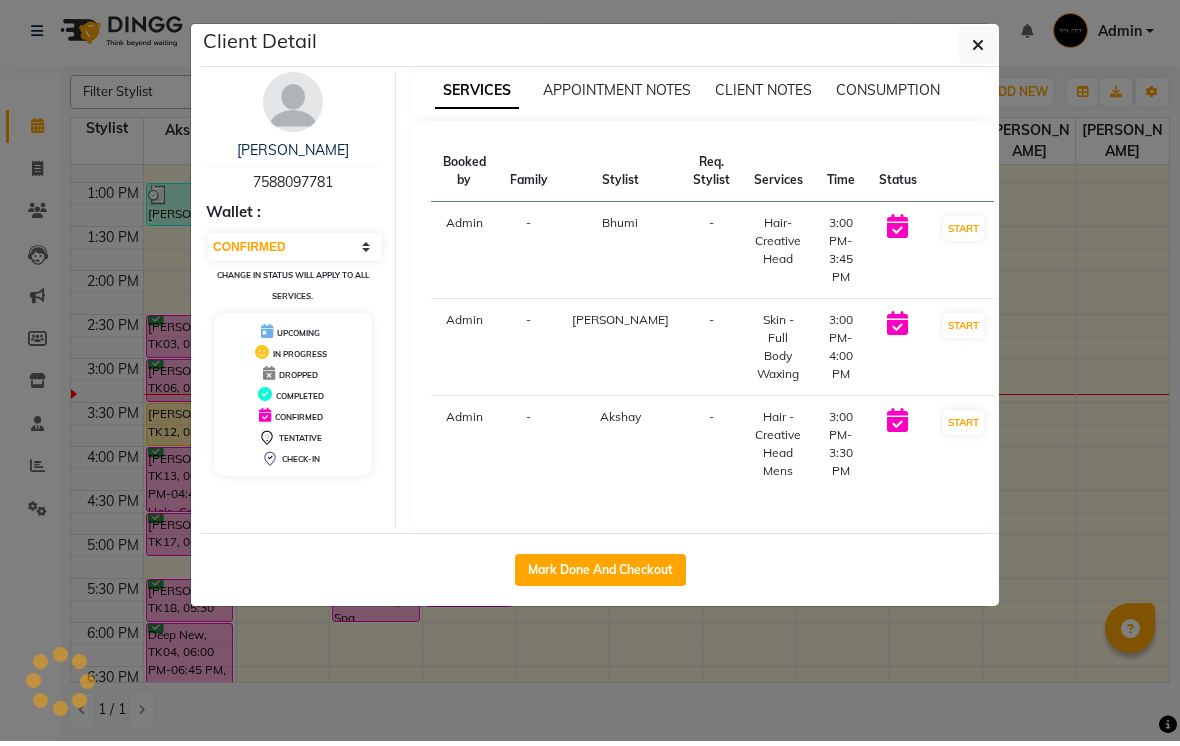 select on "1" 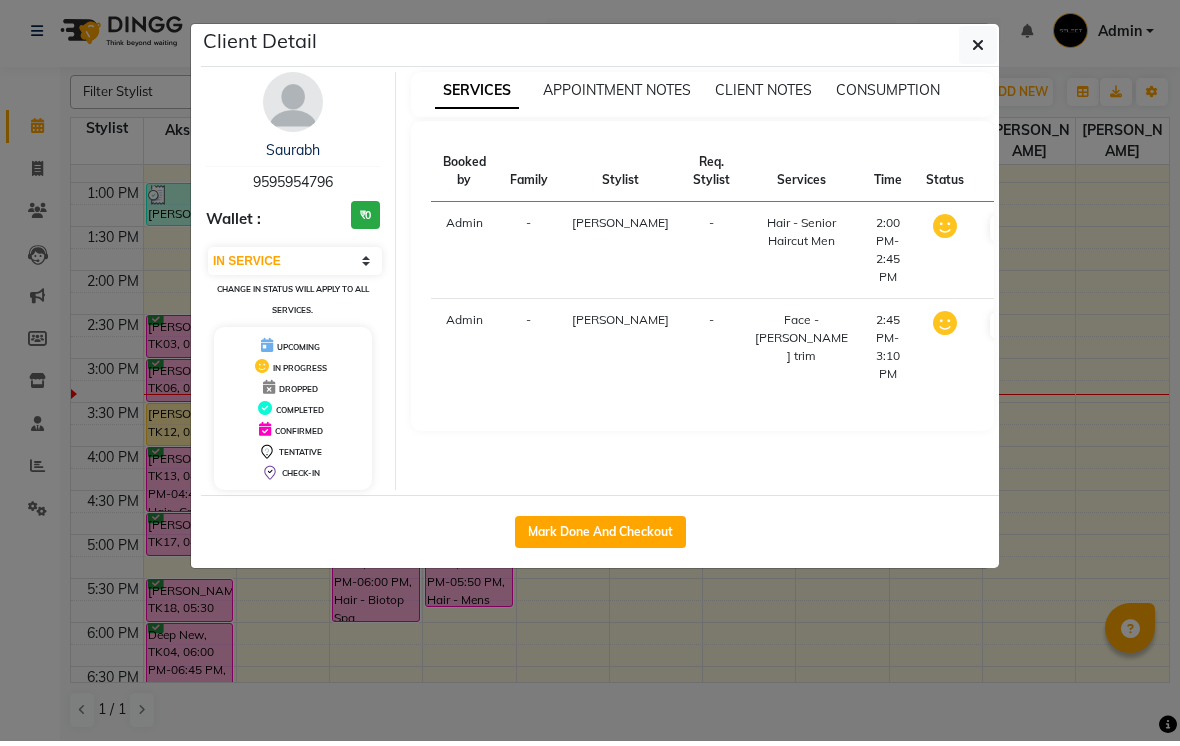 click on "Mark Done And Checkout" 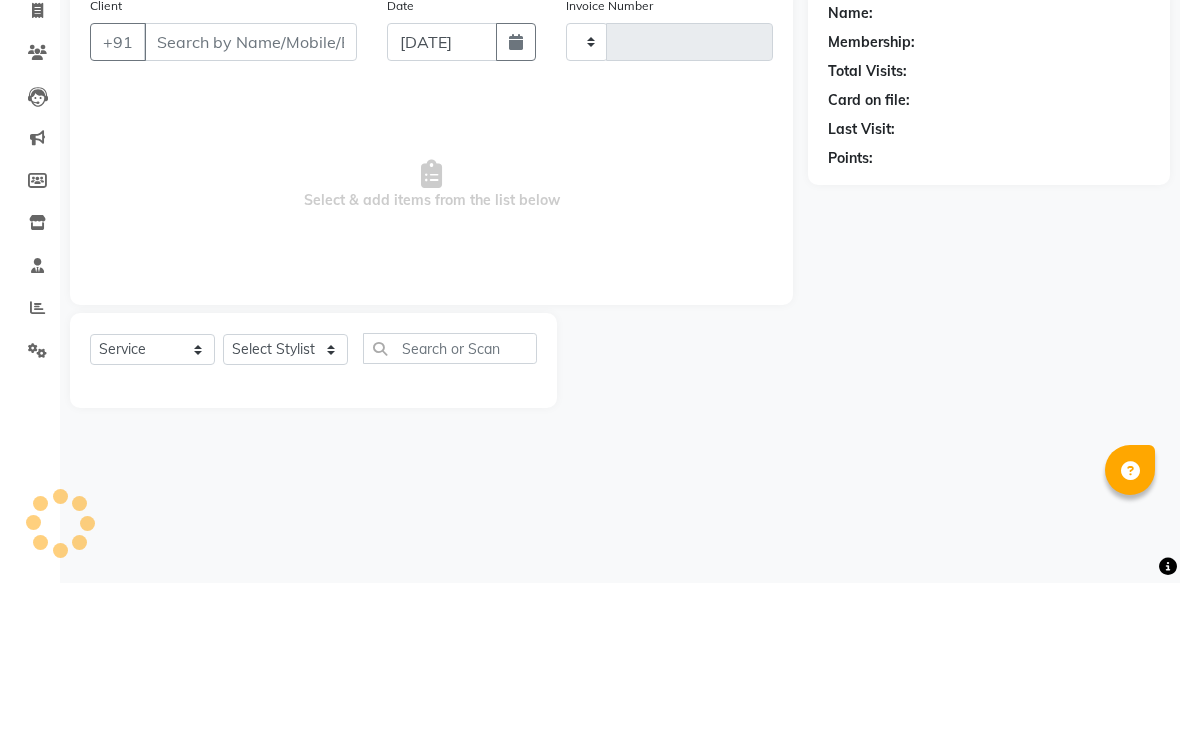 type on "2207" 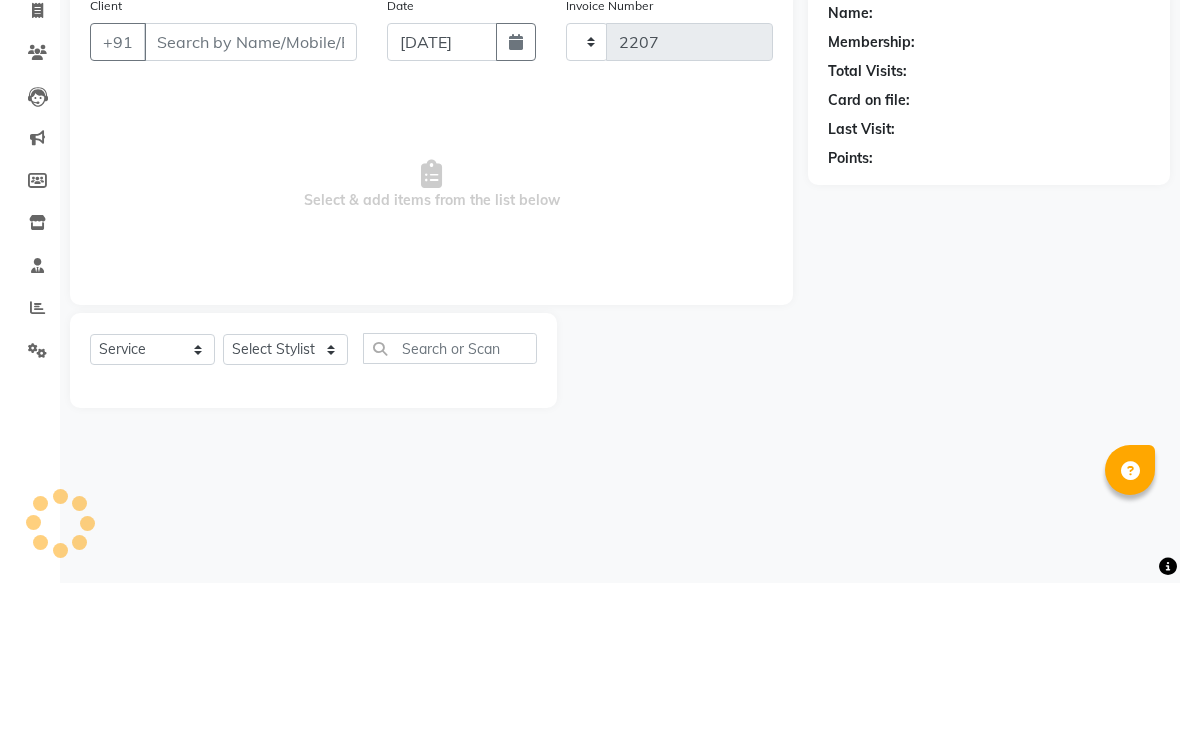 select on "4969" 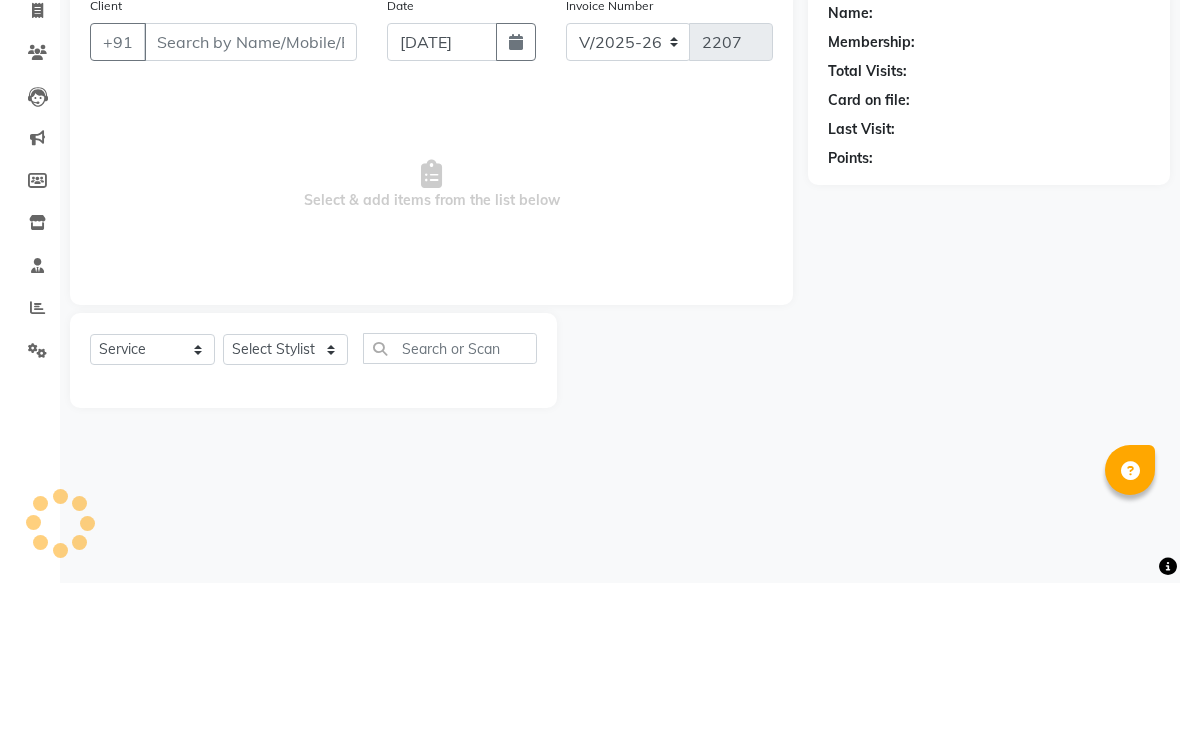 type on "9595954796" 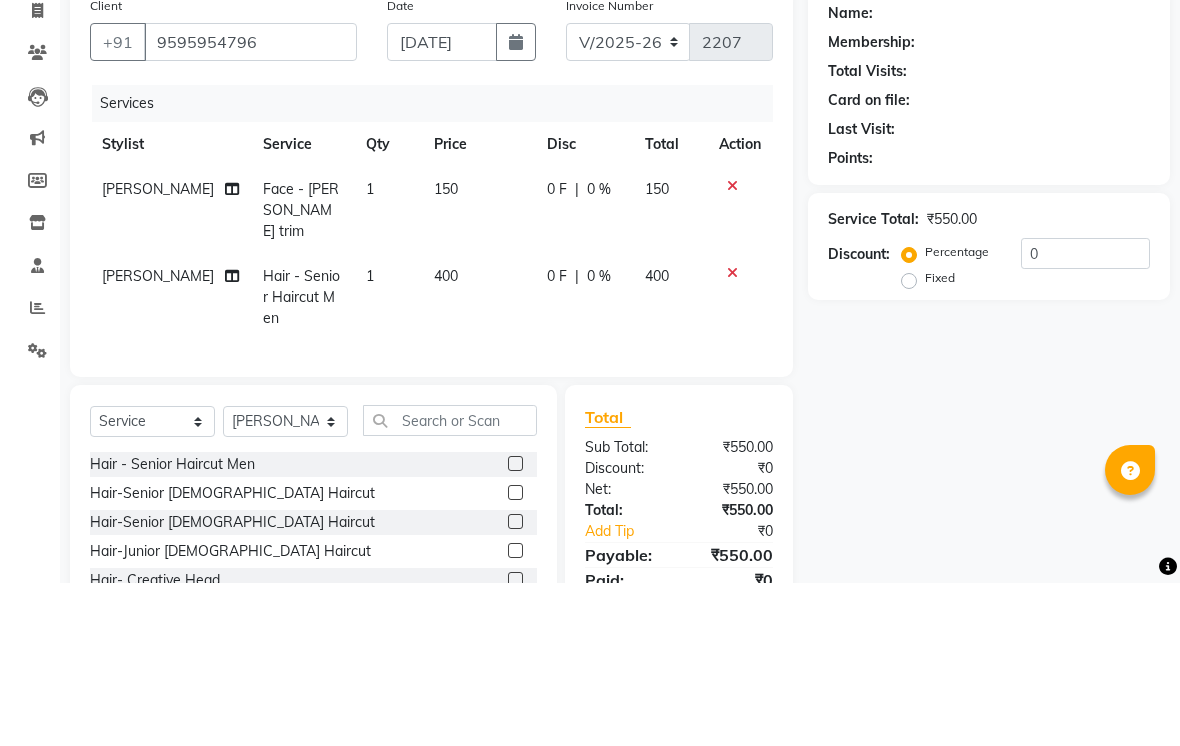 scroll, scrollTop: 82, scrollLeft: 0, axis: vertical 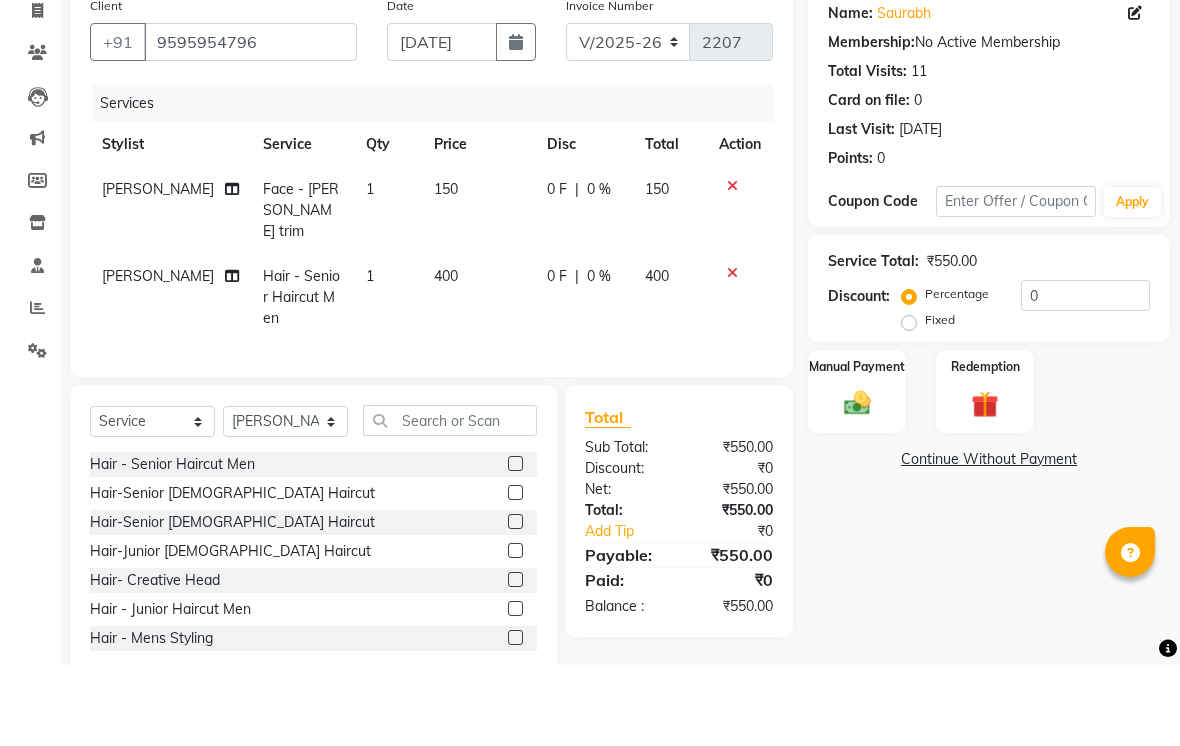 click on "150" 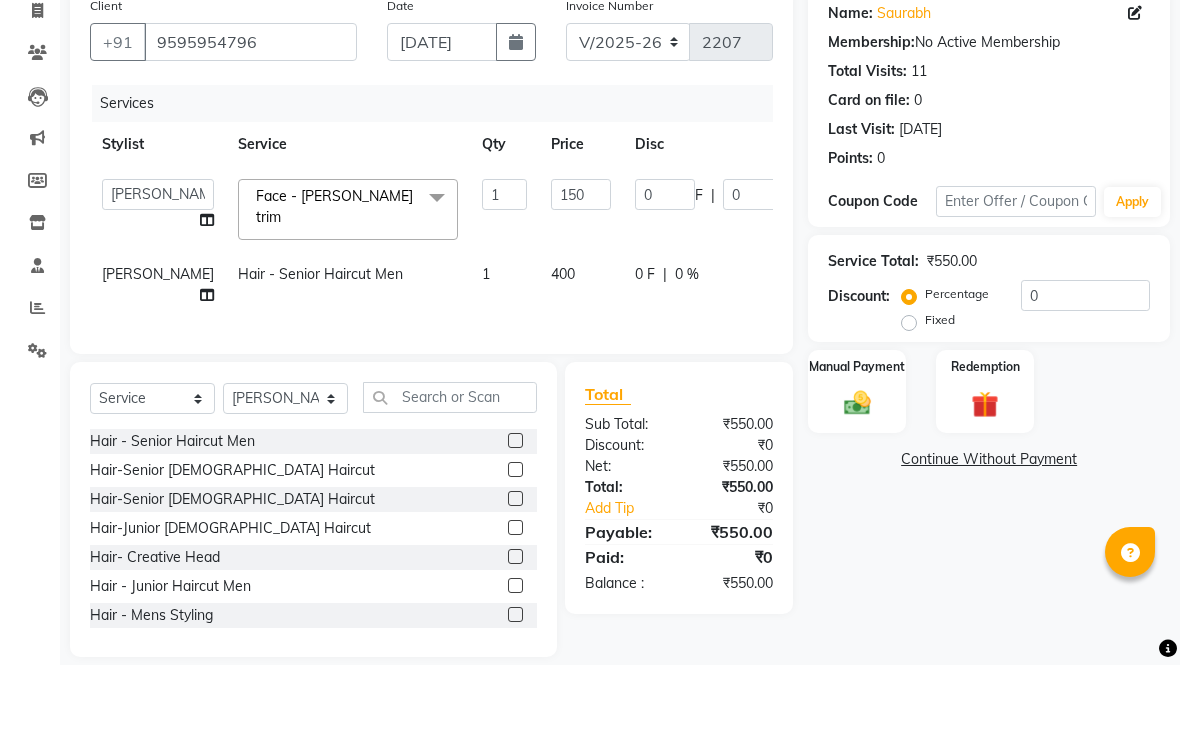 scroll, scrollTop: 92, scrollLeft: 0, axis: vertical 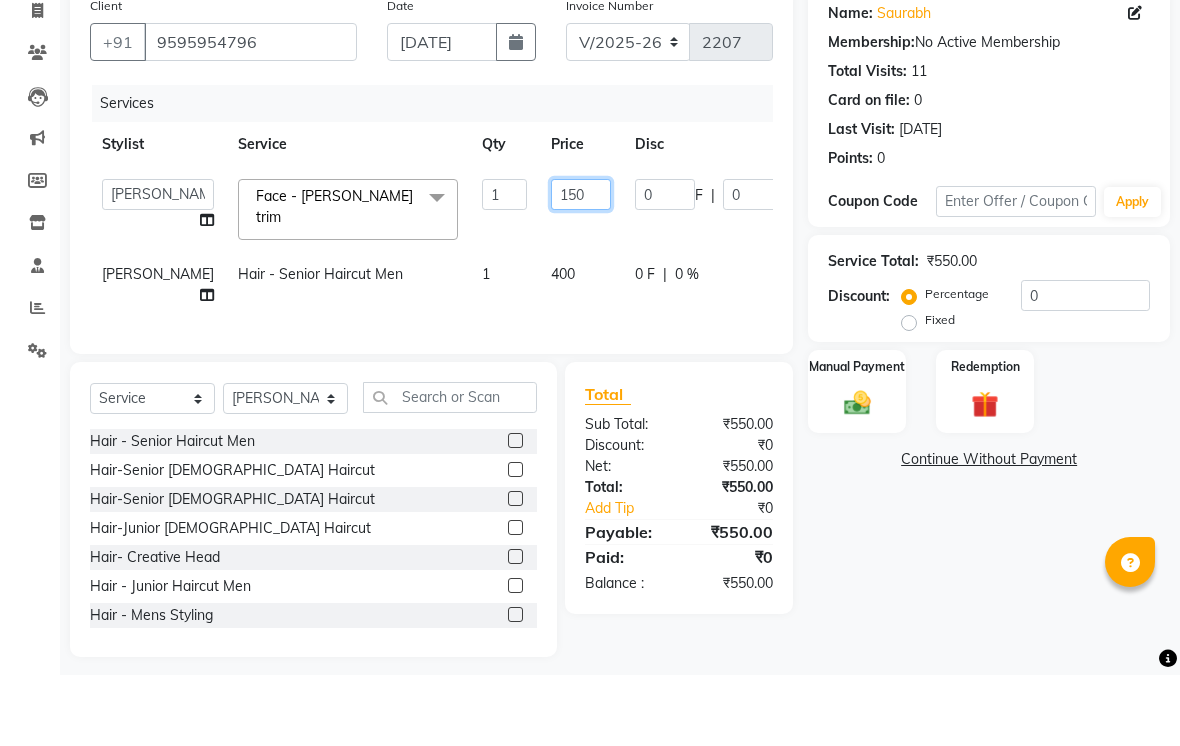 click on "150" 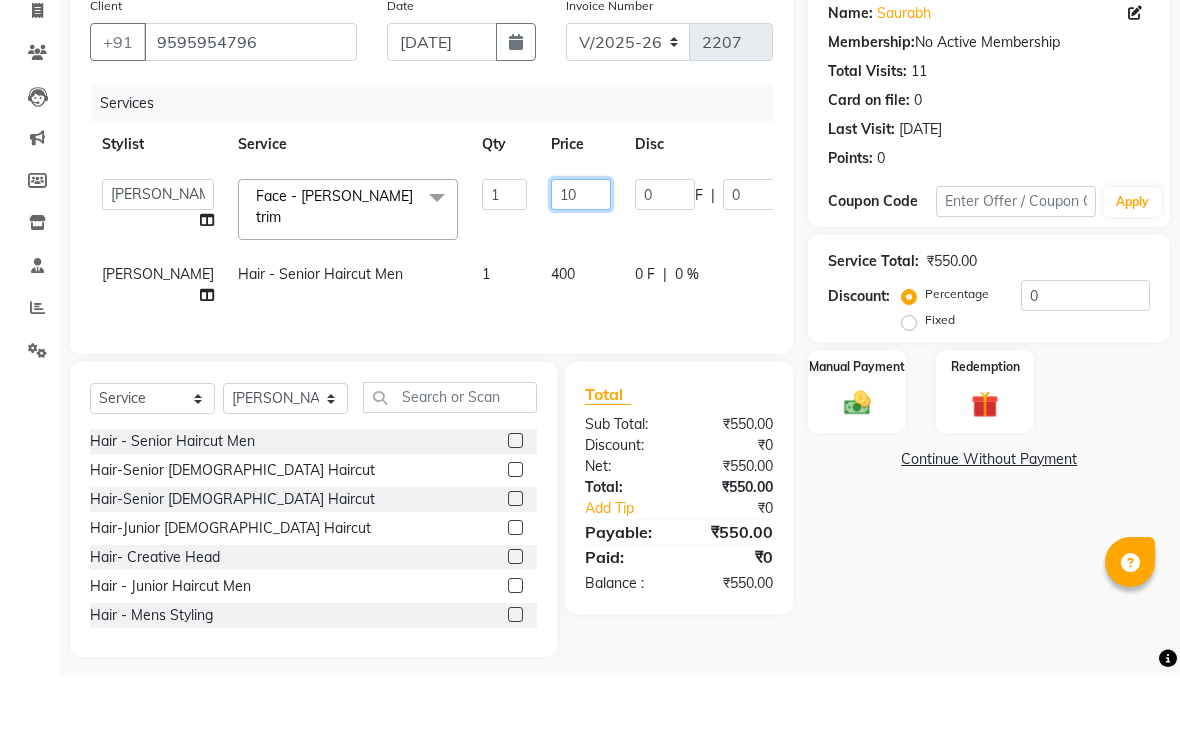 type on "100" 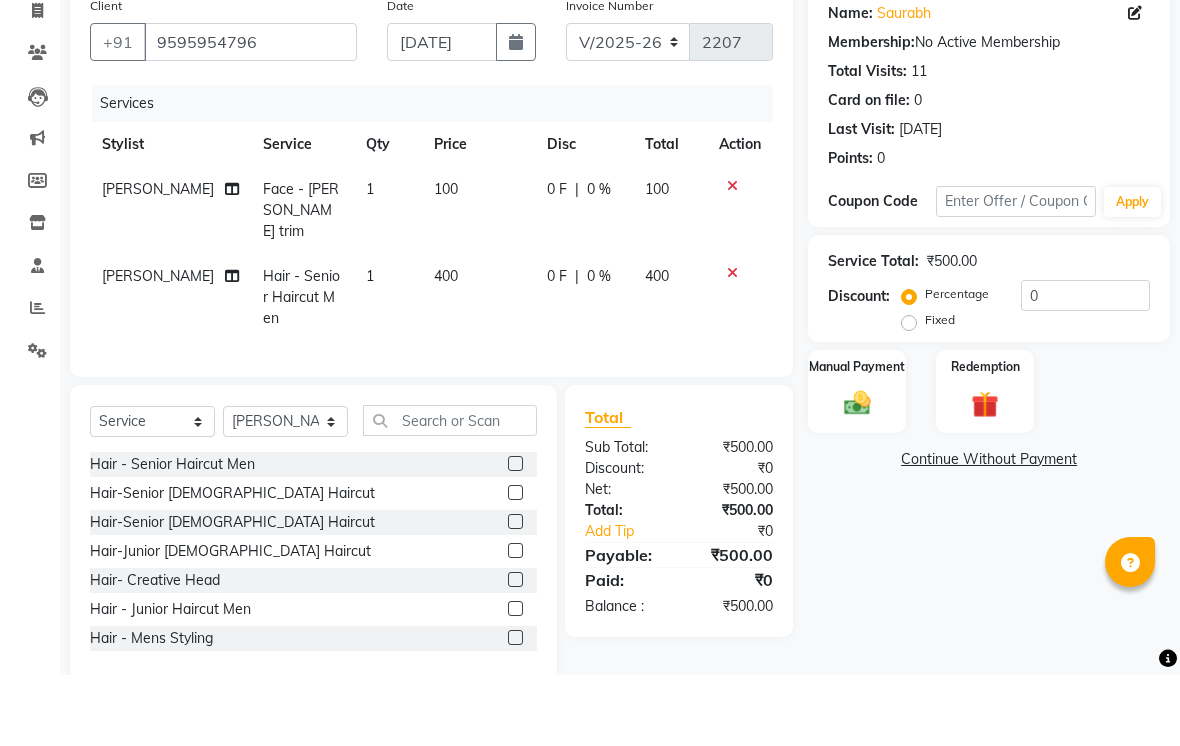 scroll, scrollTop: 82, scrollLeft: 0, axis: vertical 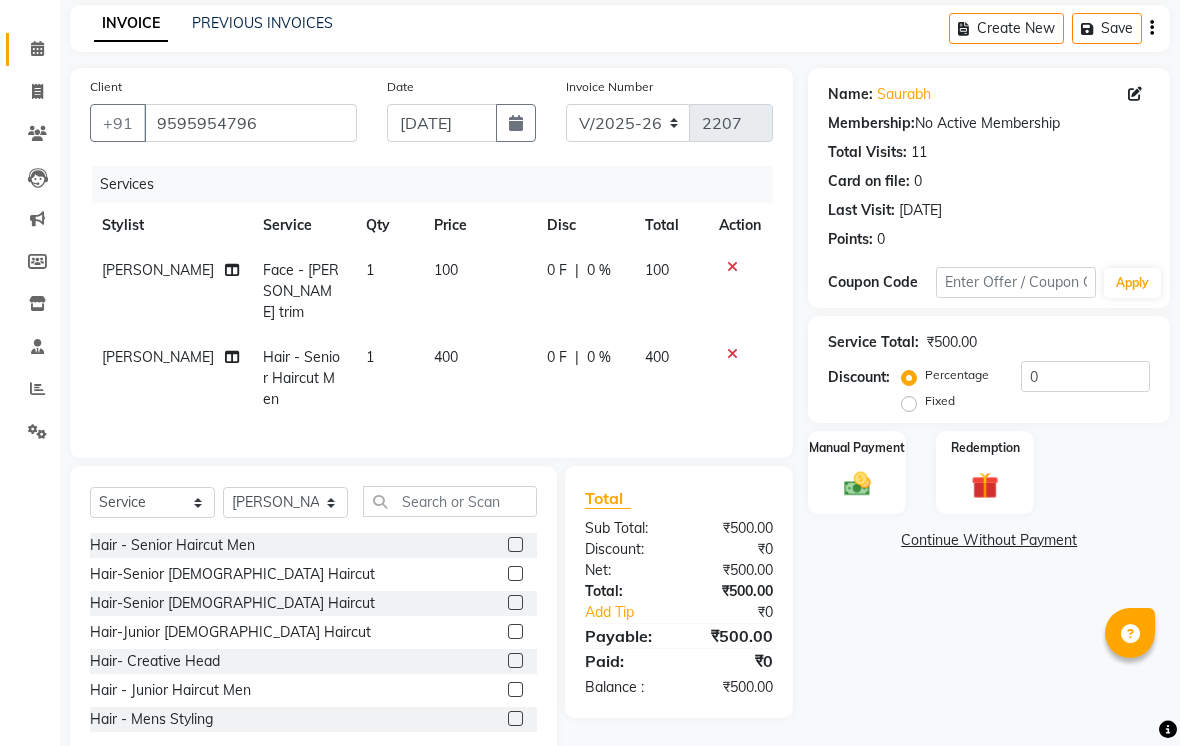 click 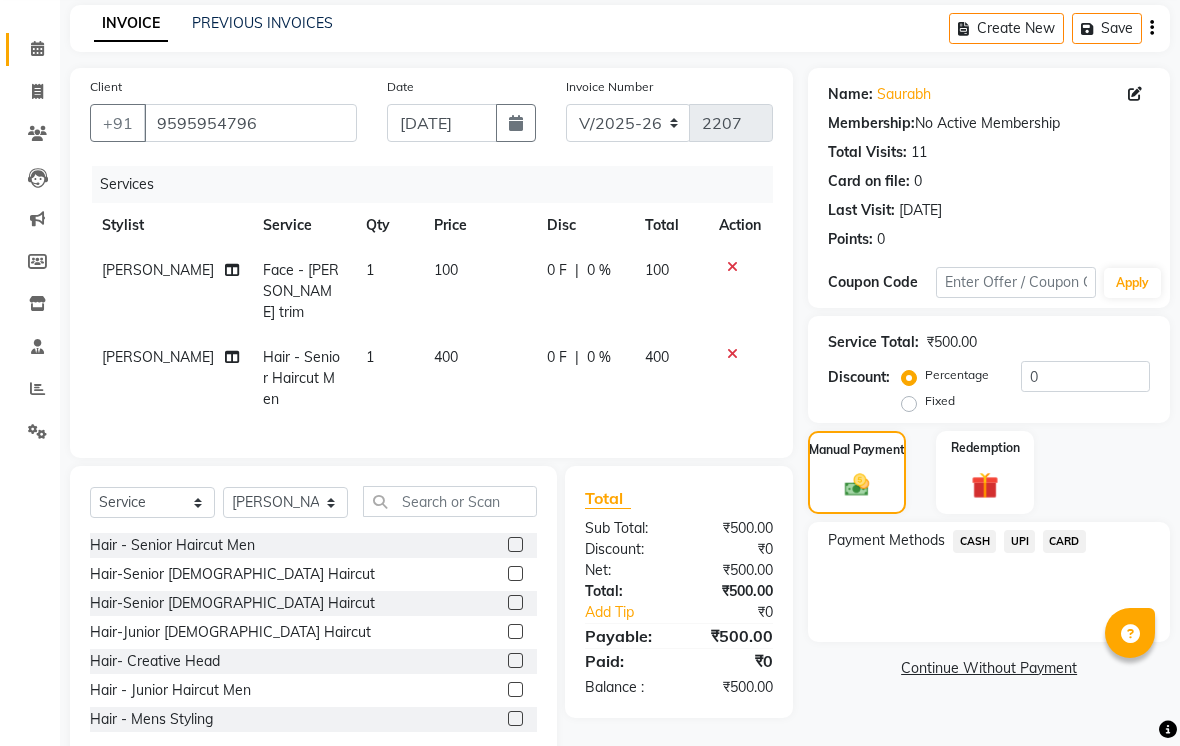 click on "UPI" 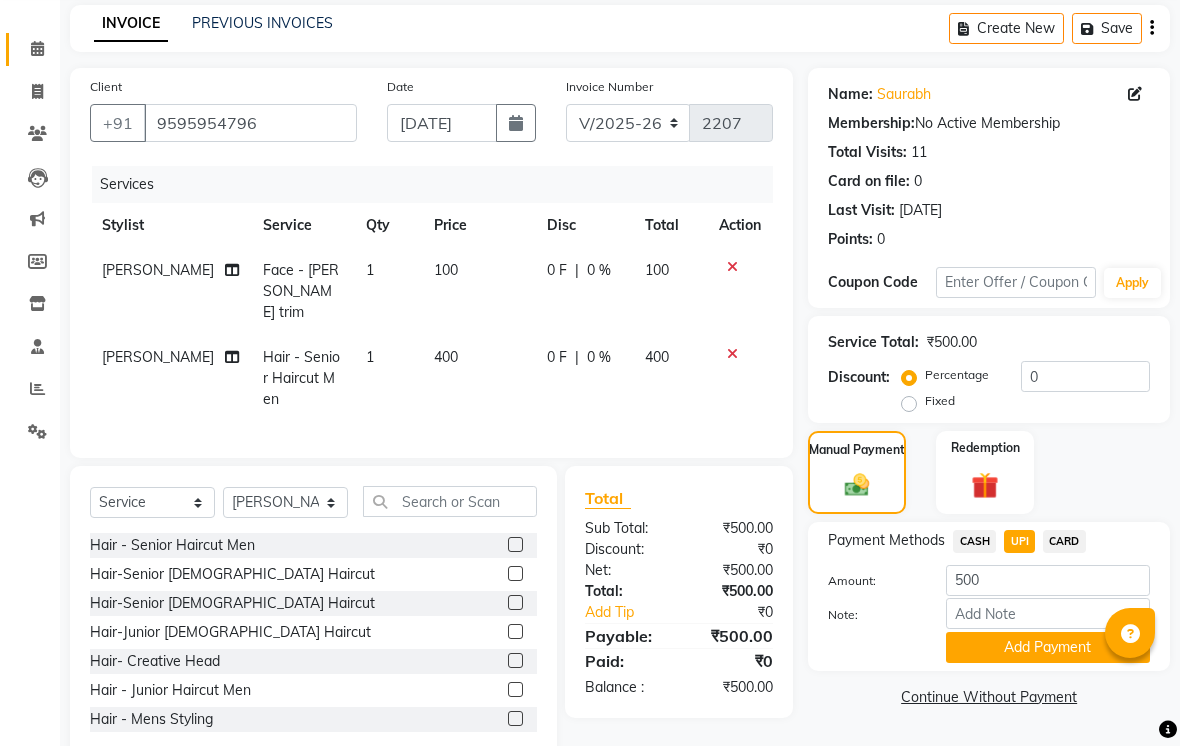 click on "Add Payment" 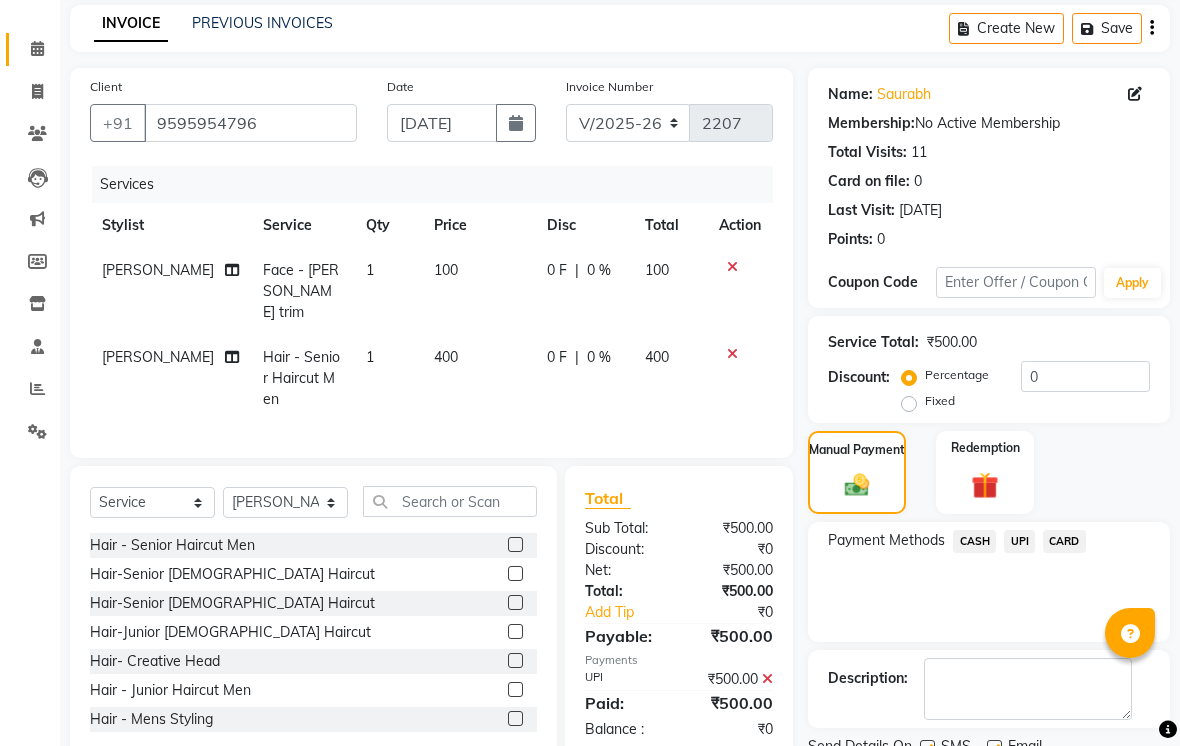 scroll, scrollTop: 161, scrollLeft: 0, axis: vertical 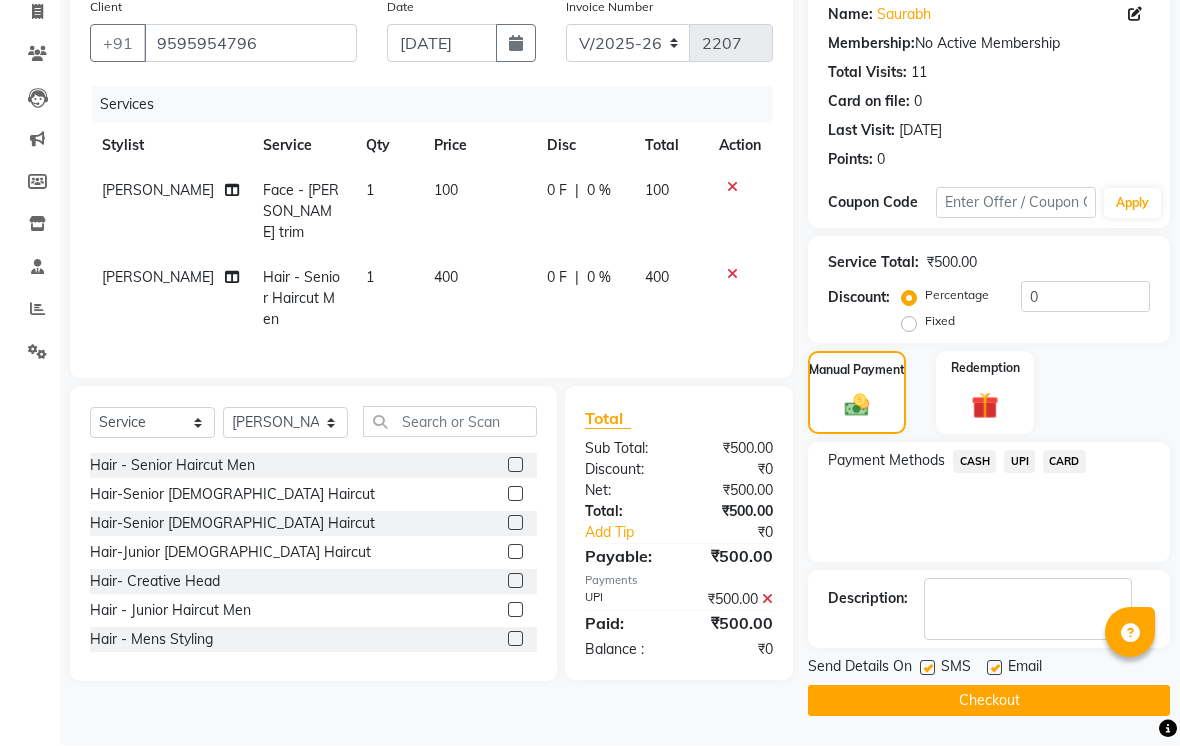 click 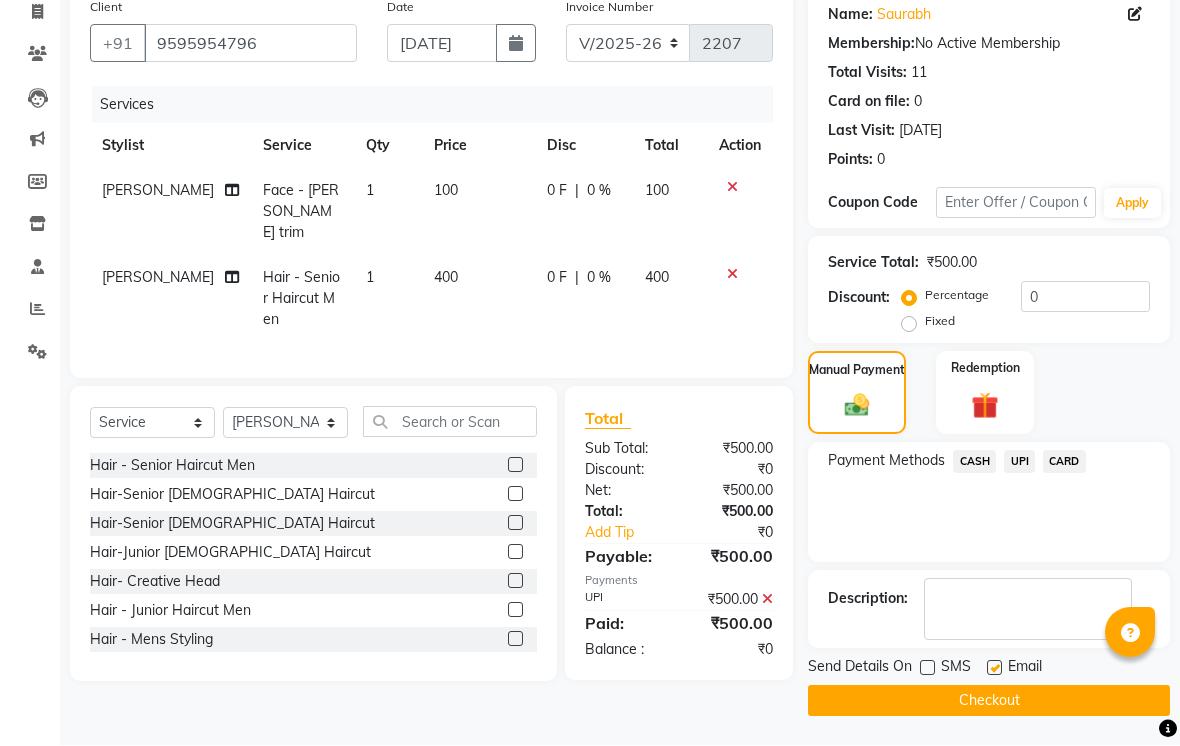 click 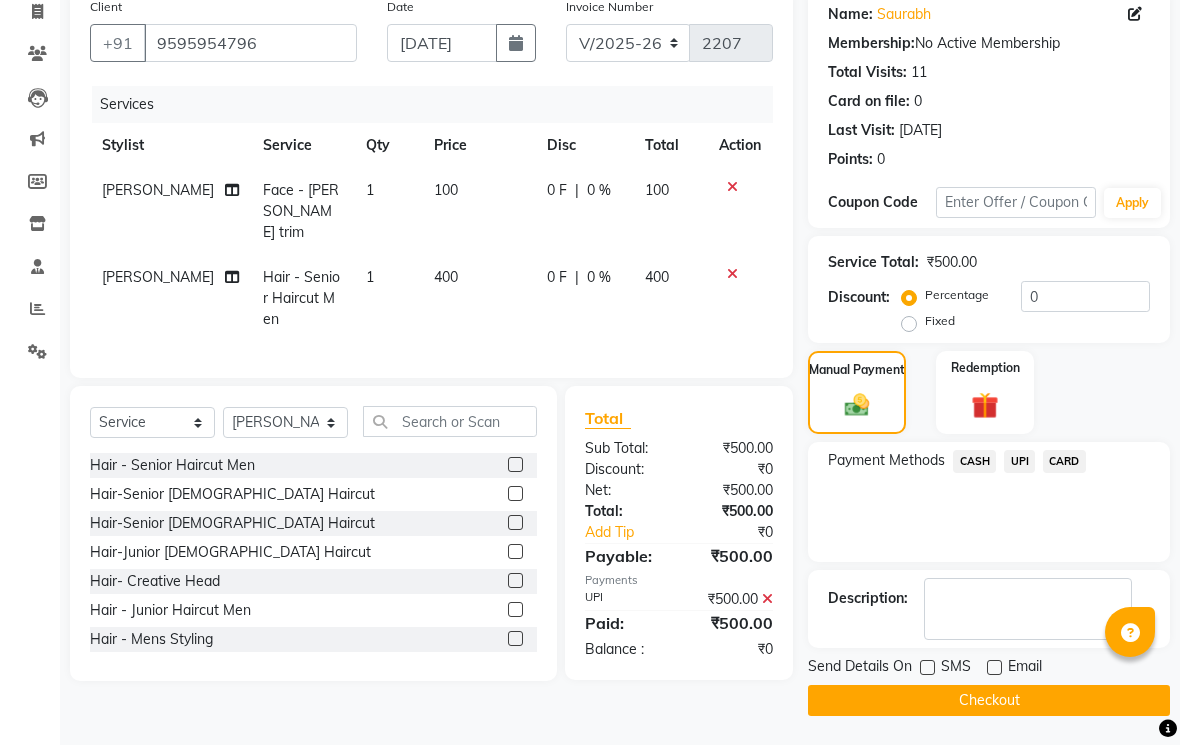 click on "Checkout" 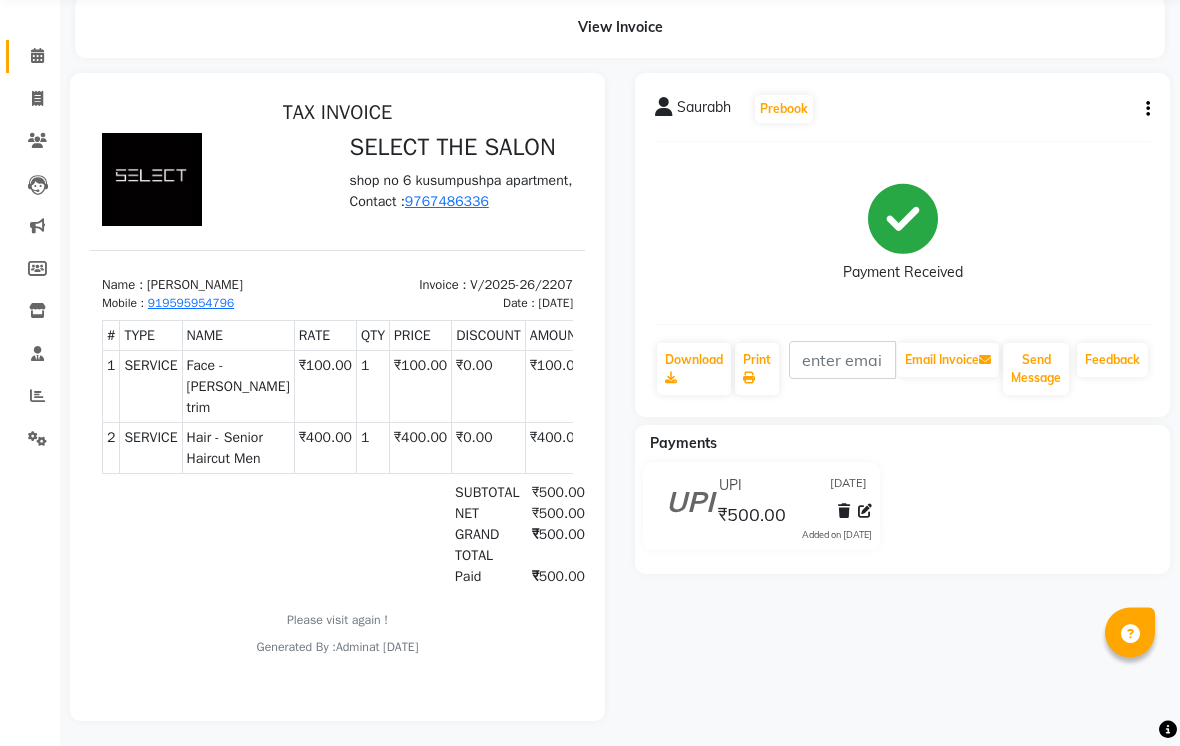 scroll, scrollTop: 0, scrollLeft: 0, axis: both 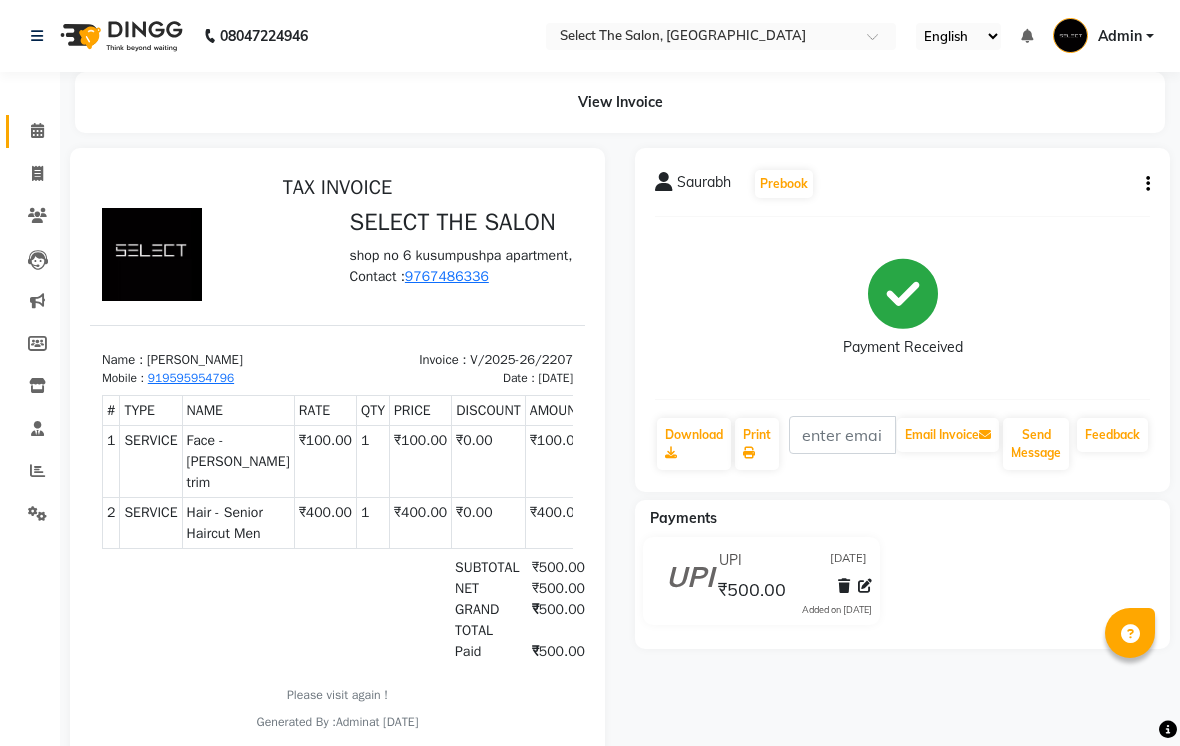 click on "Calendar" 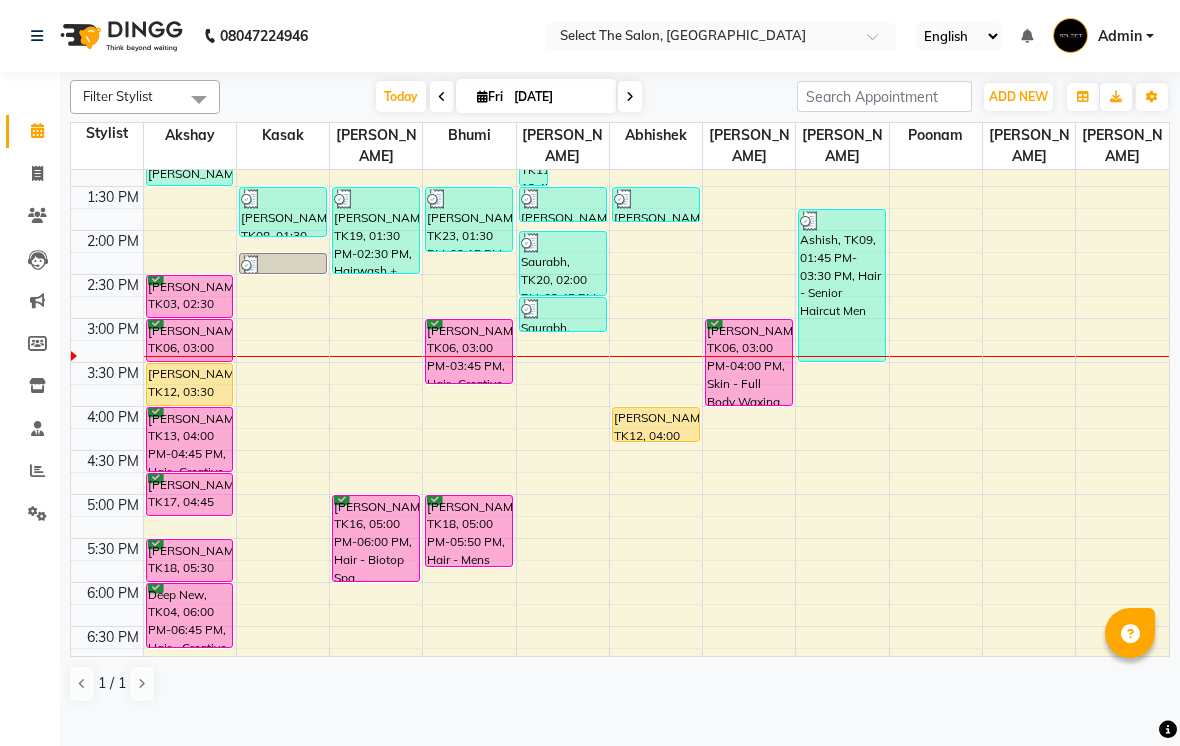 scroll, scrollTop: 464, scrollLeft: 0, axis: vertical 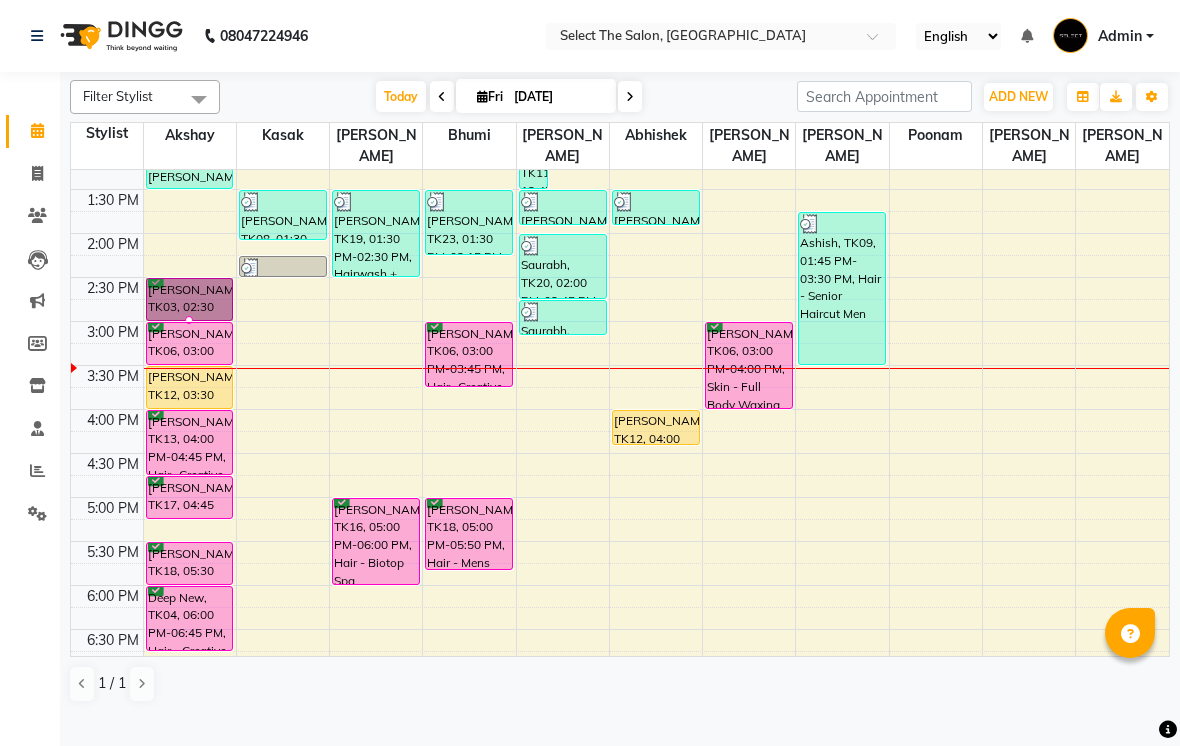 click at bounding box center [189, 320] 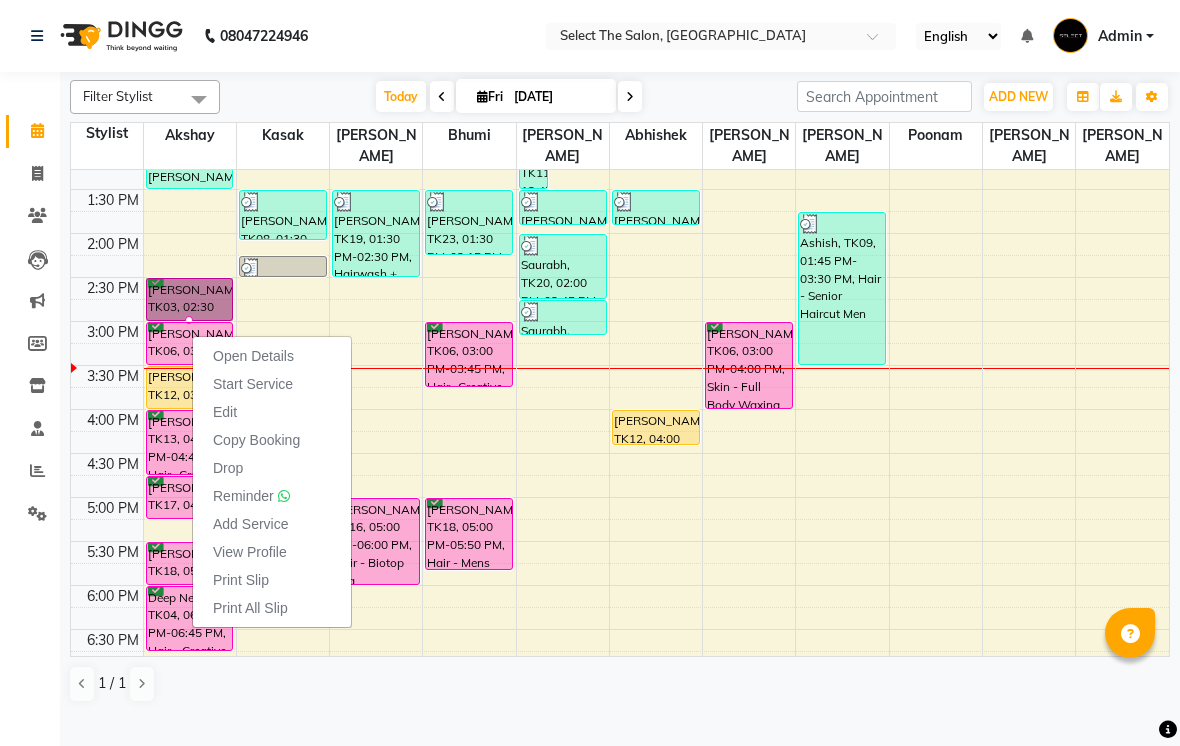 click on "Start Service" at bounding box center (272, 384) 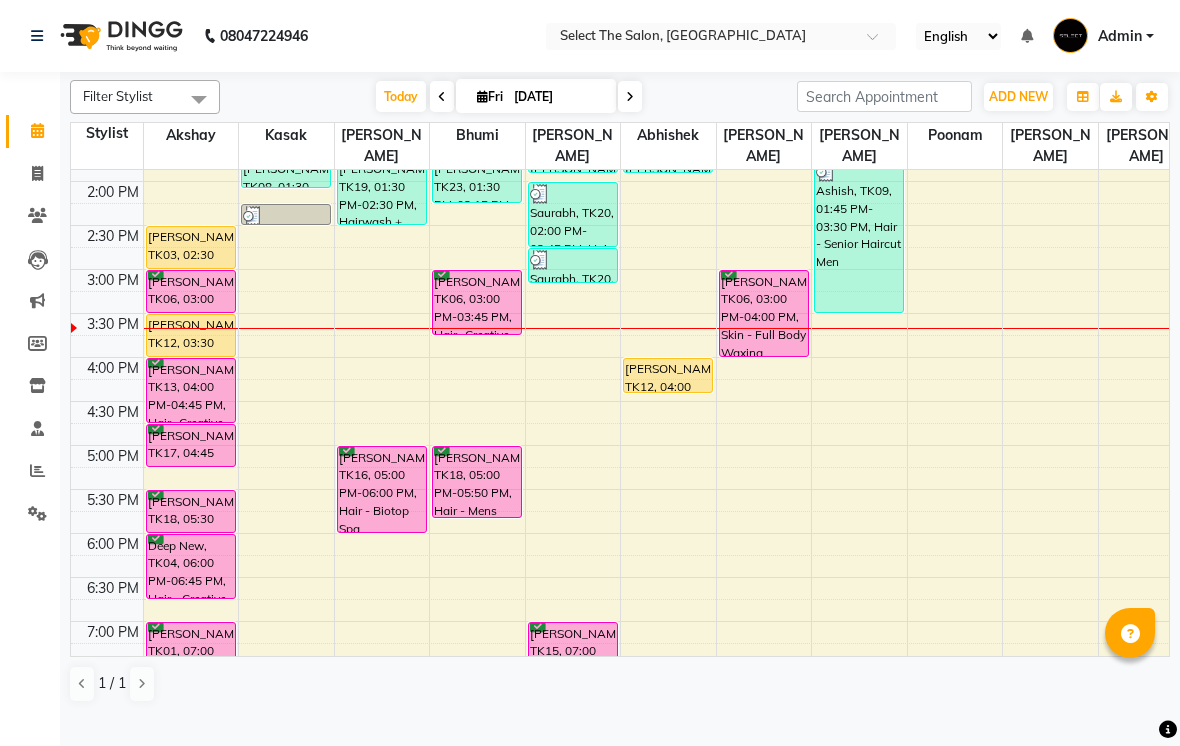 scroll, scrollTop: 517, scrollLeft: 0, axis: vertical 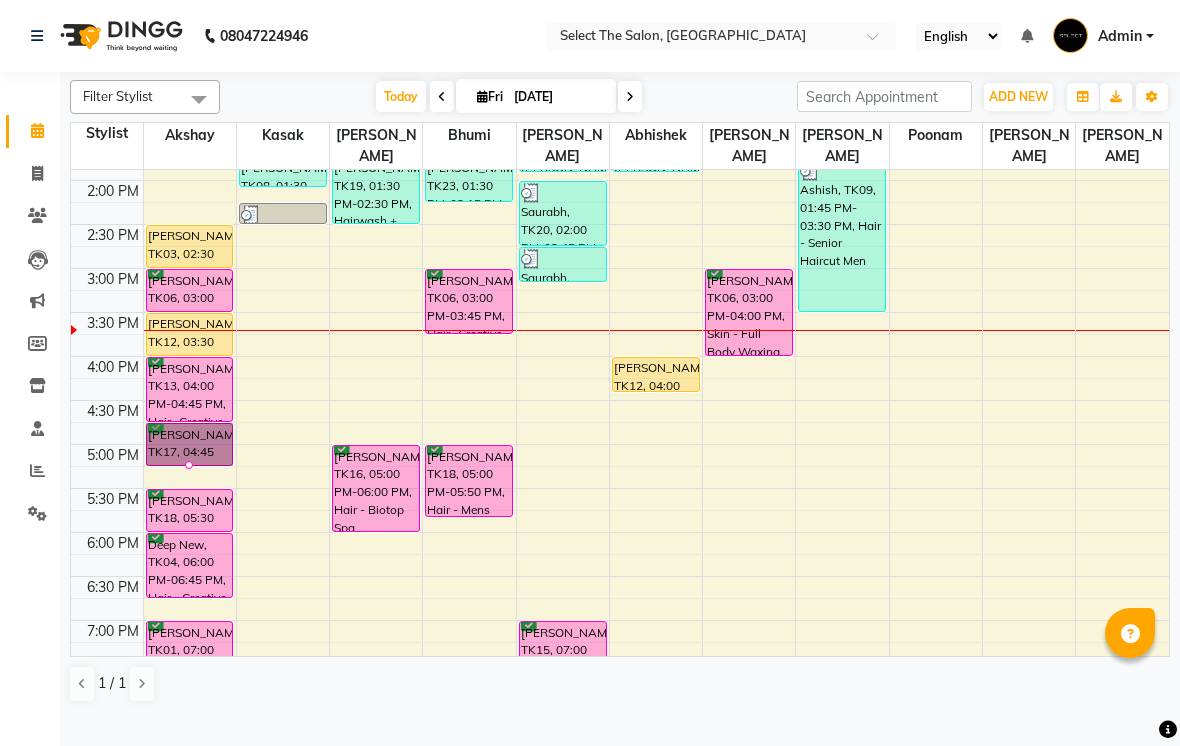 click at bounding box center [189, 465] 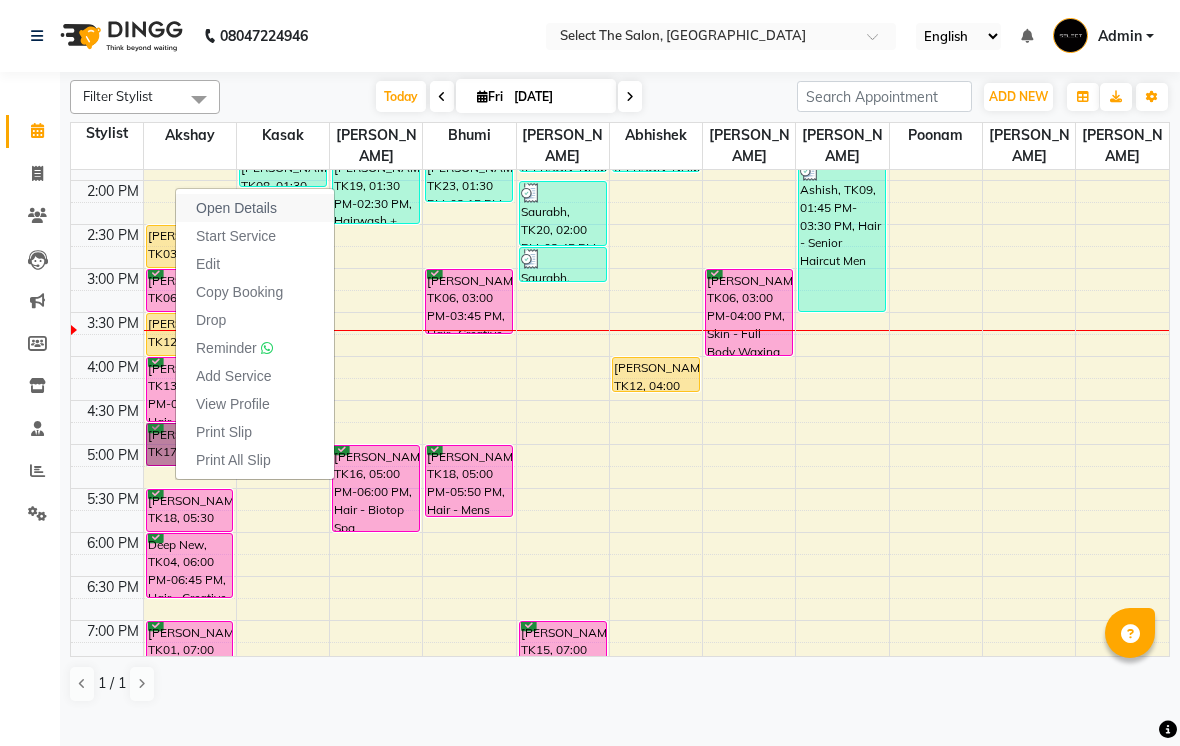 click on "Open Details" at bounding box center (236, 208) 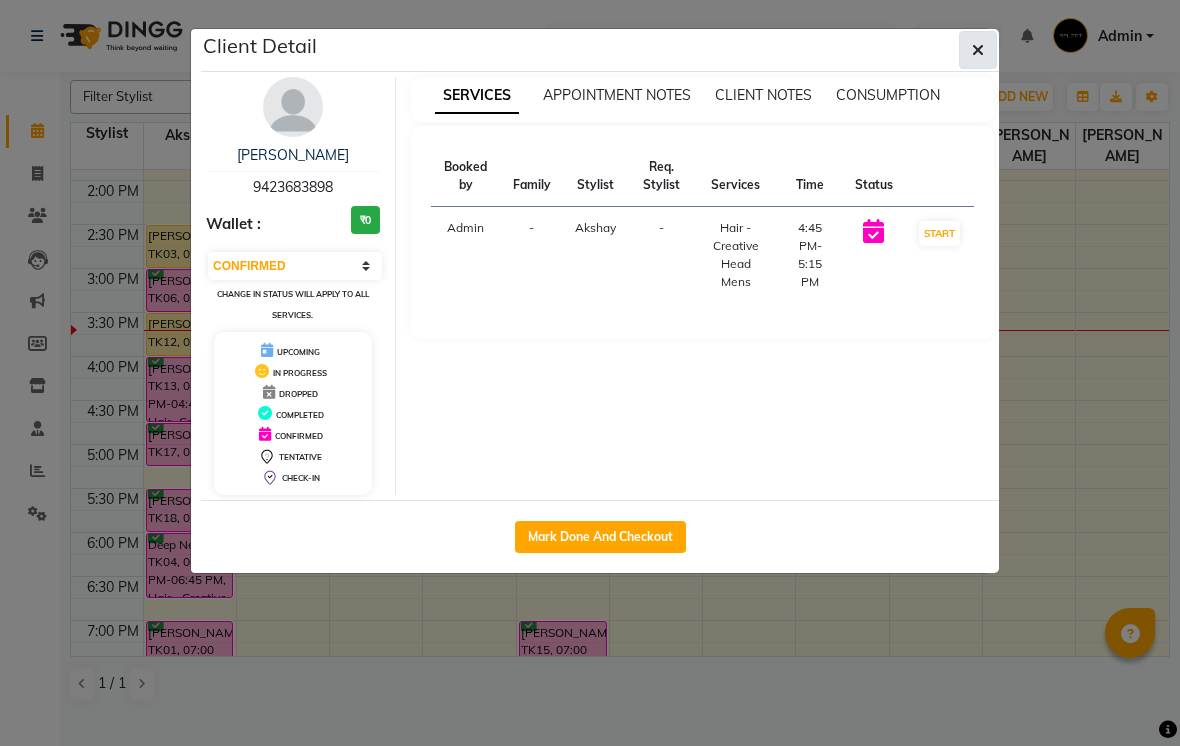 click 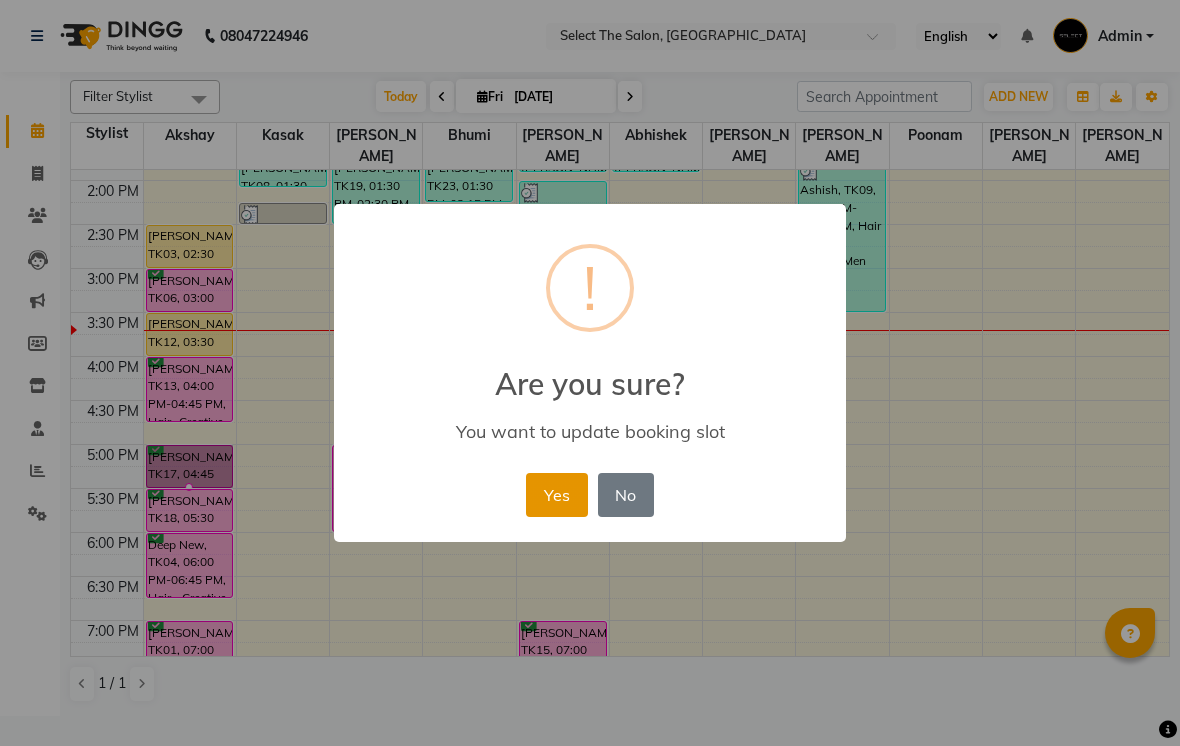 click on "Yes" at bounding box center (556, 495) 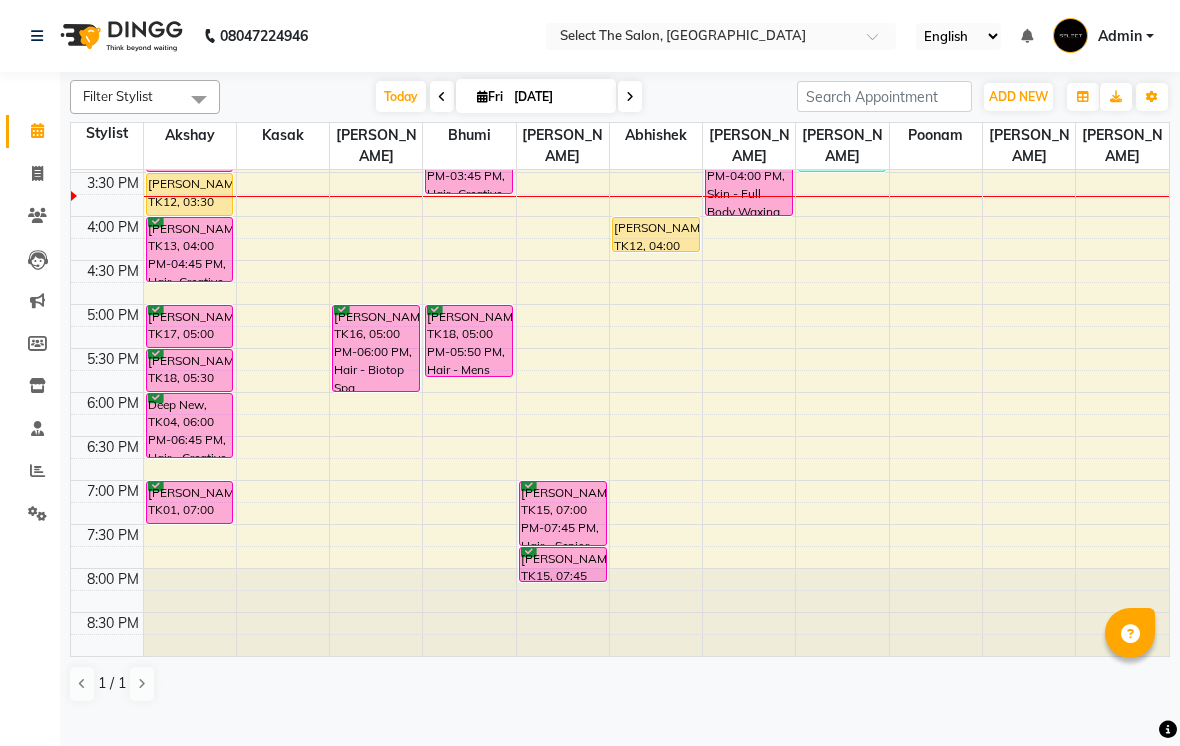 scroll, scrollTop: 657, scrollLeft: 0, axis: vertical 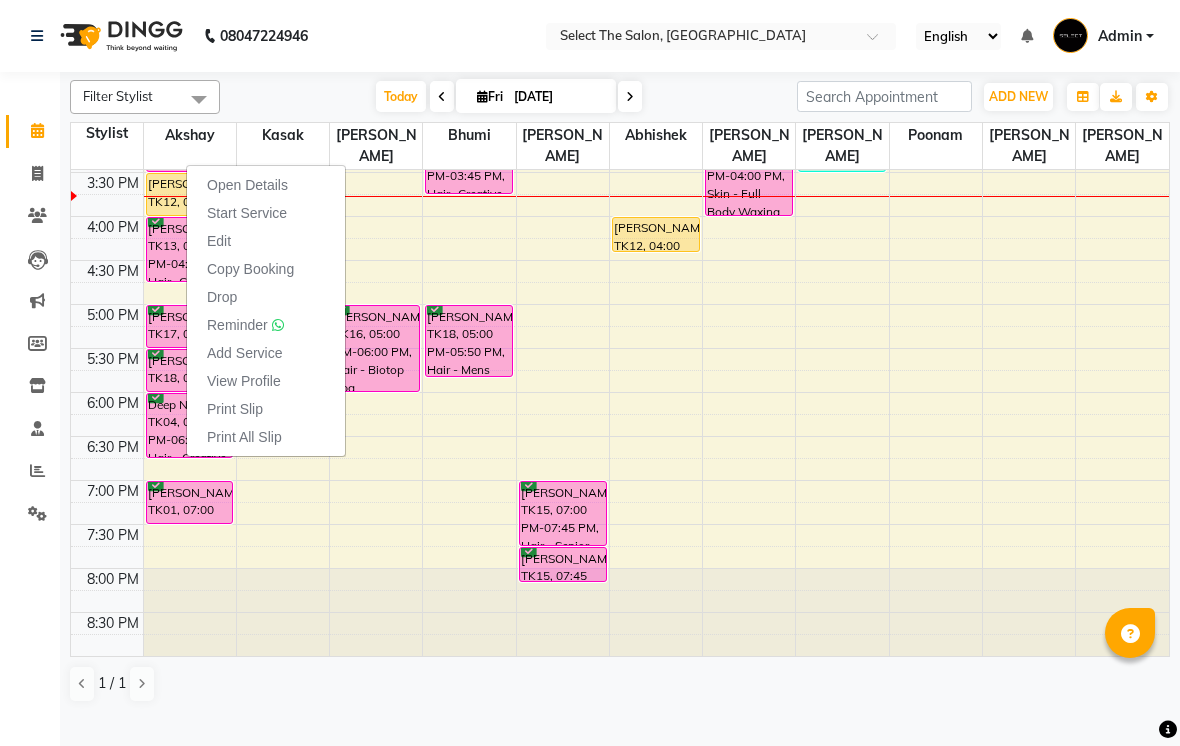 click on "7:30 PM" at bounding box center [113, 535] 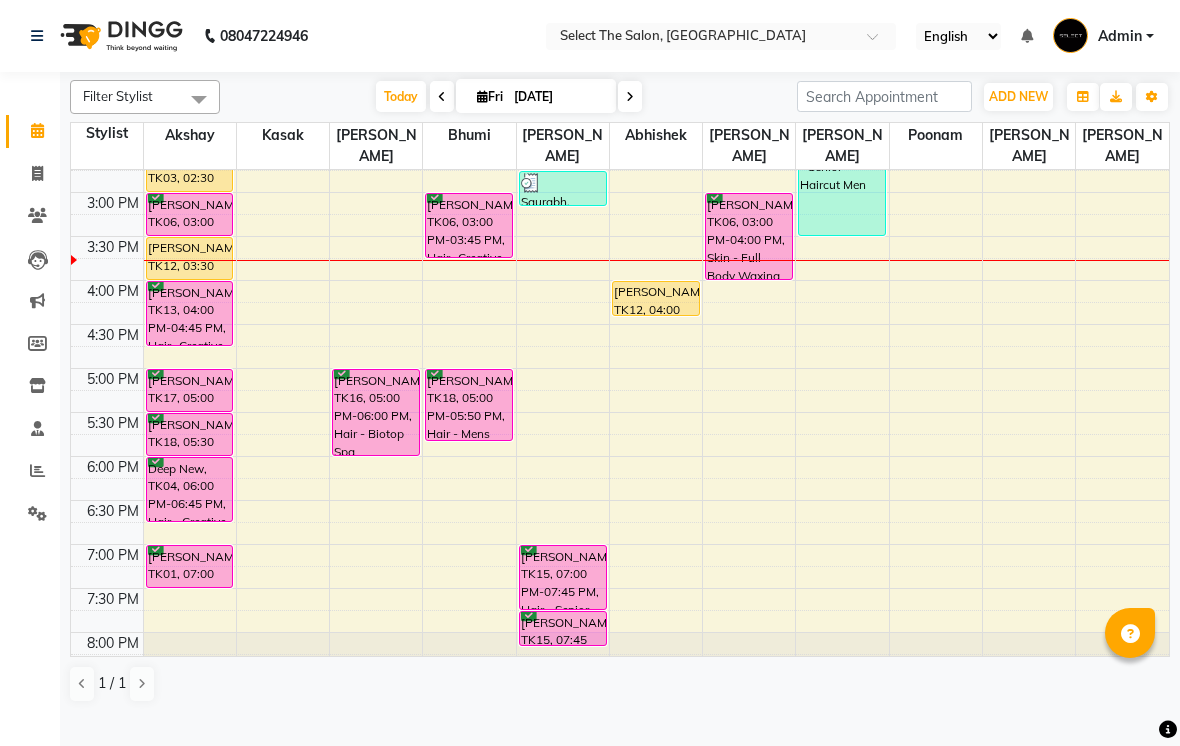scroll, scrollTop: 587, scrollLeft: 0, axis: vertical 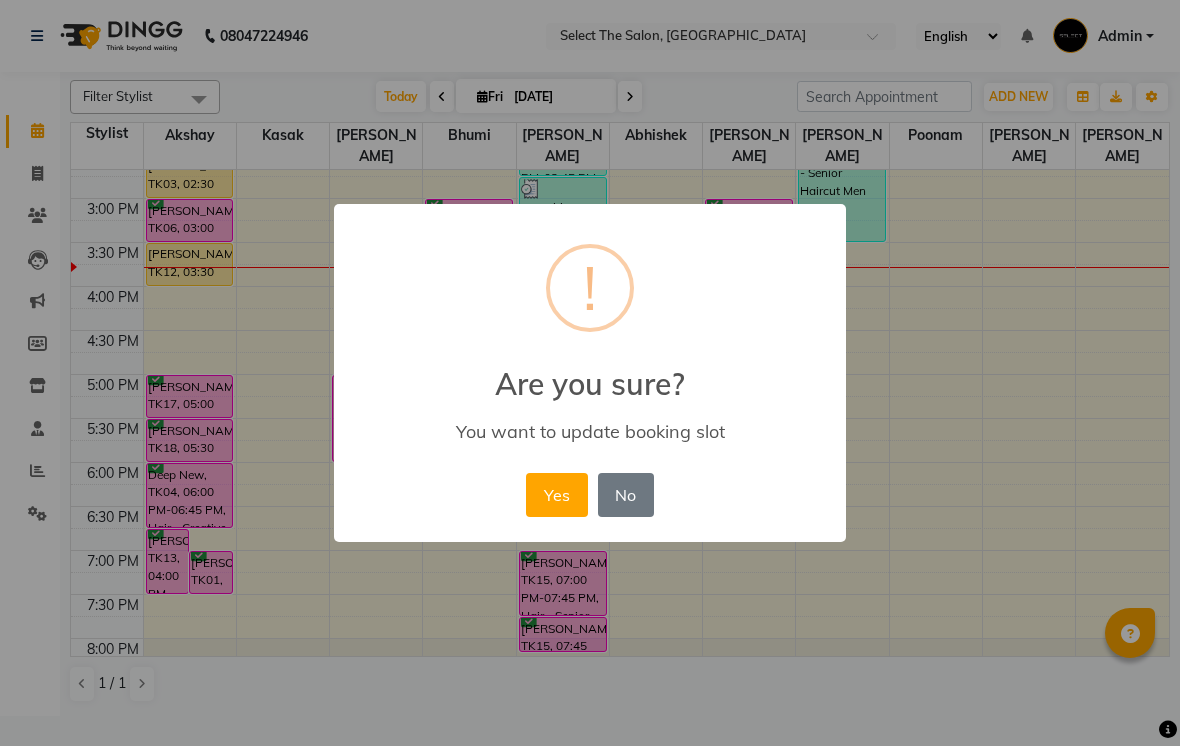 click on "Yes No No" at bounding box center (589, 495) 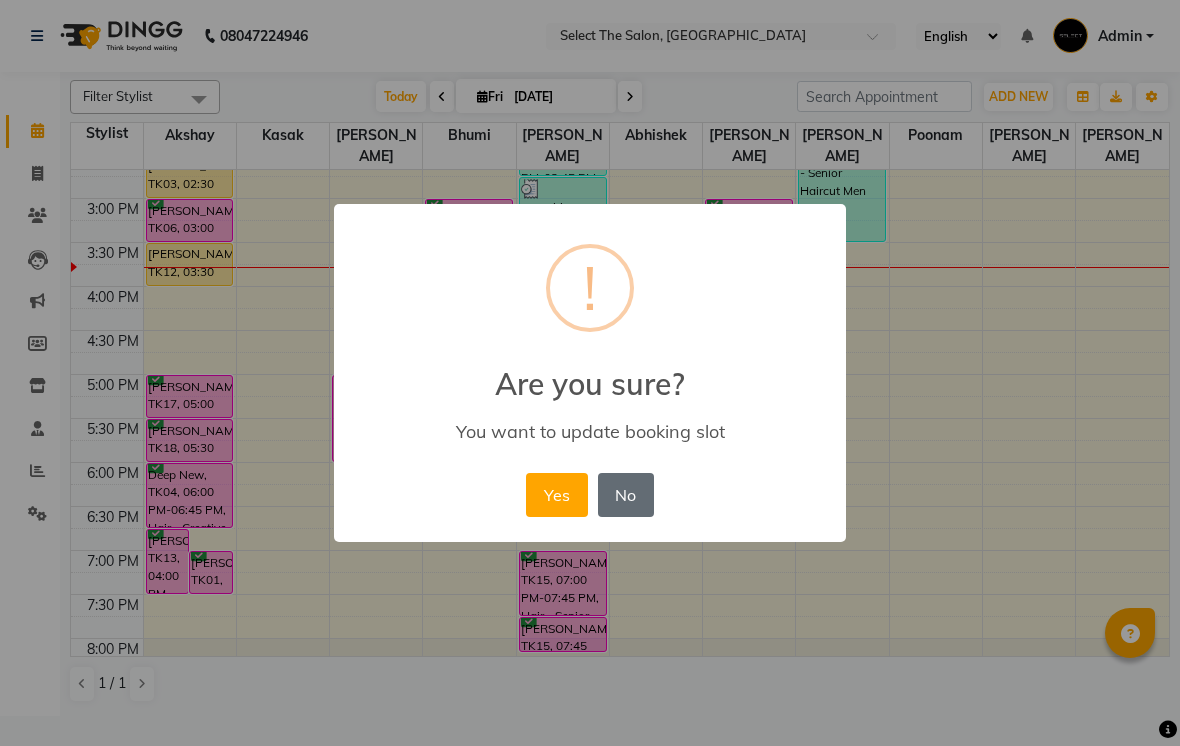 click on "No" at bounding box center (626, 495) 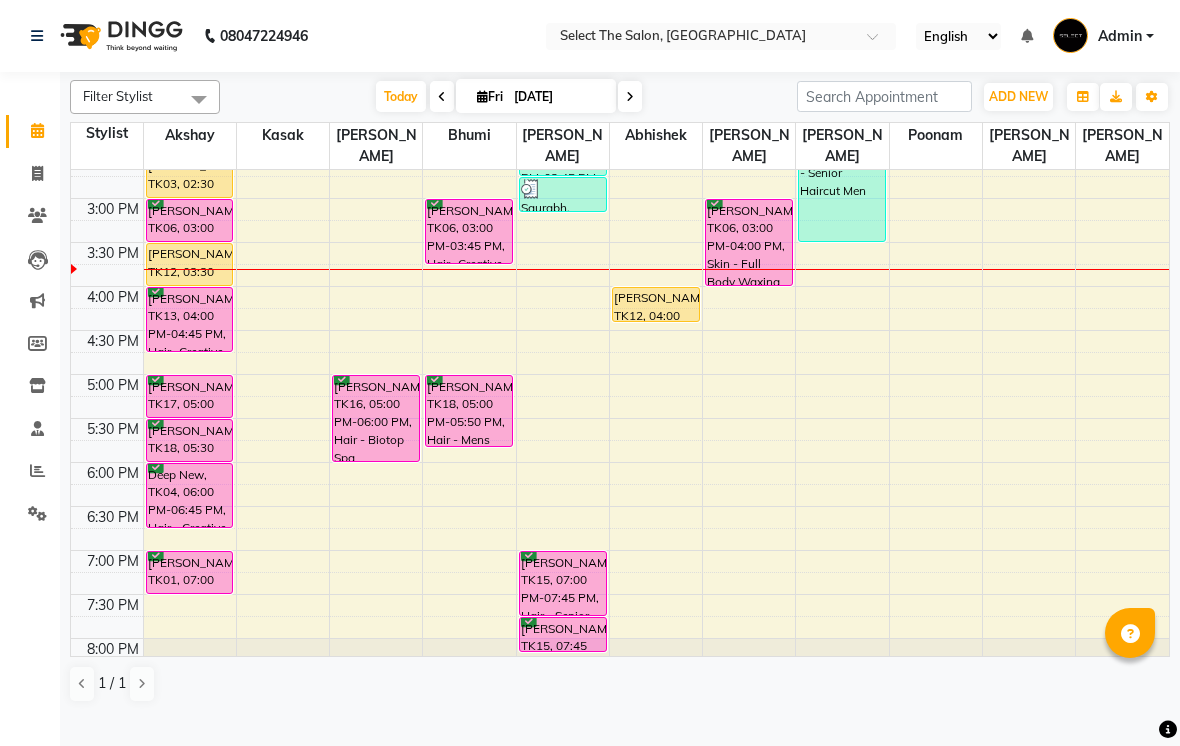 click at bounding box center (630, 96) 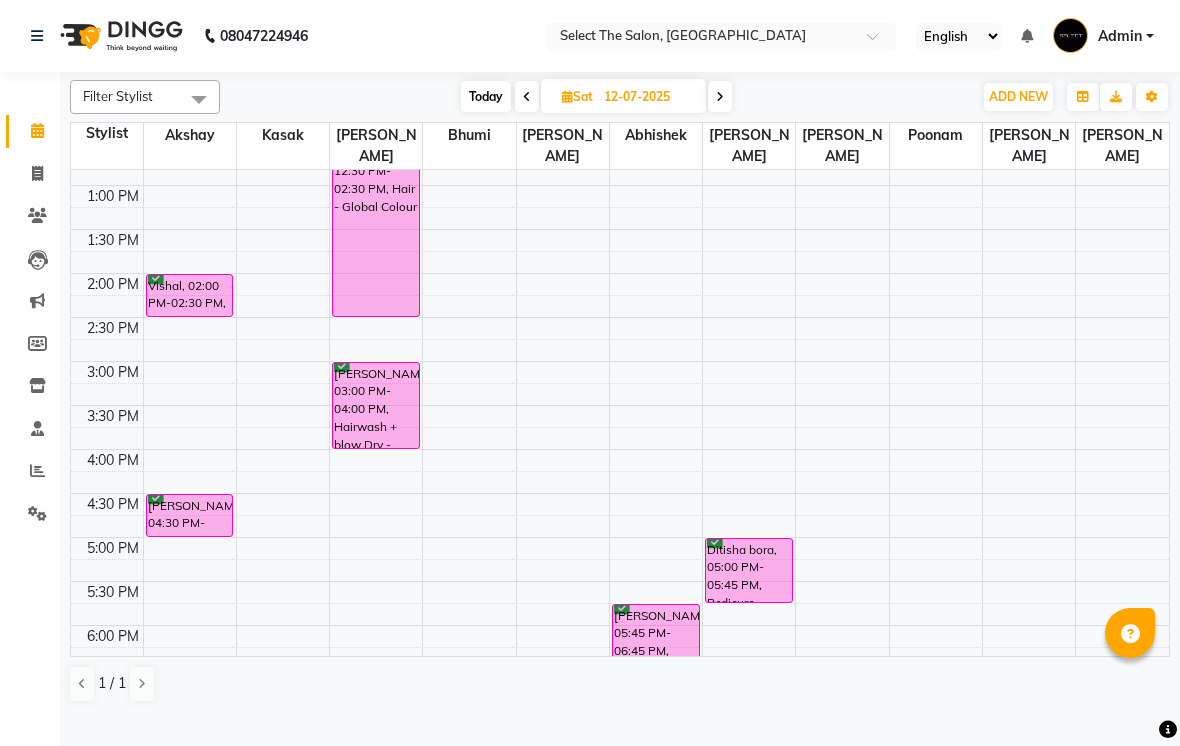 scroll, scrollTop: 427, scrollLeft: 0, axis: vertical 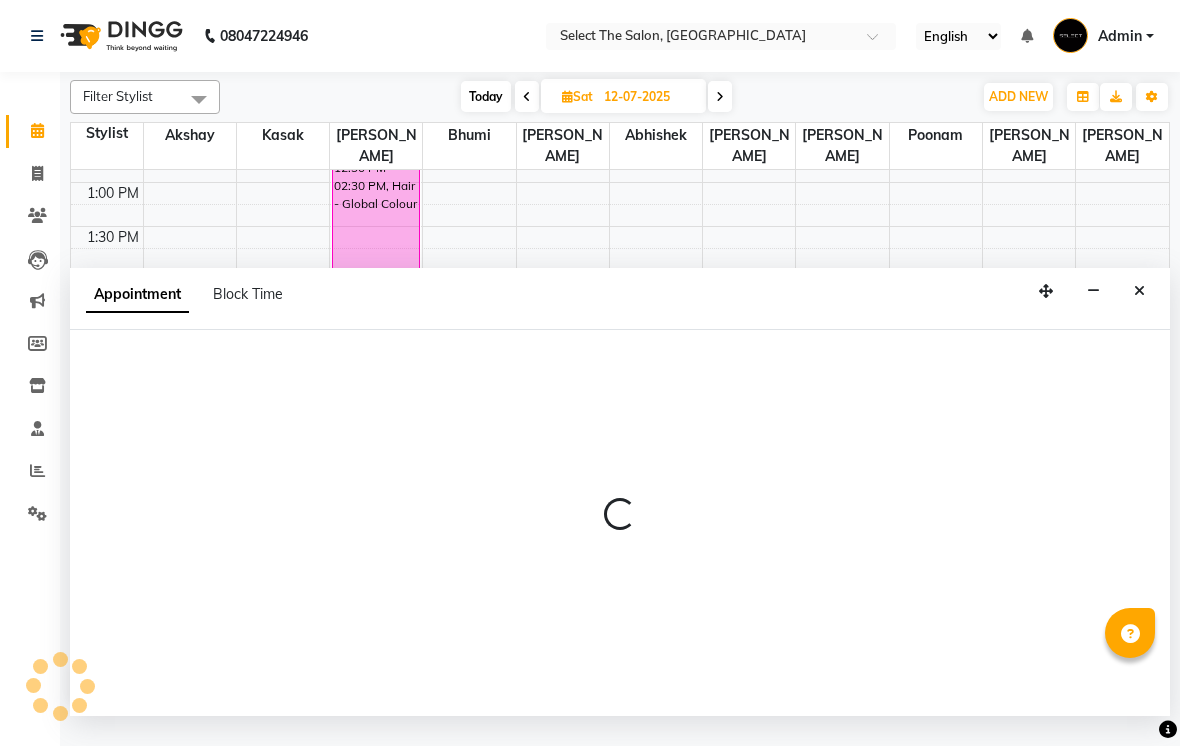 select on "36897" 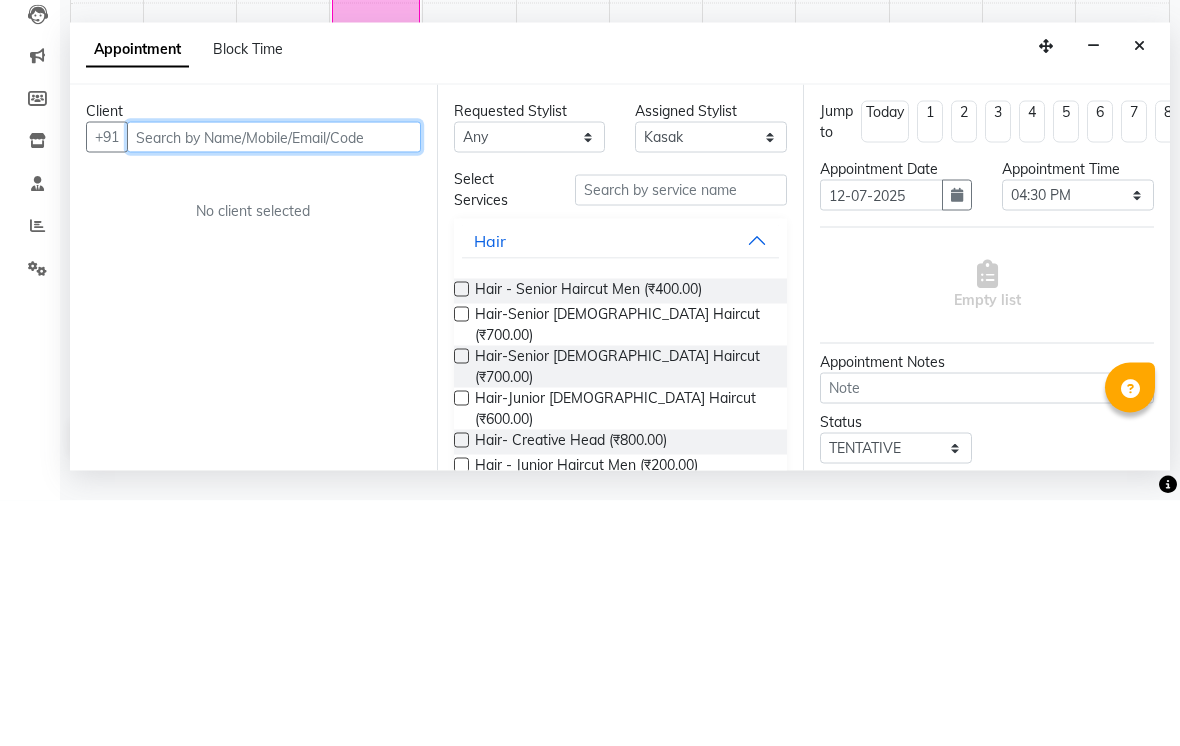 click at bounding box center [274, 382] 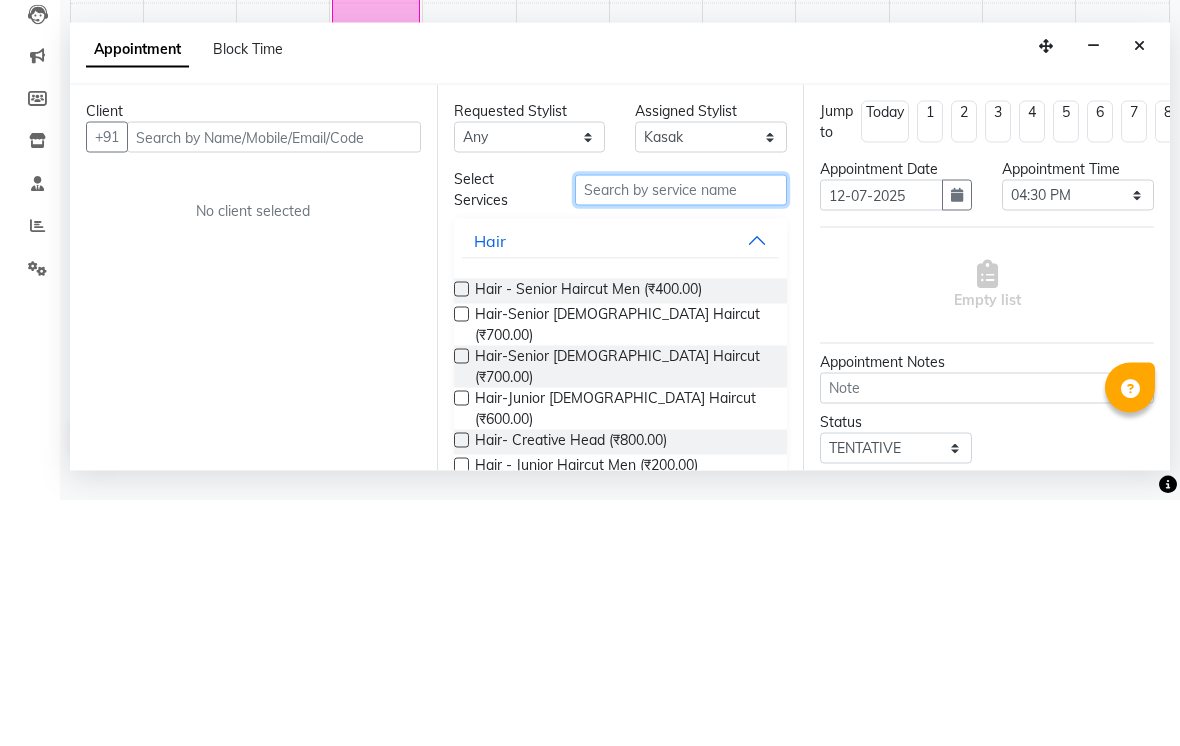 click at bounding box center [681, 435] 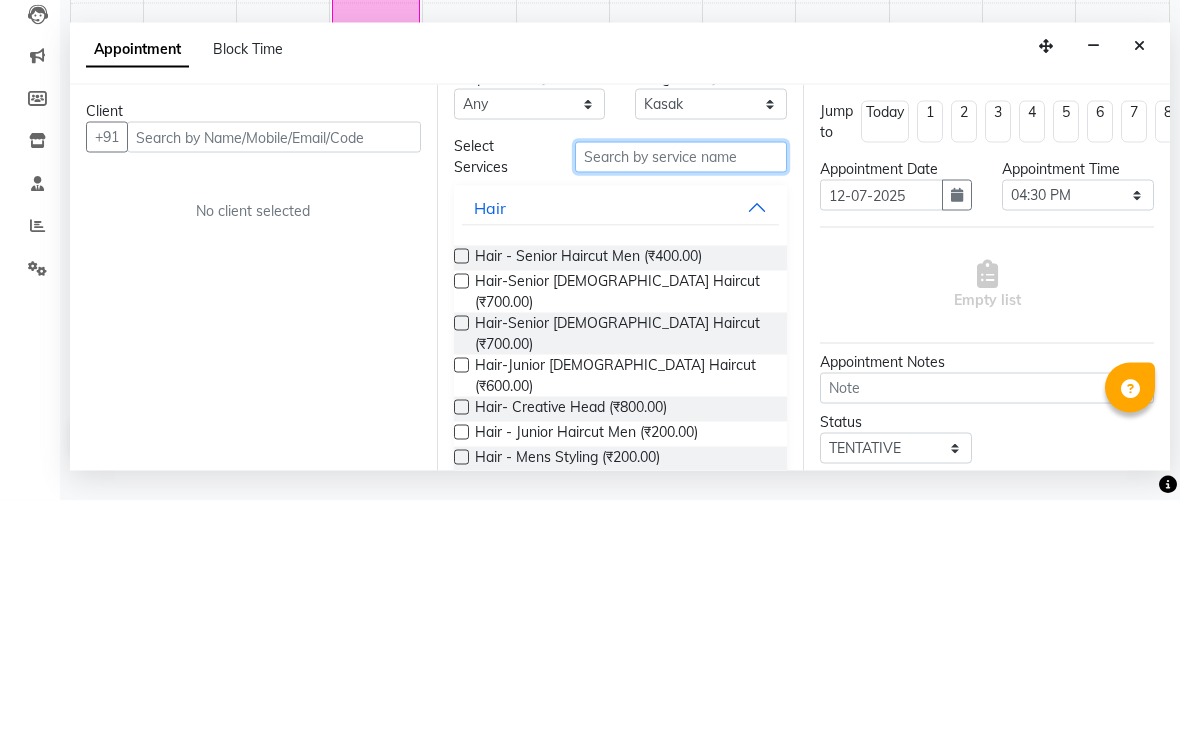 scroll, scrollTop: 35, scrollLeft: 0, axis: vertical 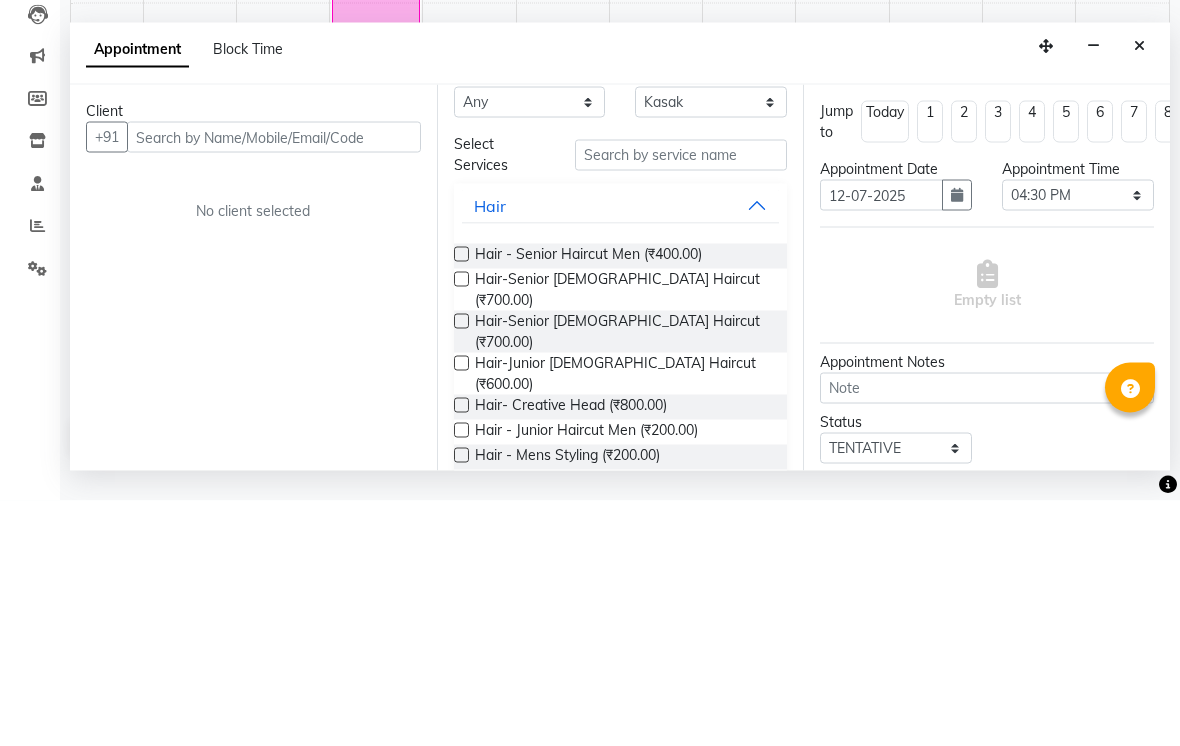 click at bounding box center [461, 524] 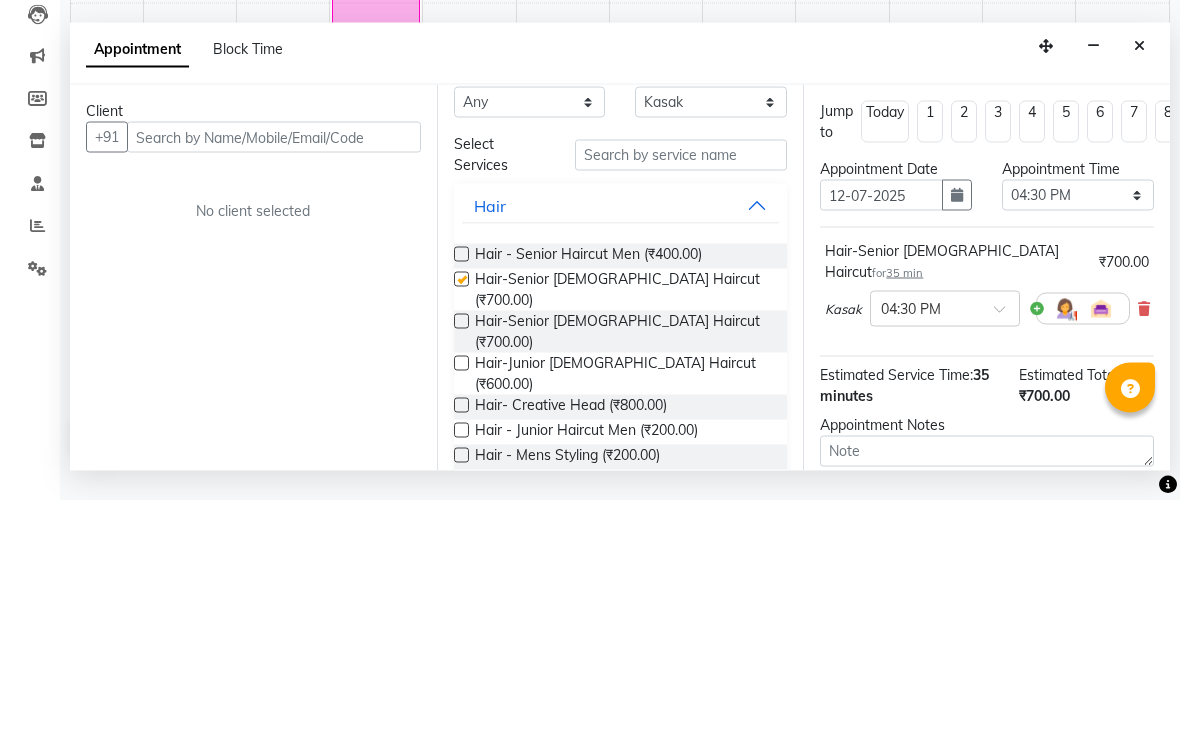 checkbox on "false" 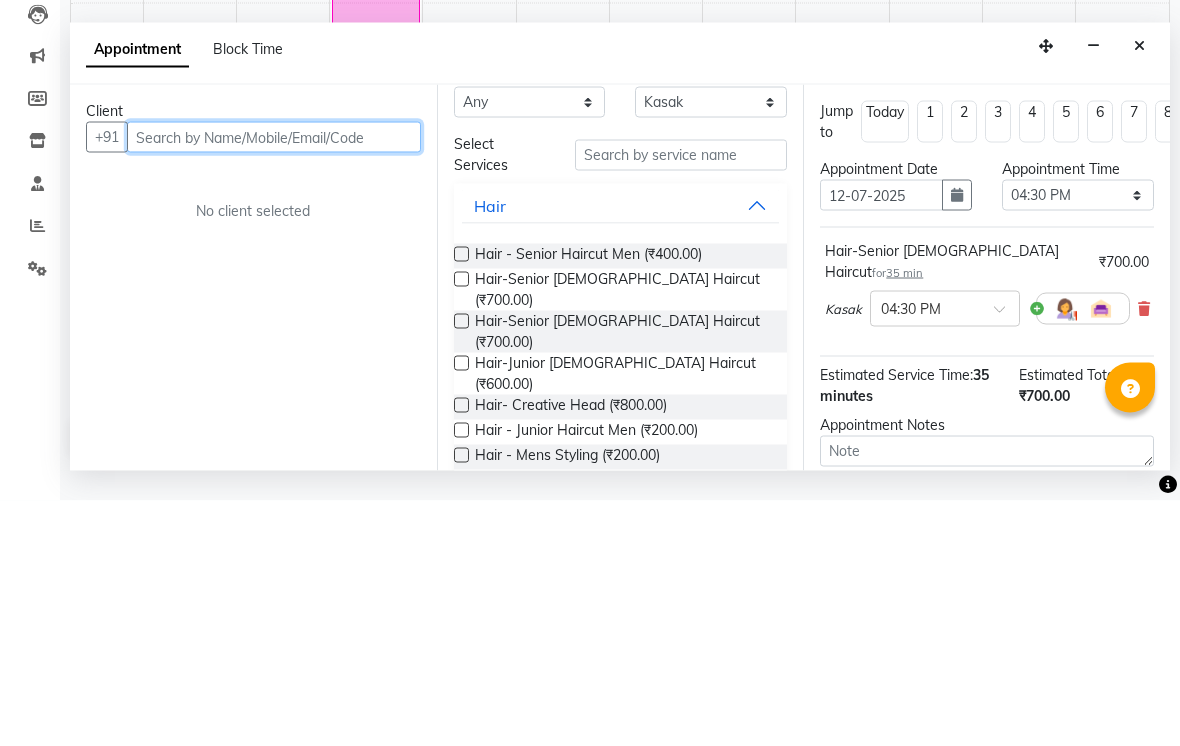 click at bounding box center [274, 382] 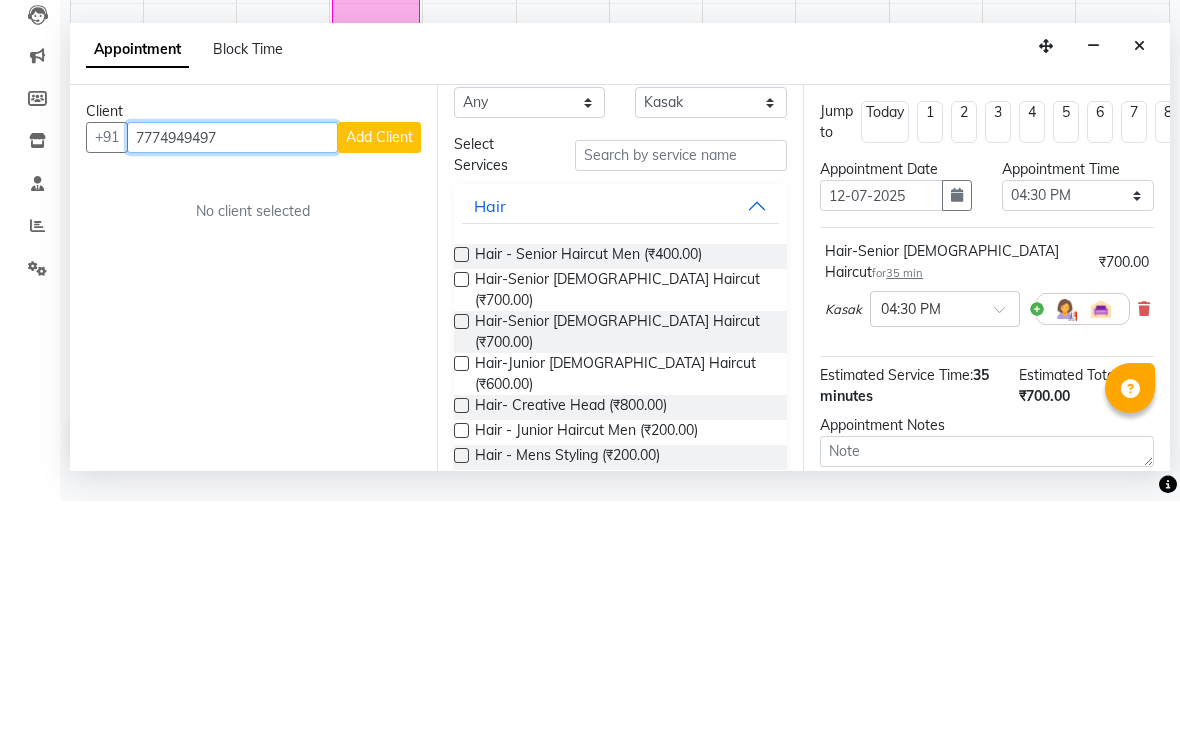 type on "7774949497" 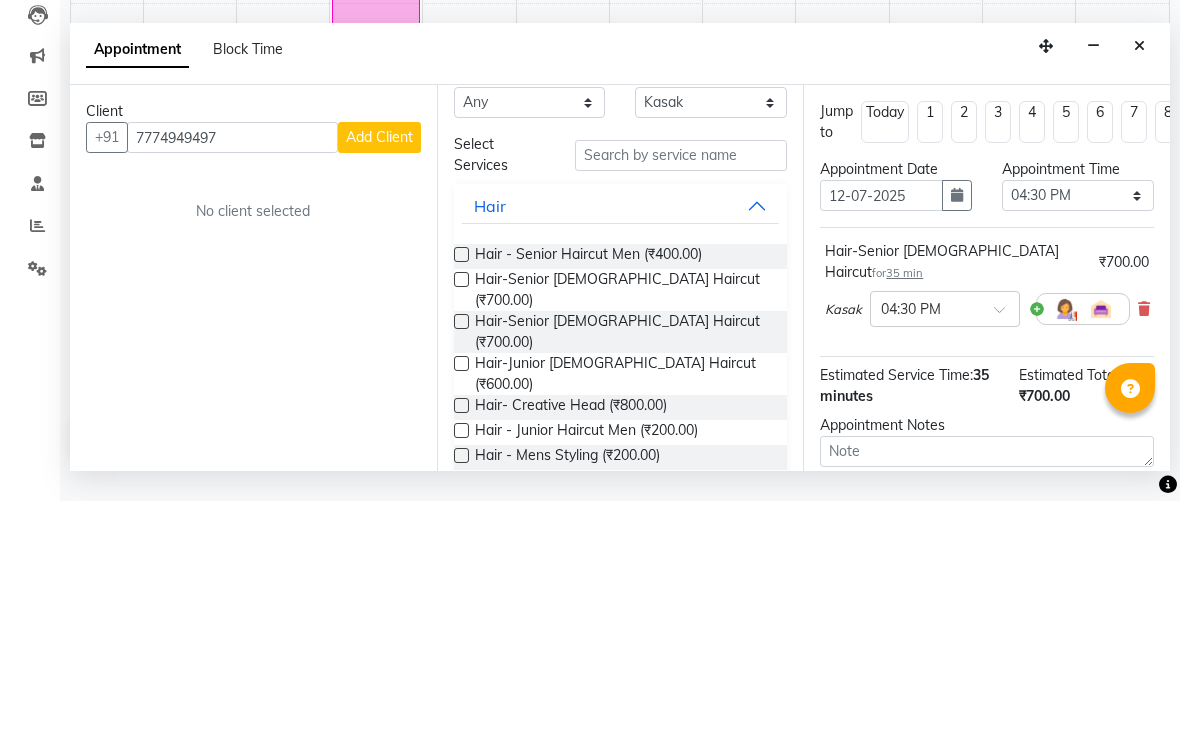 click on "Add Client" at bounding box center [379, 382] 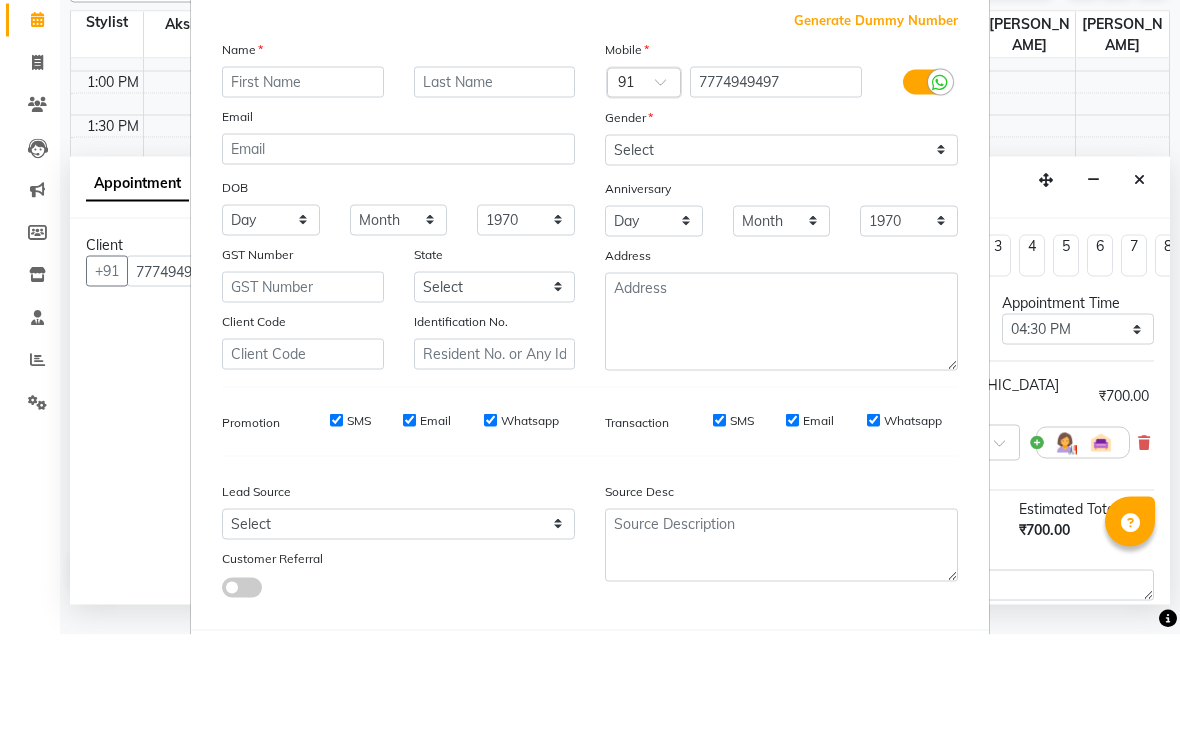 click at bounding box center [303, 193] 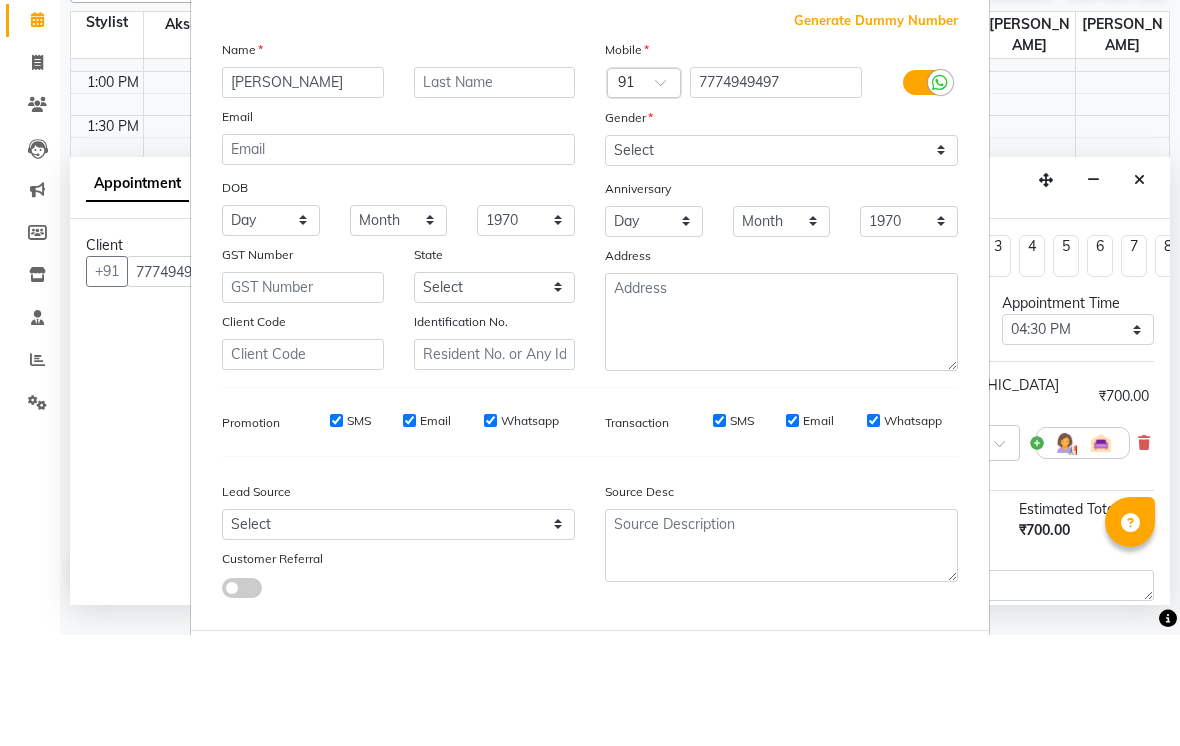 type on "Palkin" 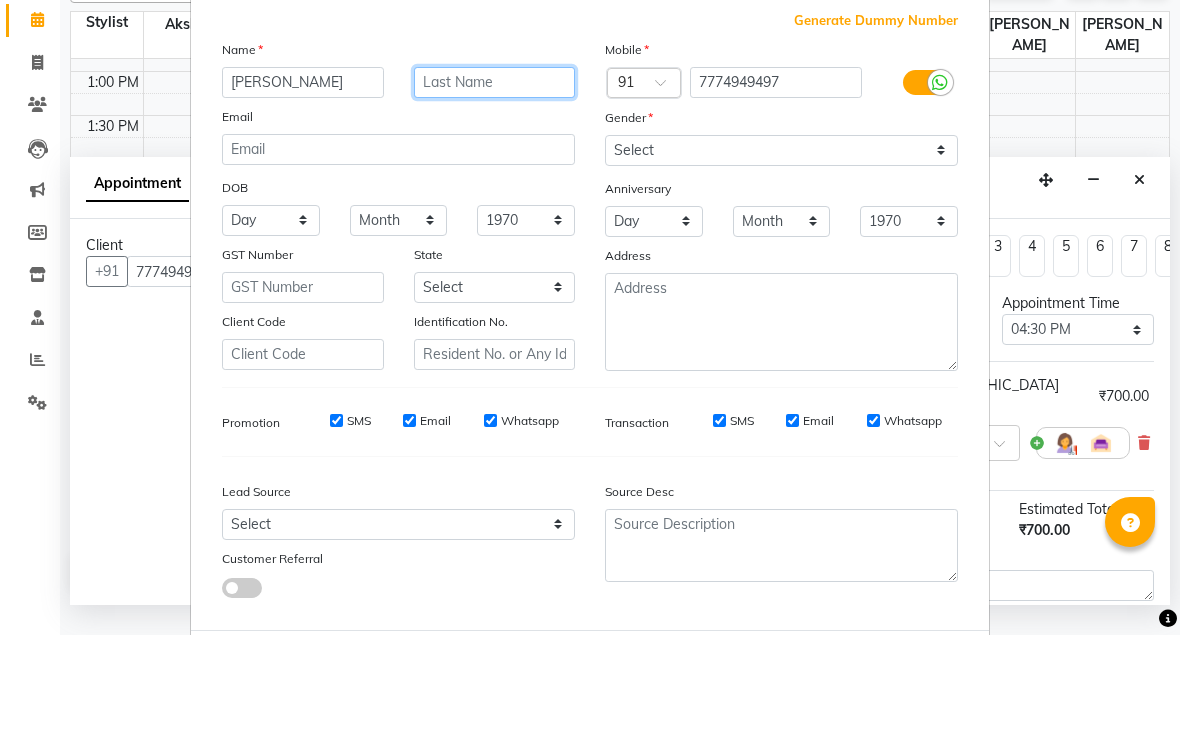 click at bounding box center (495, 193) 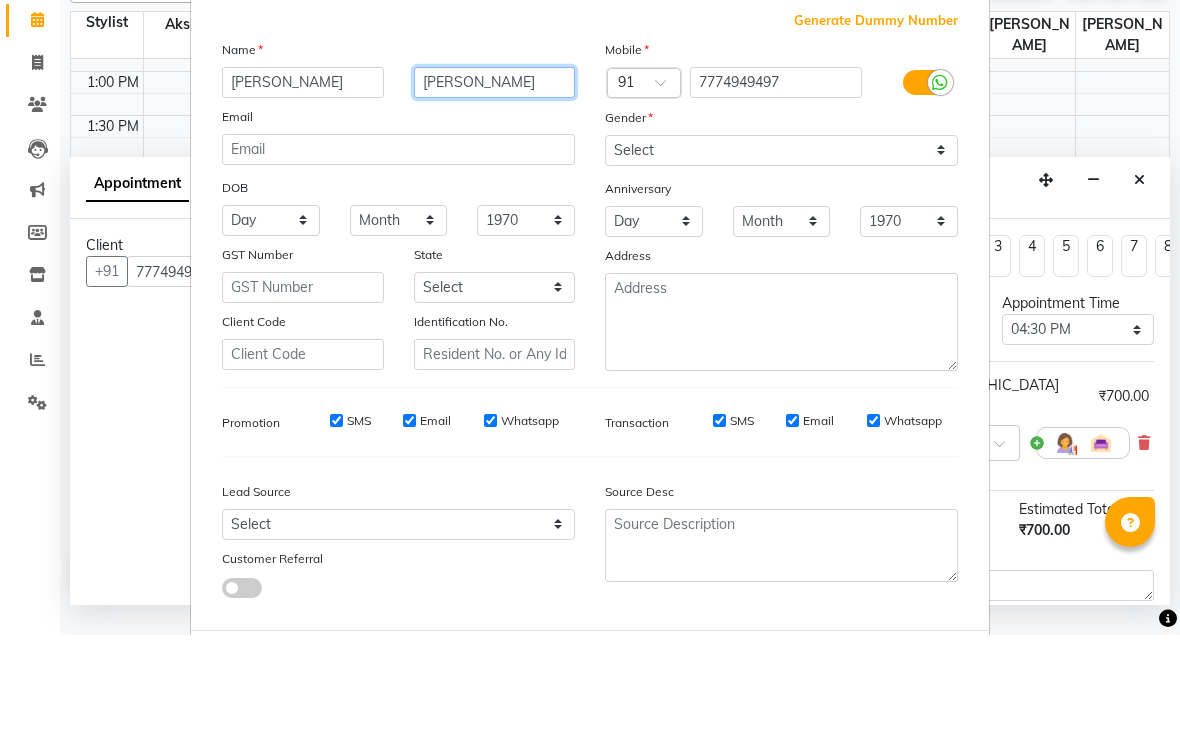 type on "[PERSON_NAME]" 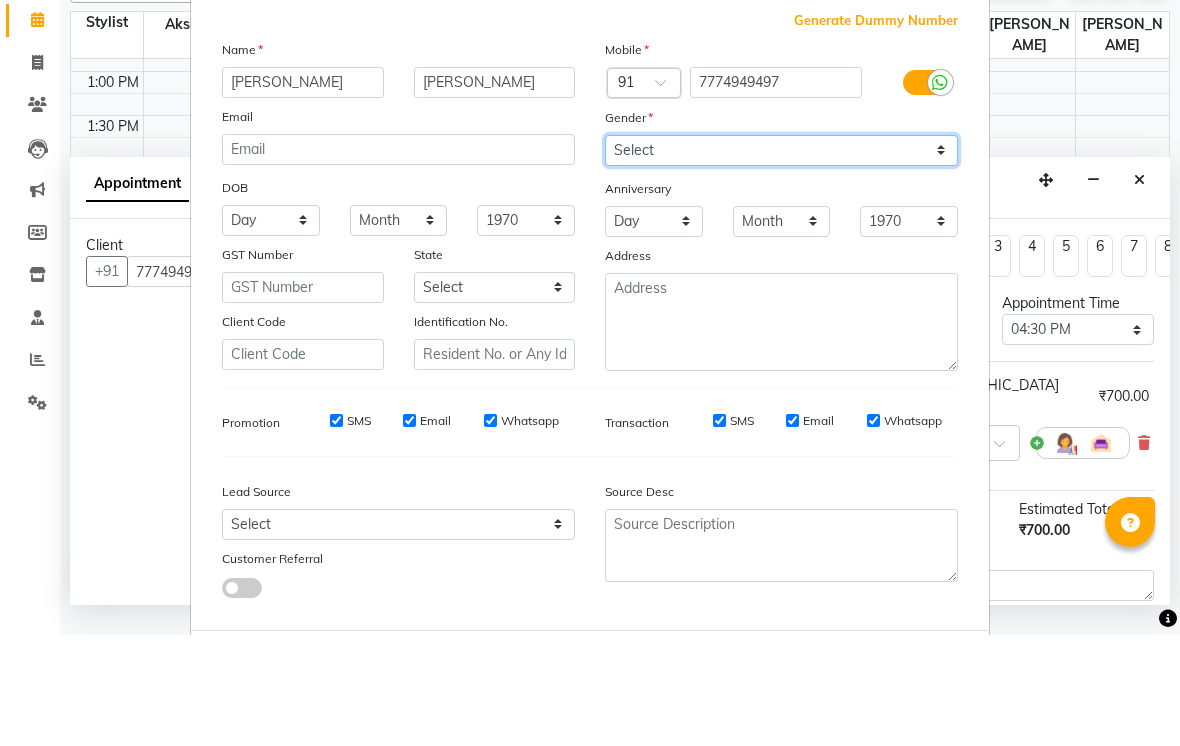 click on "Select [DEMOGRAPHIC_DATA] [DEMOGRAPHIC_DATA] Other Prefer Not To Say" at bounding box center (781, 261) 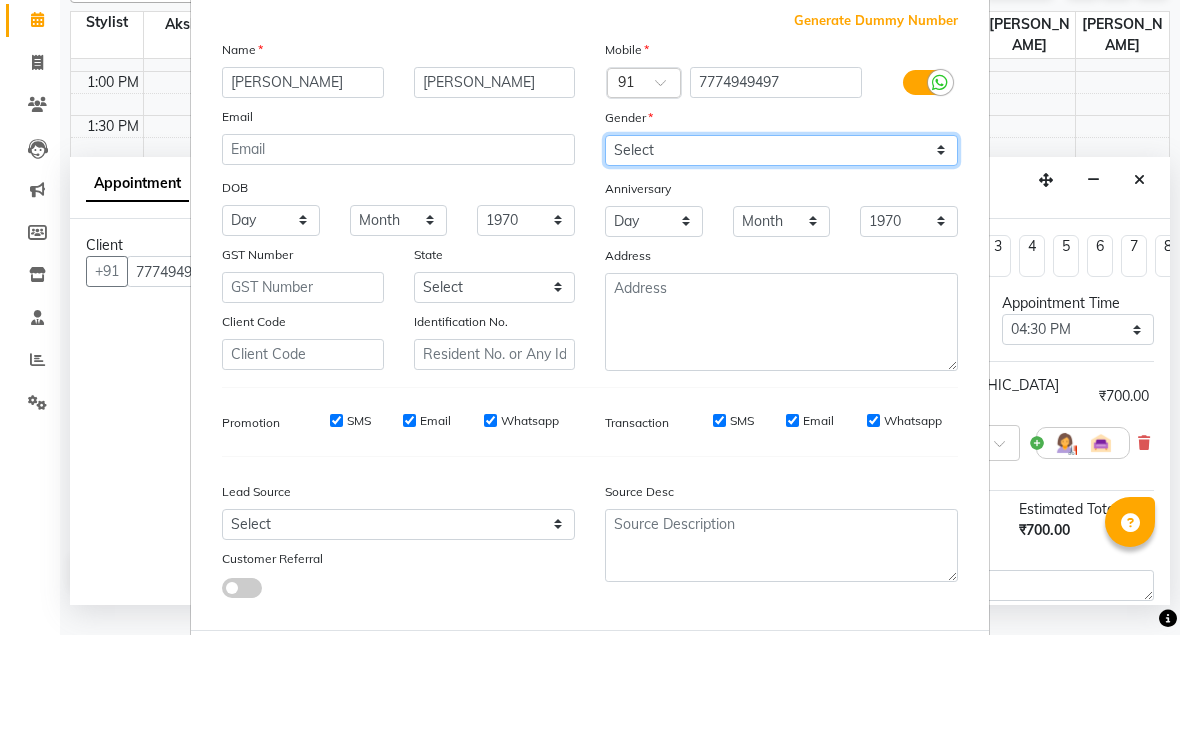select on "[DEMOGRAPHIC_DATA]" 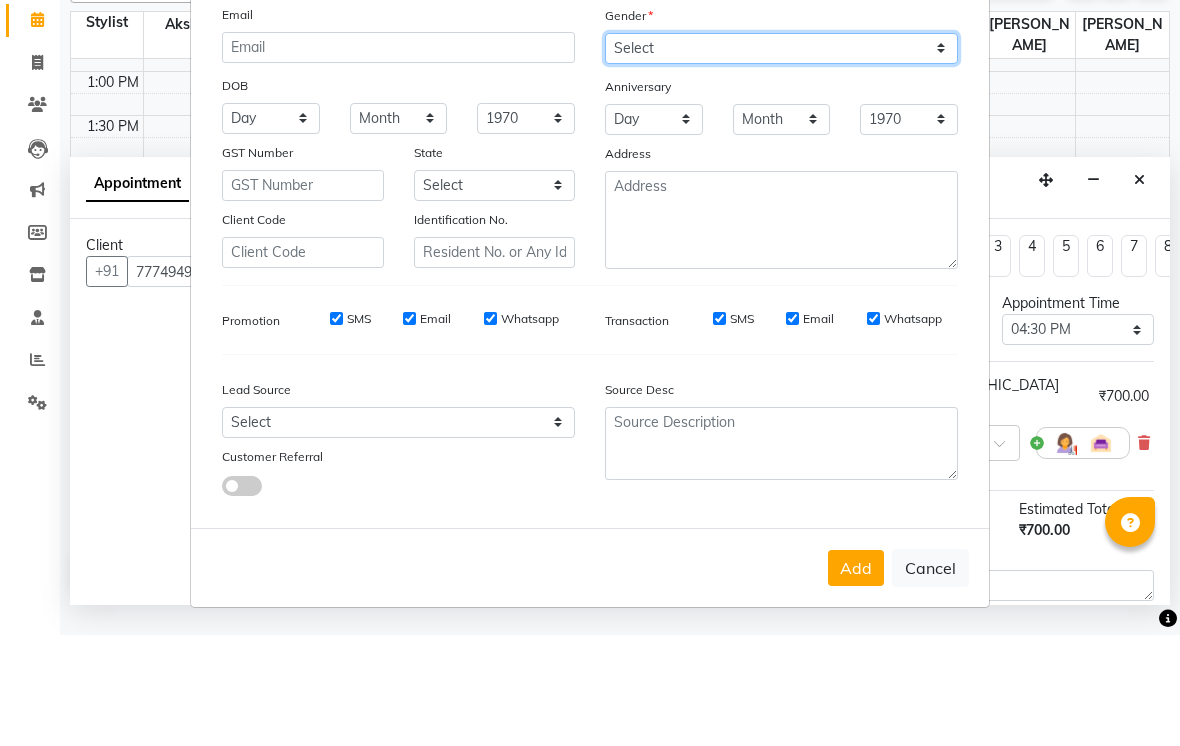 scroll, scrollTop: 102, scrollLeft: 0, axis: vertical 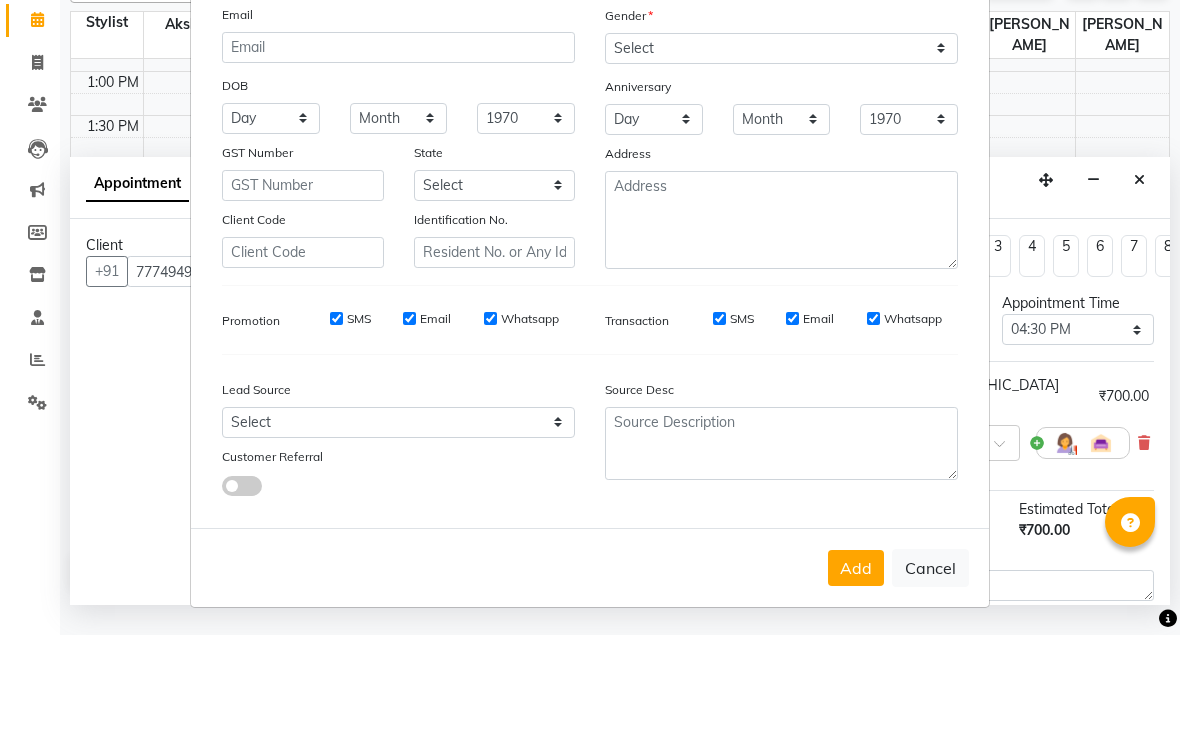 click on "Address" at bounding box center (781, 268) 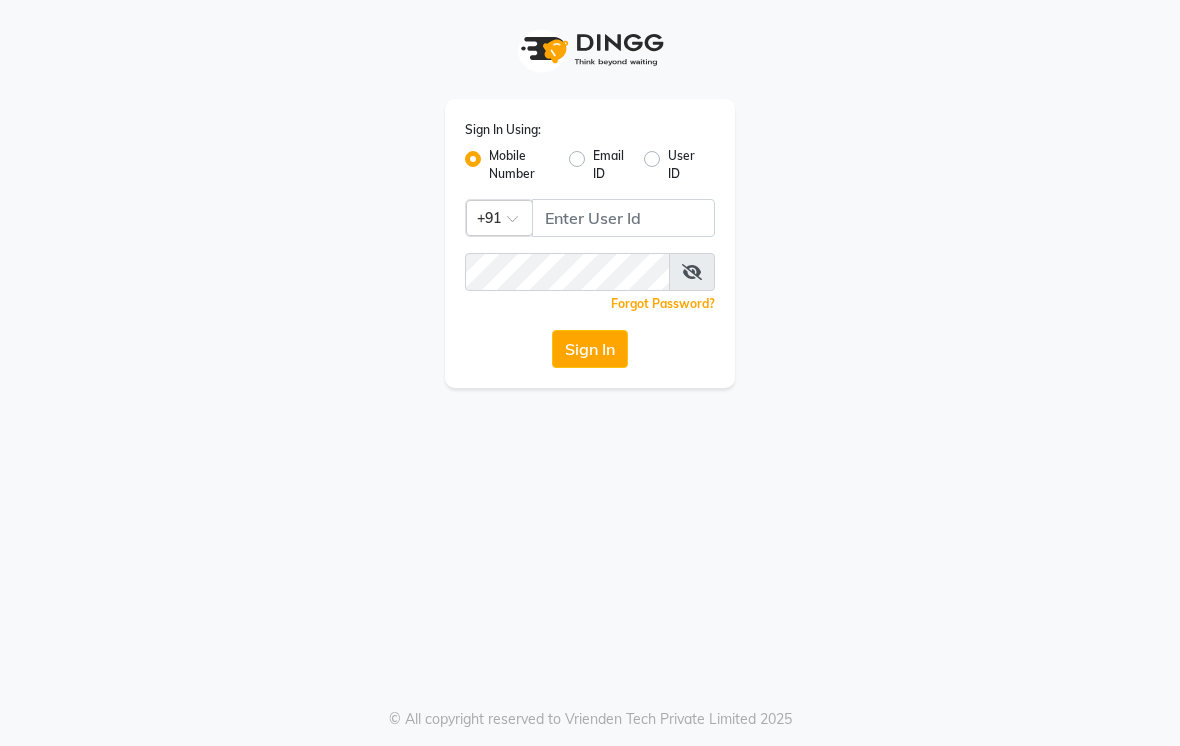 scroll, scrollTop: 0, scrollLeft: 0, axis: both 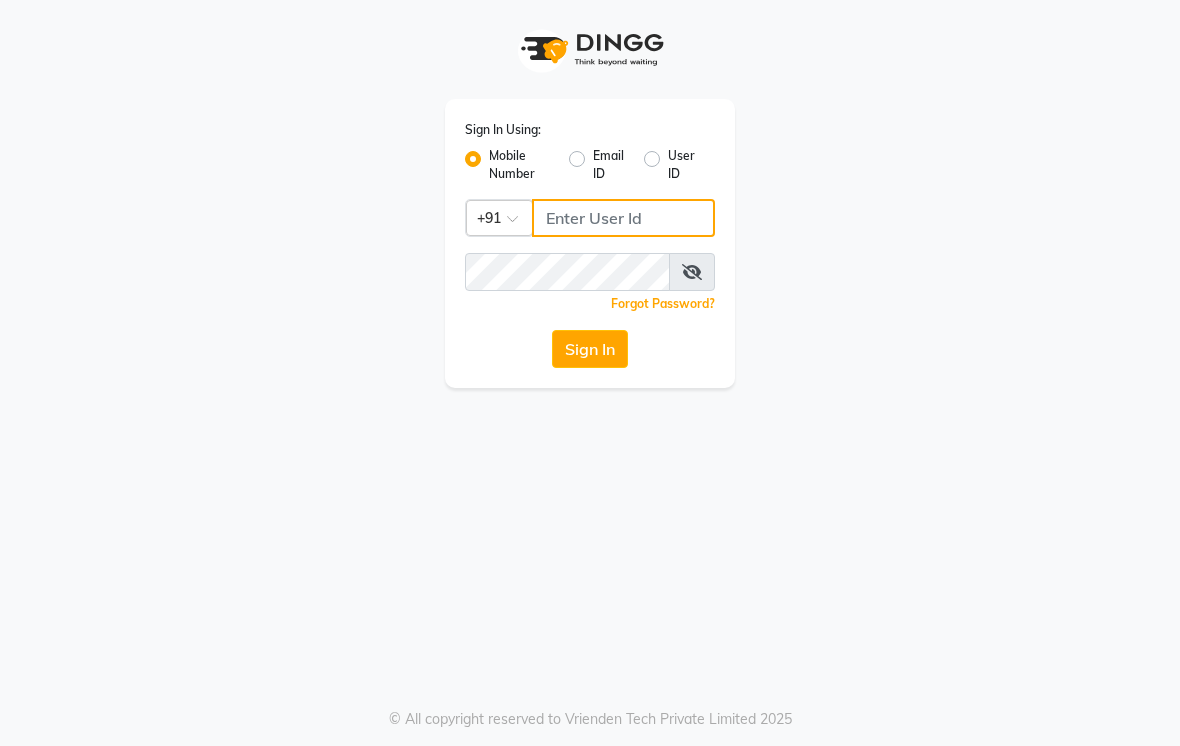 type on "9767486336" 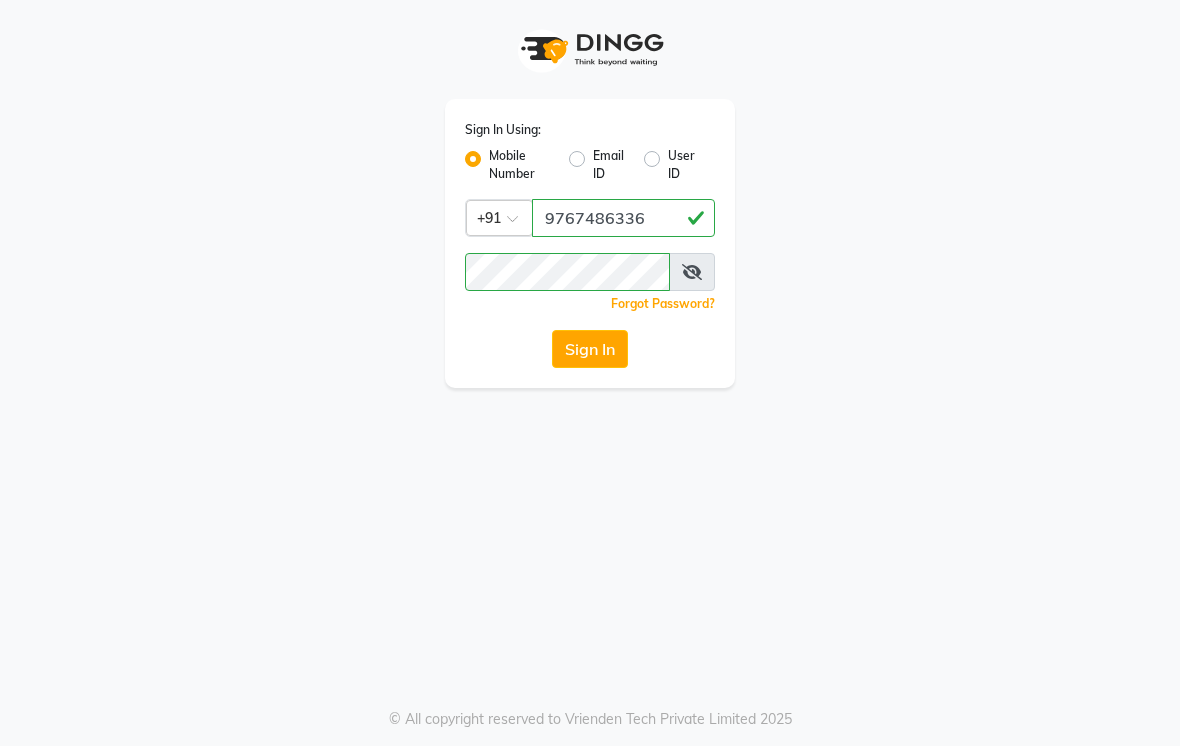 click on "Sign In" 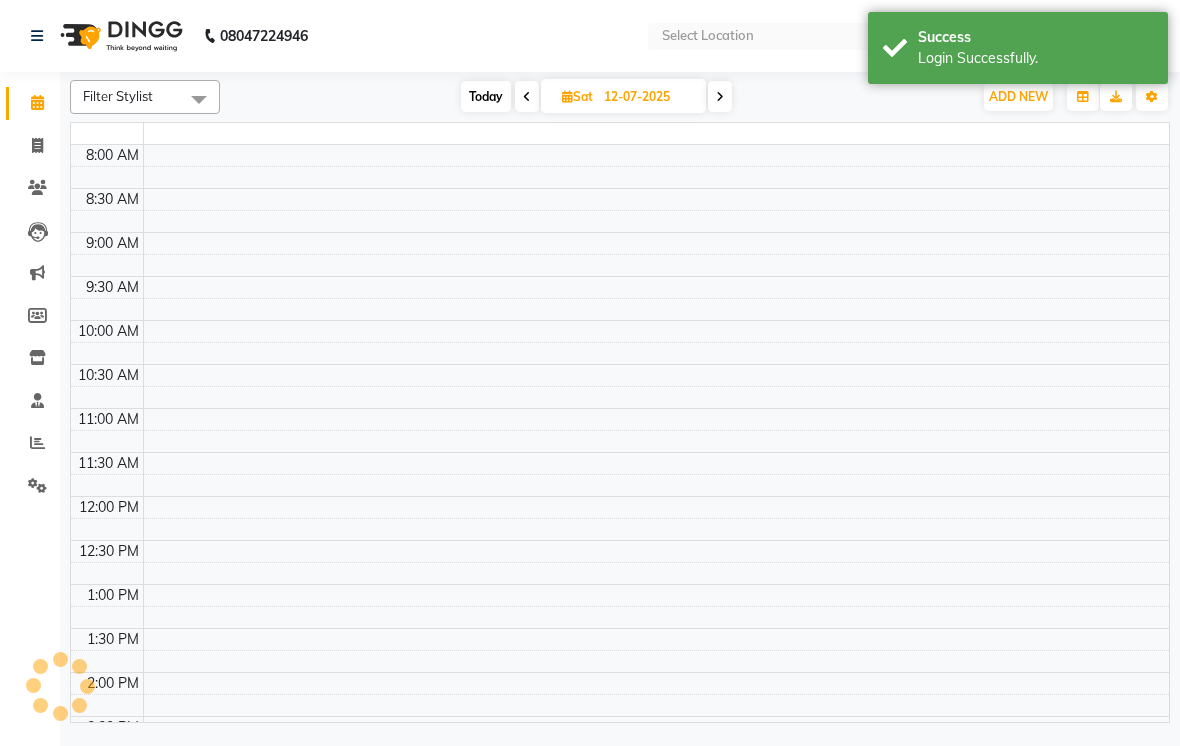 select on "en" 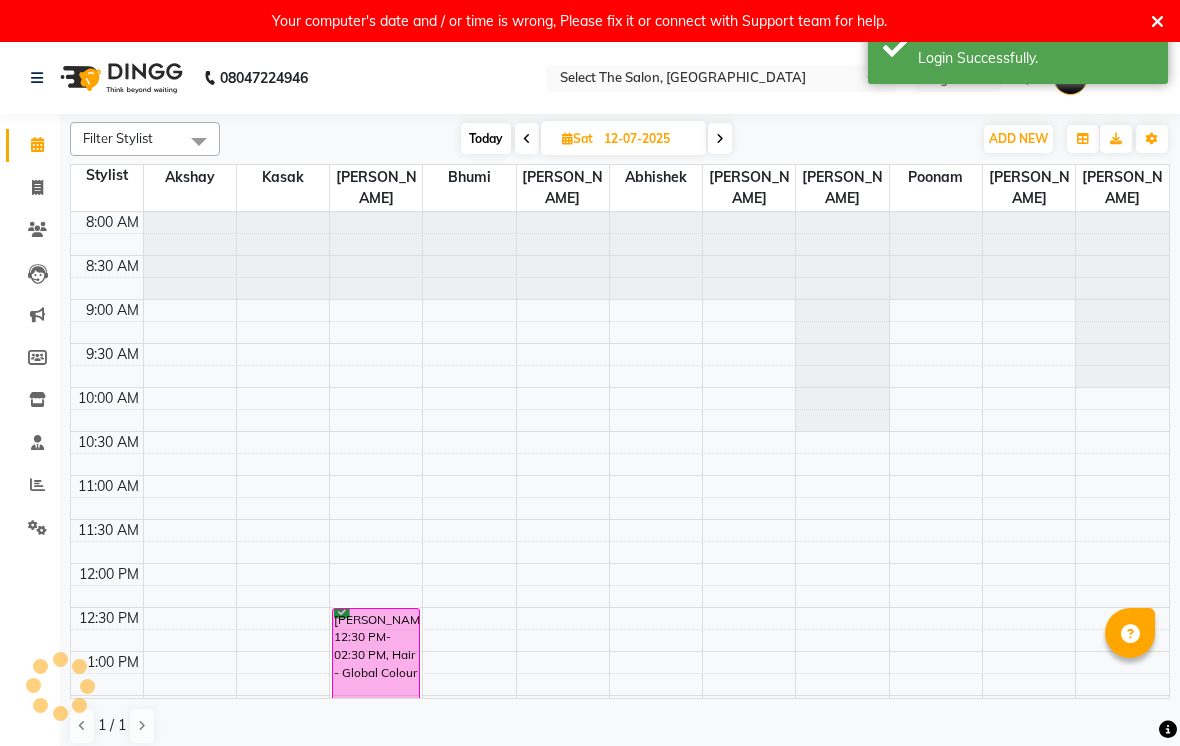 scroll, scrollTop: 0, scrollLeft: 0, axis: both 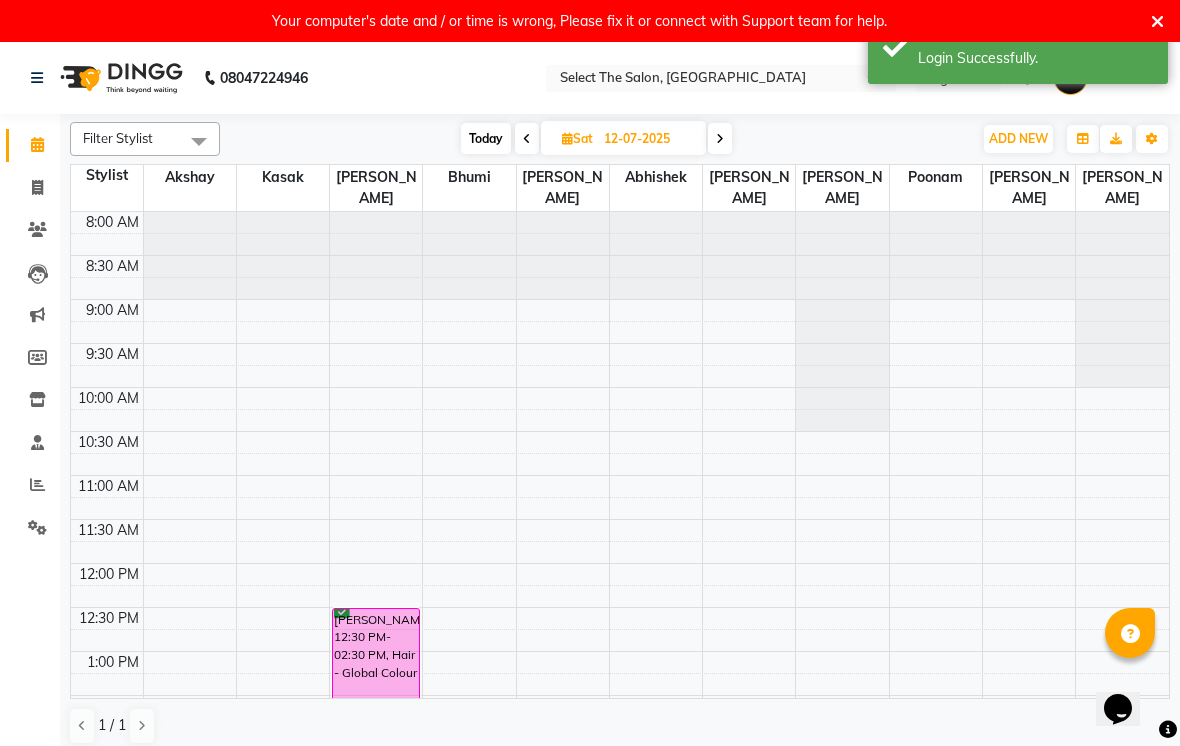 click at bounding box center [1157, 22] 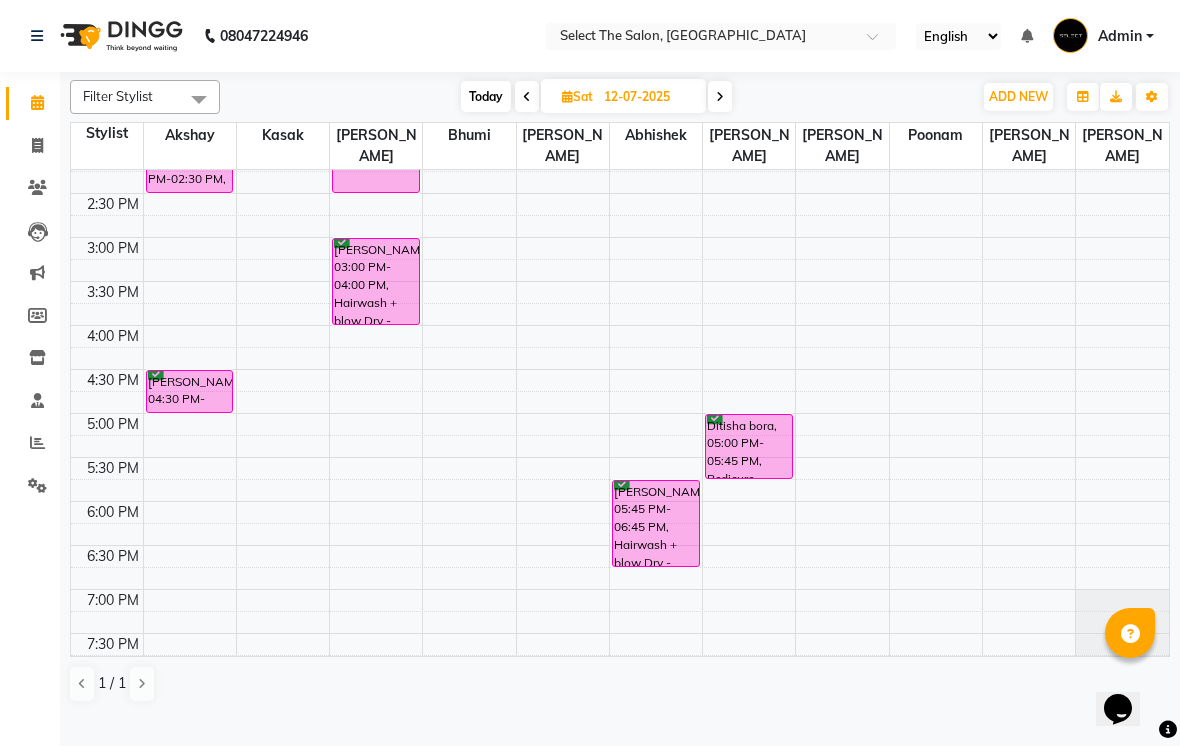 scroll, scrollTop: 511, scrollLeft: 0, axis: vertical 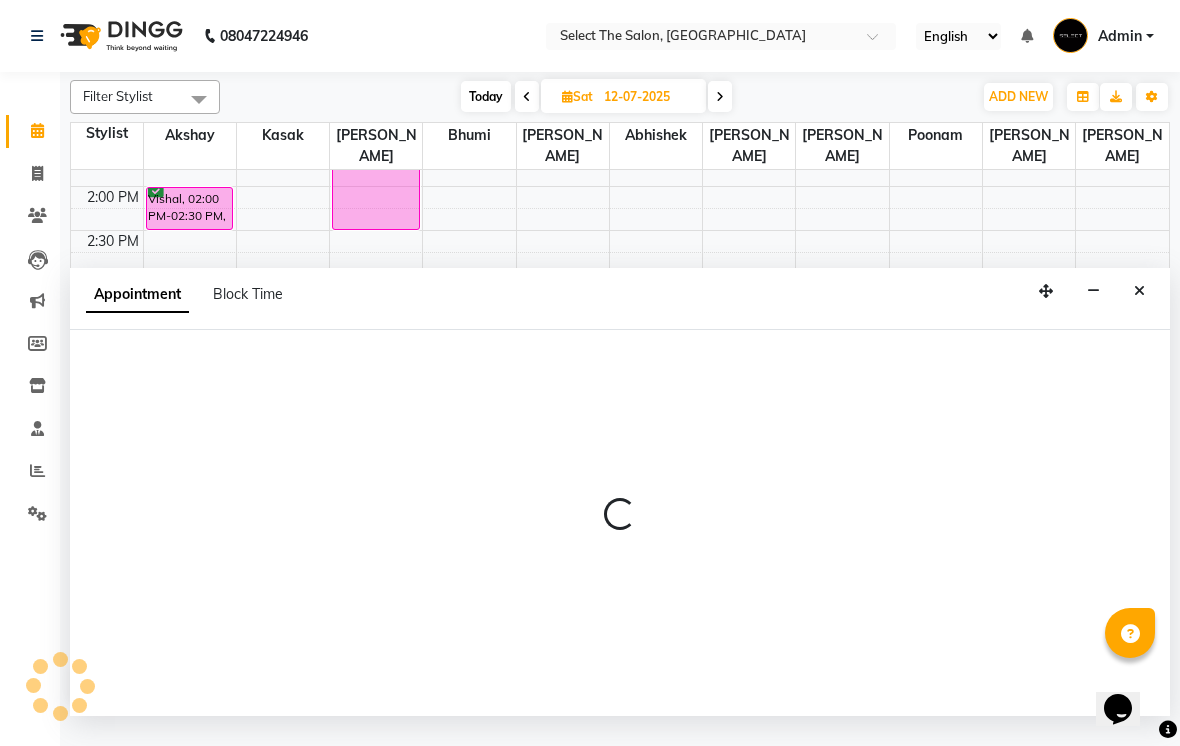 select on "36897" 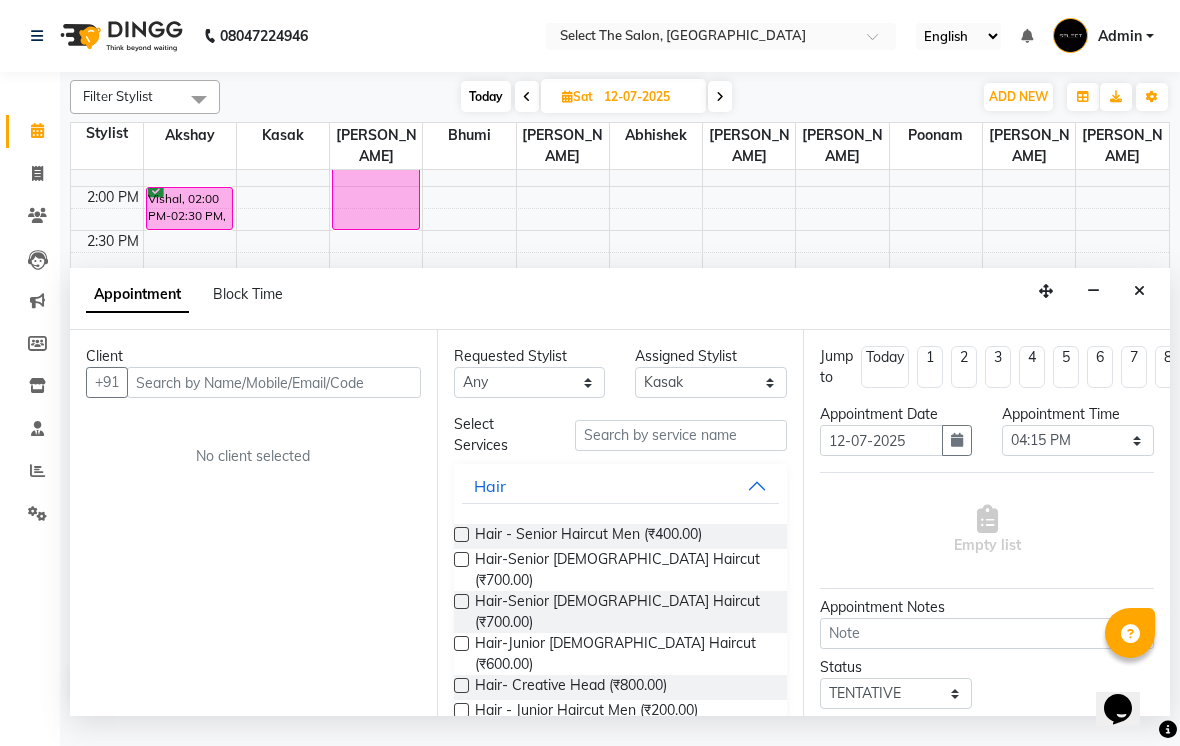 click at bounding box center [274, 382] 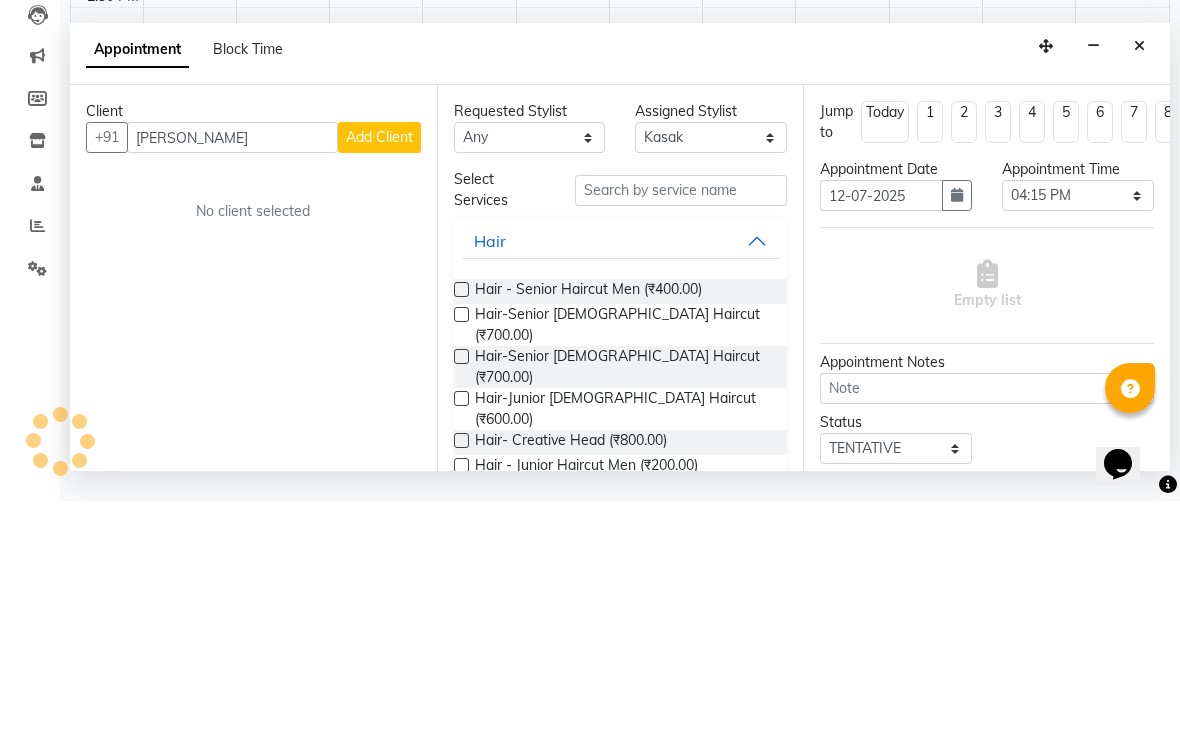 type on "[PERSON_NAME]" 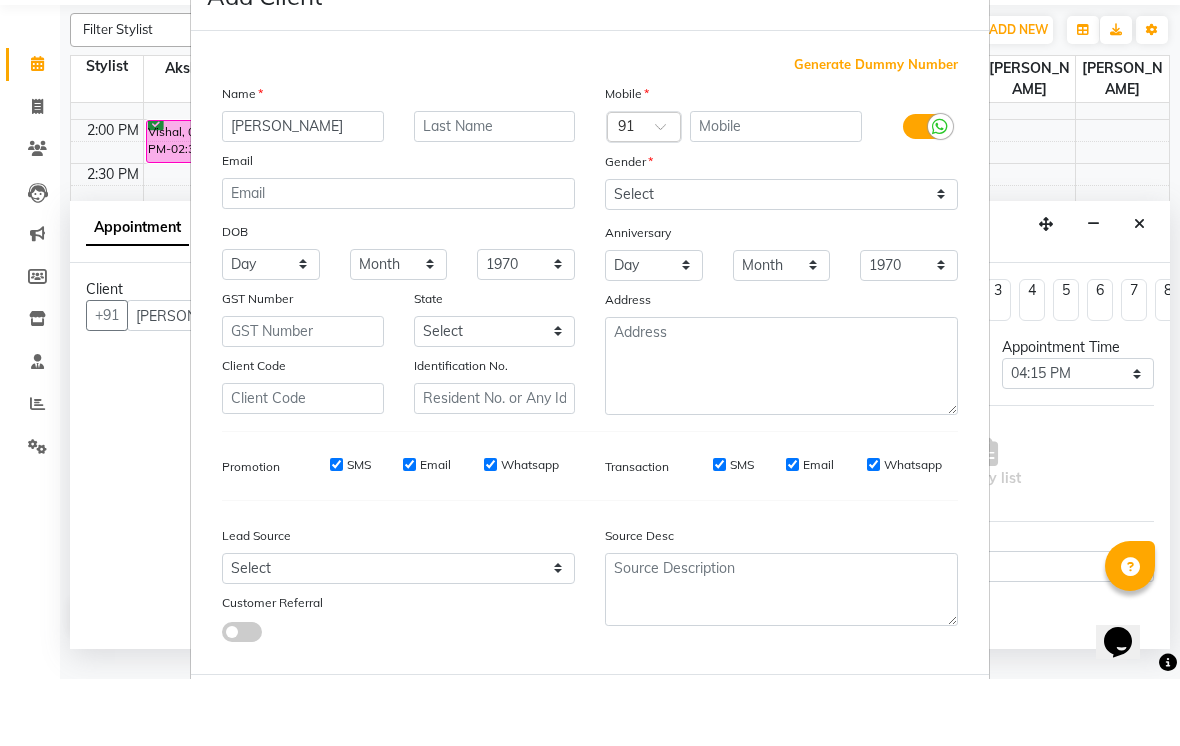 type on "[PERSON_NAME]" 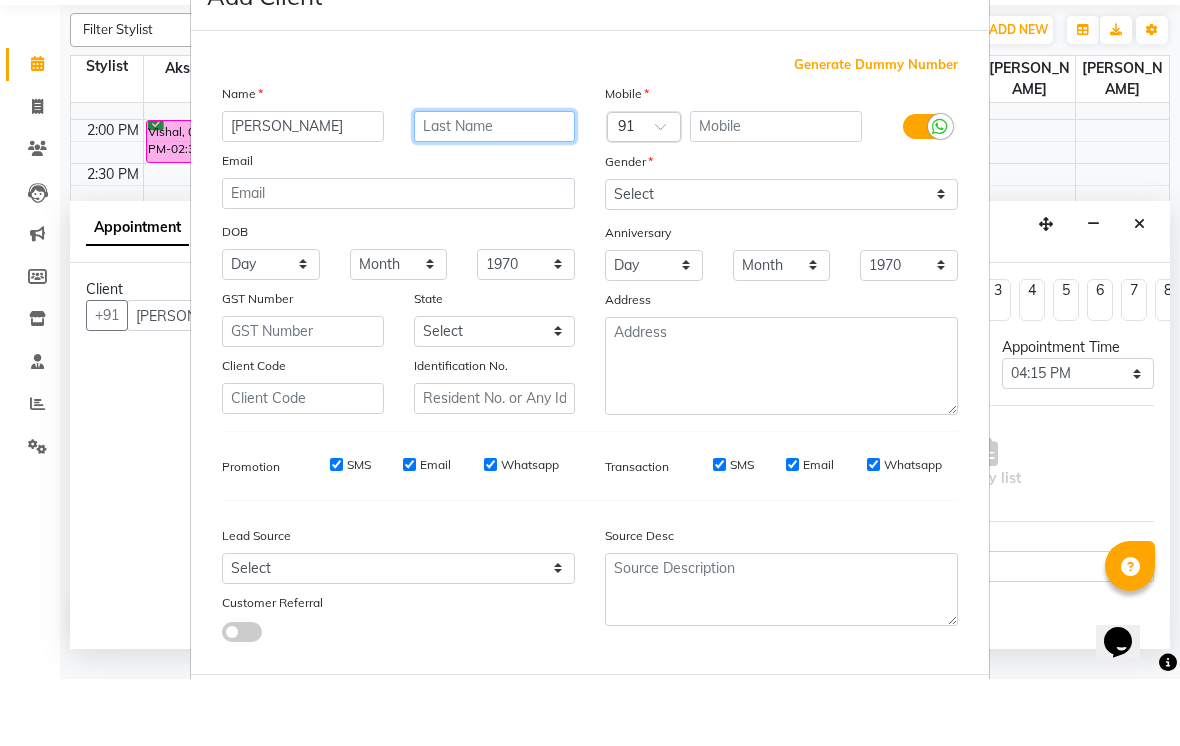 click at bounding box center [495, 193] 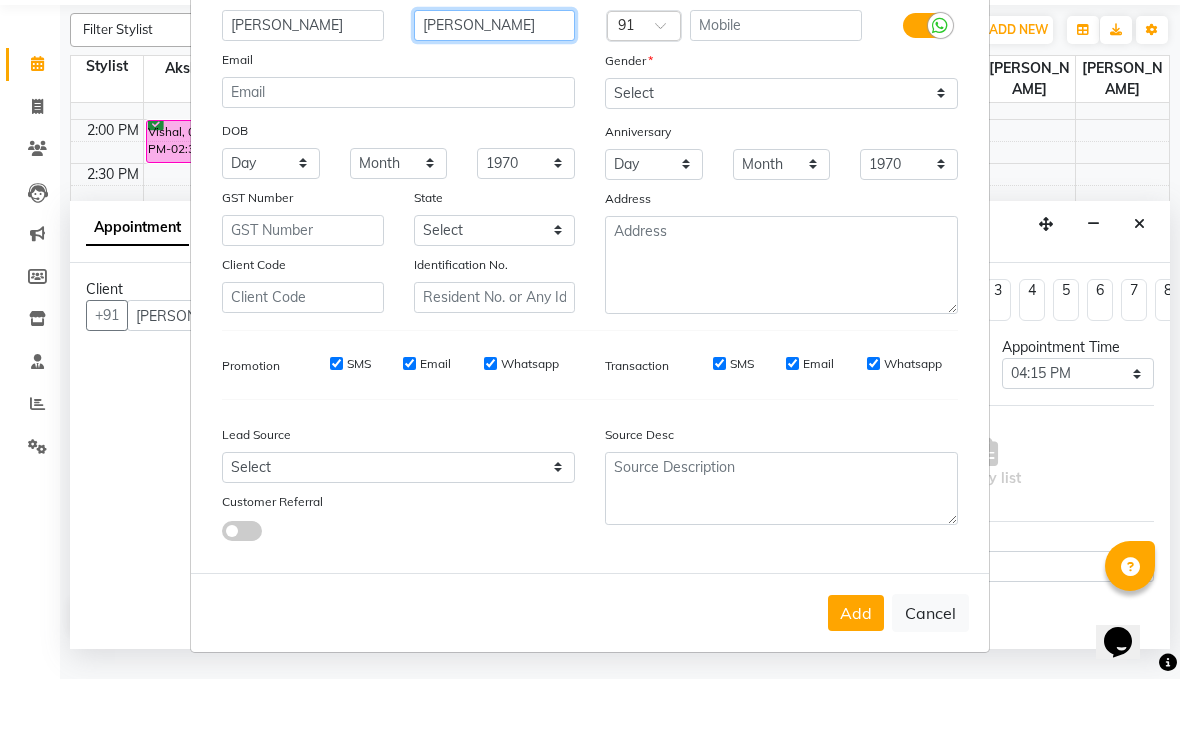 scroll, scrollTop: 101, scrollLeft: 0, axis: vertical 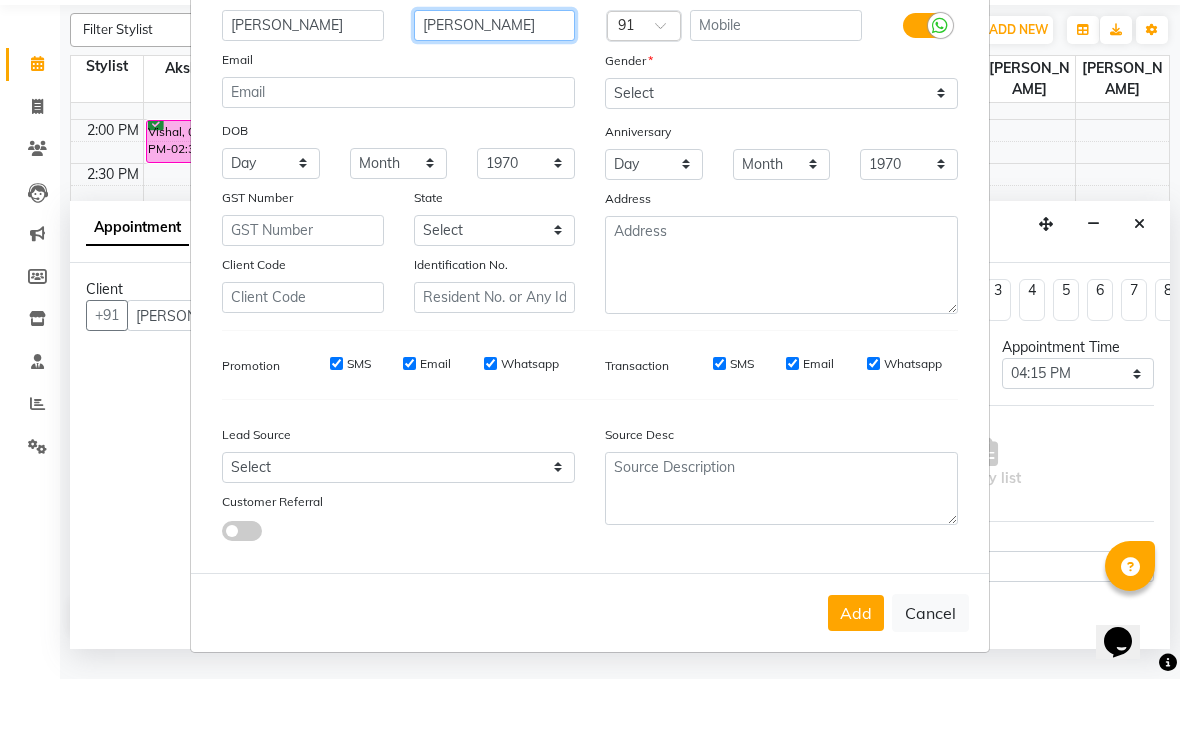 type on "[PERSON_NAME]" 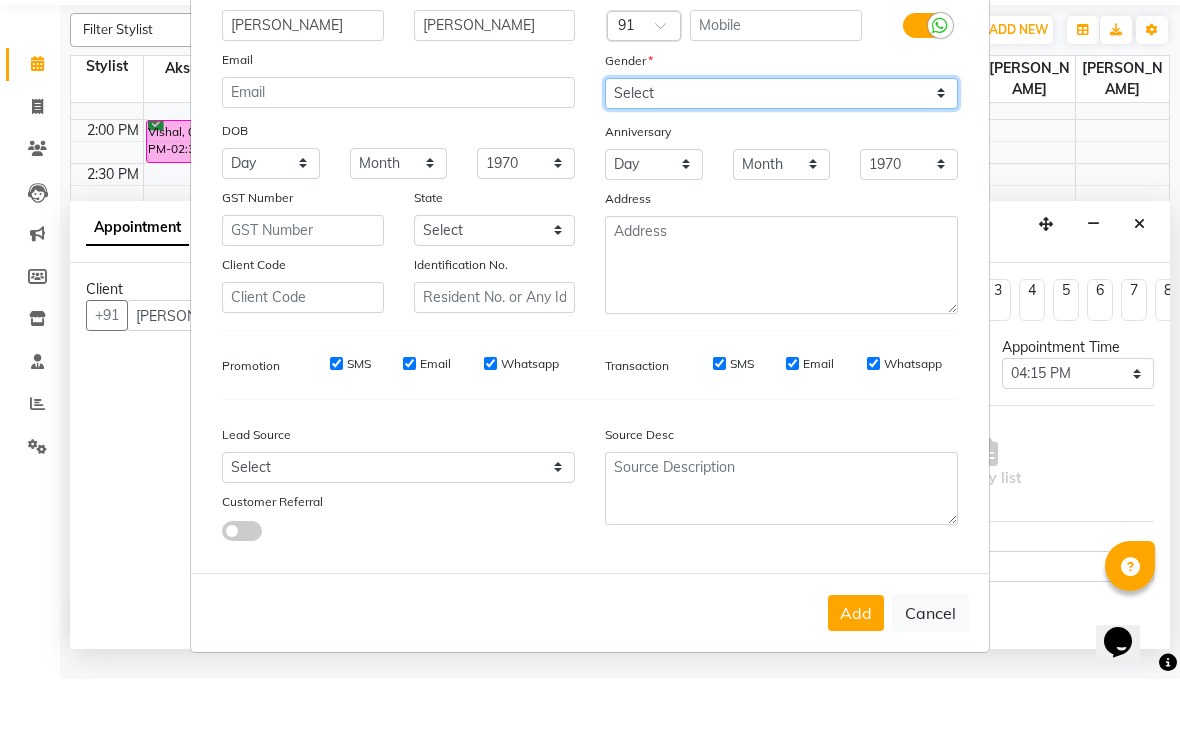 click on "Select [DEMOGRAPHIC_DATA] [DEMOGRAPHIC_DATA] Other Prefer Not To Say" at bounding box center (781, 160) 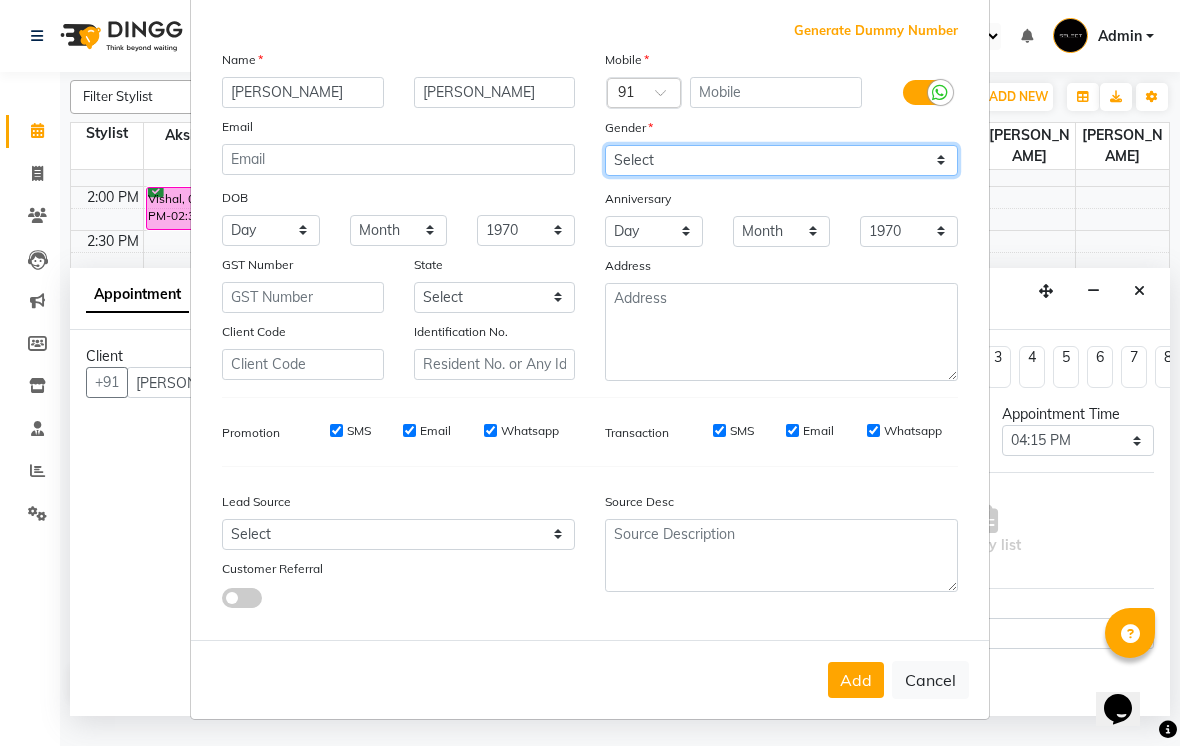 select on "[DEMOGRAPHIC_DATA]" 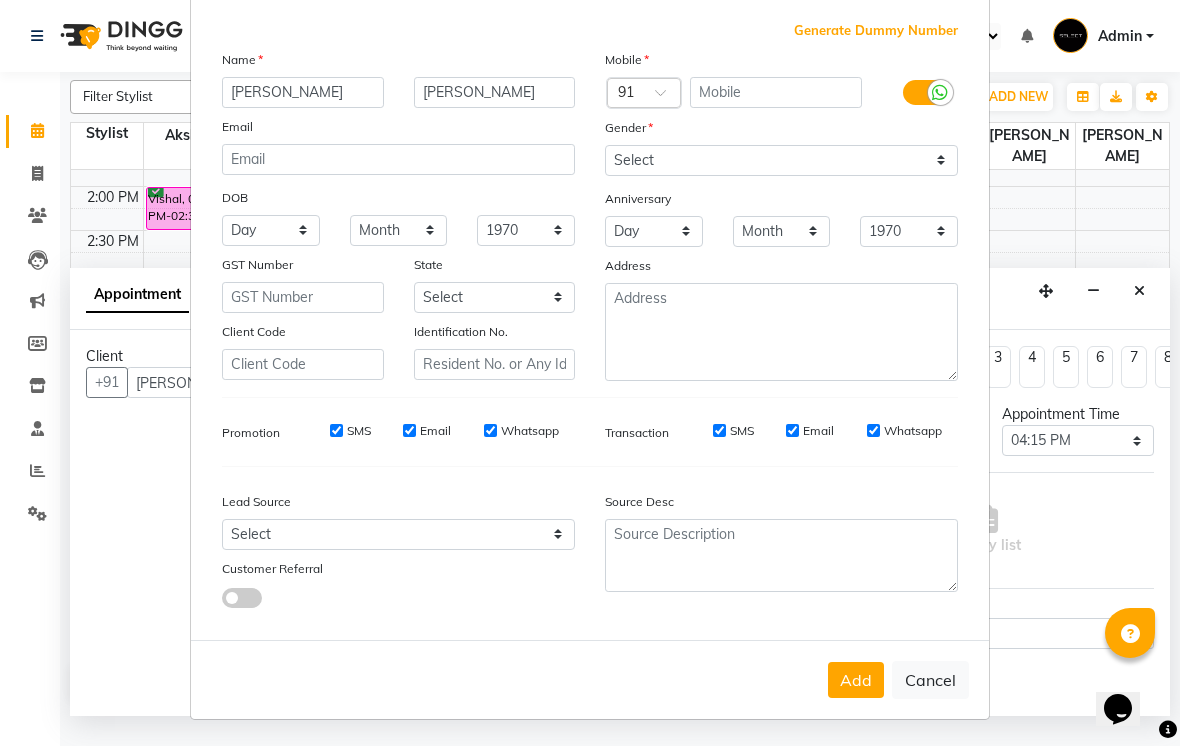 click on "Add" at bounding box center (856, 680) 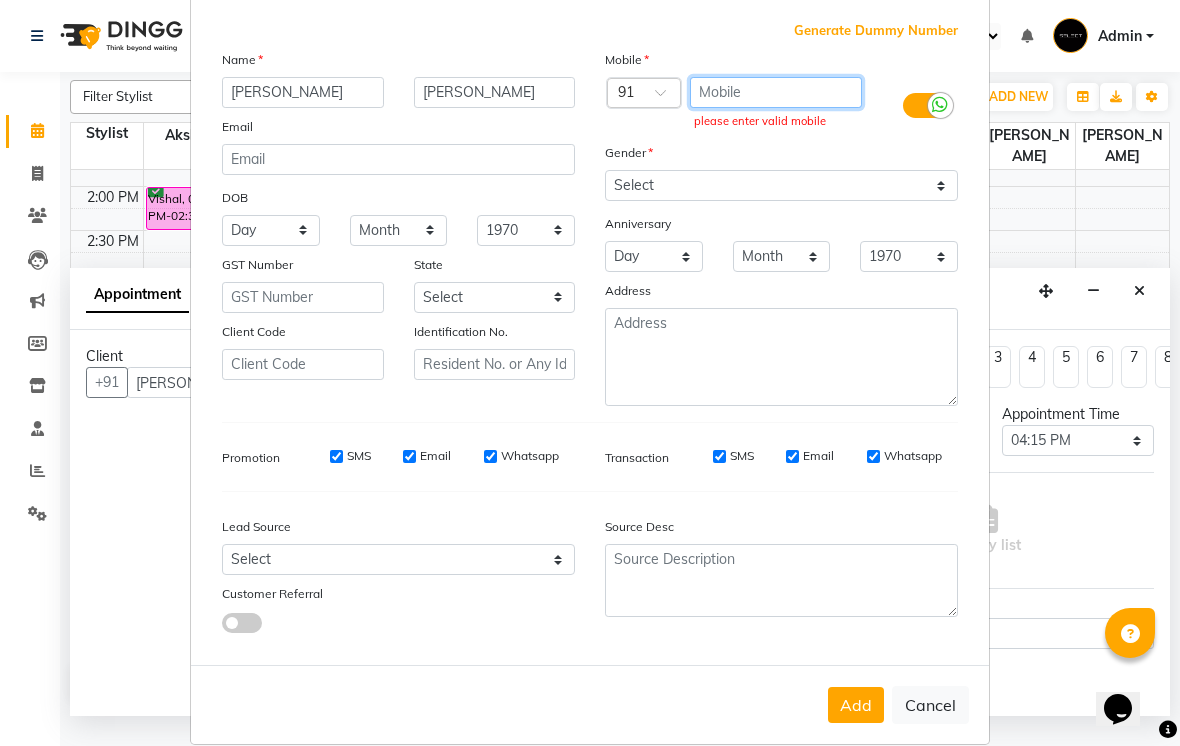 click at bounding box center [776, 92] 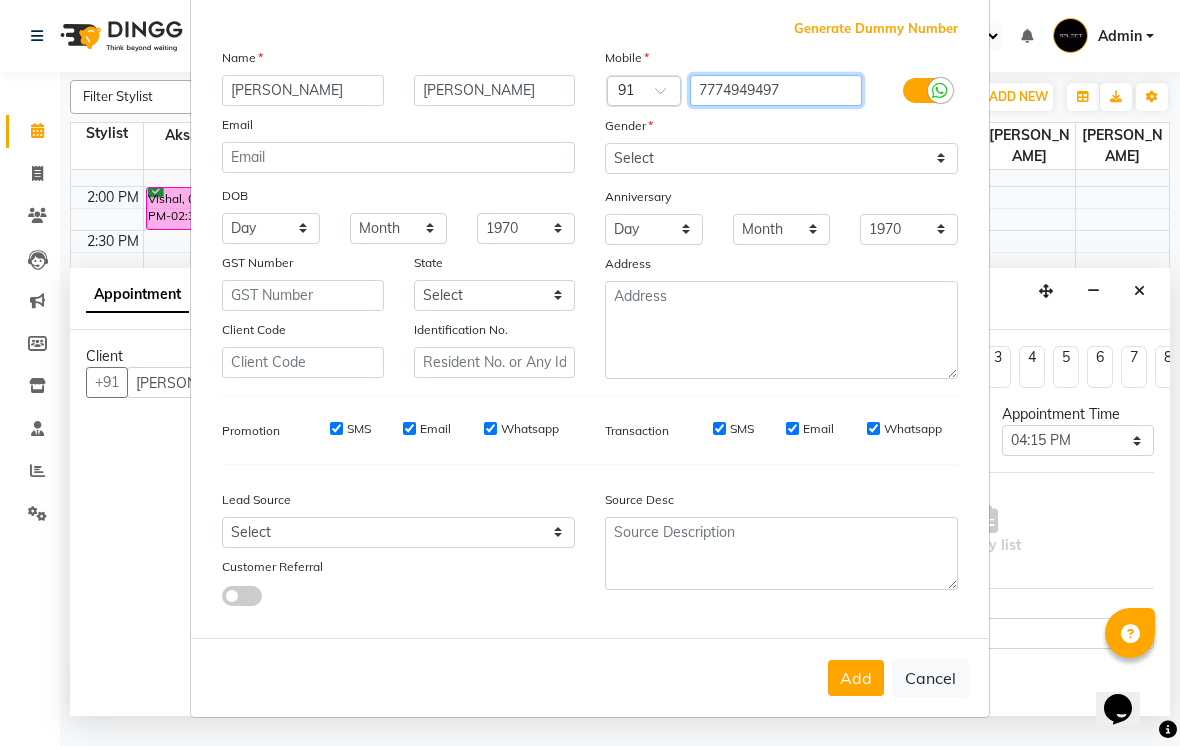 scroll, scrollTop: 102, scrollLeft: 0, axis: vertical 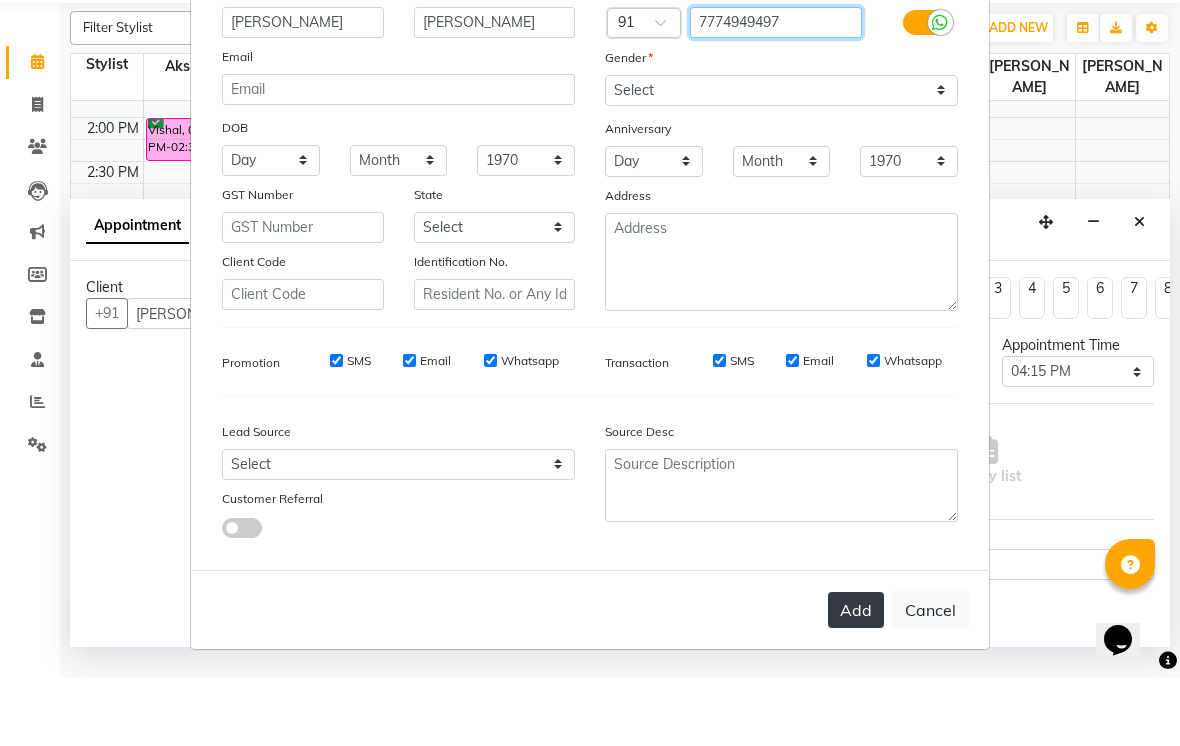 type on "7774949497" 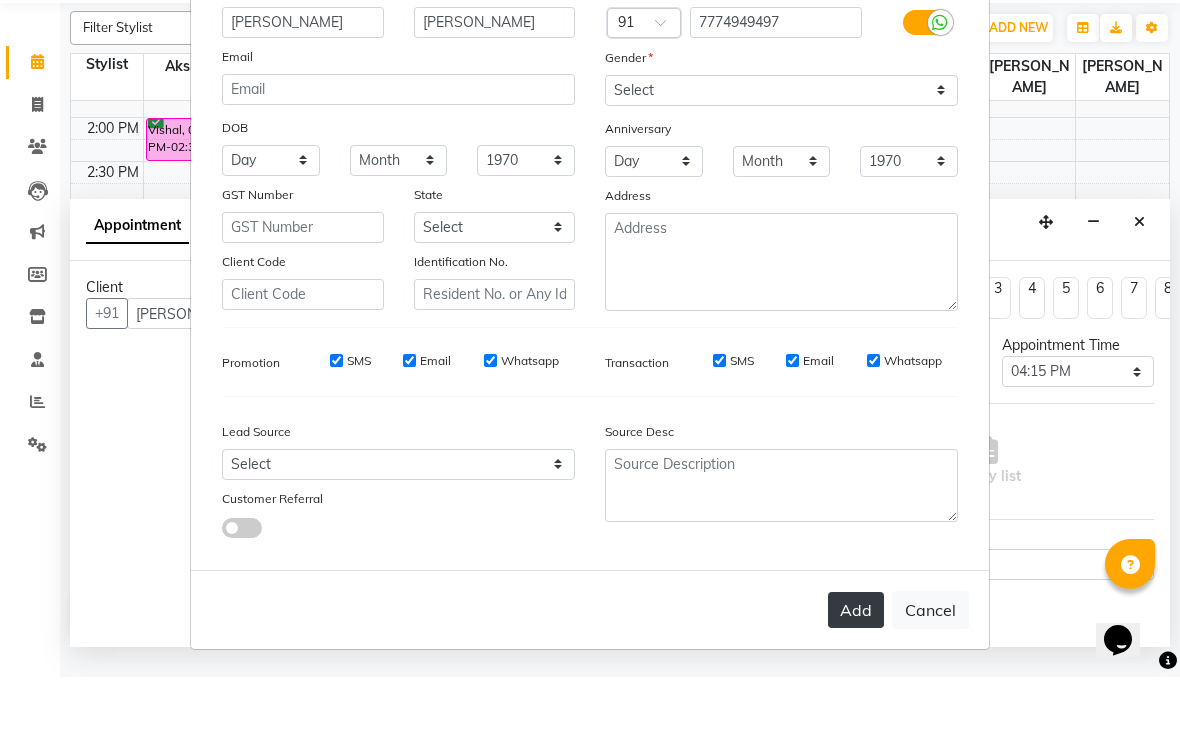 click on "Add" at bounding box center (856, 679) 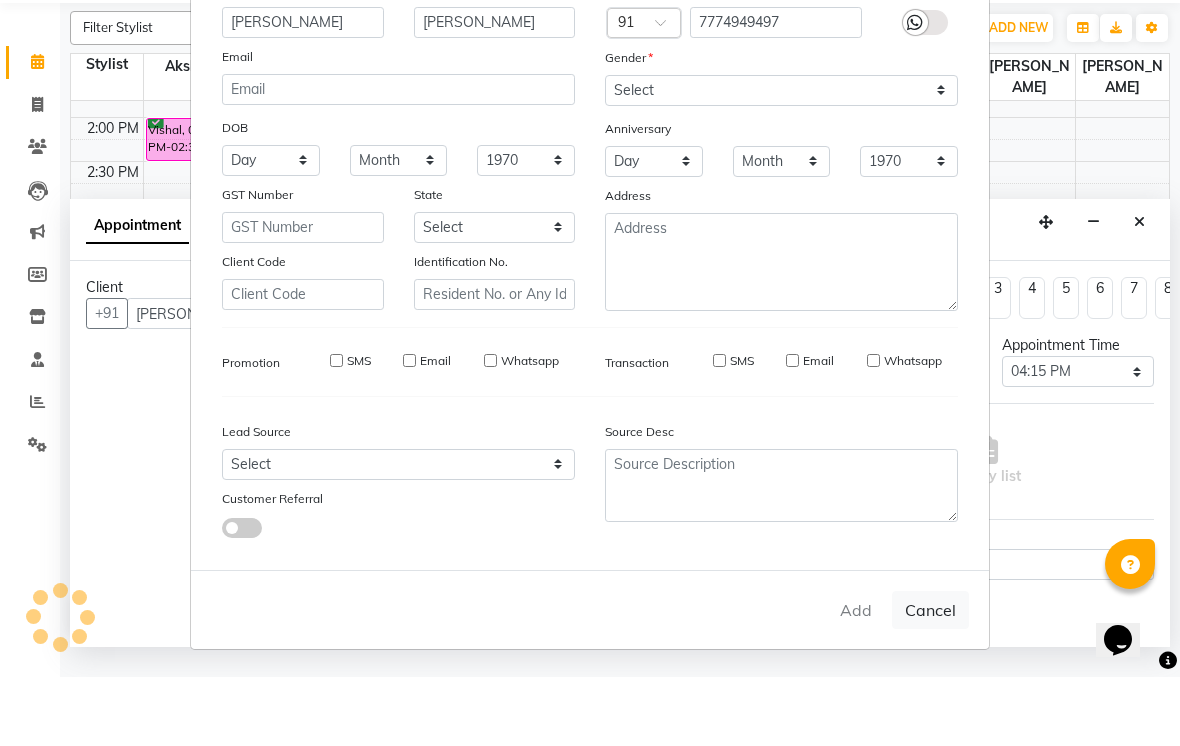 type on "7774949497" 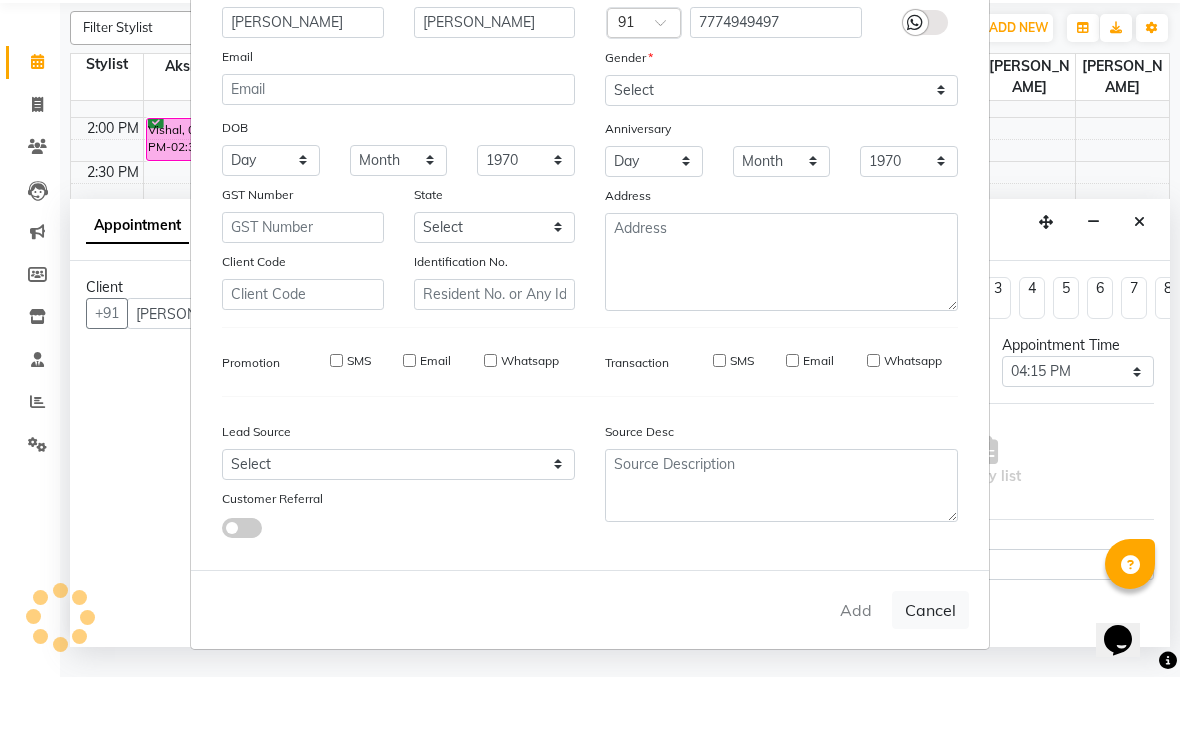 type 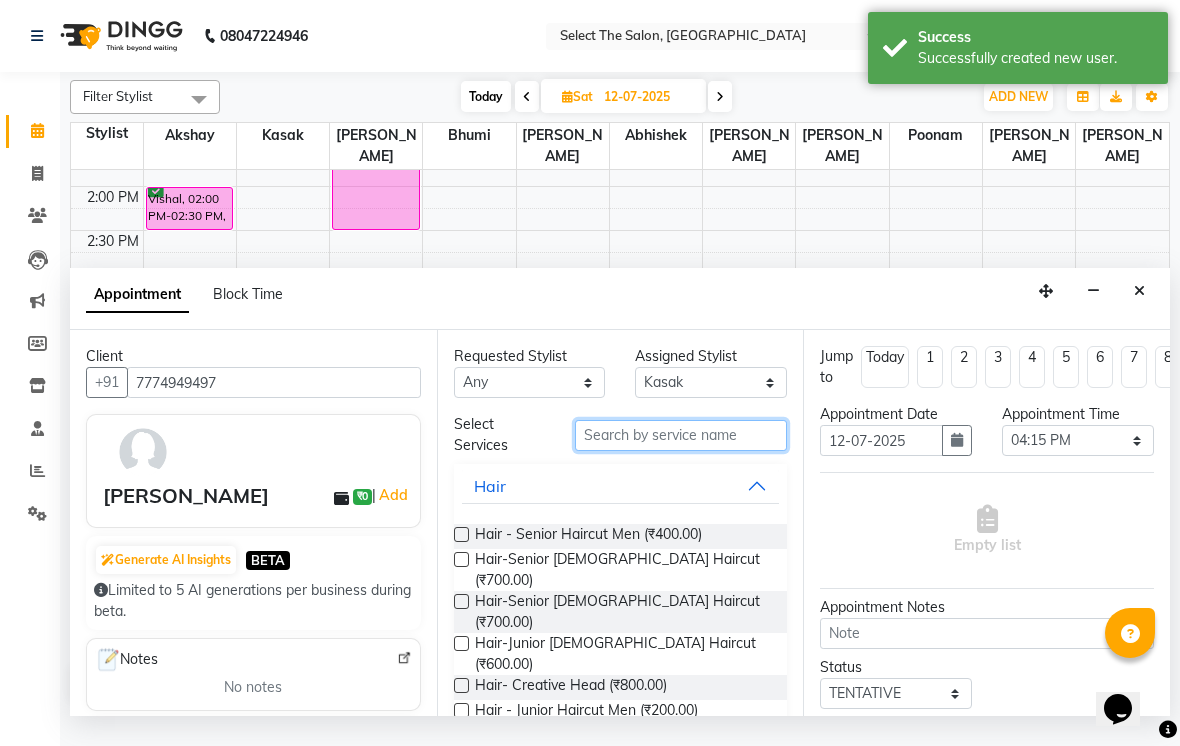 click at bounding box center [681, 435] 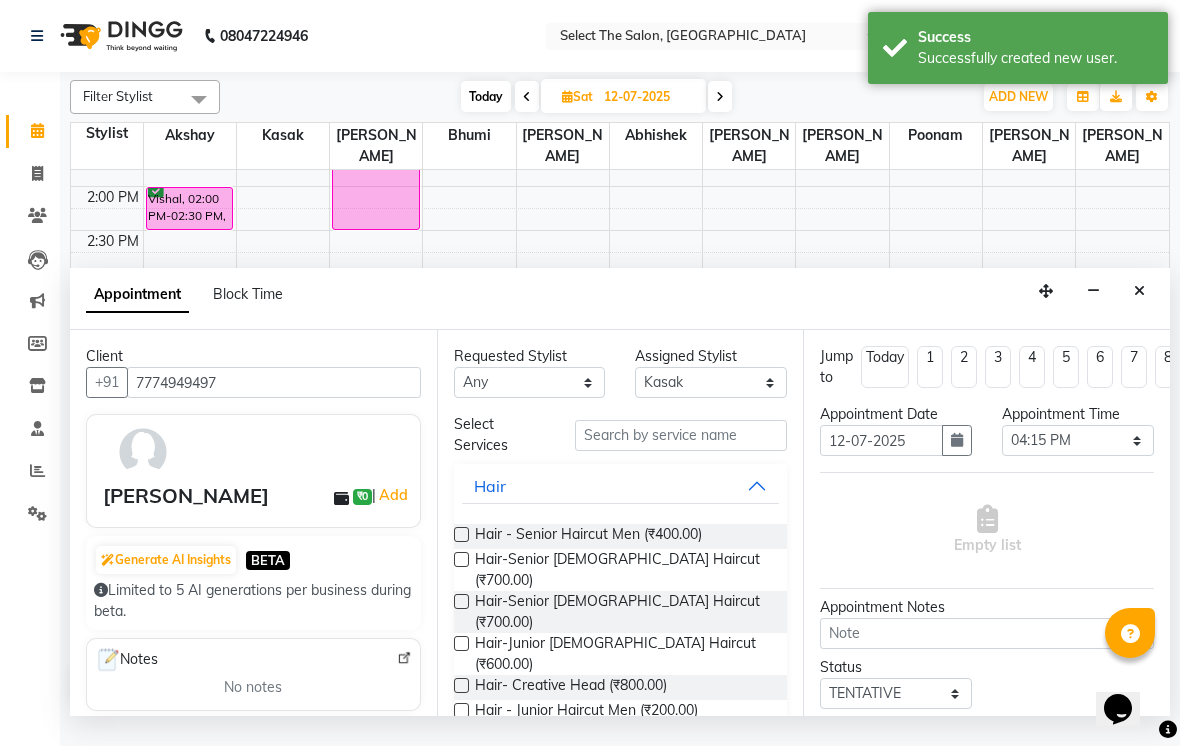 click at bounding box center (461, 559) 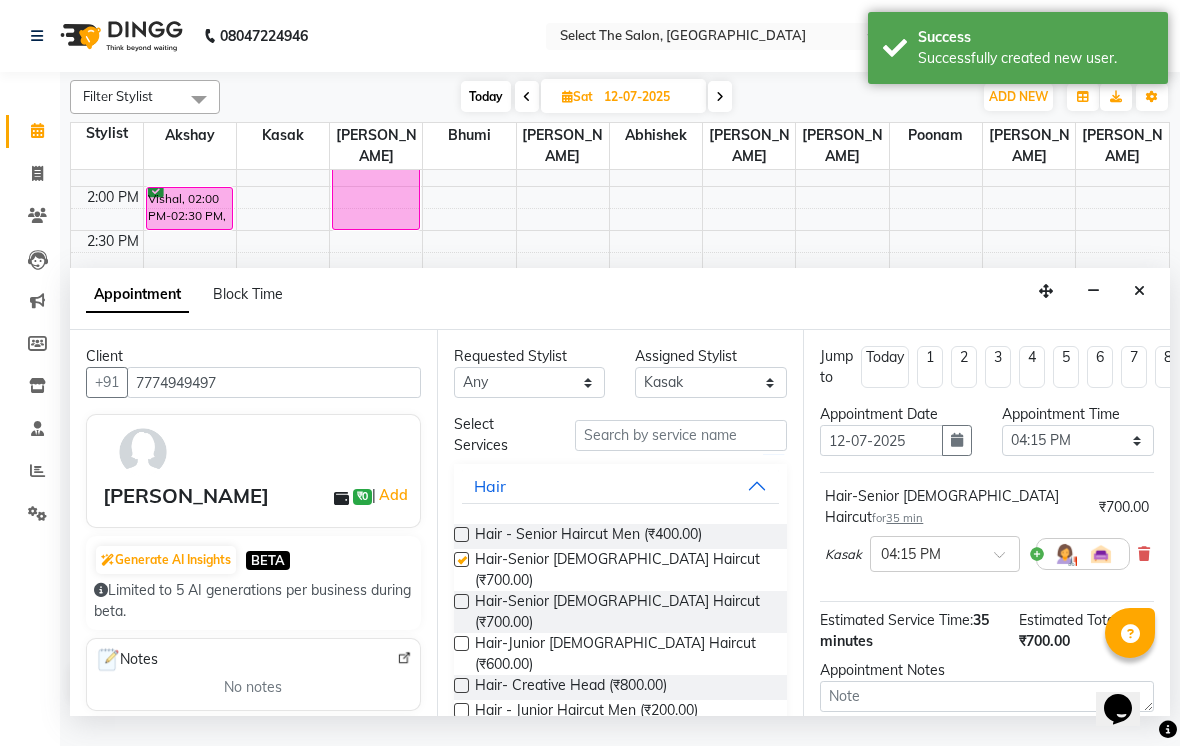 checkbox on "false" 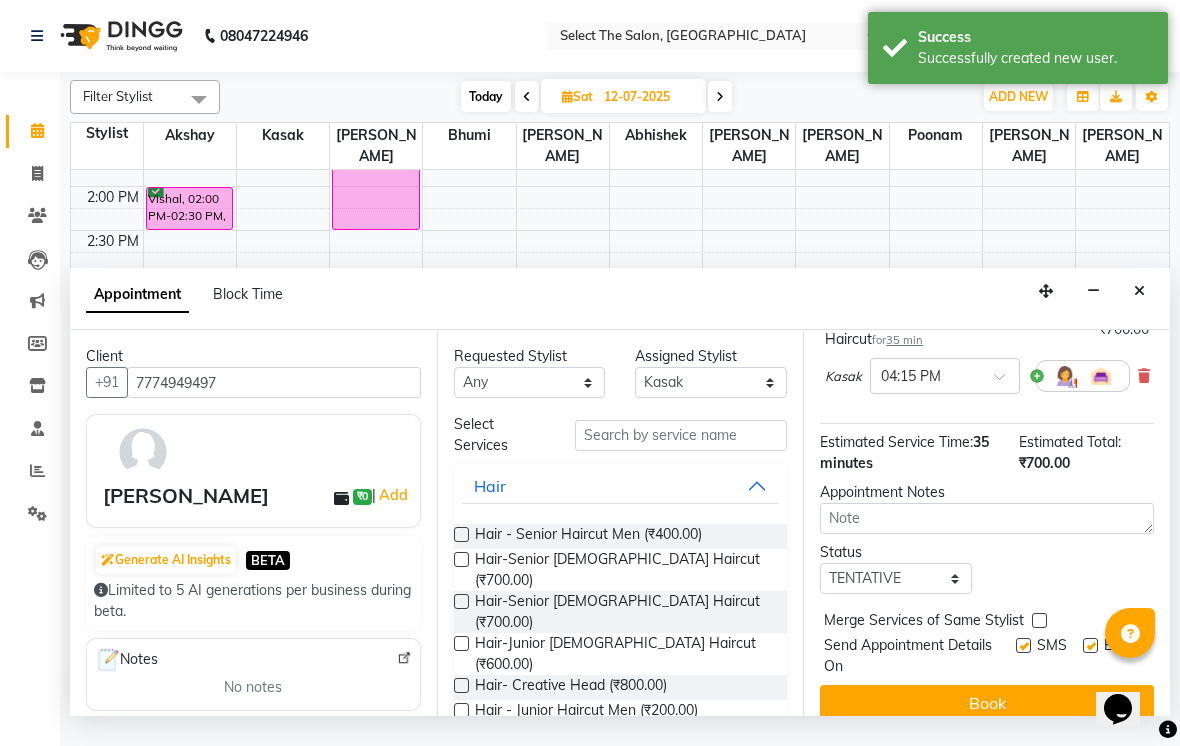 scroll, scrollTop: 176, scrollLeft: 0, axis: vertical 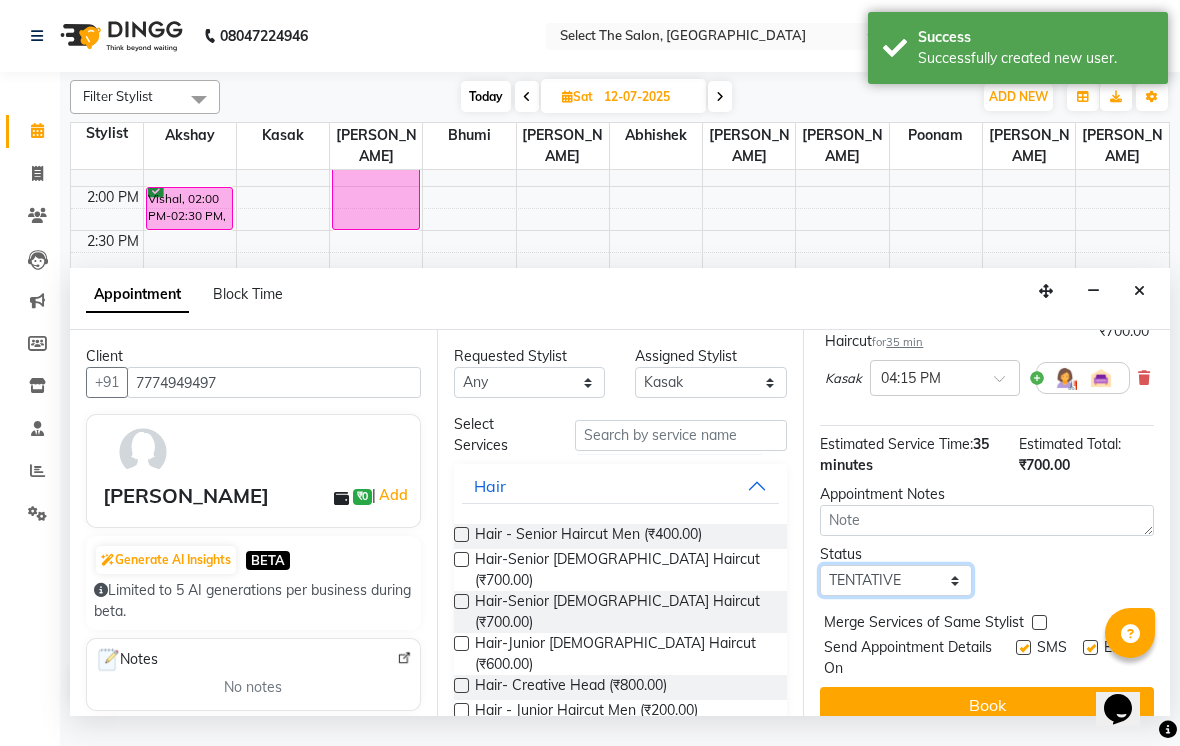 click on "Select TENTATIVE CONFIRM UPCOMING" at bounding box center [896, 580] 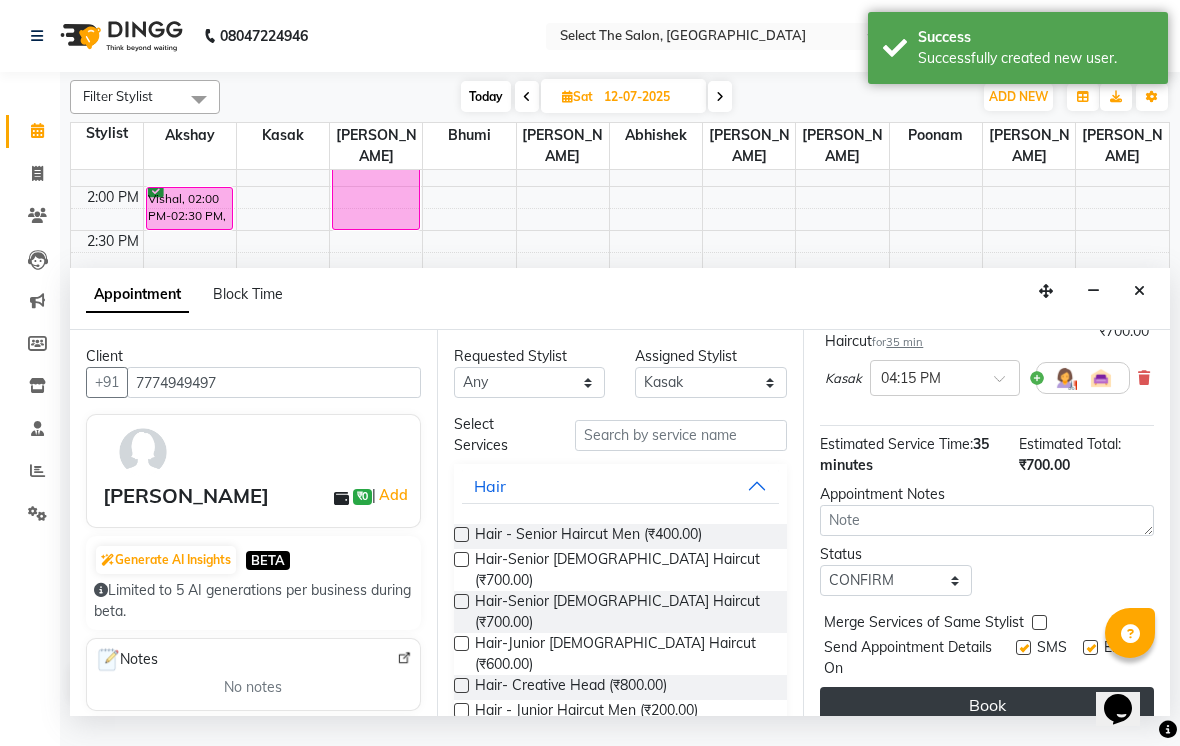click on "Book" at bounding box center [987, 705] 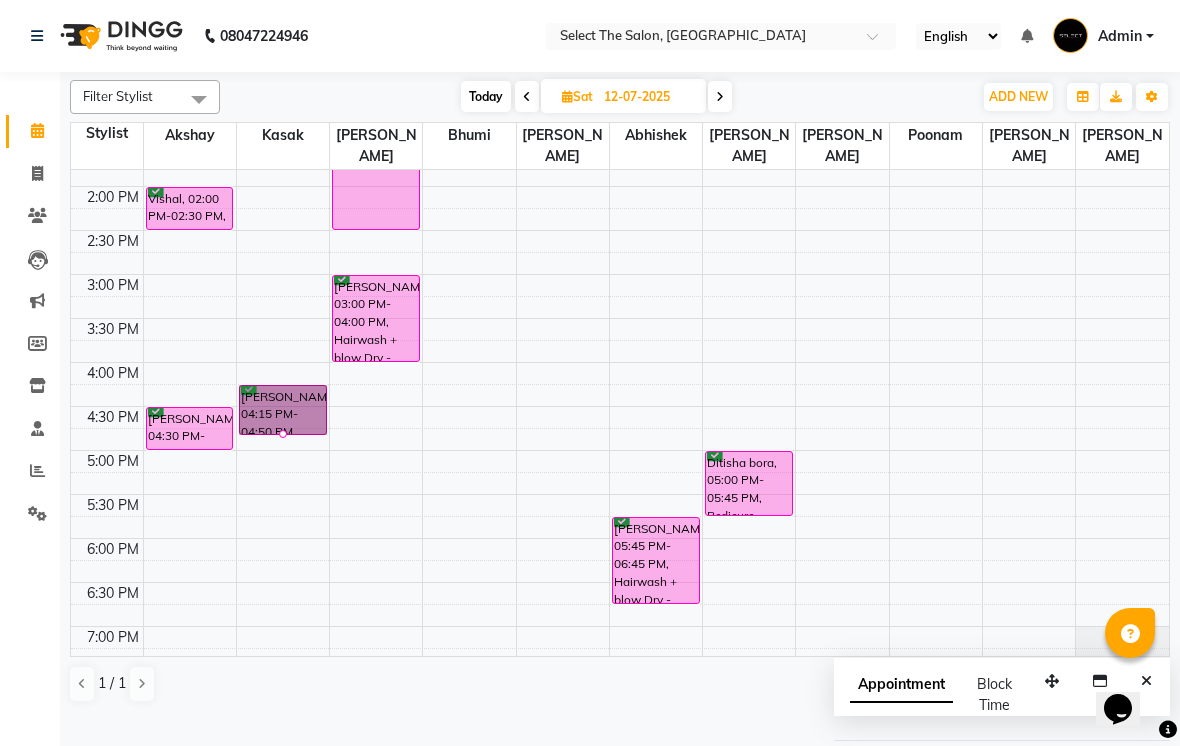 click at bounding box center (283, 434) 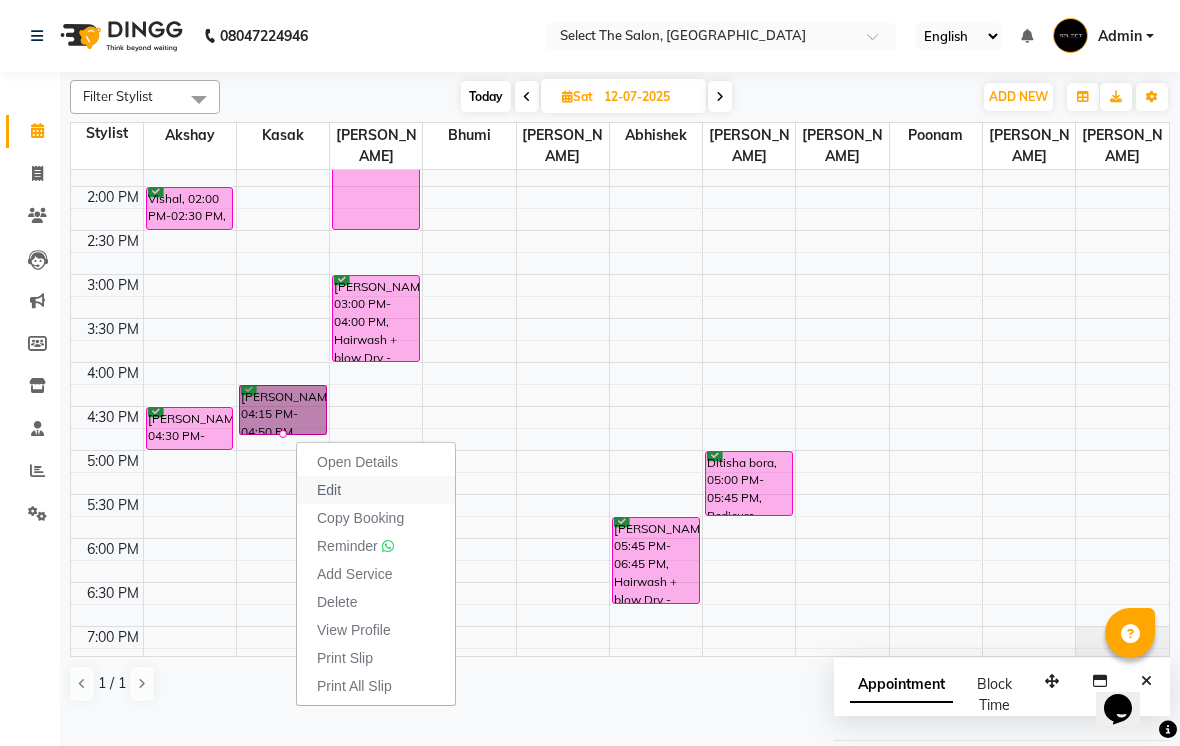 click on "Edit" at bounding box center (376, 490) 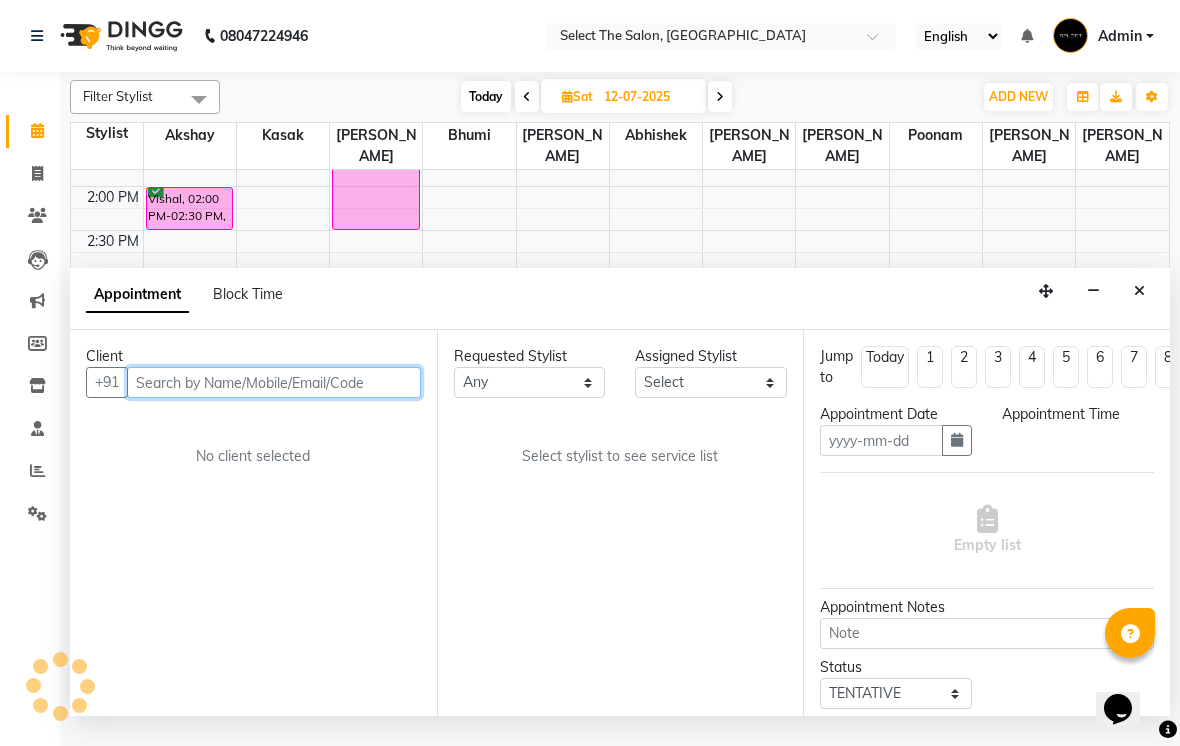 type on "12-07-2025" 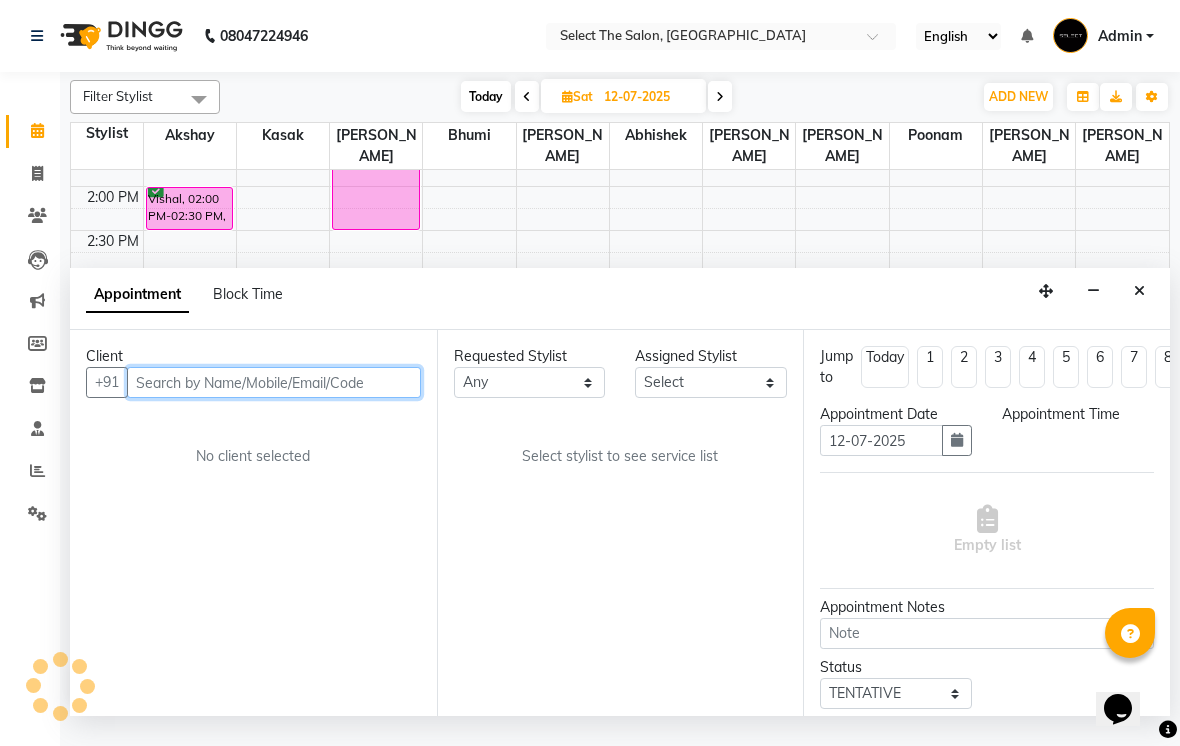 select on "36897" 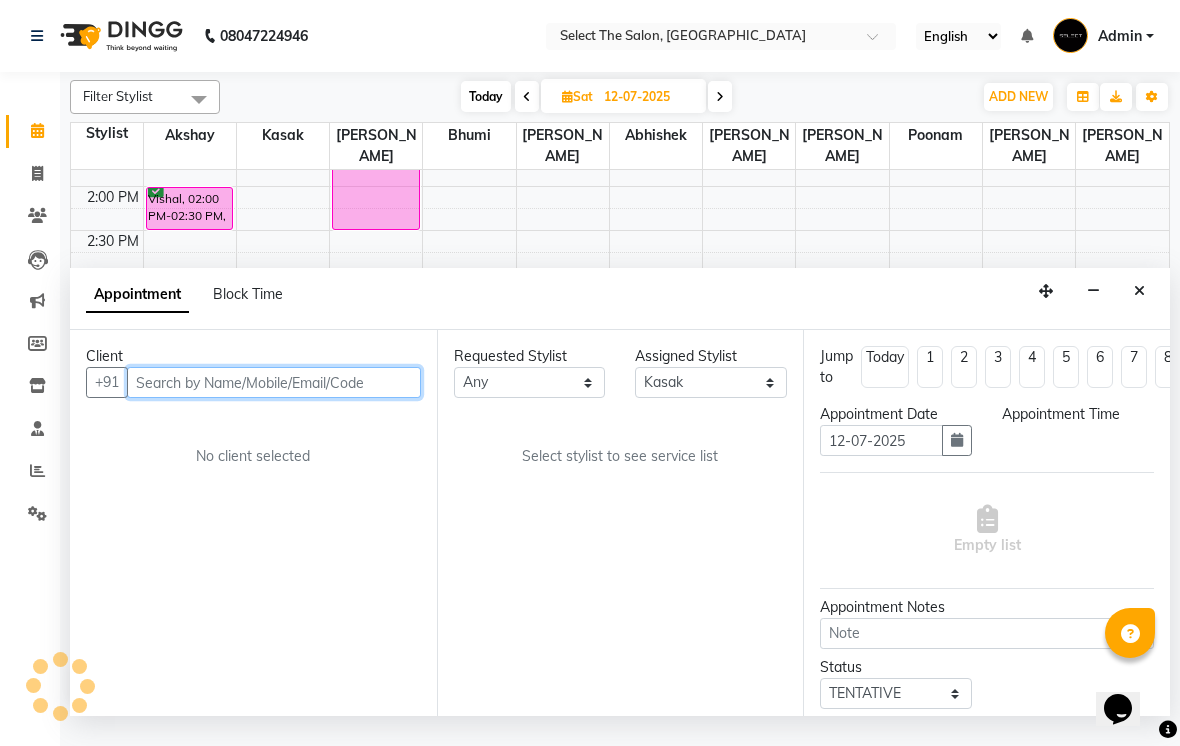 select on "confirm booking" 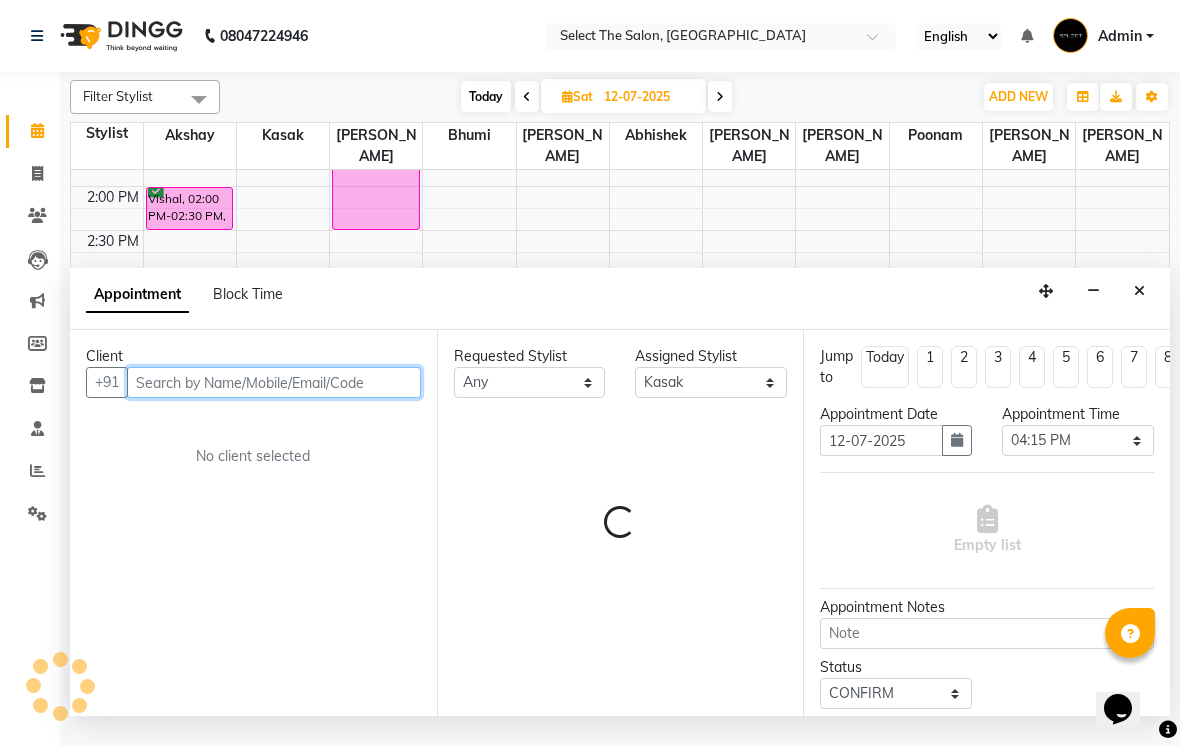 scroll, scrollTop: 617, scrollLeft: 0, axis: vertical 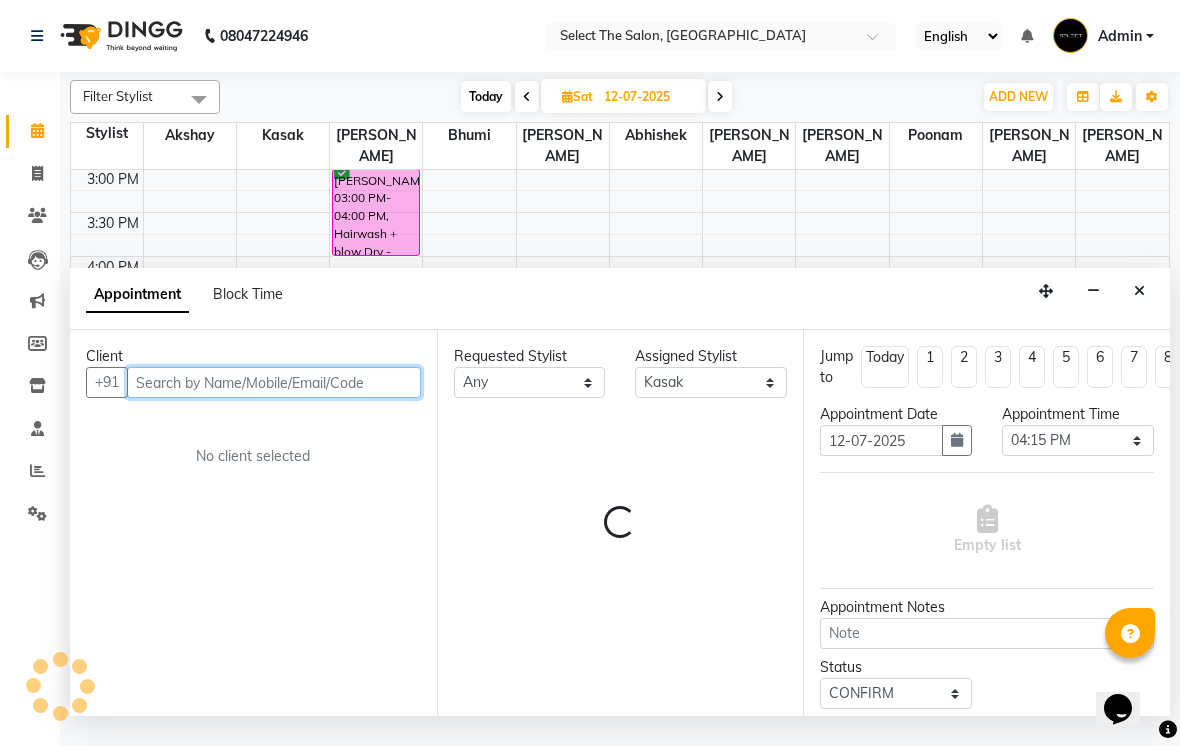 select on "2213" 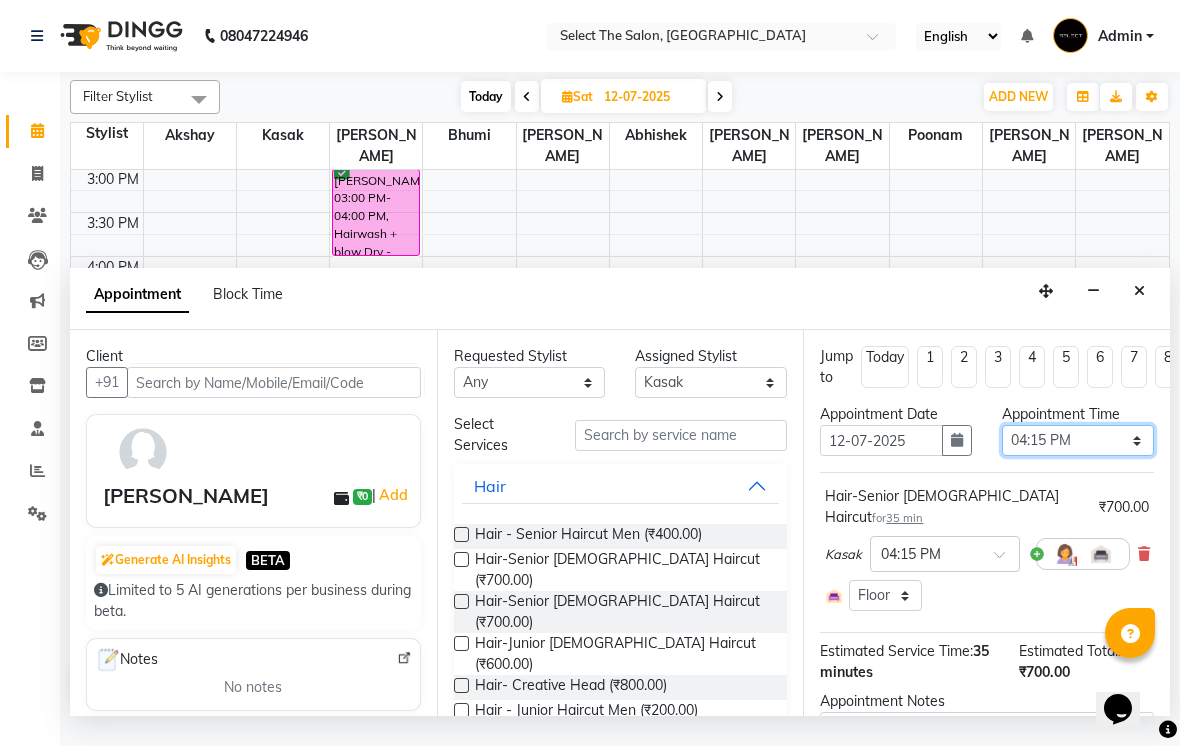 click on "Select 09:00 AM 09:15 AM 09:30 AM 09:45 AM 10:00 AM 10:15 AM 10:30 AM 10:45 AM 11:00 AM 11:15 AM 11:30 AM 11:45 AM 12:00 PM 12:15 PM 12:30 PM 12:45 PM 01:00 PM 01:15 PM 01:30 PM 01:45 PM 02:00 PM 02:15 PM 02:30 PM 02:45 PM 03:00 PM 03:15 PM 03:30 PM 03:45 PM 04:00 PM 04:15 PM 04:30 PM 04:45 PM 05:00 PM 05:15 PM 05:30 PM 05:45 PM 06:00 PM 06:15 PM 06:30 PM 06:45 PM 07:00 PM 07:15 PM 07:30 PM 07:45 PM 08:00 PM" at bounding box center (1078, 440) 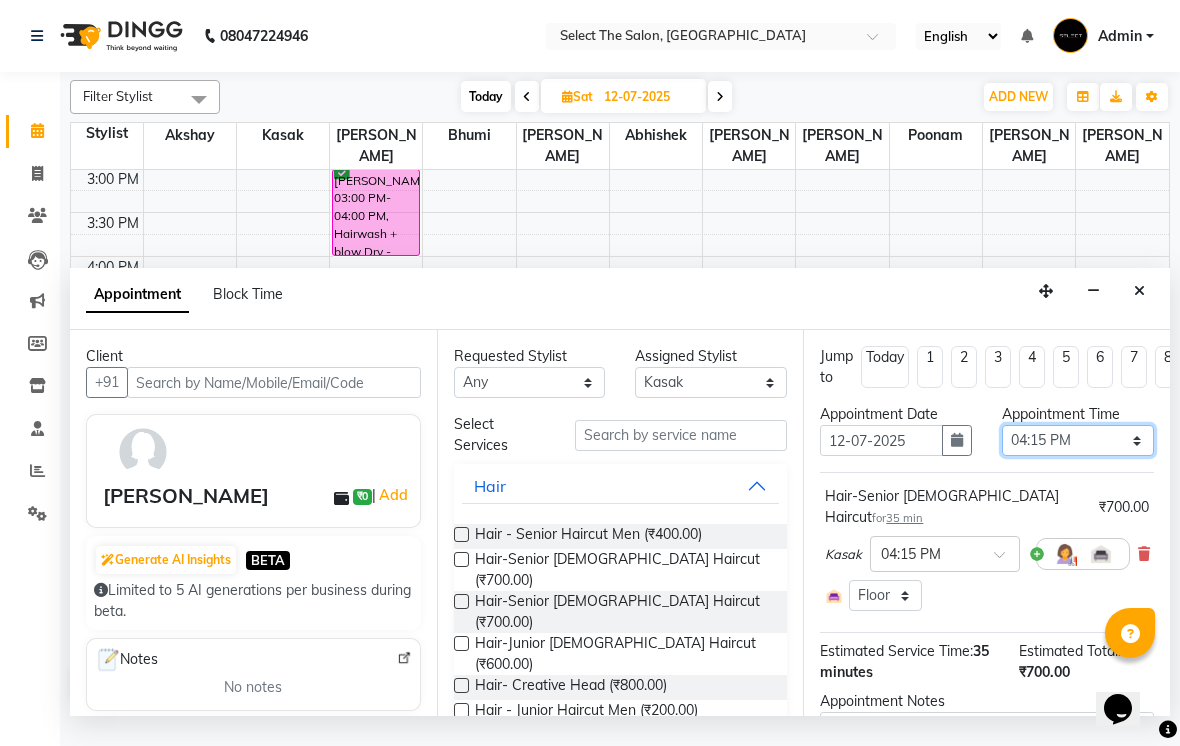 select on "960" 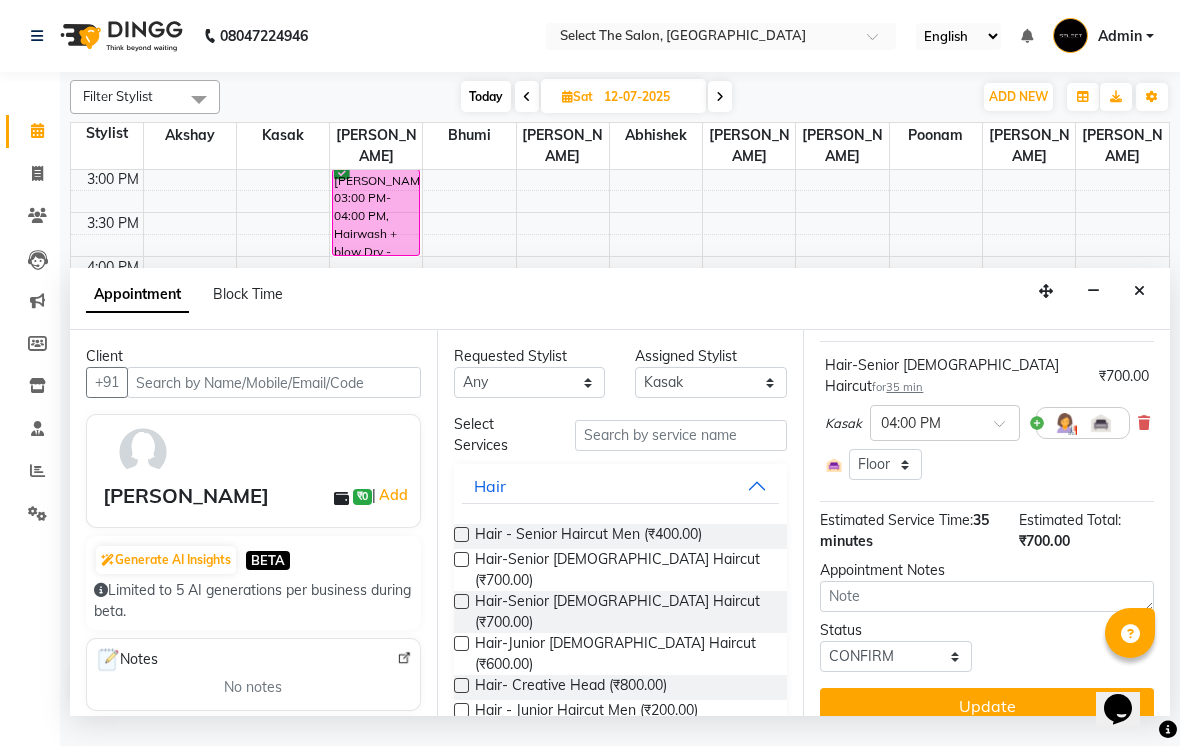 scroll, scrollTop: 132, scrollLeft: 0, axis: vertical 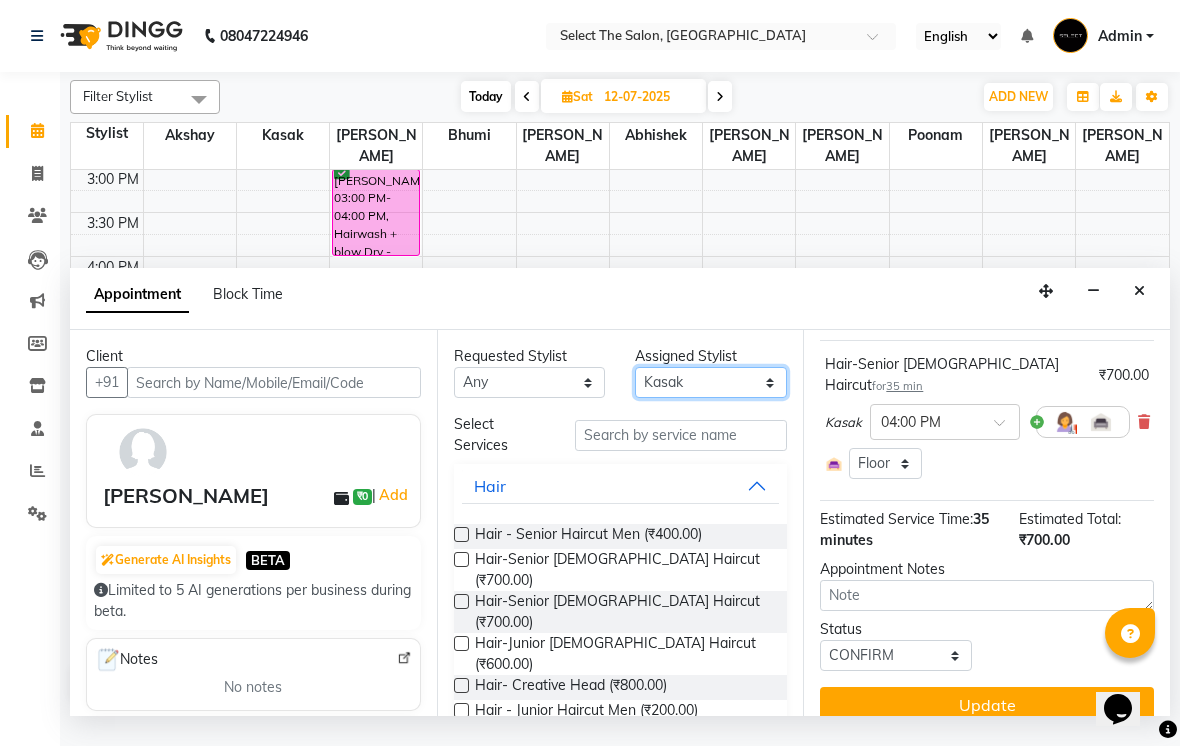 click on "Select [PERSON_NAME]  Bhumi  [PERSON_NAME] [PERSON_NAME]  Sachin [PERSON_NAME]  [PERSON_NAME] [PERSON_NAME]" at bounding box center [711, 382] 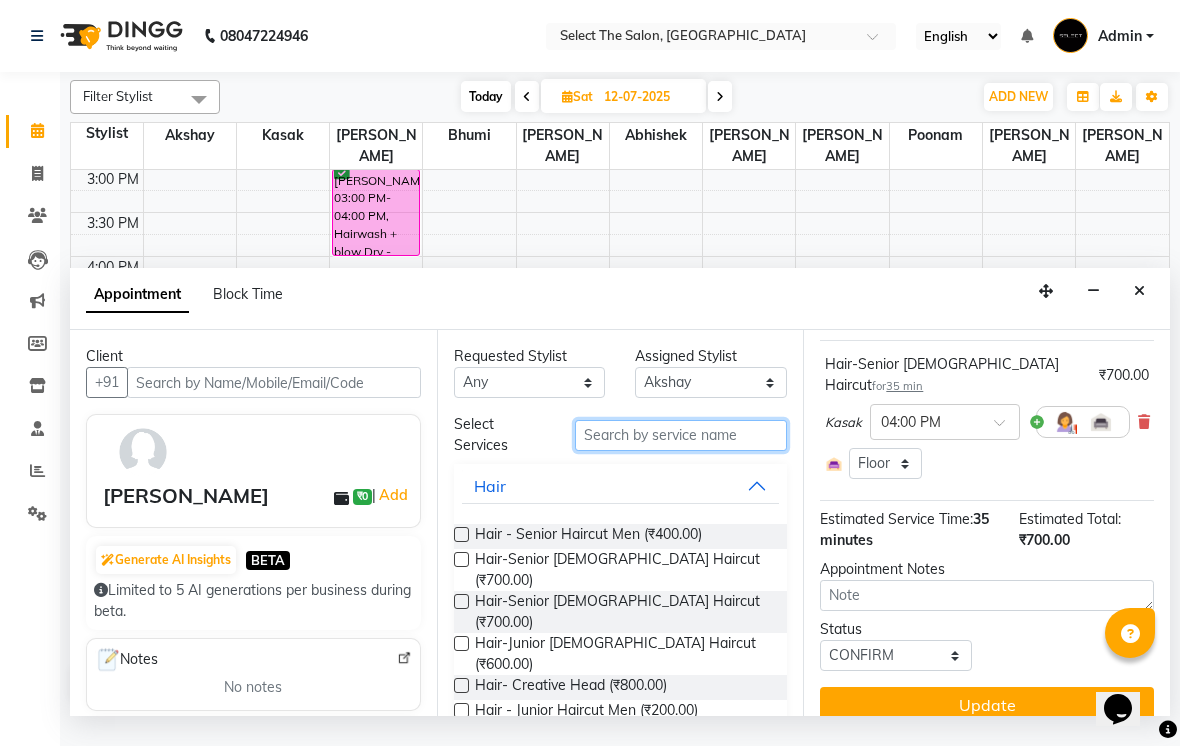 click at bounding box center (681, 435) 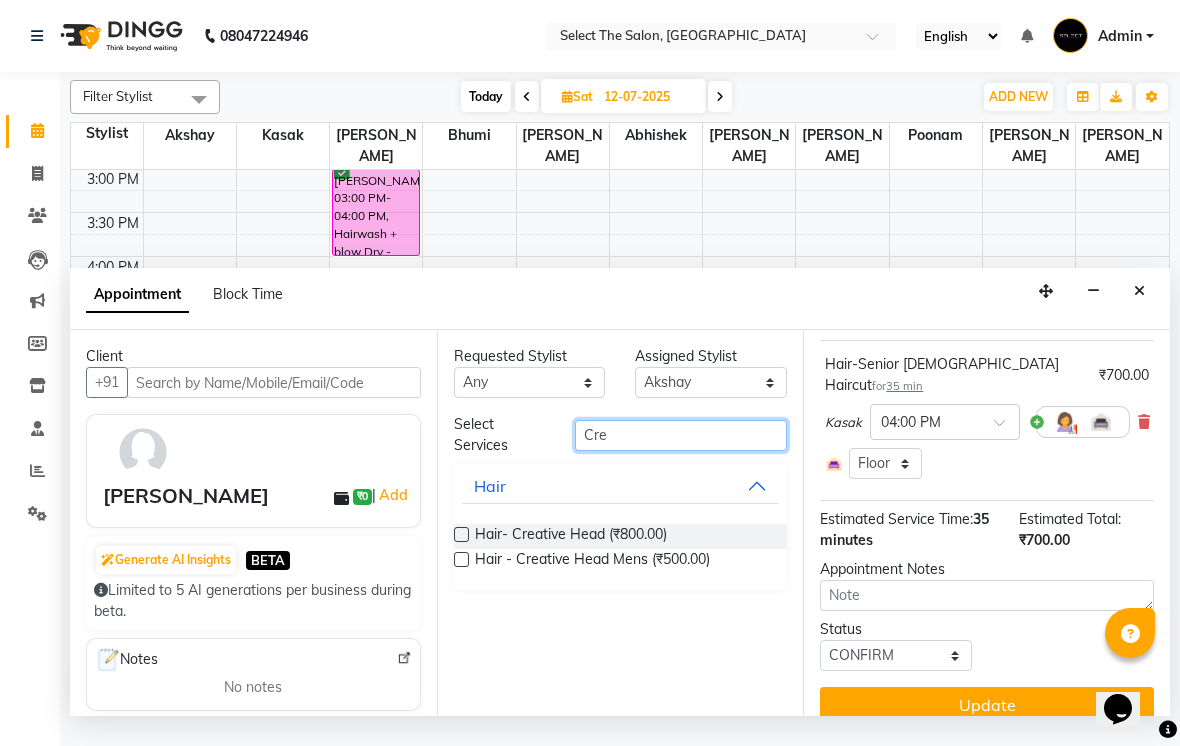type on "Cre" 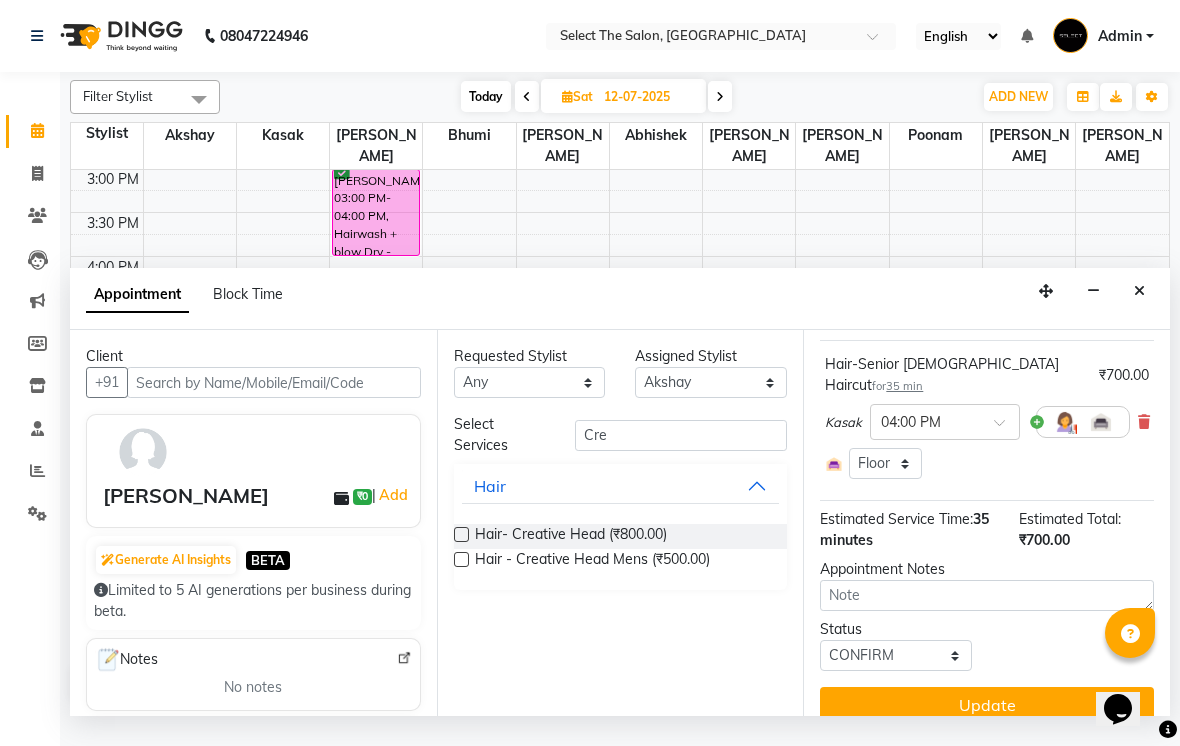 click at bounding box center [461, 534] 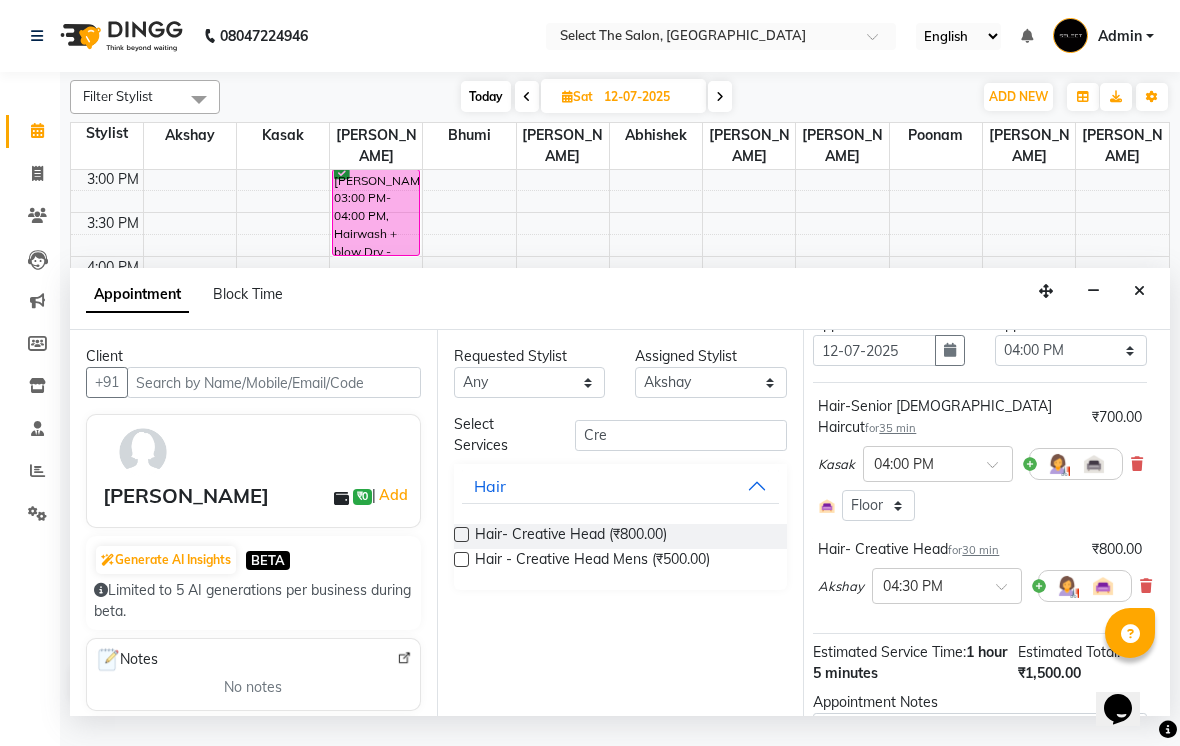 scroll, scrollTop: 88, scrollLeft: 7, axis: both 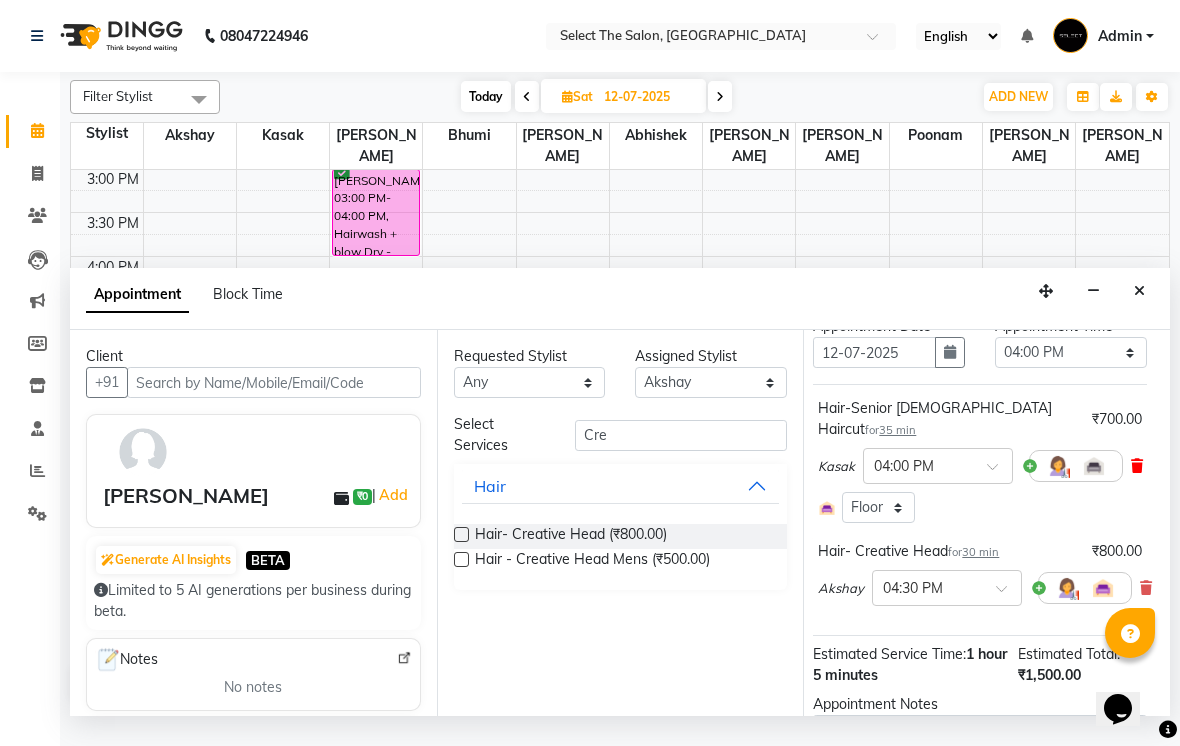 click at bounding box center (1137, 466) 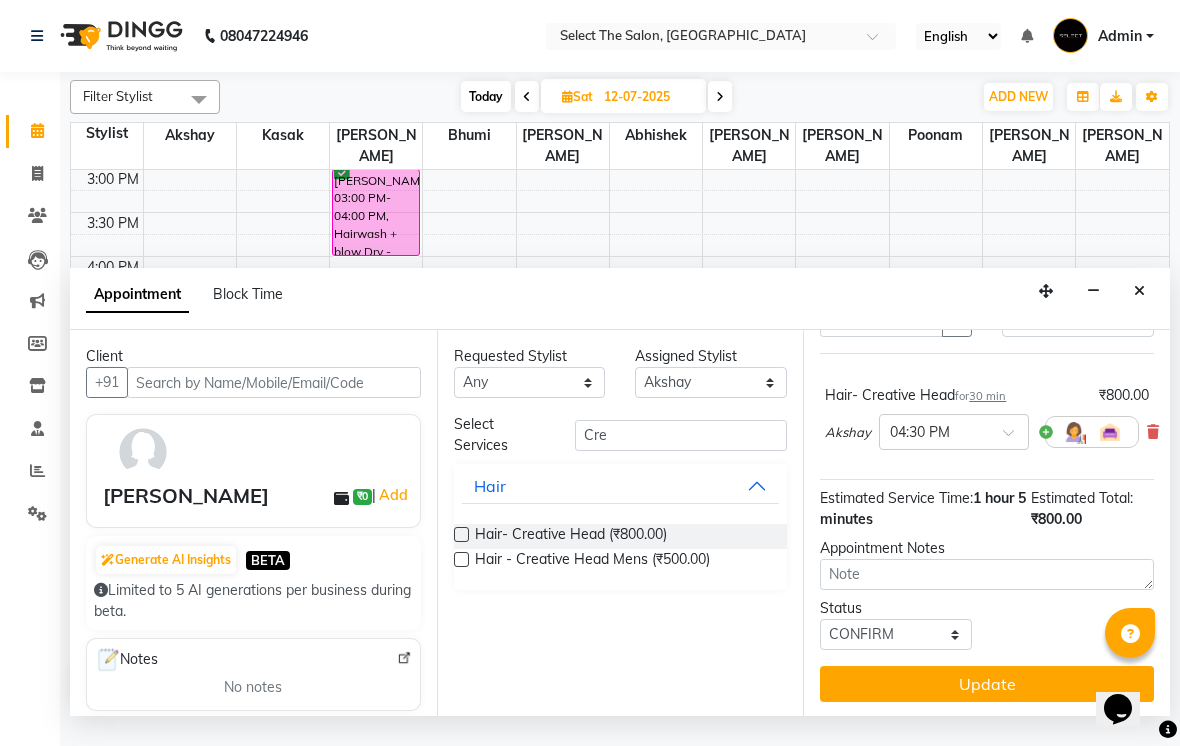 scroll, scrollTop: 119, scrollLeft: 0, axis: vertical 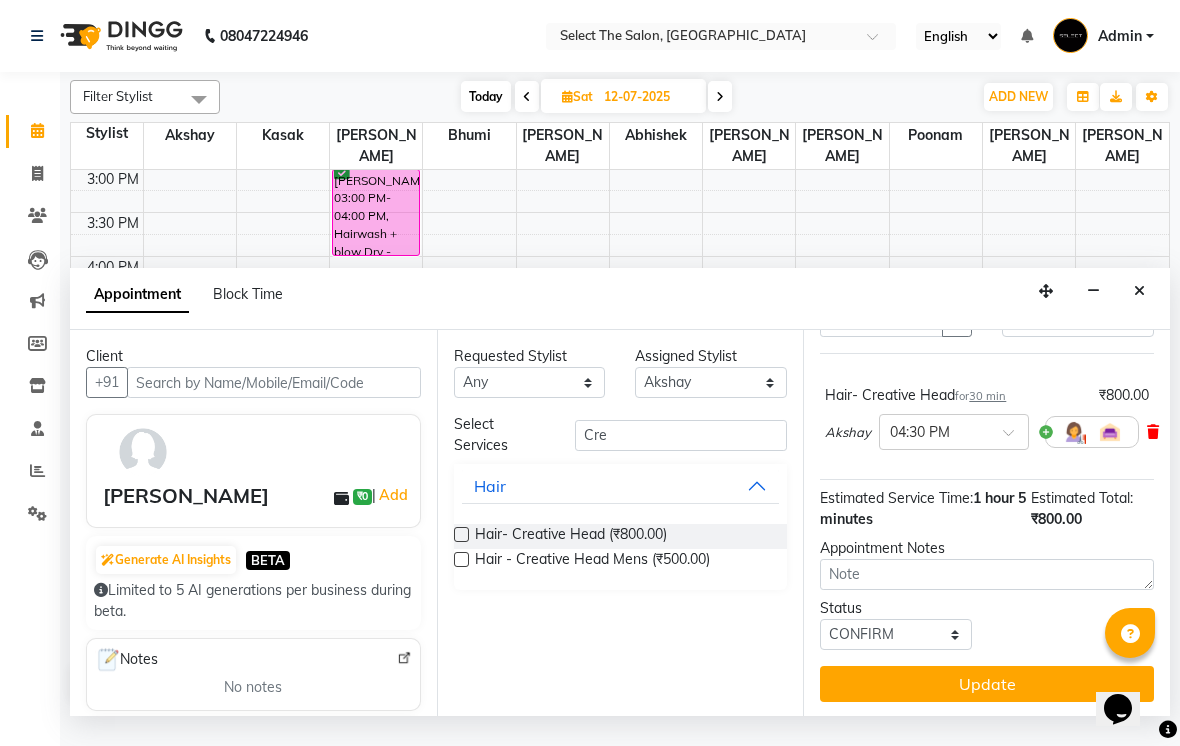 click at bounding box center [1153, 432] 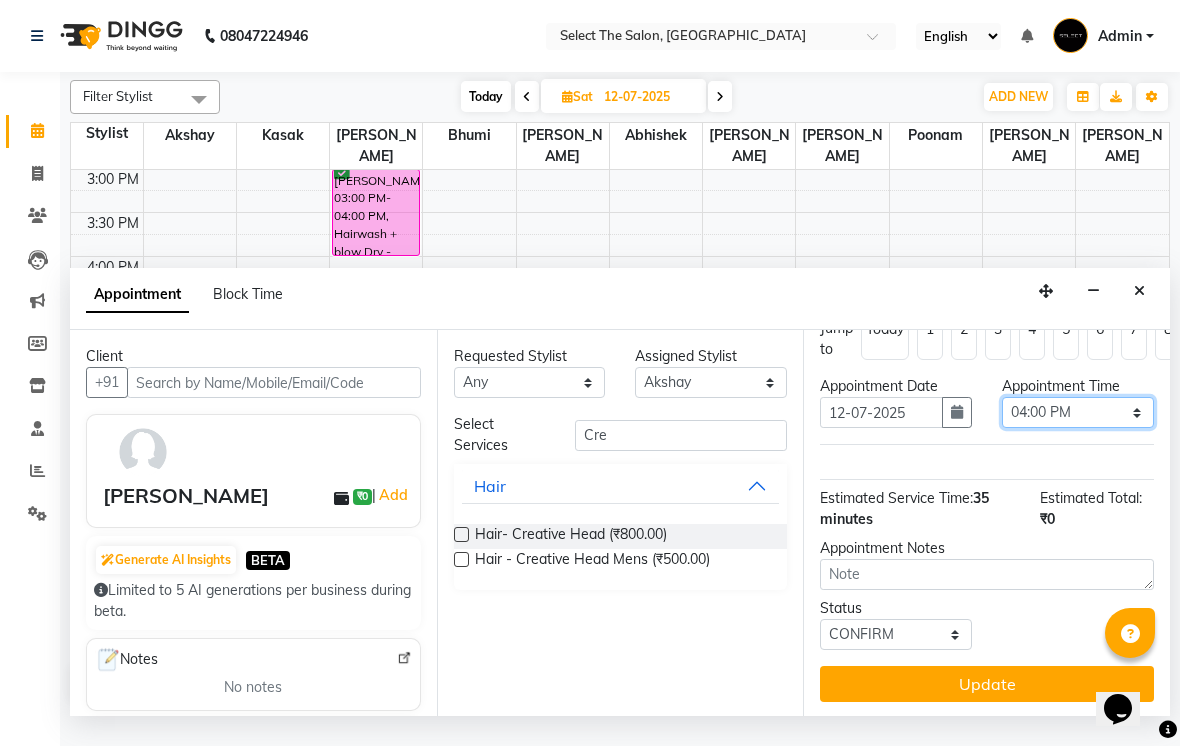 click on "Select 09:00 AM 09:15 AM 09:30 AM 09:45 AM 10:00 AM 10:15 AM 10:30 AM 10:45 AM 11:00 AM 11:15 AM 11:30 AM 11:45 AM 12:00 PM 12:15 PM 12:30 PM 12:45 PM 01:00 PM 01:15 PM 01:30 PM 01:45 PM 02:00 PM 02:15 PM 02:30 PM 02:45 PM 03:00 PM 03:15 PM 03:30 PM 03:45 PM 04:00 PM 04:15 PM 04:30 PM 04:45 PM 05:00 PM 05:15 PM 05:30 PM 05:45 PM 06:00 PM 06:15 PM 06:30 PM 06:45 PM 07:00 PM 07:15 PM 07:30 PM 07:45 PM 08:00 PM" at bounding box center (1078, 412) 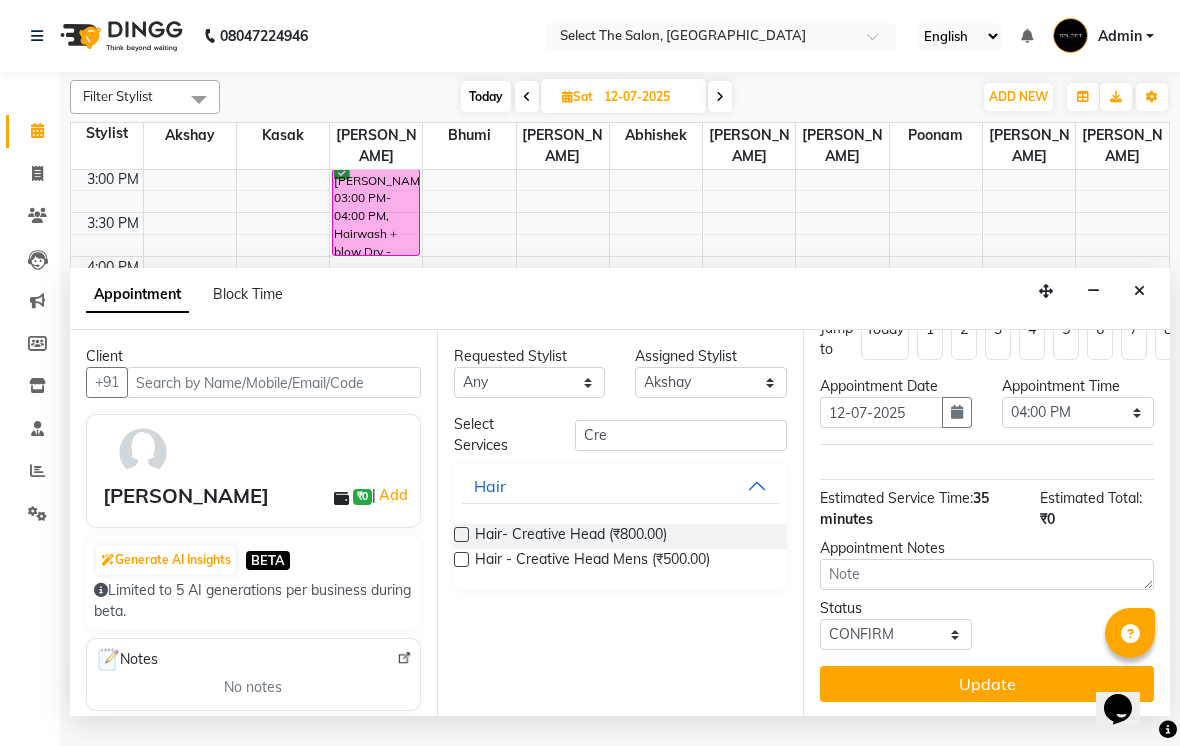 click at bounding box center (461, 534) 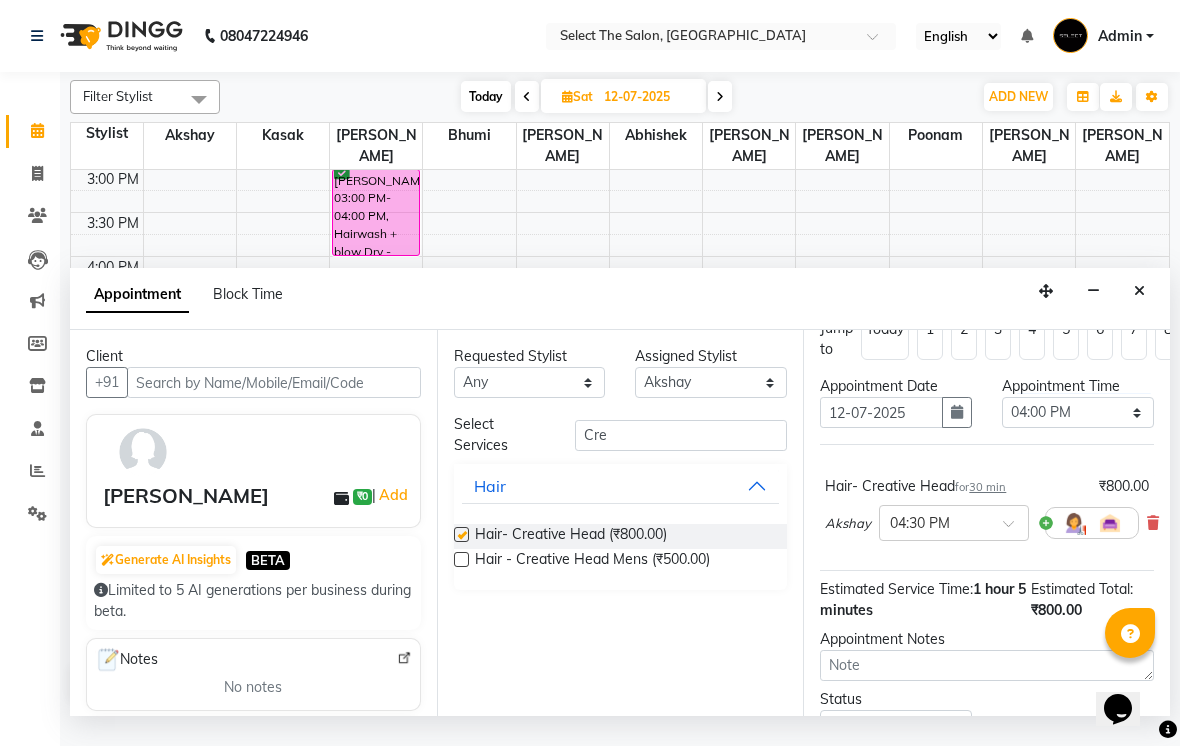 checkbox on "false" 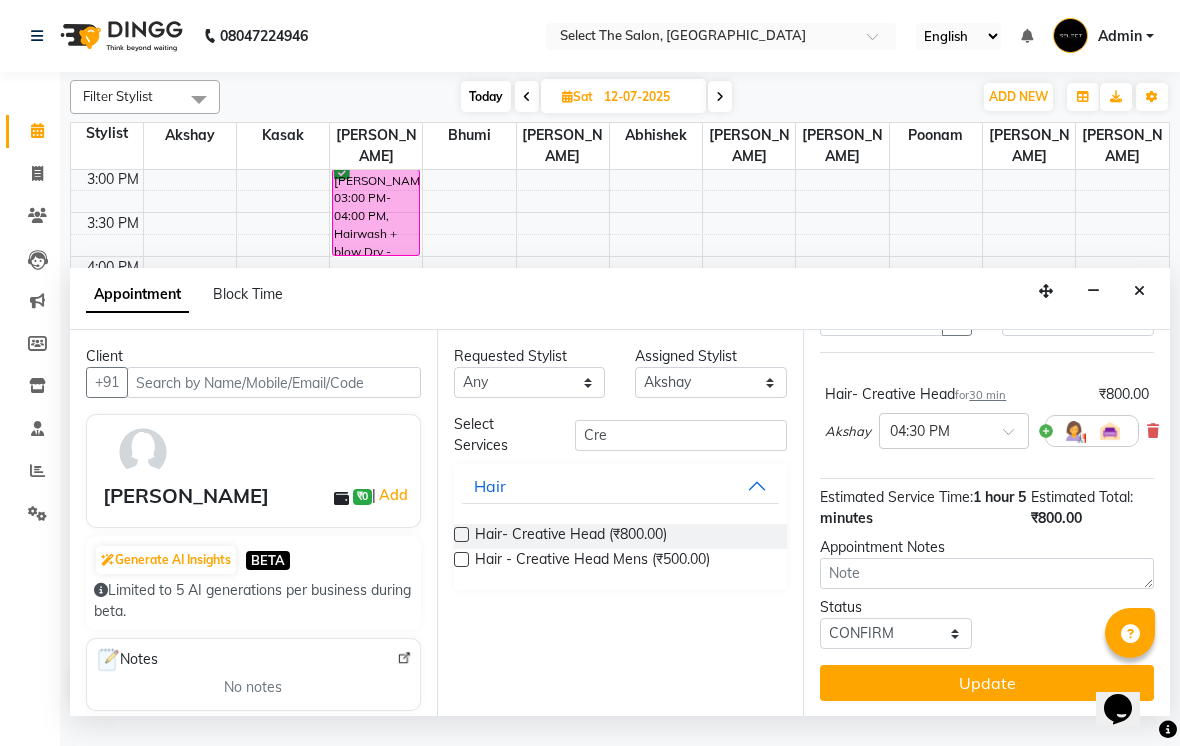 scroll, scrollTop: 119, scrollLeft: 0, axis: vertical 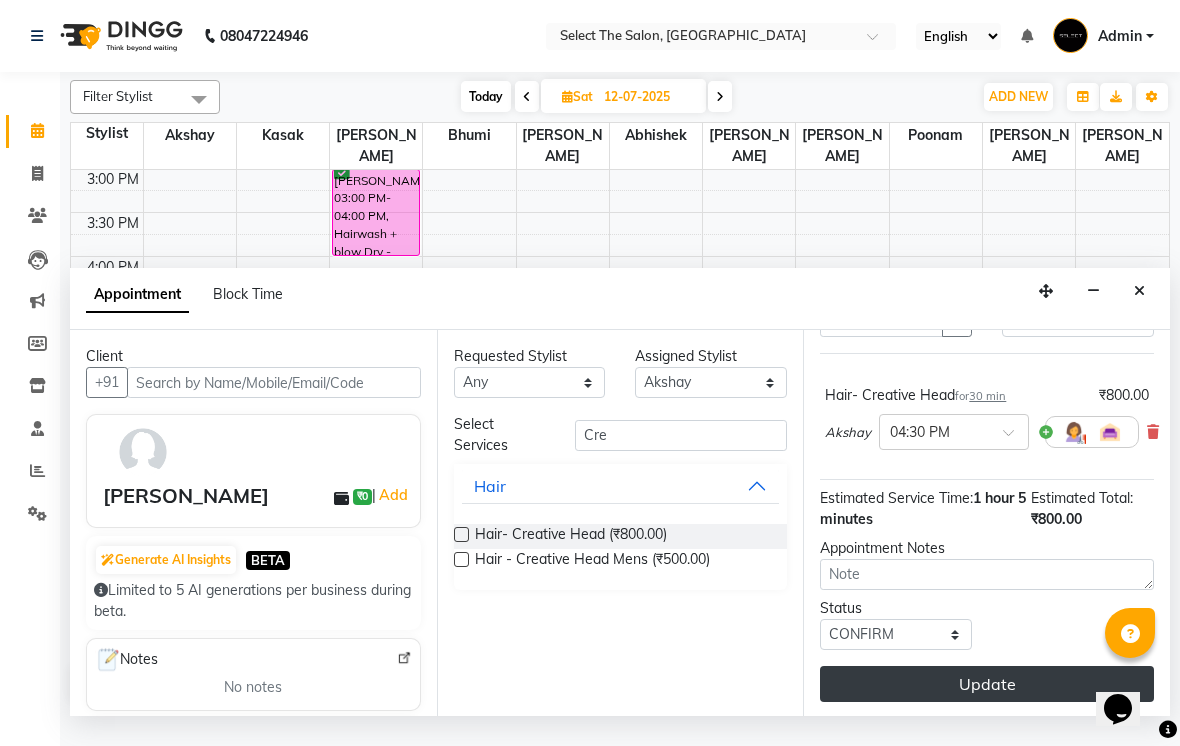 click on "Update" at bounding box center (987, 684) 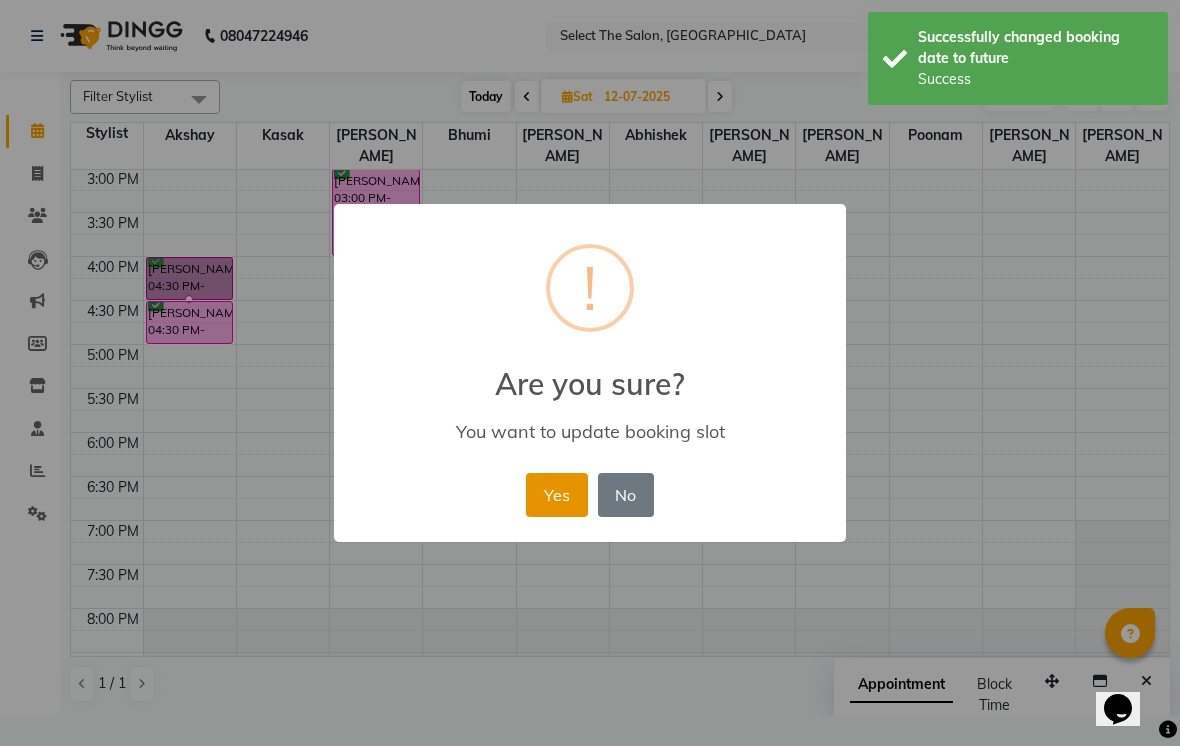 click on "Yes" at bounding box center [556, 495] 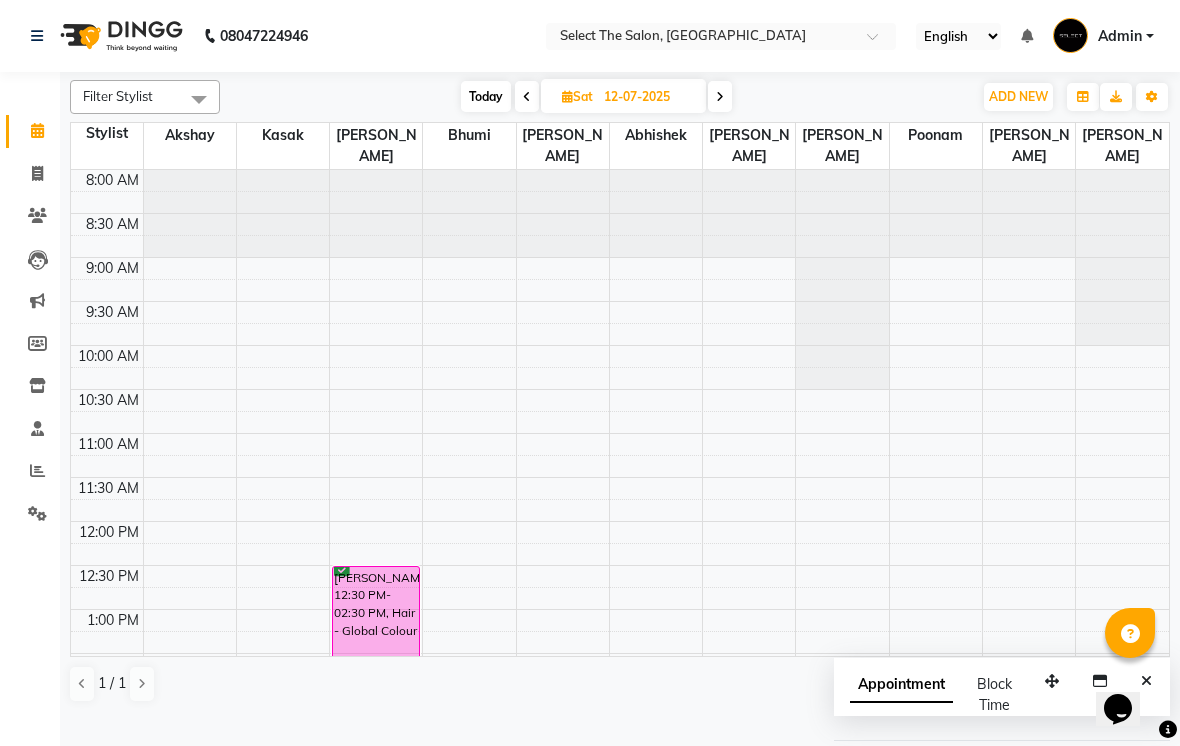 scroll, scrollTop: 0, scrollLeft: 0, axis: both 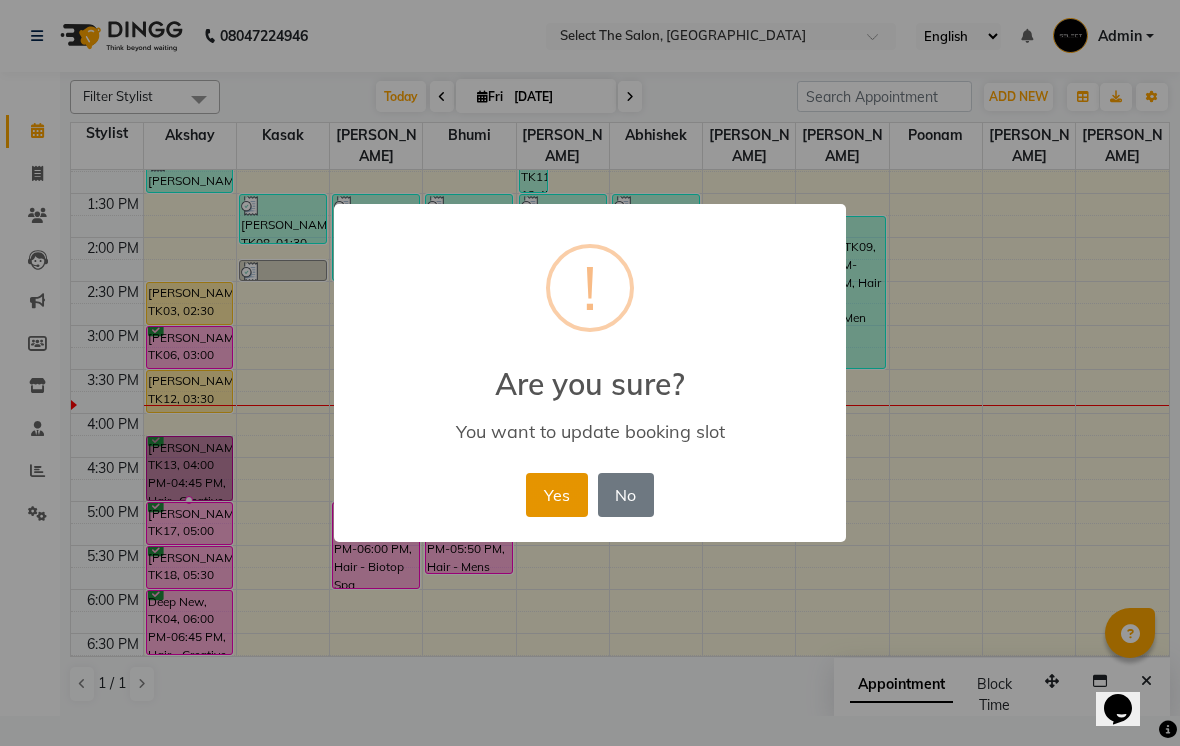 click on "Yes" at bounding box center (556, 495) 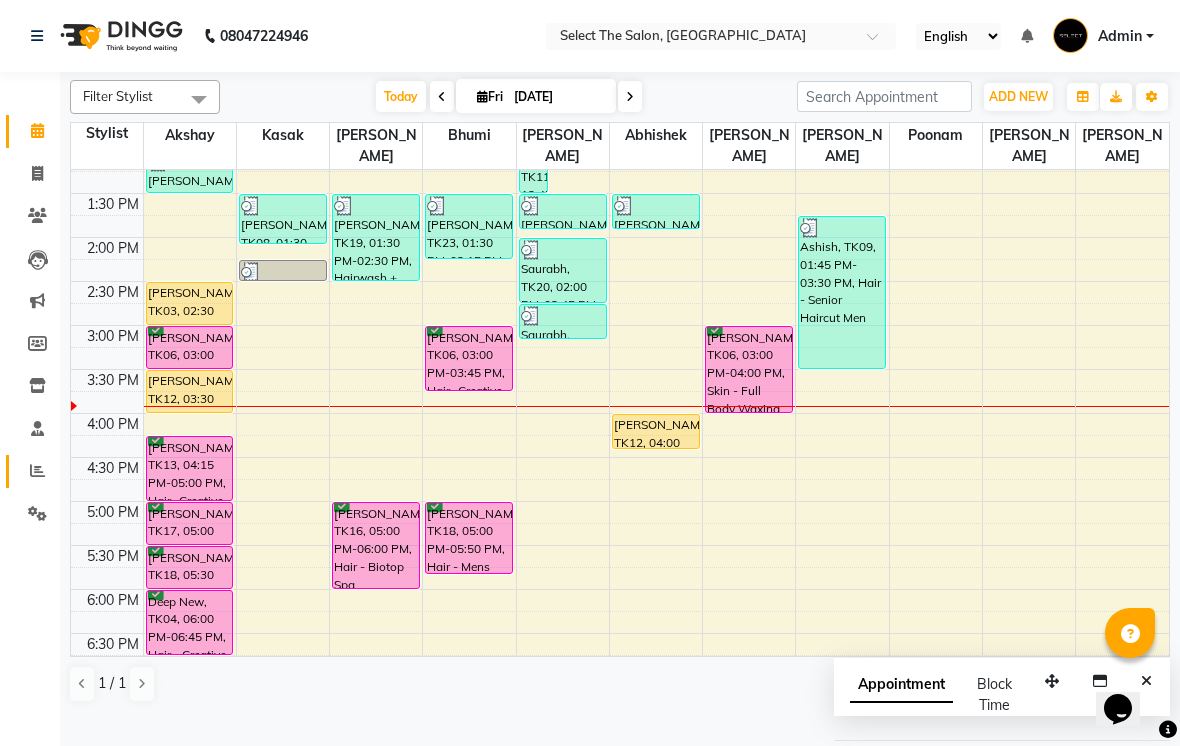 click 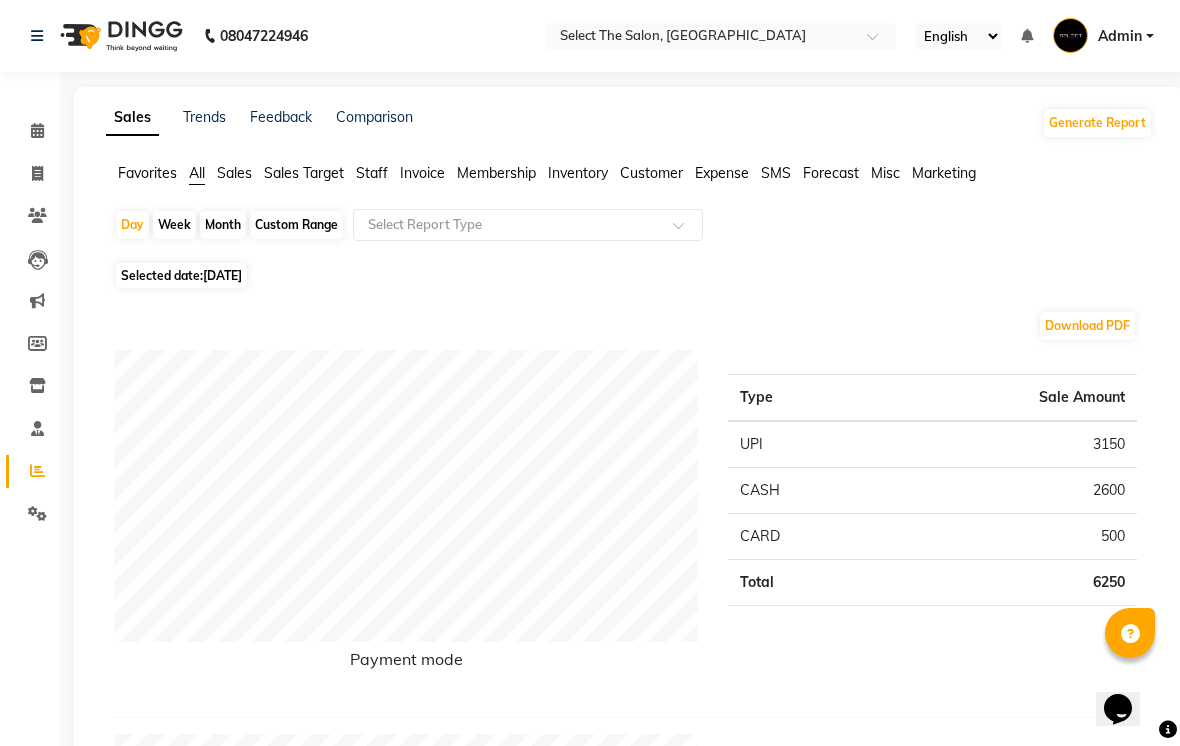 click on "Reports" 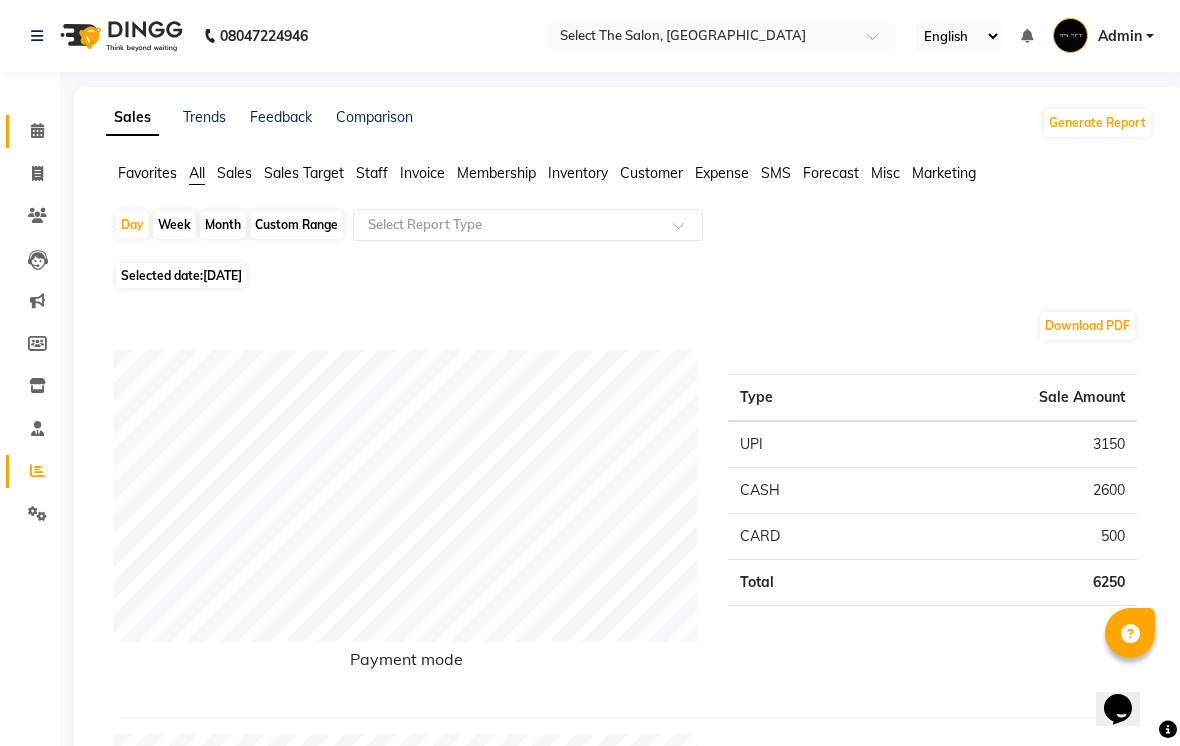 click 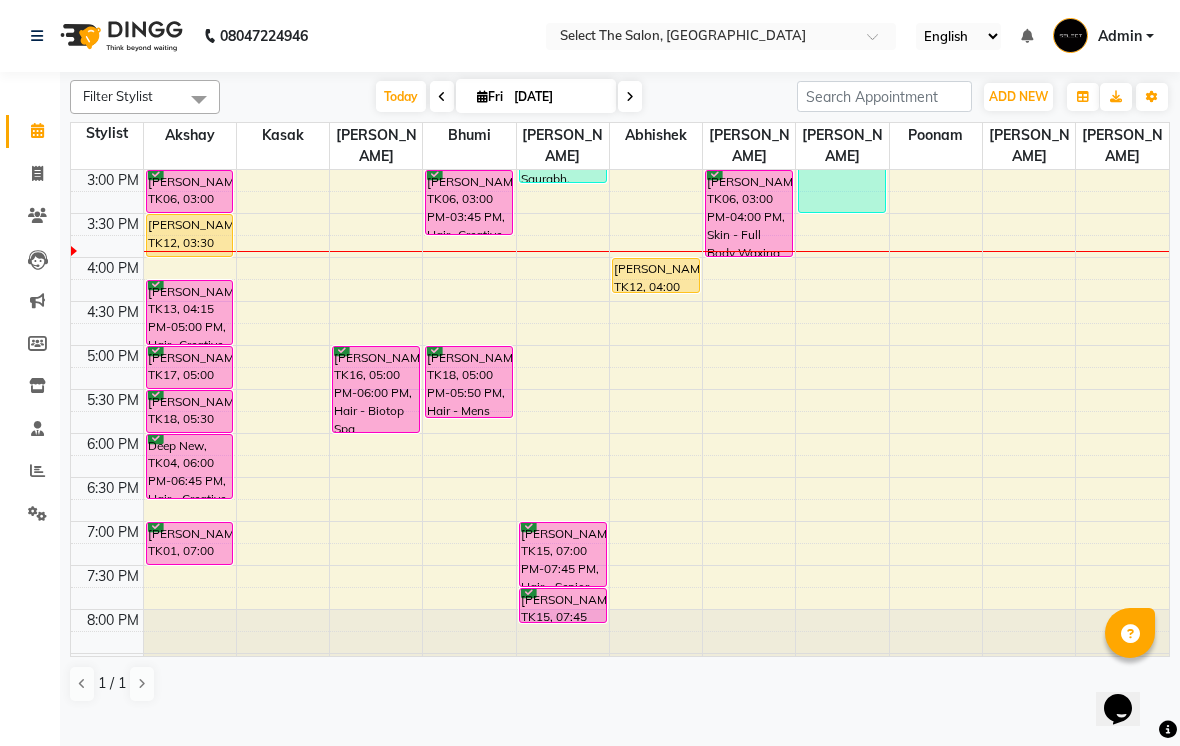 scroll, scrollTop: 618, scrollLeft: 0, axis: vertical 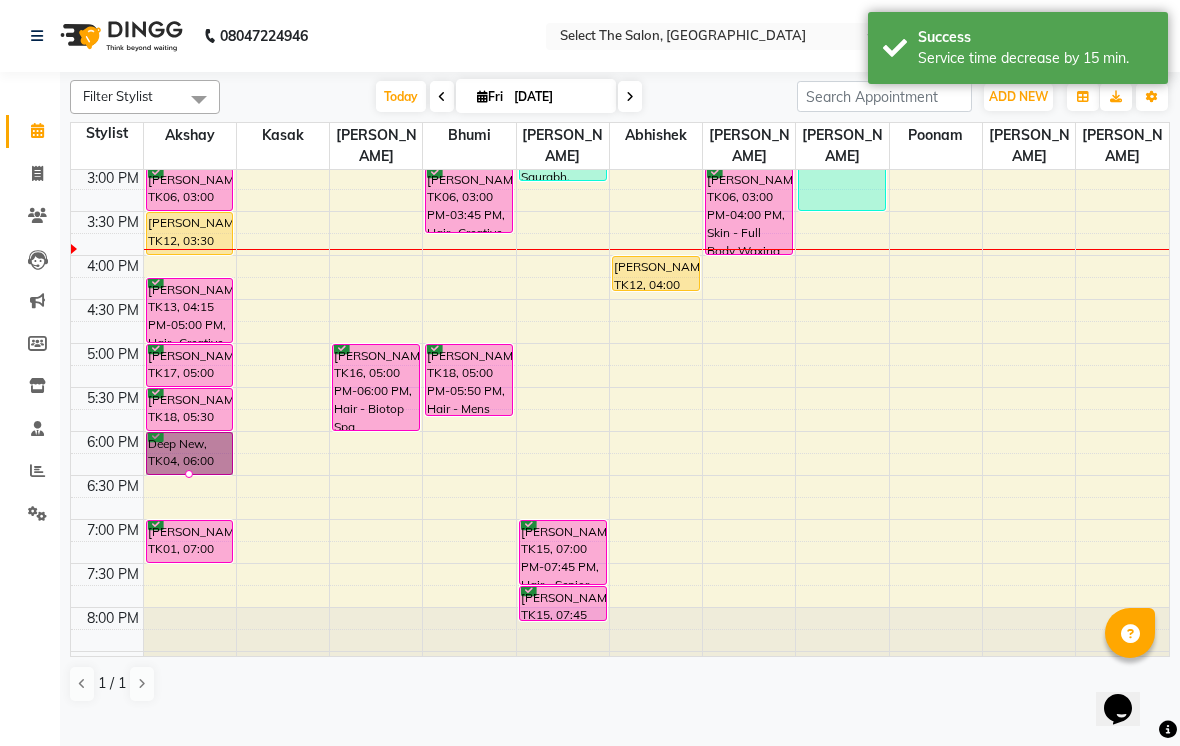 click at bounding box center (107, 420) 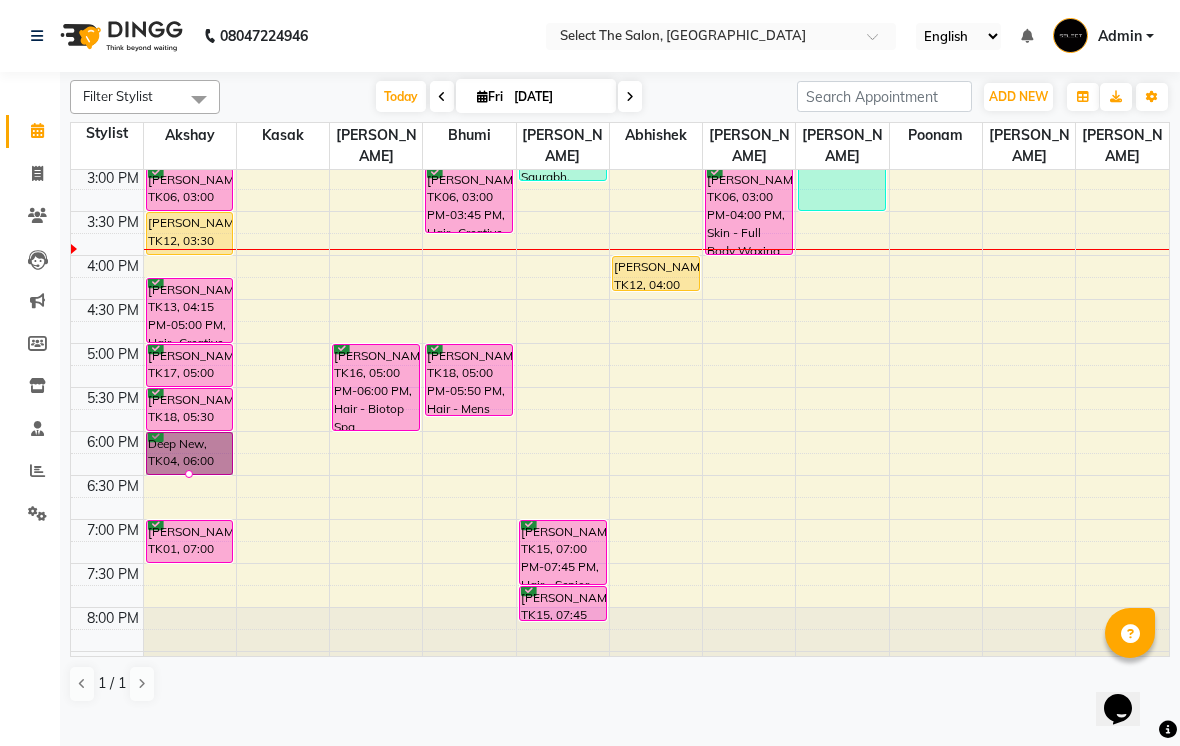 click at bounding box center (189, 474) 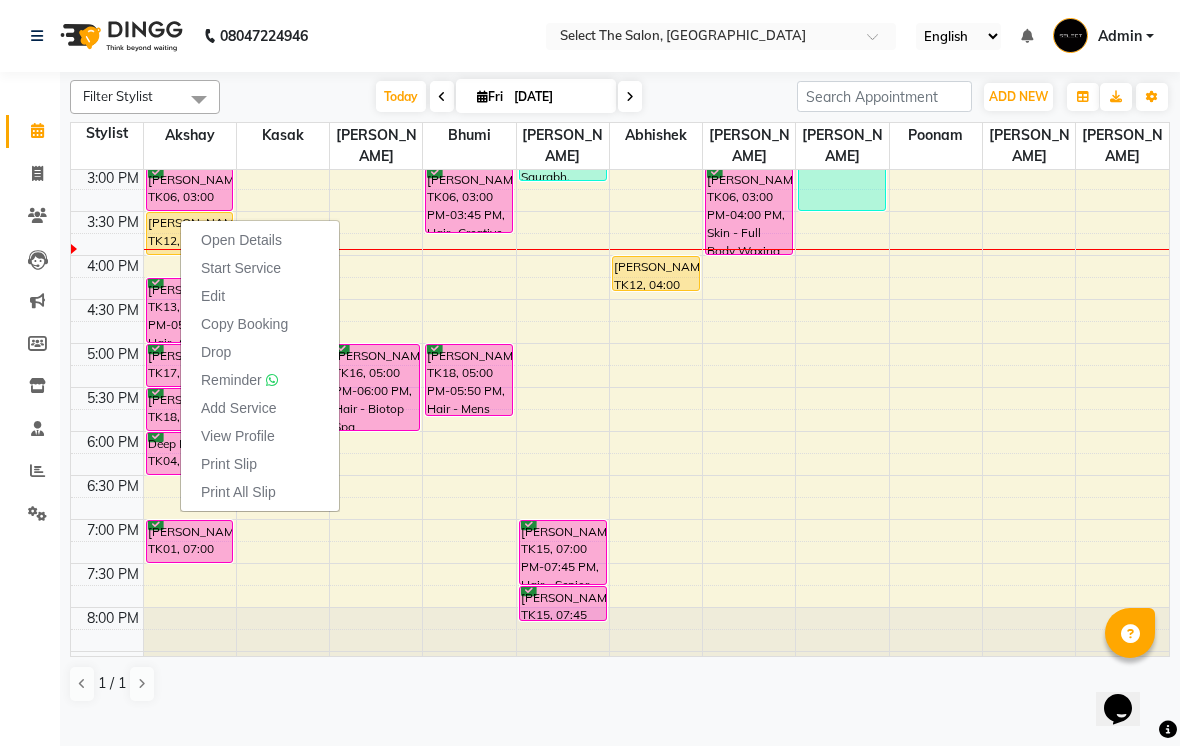 click at bounding box center (107, 420) 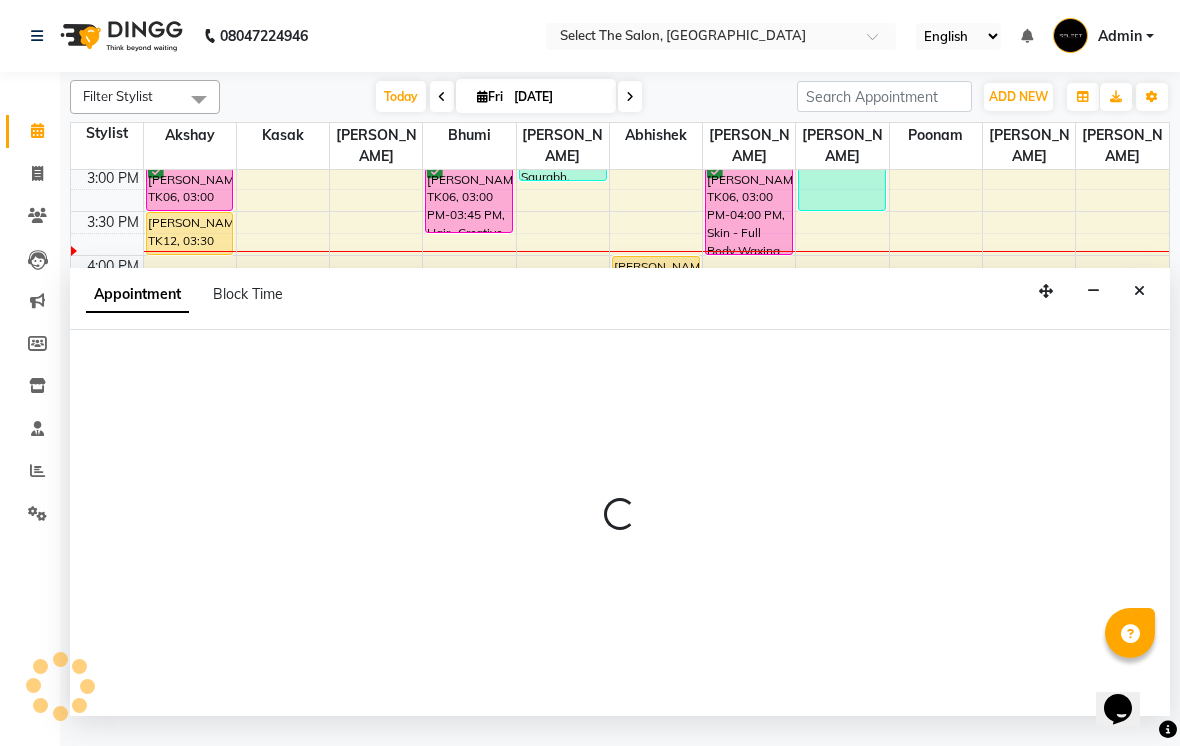 select on "31289" 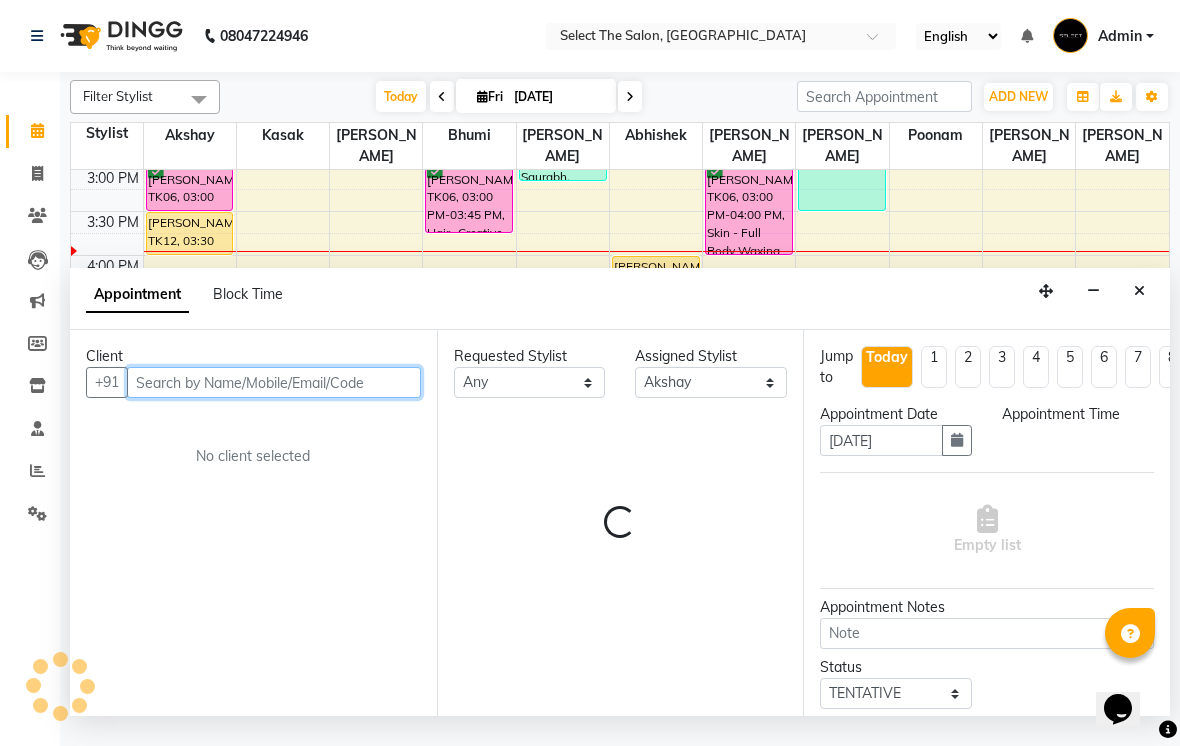 select on "1110" 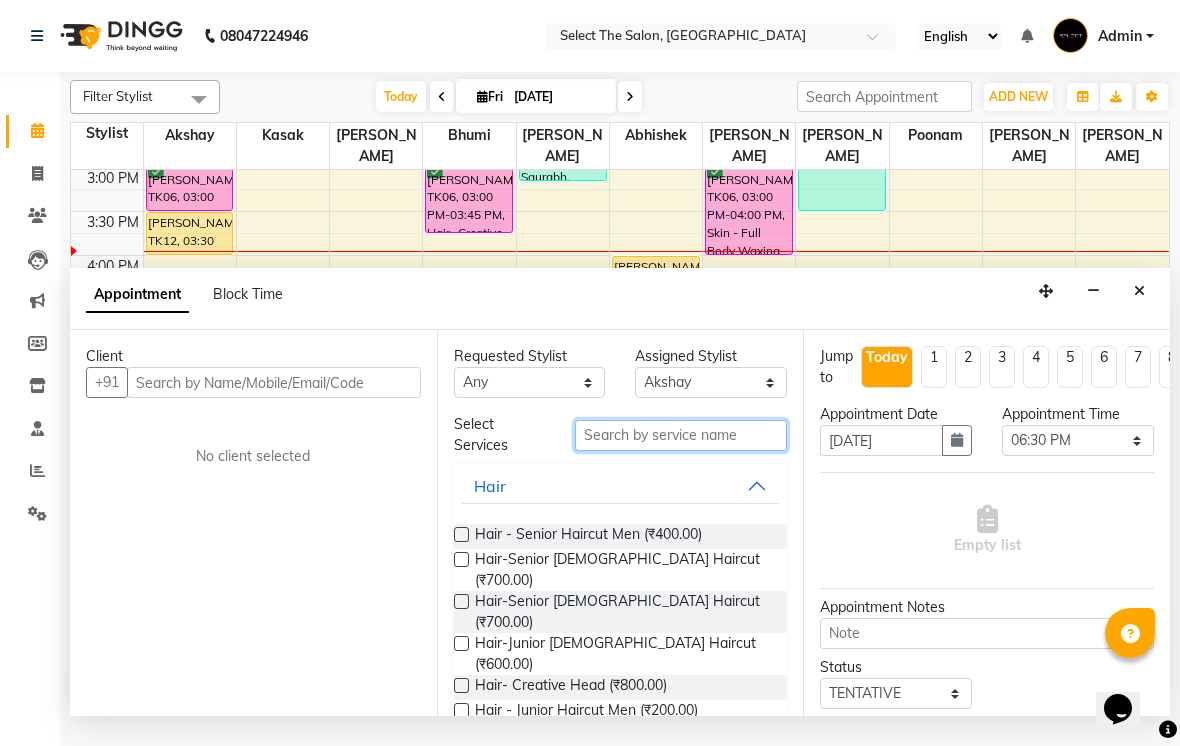 click at bounding box center (681, 435) 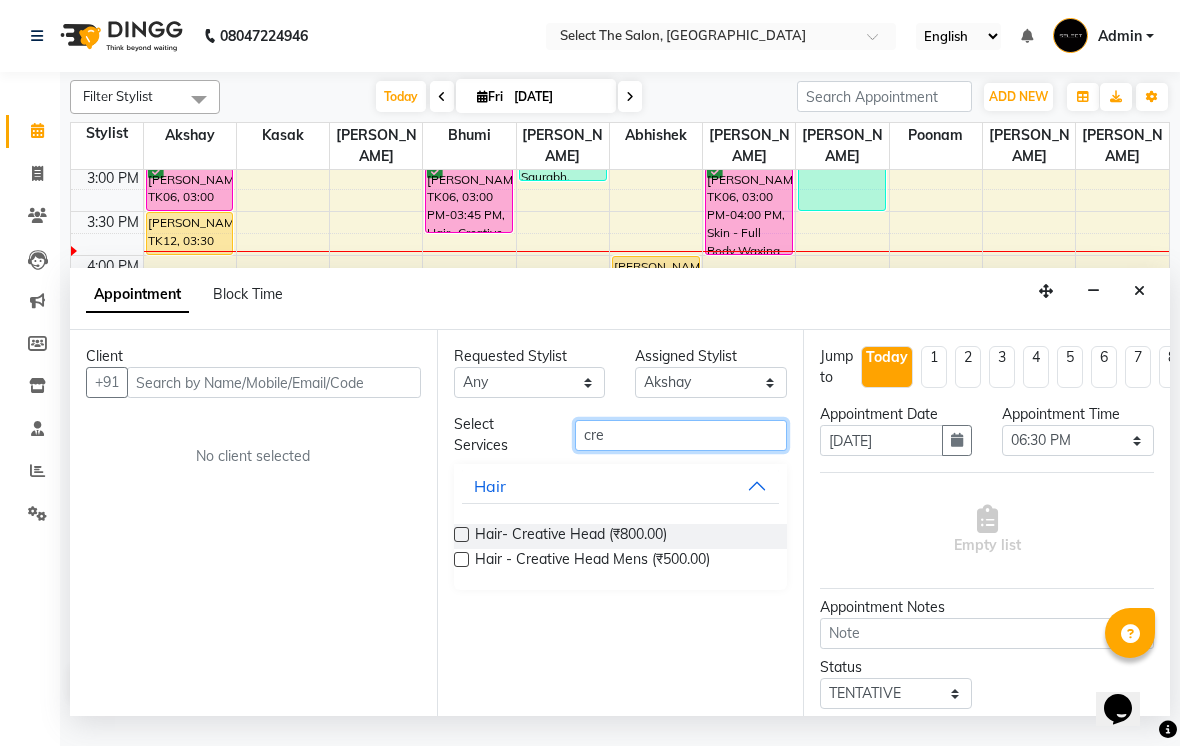 type on "cre" 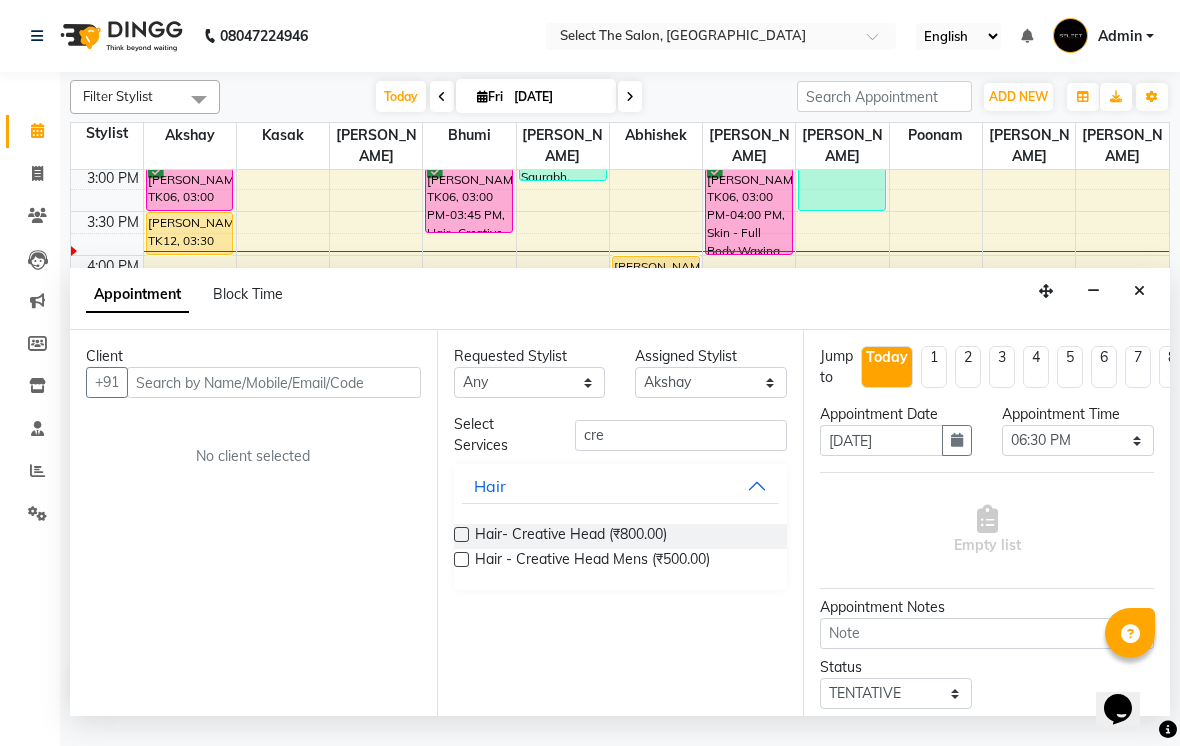 click at bounding box center [461, 559] 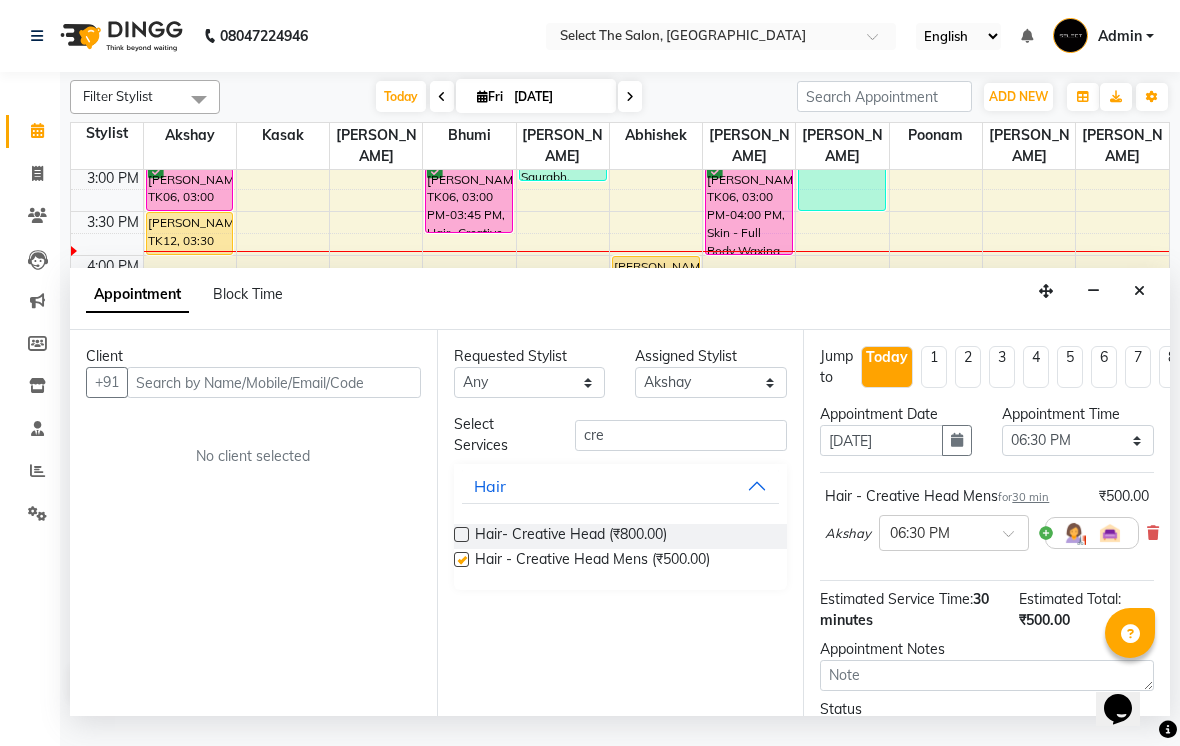 checkbox on "false" 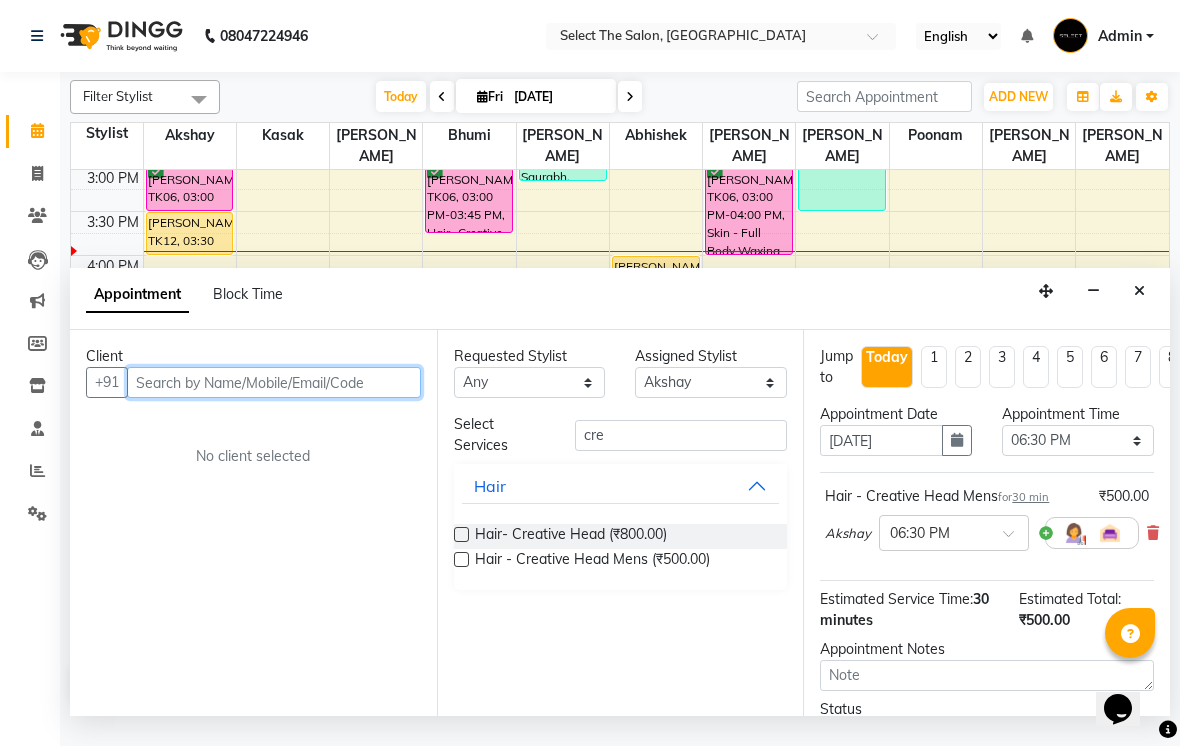 click at bounding box center (274, 382) 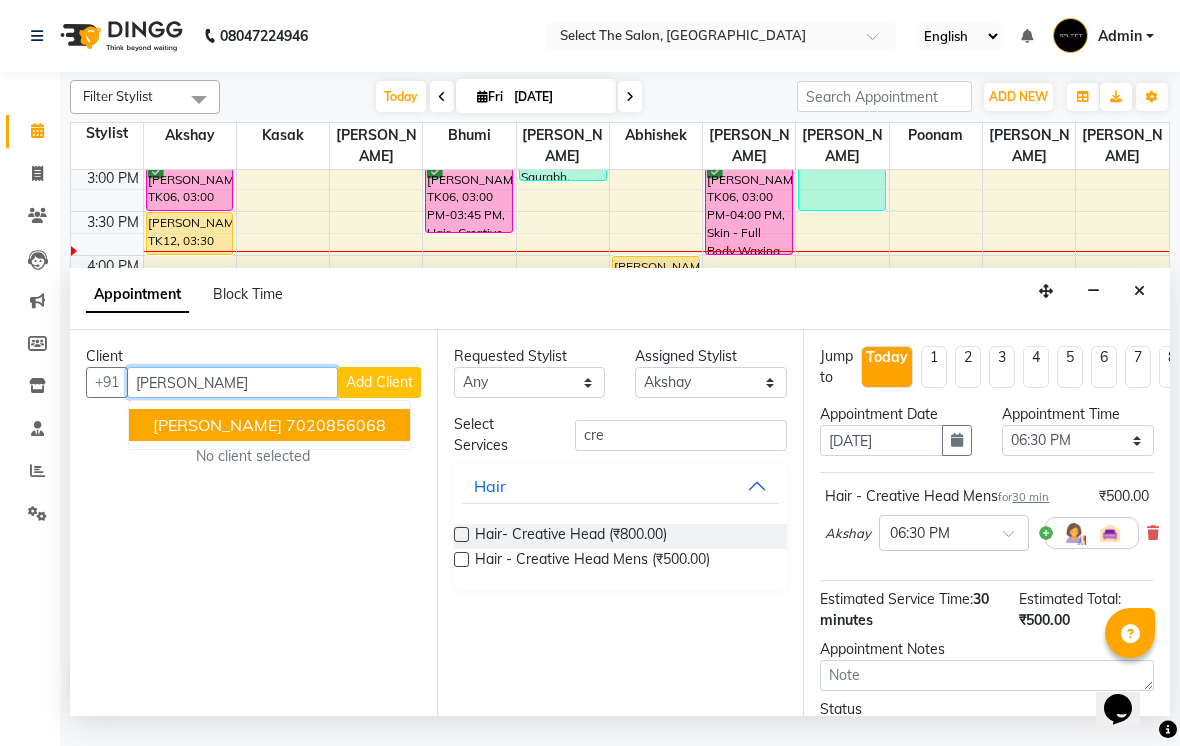 click on "[PERSON_NAME]" at bounding box center [217, 425] 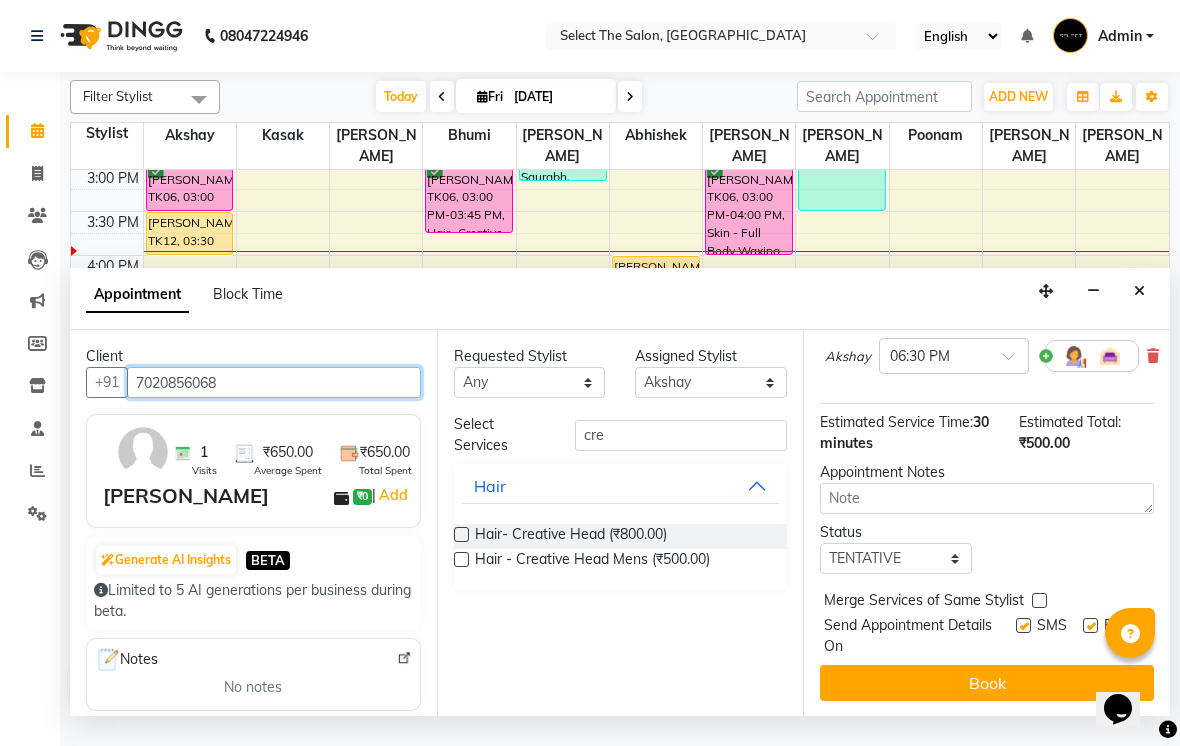 scroll, scrollTop: 176, scrollLeft: 0, axis: vertical 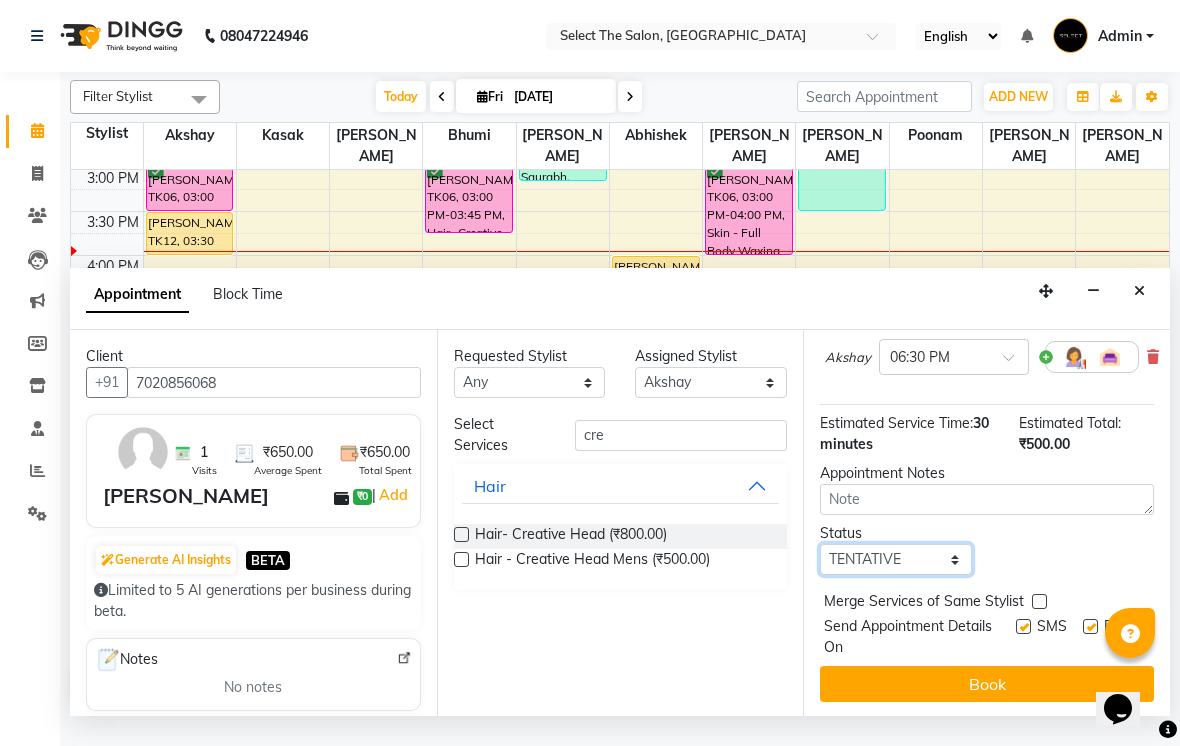 click on "Select TENTATIVE CONFIRM CHECK-IN UPCOMING" at bounding box center [896, 559] 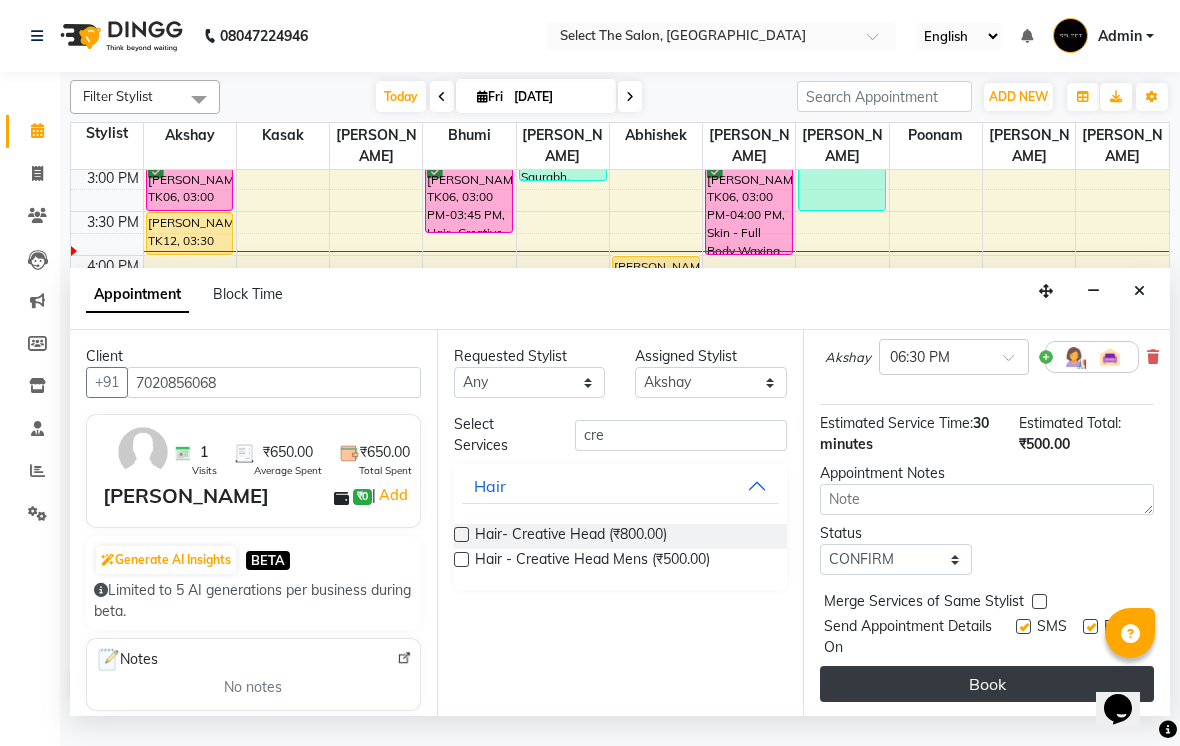 click on "Book" at bounding box center (987, 684) 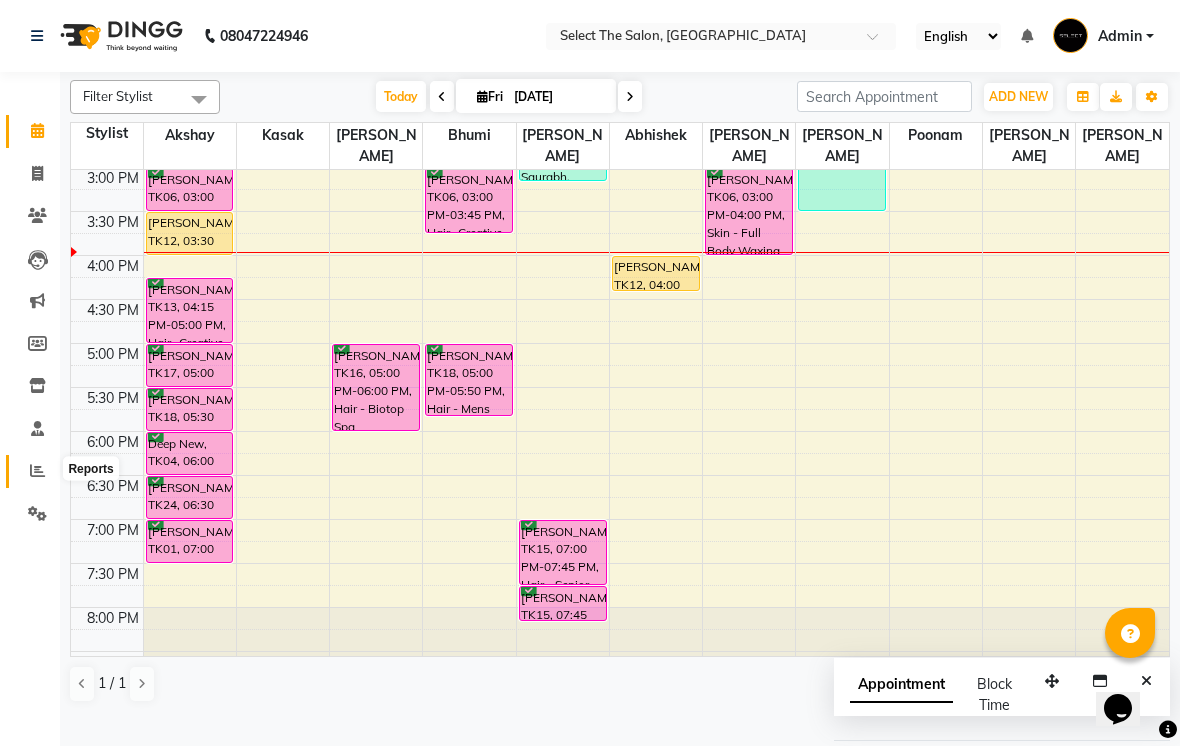 click 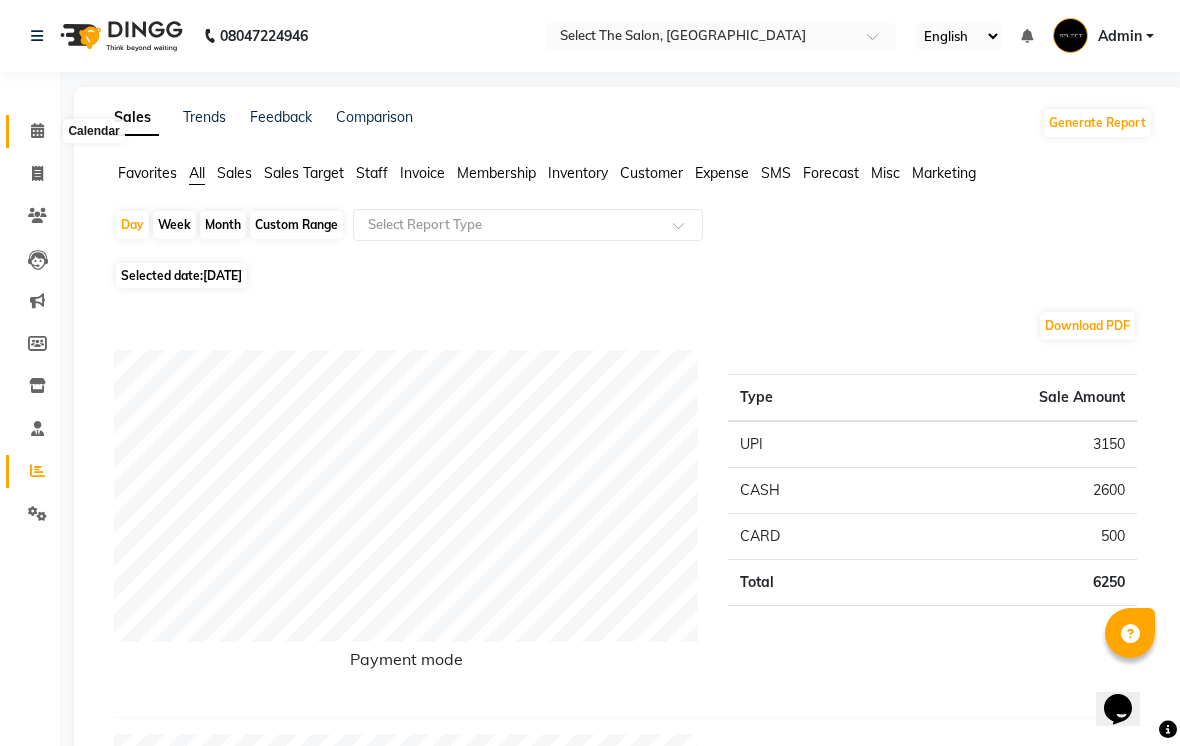 click 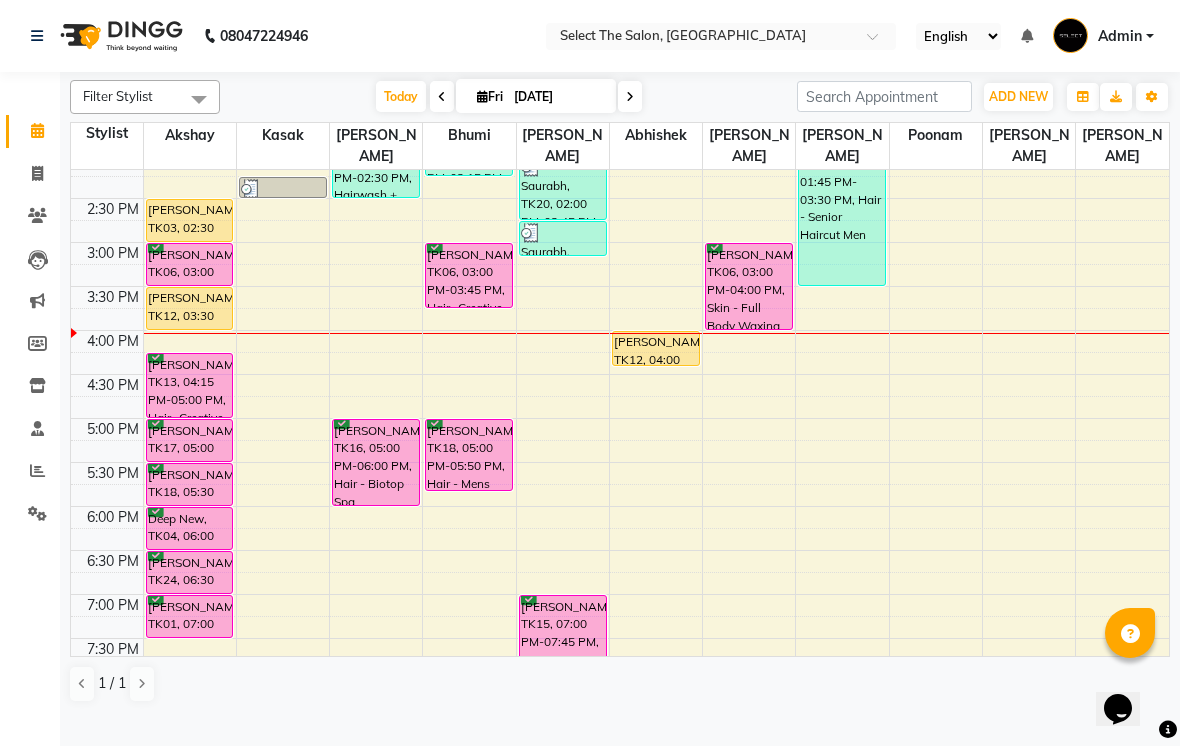 scroll, scrollTop: 544, scrollLeft: 0, axis: vertical 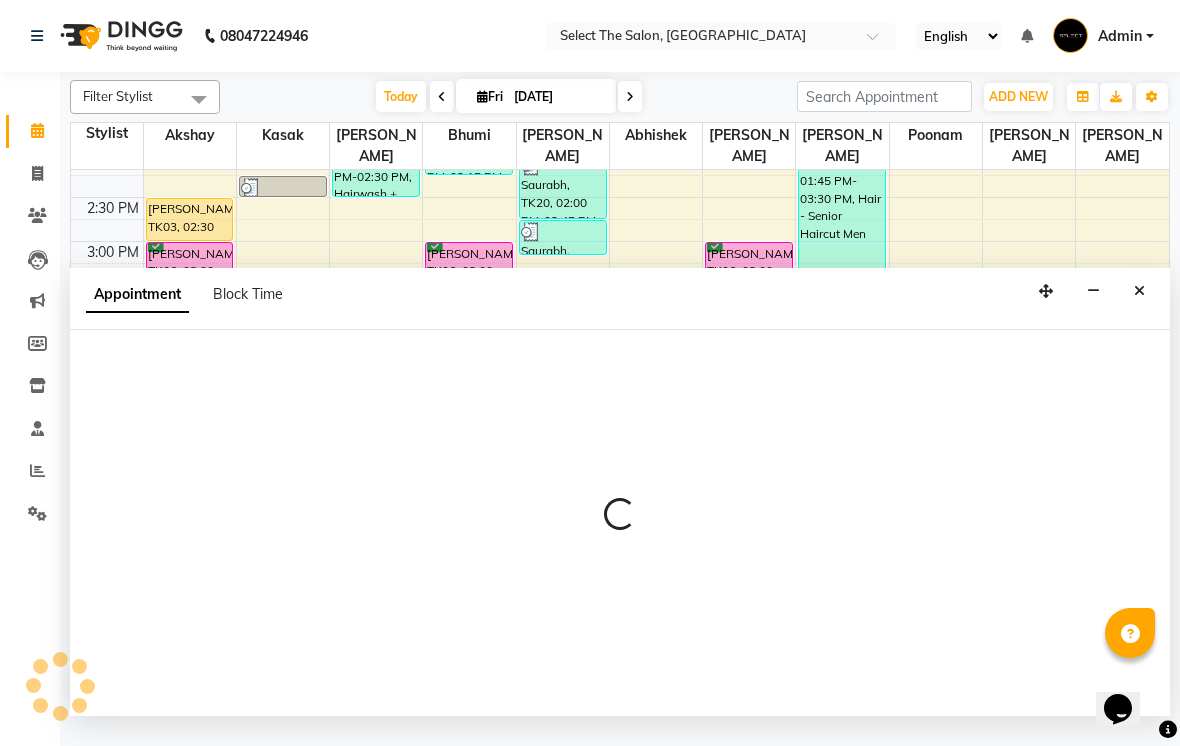 select on "31292" 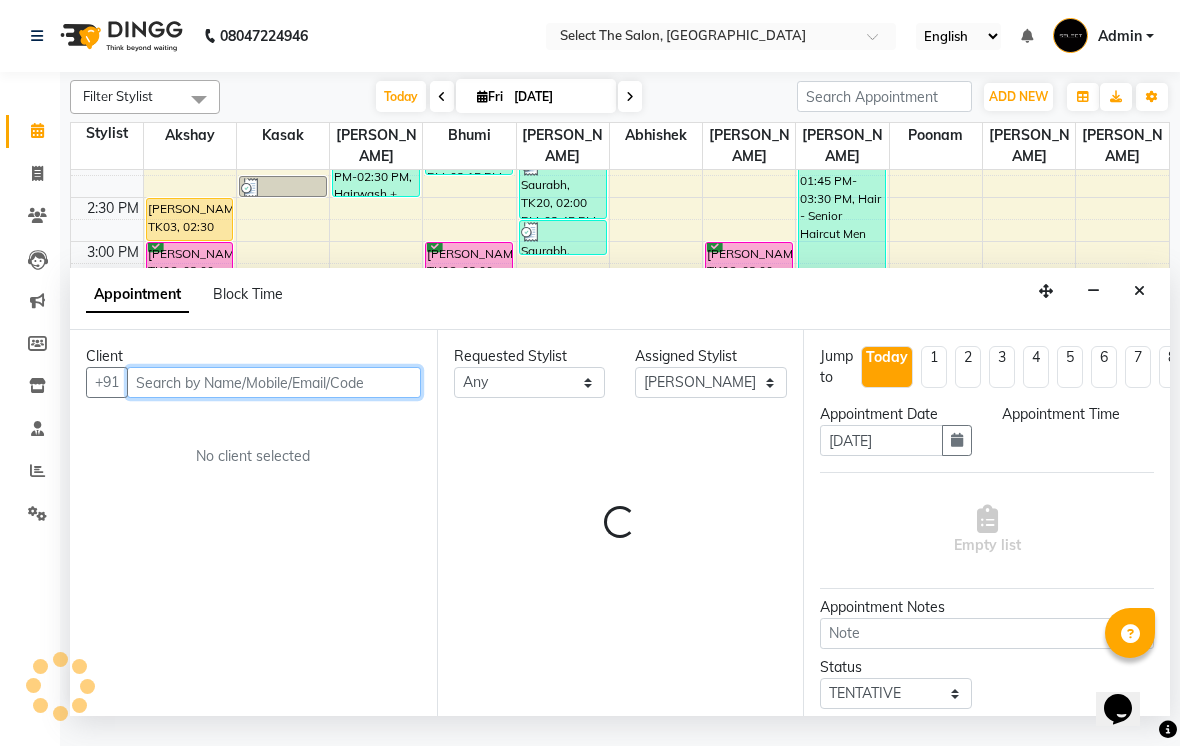 select on "990" 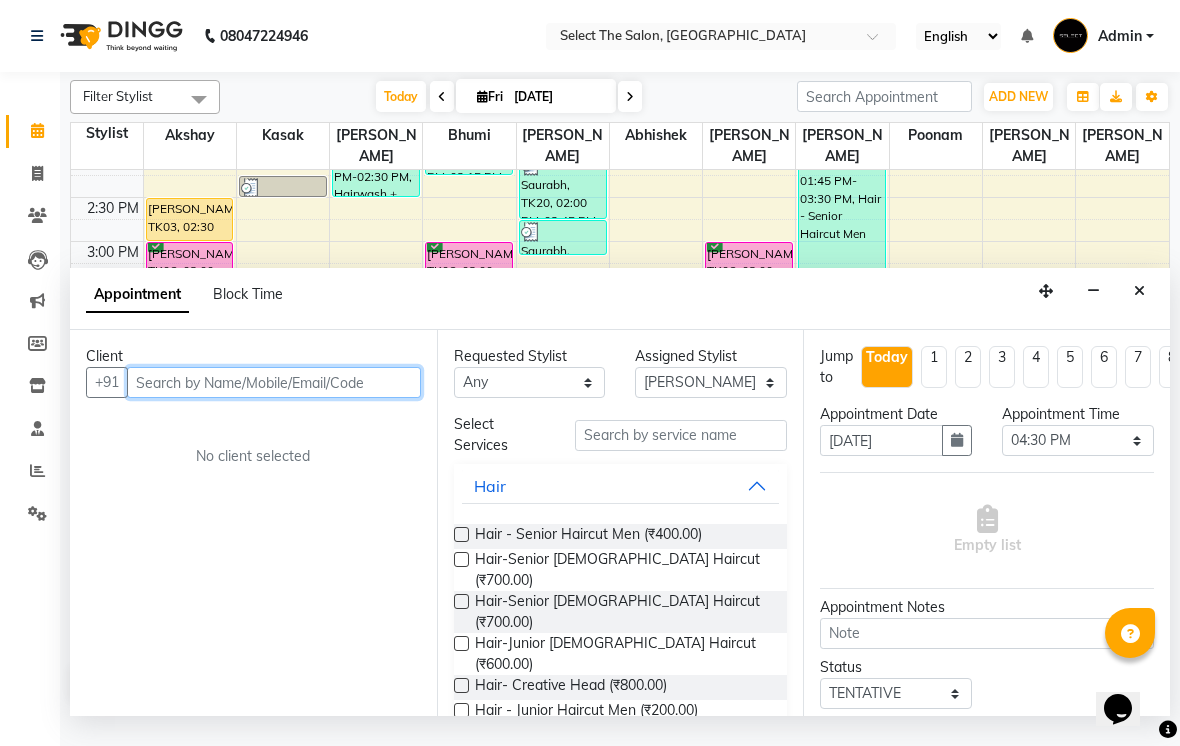 click at bounding box center [274, 382] 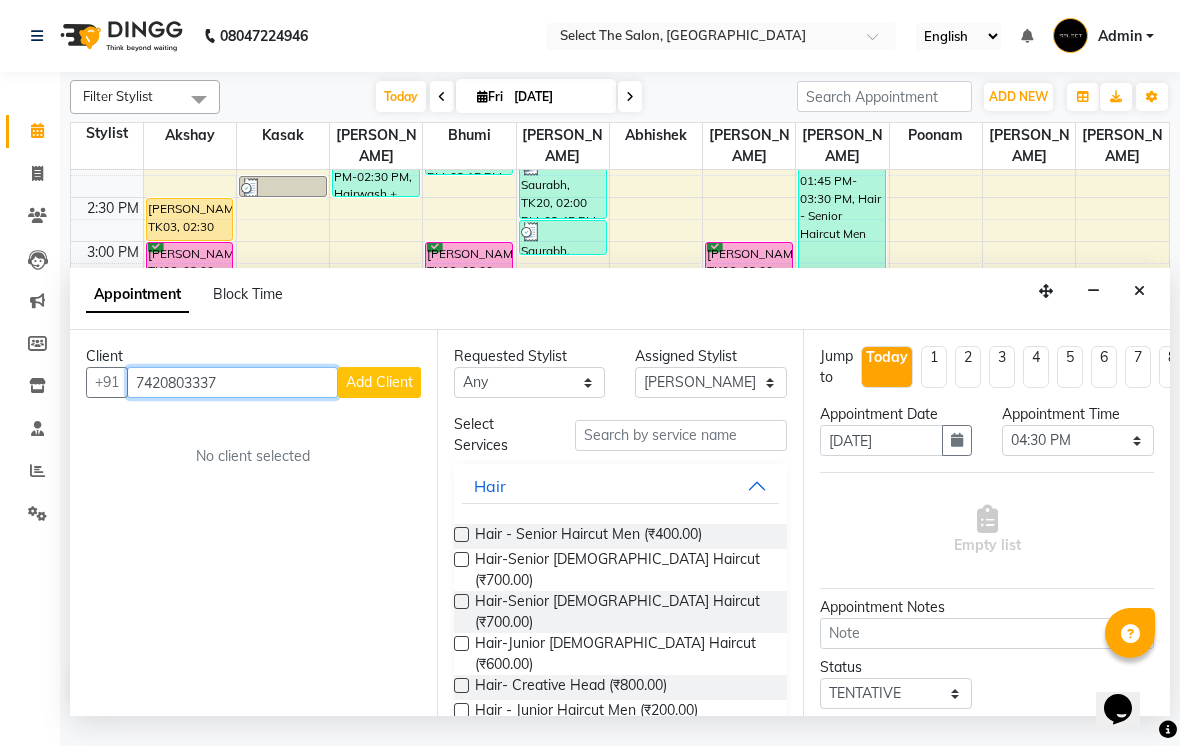 type on "7420803337" 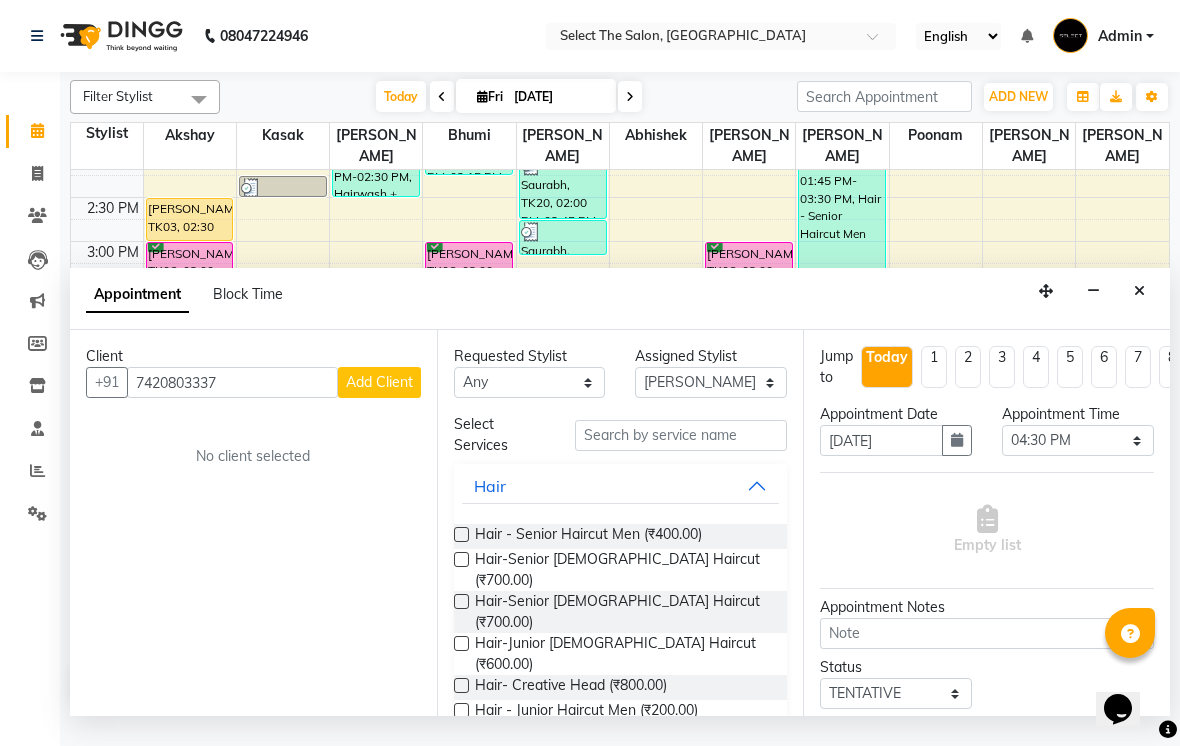 click on "Add Client" at bounding box center (379, 382) 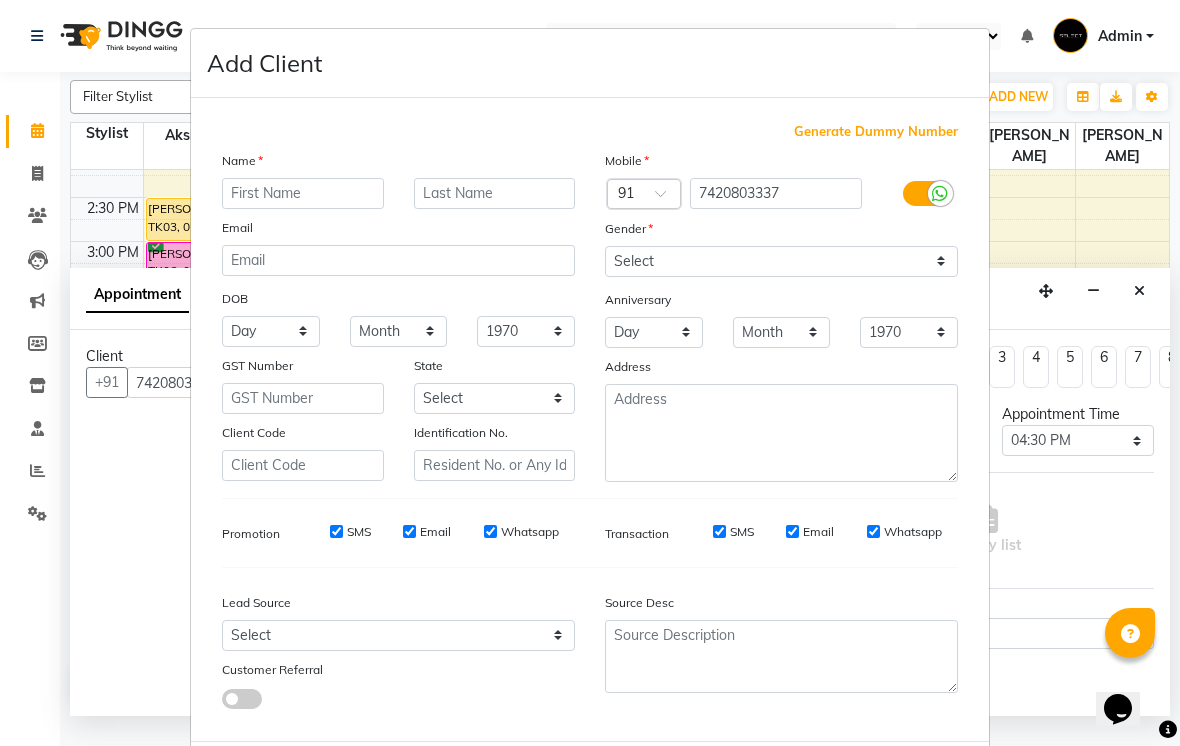 click at bounding box center [303, 193] 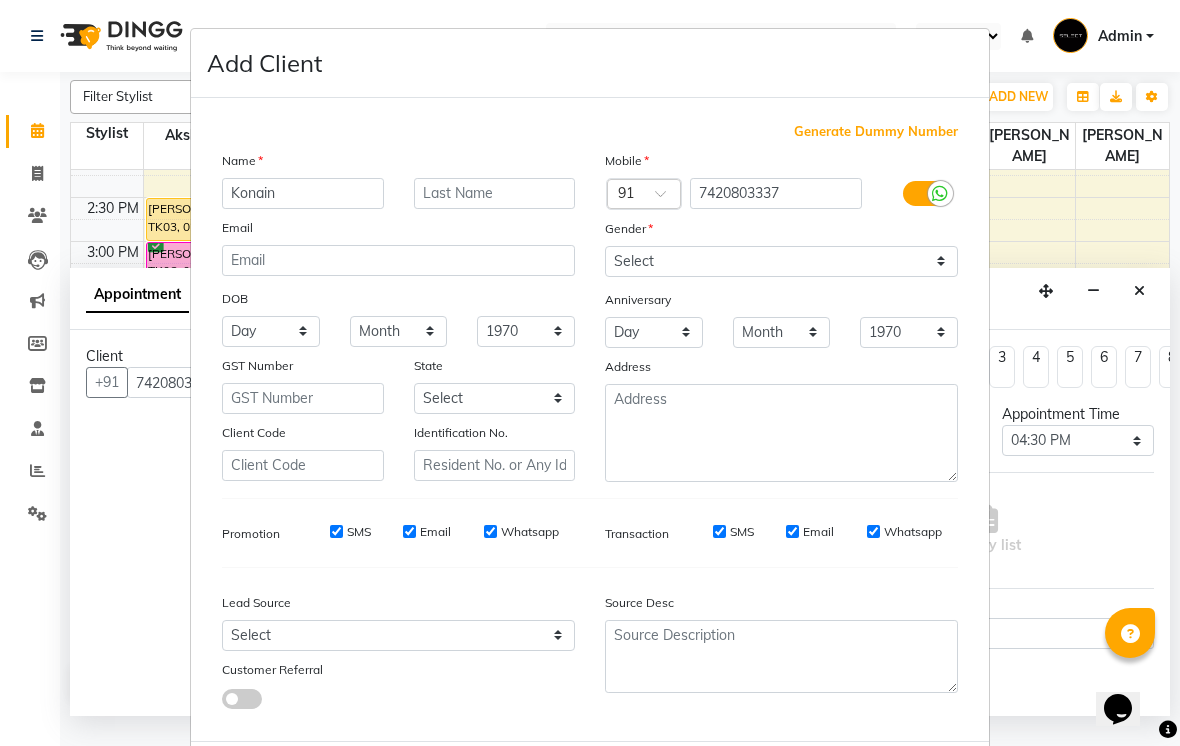 type on "Konain" 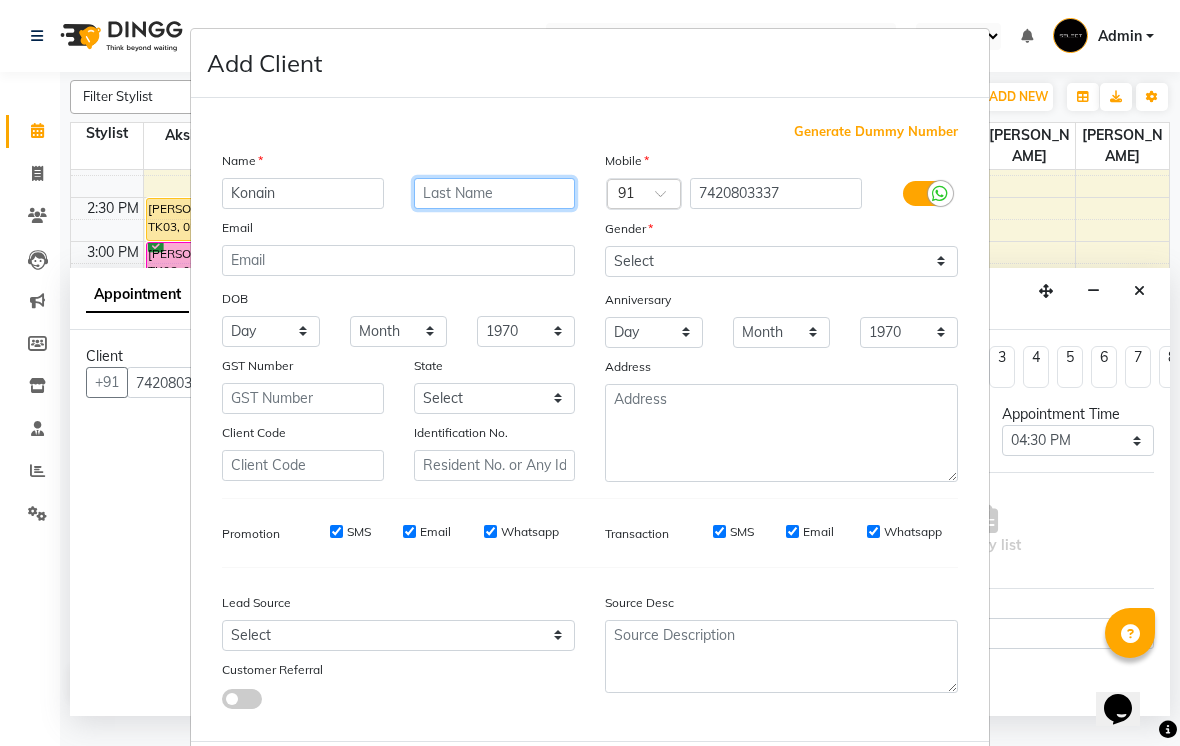 click at bounding box center (495, 193) 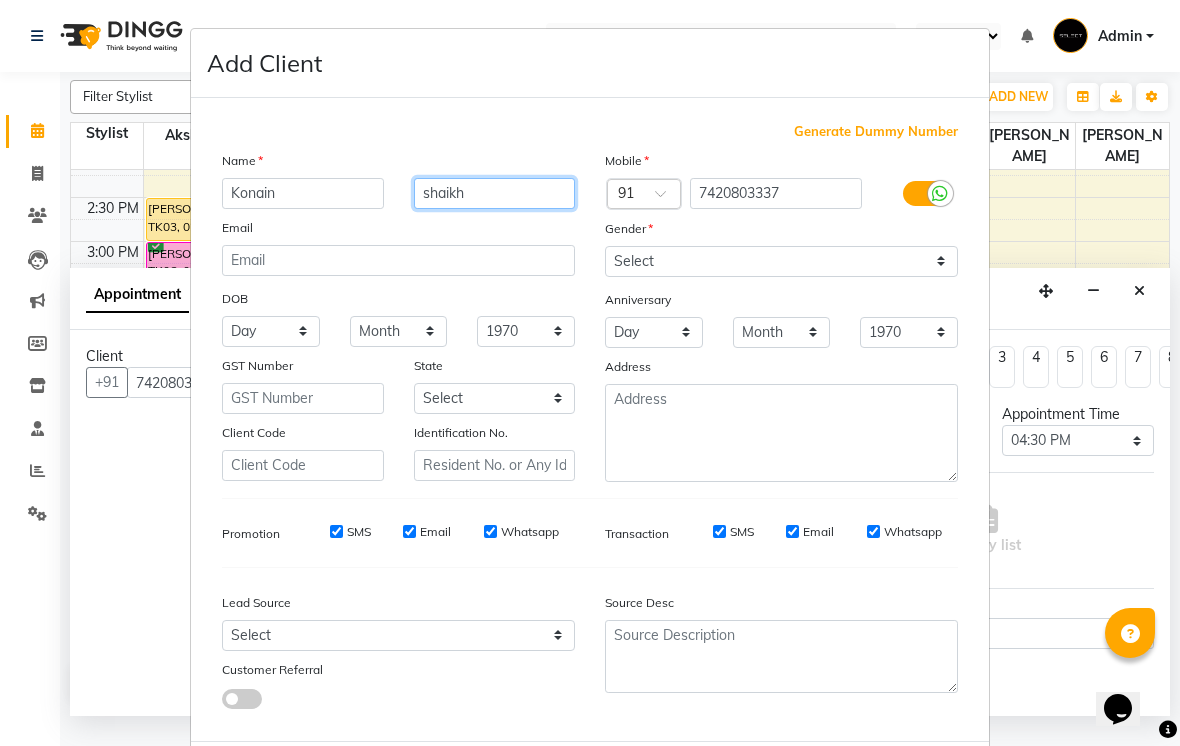 type on "shaikh" 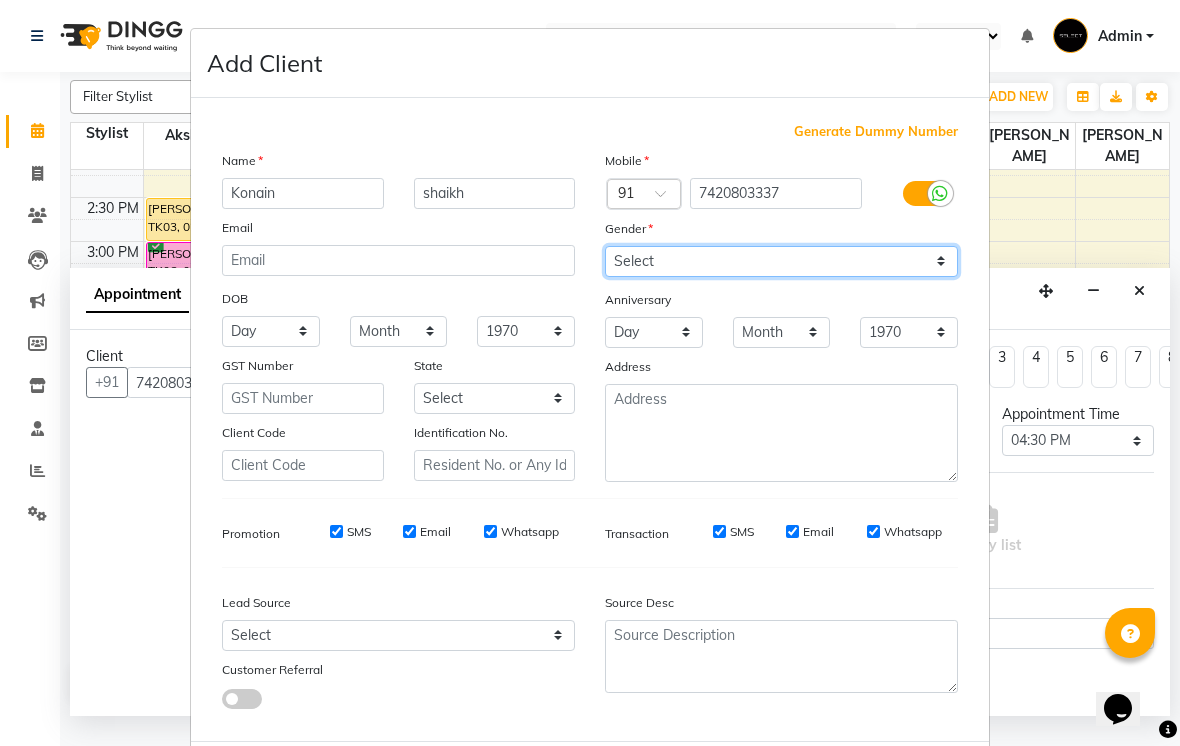 click on "Select [DEMOGRAPHIC_DATA] [DEMOGRAPHIC_DATA] Other Prefer Not To Say" at bounding box center (781, 261) 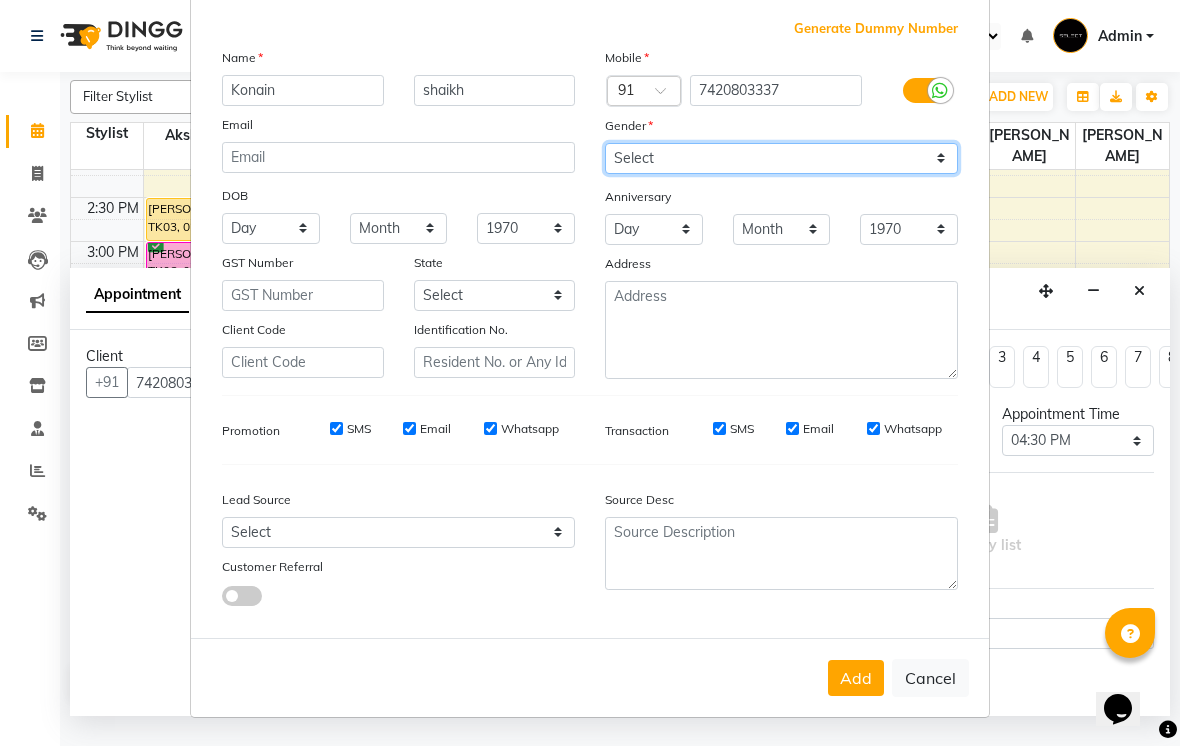 scroll, scrollTop: 102, scrollLeft: 0, axis: vertical 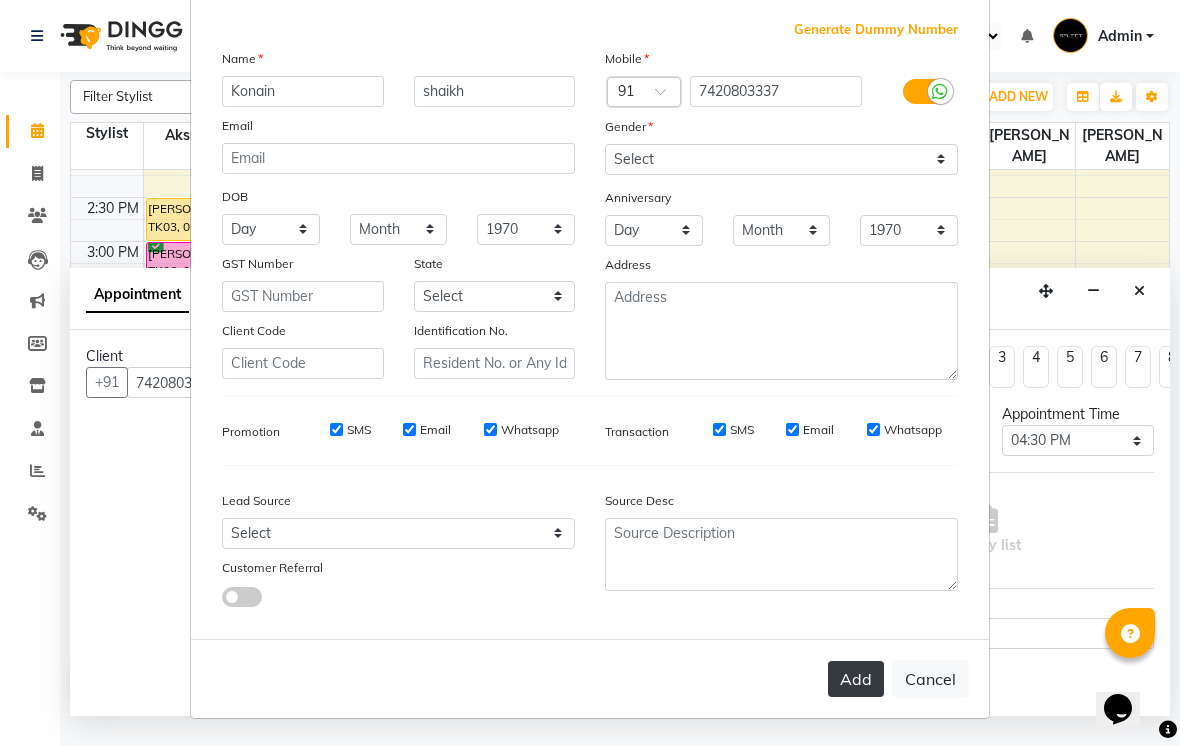 click on "Add" at bounding box center [856, 679] 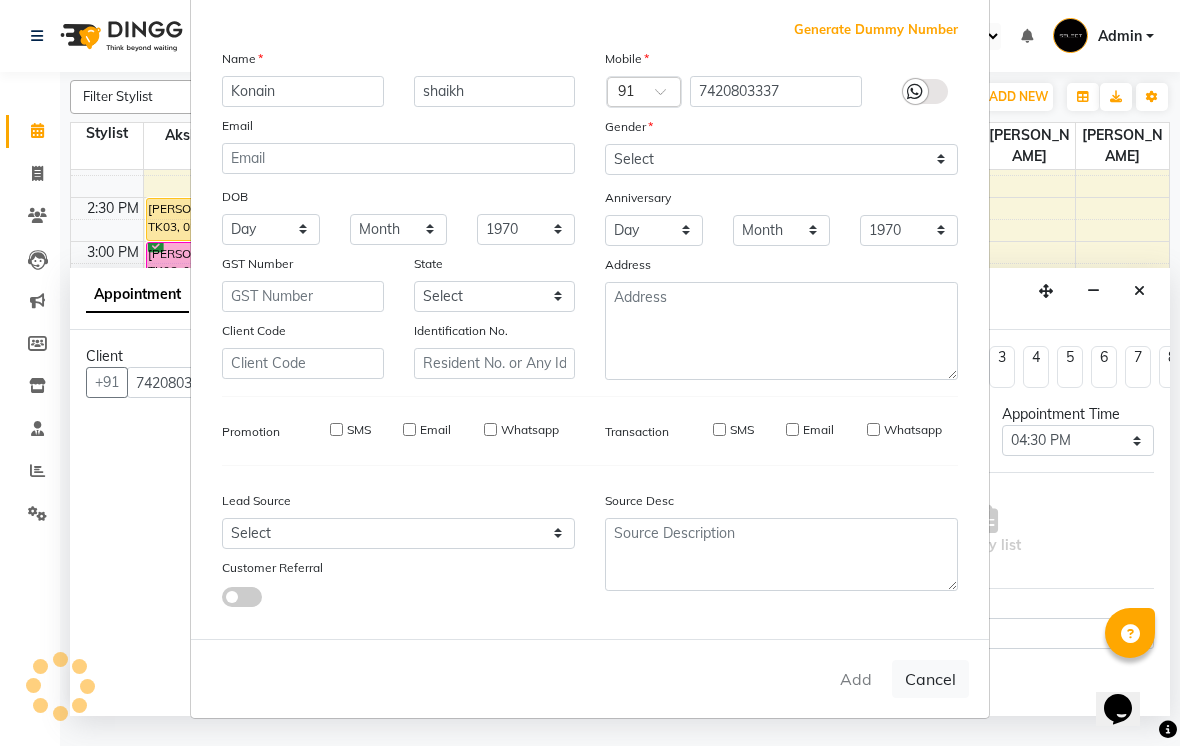 type 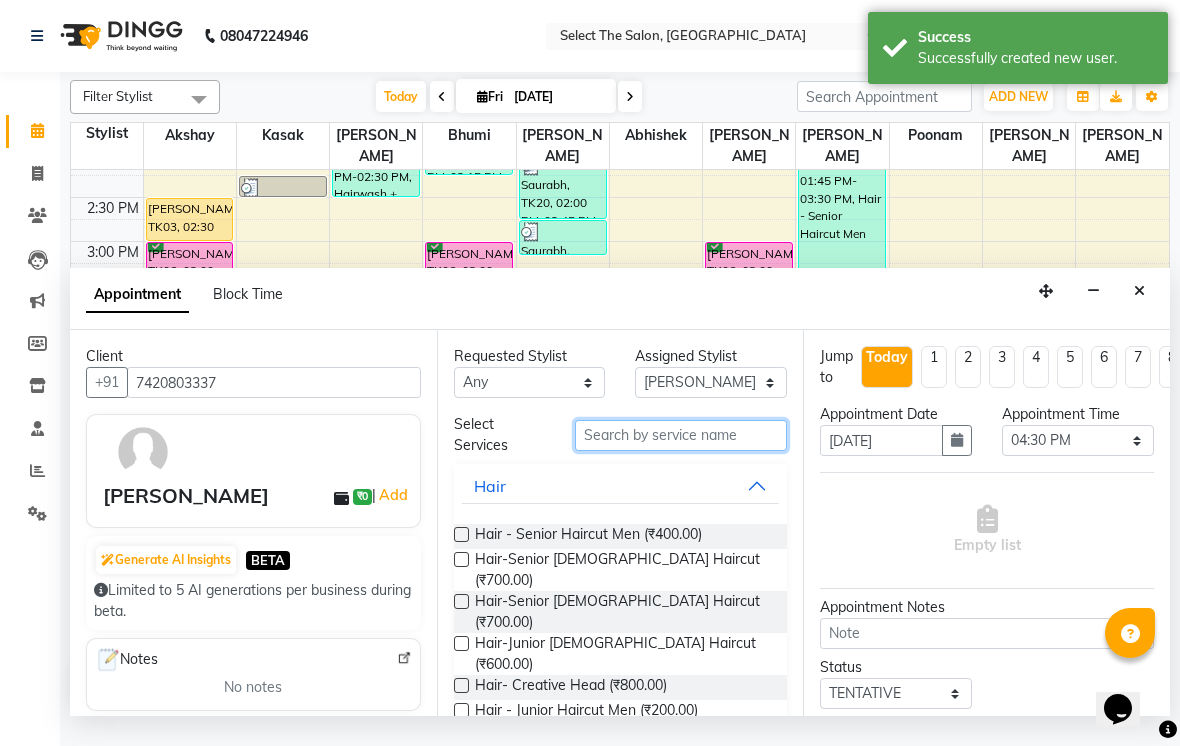 click at bounding box center (681, 435) 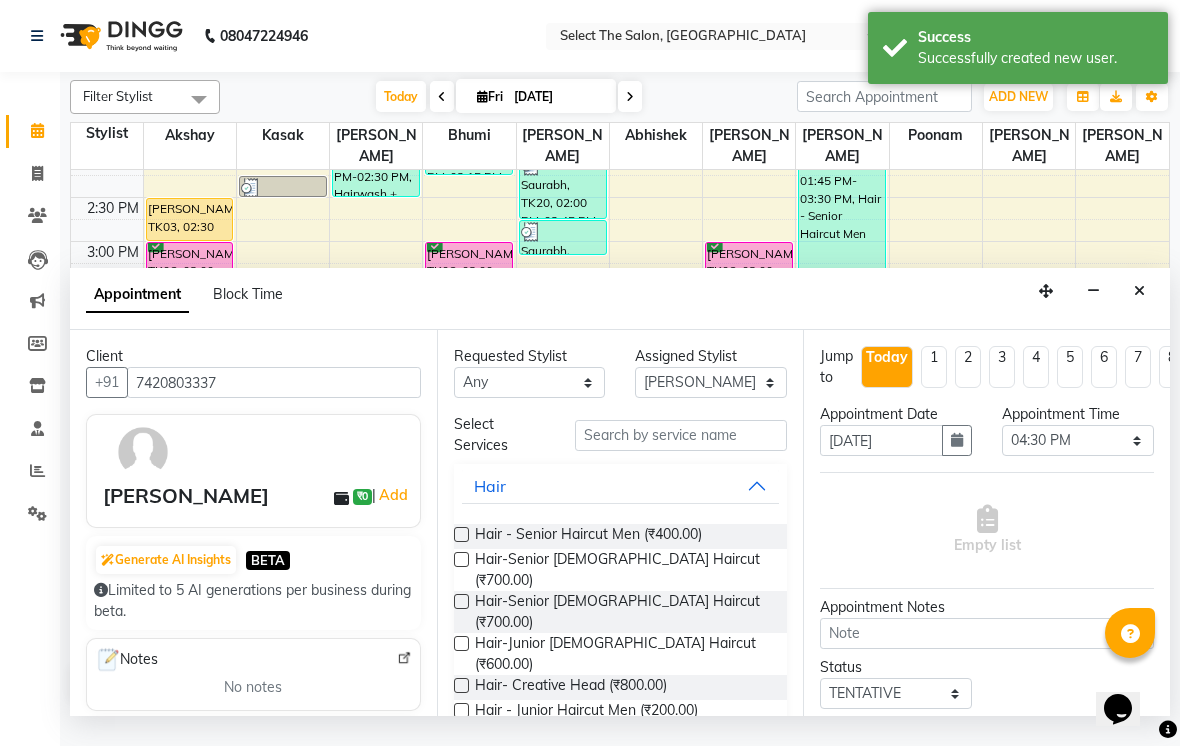 click at bounding box center [461, 534] 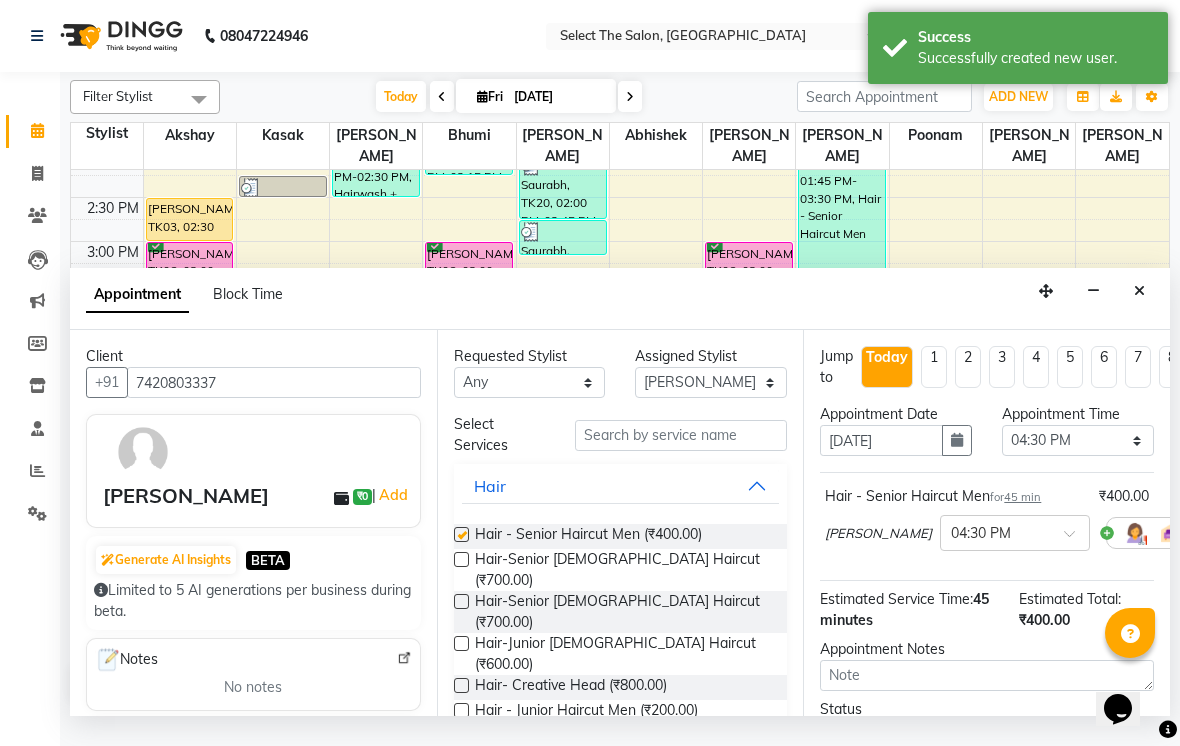 checkbox on "false" 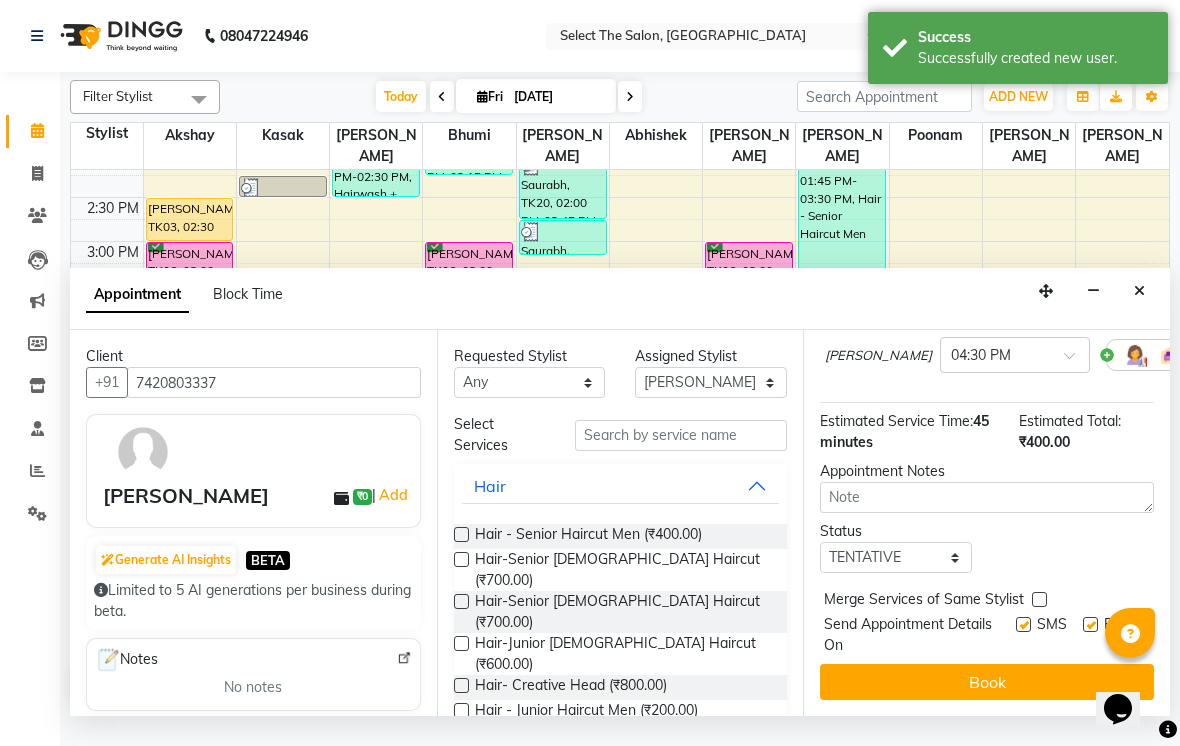 scroll, scrollTop: 178, scrollLeft: 0, axis: vertical 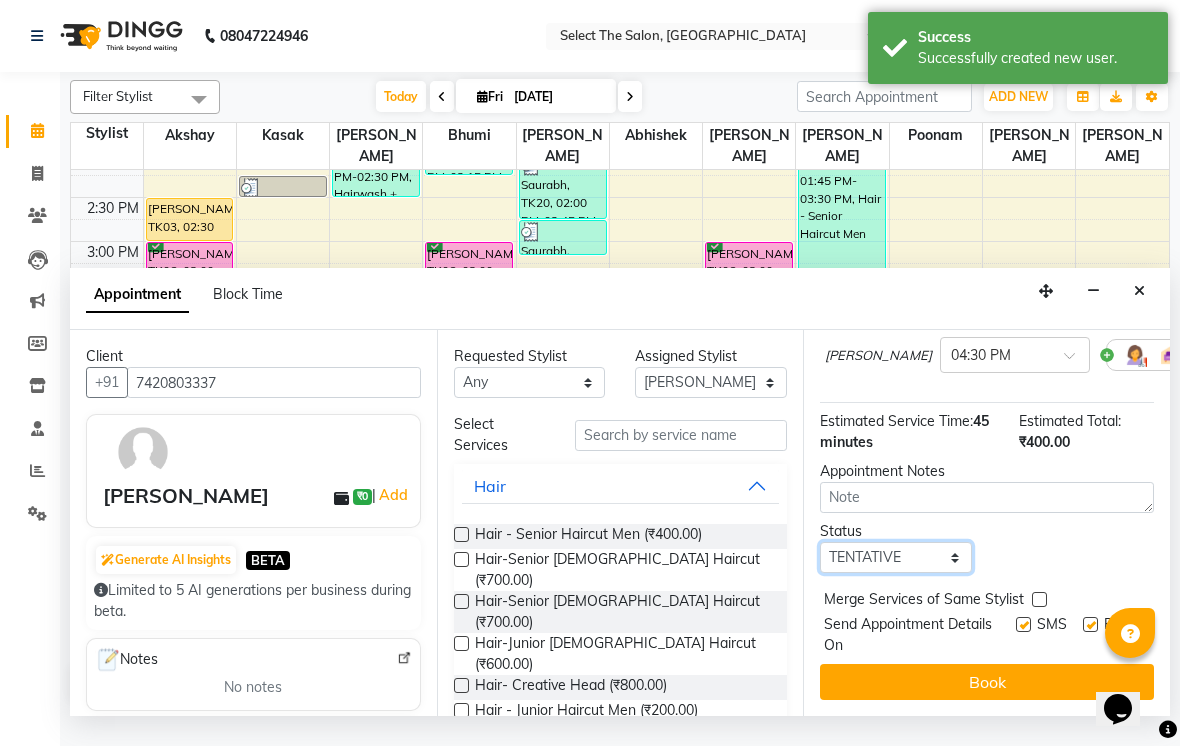 click on "Select TENTATIVE CONFIRM CHECK-IN UPCOMING" at bounding box center [896, 557] 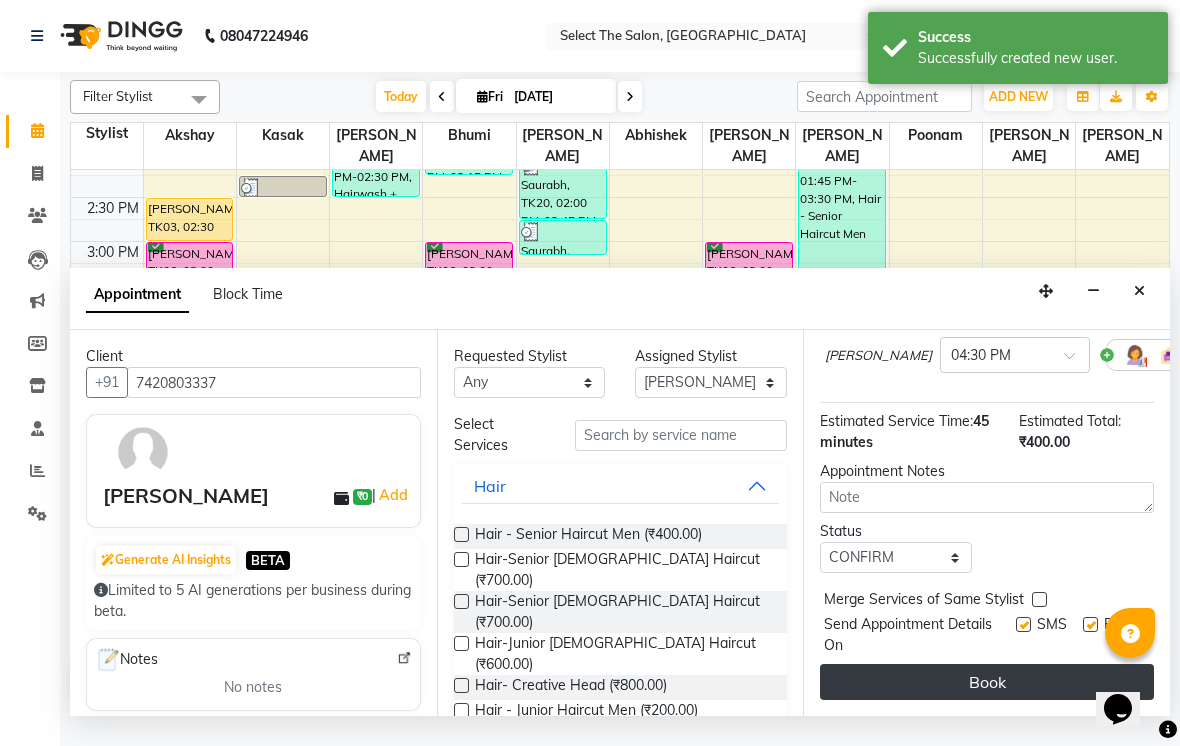 click on "Book" at bounding box center (987, 682) 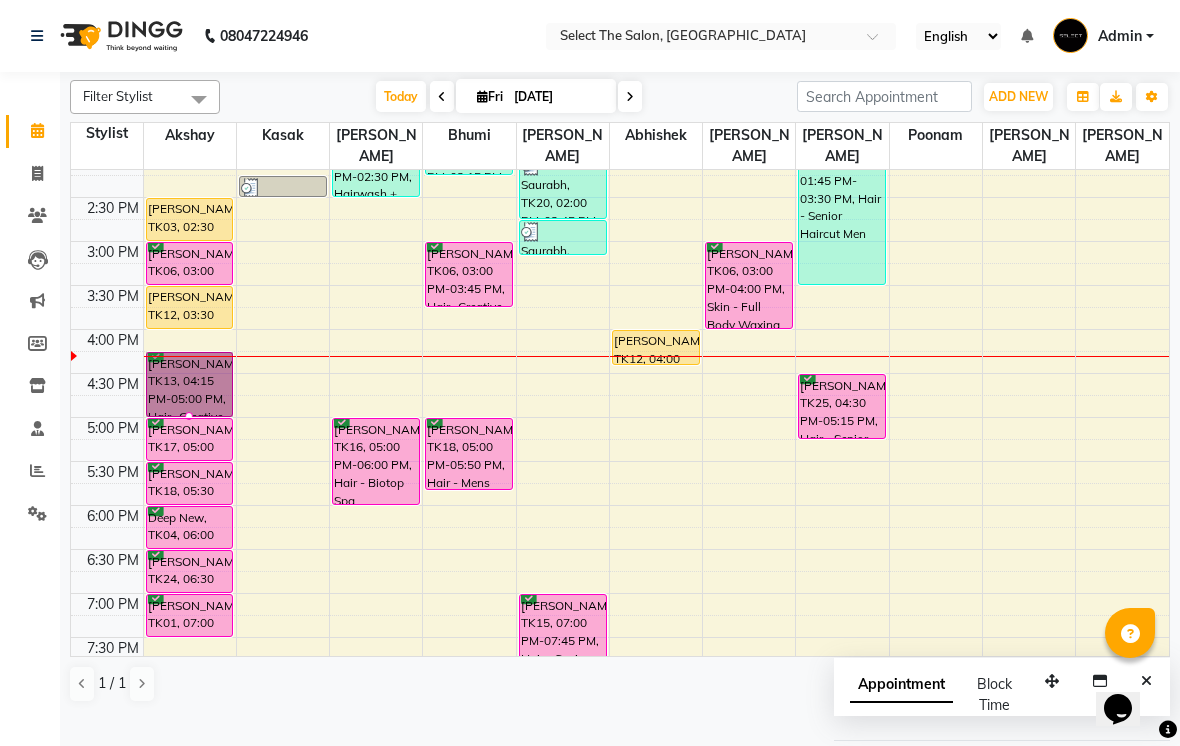 click at bounding box center (189, 416) 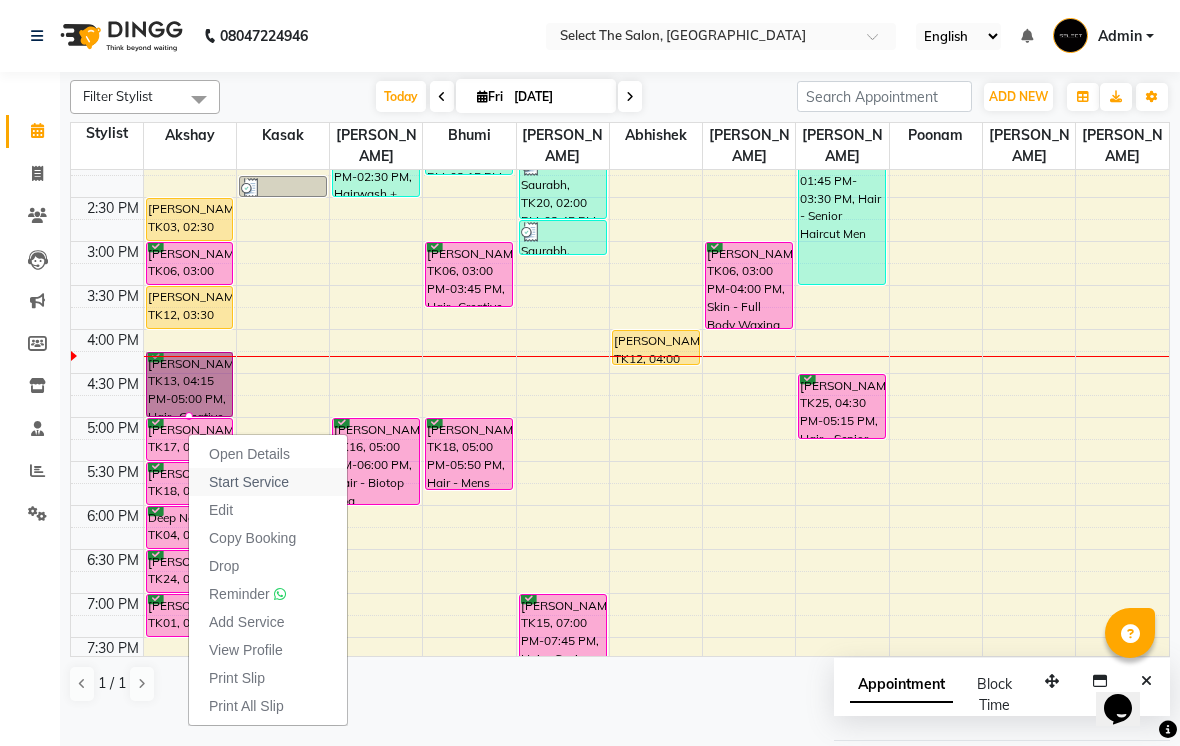 click on "Start Service" at bounding box center (249, 482) 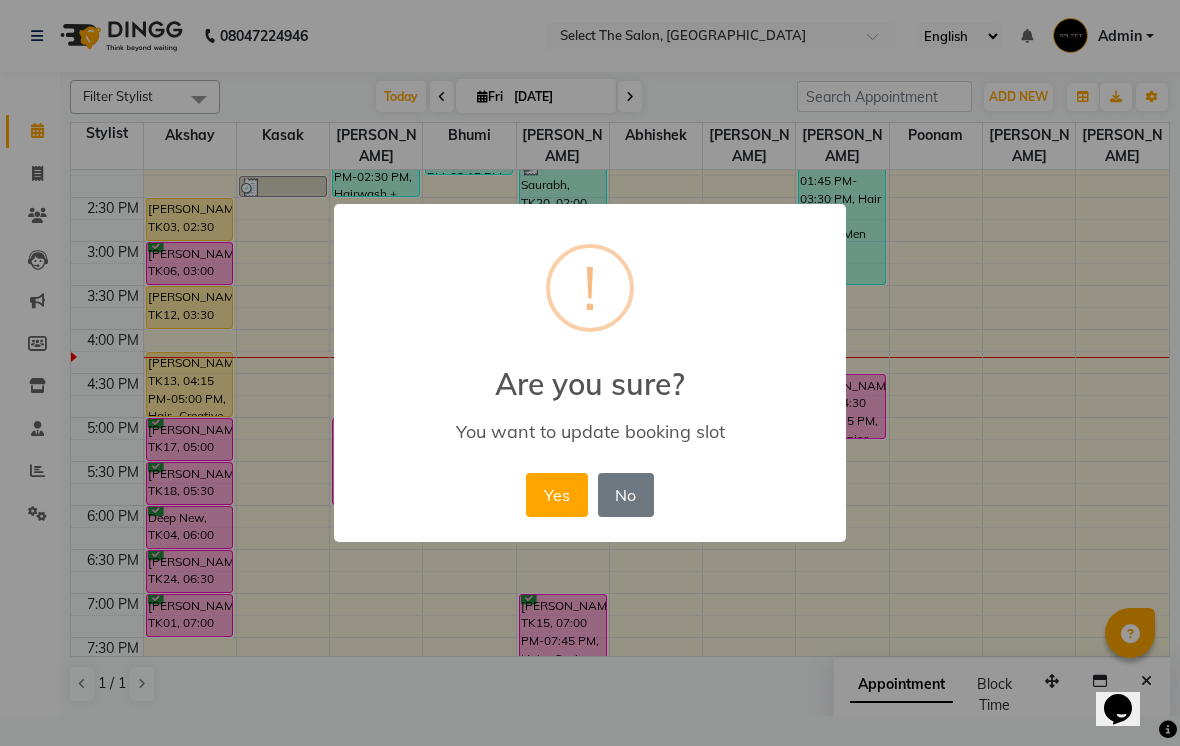 click on "Yes" at bounding box center (556, 495) 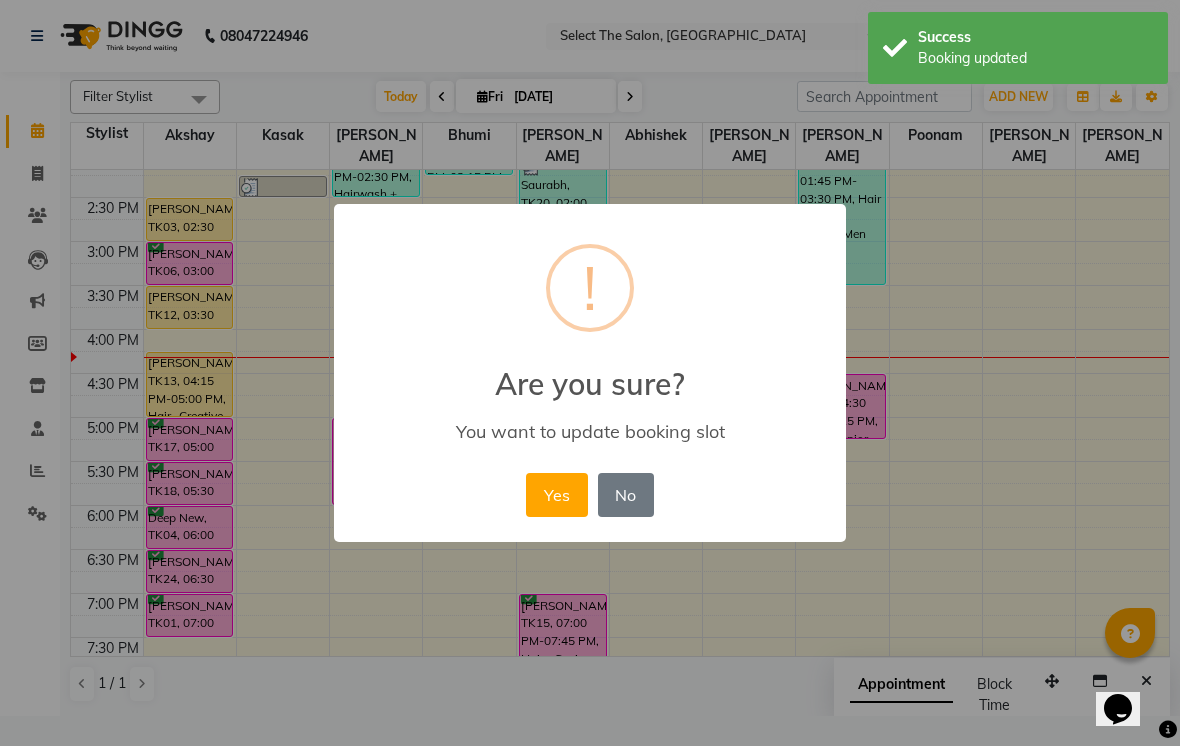 click on "Yes" at bounding box center (556, 495) 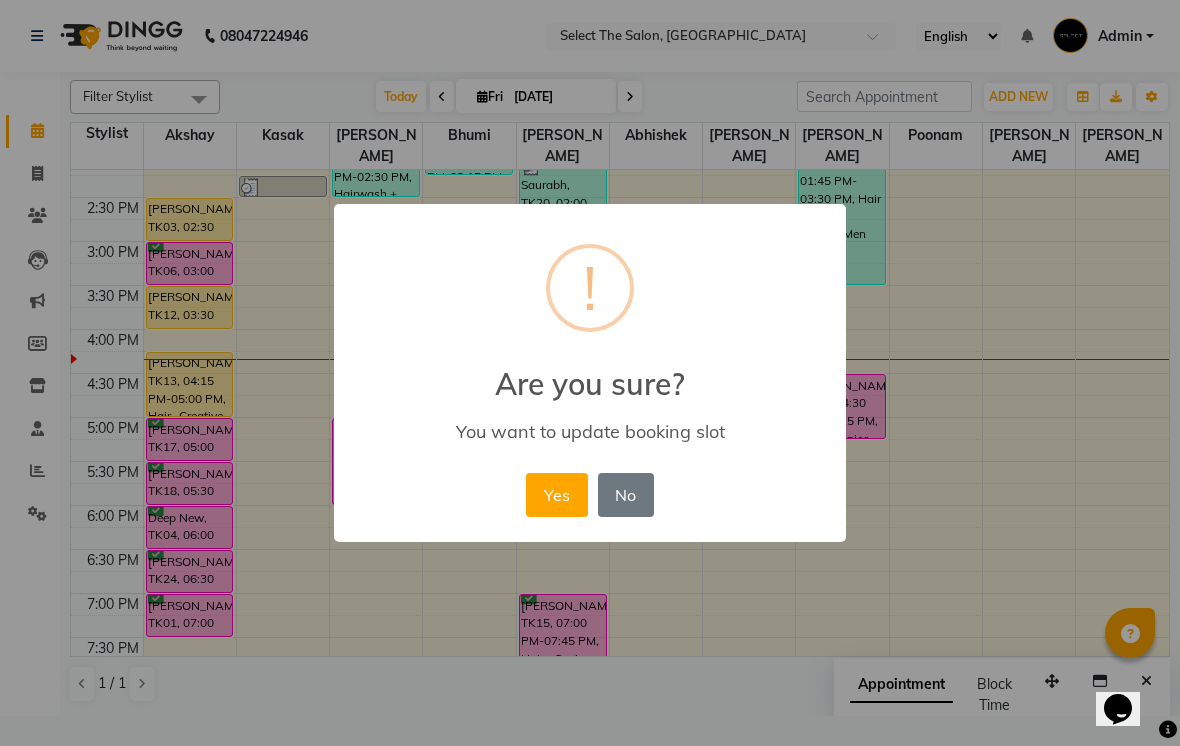 click on "Yes" at bounding box center [556, 495] 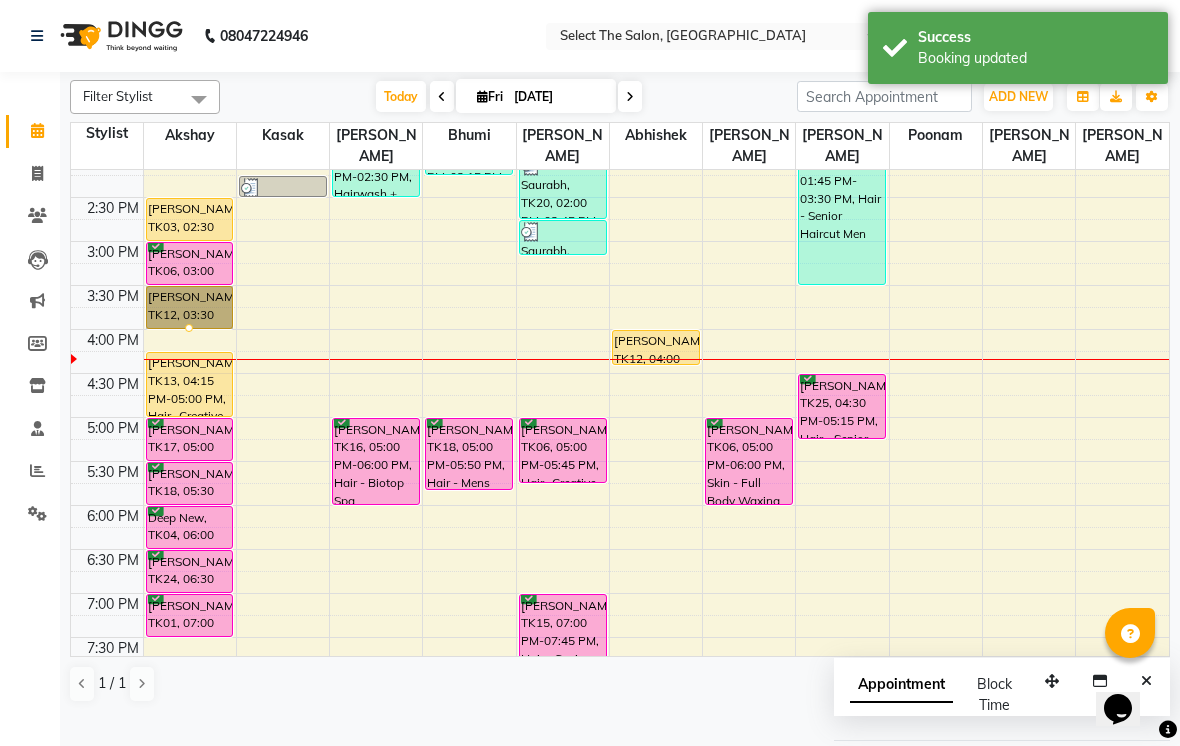 click at bounding box center [189, 328] 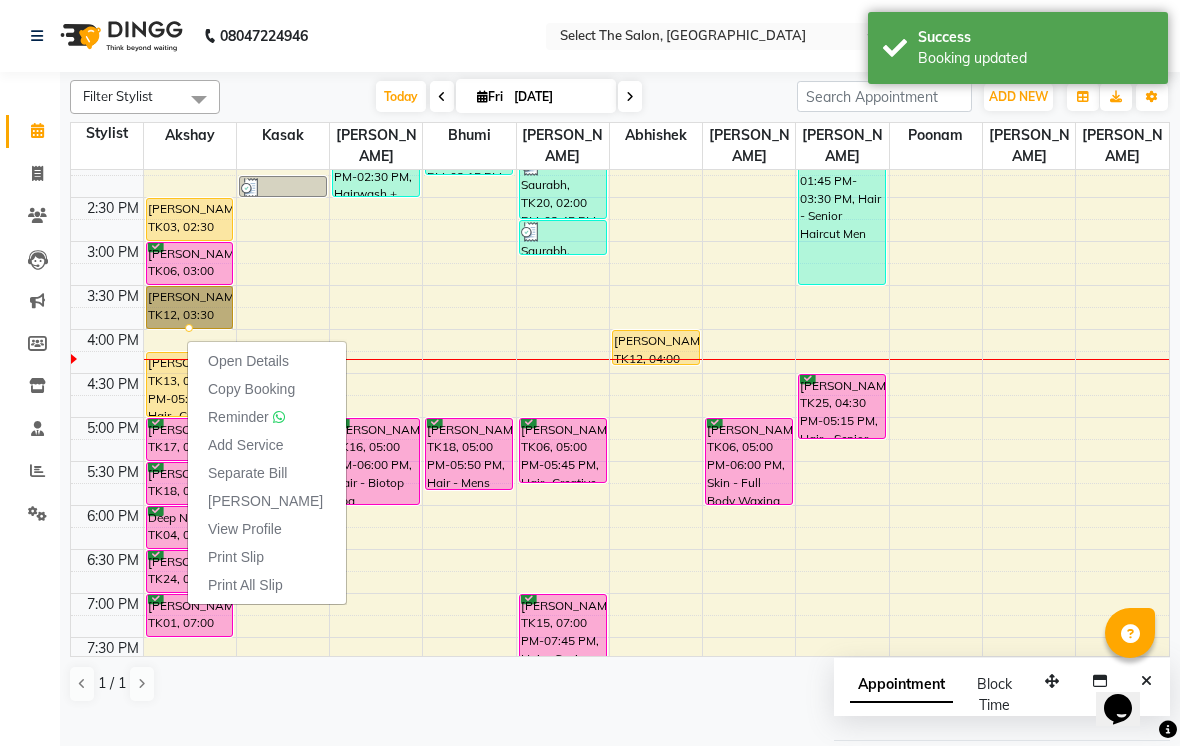 click on "Open Details" at bounding box center [248, 361] 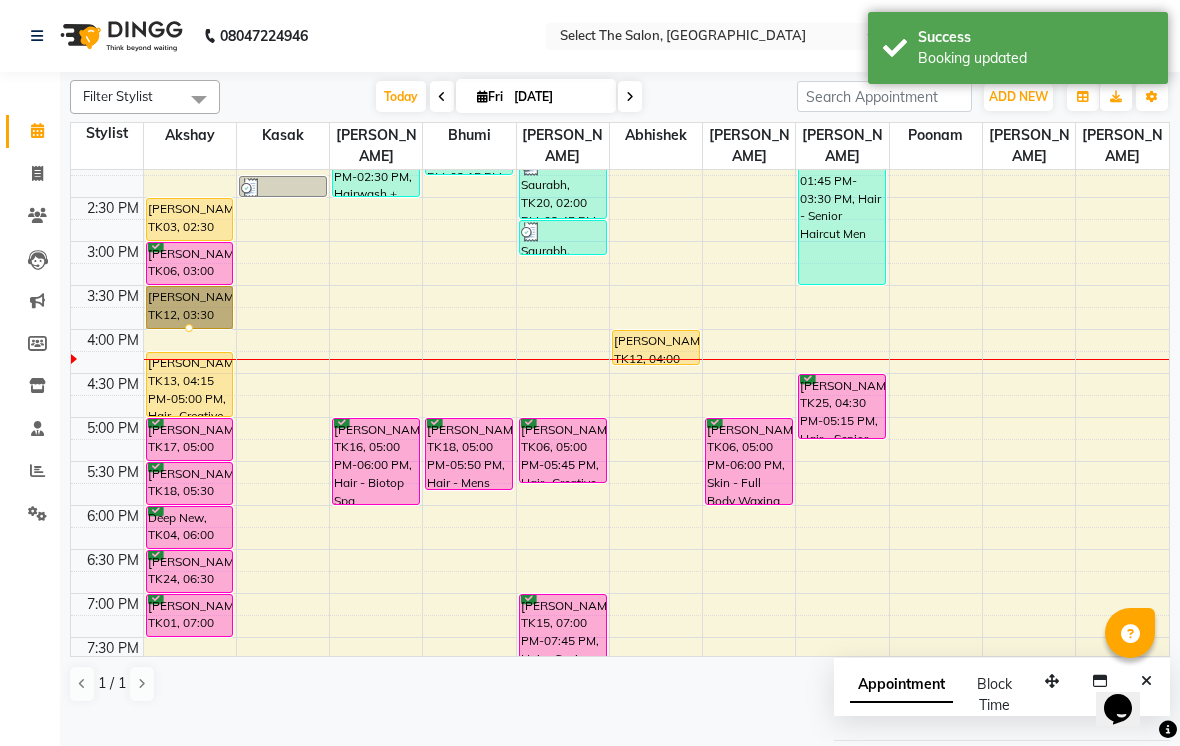 click at bounding box center [189, 328] 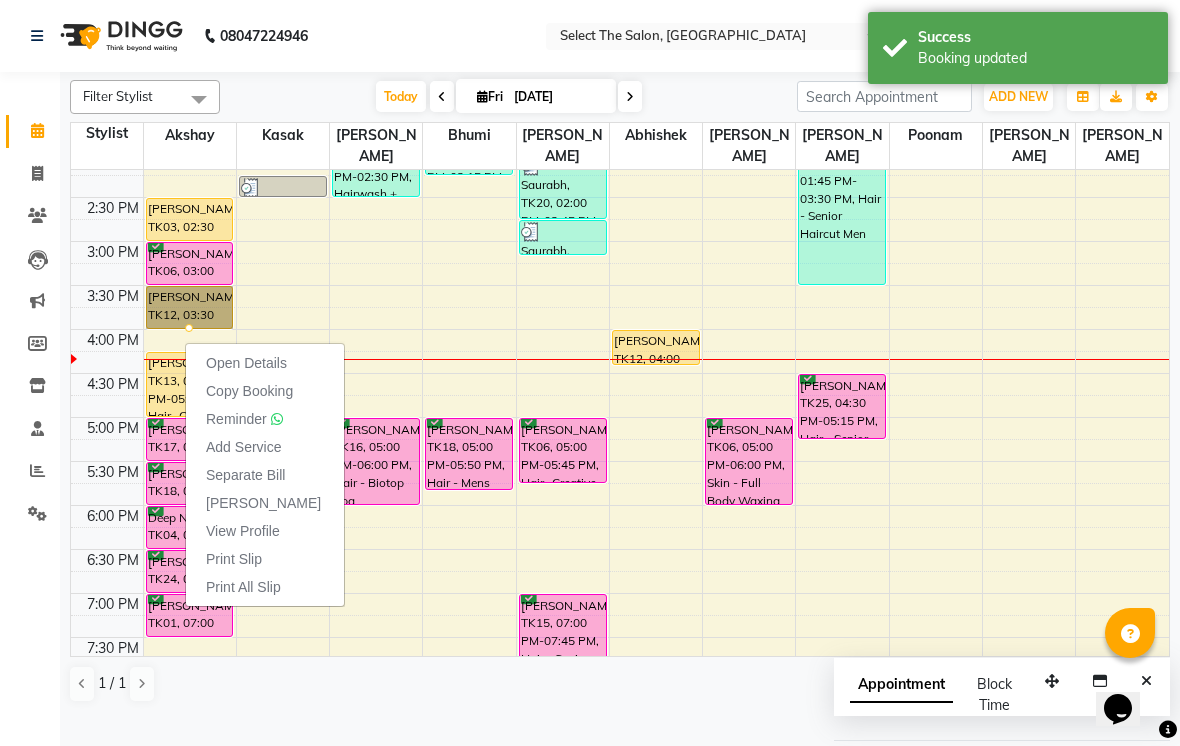 click on "Open Details" at bounding box center [246, 363] 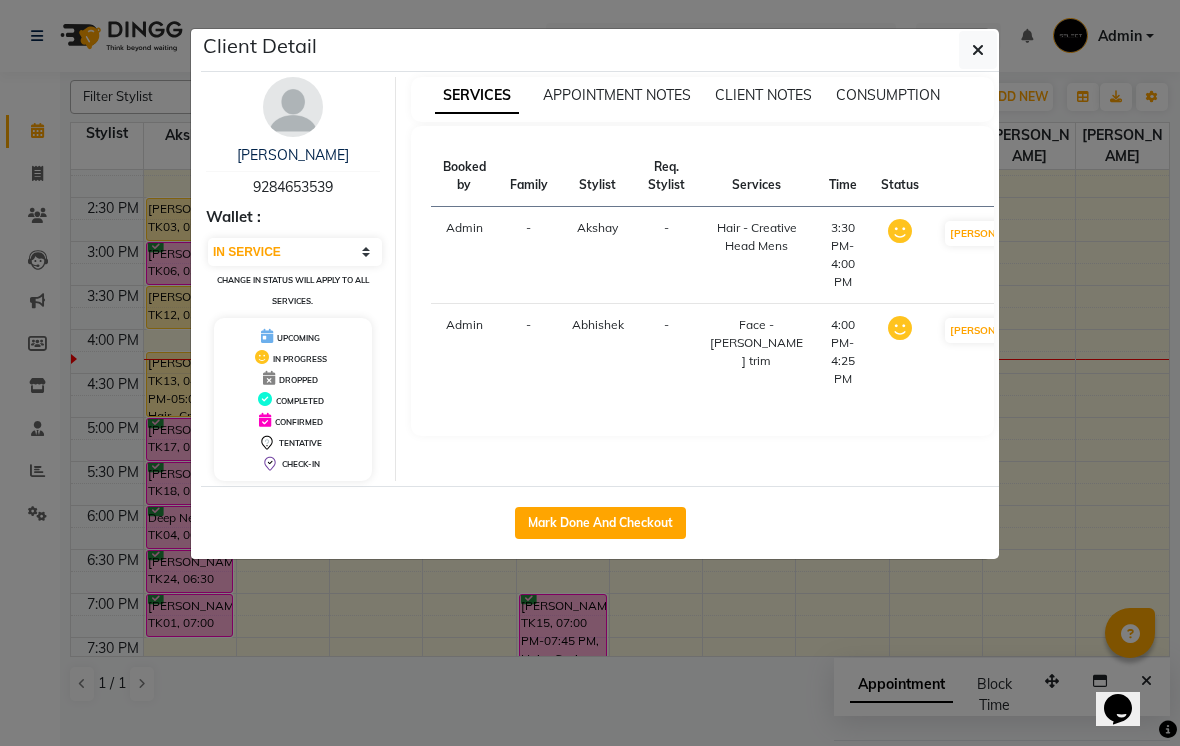 click on "Mark Done And Checkout" 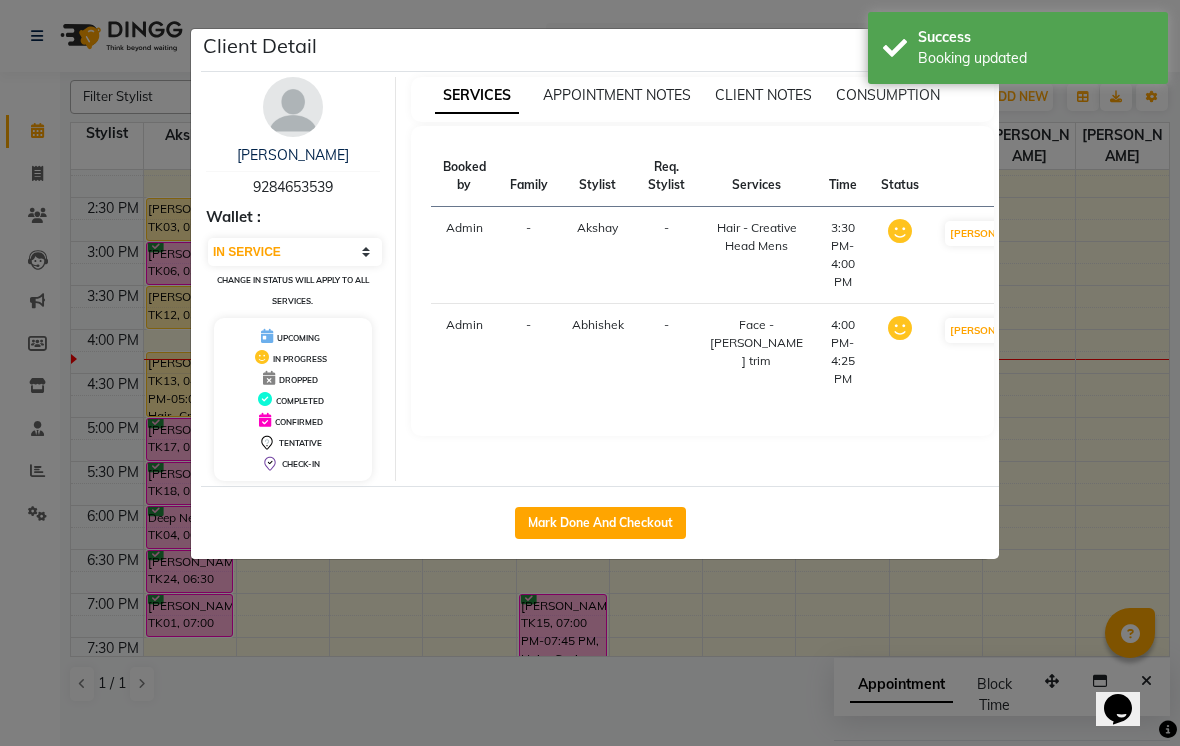 select on "service" 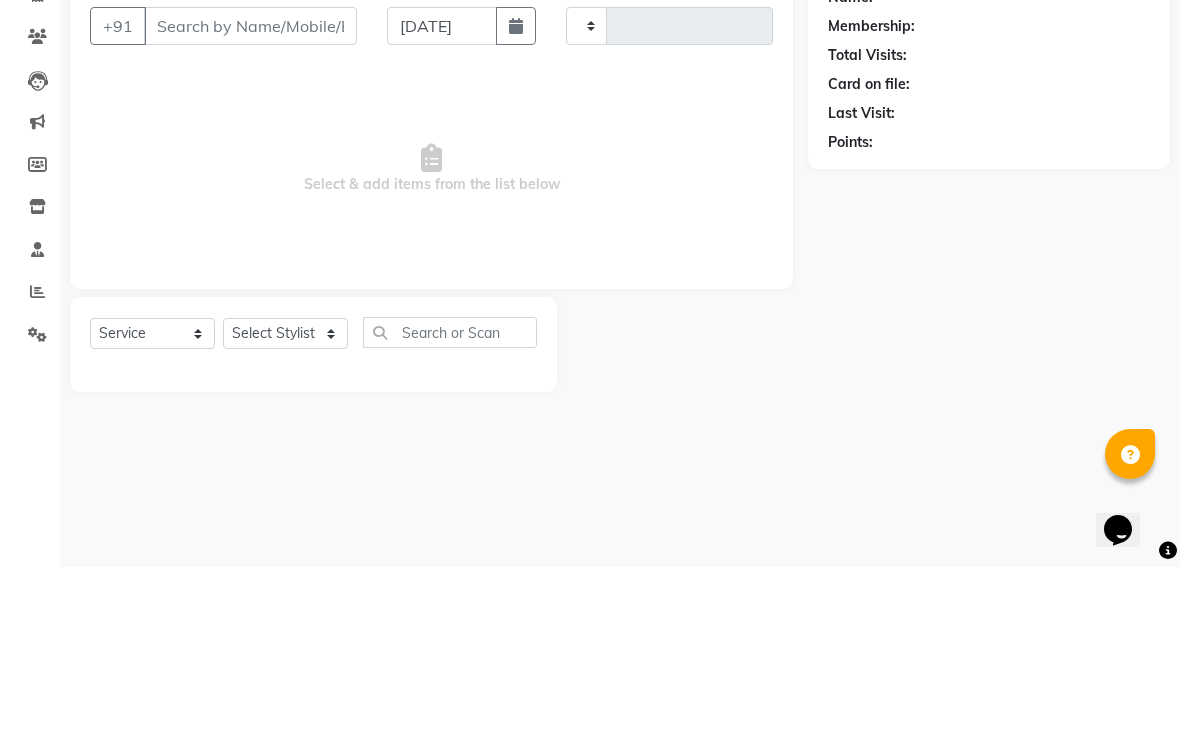type on "2208" 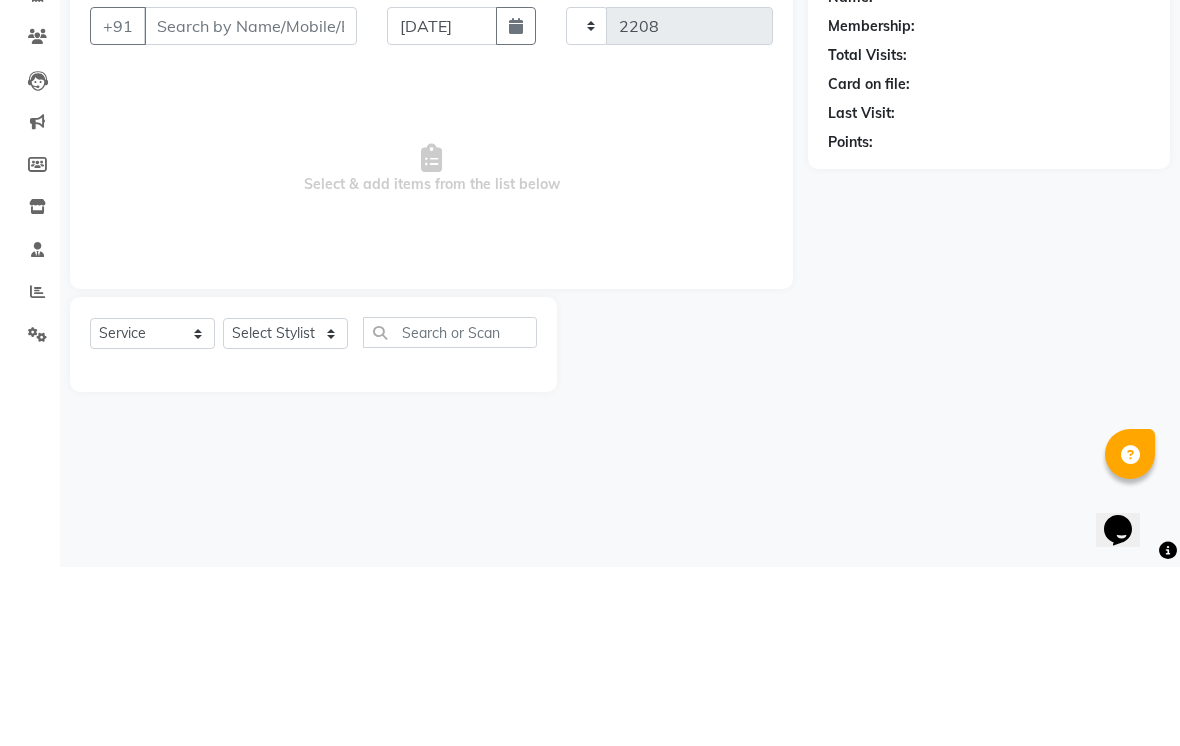select on "4969" 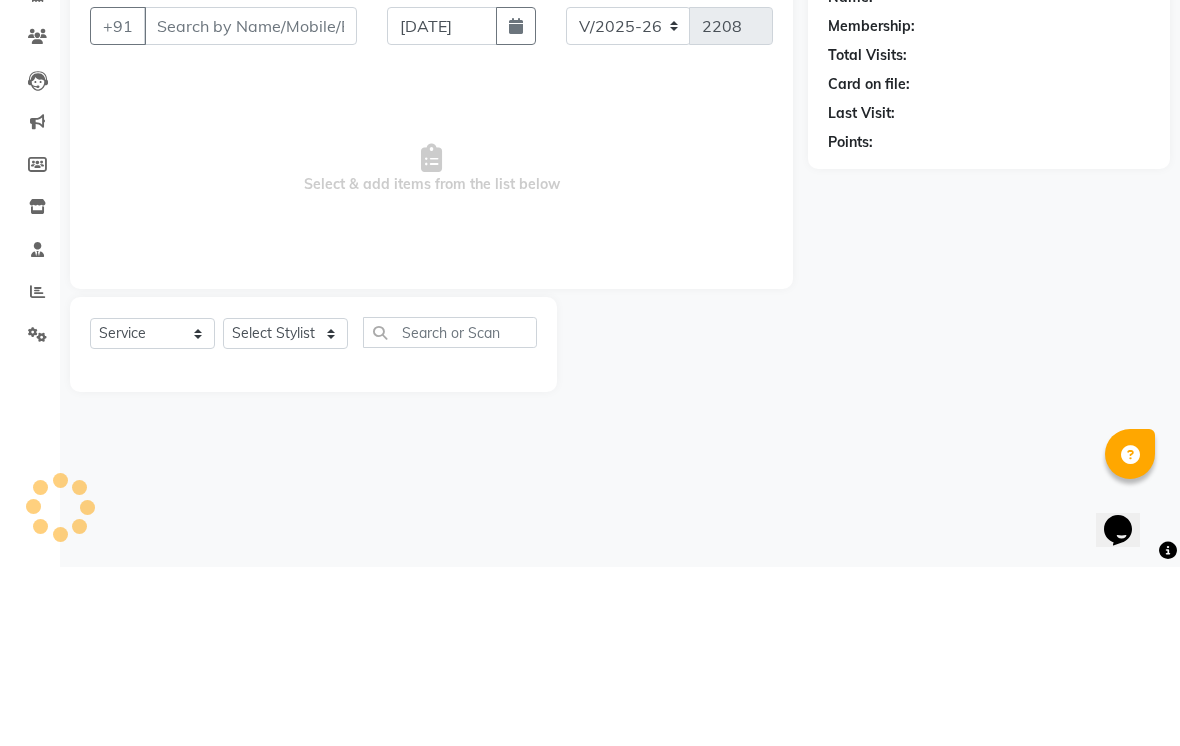 click on "Select & add items from the list below" at bounding box center (431, 348) 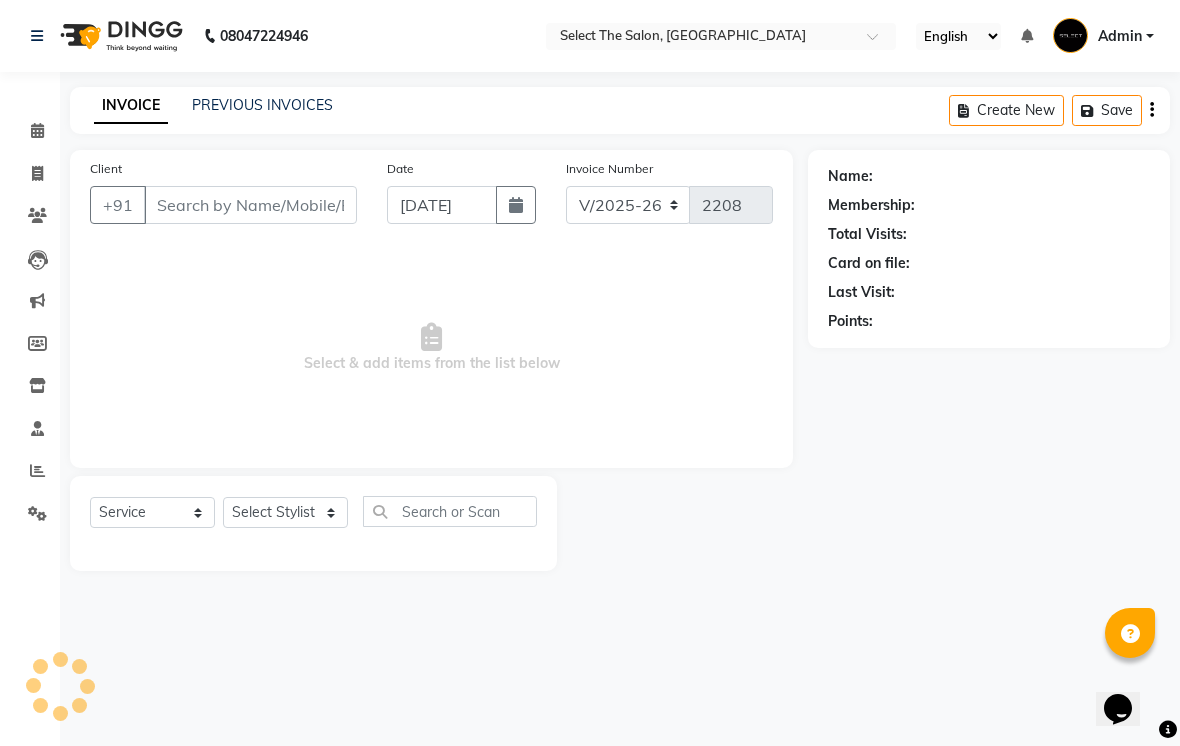 type on "9284653539" 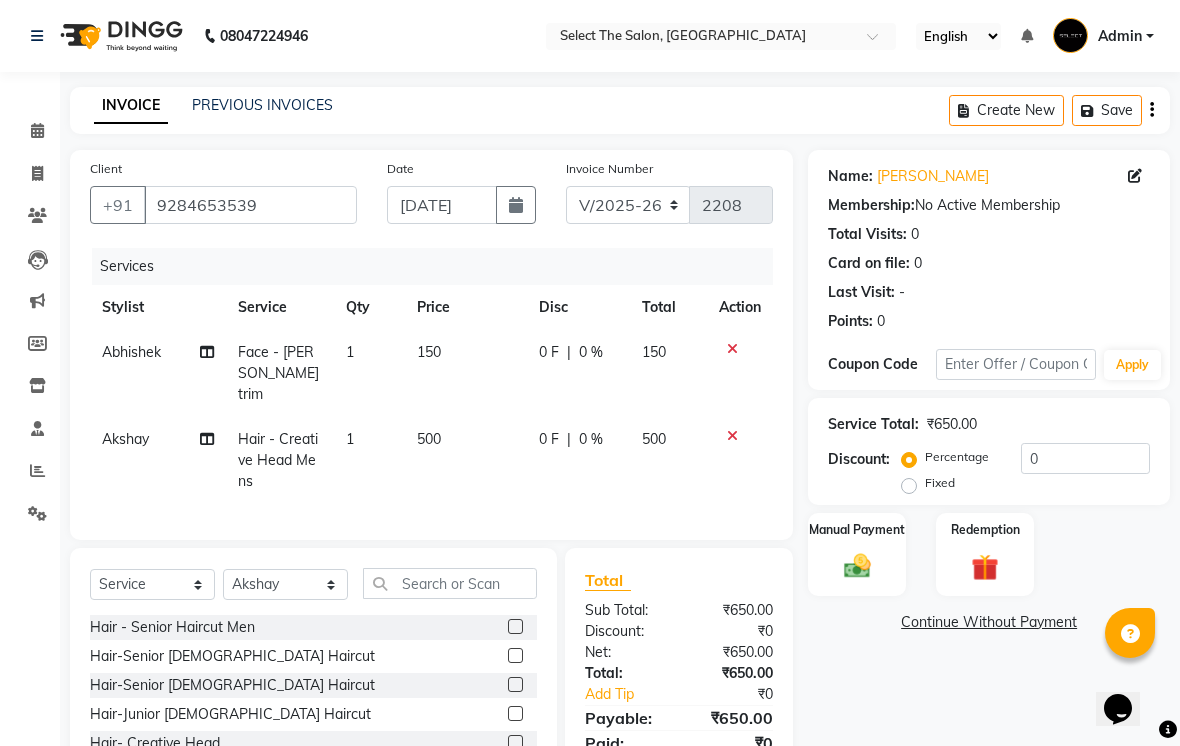 click on "150" 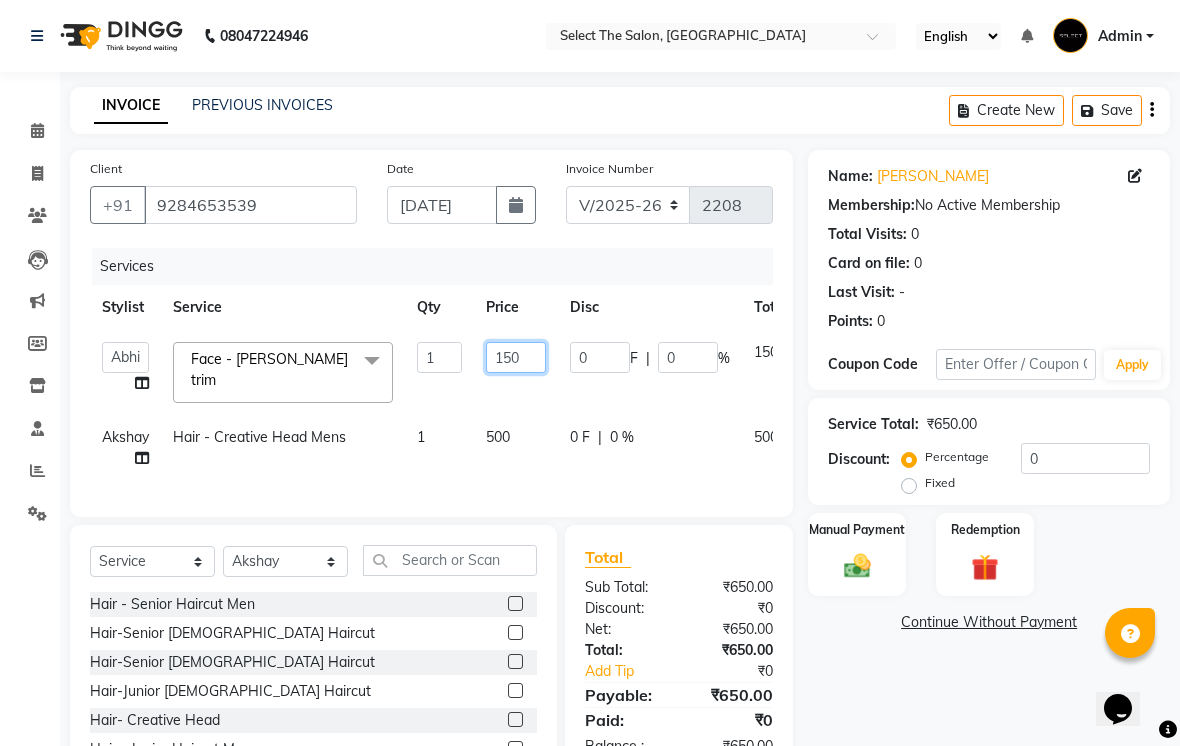 click on "150" 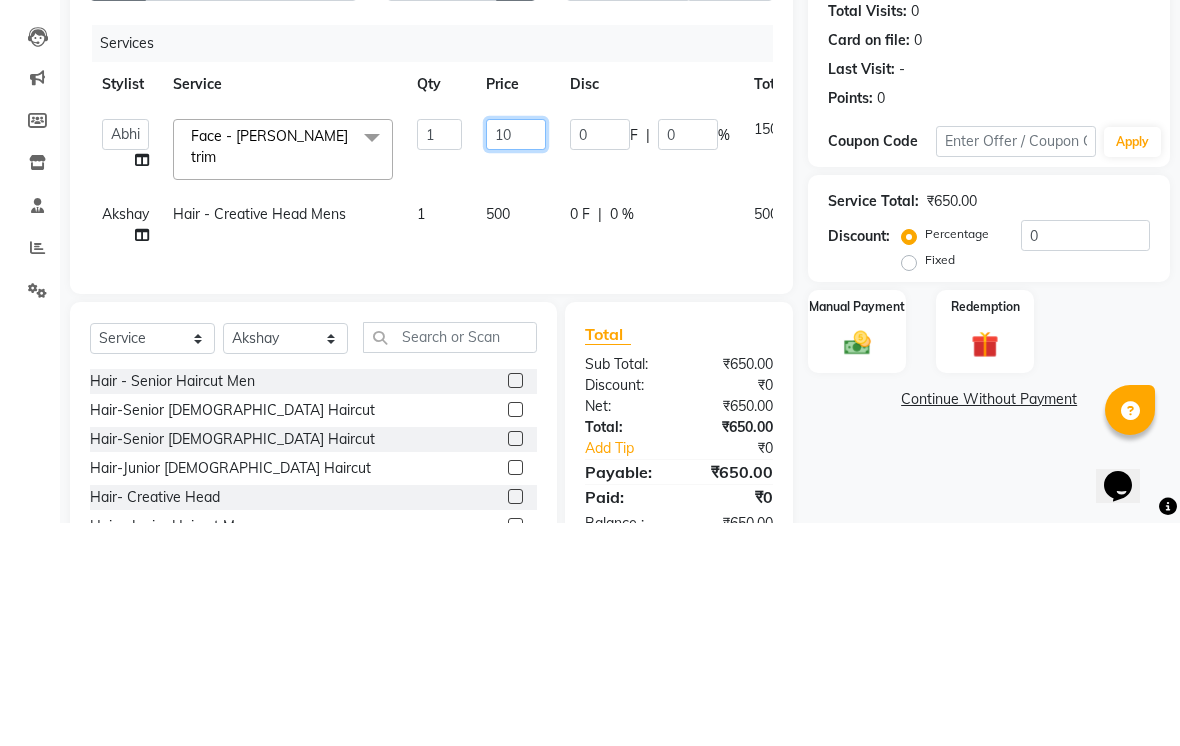 type on "100" 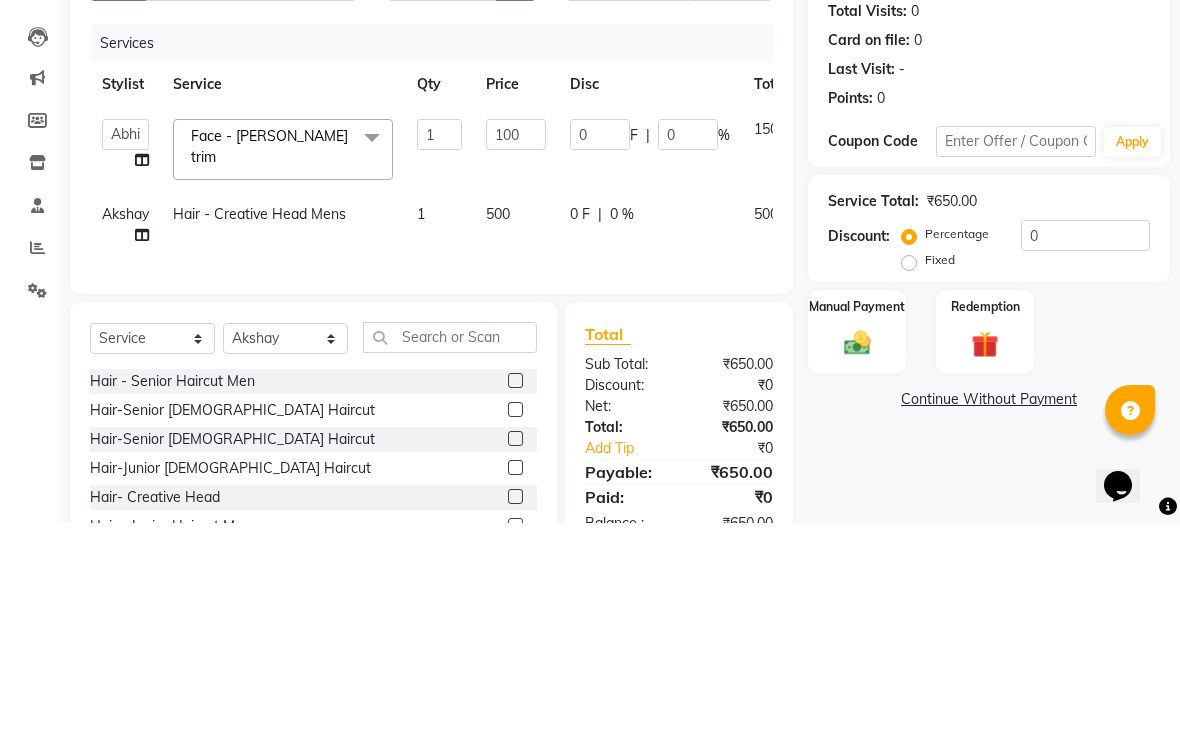 scroll, scrollTop: 123, scrollLeft: 0, axis: vertical 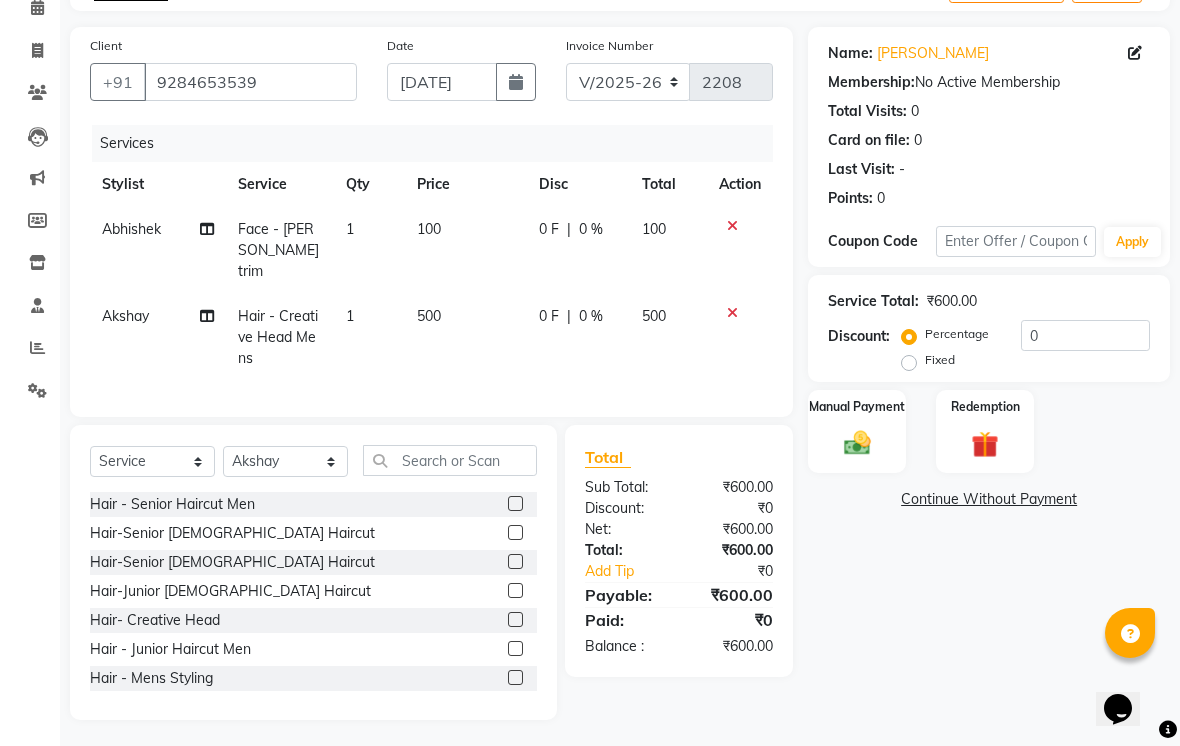 click 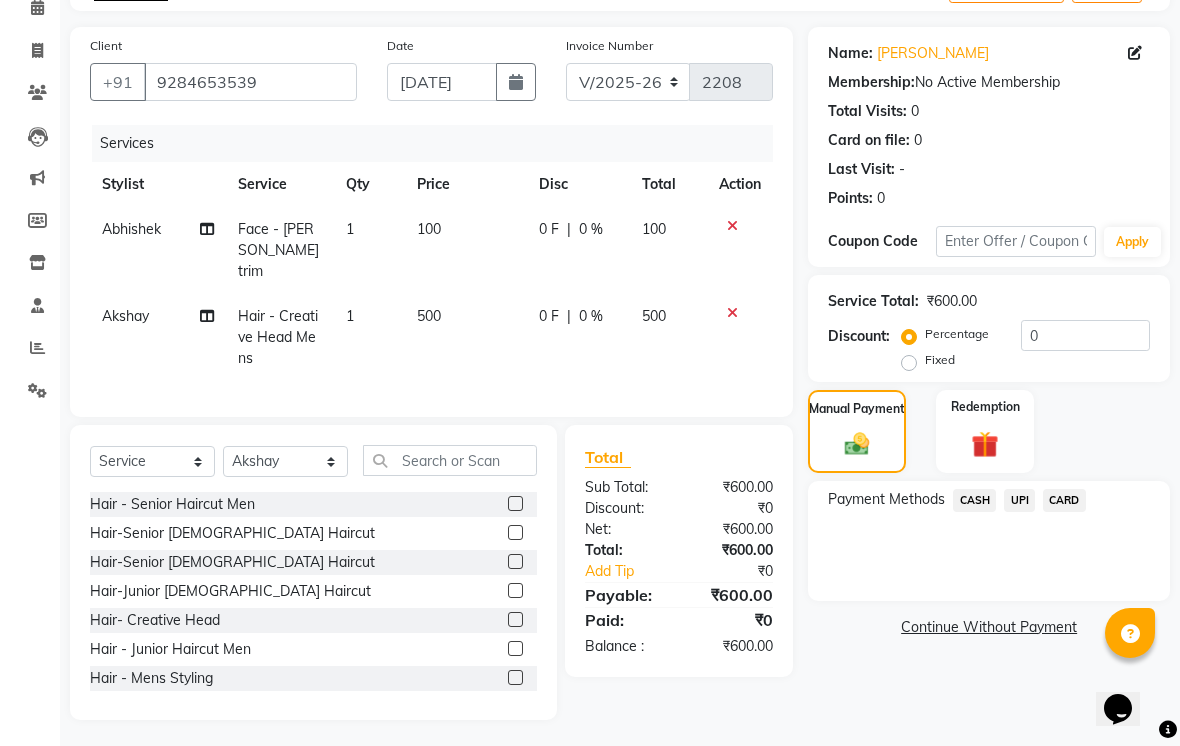 click on "UPI" 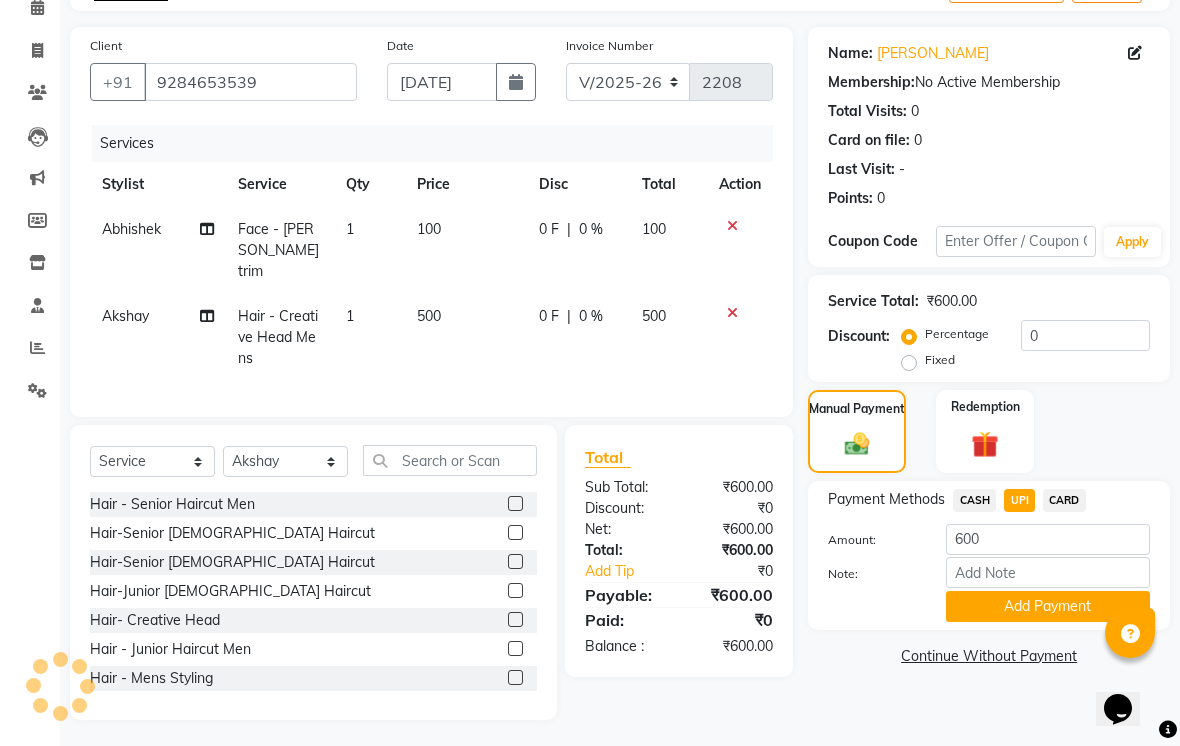 click on "Add Payment" 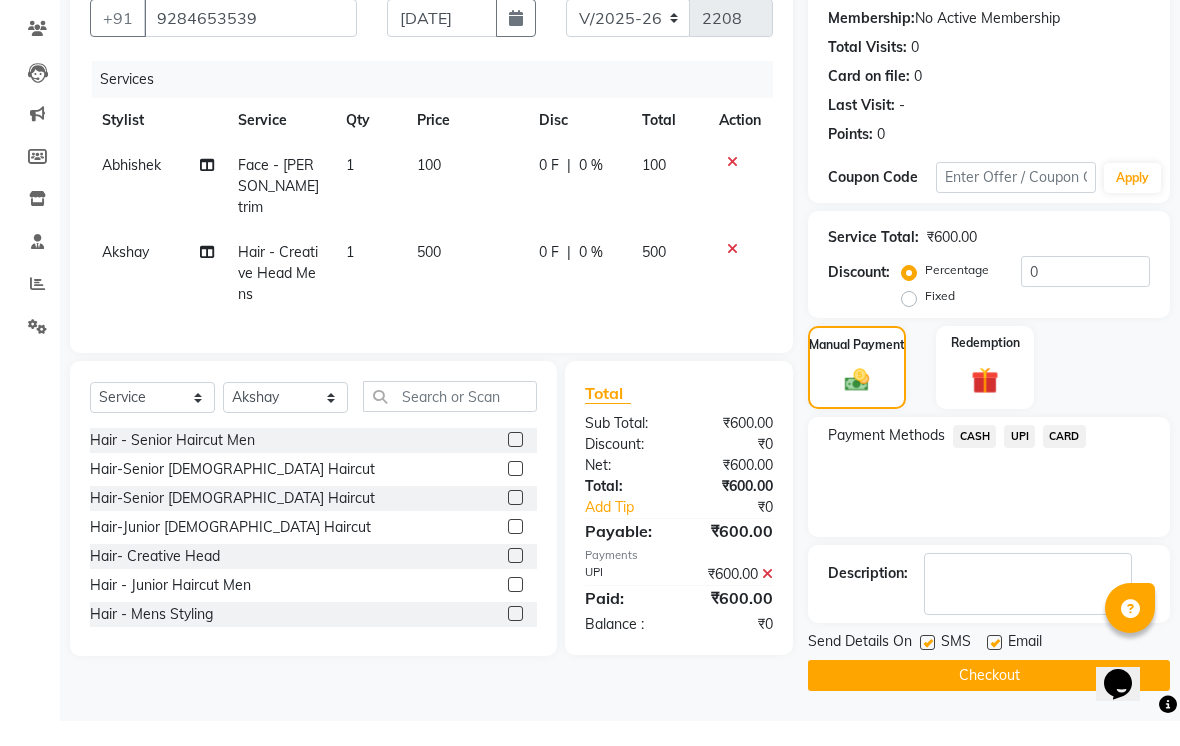 scroll, scrollTop: 161, scrollLeft: 0, axis: vertical 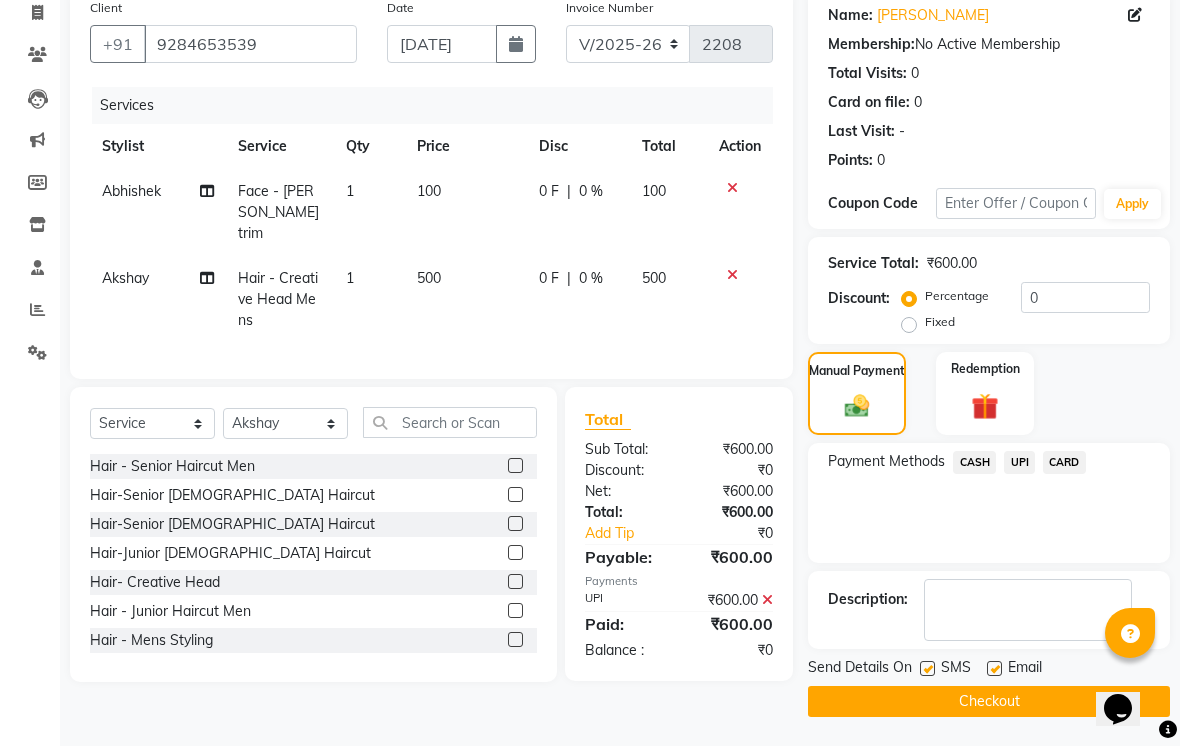 click 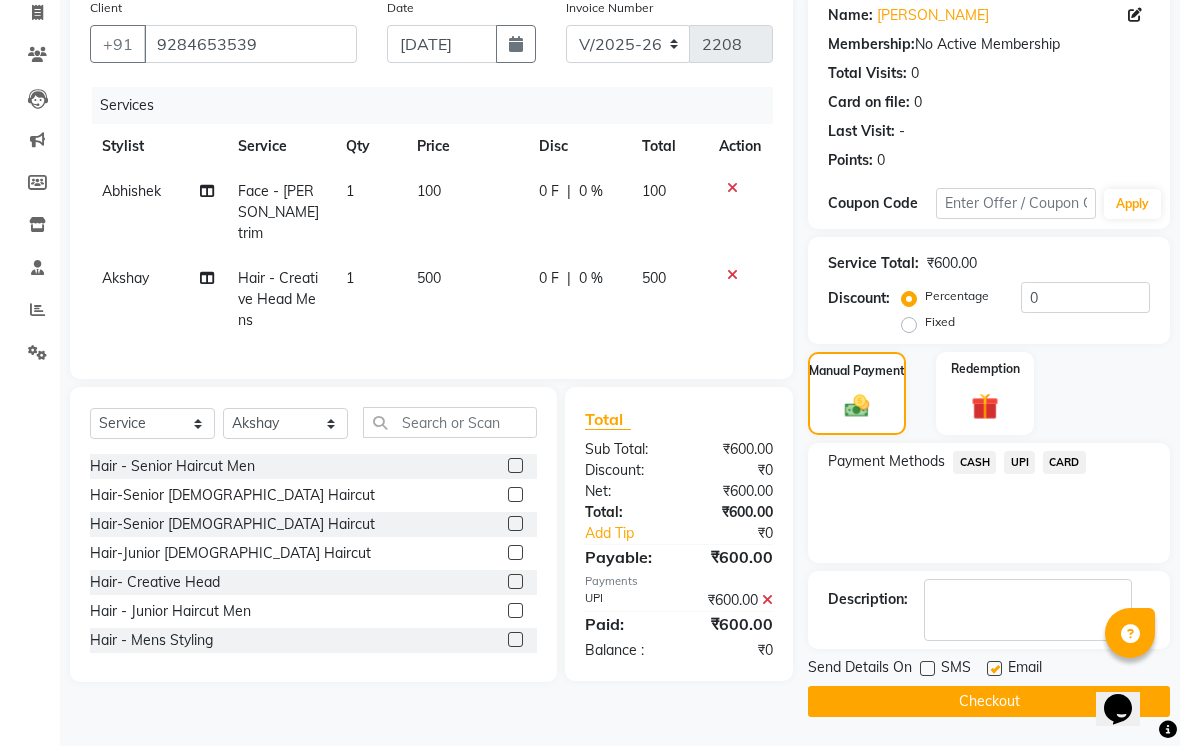 click 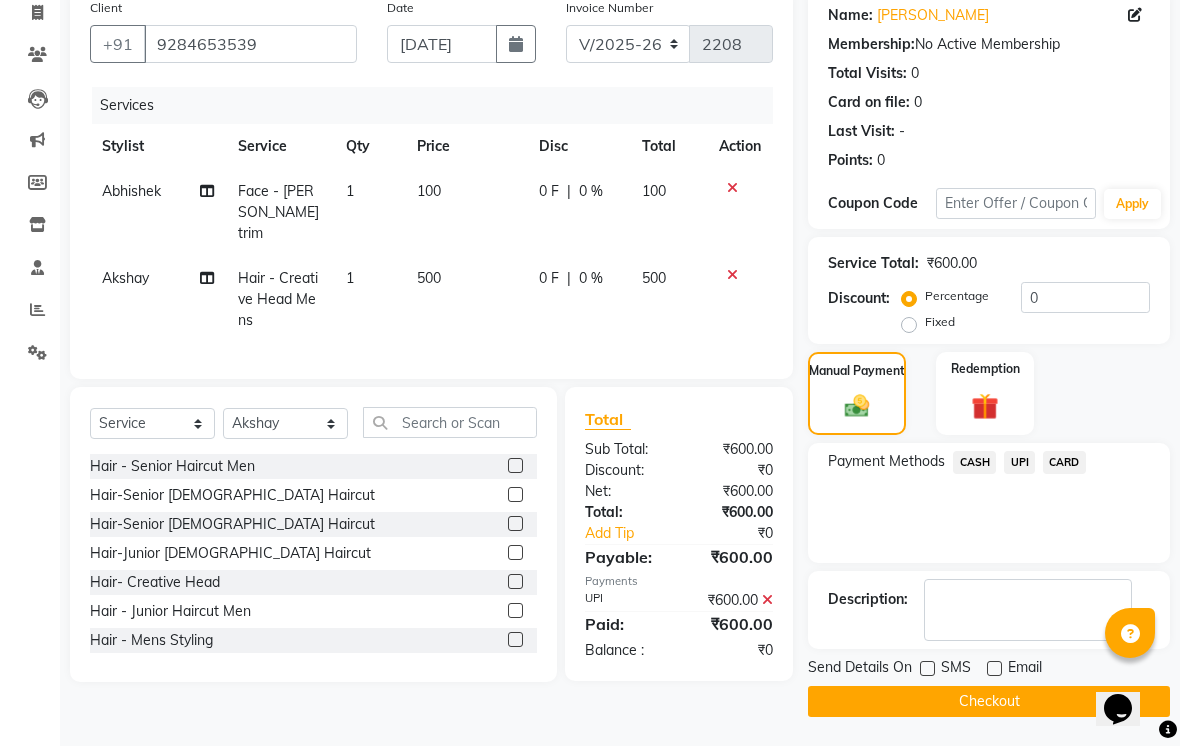 click on "Checkout" 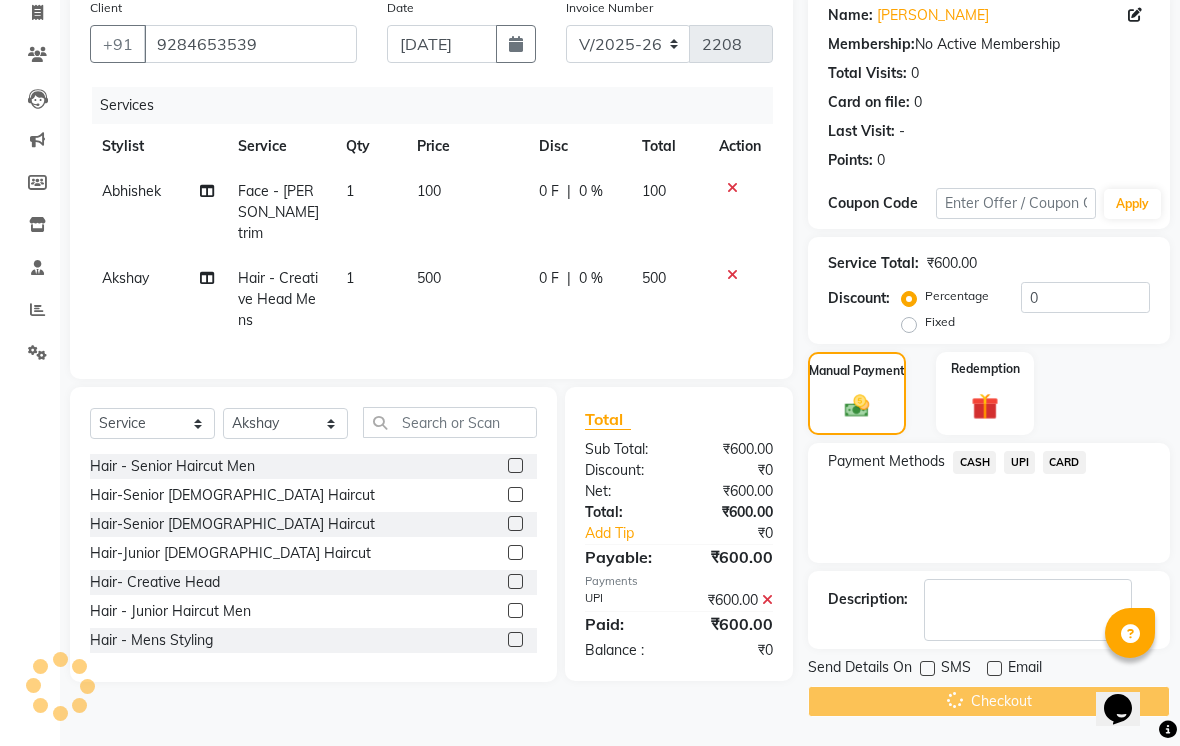 scroll, scrollTop: 0, scrollLeft: 0, axis: both 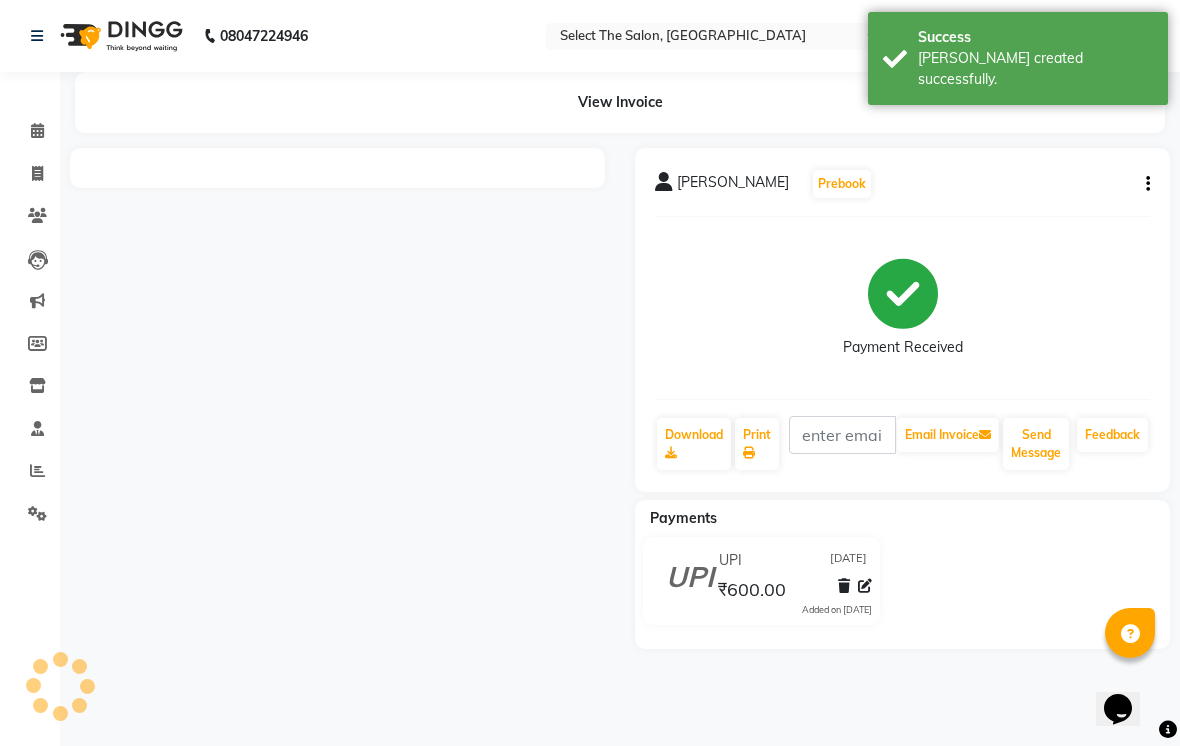 click on "Calendar" 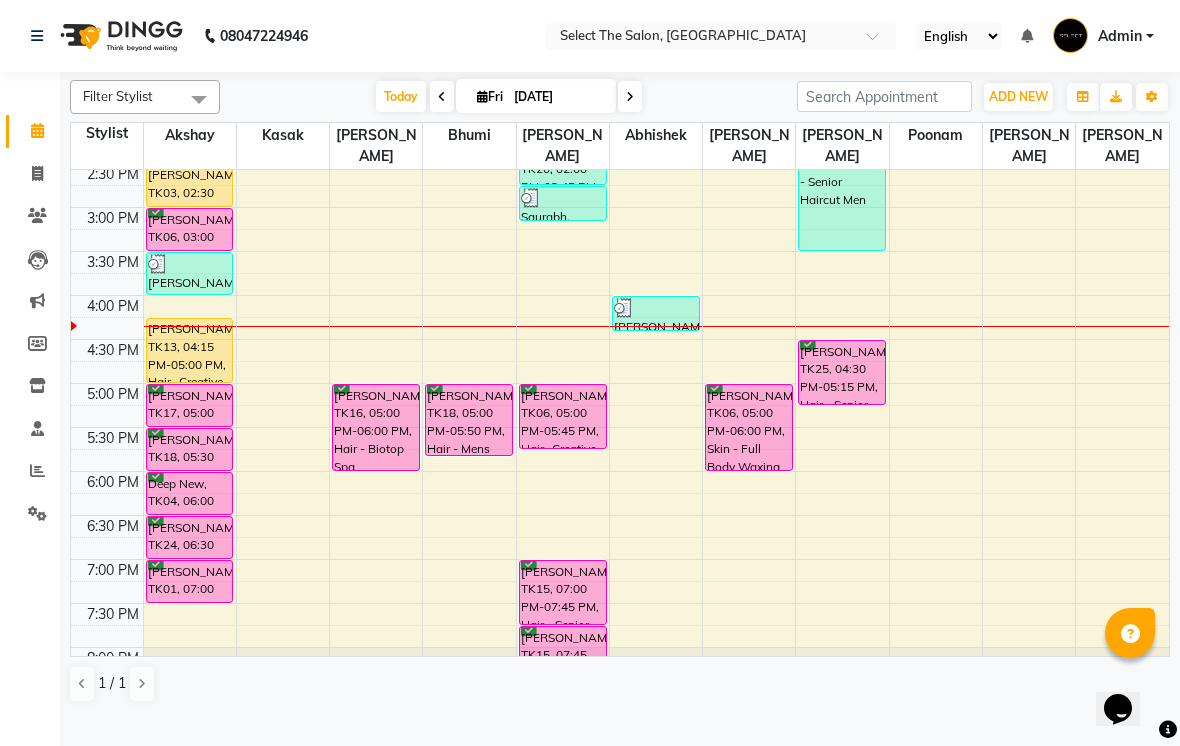 scroll, scrollTop: 577, scrollLeft: 0, axis: vertical 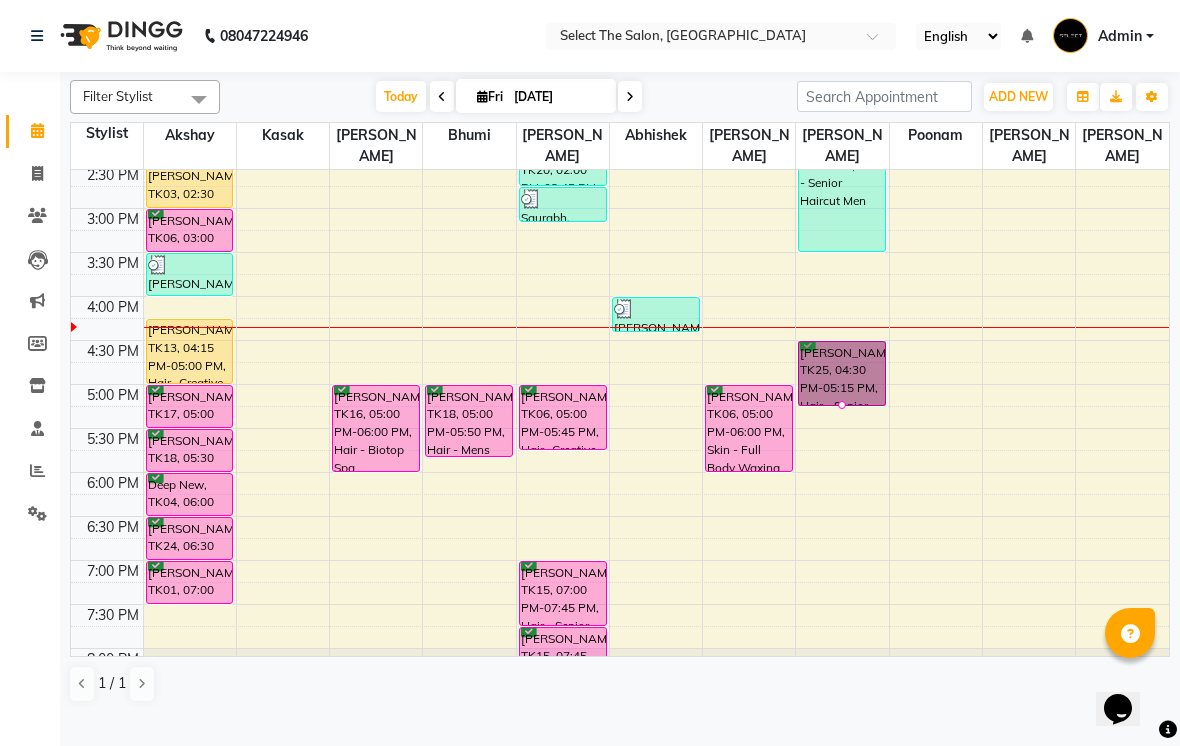 click at bounding box center (842, 405) 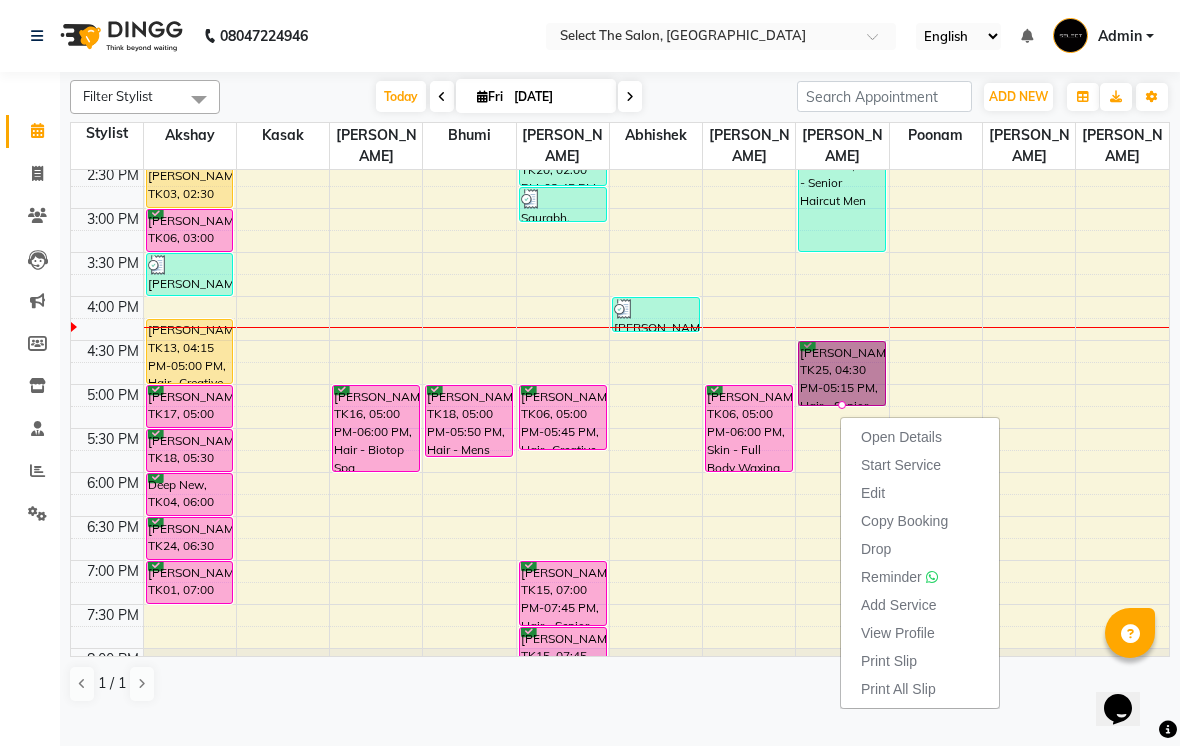 click on "Open Details" at bounding box center (920, 437) 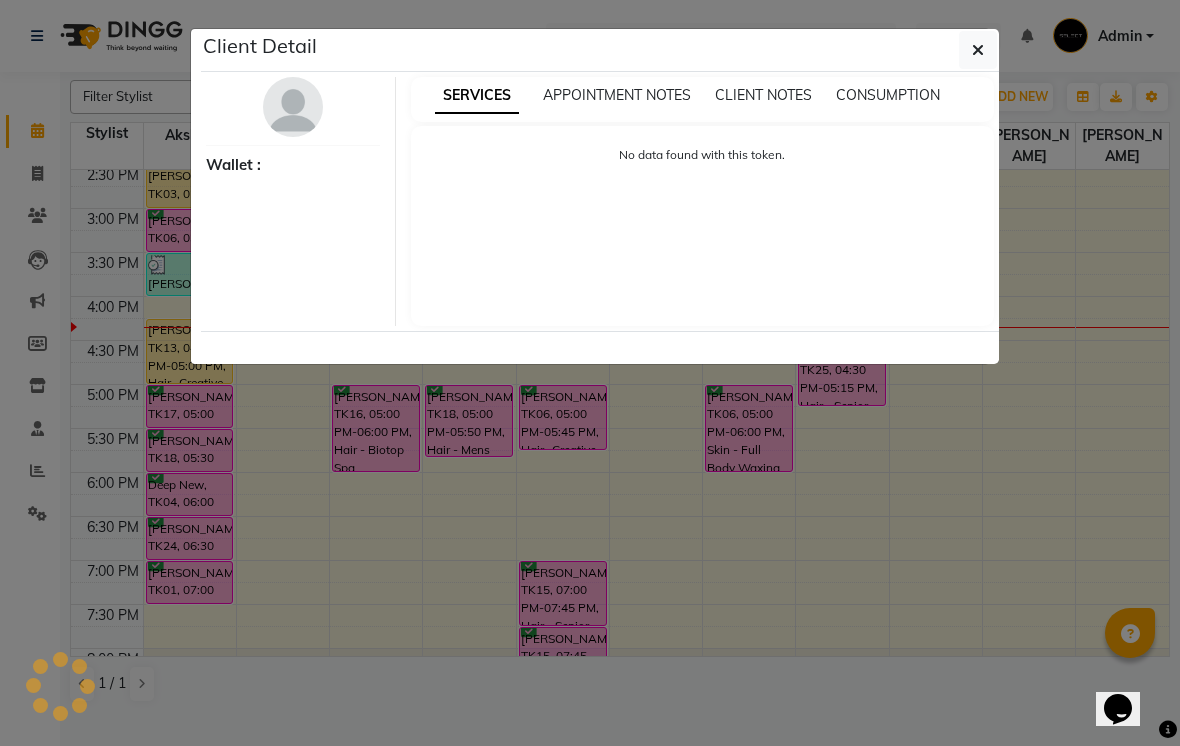 select on "6" 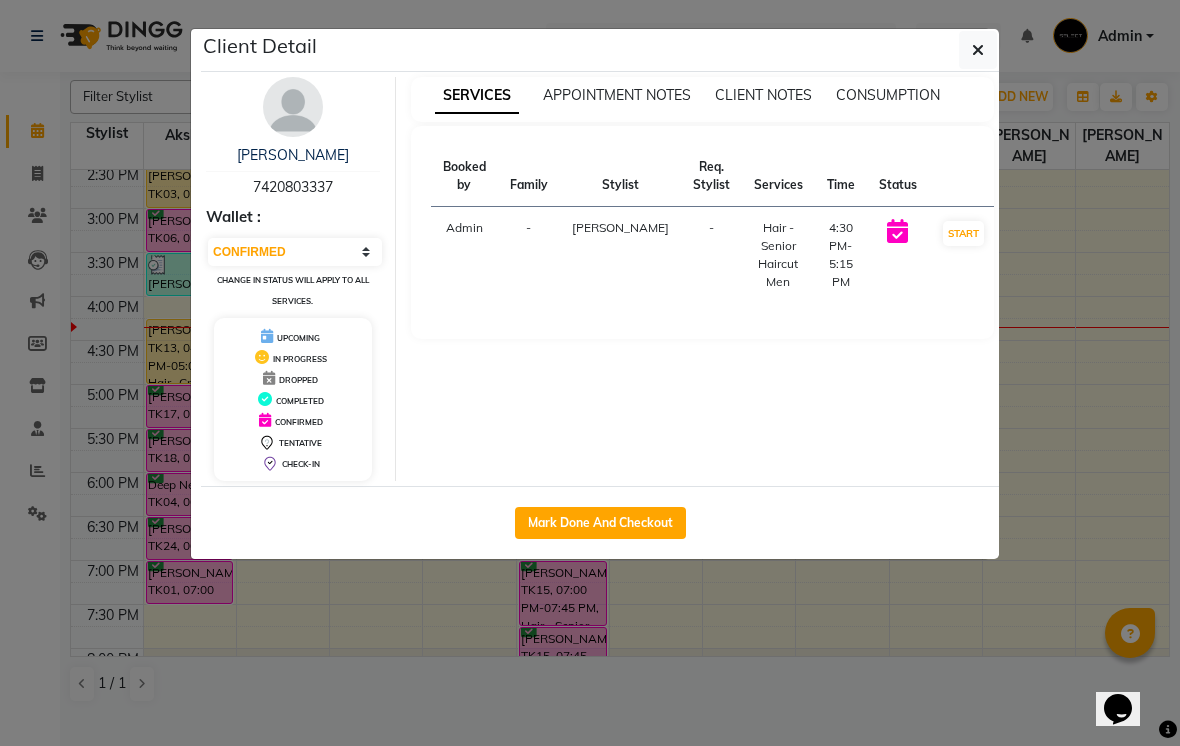 click at bounding box center (293, 107) 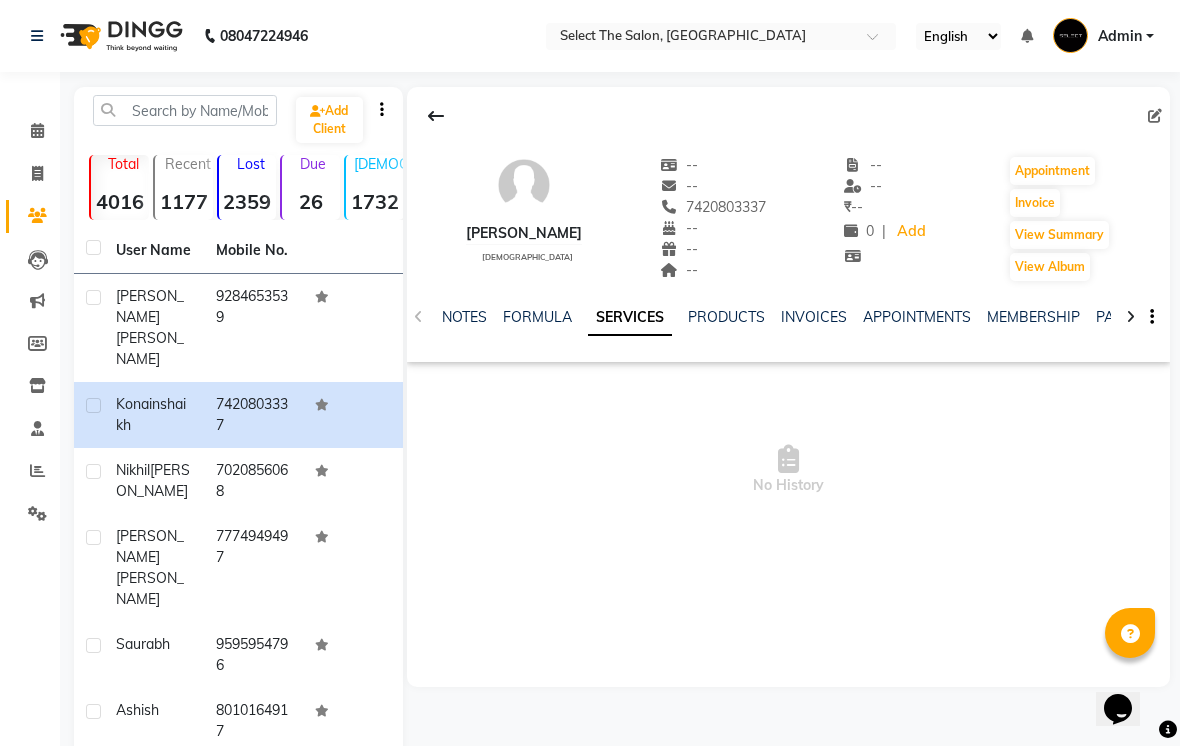 click 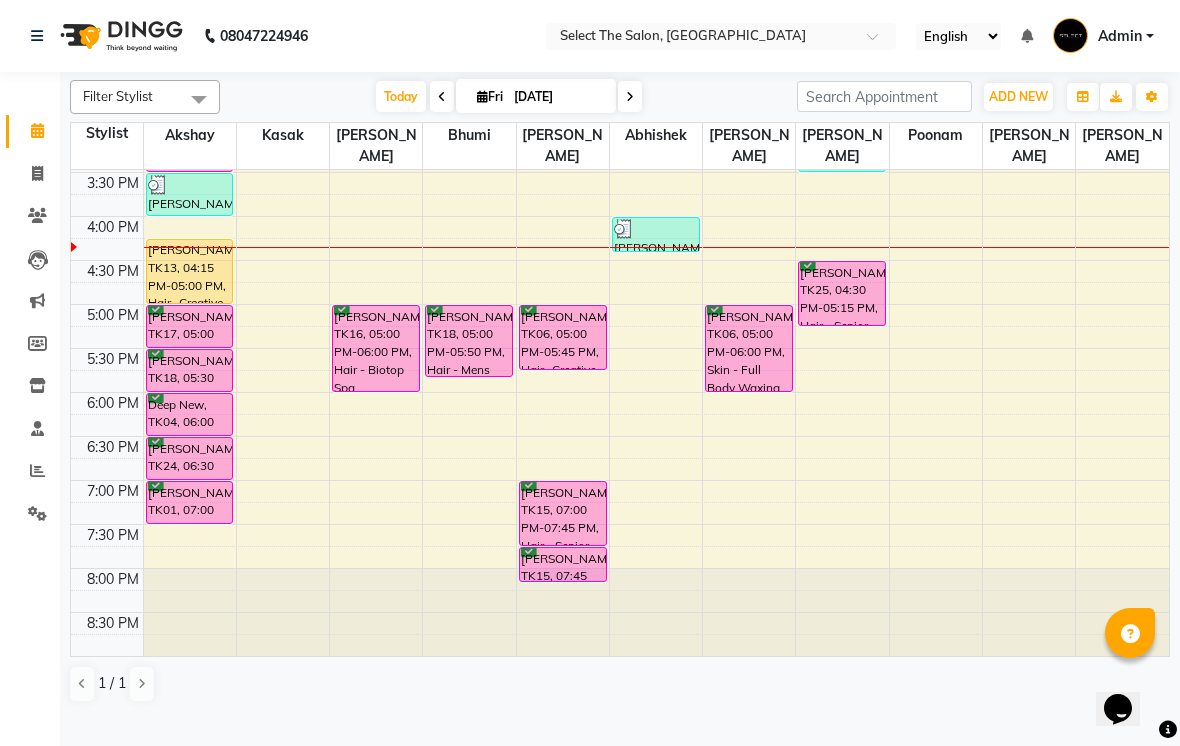 scroll, scrollTop: 657, scrollLeft: 0, axis: vertical 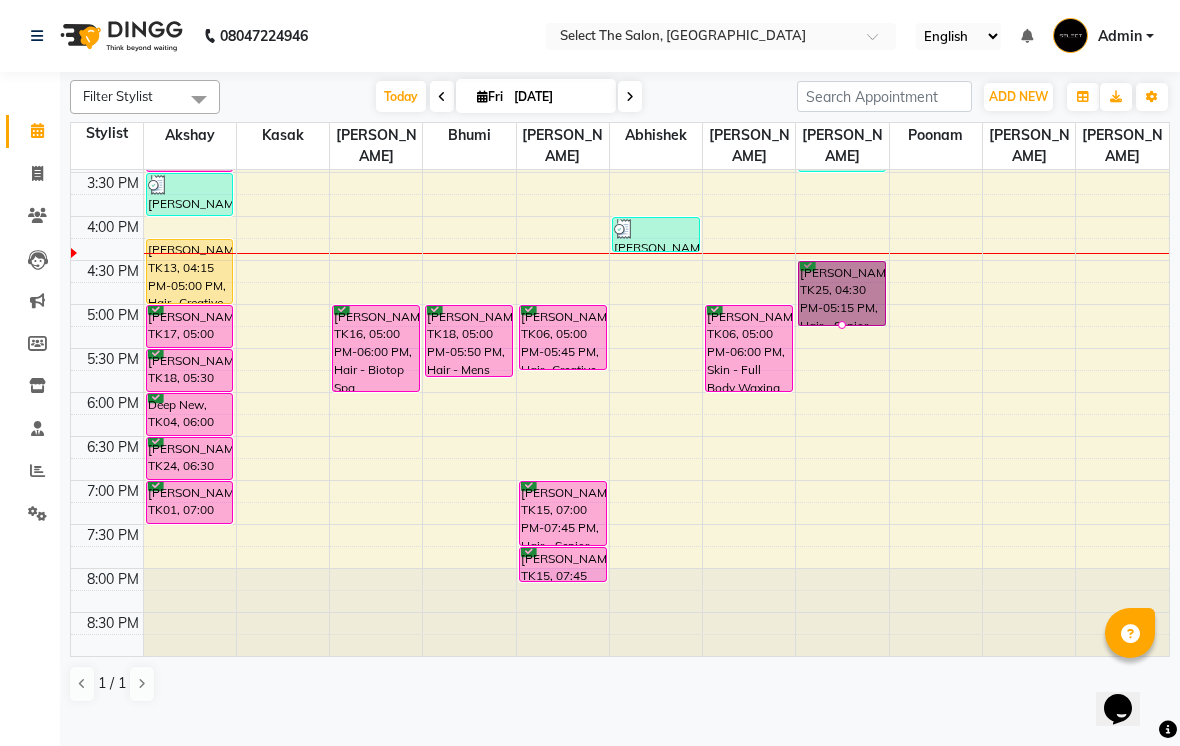 click at bounding box center [842, 325] 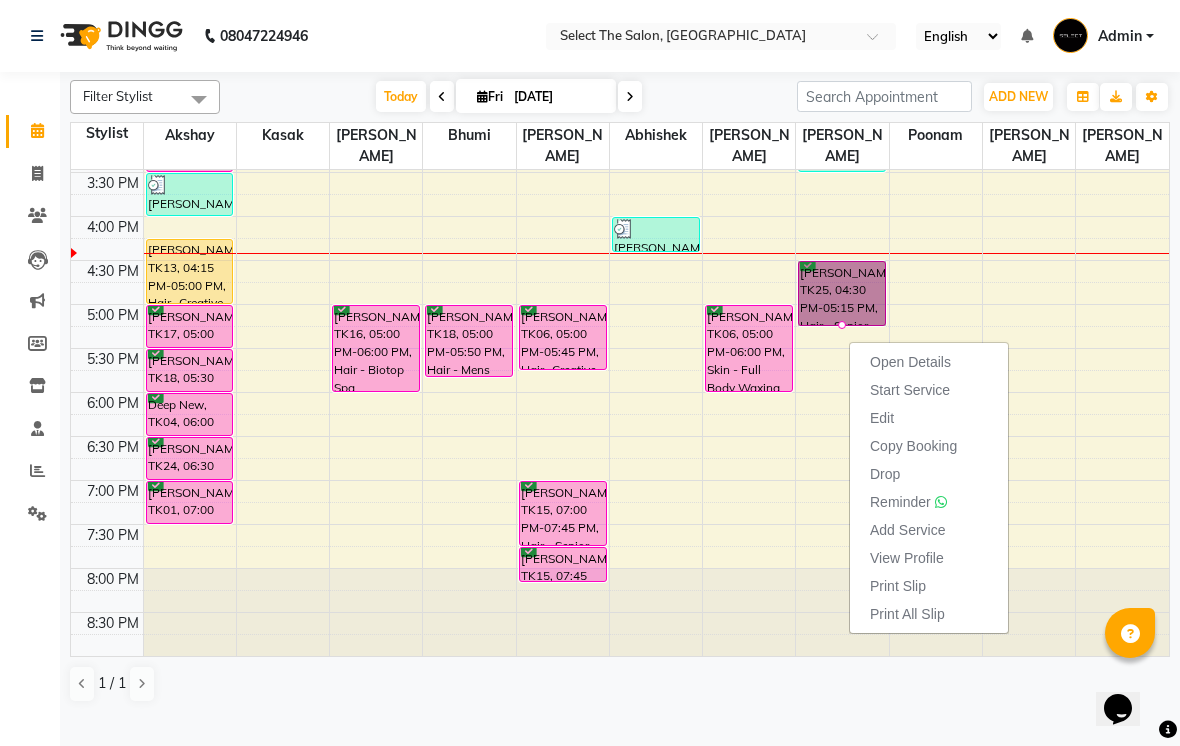 click on "Start Service" at bounding box center (910, 390) 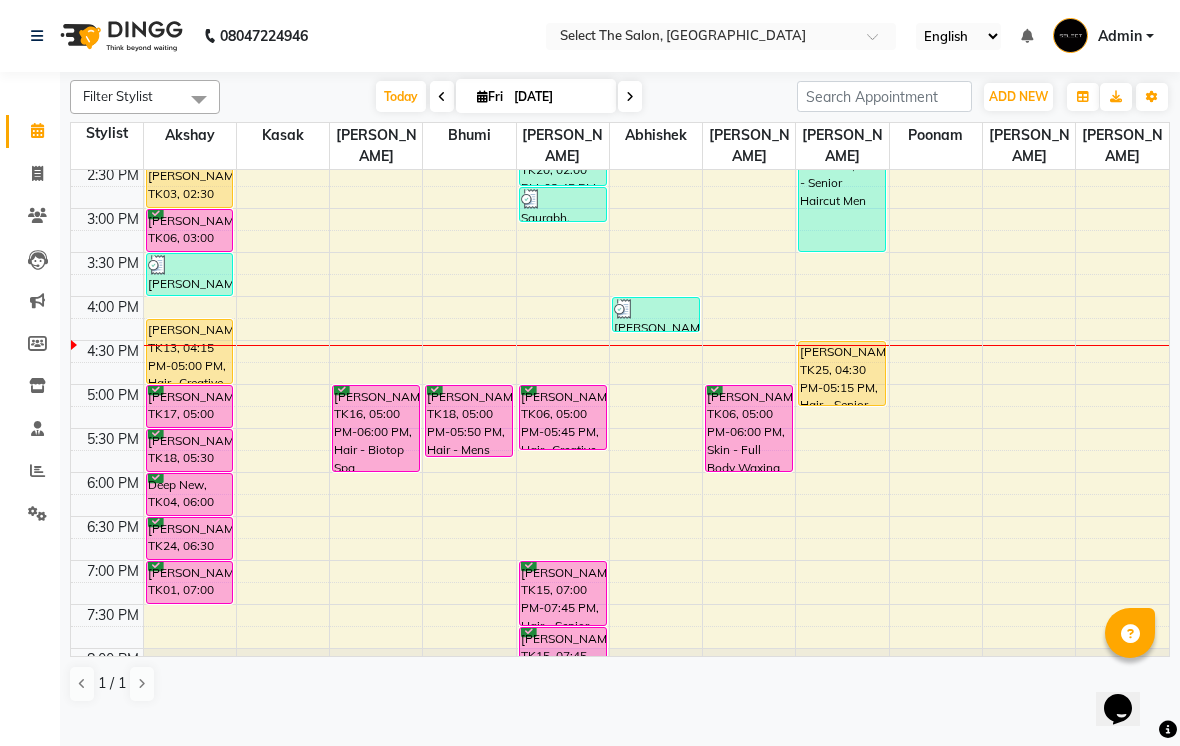 scroll, scrollTop: 578, scrollLeft: 0, axis: vertical 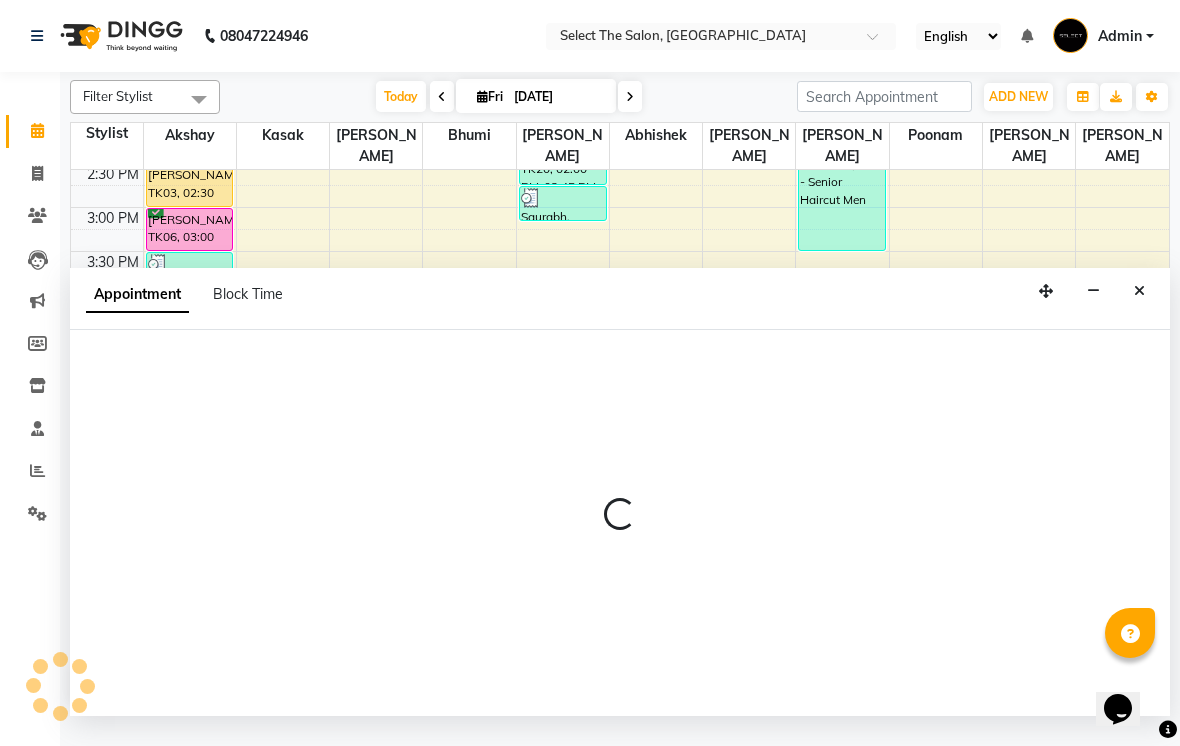 click on "Block Time" at bounding box center [248, 294] 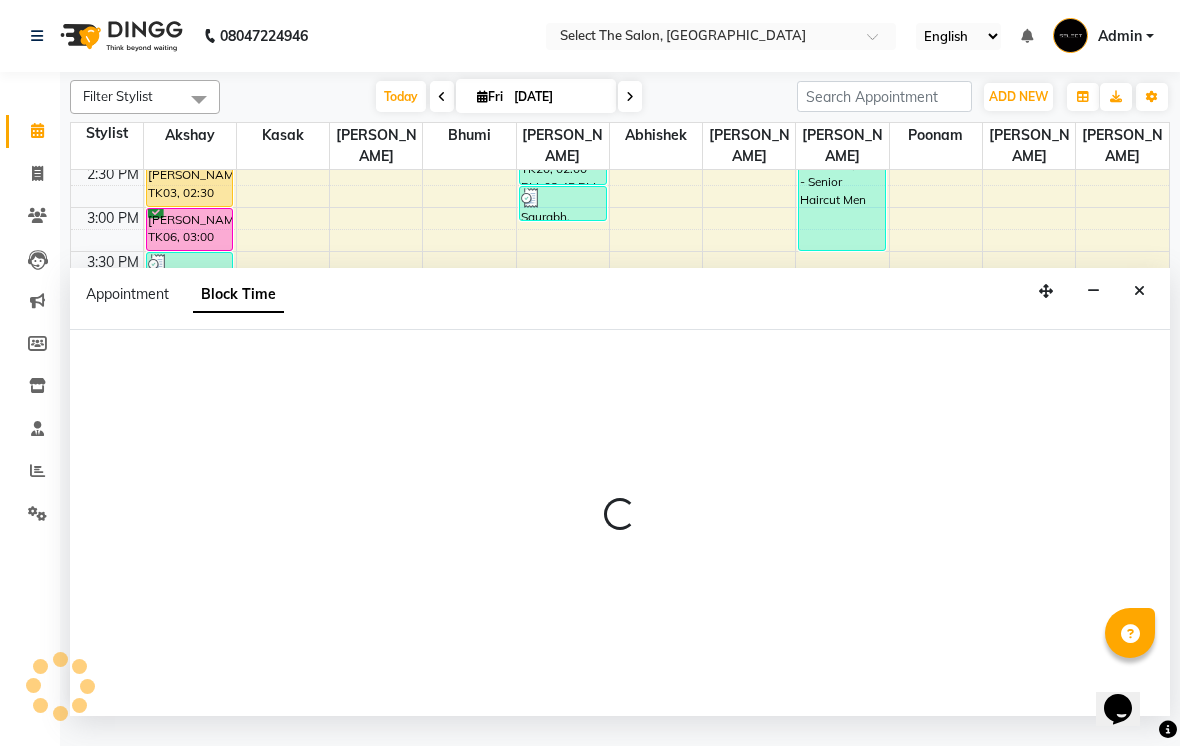 select on "81945" 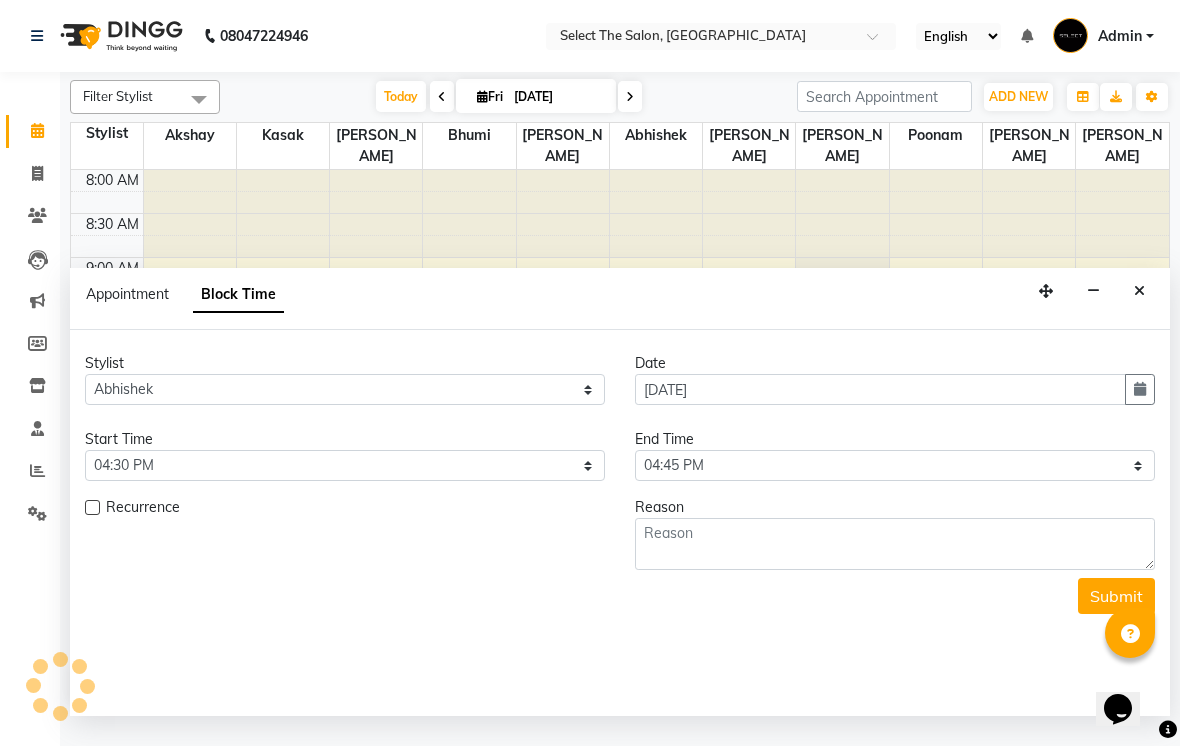 scroll, scrollTop: 657, scrollLeft: 0, axis: vertical 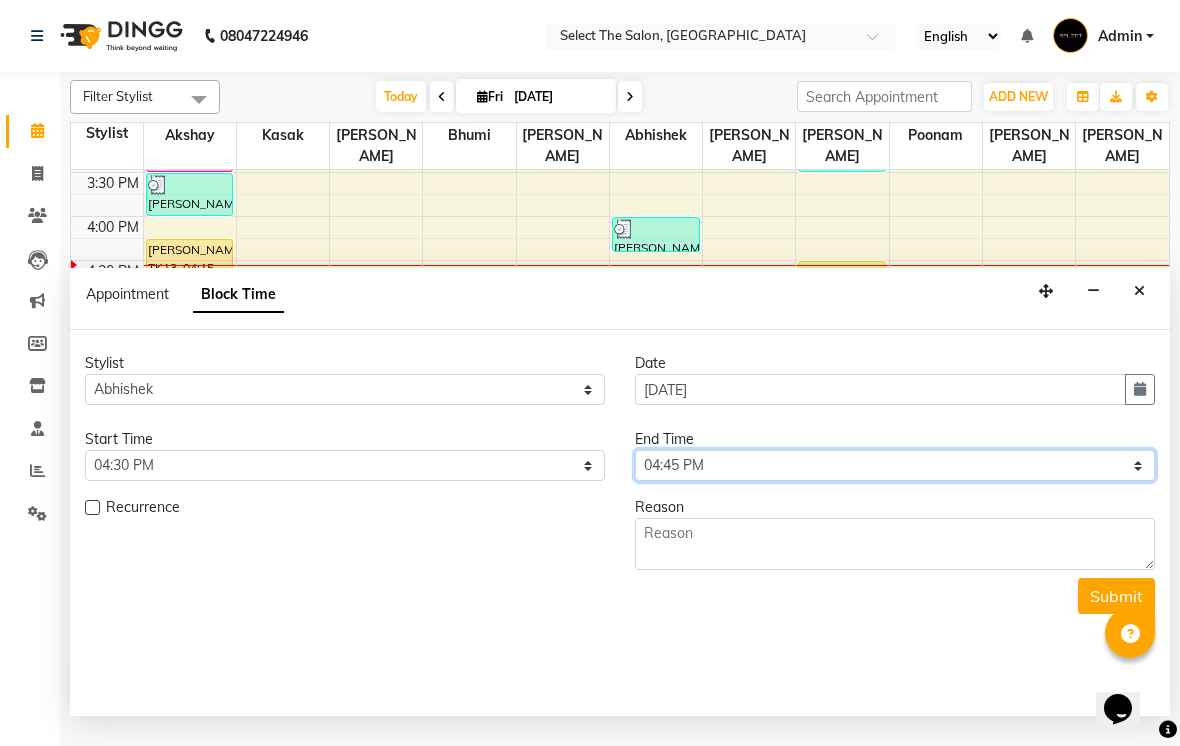 click on "Select 09:00 AM 09:15 AM 09:30 AM 09:45 AM 10:00 AM 10:15 AM 10:30 AM 10:45 AM 11:00 AM 11:15 AM 11:30 AM 11:45 AM 12:00 PM 12:15 PM 12:30 PM 12:45 PM 01:00 PM 01:15 PM 01:30 PM 01:45 PM 02:00 PM 02:15 PM 02:30 PM 02:45 PM 03:00 PM 03:15 PM 03:30 PM 03:45 PM 04:00 PM 04:15 PM 04:30 PM 04:45 PM 05:00 PM 05:15 PM 05:30 PM 05:45 PM 06:00 PM 06:15 PM 06:30 PM 06:45 PM 07:00 PM 07:15 PM 07:30 PM 07:45 PM 08:00 PM" at bounding box center [895, 465] 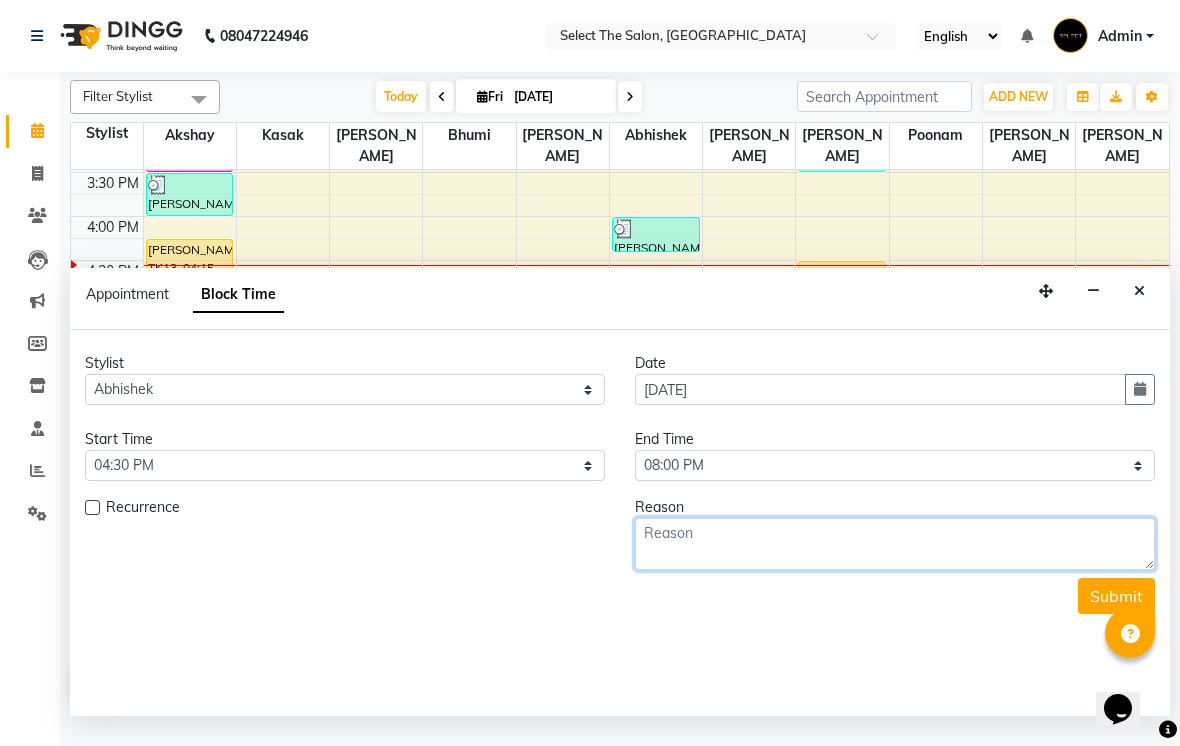 click at bounding box center (895, 544) 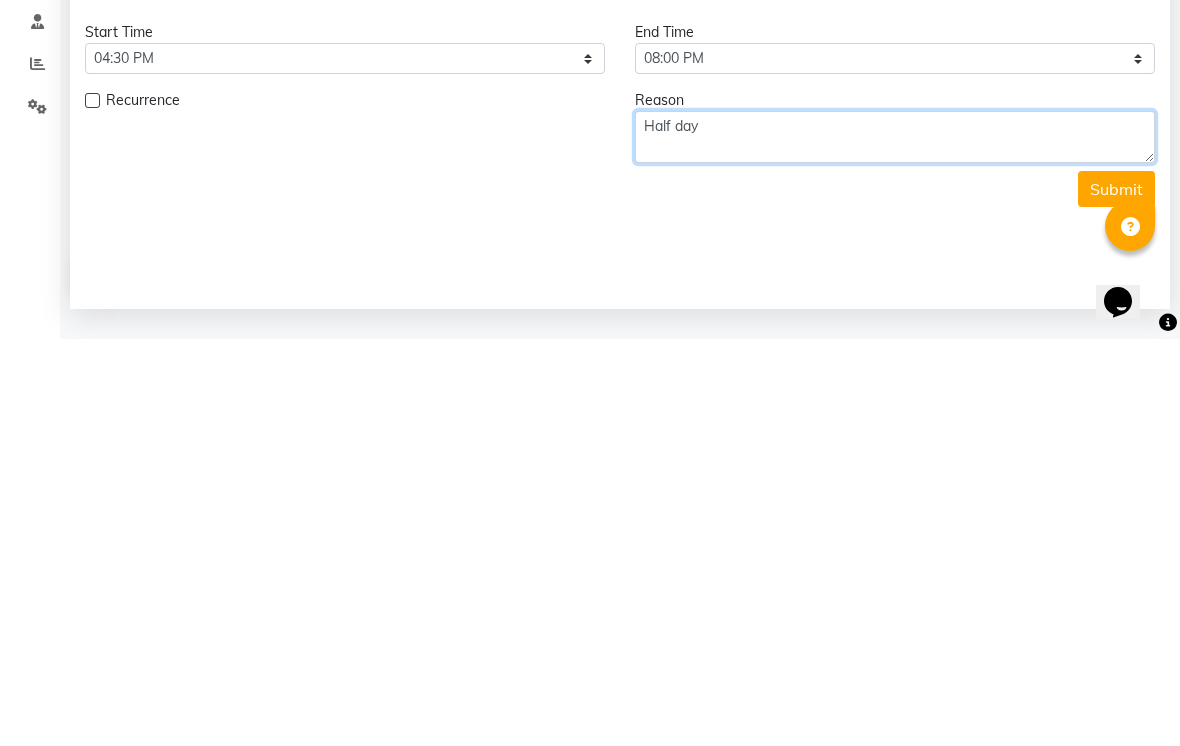 type on "Half day" 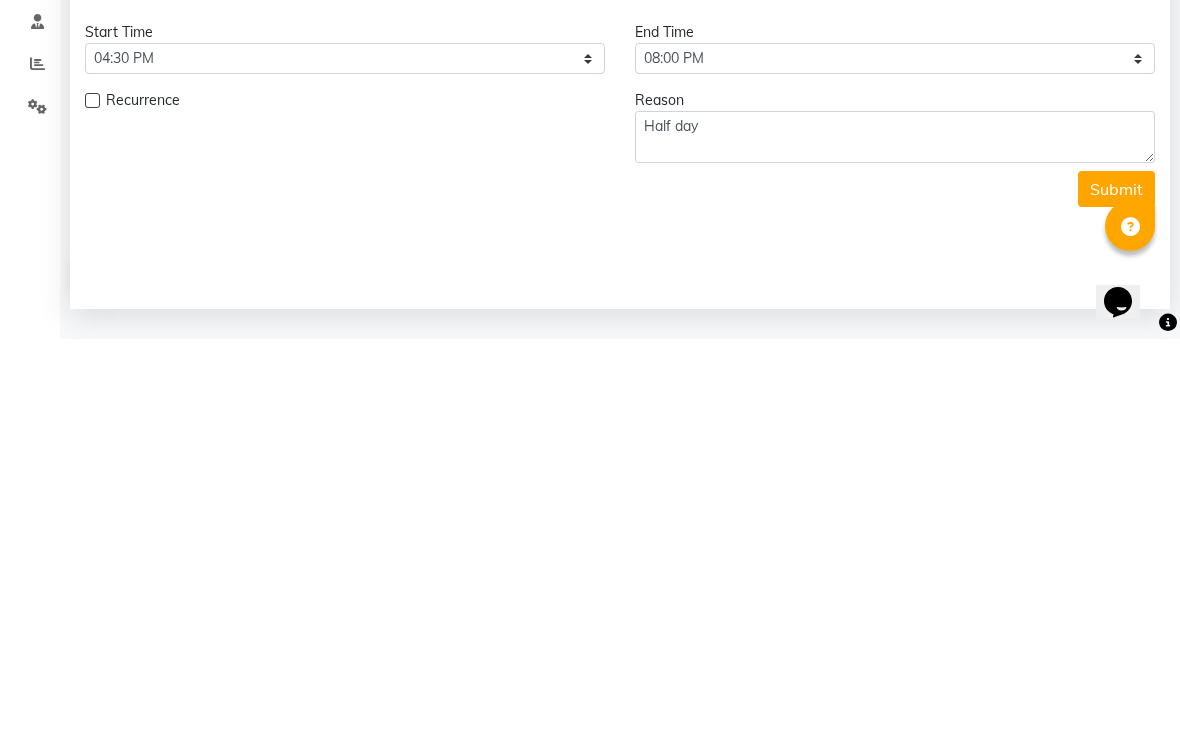 click on "Submit" at bounding box center [1116, 596] 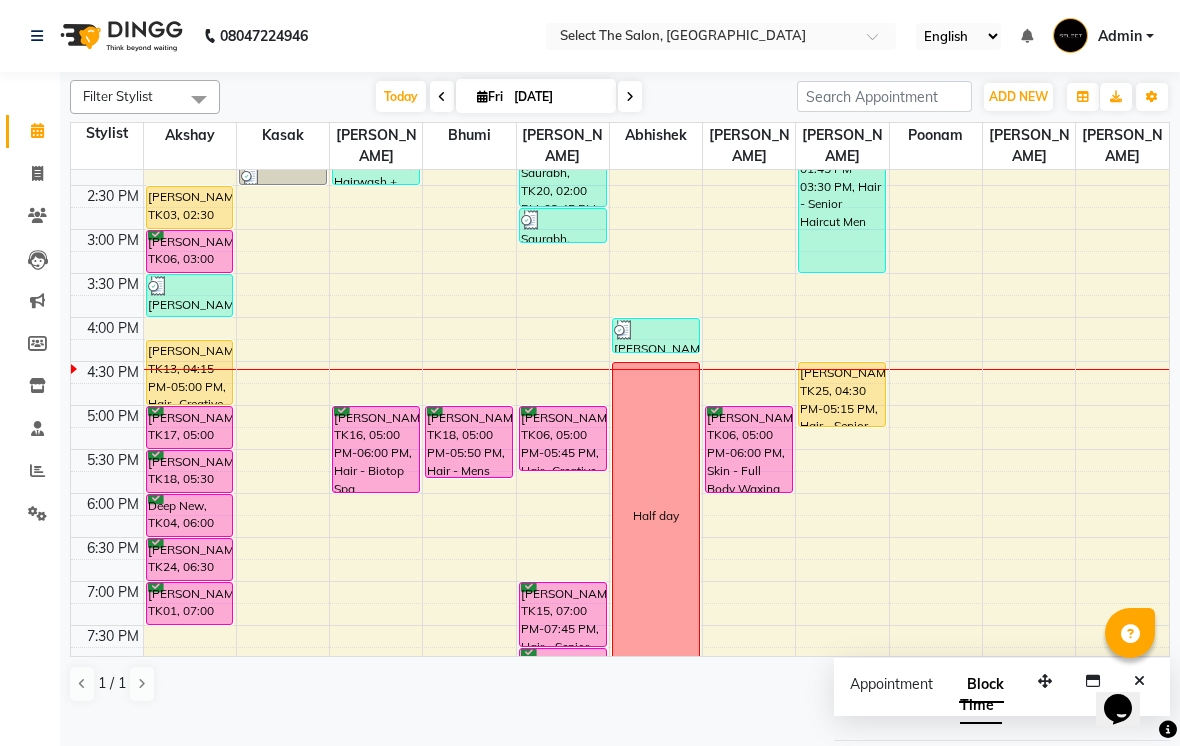 scroll, scrollTop: 546, scrollLeft: 0, axis: vertical 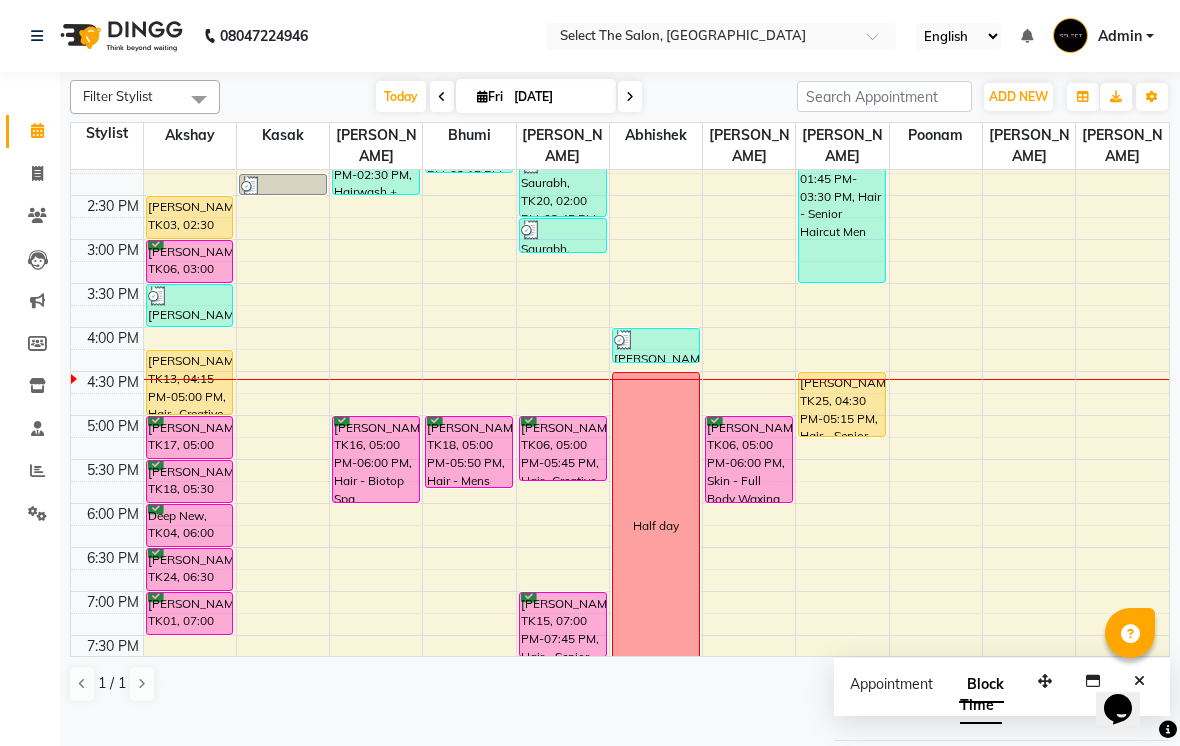 click 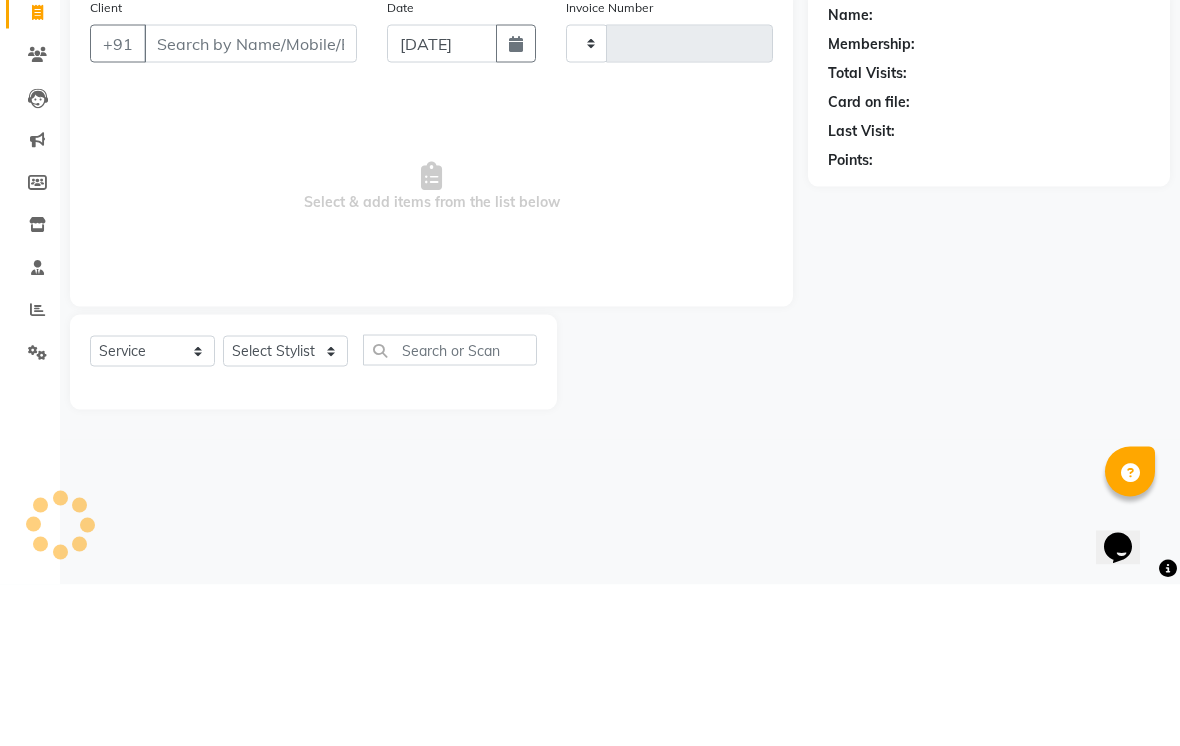type on "2209" 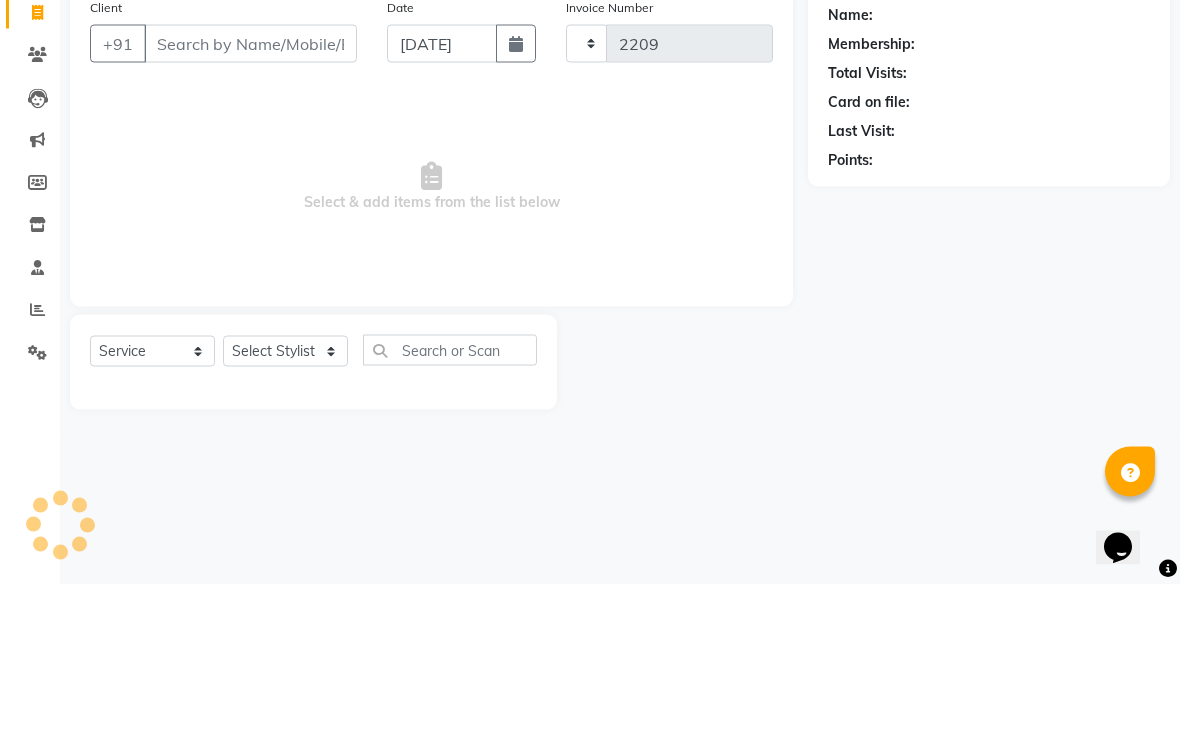 select on "4969" 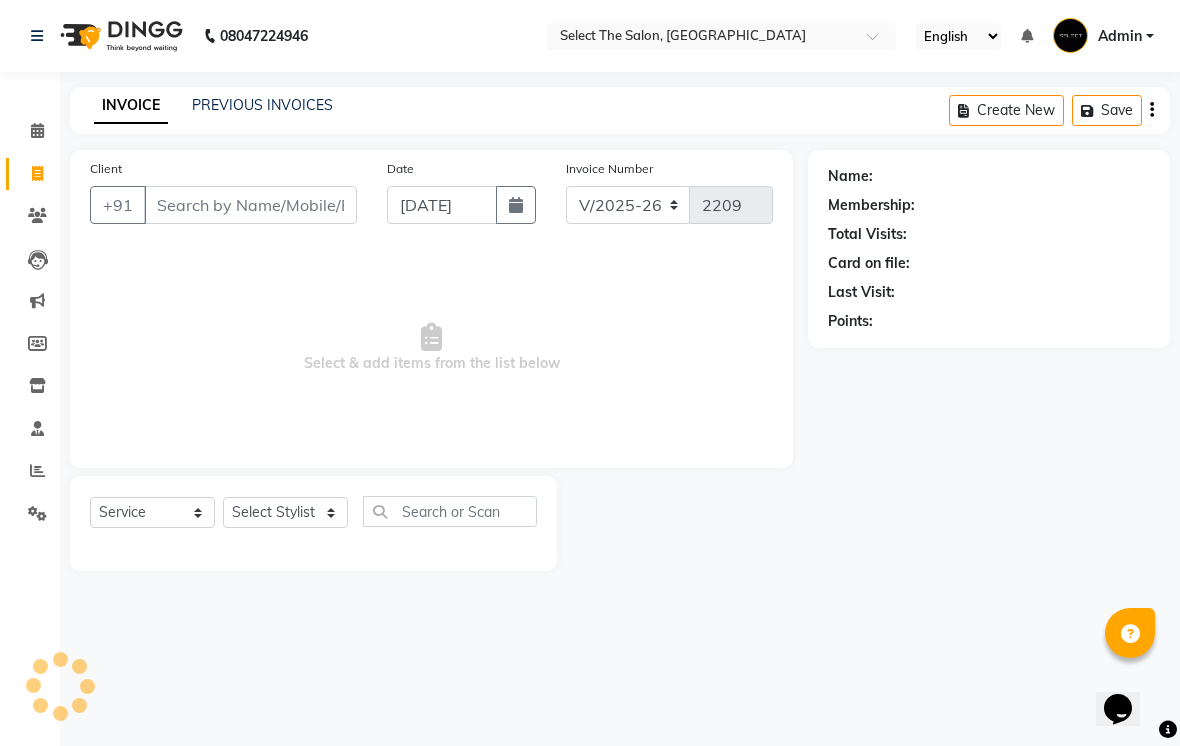 click on "Client" at bounding box center [250, 205] 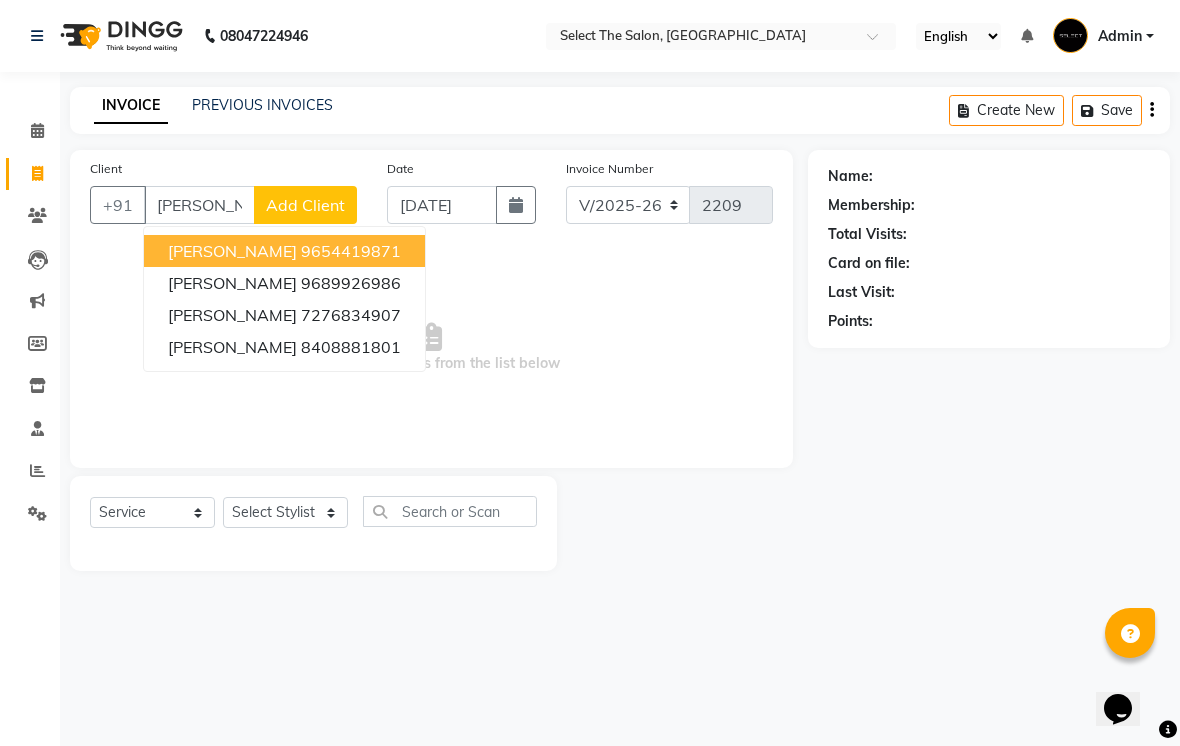 click on "9689926986" at bounding box center [351, 283] 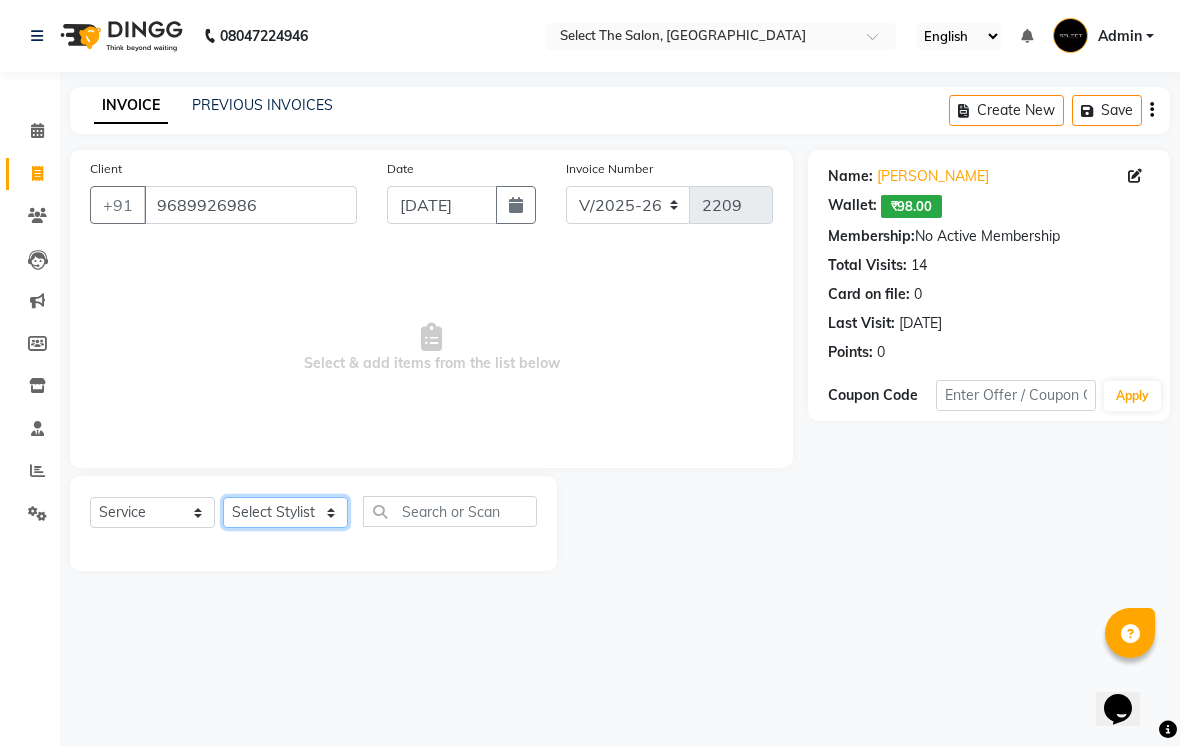 click on "Select Stylist [PERSON_NAME]  Bhumi  [PERSON_NAME] [PERSON_NAME]  Sachin [PERSON_NAME]  [PERSON_NAME] [PERSON_NAME]" 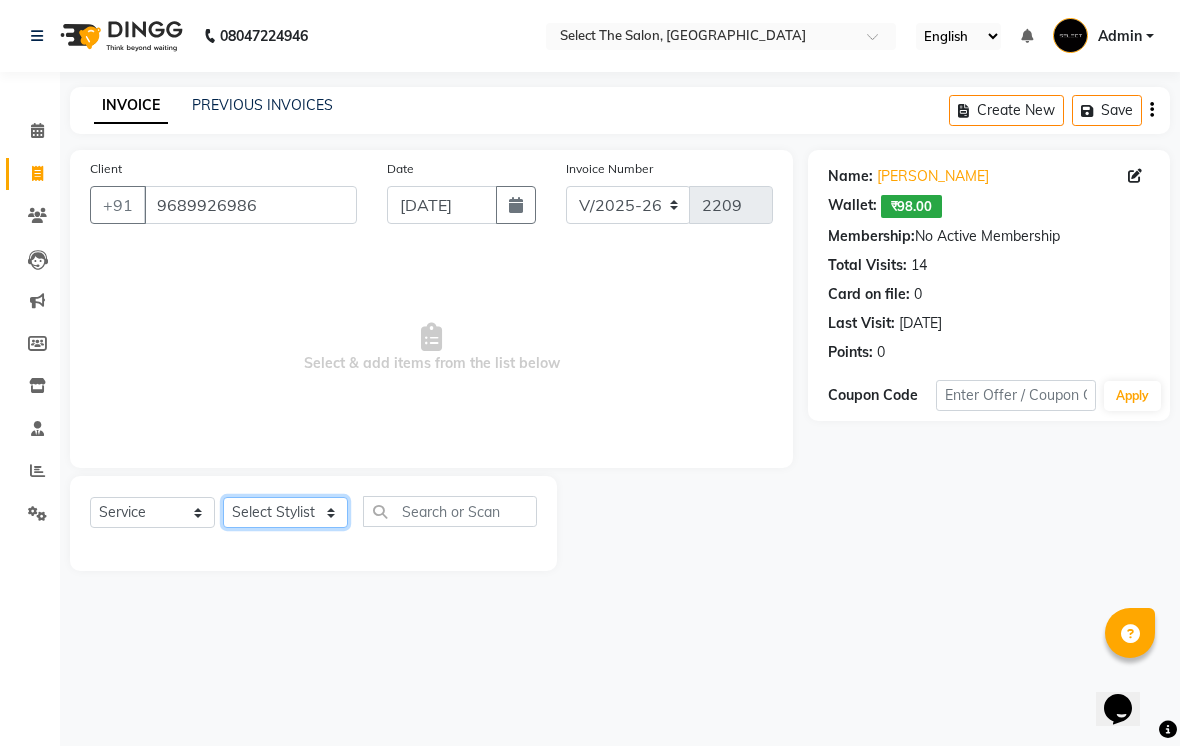 select on "58559" 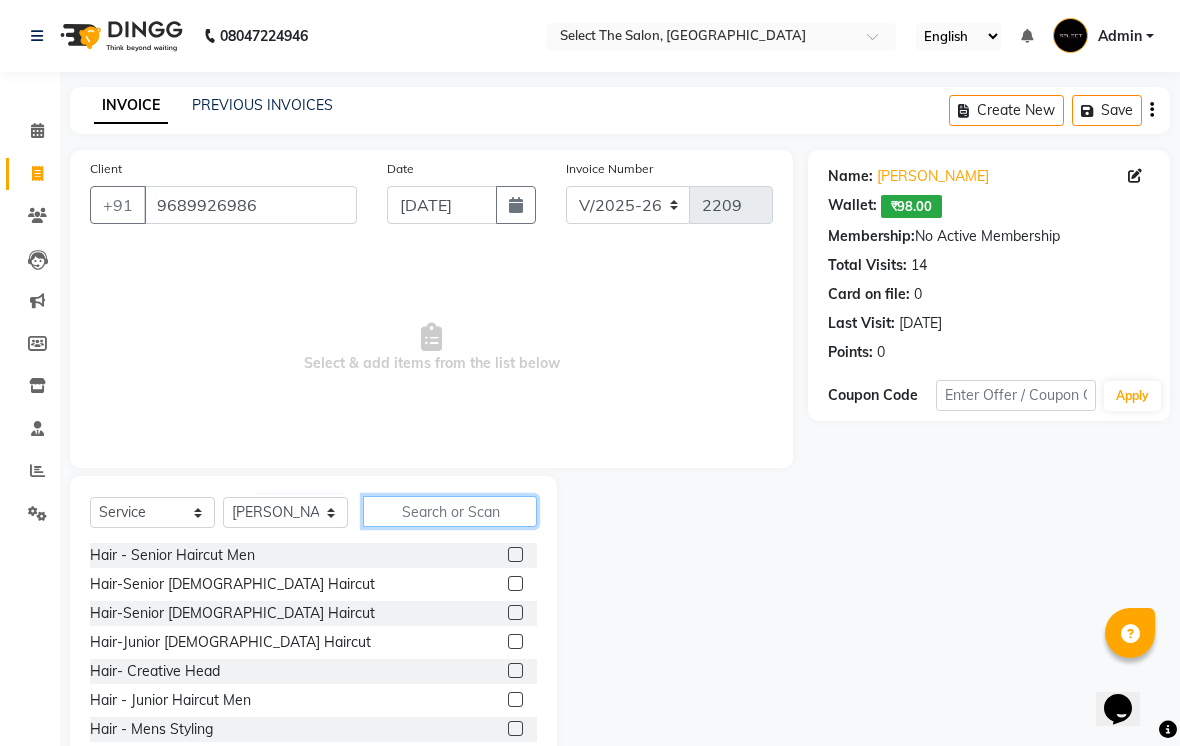 click 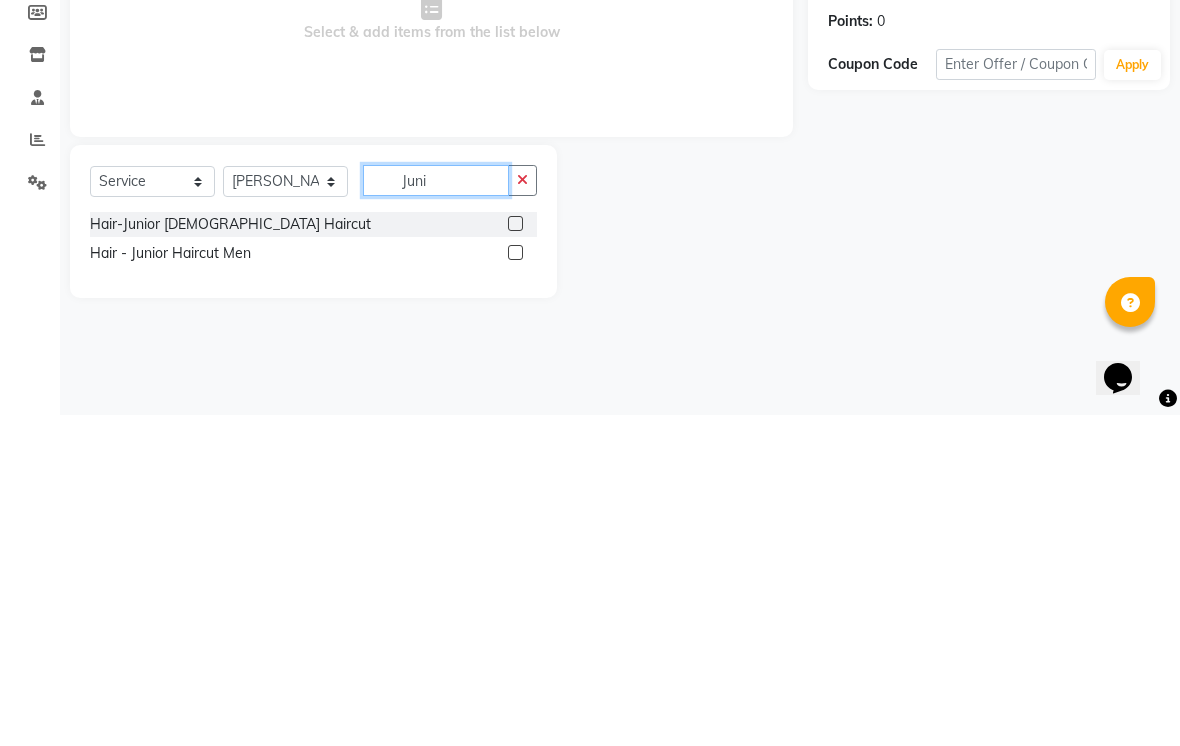 type on "Juni" 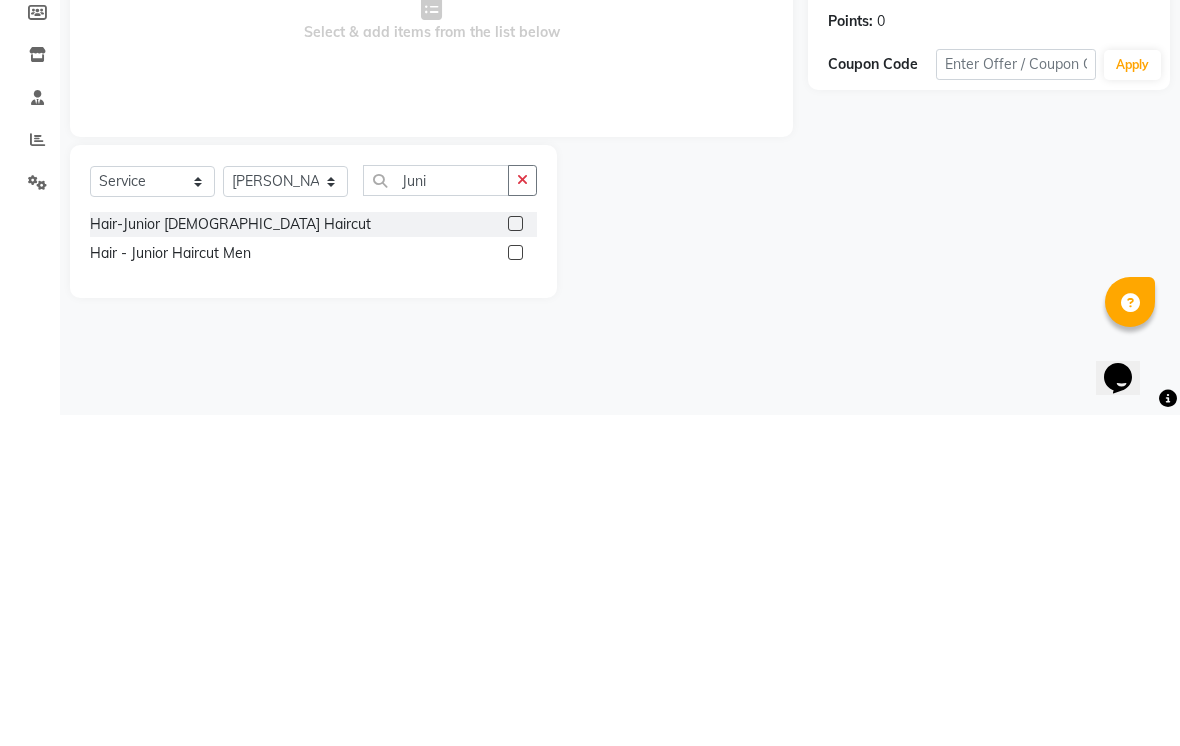 click 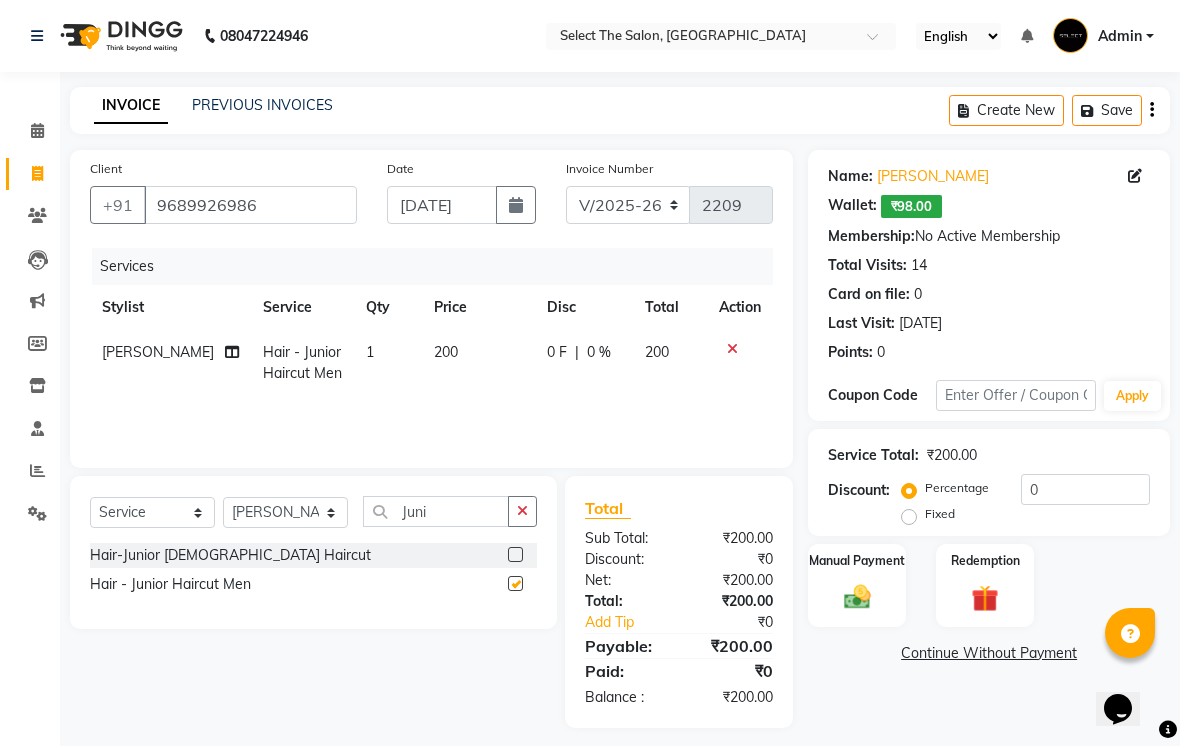 checkbox on "false" 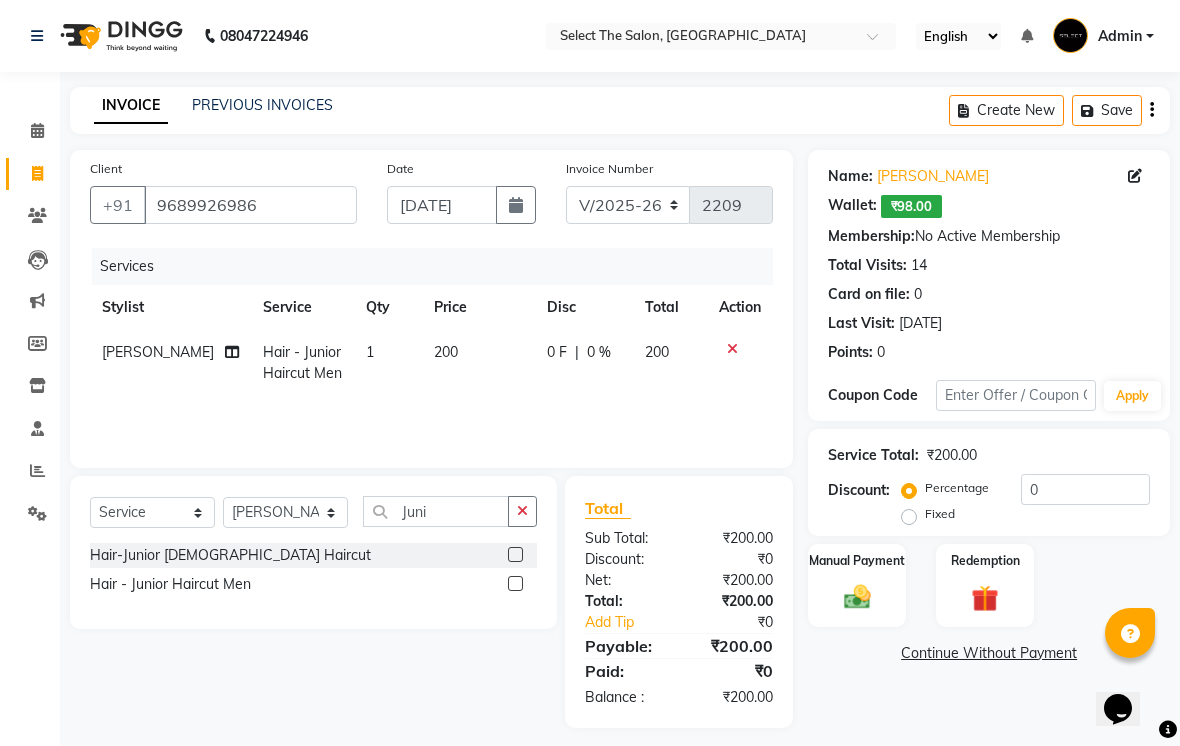 click 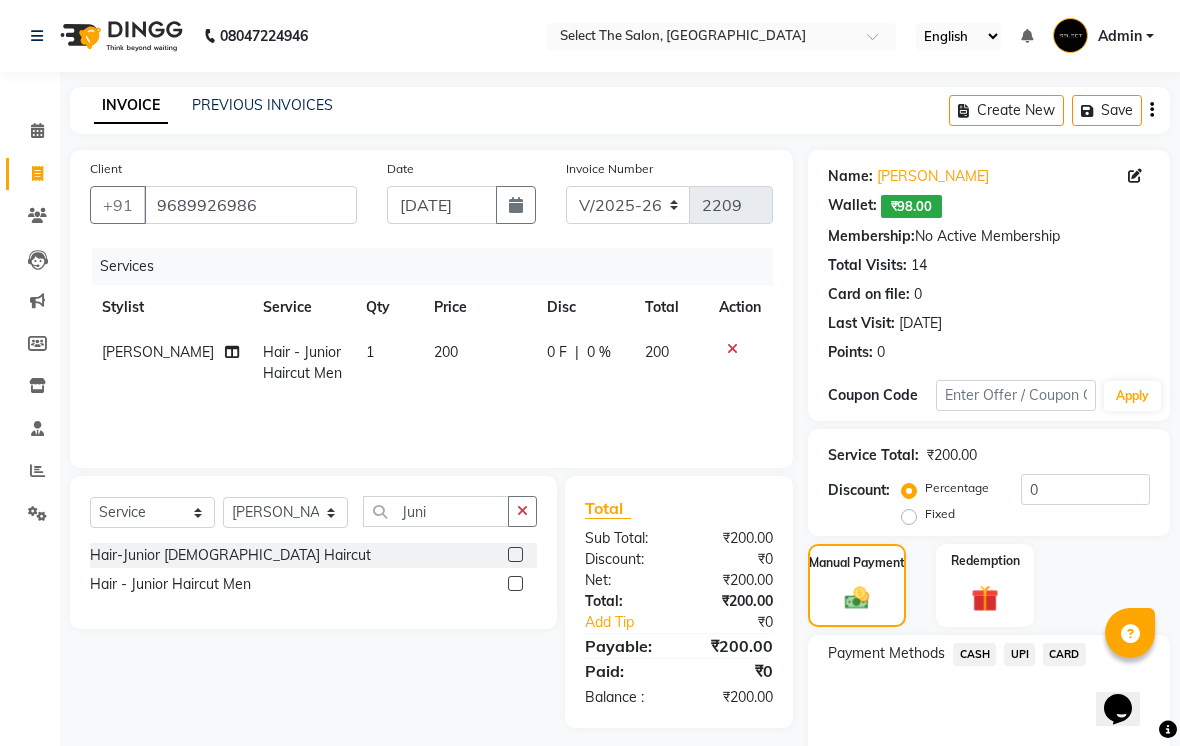 click on "UPI" 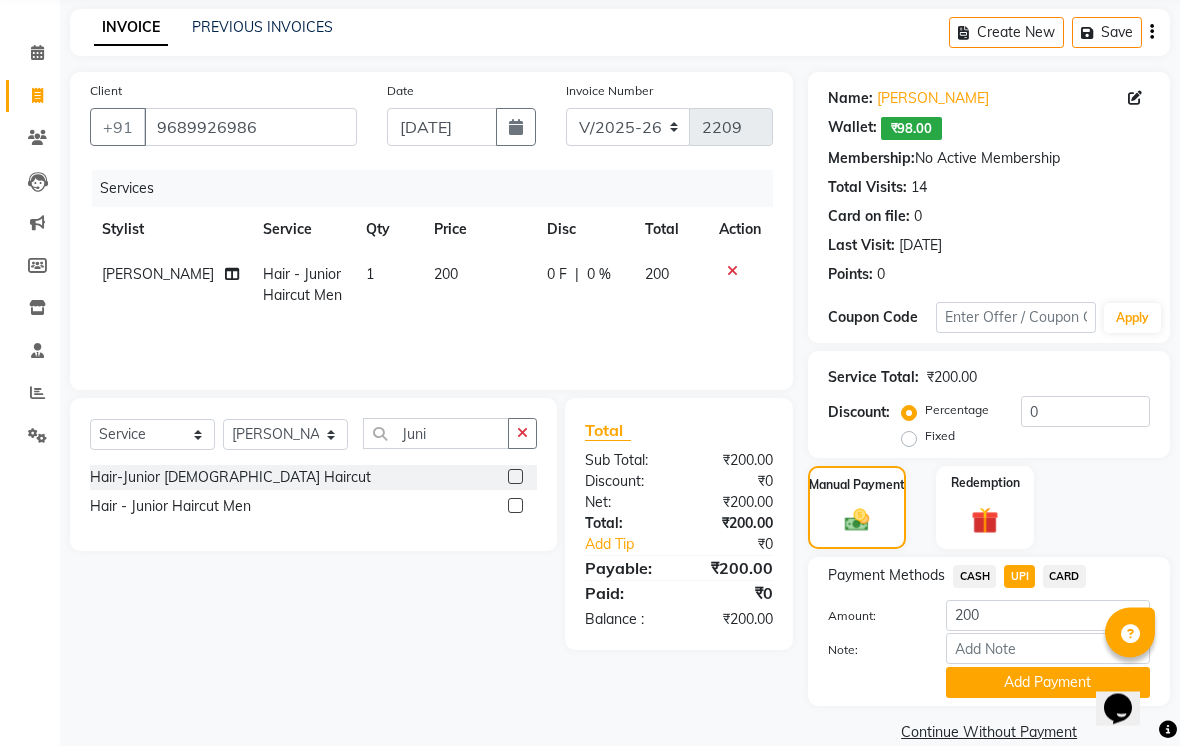 scroll, scrollTop: 78, scrollLeft: 0, axis: vertical 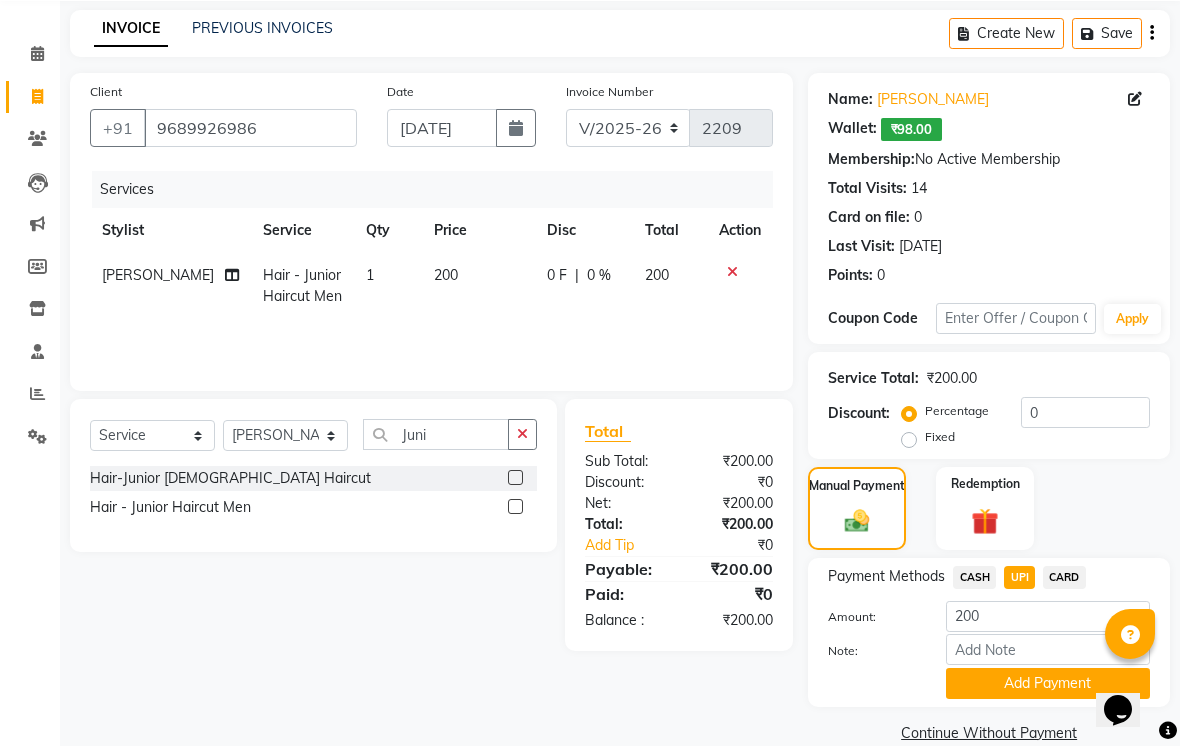 click on "Add Payment" 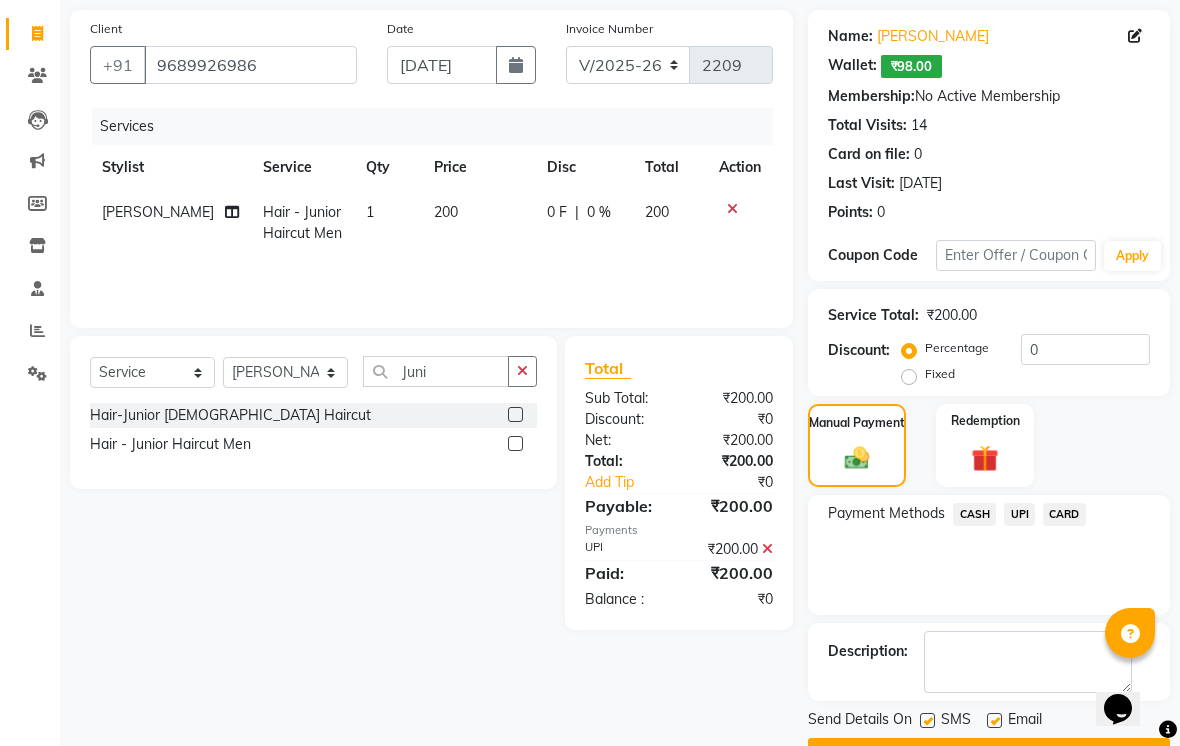 scroll, scrollTop: 192, scrollLeft: 0, axis: vertical 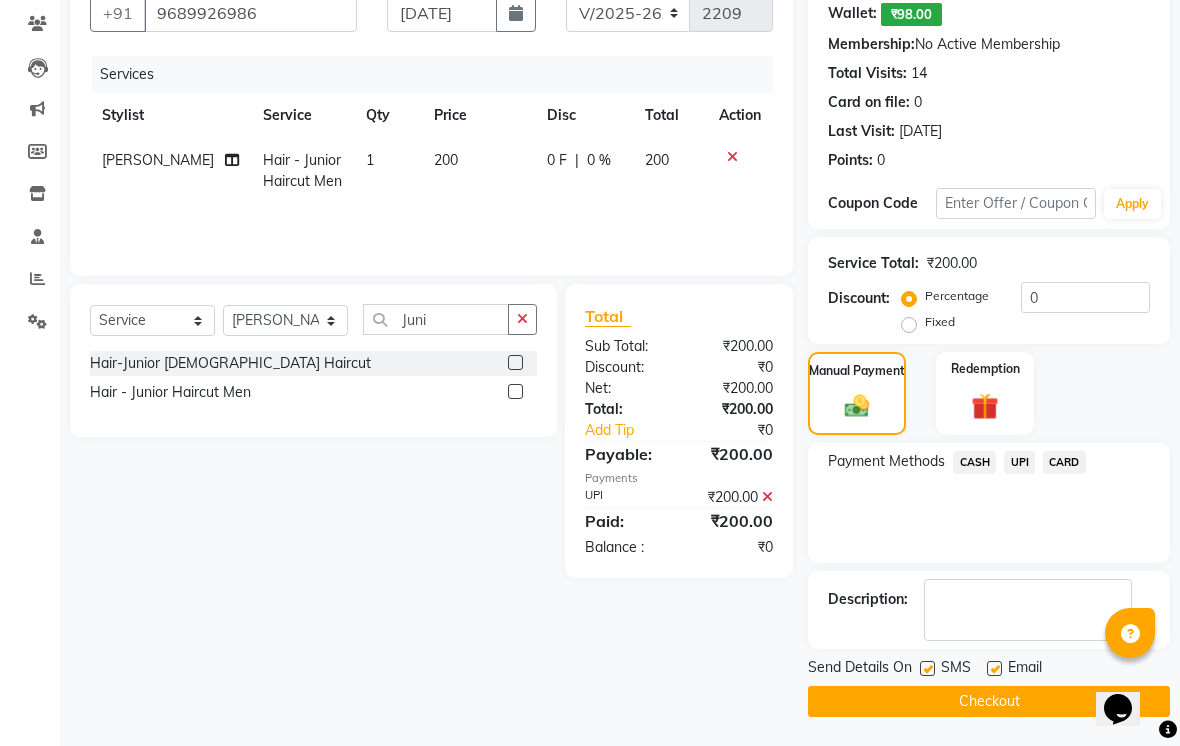 click 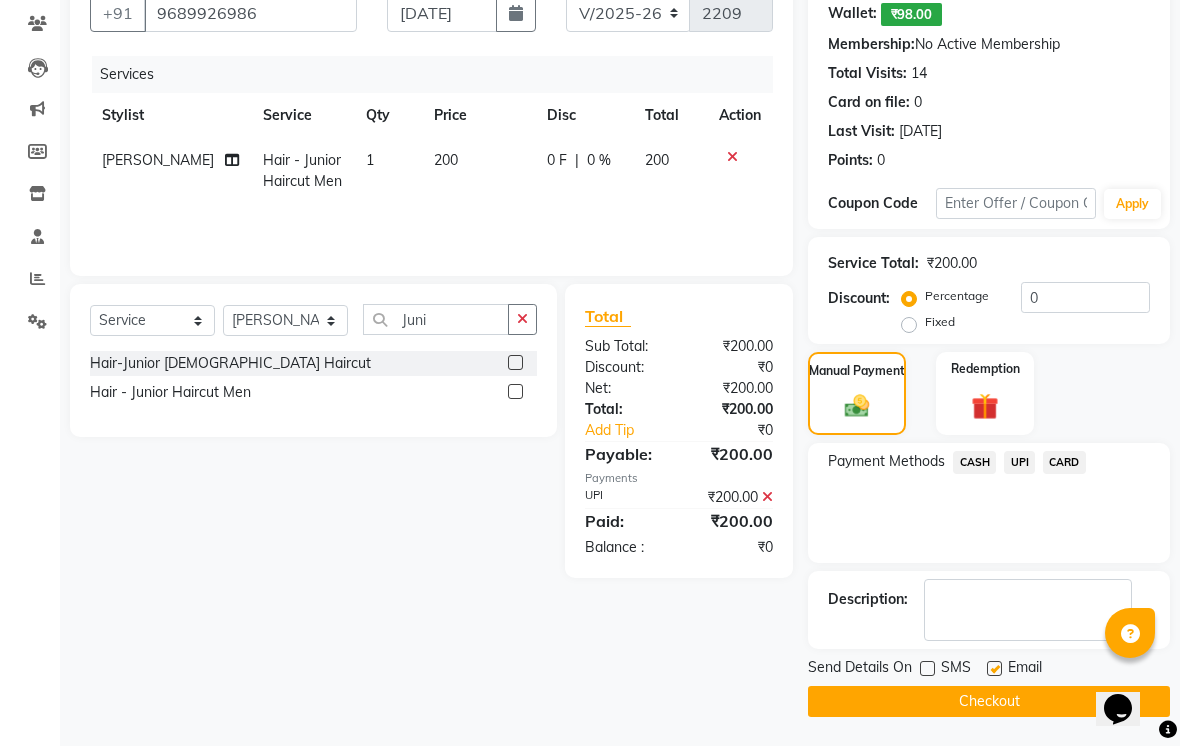 click 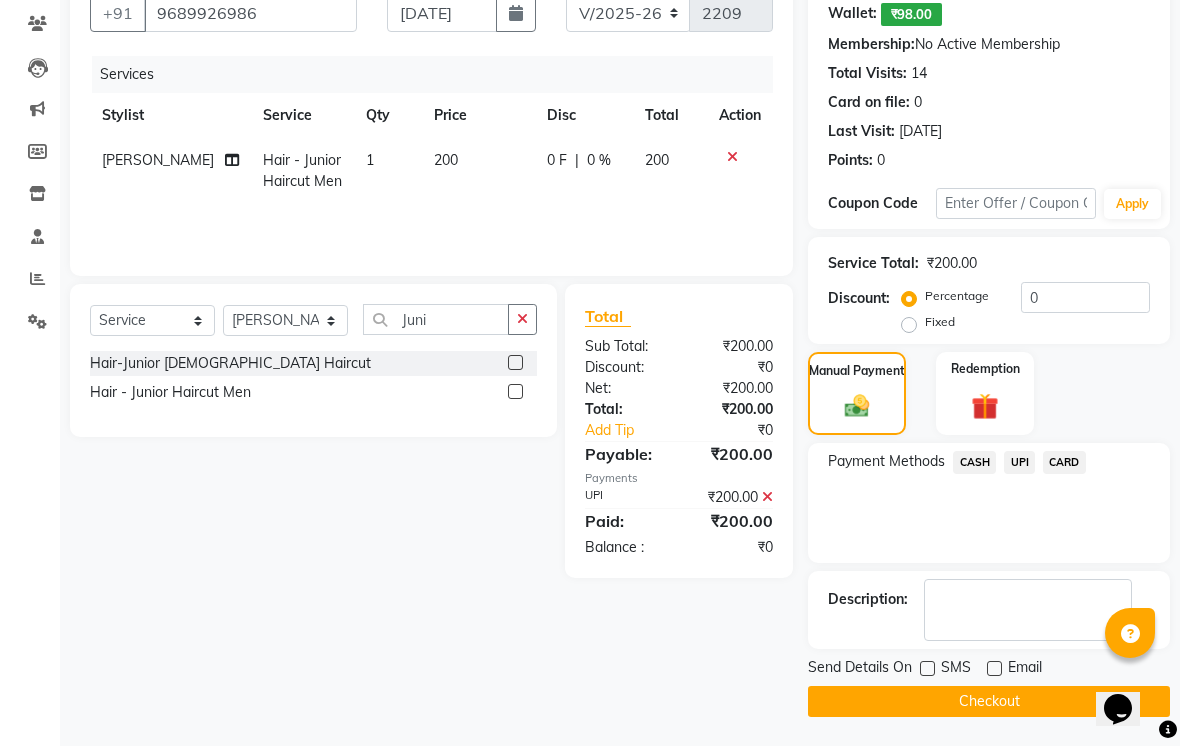 click on "Checkout" 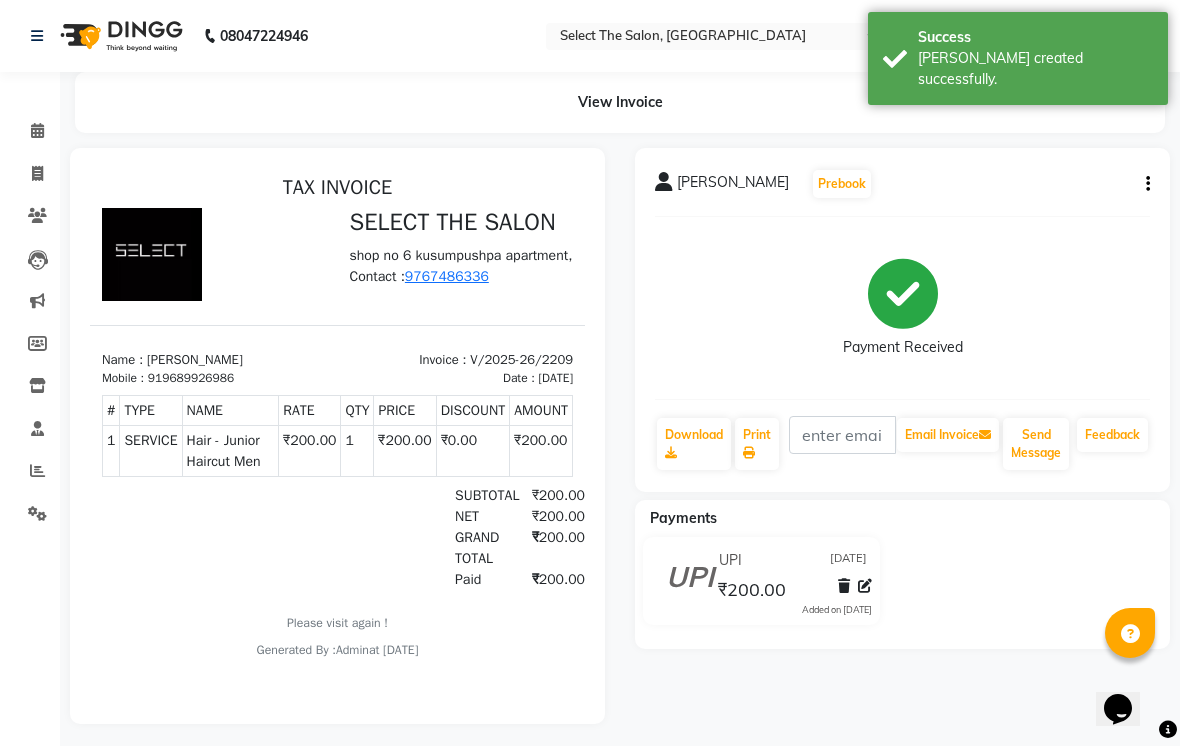 scroll, scrollTop: 0, scrollLeft: 0, axis: both 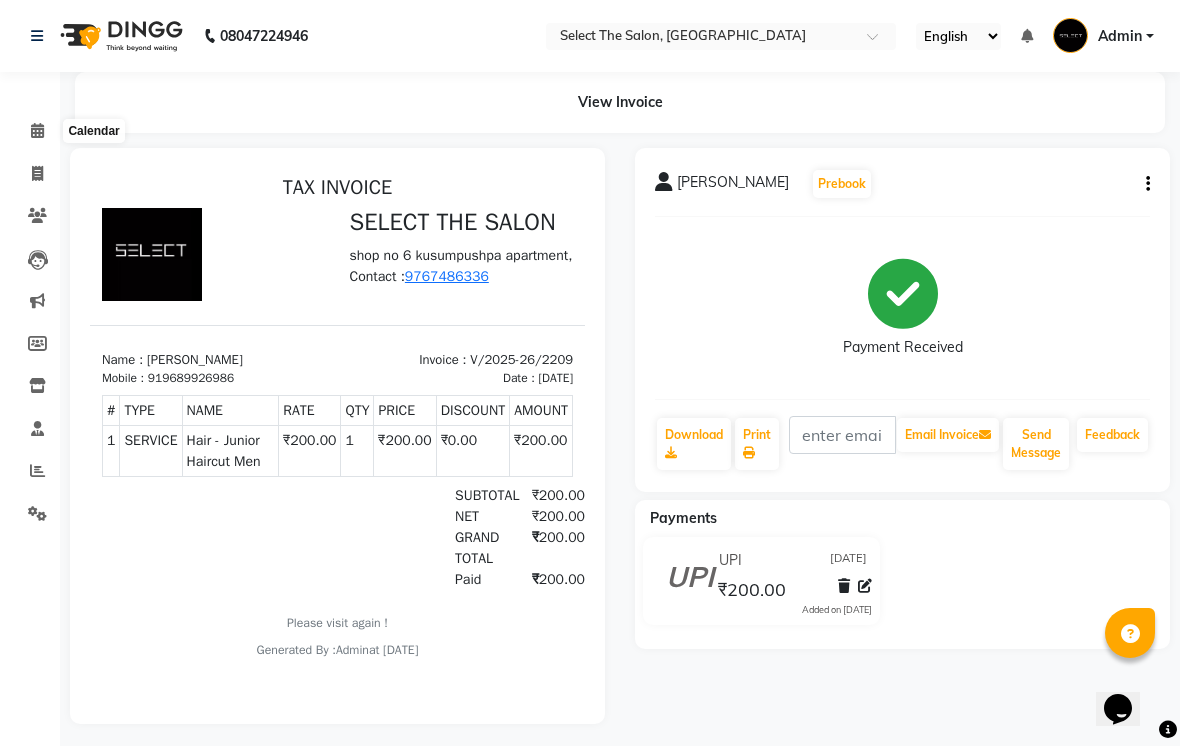 click 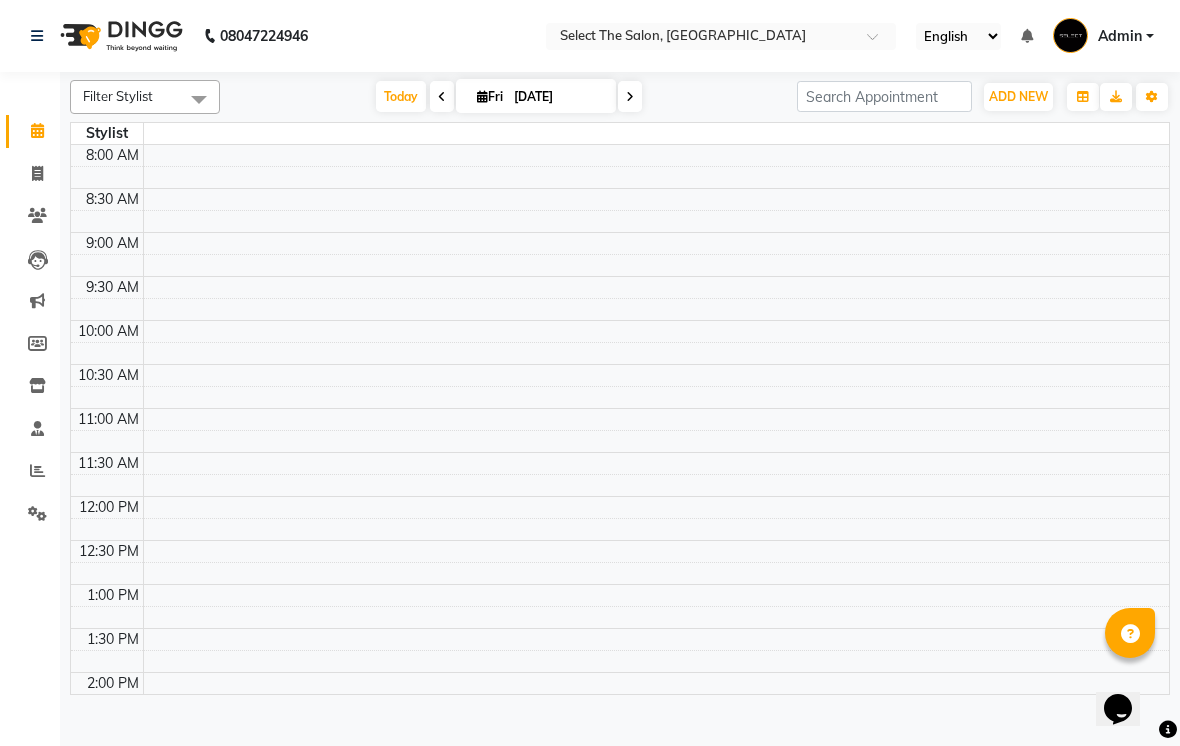 scroll, scrollTop: 619, scrollLeft: 0, axis: vertical 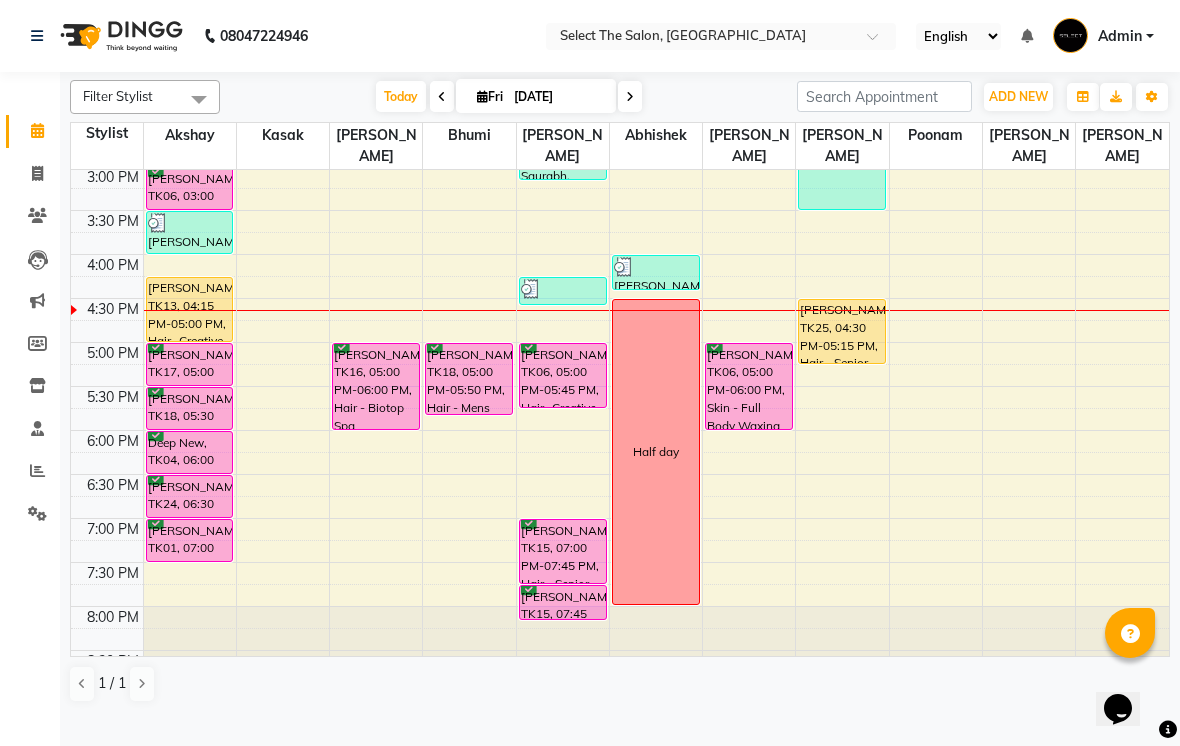 click on "Fri" at bounding box center [490, 96] 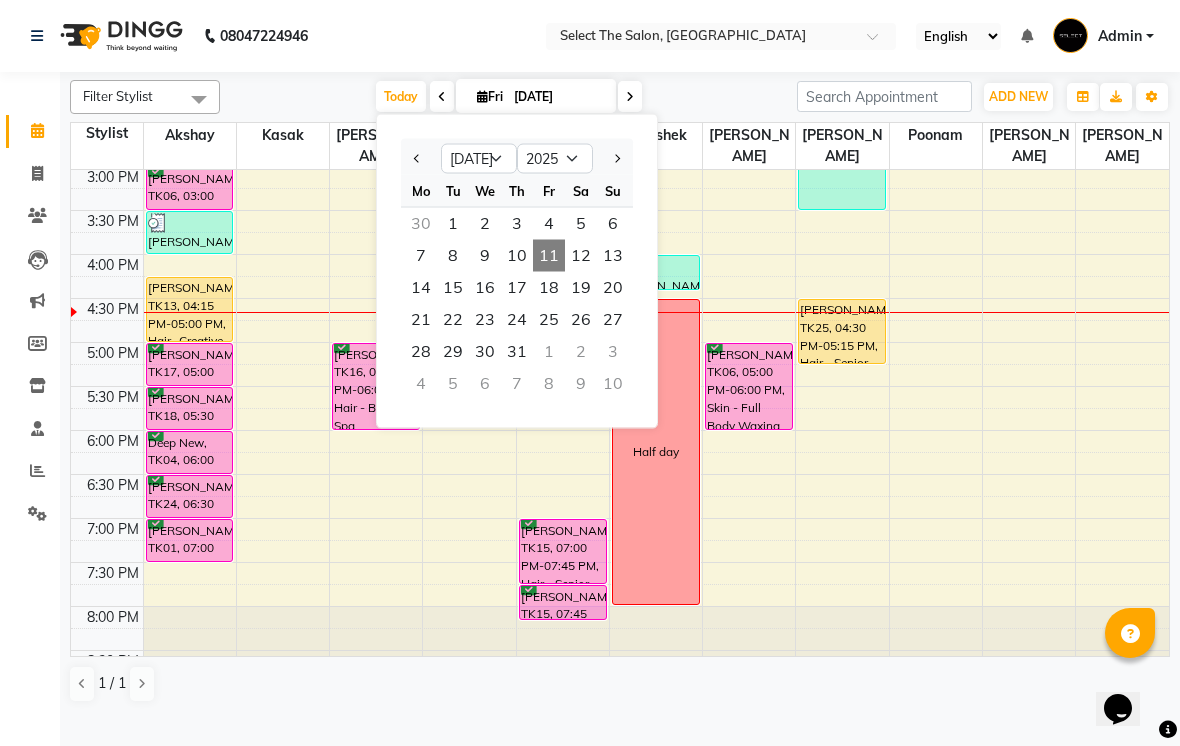 click at bounding box center (107, 331) 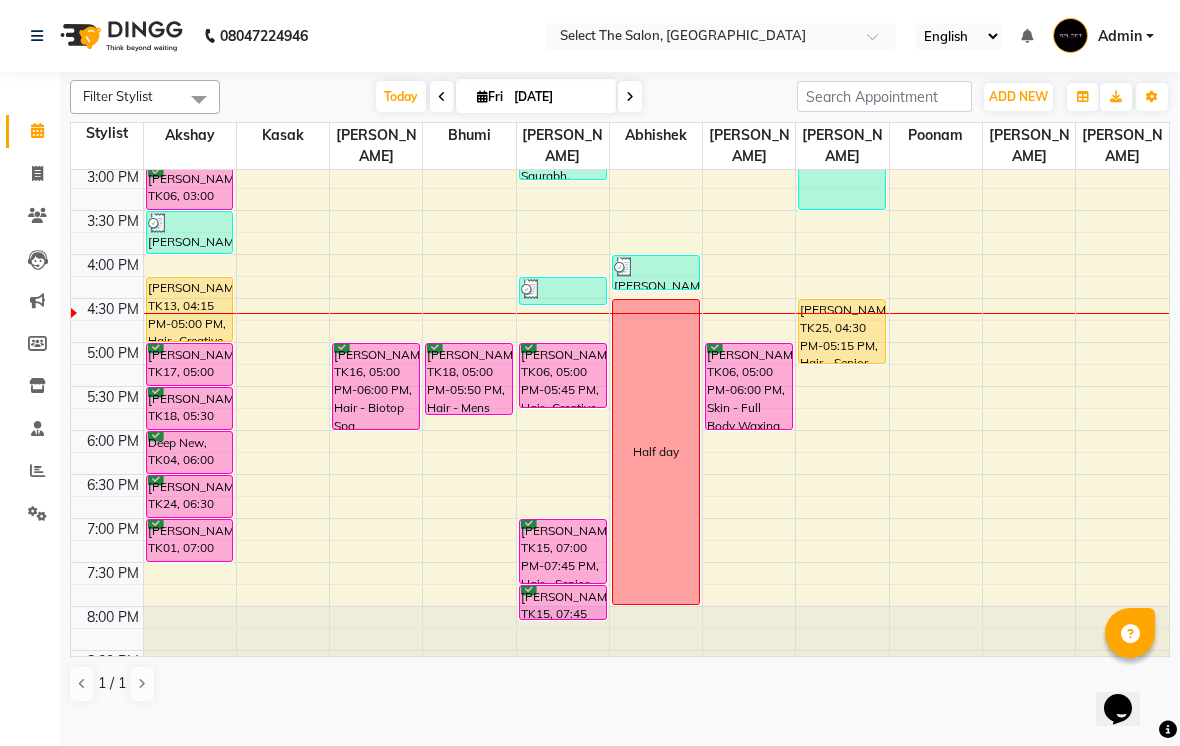 click at bounding box center [107, 331] 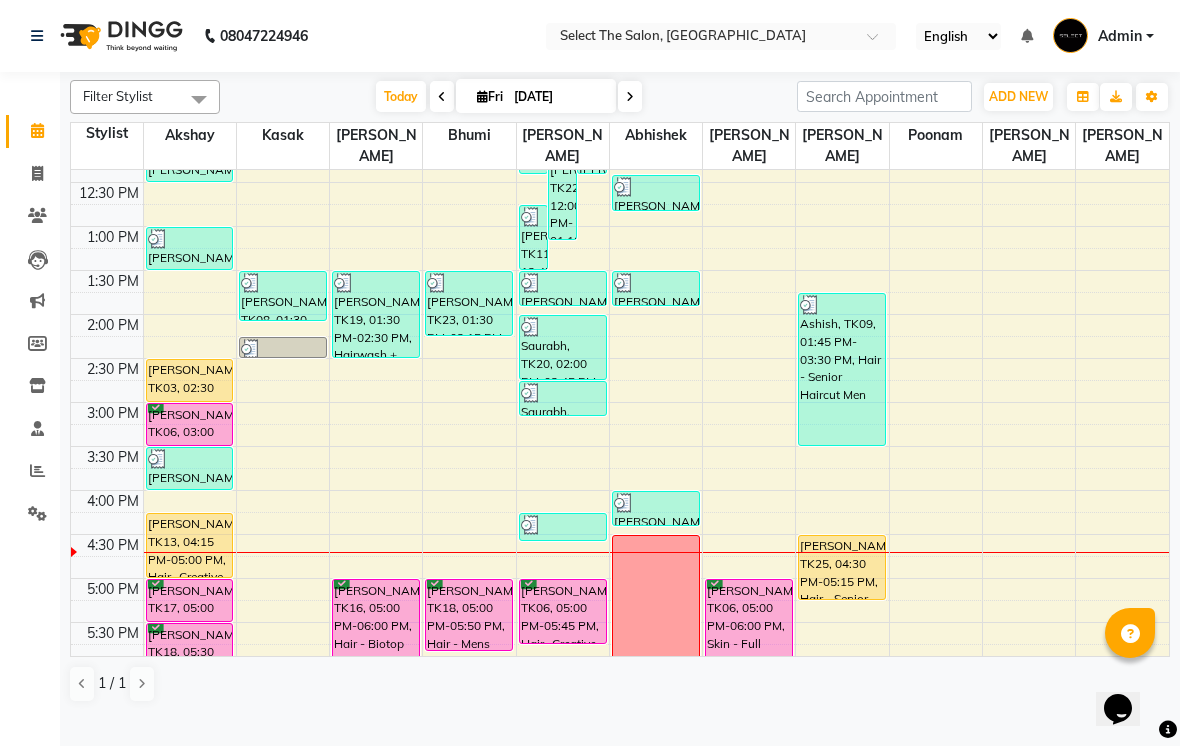 scroll, scrollTop: 390, scrollLeft: 0, axis: vertical 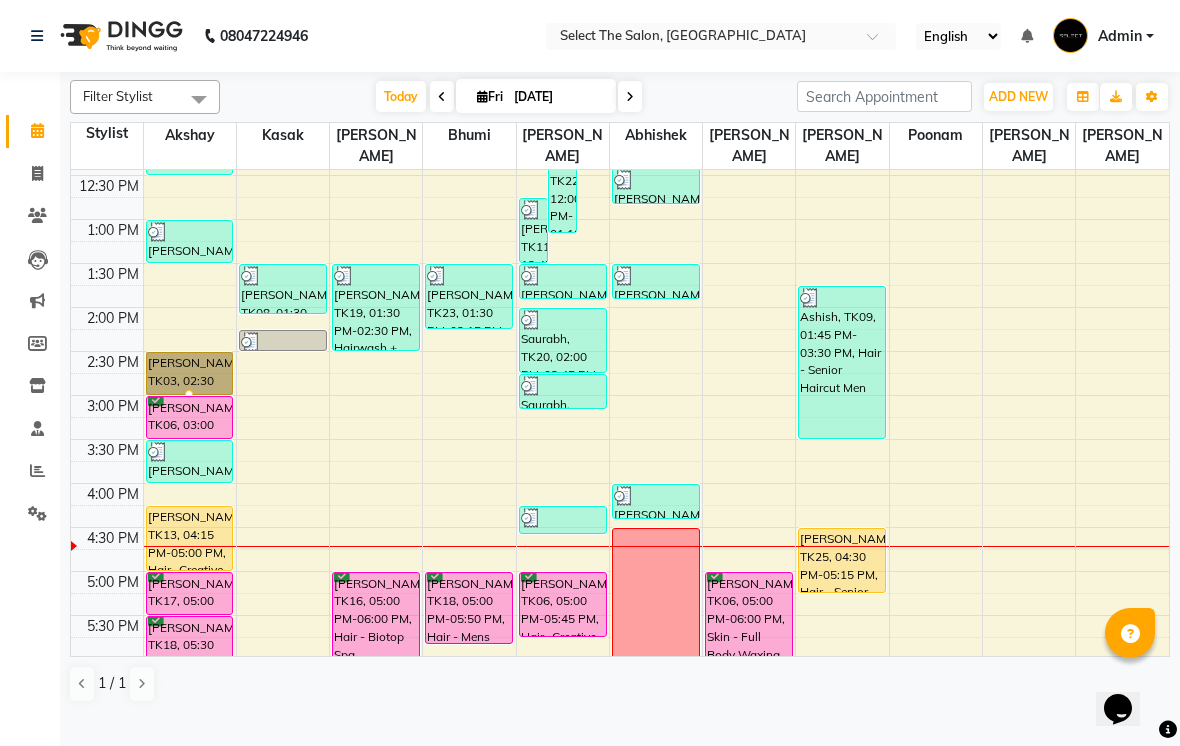 click at bounding box center [189, 394] 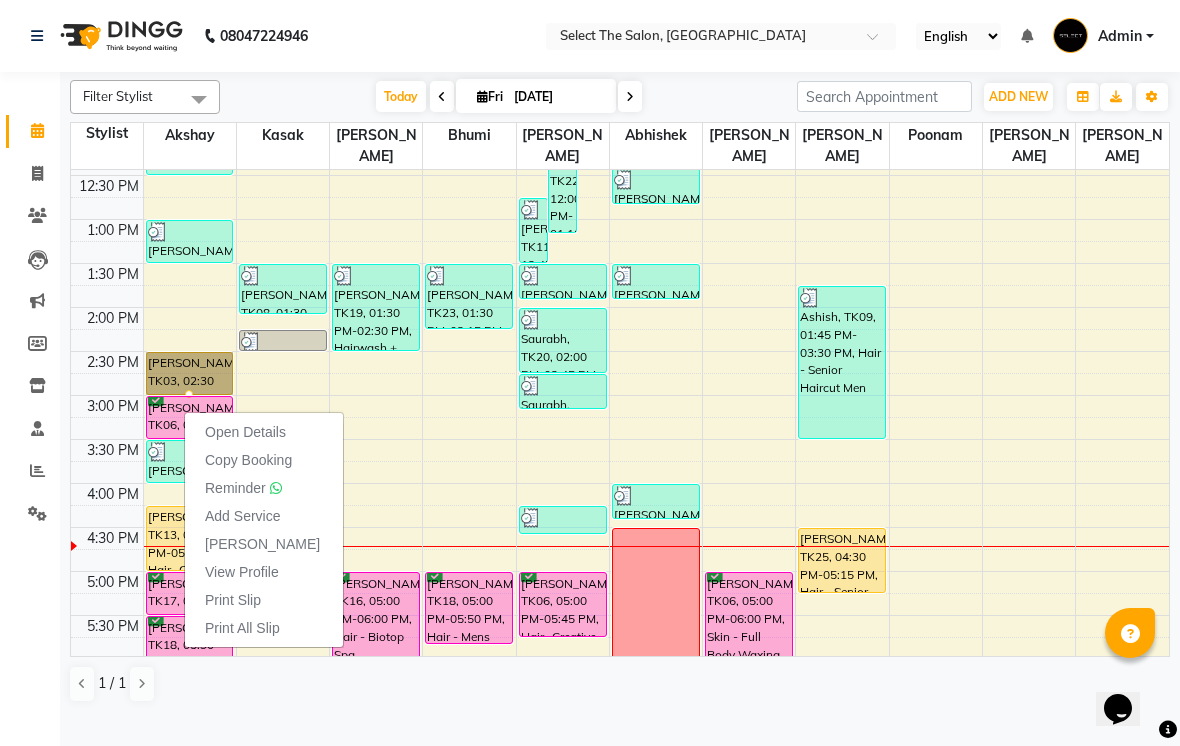 click on "Open Details" at bounding box center (245, 432) 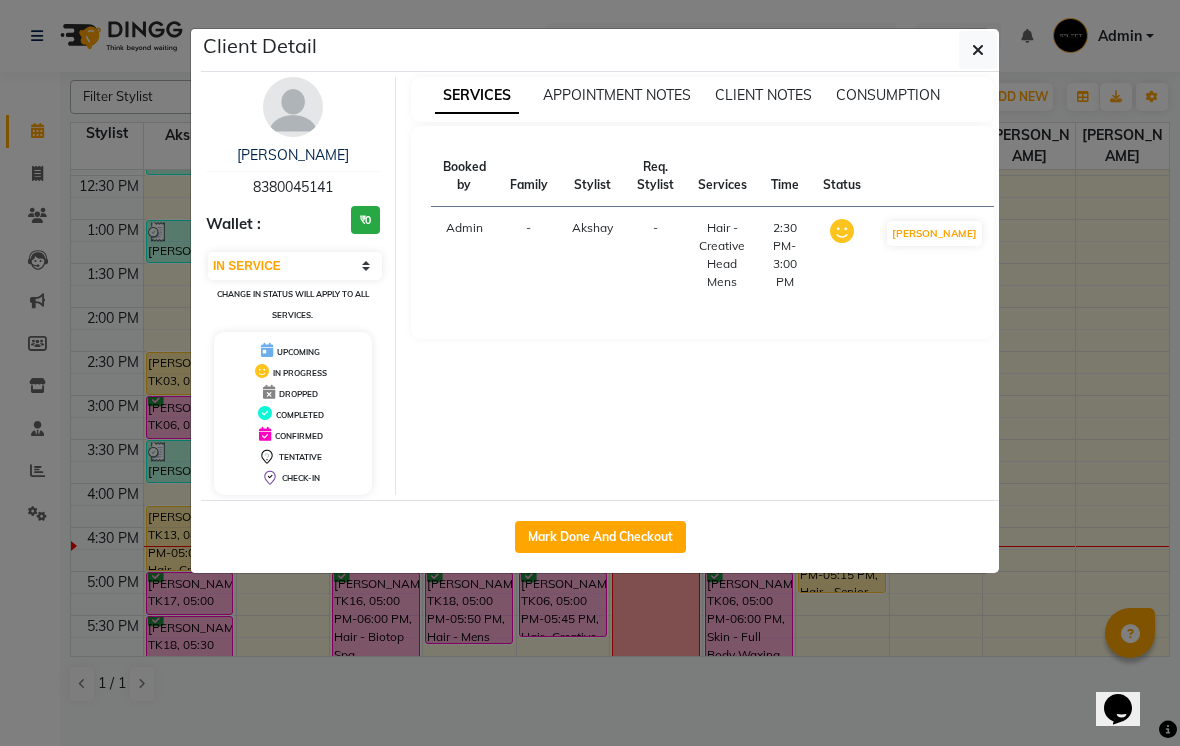 click on "[PERSON_NAME]" at bounding box center (934, 233) 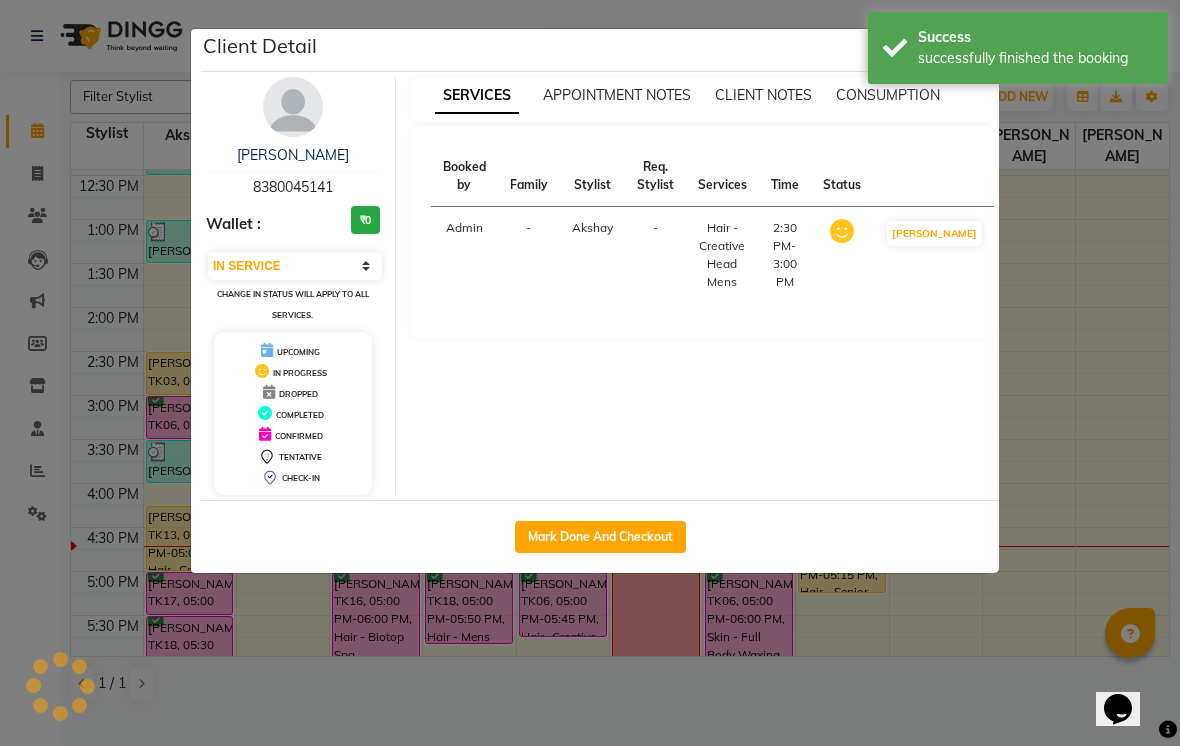 select on "3" 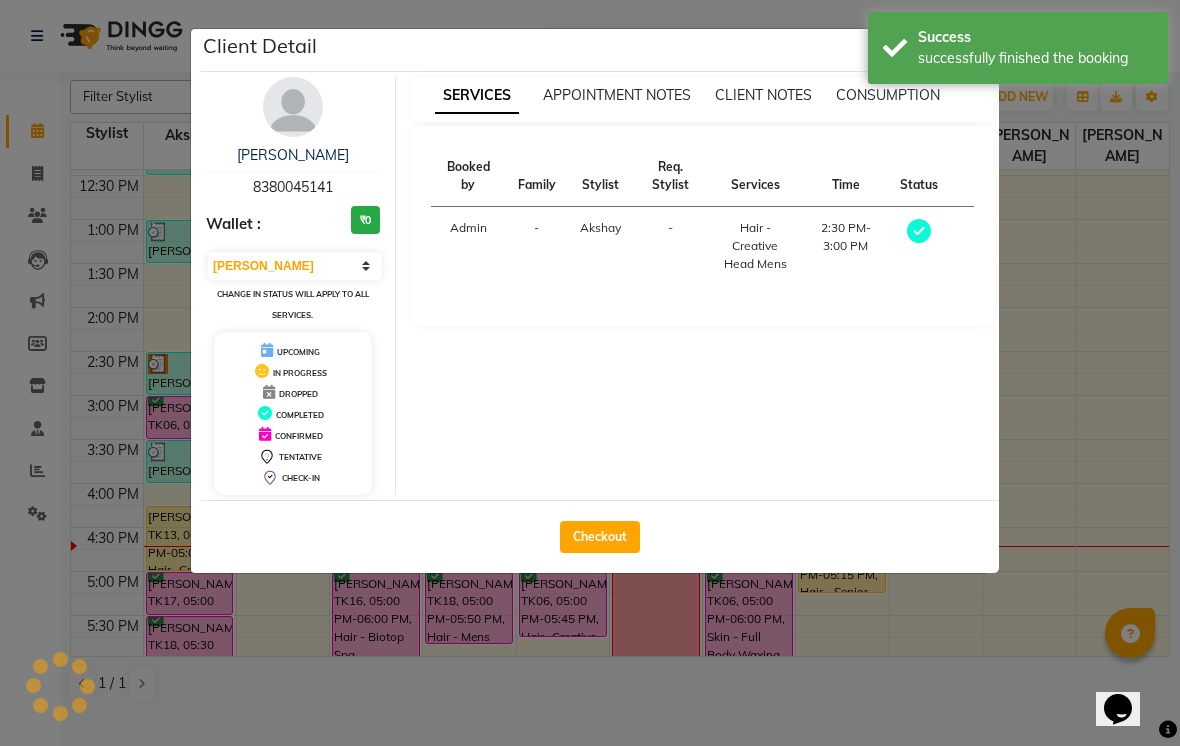 click on "Checkout" 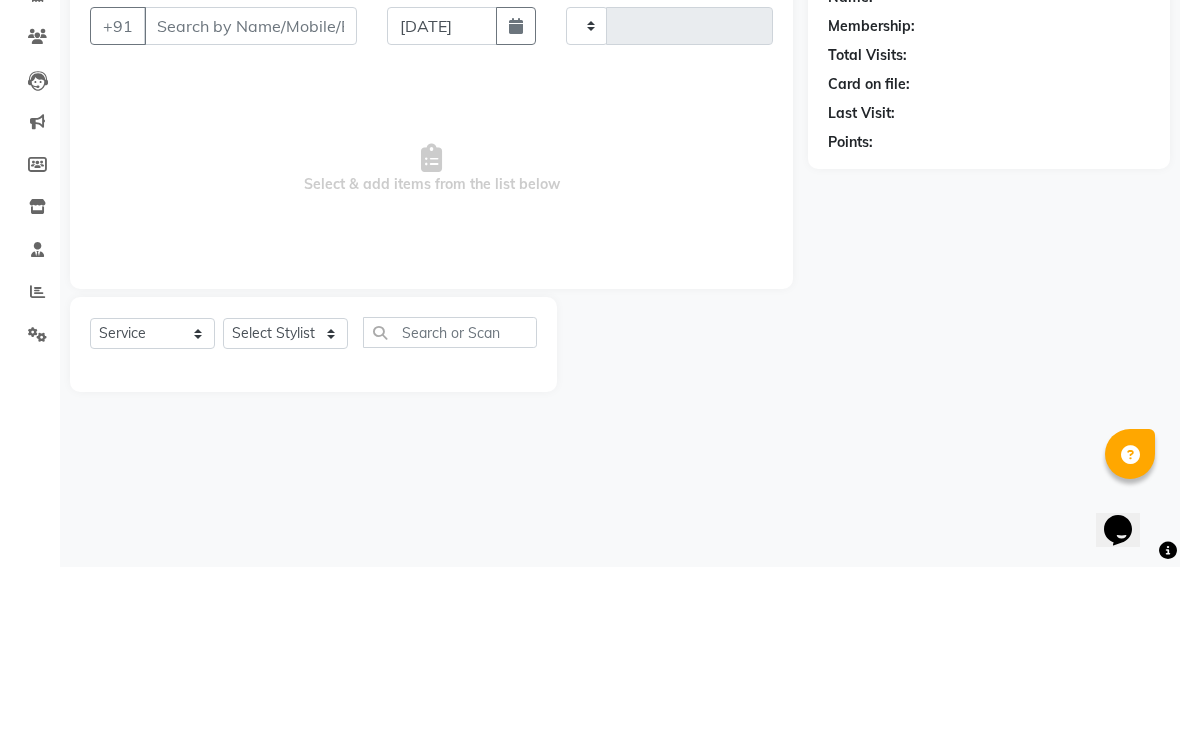 type on "2210" 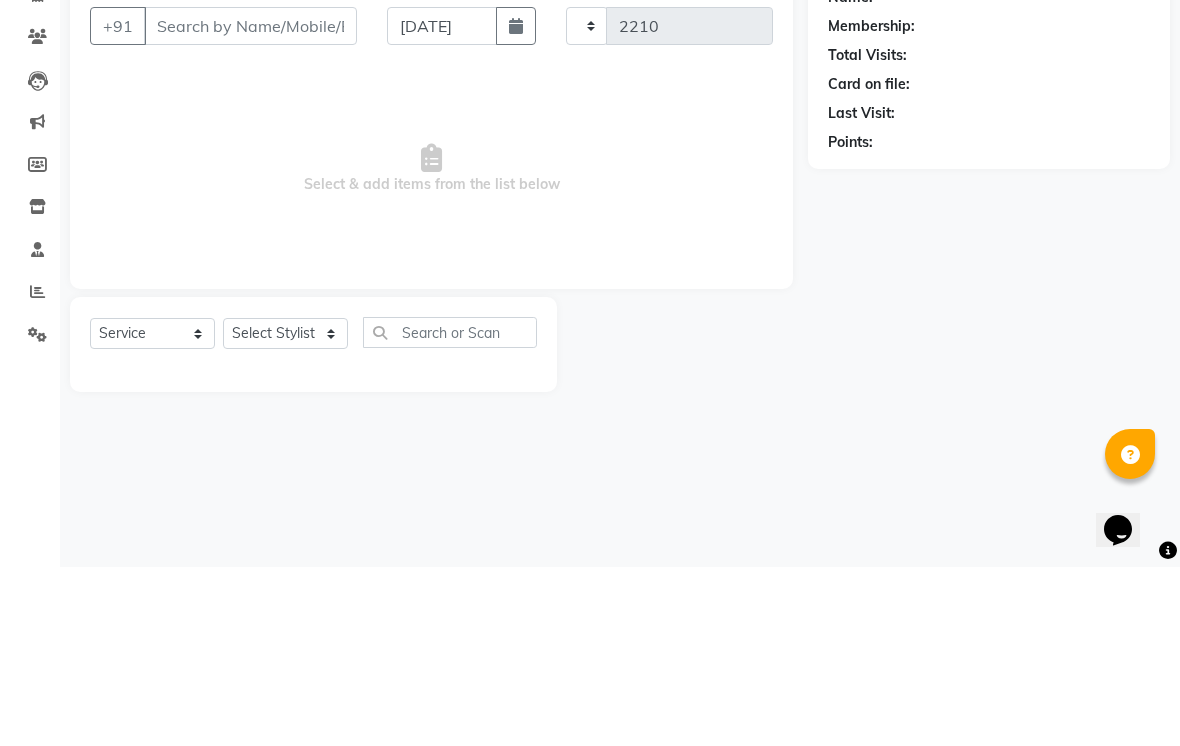 select on "4969" 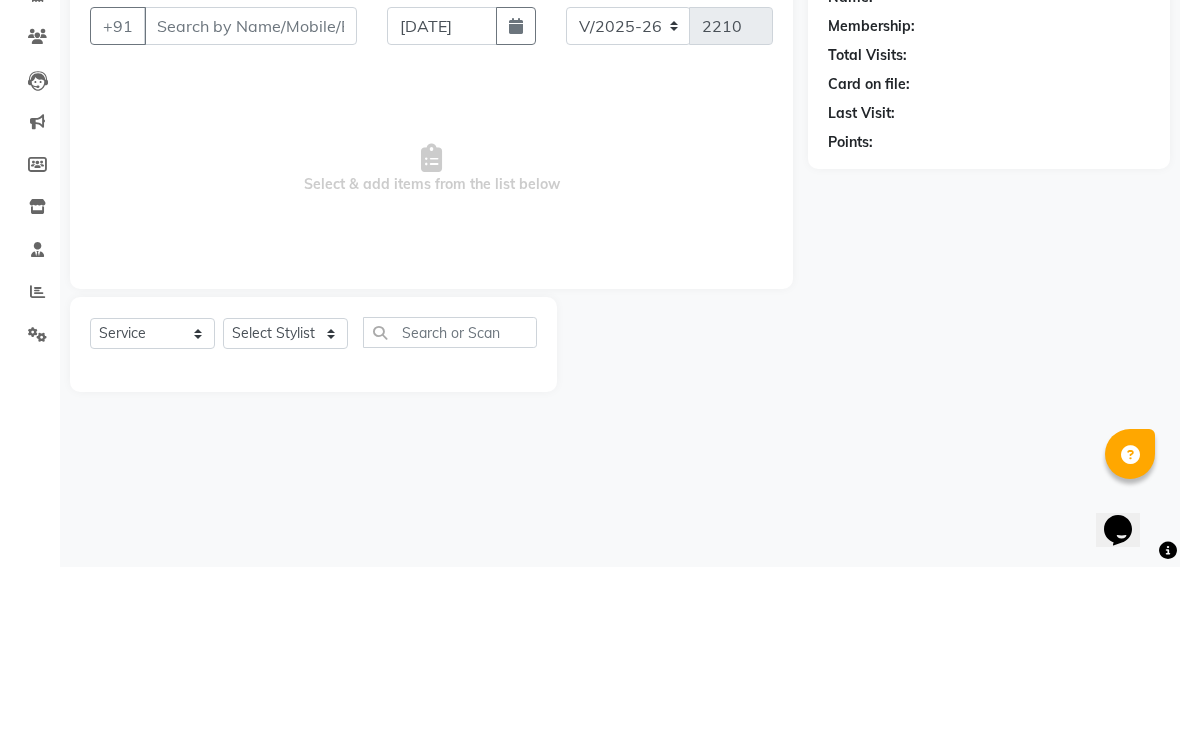 type on "8380045141" 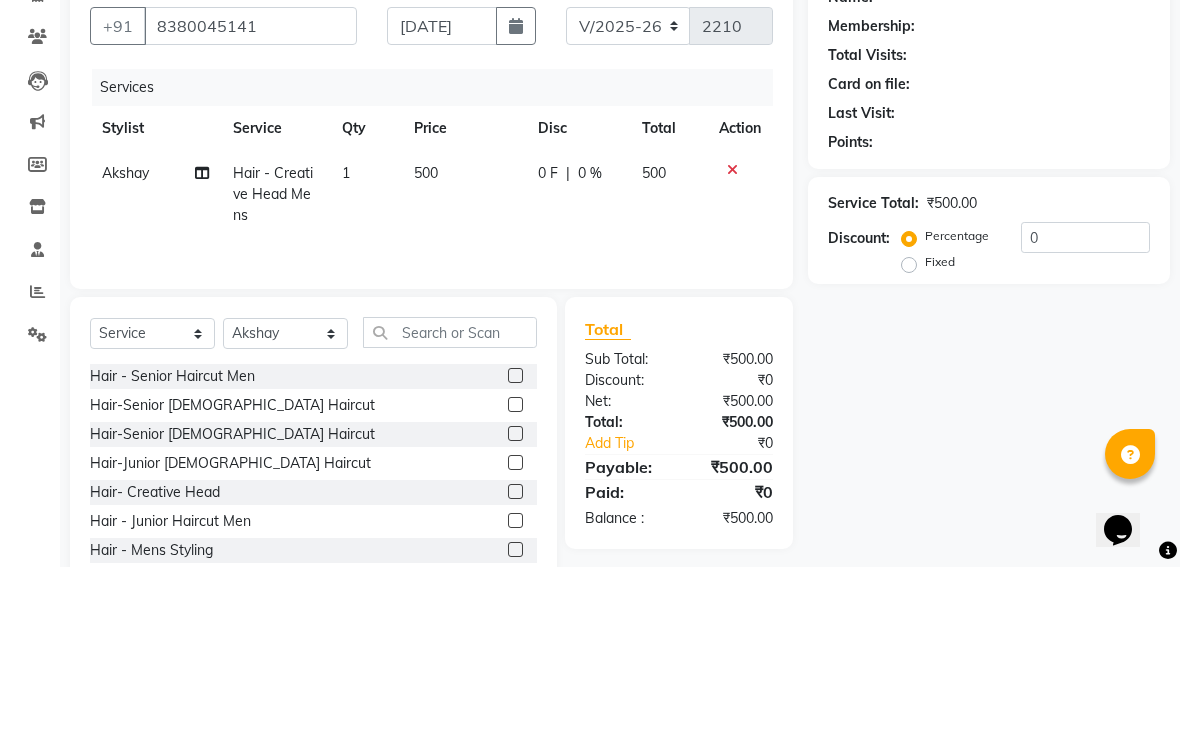 scroll, scrollTop: 83, scrollLeft: 0, axis: vertical 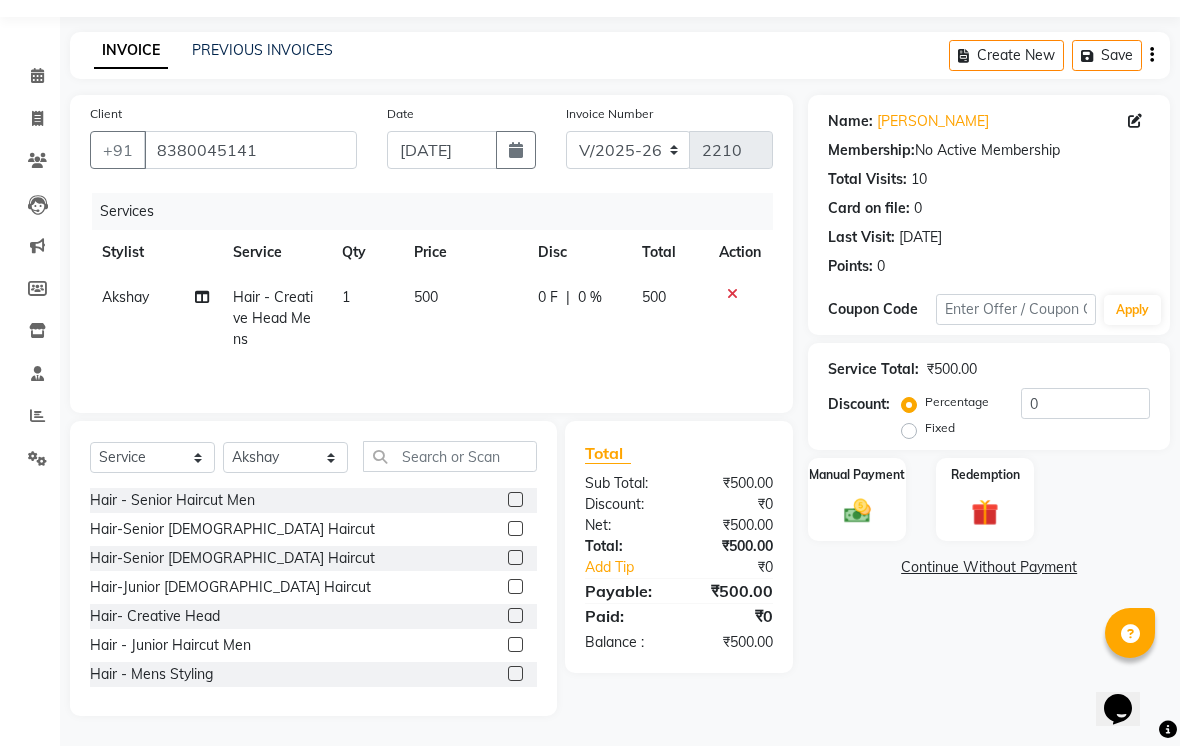 click on "500" 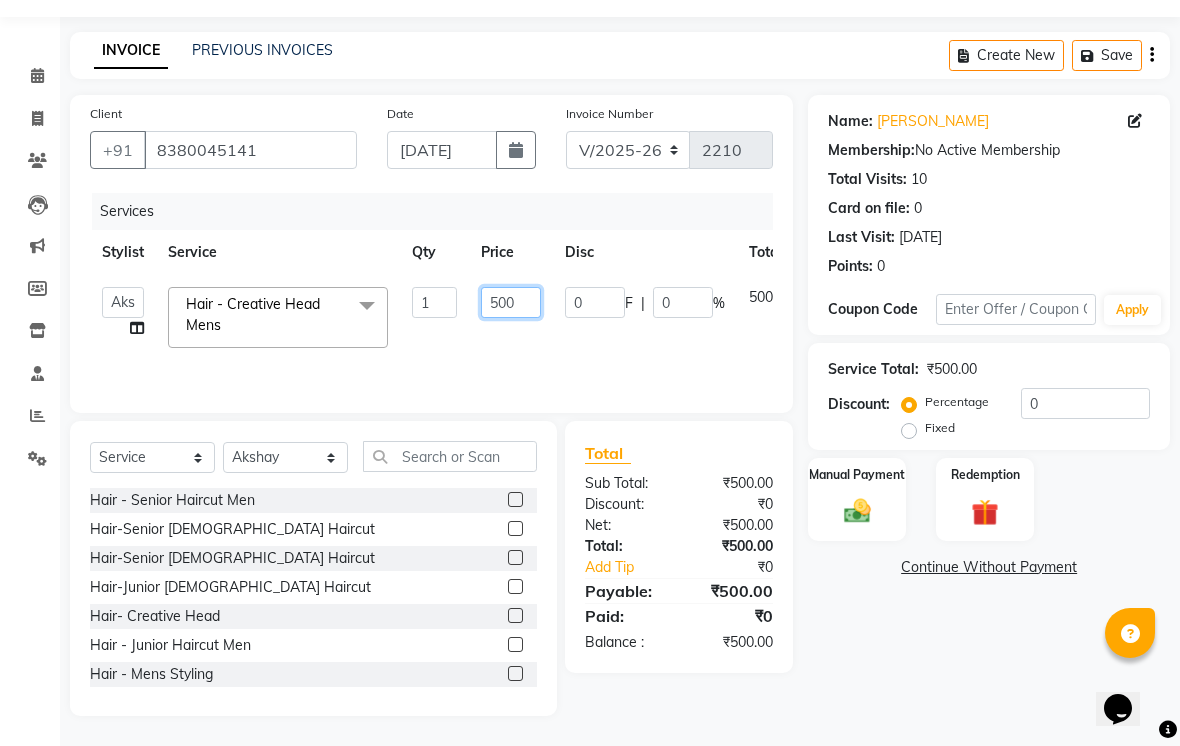 click on "500" 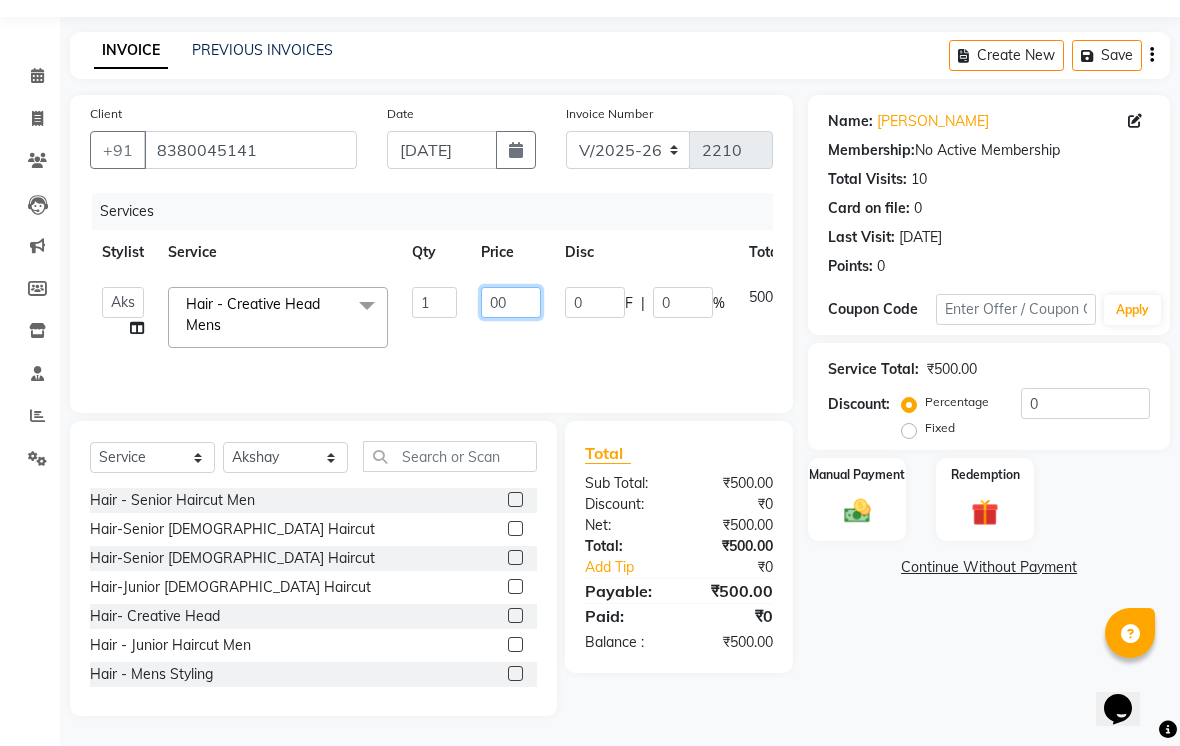 type on "400" 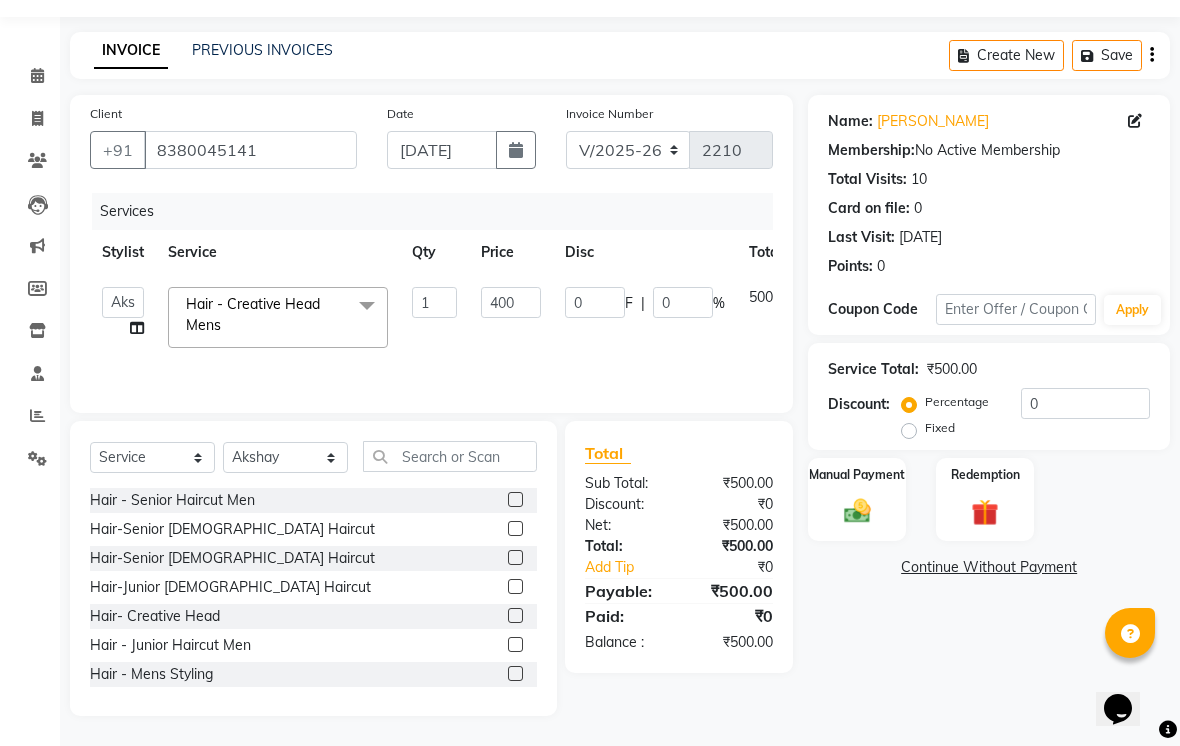 click on "400" 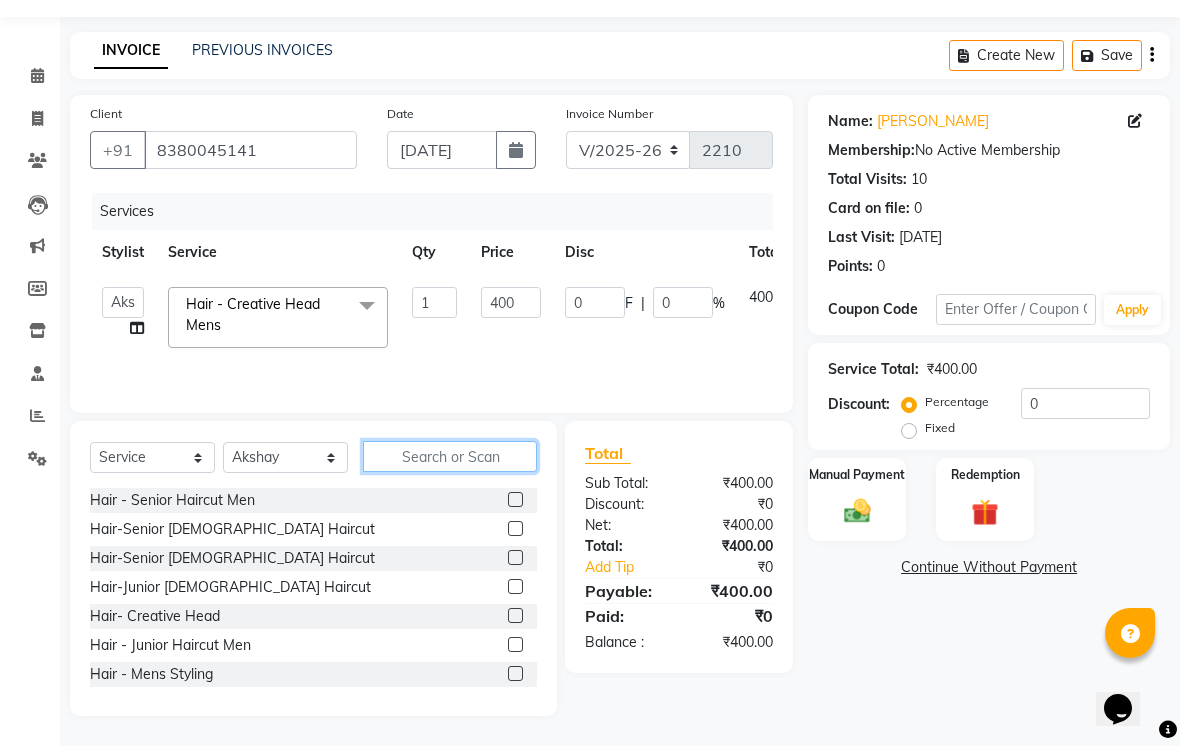 click 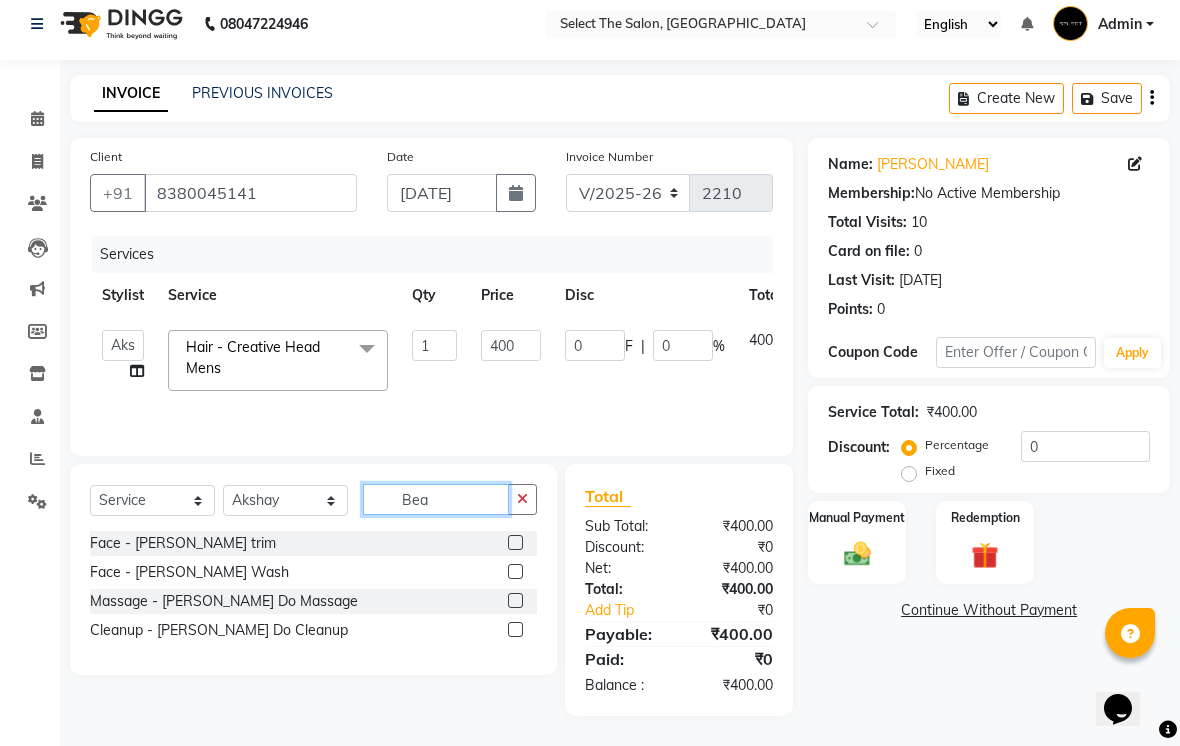 scroll, scrollTop: 40, scrollLeft: 0, axis: vertical 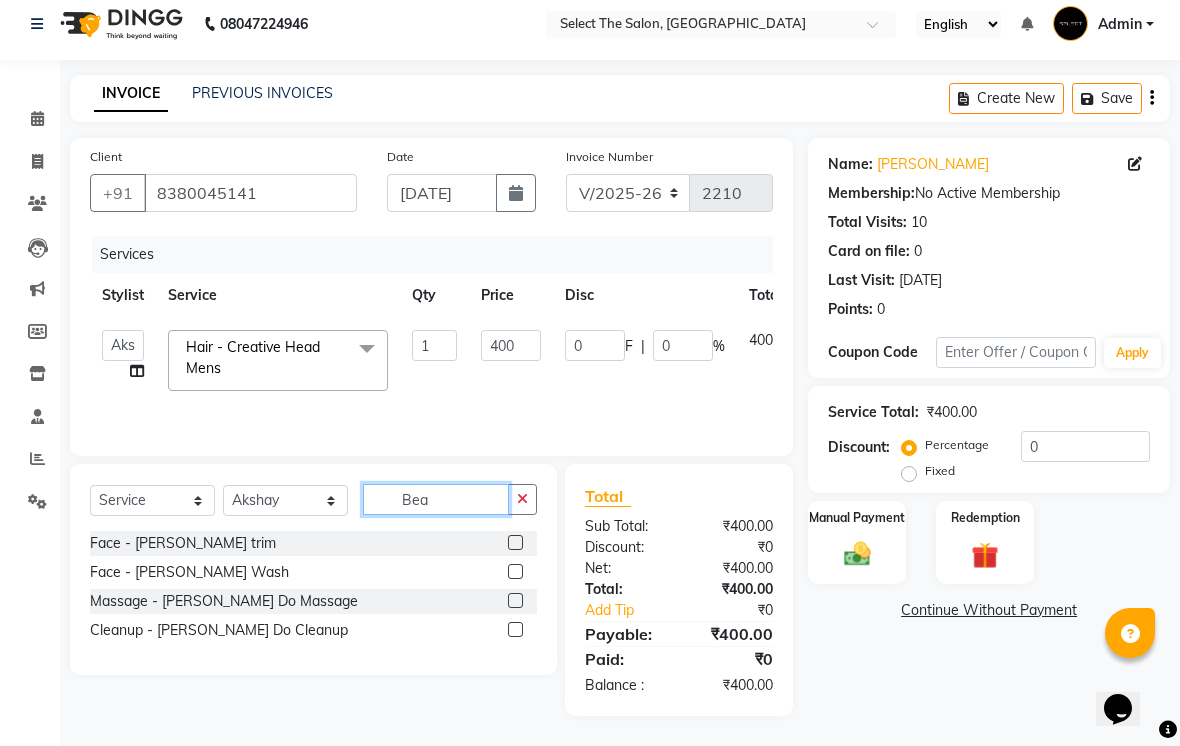 type on "Bea" 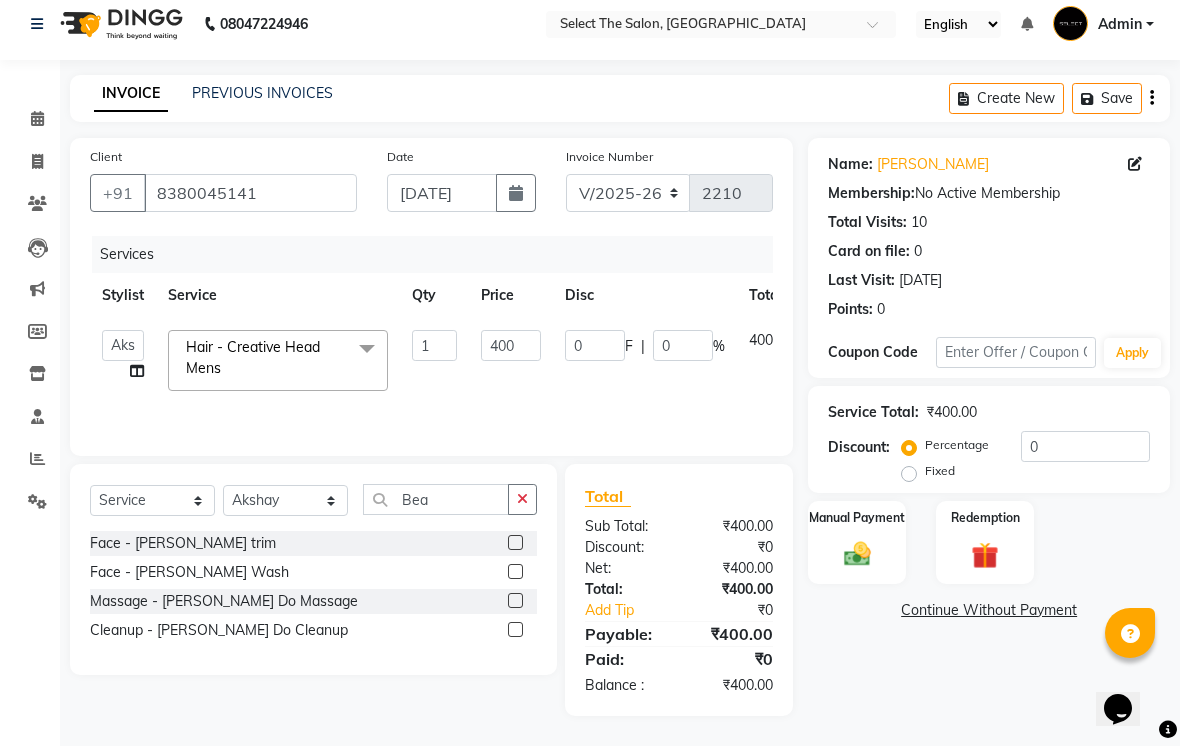 click on "Face - [PERSON_NAME] trim" 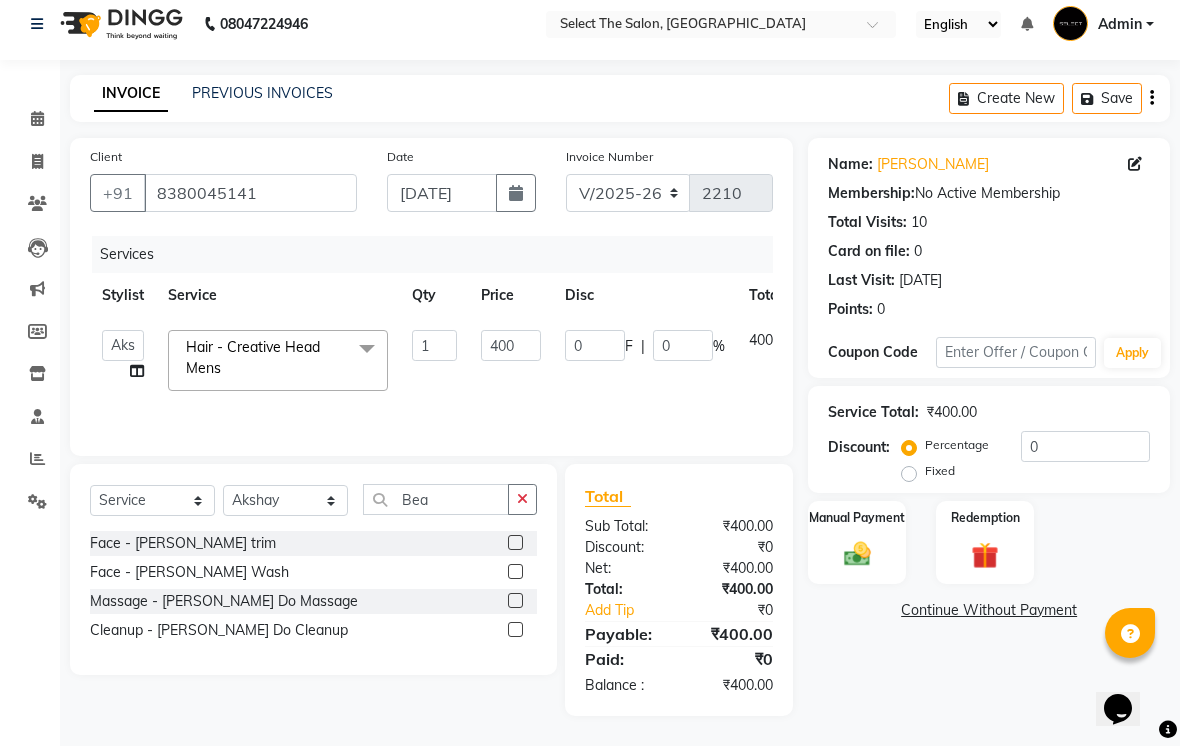 click on "Select  Service  Product  Membership  Package Voucher Prepaid Gift Card  Select Stylist Abhishek  Akshay  Bhumi  [PERSON_NAME] [PERSON_NAME]  Sachin [PERSON_NAME]  [PERSON_NAME] [PERSON_NAME] Bea" 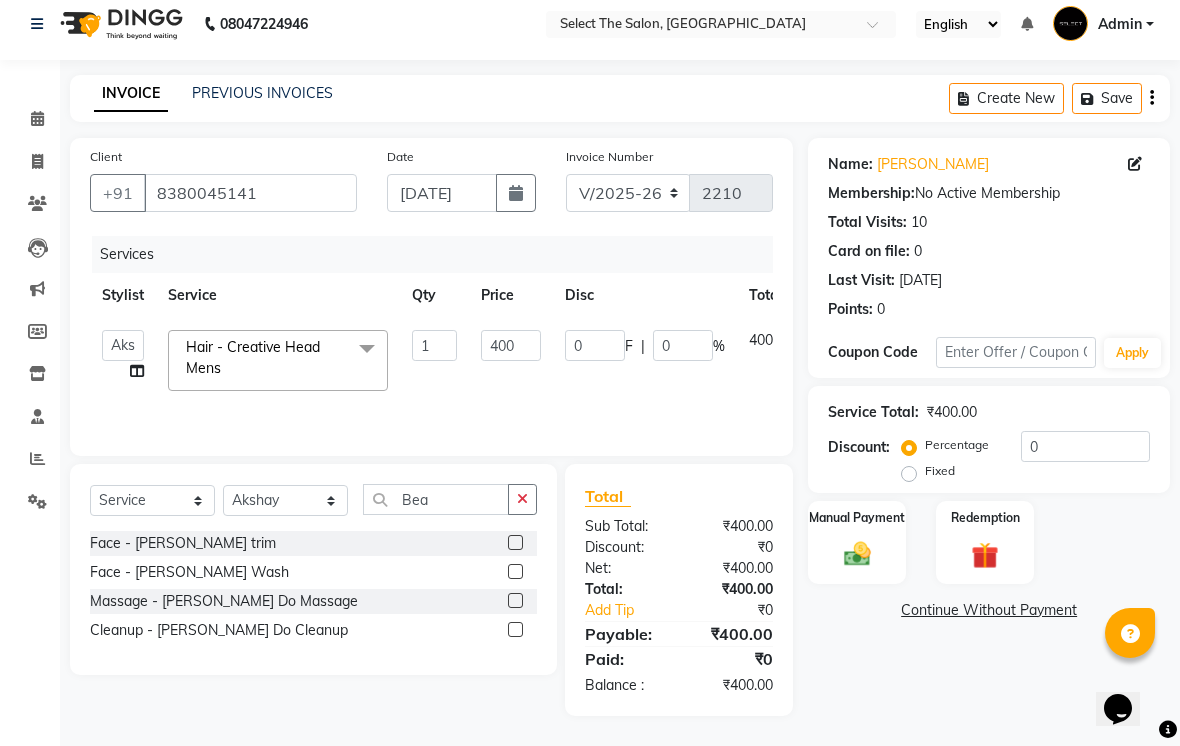 click on "Select  Service  Product  Membership  Package Voucher Prepaid Gift Card  Select Stylist Abhishek  Akshay  Bhumi  [PERSON_NAME] [PERSON_NAME]  Sachin [PERSON_NAME]  [PERSON_NAME] [PERSON_NAME] Bea" 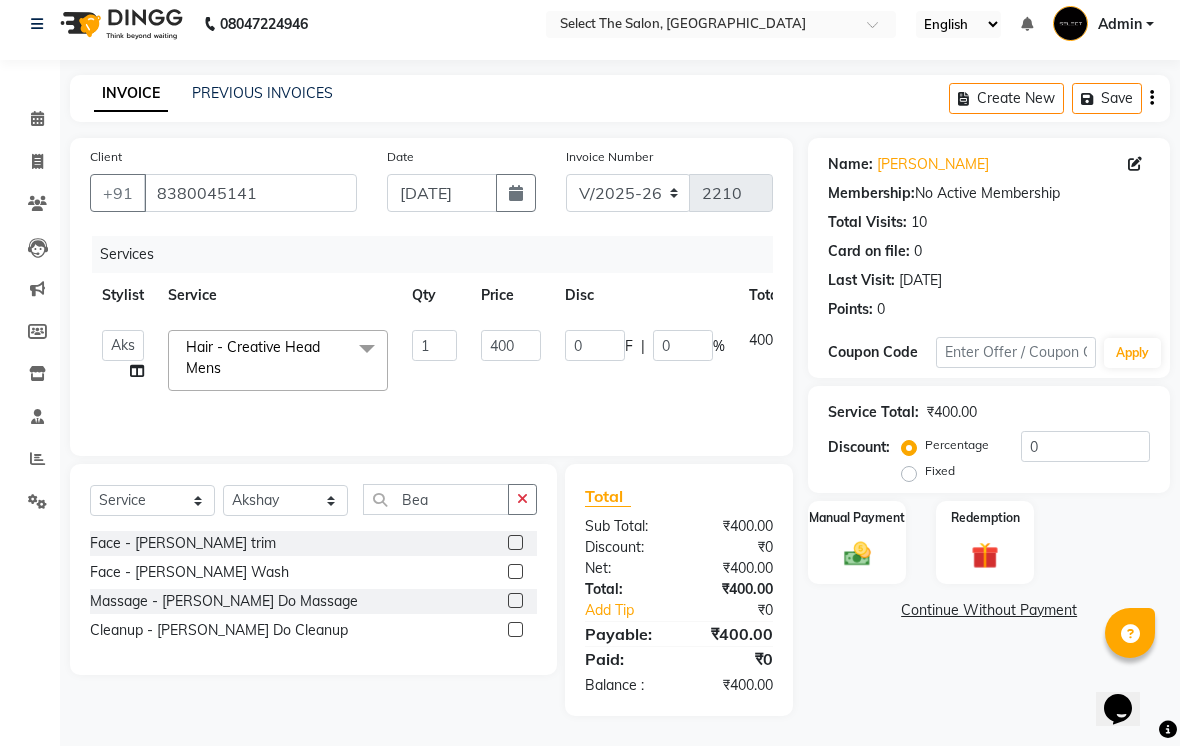 click 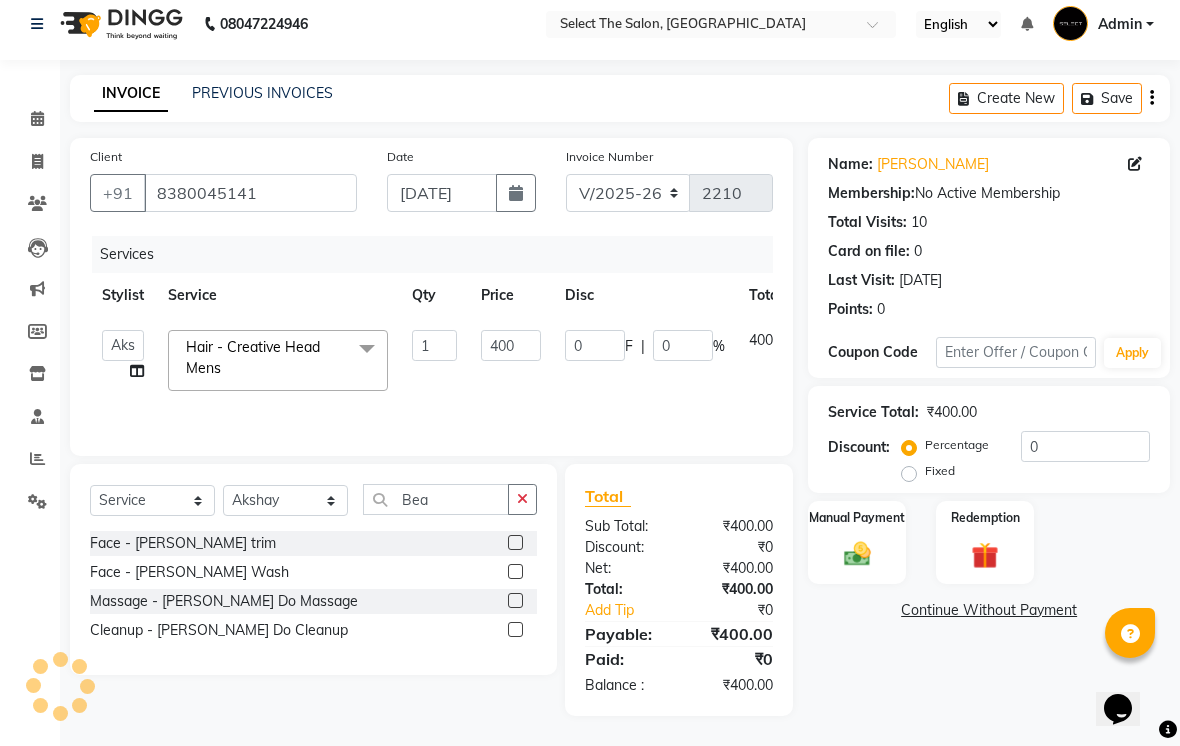 click 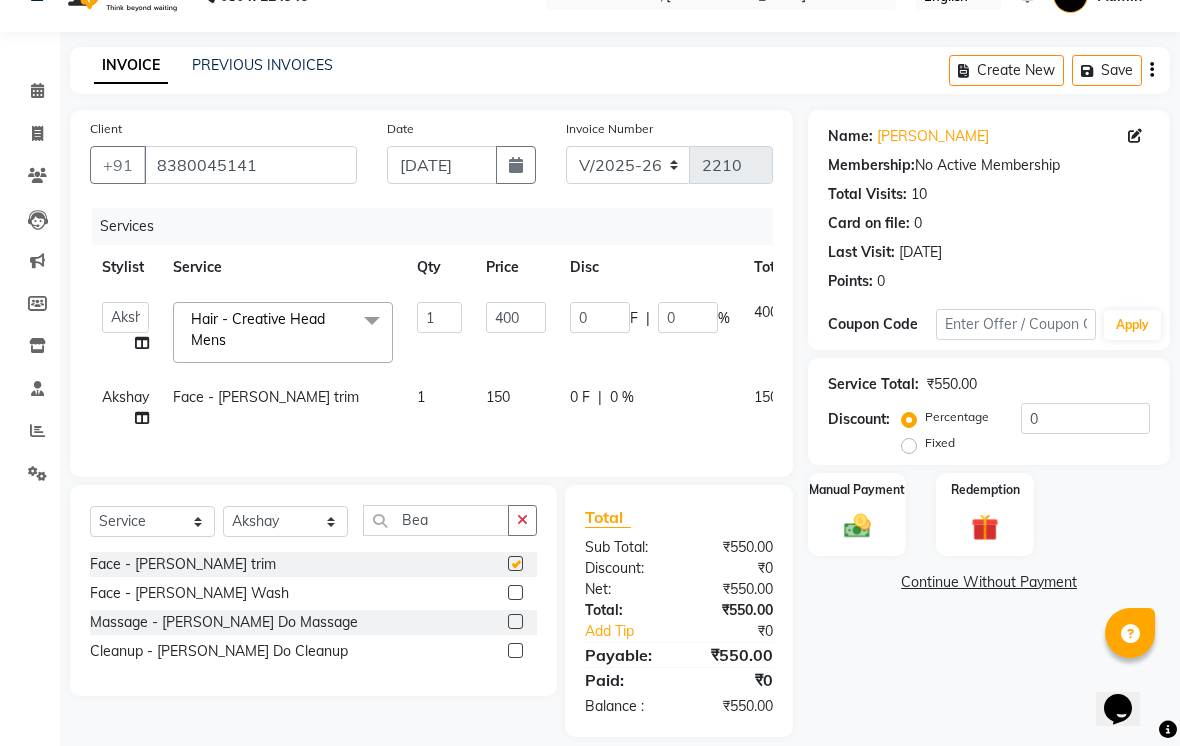 checkbox on "false" 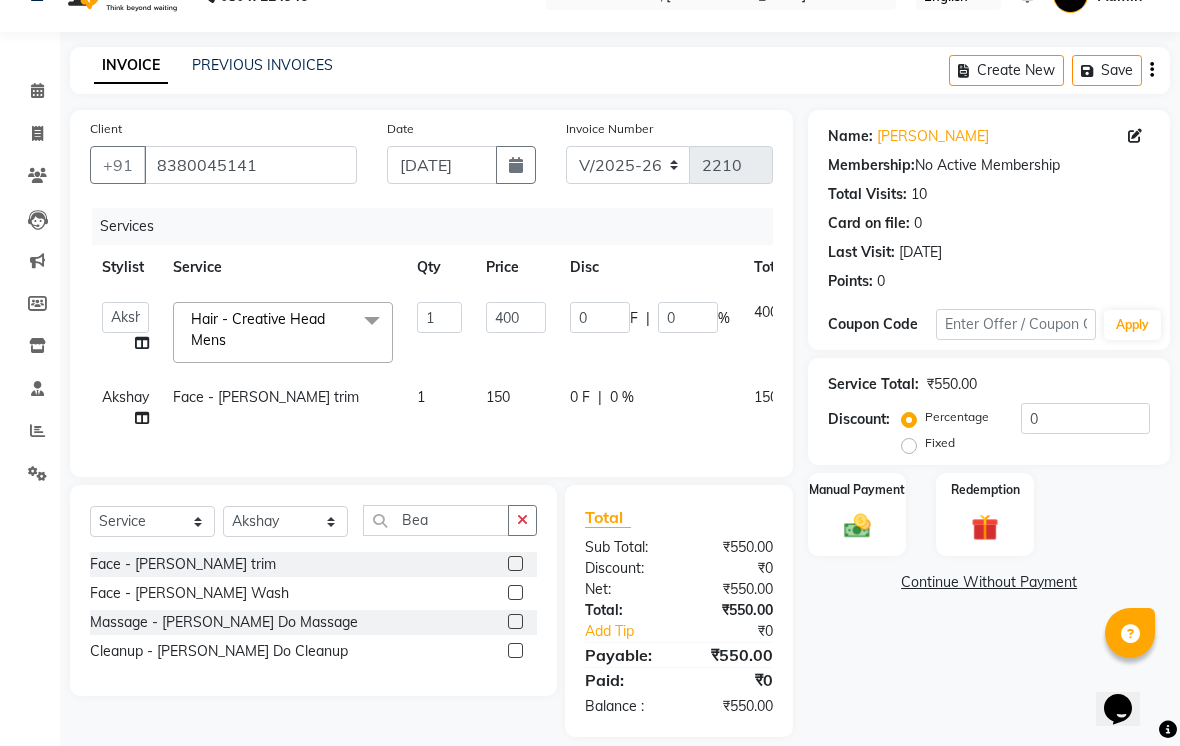 click on "150" 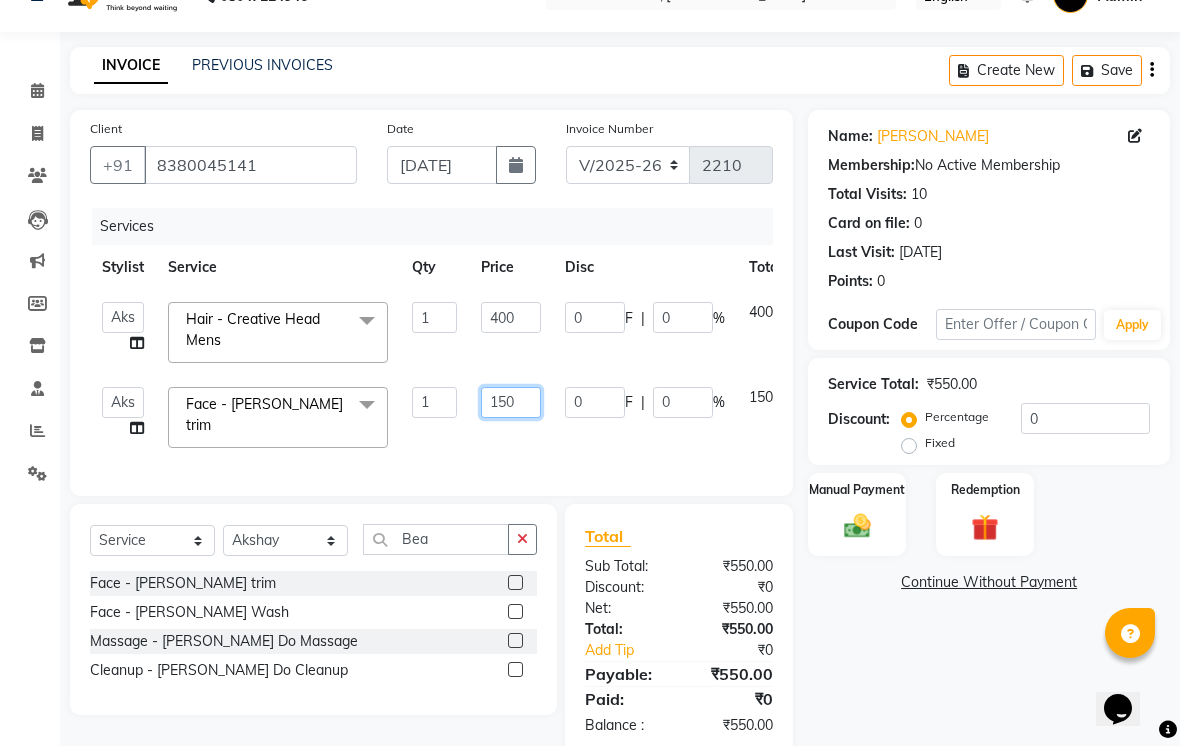 click on "150" 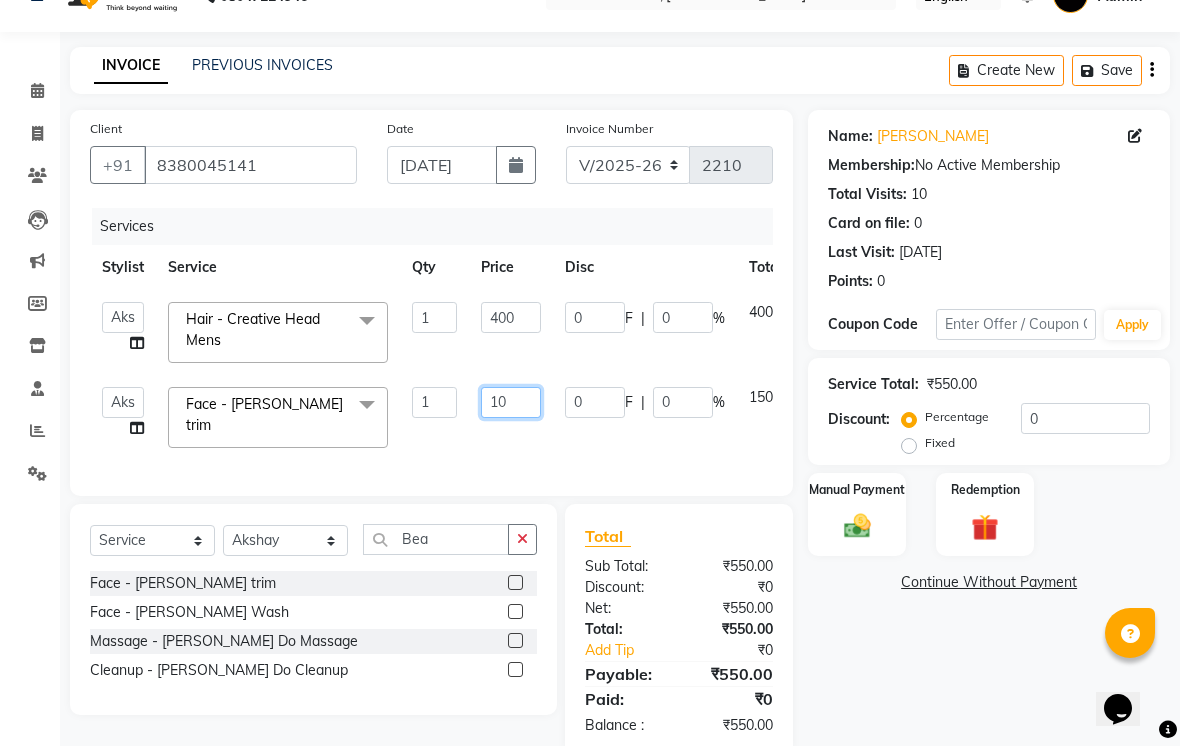 type on "100" 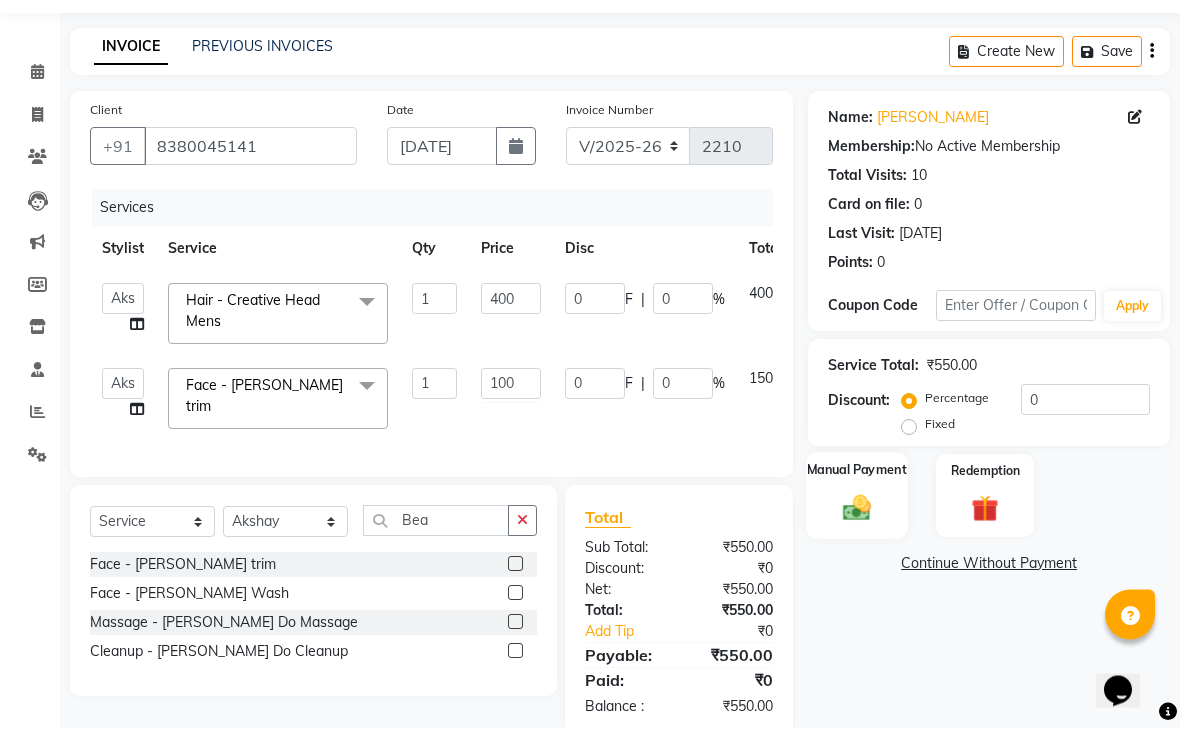 click 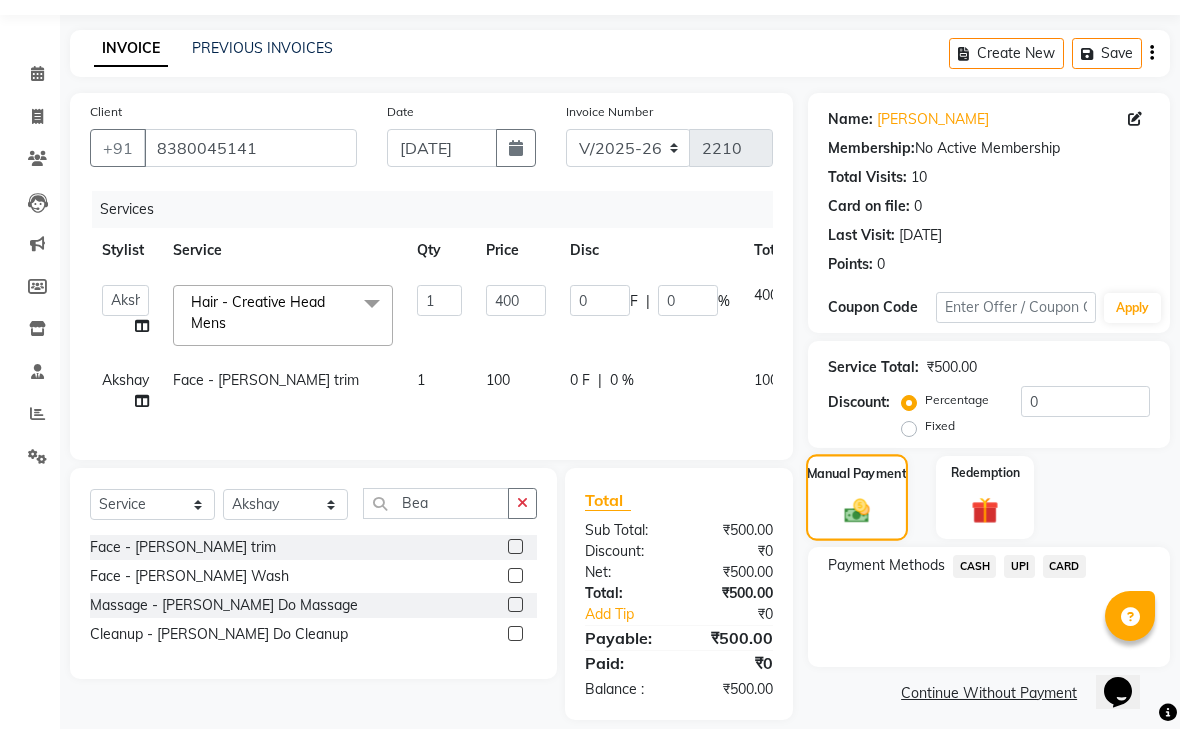 scroll, scrollTop: 57, scrollLeft: 0, axis: vertical 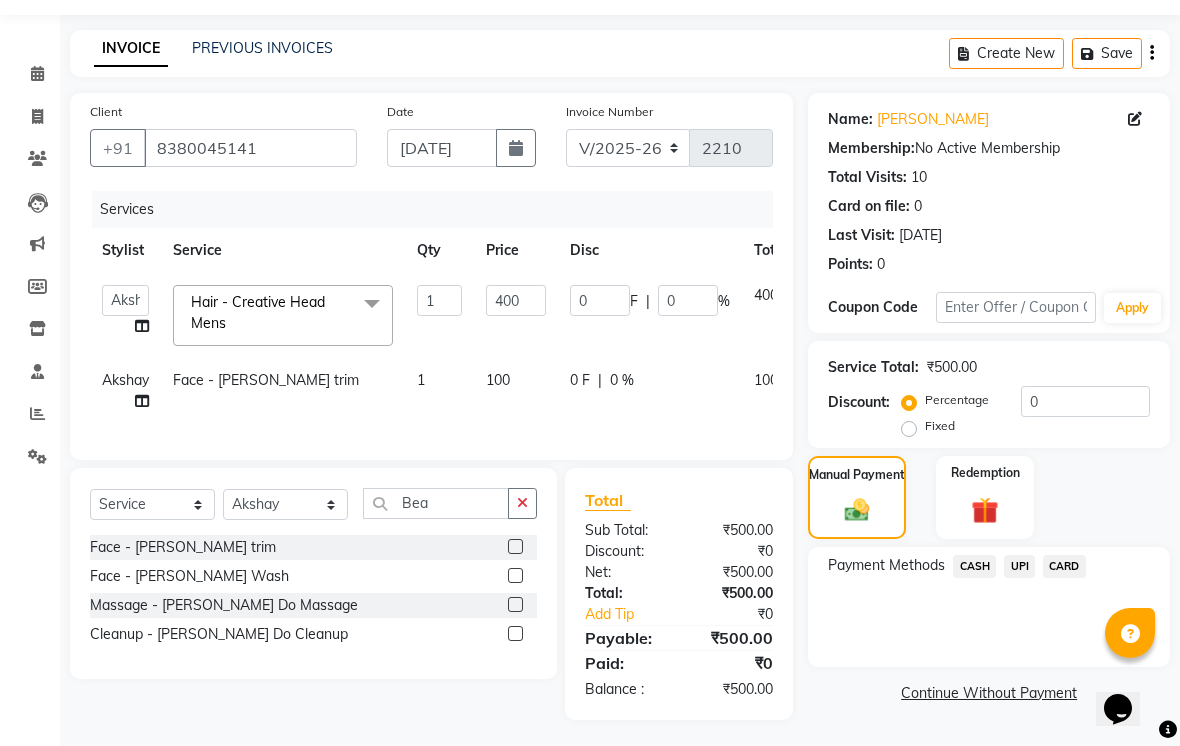 click on "UPI" 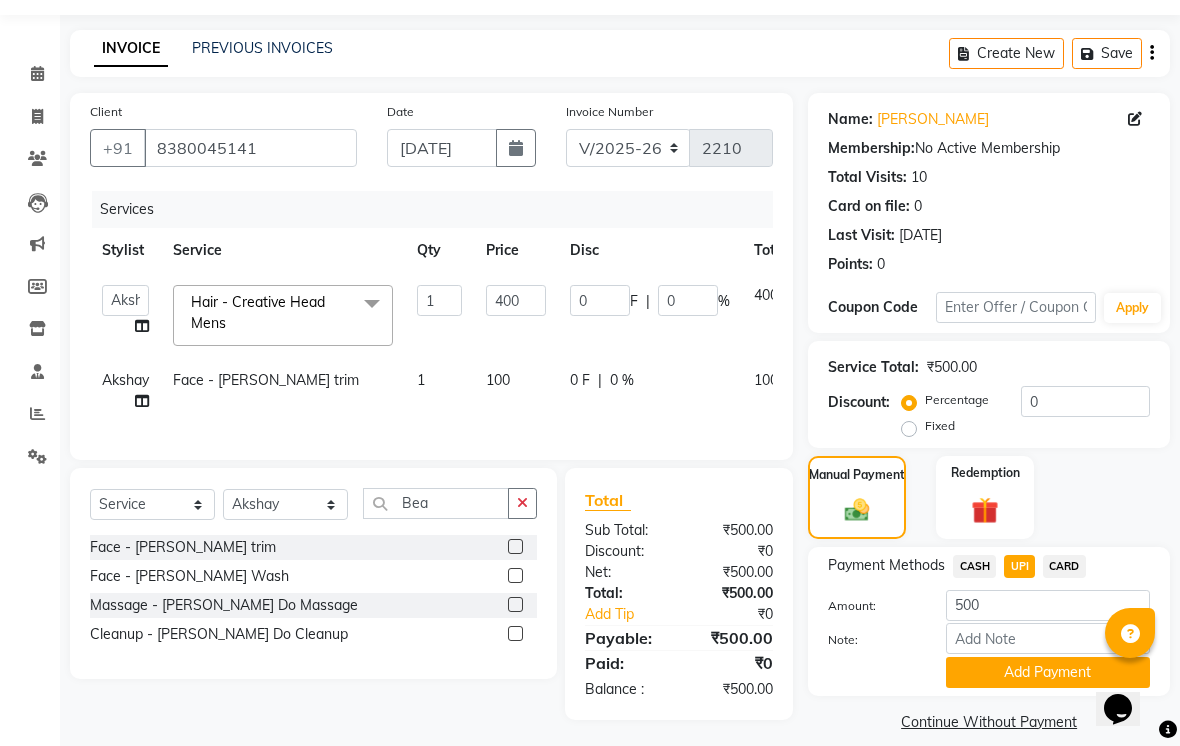 scroll, scrollTop: 77, scrollLeft: 0, axis: vertical 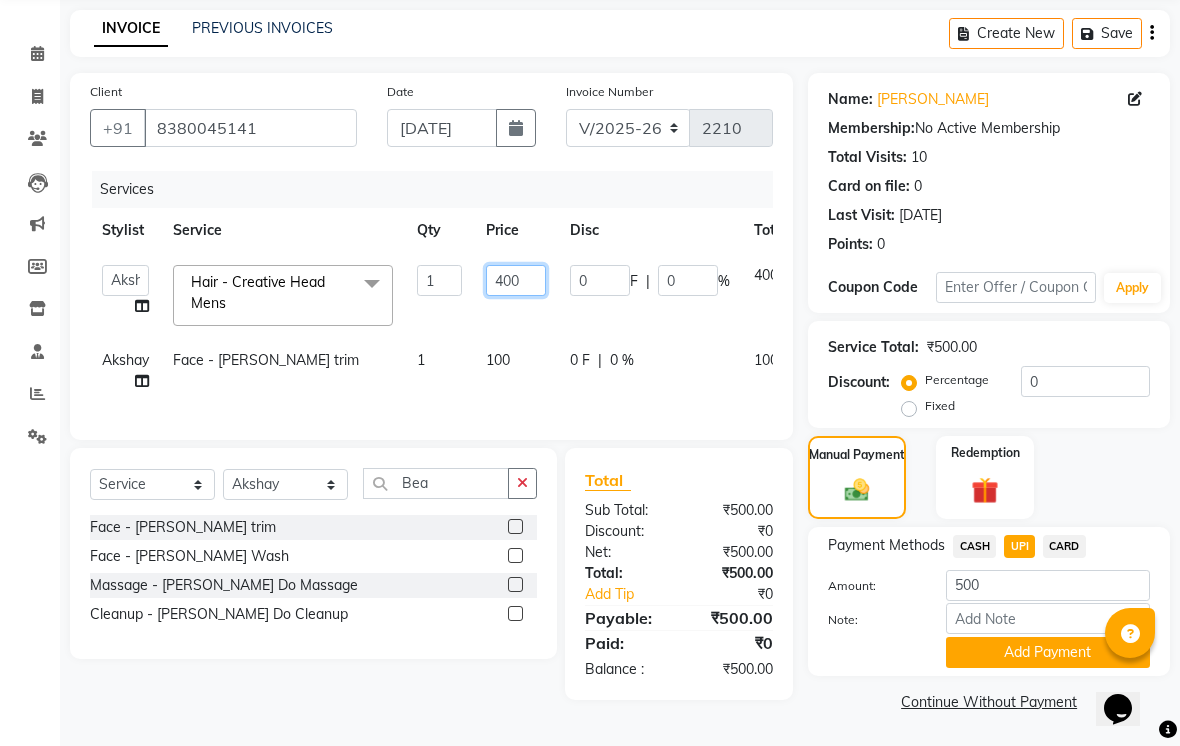 click on "400" 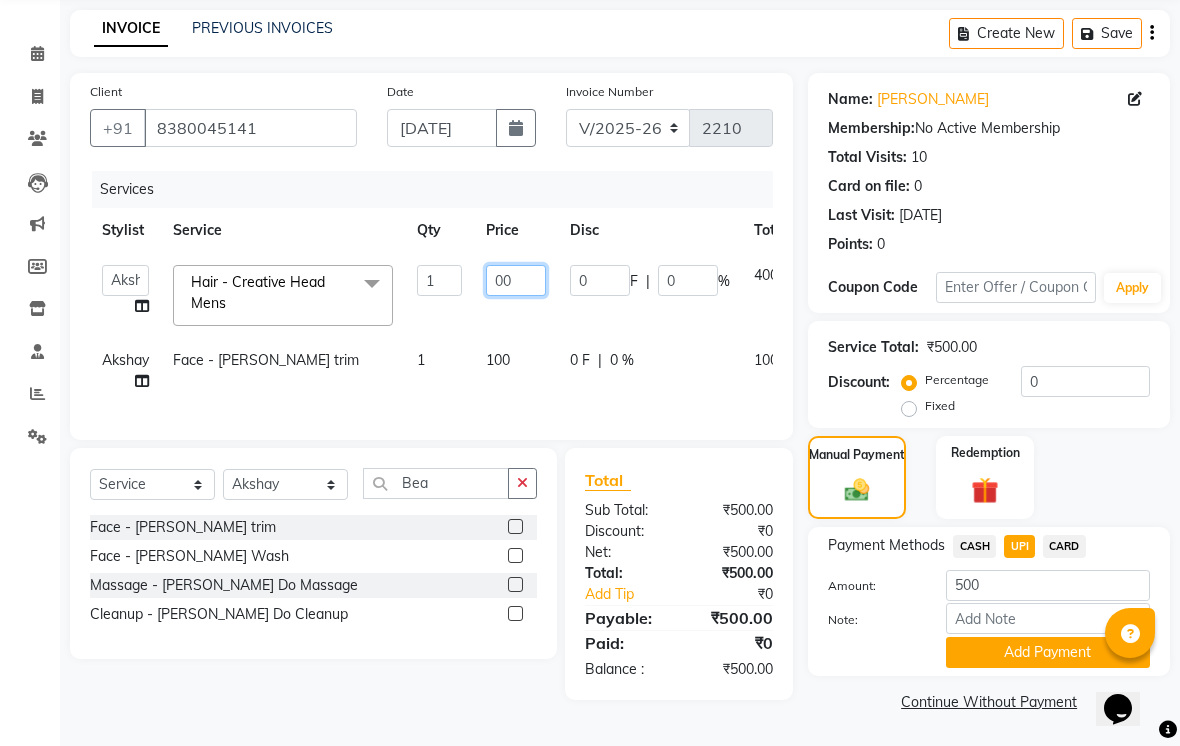 type on "400" 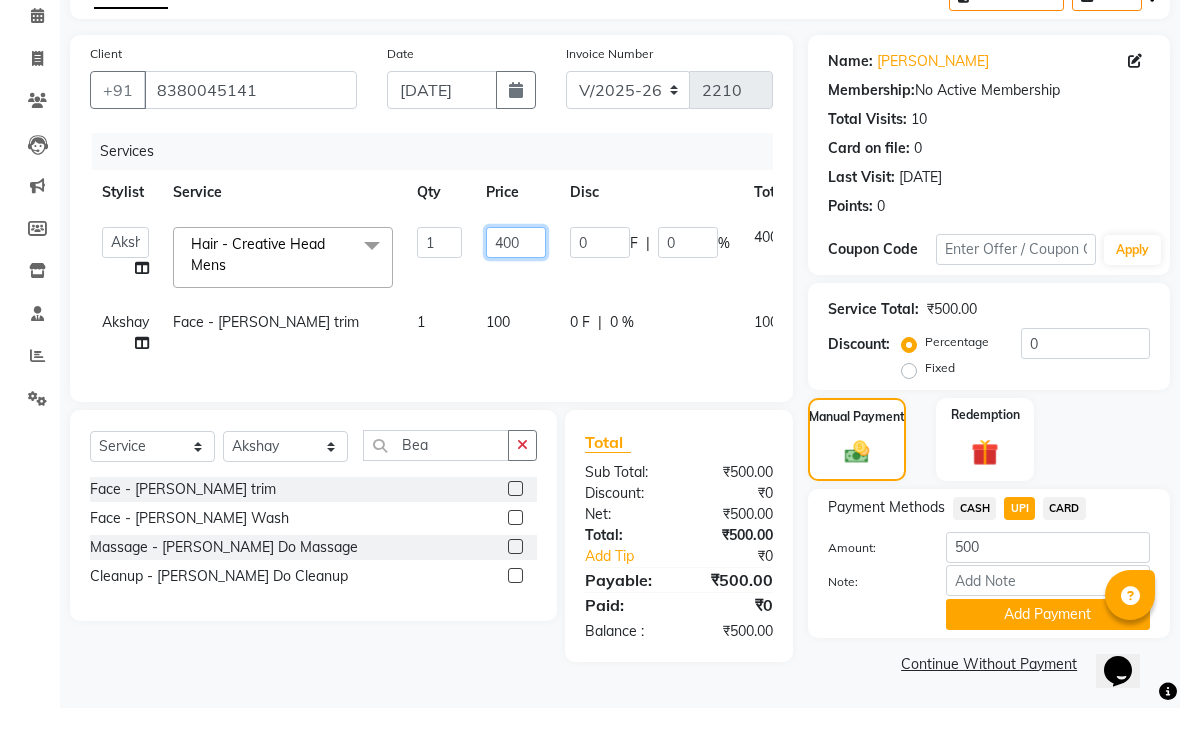 scroll, scrollTop: 108, scrollLeft: 0, axis: vertical 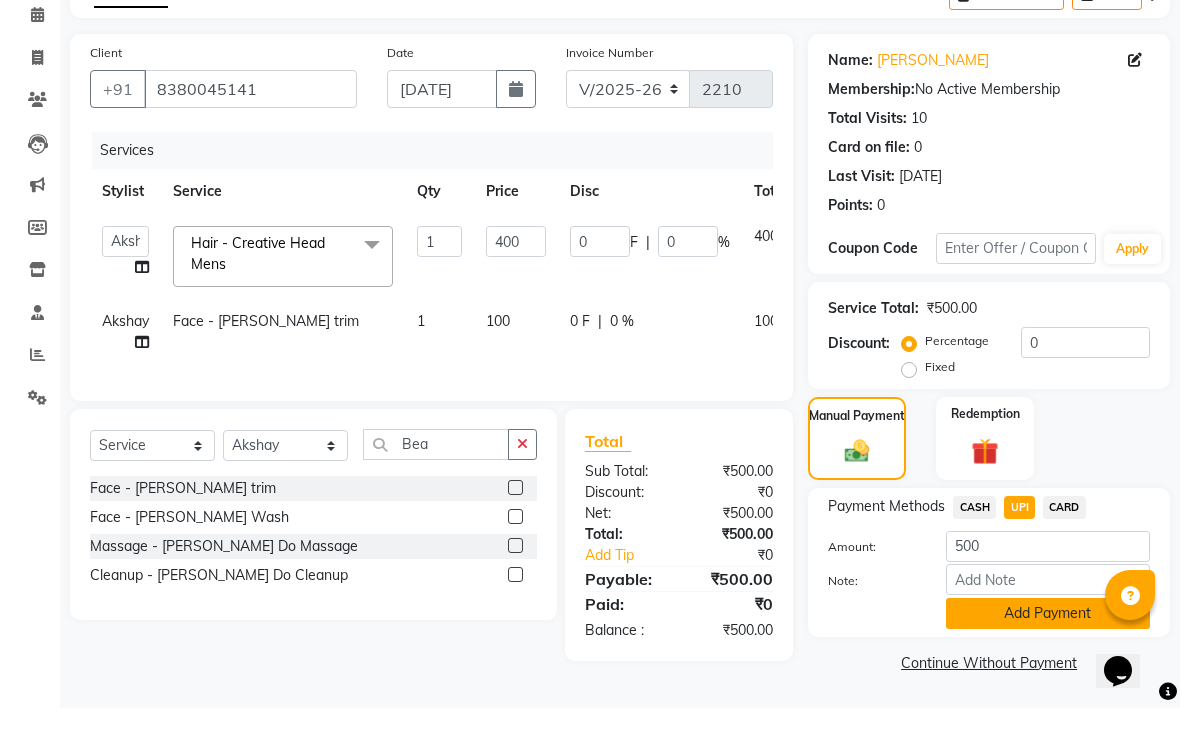 click on "Add Payment" 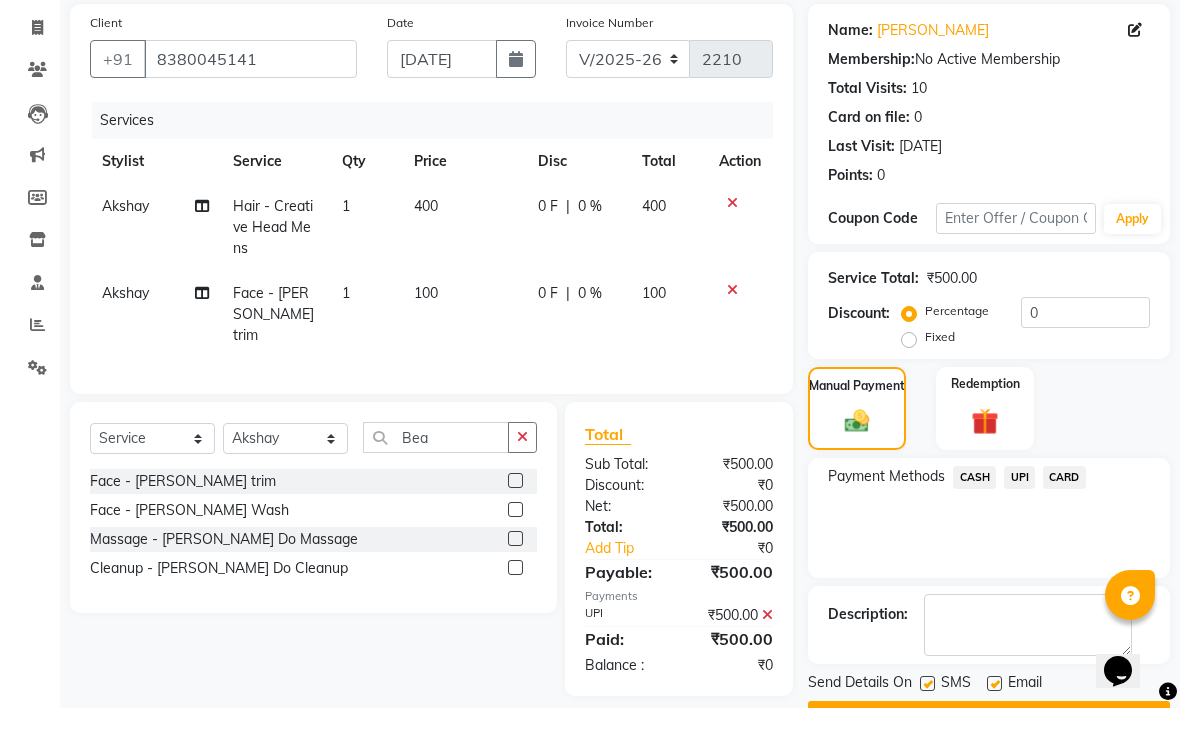 scroll, scrollTop: 161, scrollLeft: 0, axis: vertical 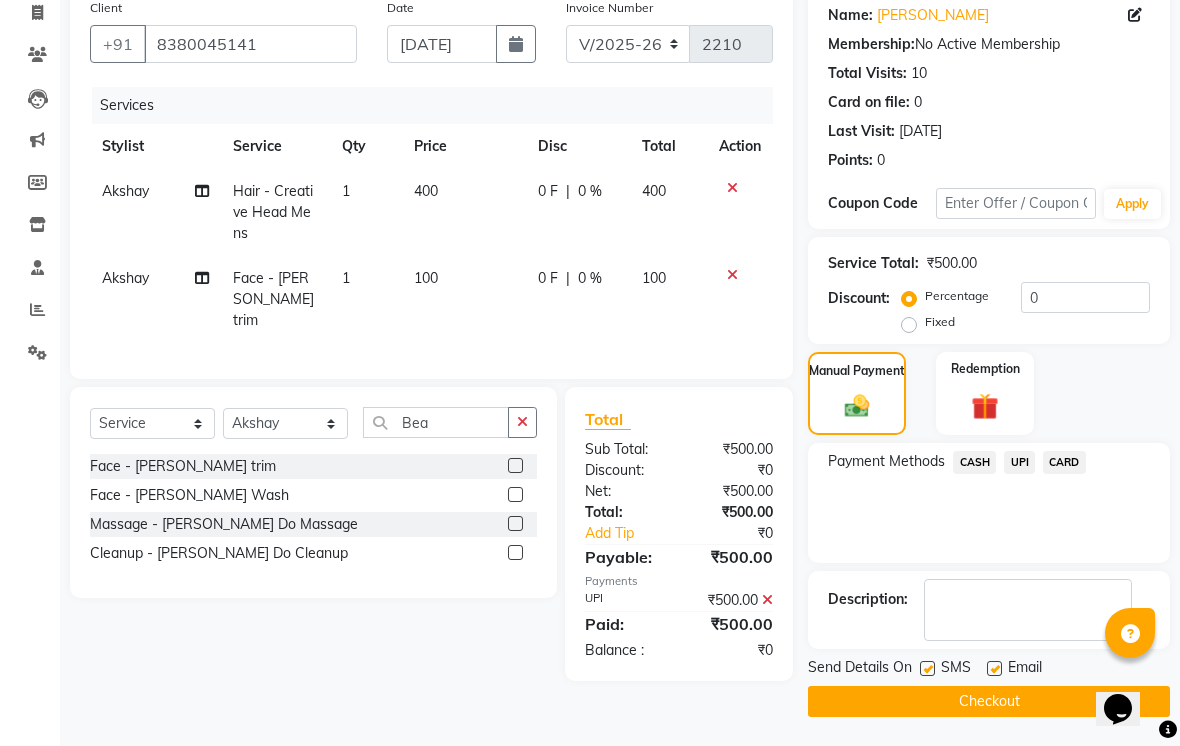 click 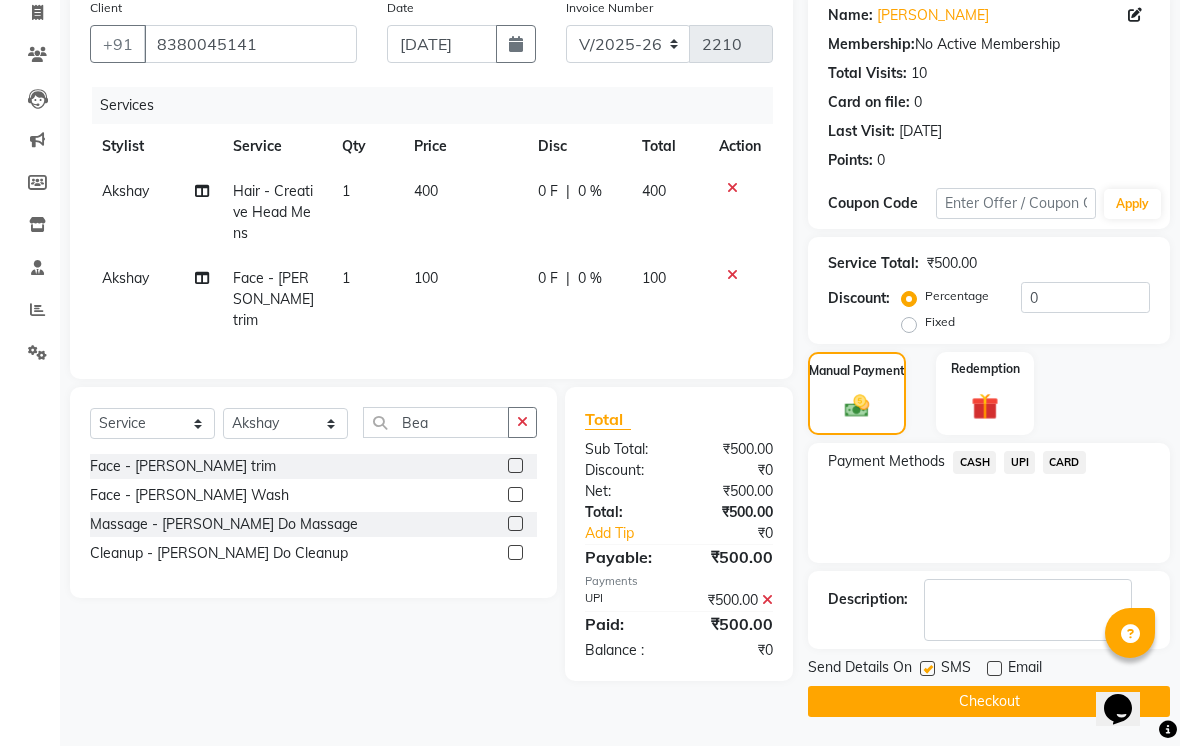 click on "Name: [PERSON_NAME] Membership:  No Active Membership  Total Visits:  10 Card on file:  0 Last Visit:   [DATE] Points:   0  Coupon Code Apply Service Total:  ₹500.00  Discount:  Percentage   Fixed  0 Manual Payment Redemption Payment Methods  CASH   UPI   CARD  Description:                  Send Details On SMS Email  Checkout" 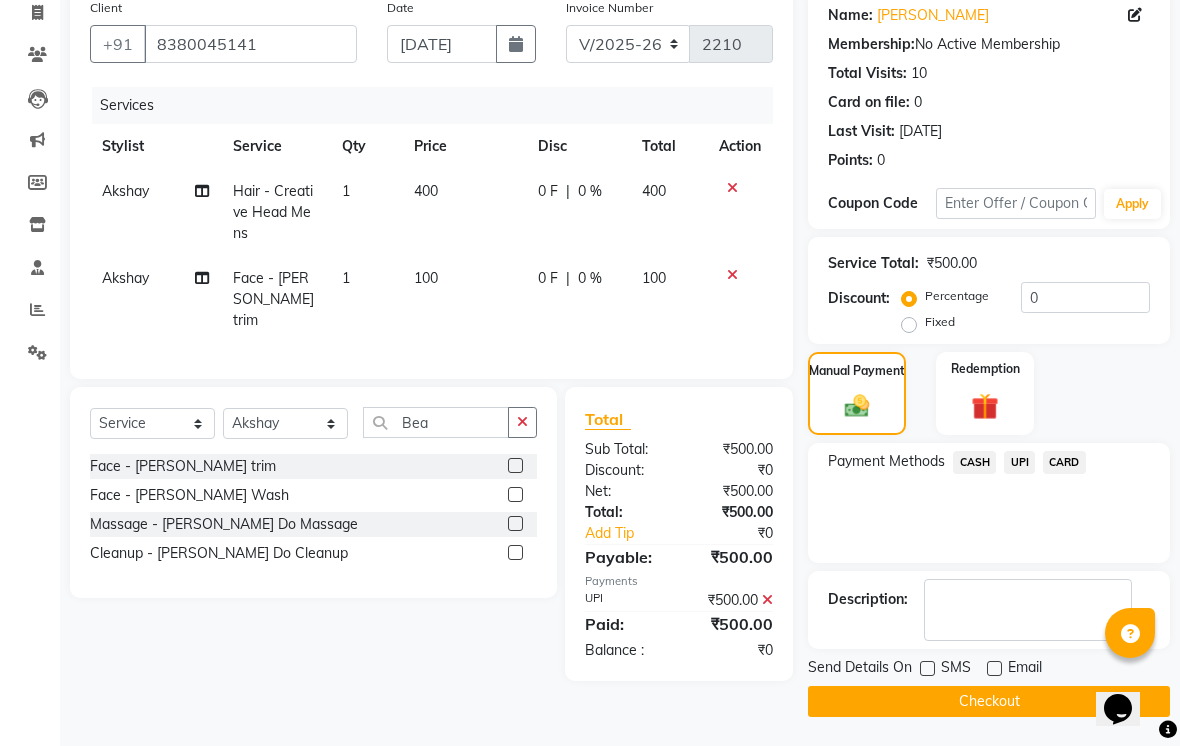 click on "Name: [PERSON_NAME] Membership:  No Active Membership  Total Visits:  10 Card on file:  0 Last Visit:   [DATE] Points:   0  Coupon Code Apply Service Total:  ₹500.00  Discount:  Percentage   Fixed  0 Manual Payment Redemption Payment Methods  CASH   UPI   CARD  Description:                  Send Details On SMS Email  Checkout" 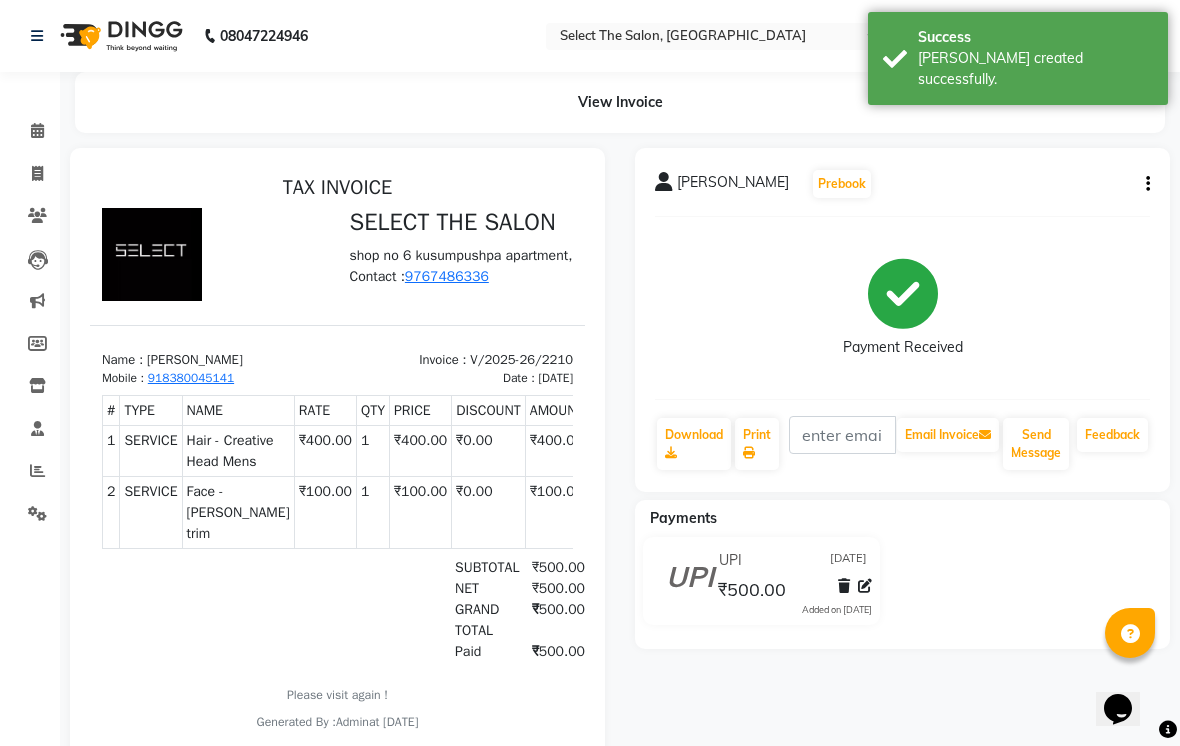 scroll, scrollTop: 0, scrollLeft: 0, axis: both 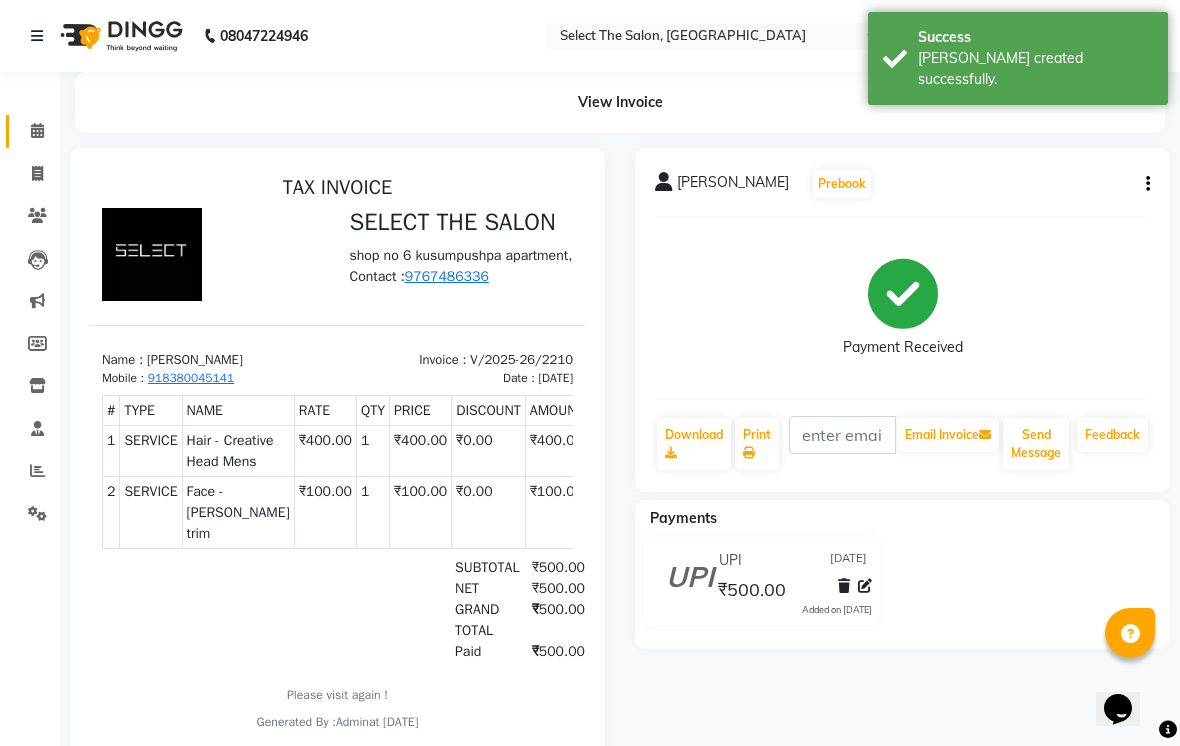 click 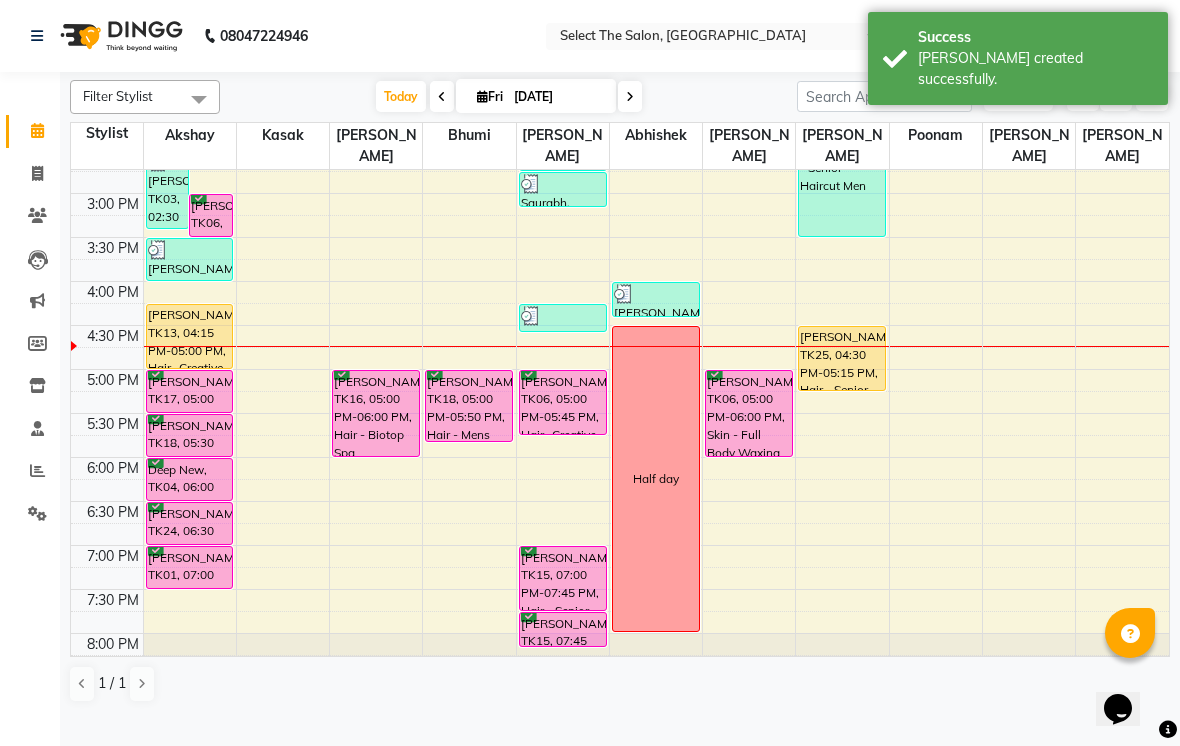scroll, scrollTop: 594, scrollLeft: 0, axis: vertical 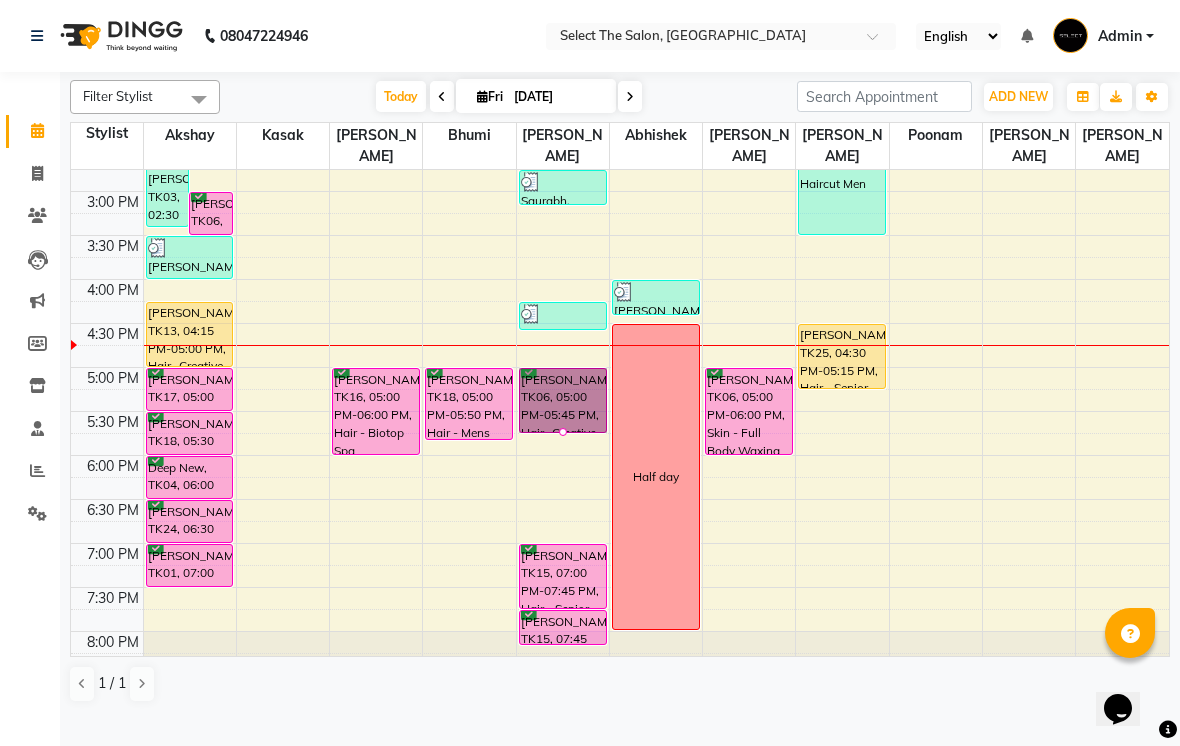 click at bounding box center [563, 432] 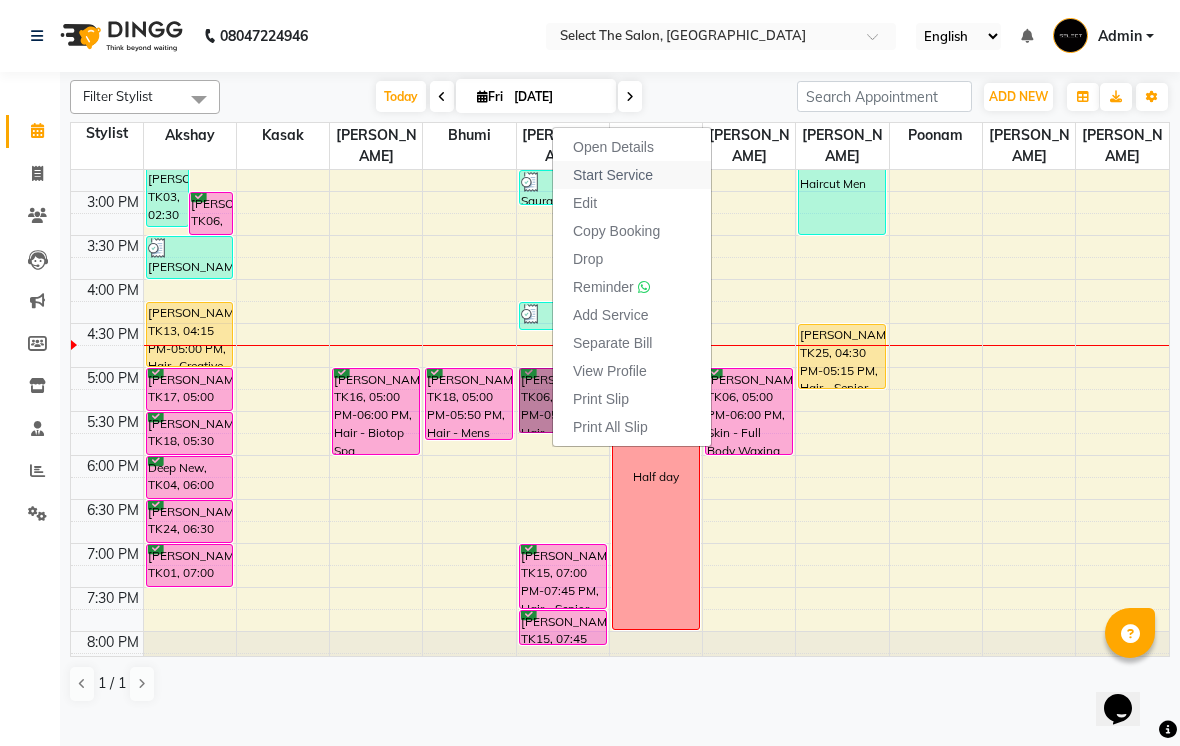 click on "Start Service" at bounding box center [613, 175] 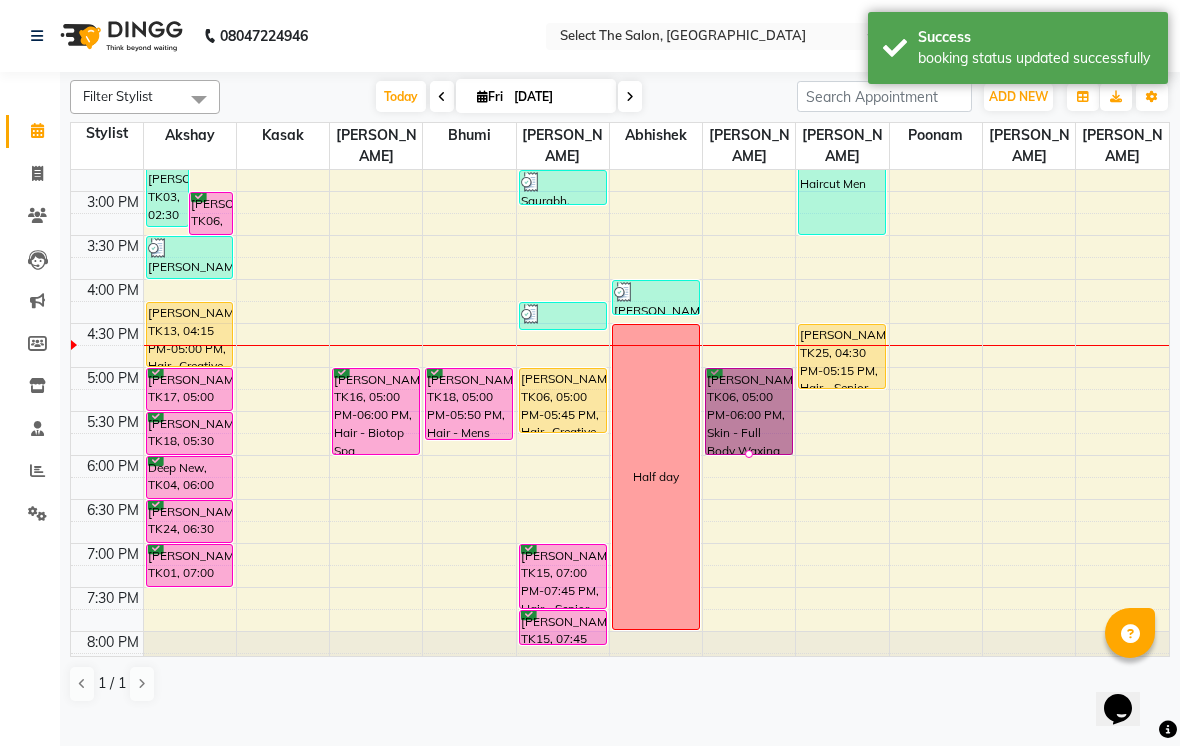 click at bounding box center (749, 454) 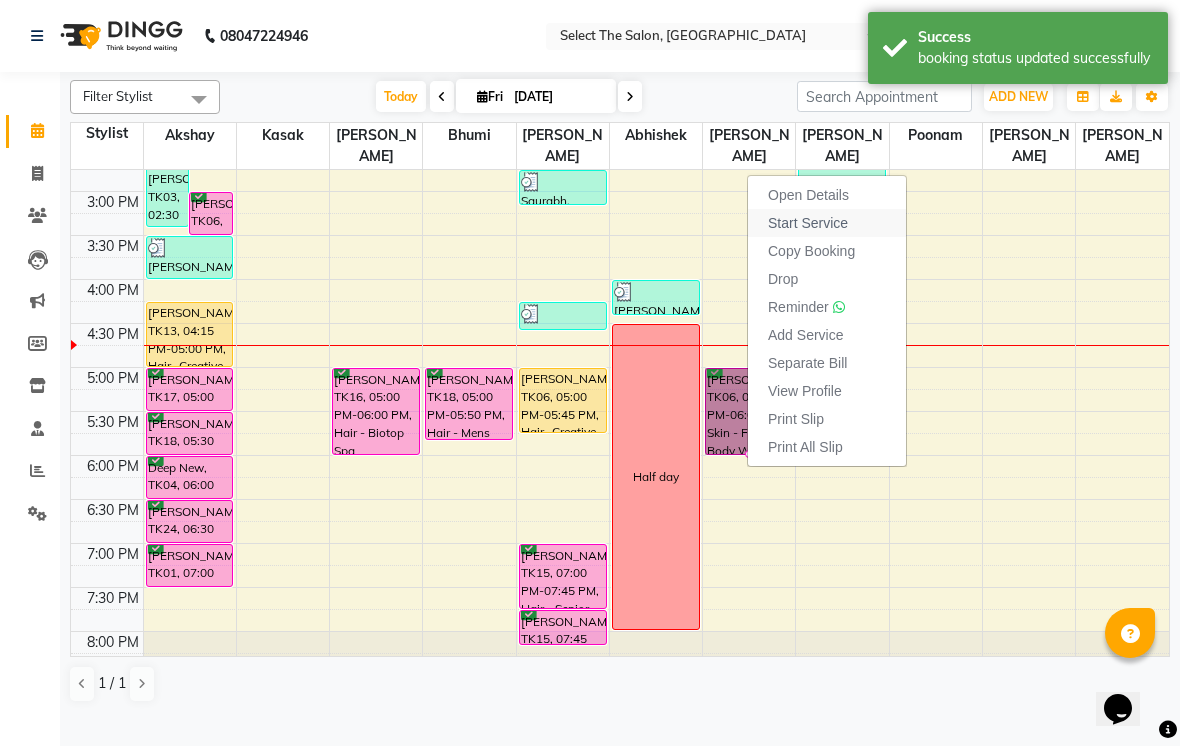 click on "Start Service" at bounding box center [827, 223] 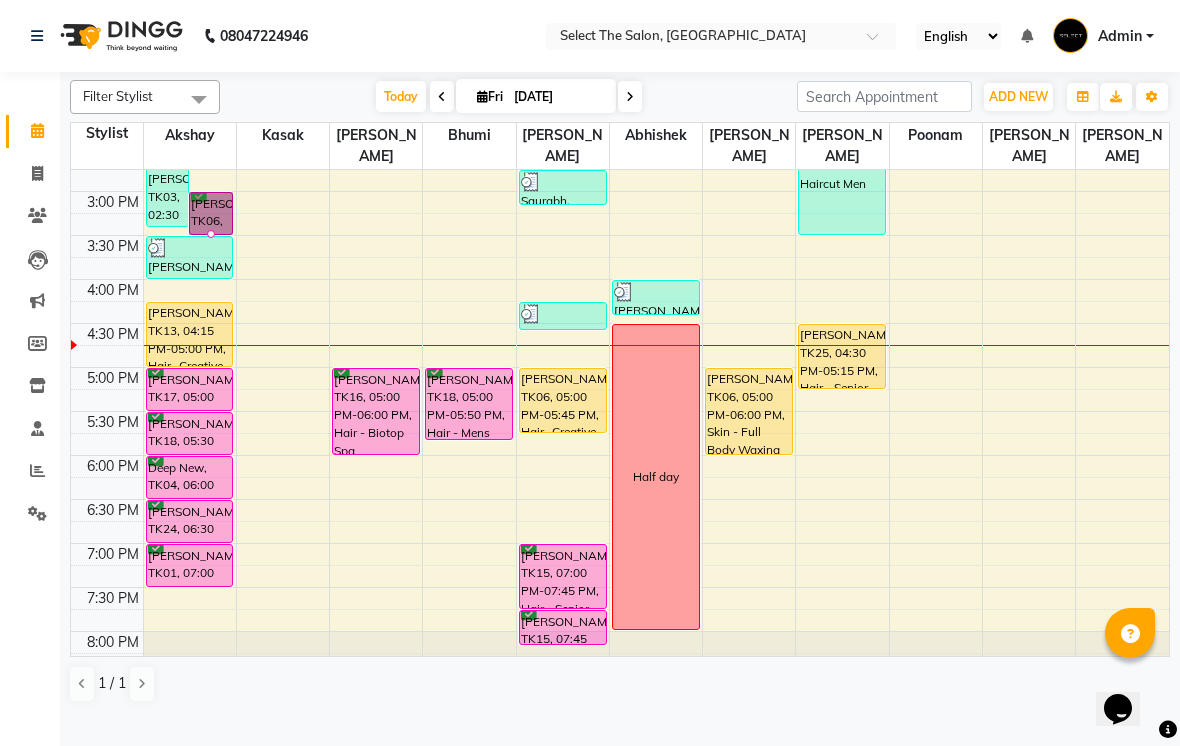 click at bounding box center (211, 234) 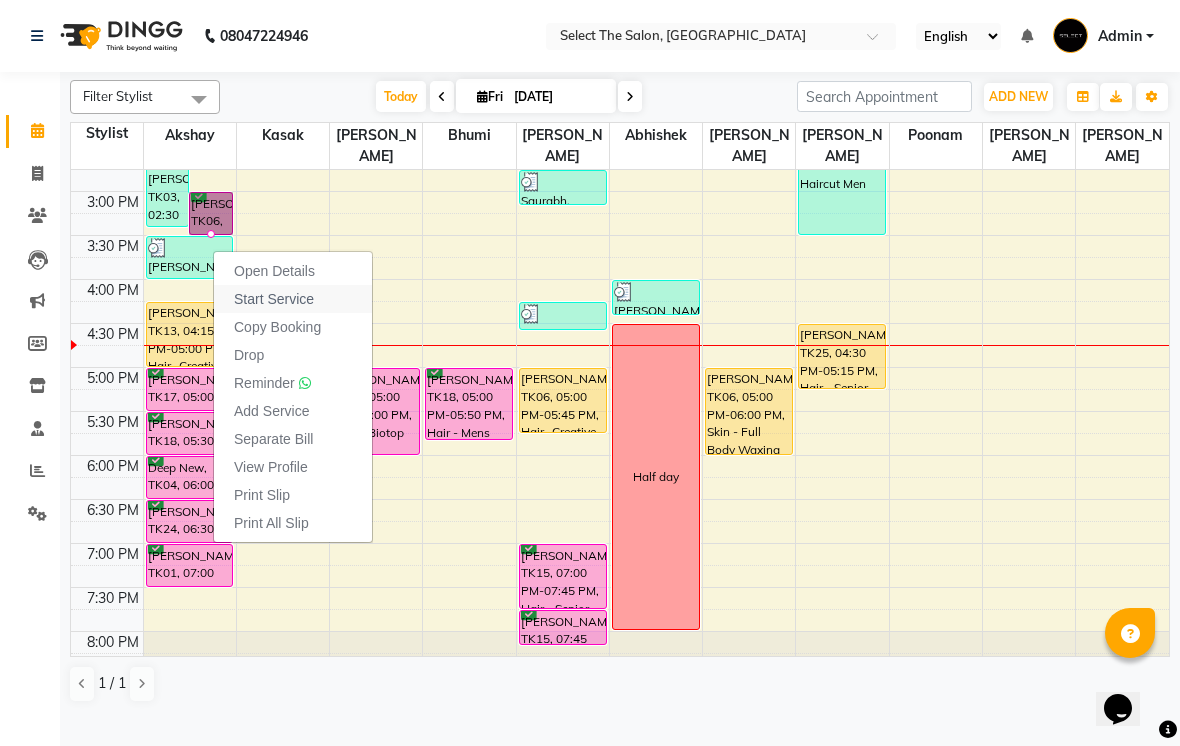 click on "Start Service" at bounding box center [274, 299] 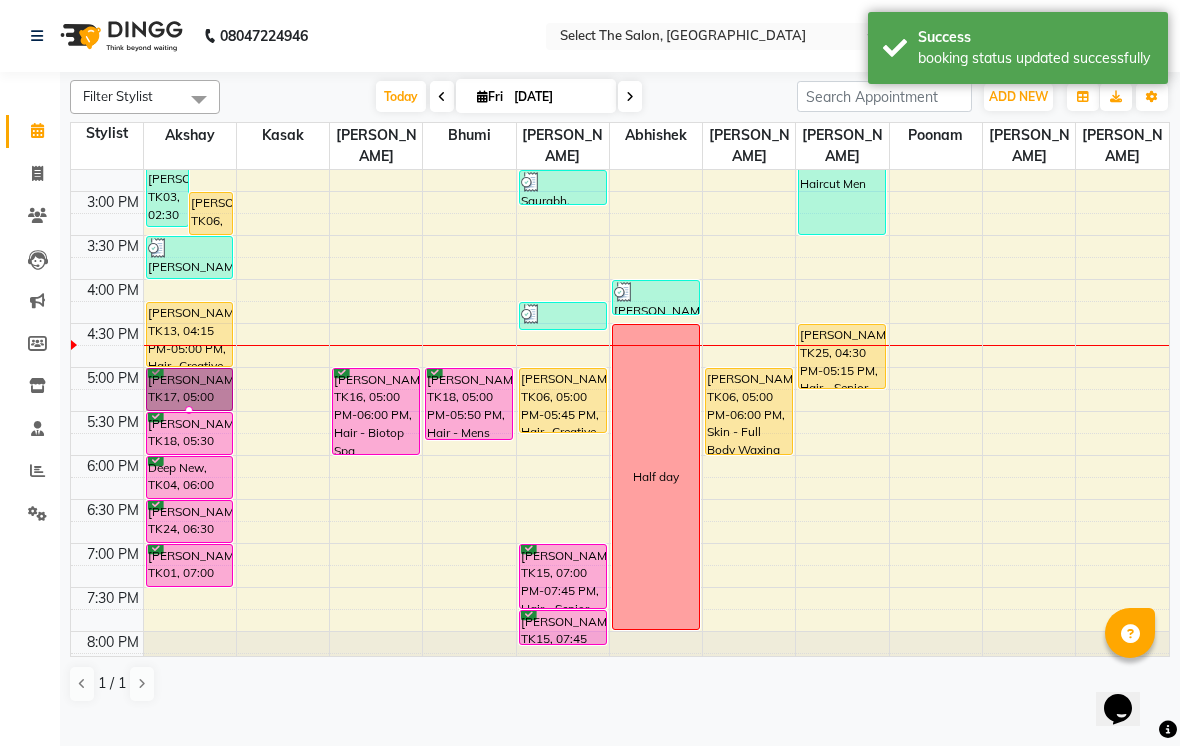 click at bounding box center (189, 410) 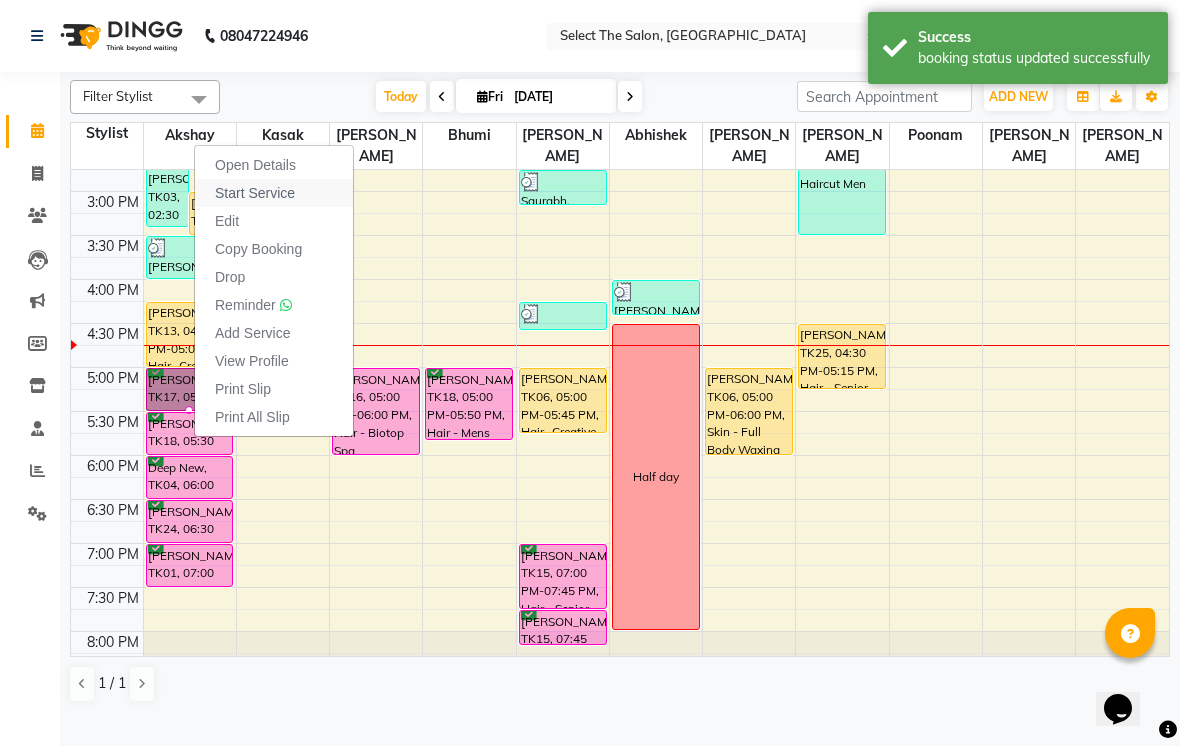 click on "Start Service" at bounding box center [274, 193] 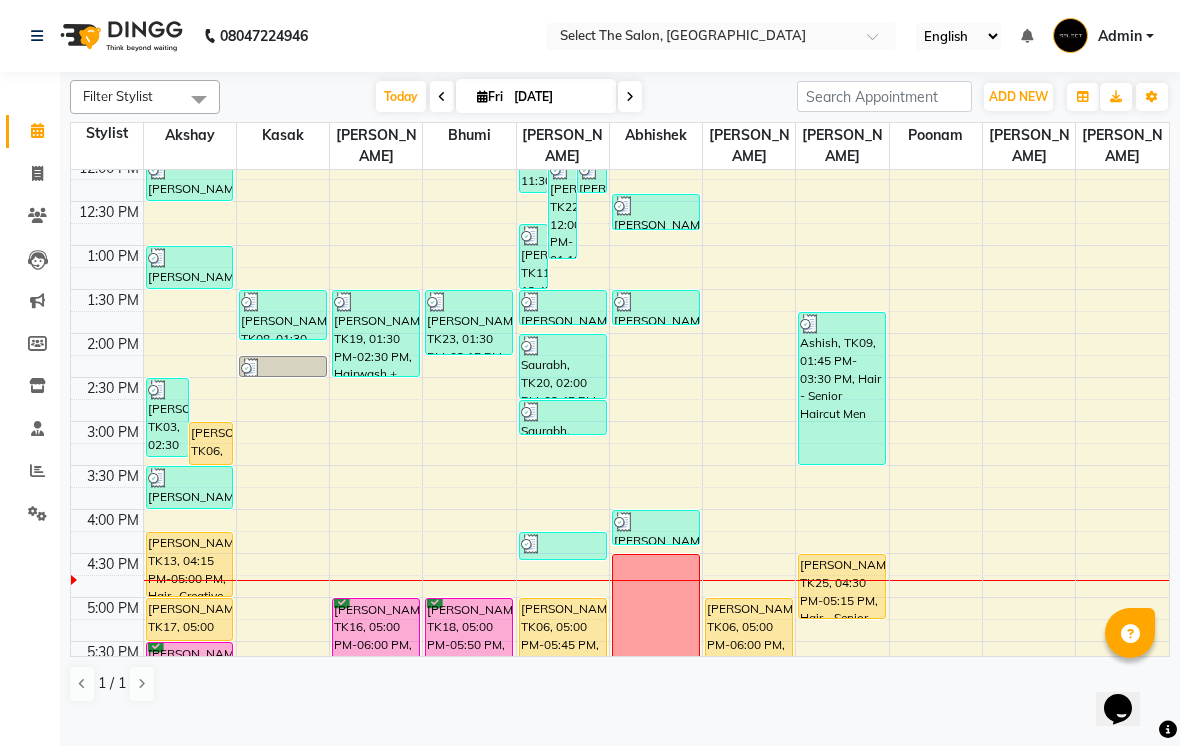 scroll, scrollTop: 369, scrollLeft: 0, axis: vertical 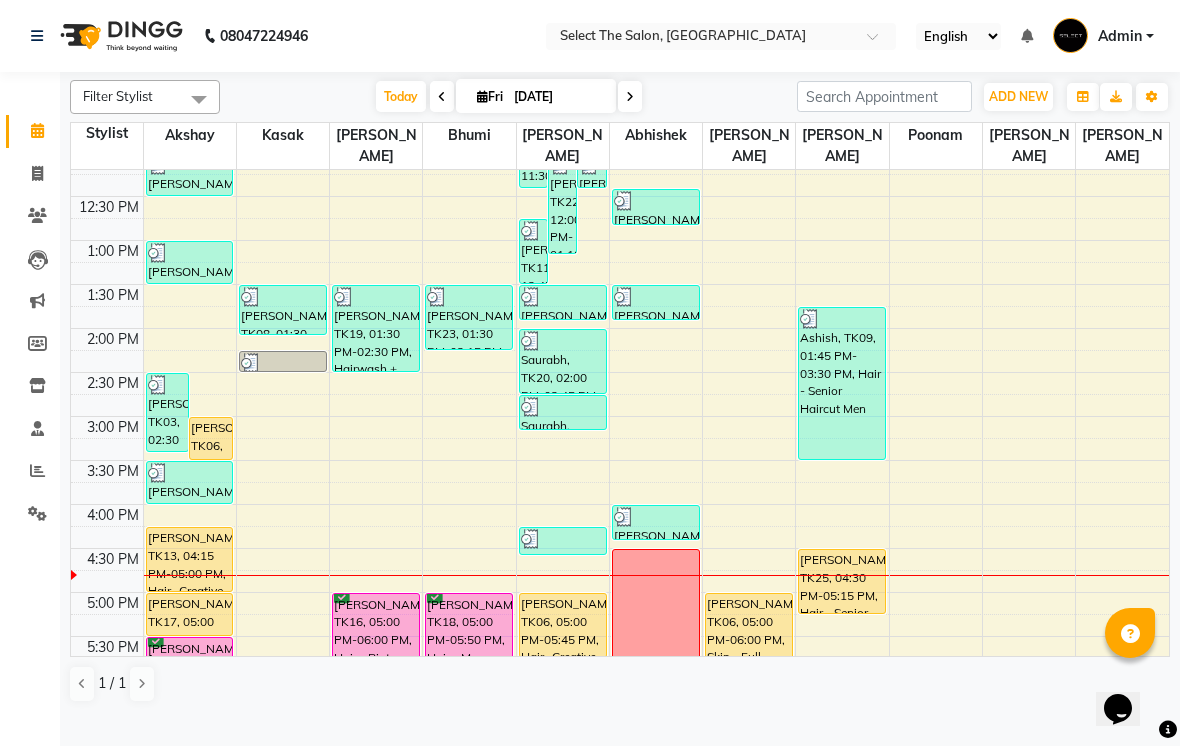 click on "Ashish, TK09, 01:45 PM-03:30 PM, Hair - Senior Haircut Men" at bounding box center [842, 383] 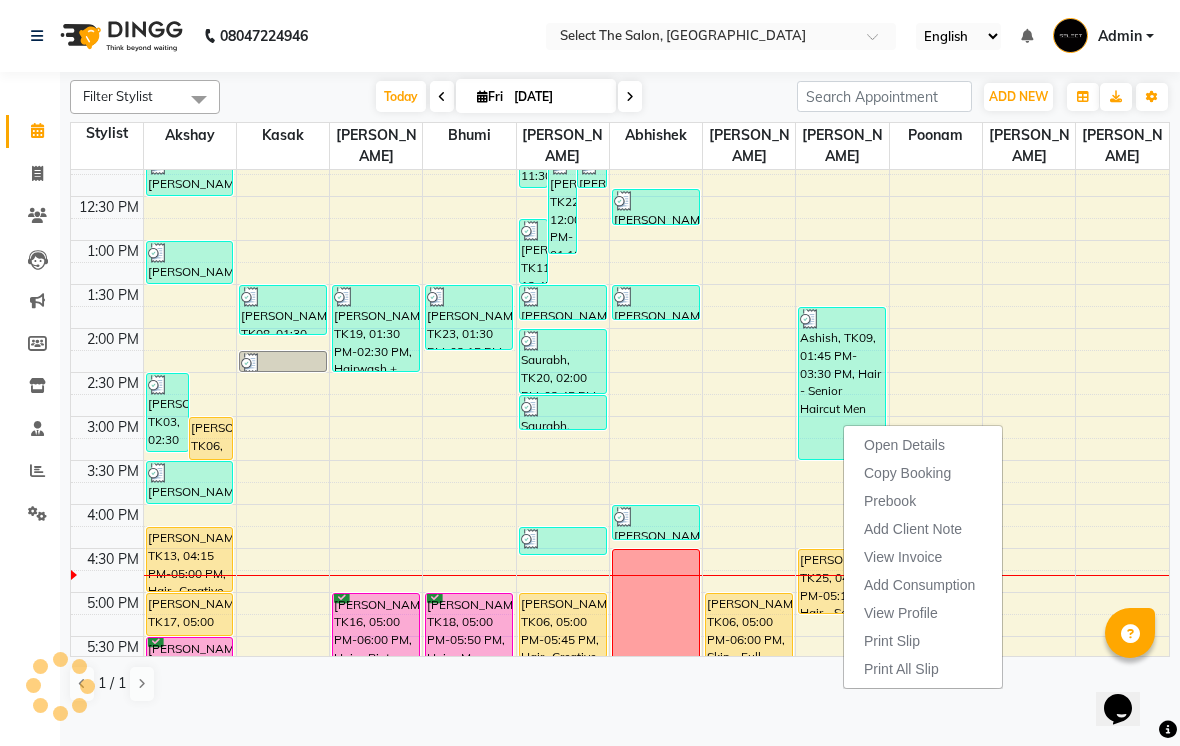 click on "2:30 PM" at bounding box center (113, 383) 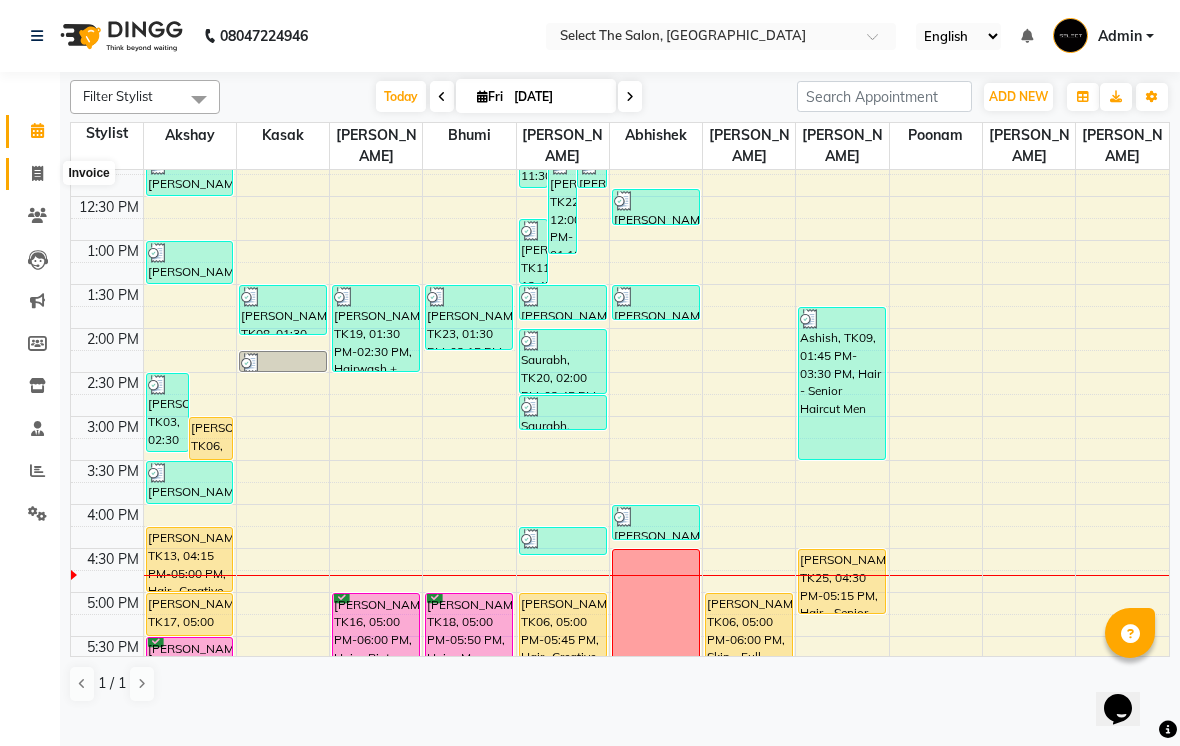 click 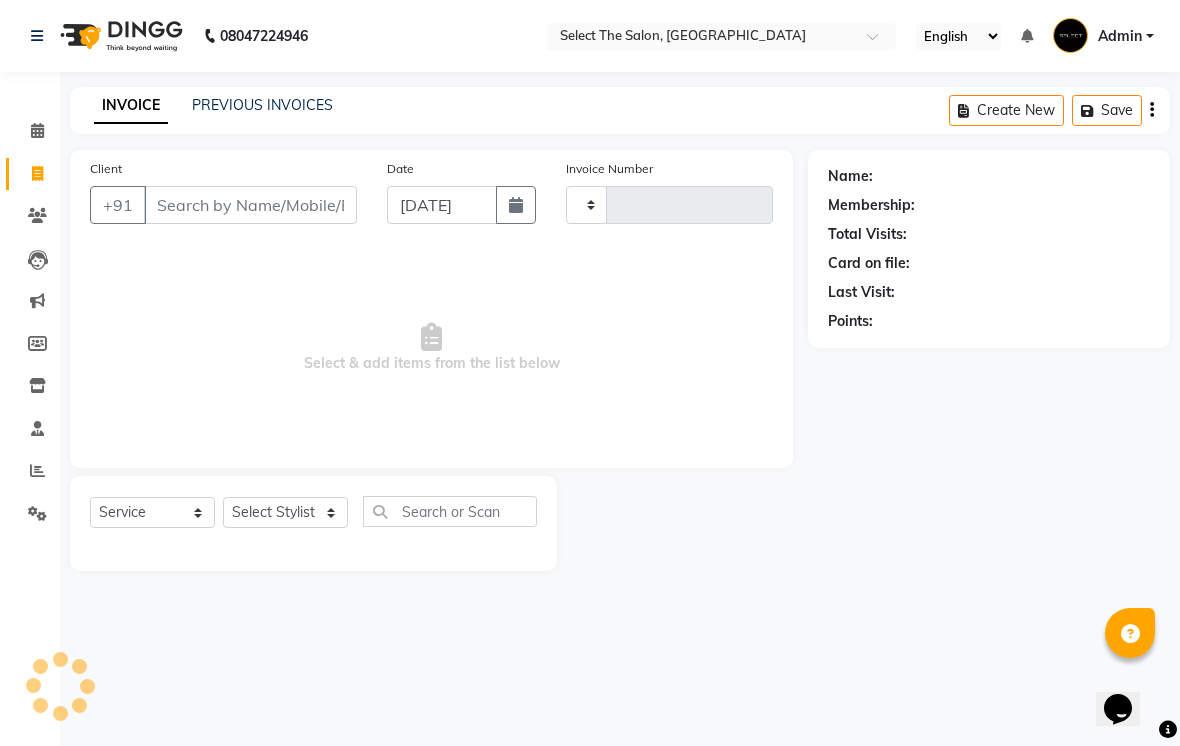 type on "2211" 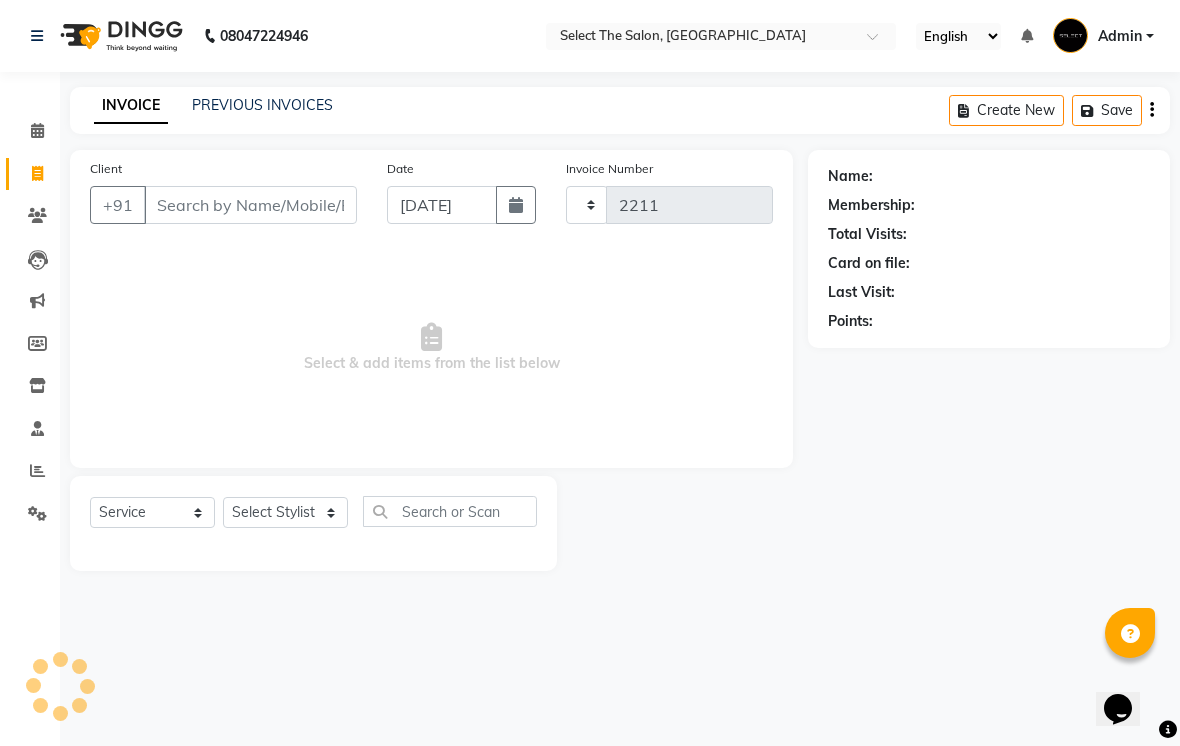 select on "4969" 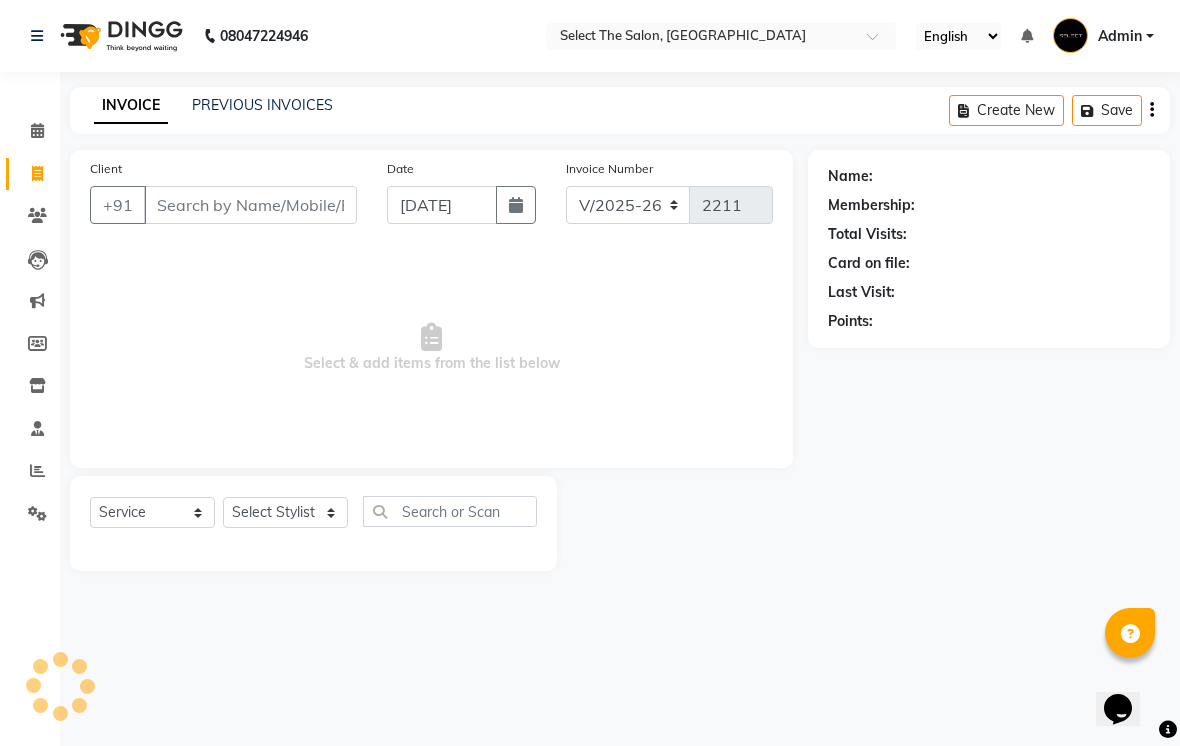 click on "Client" at bounding box center (250, 205) 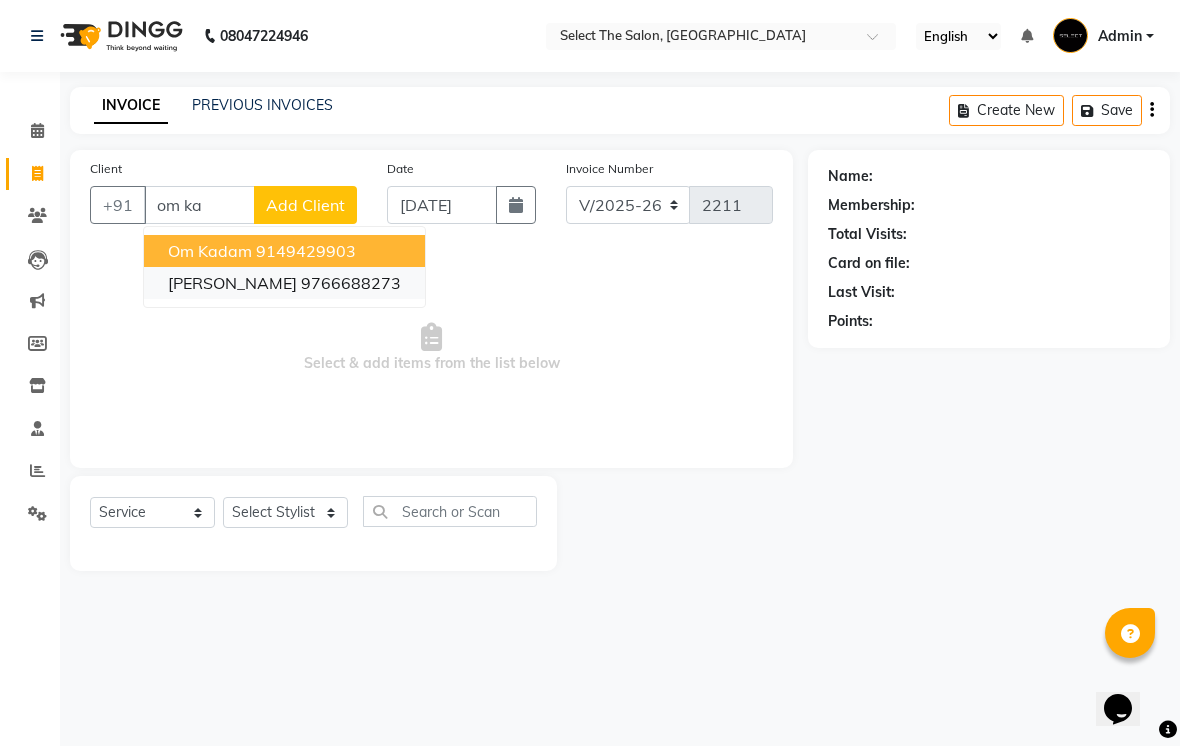 click on "[PERSON_NAME]" at bounding box center (232, 283) 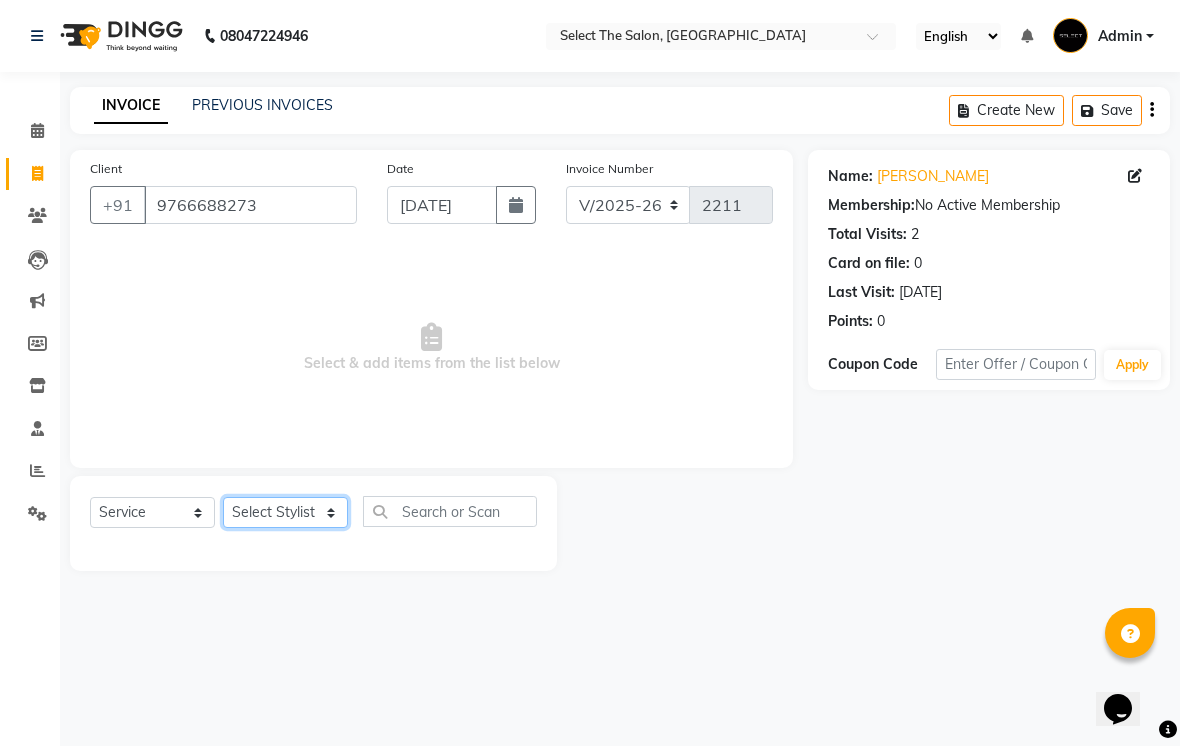 click on "Select Stylist [PERSON_NAME]  Bhumi  [PERSON_NAME] [PERSON_NAME]  Sachin [PERSON_NAME]  [PERSON_NAME] [PERSON_NAME]" 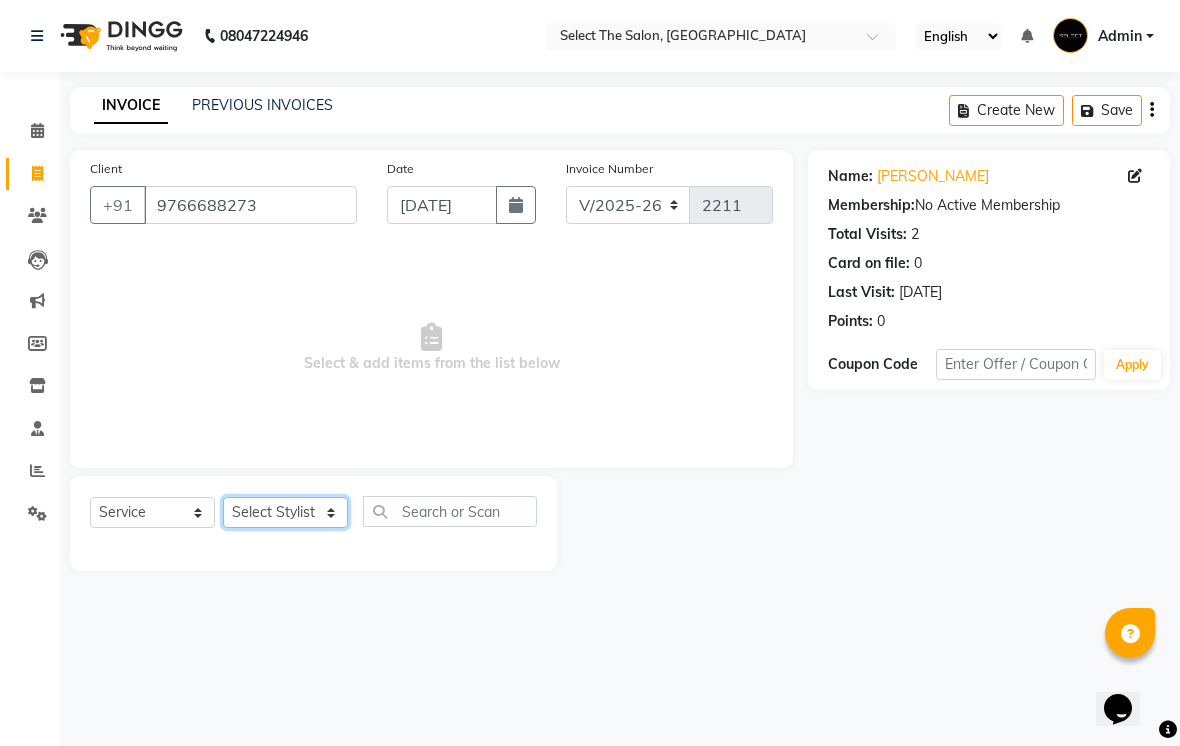 select on "31292" 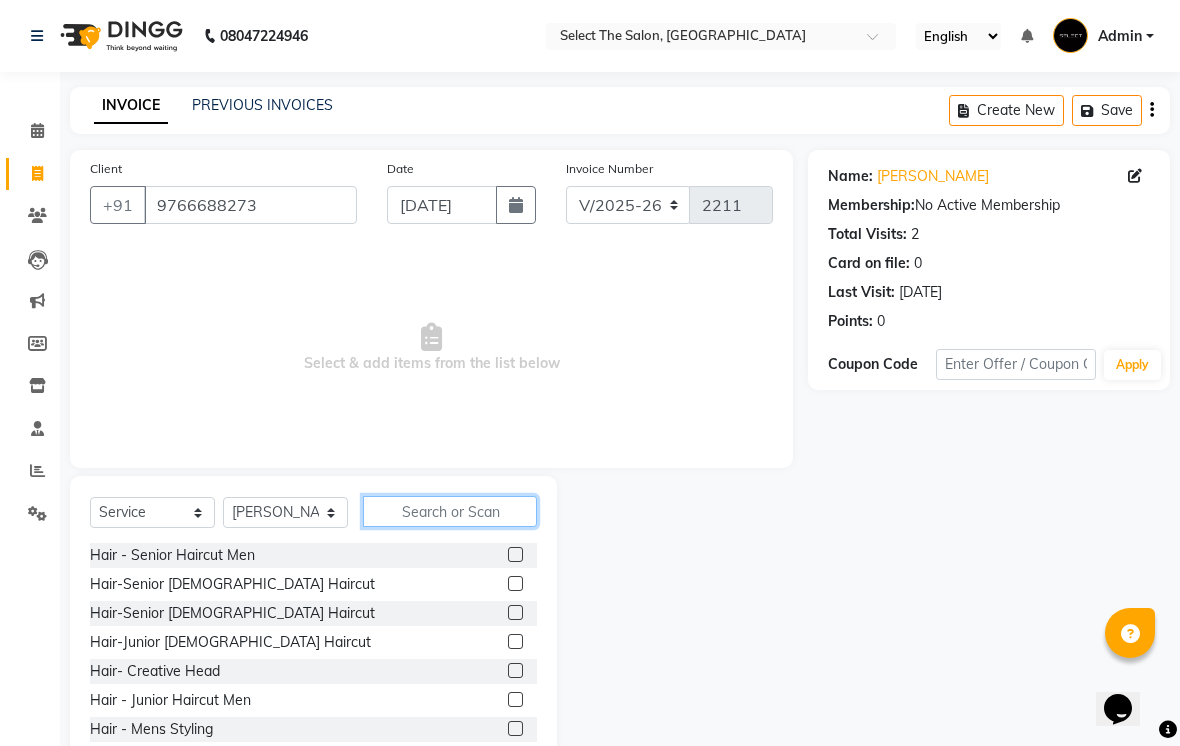 click 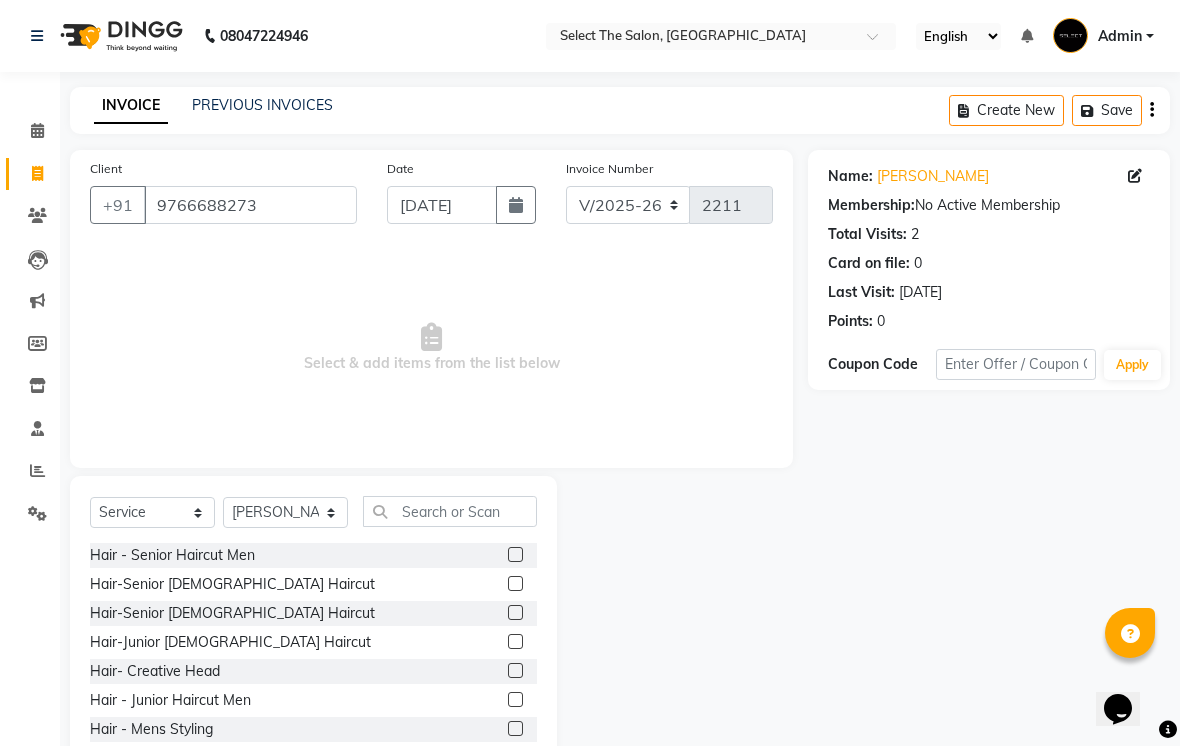 click 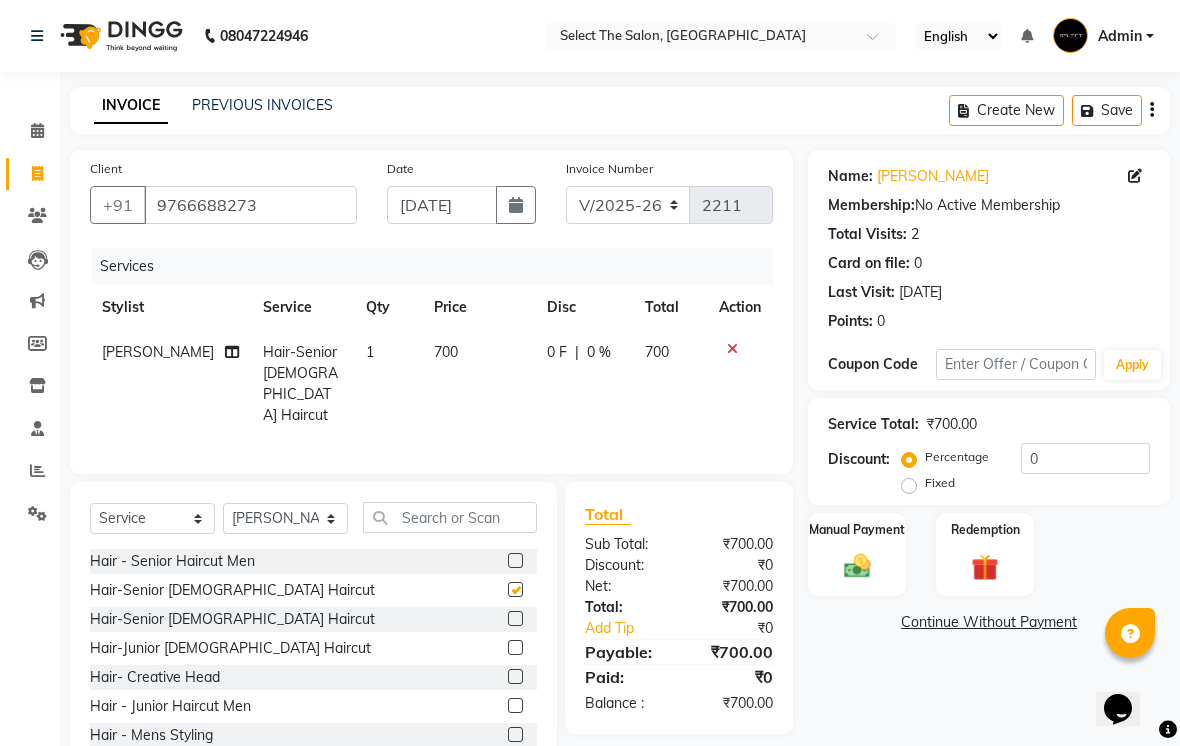 checkbox on "false" 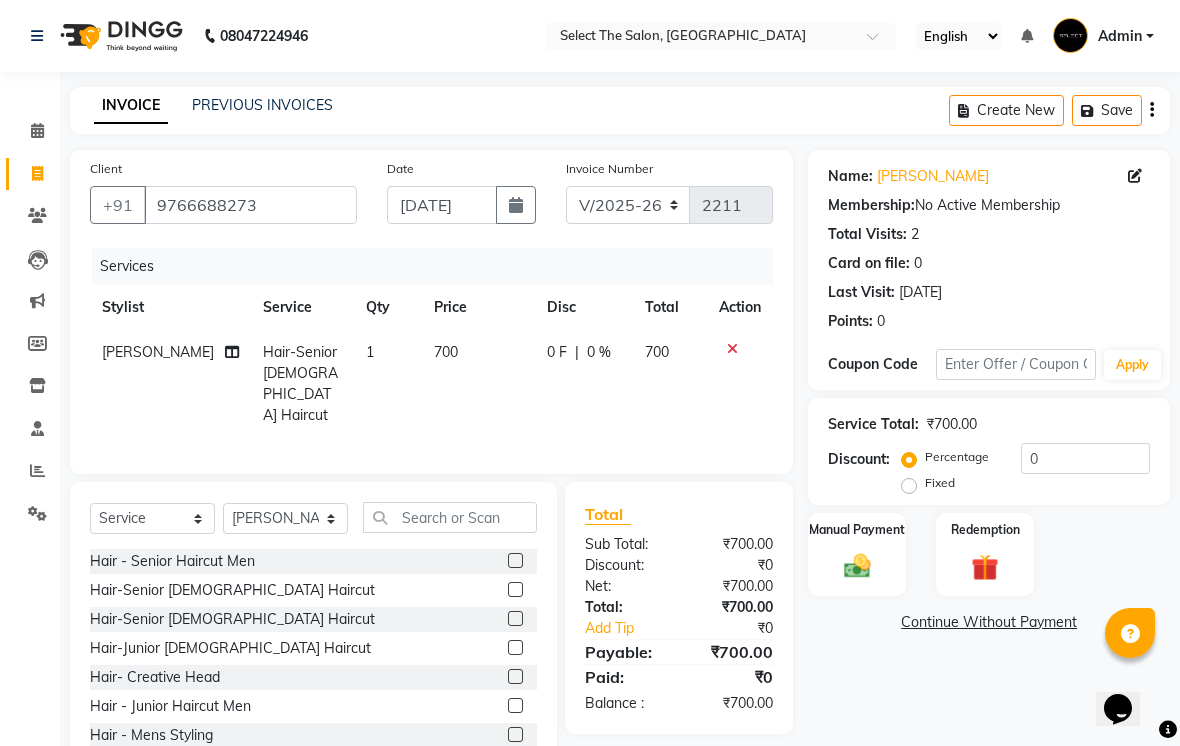 click 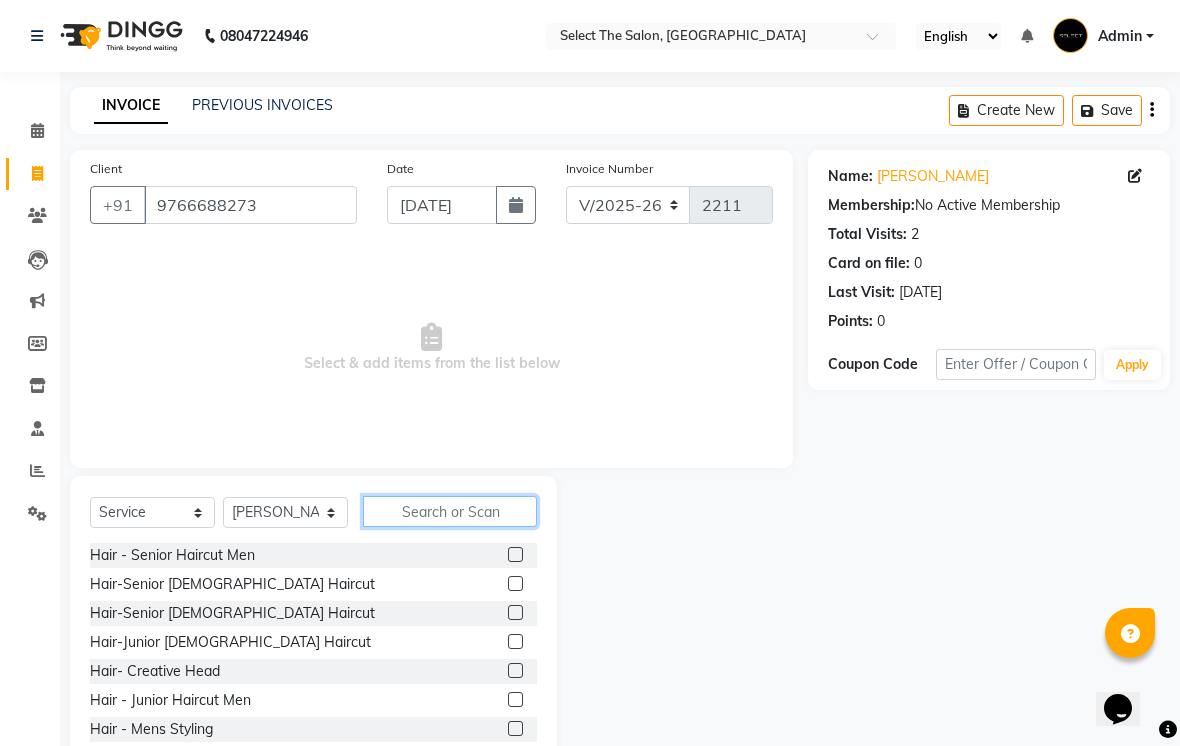 click 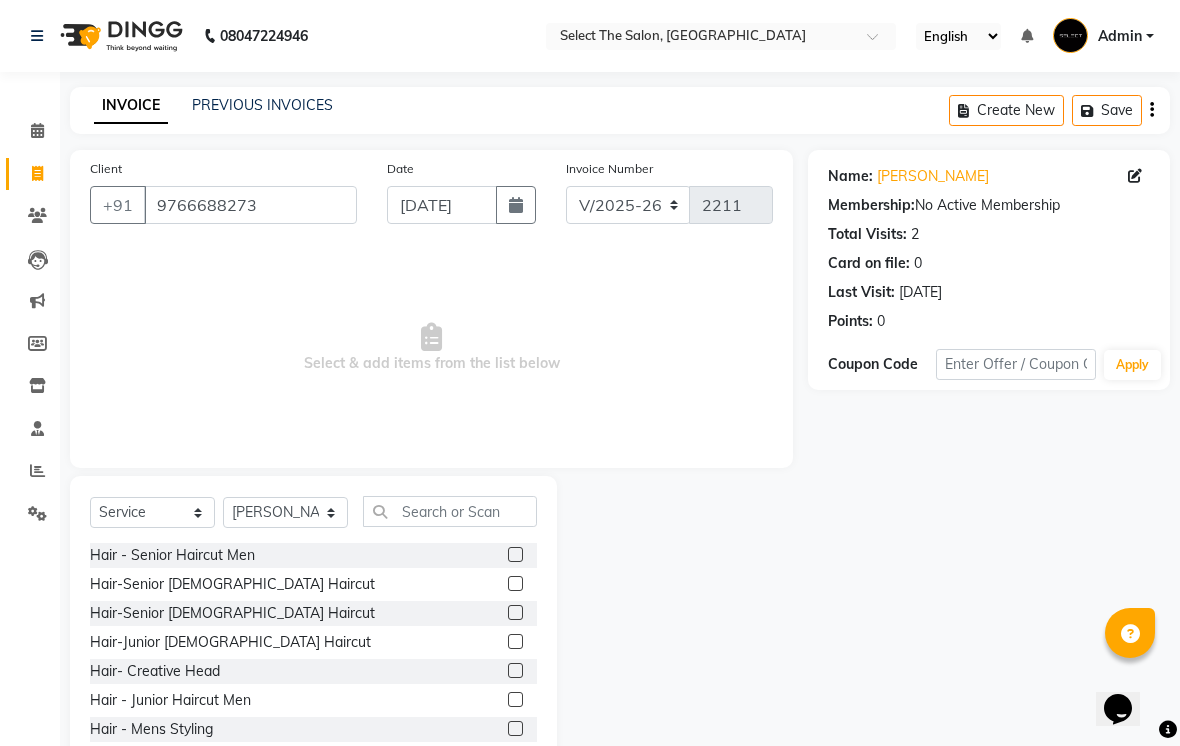 click 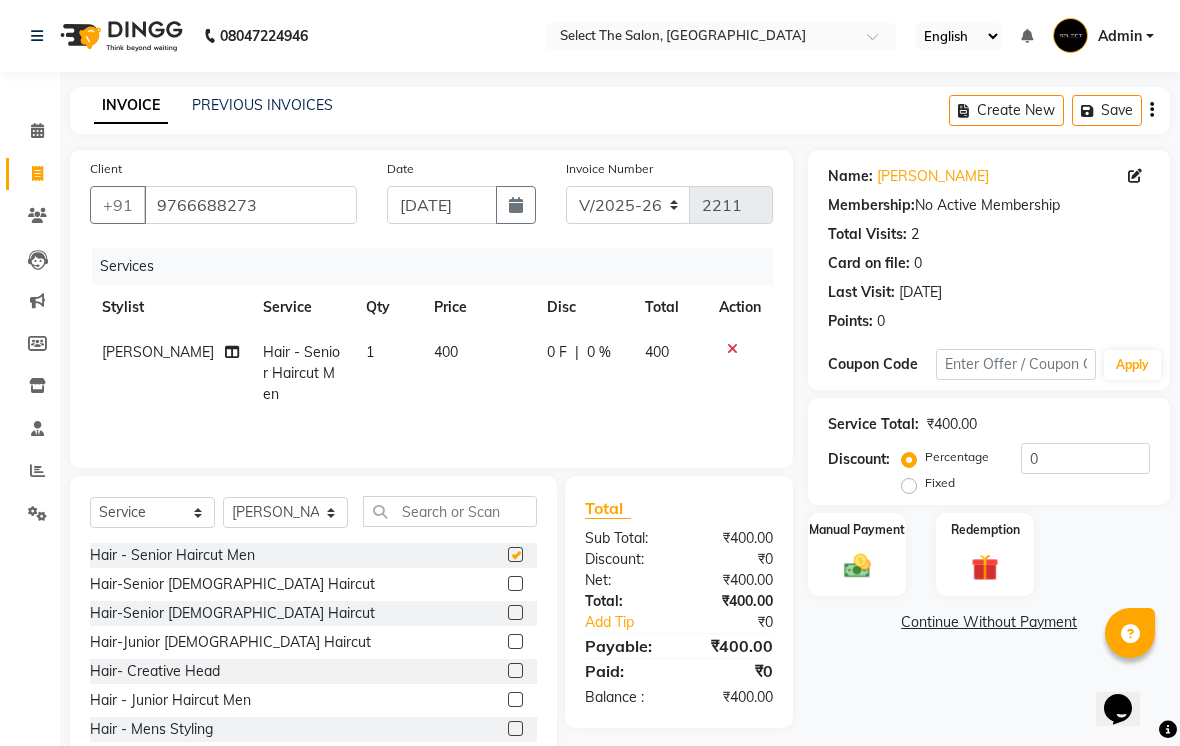 checkbox on "false" 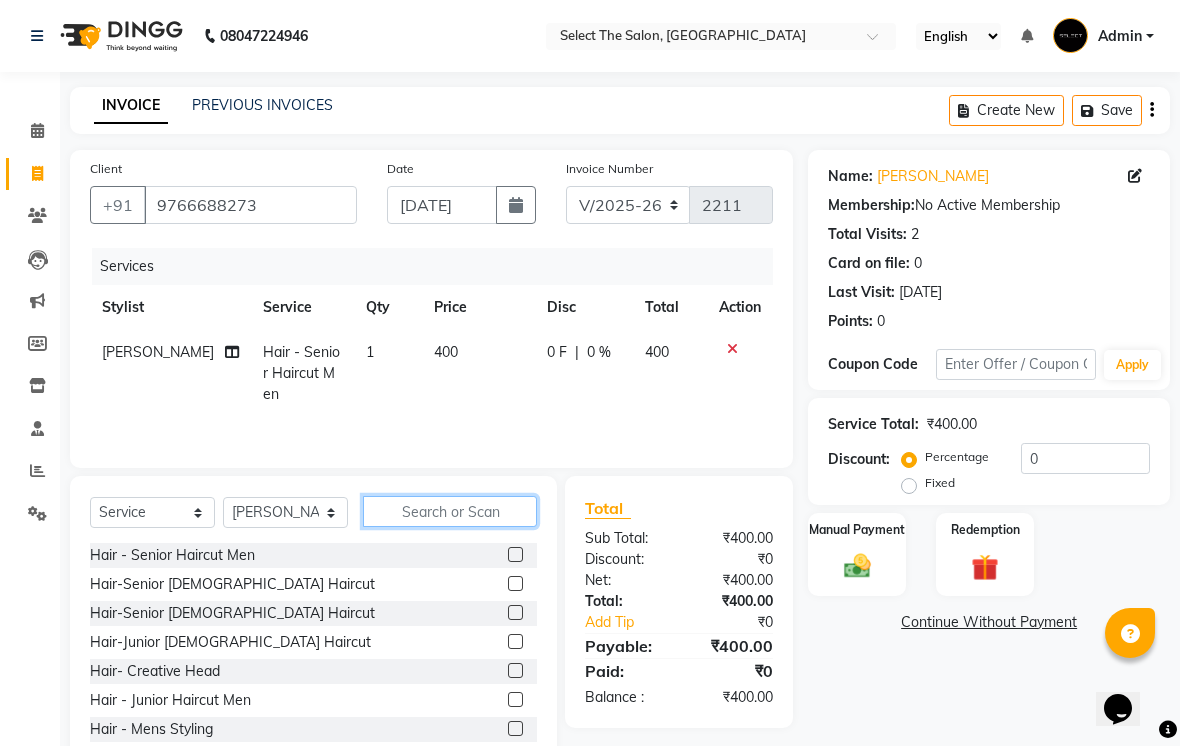 click 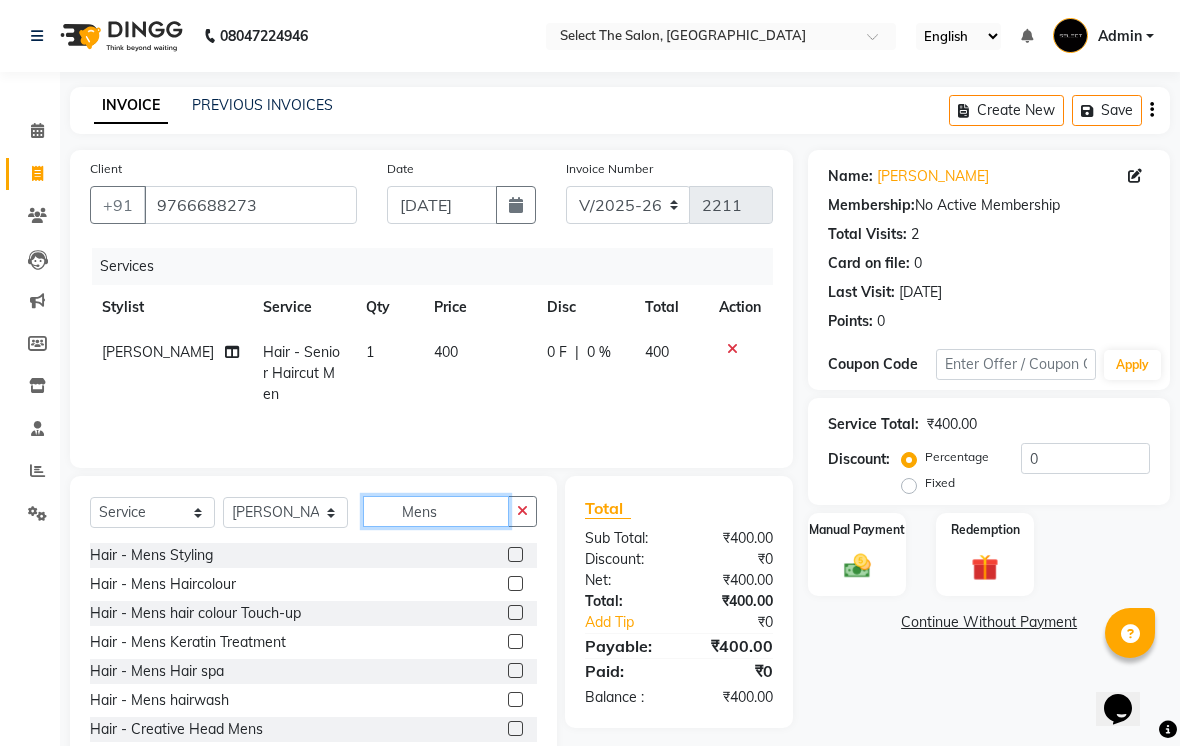 type on "Mens" 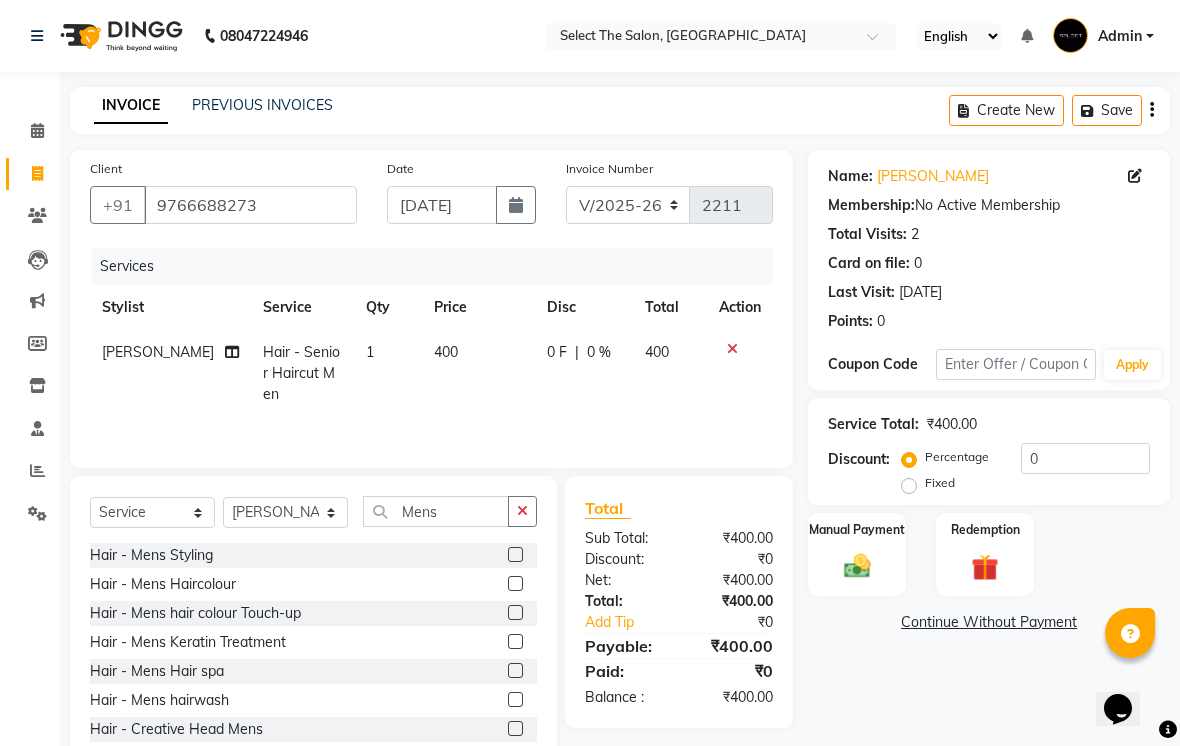 click 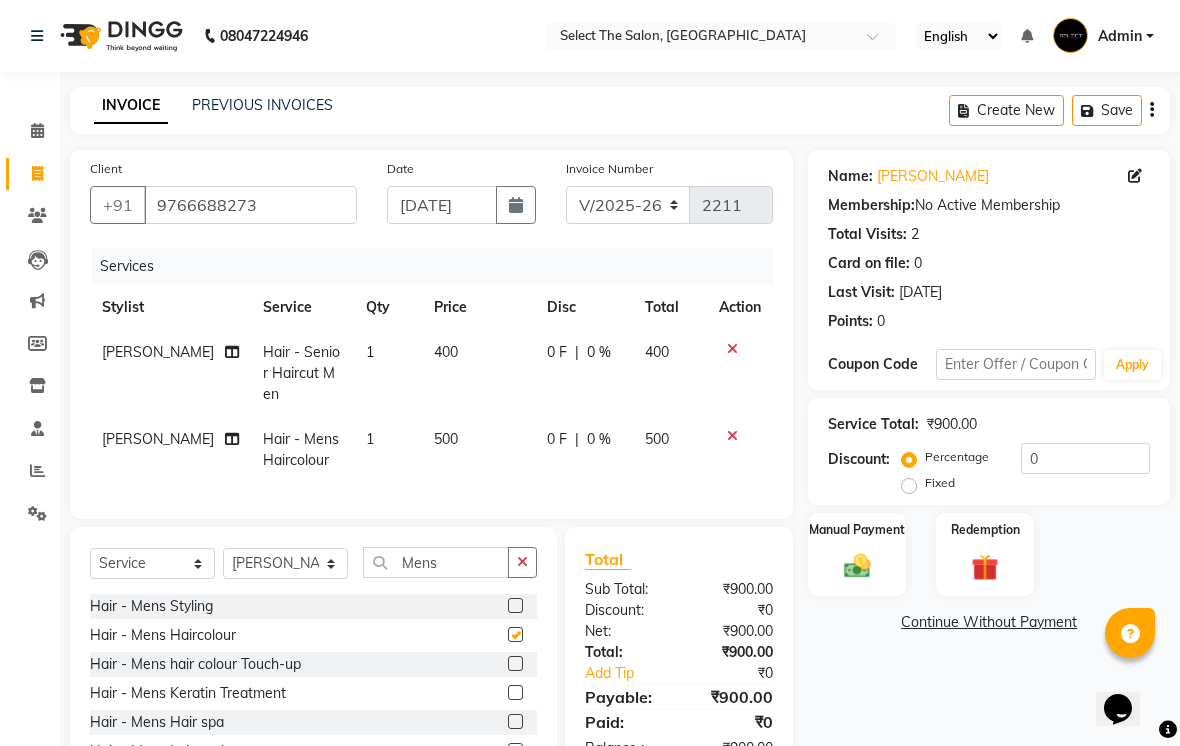 checkbox on "false" 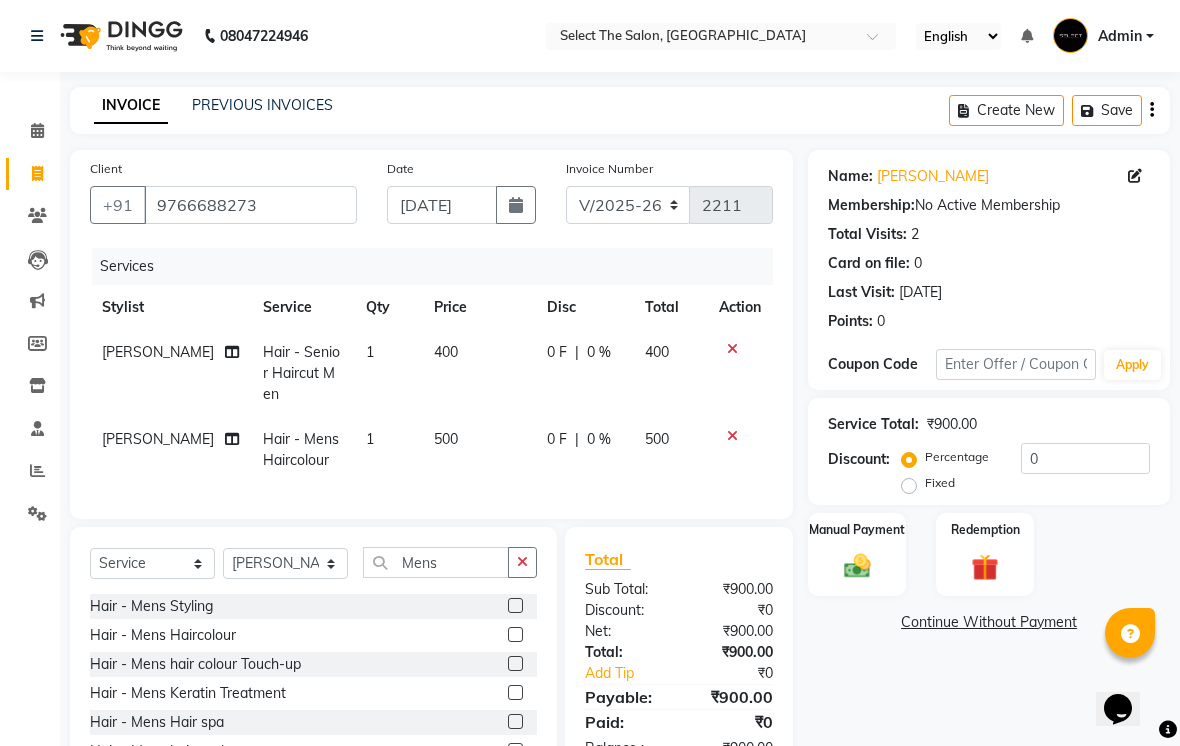 click on "500" 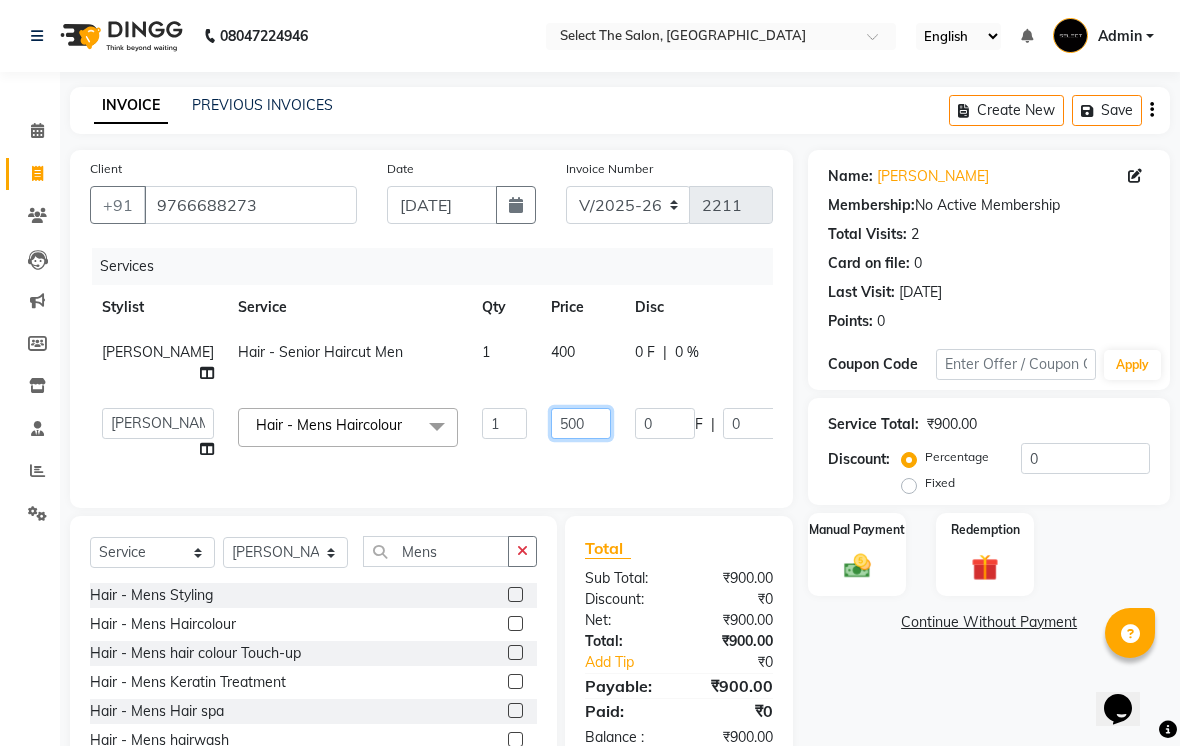 click on "500" 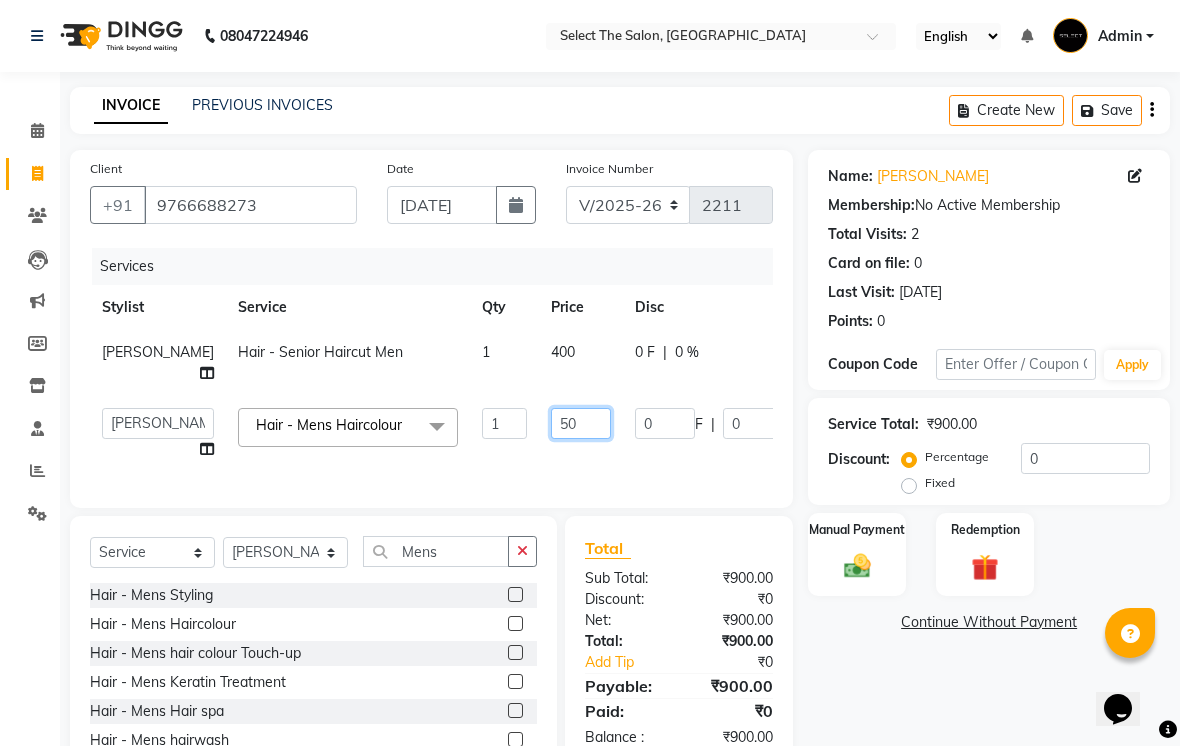 type on "5" 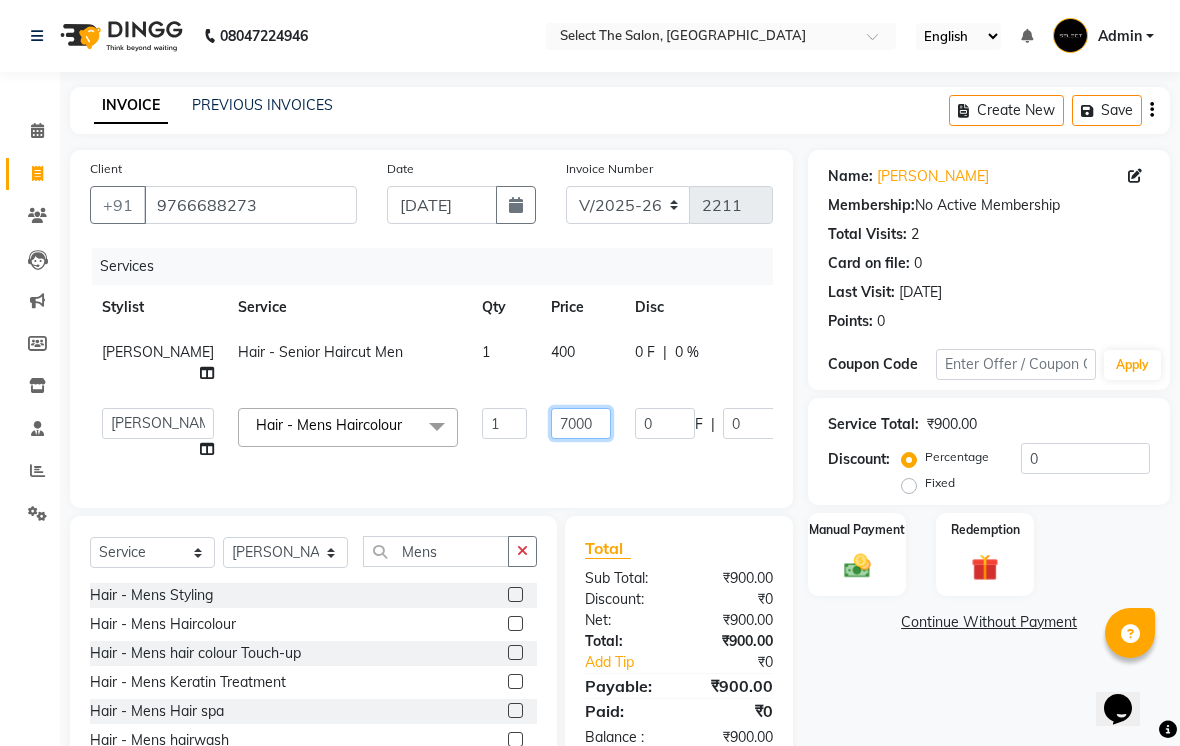 type on "700" 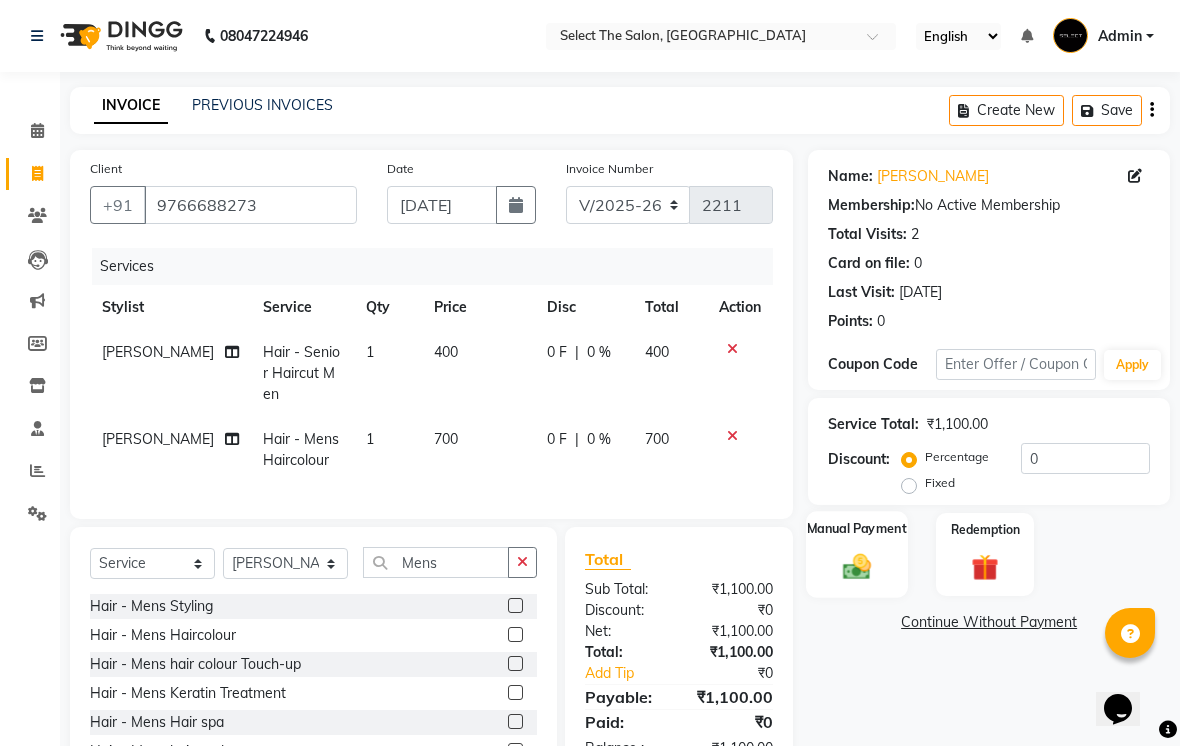 click on "Manual Payment" 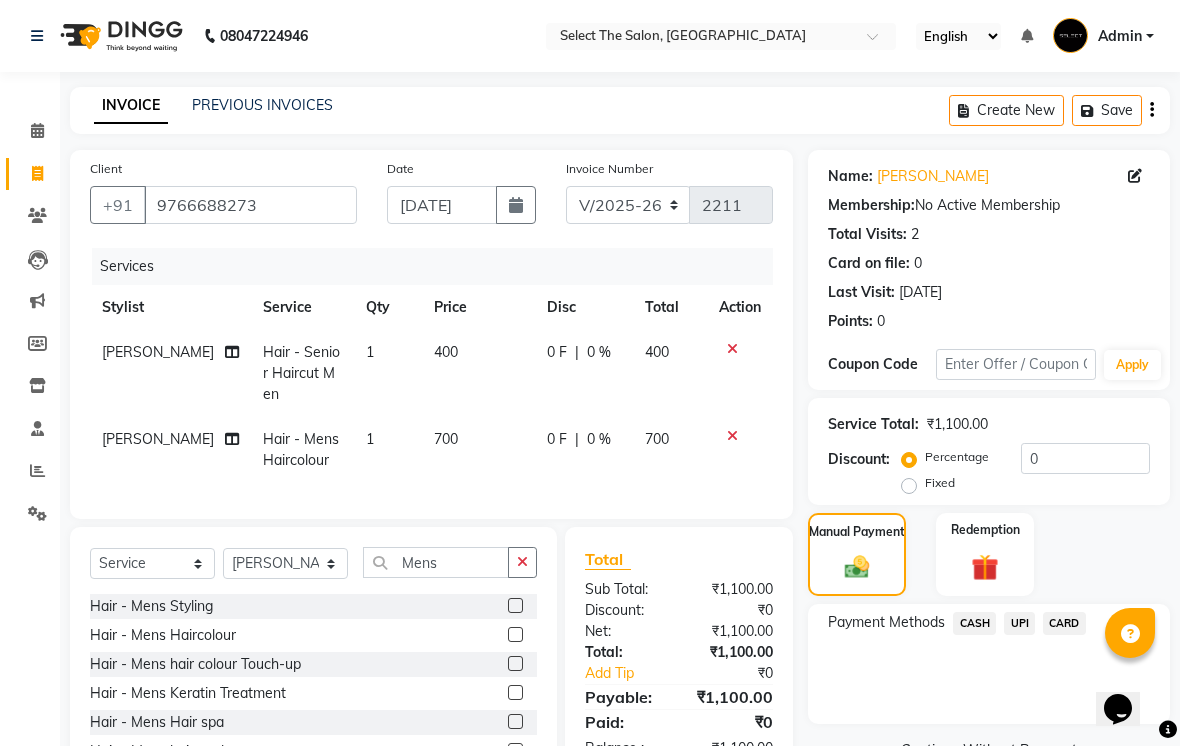 click on "CASH" 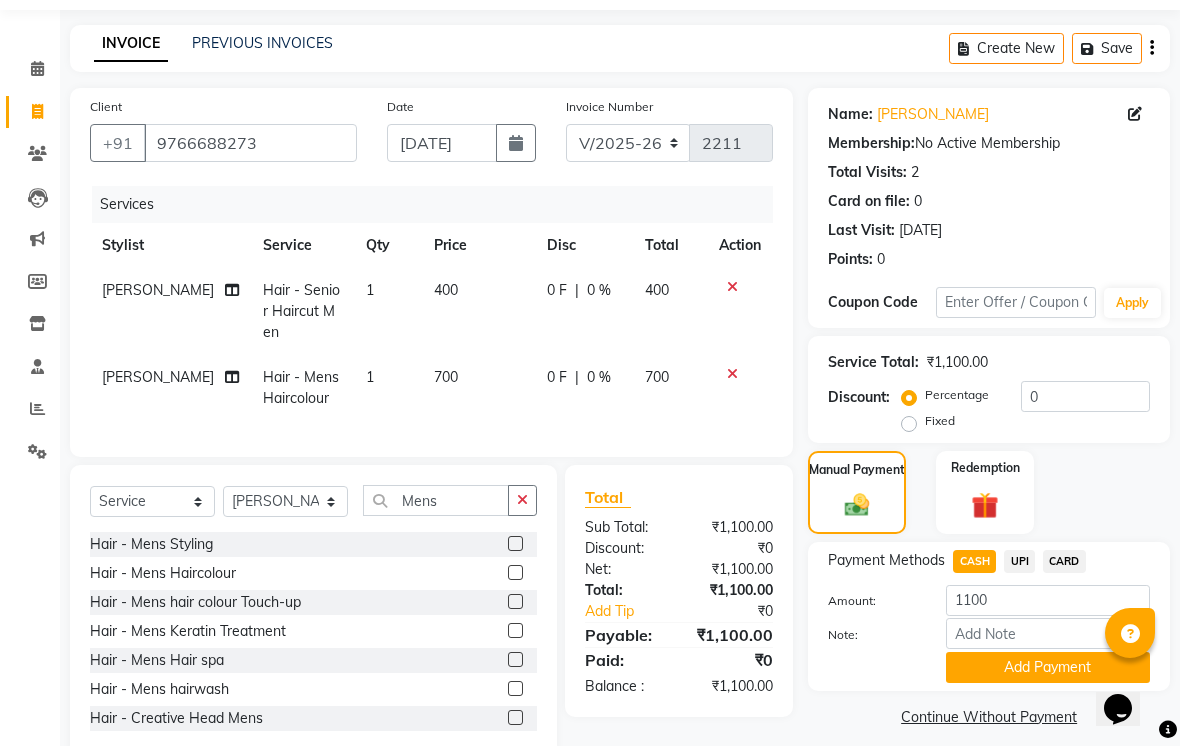 scroll, scrollTop: 103, scrollLeft: 0, axis: vertical 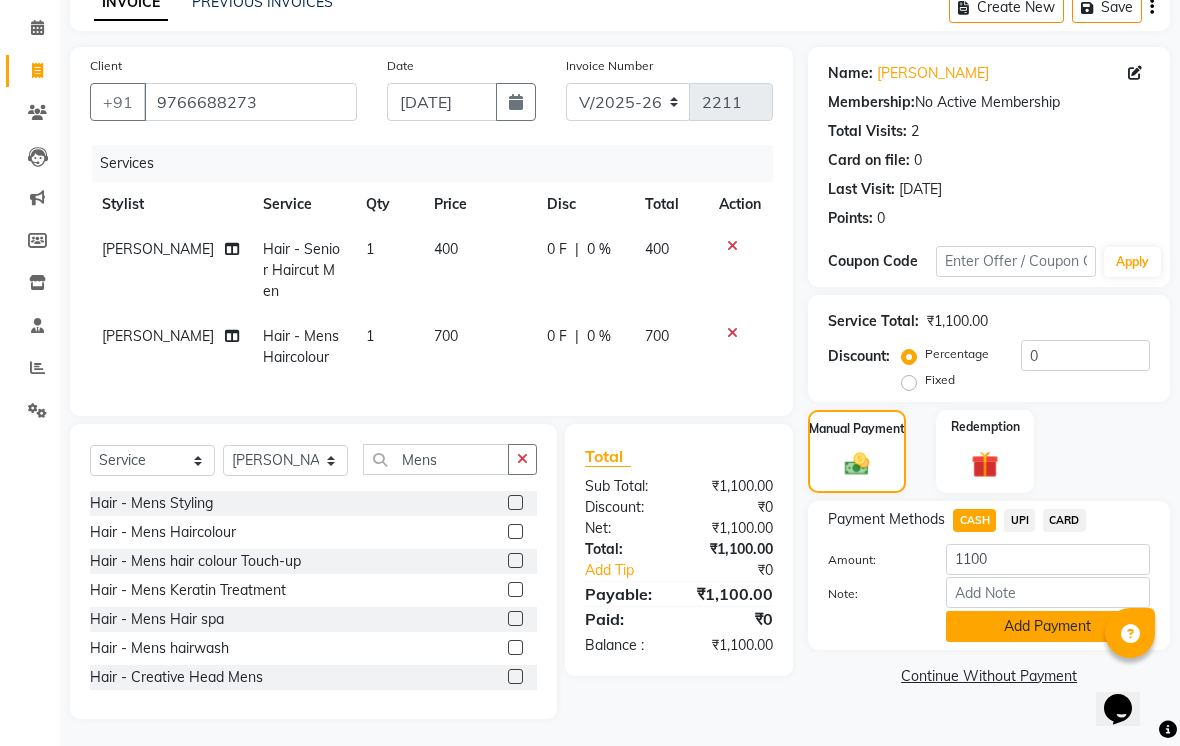click on "Add Payment" 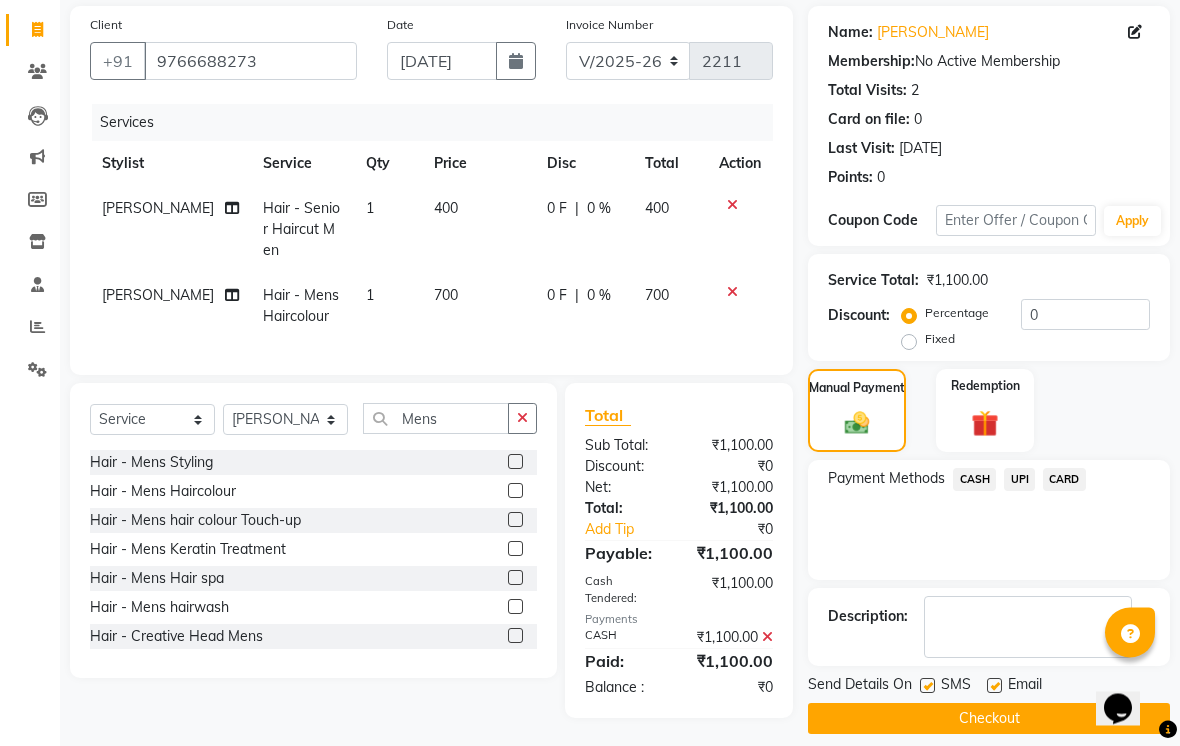 scroll, scrollTop: 162, scrollLeft: 0, axis: vertical 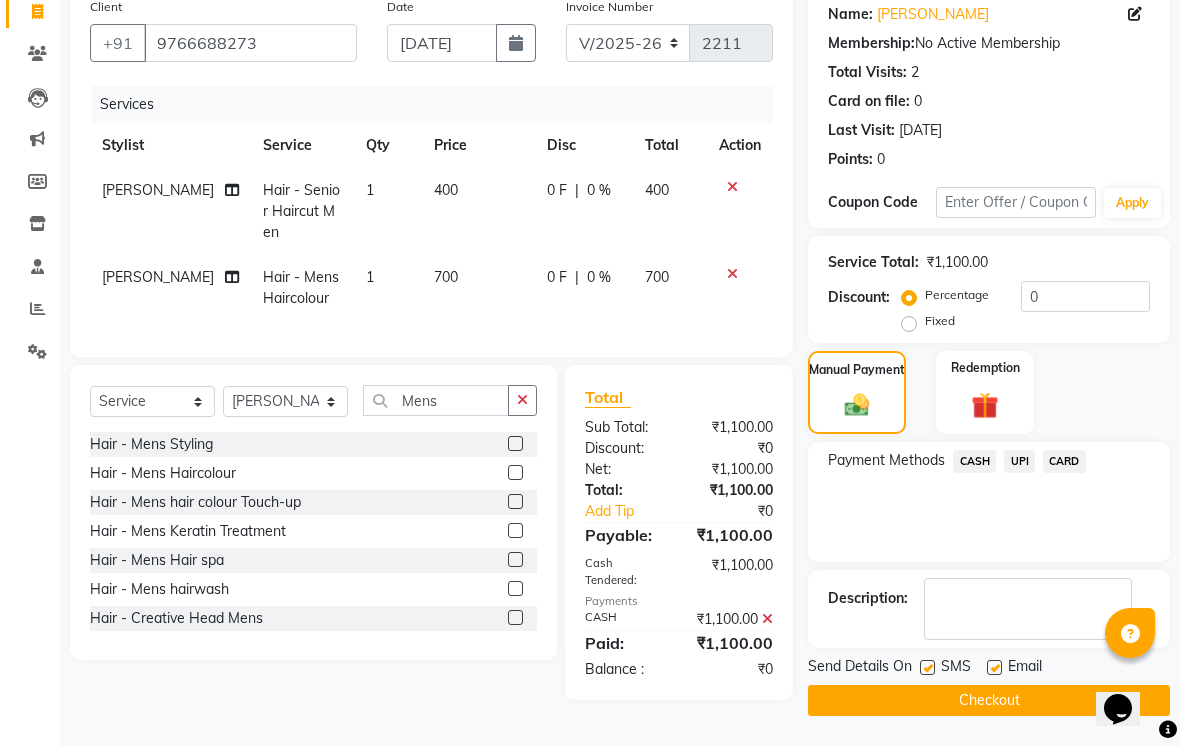 click 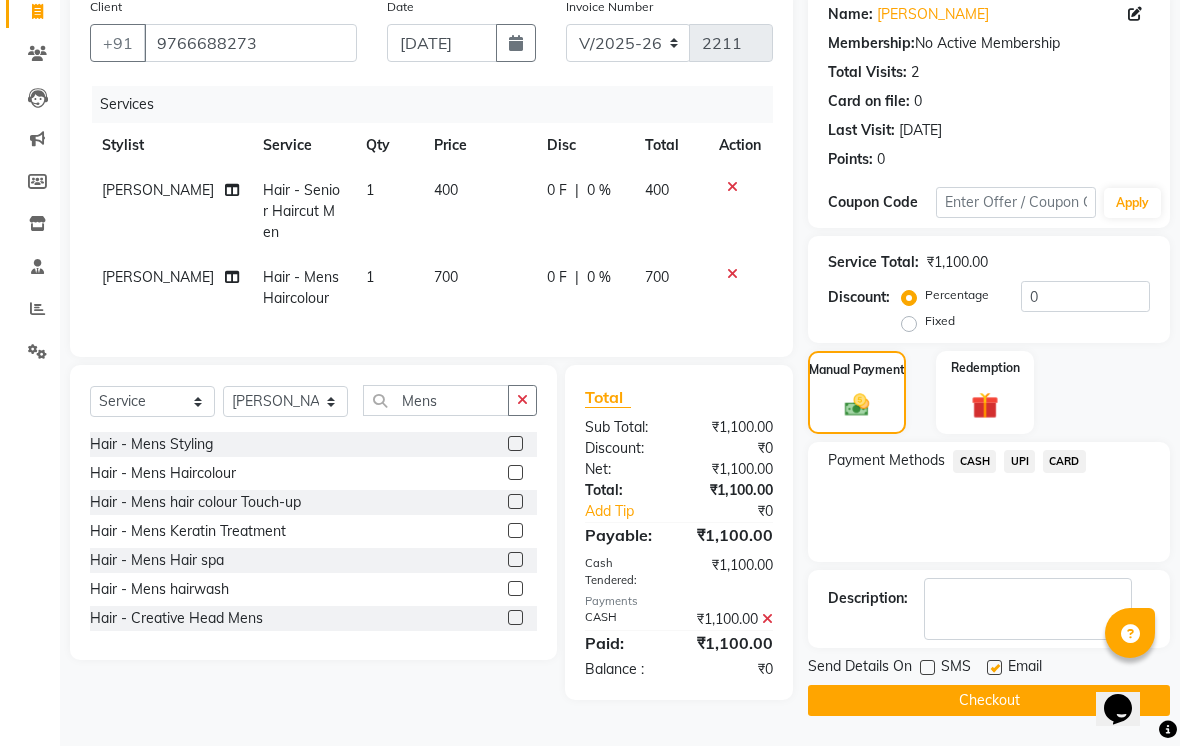 click 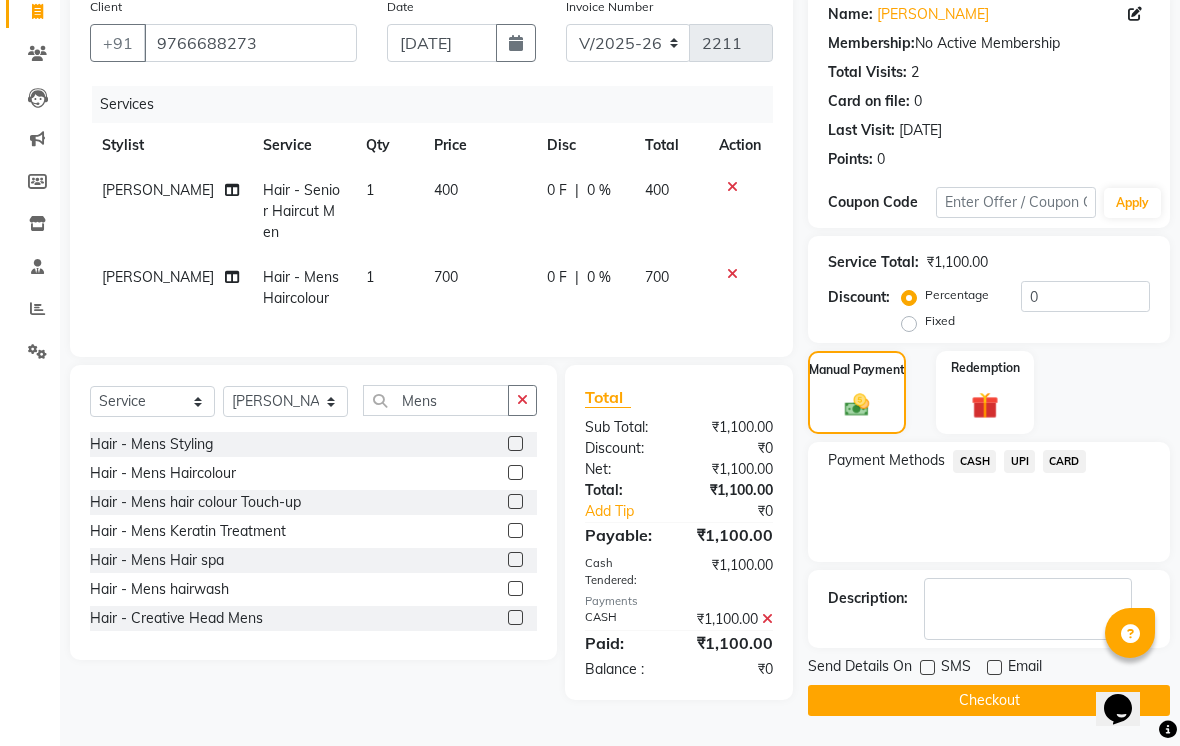 click on "Checkout" 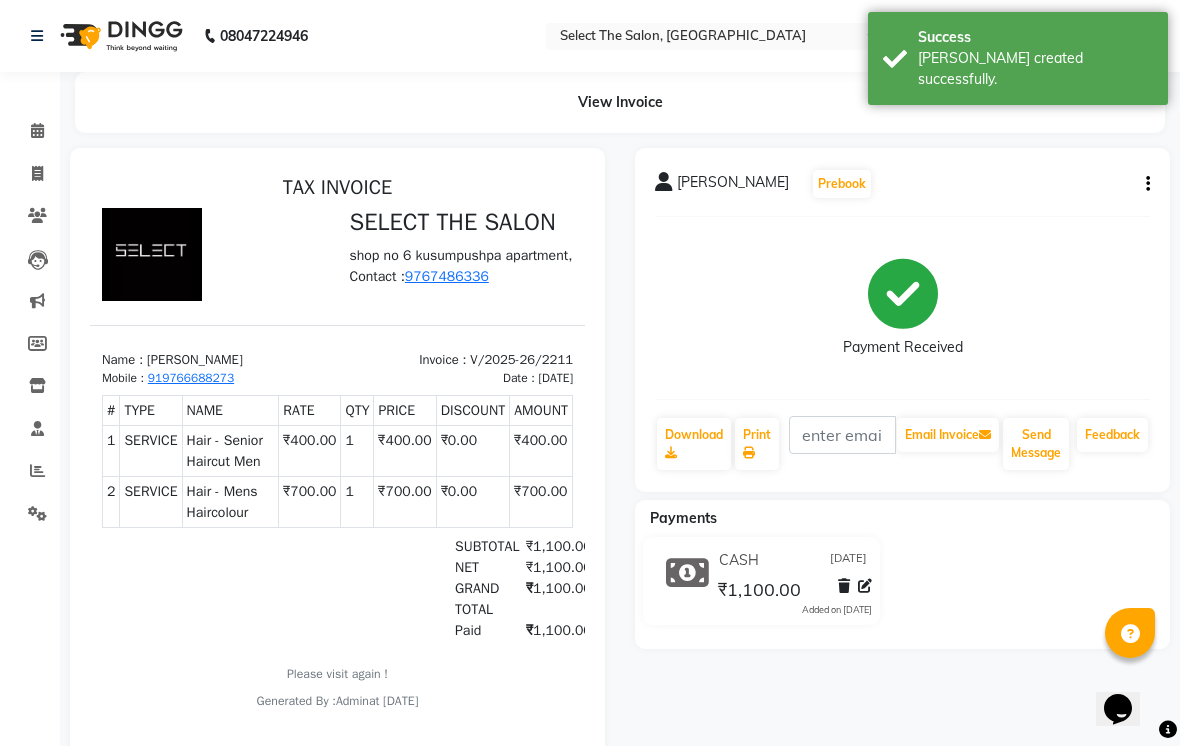 scroll, scrollTop: 0, scrollLeft: 0, axis: both 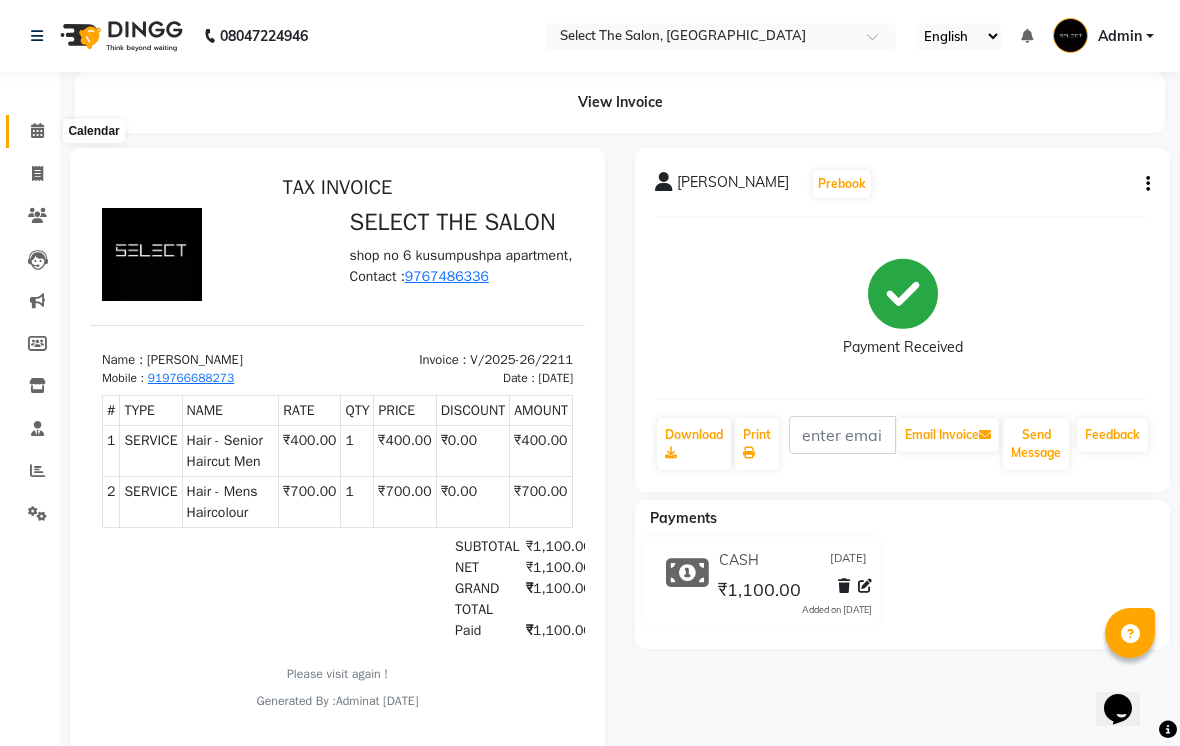 click 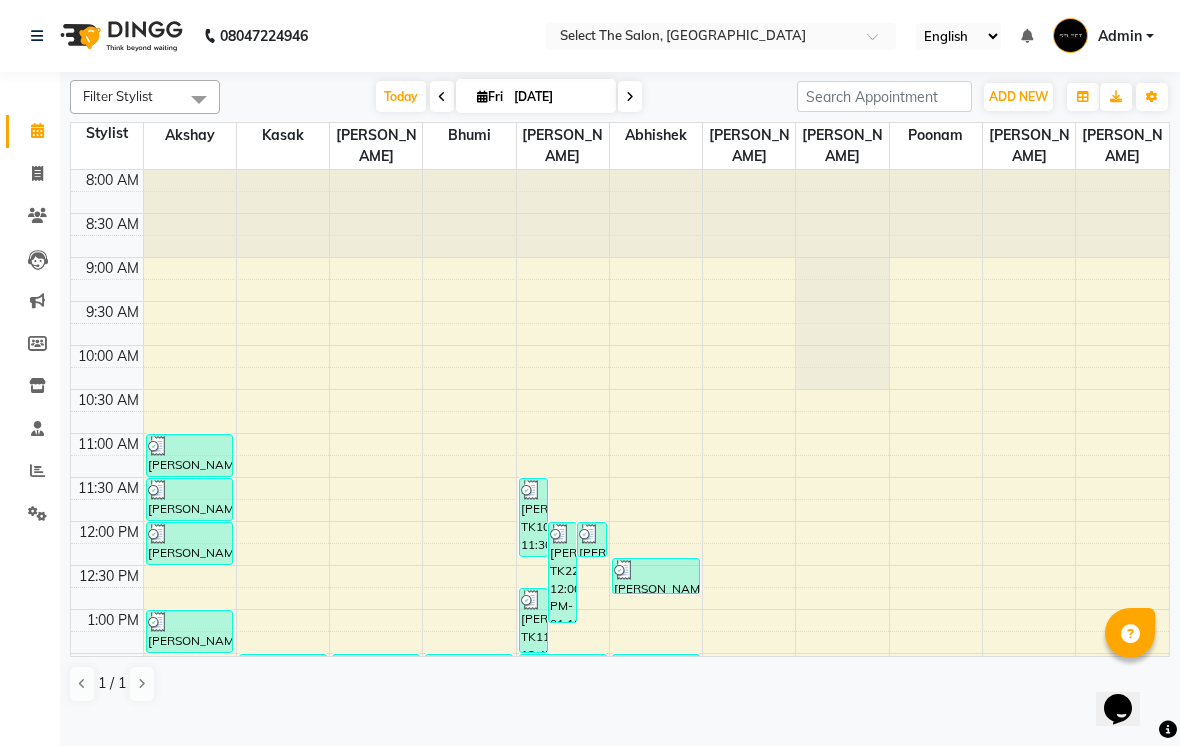 click at bounding box center [442, 97] 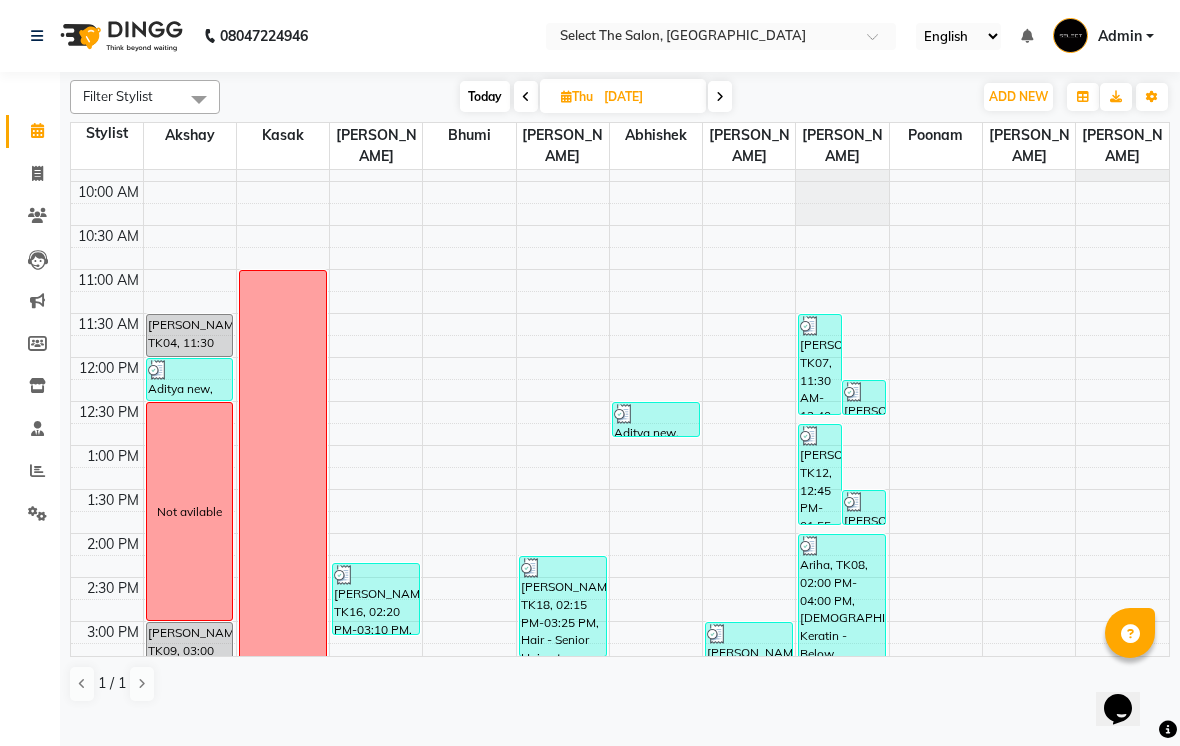 scroll, scrollTop: 179, scrollLeft: 0, axis: vertical 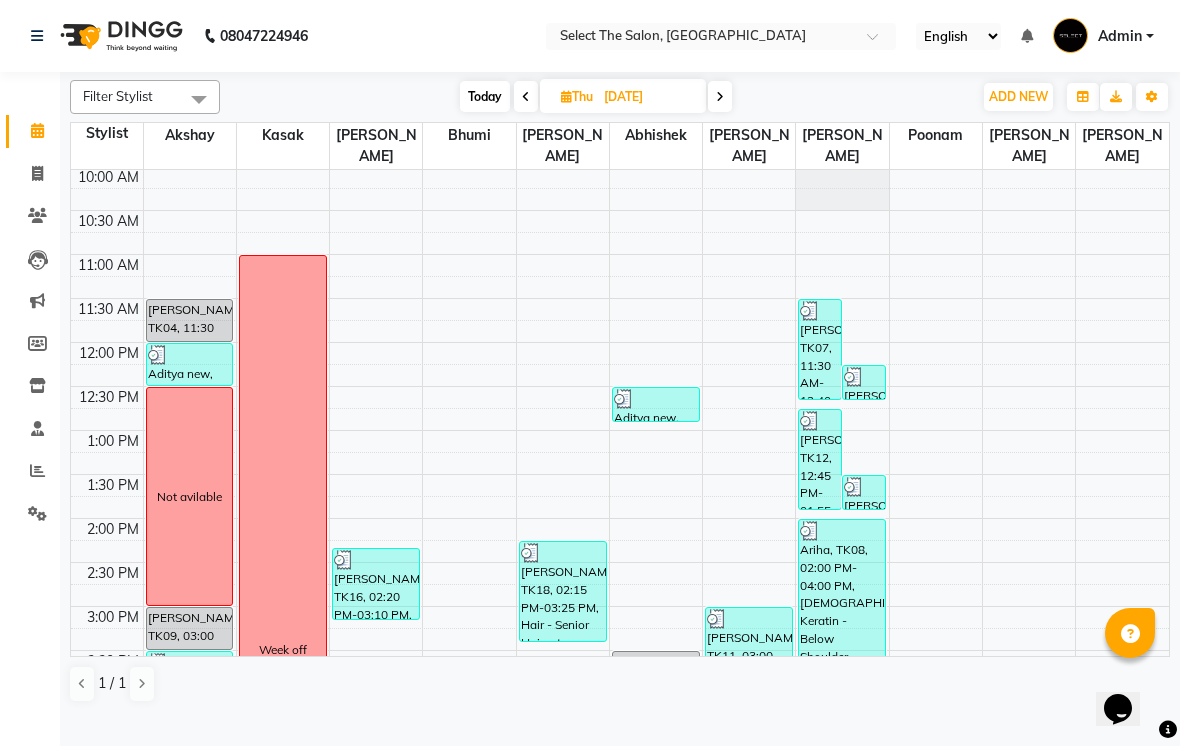 click at bounding box center (720, 96) 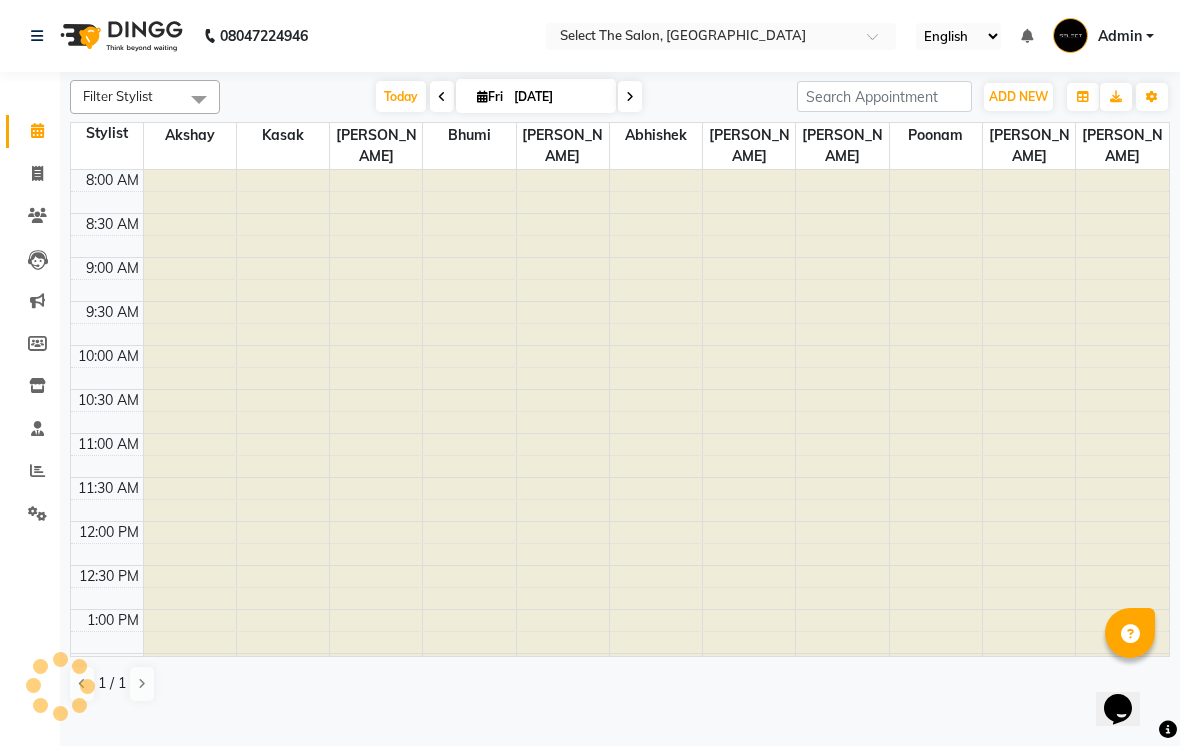 scroll, scrollTop: 657, scrollLeft: 0, axis: vertical 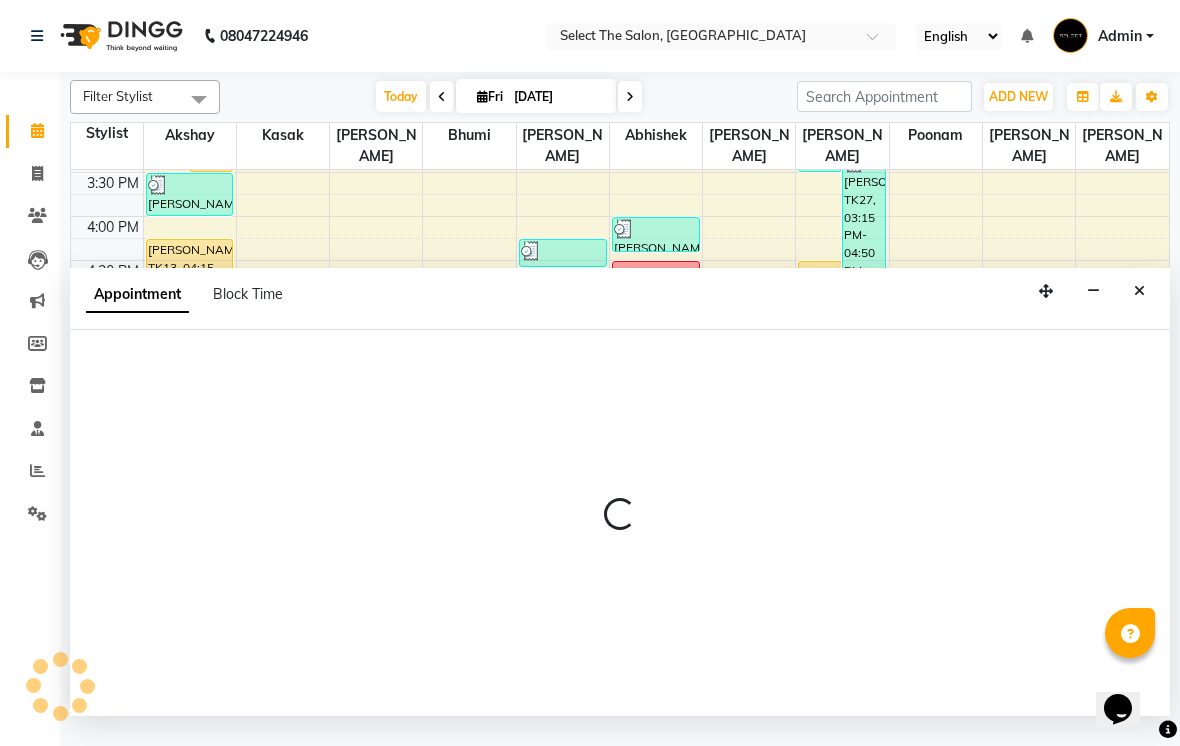 select on "36897" 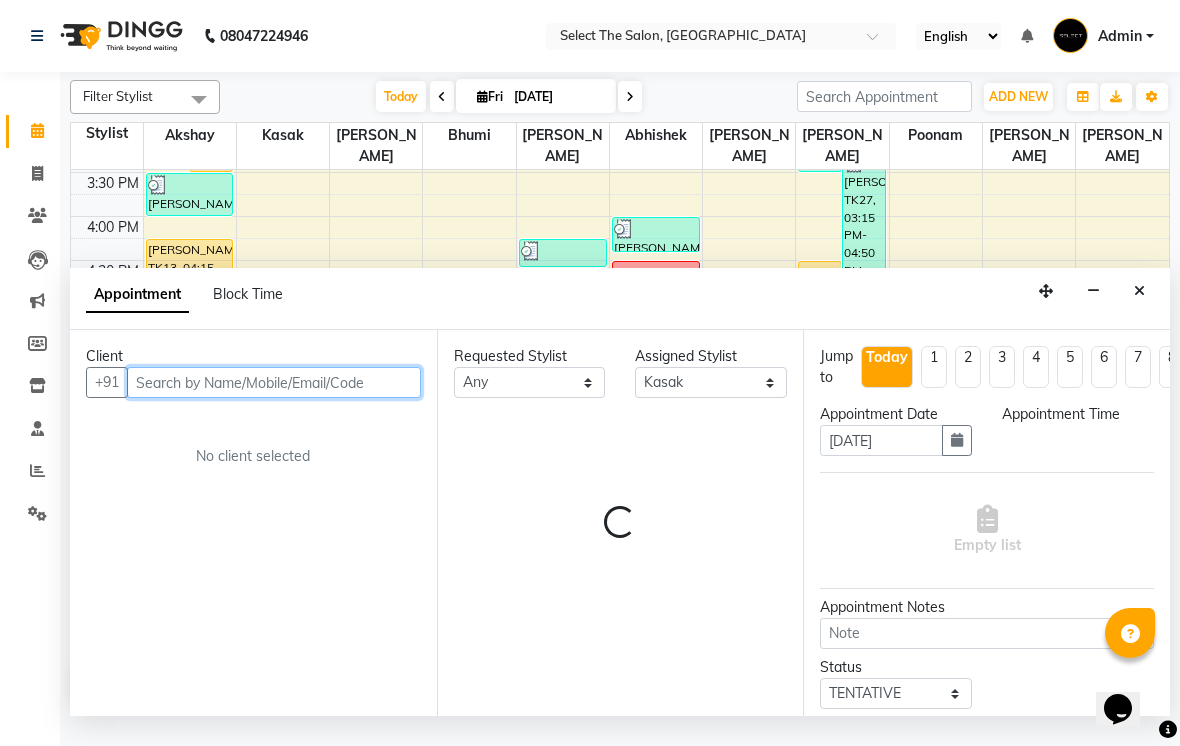 select on "1035" 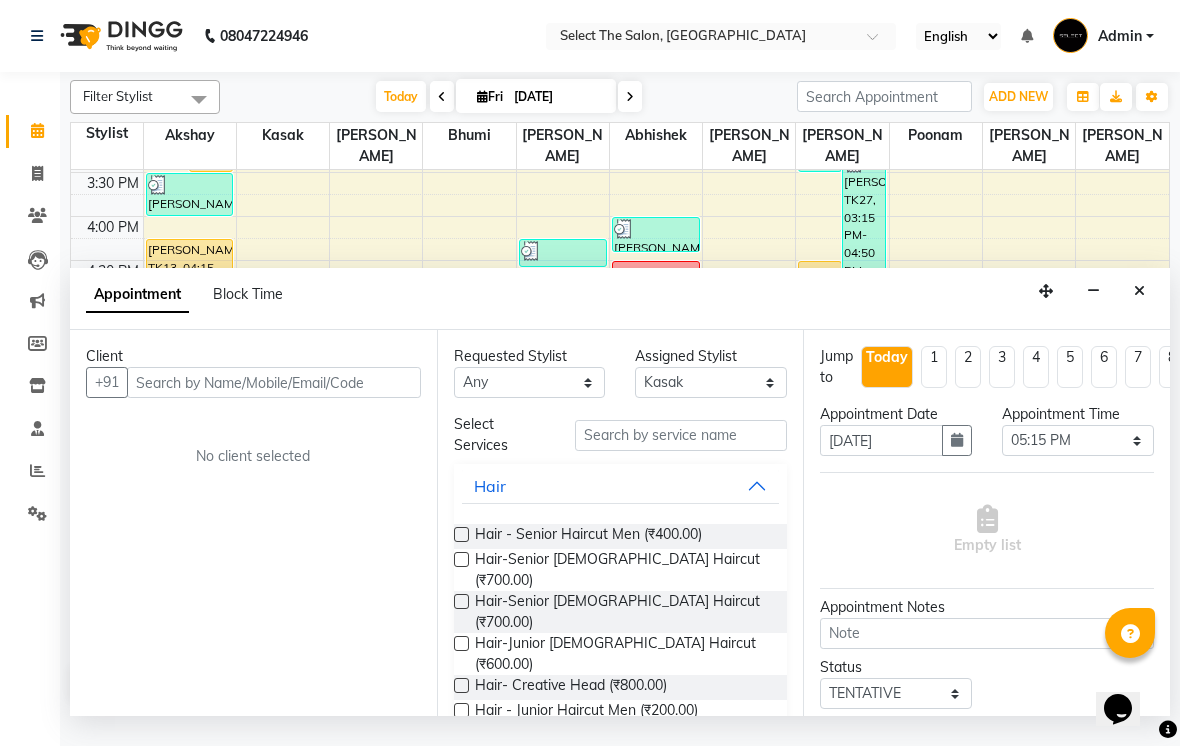 click on "Client" at bounding box center (253, 356) 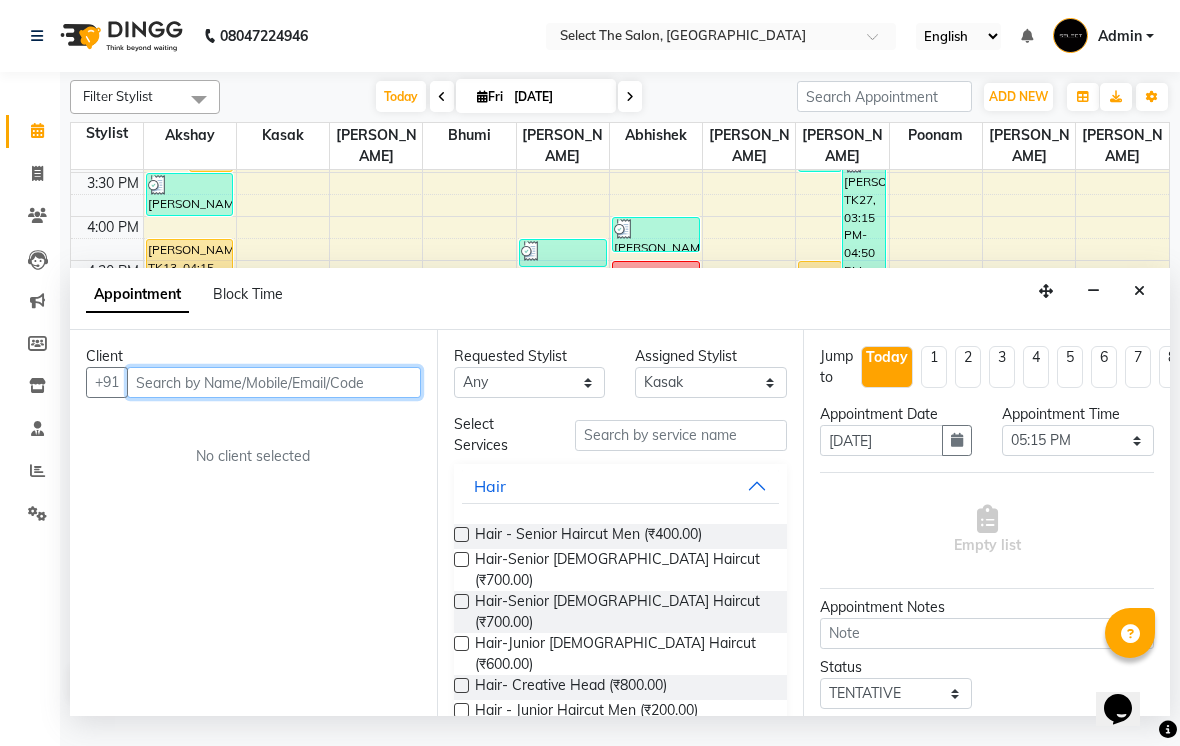click at bounding box center (274, 382) 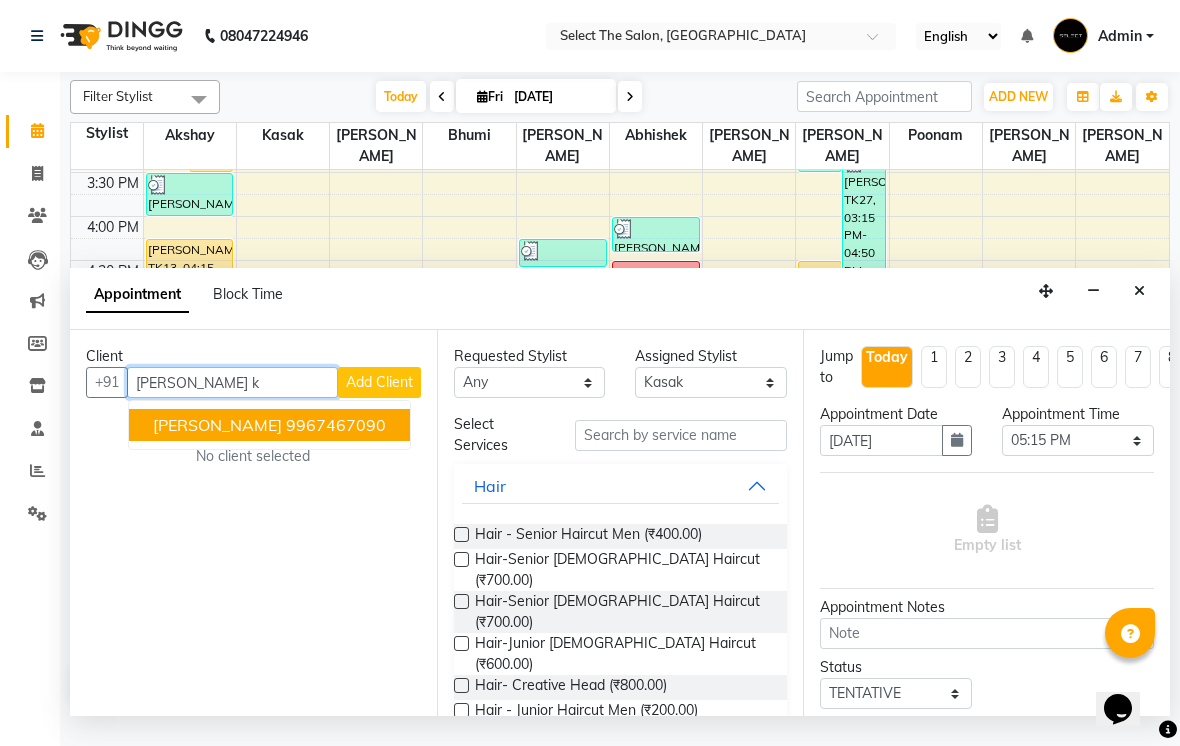 click on "[PERSON_NAME]" at bounding box center [217, 425] 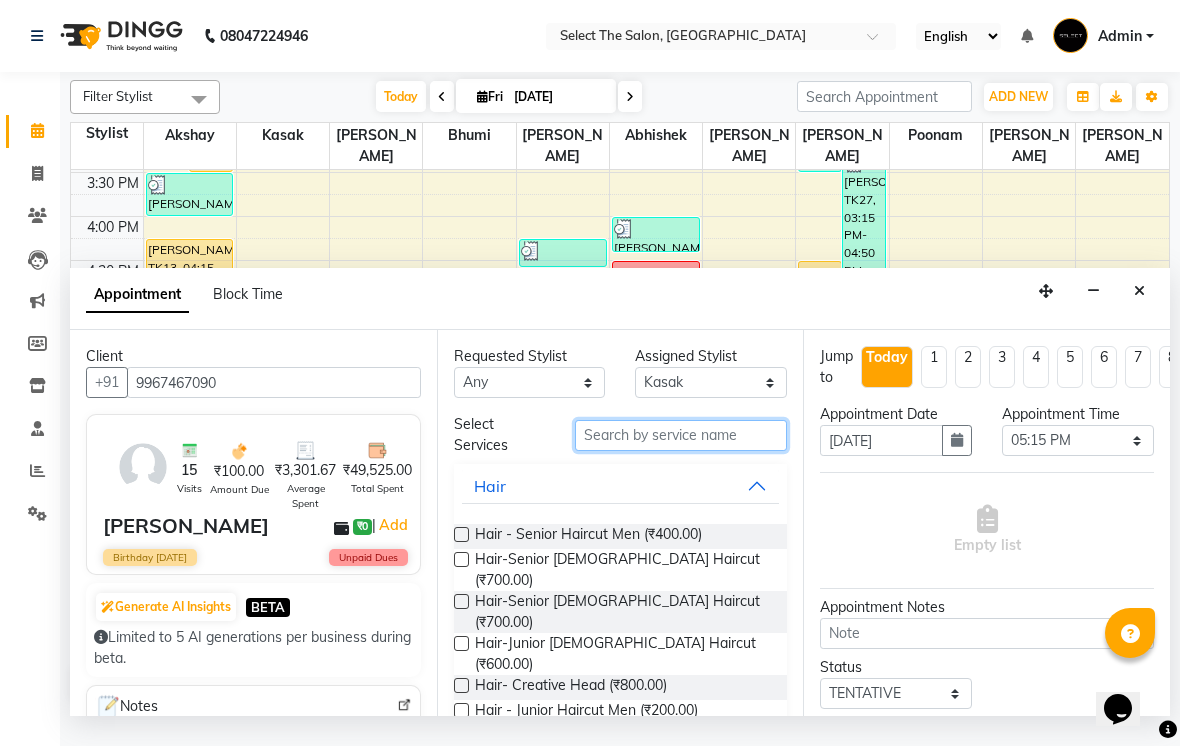 click at bounding box center [681, 435] 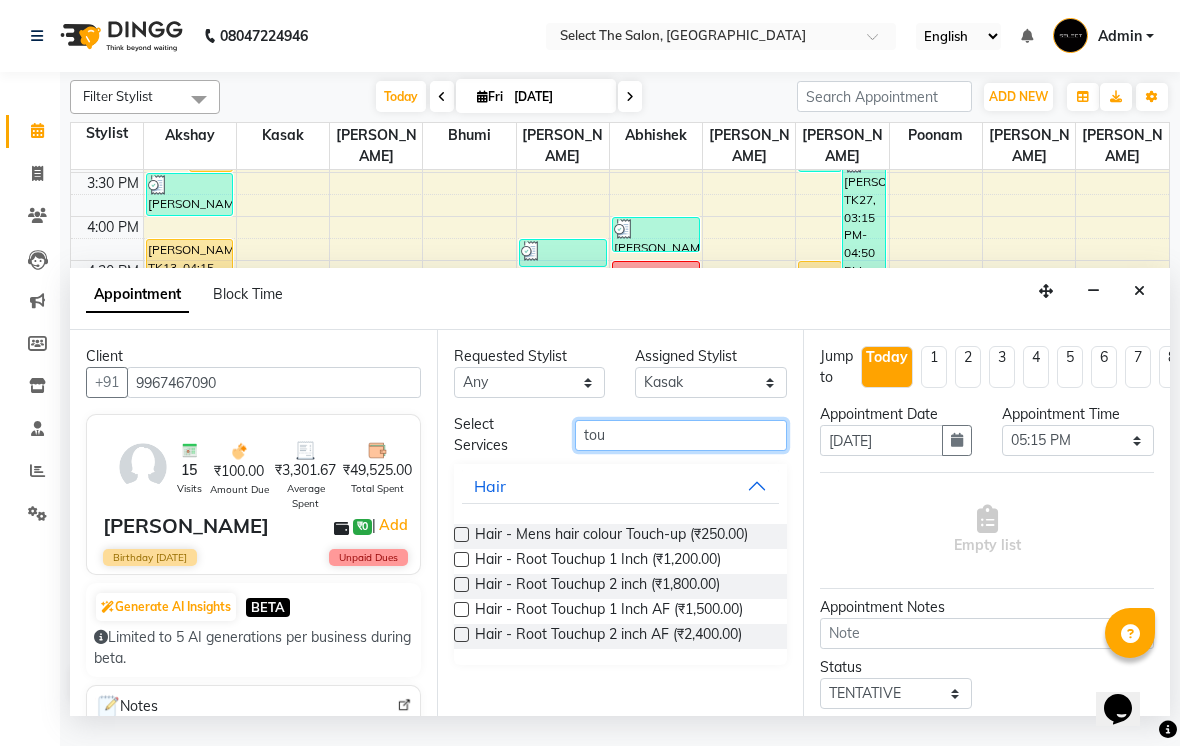 type on "tou" 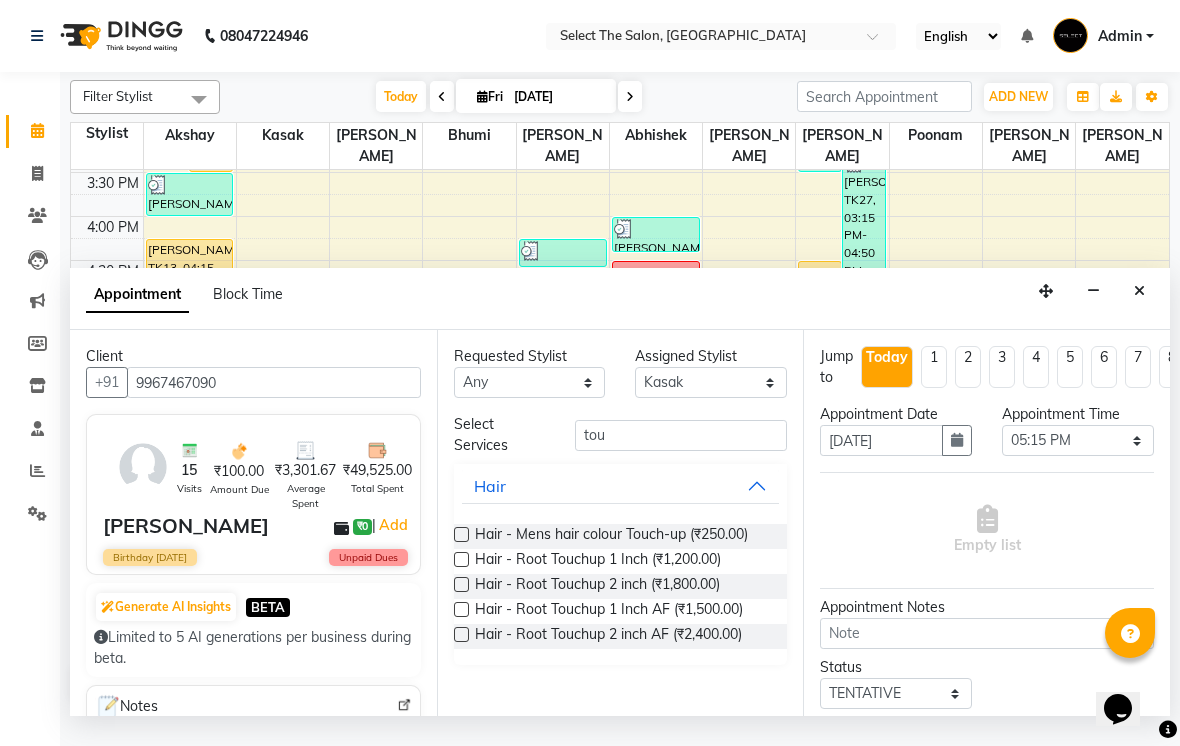 click at bounding box center (461, 584) 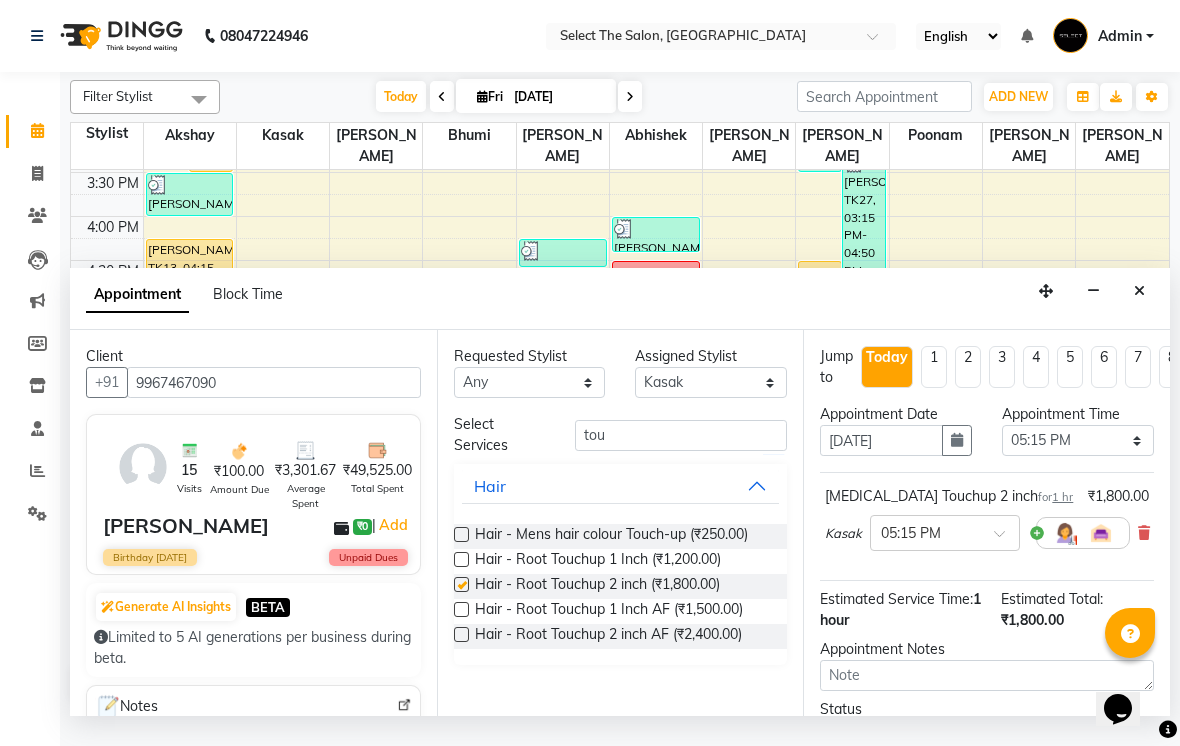 checkbox on "false" 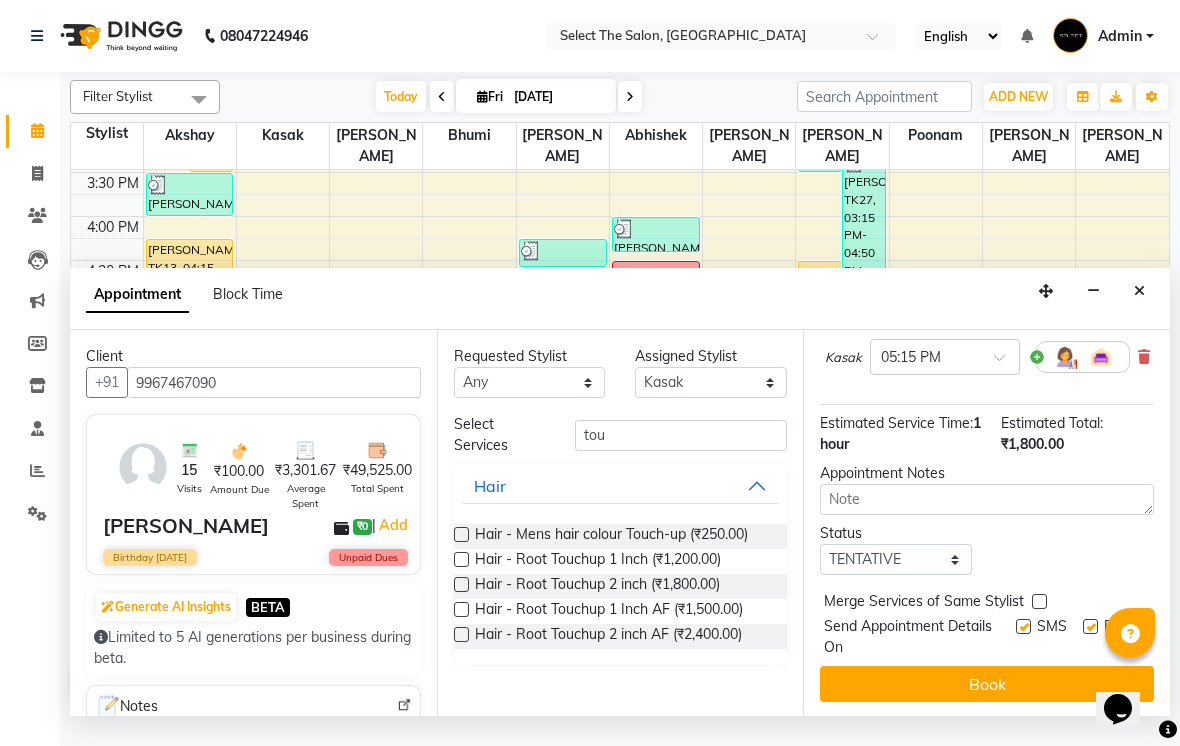 scroll, scrollTop: 176, scrollLeft: 0, axis: vertical 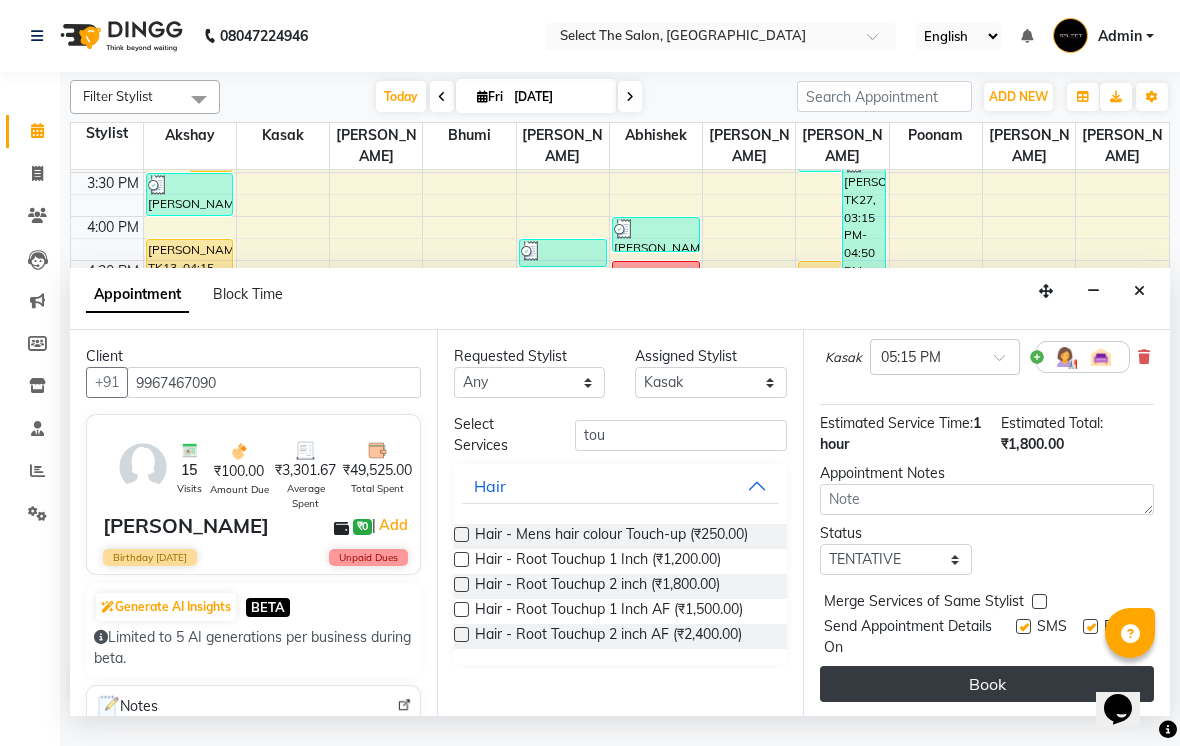 click on "Book" at bounding box center (987, 684) 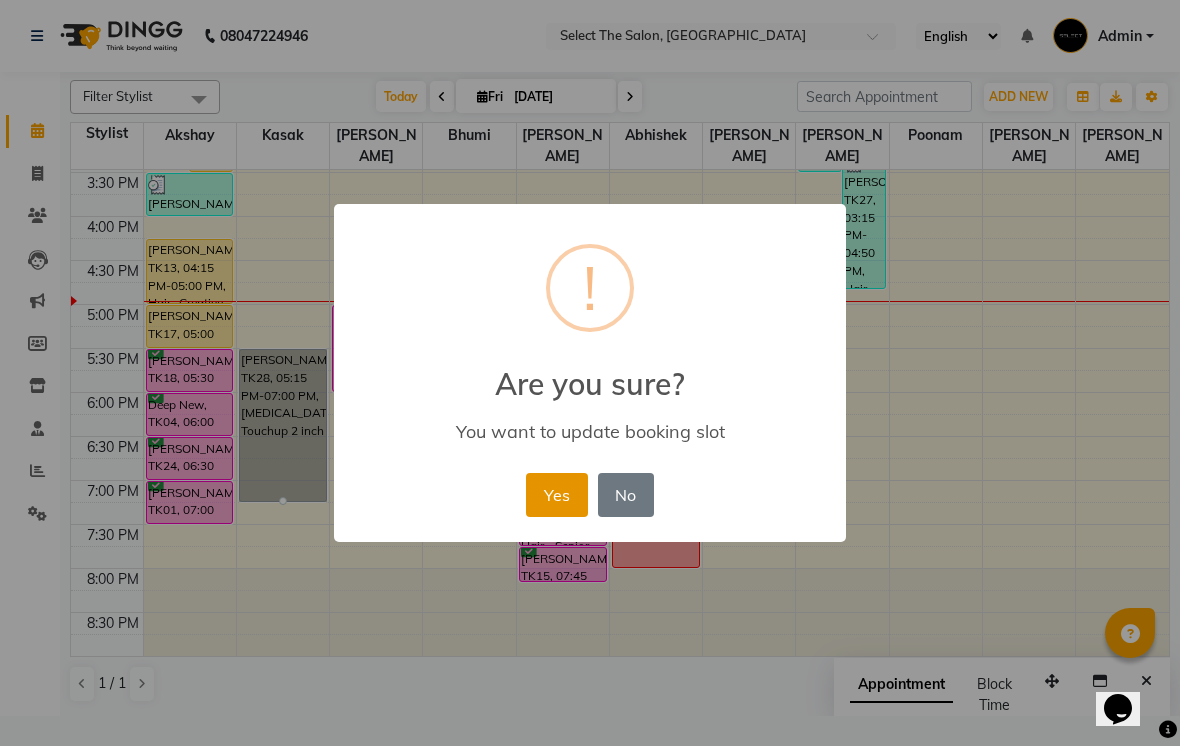 click on "Yes" at bounding box center [556, 495] 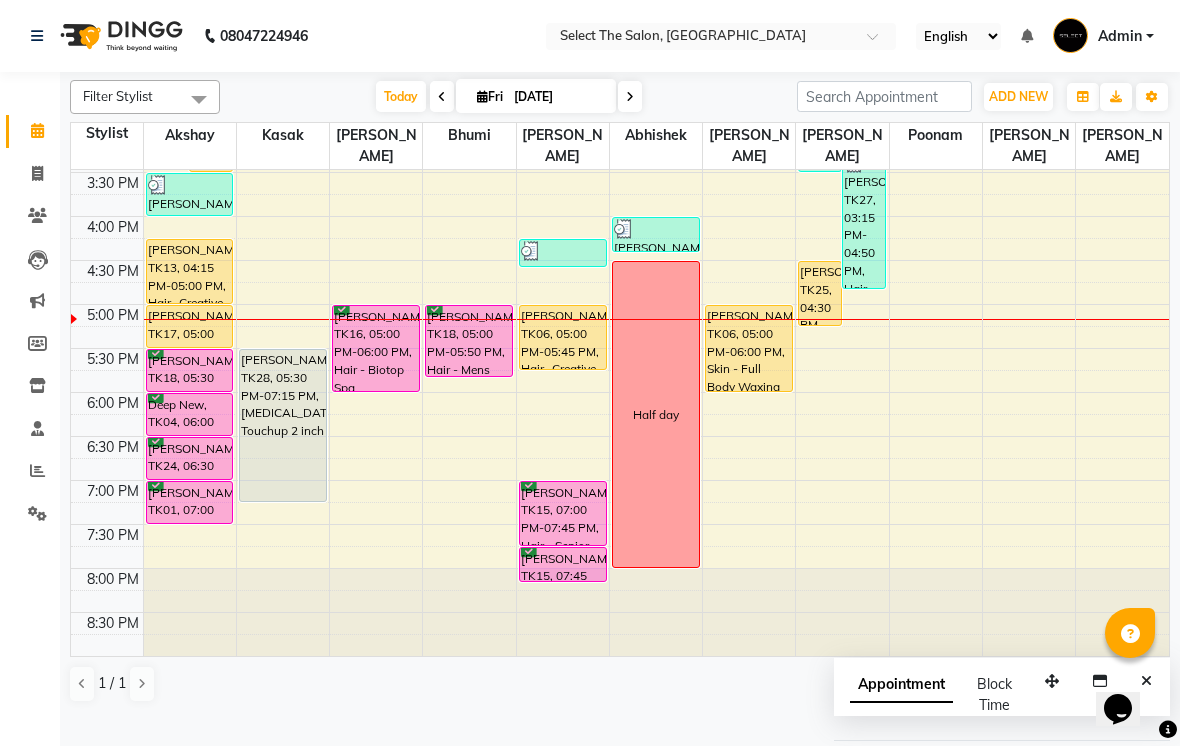 click at bounding box center (482, 96) 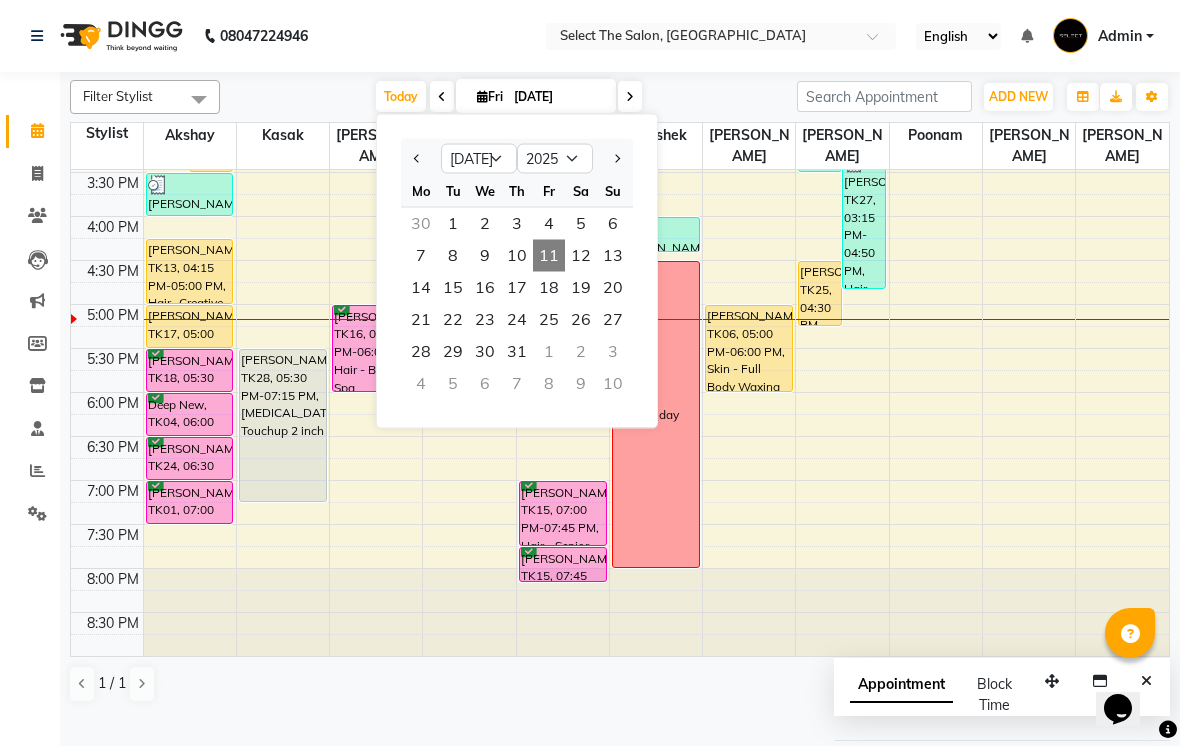 click on "25" at bounding box center [549, 320] 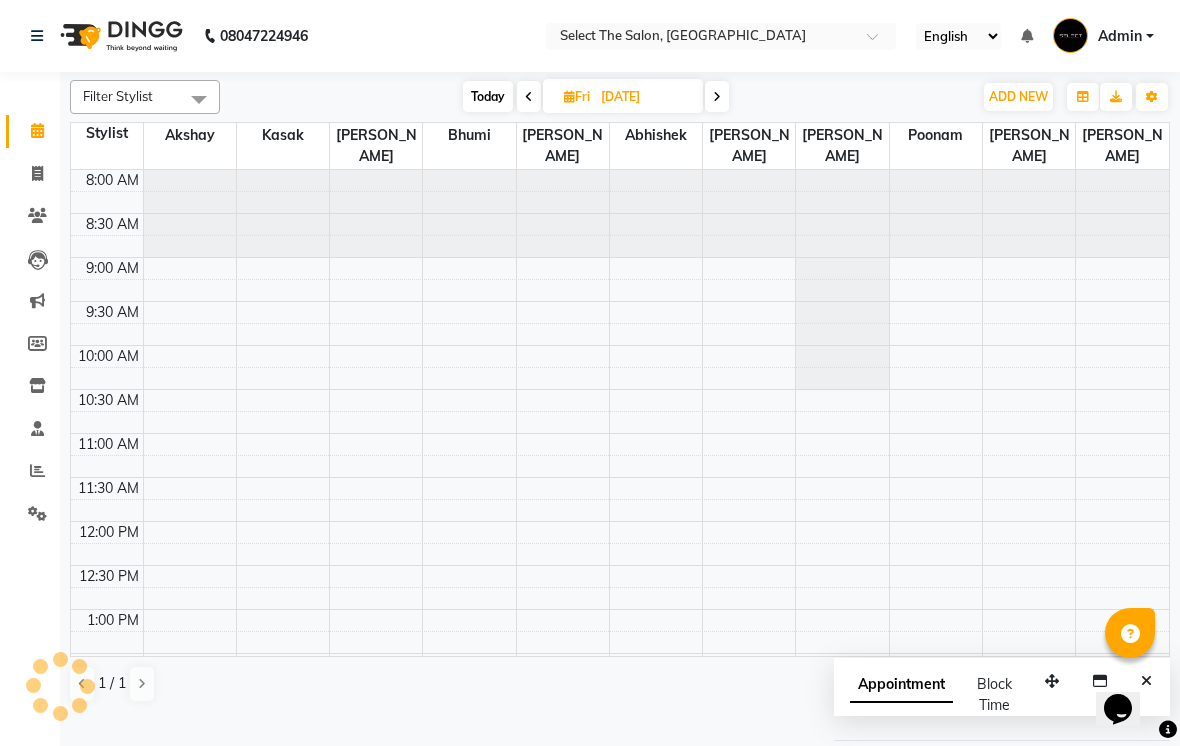 scroll, scrollTop: 657, scrollLeft: 0, axis: vertical 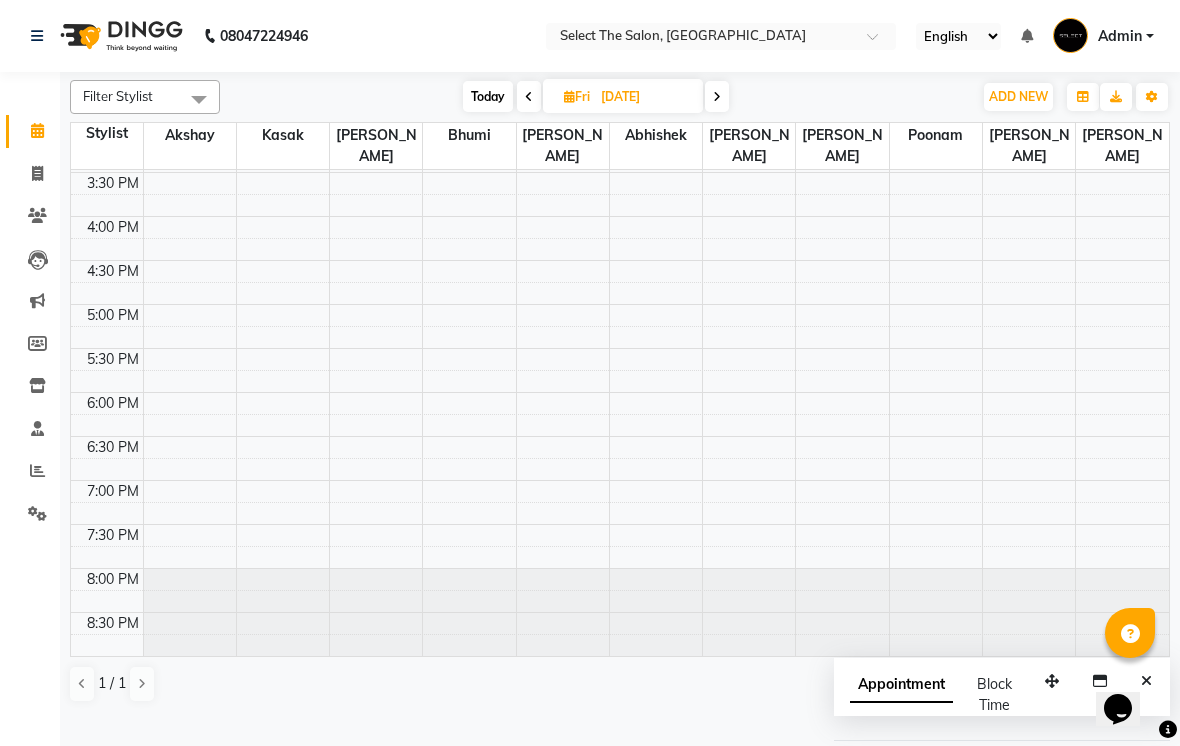 click at bounding box center [569, 96] 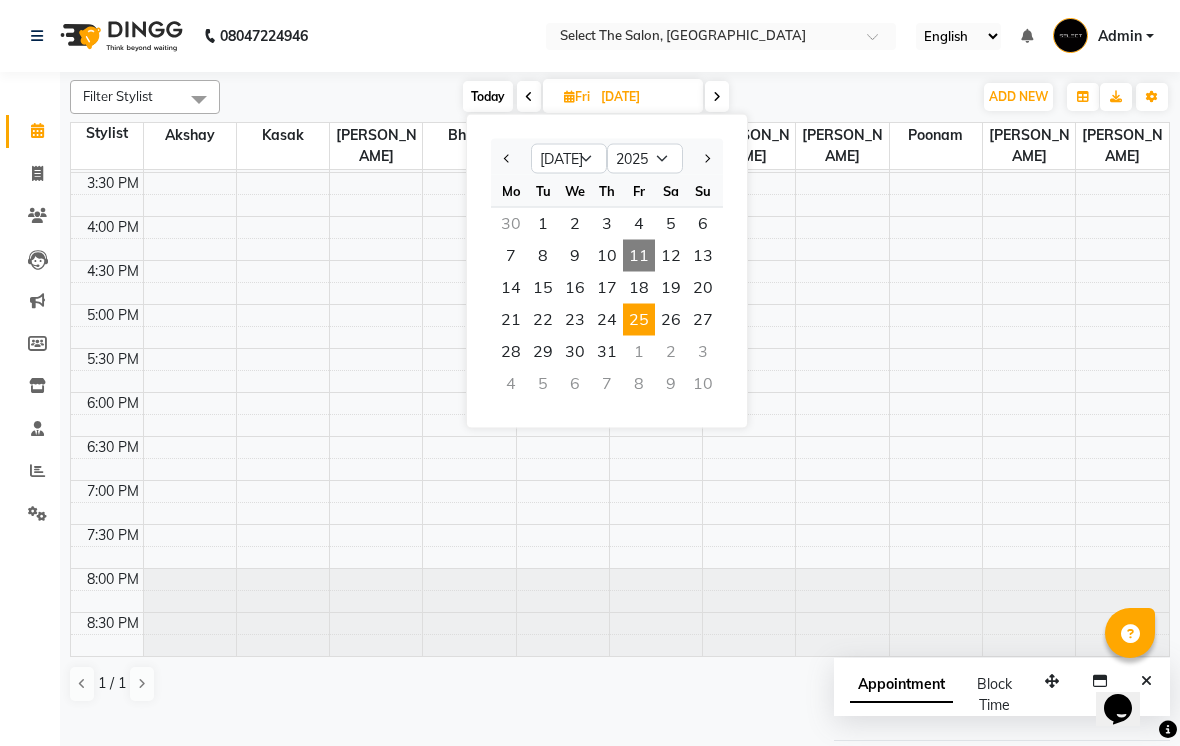click on "21" at bounding box center (511, 320) 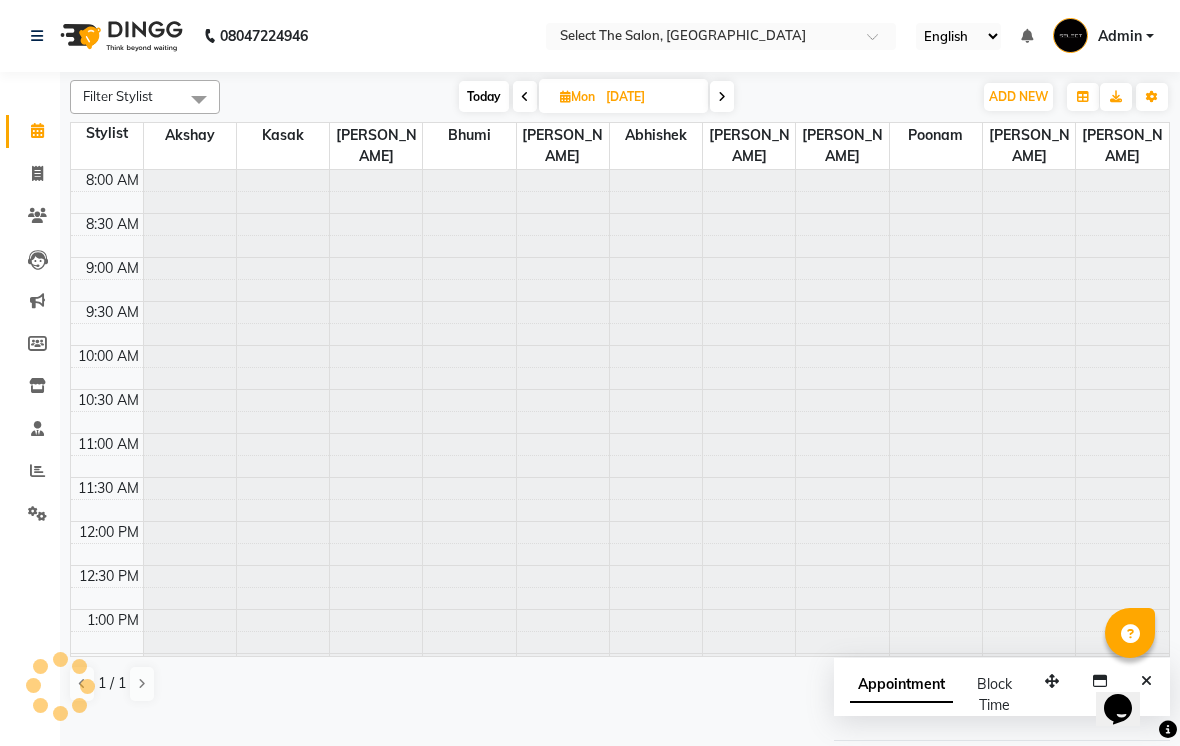 scroll, scrollTop: 657, scrollLeft: 0, axis: vertical 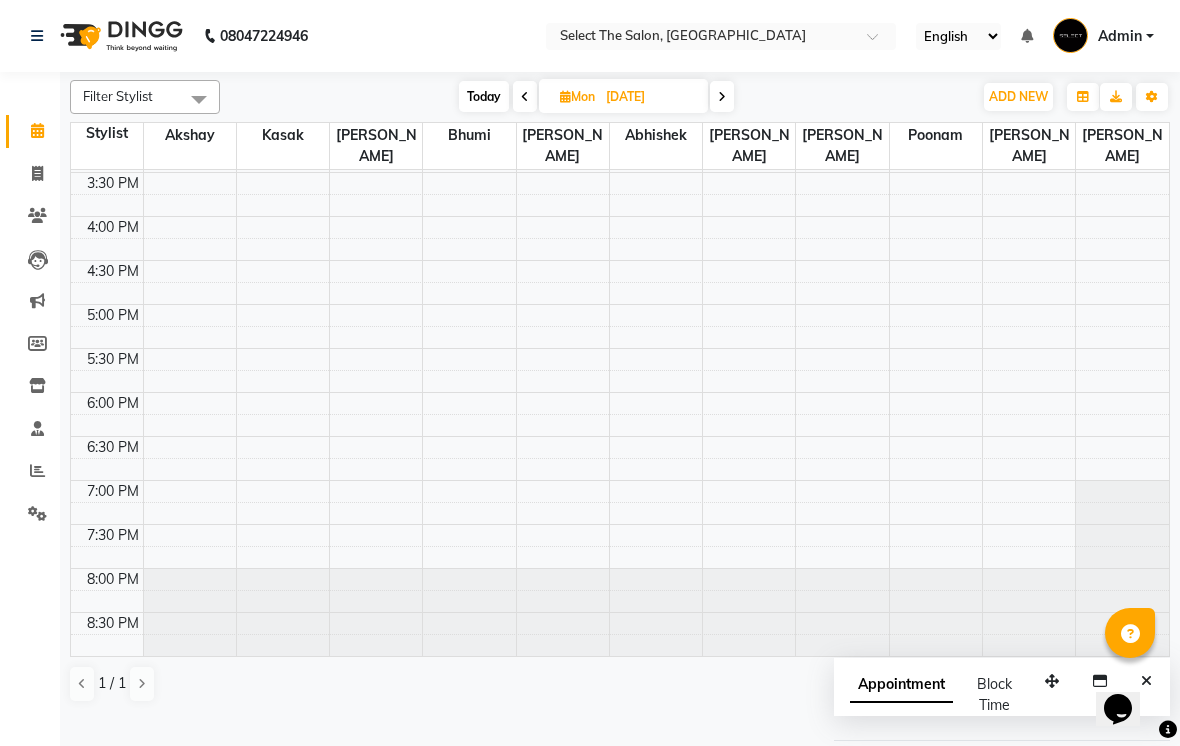 click at bounding box center (565, 96) 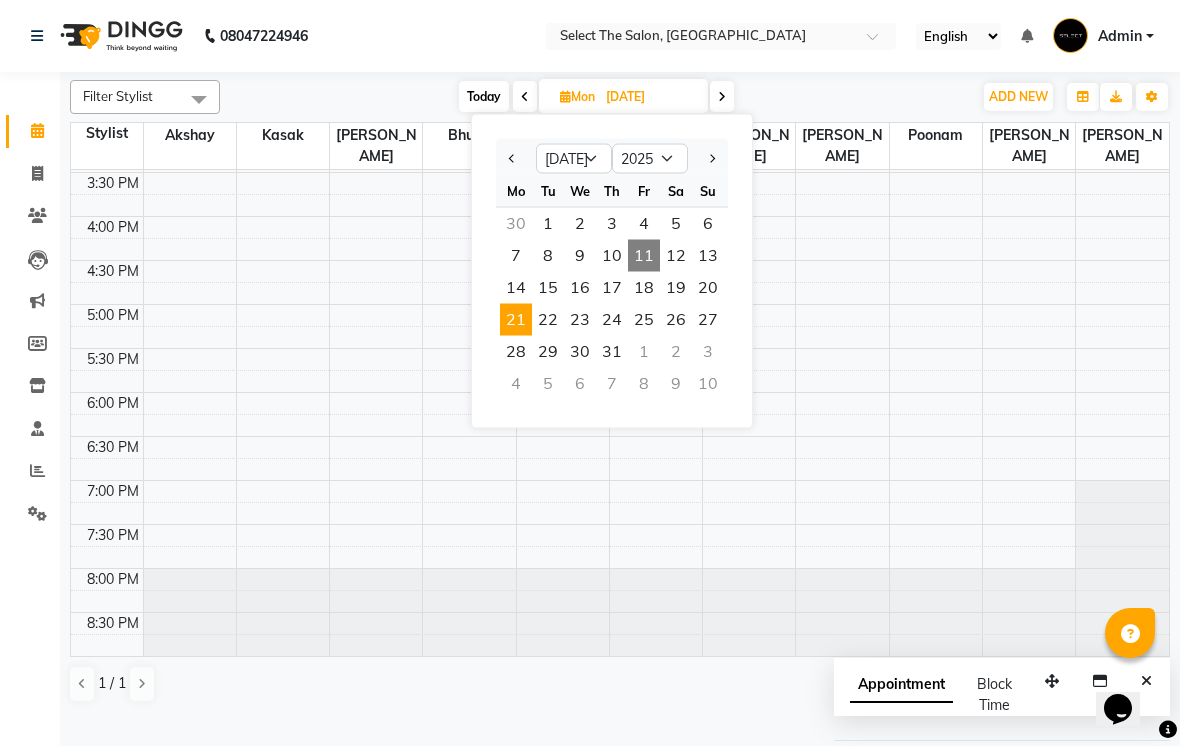 click on "Today" at bounding box center (484, 96) 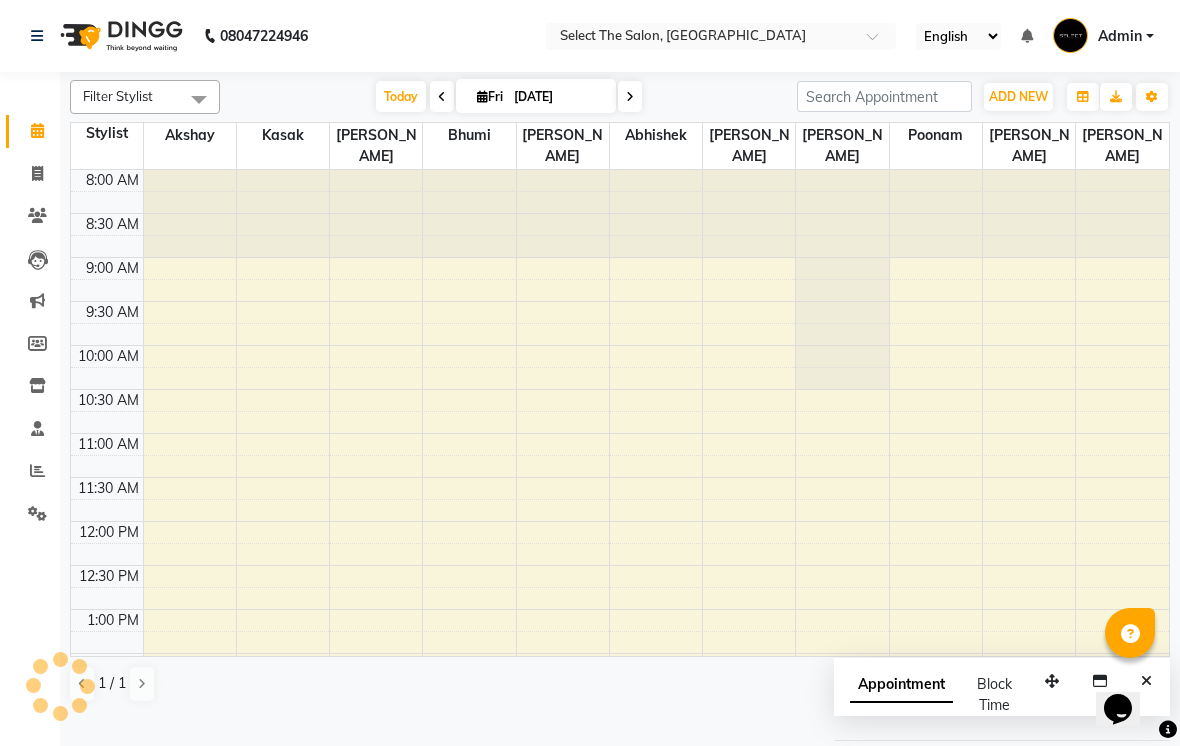 scroll, scrollTop: 657, scrollLeft: 0, axis: vertical 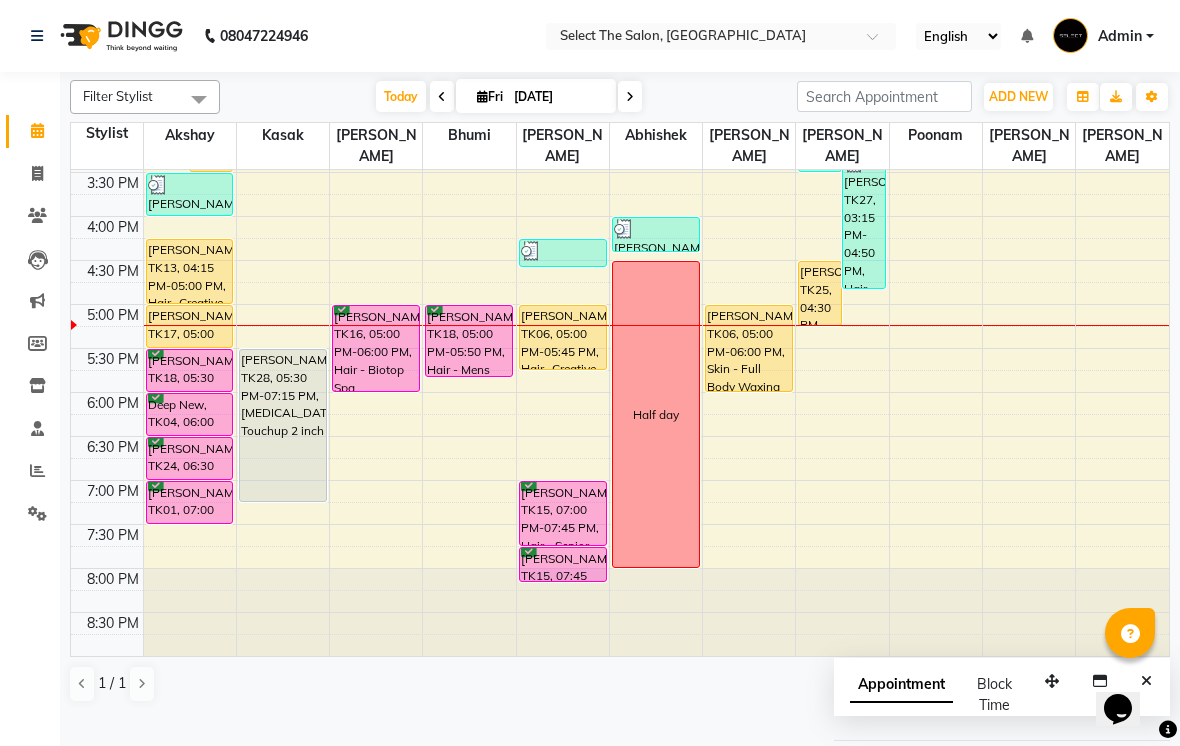 click on "Fri" at bounding box center (490, 96) 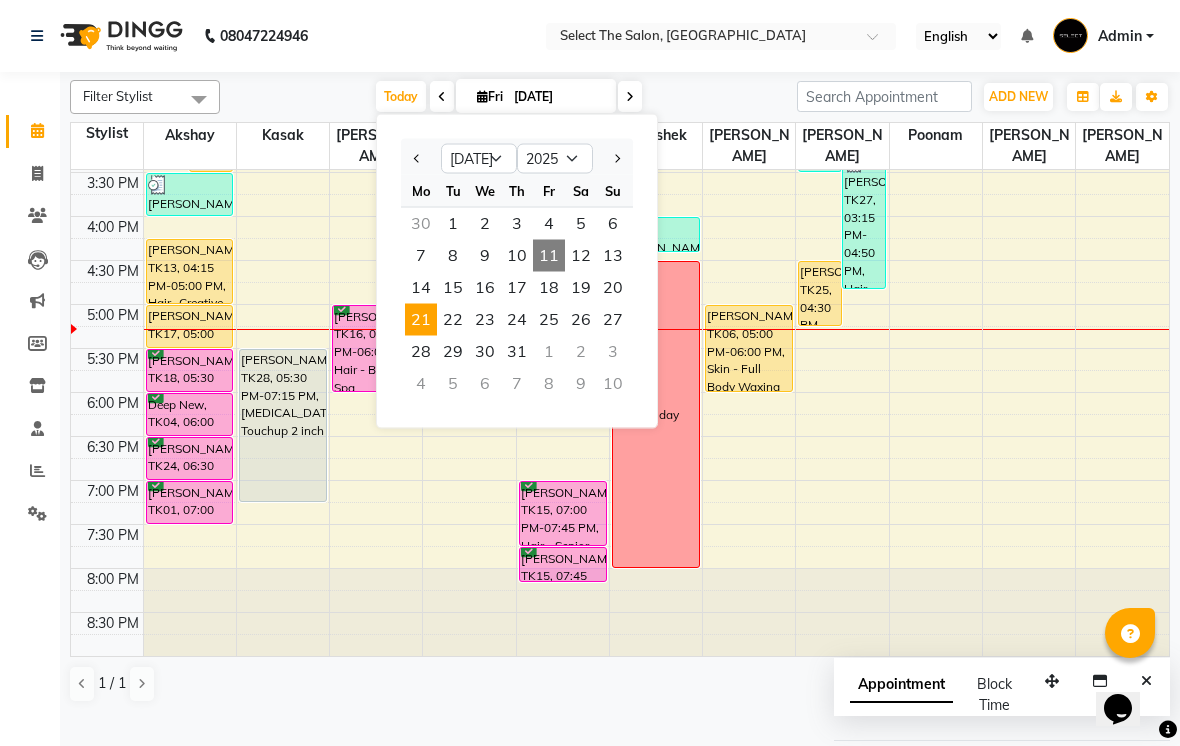 click on "21" at bounding box center [421, 320] 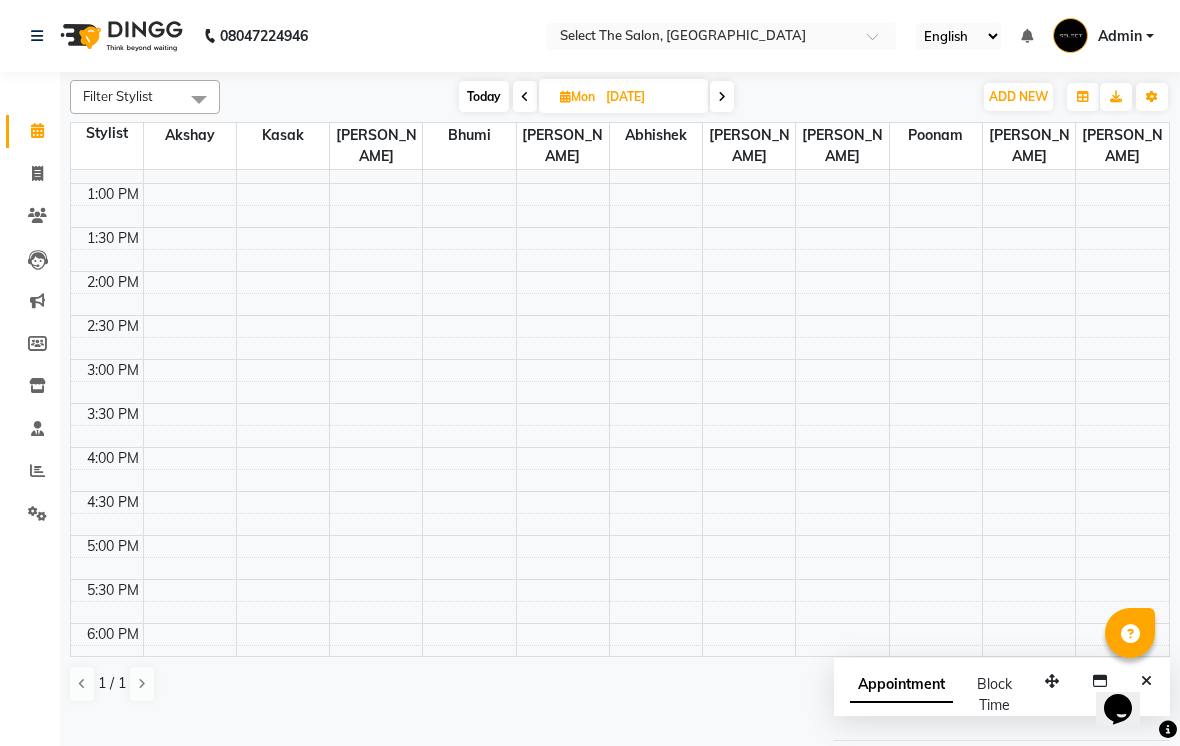 scroll, scrollTop: 422, scrollLeft: 0, axis: vertical 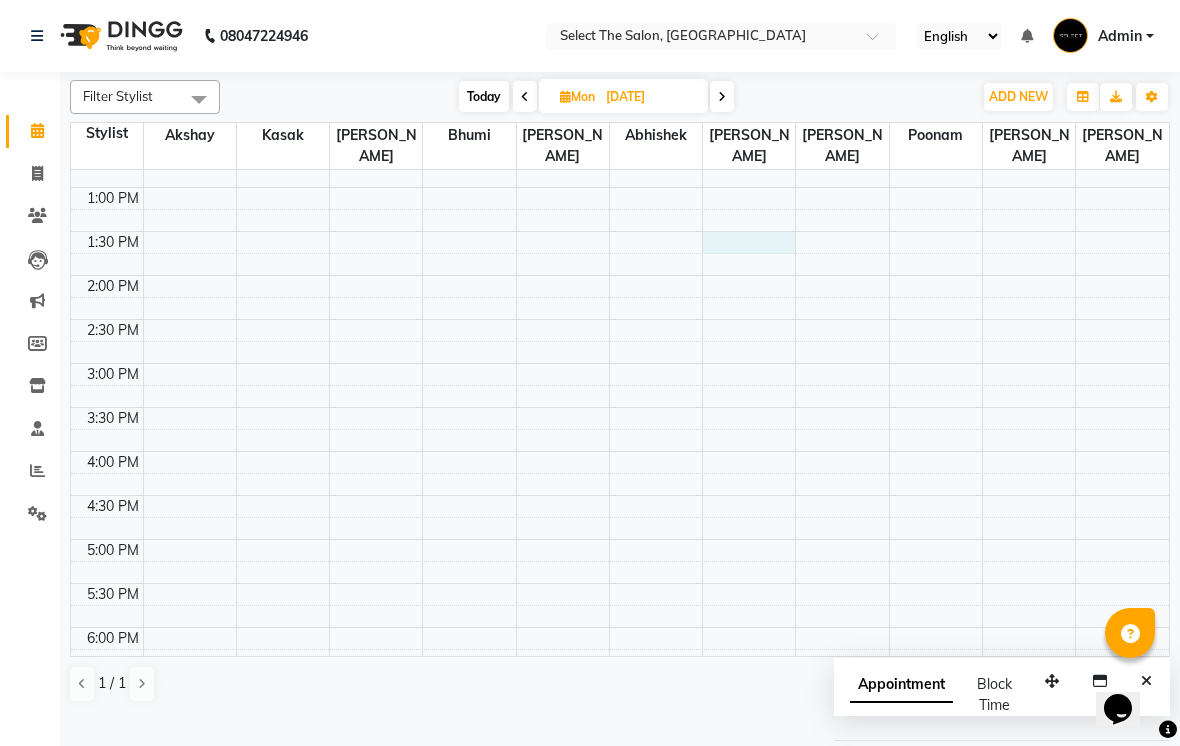 click at bounding box center (749, 243) 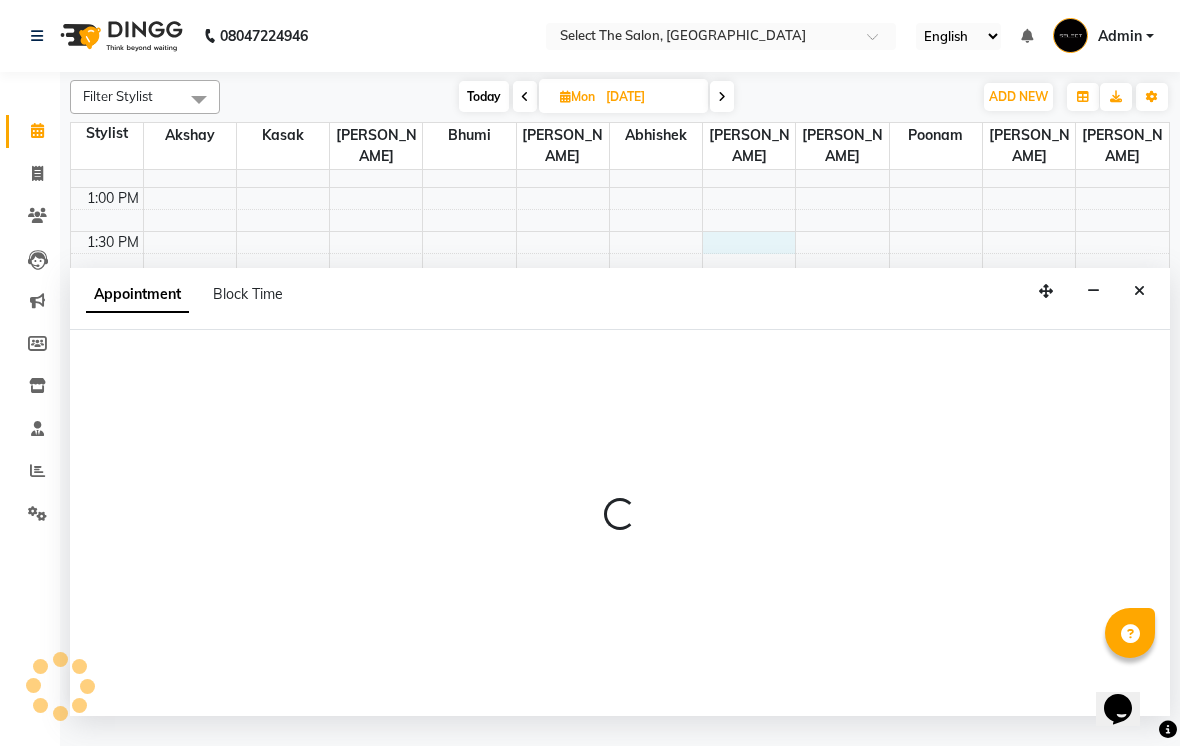 select on "68846" 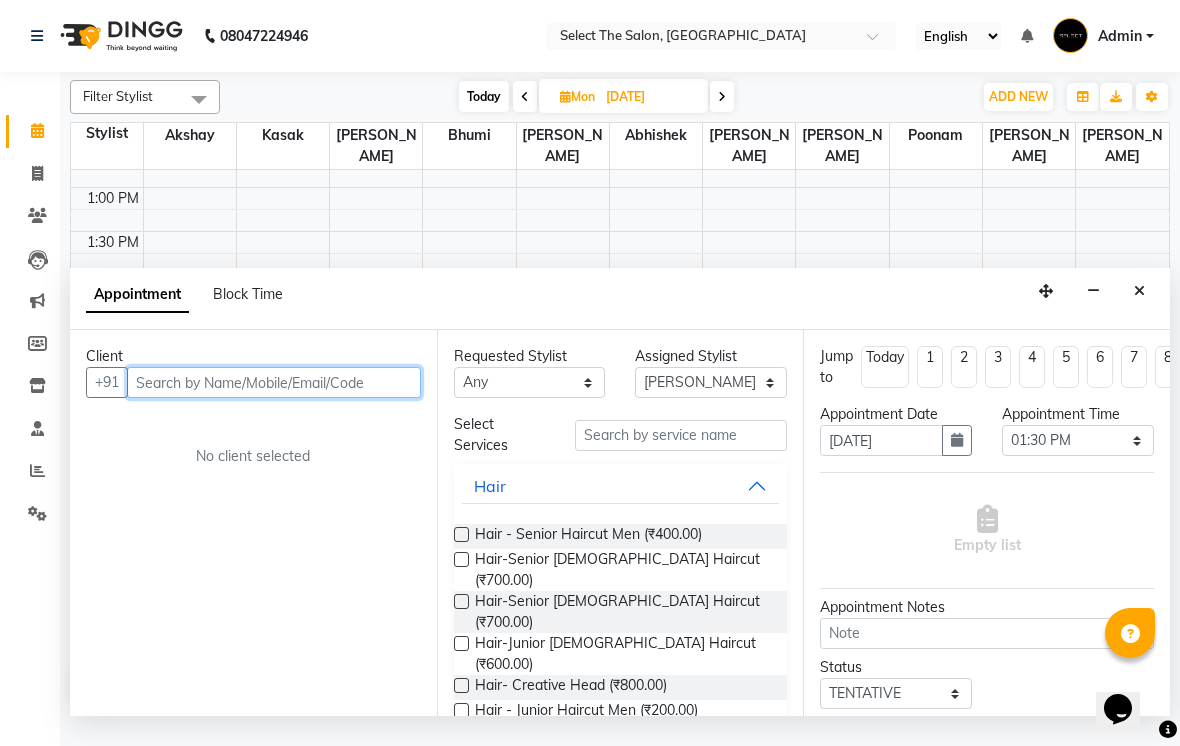 click at bounding box center (274, 382) 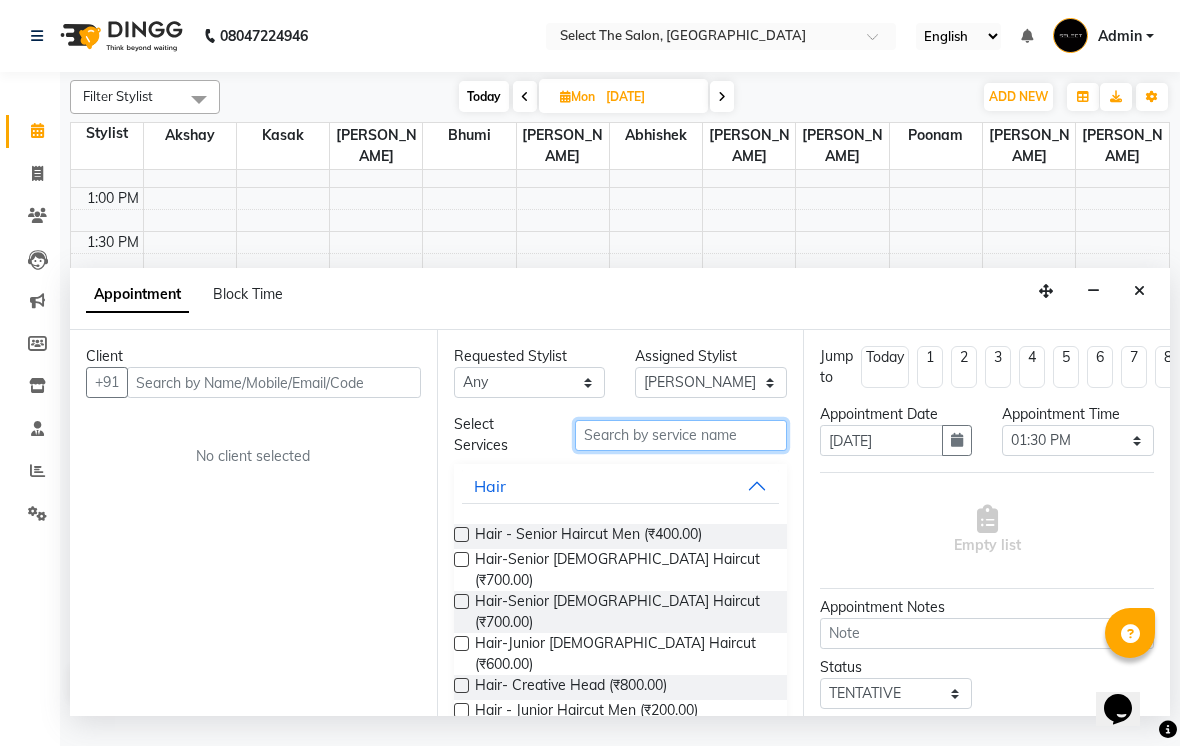 click at bounding box center [681, 435] 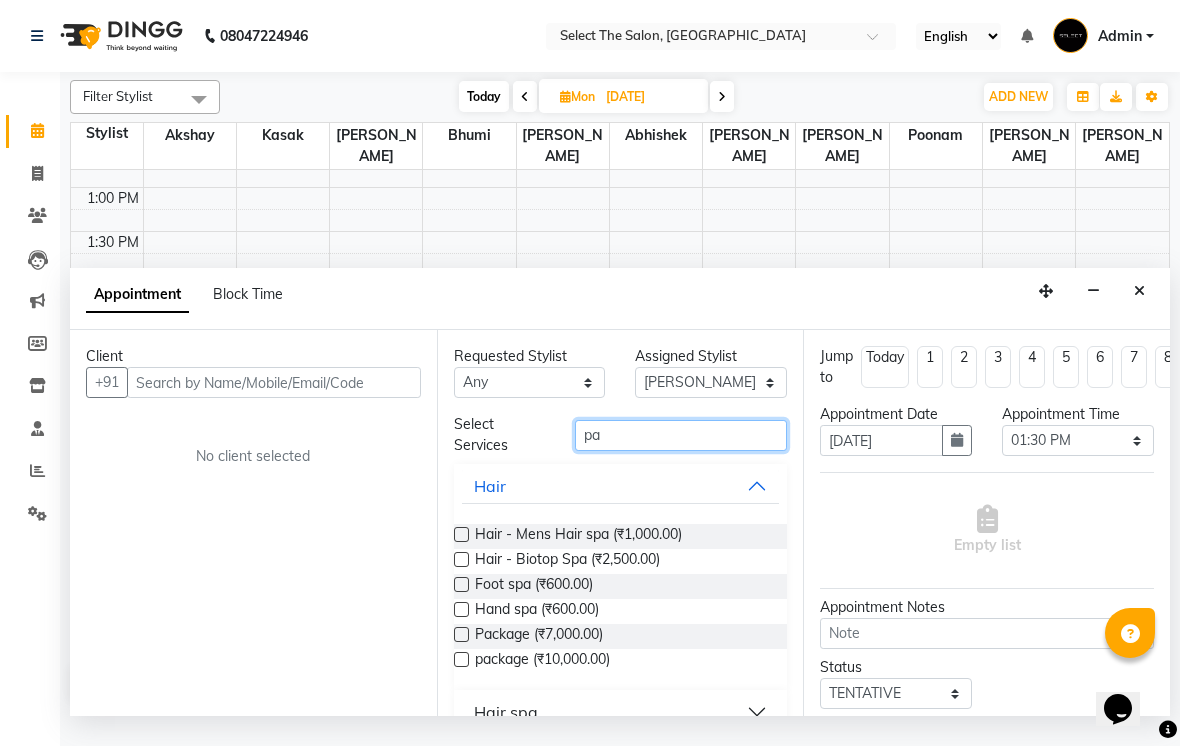 type on "p" 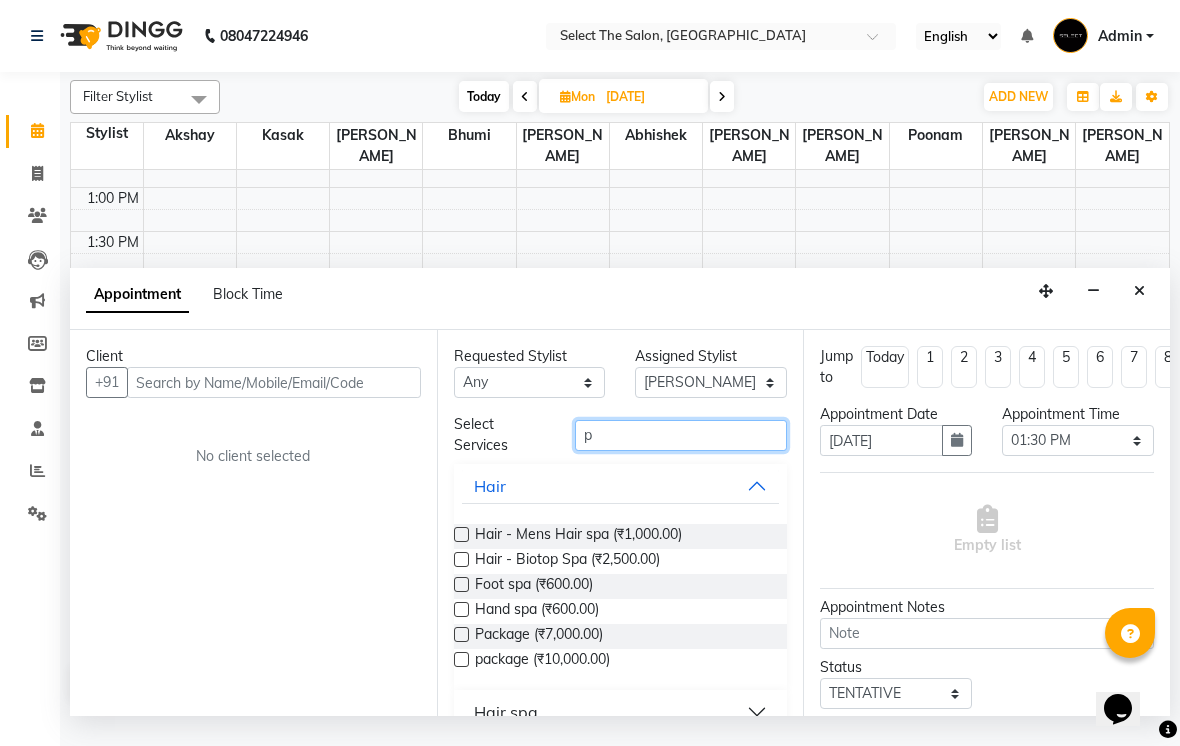 type 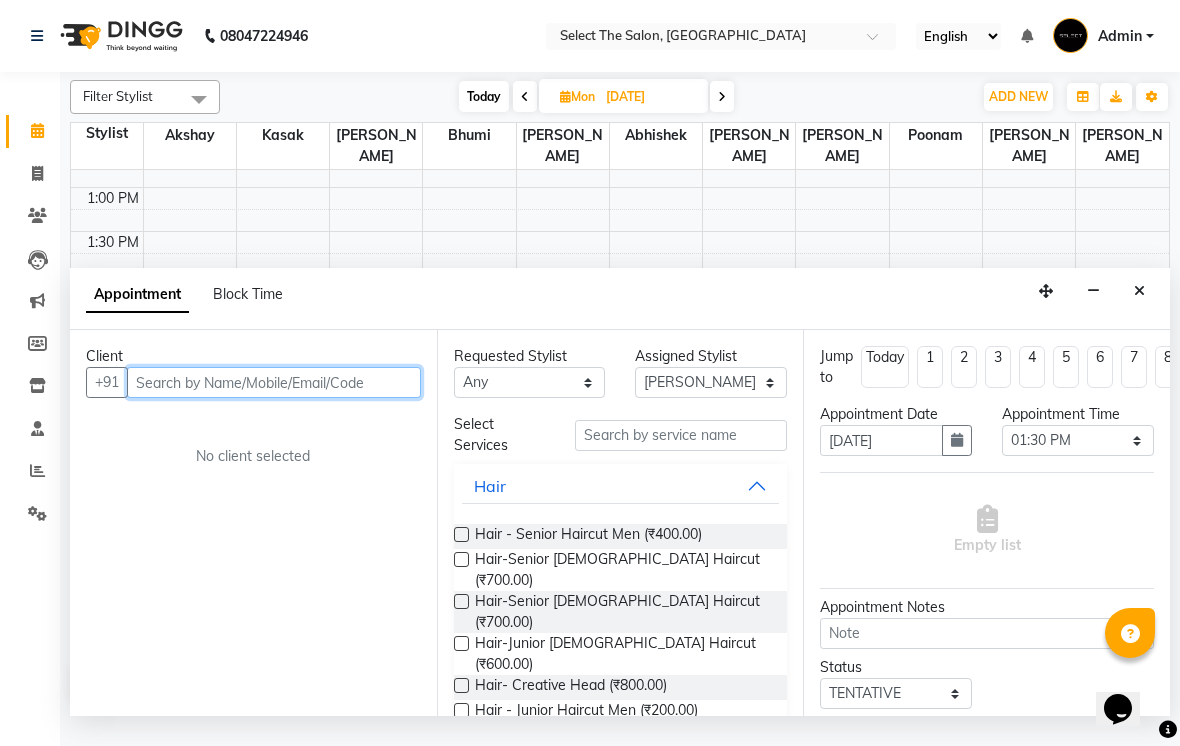 click at bounding box center (274, 382) 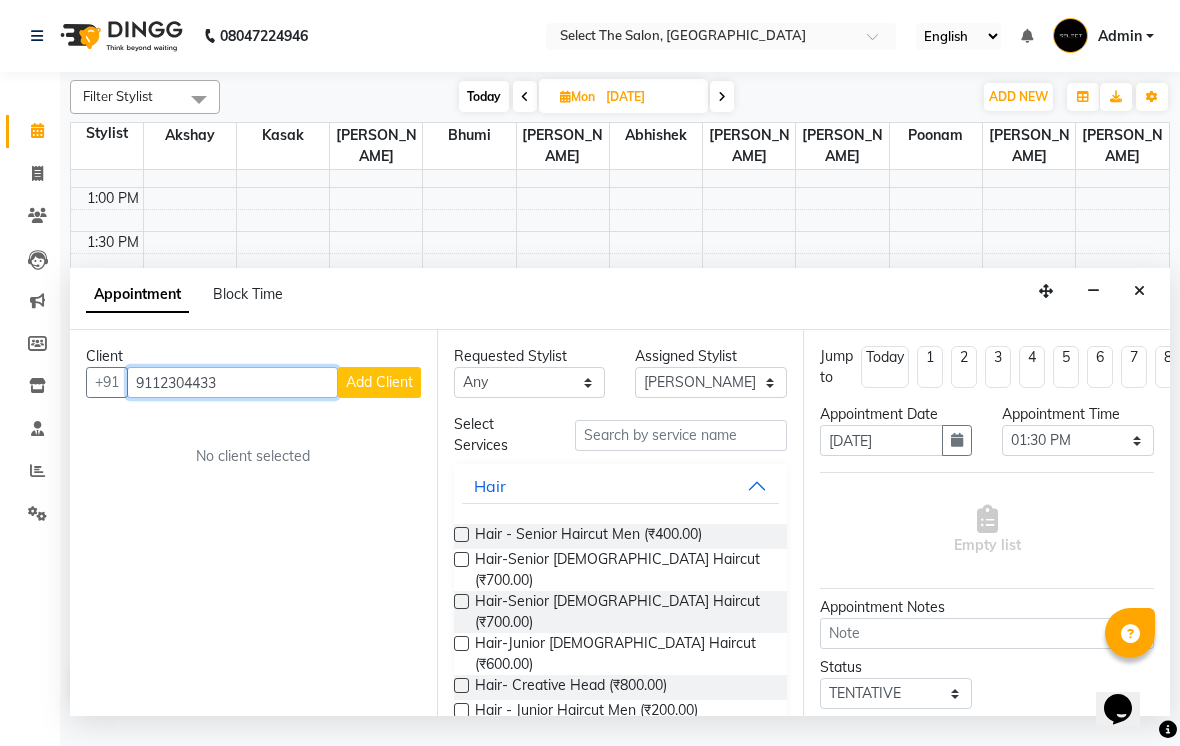 type on "9112304433" 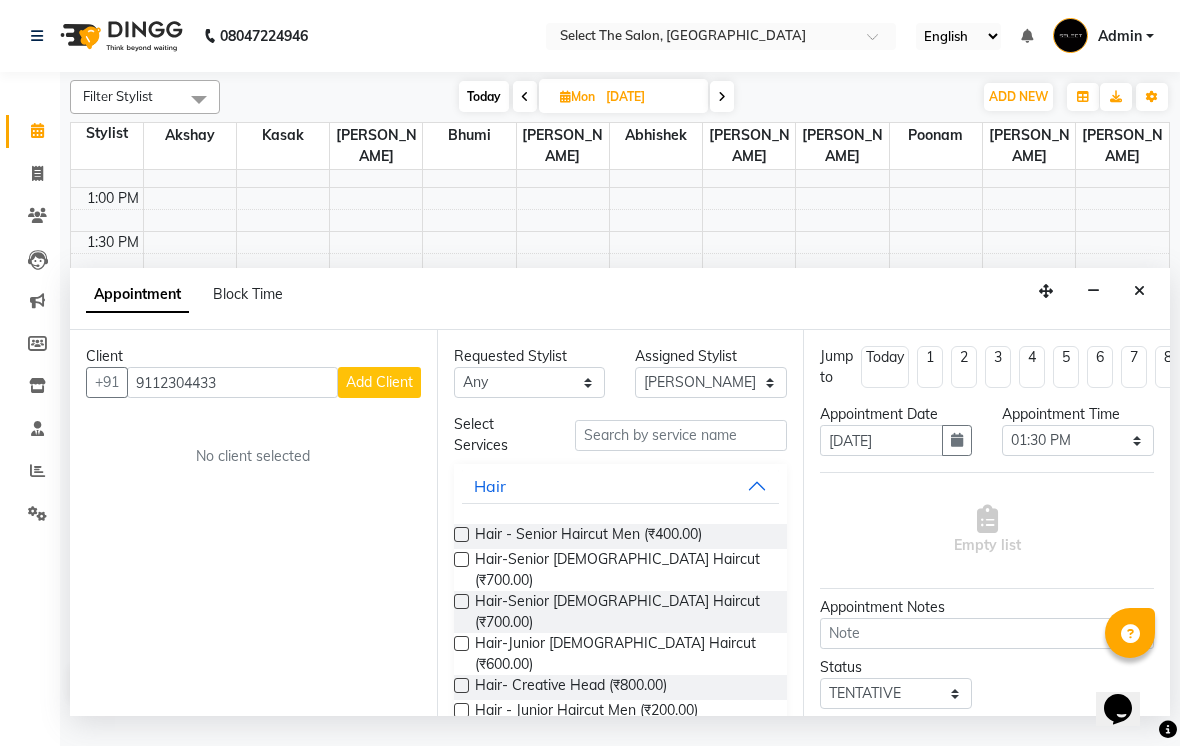 click on "Add Client" at bounding box center (379, 382) 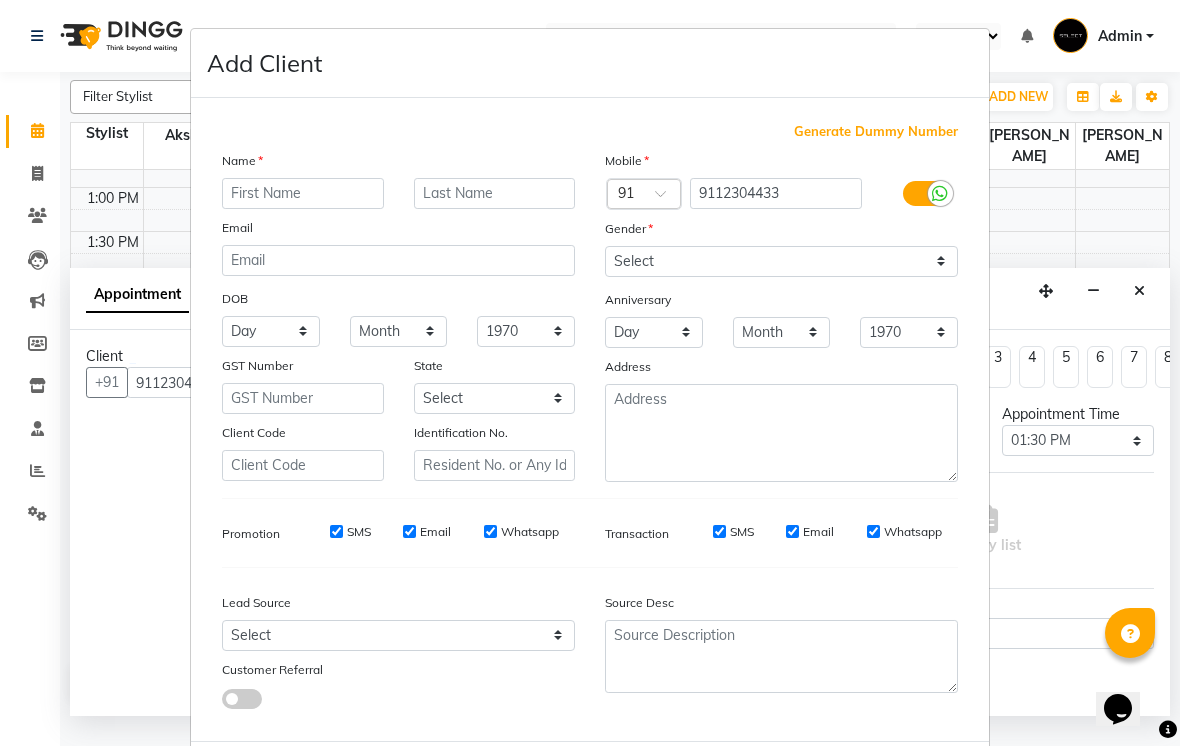 click at bounding box center [303, 193] 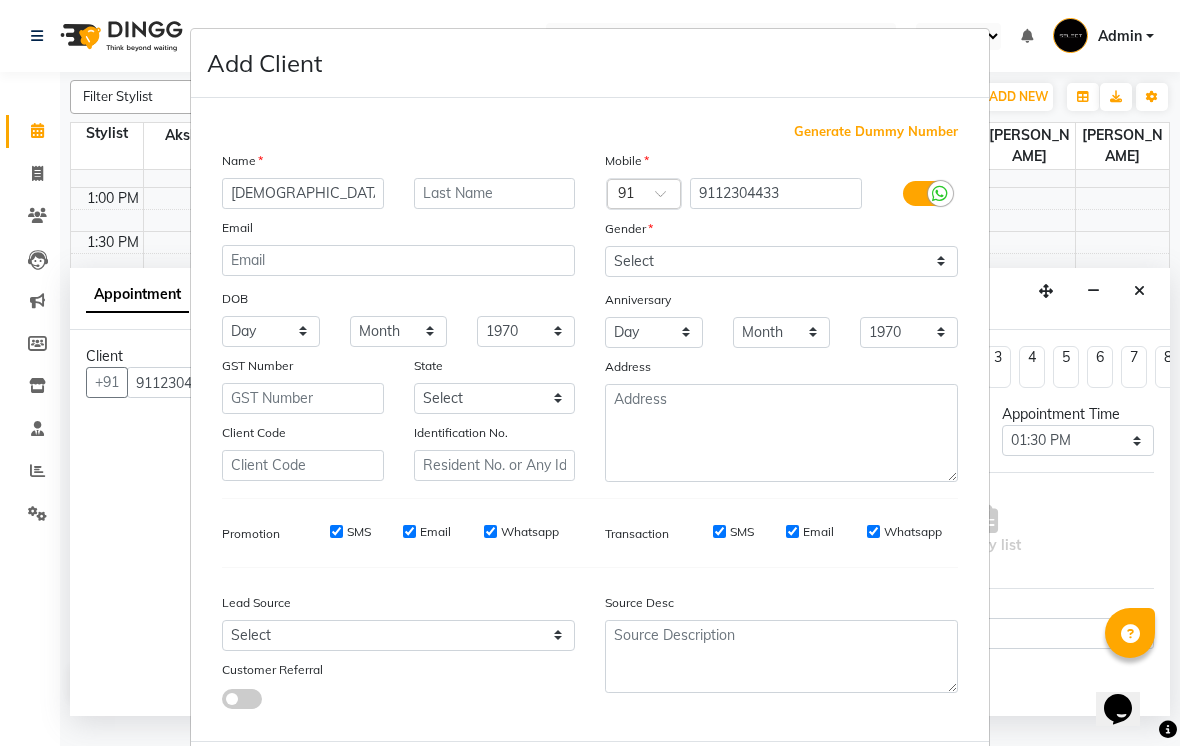type on "[DEMOGRAPHIC_DATA]" 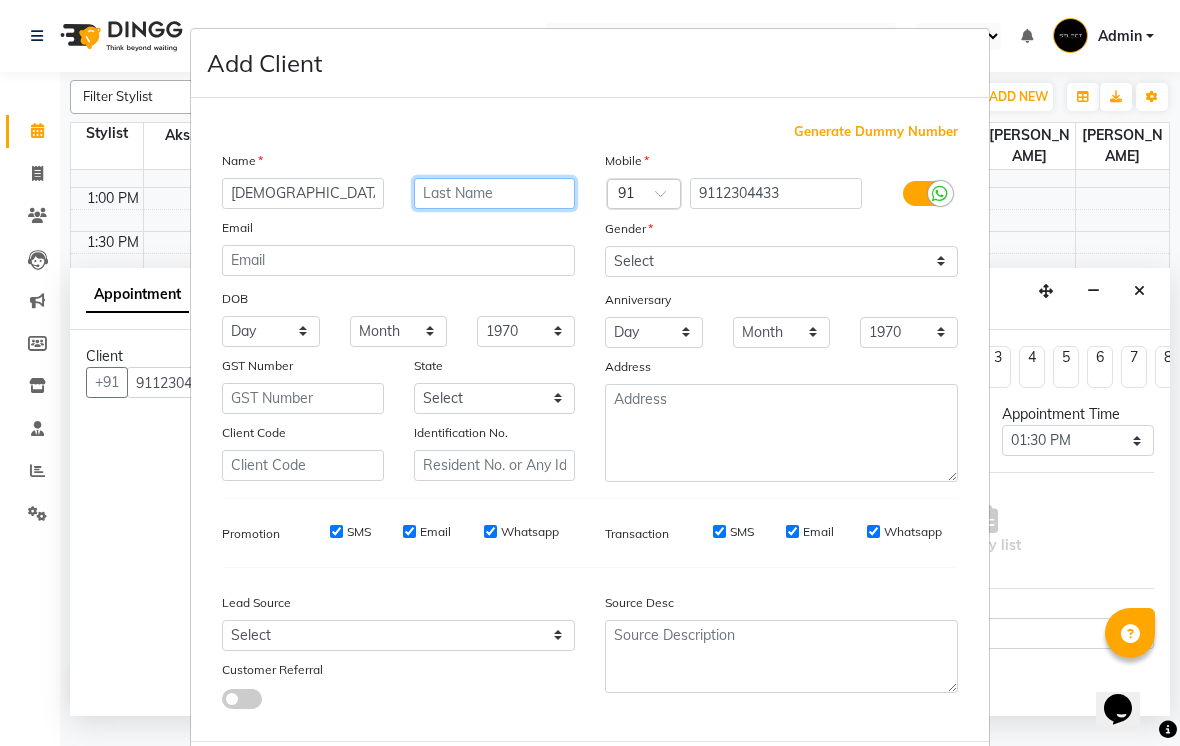 click at bounding box center [495, 193] 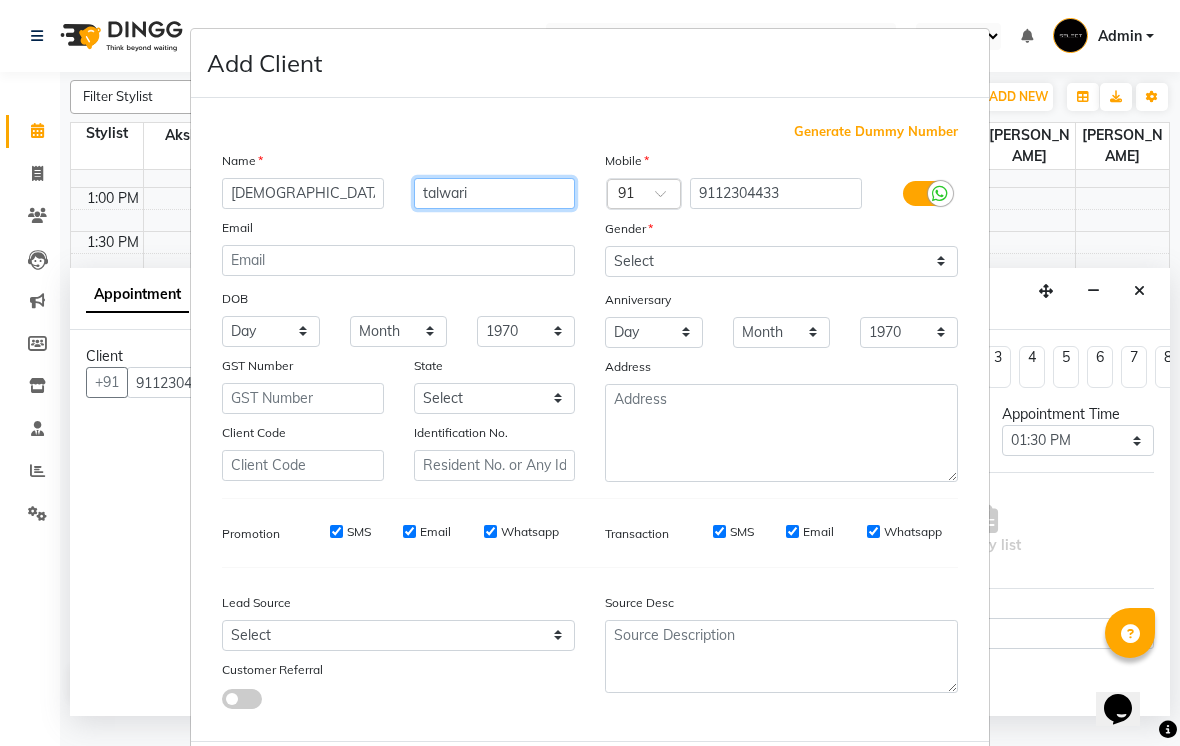 type on "talwari" 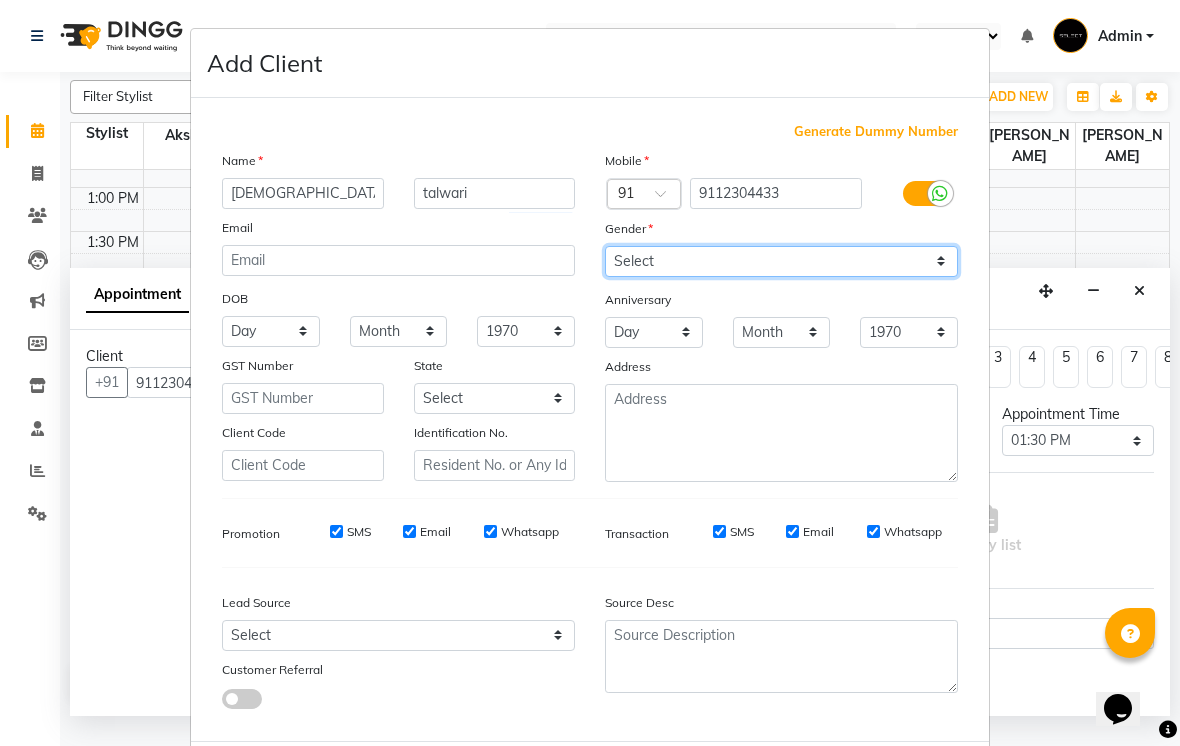 click on "Select [DEMOGRAPHIC_DATA] [DEMOGRAPHIC_DATA] Other Prefer Not To Say" at bounding box center (781, 261) 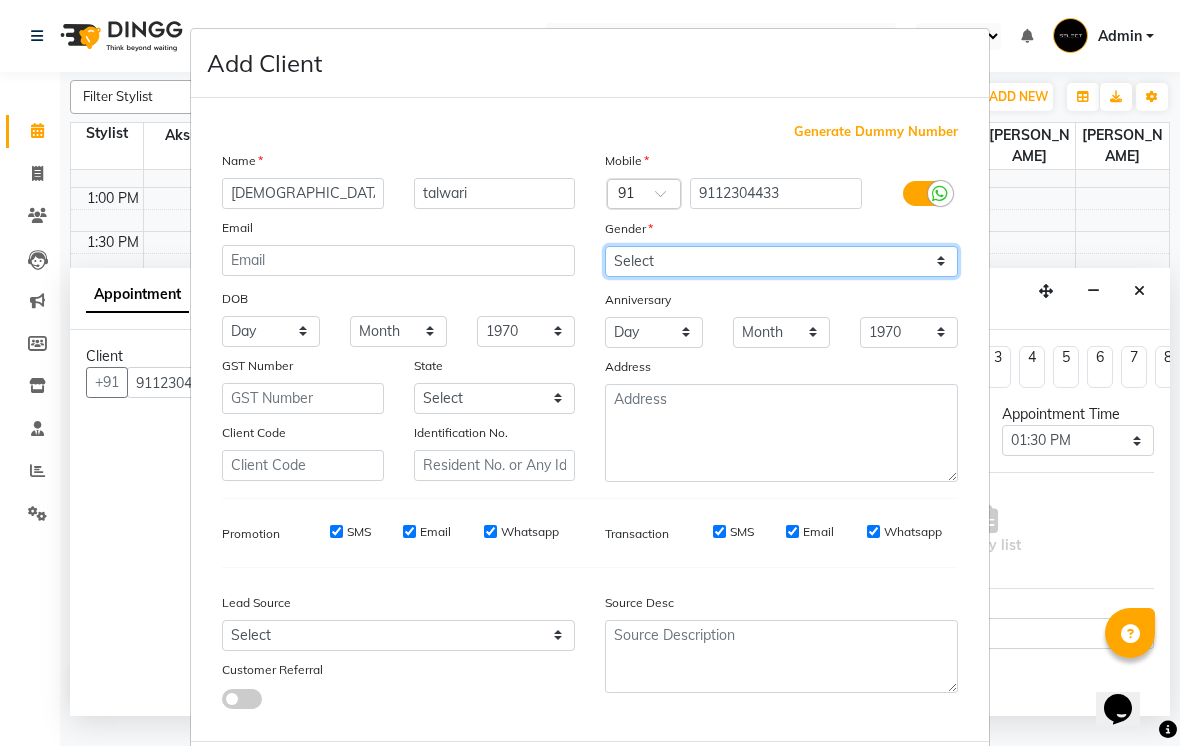 select on "[DEMOGRAPHIC_DATA]" 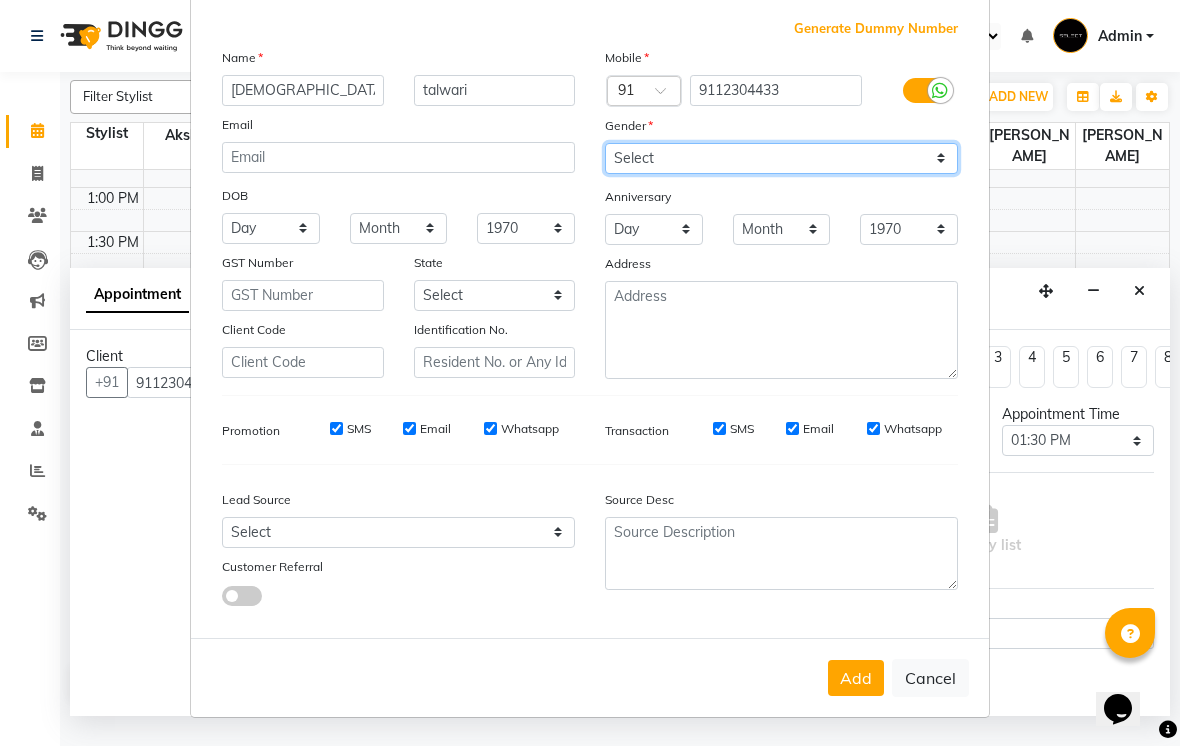 scroll, scrollTop: 102, scrollLeft: 0, axis: vertical 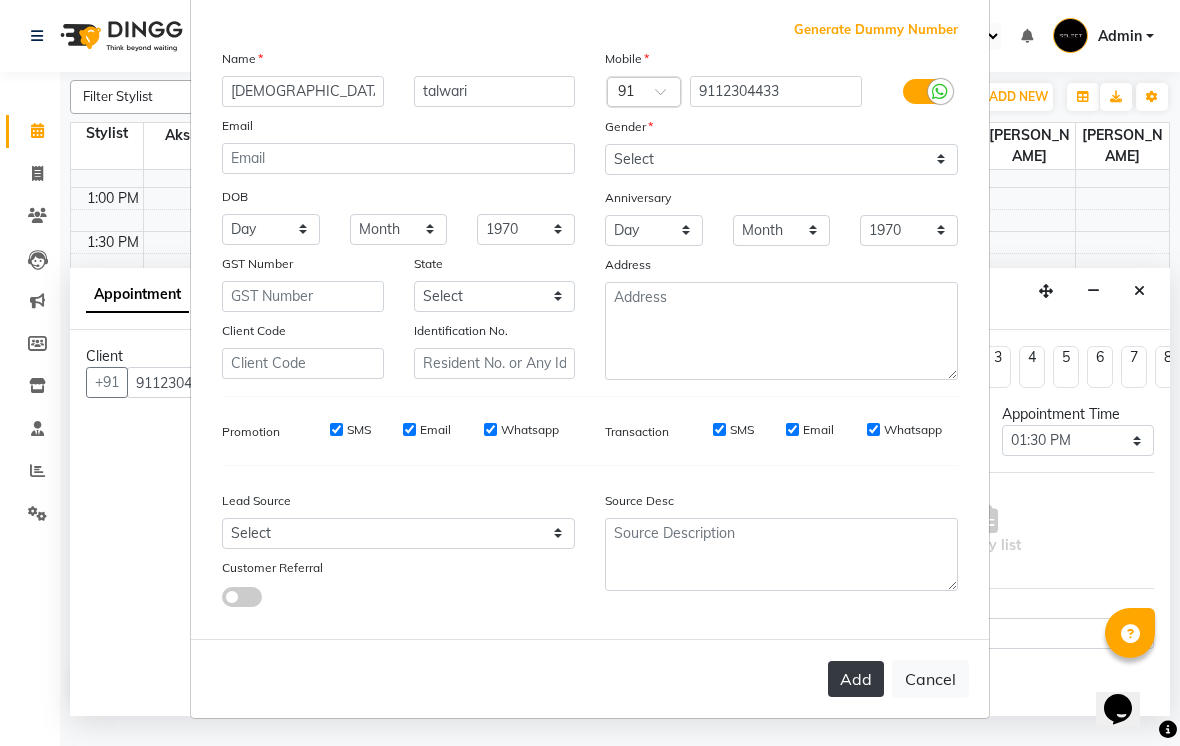click on "Add" at bounding box center (856, 679) 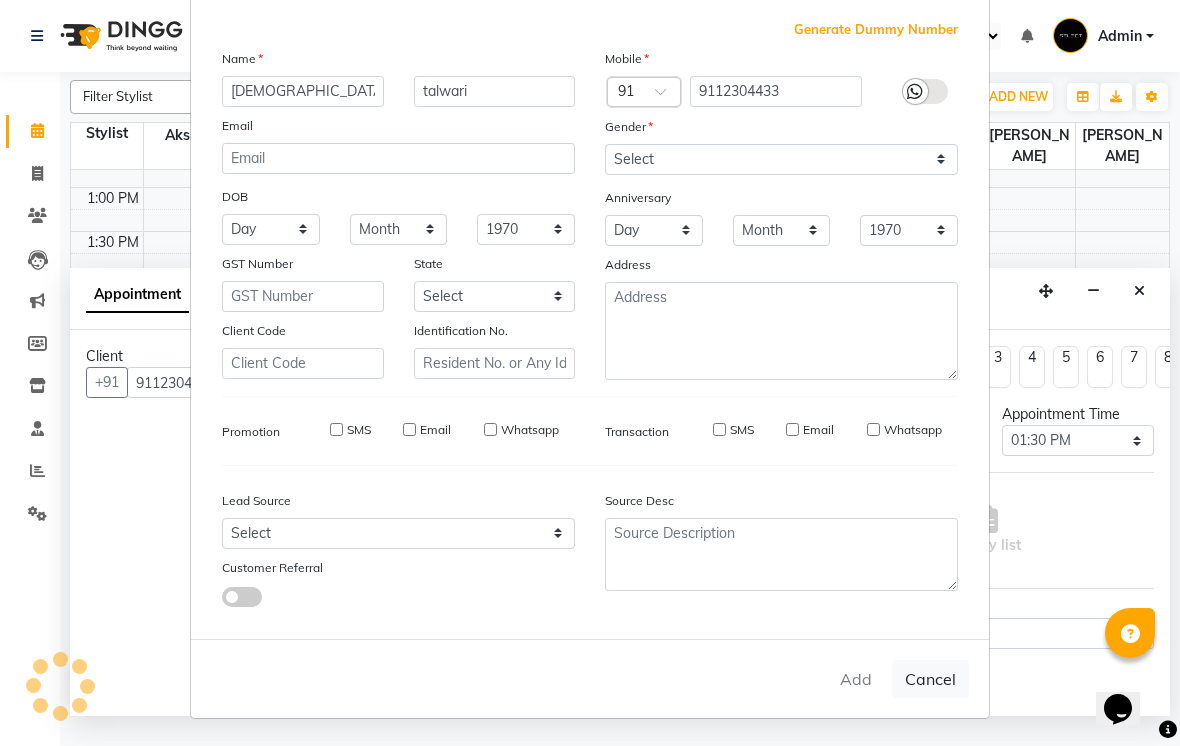type 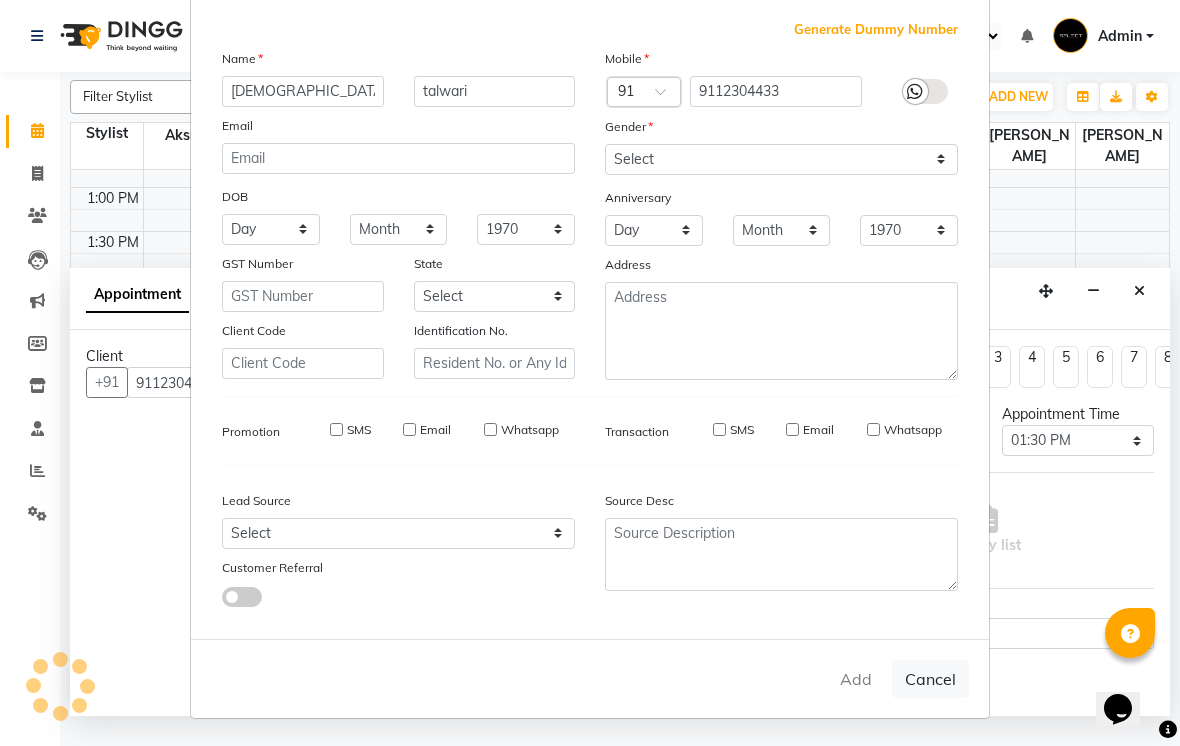 type 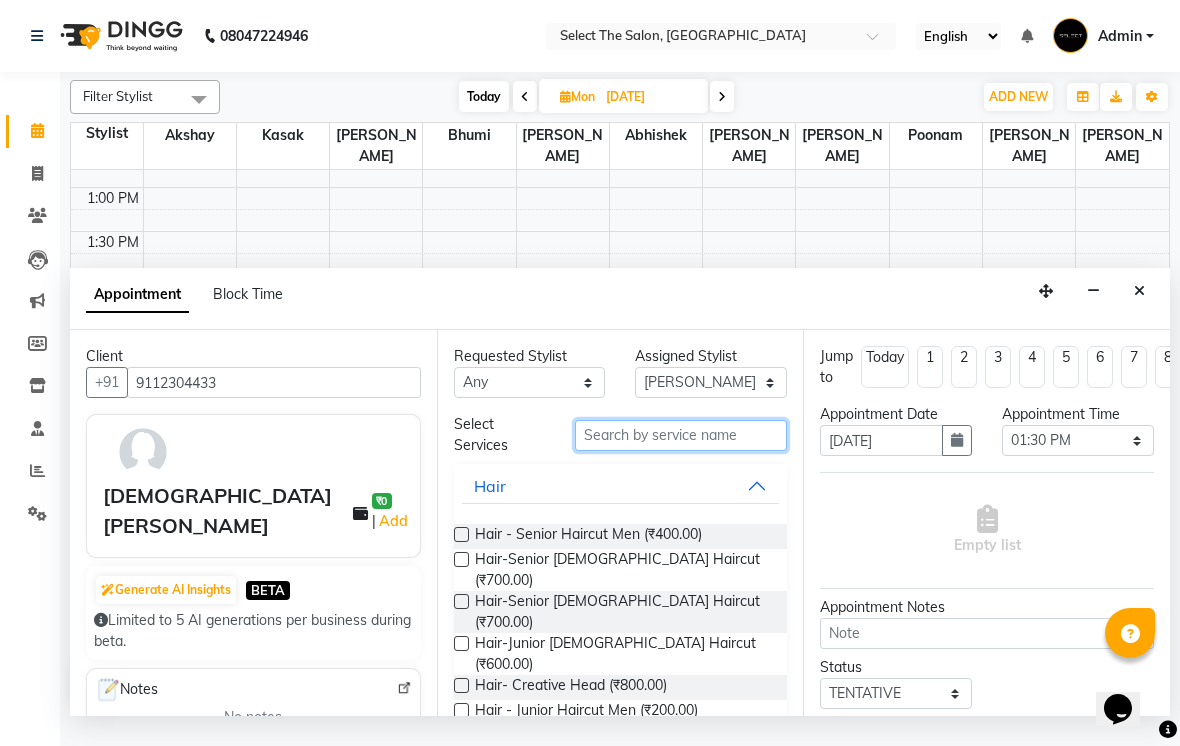 click at bounding box center [681, 435] 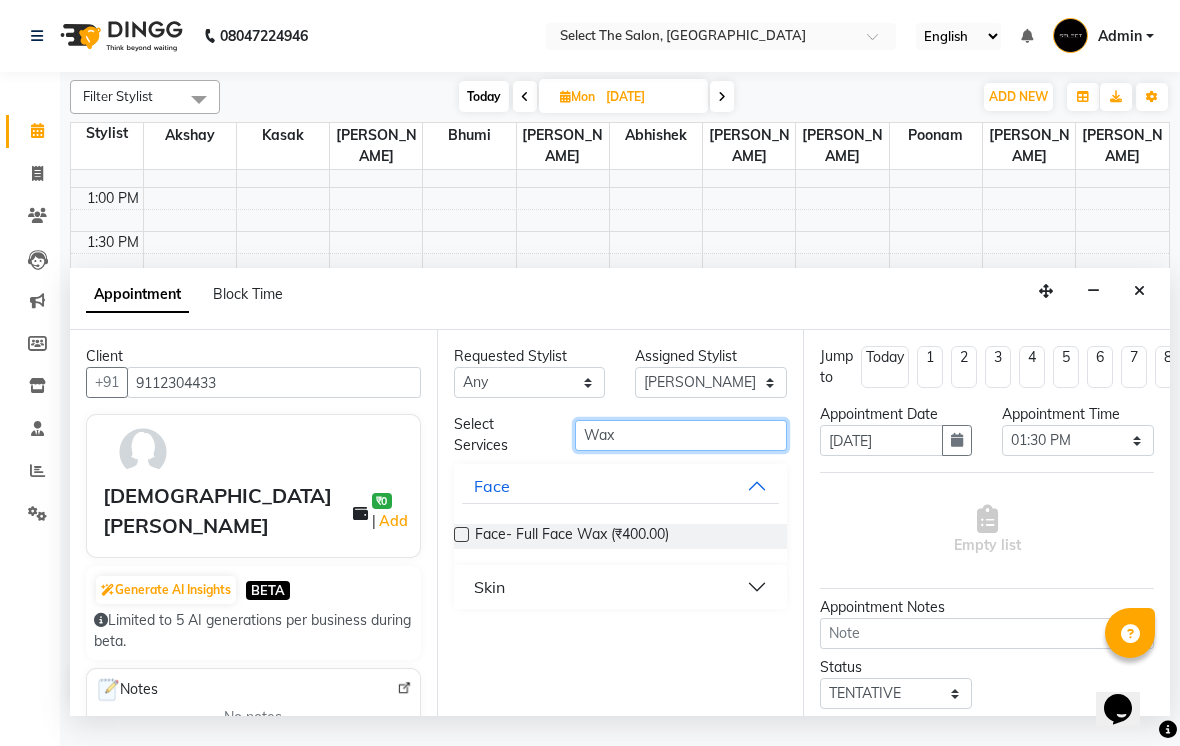 type on "Wax" 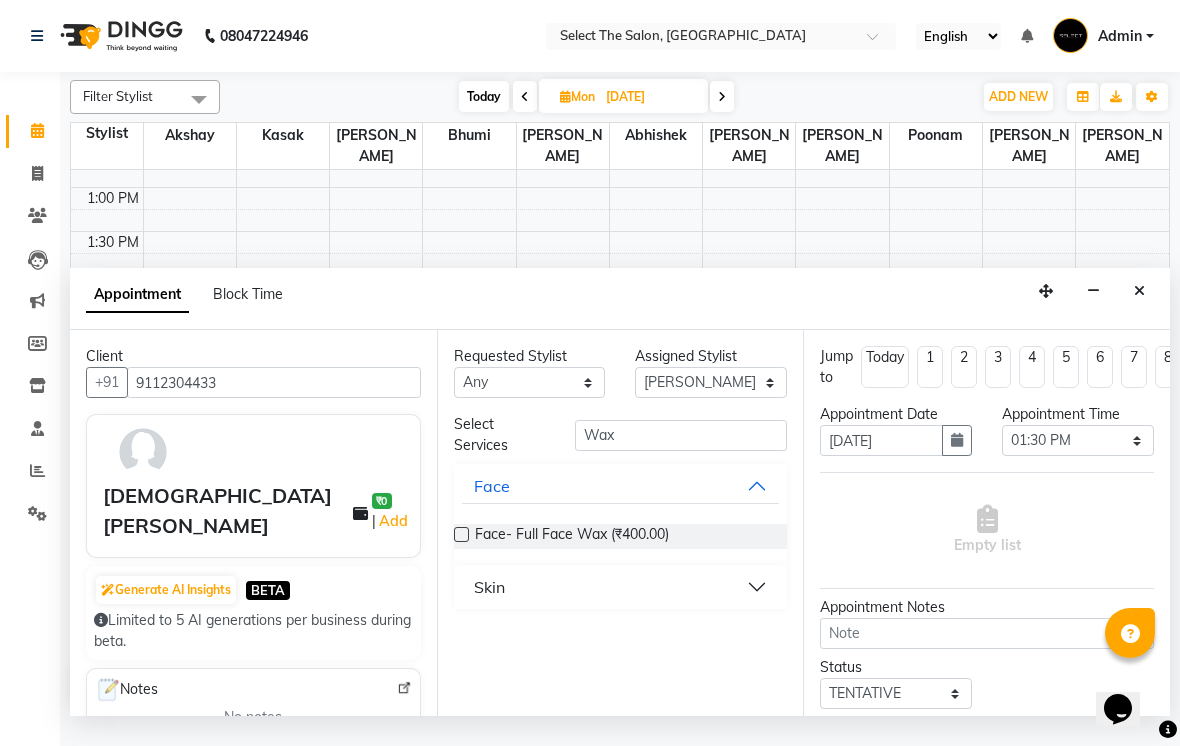 click on "Skin" at bounding box center (489, 587) 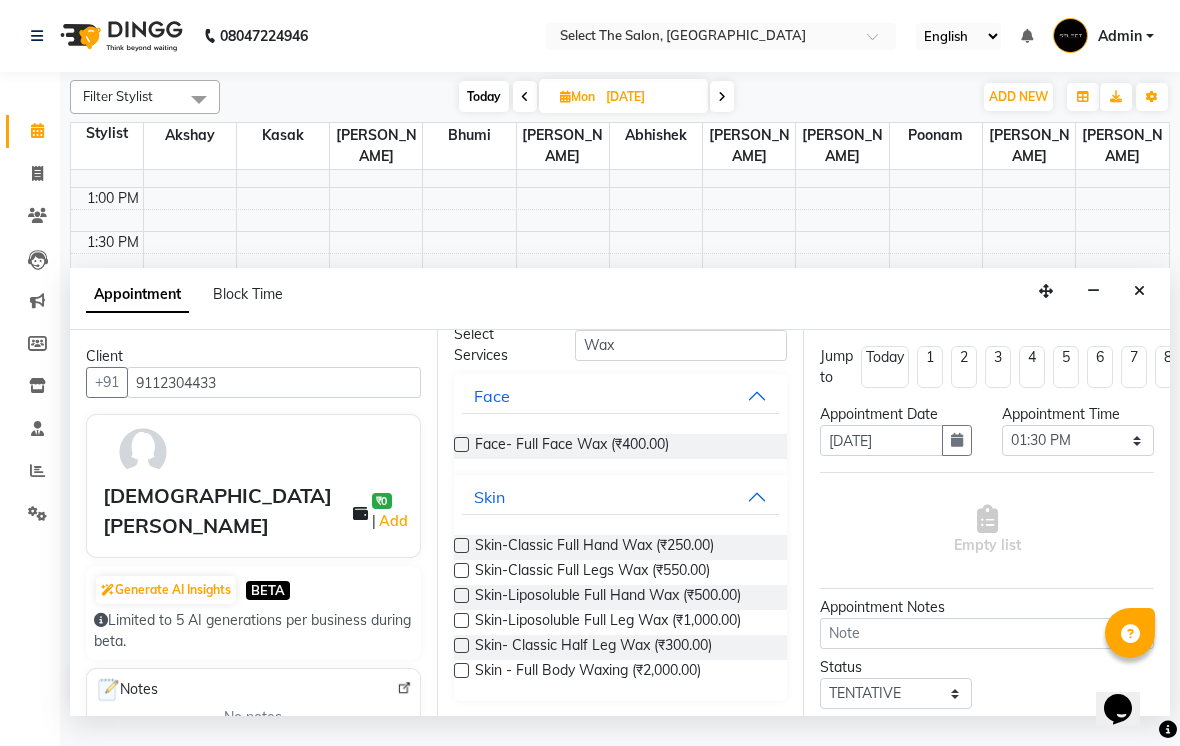 scroll, scrollTop: 89, scrollLeft: 0, axis: vertical 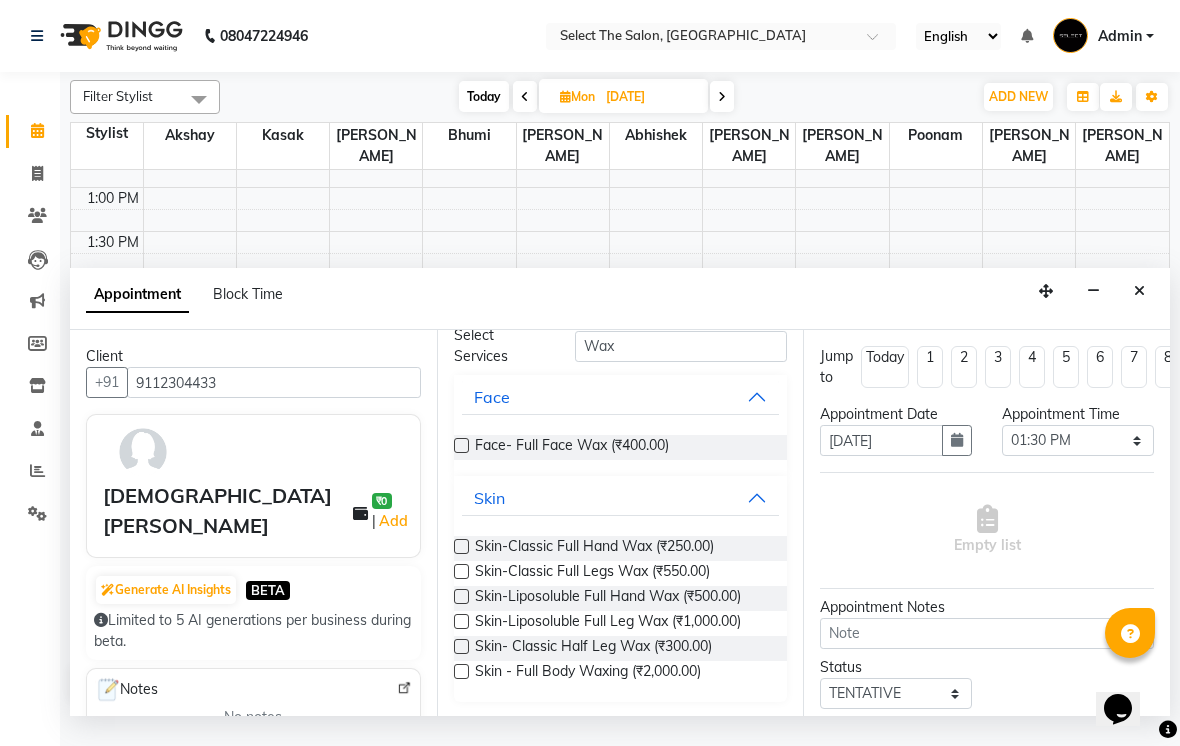 click at bounding box center [461, 596] 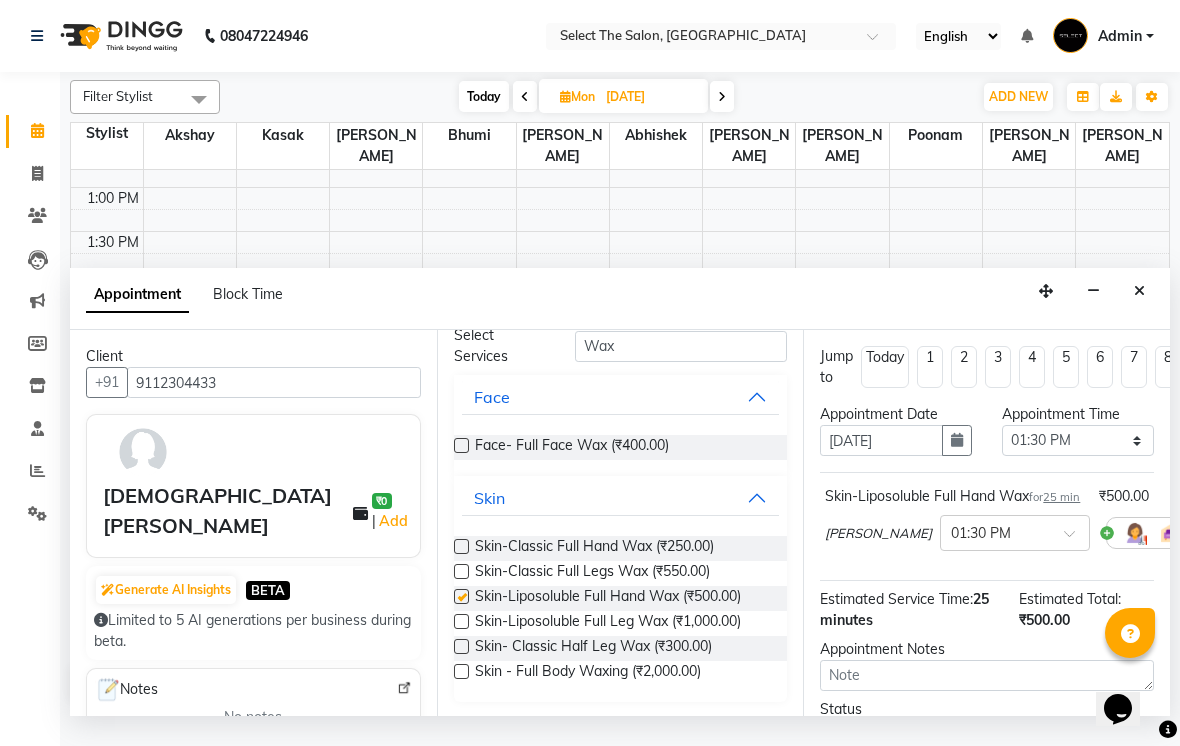 checkbox on "false" 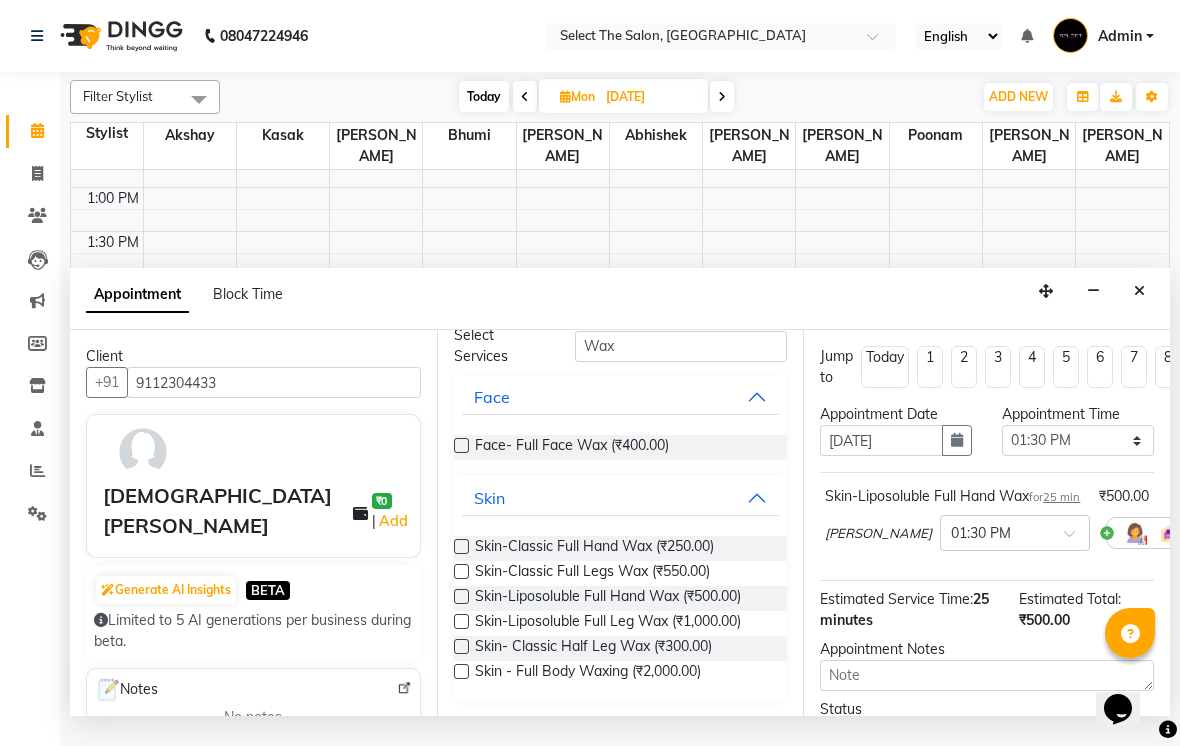click at bounding box center [461, 621] 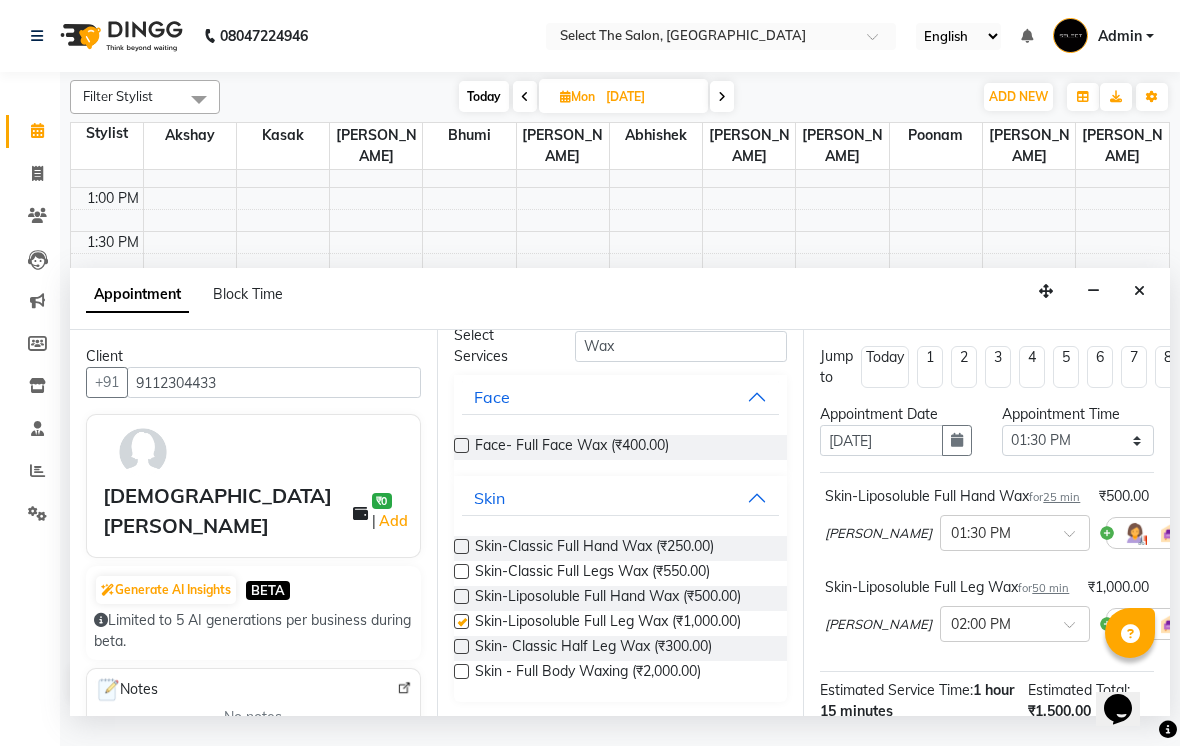 checkbox on "false" 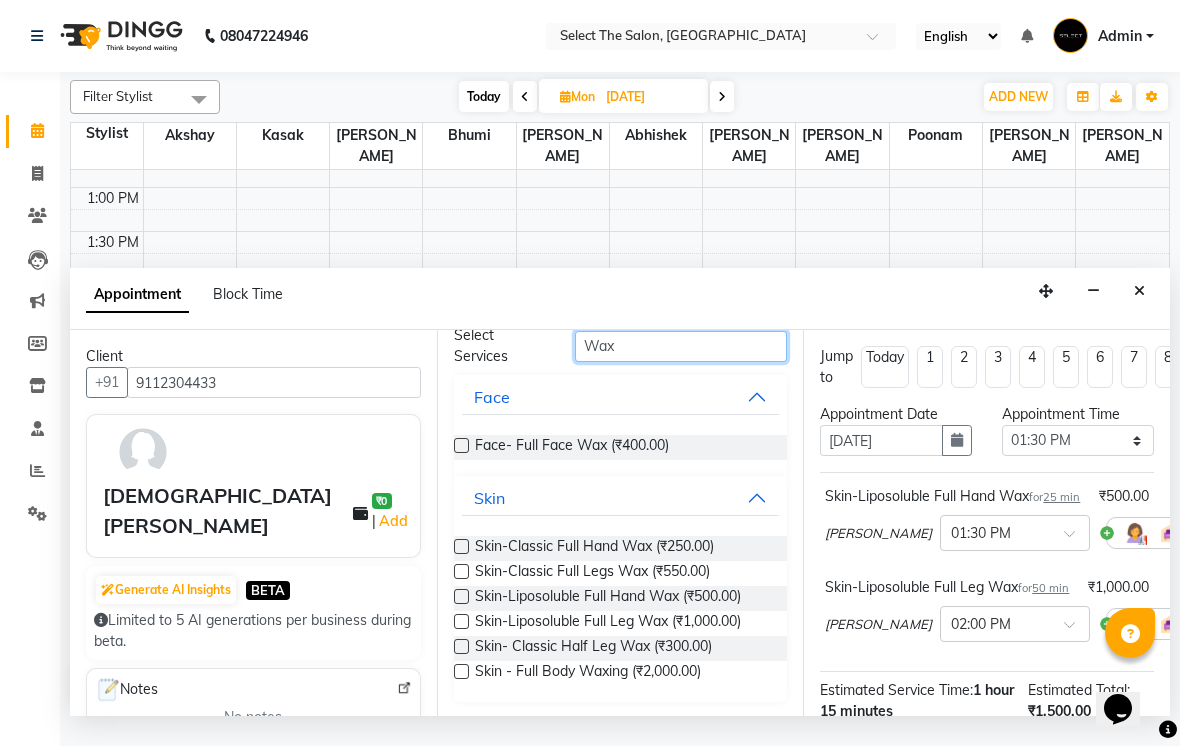click on "Wax" at bounding box center [681, 346] 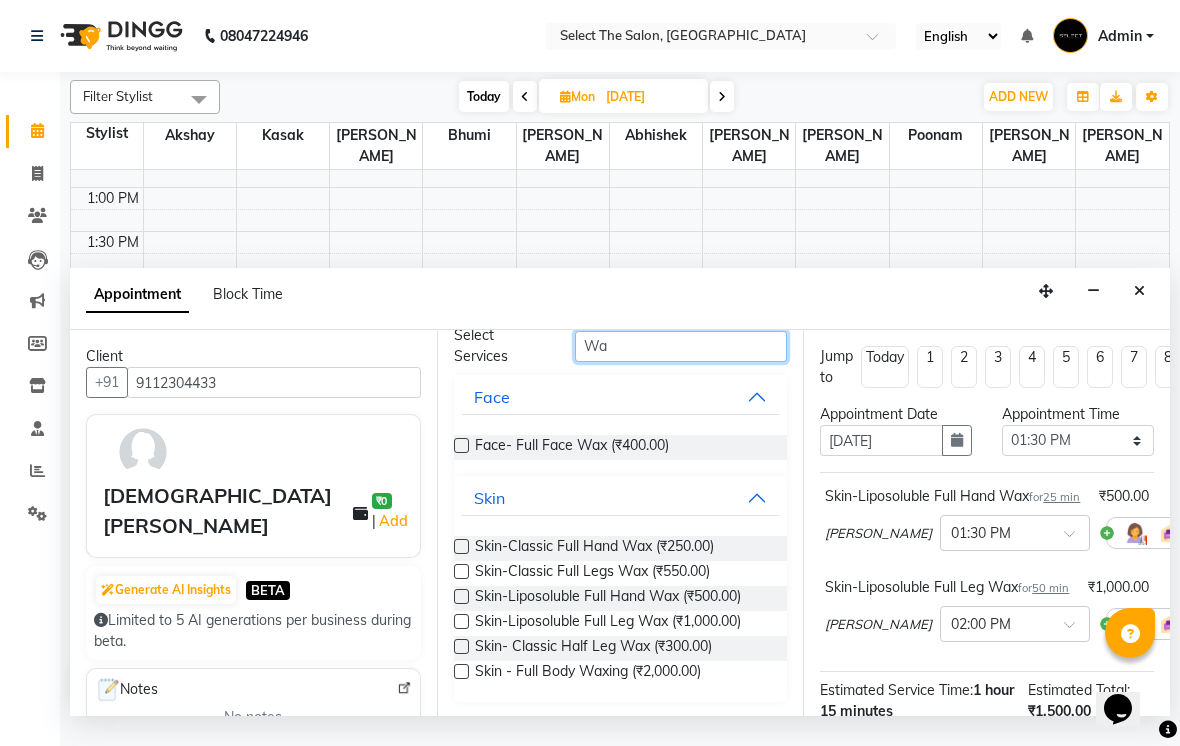 type on "W" 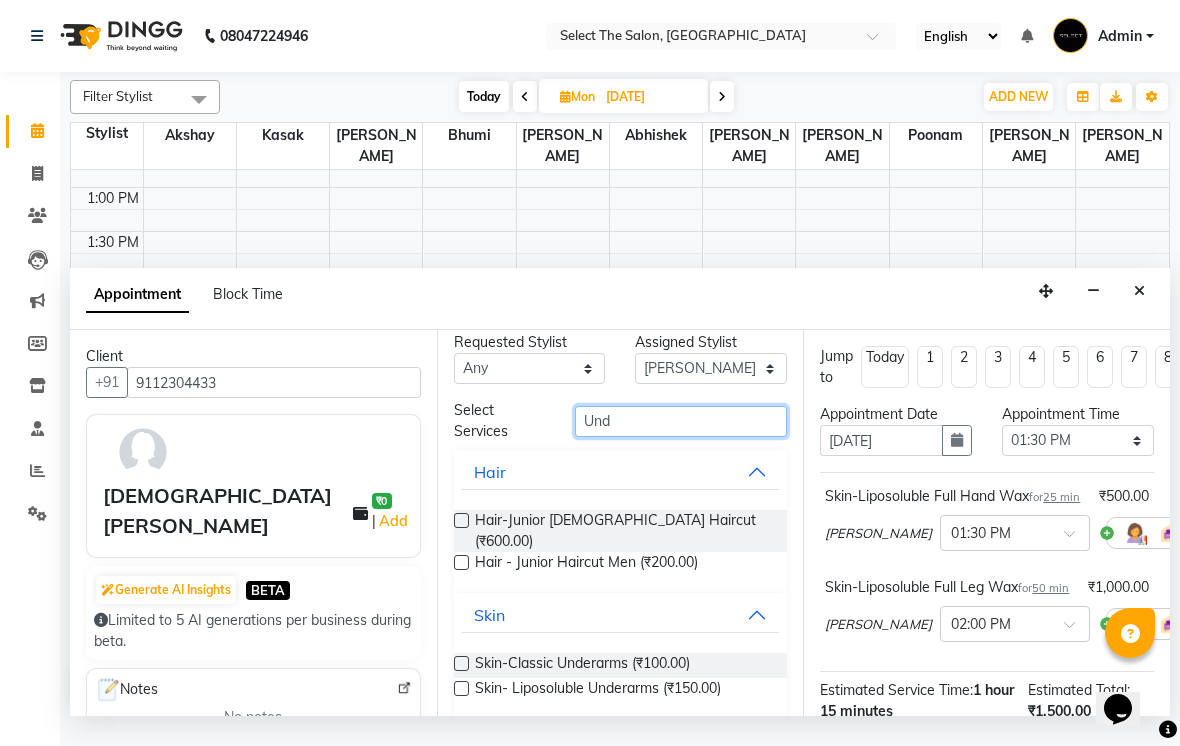 scroll, scrollTop: 0, scrollLeft: 0, axis: both 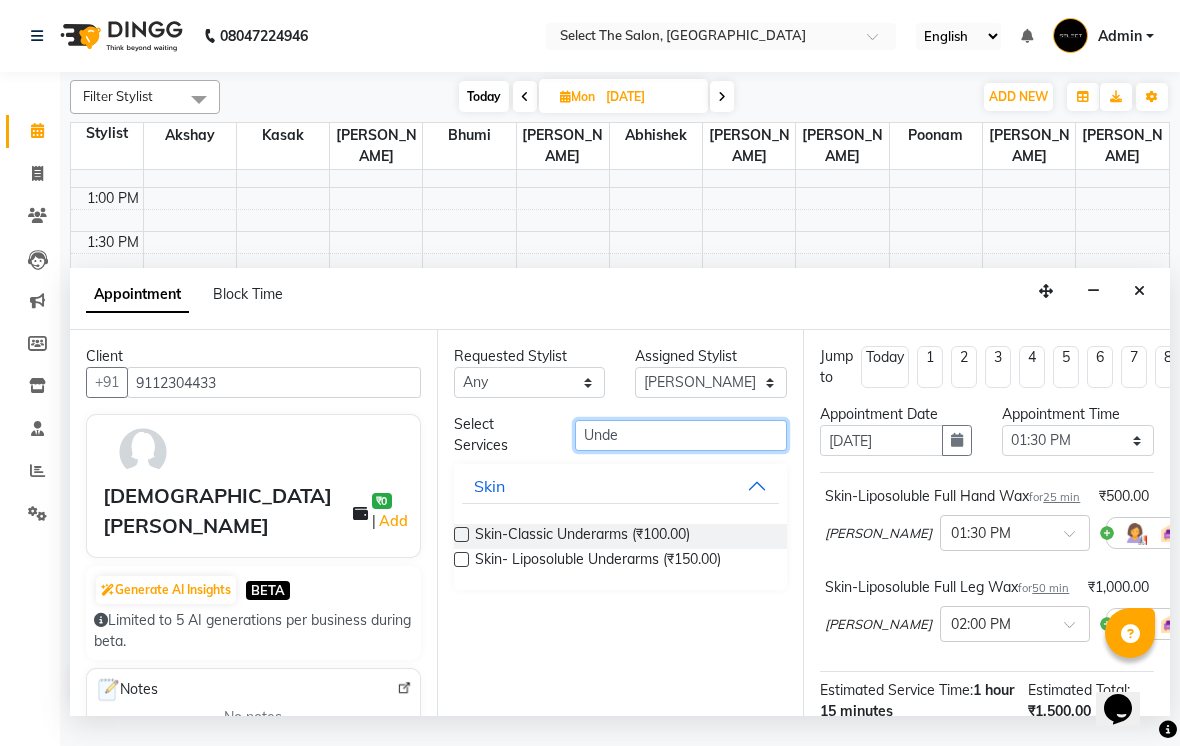 type on "Unde" 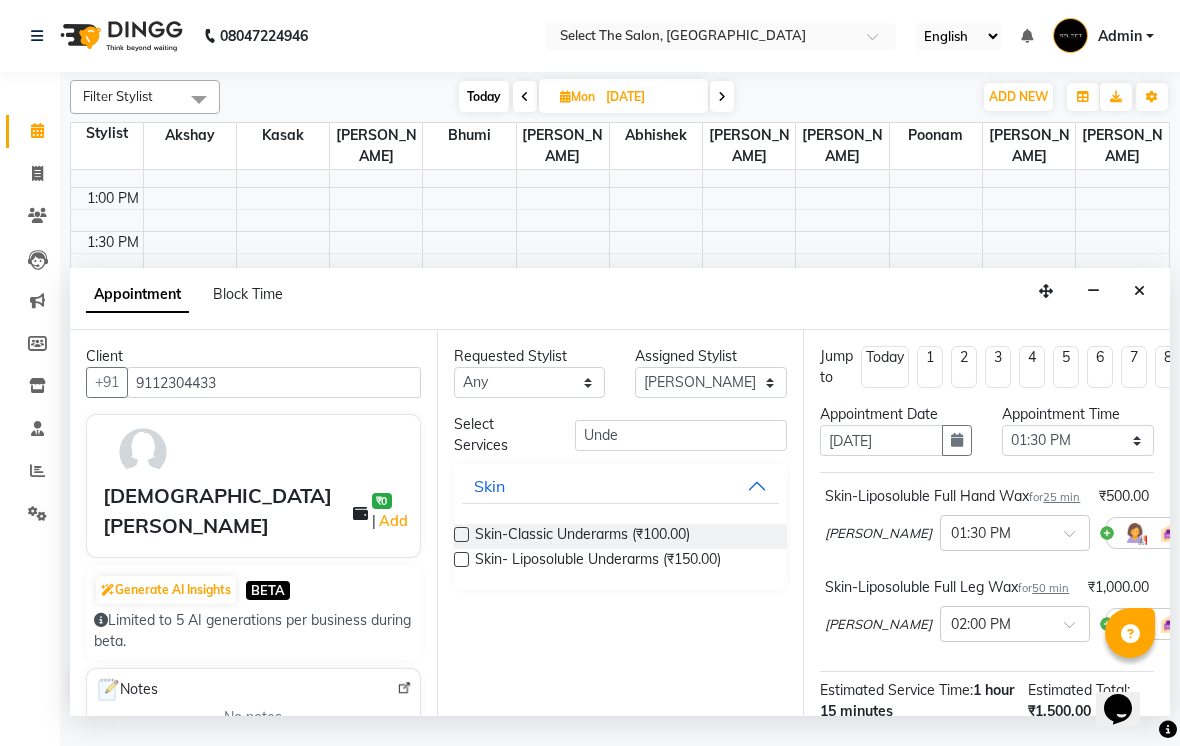 click at bounding box center [461, 559] 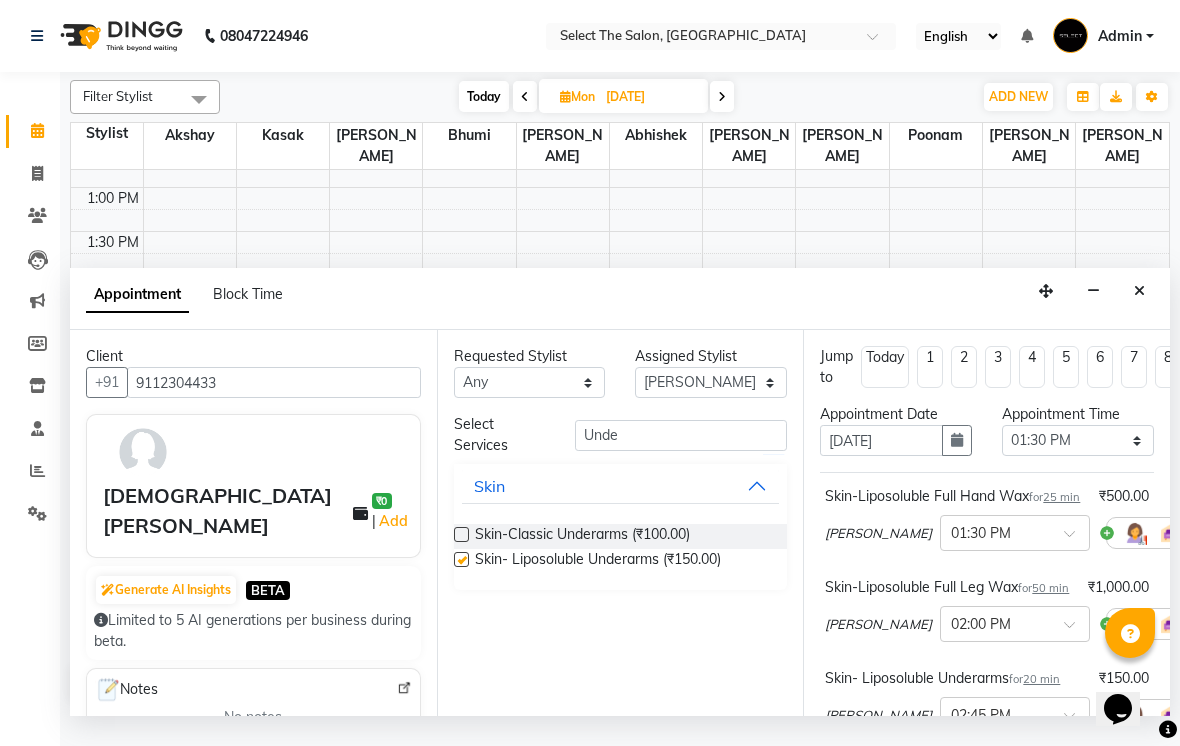 checkbox on "false" 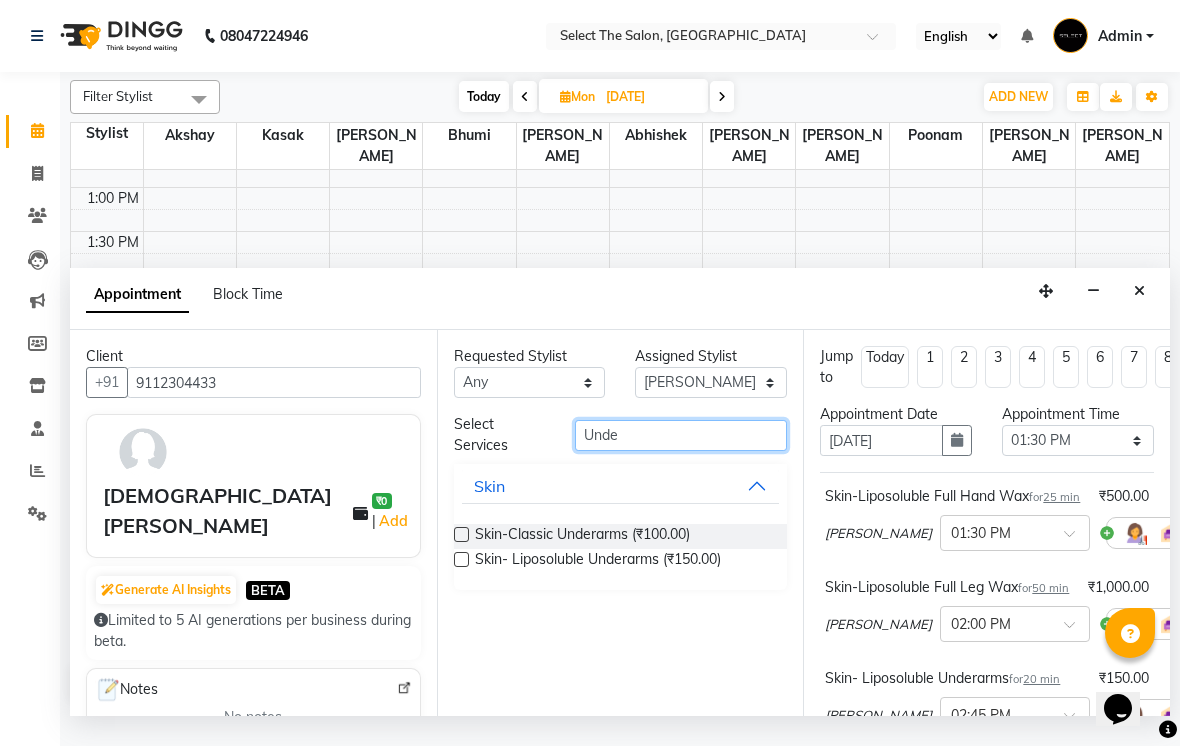 click on "Unde" at bounding box center [681, 435] 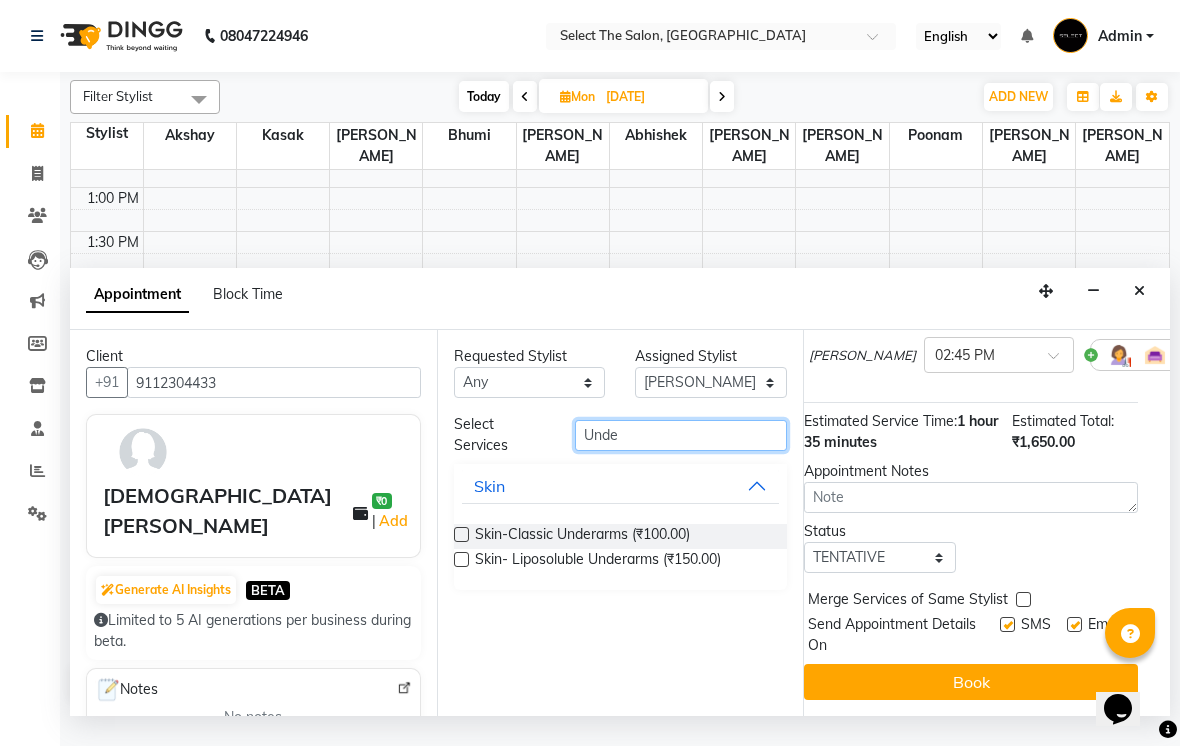 scroll, scrollTop: 400, scrollLeft: 16, axis: both 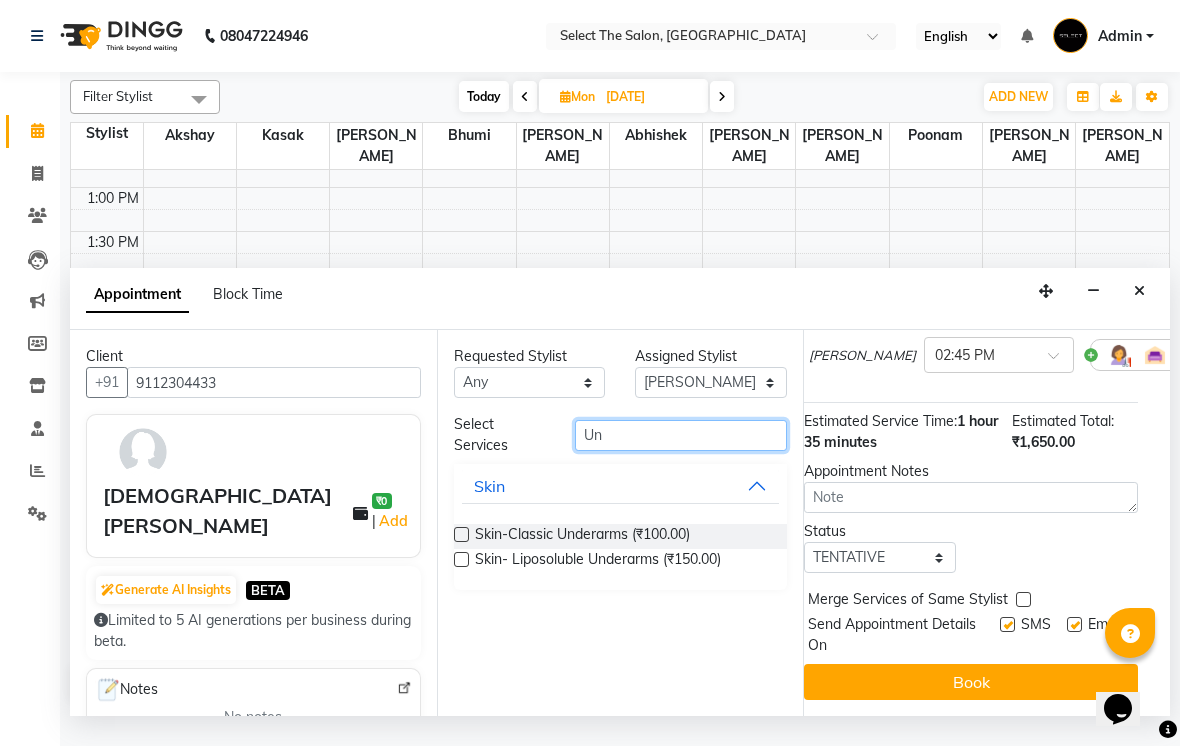 type on "U" 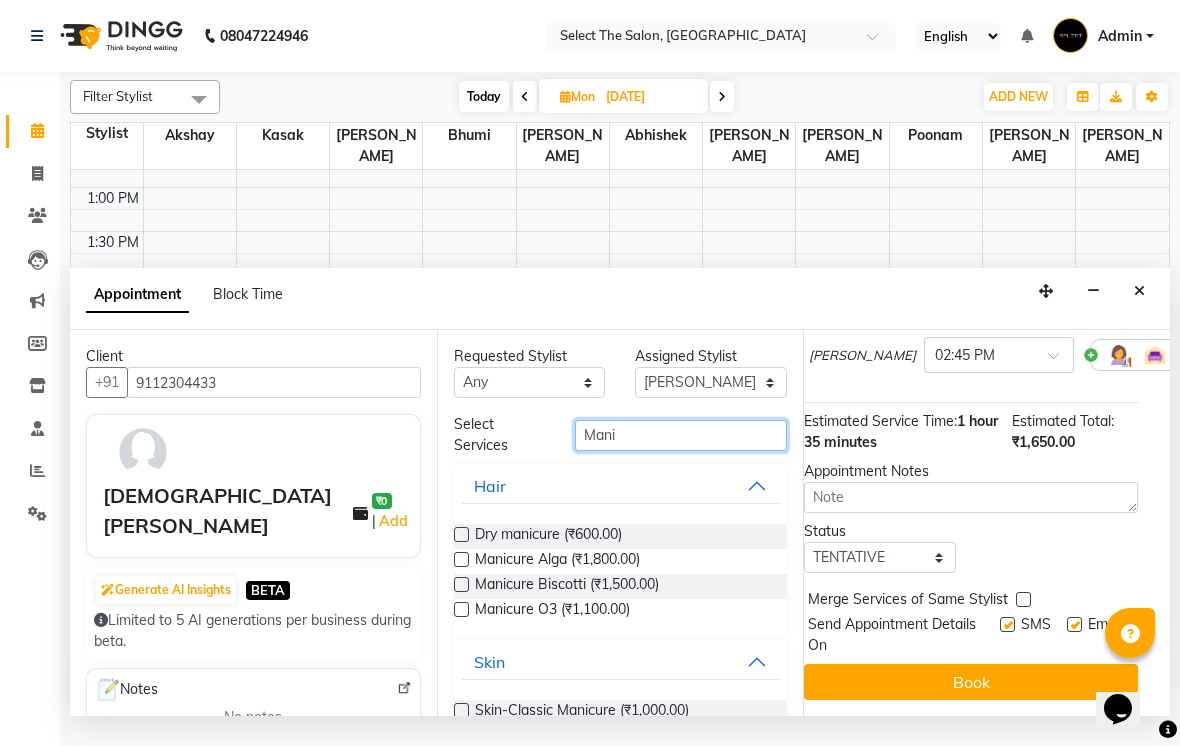 type on "Mani" 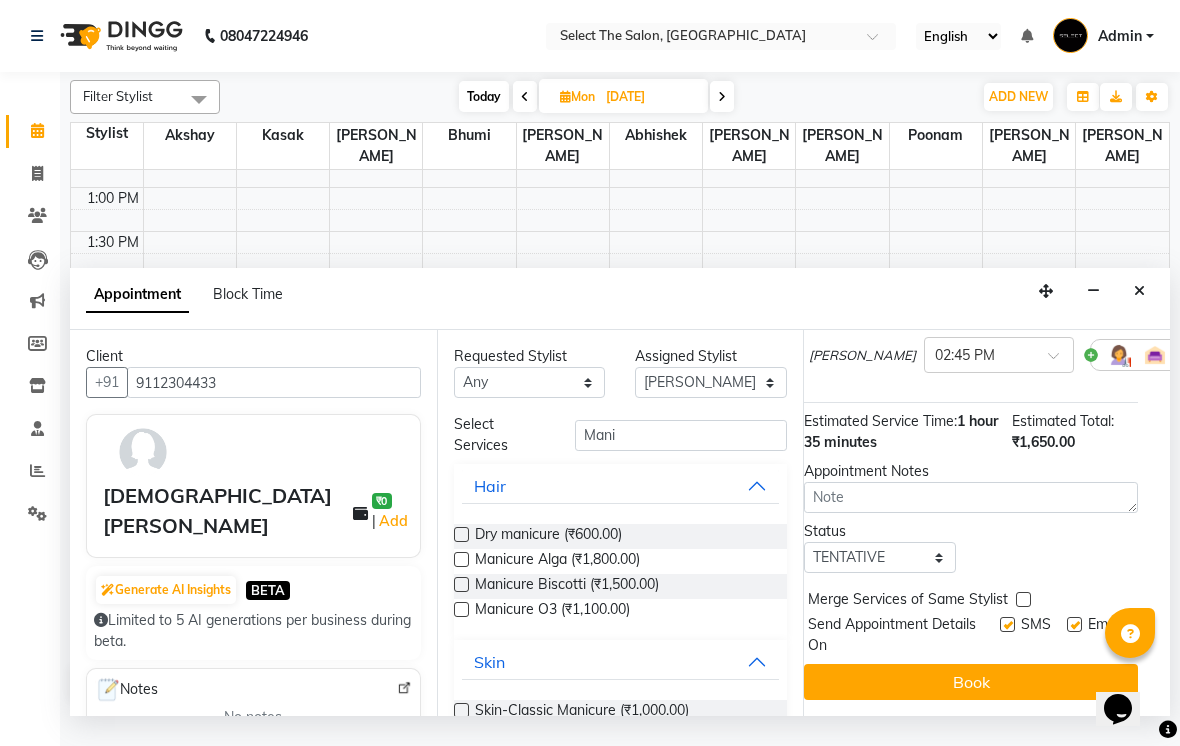 click at bounding box center [461, 559] 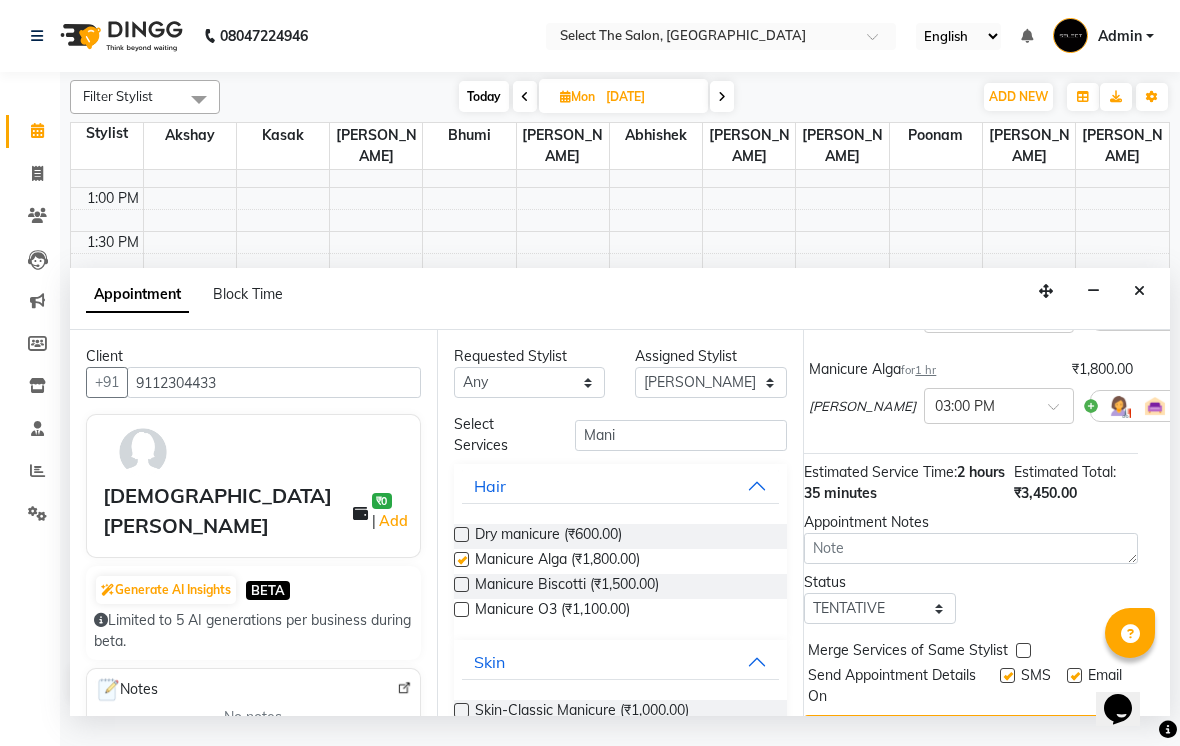 checkbox on "false" 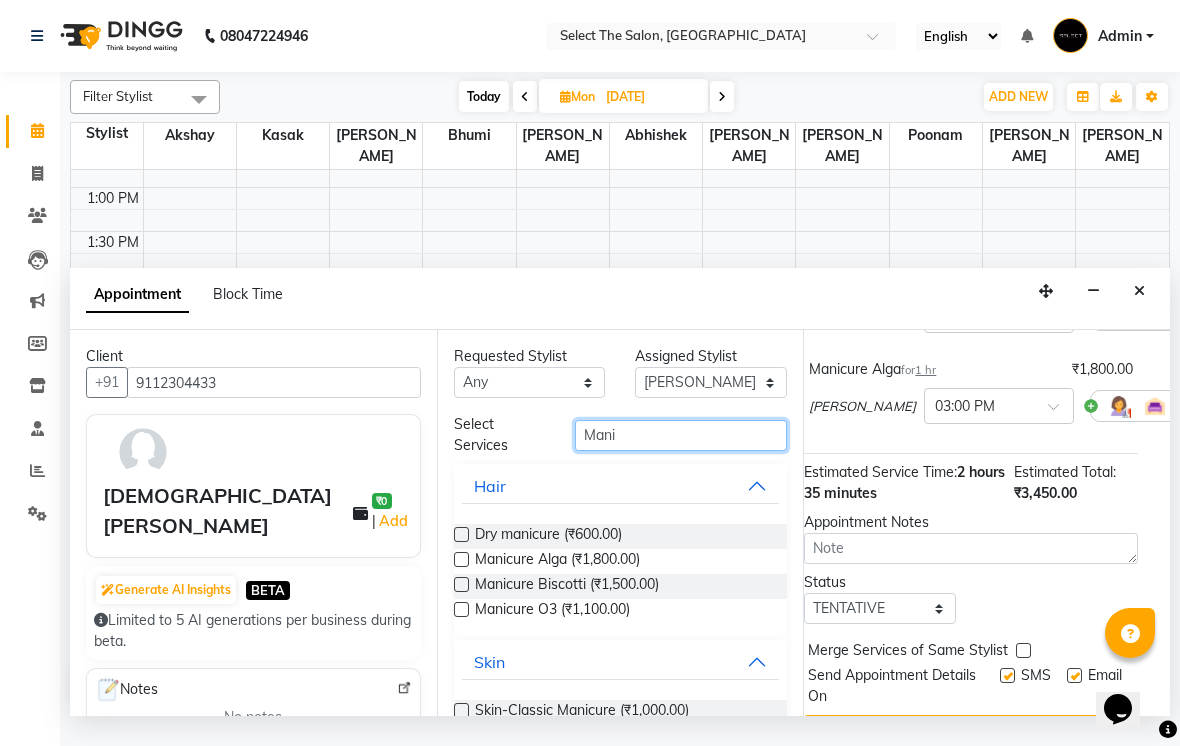 click on "Mani" at bounding box center [681, 435] 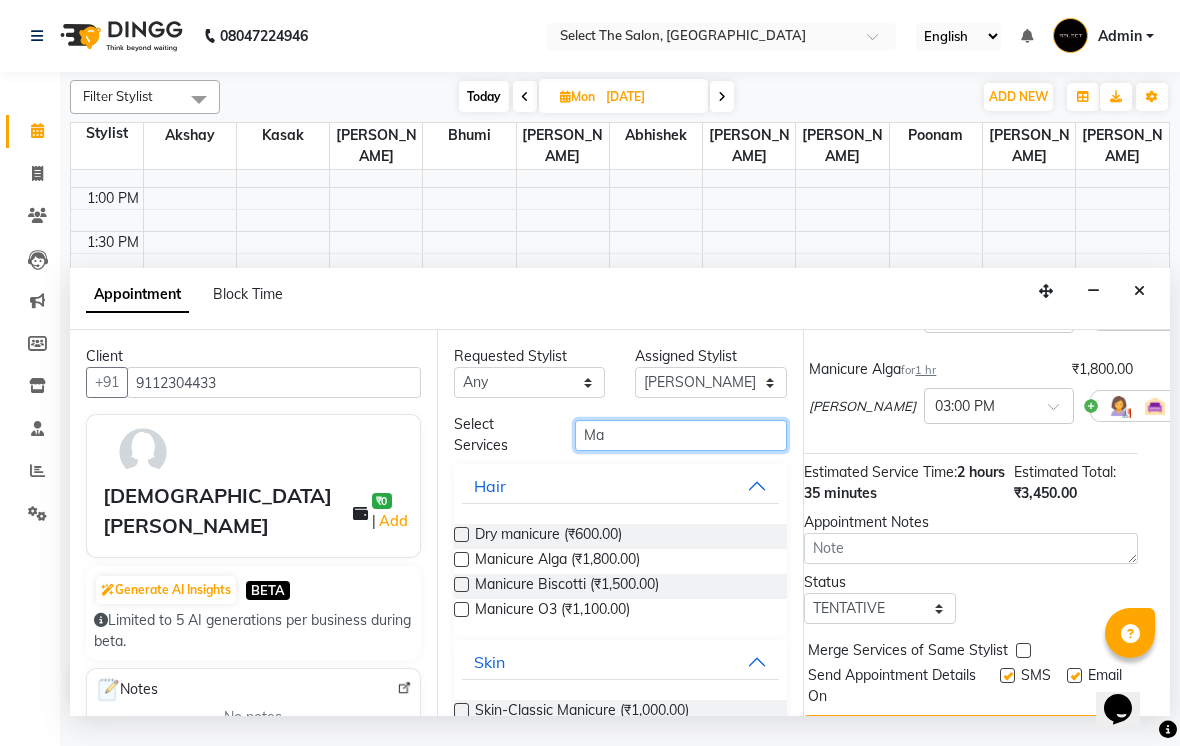 type on "M" 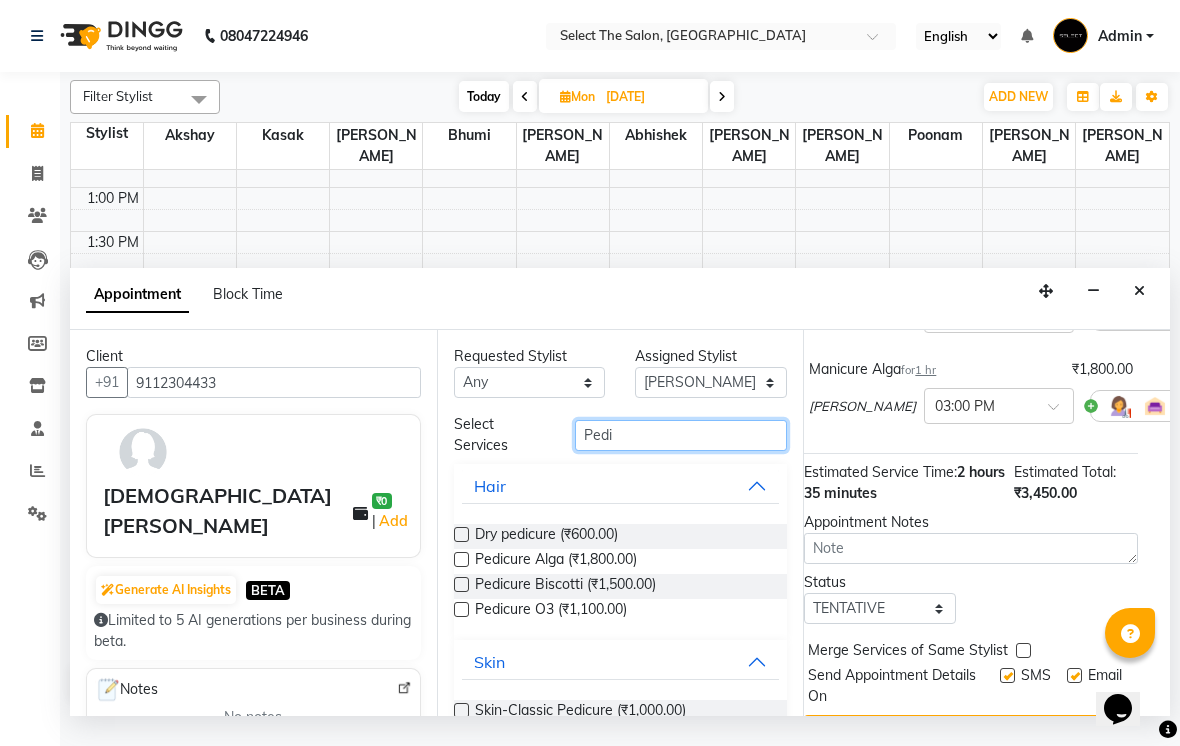 type on "Pedi" 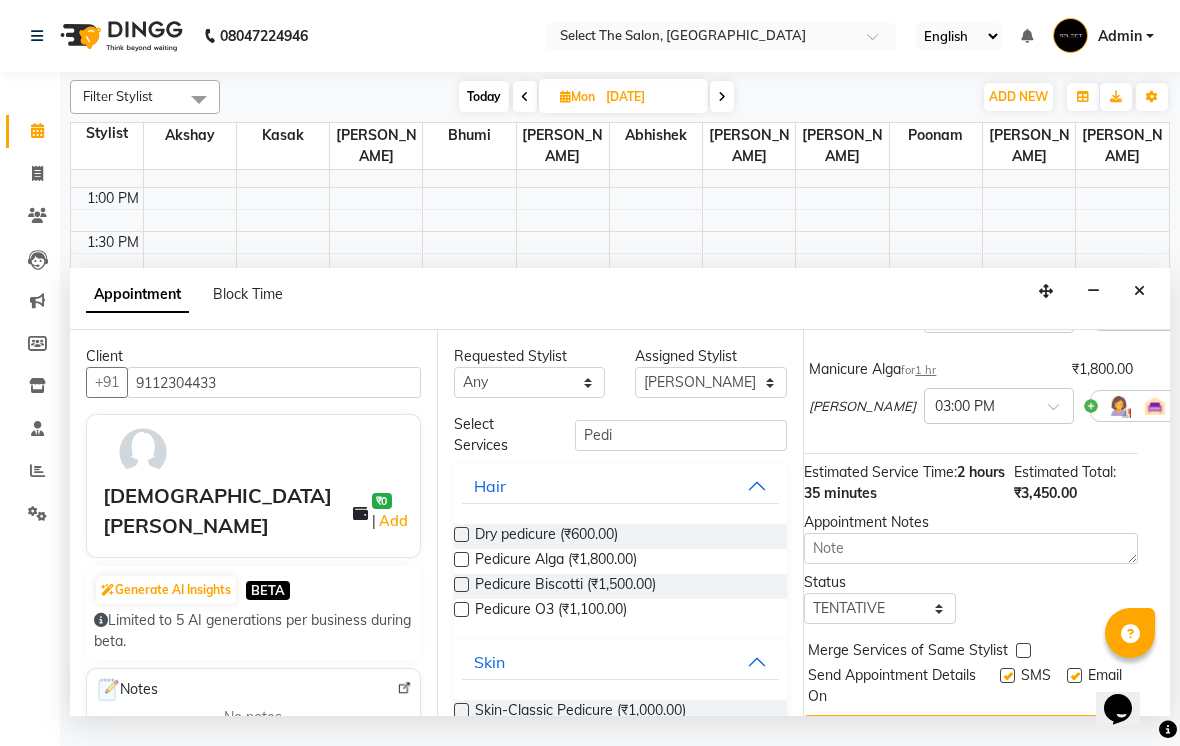 click at bounding box center [461, 559] 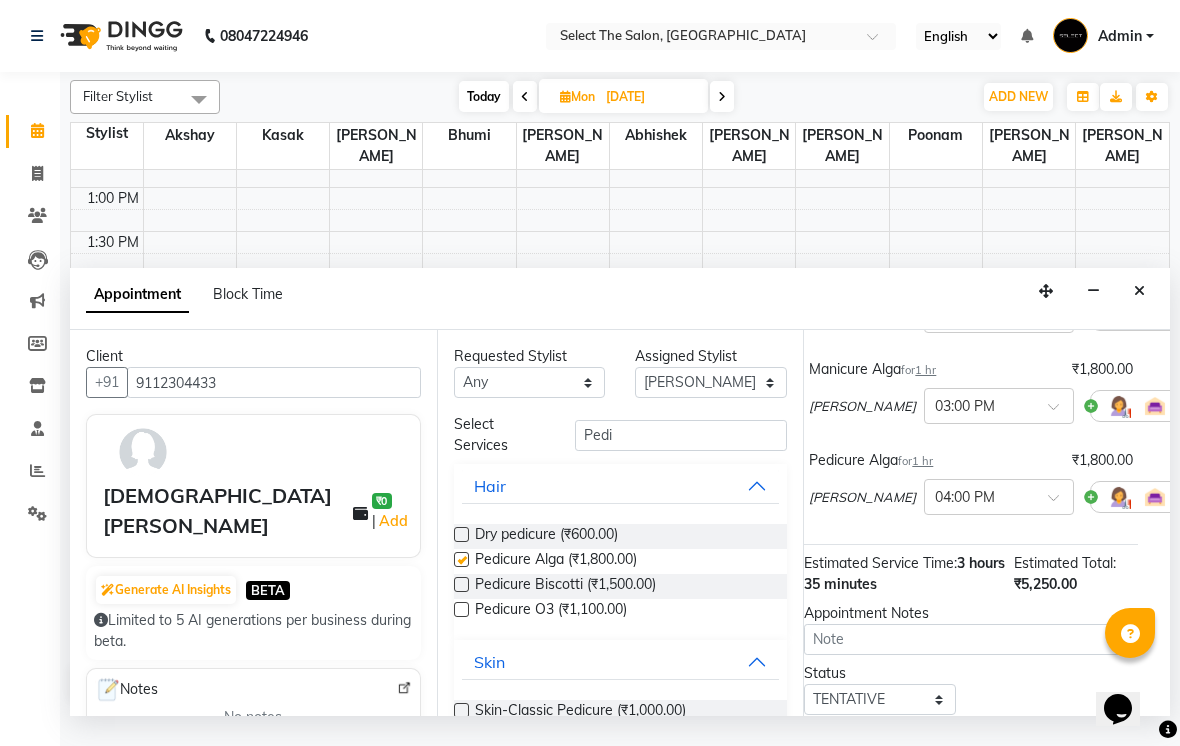 checkbox on "false" 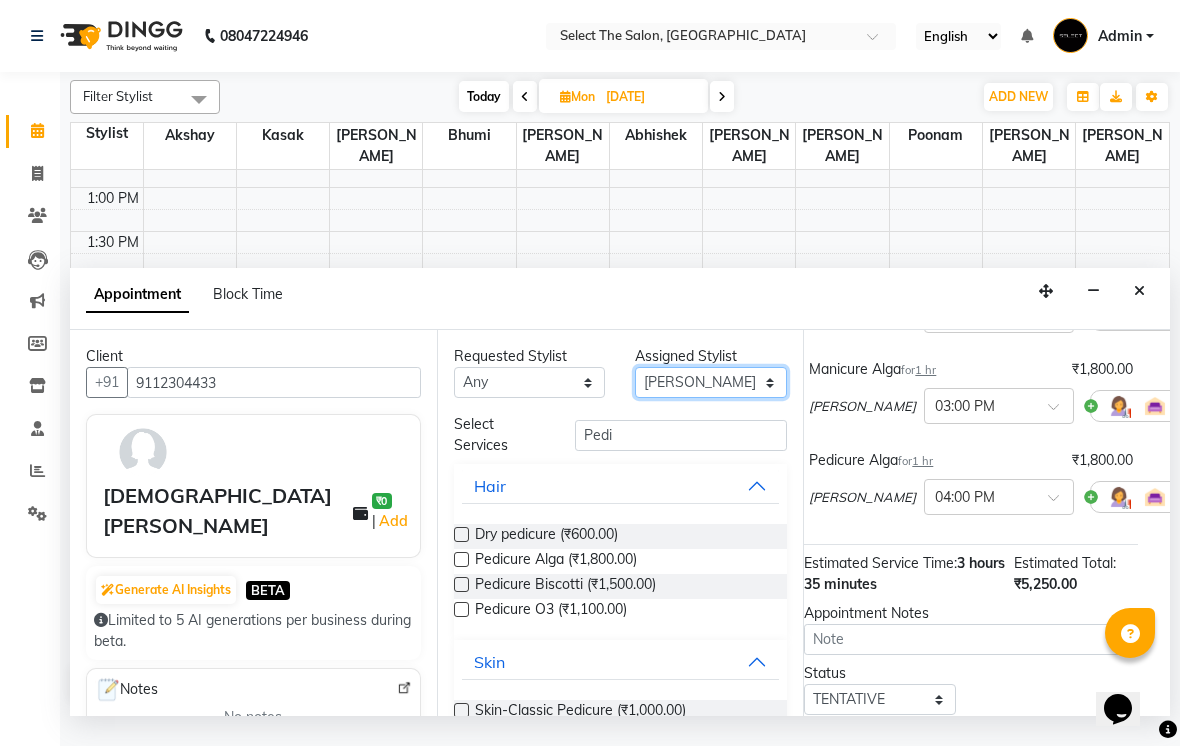 click on "Select [PERSON_NAME]  Bhumi  [PERSON_NAME] [PERSON_NAME]  Sachin [PERSON_NAME]  [PERSON_NAME] [PERSON_NAME]" at bounding box center [711, 382] 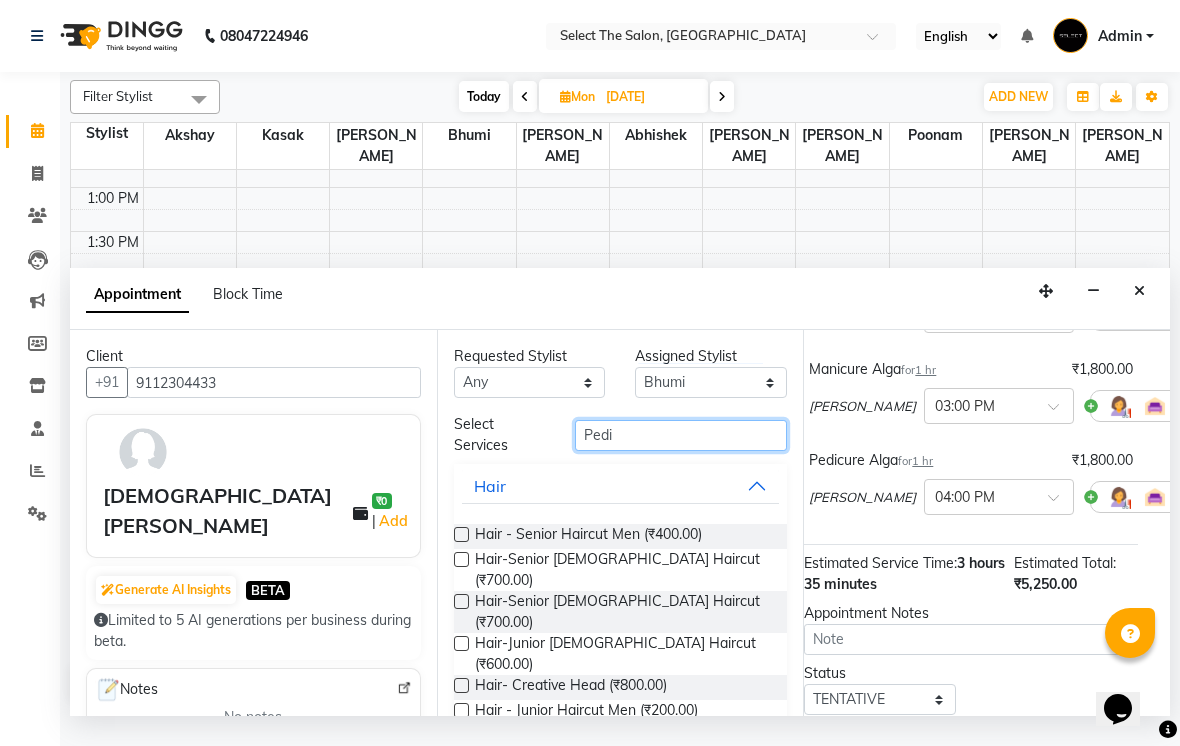 click on "Pedi" at bounding box center [681, 435] 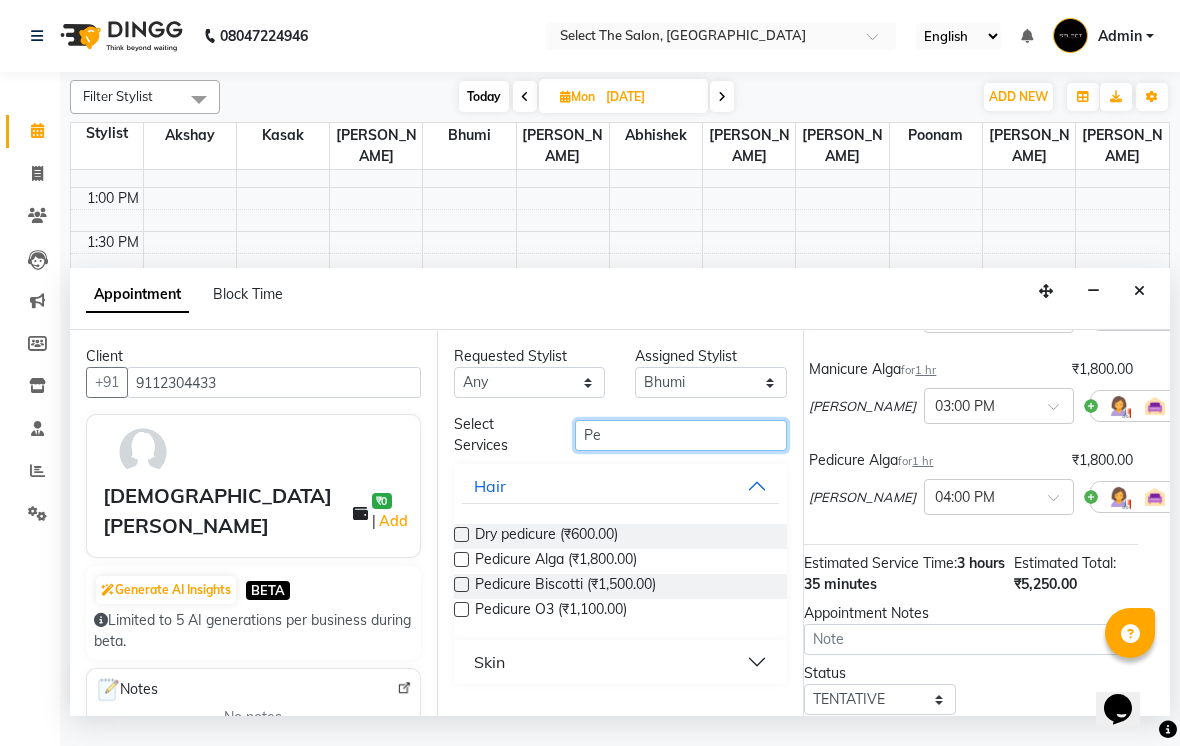 type on "P" 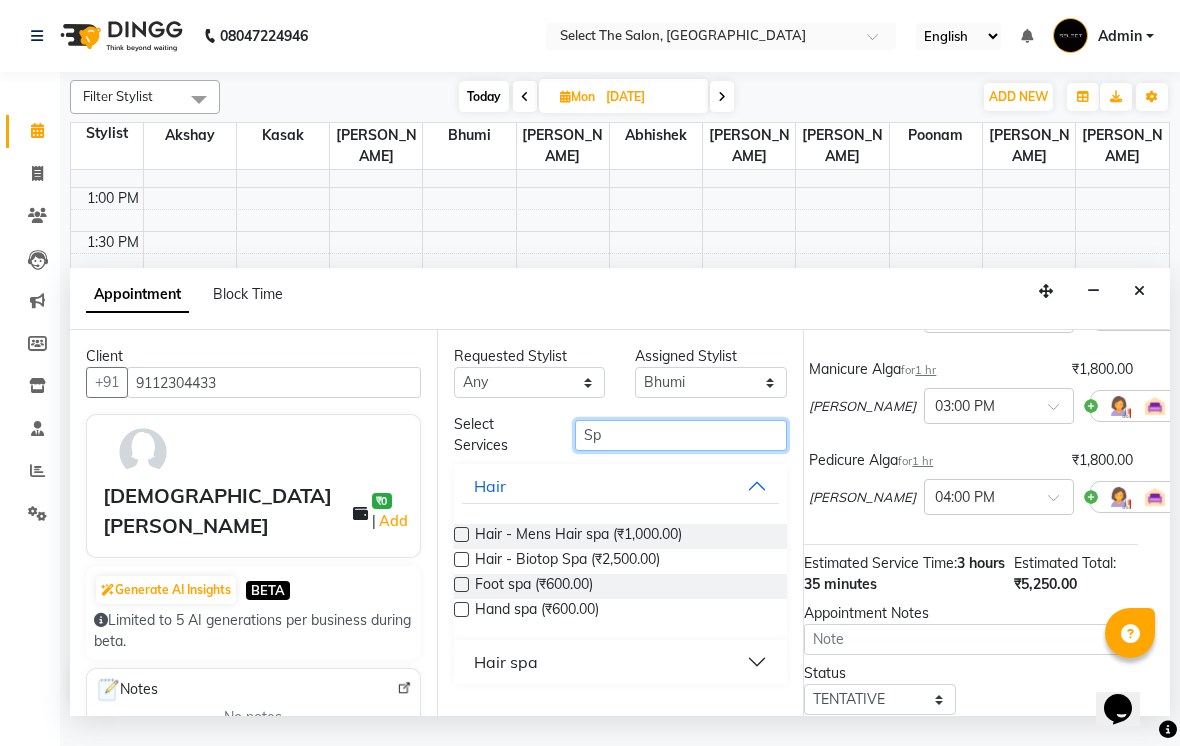 type on "S" 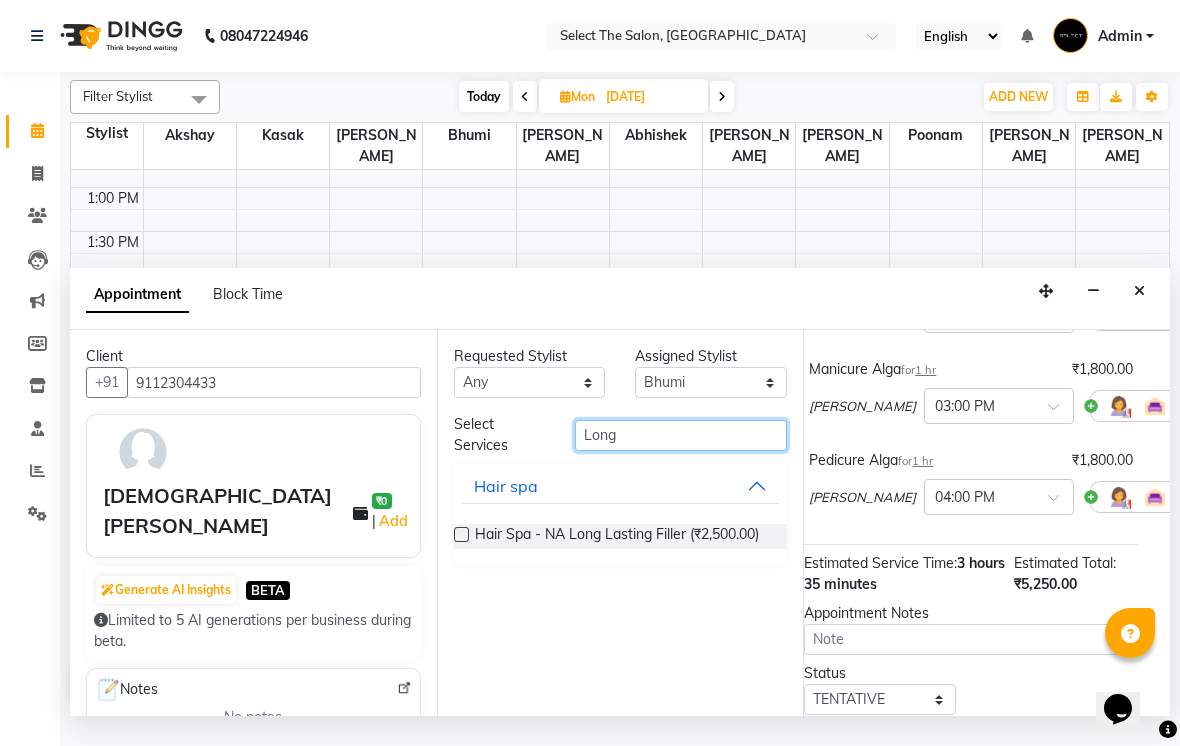 type on "Long" 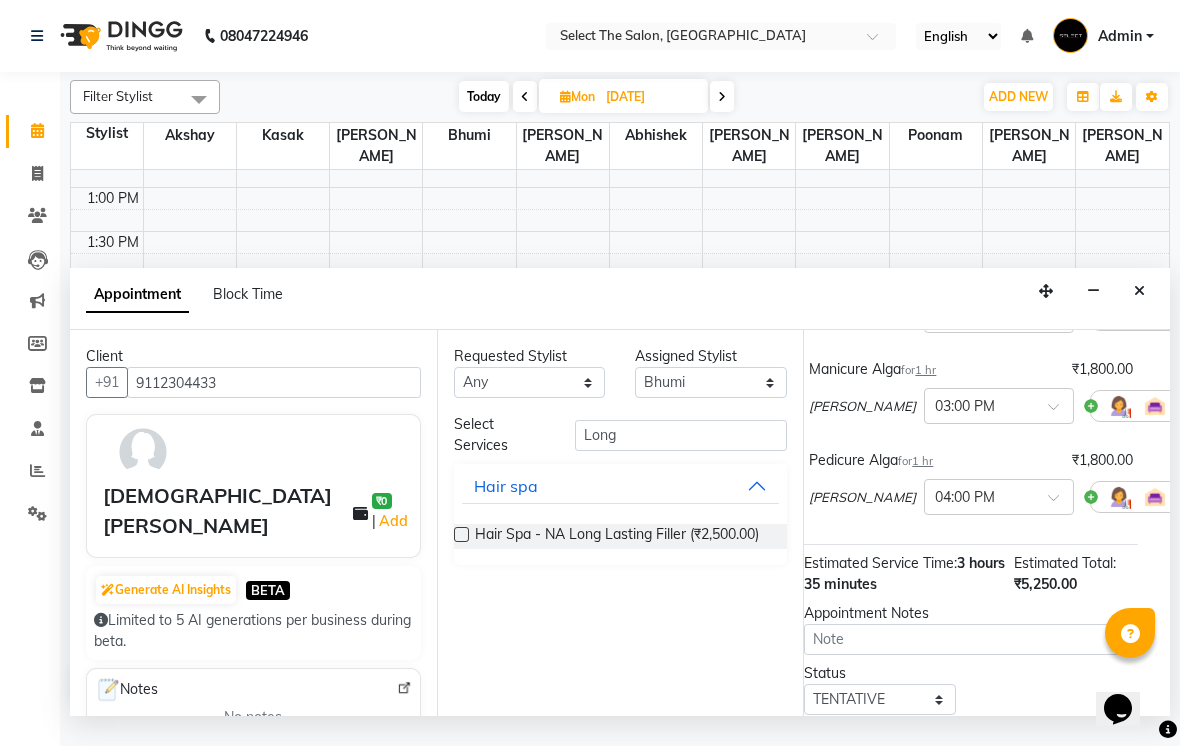 click at bounding box center [461, 534] 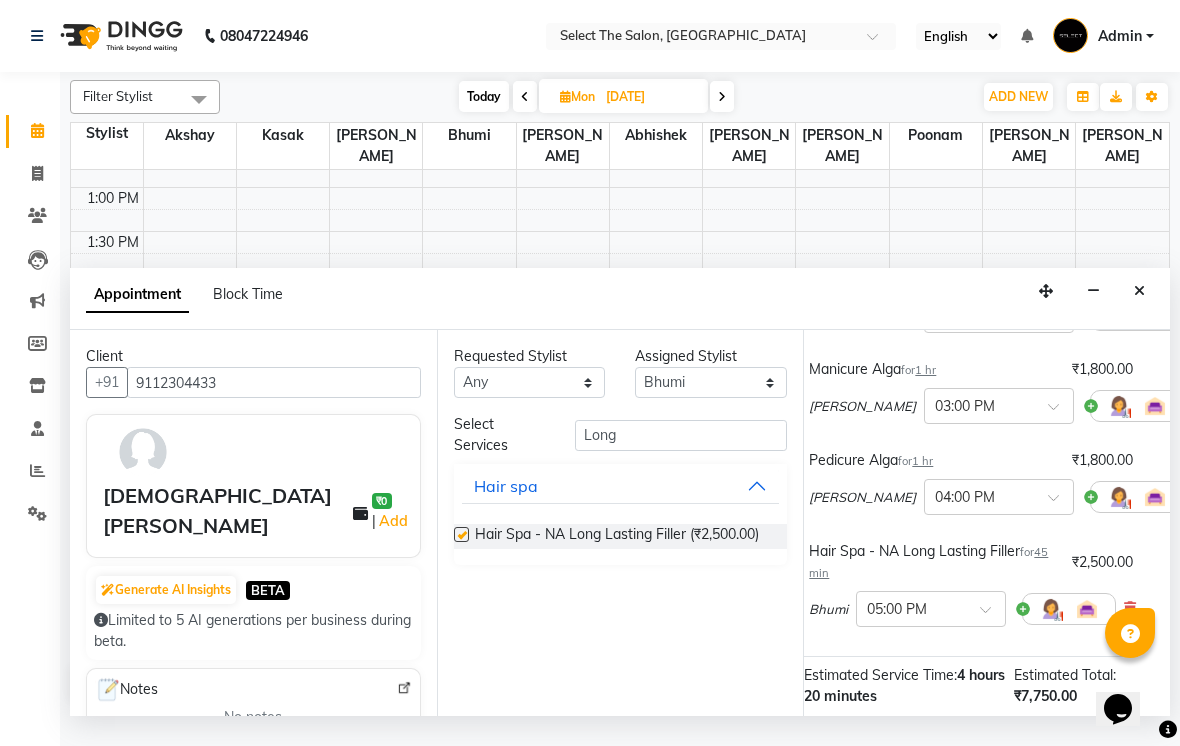 checkbox on "false" 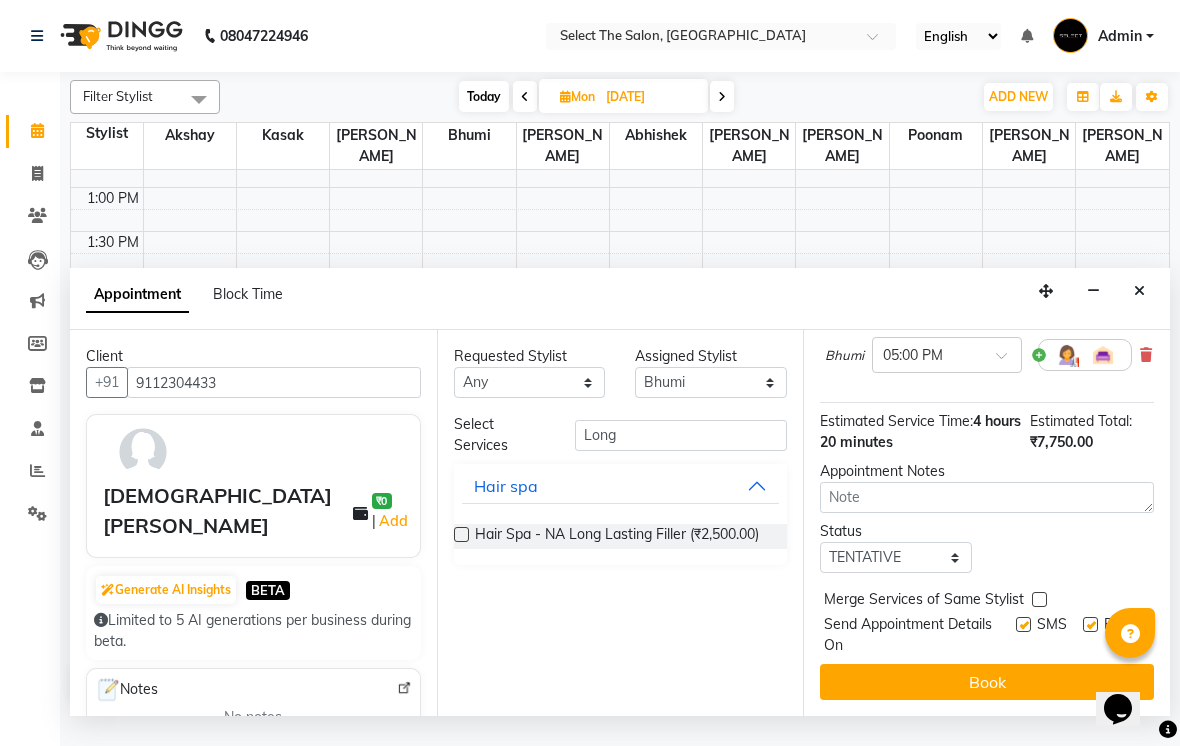 scroll, scrollTop: 694, scrollLeft: 0, axis: vertical 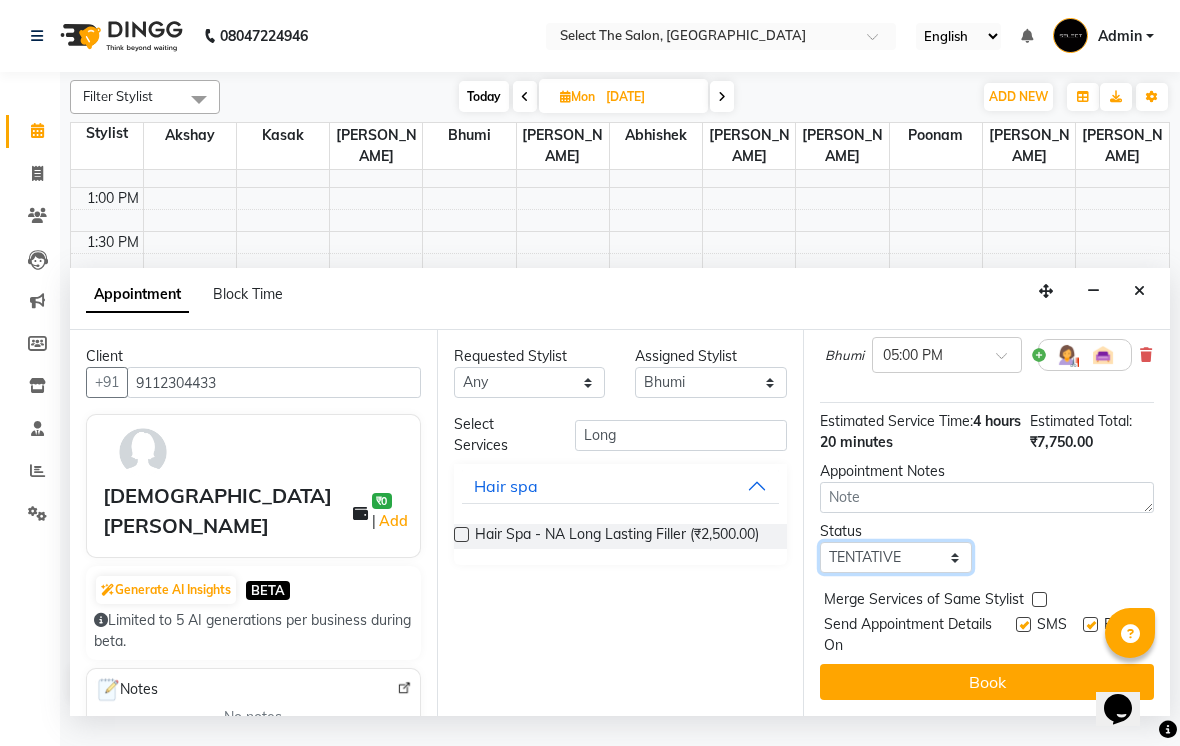 click on "Select TENTATIVE CONFIRM UPCOMING" at bounding box center (896, 557) 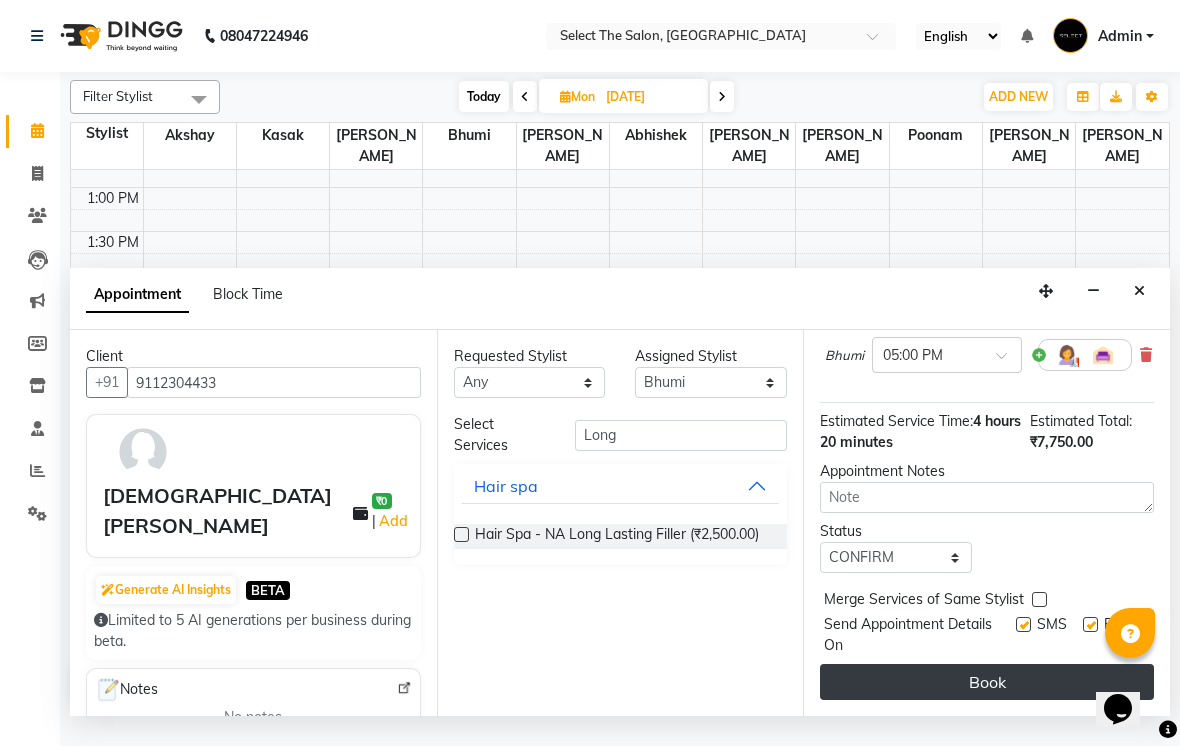 click on "Book" at bounding box center [987, 682] 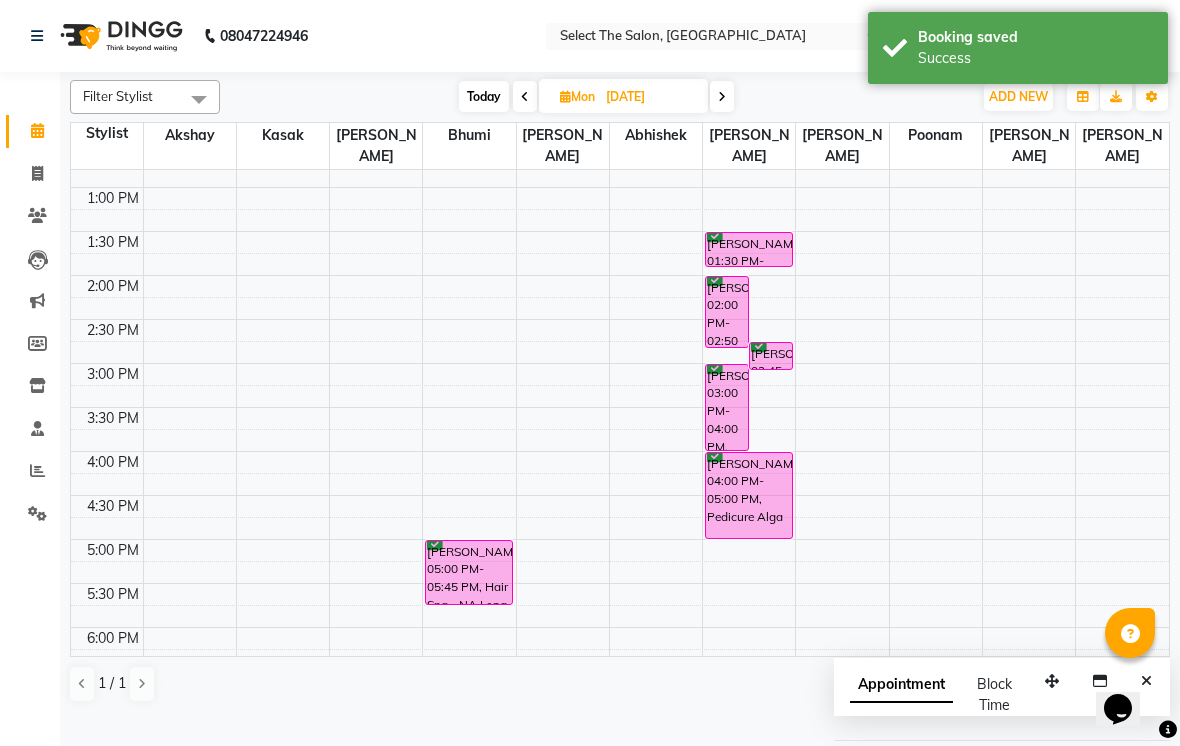 click on "Today" at bounding box center [484, 96] 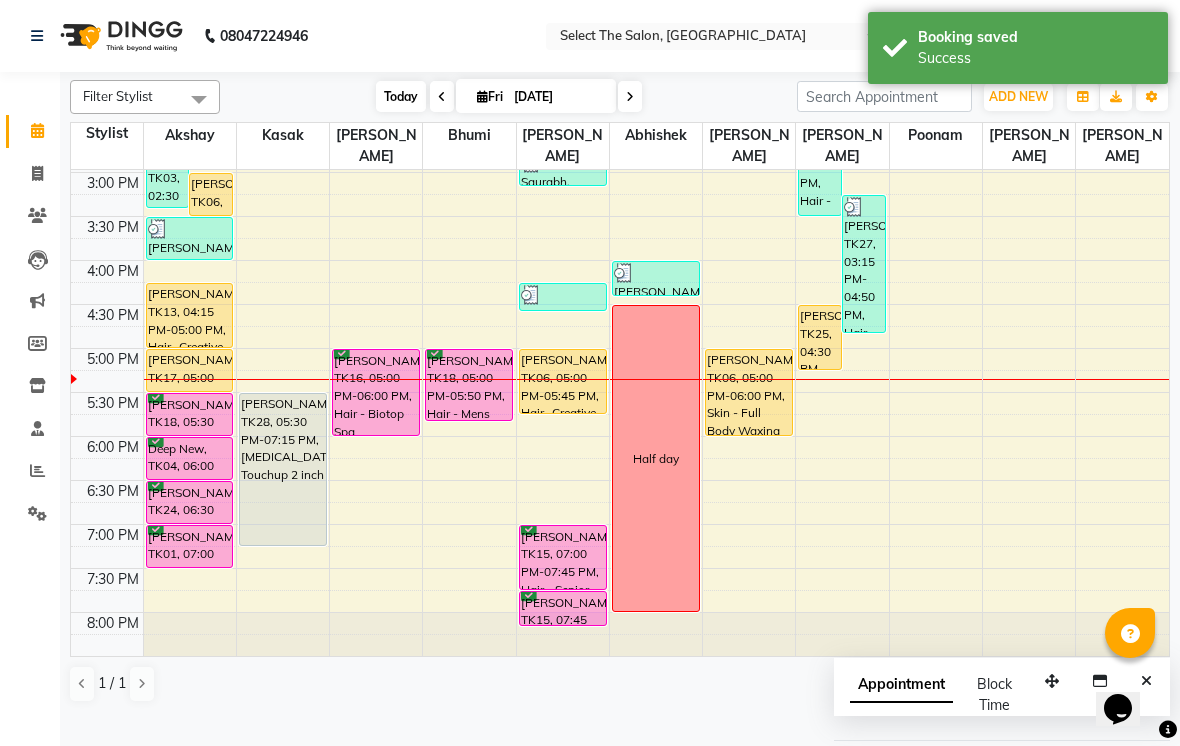 scroll, scrollTop: 616, scrollLeft: 0, axis: vertical 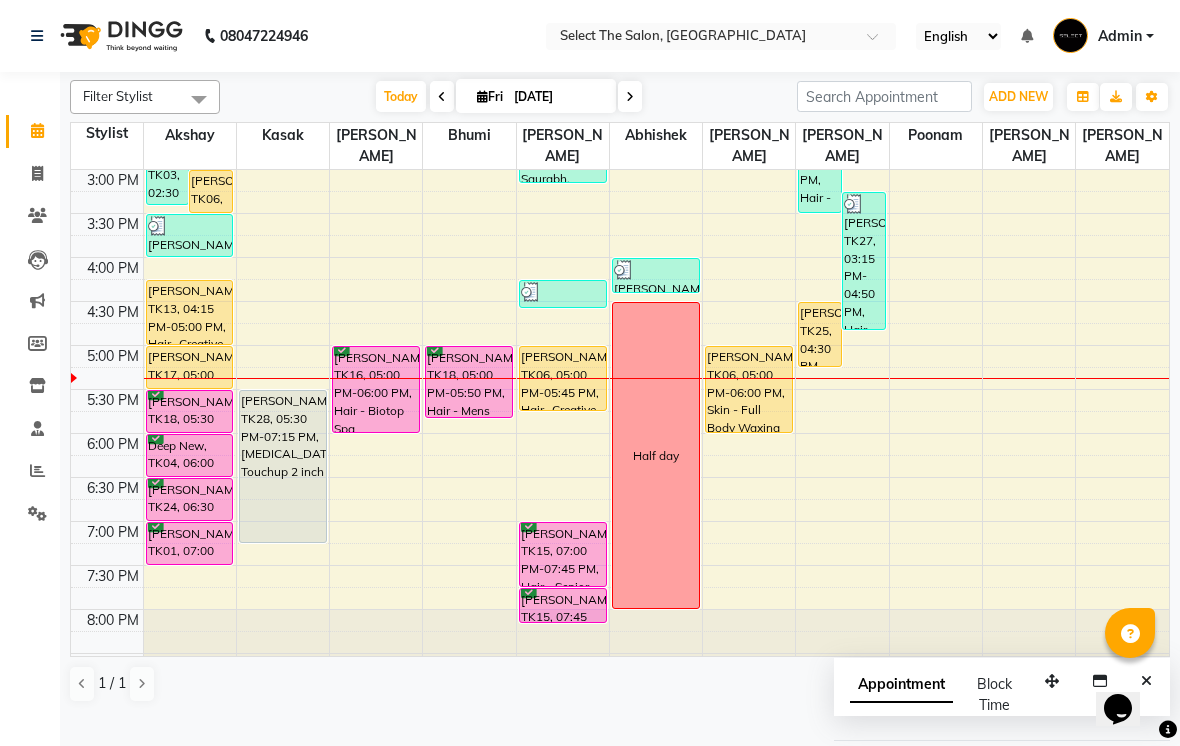 click on "Filter Stylist Select All [PERSON_NAME]  Bhumi  [PERSON_NAME] [PERSON_NAME]  Sachin [PERSON_NAME]  [PERSON_NAME] [PERSON_NAME] [DATE]  [DATE] Toggle Dropdown Add Appointment Add Invoice Add Expense Add Attendance Add Client Add Transaction Toggle Dropdown Add Appointment Add Invoice Add Expense Add Attendance Add Client ADD NEW Toggle Dropdown Add Appointment Add Invoice Add Expense Add Attendance Add Client Add Transaction Filter Stylist Select All Abhishek  Akshay  Bhumi  [PERSON_NAME] [PERSON_NAME]  Sachin [PERSON_NAME]  [PERSON_NAME] [PERSON_NAME] Group By  Staff View   Room View  View as Vertical  Vertical - Week View  Horizontal  Horizontal - Week View  List  Toggle Dropdown Calendar Settings Manage Tags   Arrange Stylists   Reset Stylists  Full Screen Appointment Form Zoom 100% Staff/Room Display Count 11 Stylist Akshay  [PERSON_NAME]  Bhumi  [PERSON_NAME]  Abhishek  [PERSON_NAME] [PERSON_NAME]  [PERSON_NAME]  [PERSON_NAME] 8:00 AM 8:30 AM 9:00 AM 9:30 AM 10:00 AM" 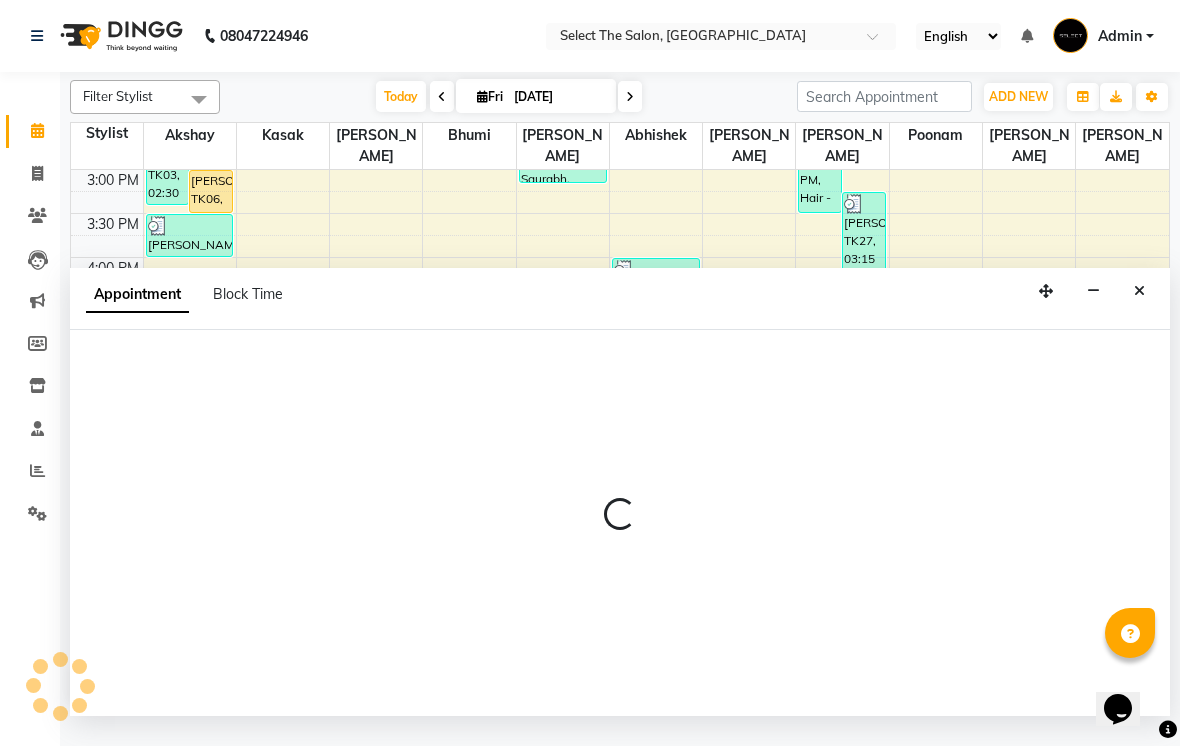 select on "31292" 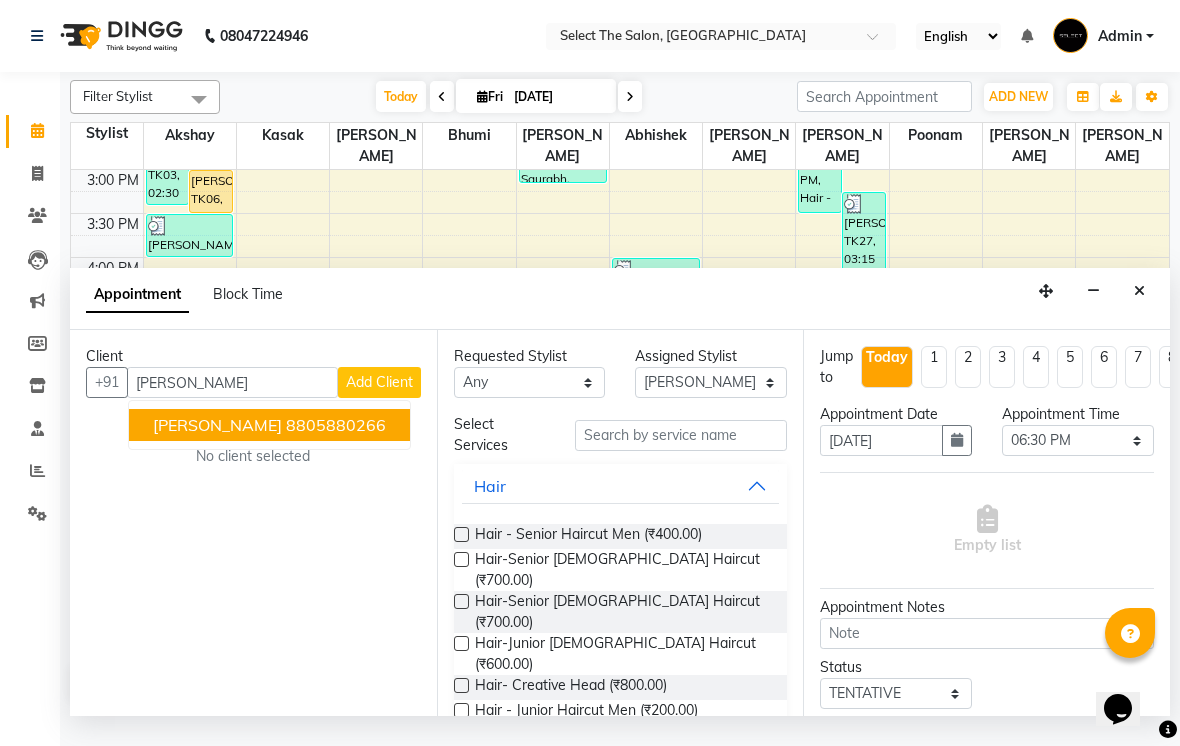 click on "[PERSON_NAME]" at bounding box center (217, 425) 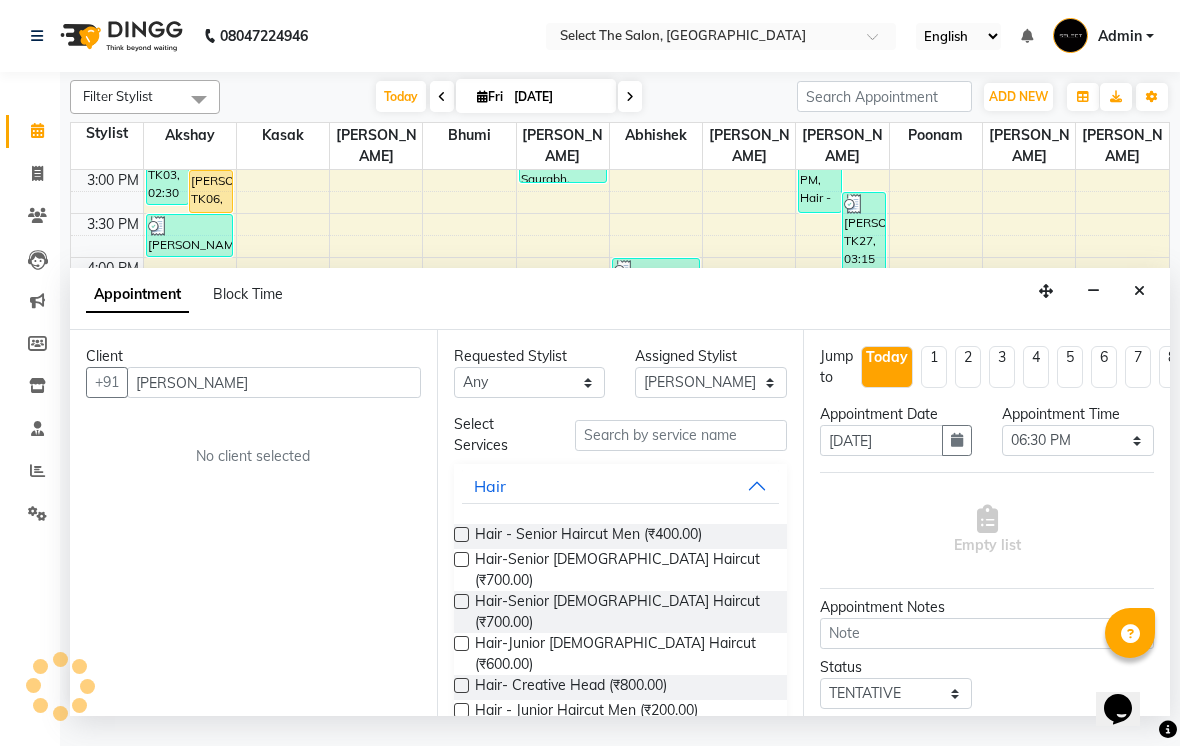 type on "8805880266" 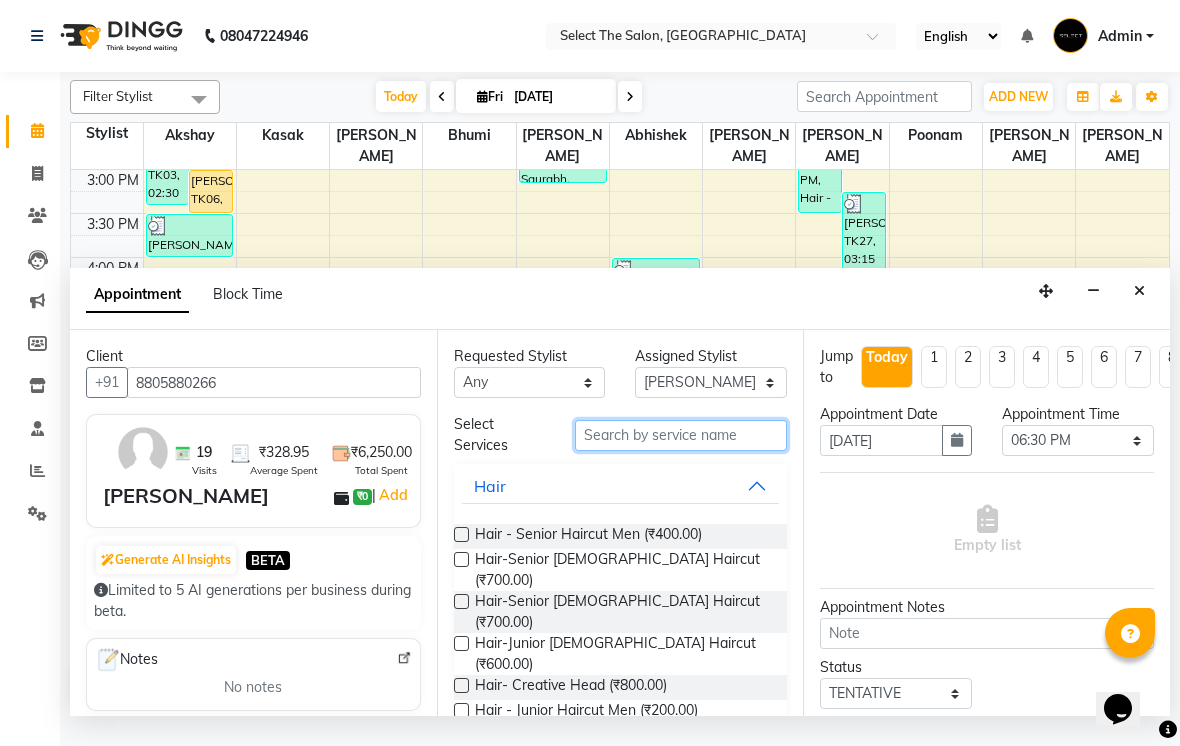 click at bounding box center (681, 435) 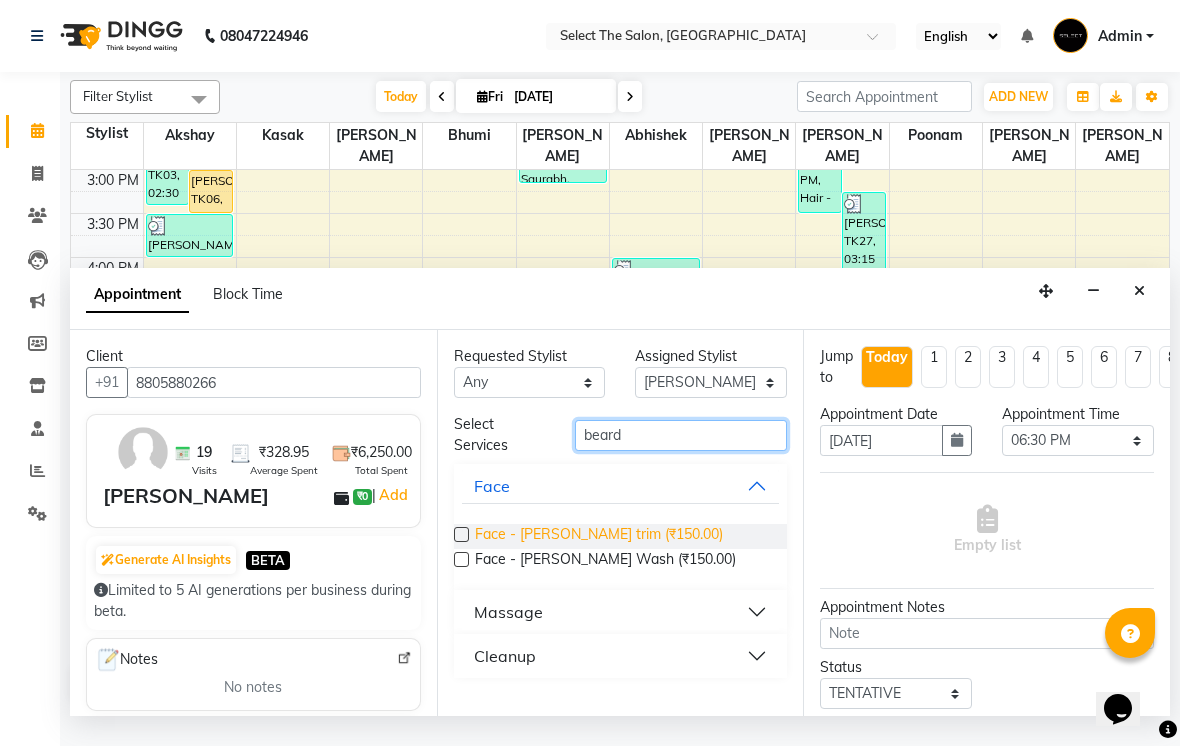 type on "beard" 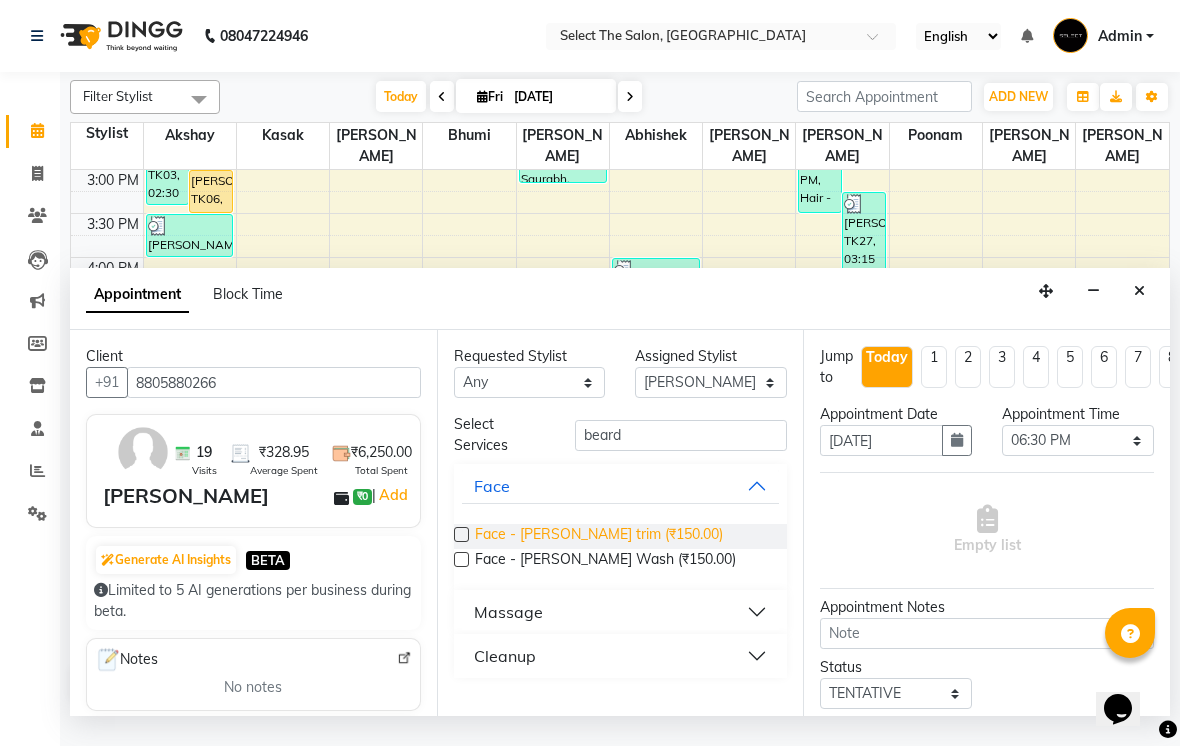 click on "Face - [PERSON_NAME] trim (₹150.00)" at bounding box center [599, 536] 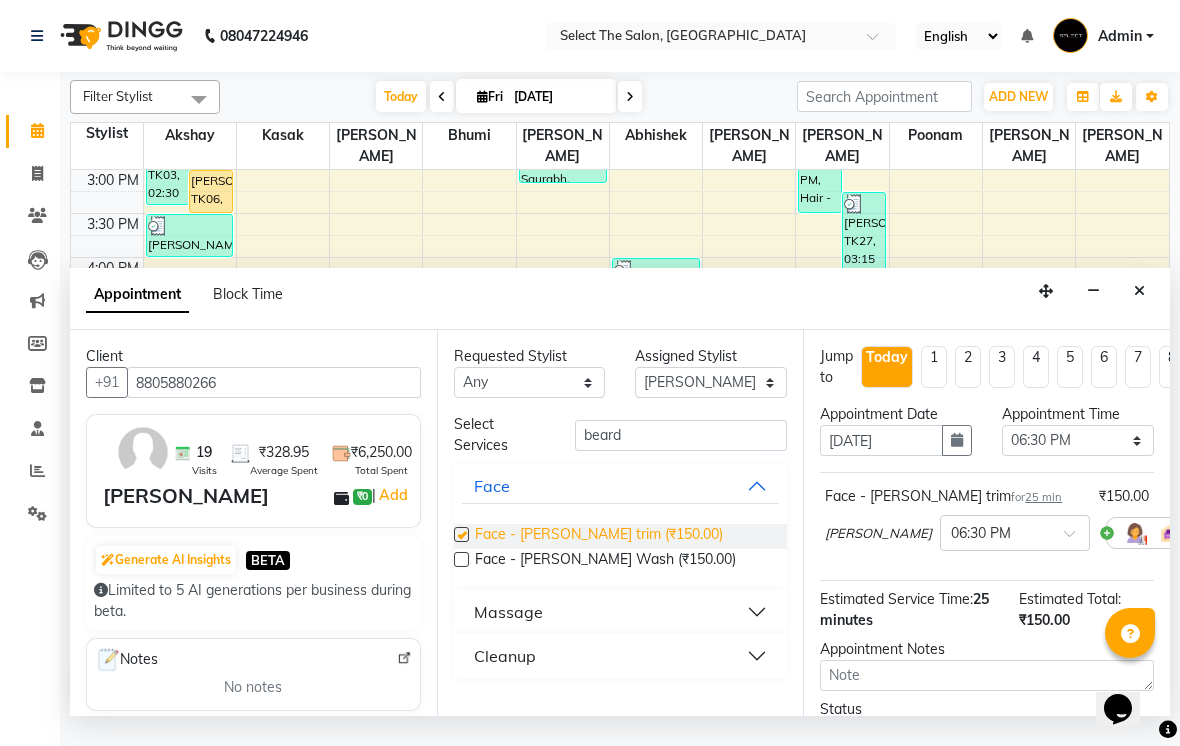 checkbox on "false" 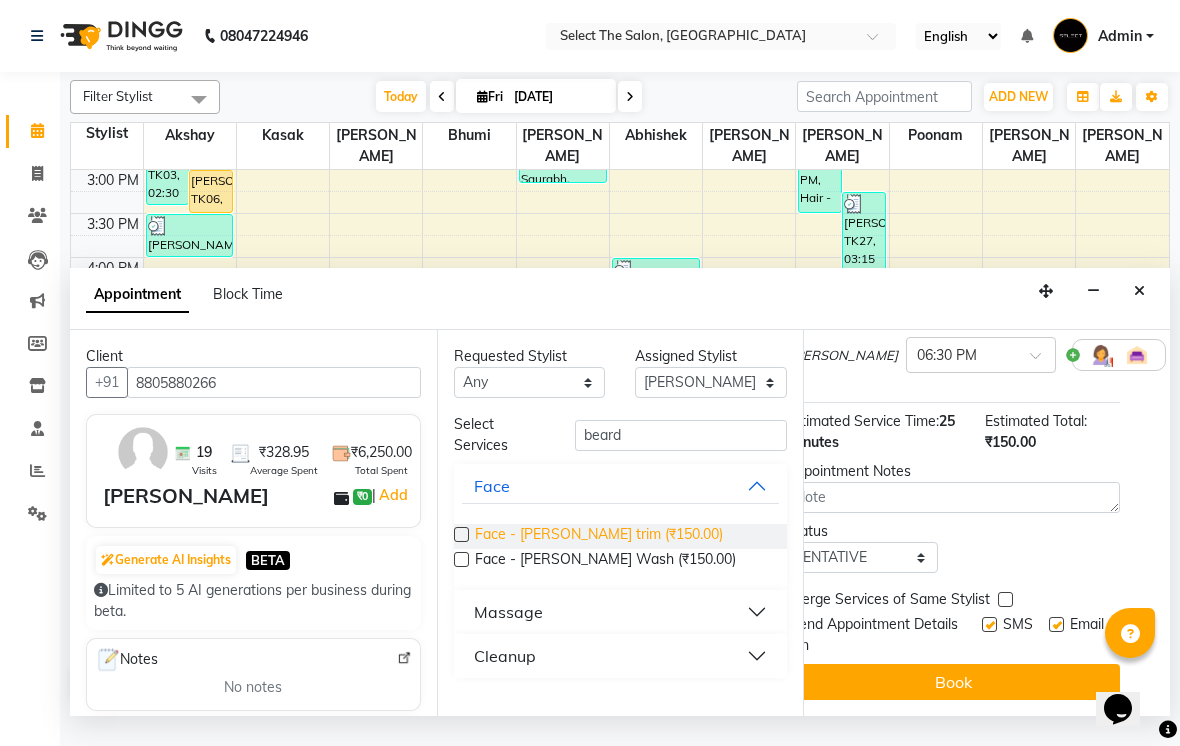 scroll, scrollTop: 178, scrollLeft: 35, axis: both 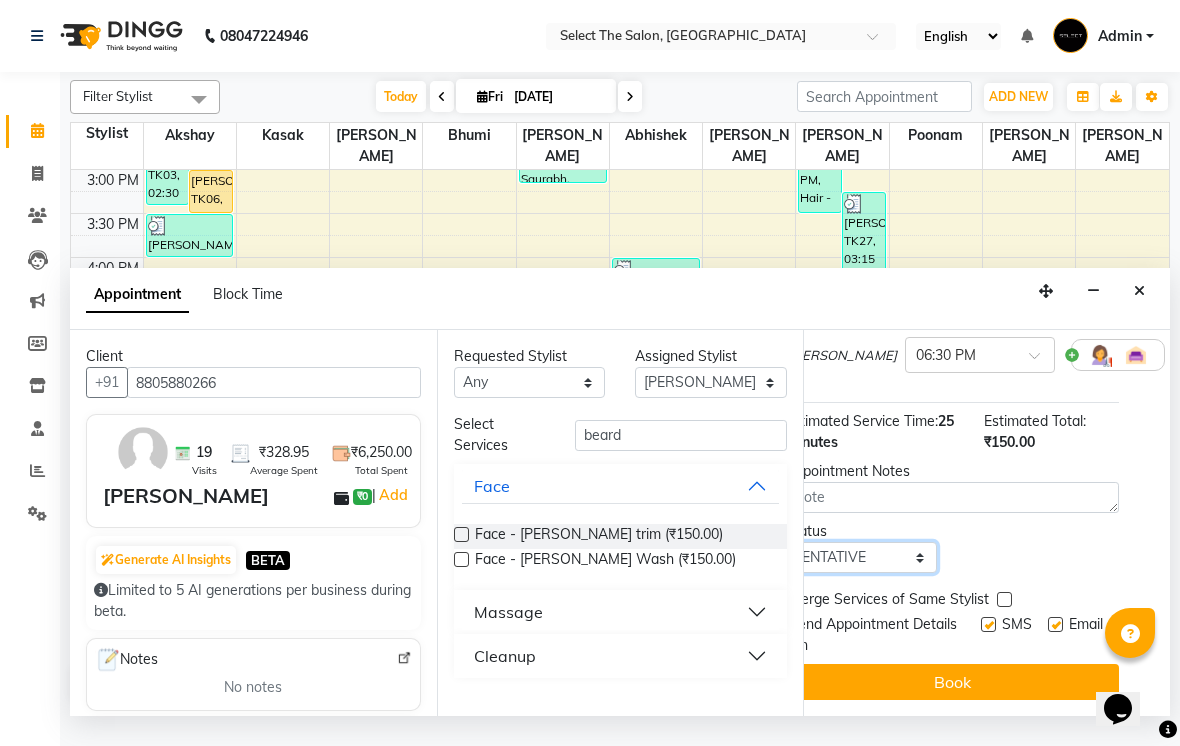 click on "Select TENTATIVE CONFIRM CHECK-IN UPCOMING" at bounding box center (861, 557) 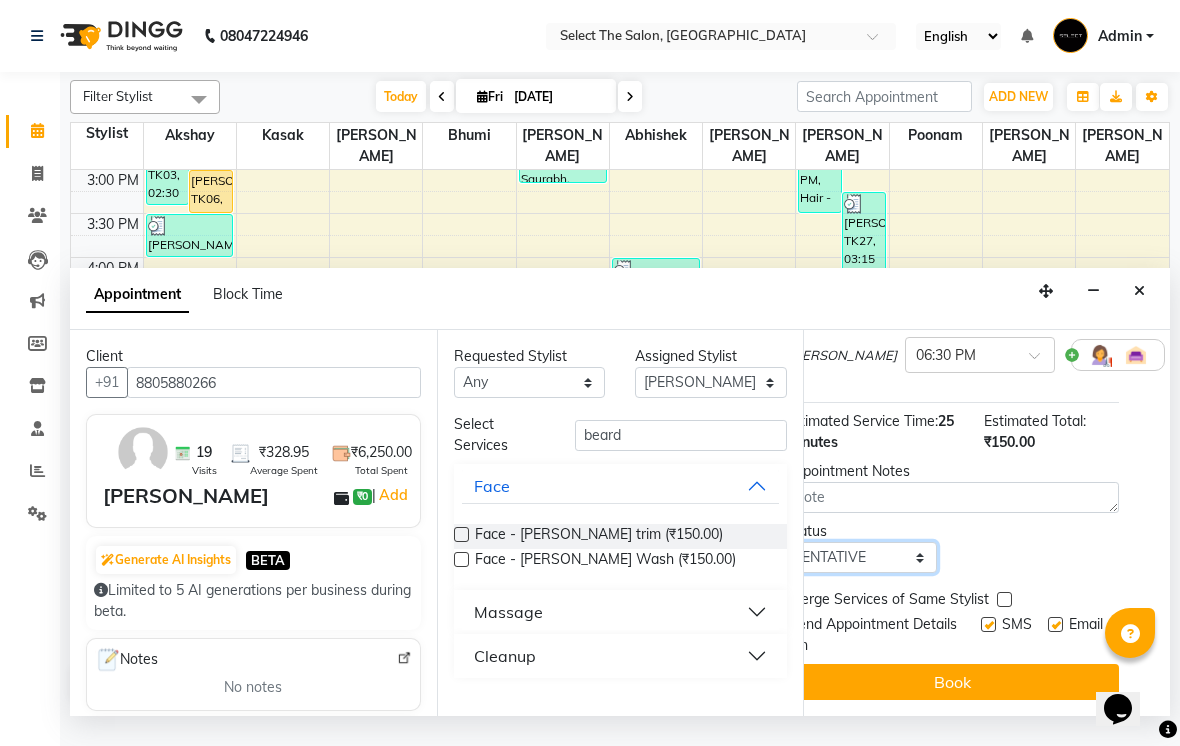 select on "confirm booking" 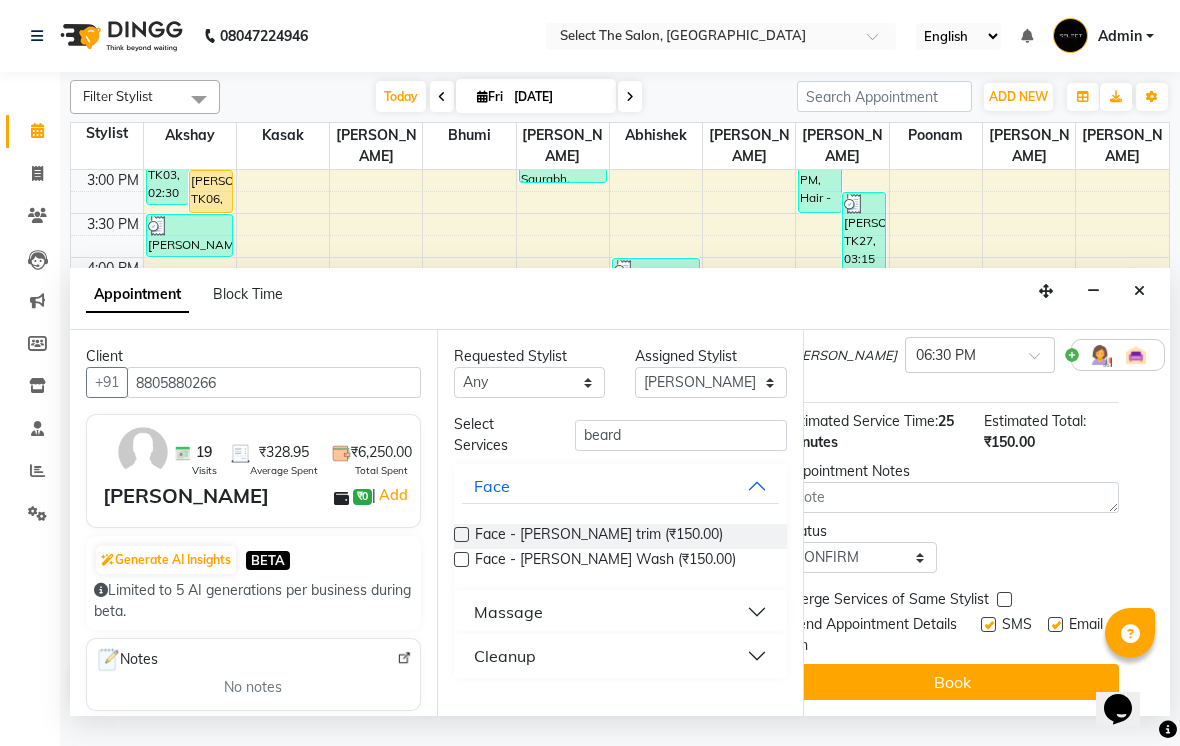 click on "Merge Services of Same Stylist" at bounding box center (889, 601) 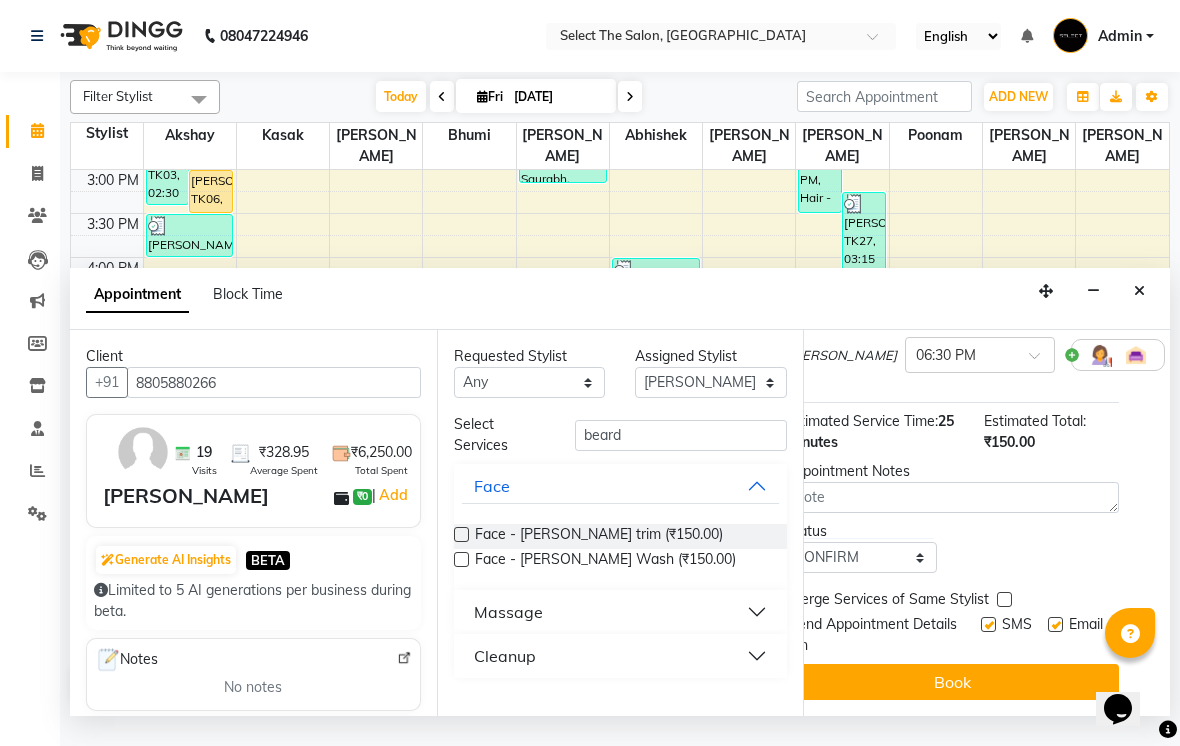 click at bounding box center (988, 624) 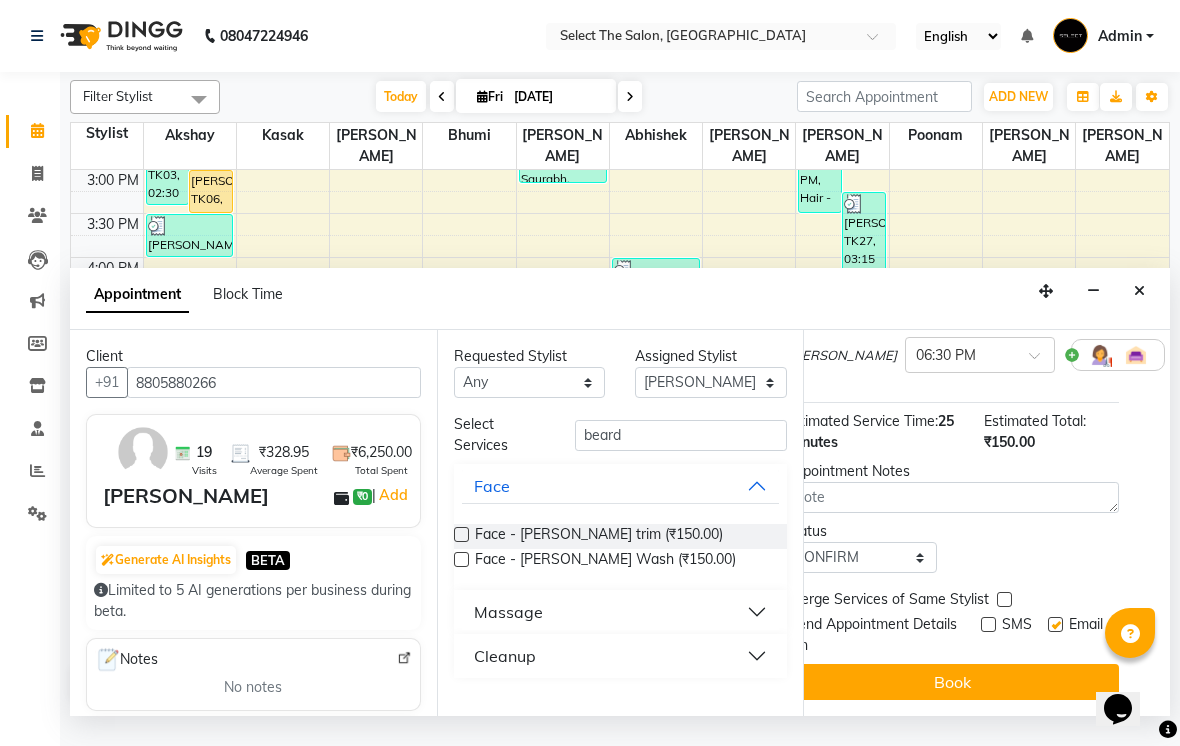 click at bounding box center [1055, 624] 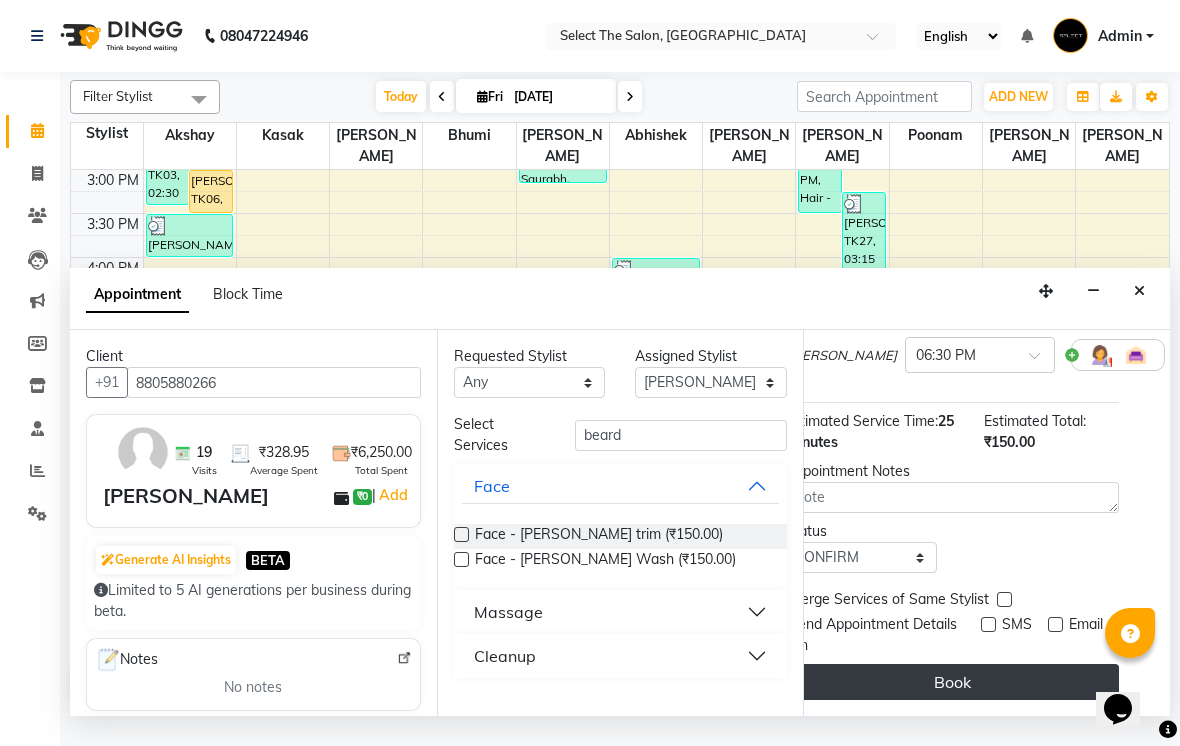 click on "Book" at bounding box center [952, 682] 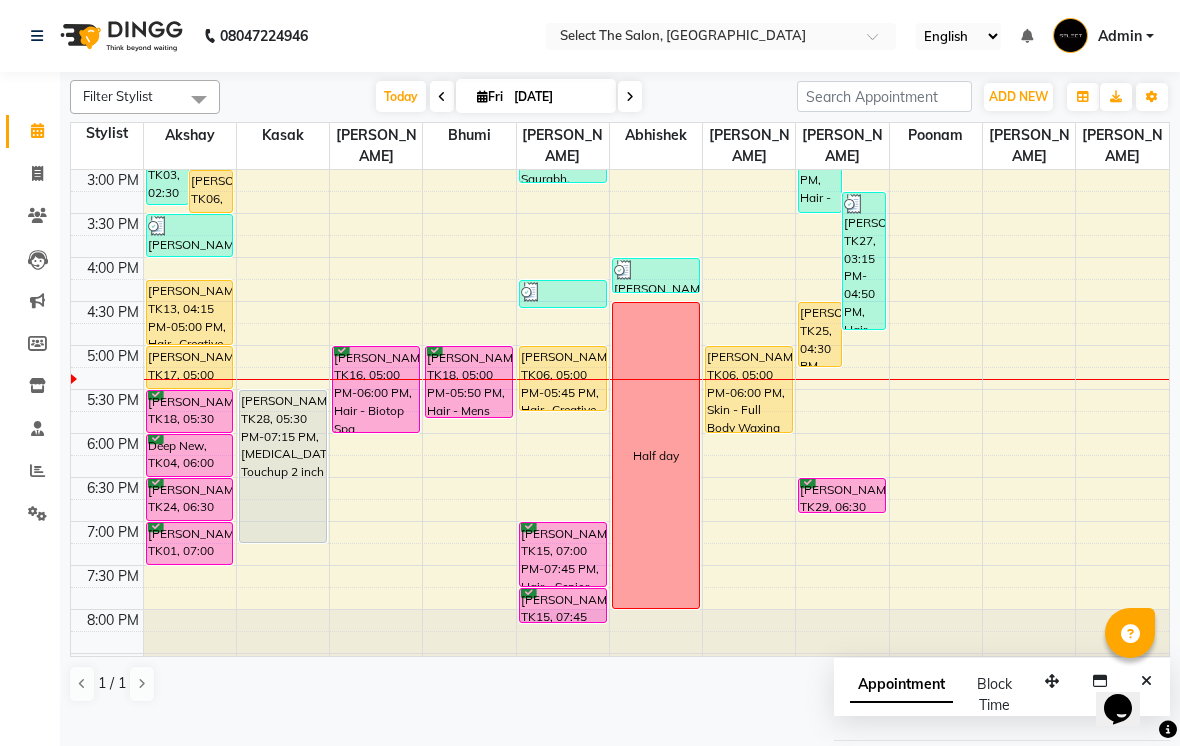 click at bounding box center (442, 96) 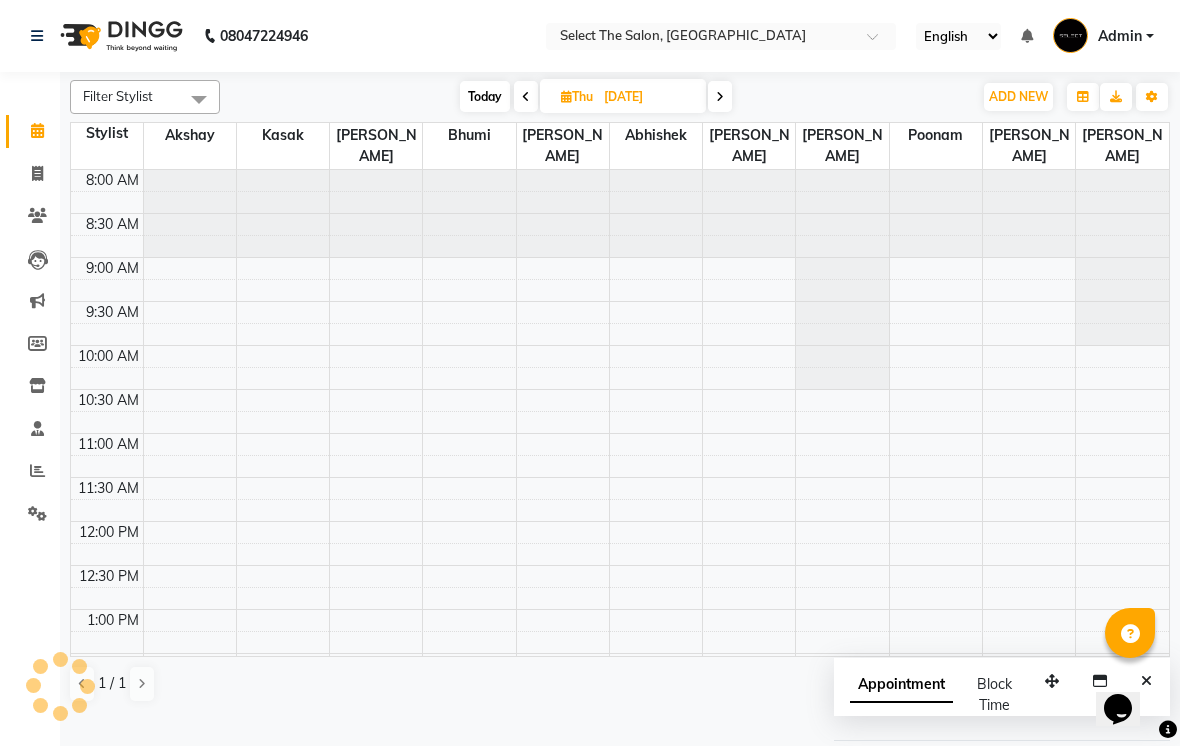 scroll, scrollTop: 657, scrollLeft: 0, axis: vertical 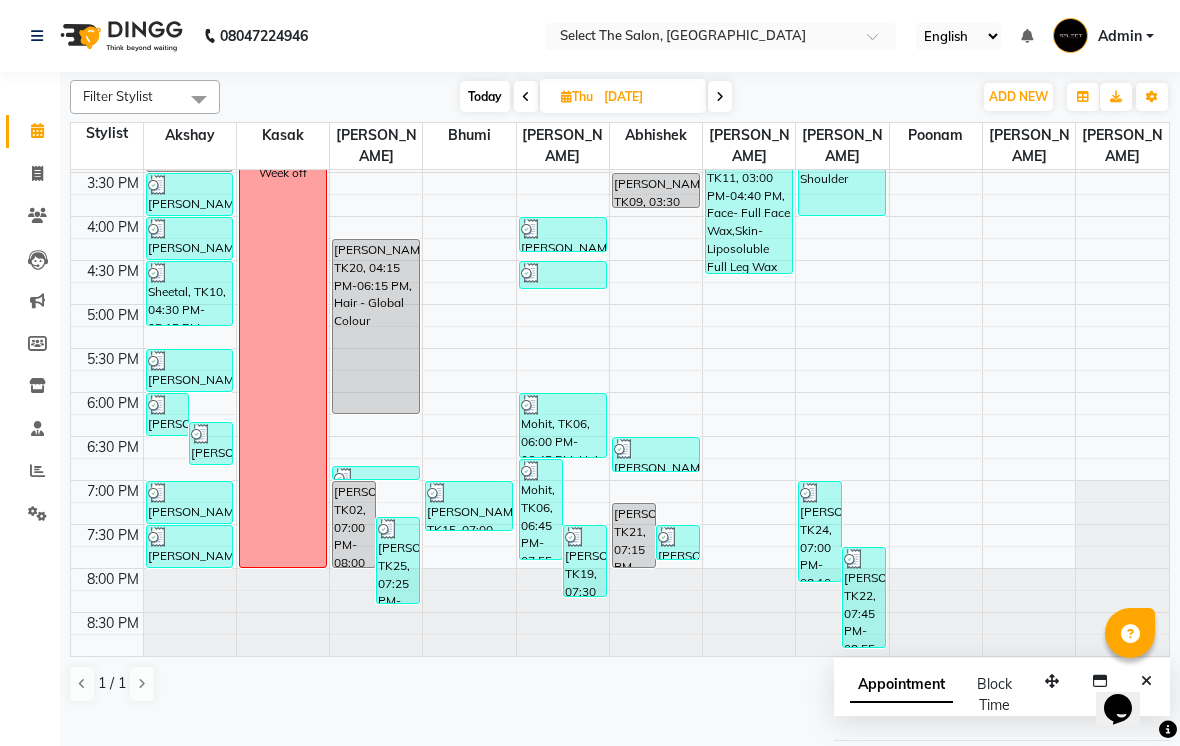 click on "Today" at bounding box center (485, 96) 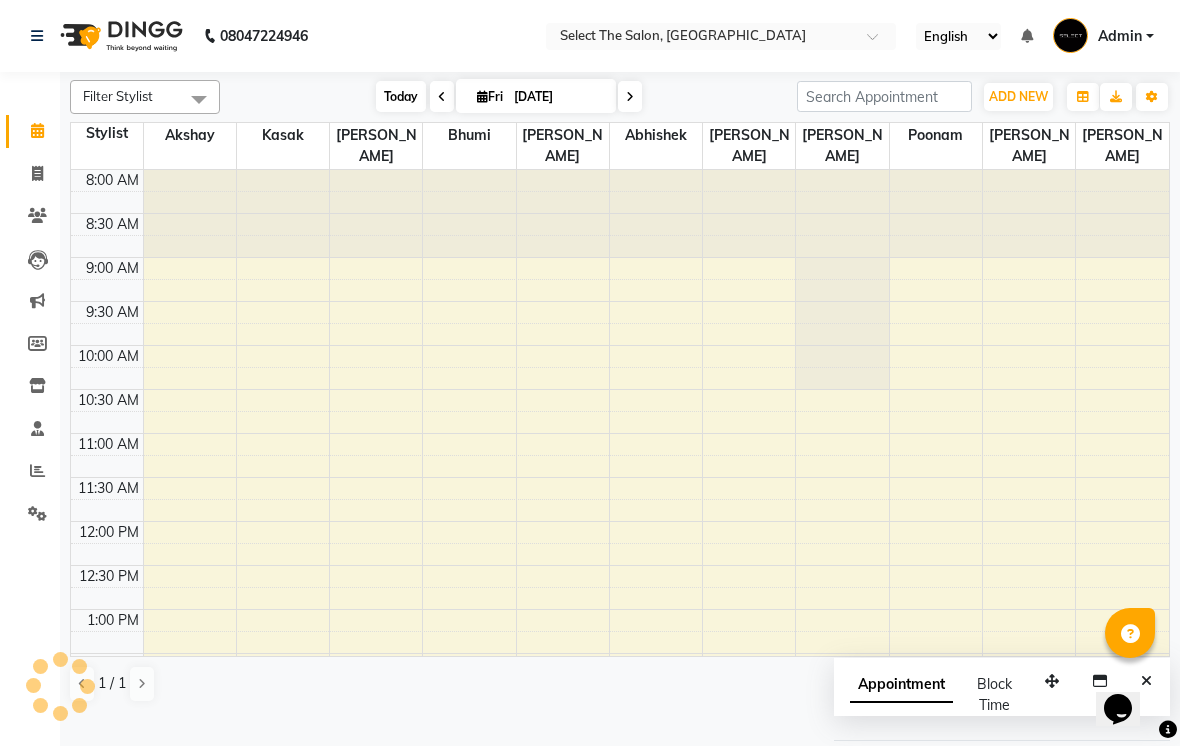 scroll, scrollTop: 657, scrollLeft: 0, axis: vertical 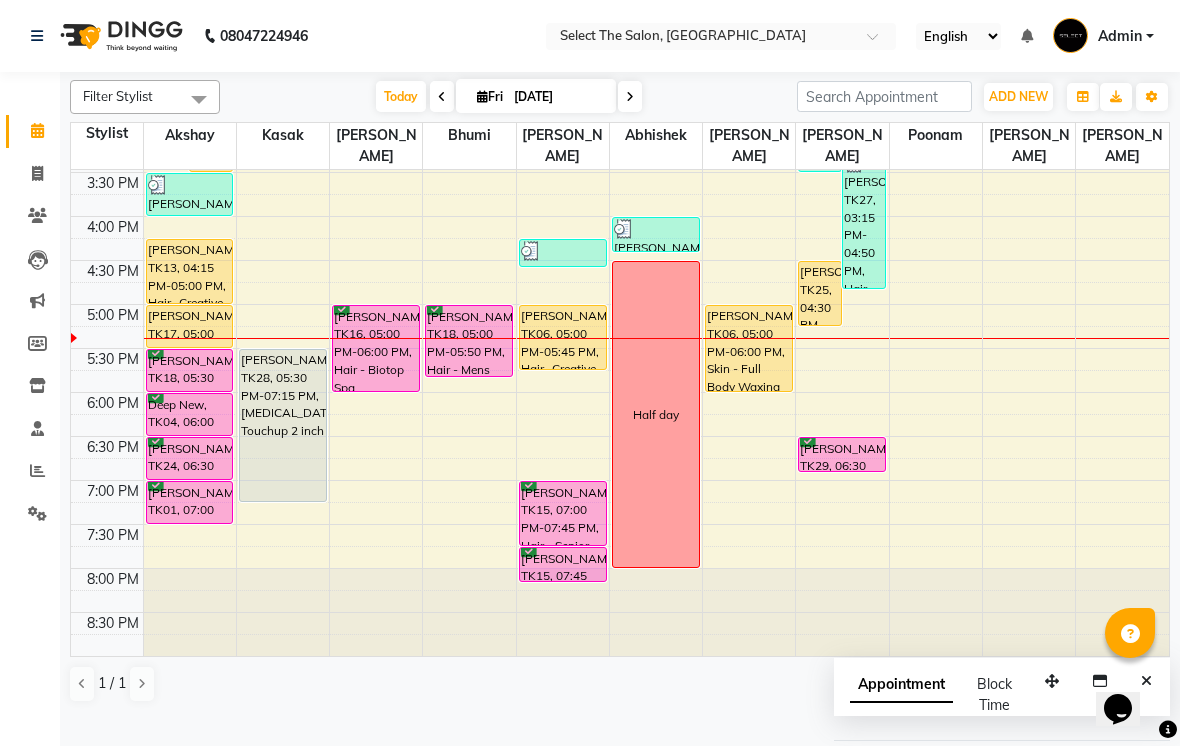 click on "Fri" at bounding box center (490, 96) 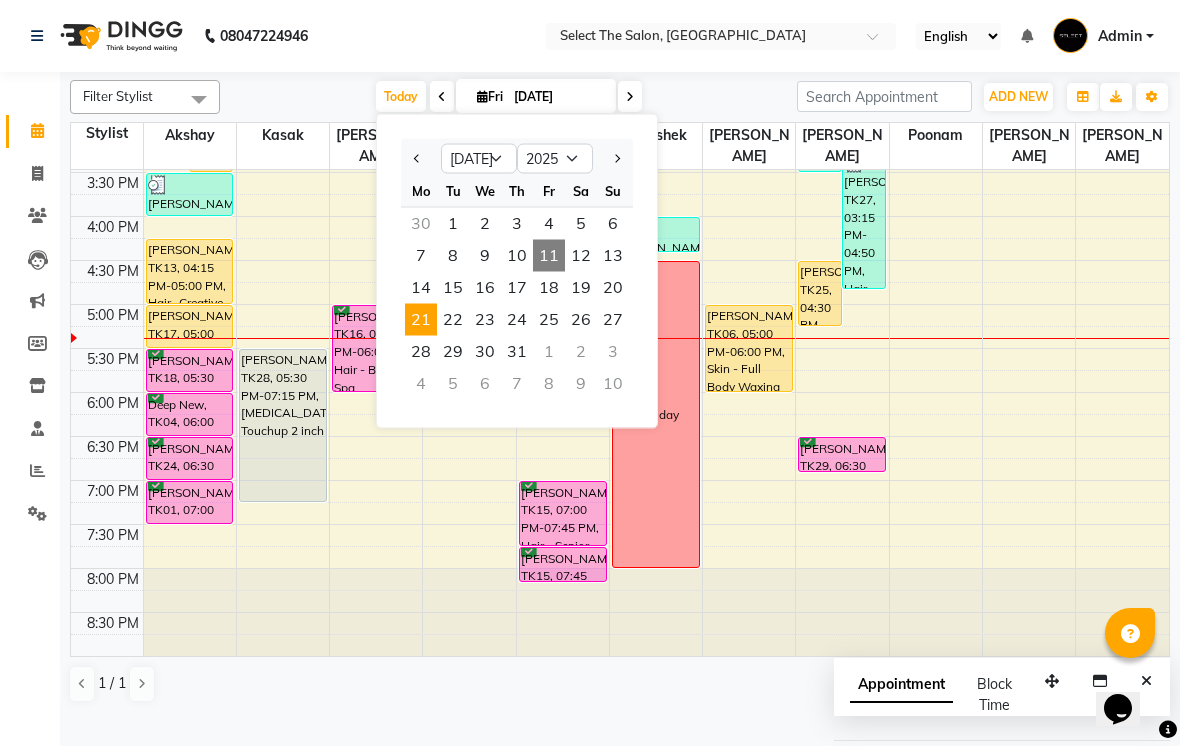 click on "21" at bounding box center [421, 320] 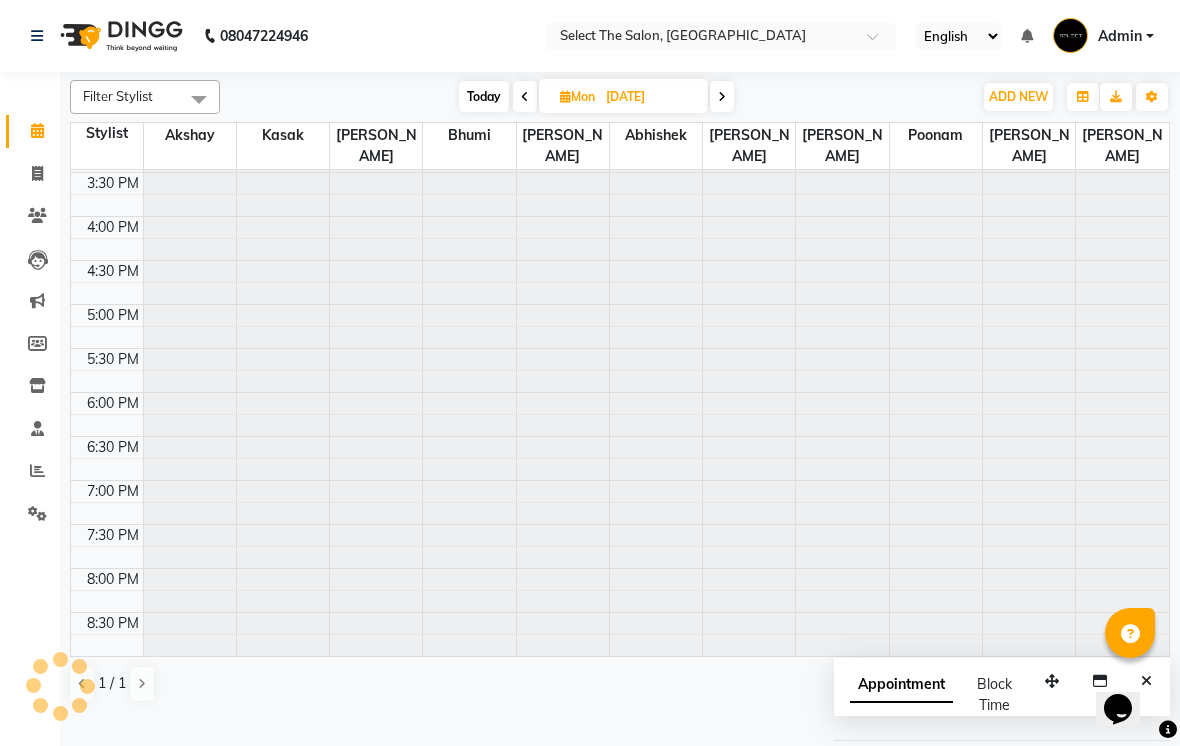scroll, scrollTop: 657, scrollLeft: 0, axis: vertical 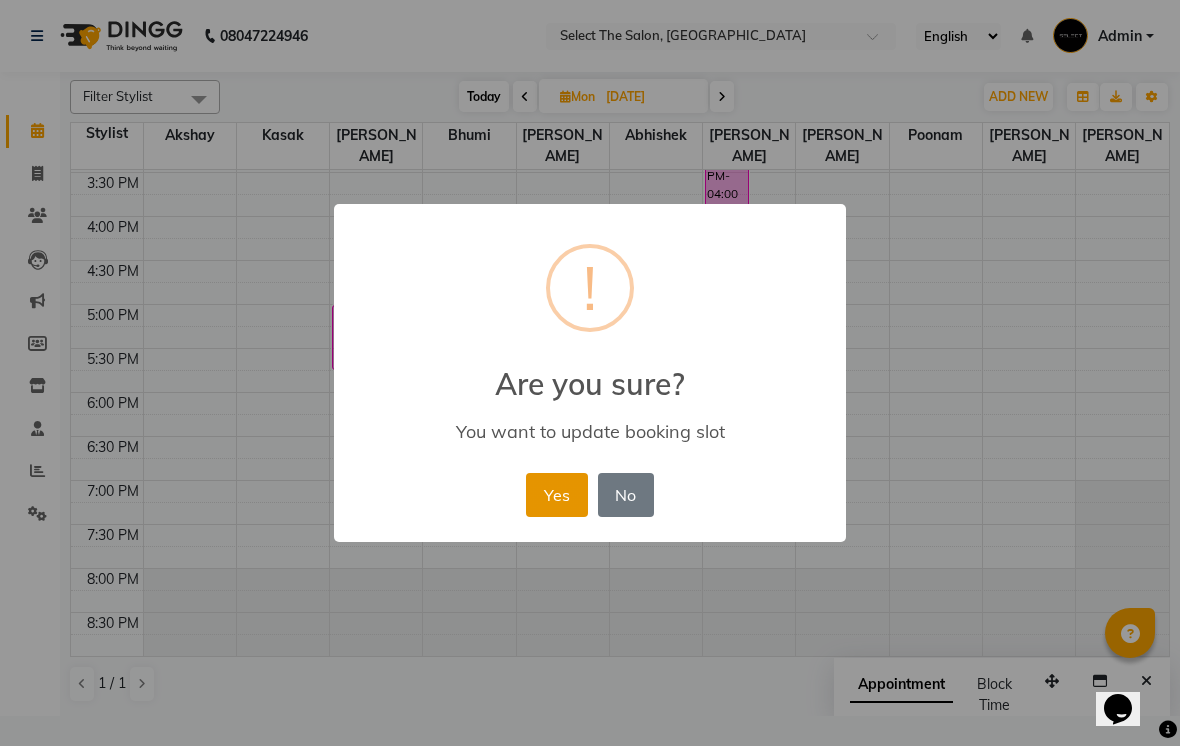 click on "Yes" at bounding box center (556, 495) 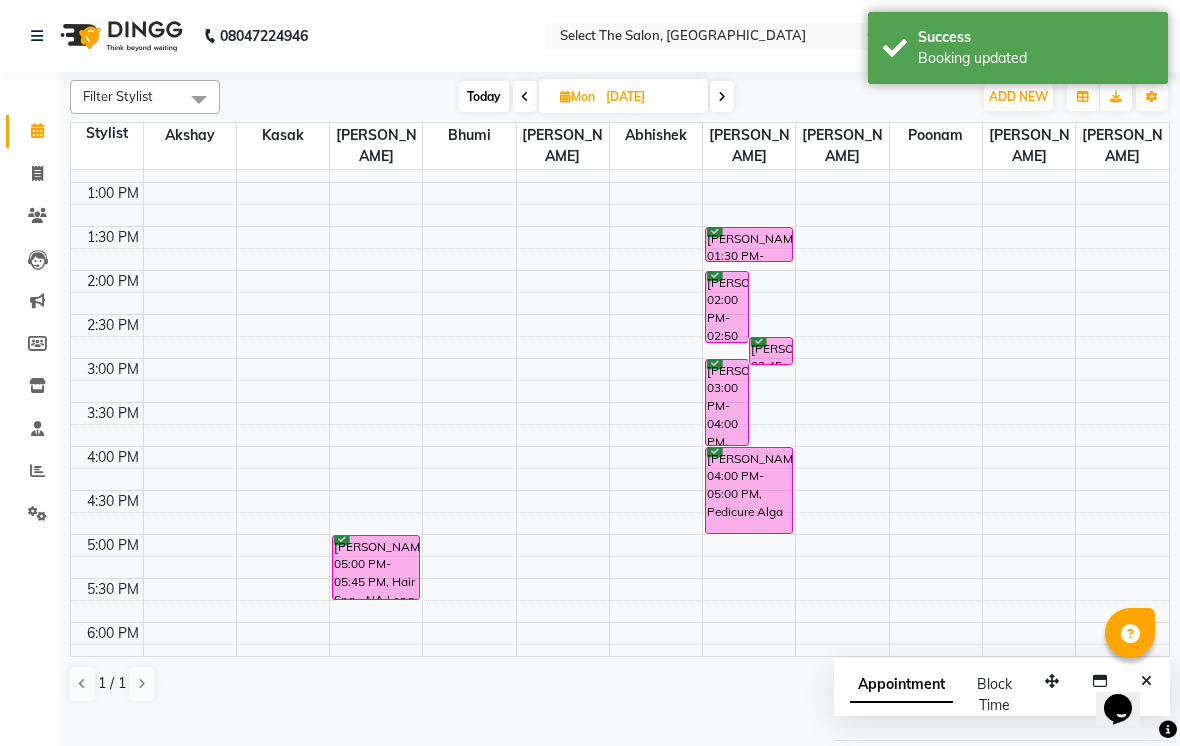 scroll, scrollTop: 423, scrollLeft: 0, axis: vertical 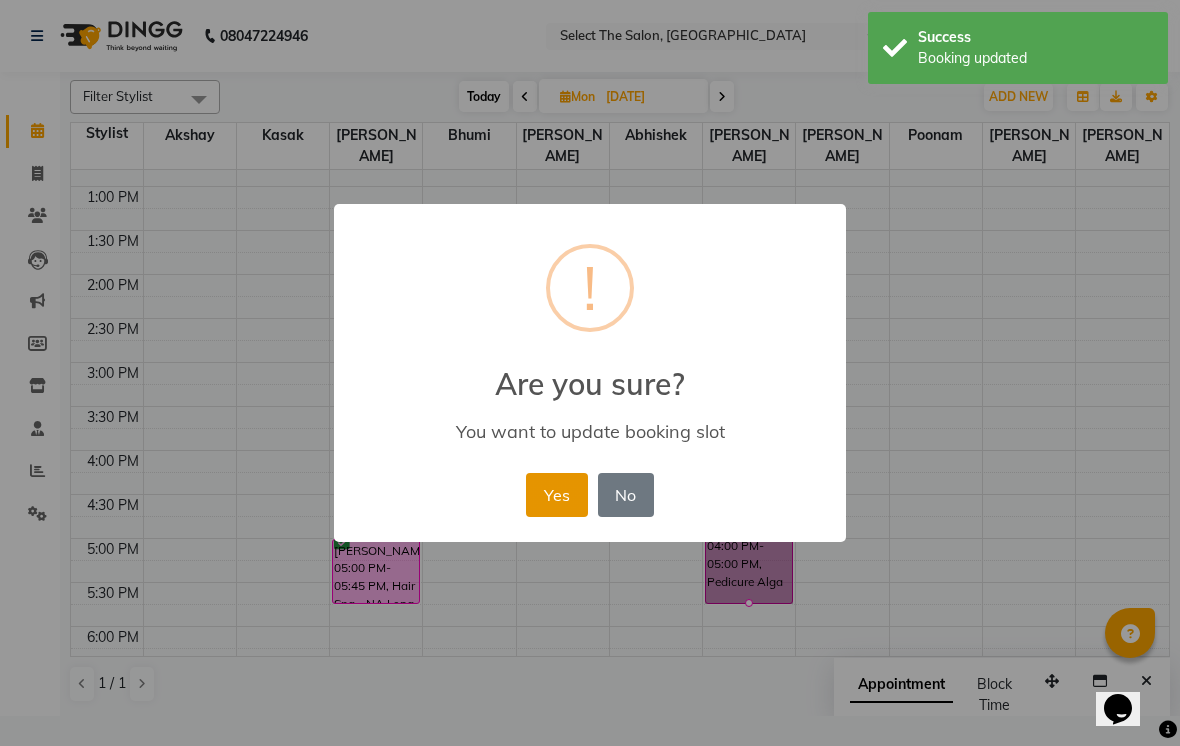 click on "Yes" at bounding box center [556, 495] 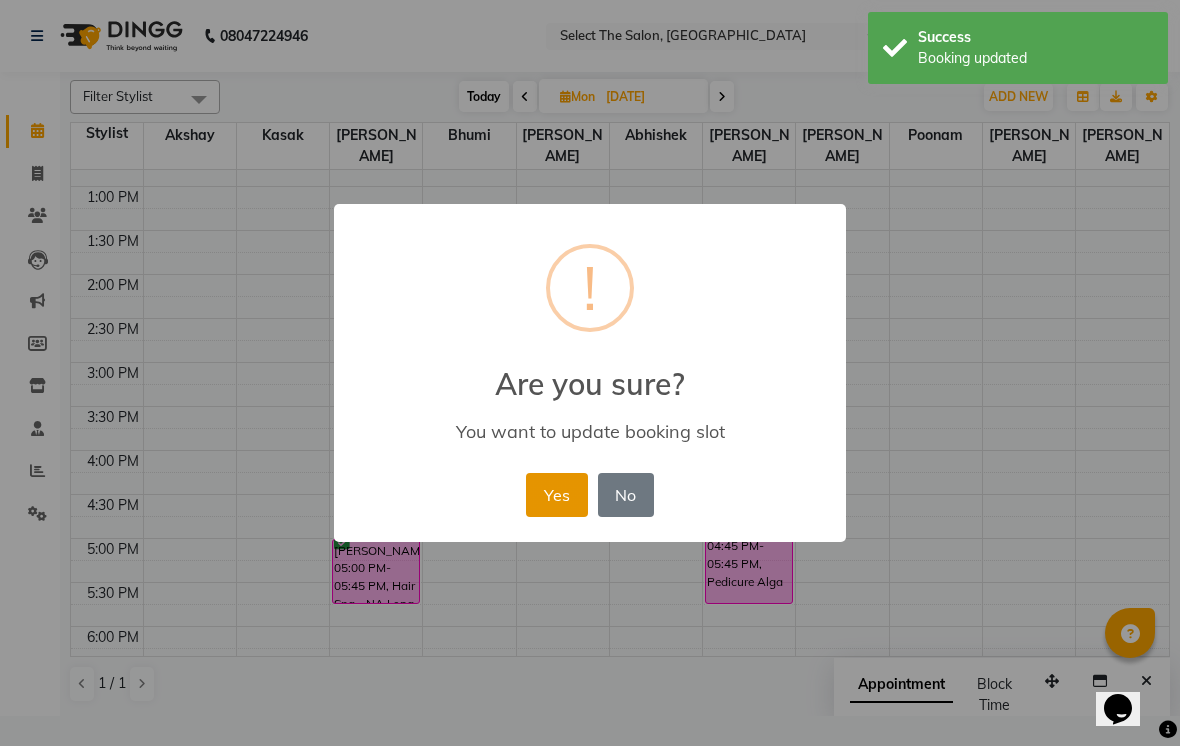 click on "Yes" at bounding box center (556, 495) 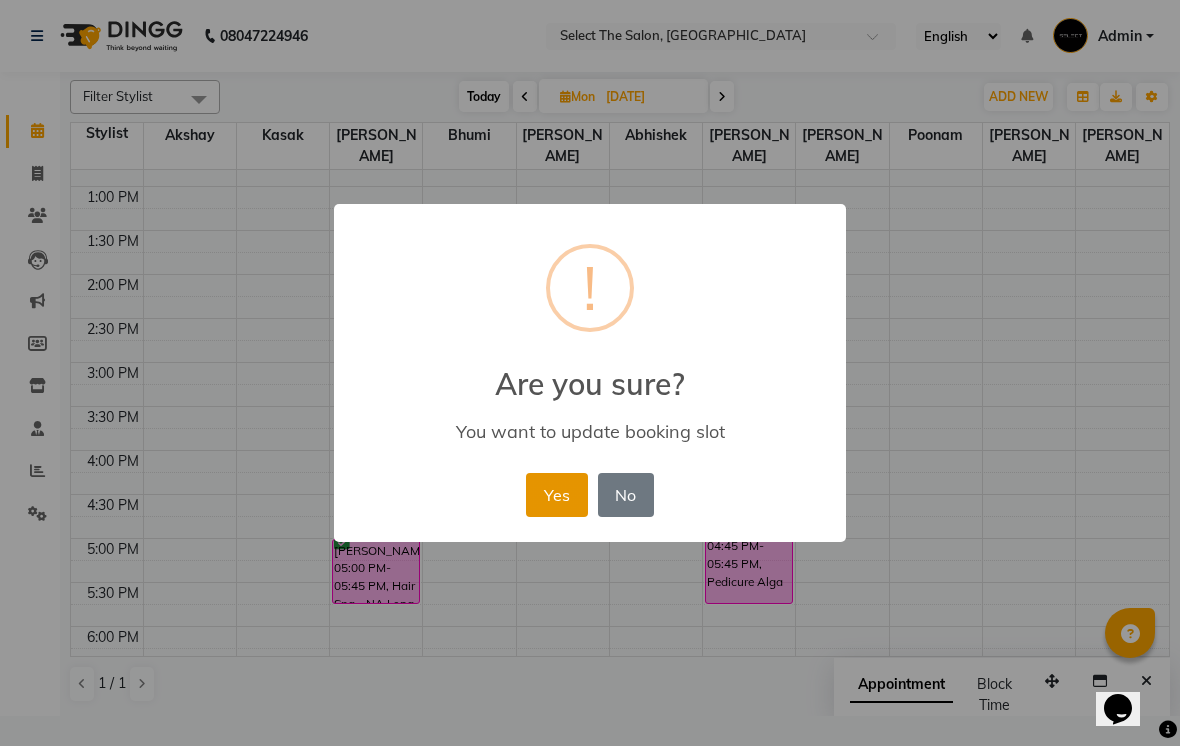 click on "Yes" at bounding box center [556, 495] 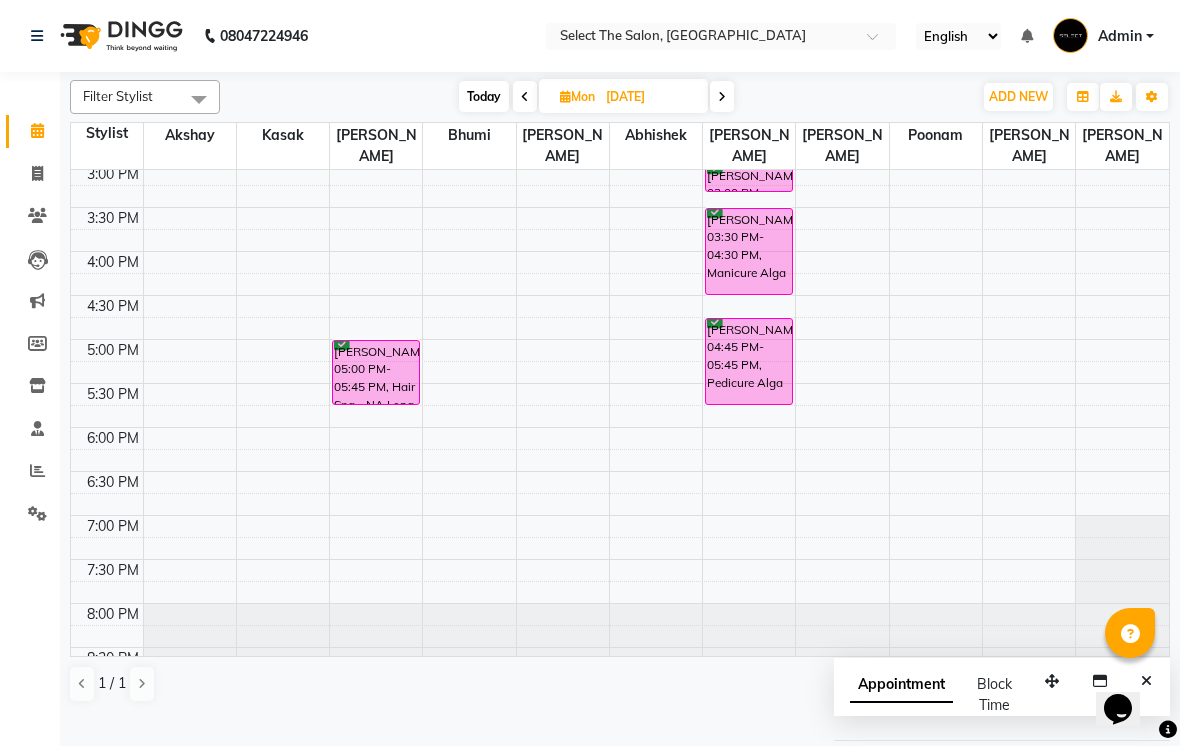 scroll, scrollTop: 626, scrollLeft: 0, axis: vertical 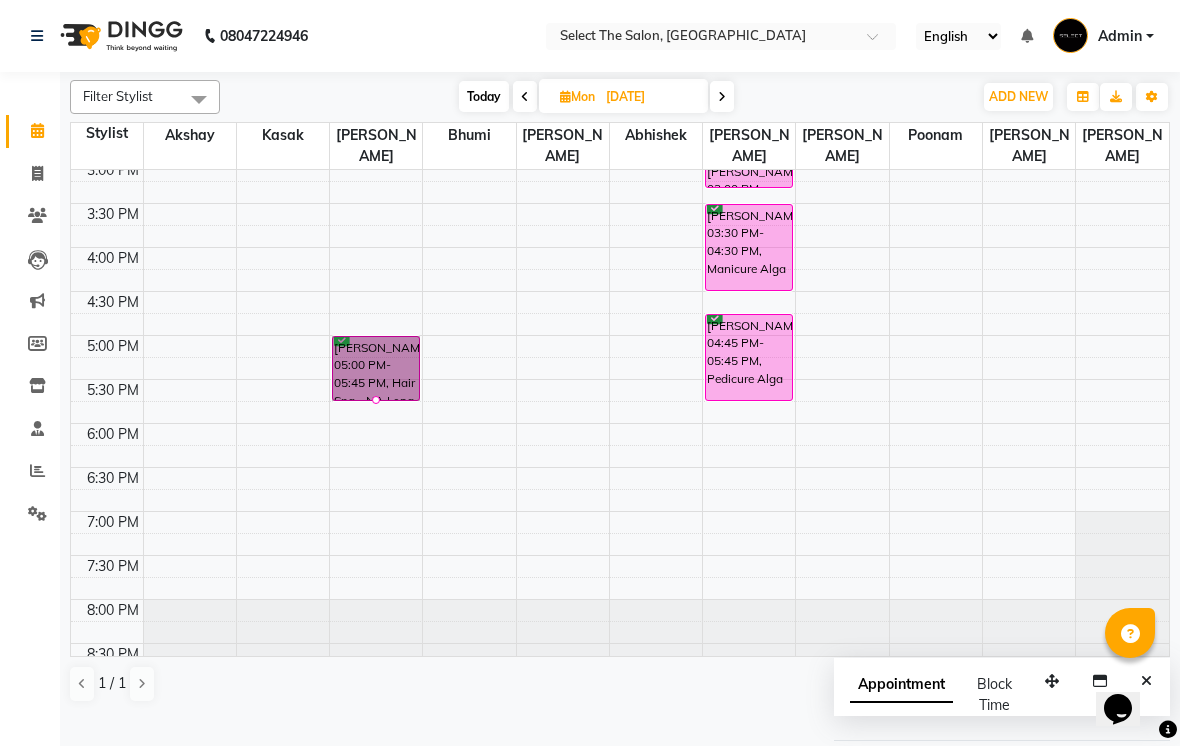 click at bounding box center (376, 400) 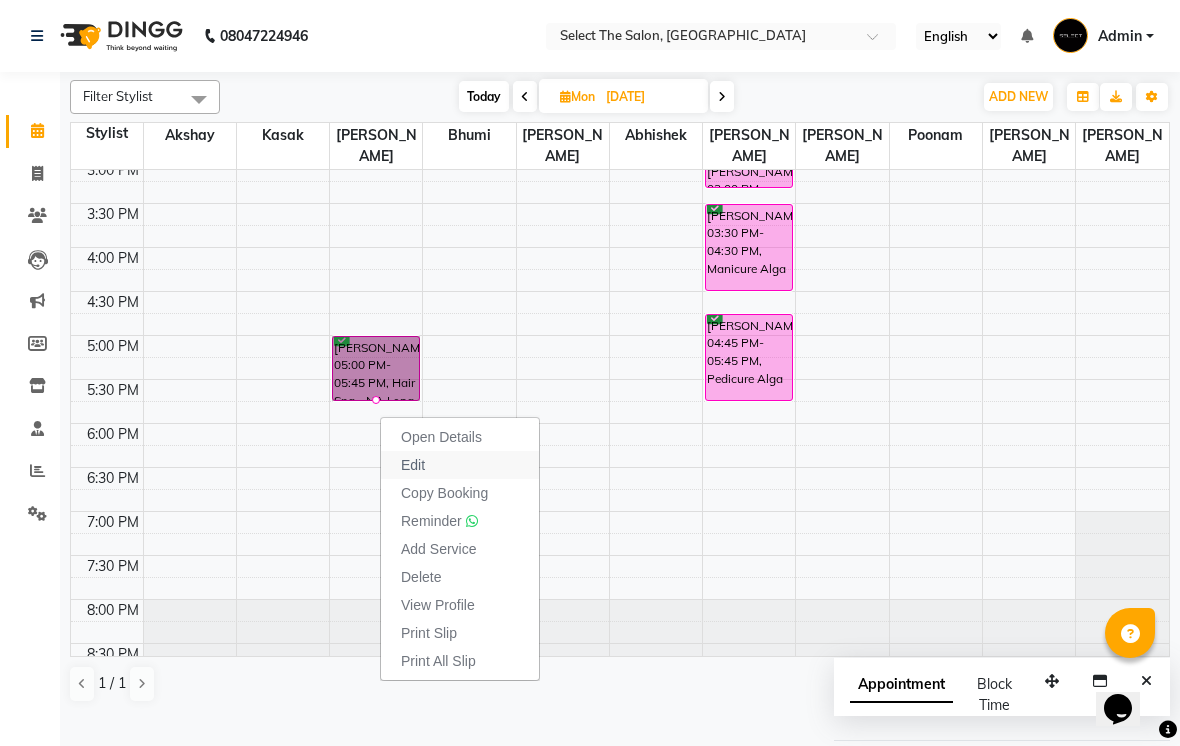 click on "Edit" at bounding box center (413, 465) 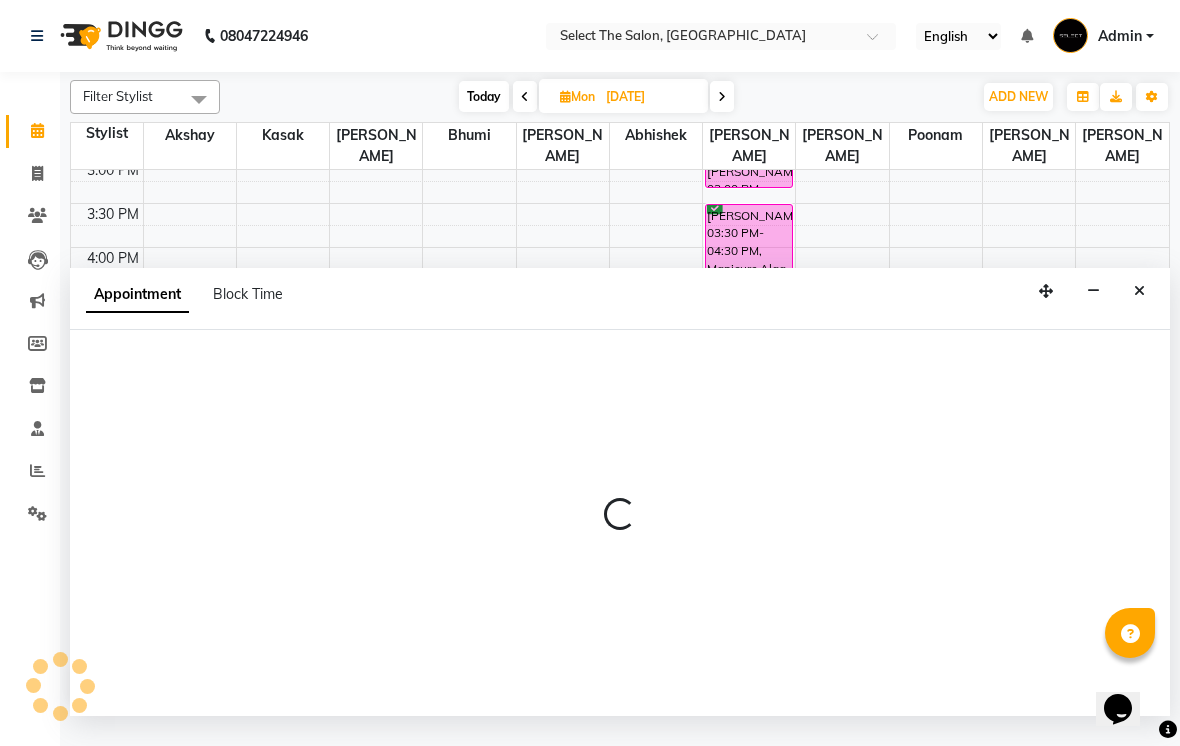 select on "tentative" 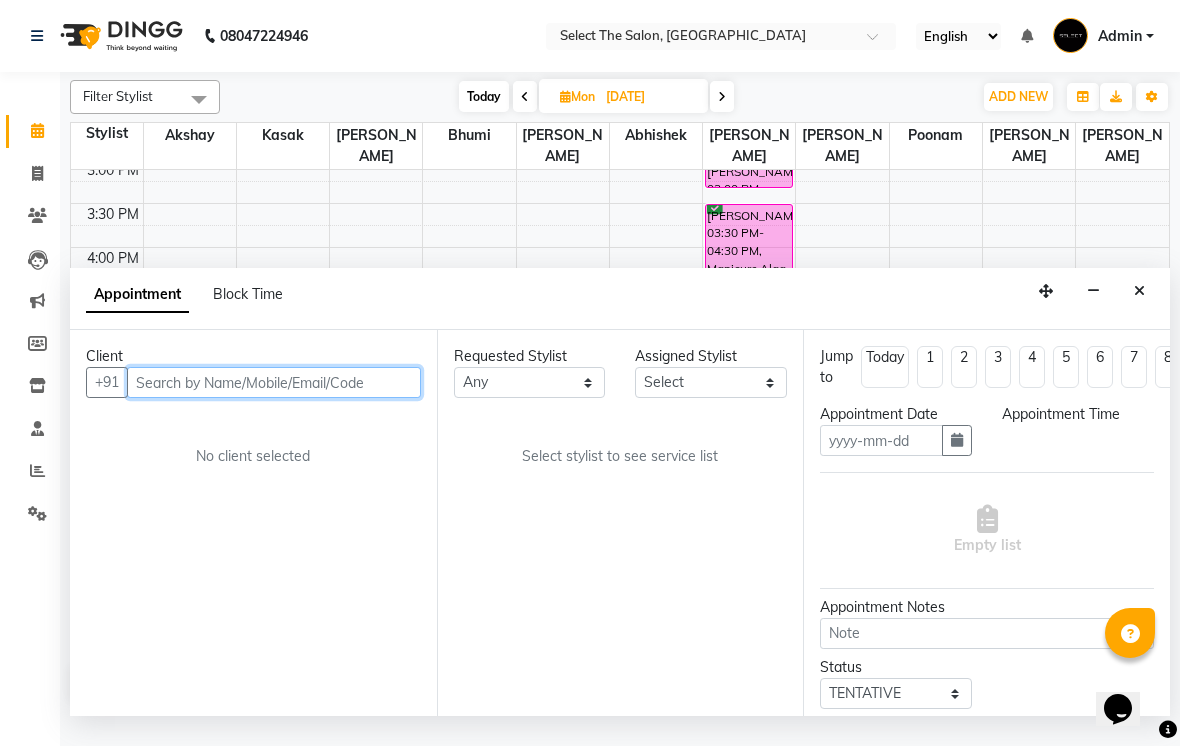 type on "[DATE]" 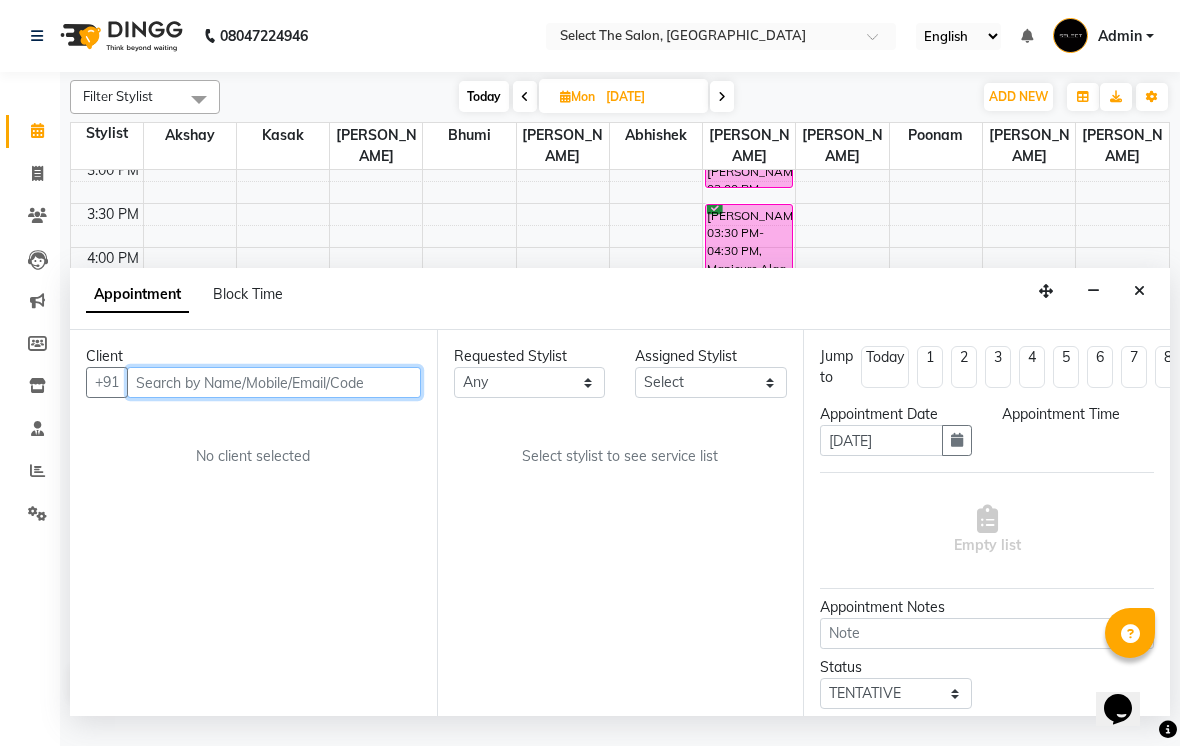 type 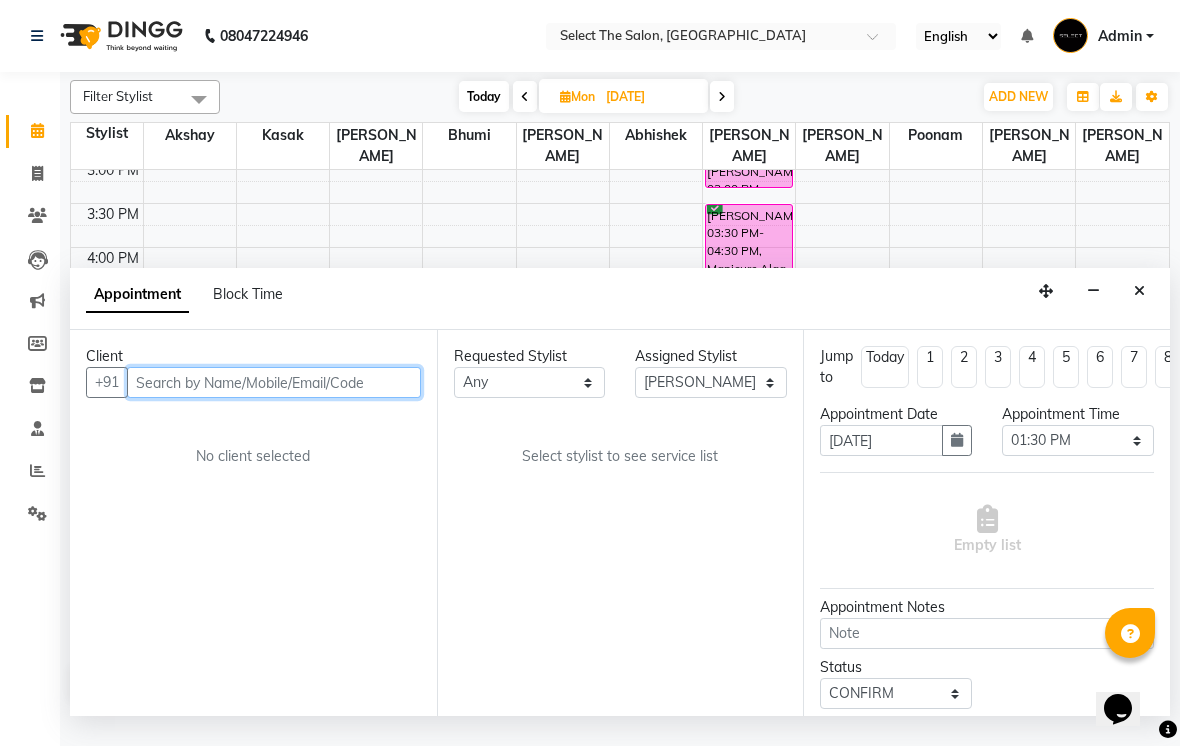 scroll, scrollTop: 657, scrollLeft: 0, axis: vertical 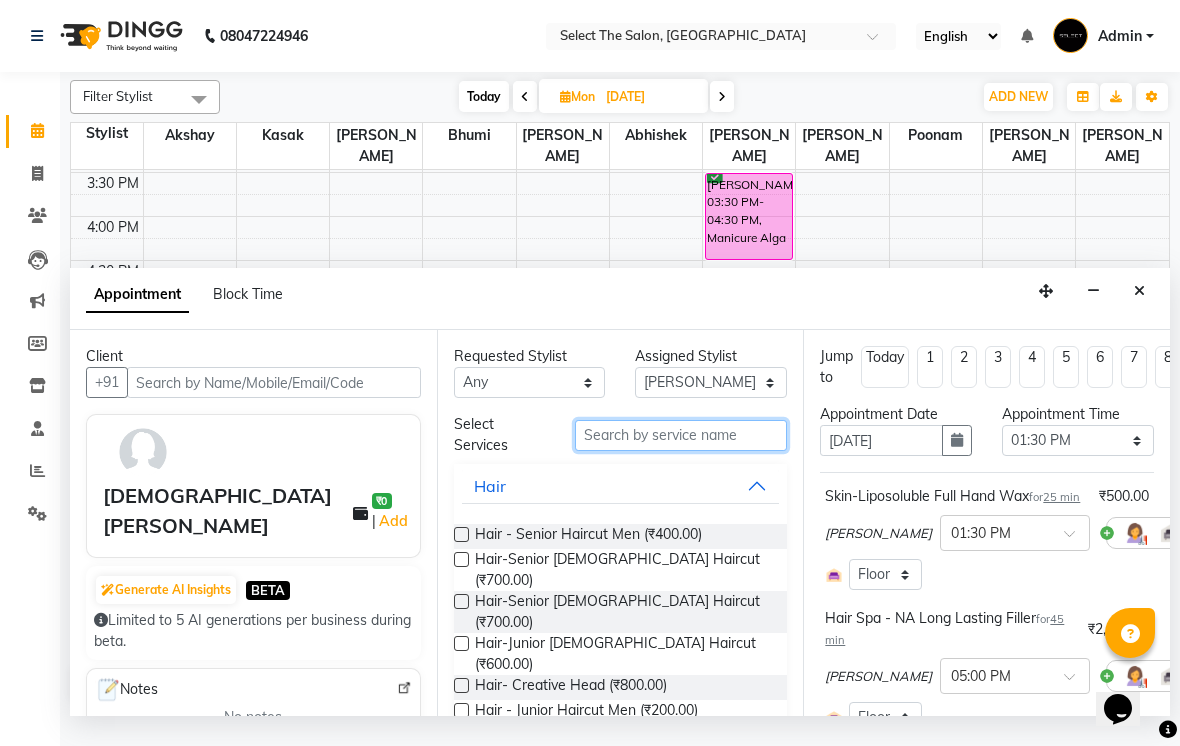 click at bounding box center (681, 435) 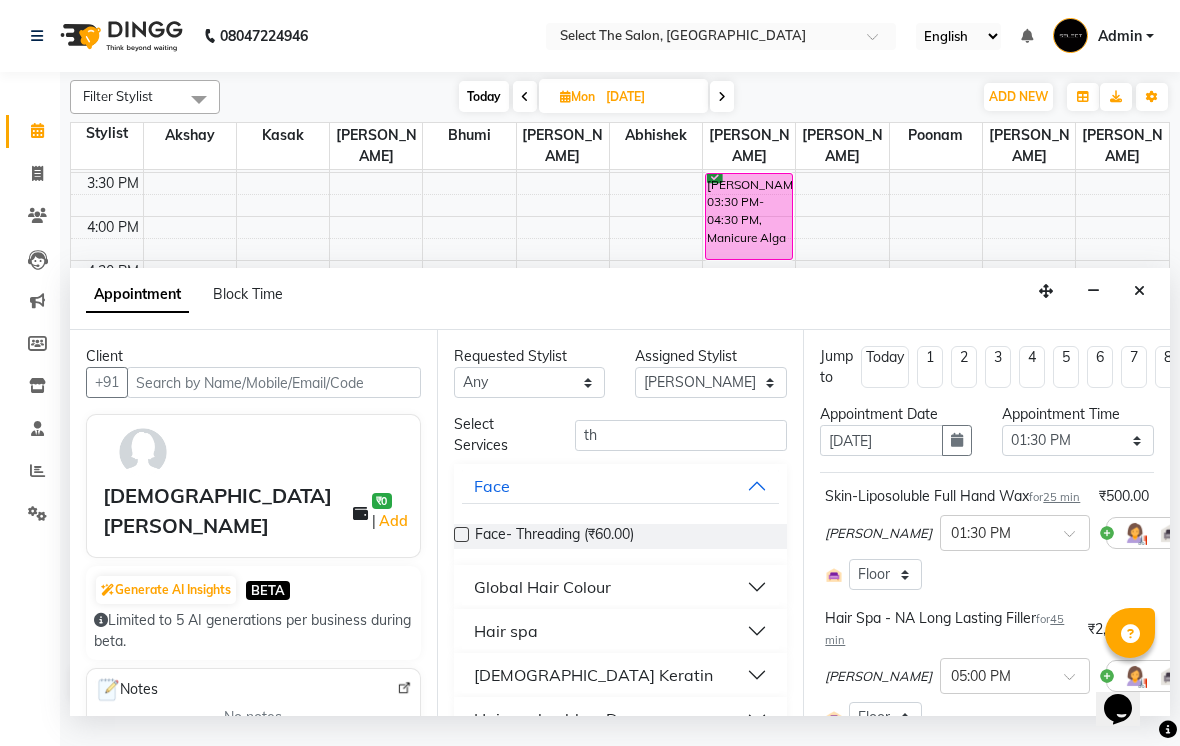 click on "Global Hair Colour" at bounding box center (542, 587) 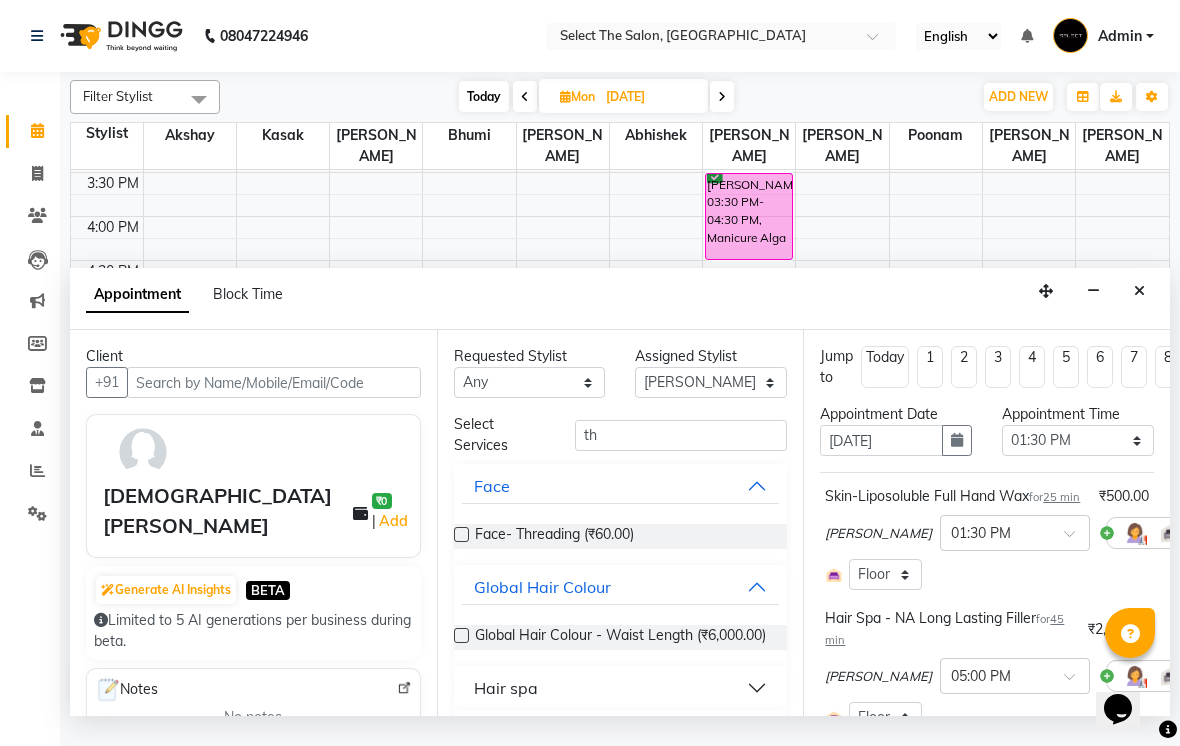 click at bounding box center [461, 534] 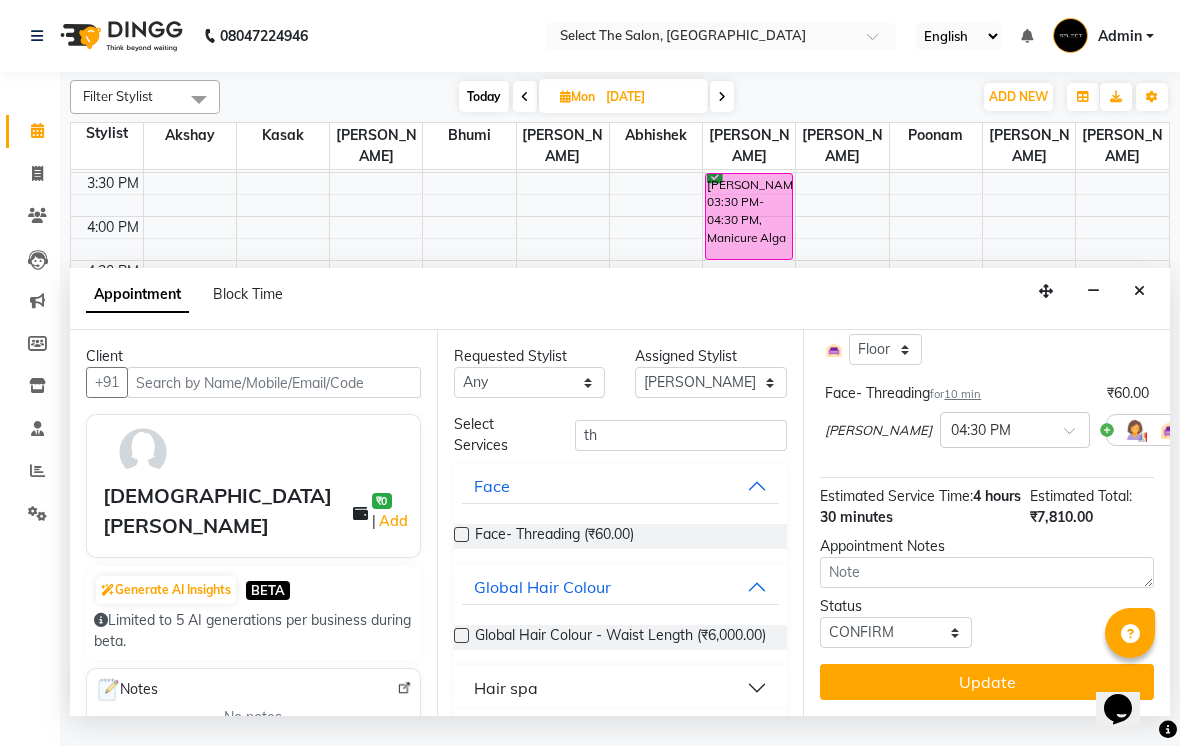 scroll, scrollTop: 896, scrollLeft: 0, axis: vertical 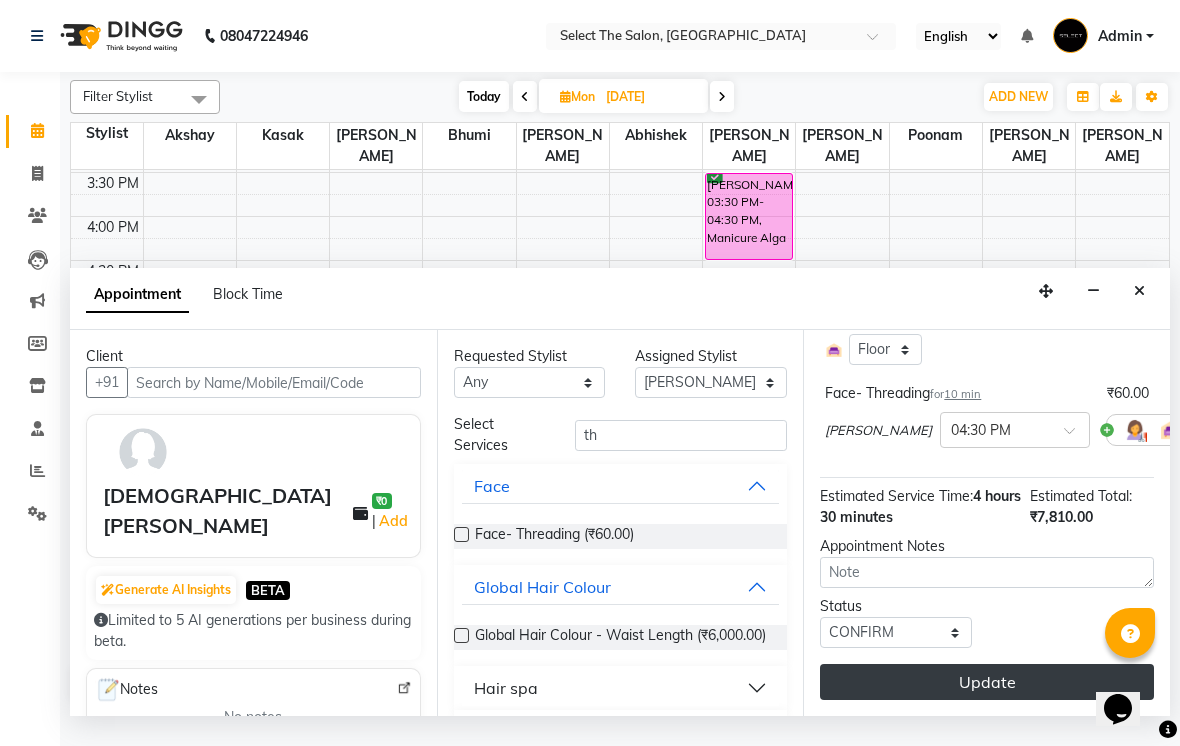 click on "Update" at bounding box center (987, 682) 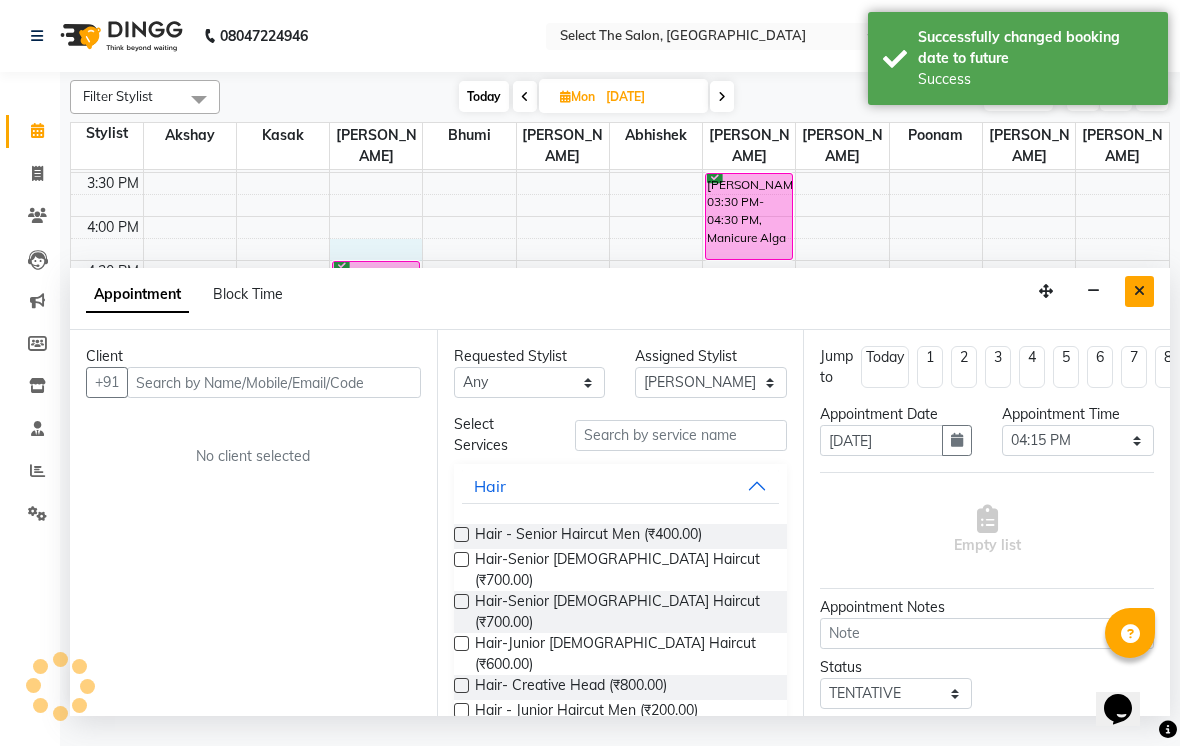 click at bounding box center (1139, 291) 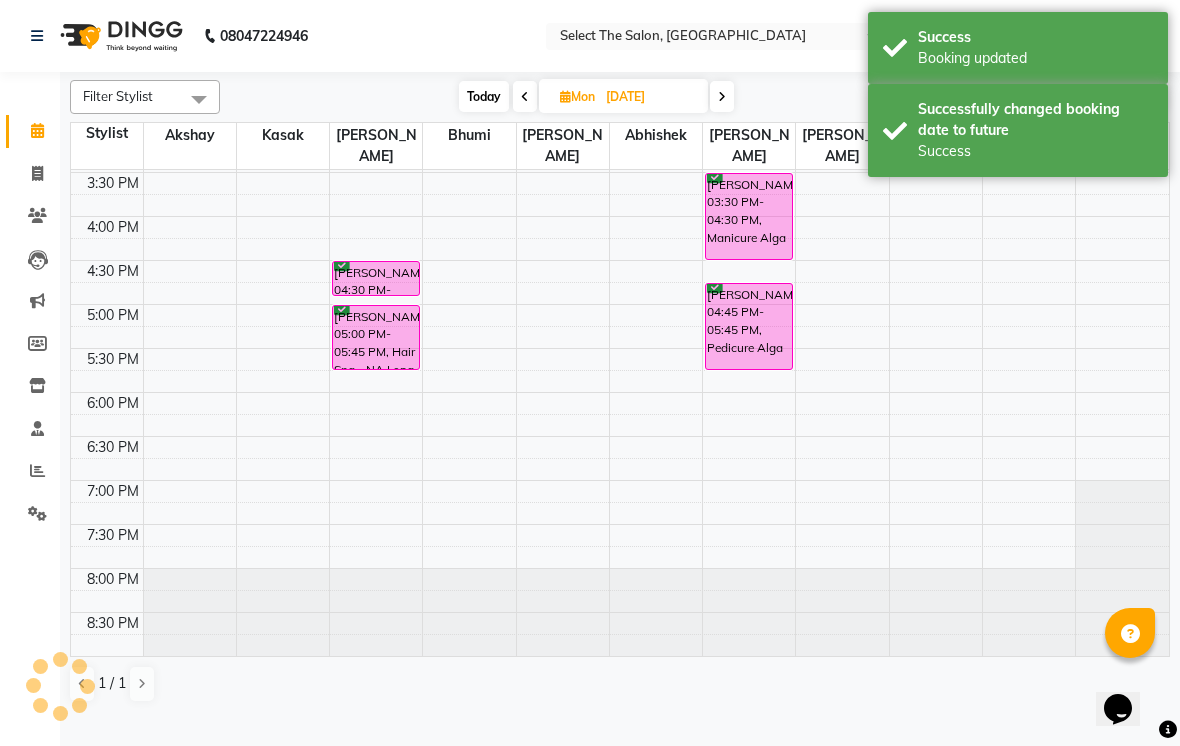 click on "5:30 PM" at bounding box center [113, 359] 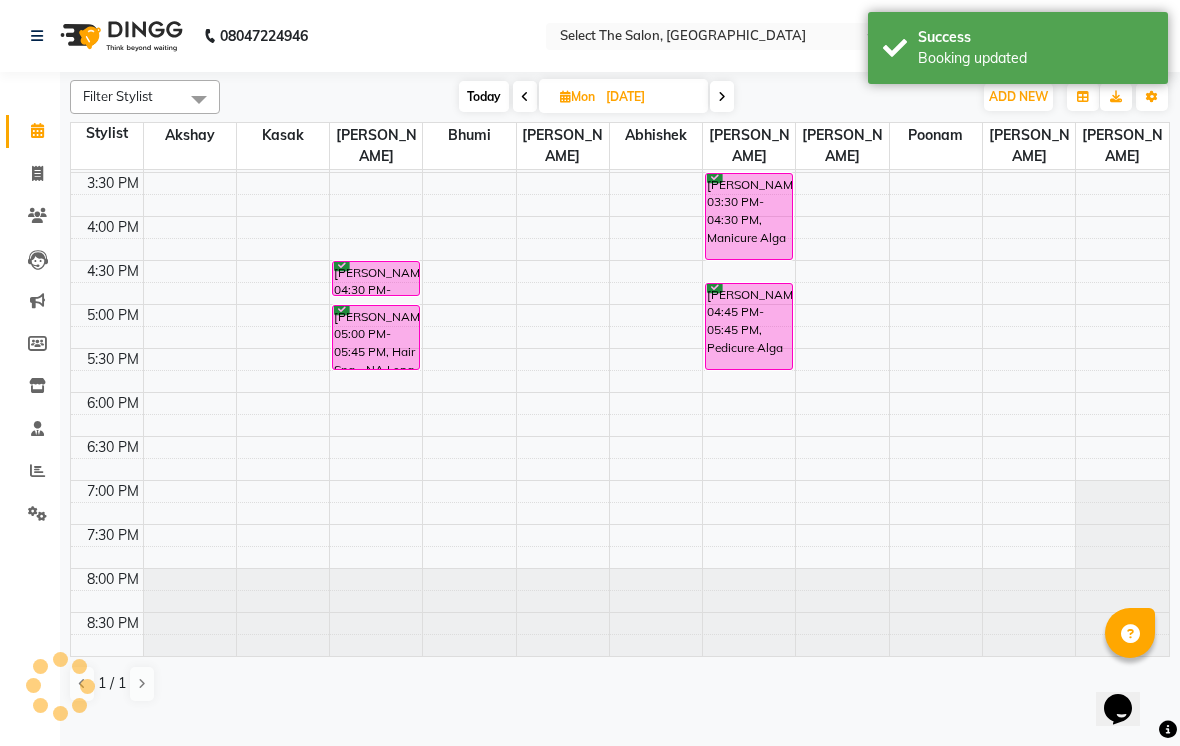 click on "Today" at bounding box center (484, 96) 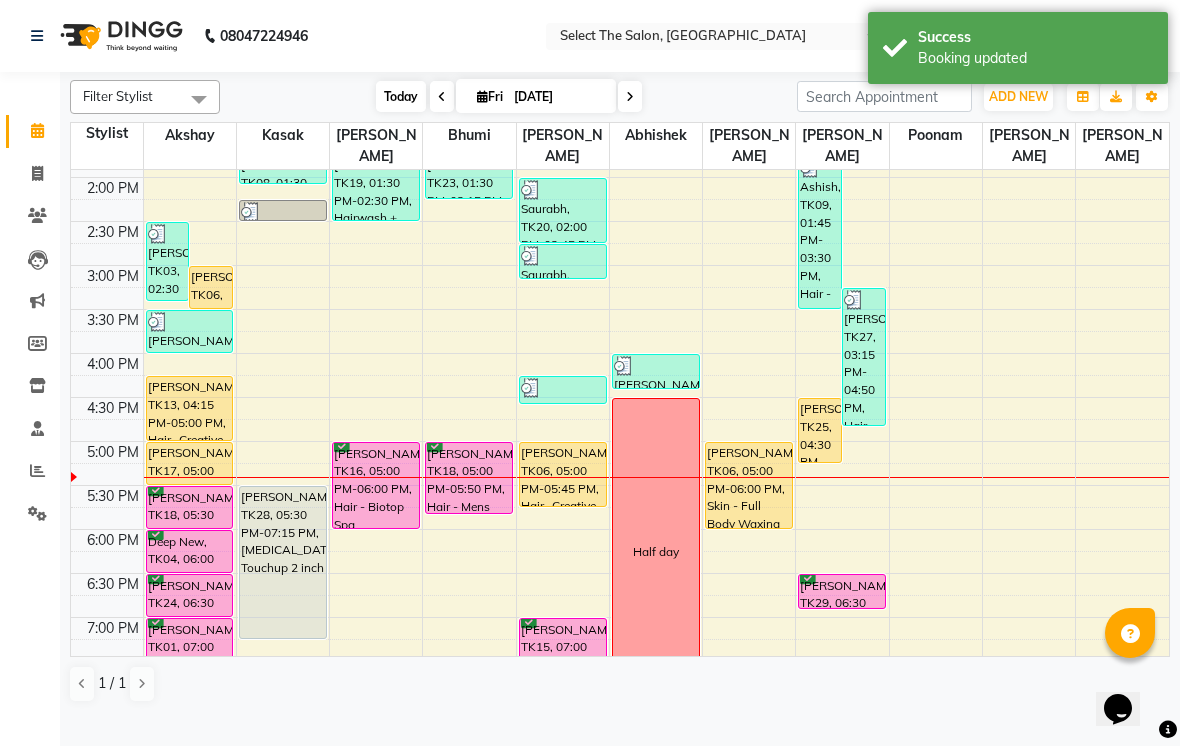 scroll, scrollTop: 513, scrollLeft: 0, axis: vertical 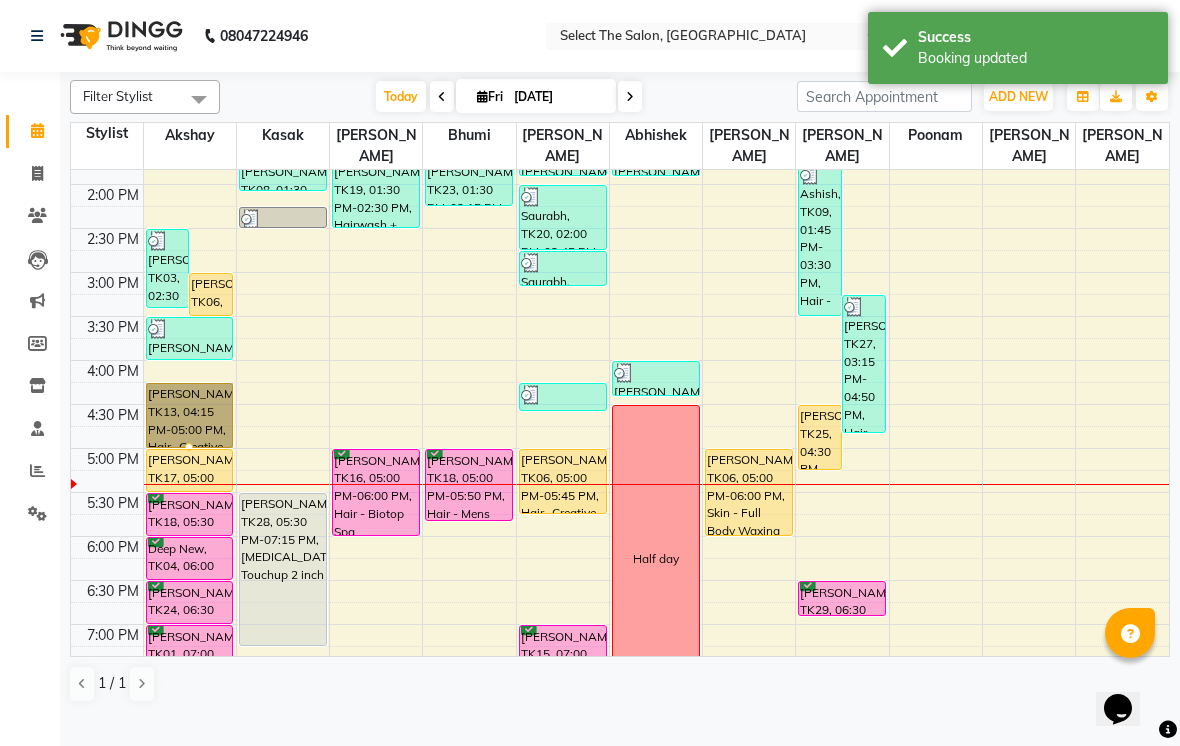 click at bounding box center (189, 447) 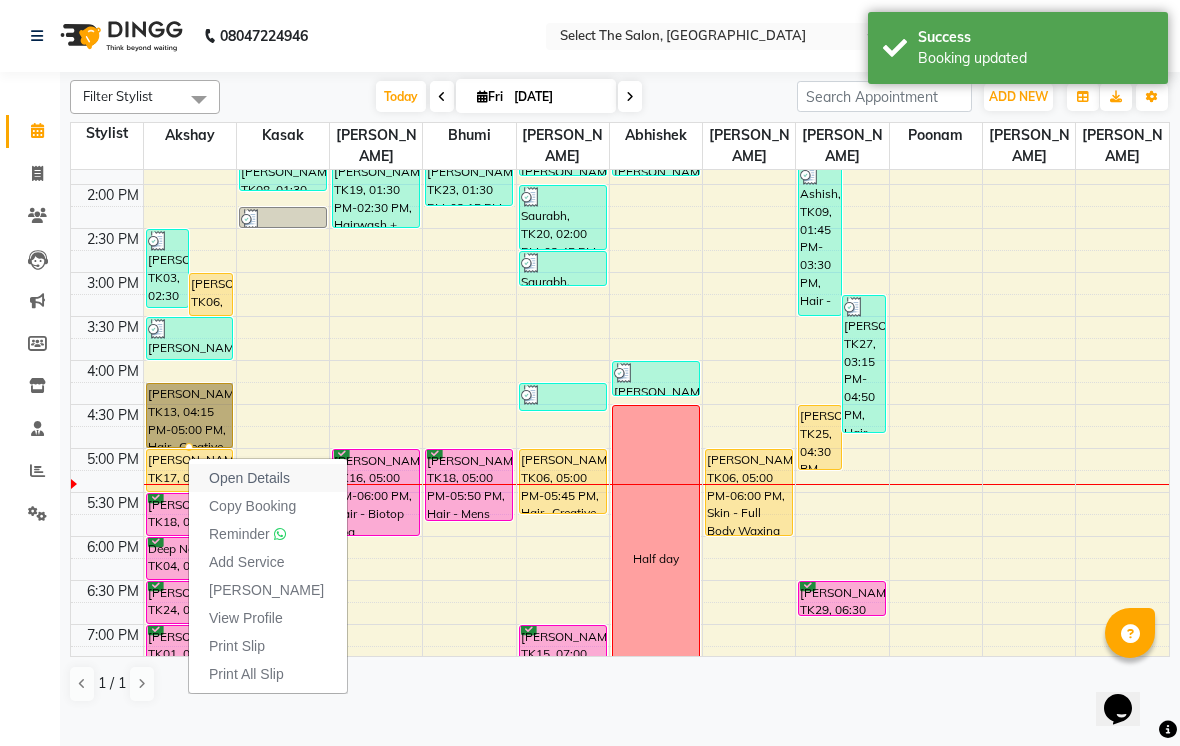 click on "Open Details" at bounding box center (249, 478) 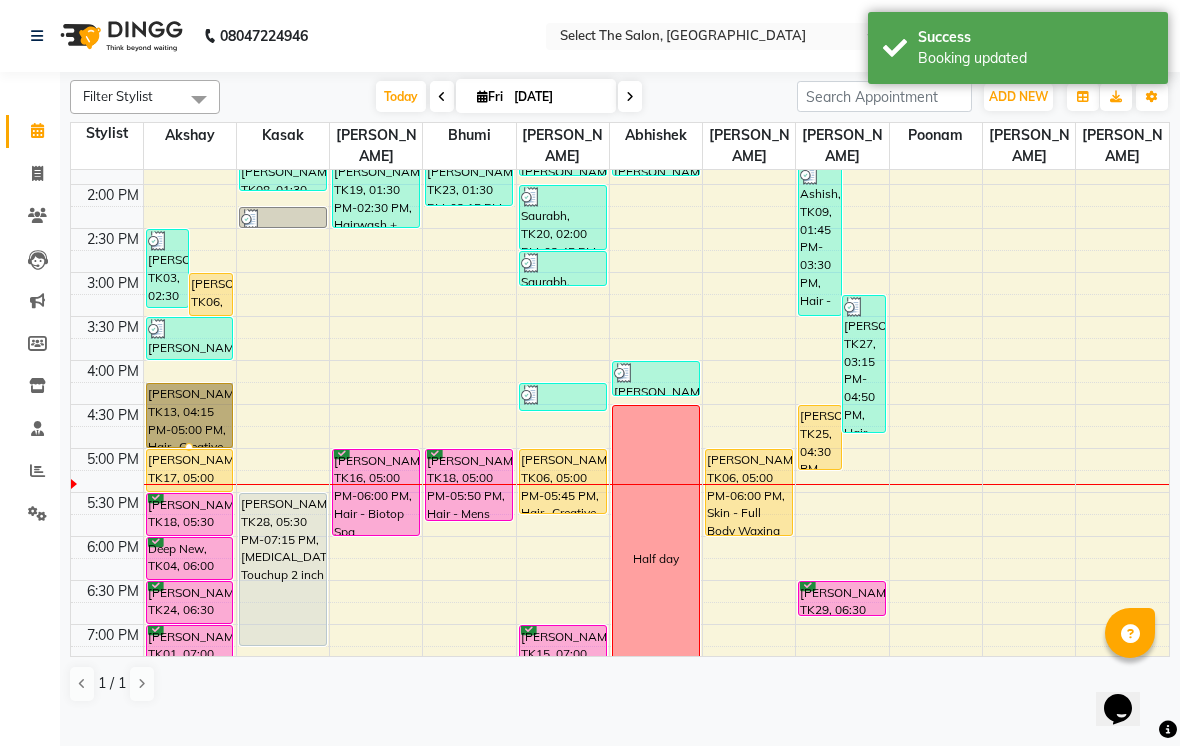 click at bounding box center (189, 447) 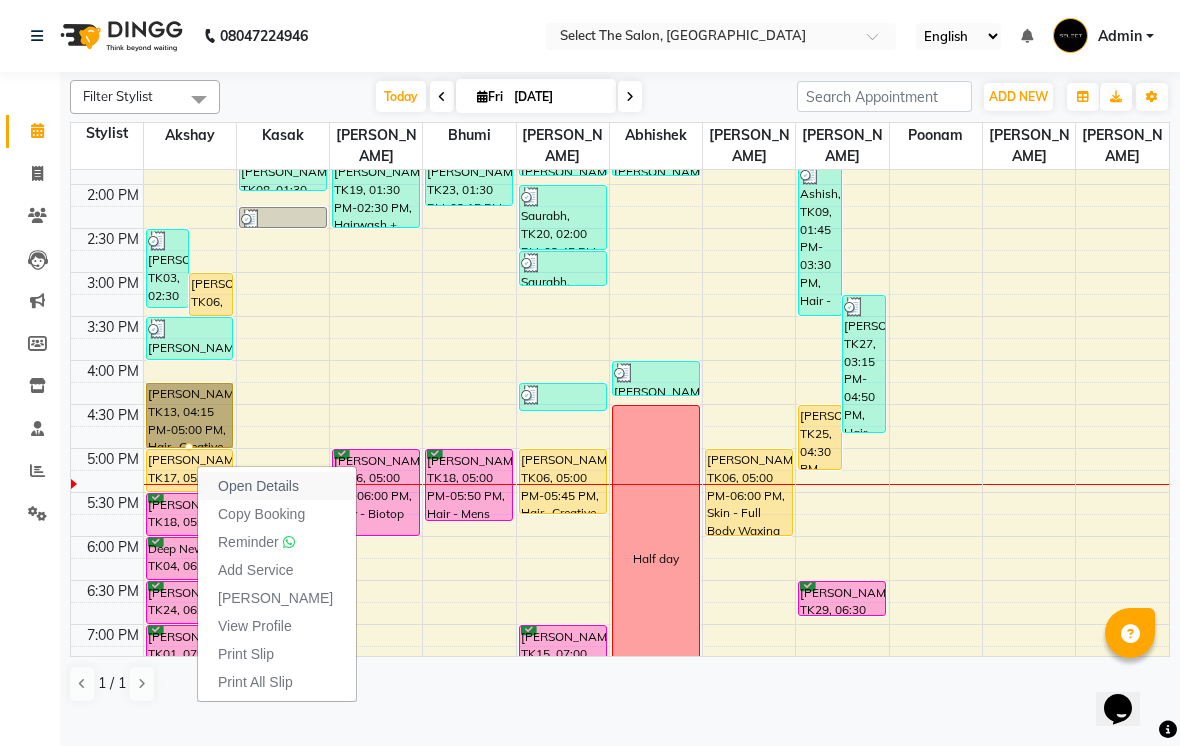 click on "Open Details" at bounding box center [258, 486] 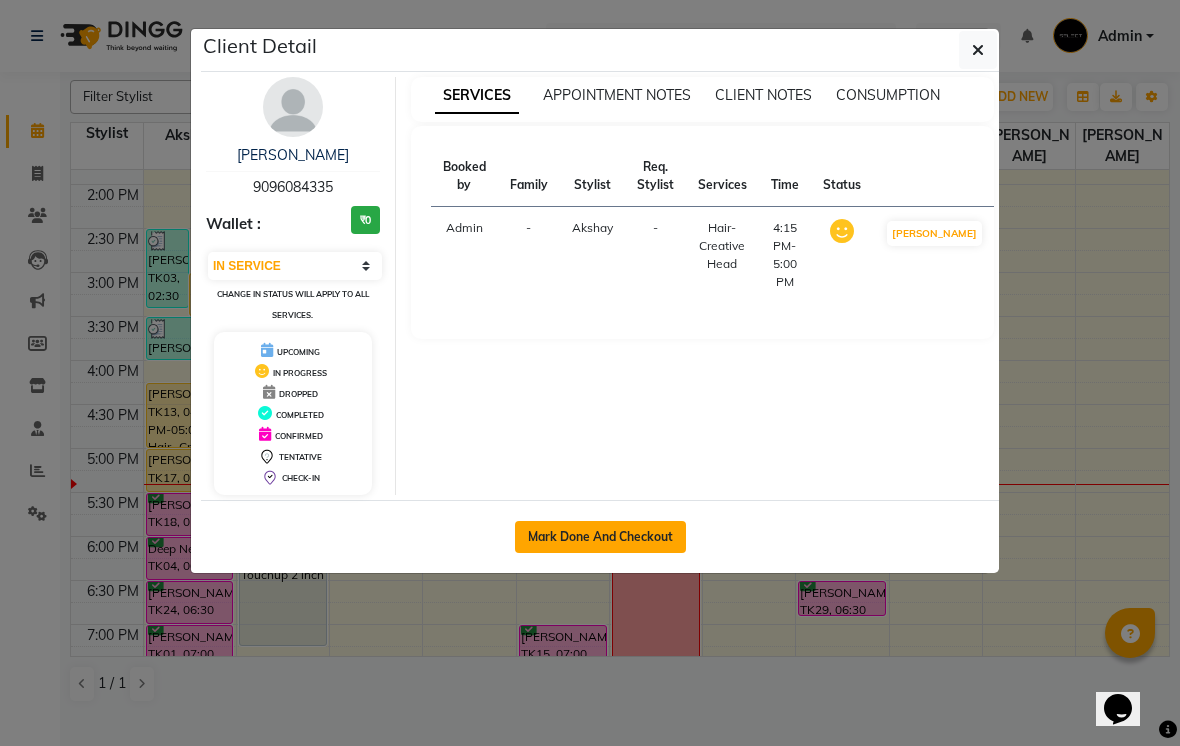 click on "Mark Done And Checkout" 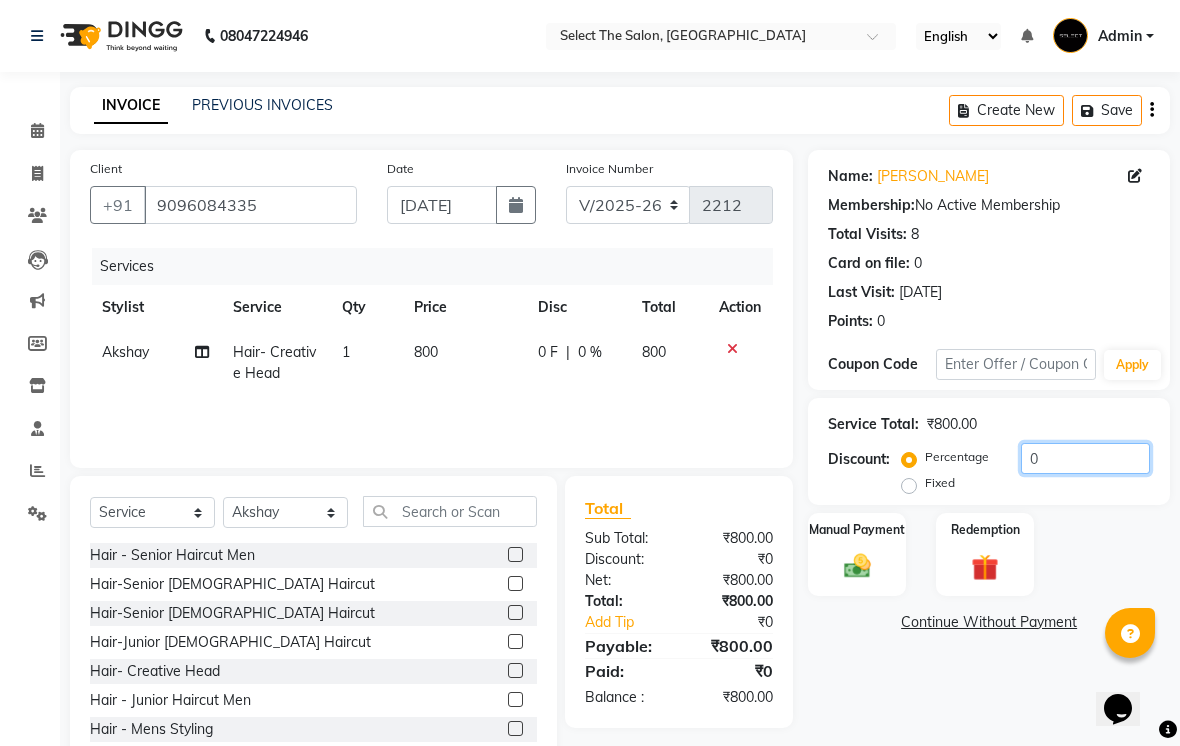 click on "0" 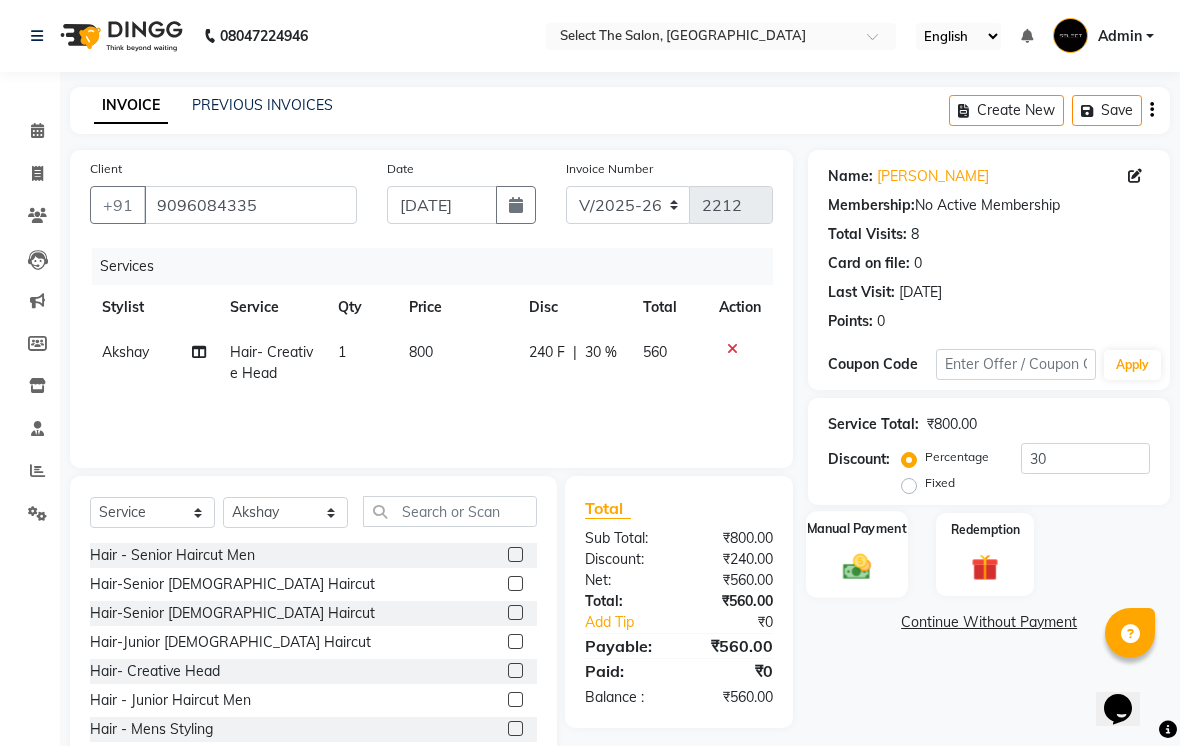 click 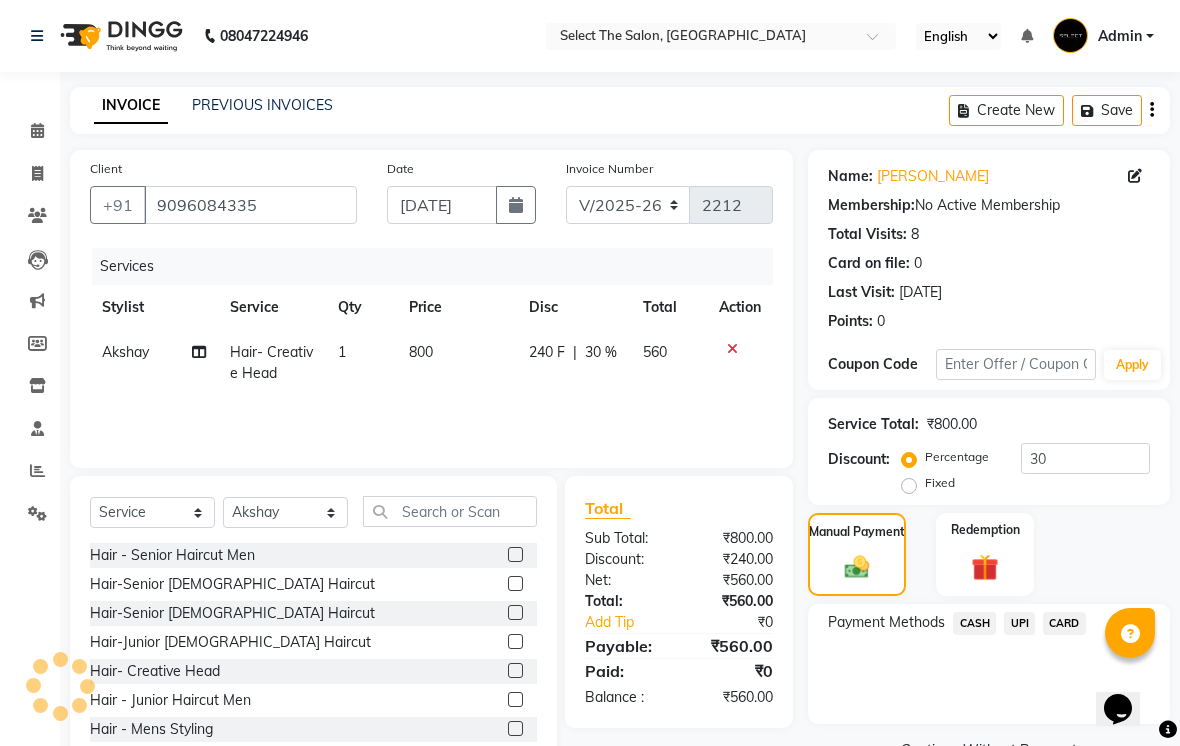 click on "CASH" 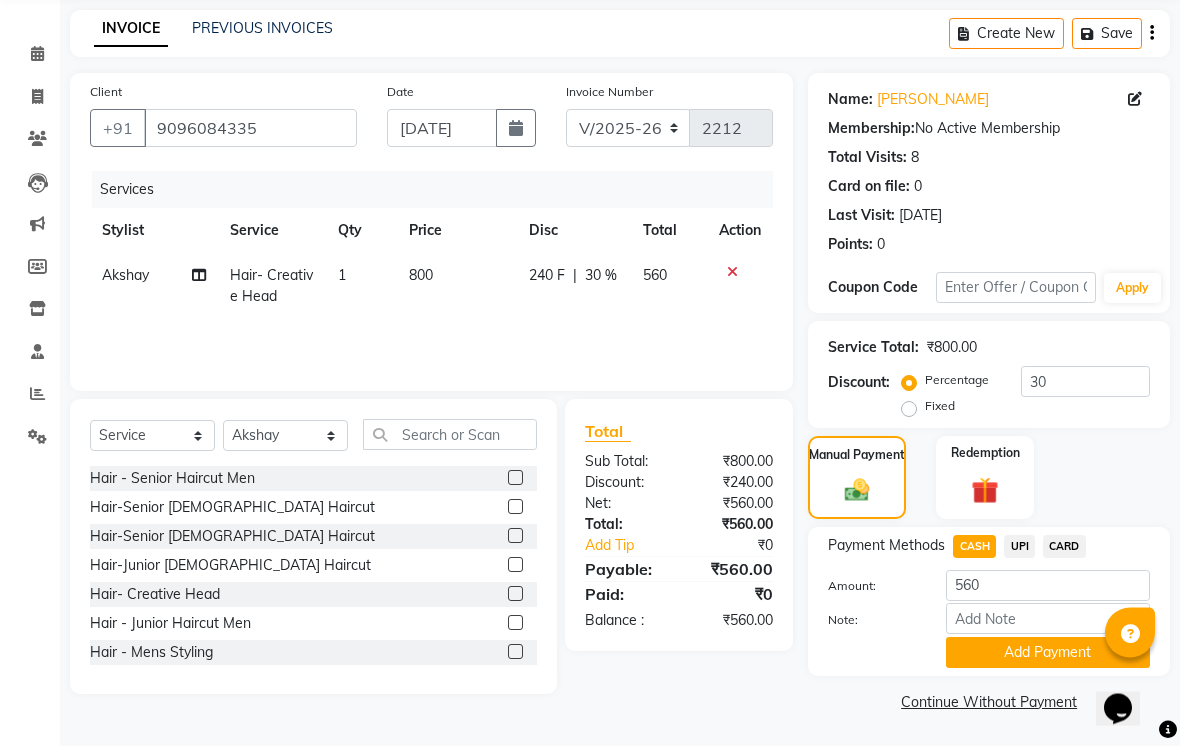 scroll, scrollTop: 77, scrollLeft: 0, axis: vertical 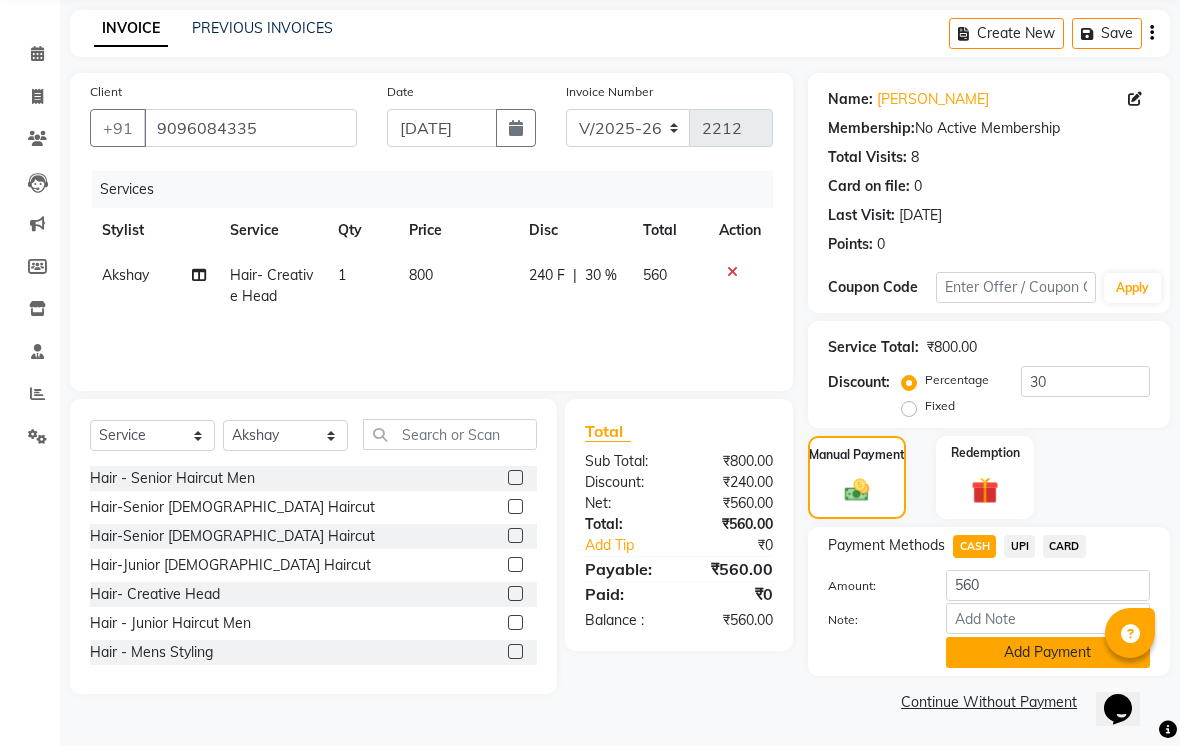 click on "Add Payment" 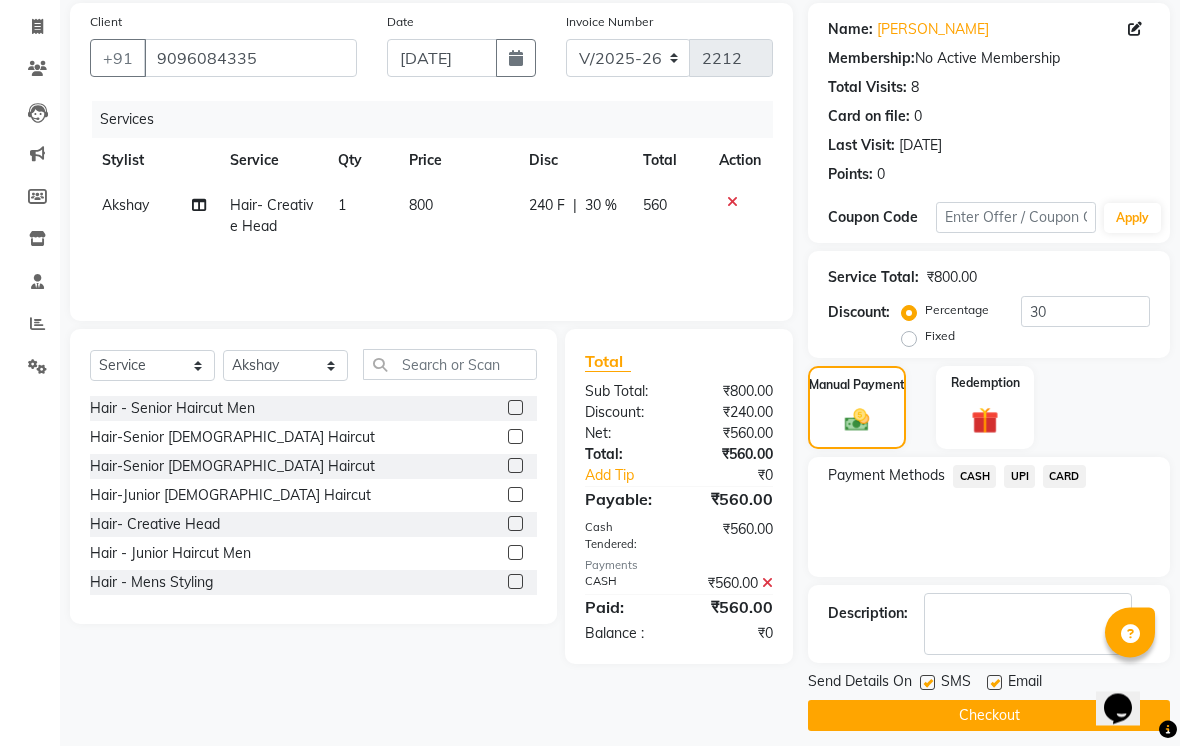 scroll, scrollTop: 161, scrollLeft: 0, axis: vertical 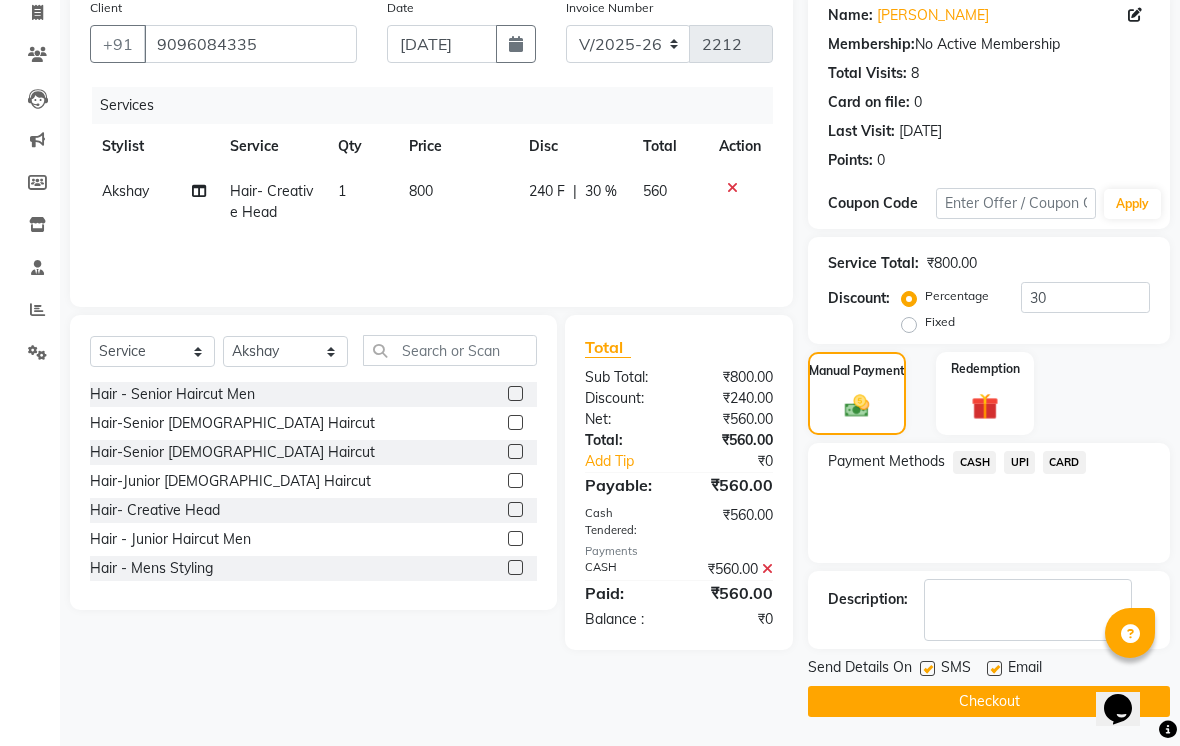 click 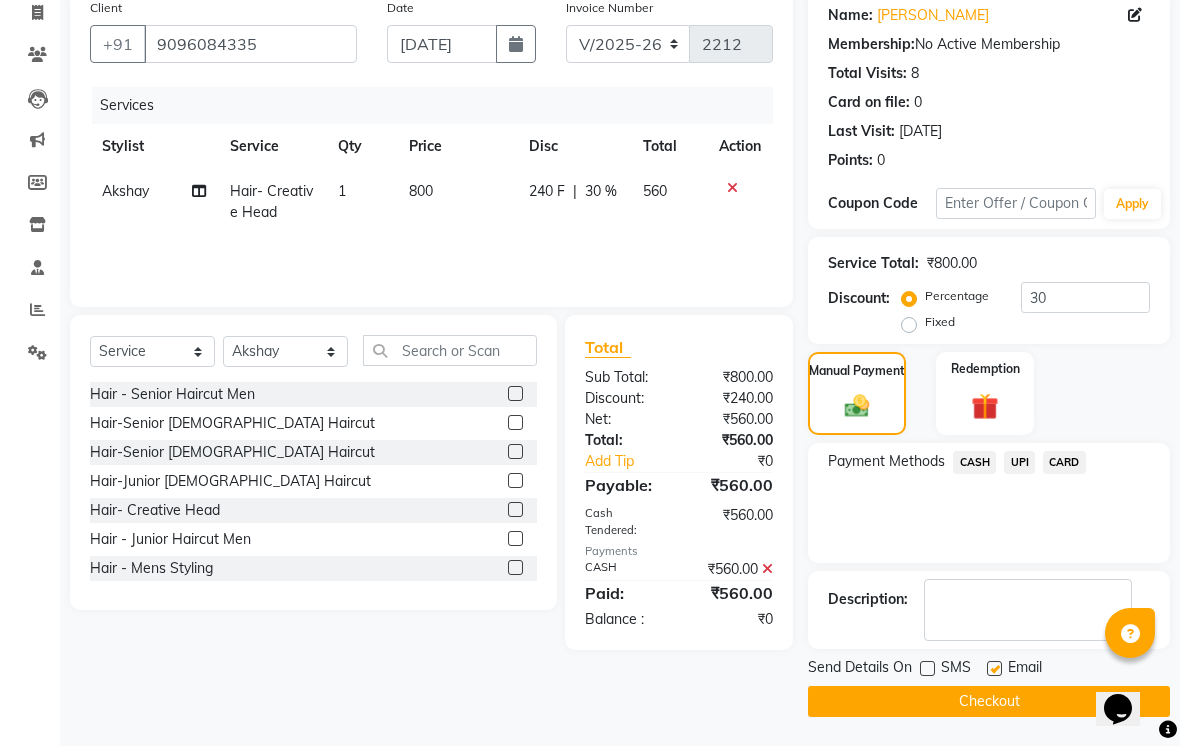 click 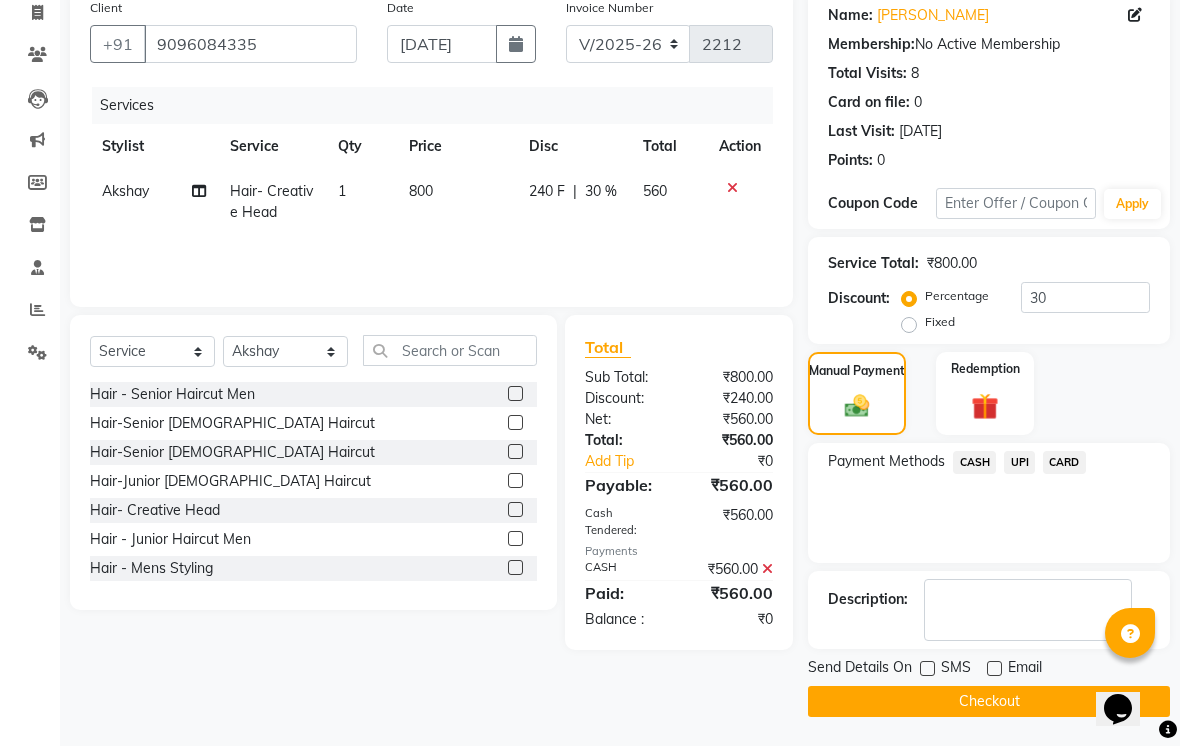 click on "Checkout" 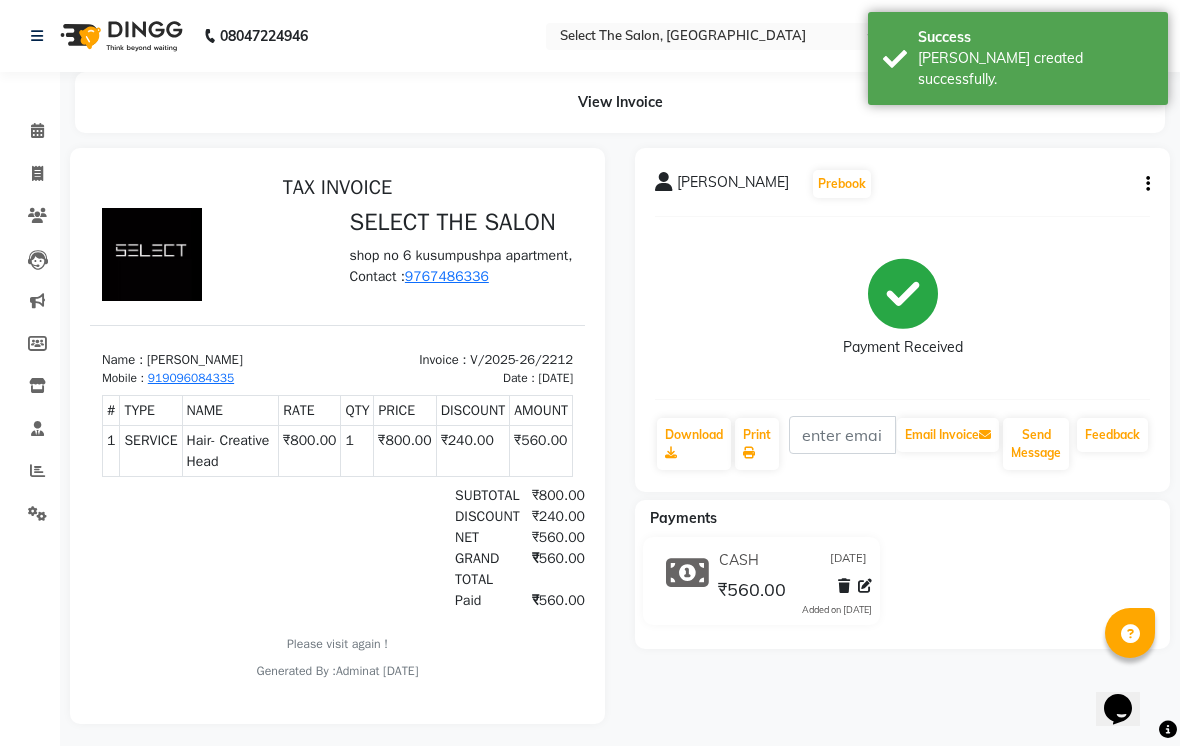 scroll, scrollTop: 0, scrollLeft: 0, axis: both 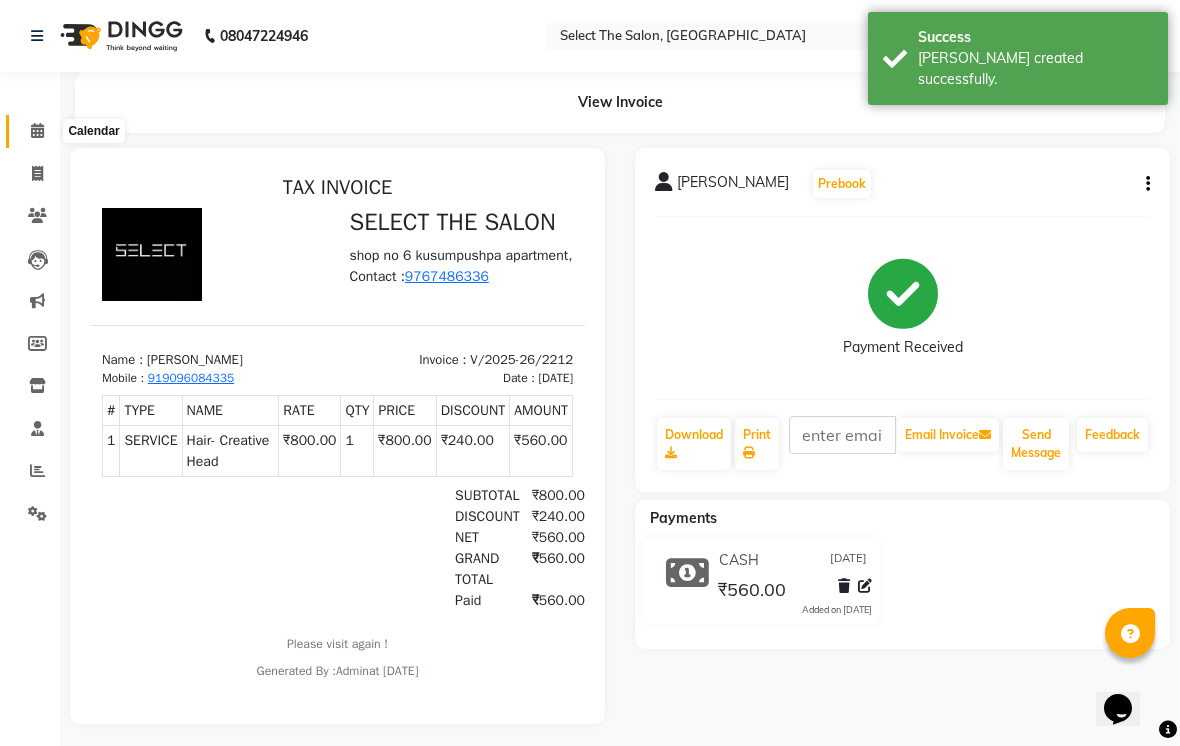 click 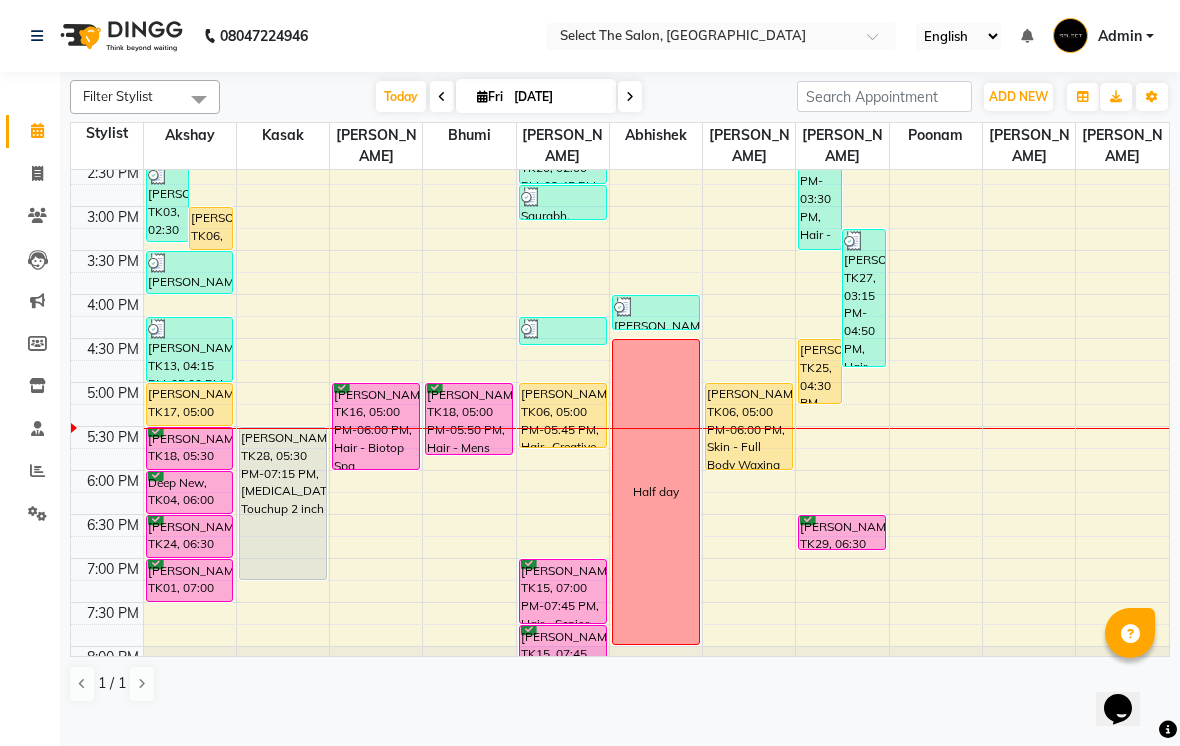 scroll, scrollTop: 632, scrollLeft: 0, axis: vertical 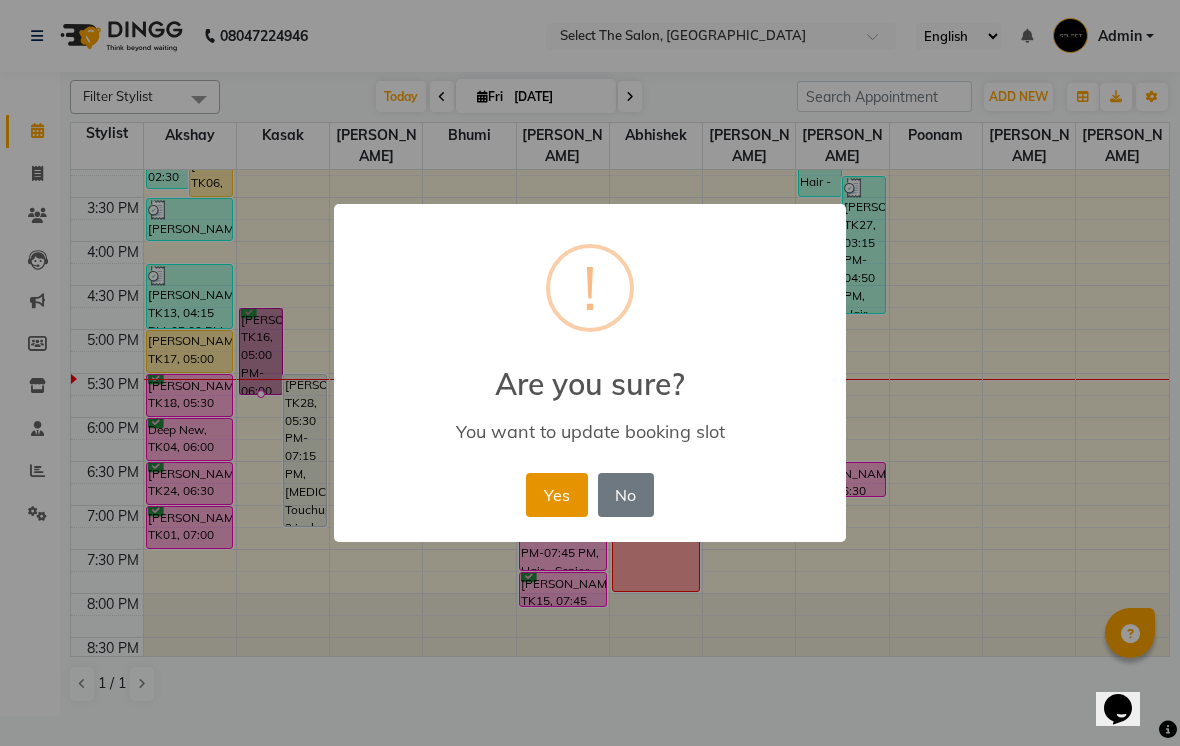 click on "Yes" at bounding box center [556, 495] 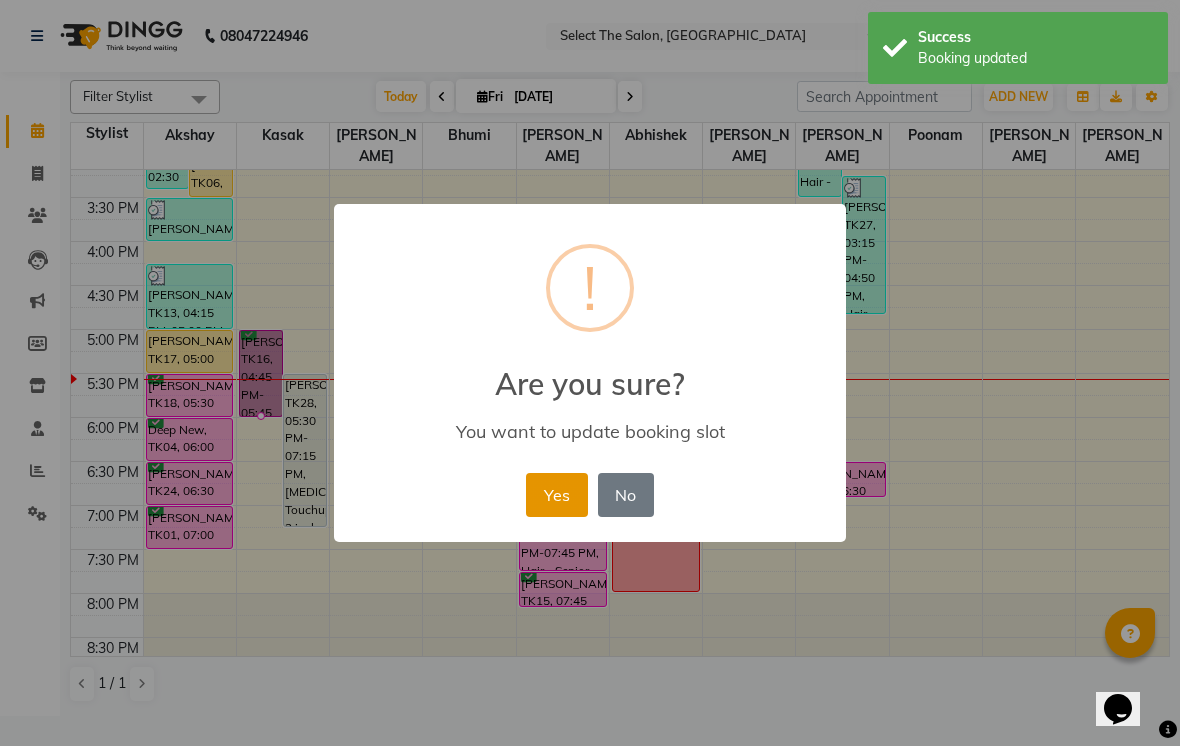 click on "Yes" at bounding box center [556, 495] 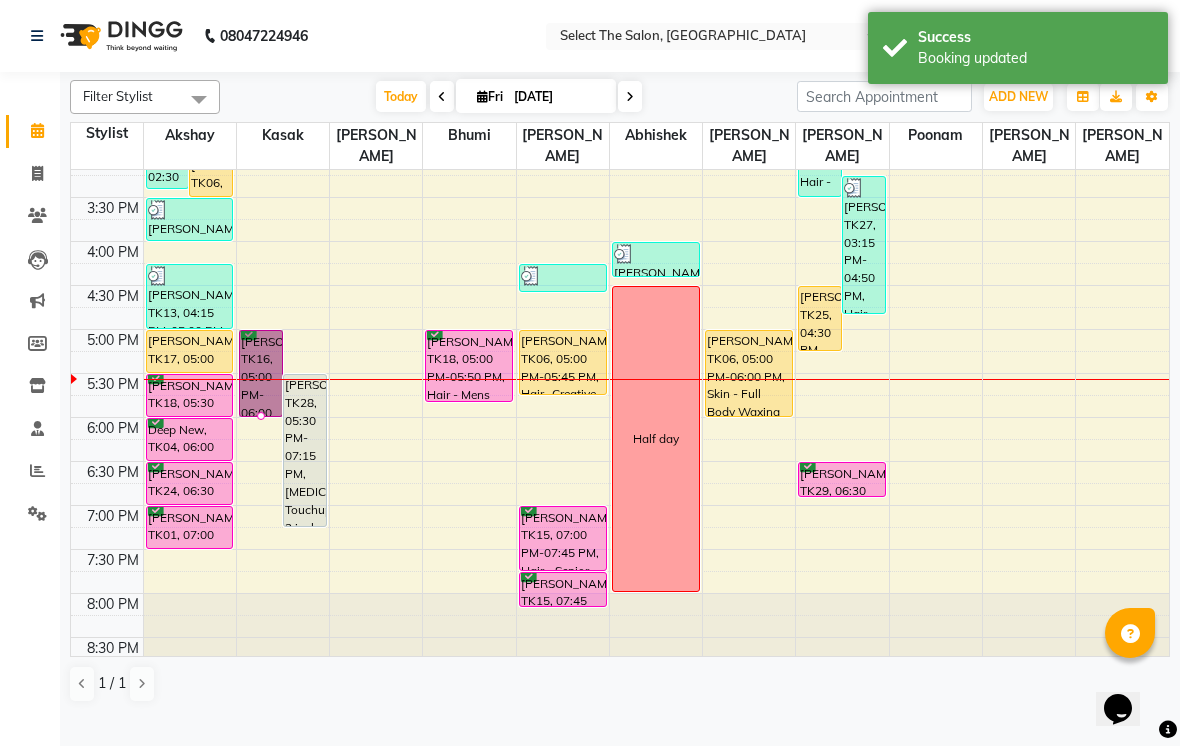 click at bounding box center [261, 416] 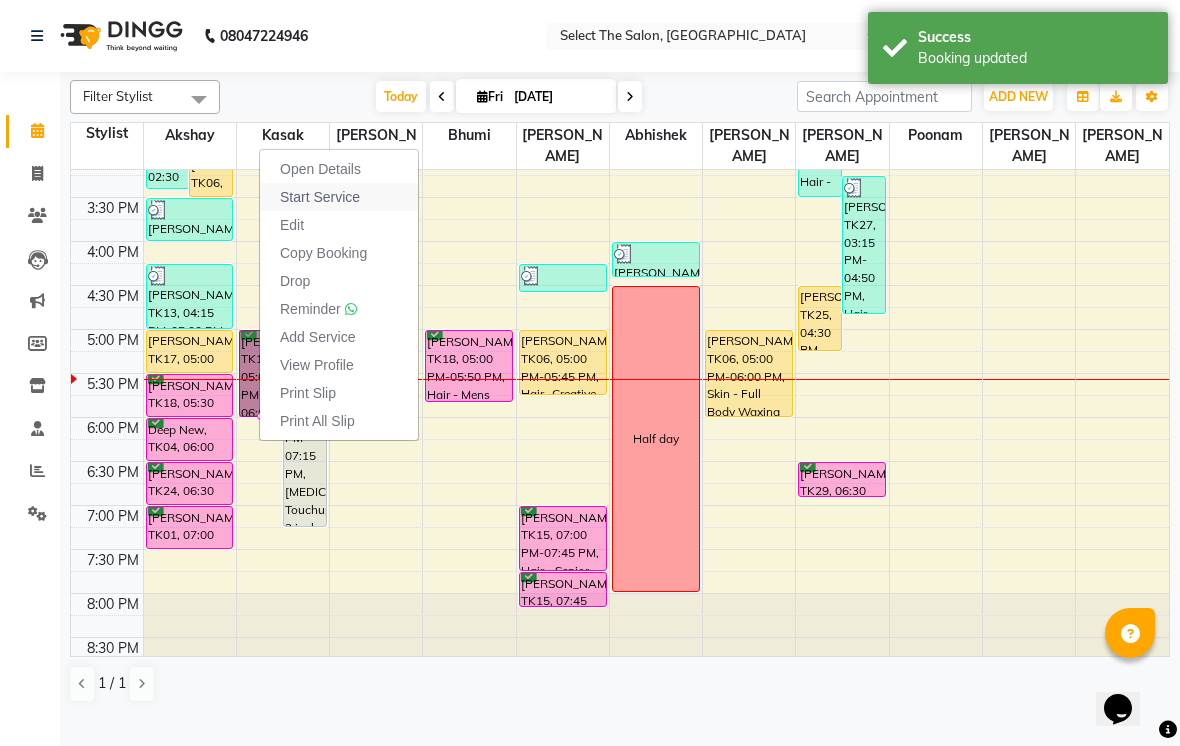 click on "Start Service" at bounding box center (320, 197) 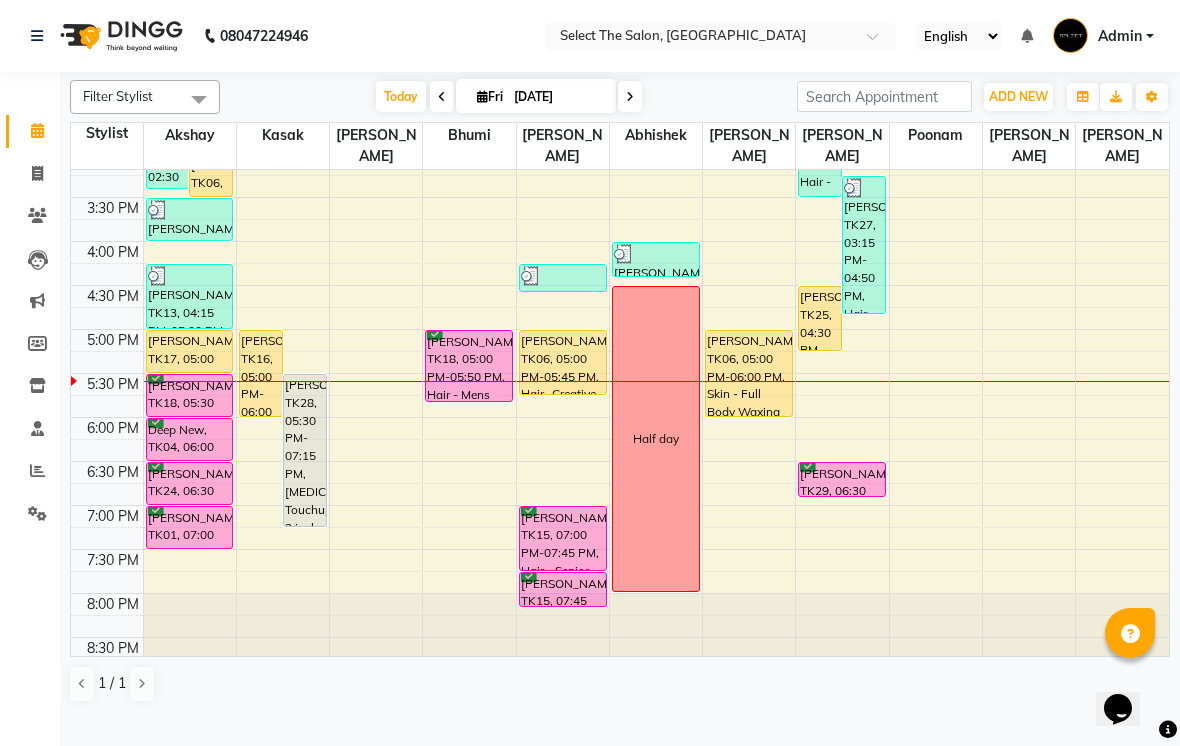 click on "[DATE]  [DATE]" at bounding box center (508, 97) 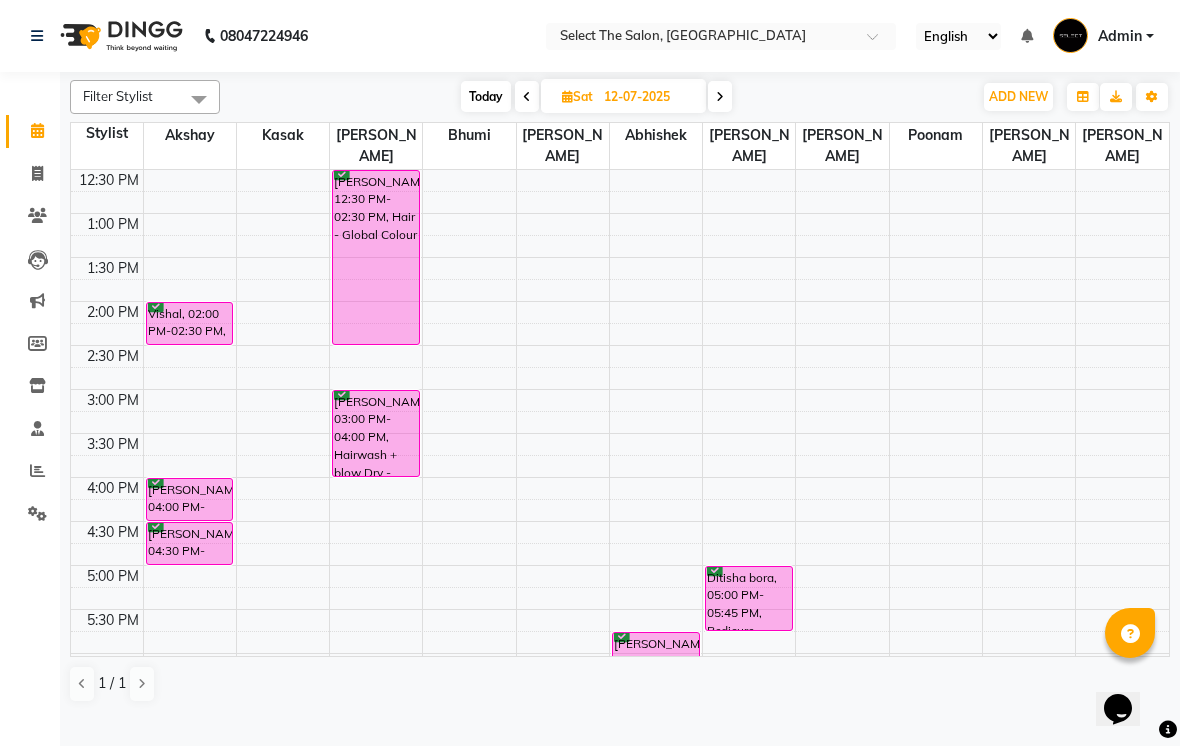 scroll, scrollTop: 387, scrollLeft: 0, axis: vertical 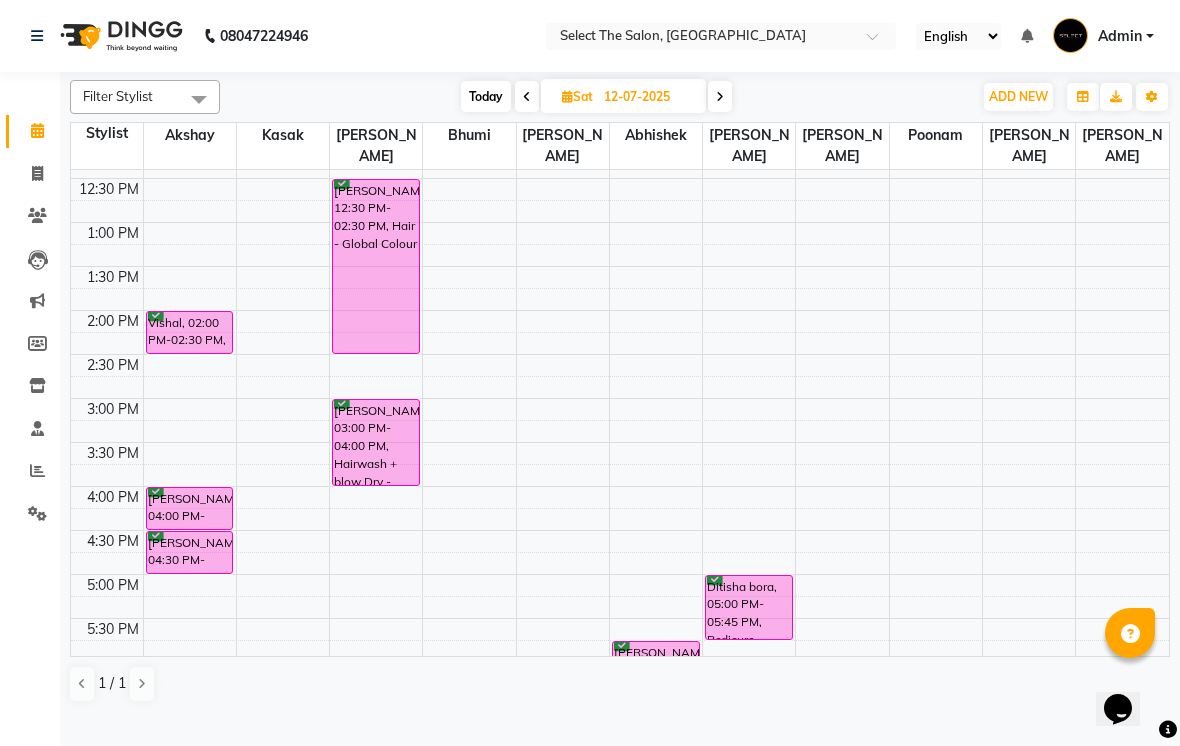click at bounding box center [720, 96] 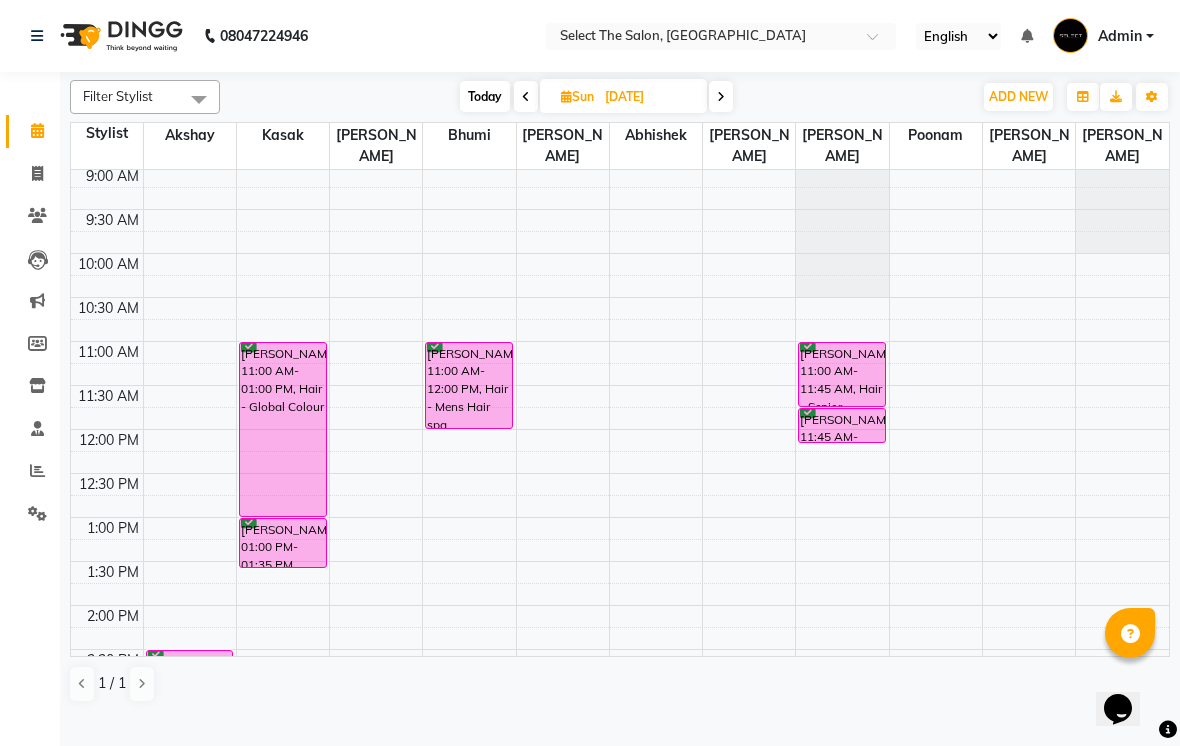 scroll, scrollTop: 57, scrollLeft: 0, axis: vertical 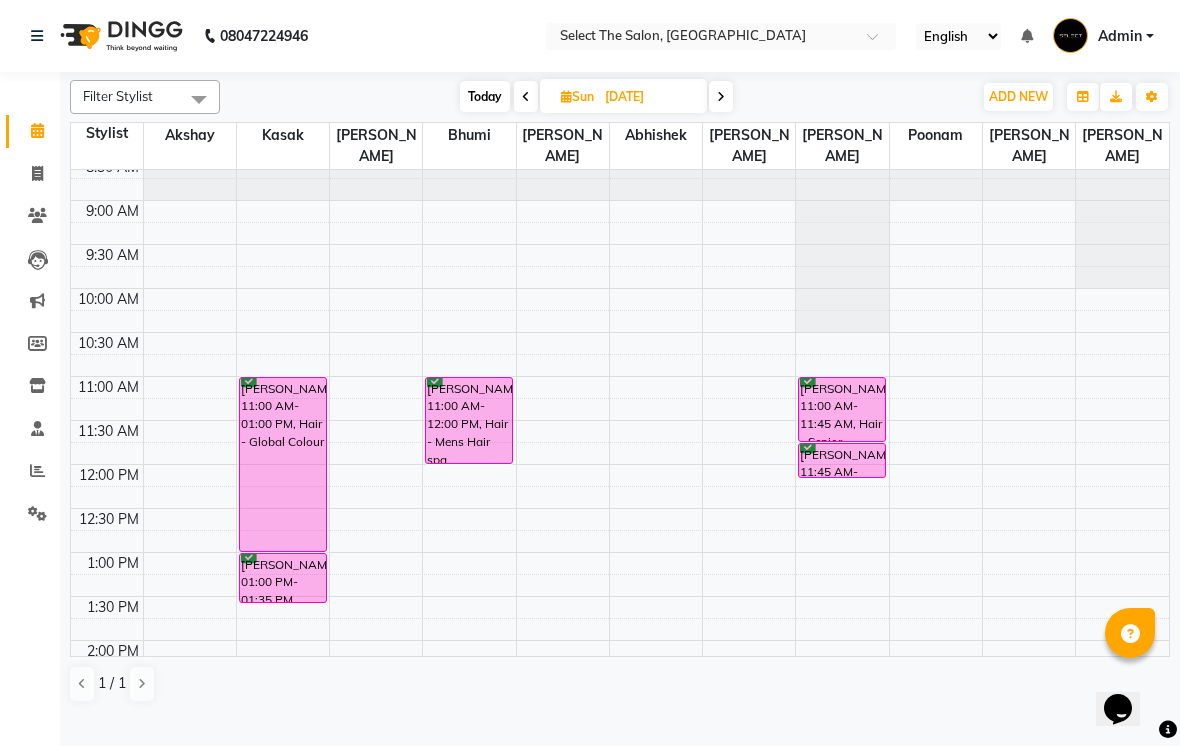 click on "Today" at bounding box center (485, 96) 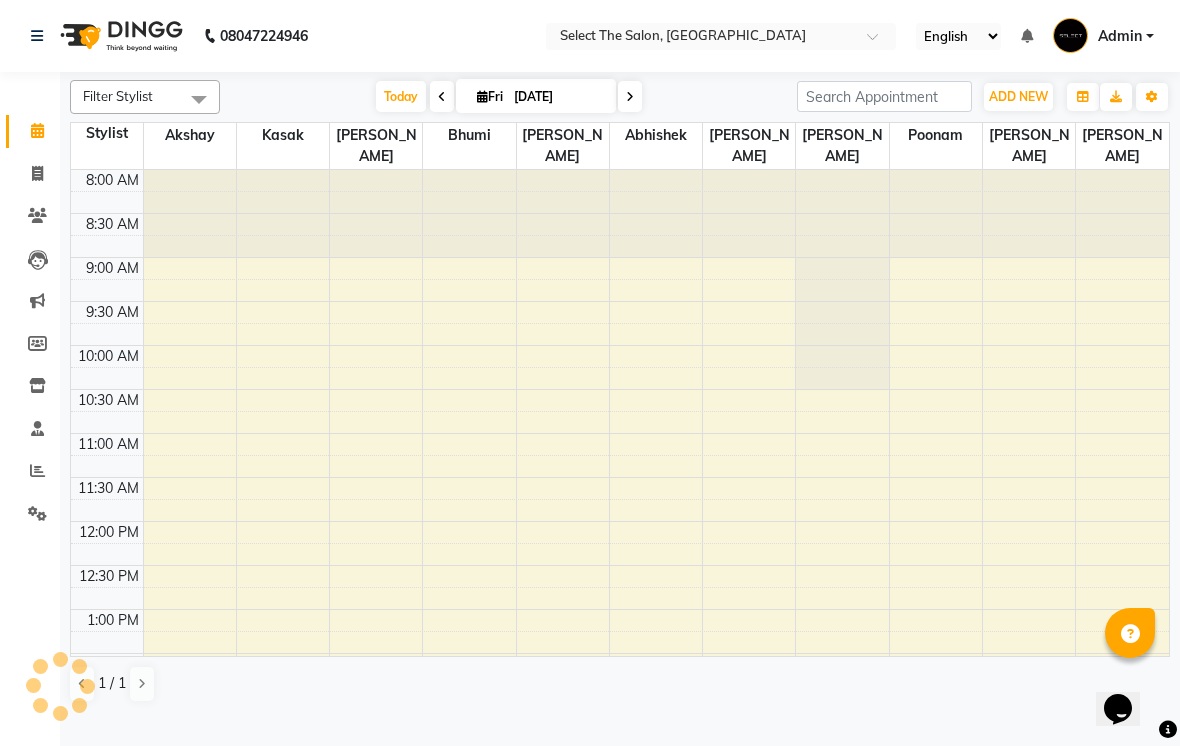 scroll, scrollTop: 657, scrollLeft: 0, axis: vertical 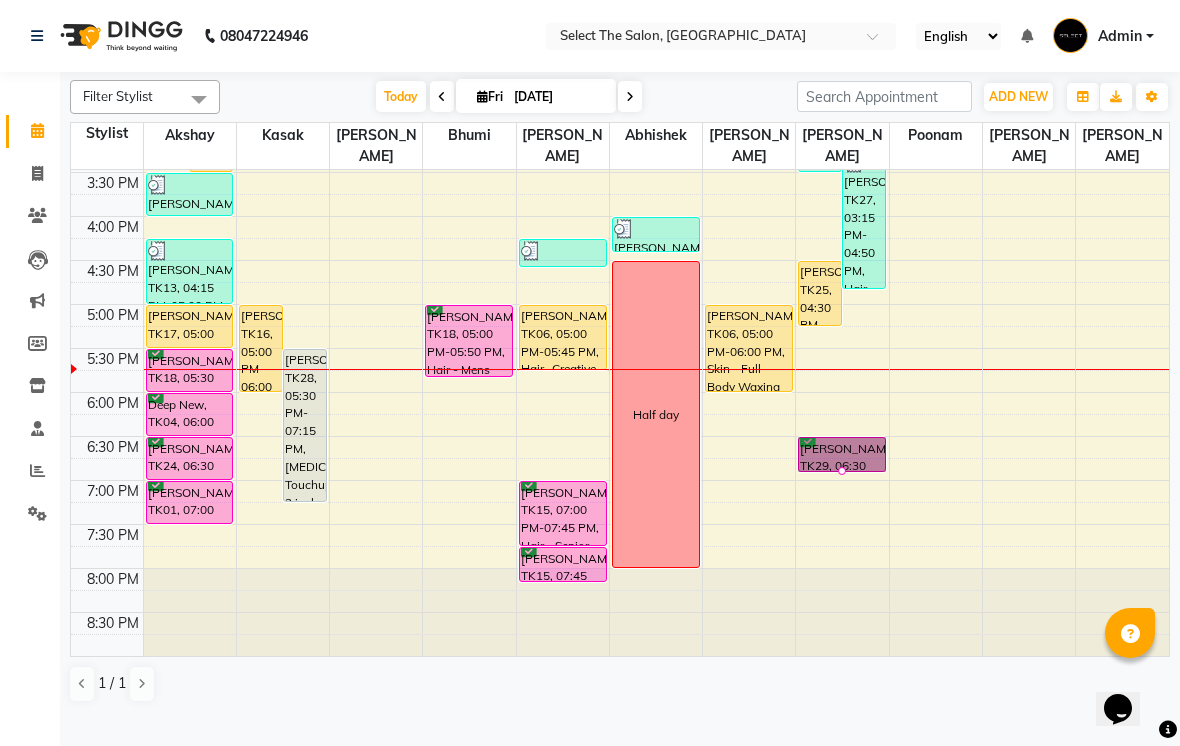 click at bounding box center [842, 471] 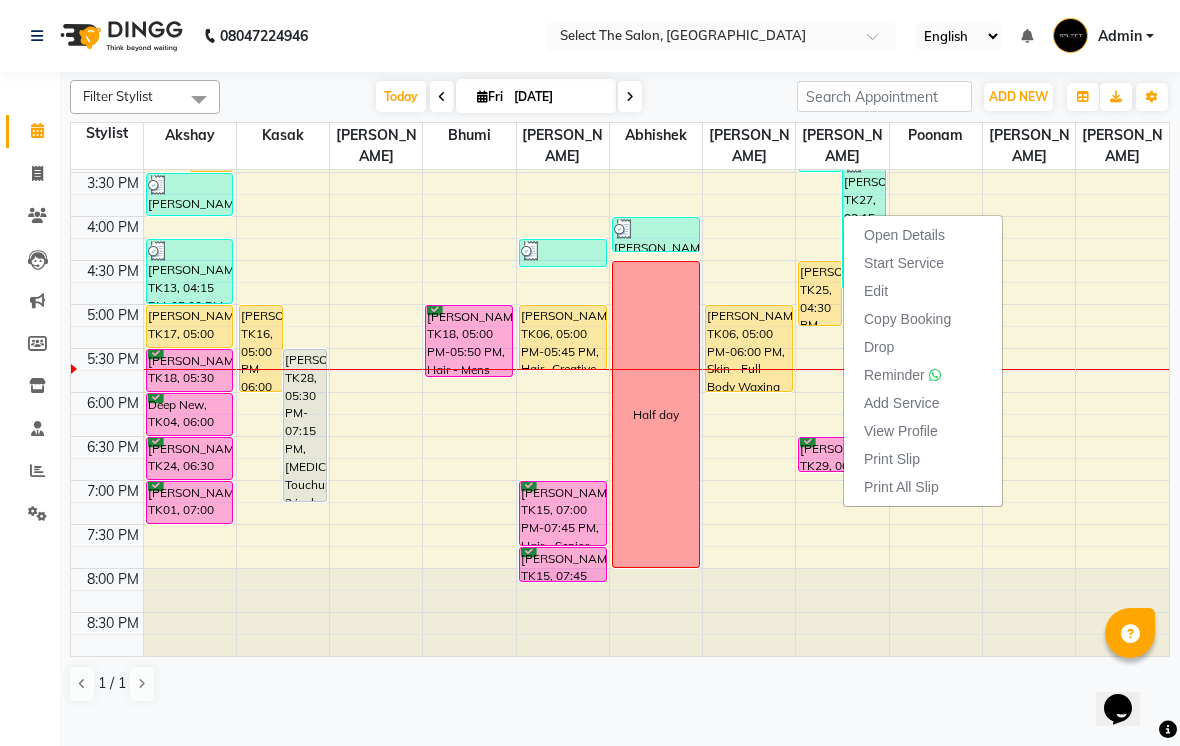 click on "Open Details Start Service Edit Copy Booking Drop Reminder   Add Service View Profile Print Slip Print All Slip" at bounding box center [923, 361] 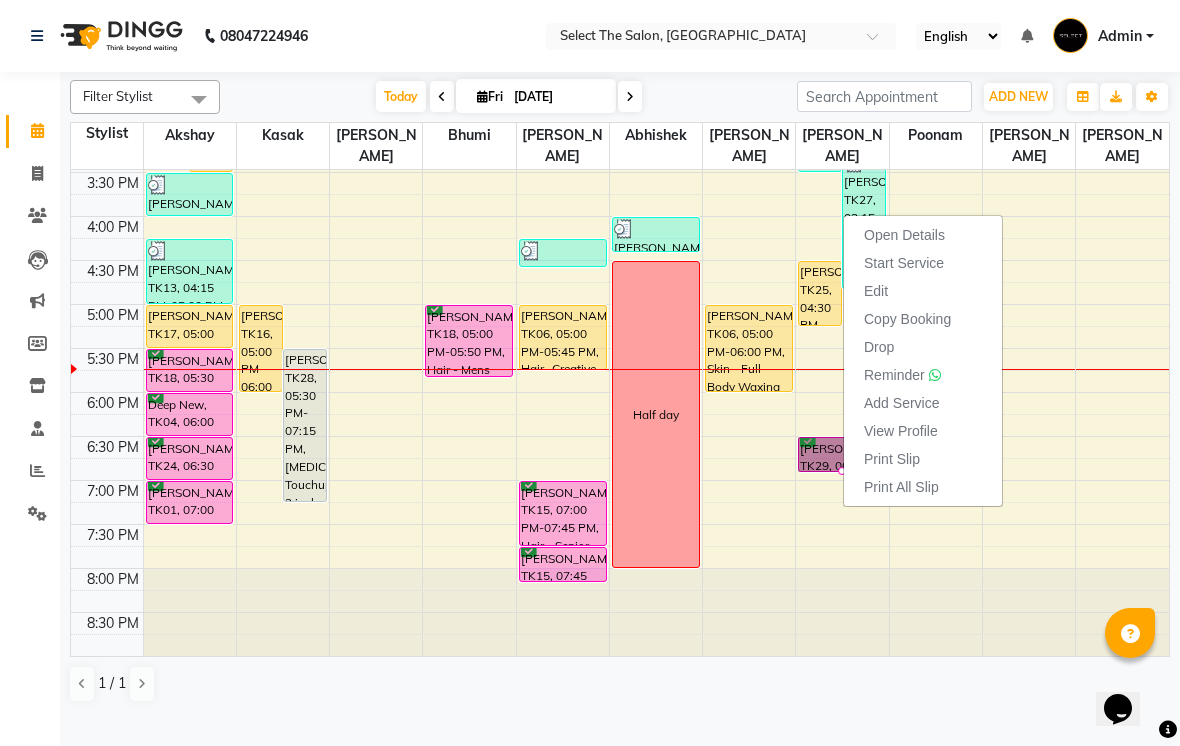 click at bounding box center (842, 471) 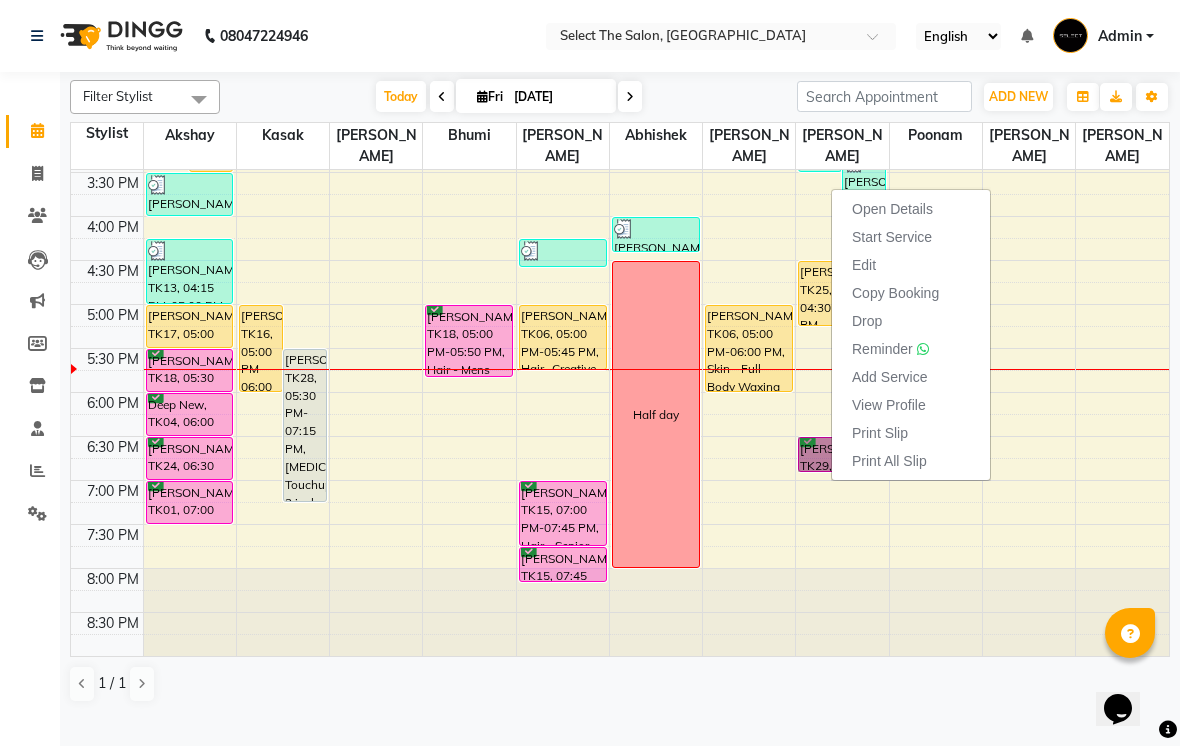 click on "Open Details" at bounding box center [892, 209] 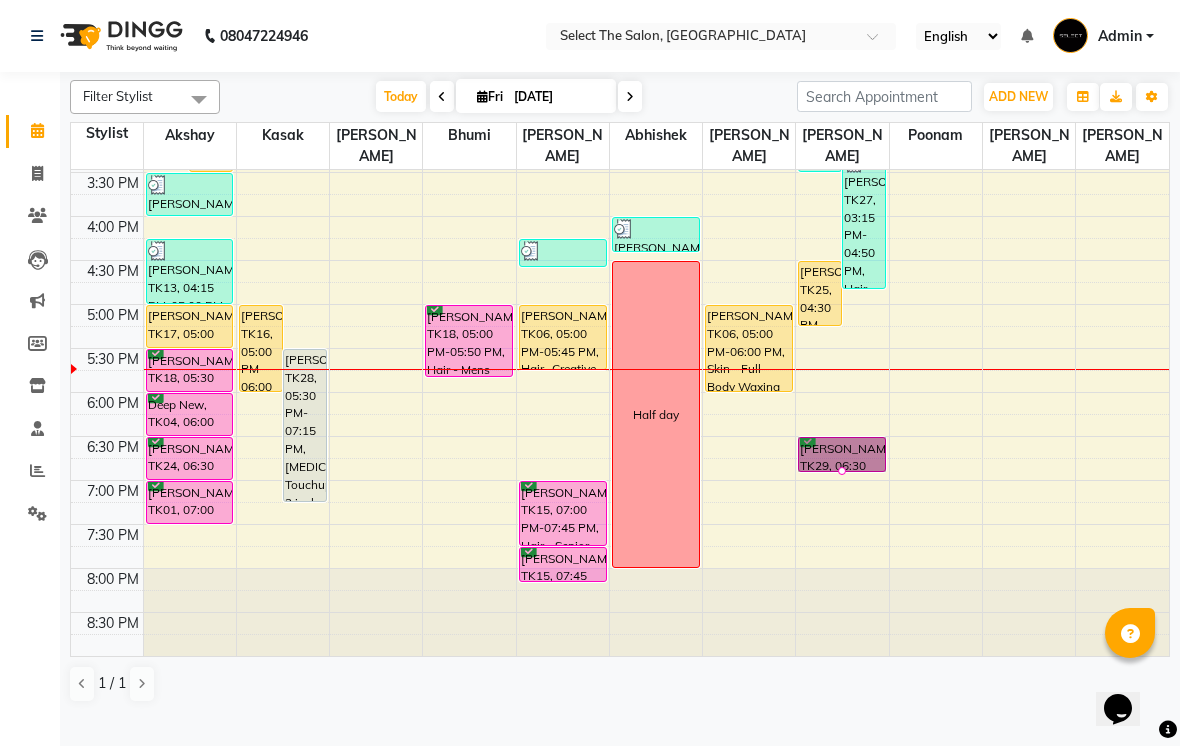 click at bounding box center (842, 471) 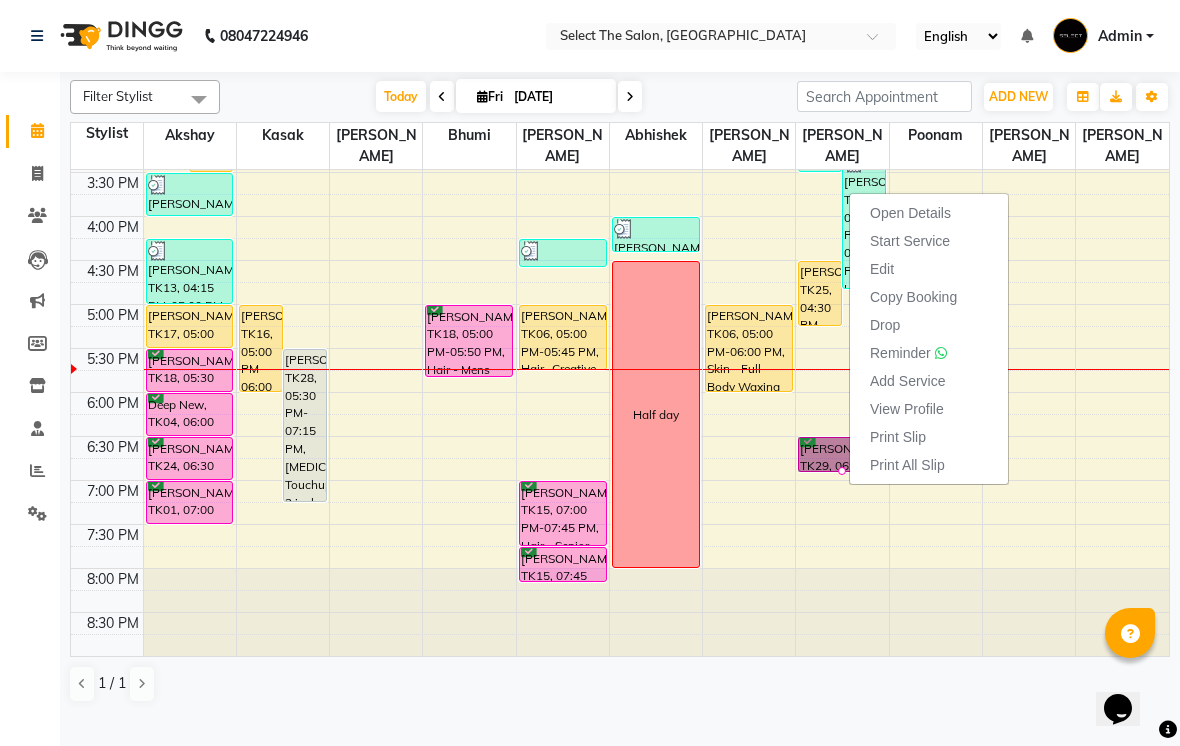 click on "Open Details" at bounding box center (910, 213) 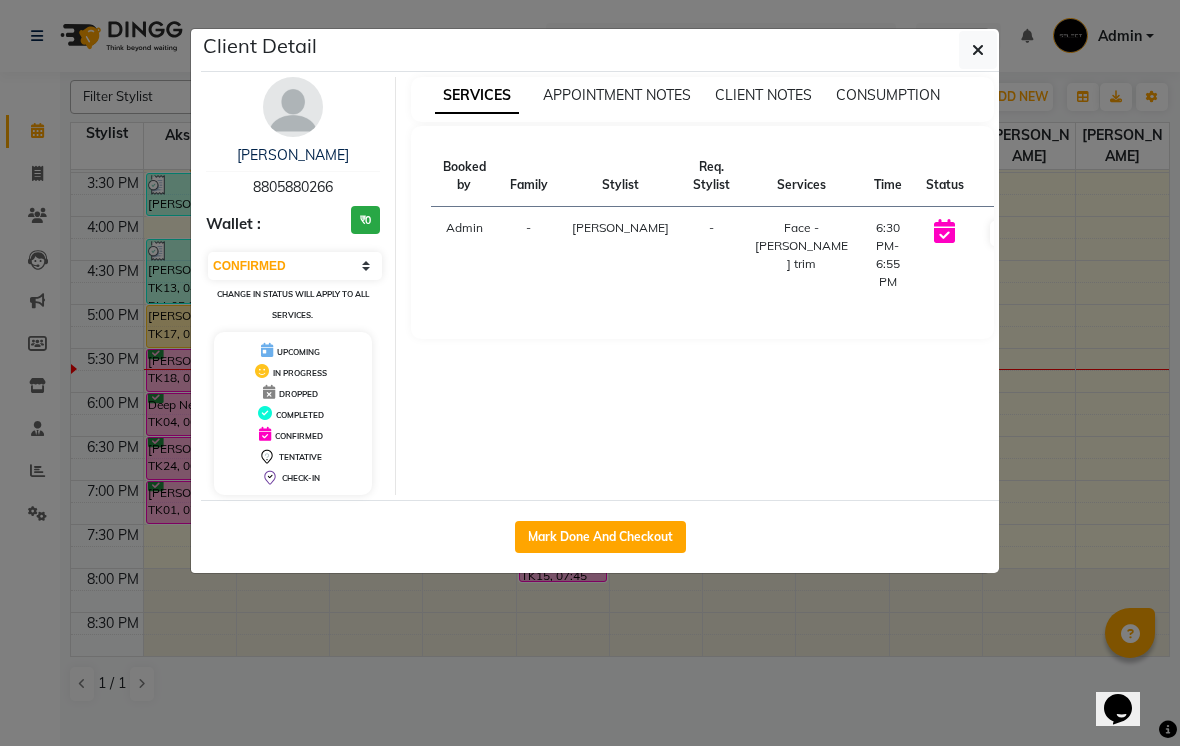 click on "Client Detail  [PERSON_NAME]   8805880266 Wallet : ₹0 Select IN SERVICE CONFIRMED TENTATIVE CHECK IN MARK DONE DROPPED UPCOMING Change in status will apply to all services. UPCOMING IN PROGRESS DROPPED COMPLETED CONFIRMED TENTATIVE CHECK-IN SERVICES APPOINTMENT NOTES CLIENT NOTES CONSUMPTION Booked by Family Stylist Req. Stylist Services Time Status  Admin  - [PERSON_NAME] -  Face - [PERSON_NAME] trim   6:30 PM-6:55 PM   START   Mark Done And Checkout" 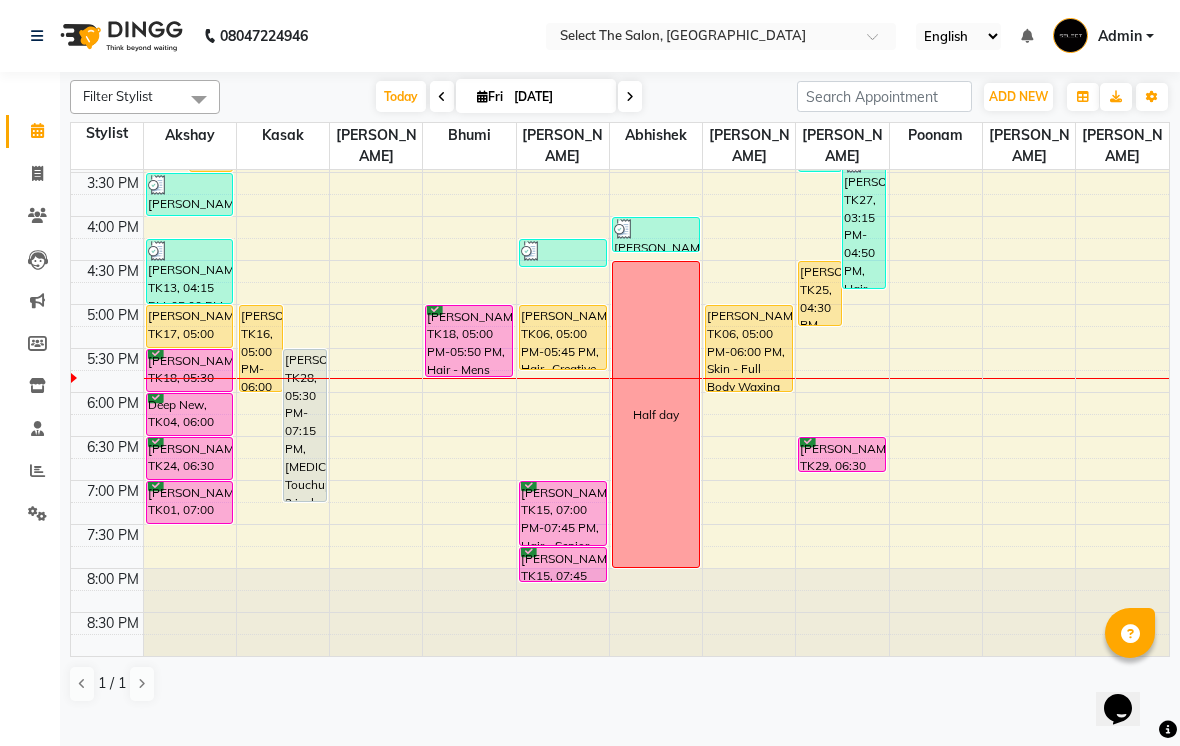 click on "[DATE]" at bounding box center (536, 96) 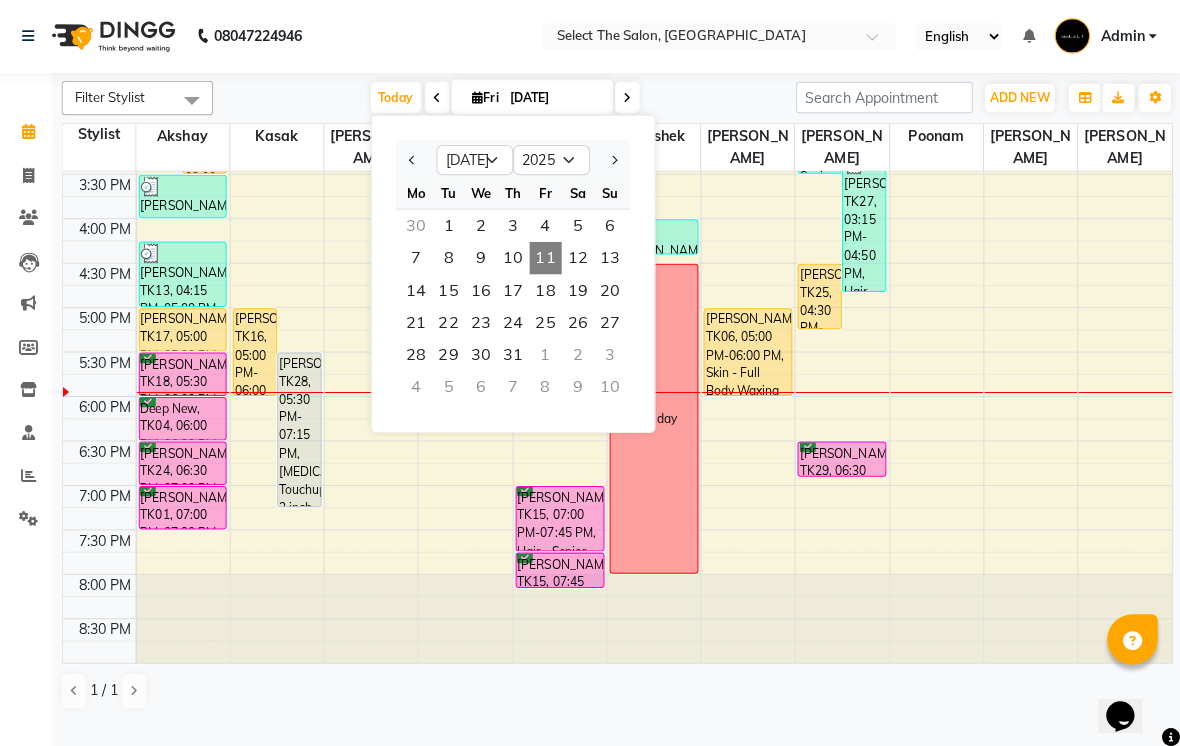 click at bounding box center (107, 293) 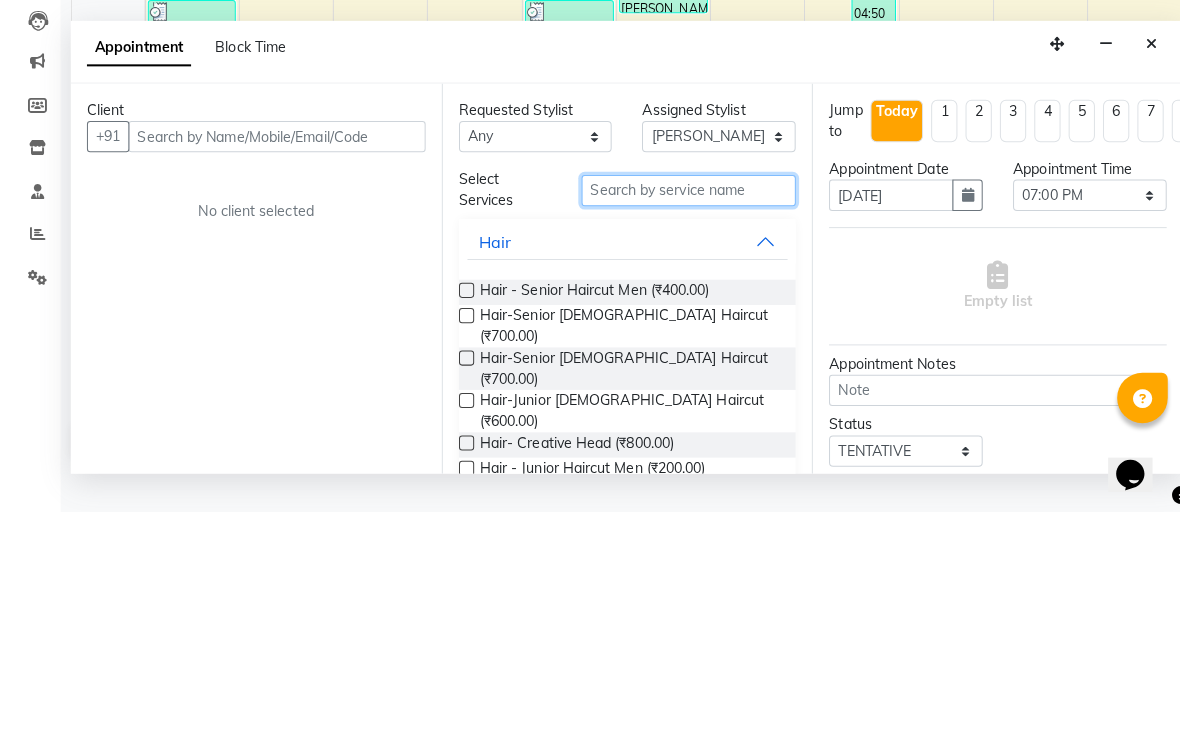 click at bounding box center [681, 427] 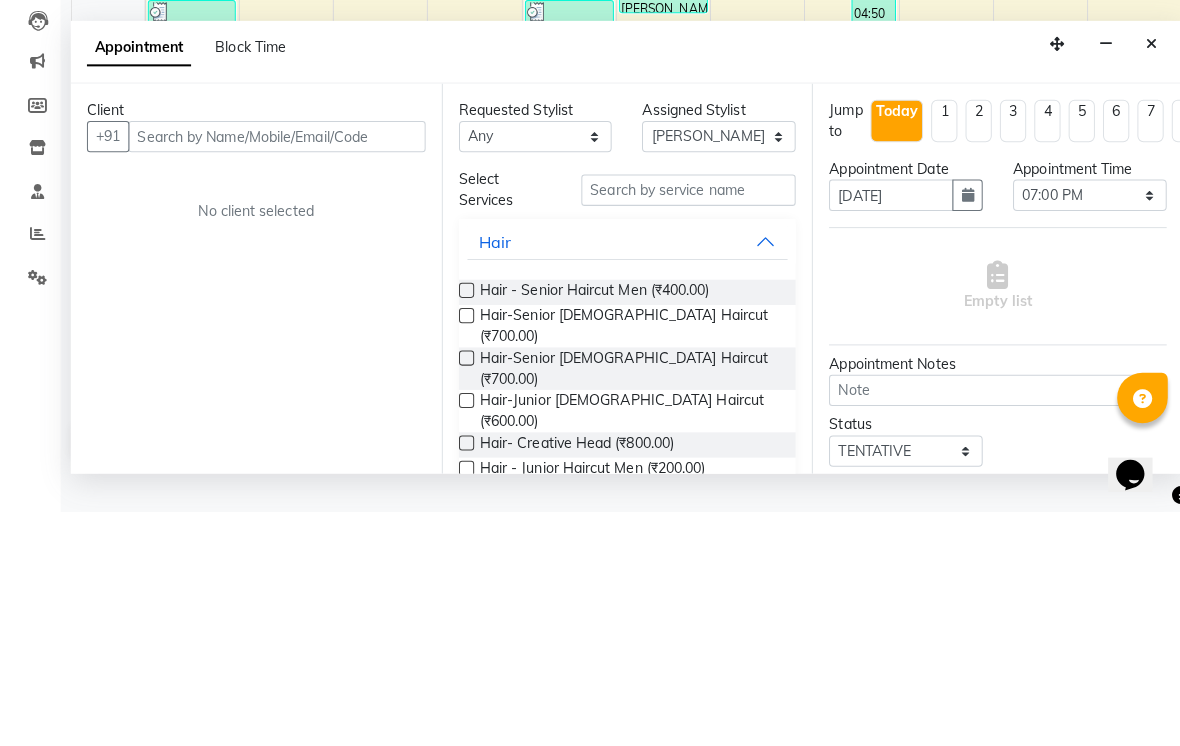 click at bounding box center [461, 526] 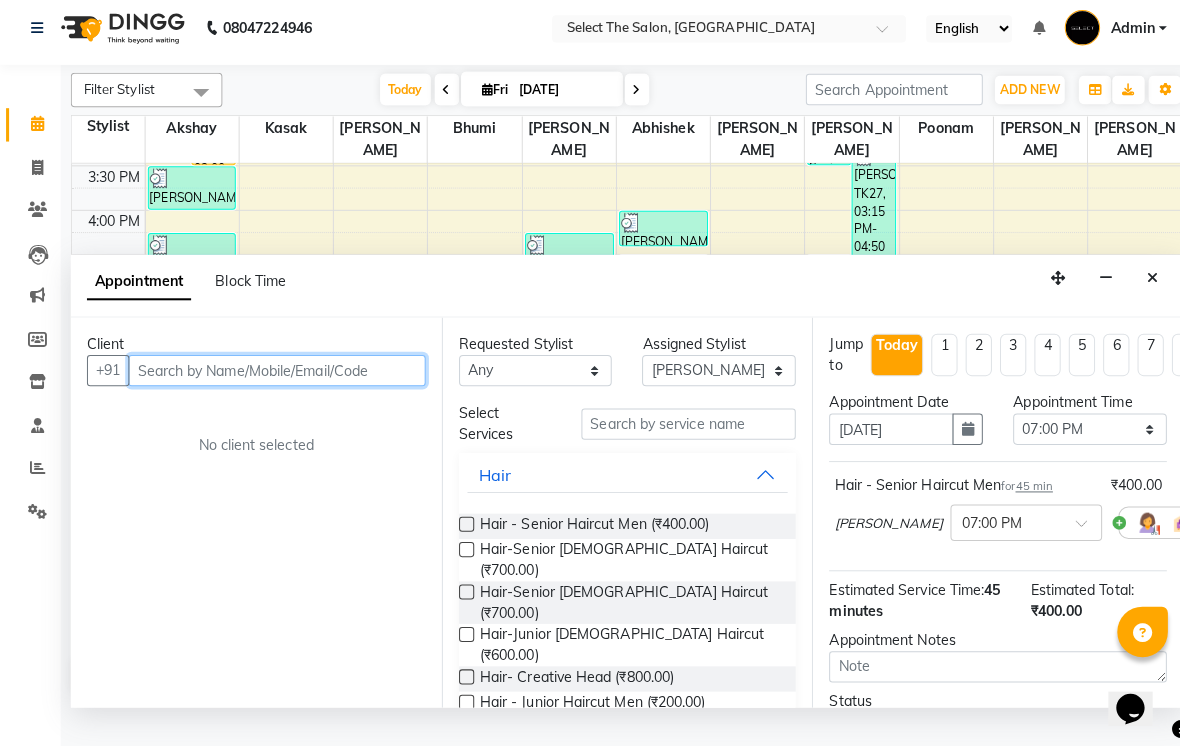 click at bounding box center [274, 374] 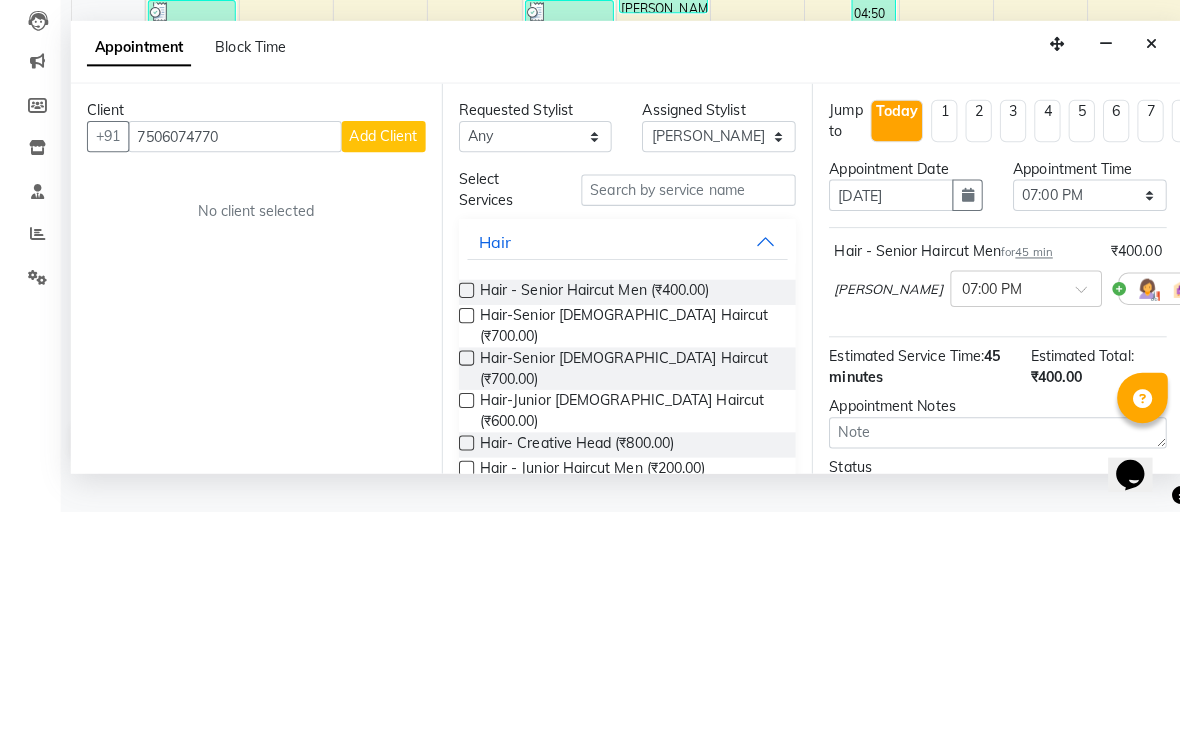 click on "Add Client" at bounding box center (379, 374) 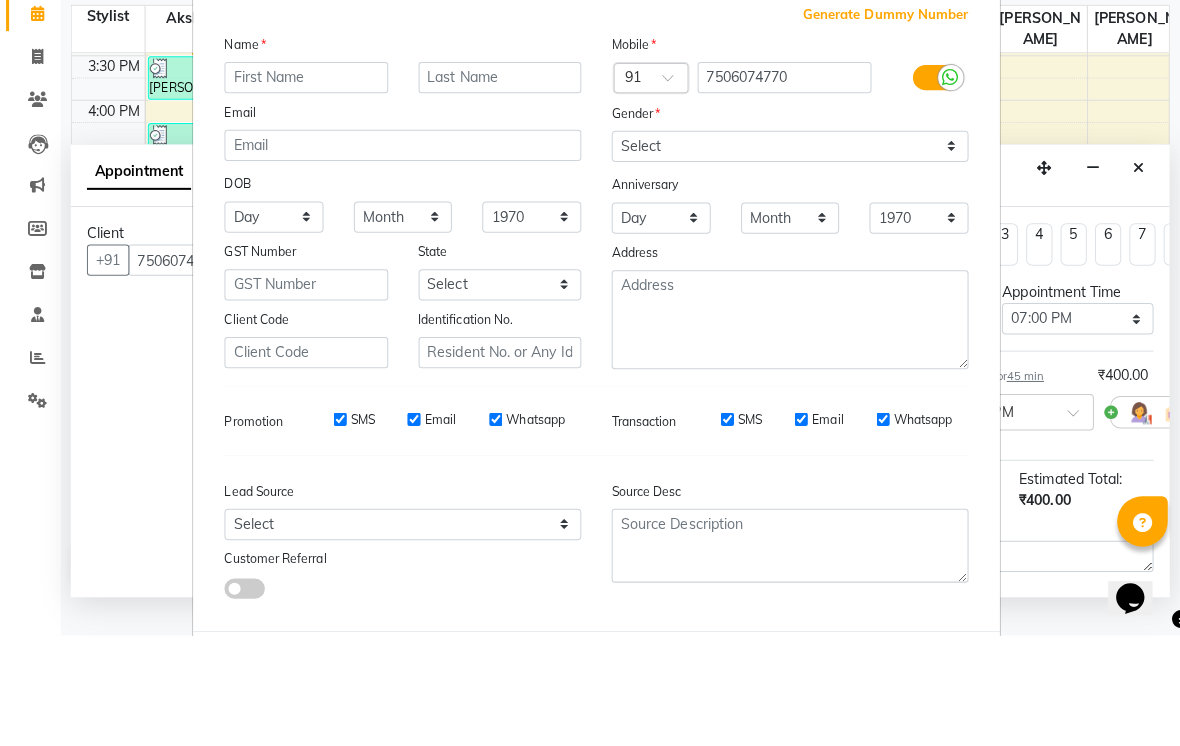 click at bounding box center [303, 193] 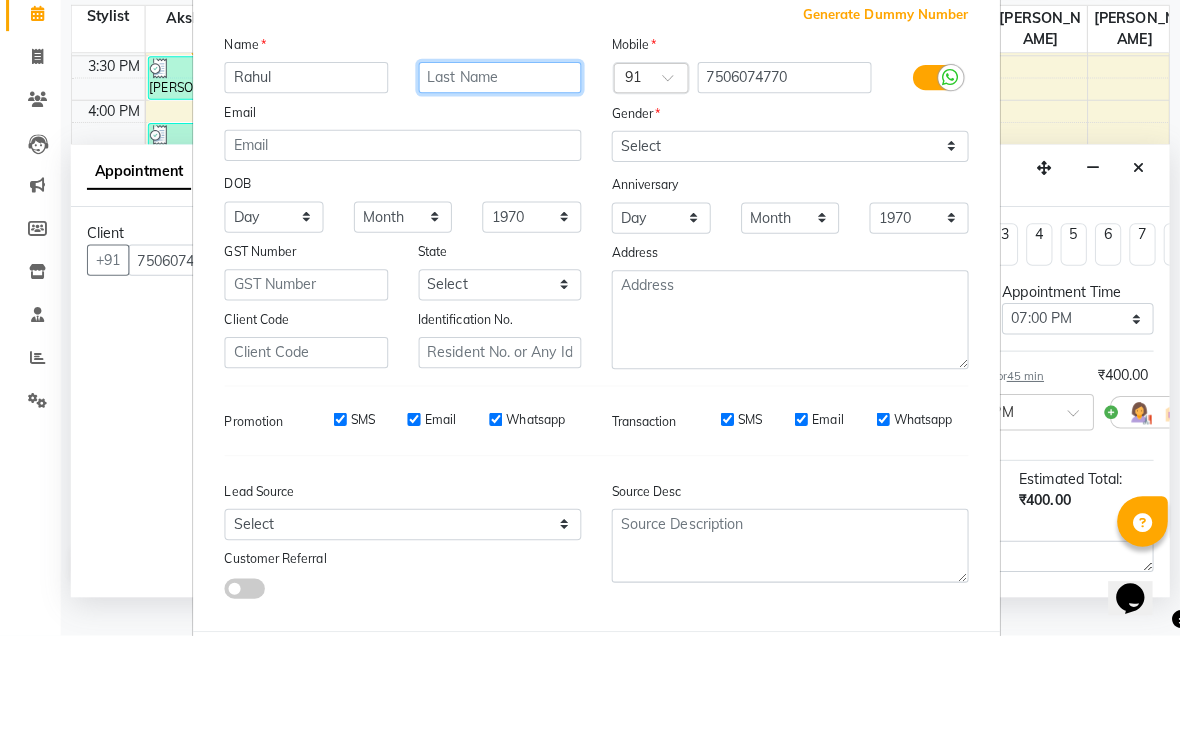 click at bounding box center (495, 193) 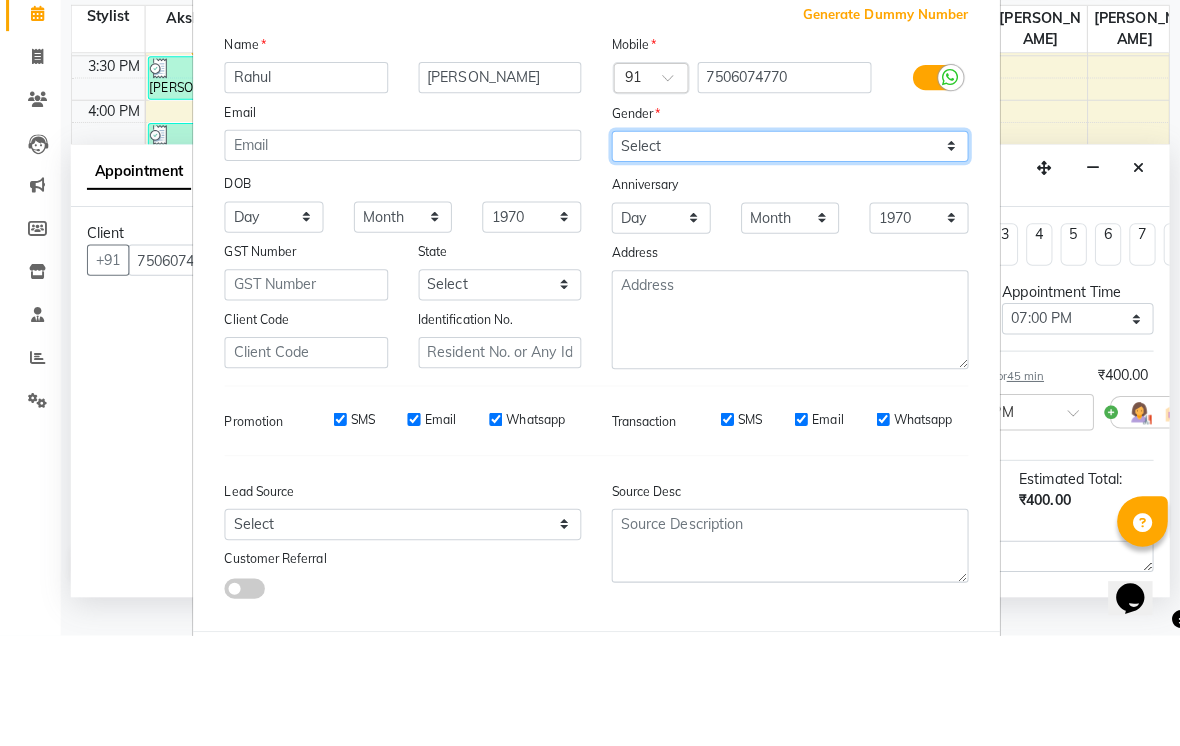 click on "Select [DEMOGRAPHIC_DATA] [DEMOGRAPHIC_DATA] Other Prefer Not To Say" at bounding box center [781, 261] 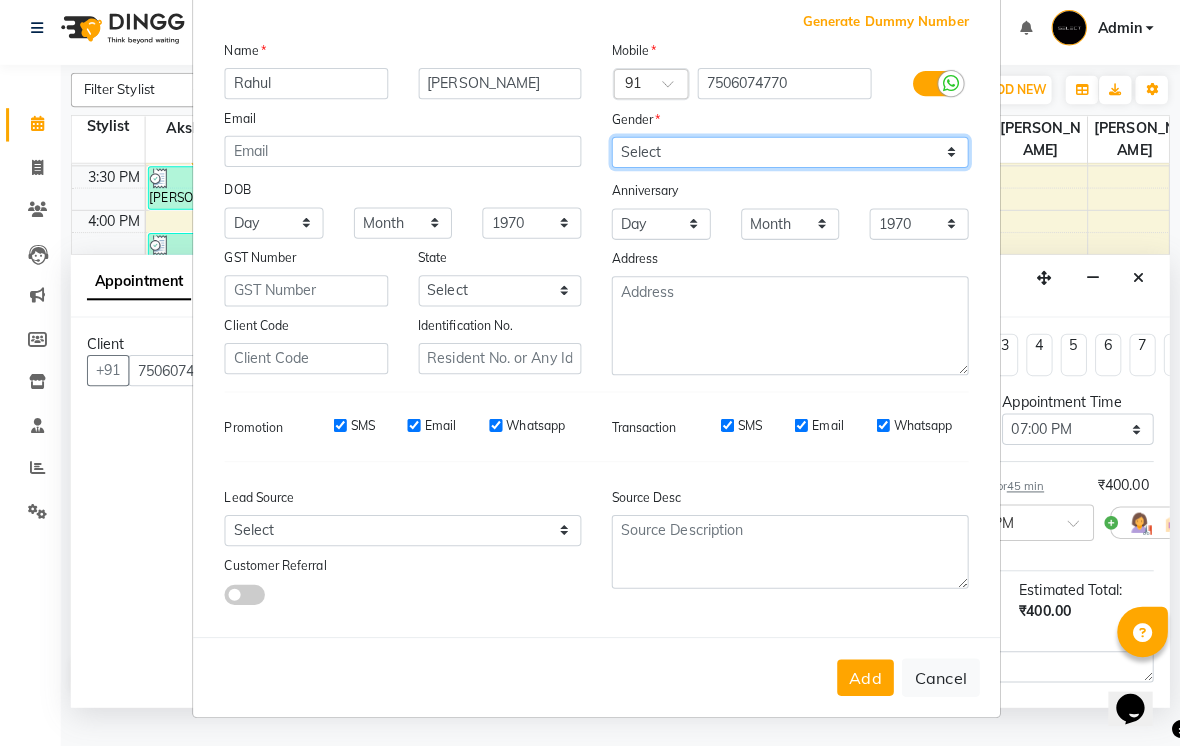 scroll, scrollTop: 102, scrollLeft: 0, axis: vertical 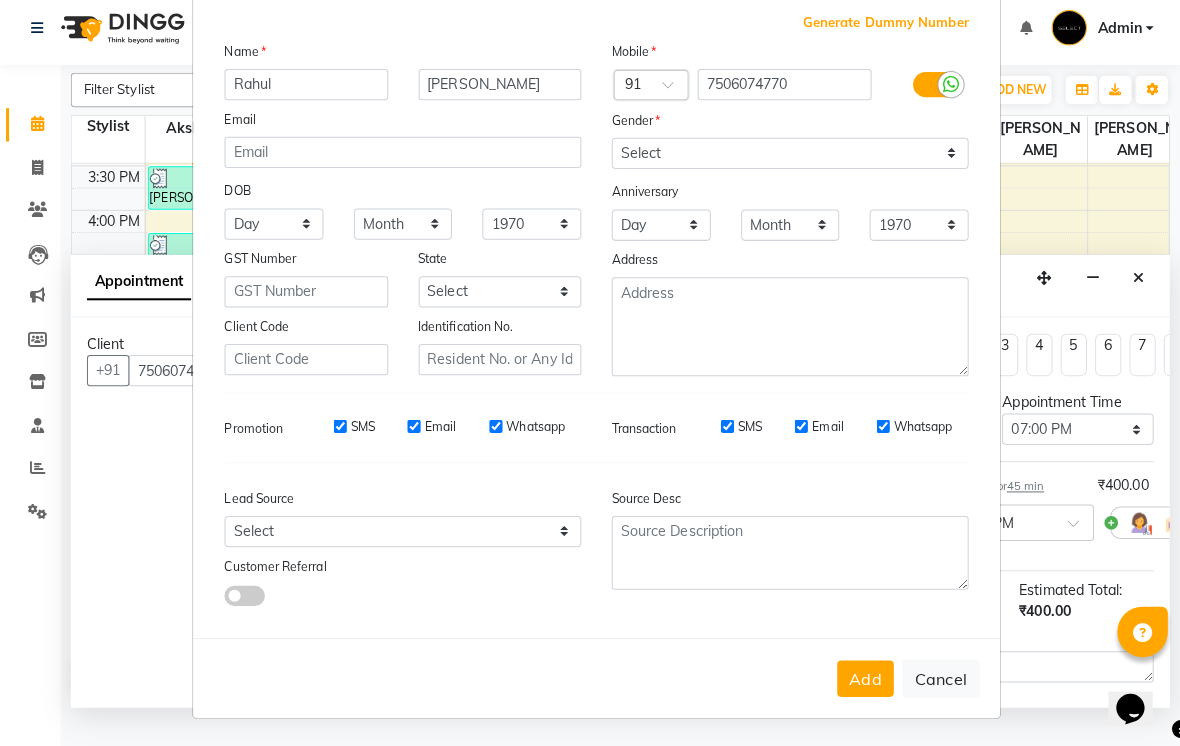click on "Add" at bounding box center [856, 679] 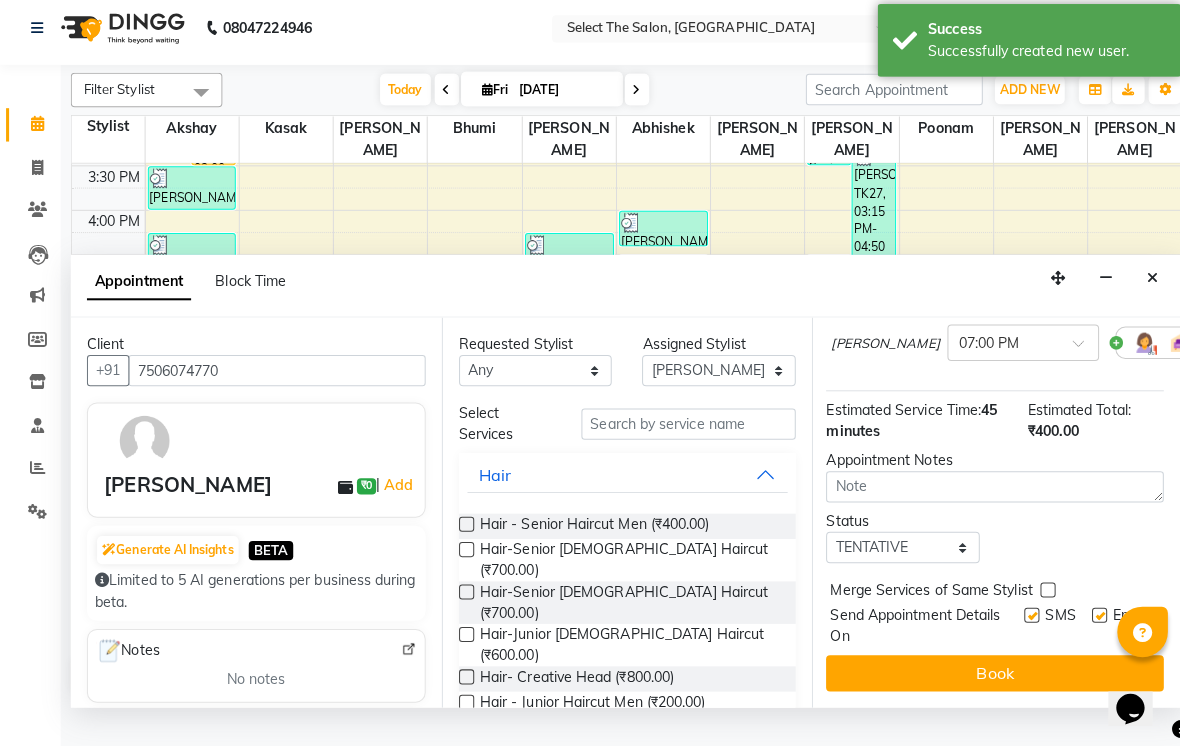 scroll, scrollTop: 178, scrollLeft: 3, axis: both 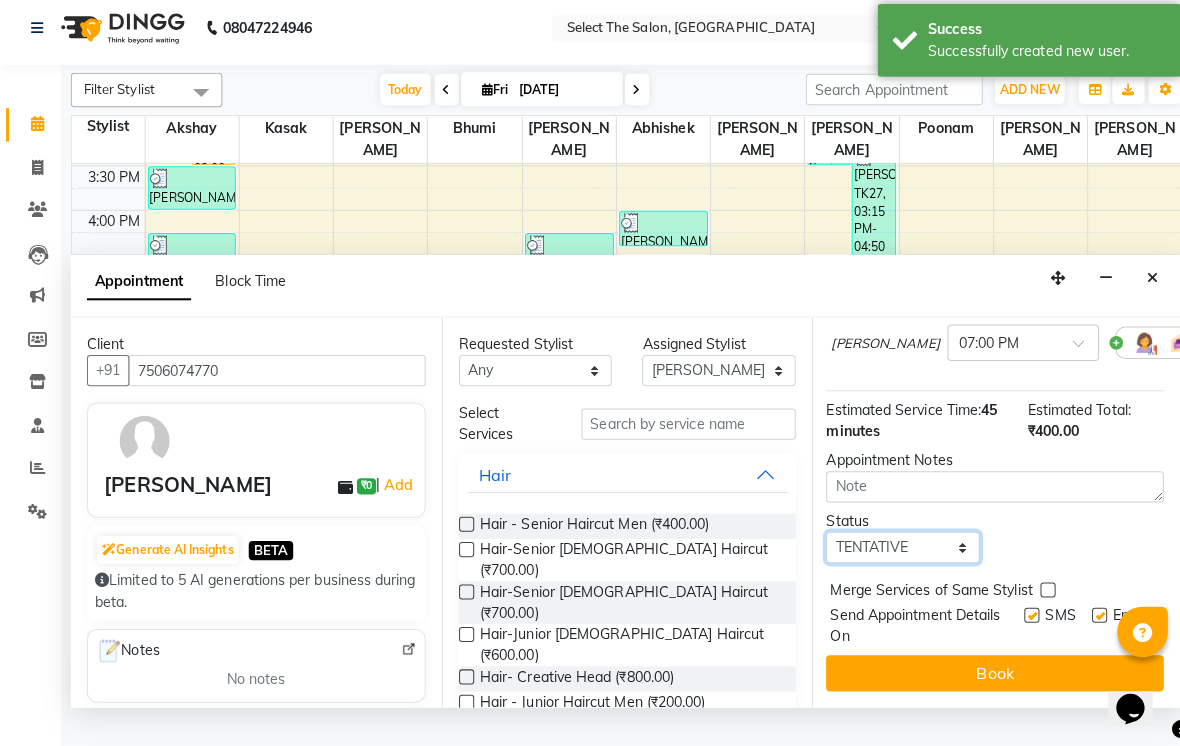 click on "Select TENTATIVE CONFIRM CHECK-IN UPCOMING" at bounding box center (893, 549) 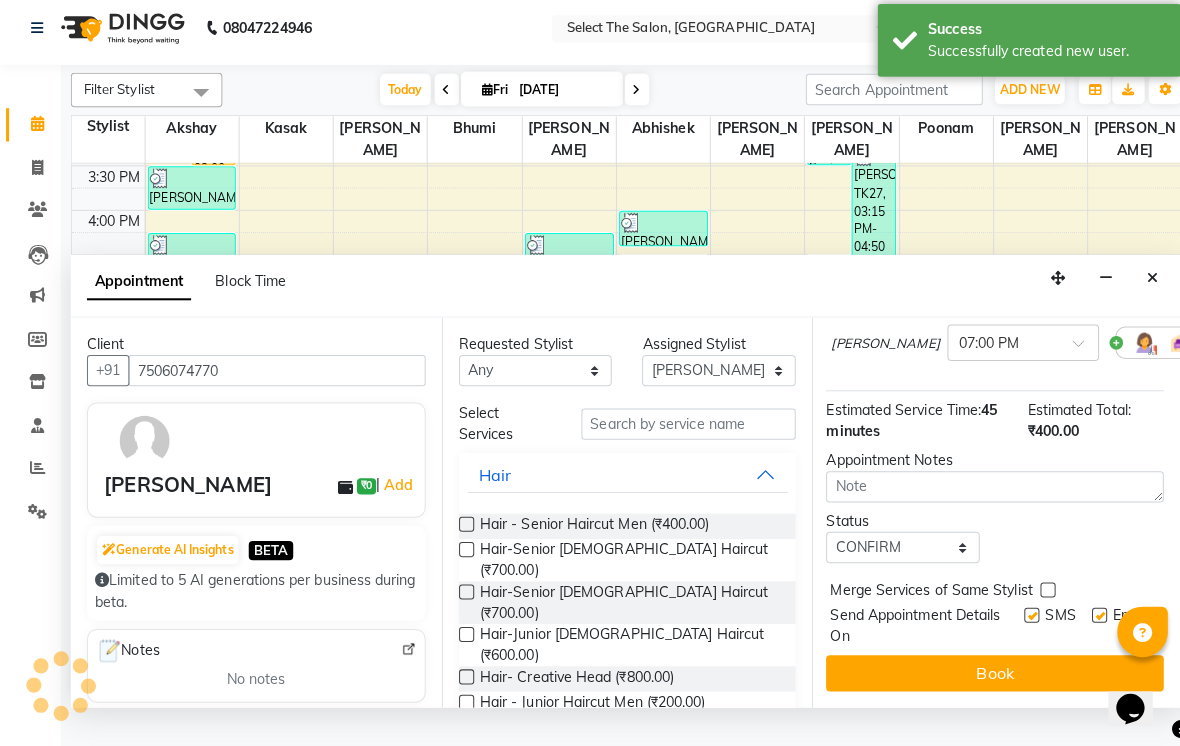 click on "Book" at bounding box center (984, 674) 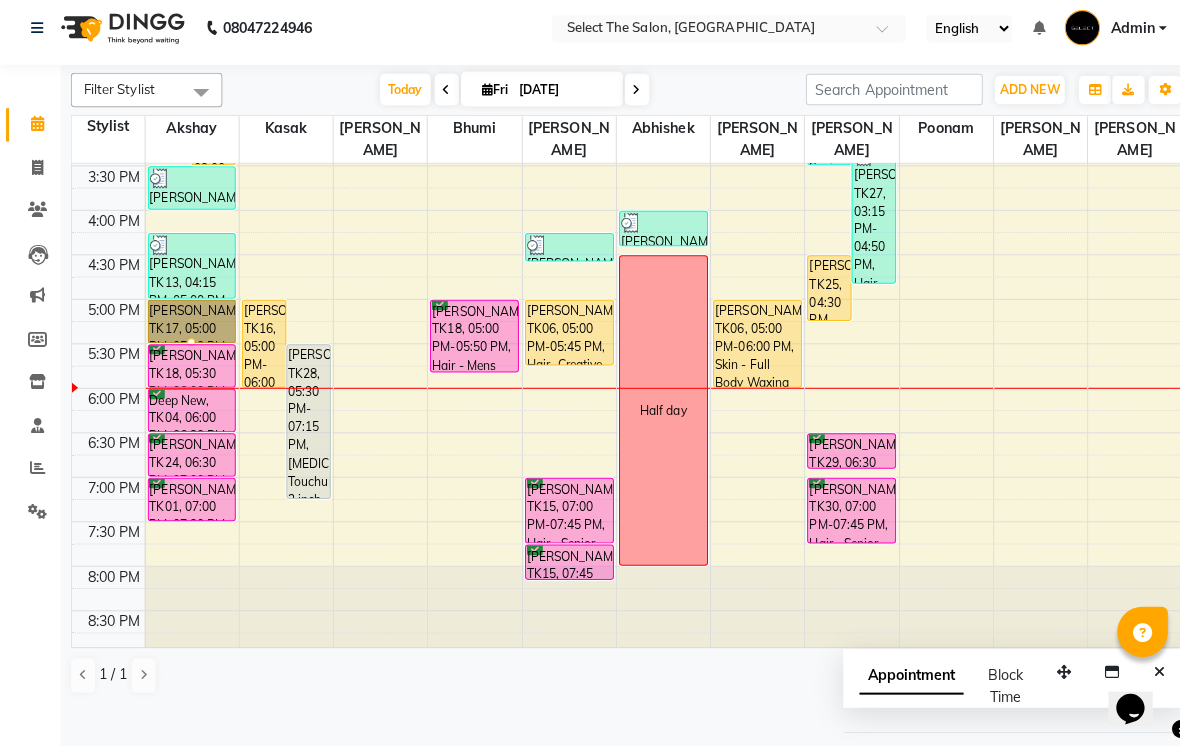 click at bounding box center [189, 347] 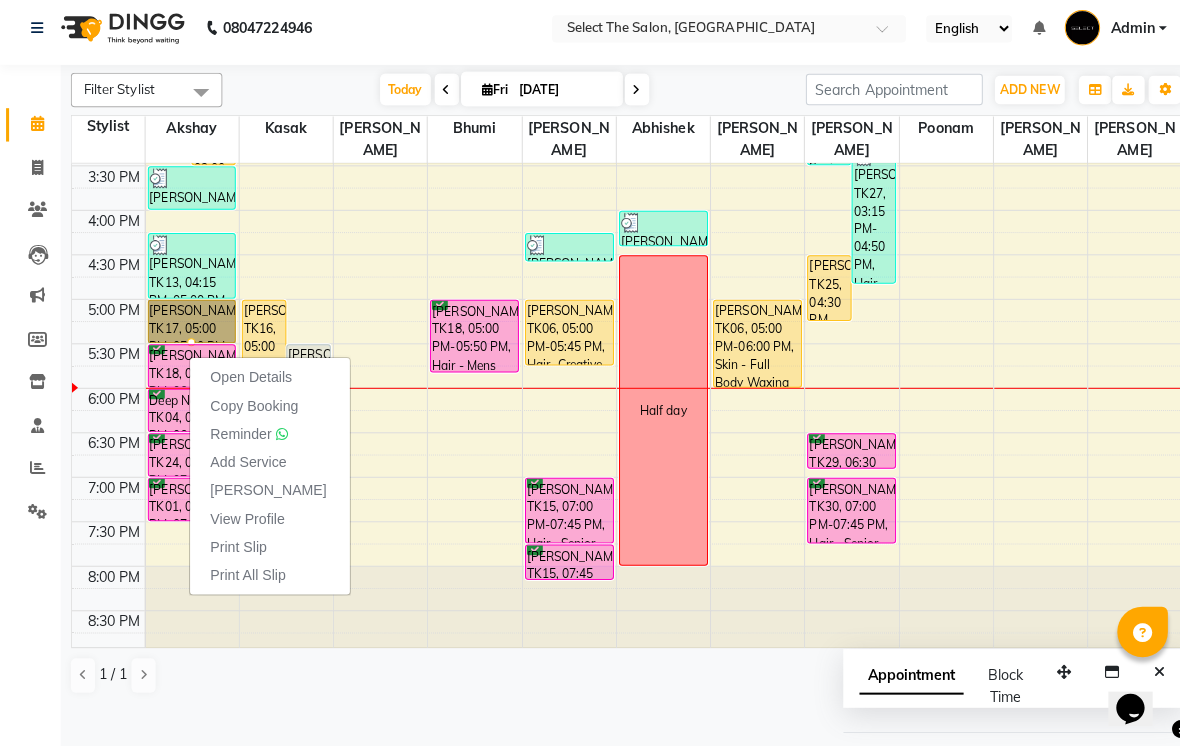 click on "Open Details" at bounding box center [248, 381] 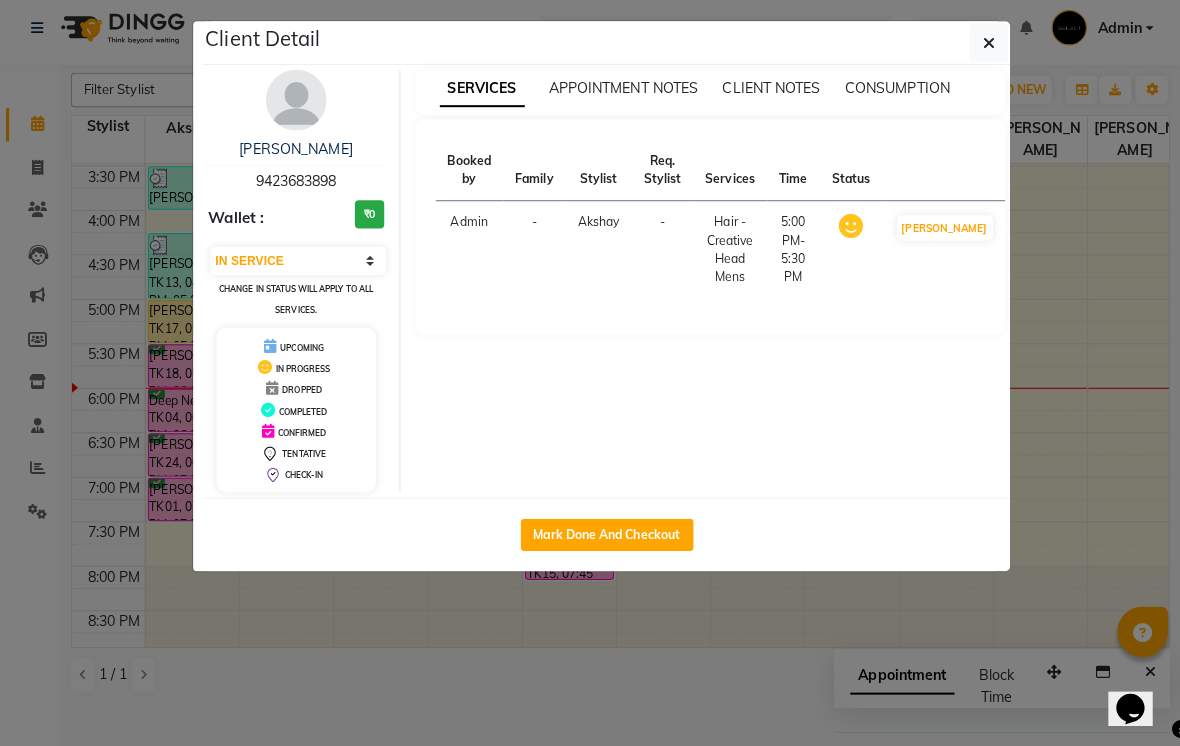 click on "Mark Done And Checkout" 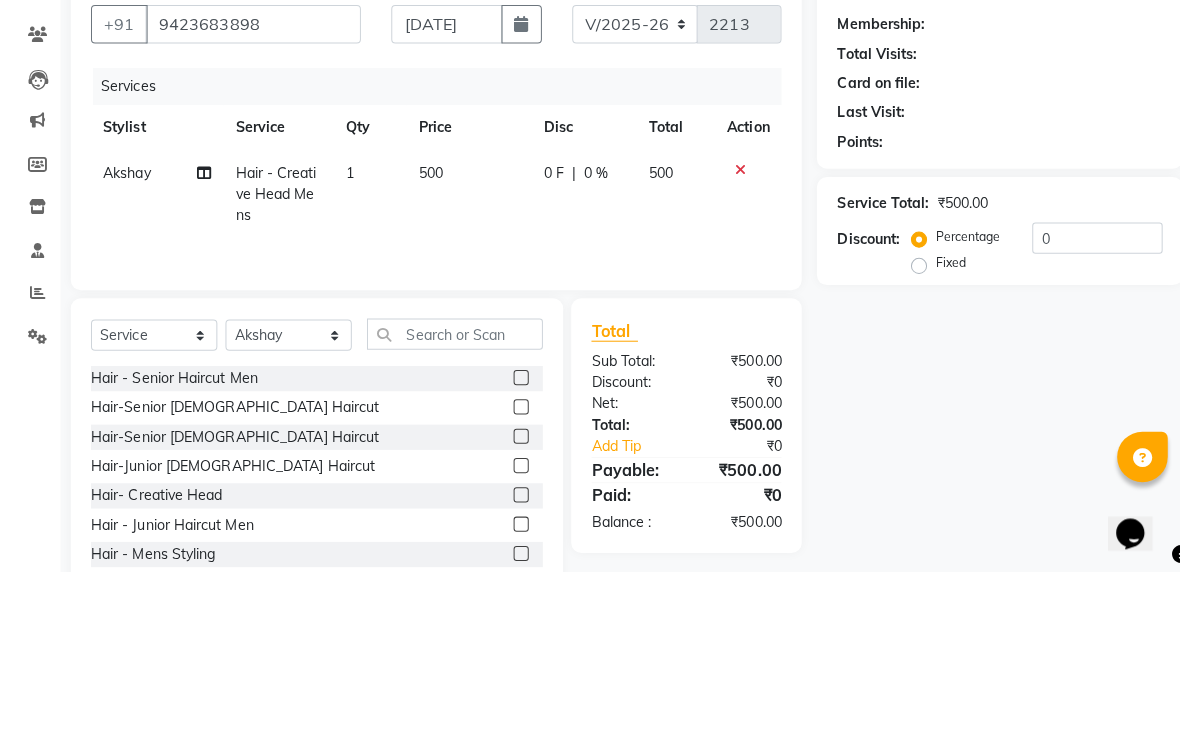 scroll, scrollTop: 83, scrollLeft: 0, axis: vertical 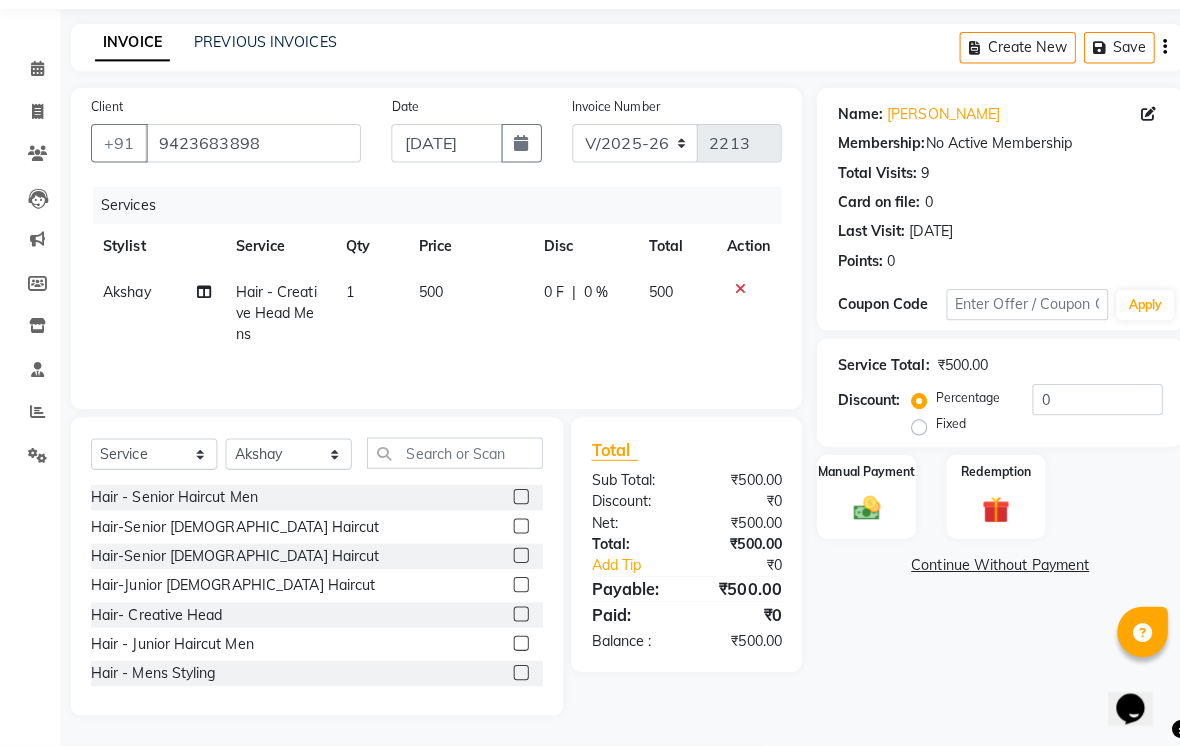 click on "500" 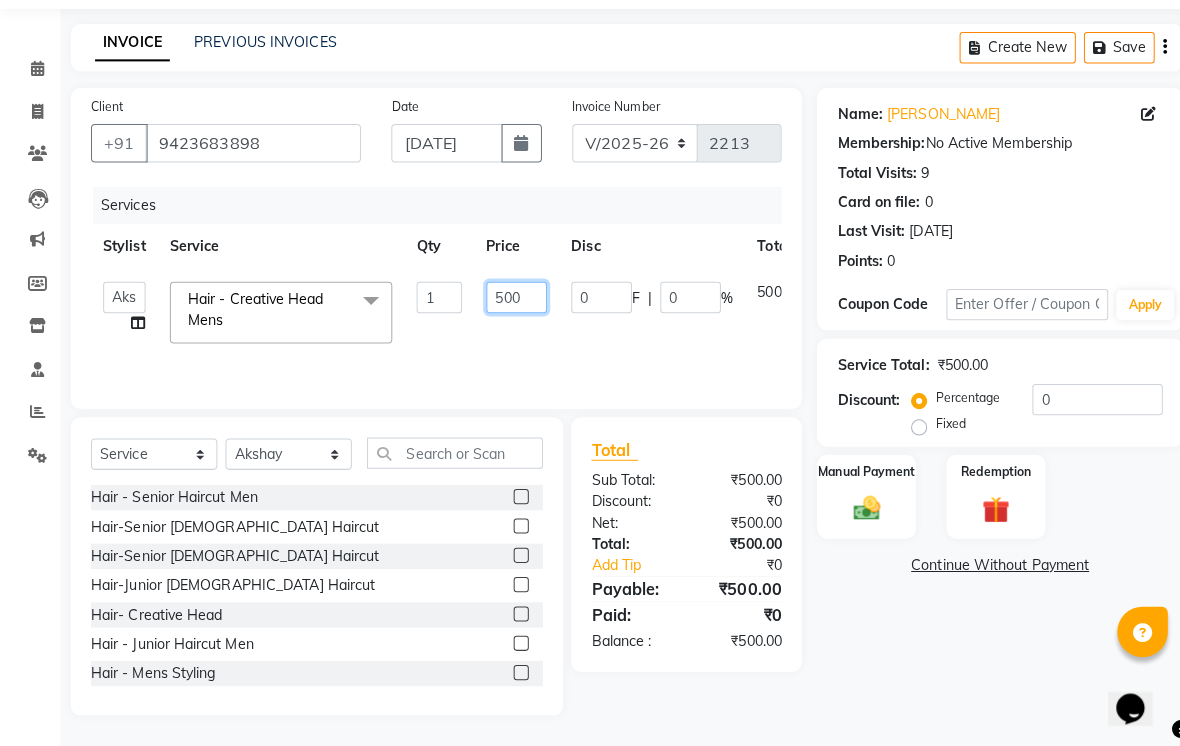click on "500" 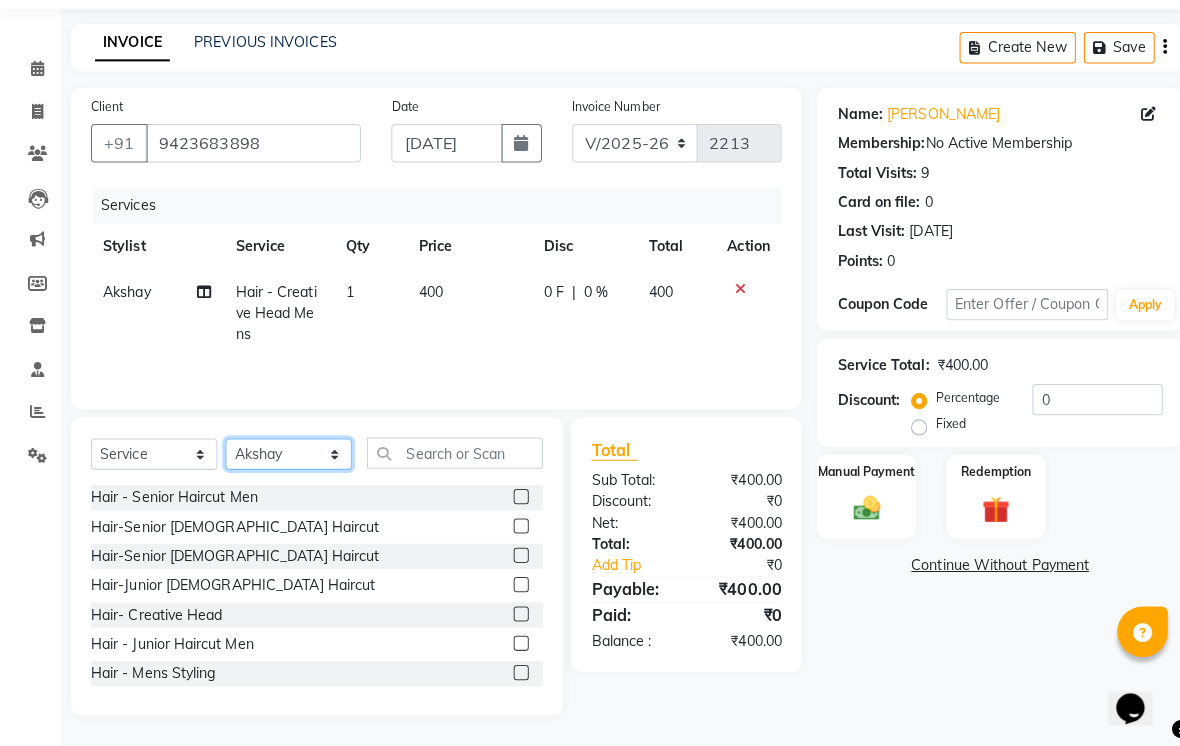 click on "Select Stylist [PERSON_NAME]  Bhumi  [PERSON_NAME] [PERSON_NAME]  Sachin [PERSON_NAME]  [PERSON_NAME] [PERSON_NAME]" 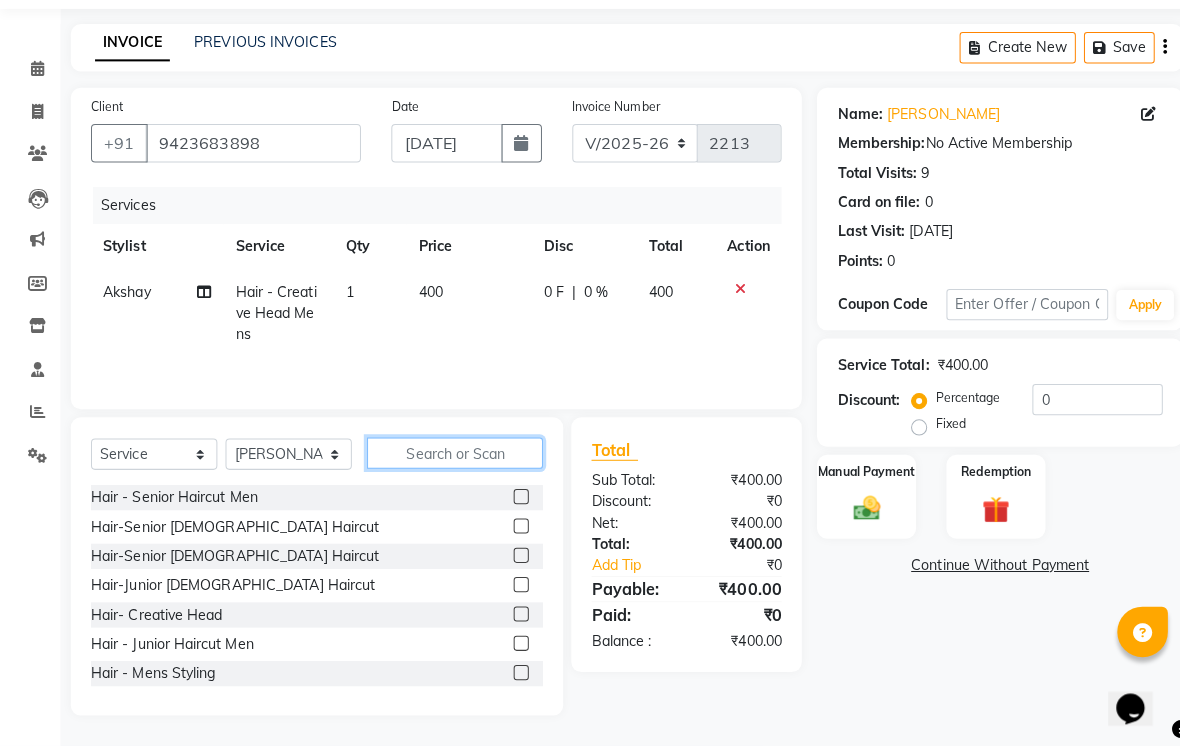 click 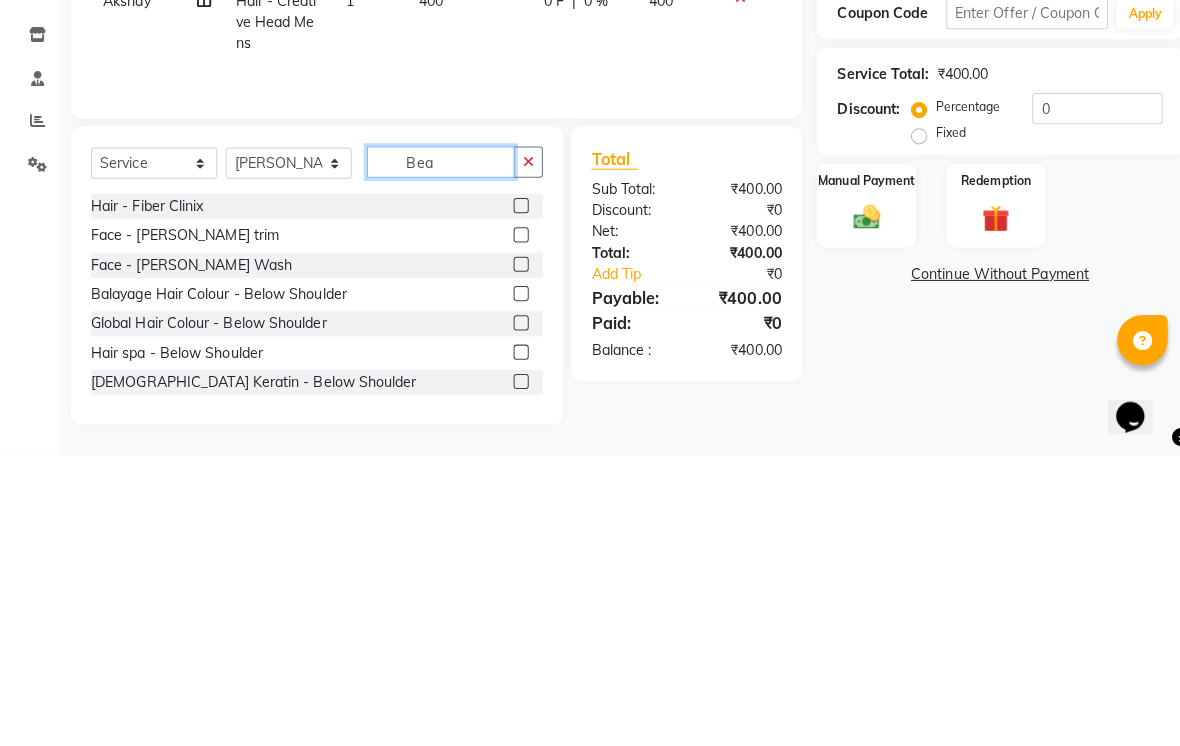 scroll, scrollTop: 40, scrollLeft: 0, axis: vertical 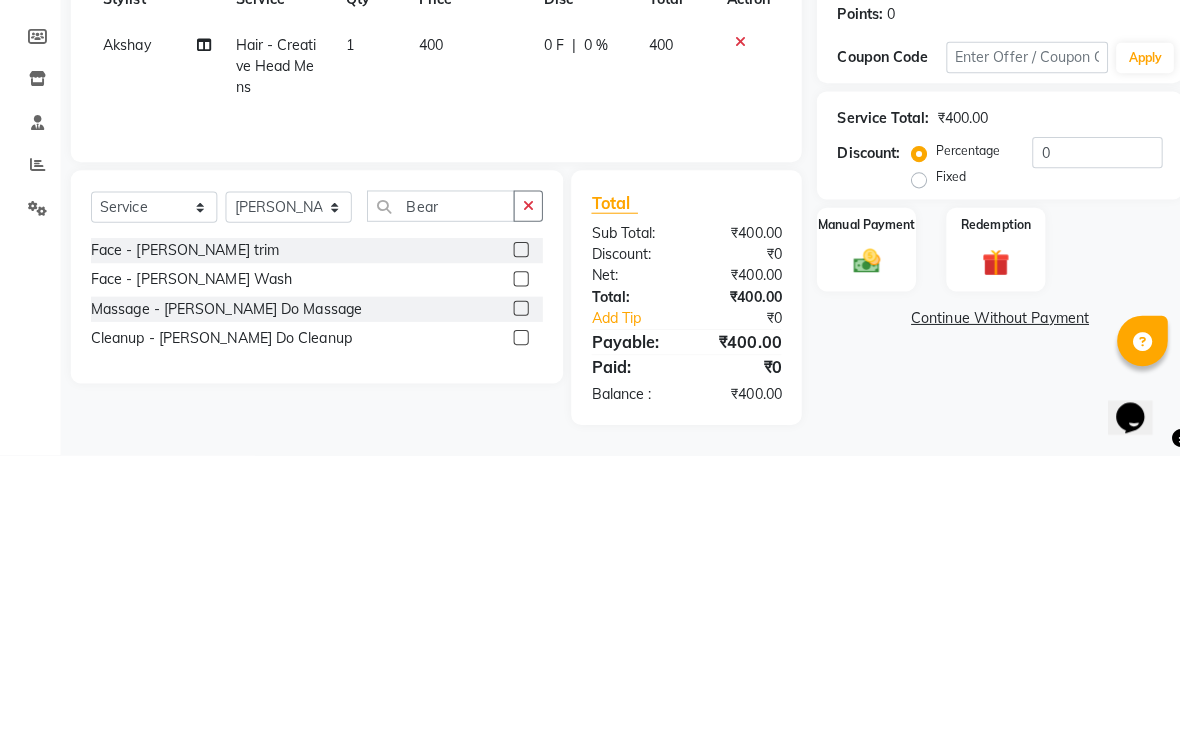 click 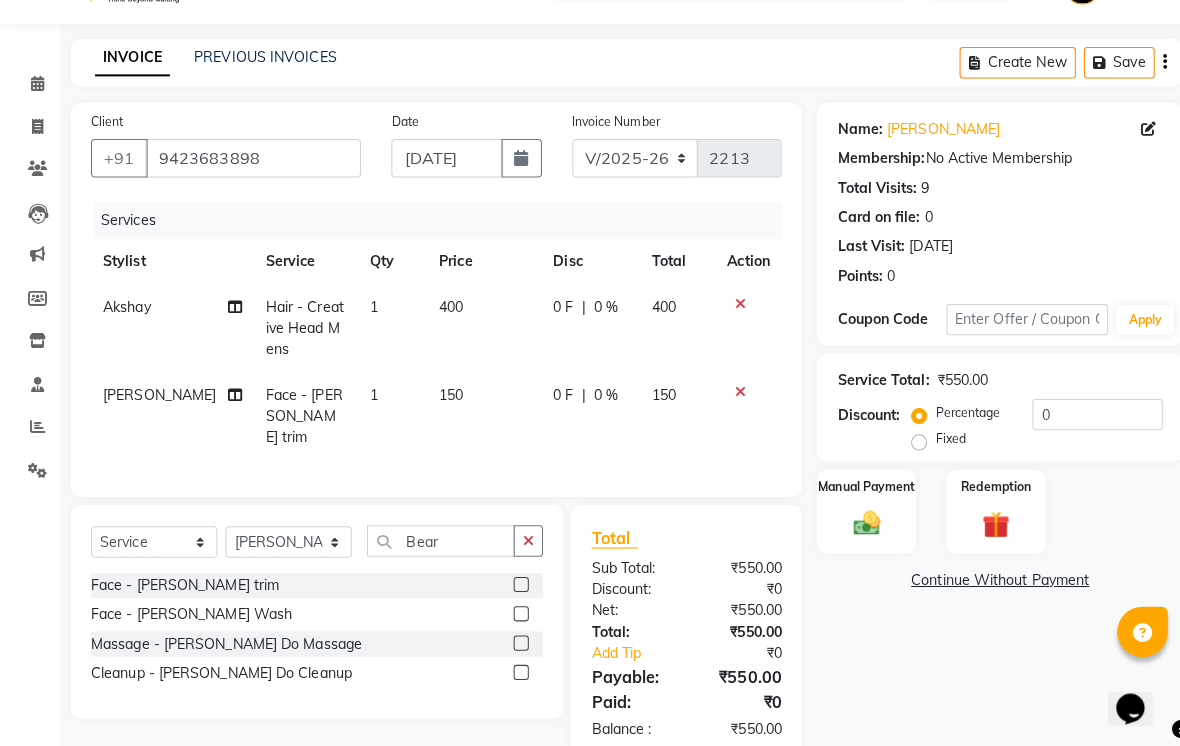 click on "150" 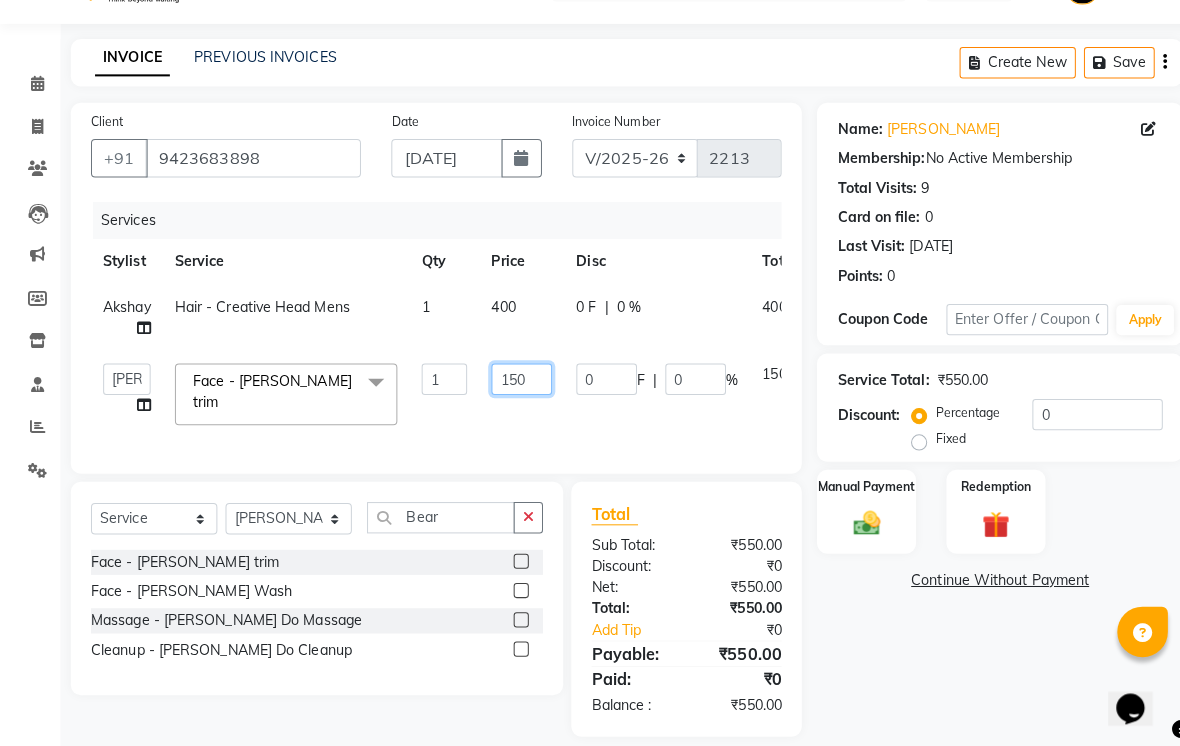 click on "150" 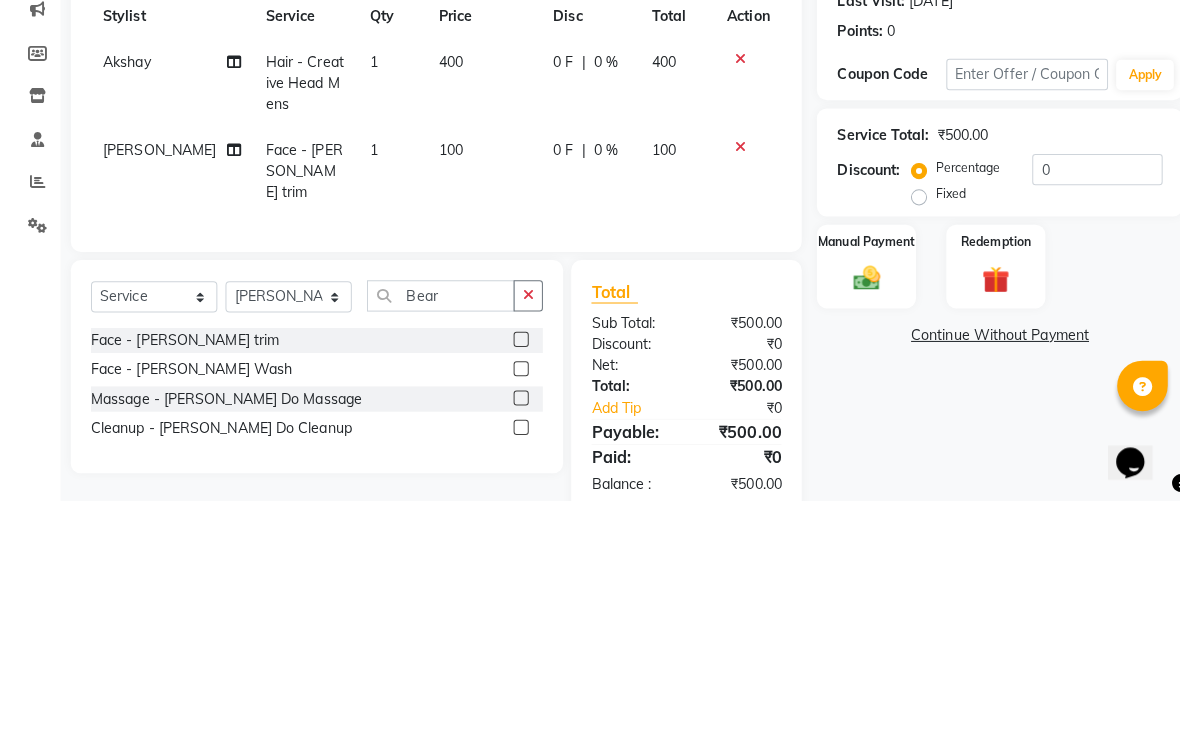 scroll, scrollTop: 80, scrollLeft: 0, axis: vertical 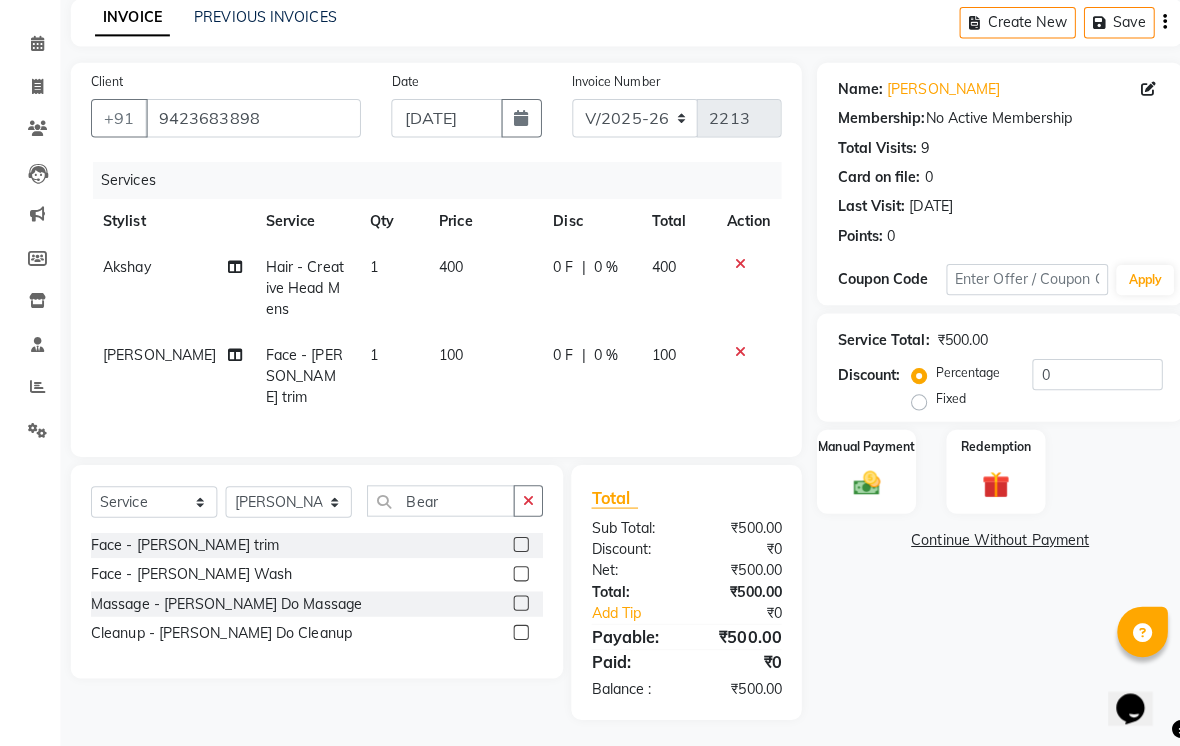 click 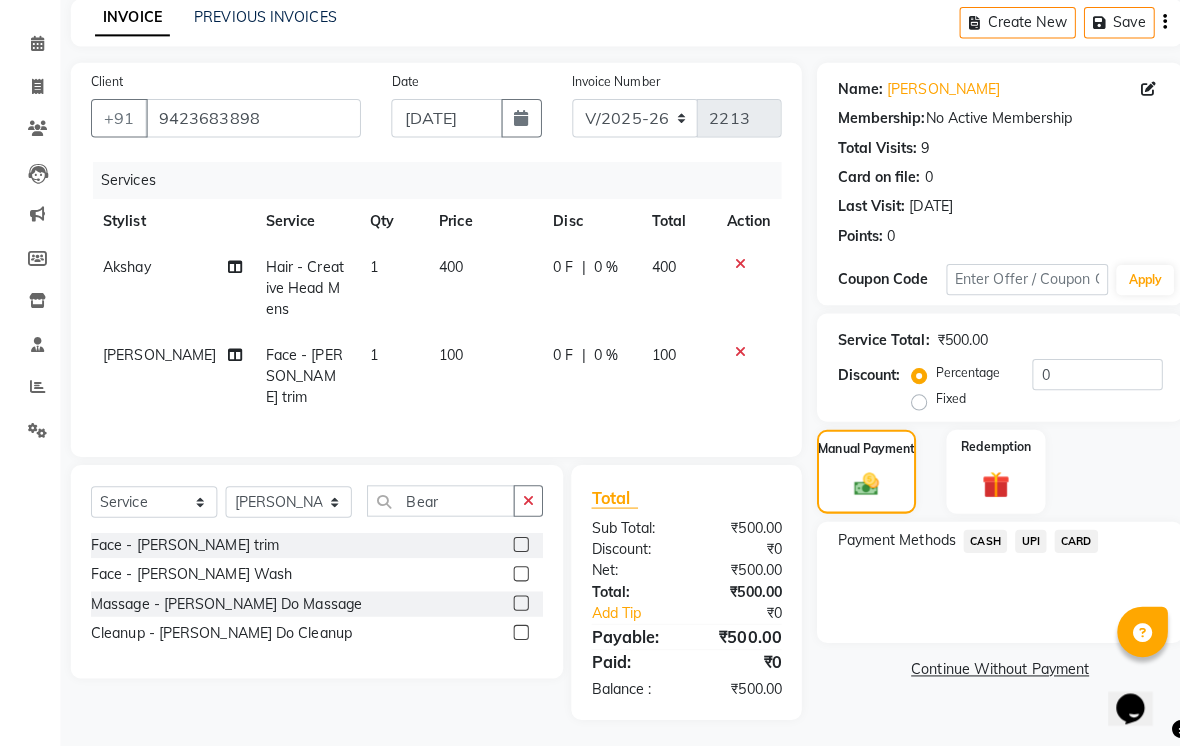 click on "UPI" 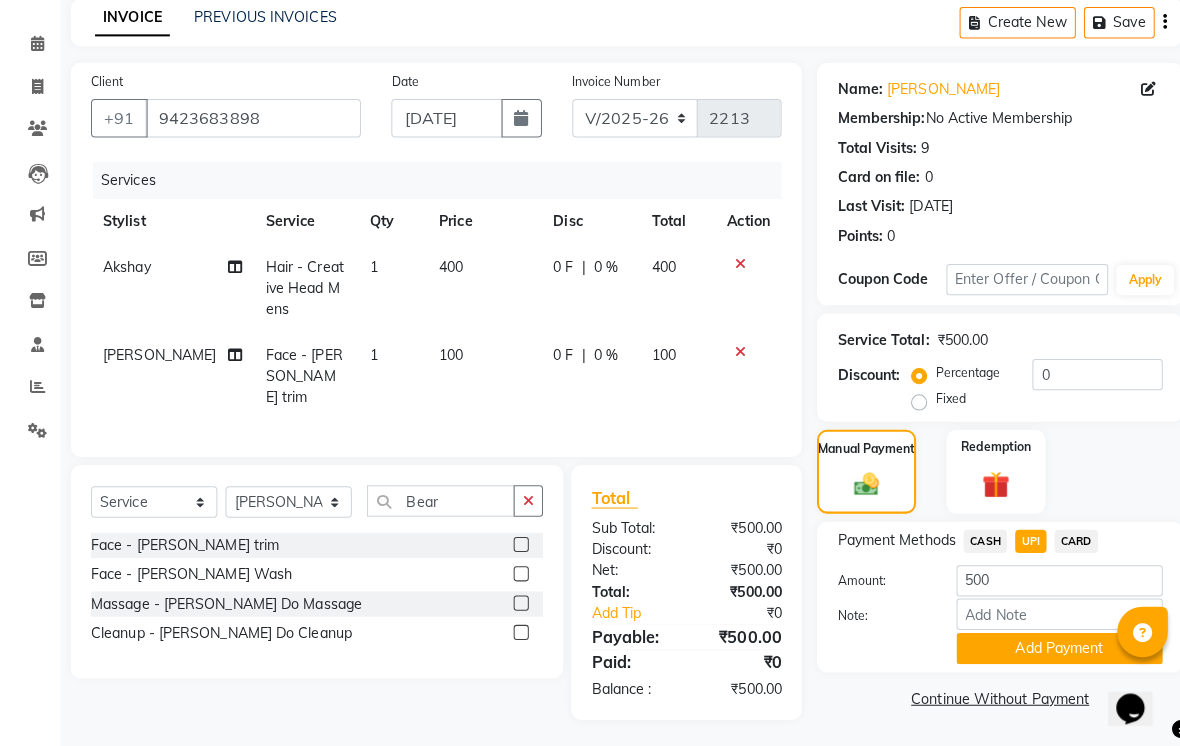 click on "Add Payment" 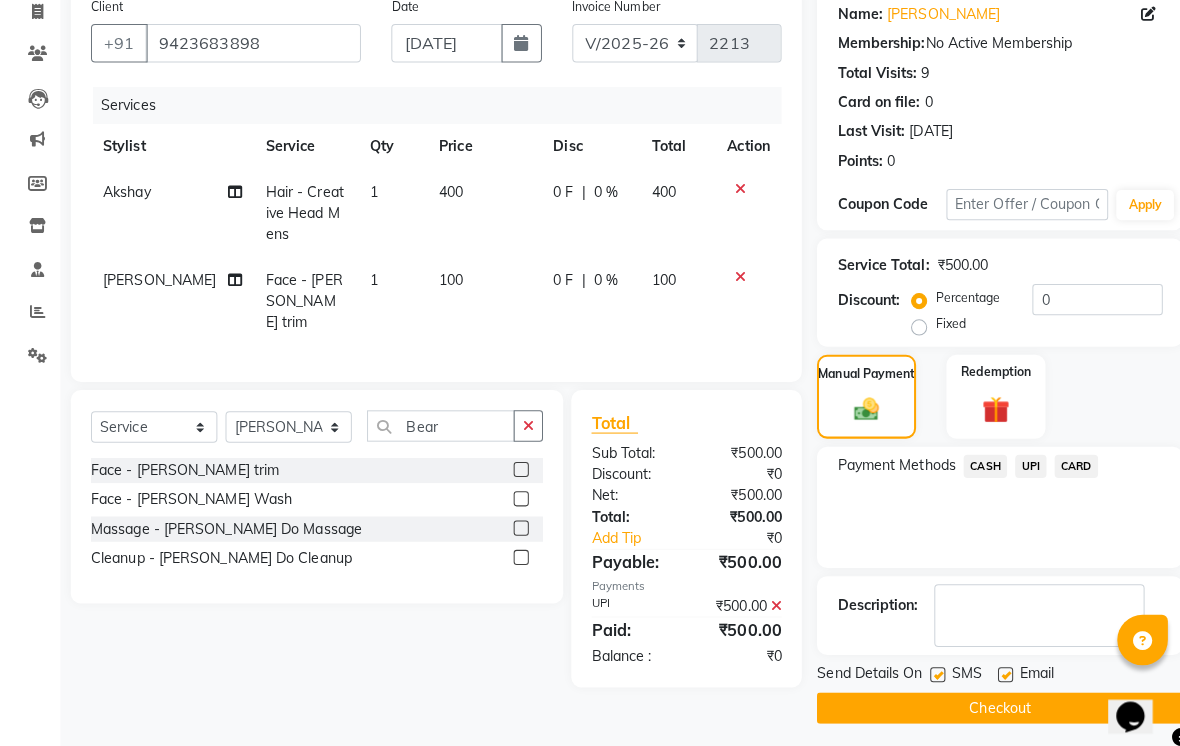 scroll, scrollTop: 169, scrollLeft: 0, axis: vertical 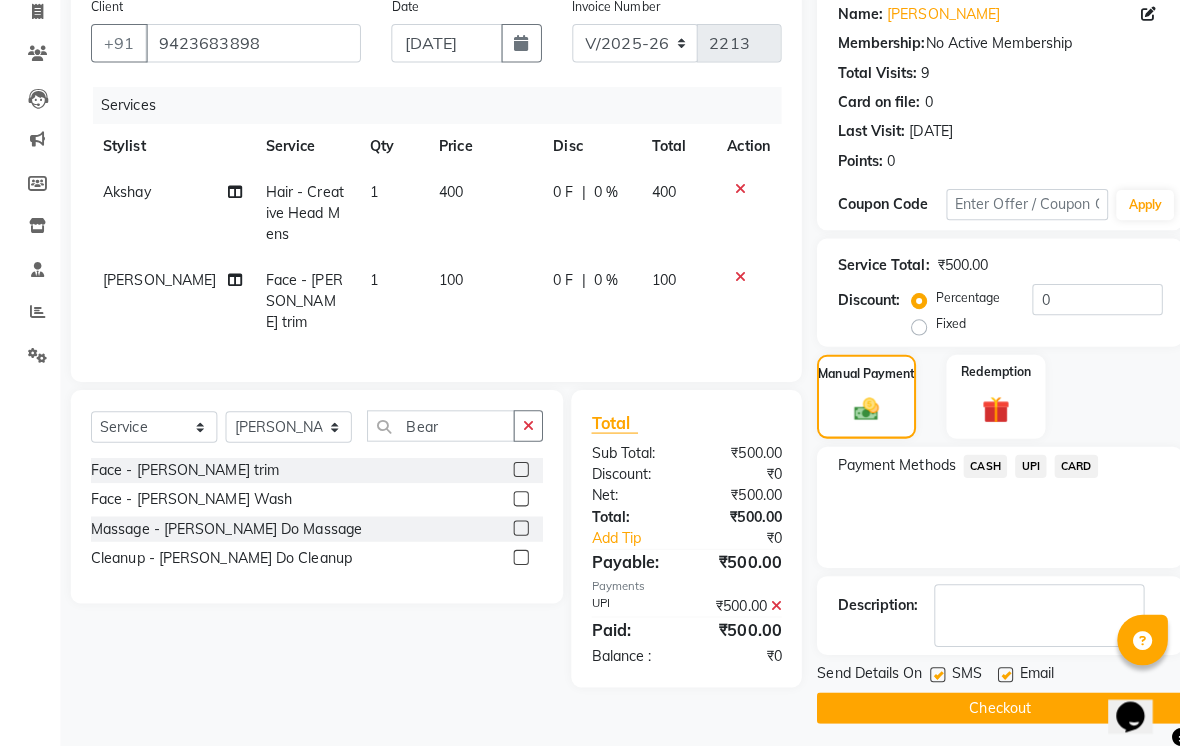 click 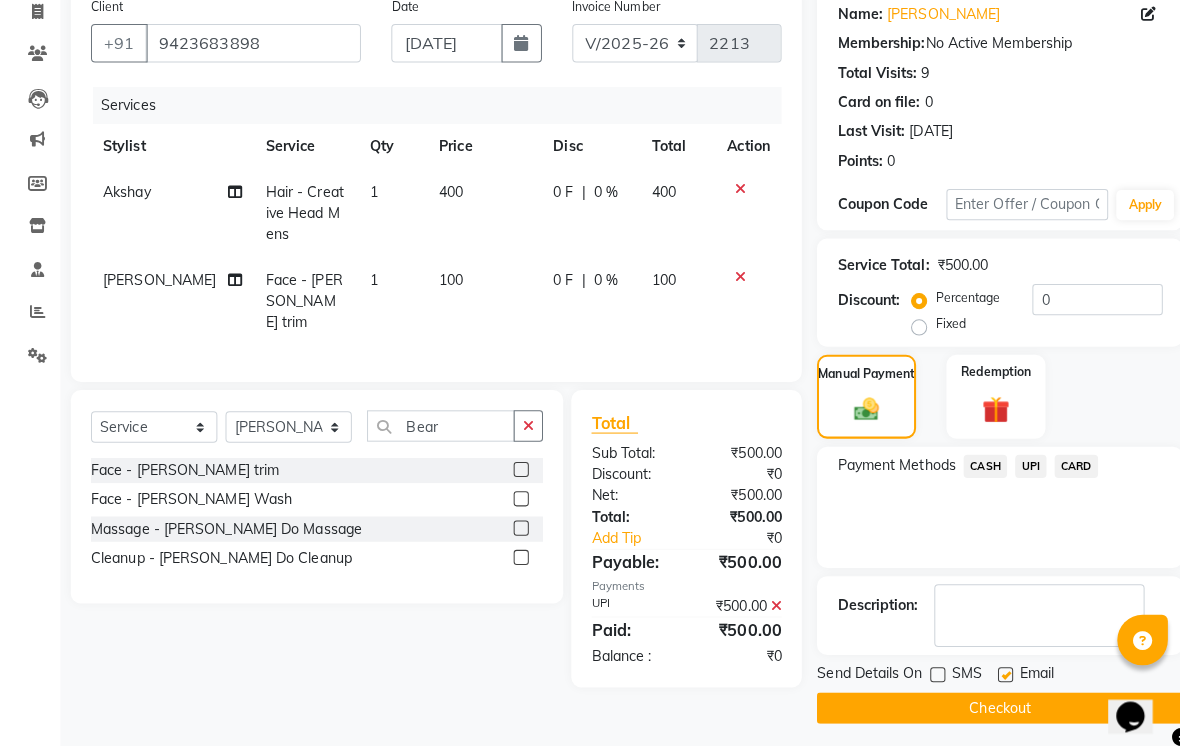 click 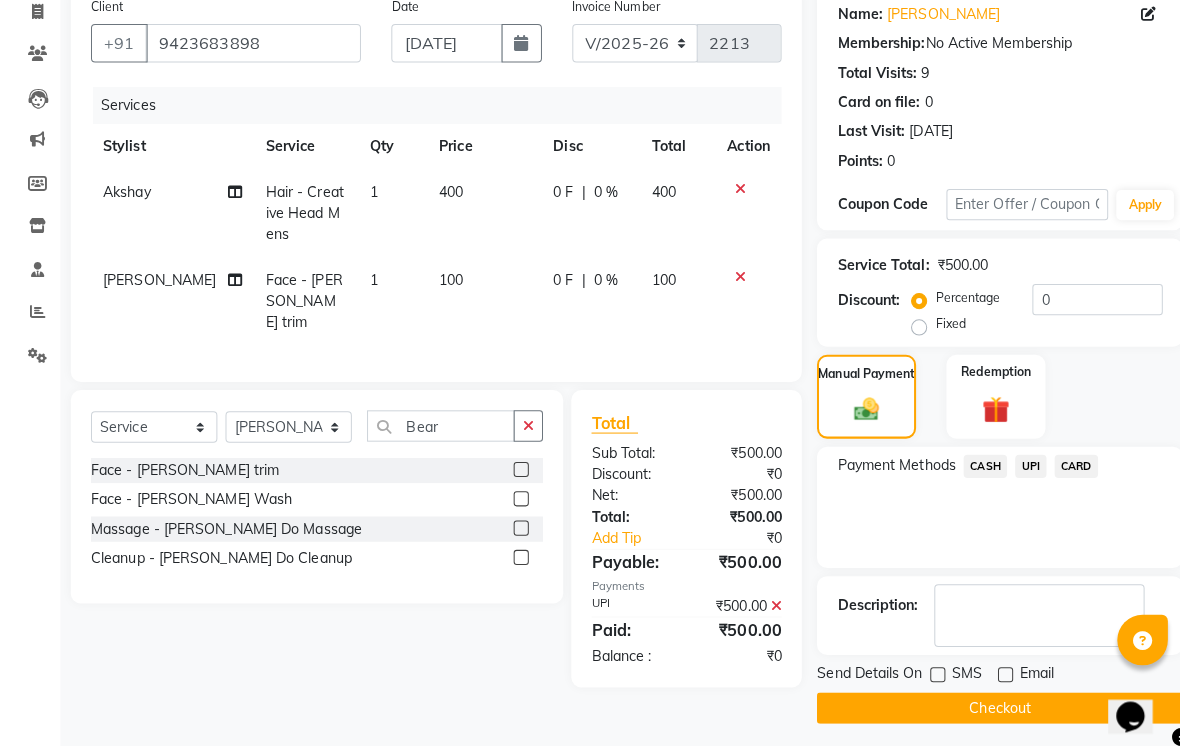 click on "Checkout" 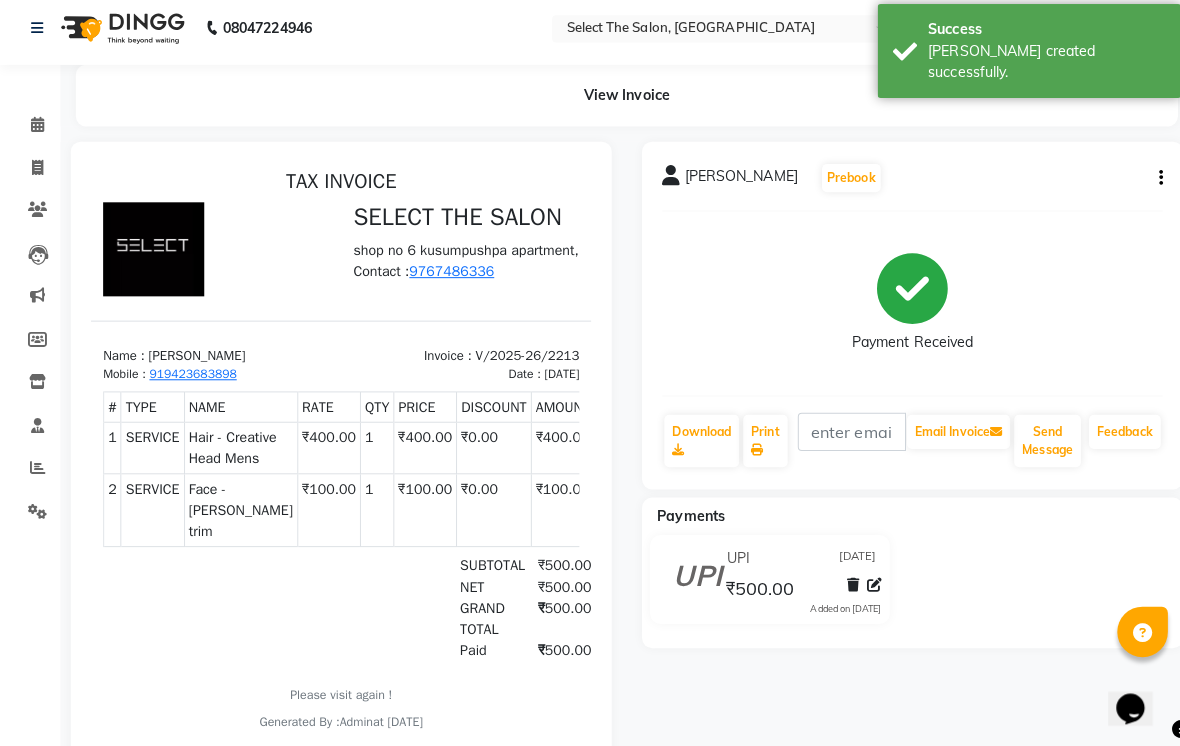 scroll, scrollTop: 0, scrollLeft: 0, axis: both 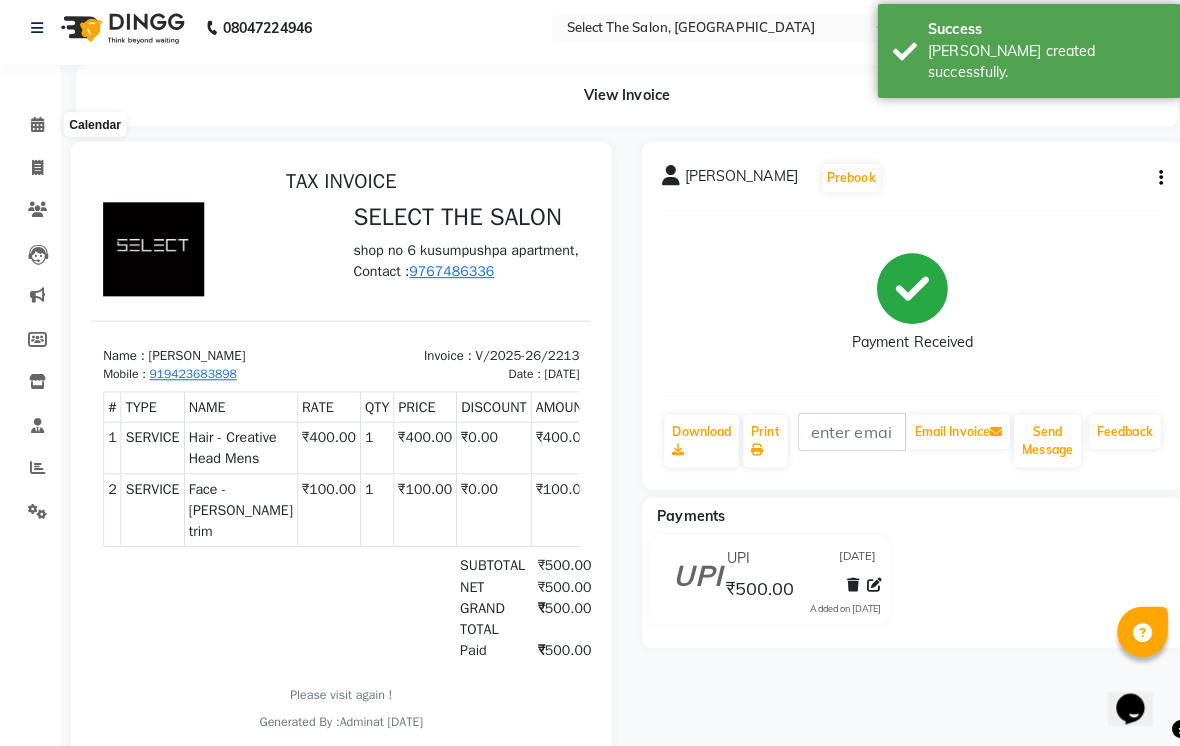 click 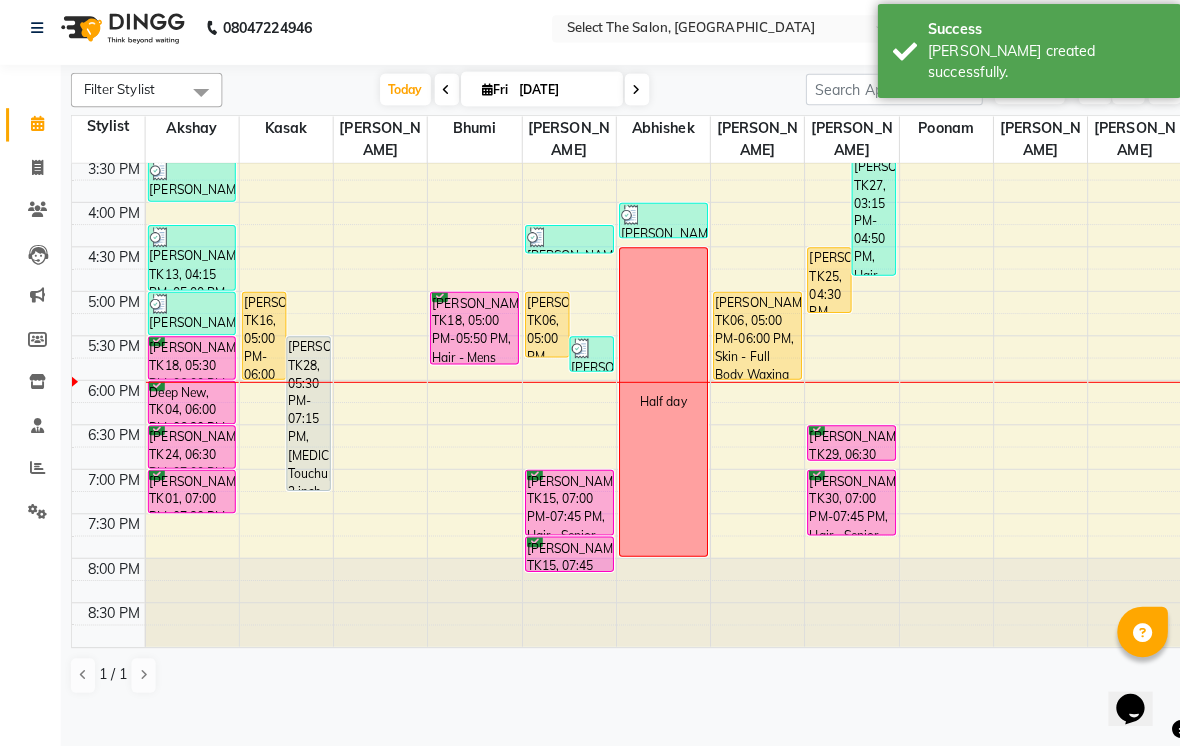 scroll, scrollTop: 665, scrollLeft: 0, axis: vertical 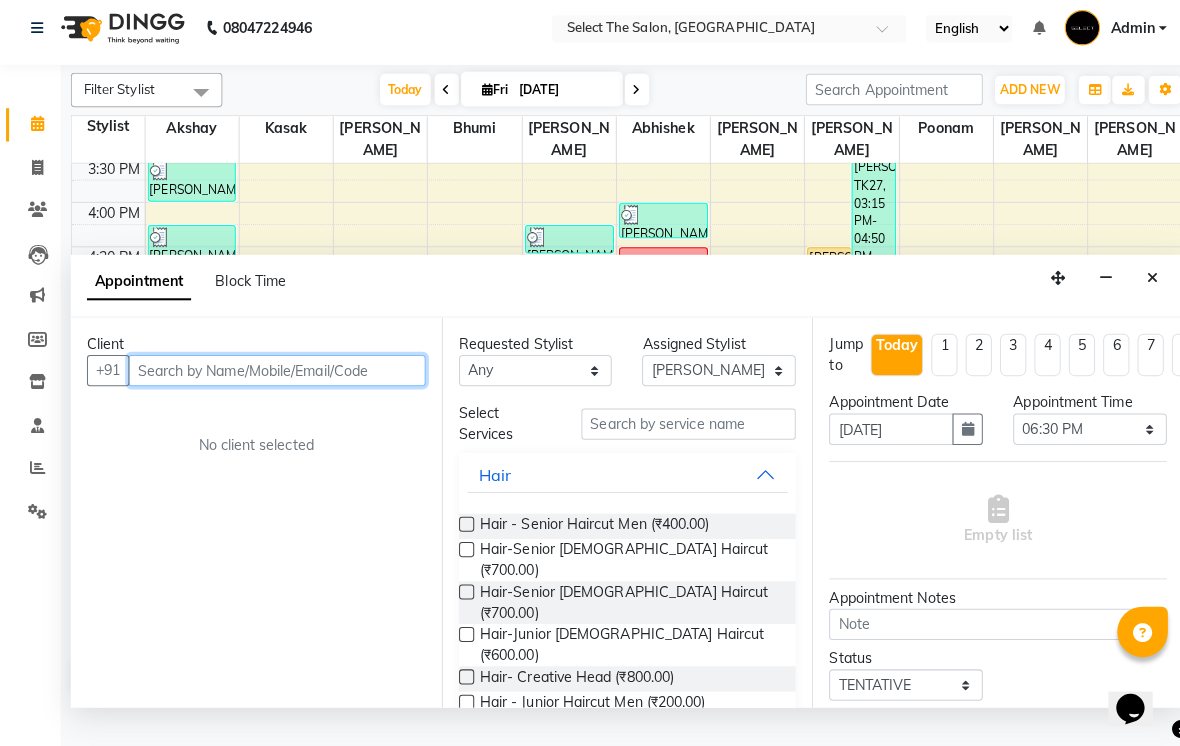 click at bounding box center [274, 374] 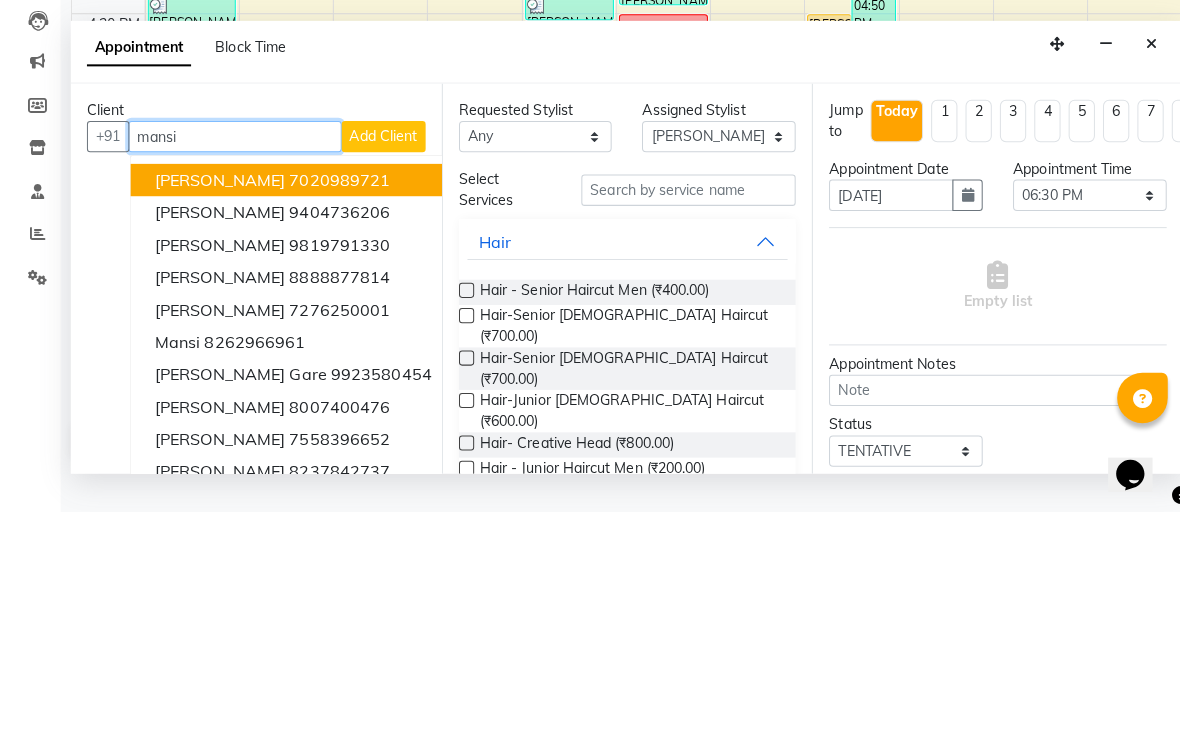 click on "7020989721" at bounding box center [336, 417] 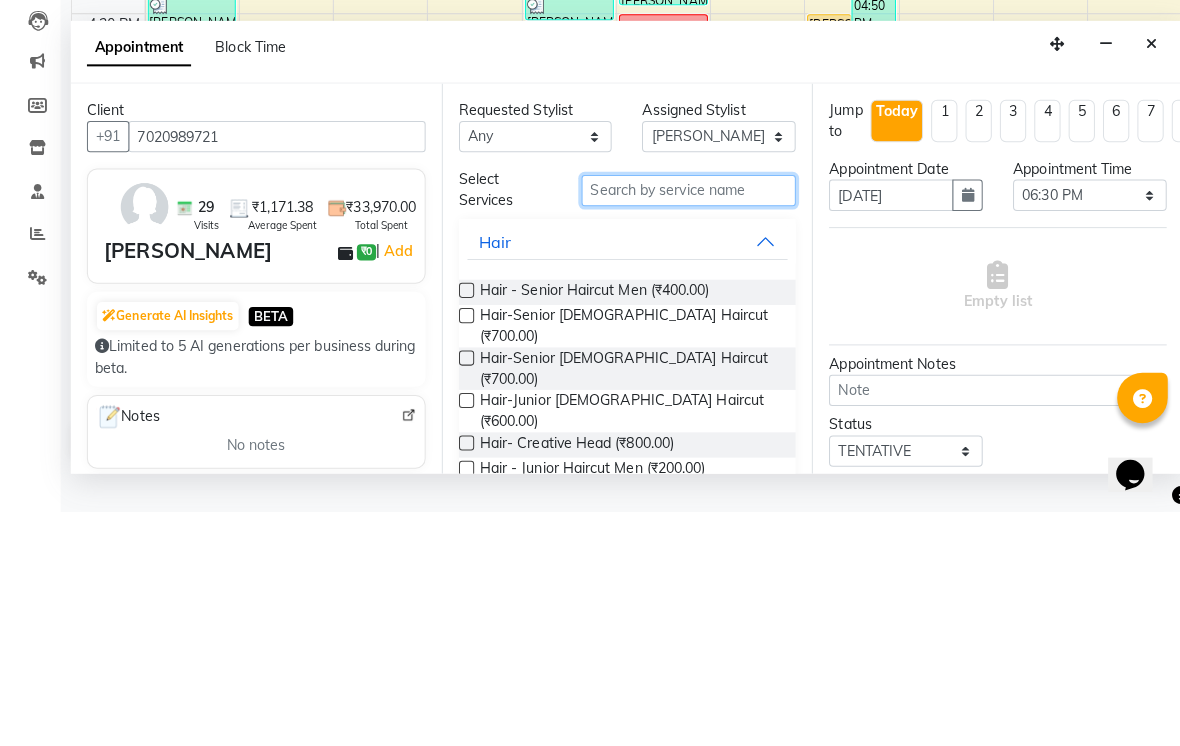 click at bounding box center (681, 427) 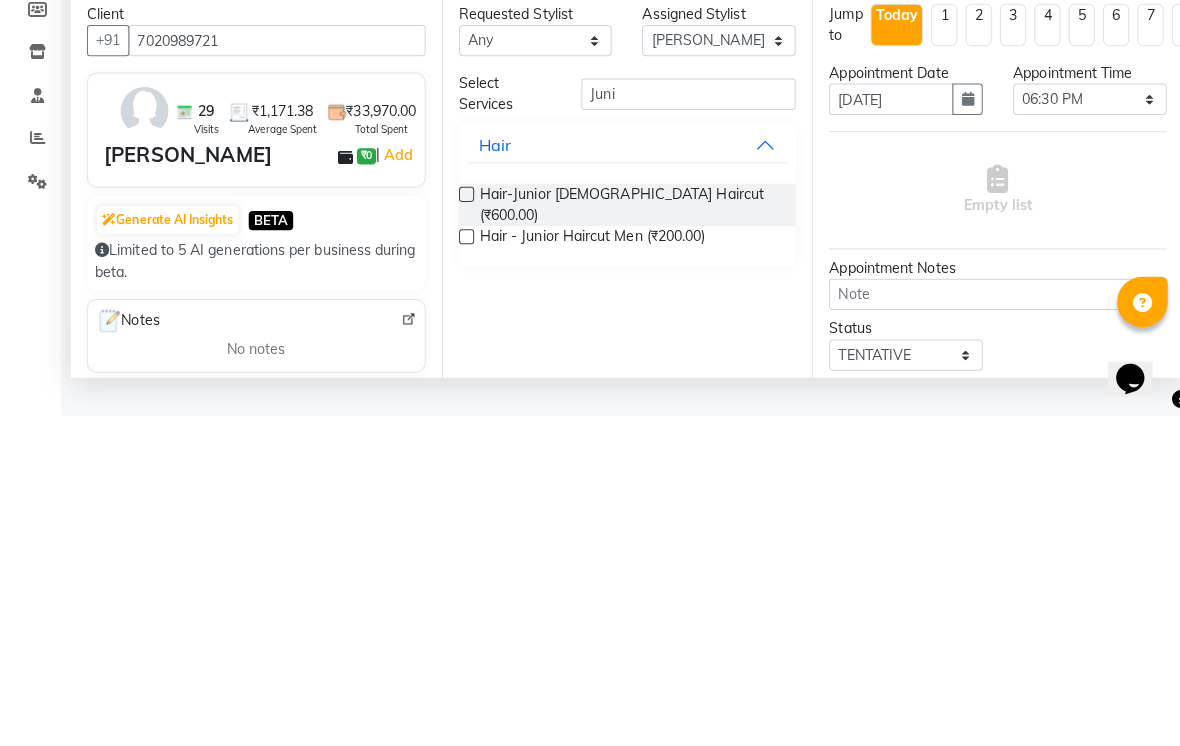 click at bounding box center (461, 568) 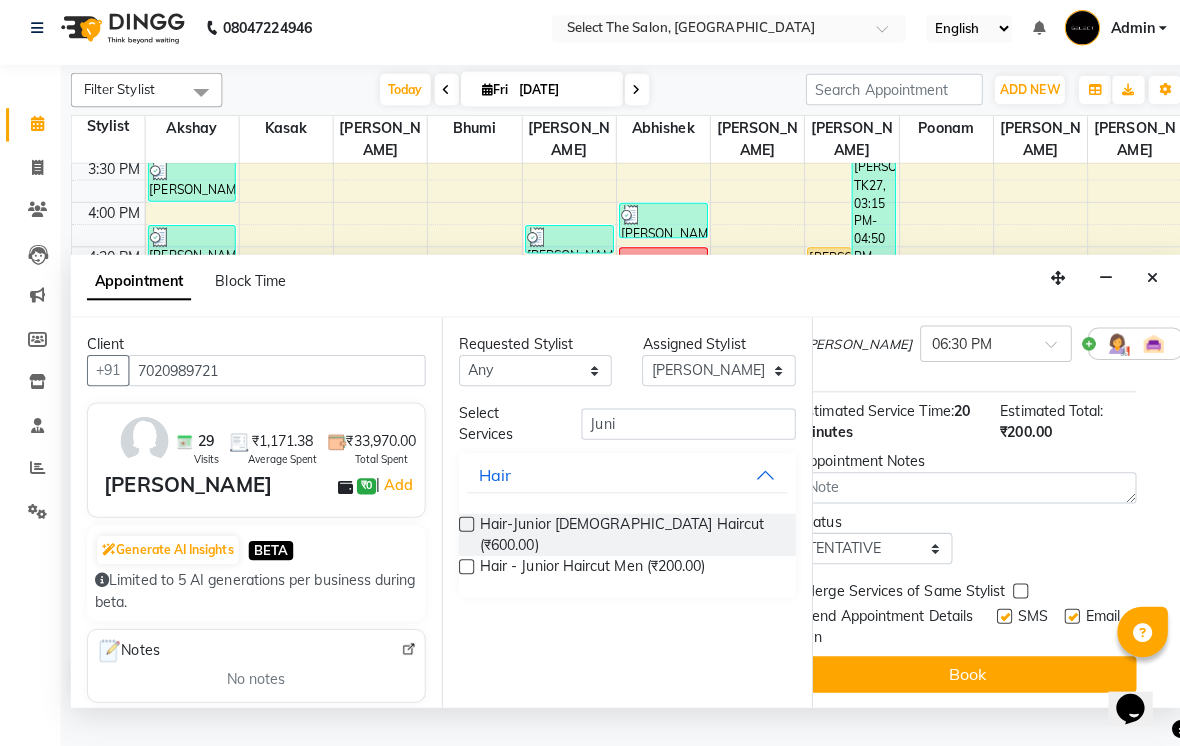 scroll, scrollTop: 176, scrollLeft: 32, axis: both 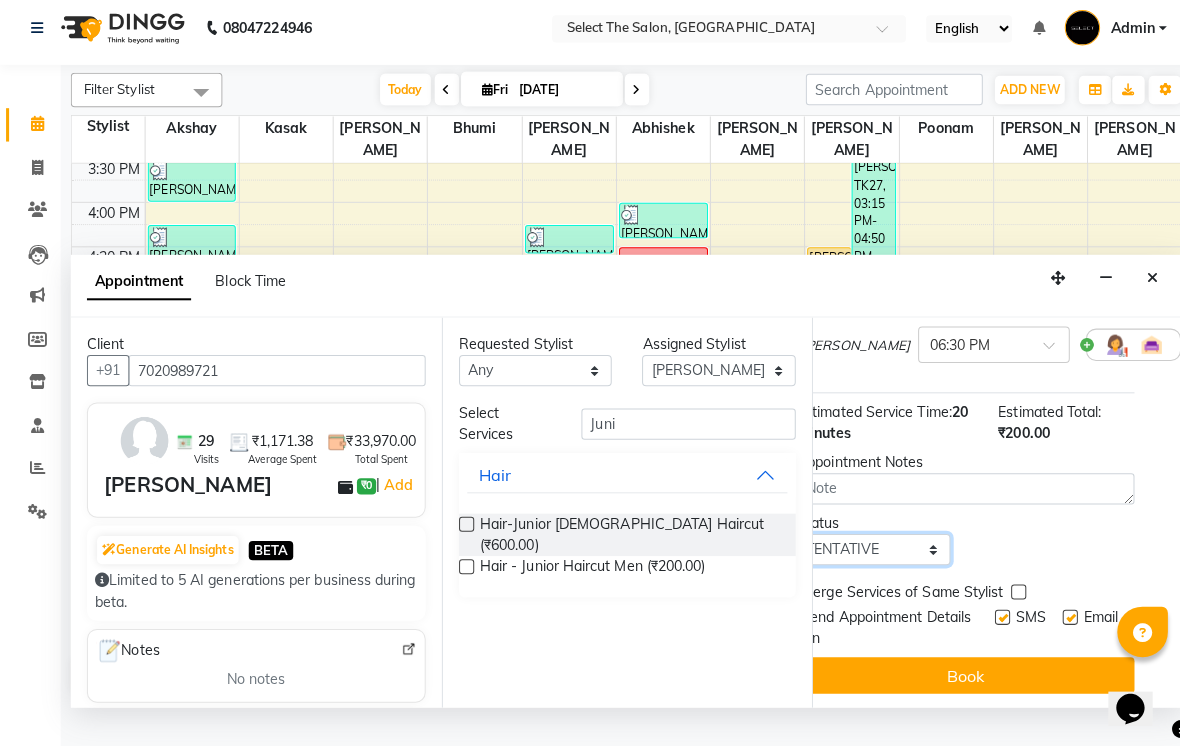 click on "Select TENTATIVE CONFIRM CHECK-IN UPCOMING" at bounding box center (864, 551) 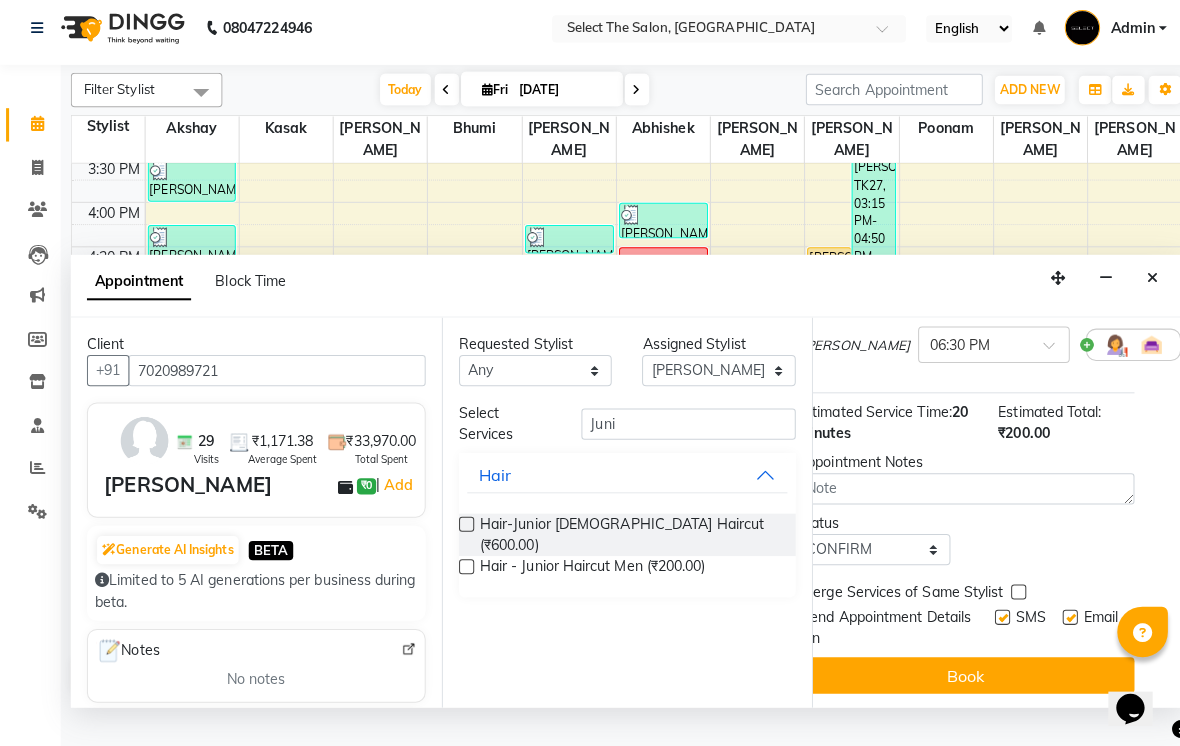 click on "Book" at bounding box center (955, 676) 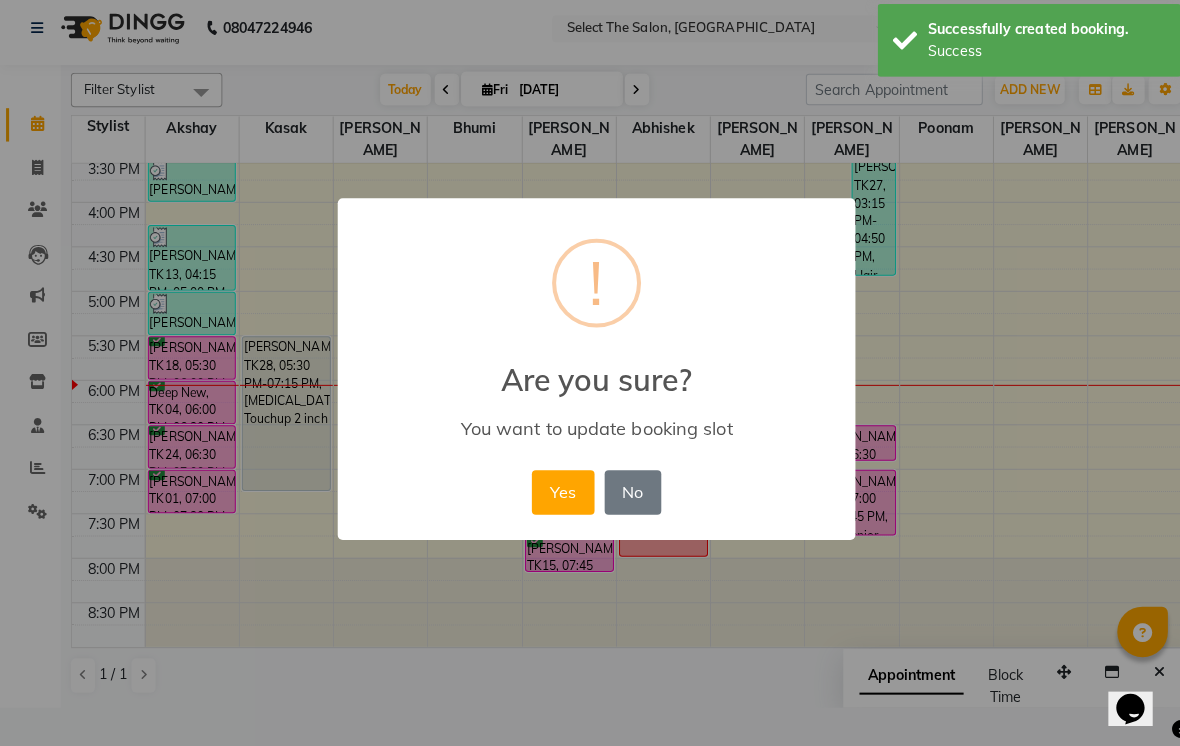 click on "Yes" at bounding box center [556, 495] 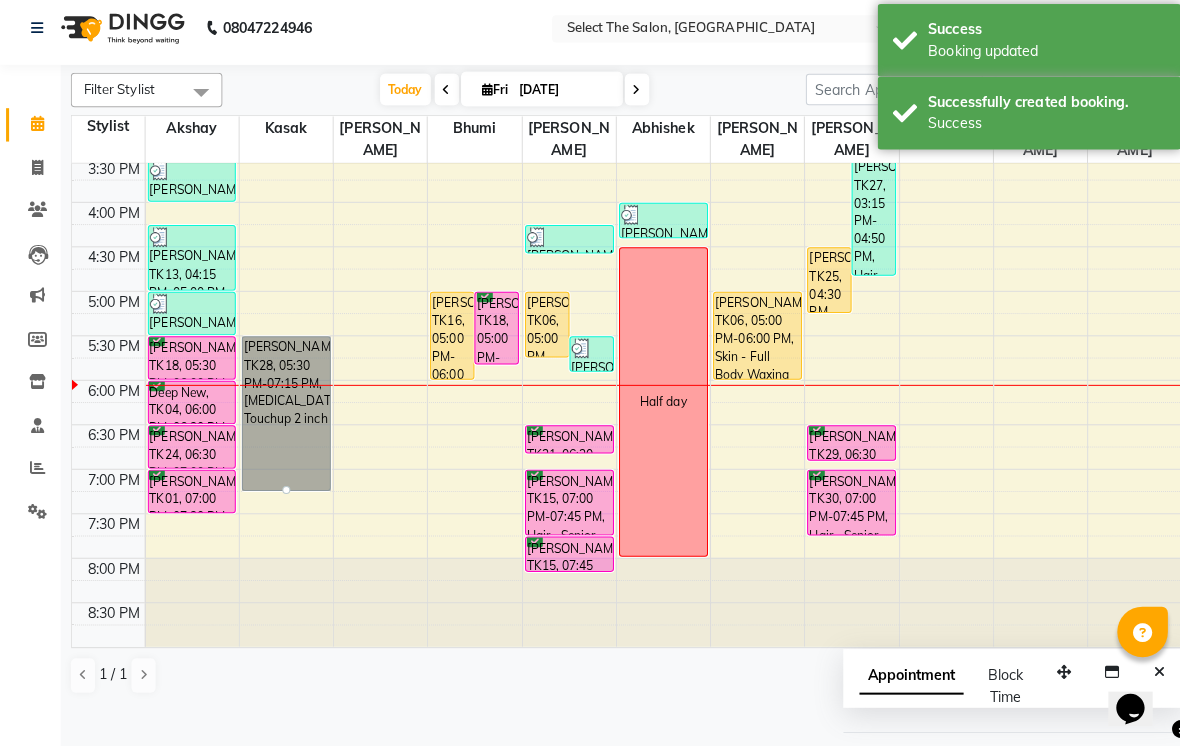 click at bounding box center [283, 493] 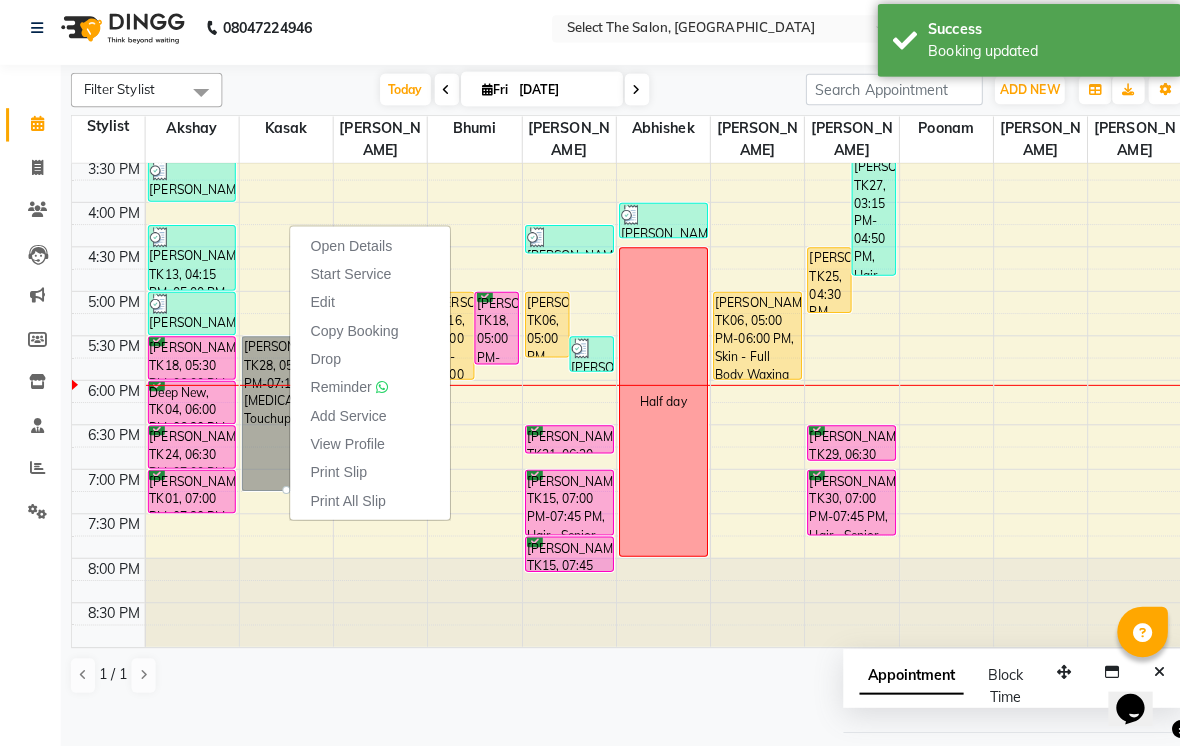click on "Start Service" at bounding box center [347, 279] 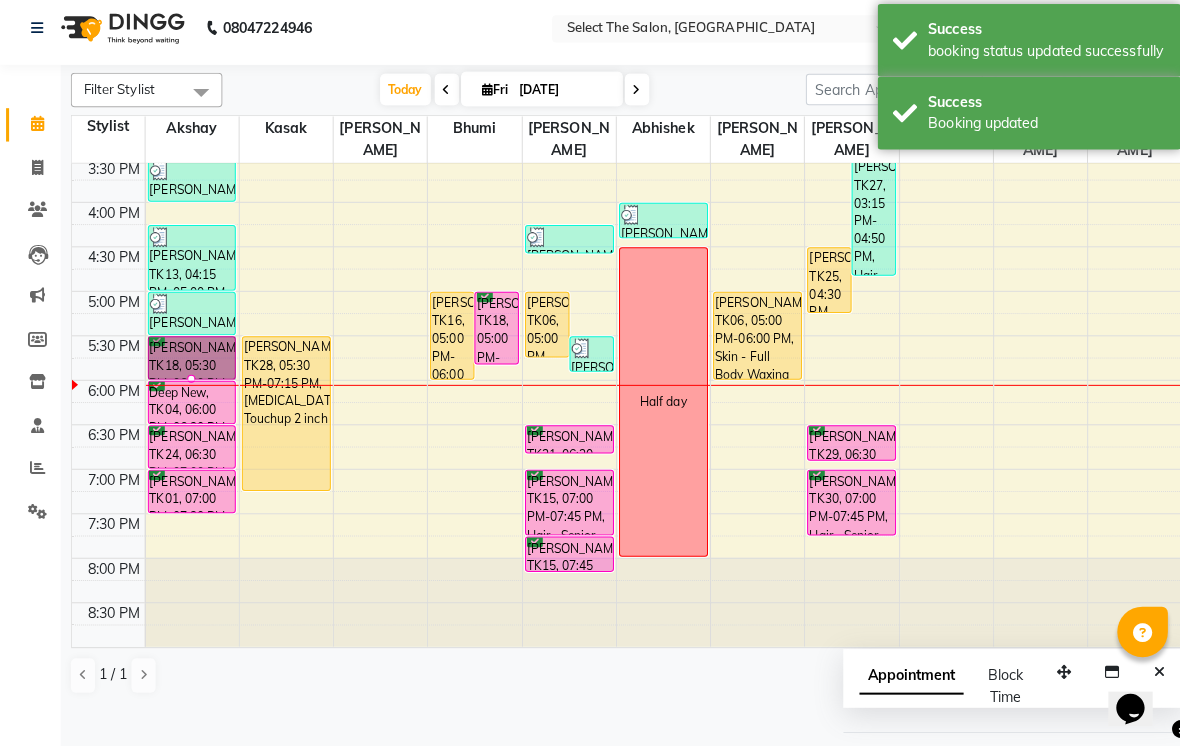 click at bounding box center (189, 383) 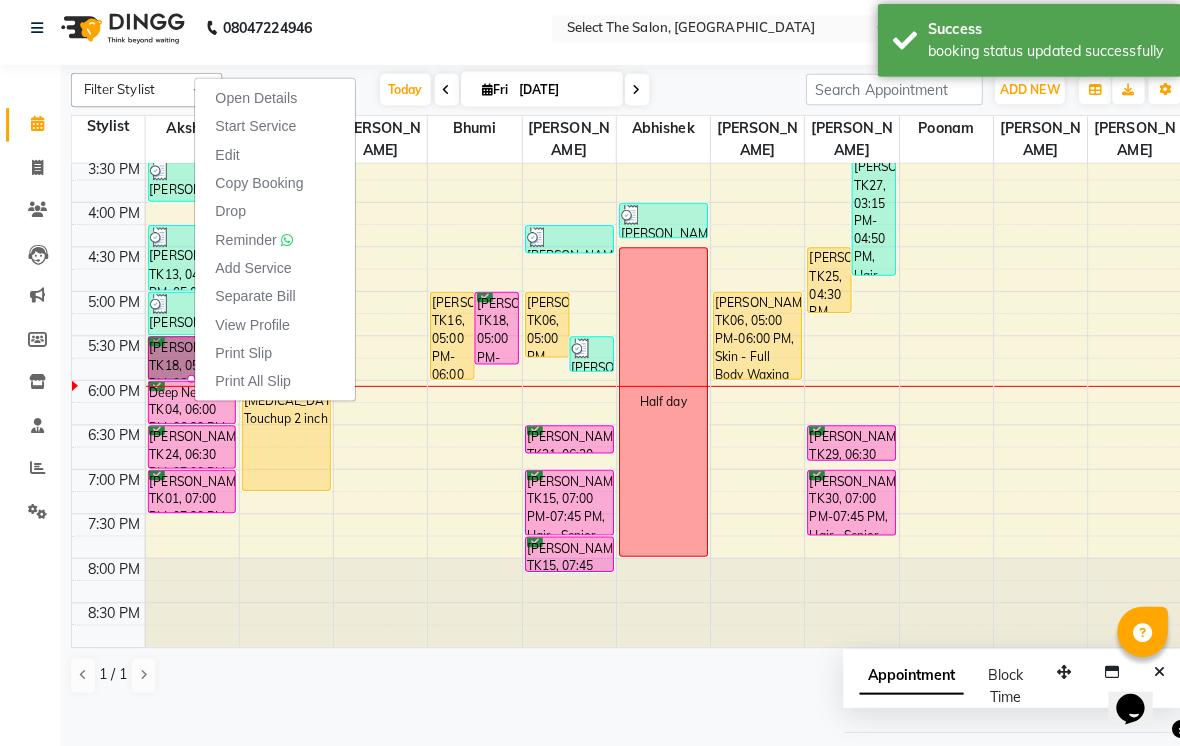 click on "Start Service" at bounding box center (253, 133) 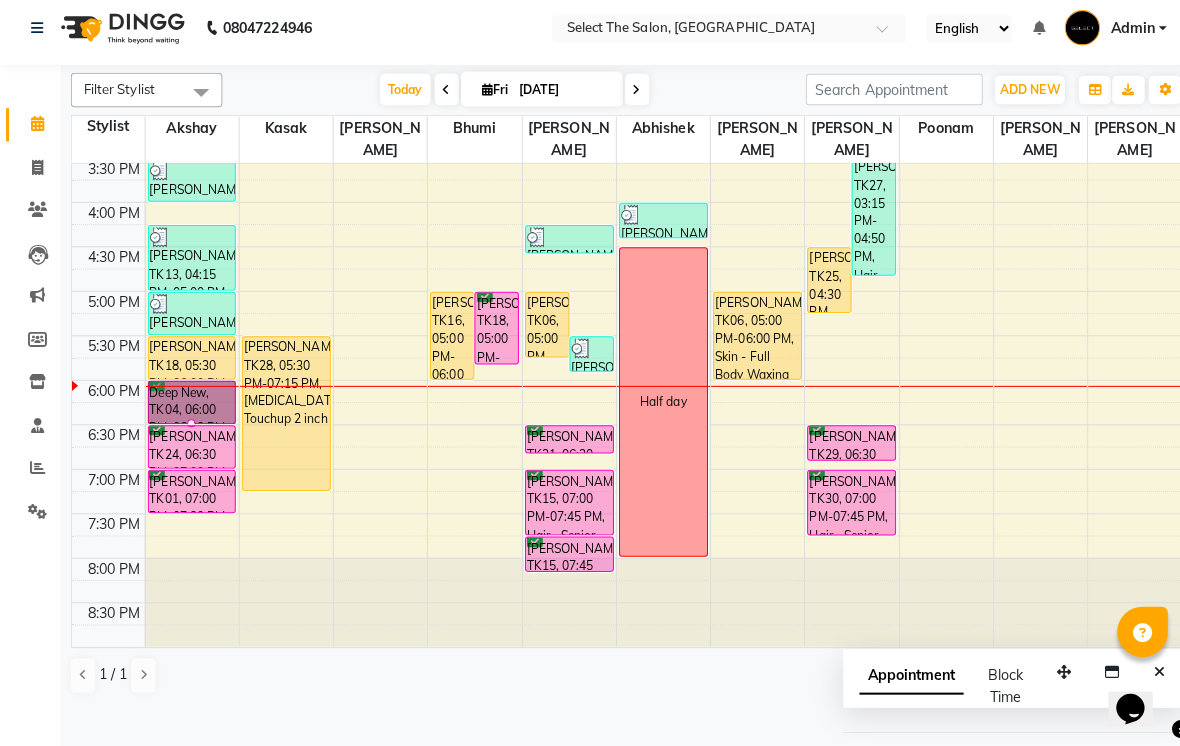 click at bounding box center [189, 427] 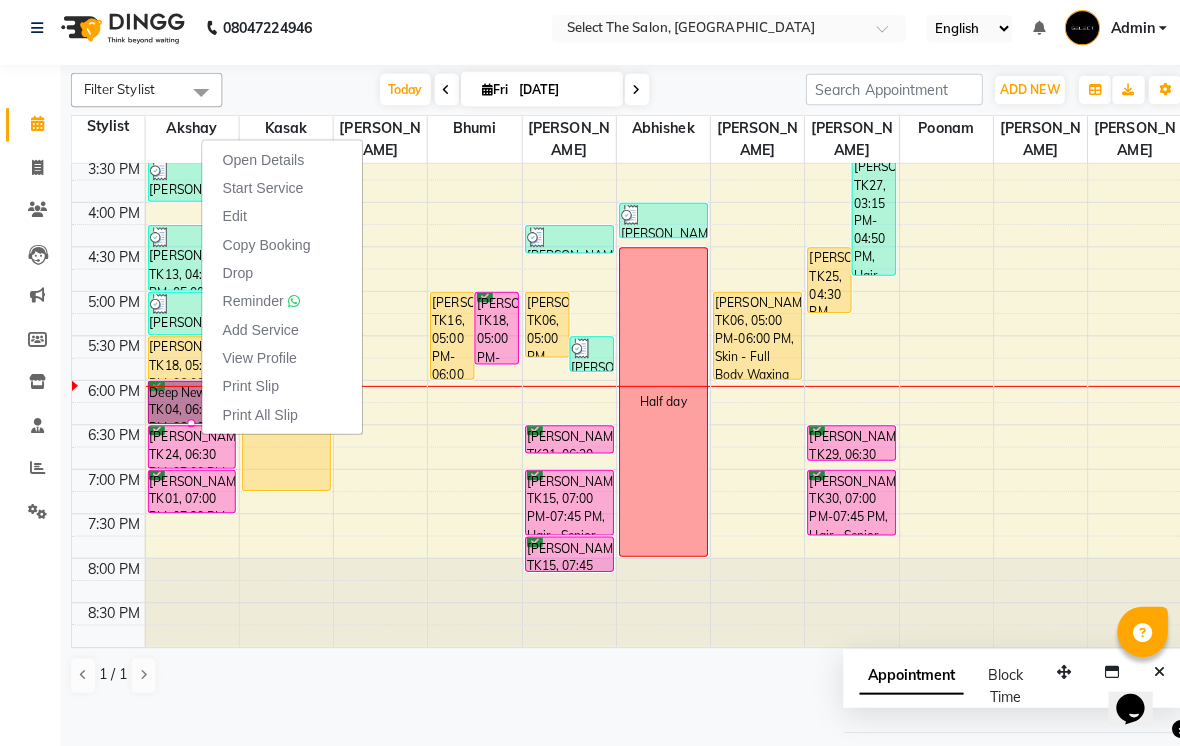 click on "Open Details" at bounding box center [260, 166] 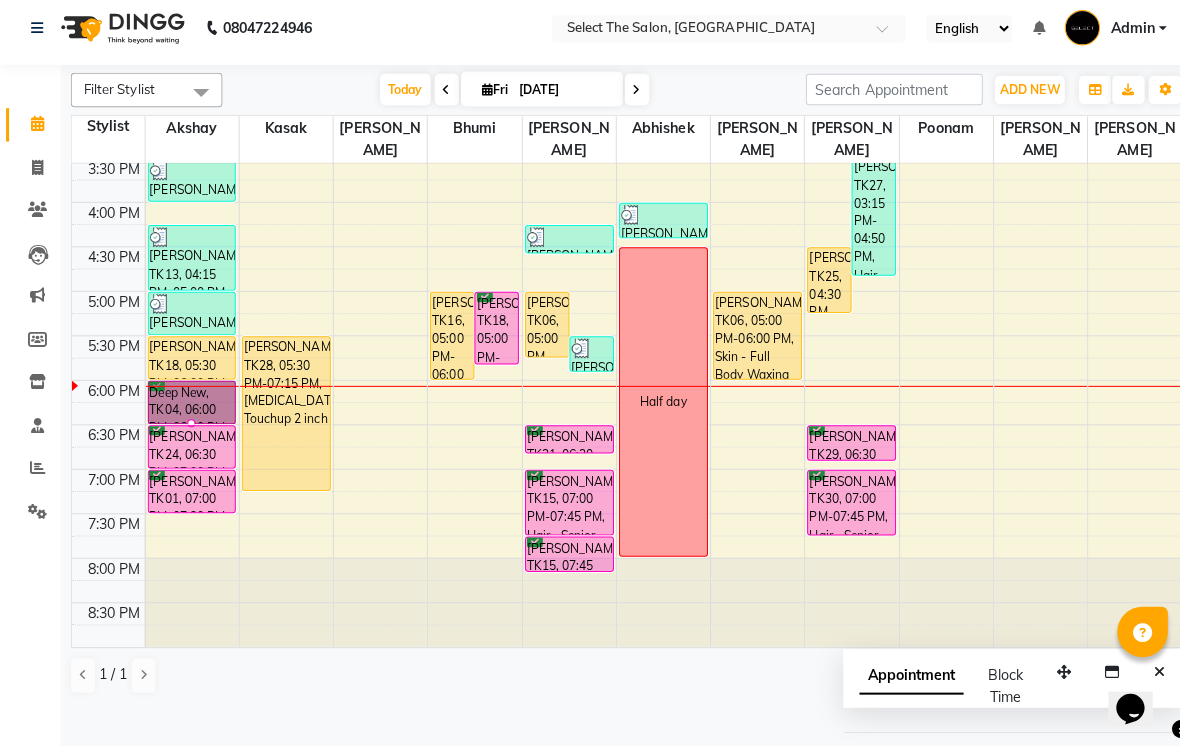 click at bounding box center [189, 427] 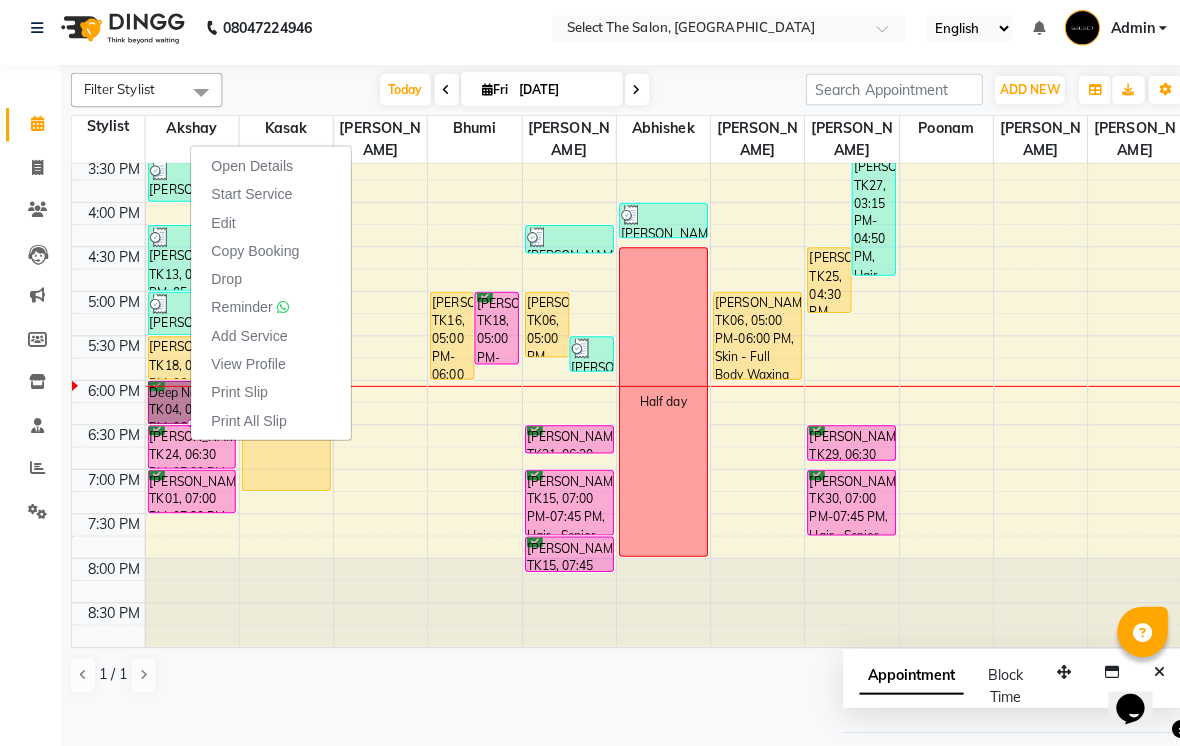 click on "Open Details" at bounding box center (249, 172) 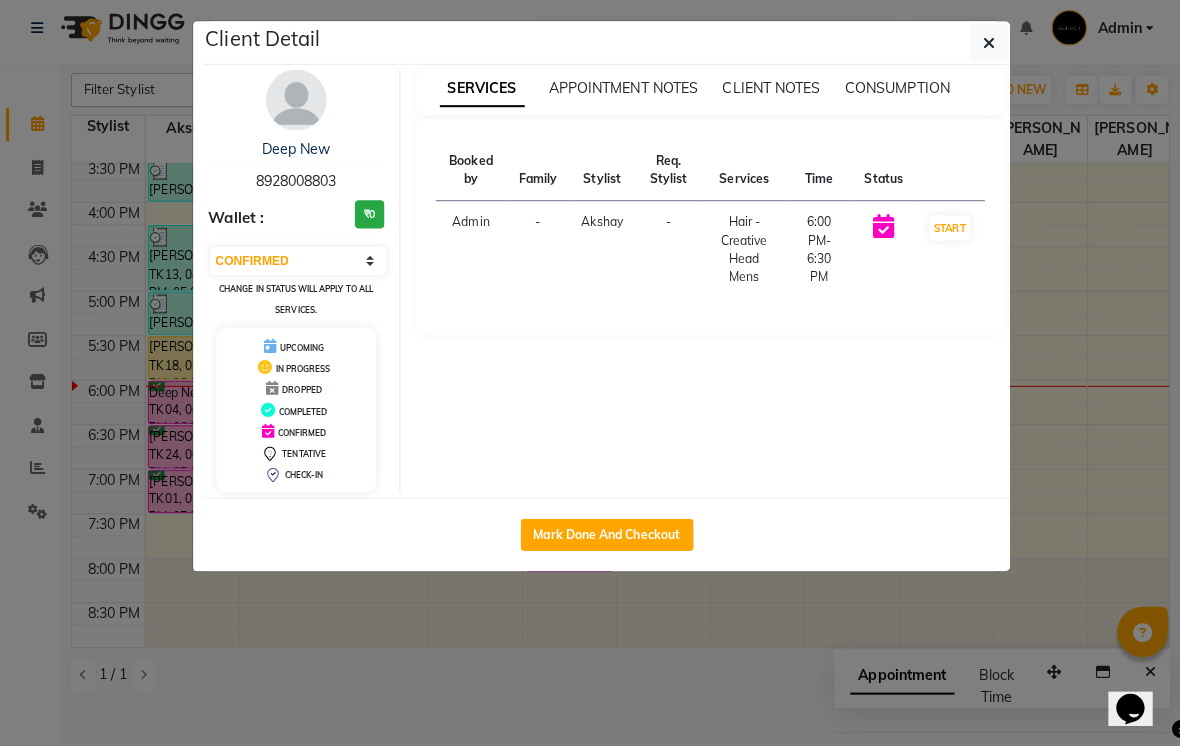 click 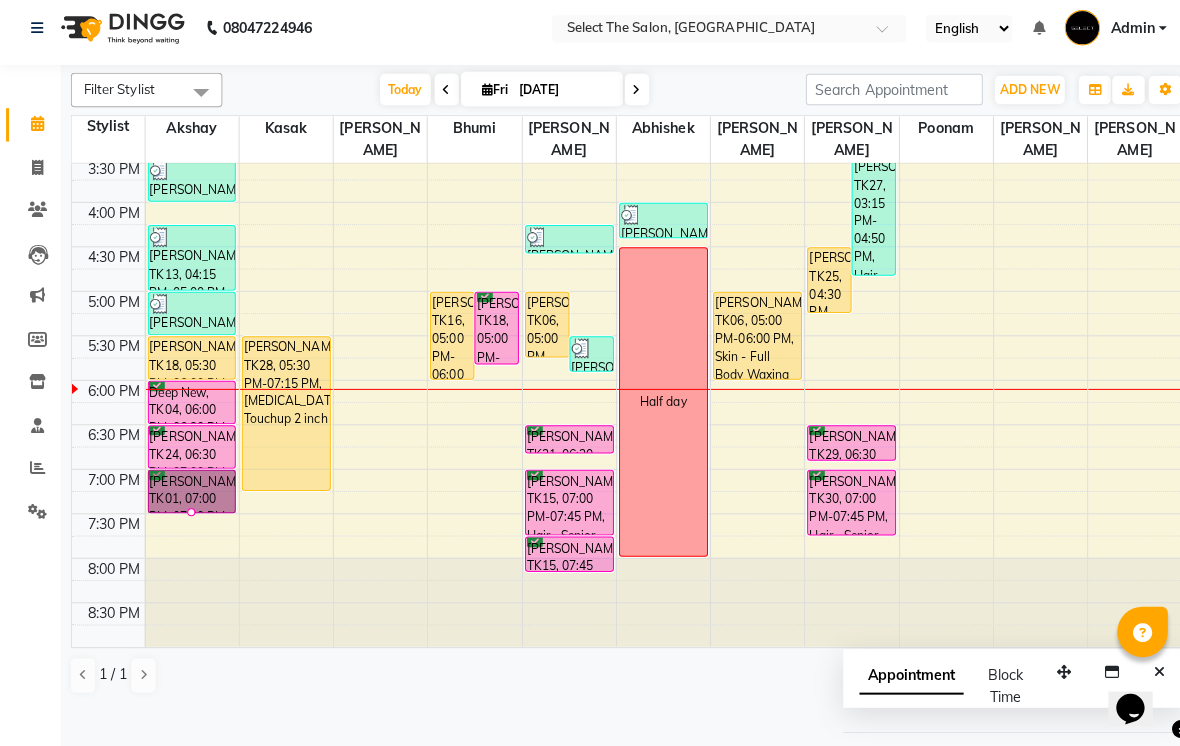 click at bounding box center (189, 515) 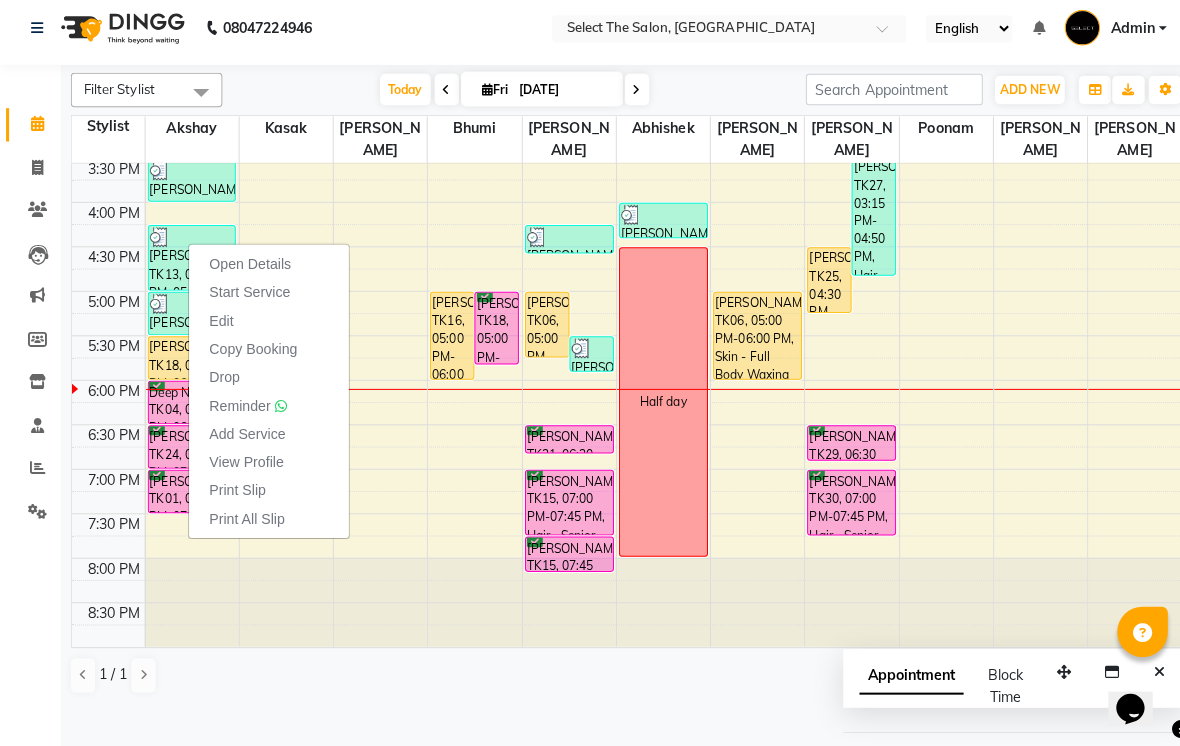 click on "Open Details" at bounding box center [247, 269] 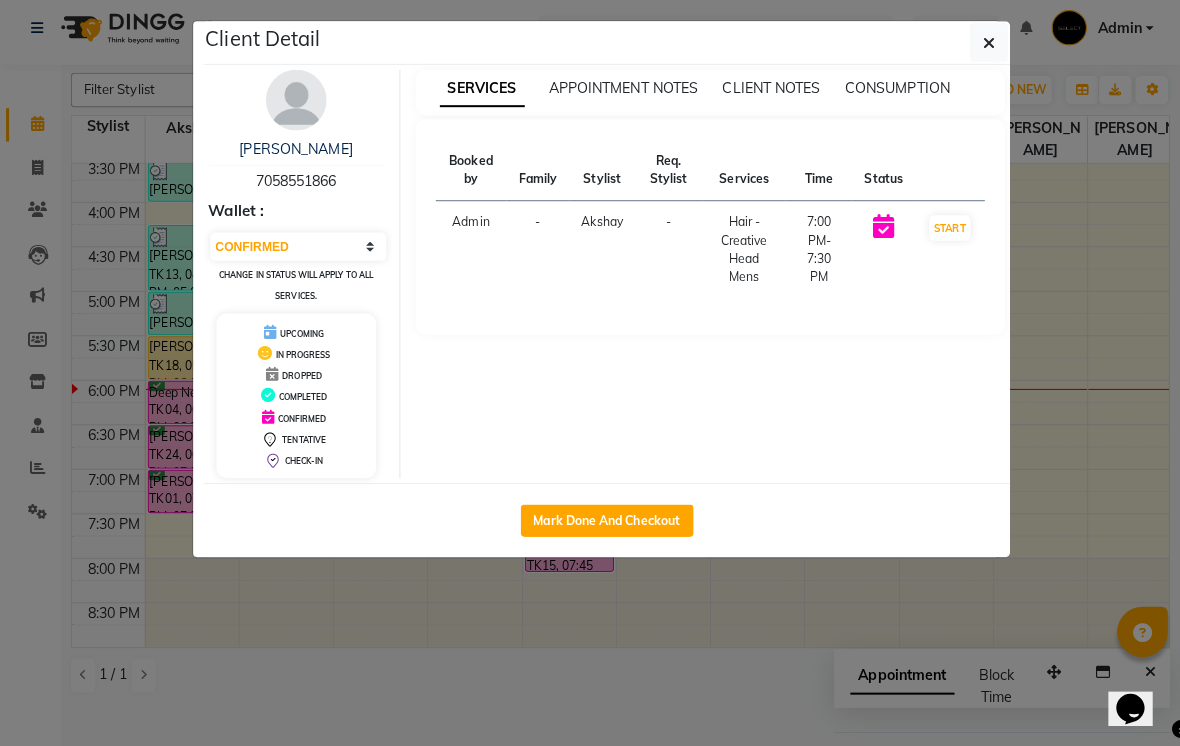 click 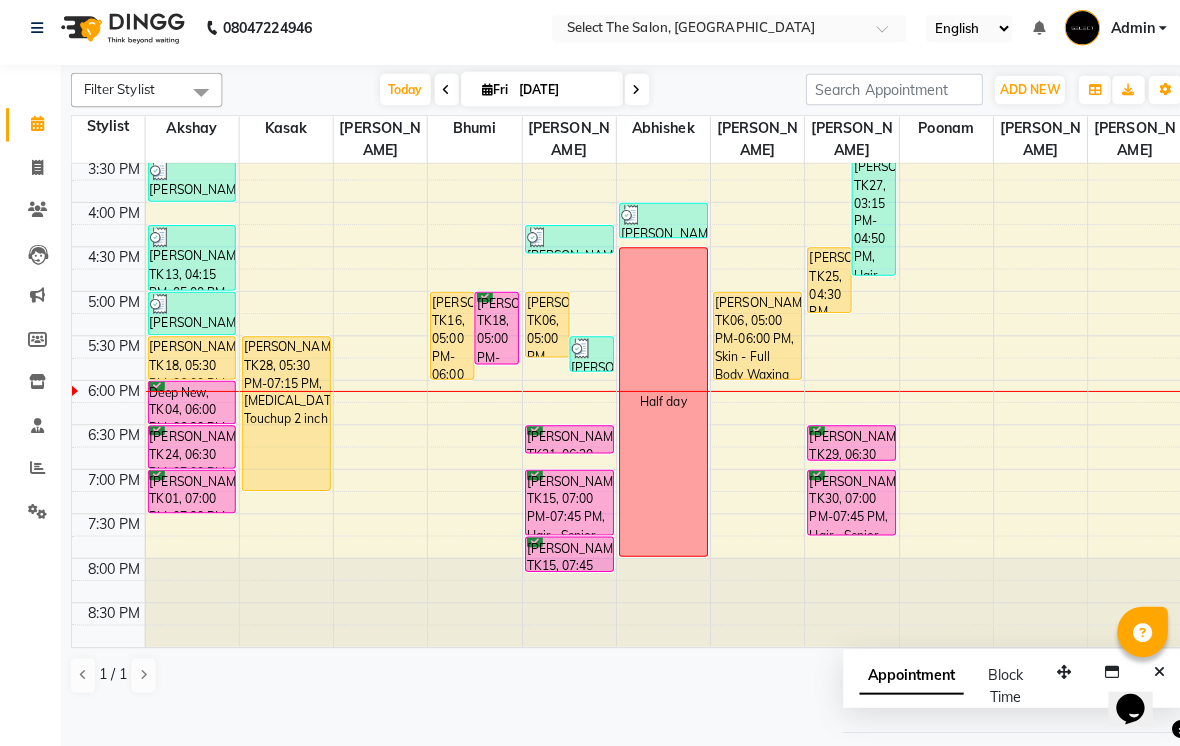 click at bounding box center [482, 96] 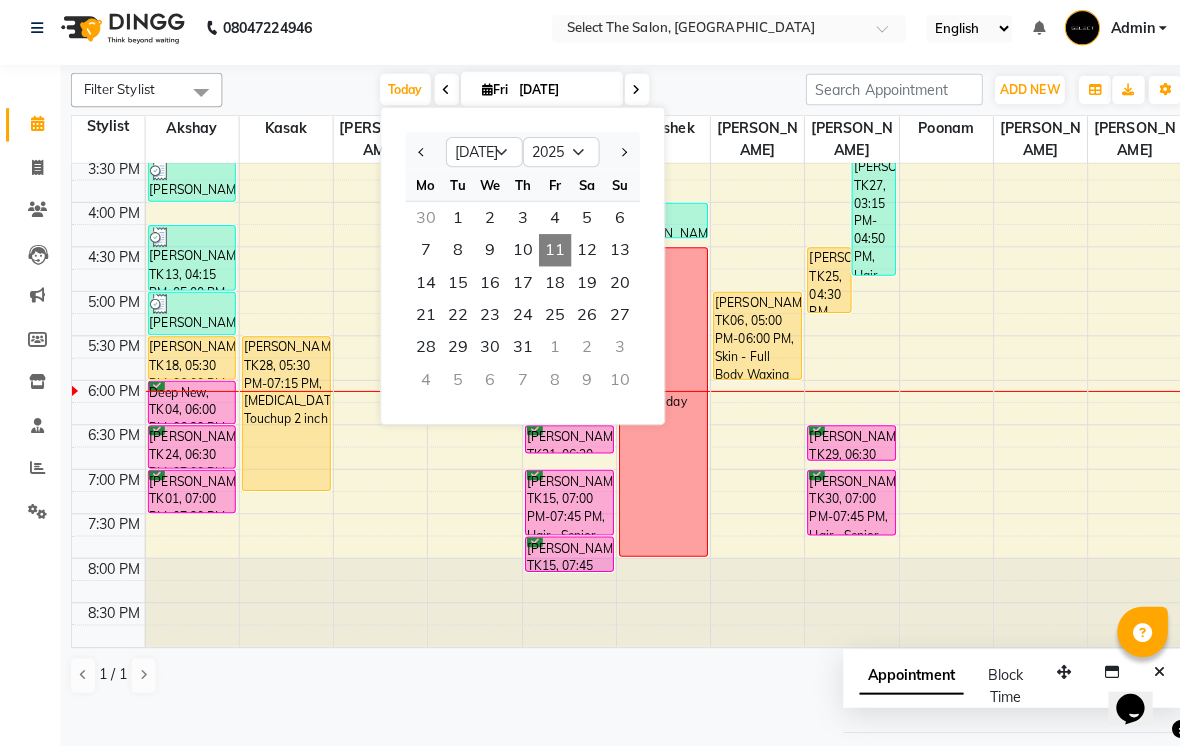 click on "13" at bounding box center (613, 256) 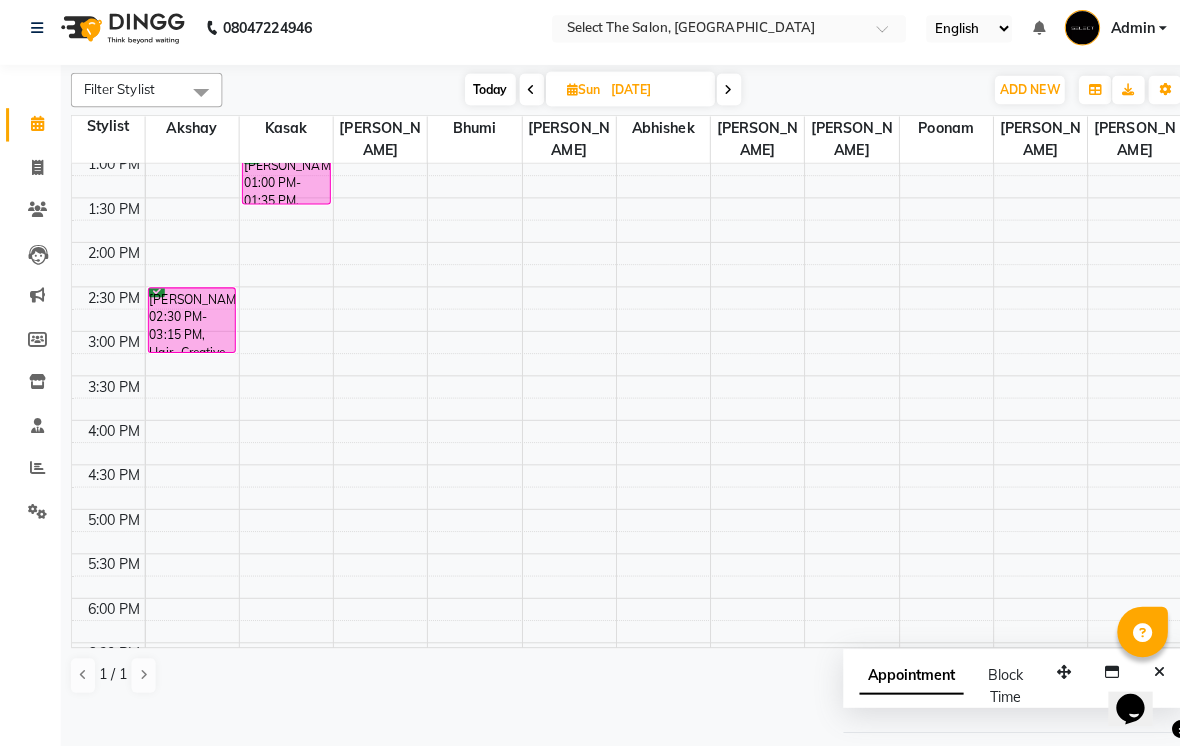 scroll, scrollTop: 451, scrollLeft: 0, axis: vertical 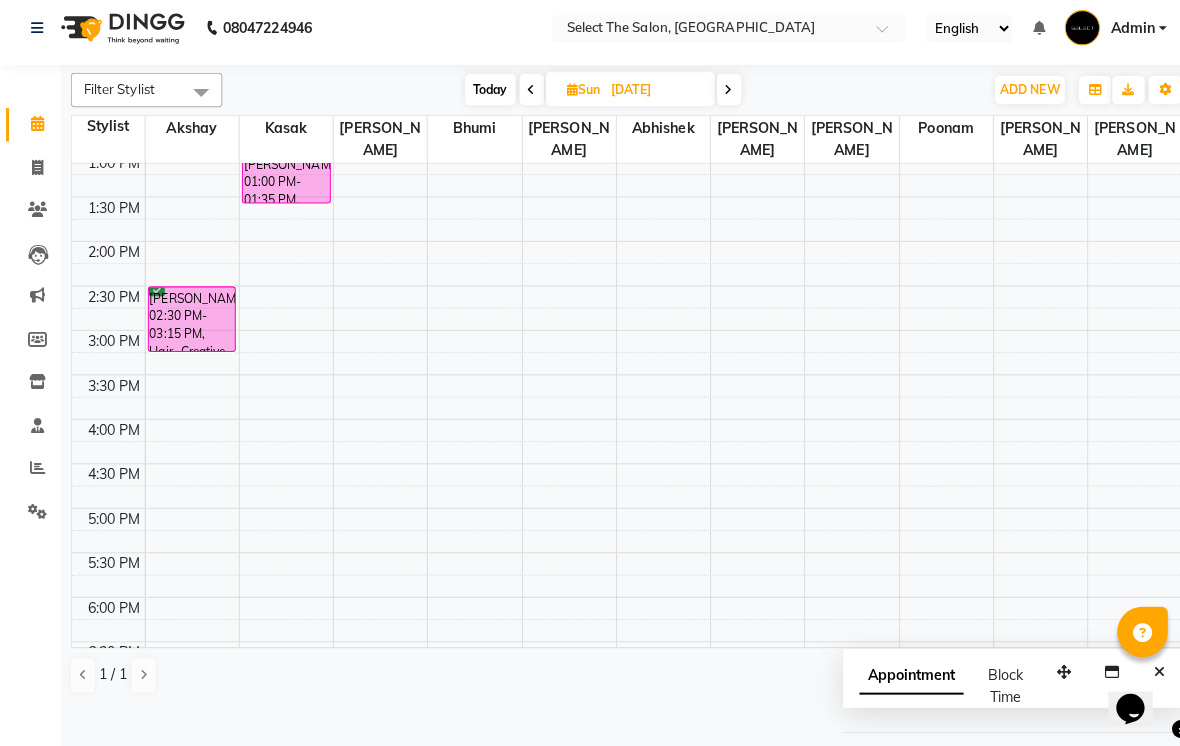 click on "Today" at bounding box center [485, 96] 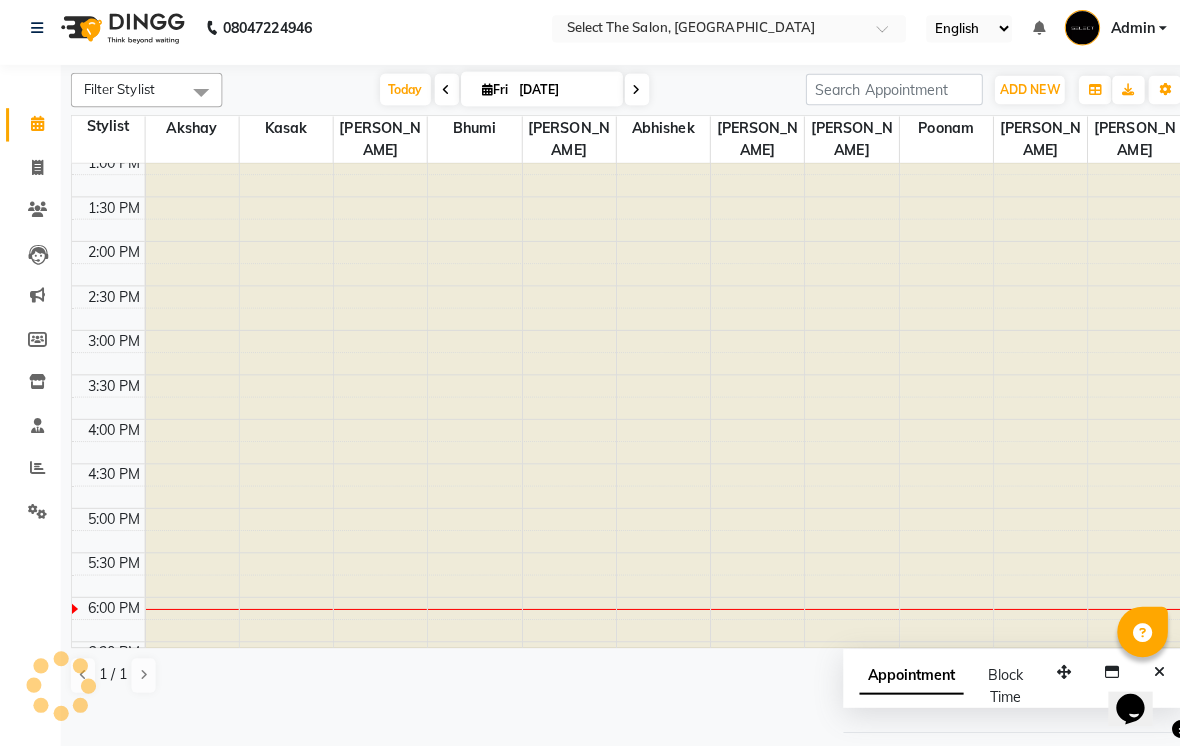 scroll, scrollTop: 665, scrollLeft: 0, axis: vertical 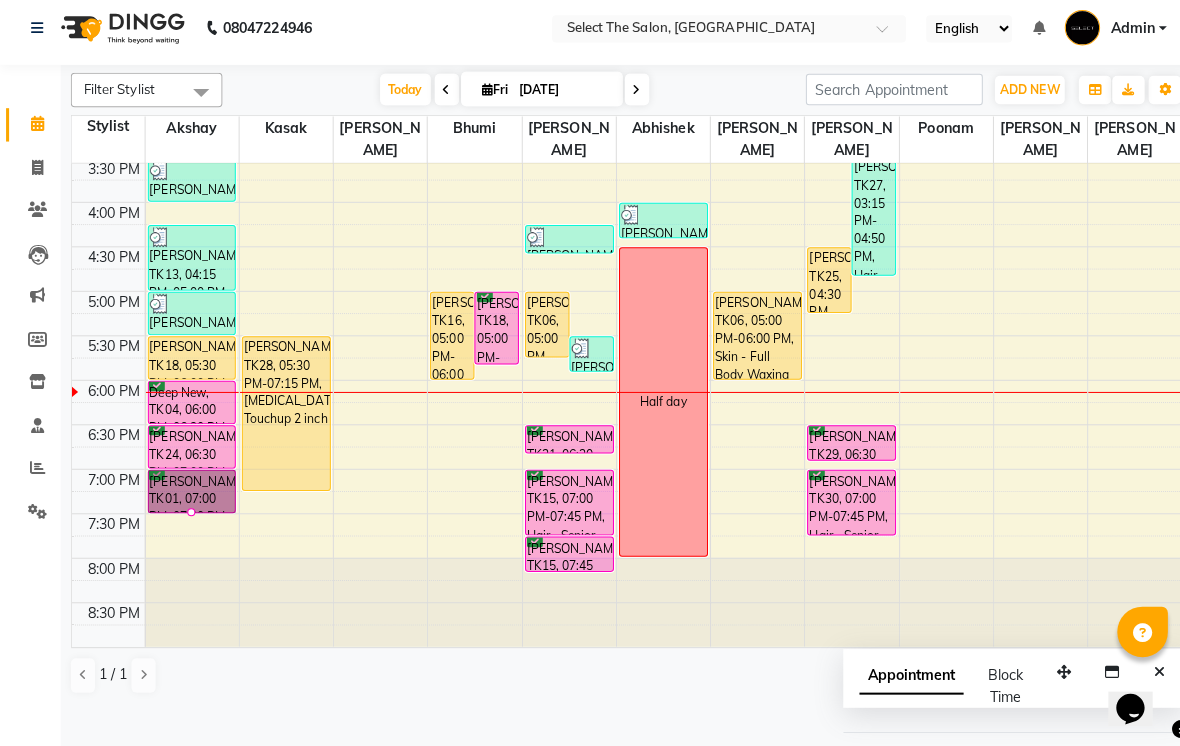 click at bounding box center [189, 515] 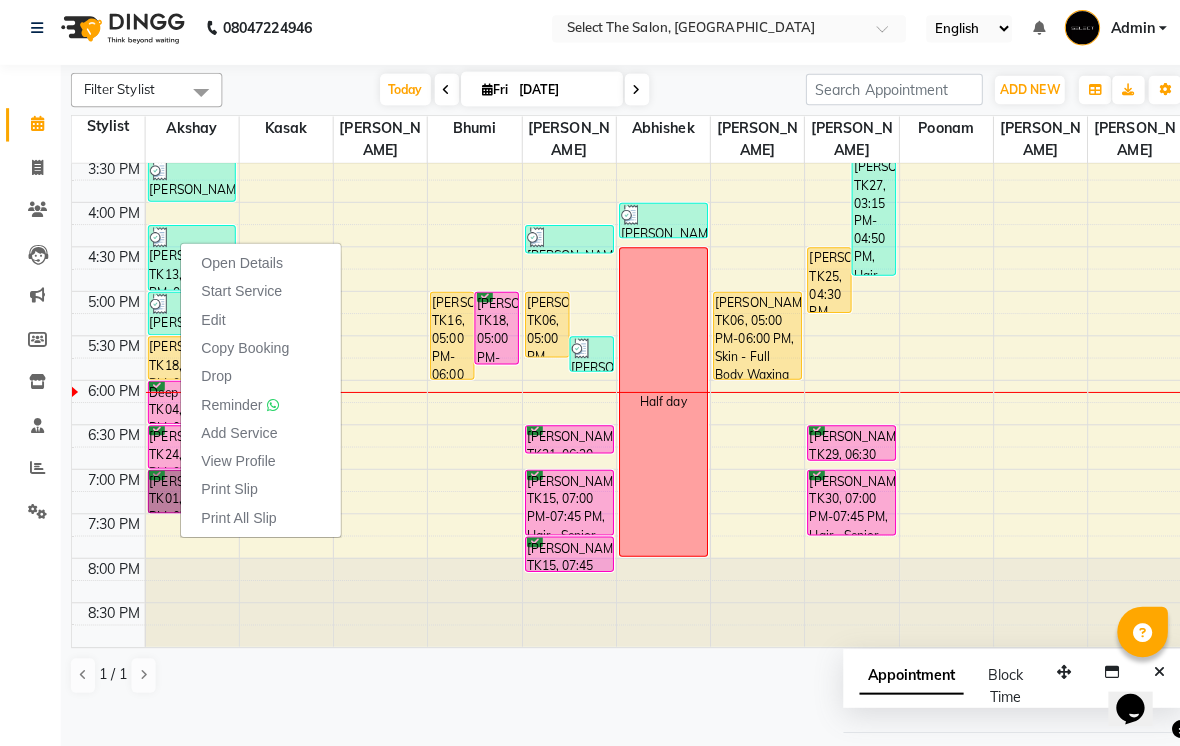 click on "Edit" at bounding box center [258, 324] 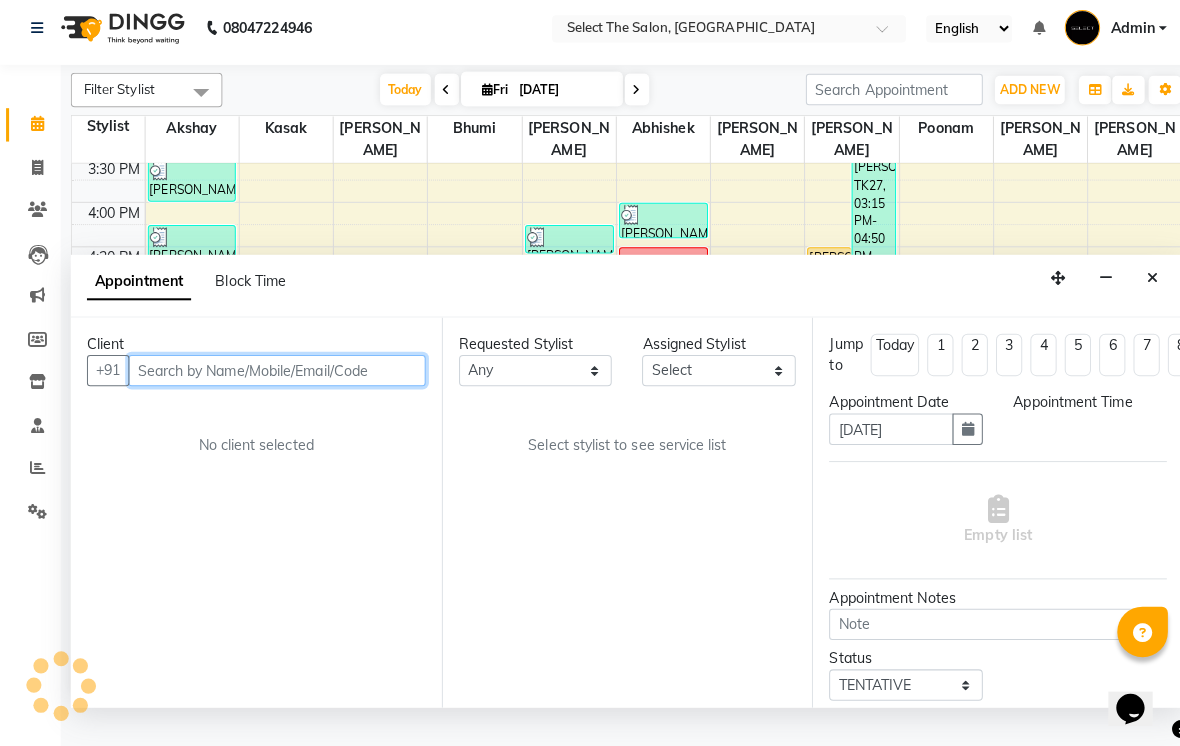 scroll, scrollTop: 665, scrollLeft: 0, axis: vertical 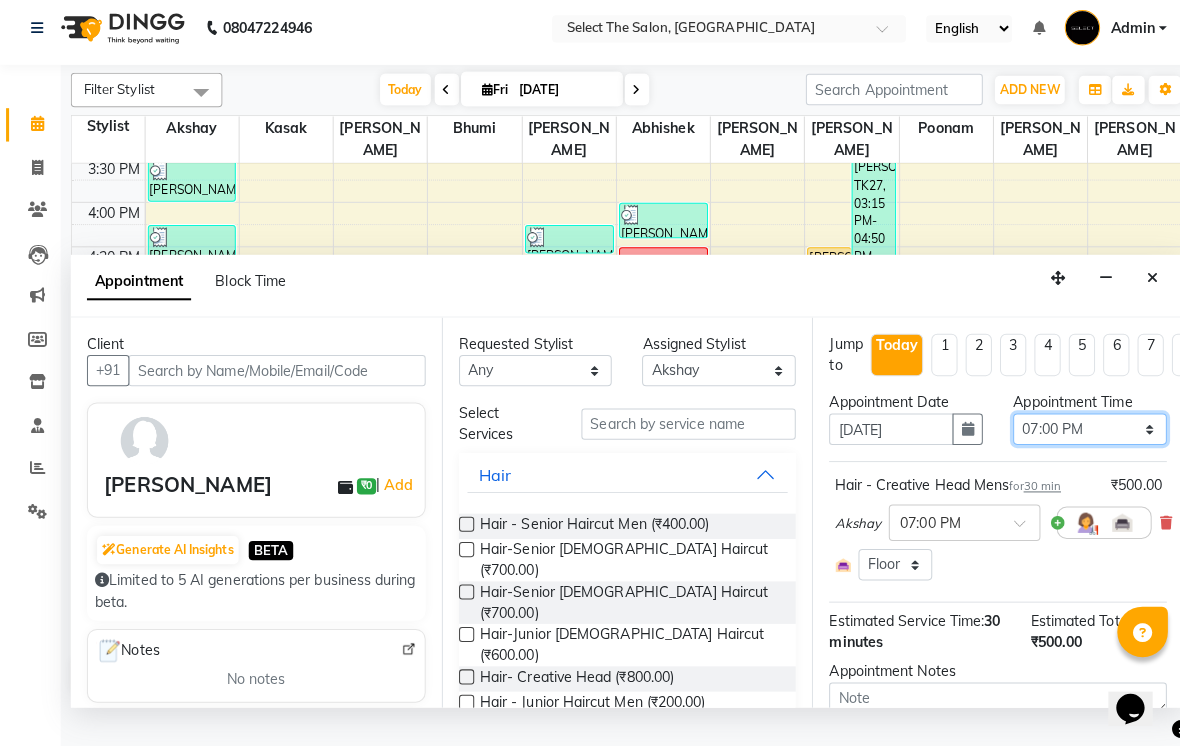 click on "Select 09:00 AM 09:15 AM 09:30 AM 09:45 AM 10:00 AM 10:15 AM 10:30 AM 10:45 AM 11:00 AM 11:15 AM 11:30 AM 11:45 AM 12:00 PM 12:15 PM 12:30 PM 12:45 PM 01:00 PM 01:15 PM 01:30 PM 01:45 PM 02:00 PM 02:15 PM 02:30 PM 02:45 PM 03:00 PM 03:15 PM 03:30 PM 03:45 PM 04:00 PM 04:15 PM 04:30 PM 04:45 PM 05:00 PM 05:15 PM 05:30 PM 05:45 PM 06:00 PM 06:15 PM 06:30 PM 06:45 PM 07:00 PM 07:15 PM 07:30 PM 07:45 PM 08:00 PM" at bounding box center [1078, 432] 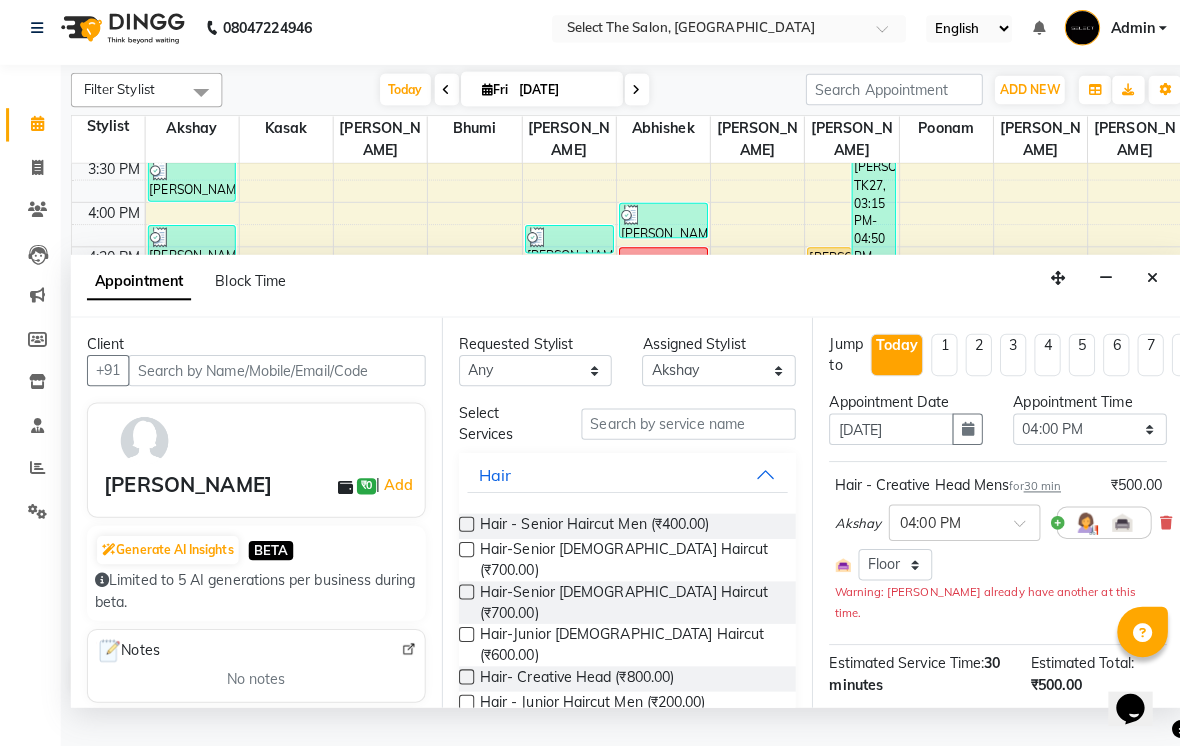 click at bounding box center [957, 432] 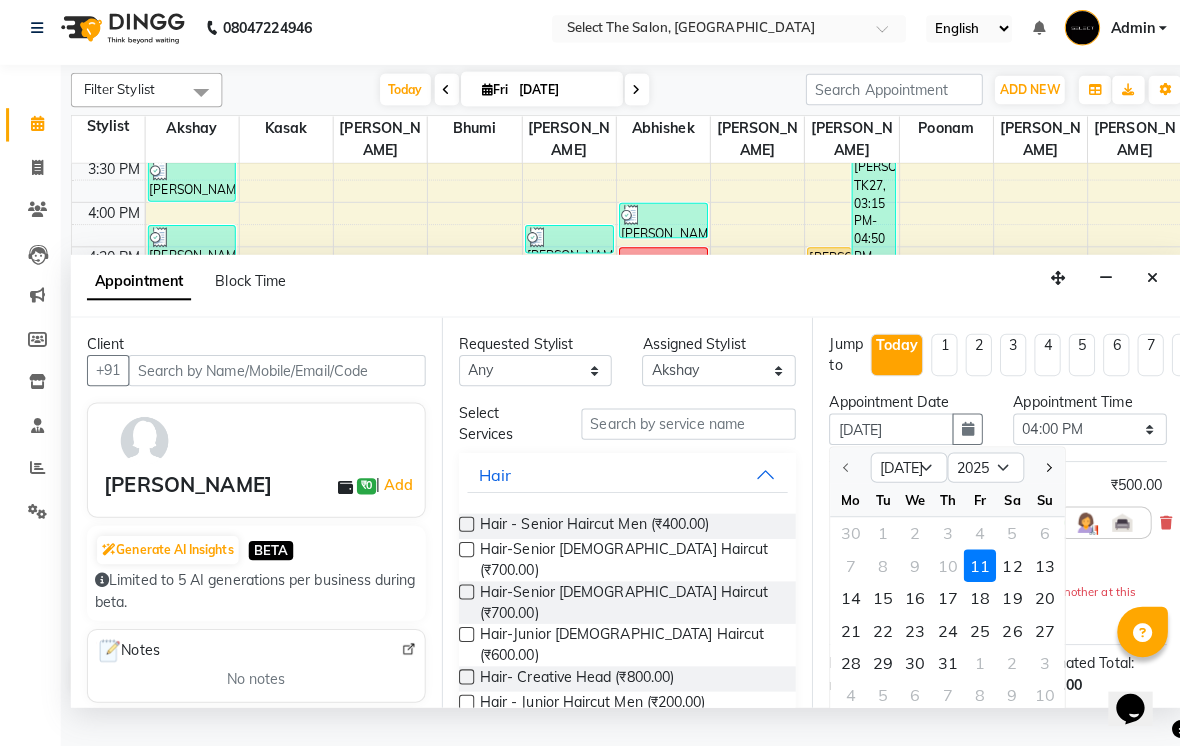 click on "13" at bounding box center [1033, 568] 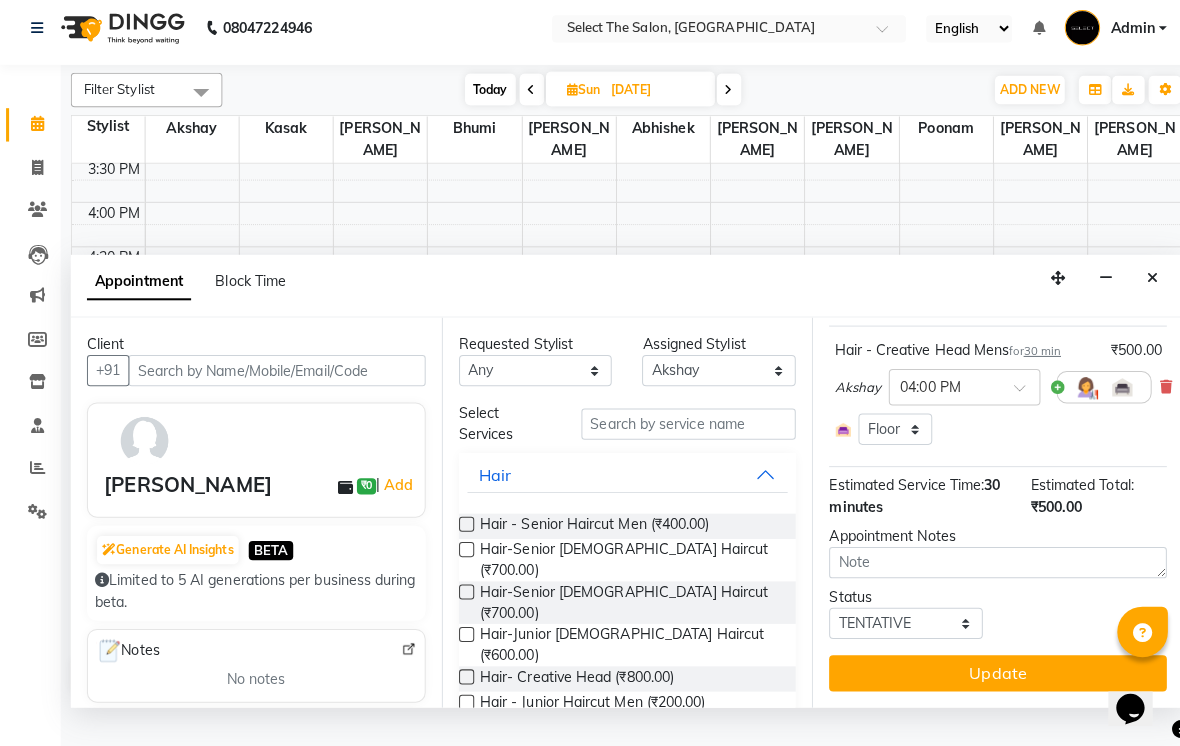 scroll, scrollTop: 132, scrollLeft: 0, axis: vertical 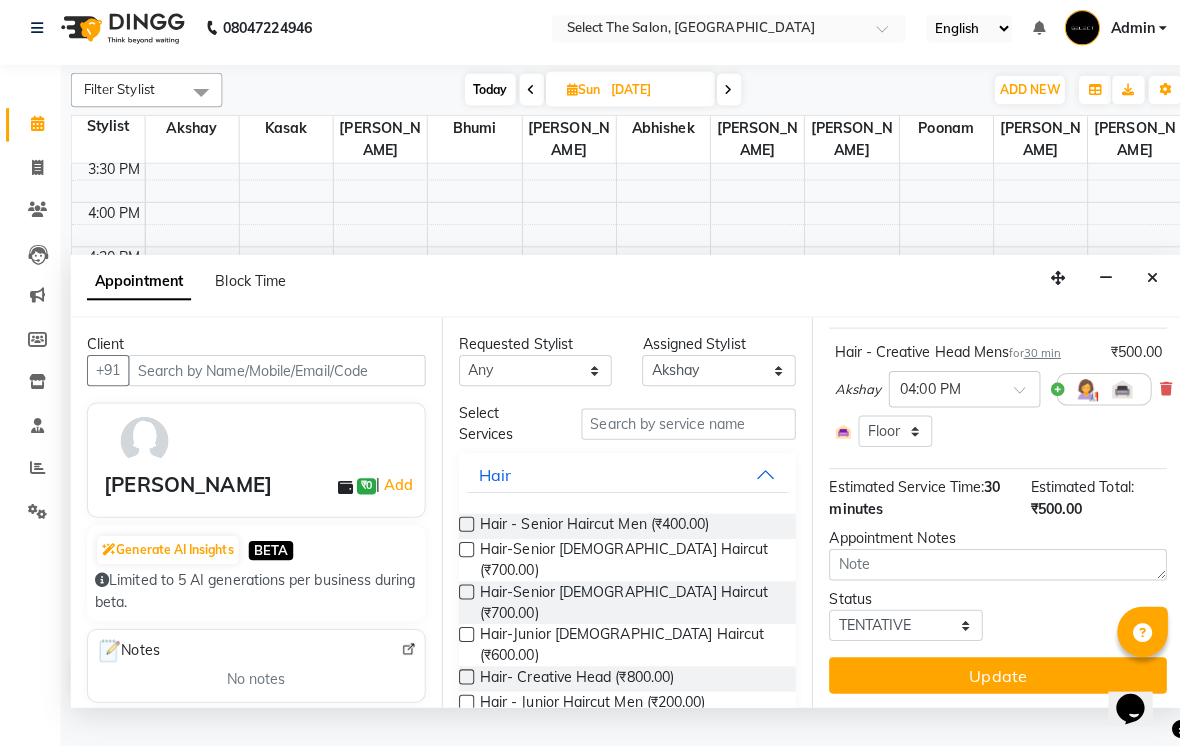 click on "Update" at bounding box center (987, 676) 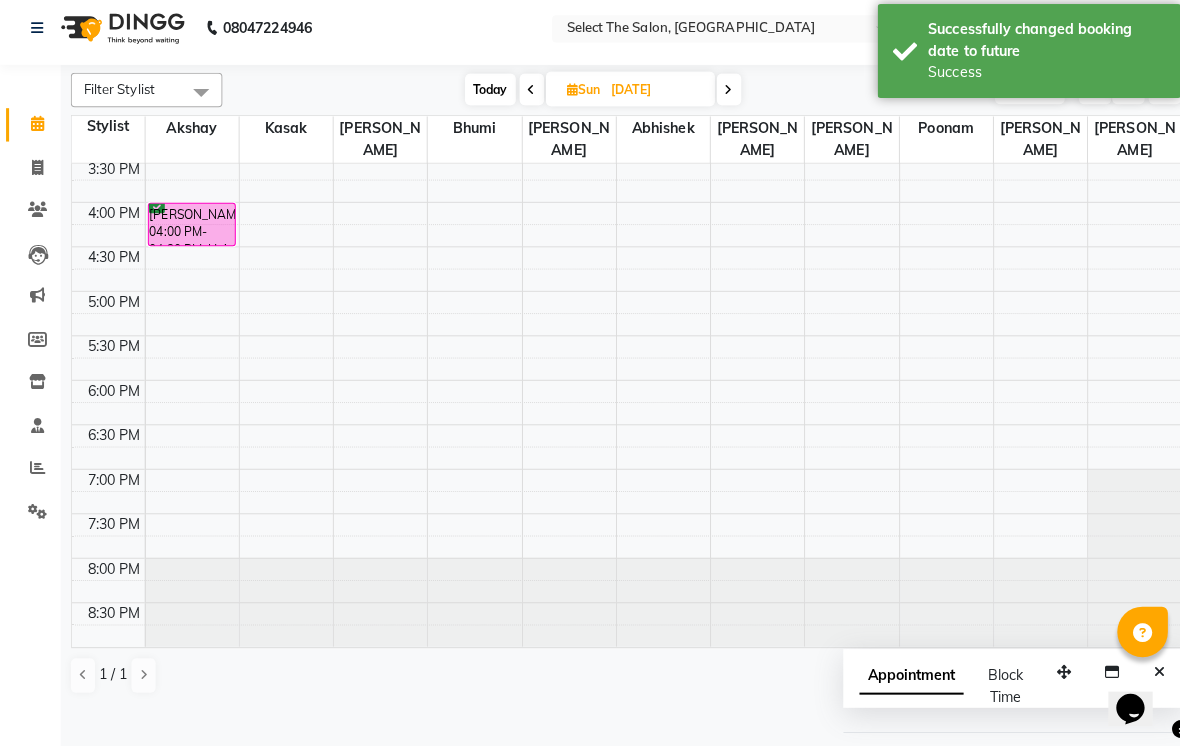 click on "Today" at bounding box center (485, 96) 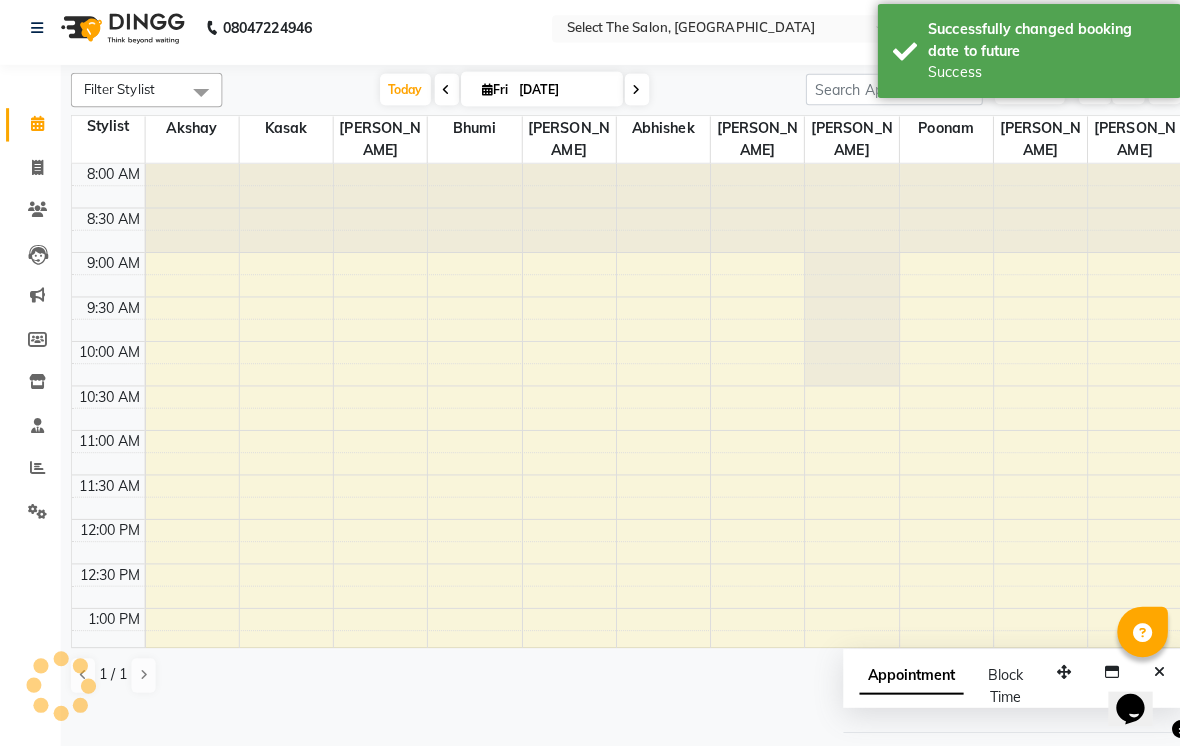 scroll, scrollTop: 665, scrollLeft: 0, axis: vertical 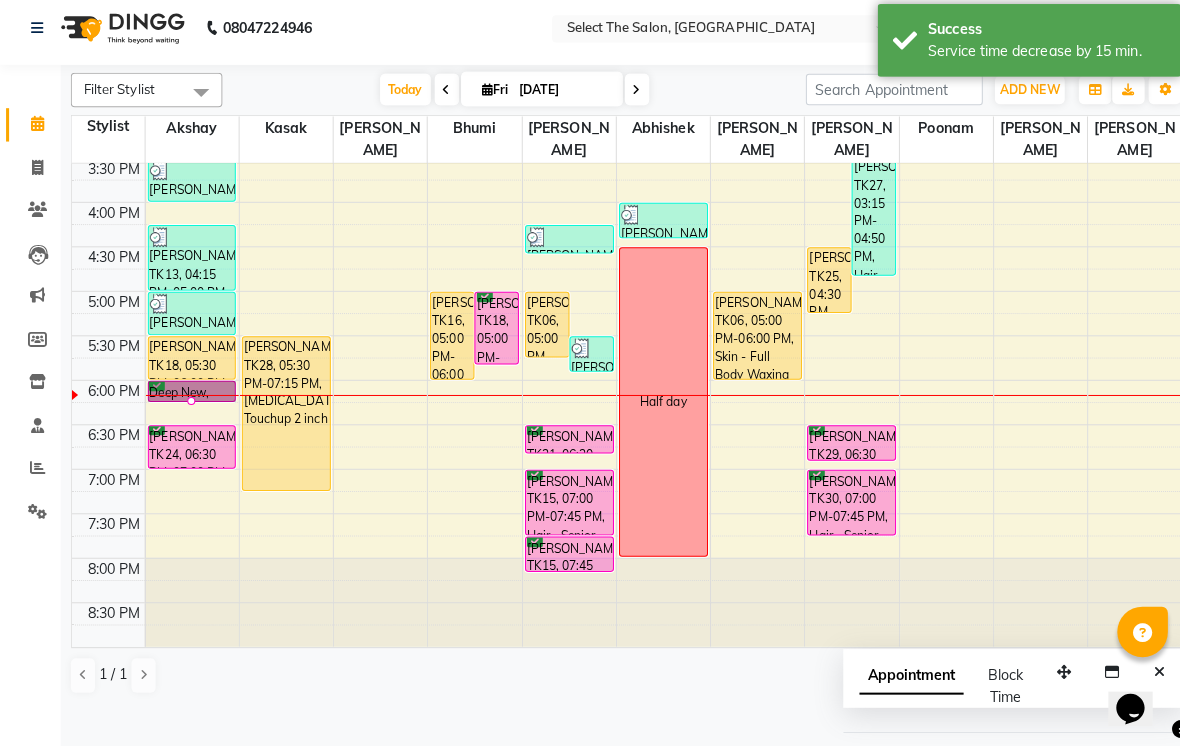 click at bounding box center [189, 405] 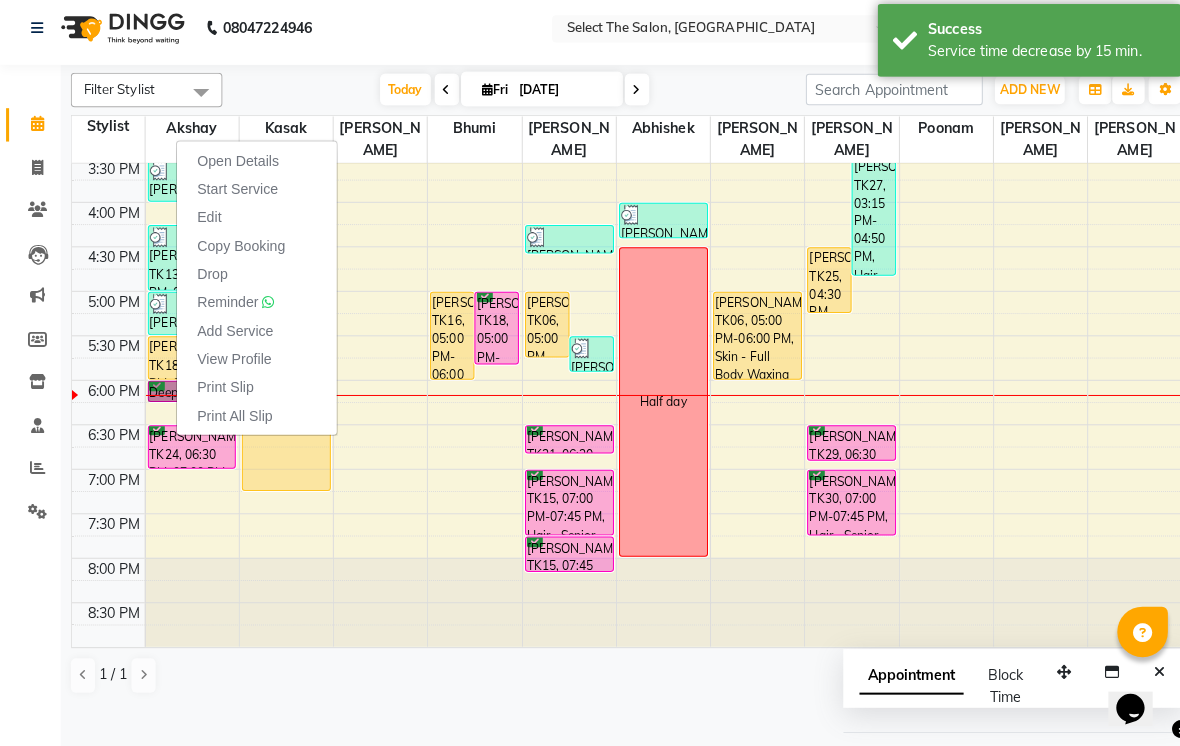 click at bounding box center (107, 285) 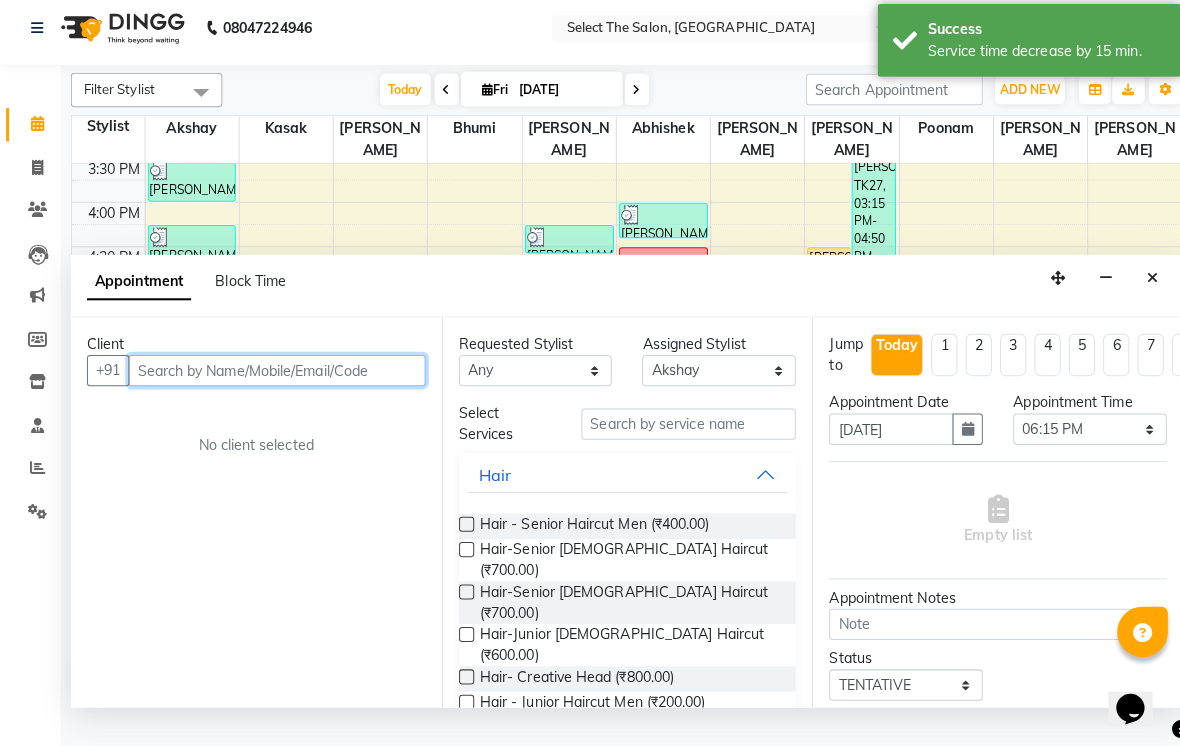 click at bounding box center (274, 374) 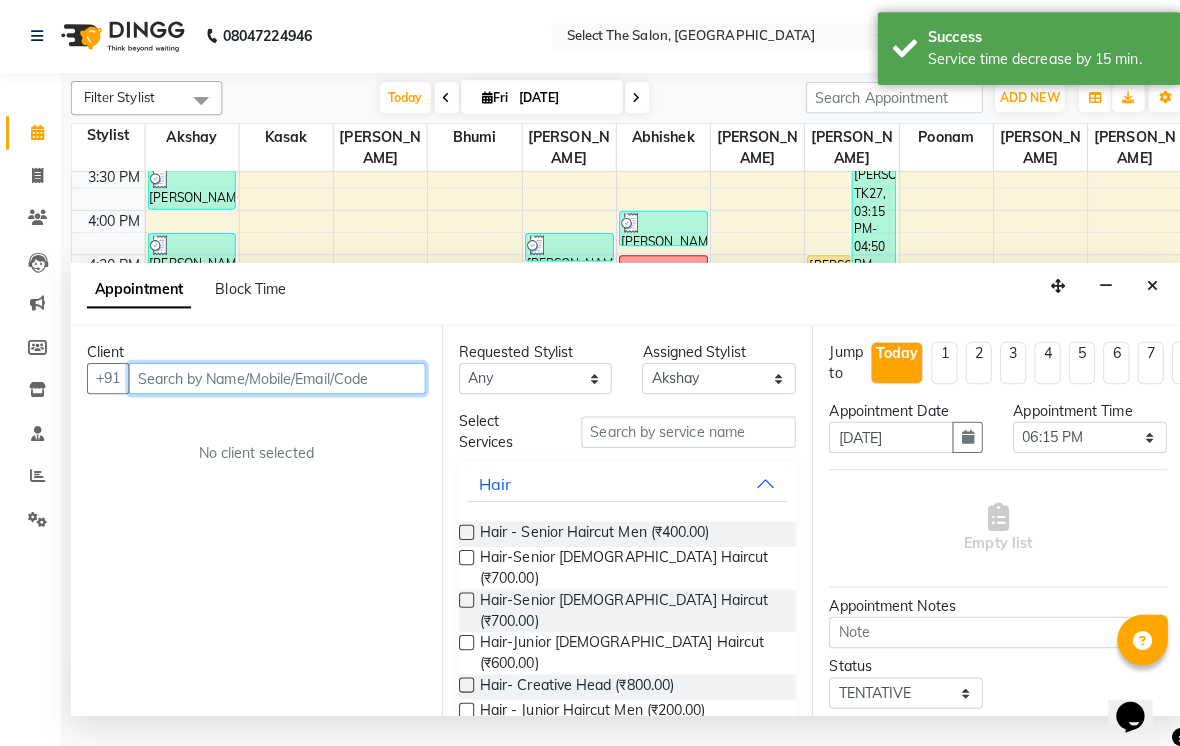 scroll, scrollTop: 0, scrollLeft: 0, axis: both 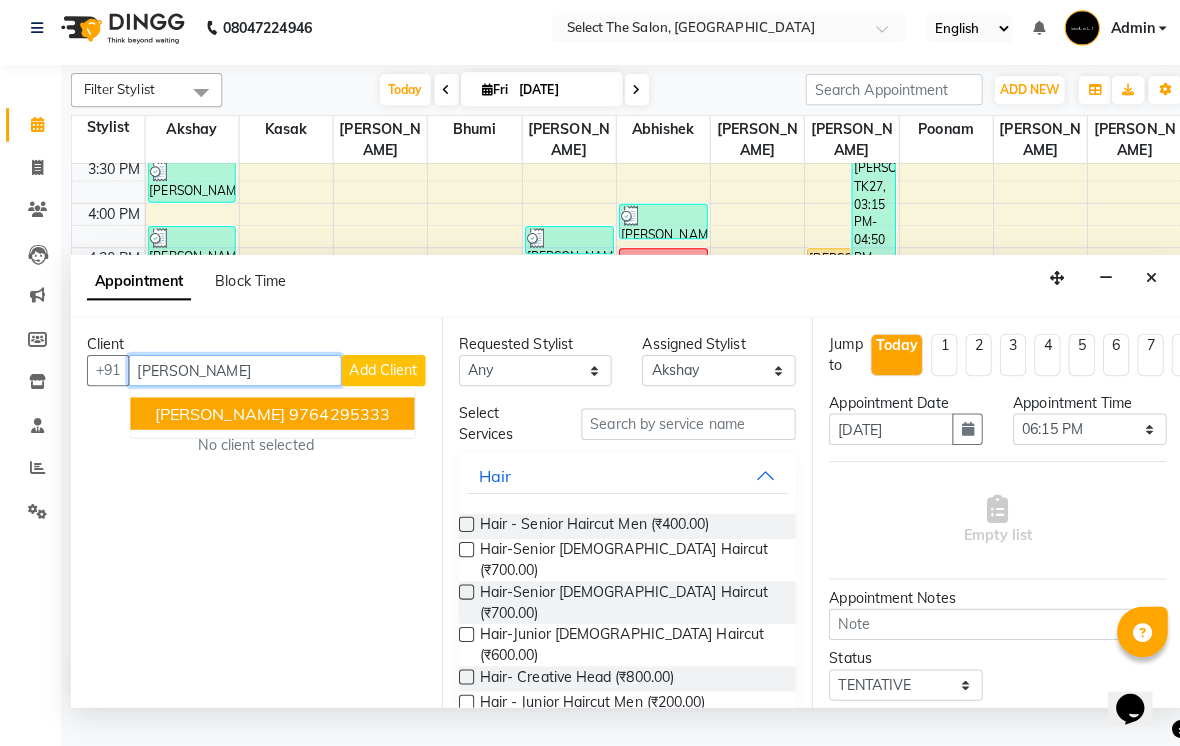 click on "9764295333" at bounding box center [336, 417] 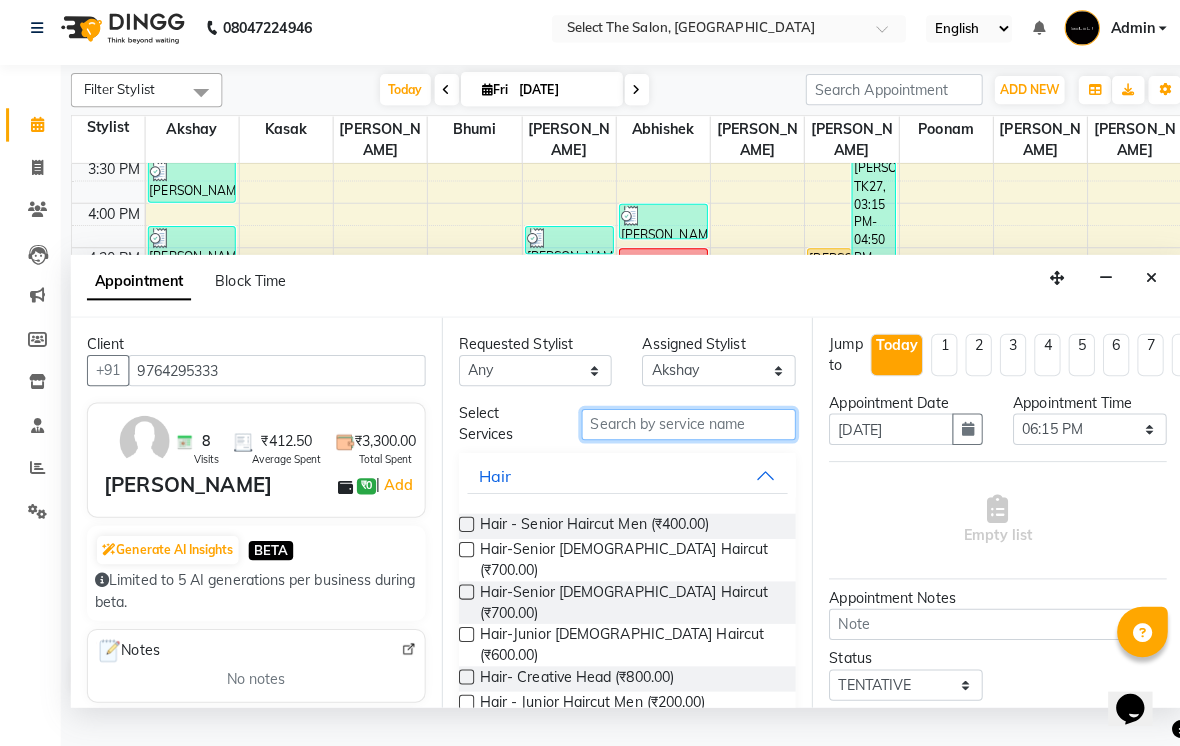 click at bounding box center (681, 427) 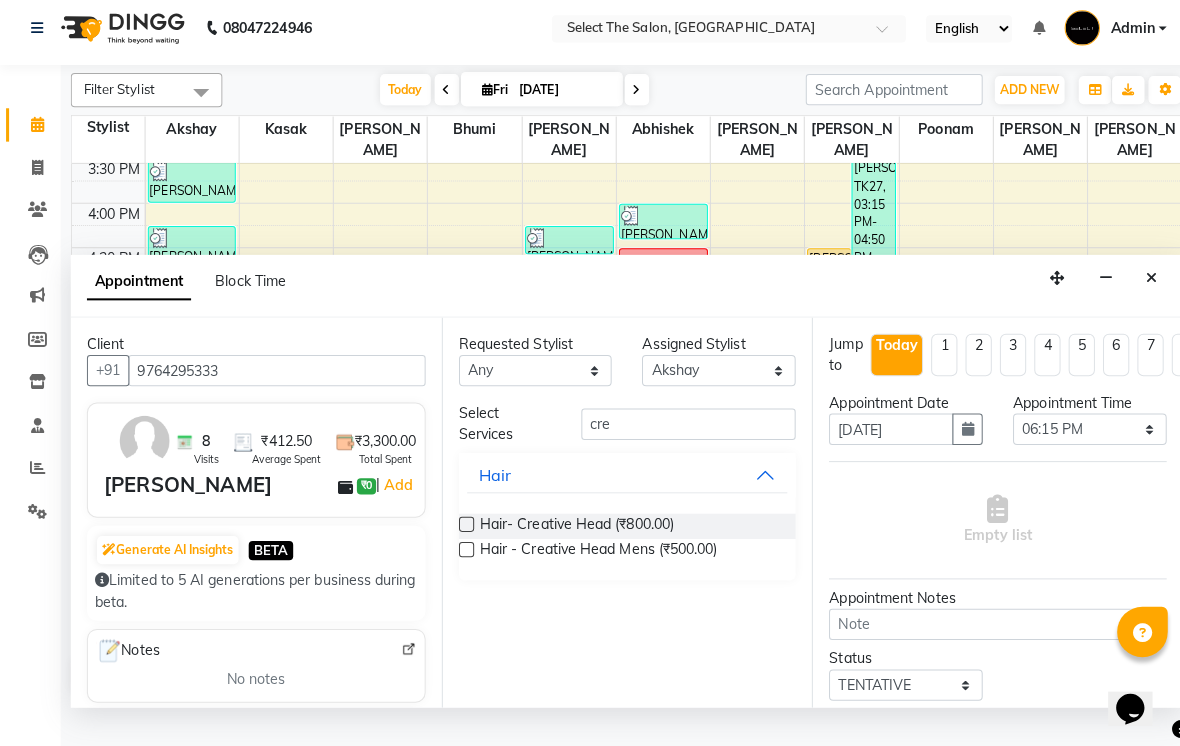 click at bounding box center (461, 526) 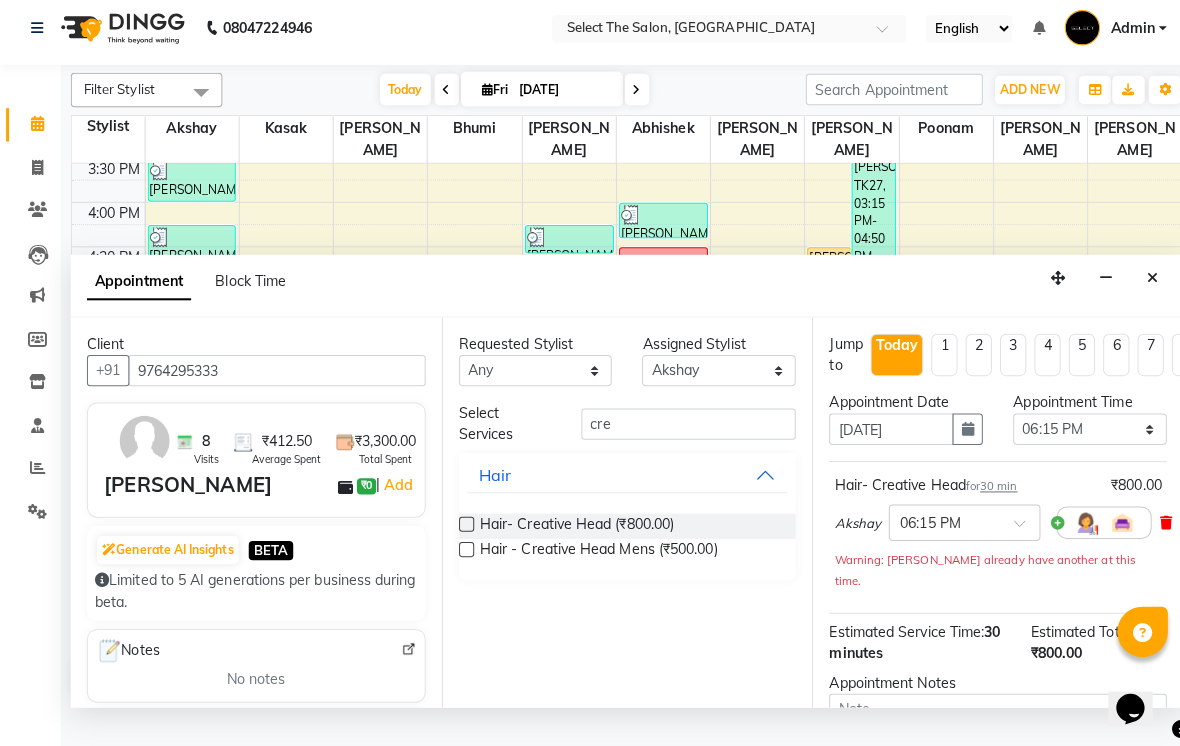 click at bounding box center (1153, 525) 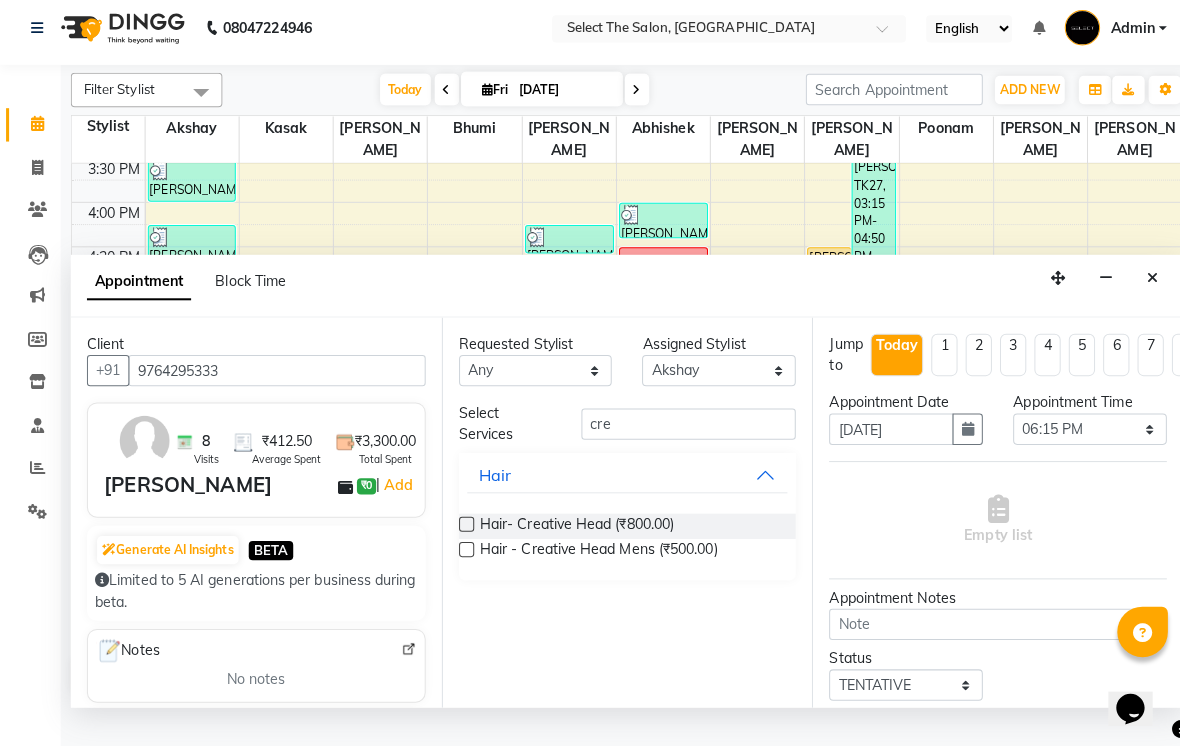 click at bounding box center (461, 551) 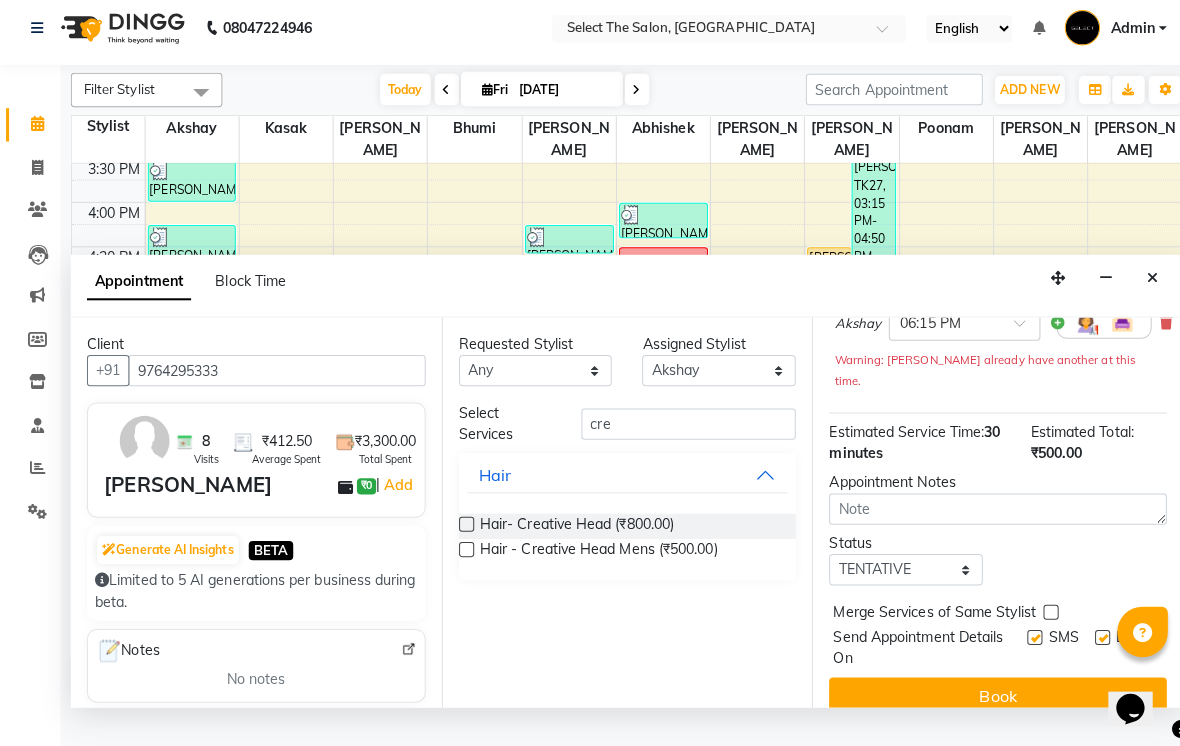 scroll, scrollTop: 197, scrollLeft: 0, axis: vertical 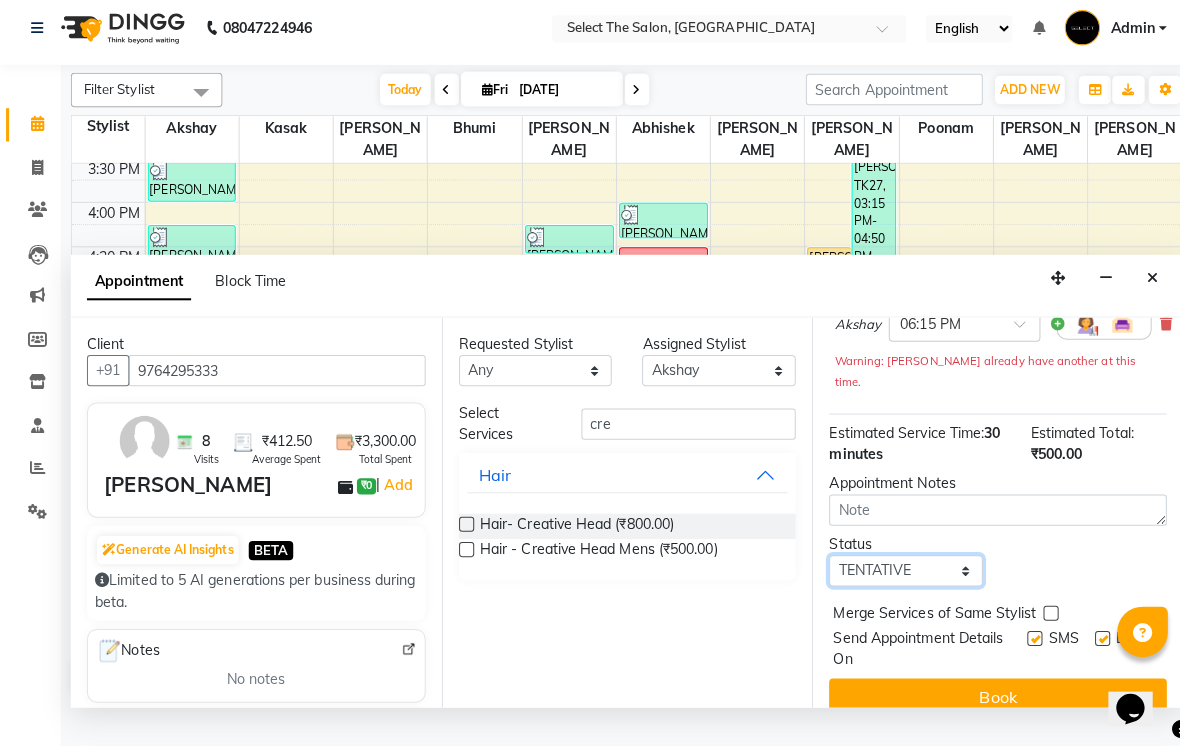 click on "Select TENTATIVE CONFIRM CHECK-IN UPCOMING" at bounding box center (896, 572) 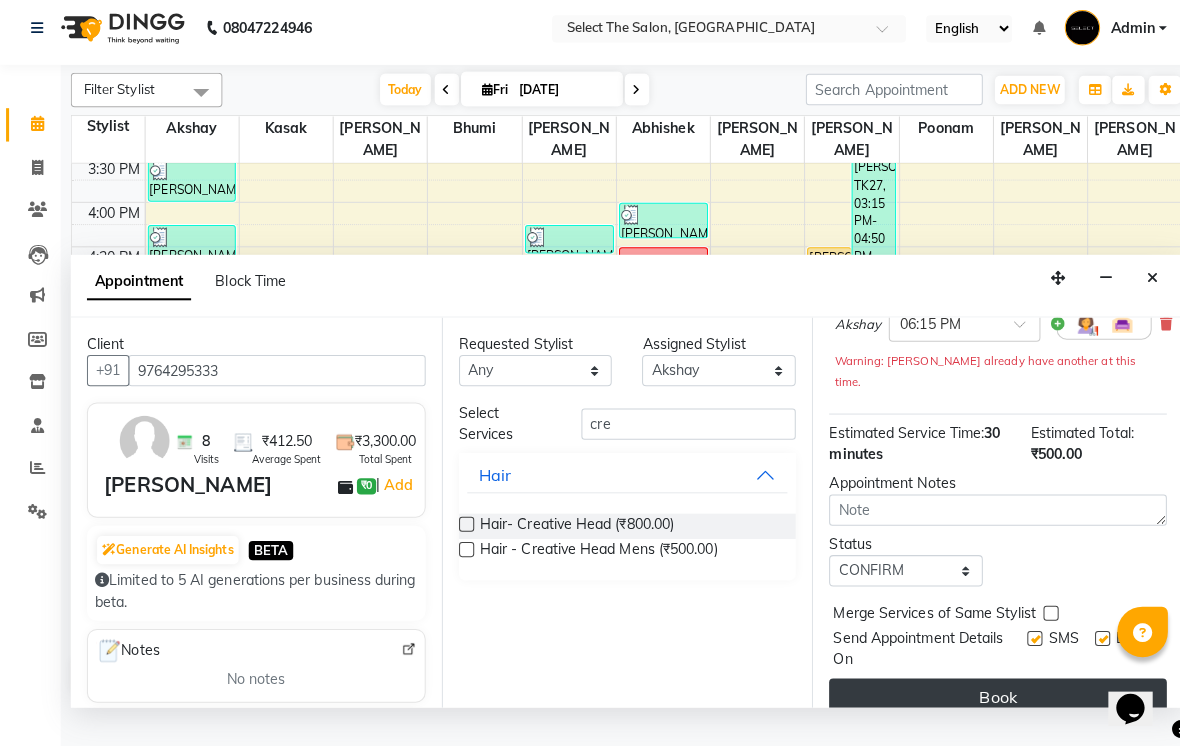 click on "Book" at bounding box center [987, 697] 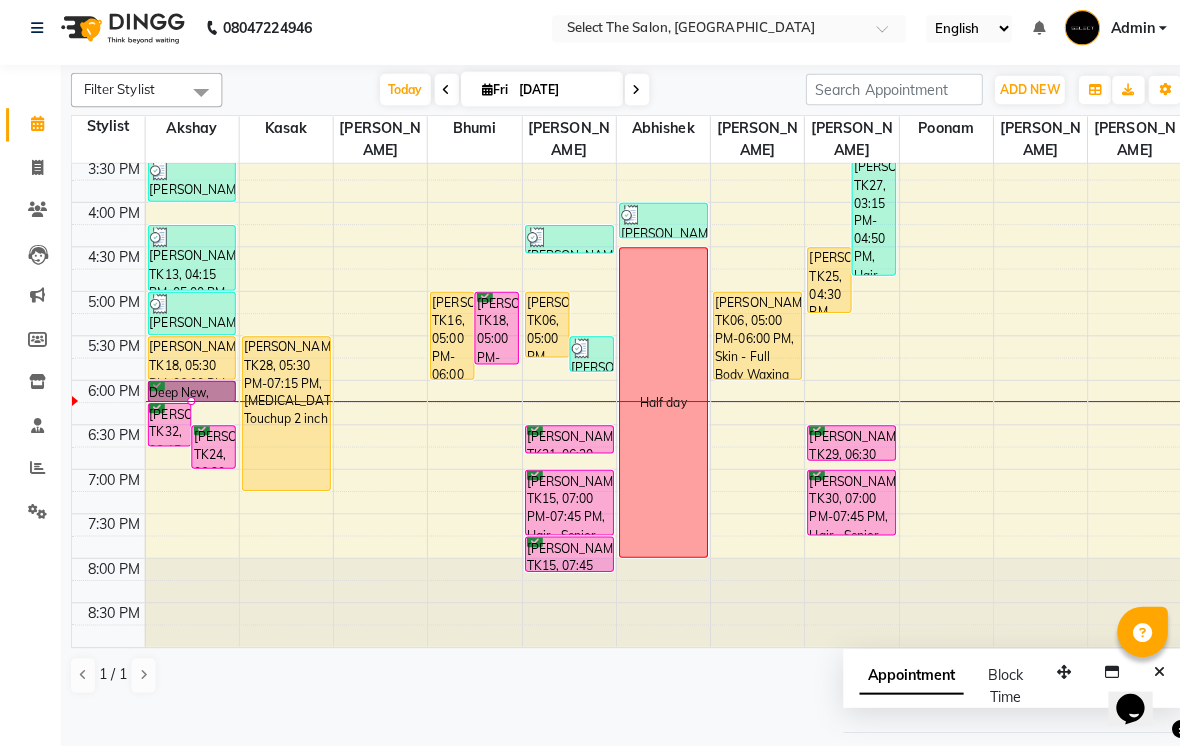 click at bounding box center [189, 405] 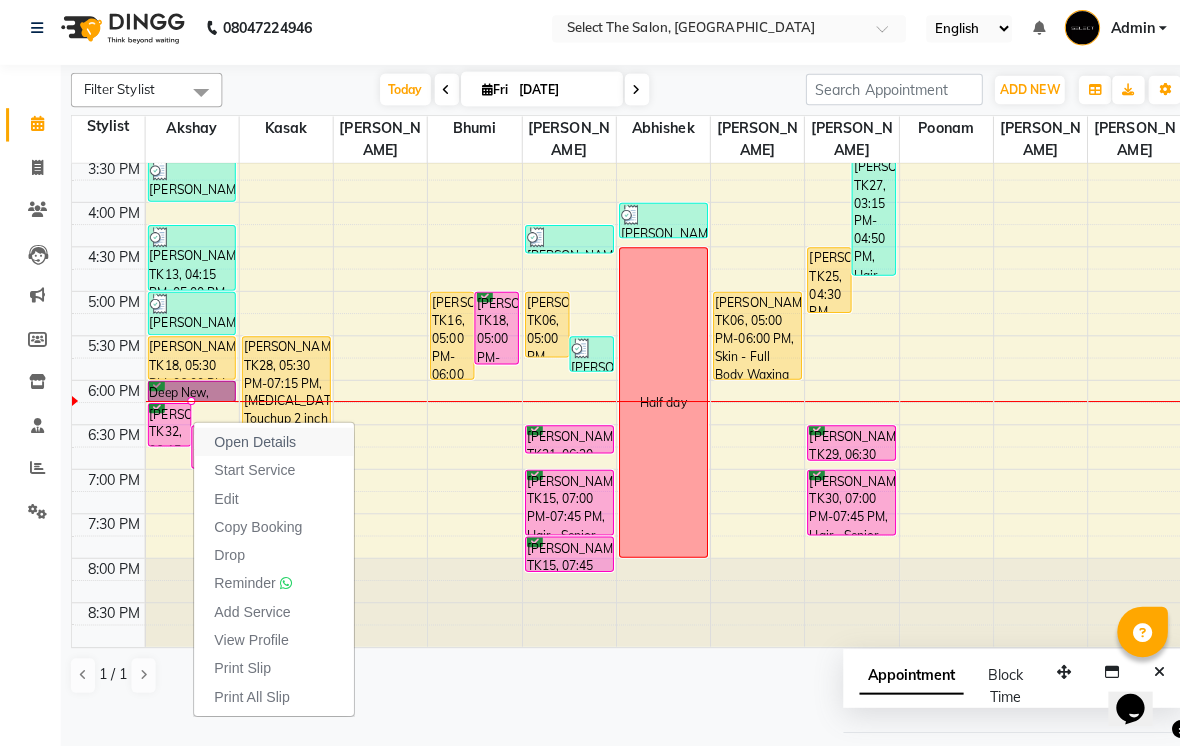click on "Open Details" at bounding box center (252, 445) 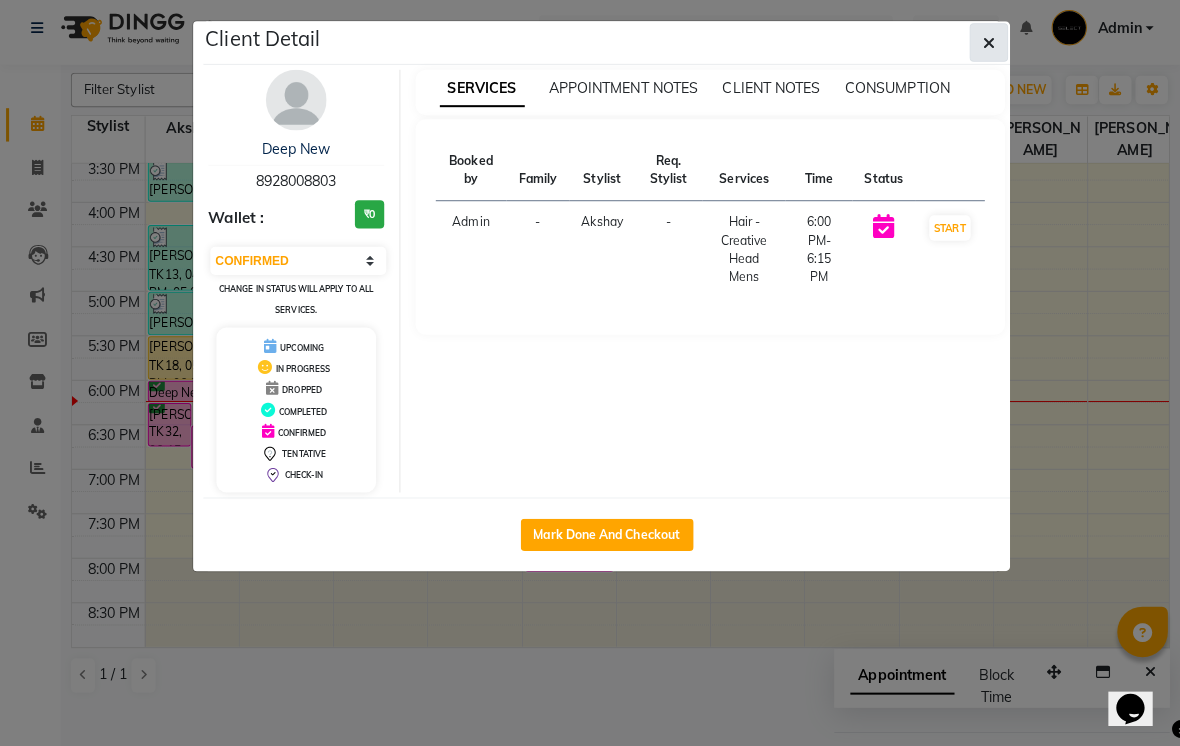 click 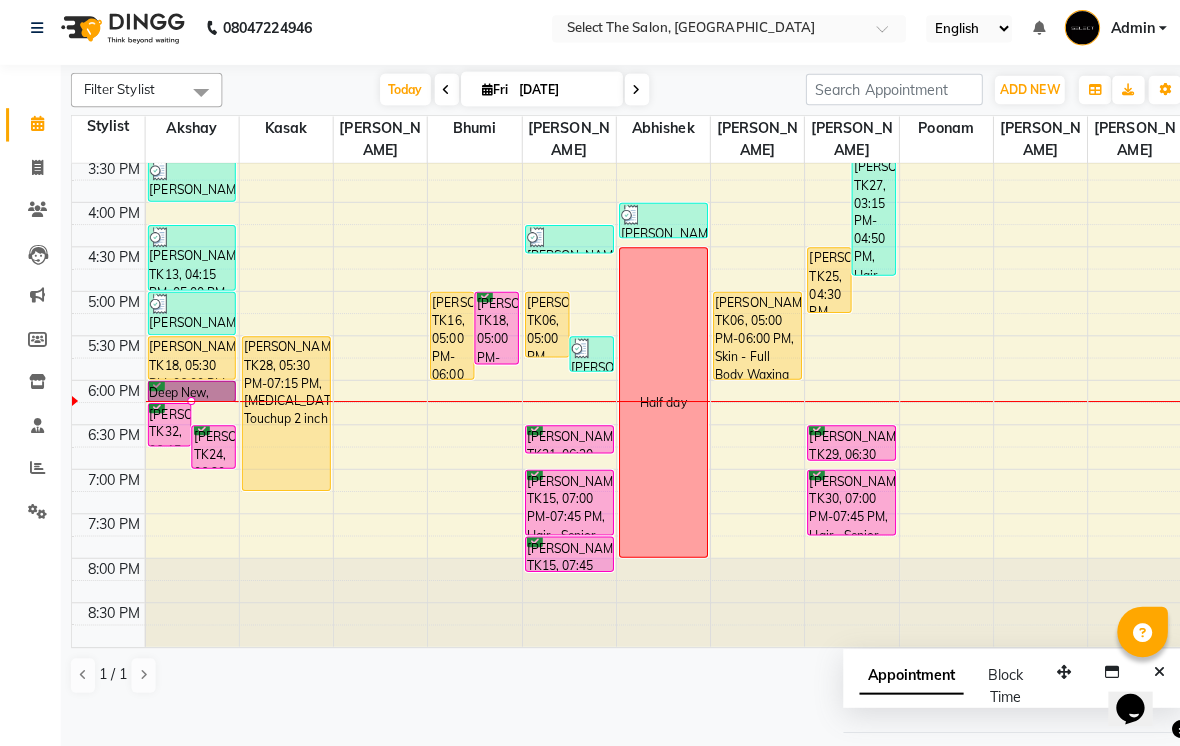 click at bounding box center [189, 405] 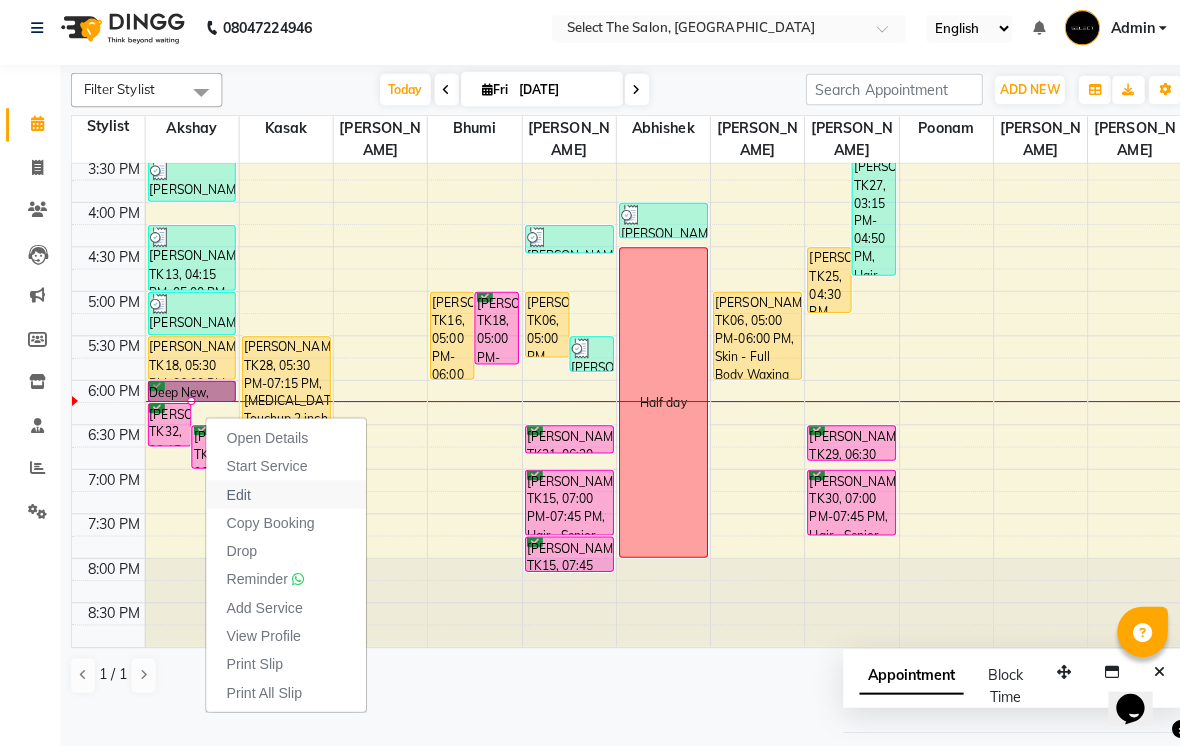click on "Edit" at bounding box center (236, 497) 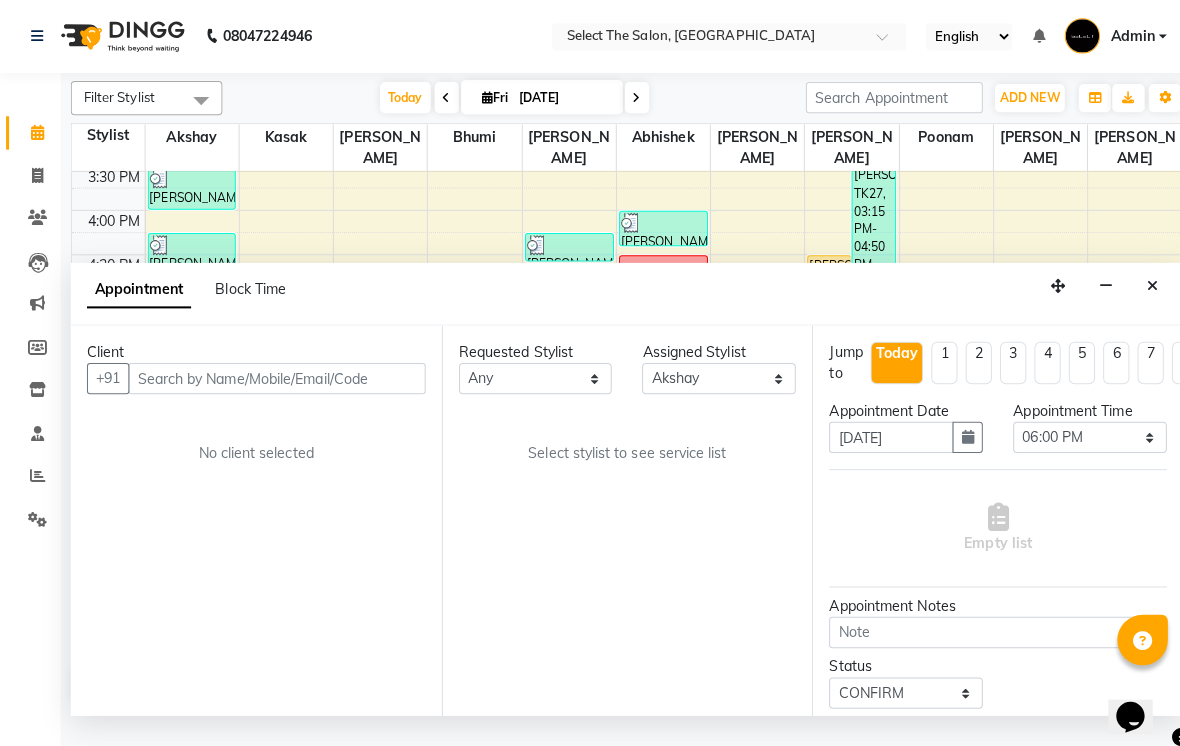 scroll, scrollTop: 665, scrollLeft: 0, axis: vertical 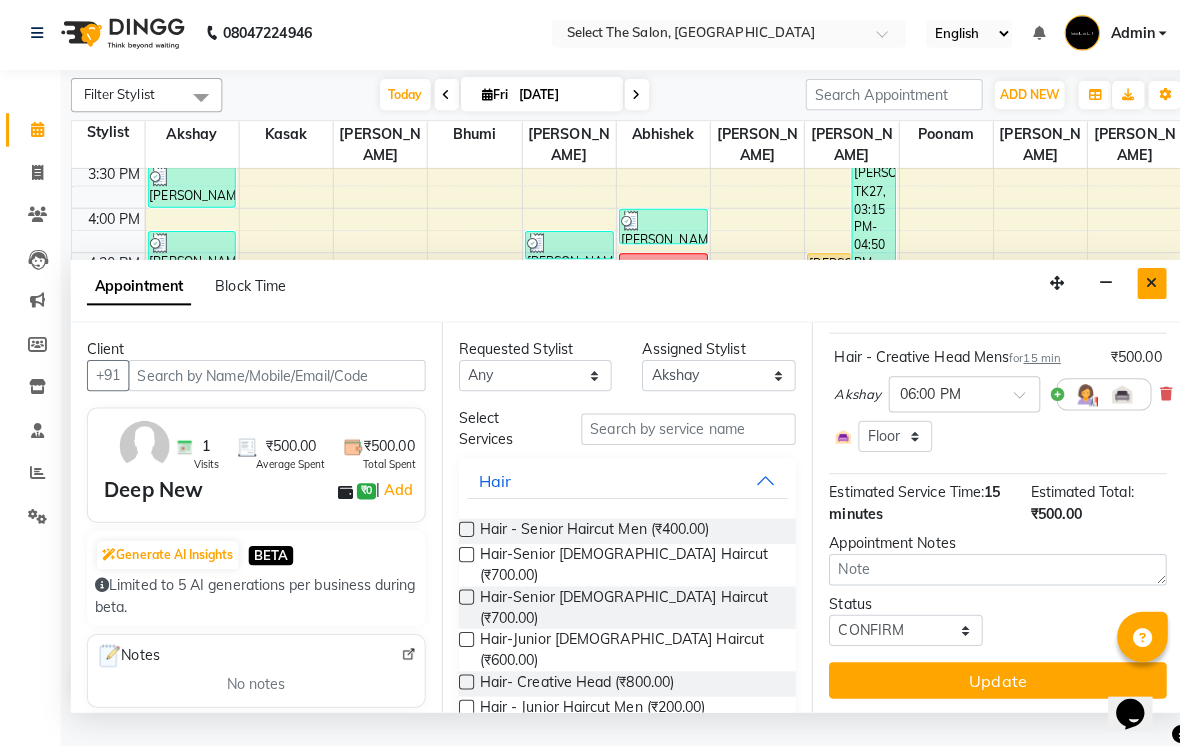 click at bounding box center (1139, 283) 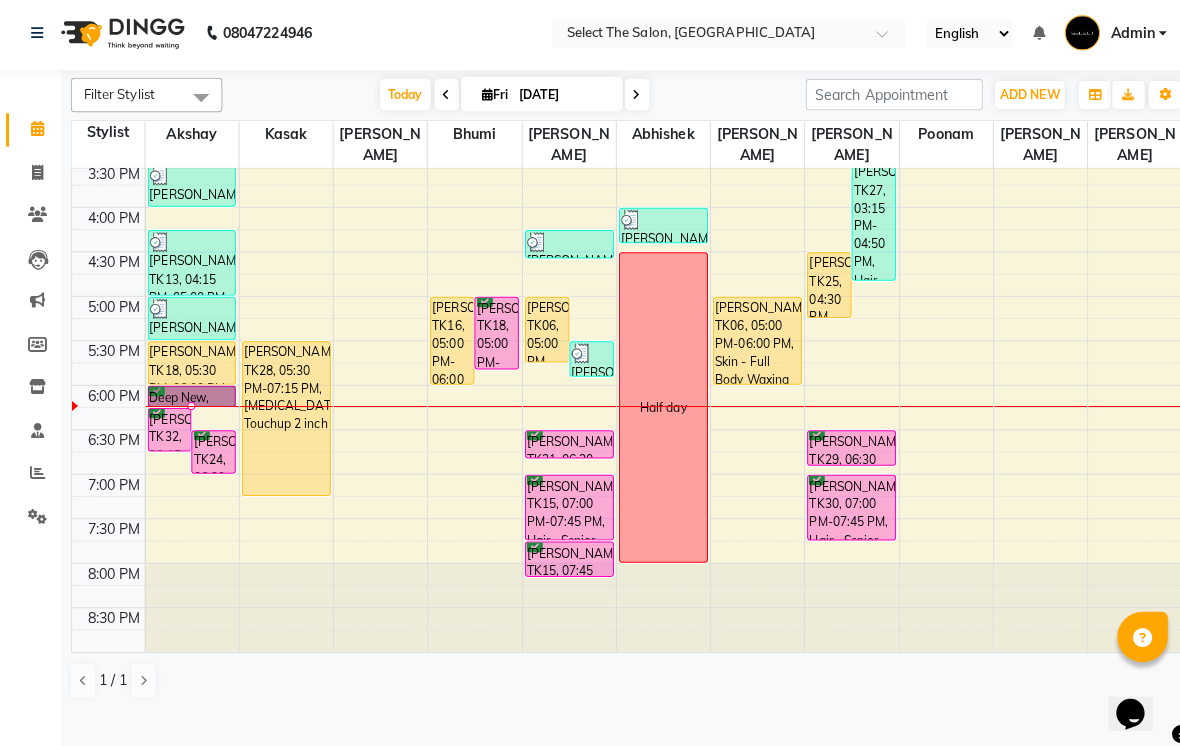 click at bounding box center [189, 405] 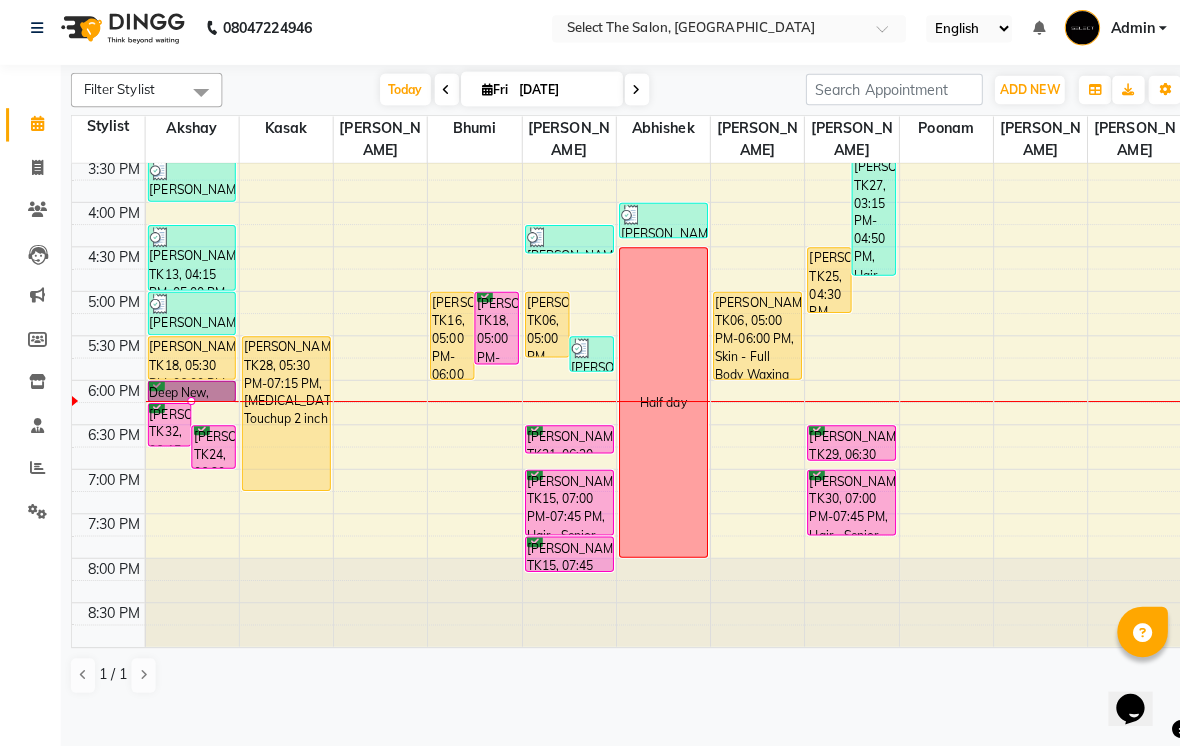 scroll, scrollTop: 0, scrollLeft: 0, axis: both 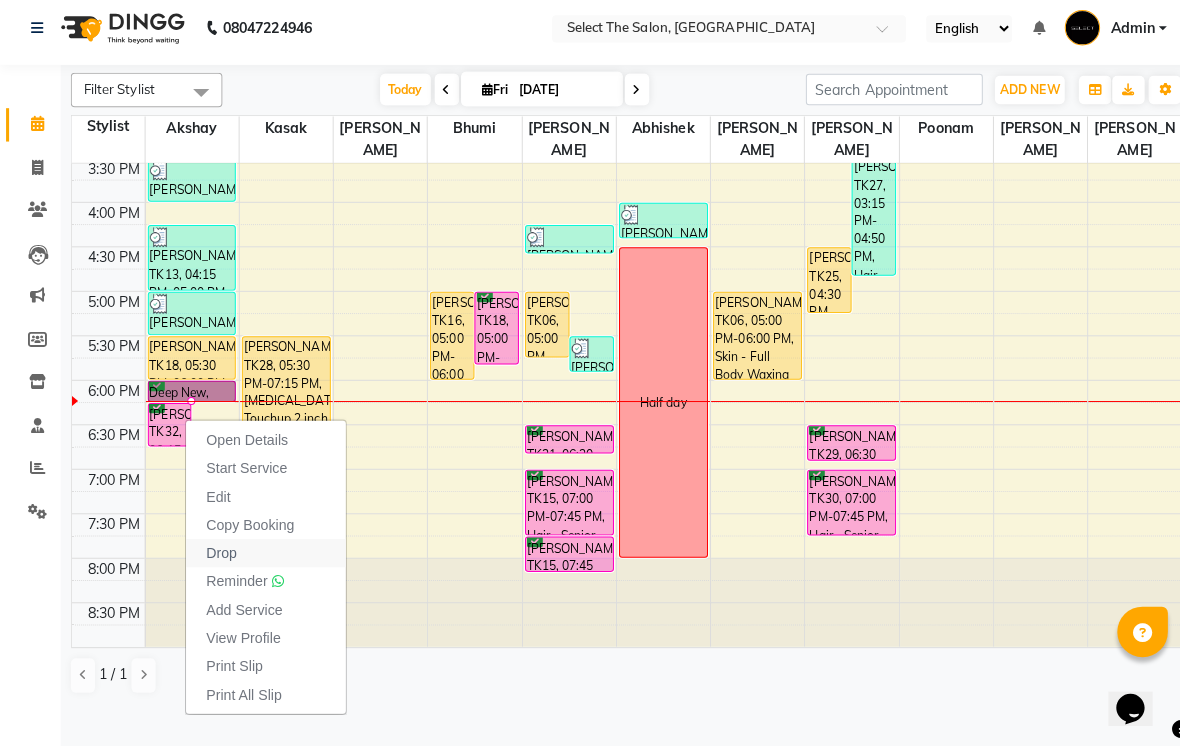 click on "Drop" at bounding box center (219, 555) 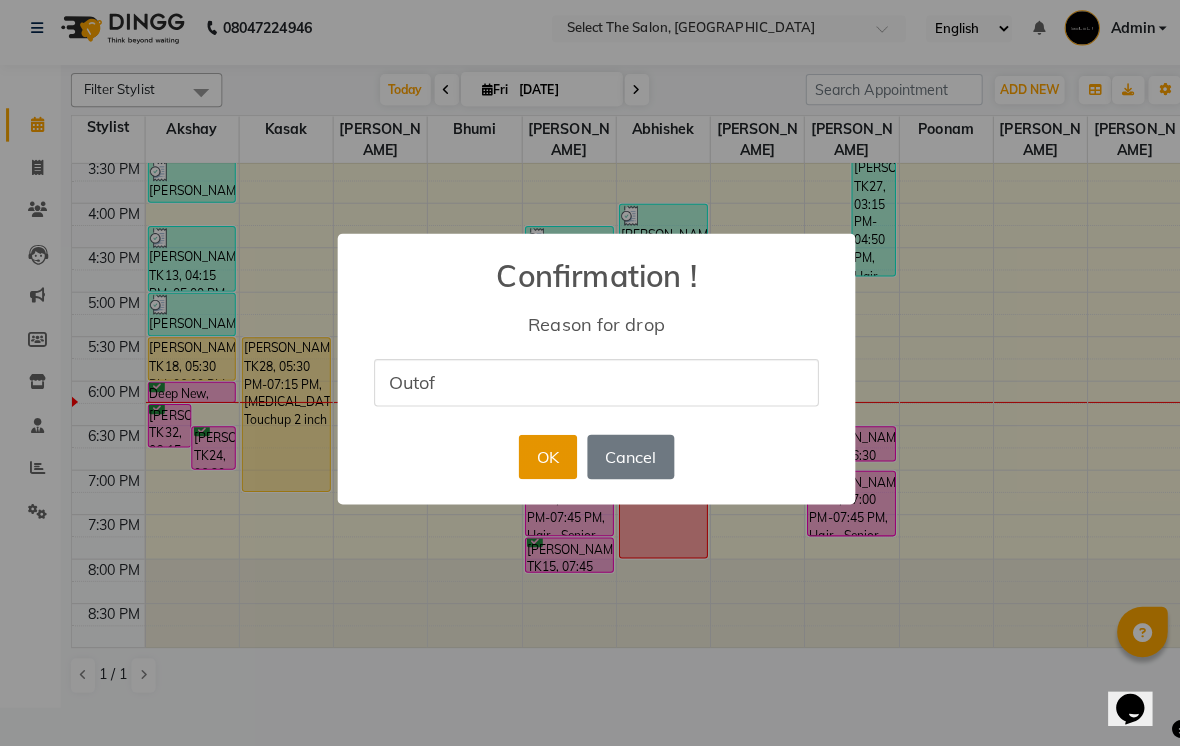 click on "OK" at bounding box center [541, 460] 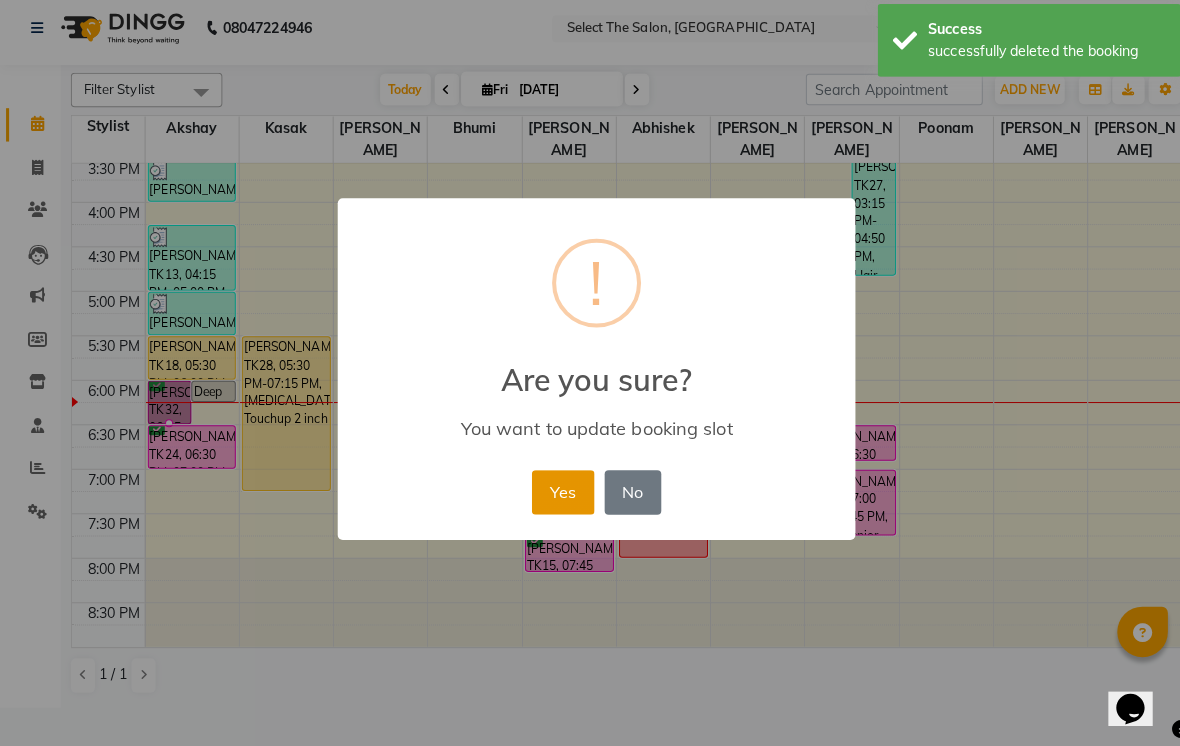 click on "Yes" at bounding box center (556, 495) 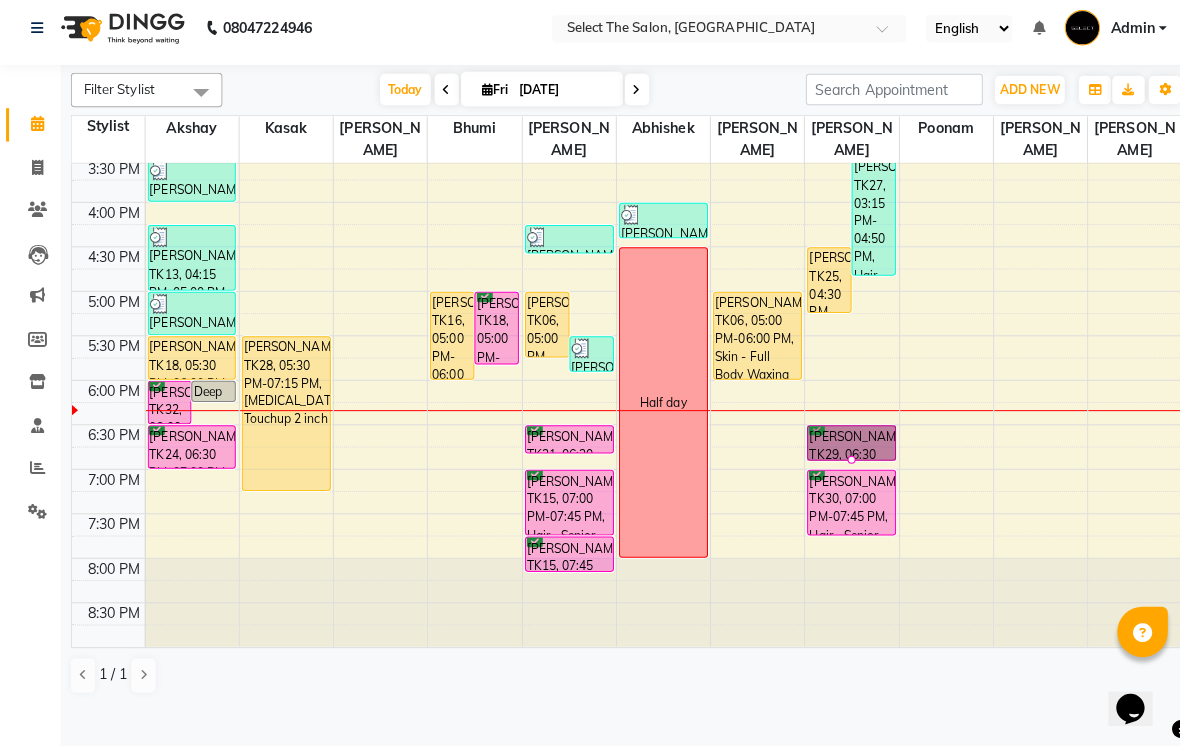 click at bounding box center (842, 463) 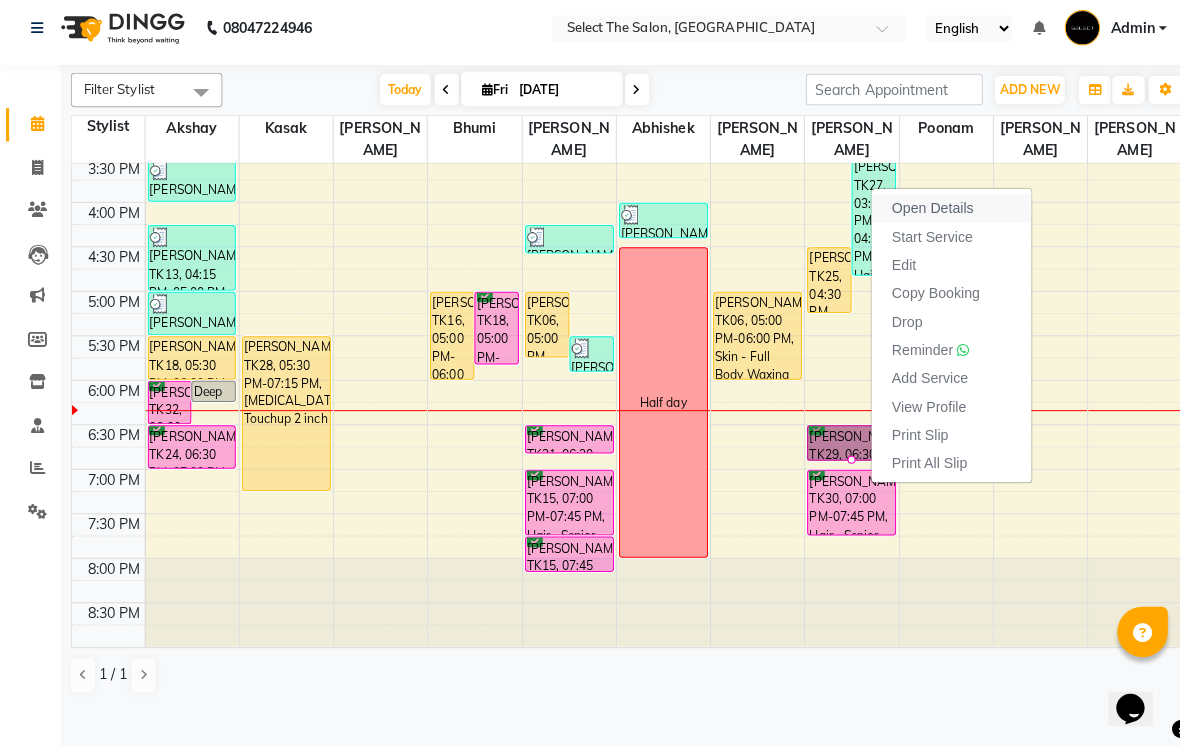 click on "Open Details" at bounding box center (922, 214) 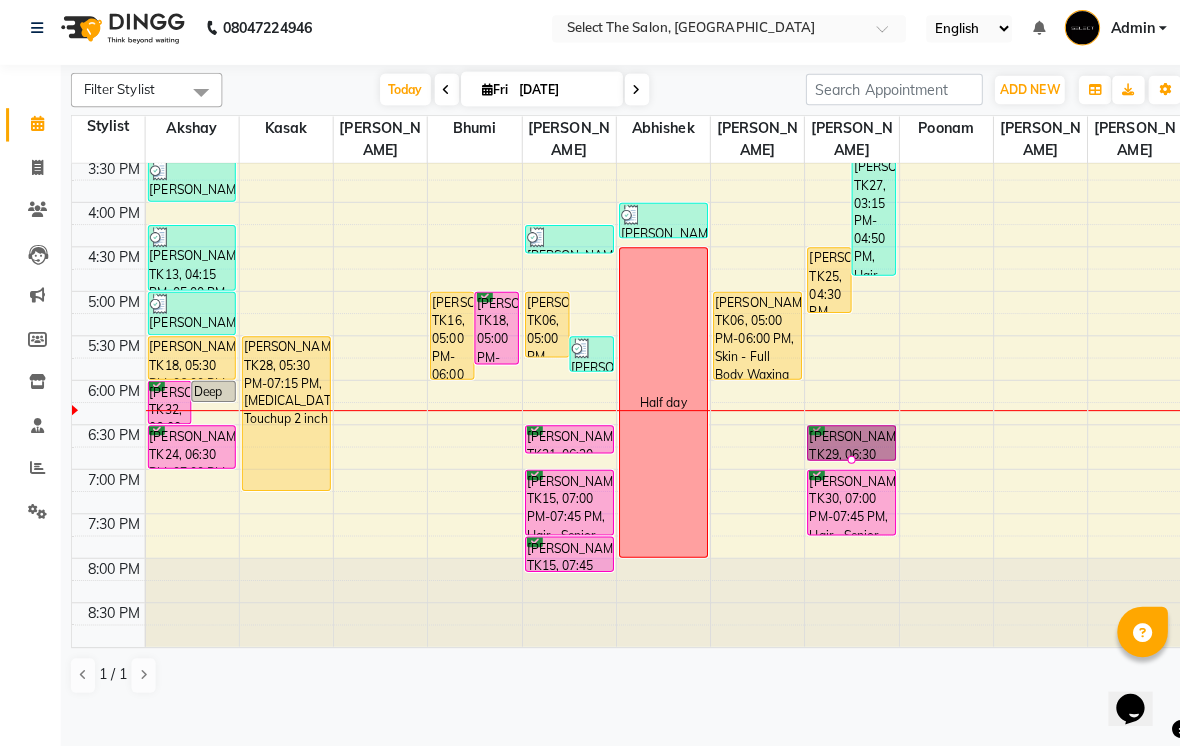 click at bounding box center (842, 463) 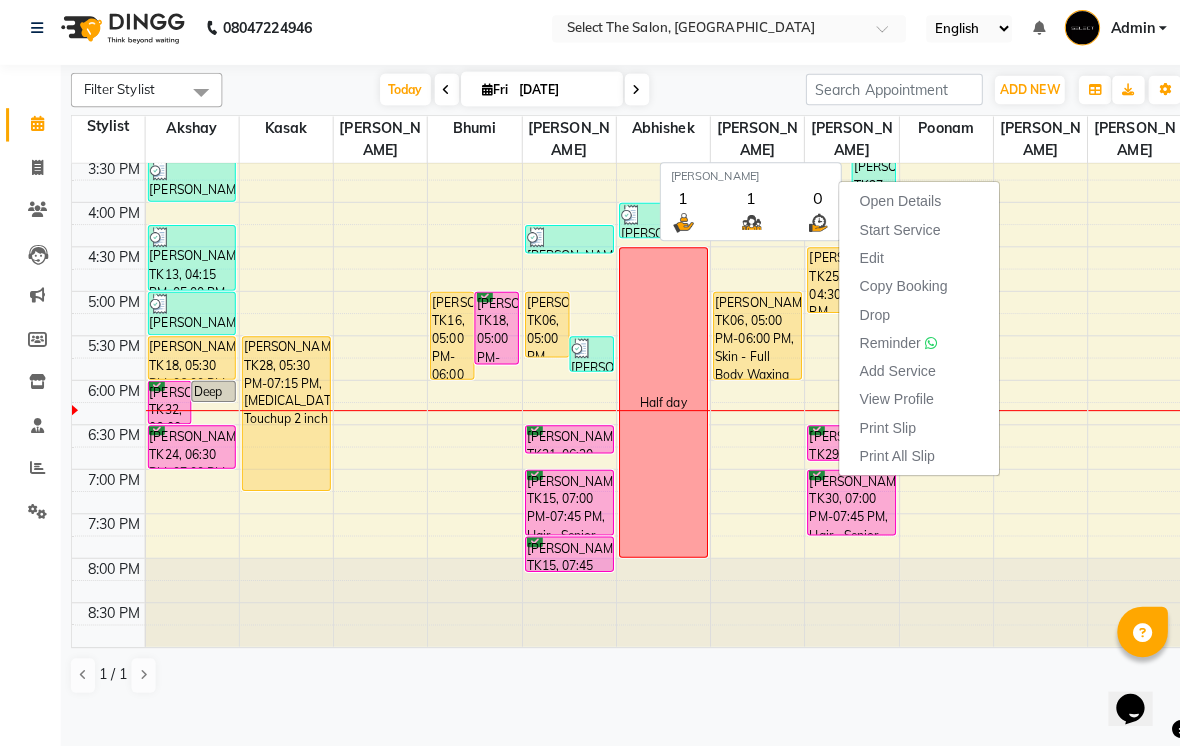 click on "[PERSON_NAME]" at bounding box center (842, 146) 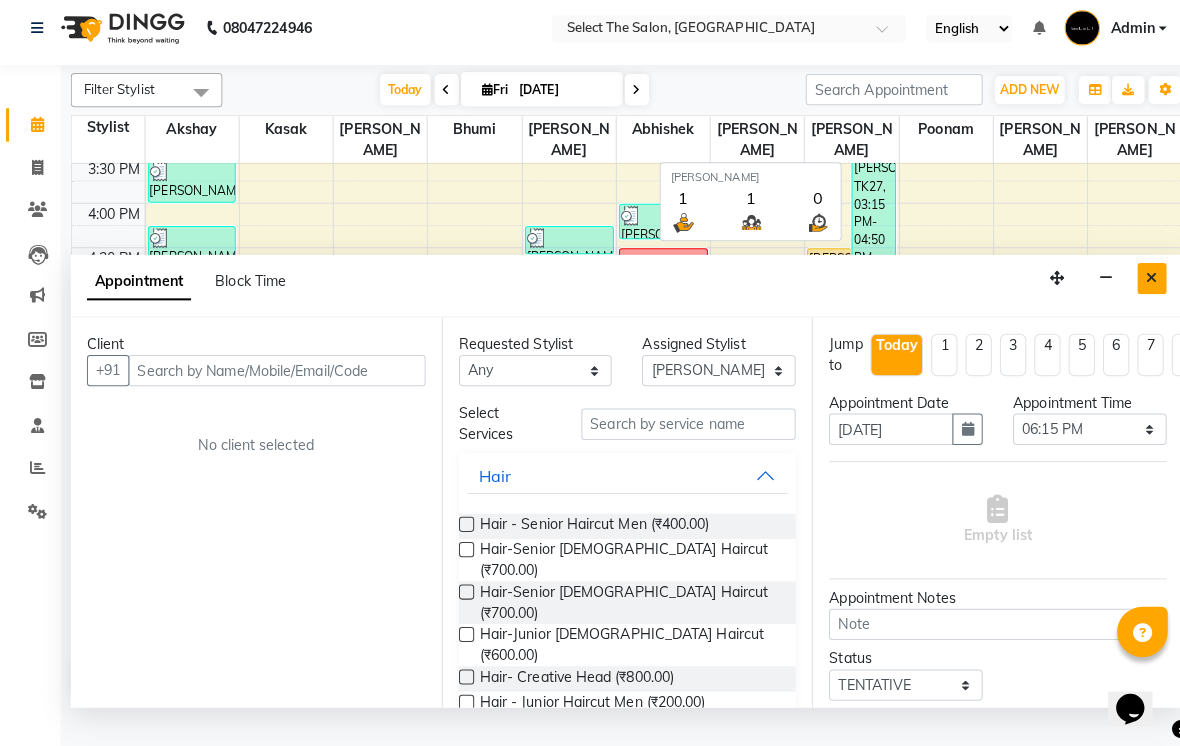click at bounding box center (1139, 283) 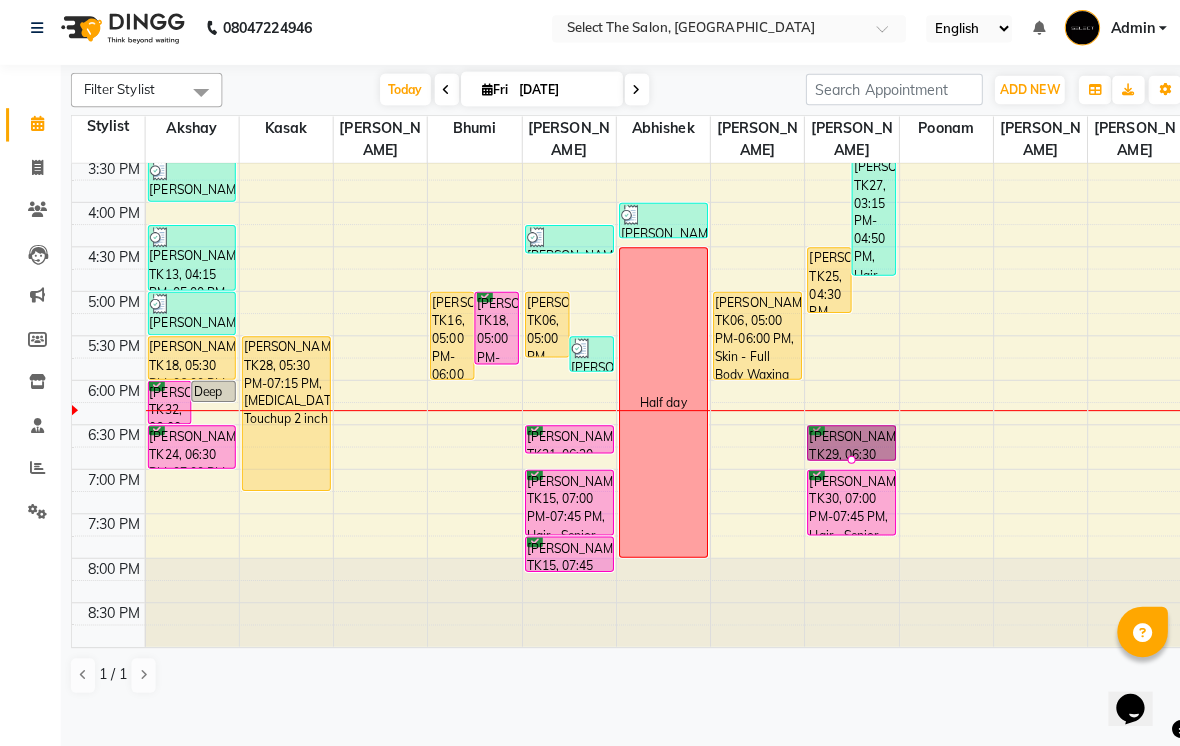 click at bounding box center [842, 463] 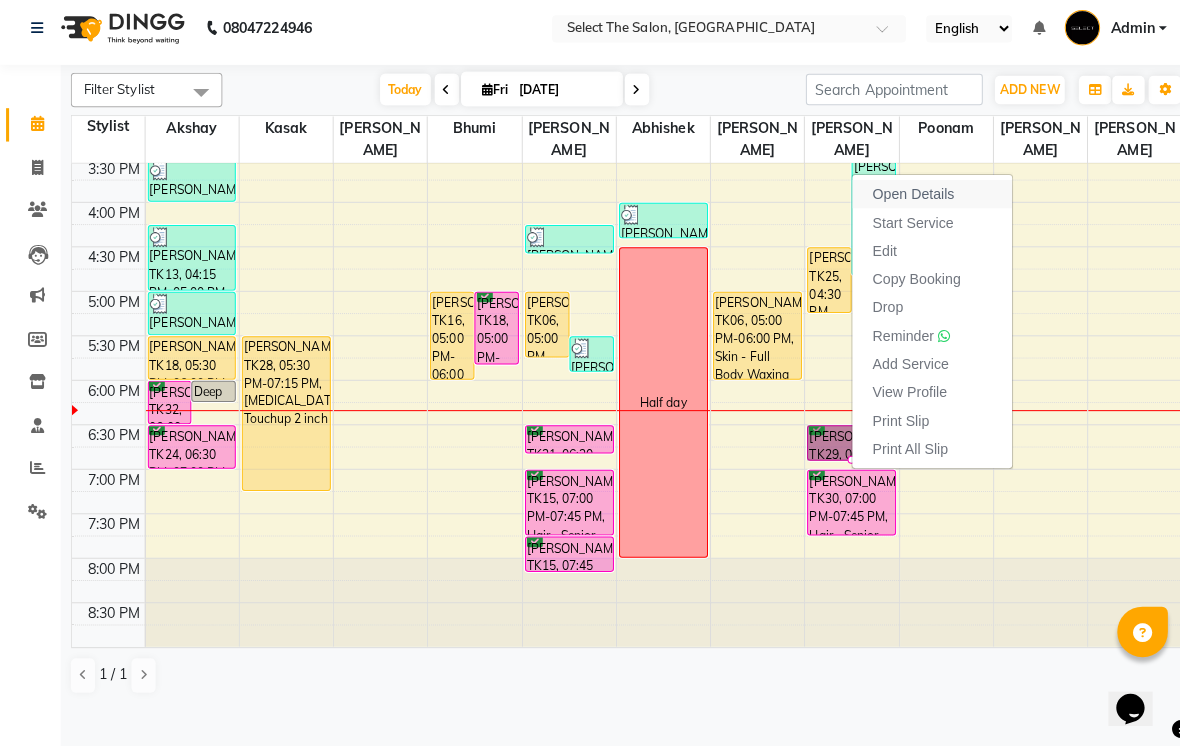 click on "Open Details" at bounding box center (903, 200) 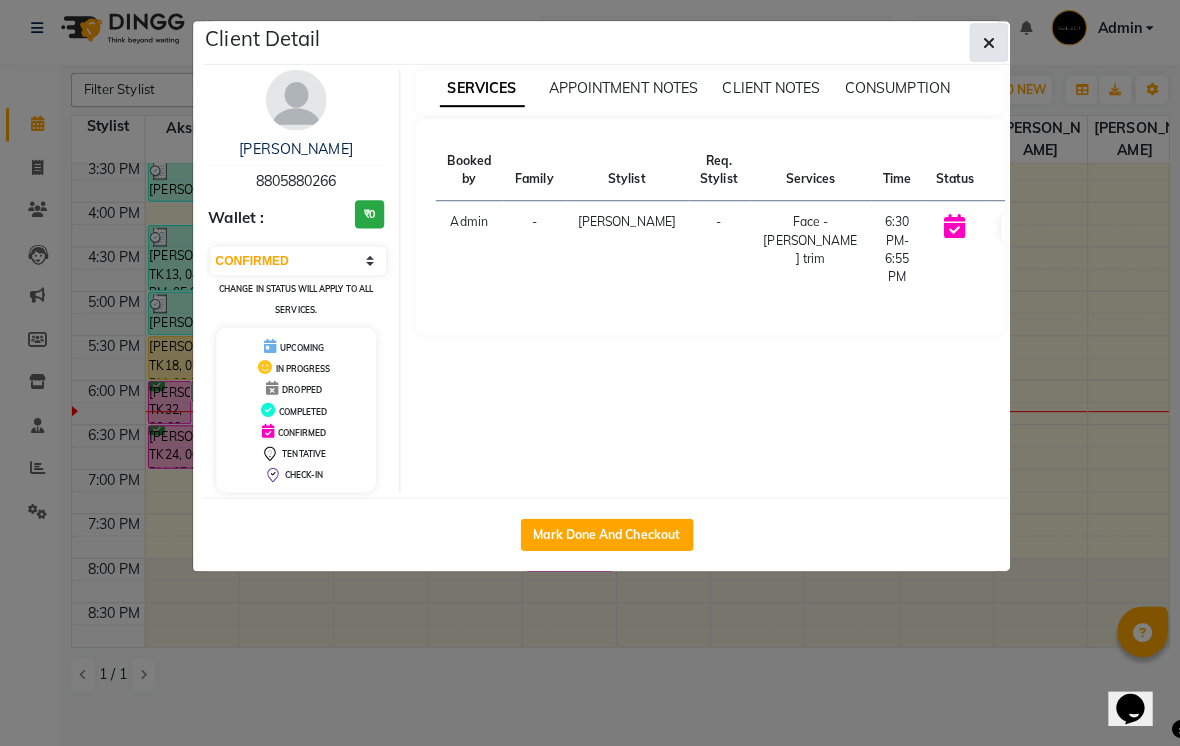 click 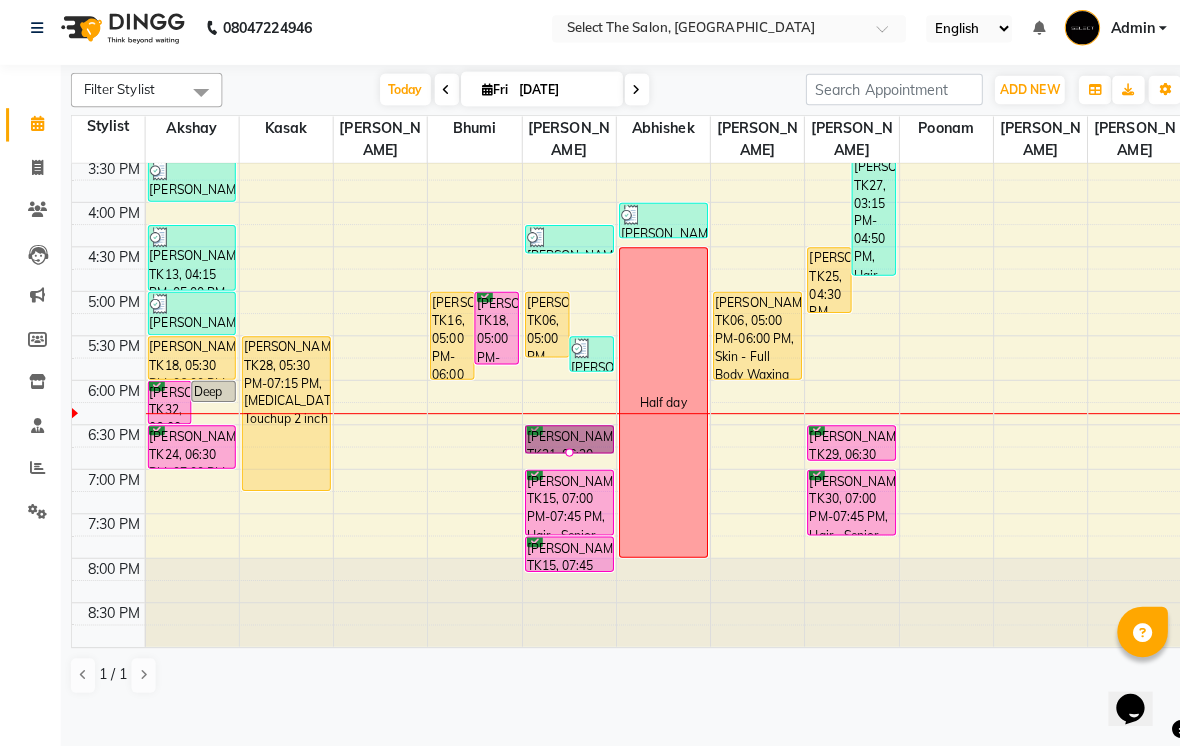 click at bounding box center (563, 456) 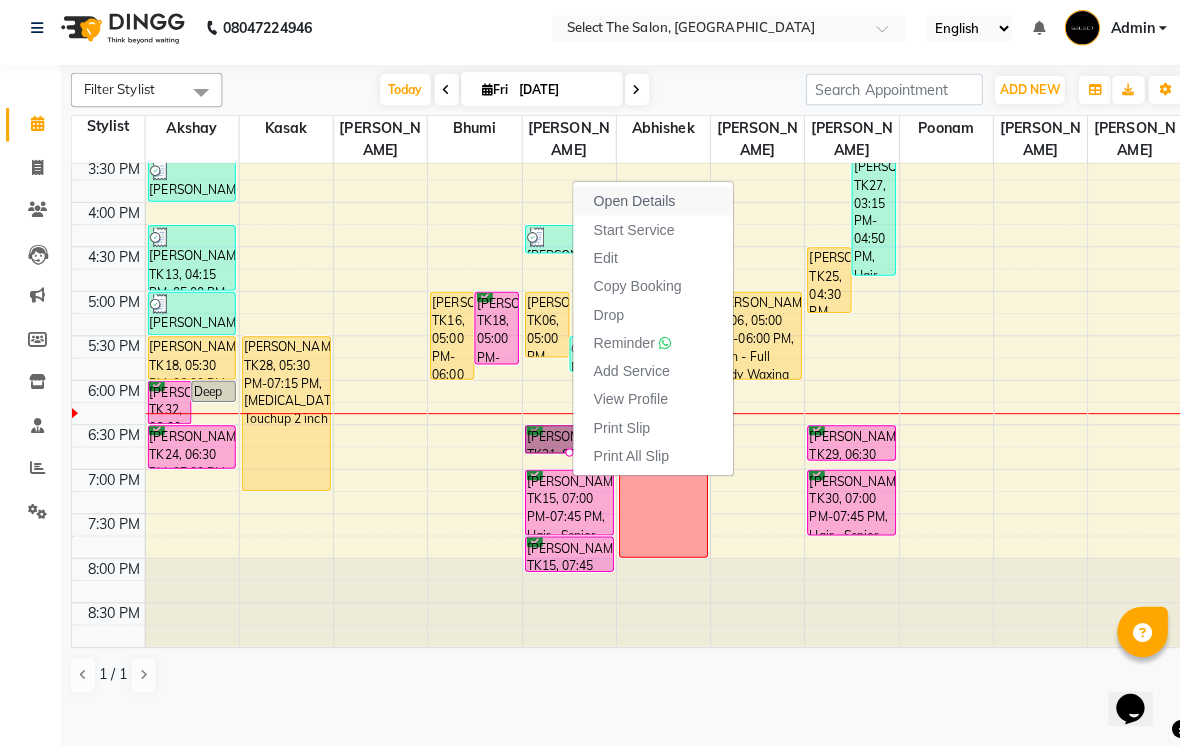 click on "Open Details" at bounding box center [627, 207] 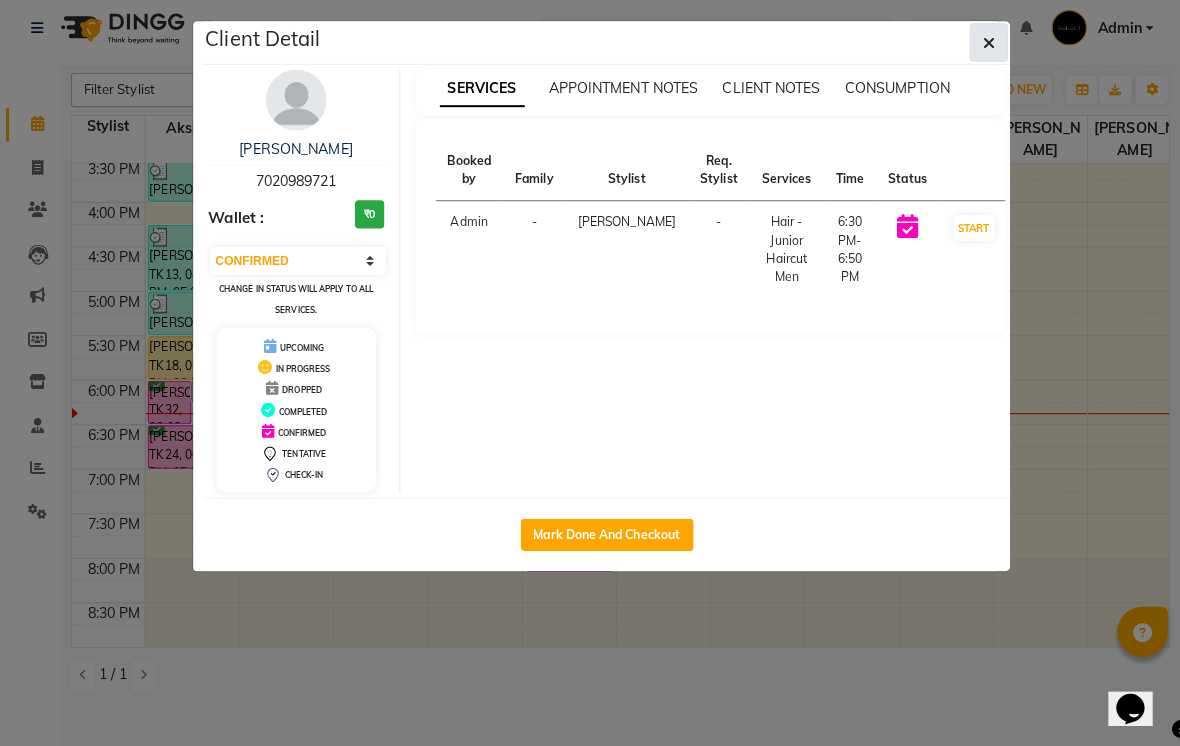 click 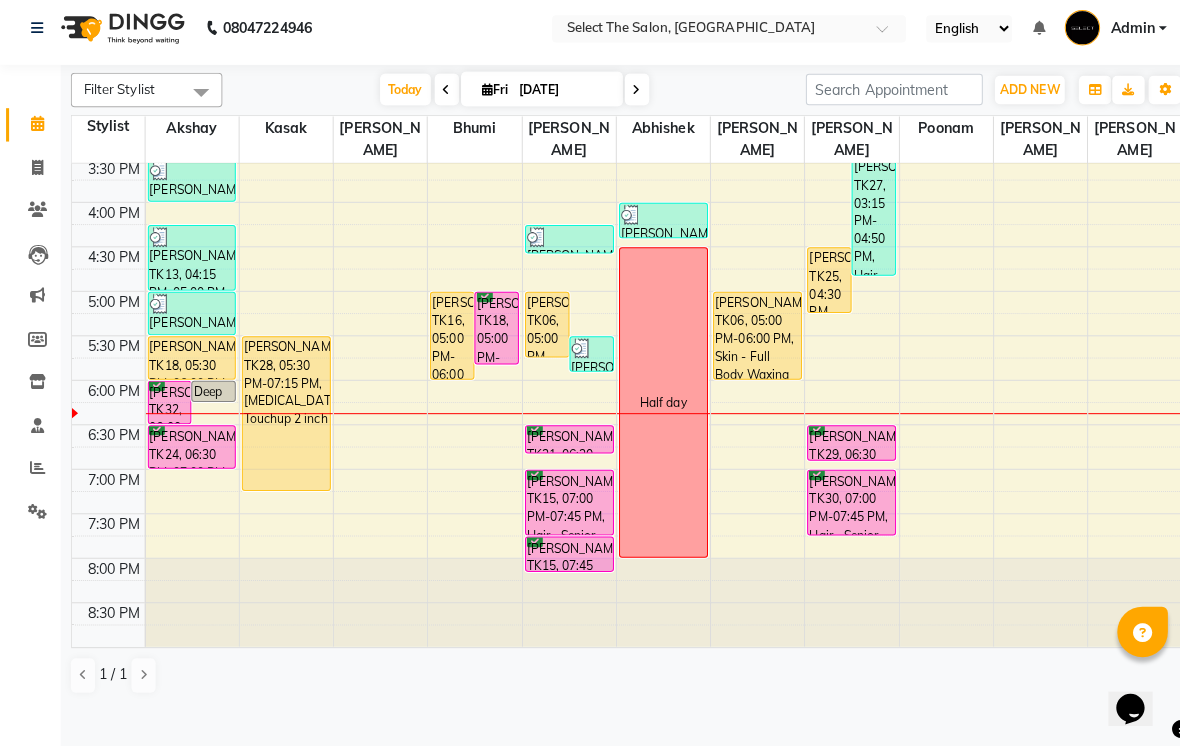 click at bounding box center [630, 96] 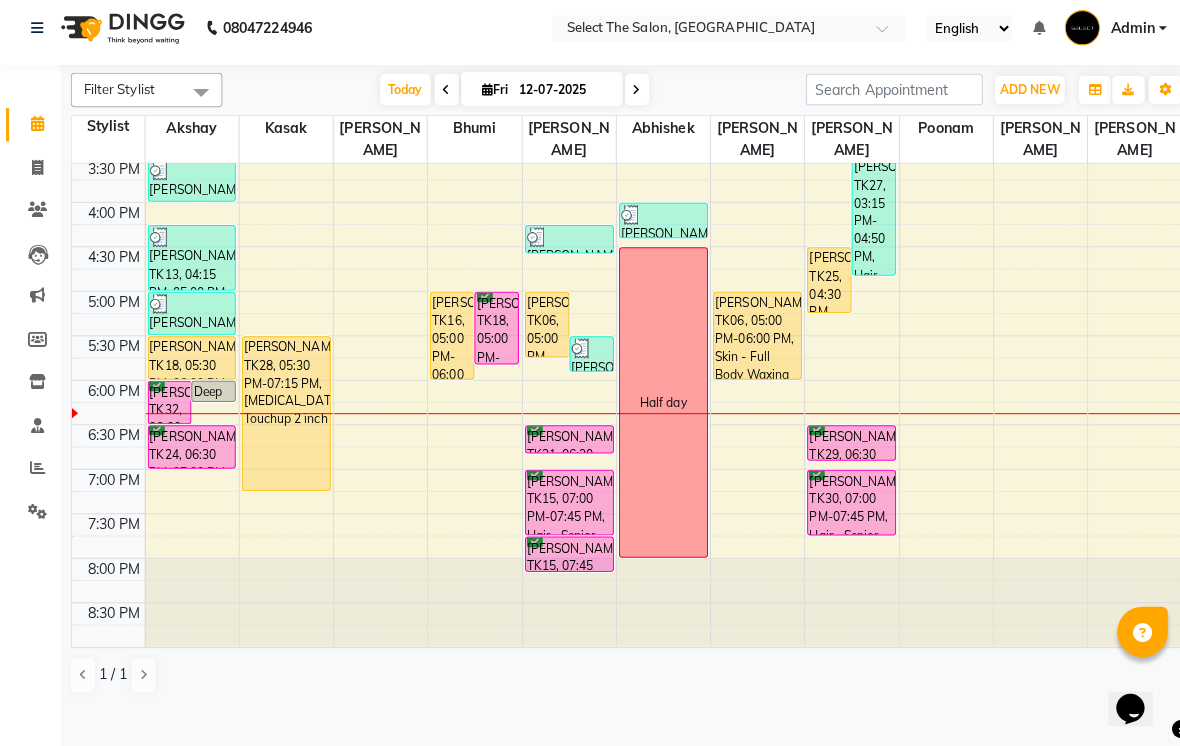 scroll, scrollTop: 0, scrollLeft: 0, axis: both 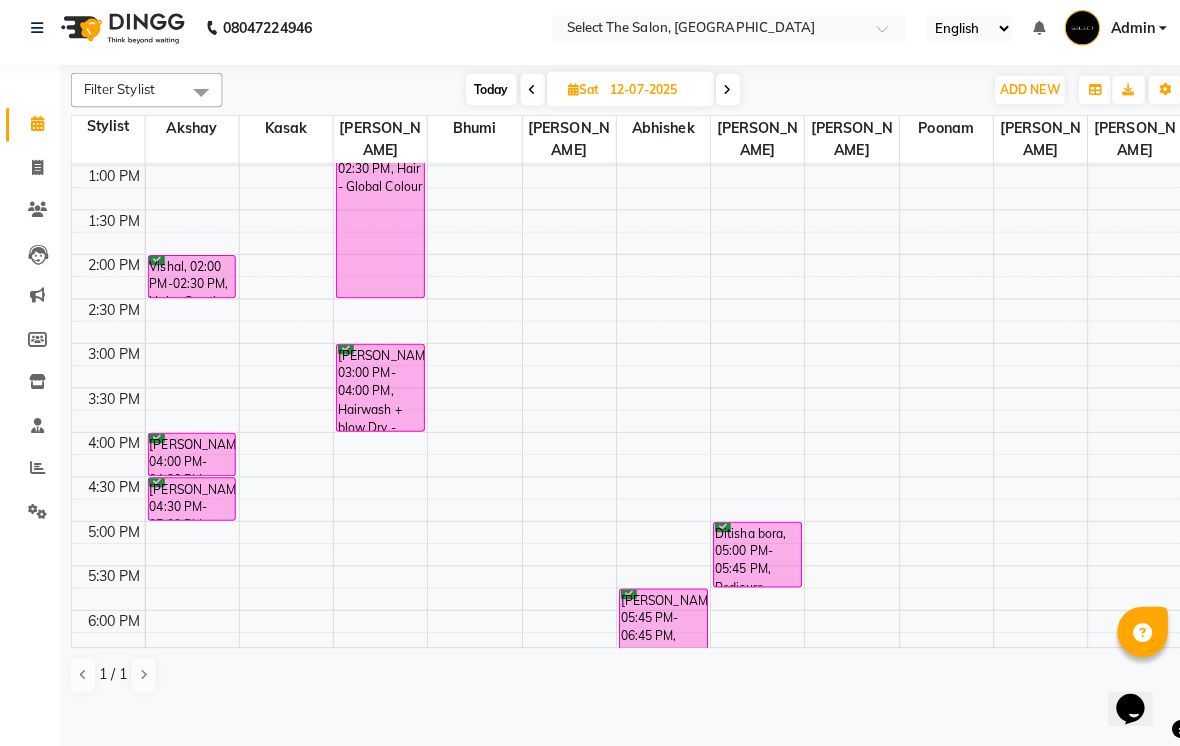 click at bounding box center (527, 96) 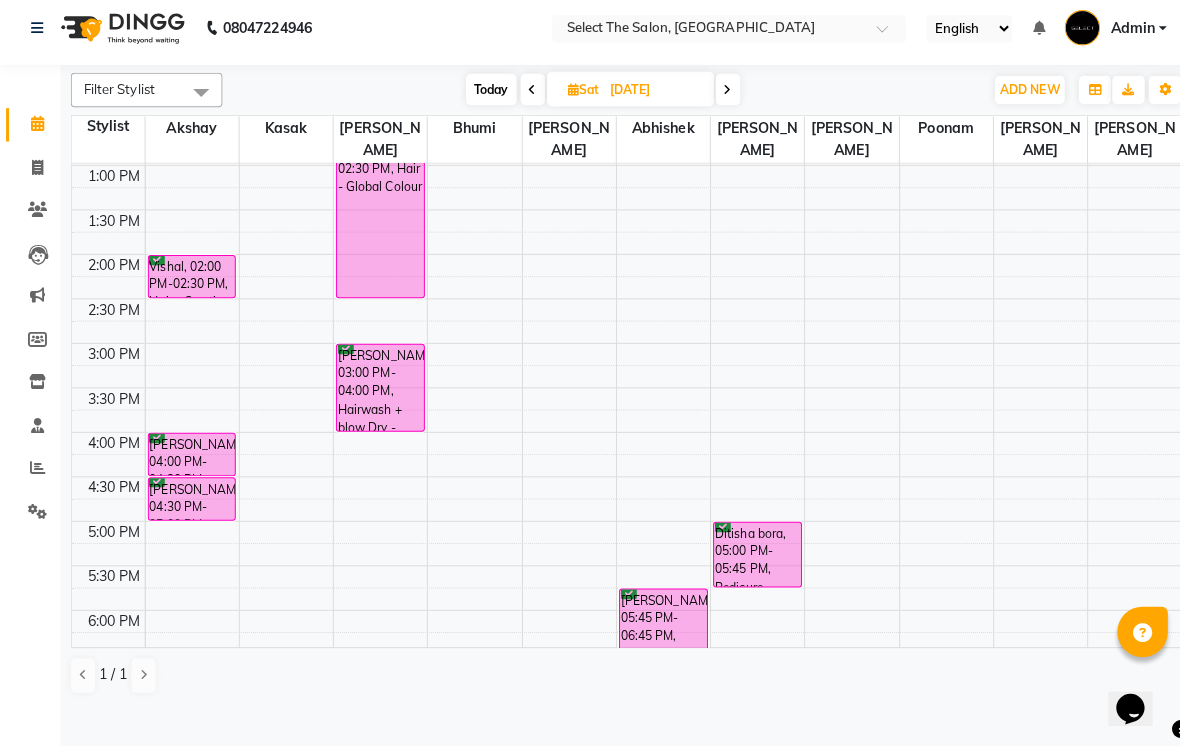 scroll, scrollTop: 665, scrollLeft: 0, axis: vertical 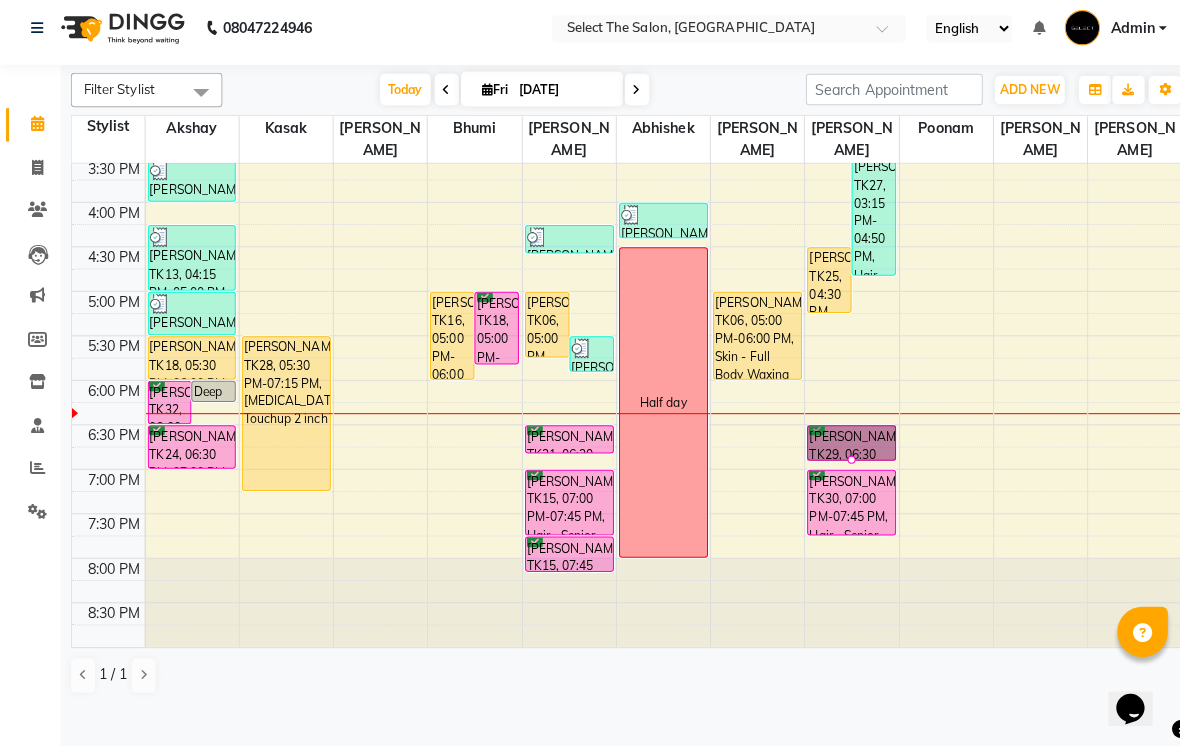 click at bounding box center (842, 463) 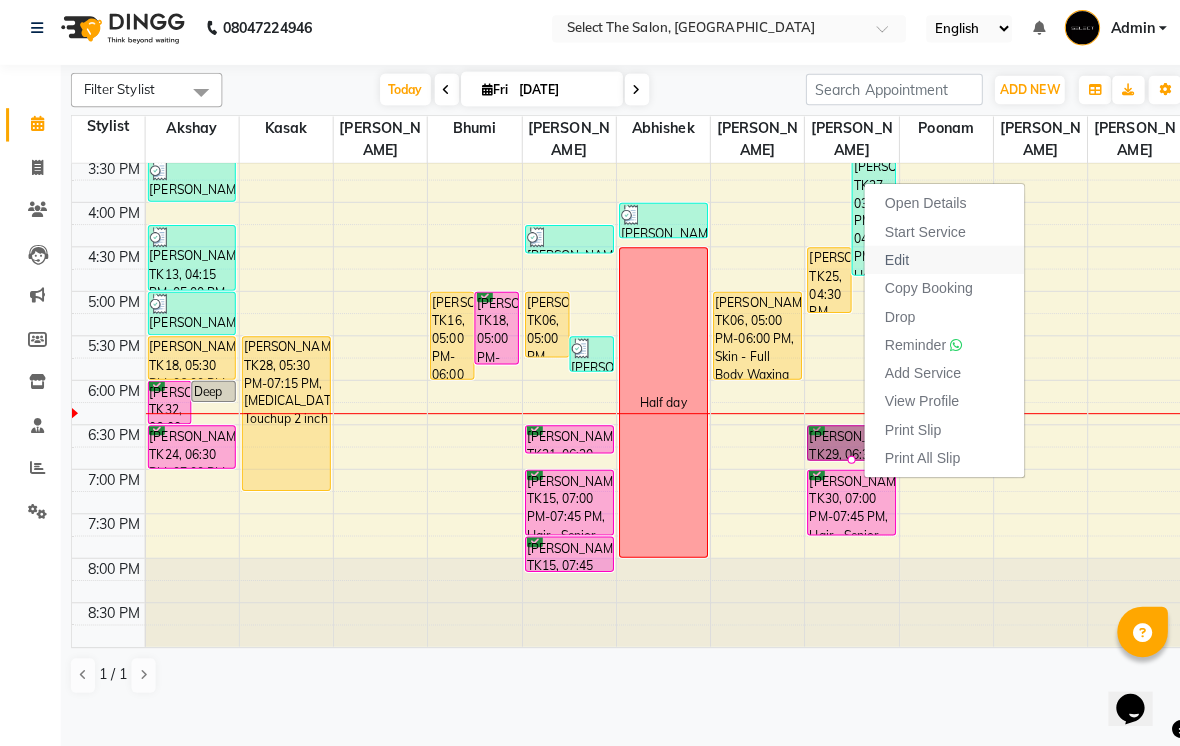 click on "Edit" at bounding box center [887, 265] 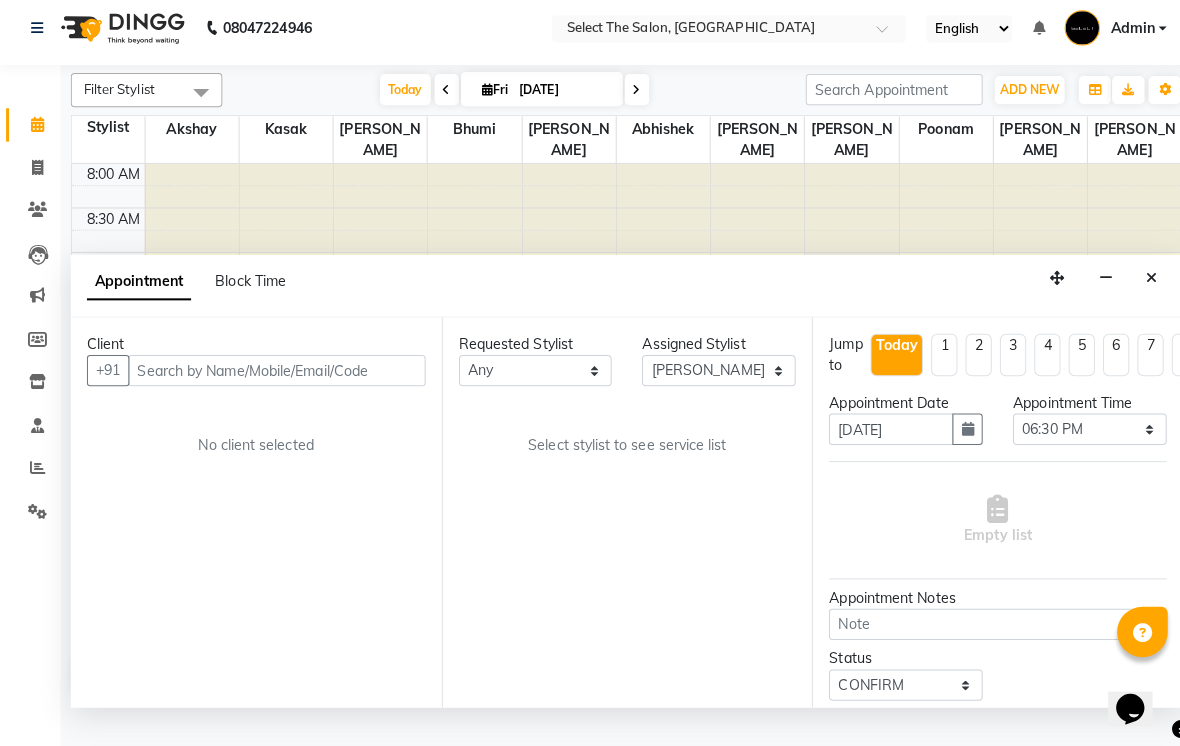 scroll, scrollTop: 665, scrollLeft: 0, axis: vertical 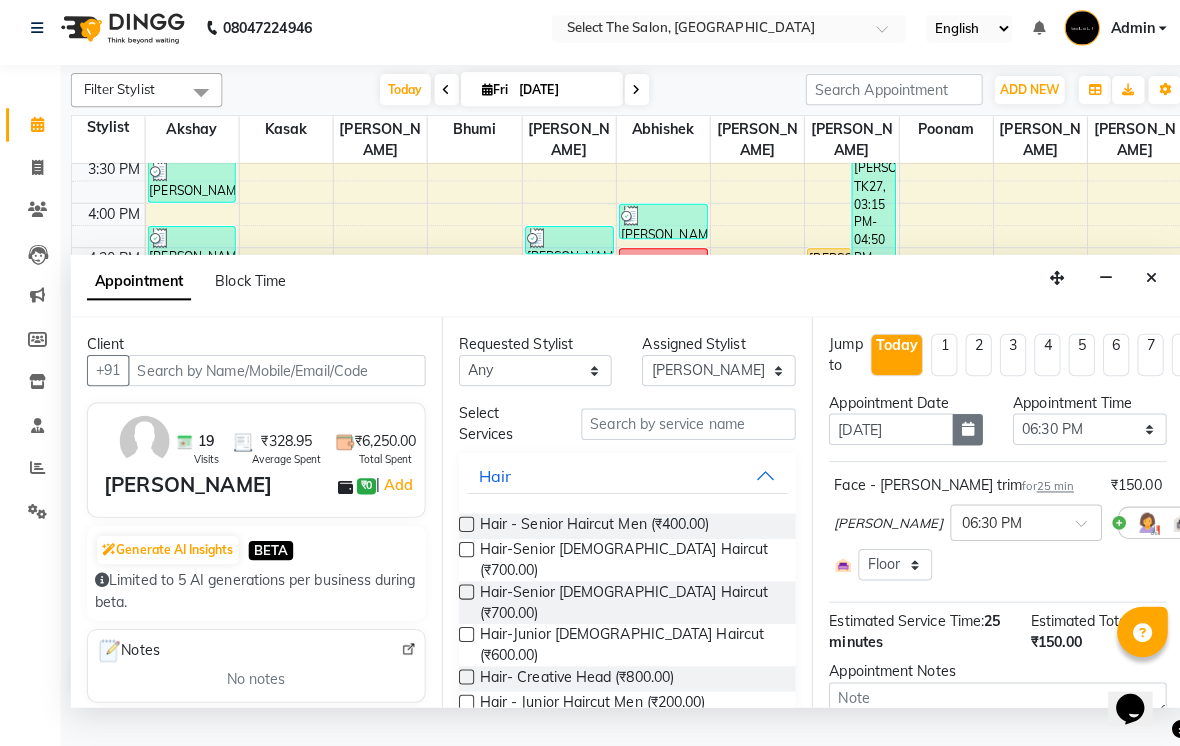 click at bounding box center (957, 432) 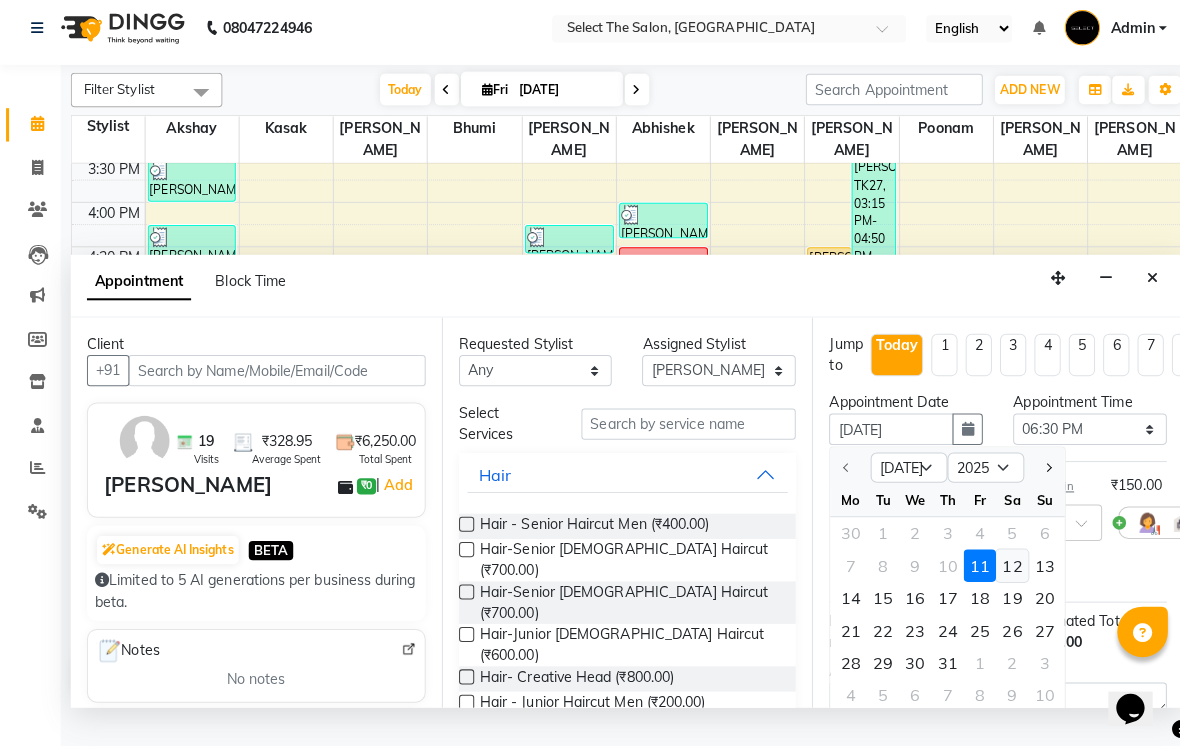 click on "12" at bounding box center [1001, 568] 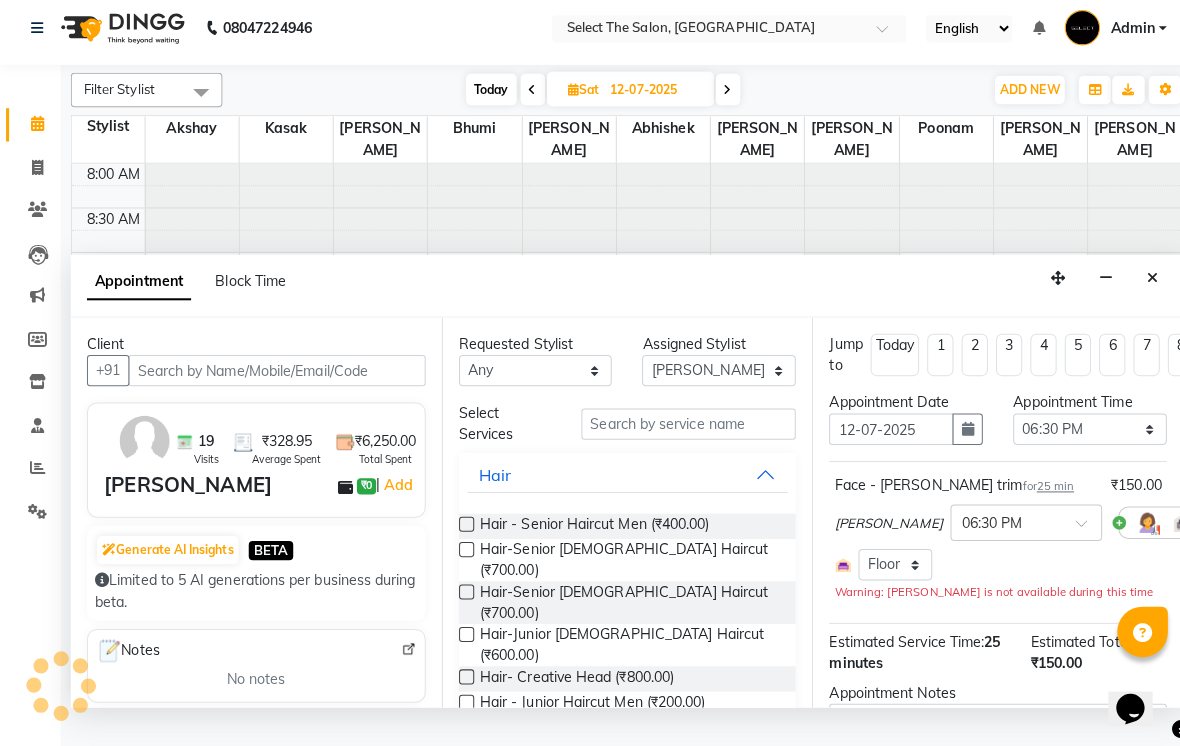 scroll, scrollTop: 665, scrollLeft: 0, axis: vertical 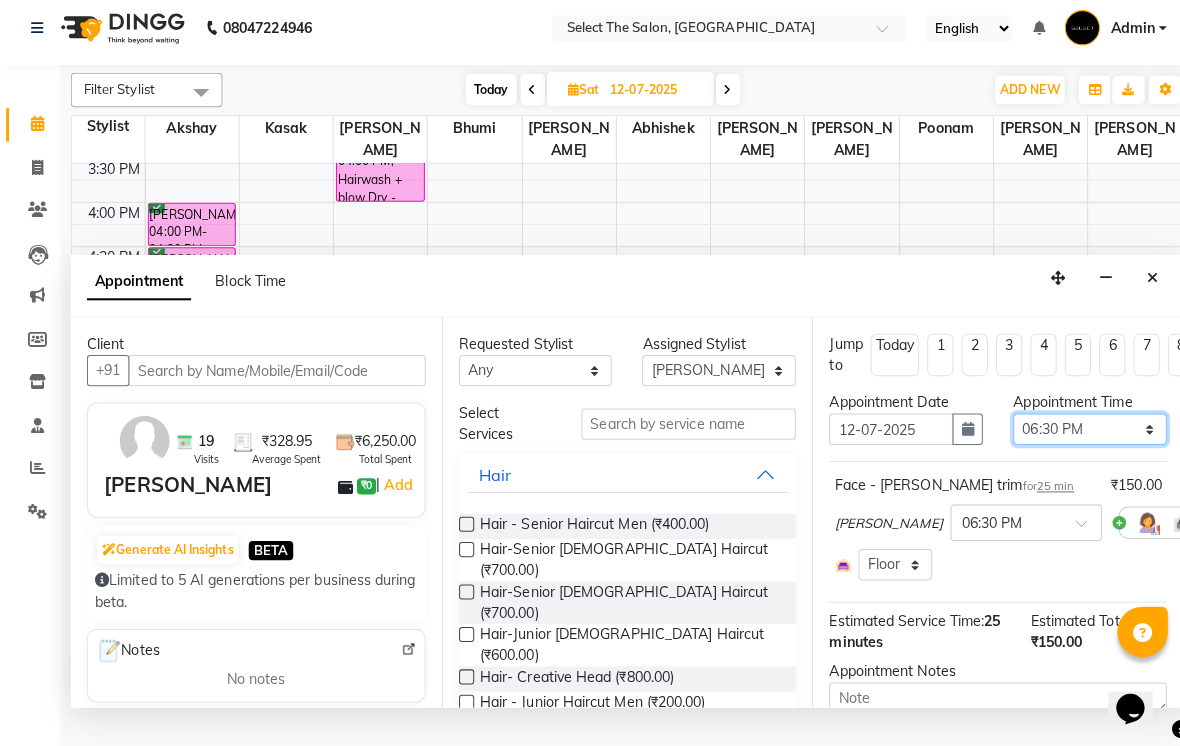click on "Select 09:00 AM 09:15 AM 09:30 AM 09:45 AM 10:00 AM 10:15 AM 10:30 AM 10:45 AM 11:00 AM 11:15 AM 11:30 AM 11:45 AM 12:00 PM 12:15 PM 12:30 PM 12:45 PM 01:00 PM 01:15 PM 01:30 PM 01:45 PM 02:00 PM 02:15 PM 02:30 PM 02:45 PM 03:00 PM 03:15 PM 03:30 PM 03:45 PM 04:00 PM 04:15 PM 04:30 PM 04:45 PM 05:00 PM 05:15 PM 05:30 PM 05:45 PM 06:00 PM 06:15 PM 06:30 PM 06:45 PM 07:00 PM 07:15 PM 07:30 PM 07:45 PM 08:00 PM" at bounding box center (1078, 432) 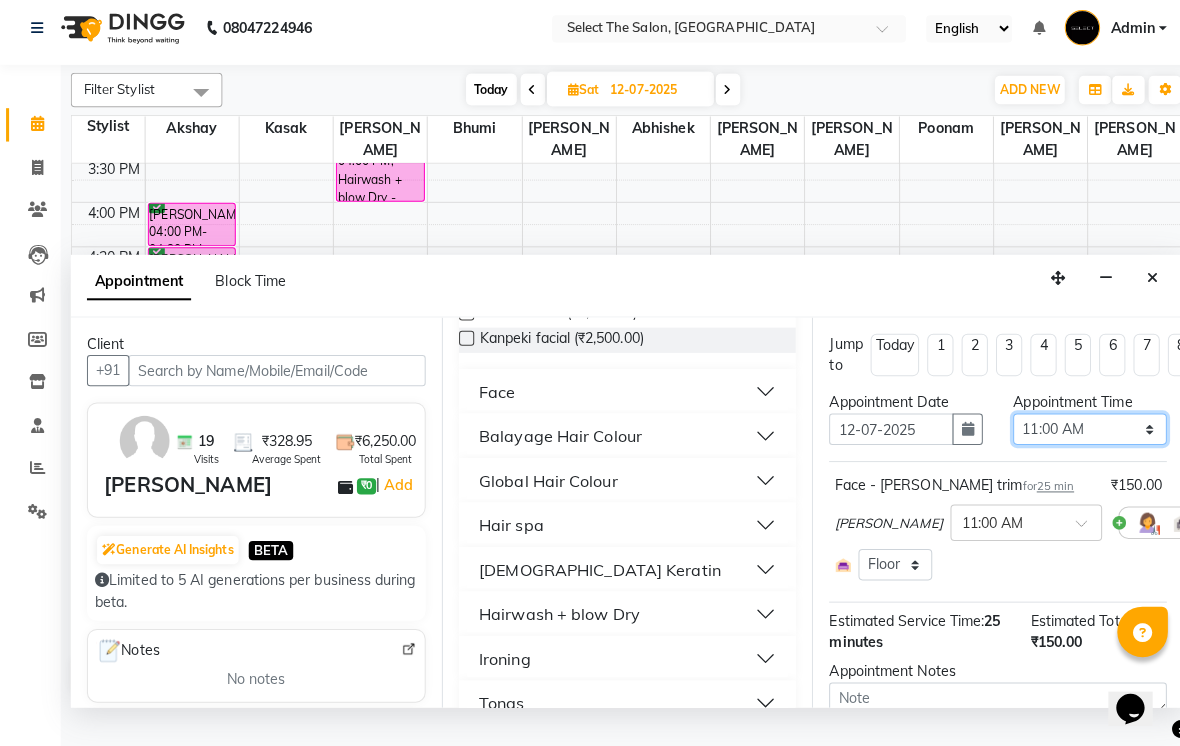 scroll, scrollTop: 1561, scrollLeft: 0, axis: vertical 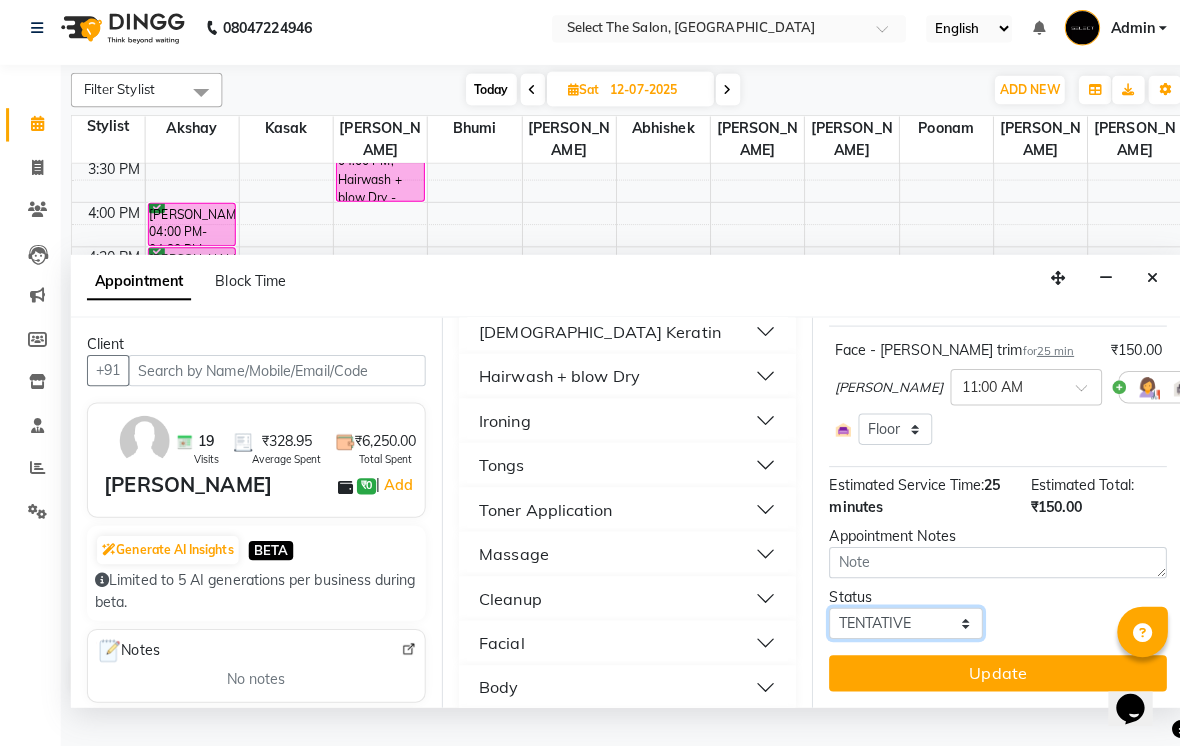 click on "Select TENTATIVE CONFIRM UPCOMING" at bounding box center (896, 624) 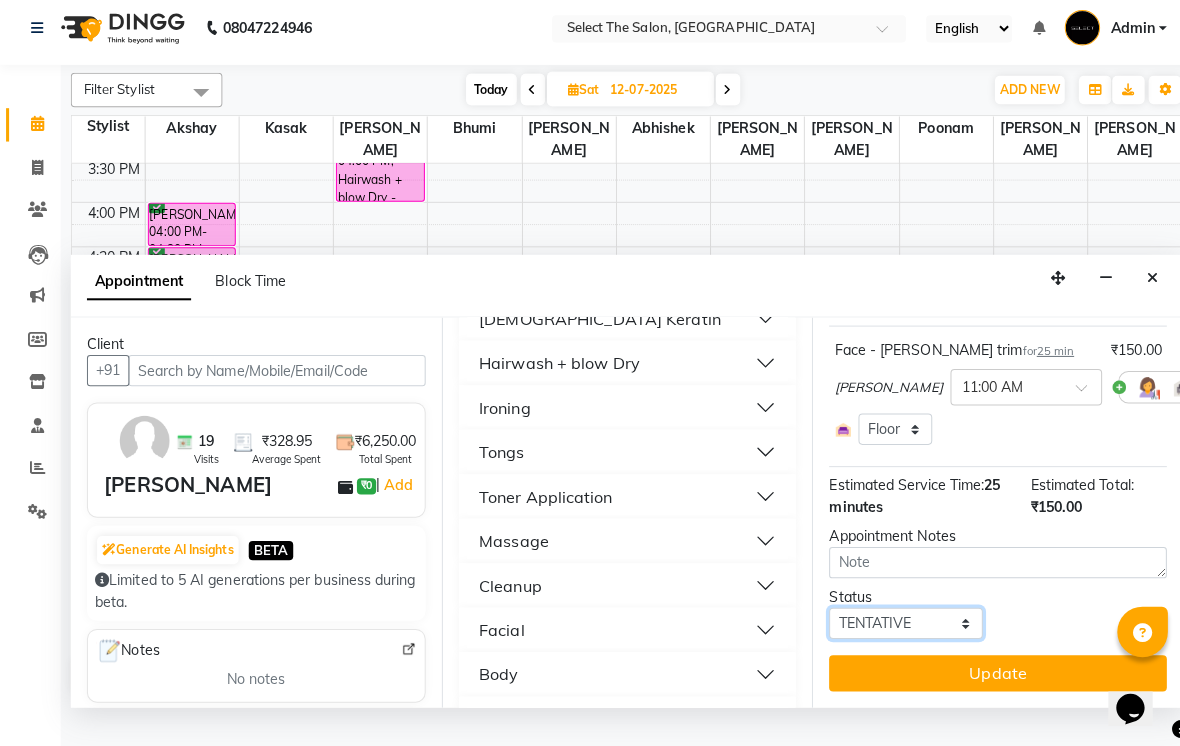 scroll, scrollTop: 1750, scrollLeft: 0, axis: vertical 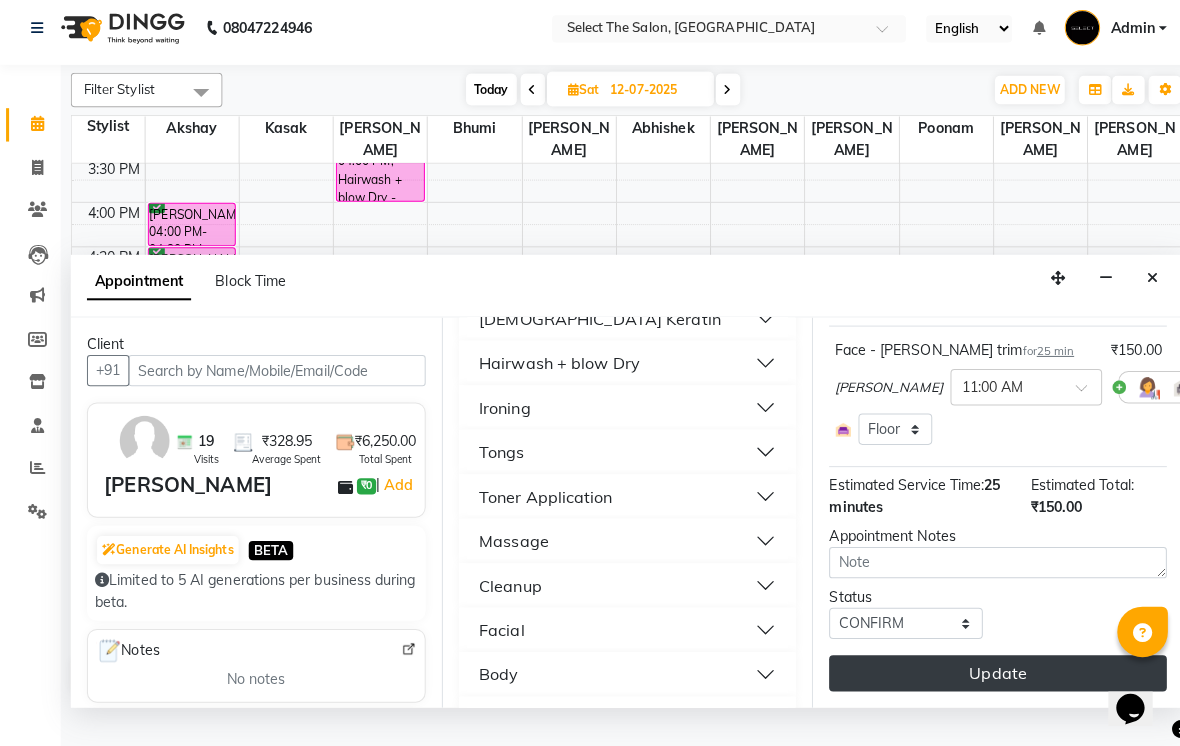 click on "Update" at bounding box center [987, 674] 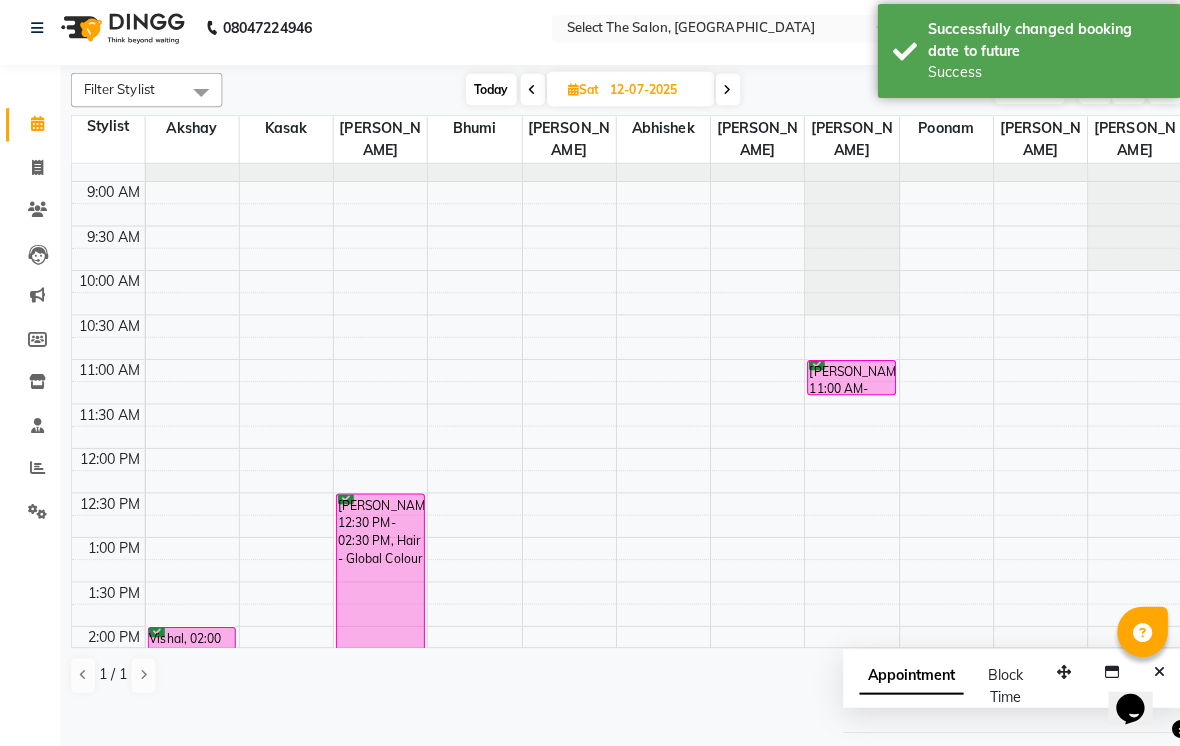 scroll, scrollTop: 72, scrollLeft: 0, axis: vertical 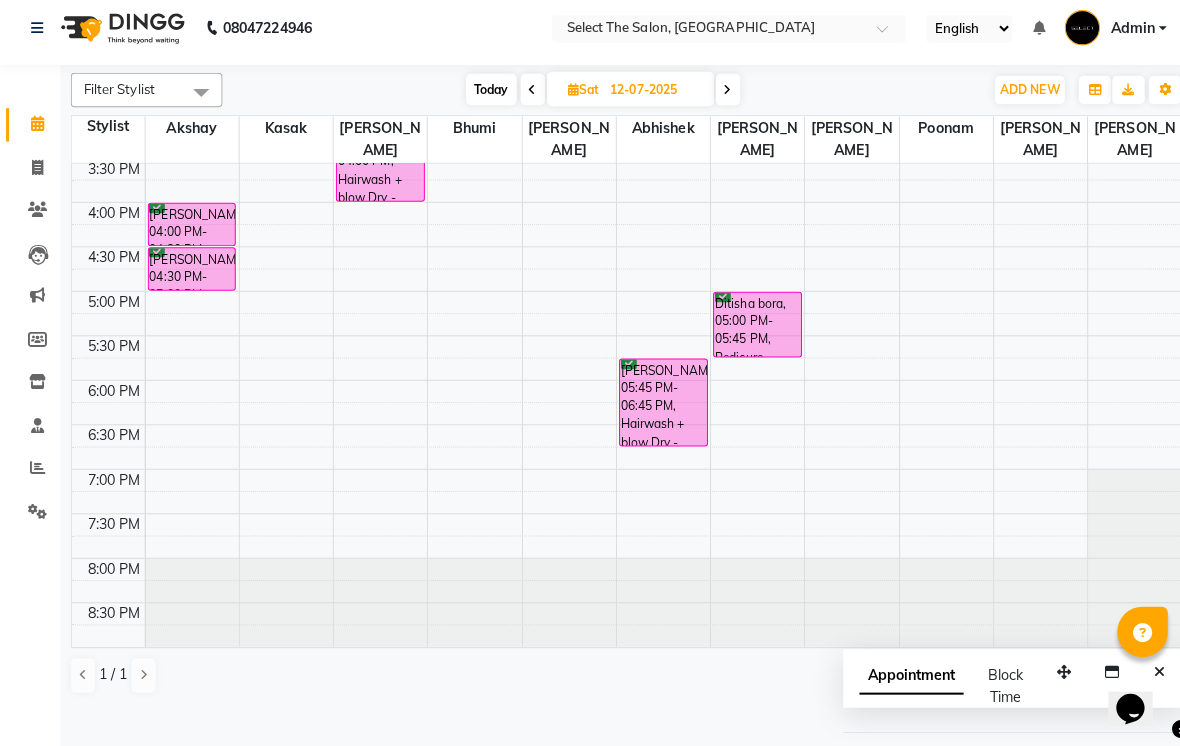 click on "Today" at bounding box center [486, 96] 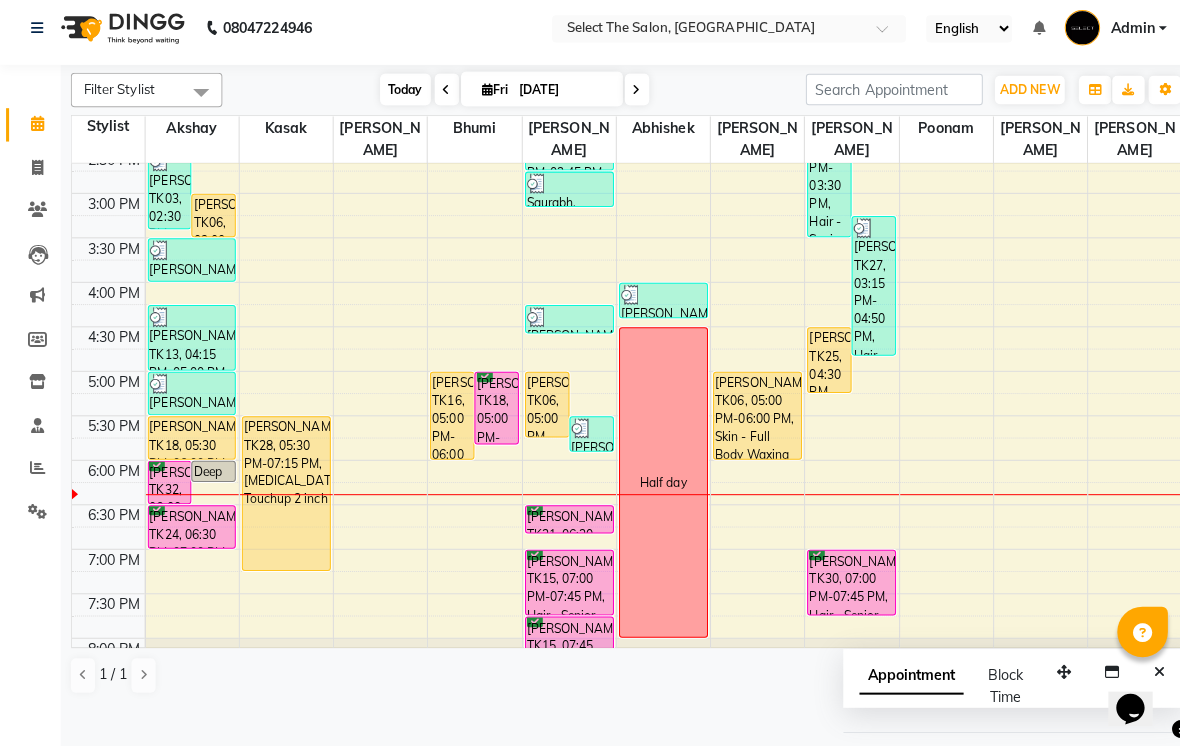 scroll, scrollTop: 587, scrollLeft: 0, axis: vertical 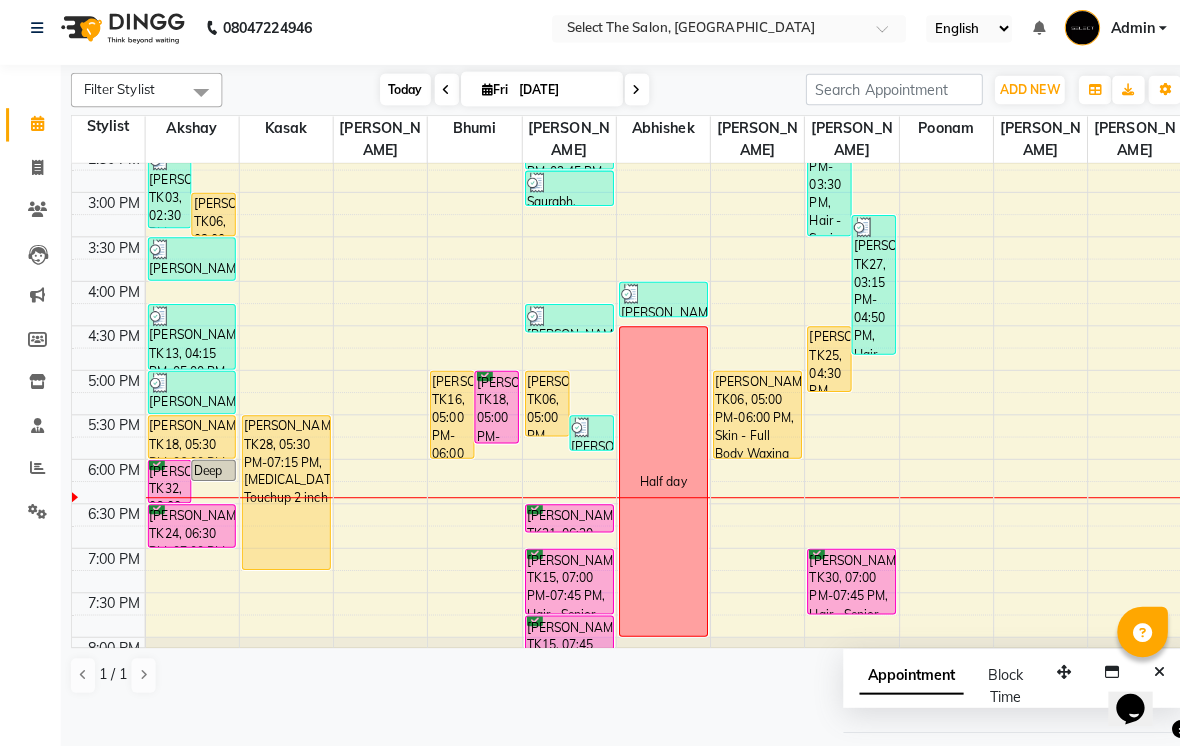 click at bounding box center (630, 97) 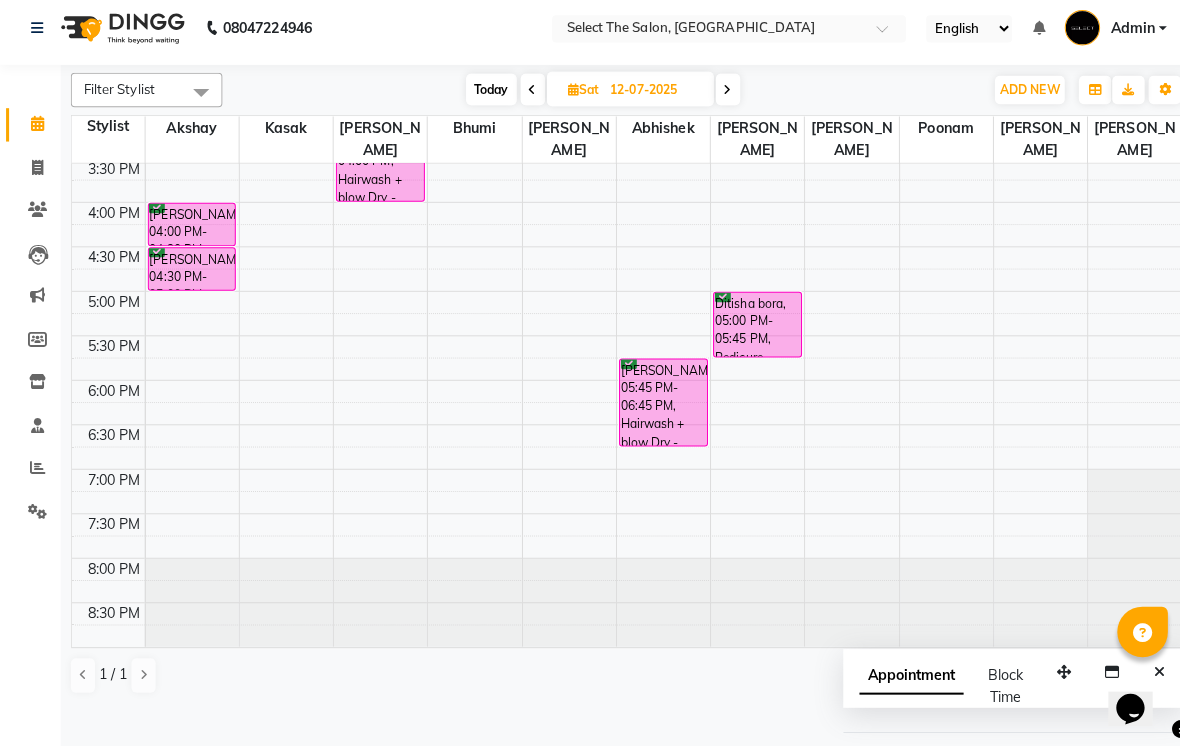 scroll, scrollTop: 665, scrollLeft: 0, axis: vertical 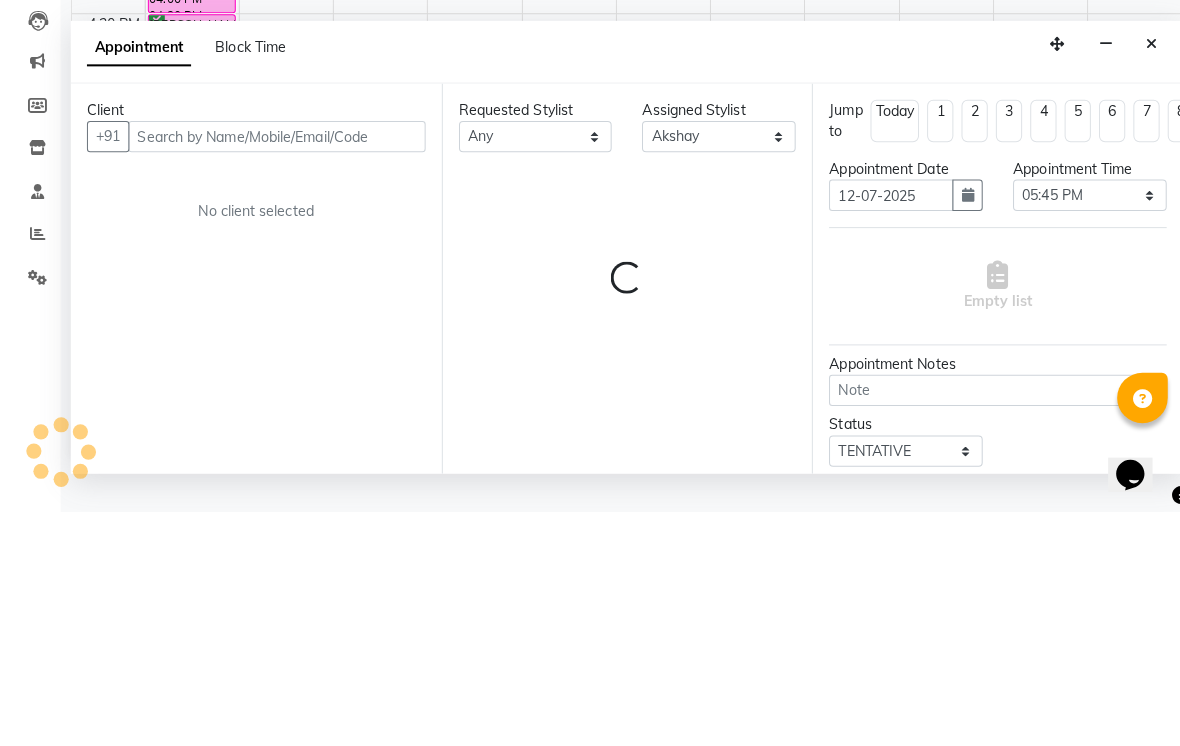 click at bounding box center (1139, 283) 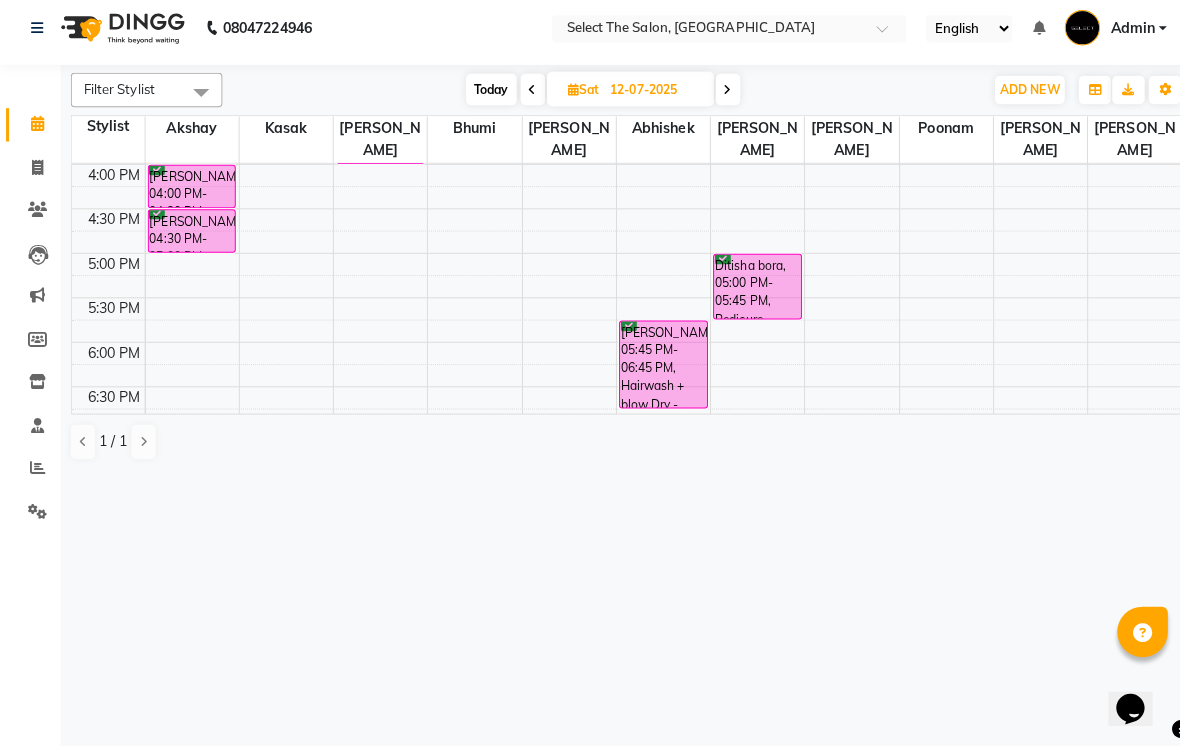 scroll, scrollTop: 705, scrollLeft: 0, axis: vertical 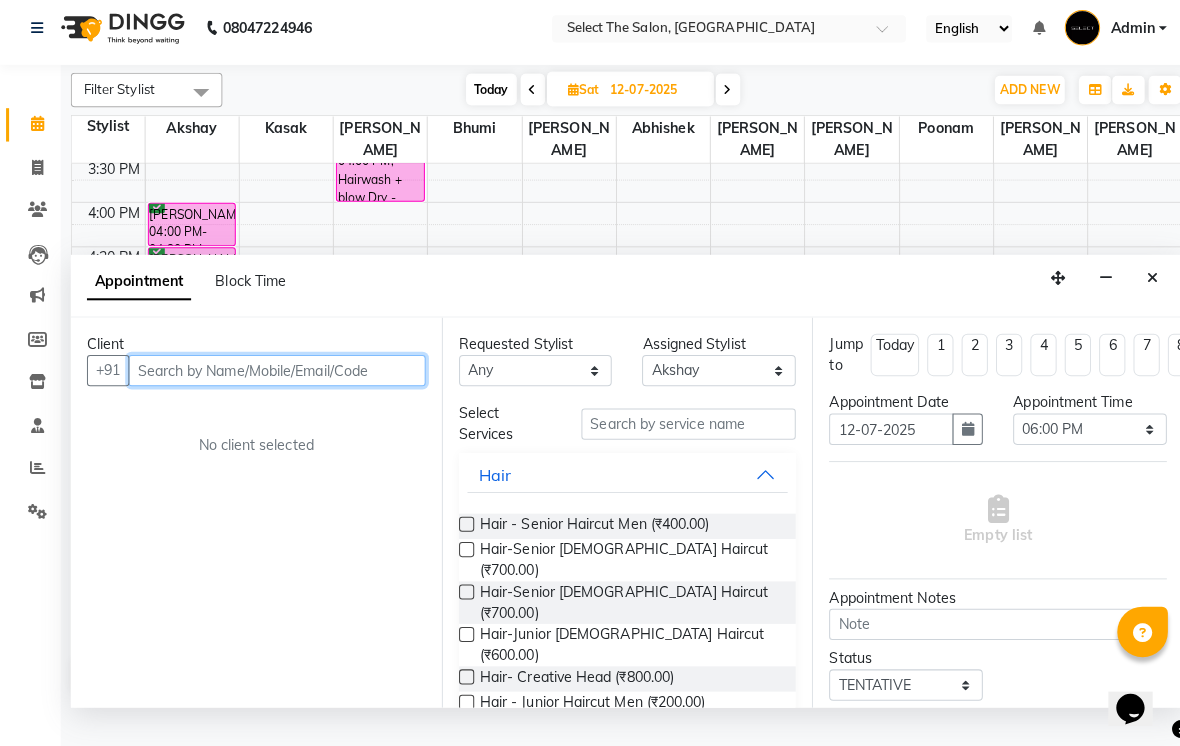 click at bounding box center [274, 374] 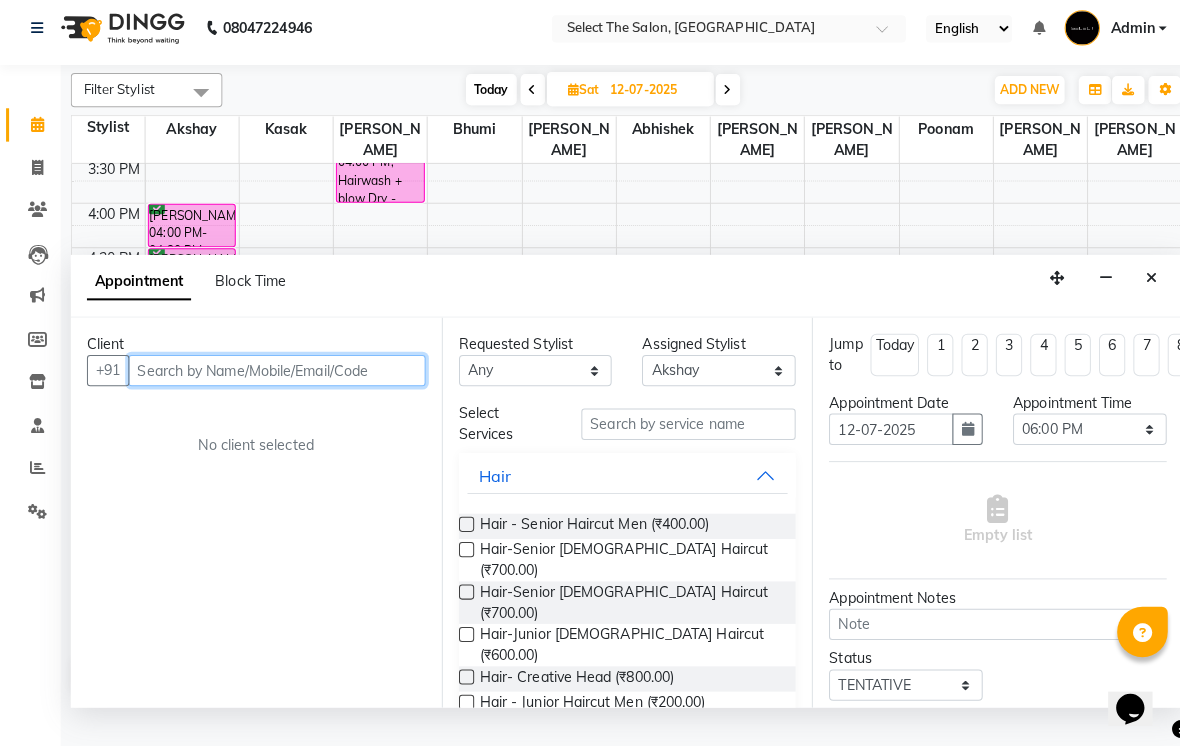 click at bounding box center (274, 374) 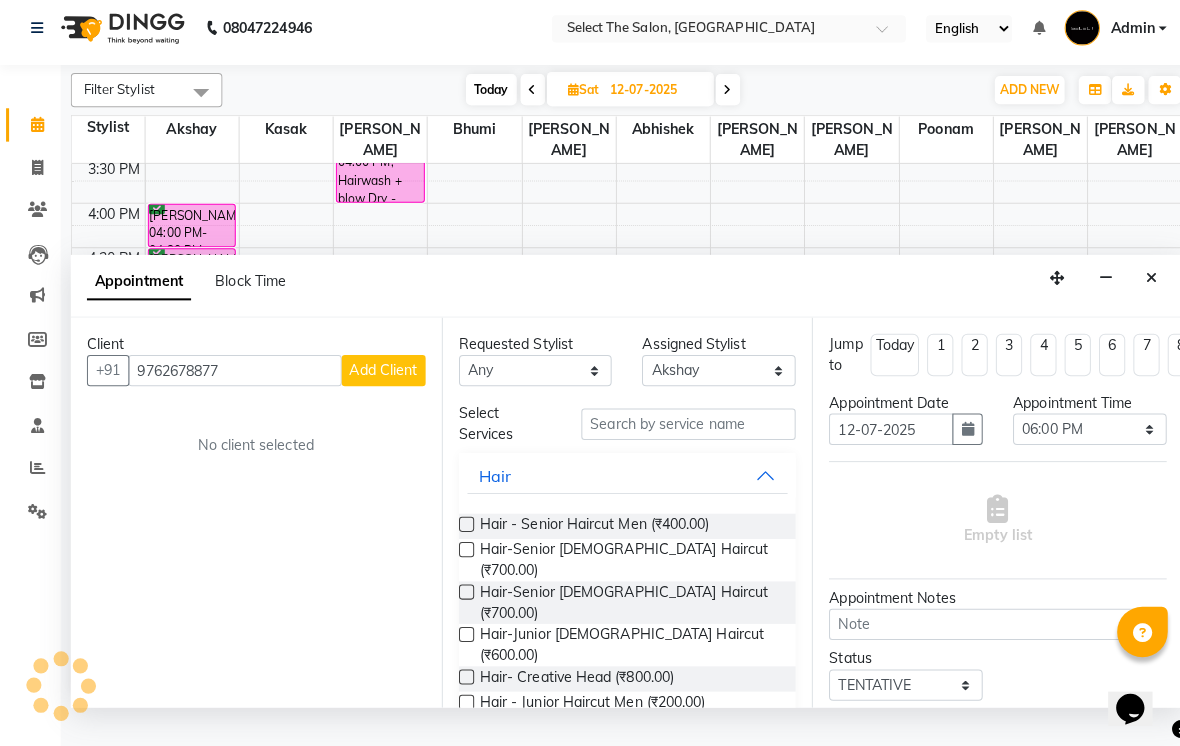 click on "Add Client" at bounding box center (379, 374) 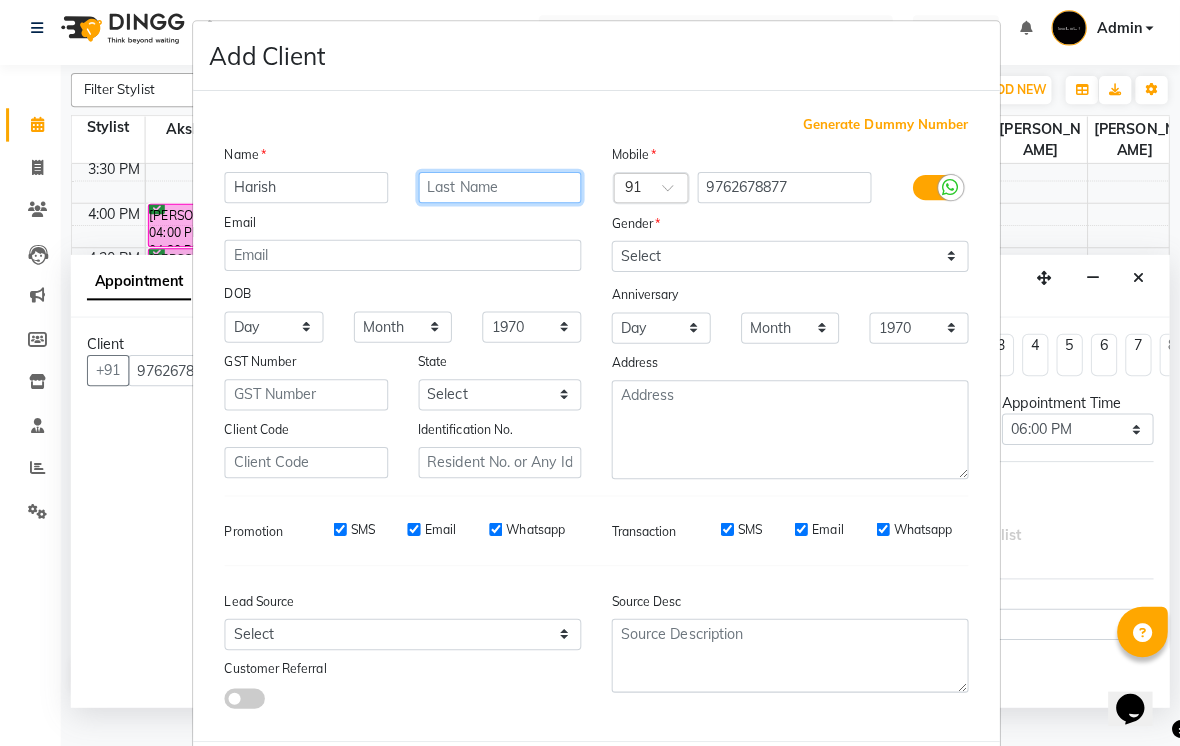 click at bounding box center (495, 193) 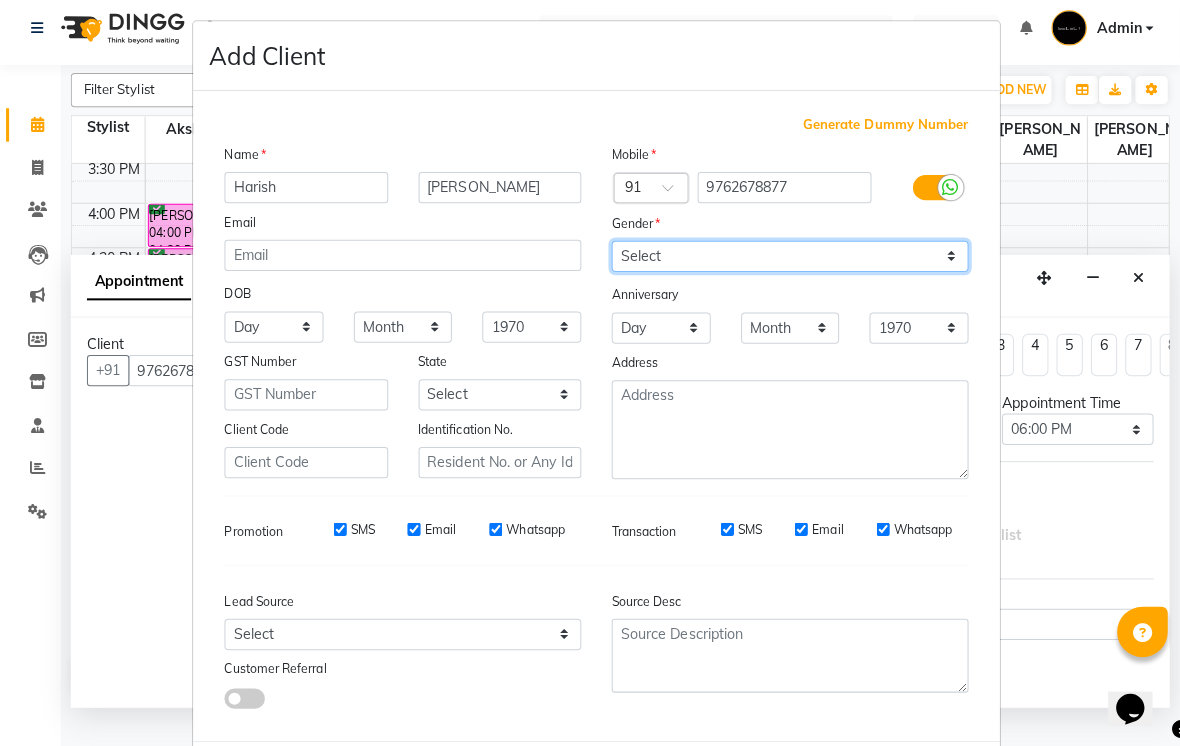 click on "Select [DEMOGRAPHIC_DATA] [DEMOGRAPHIC_DATA] Other Prefer Not To Say" at bounding box center (781, 261) 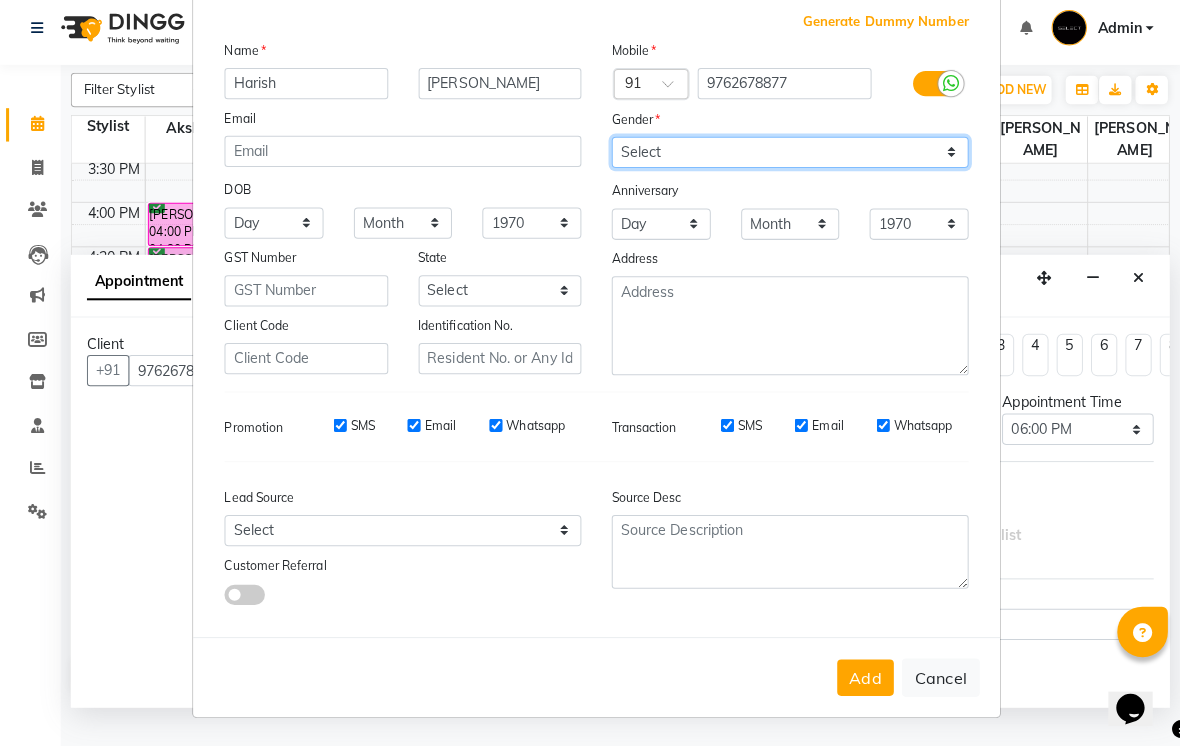scroll, scrollTop: 102, scrollLeft: 0, axis: vertical 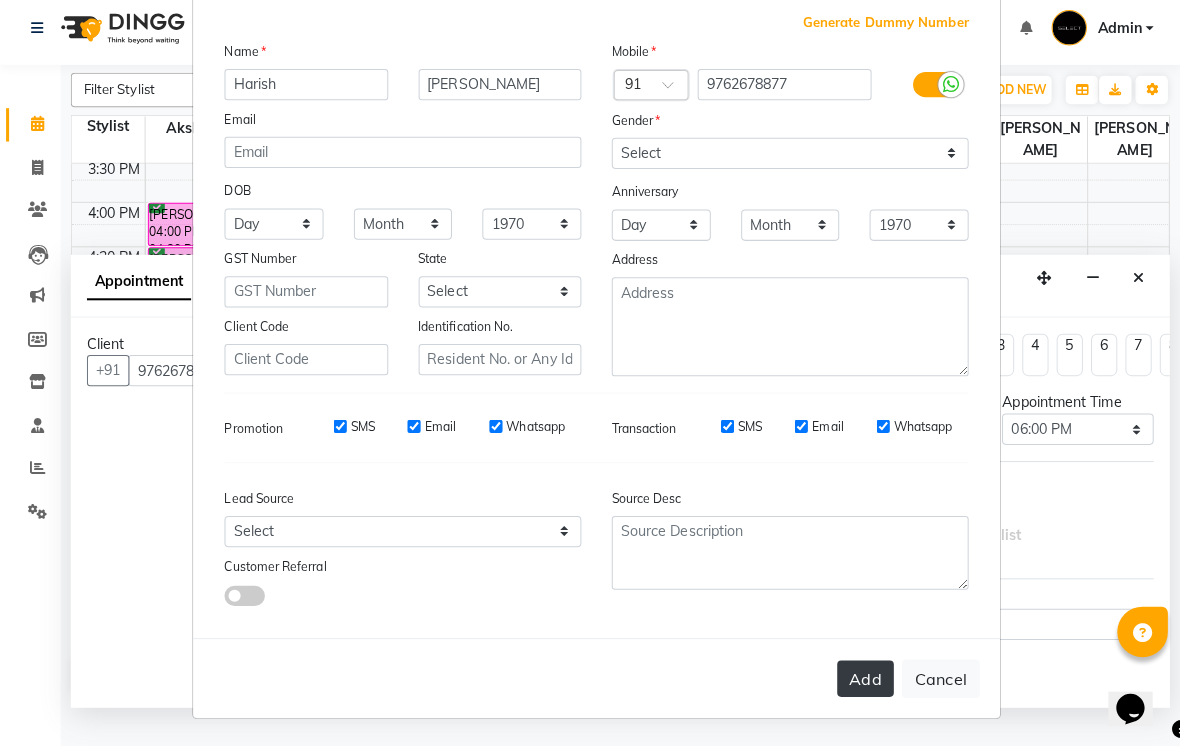 click on "Add" at bounding box center (856, 679) 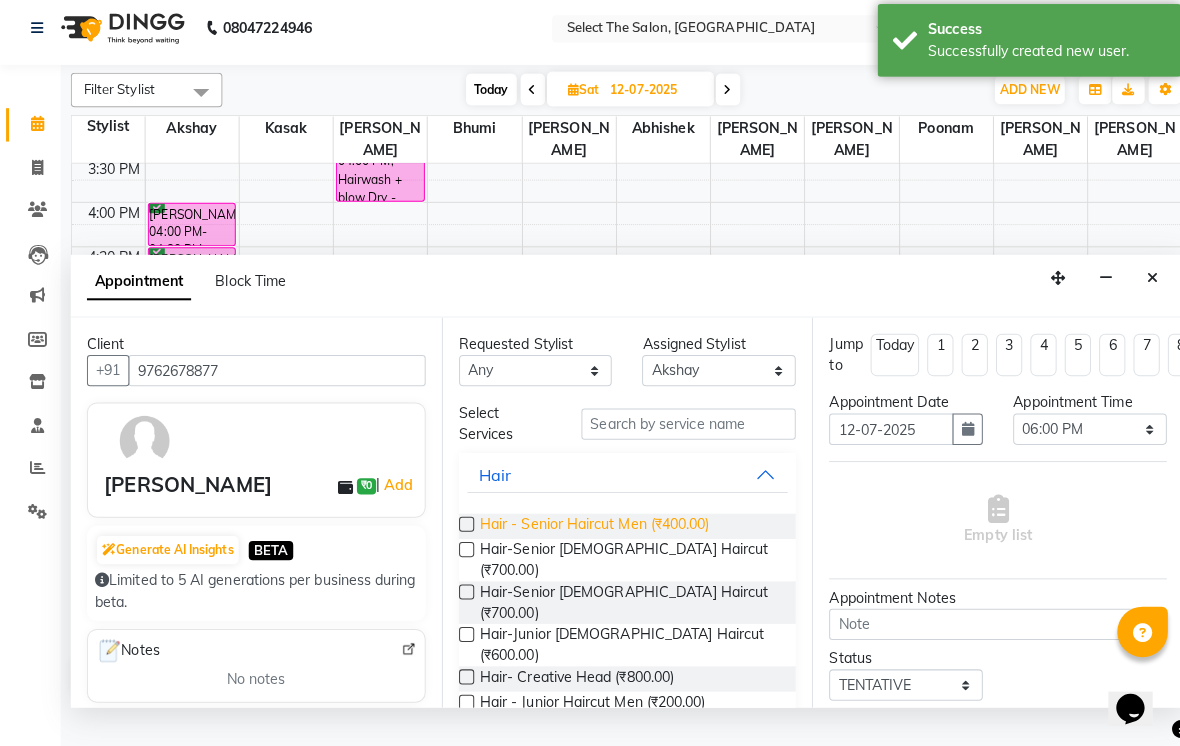 click on "Hair - Senior Haircut Men (₹400.00)" at bounding box center [588, 528] 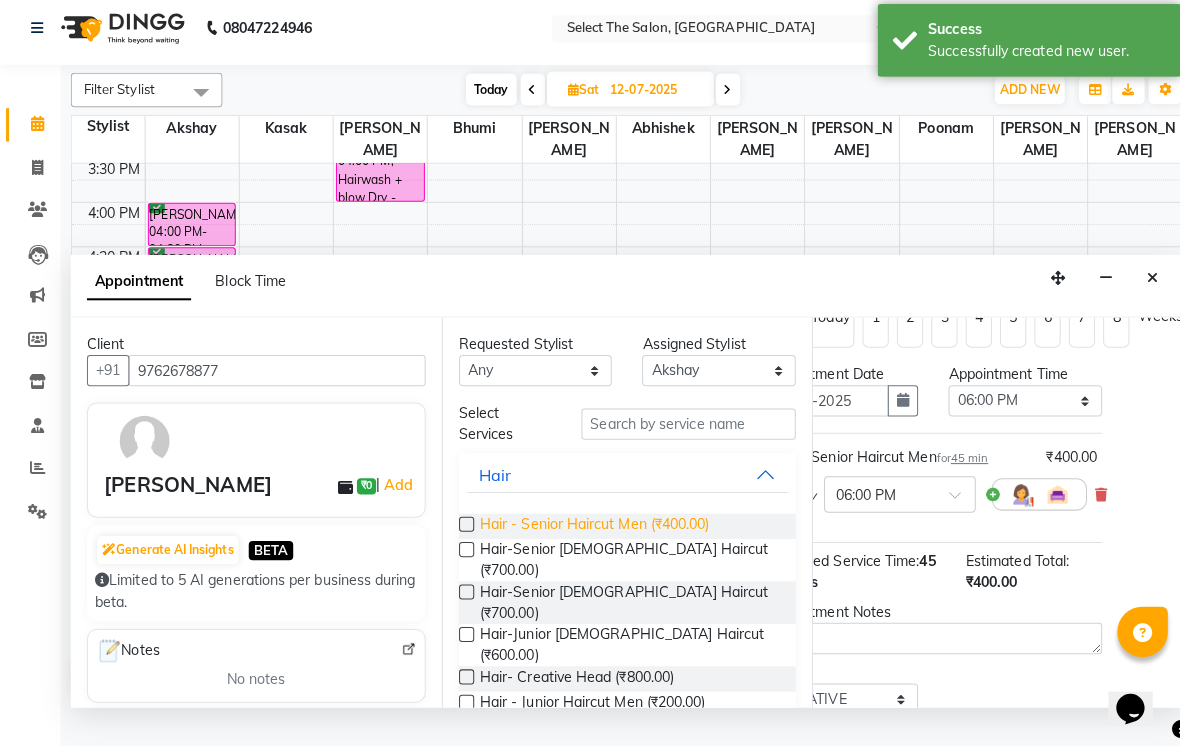 scroll, scrollTop: 28, scrollLeft: 68, axis: both 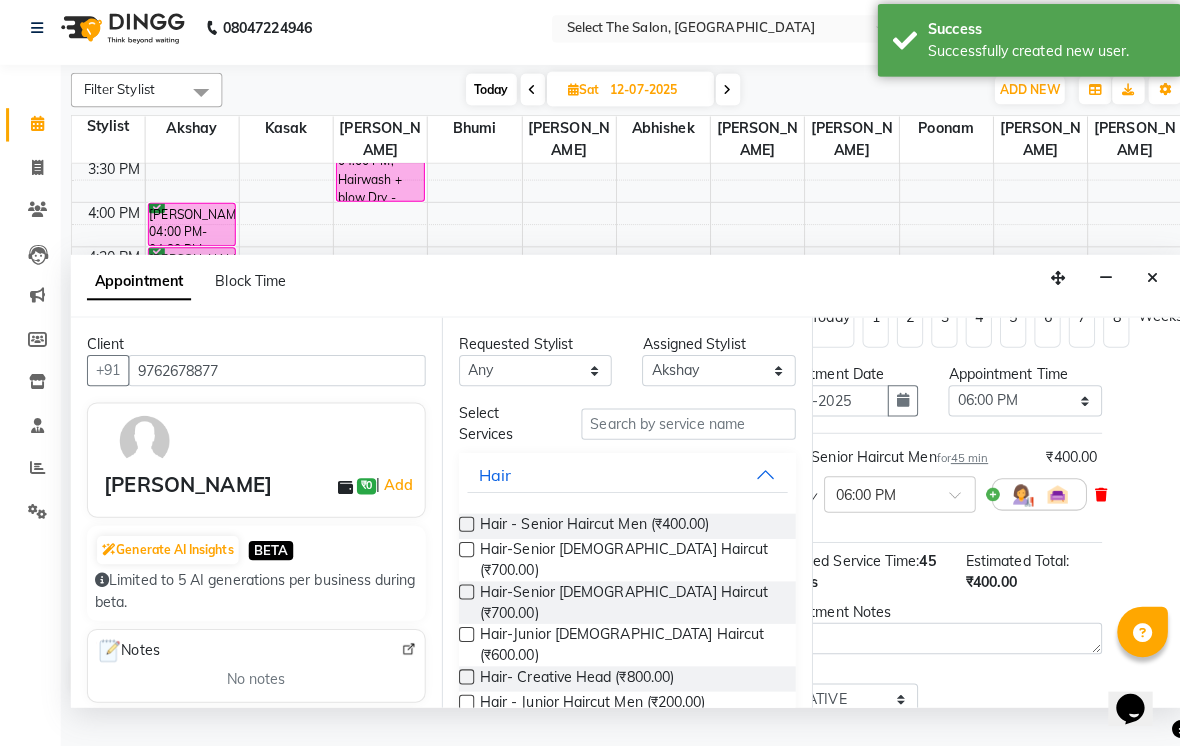click at bounding box center [1089, 497] 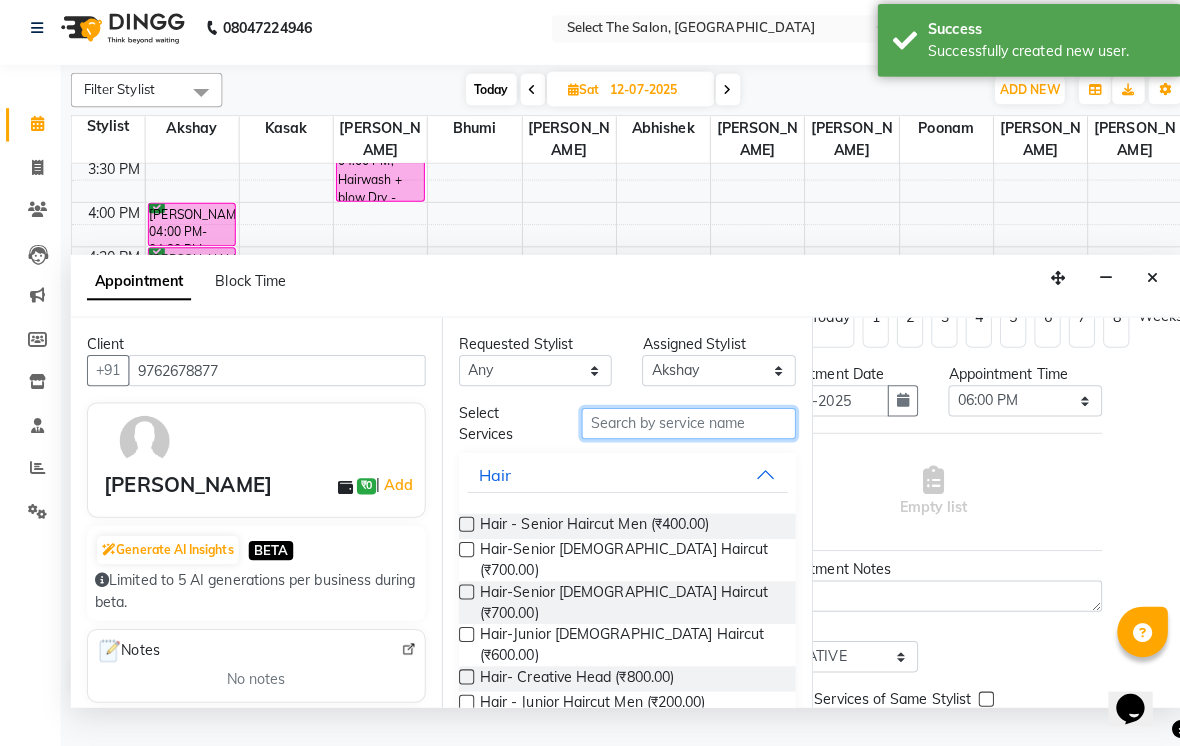 click at bounding box center [681, 427] 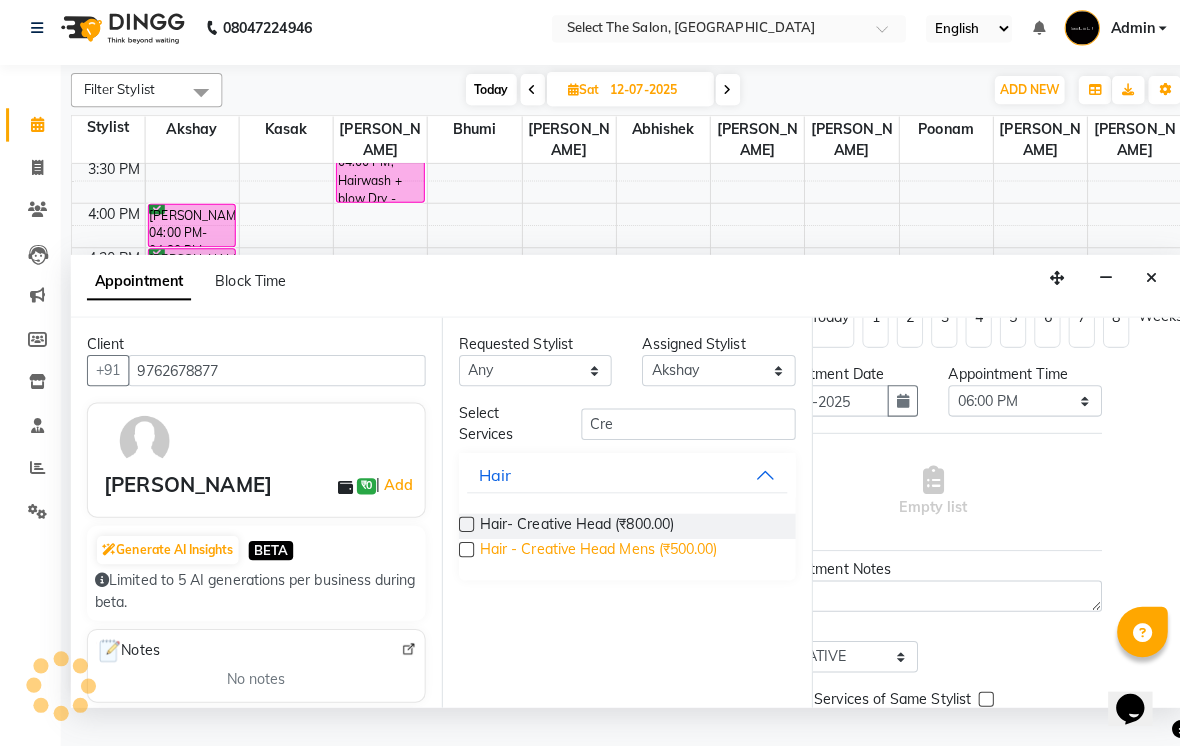 click on "Hair - Creative Head Mens (₹500.00)" at bounding box center [592, 553] 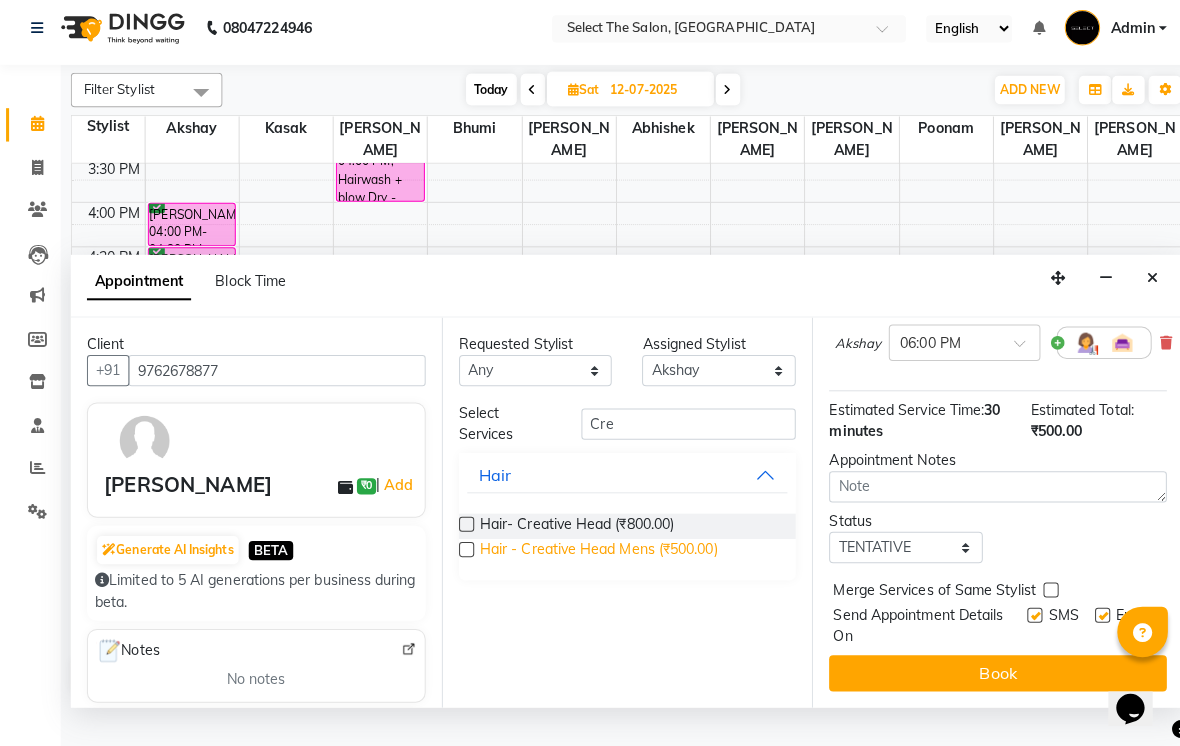 scroll, scrollTop: 176, scrollLeft: 0, axis: vertical 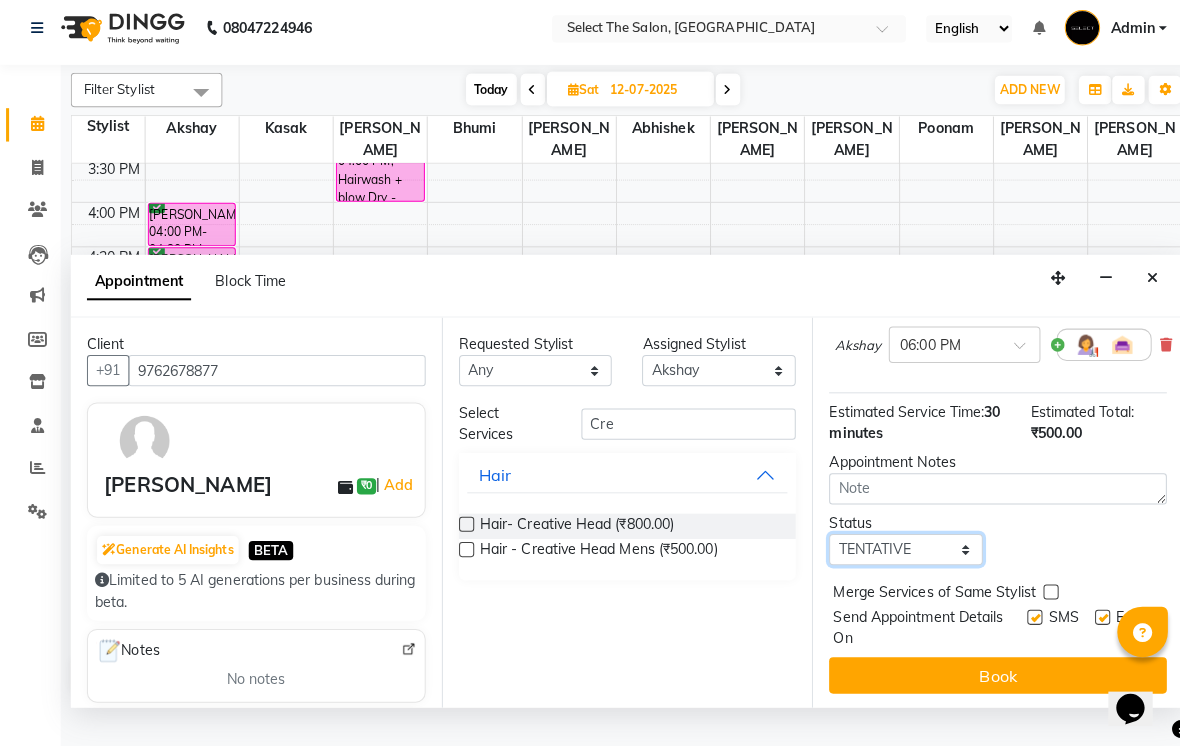 click on "Select TENTATIVE CONFIRM UPCOMING" at bounding box center (896, 551) 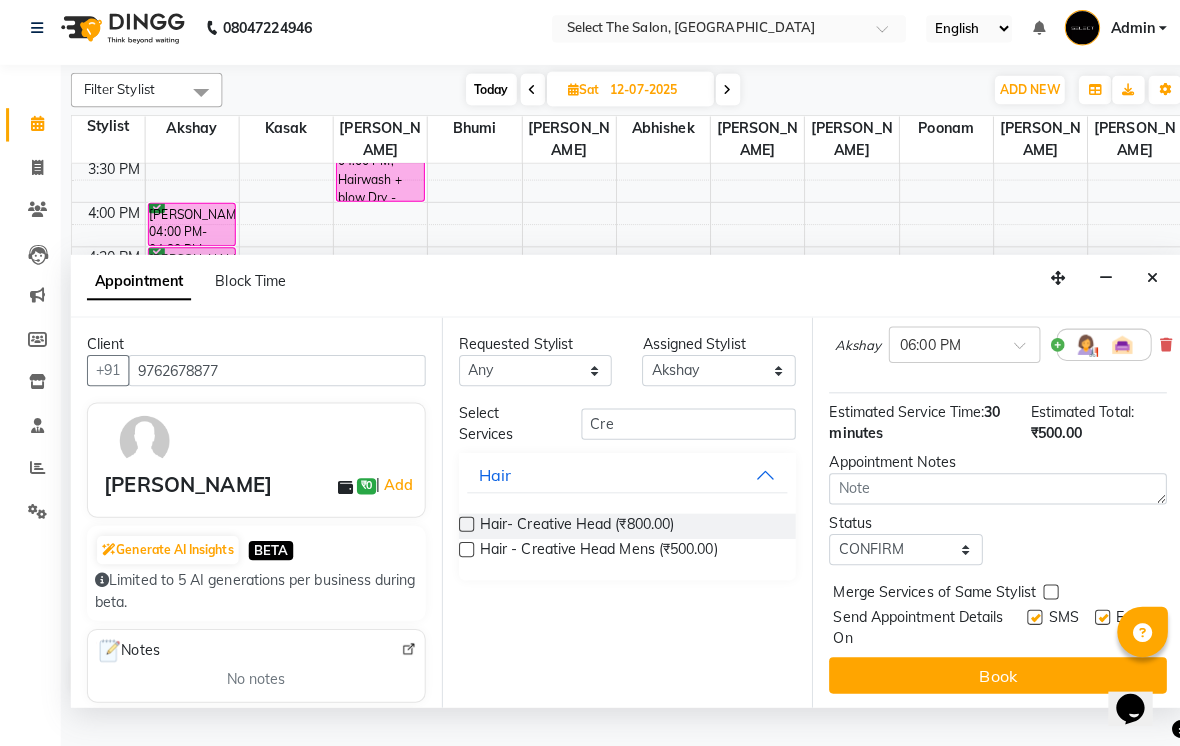 click at bounding box center [1023, 618] 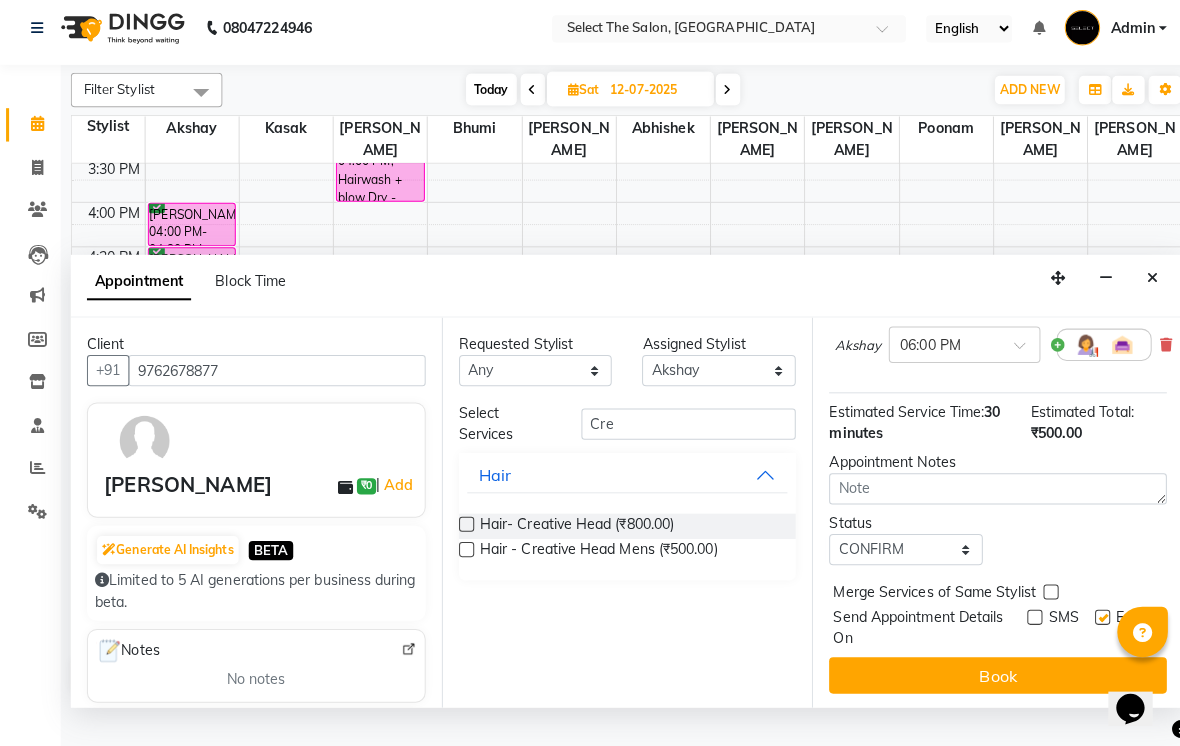 click at bounding box center (1023, 618) 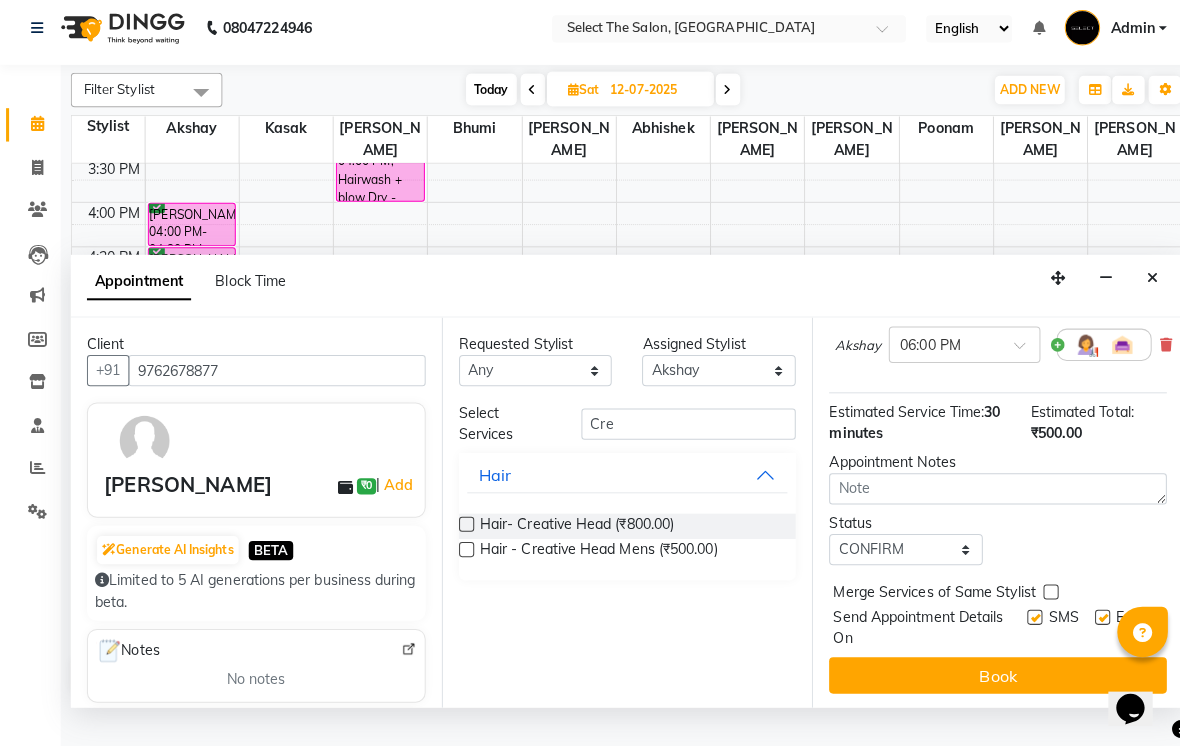 click at bounding box center [1090, 618] 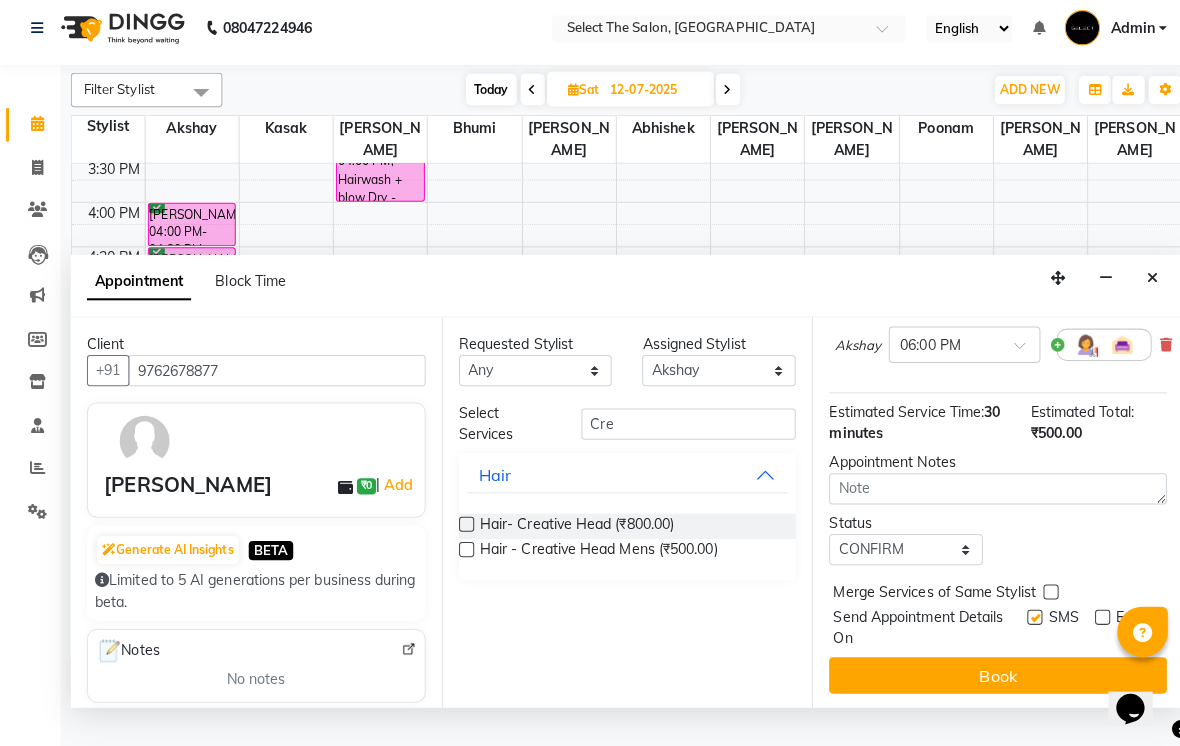 click on "Merge Services of Same Stylist" at bounding box center (924, 595) 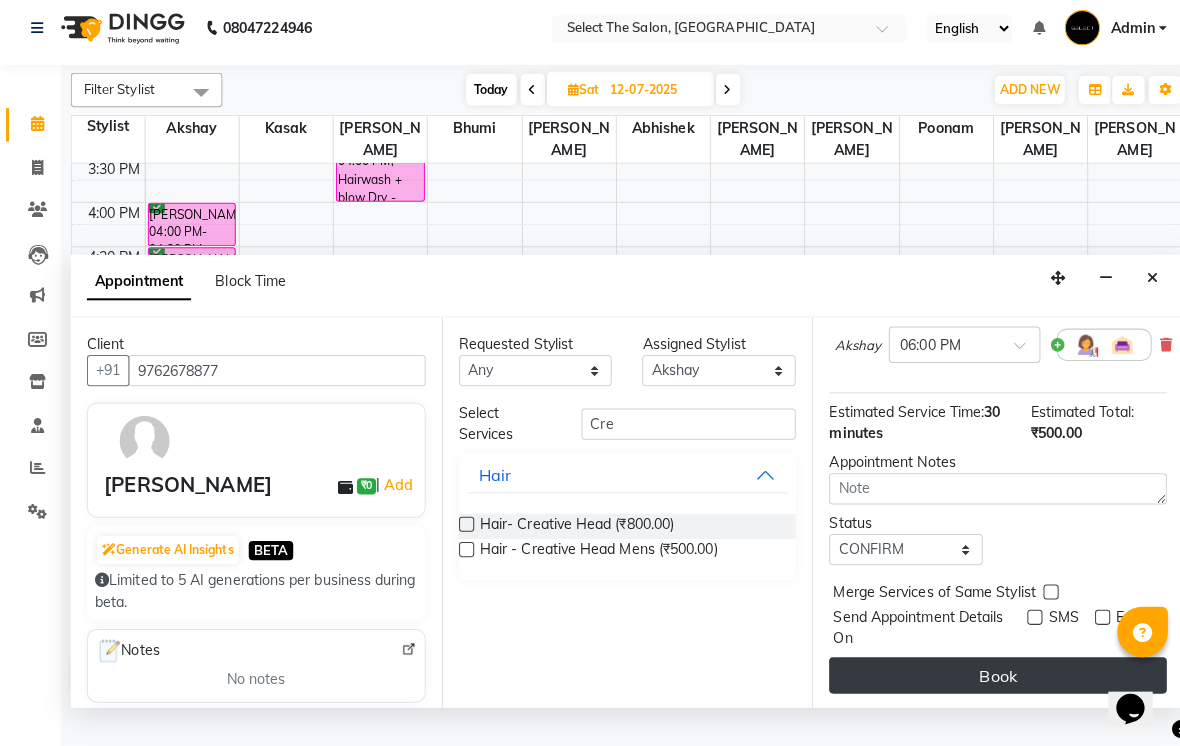 click on "Book" at bounding box center (987, 676) 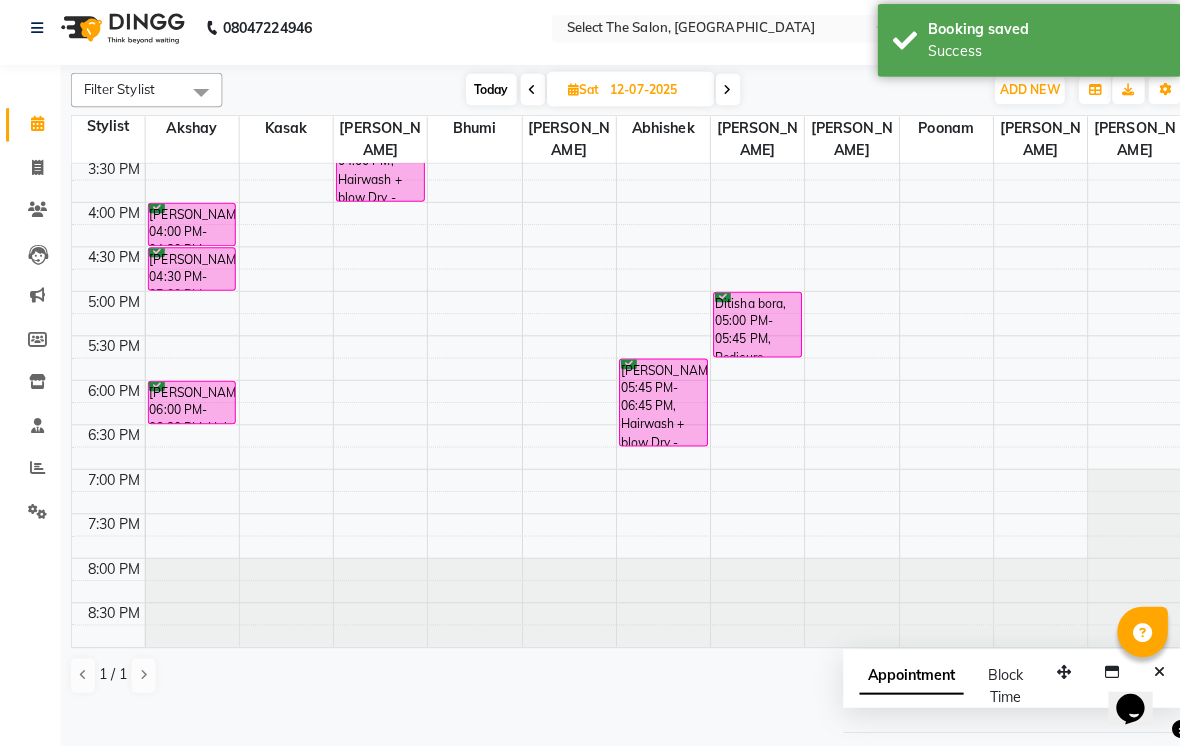 click on "Today" at bounding box center (486, 96) 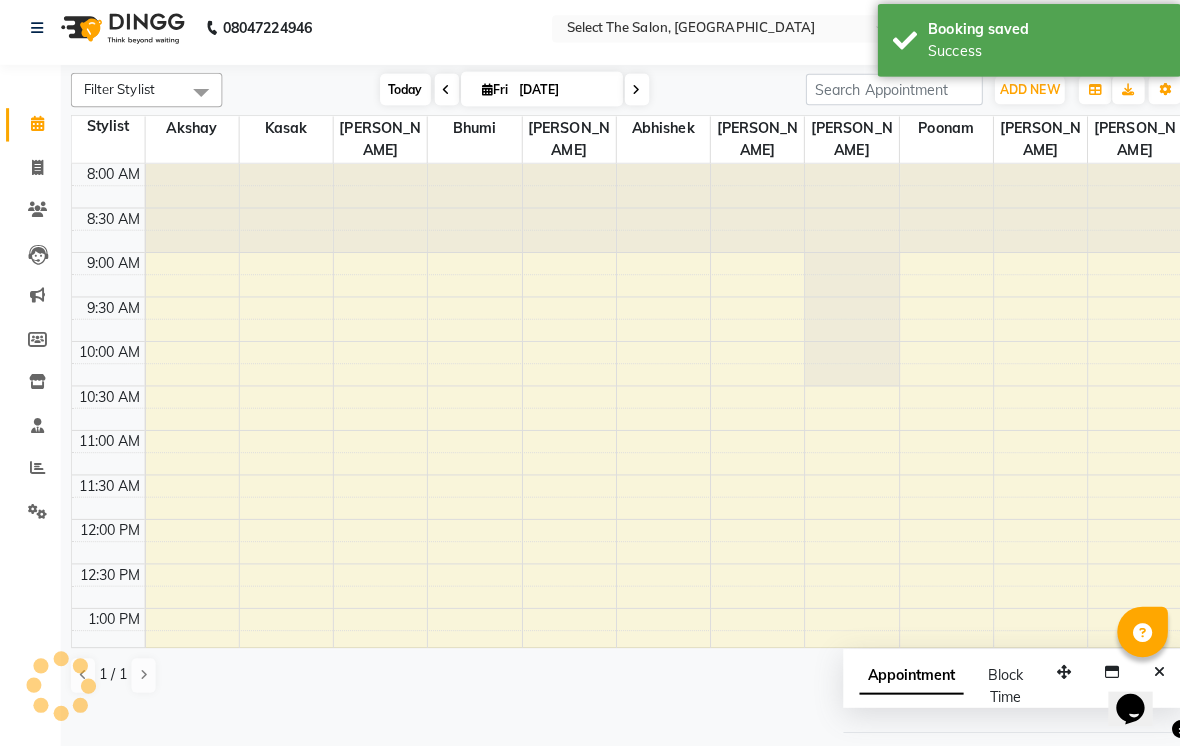 scroll, scrollTop: 665, scrollLeft: 0, axis: vertical 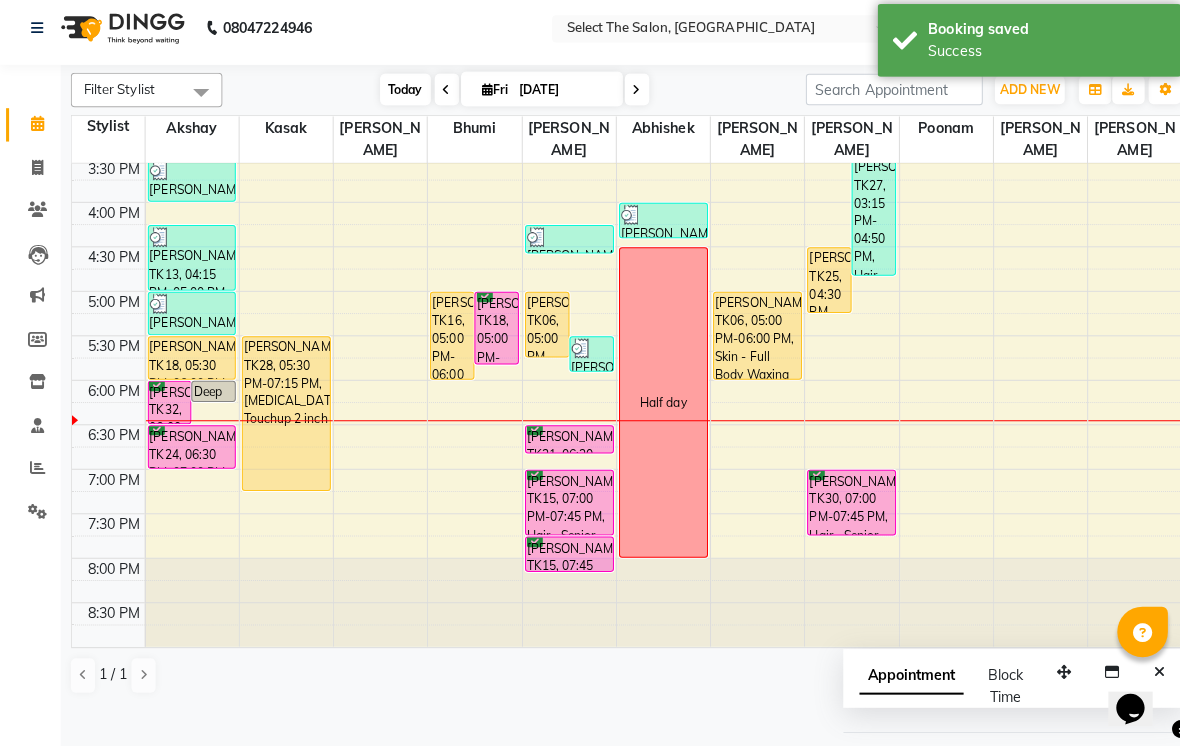 click on "Today" at bounding box center [401, 96] 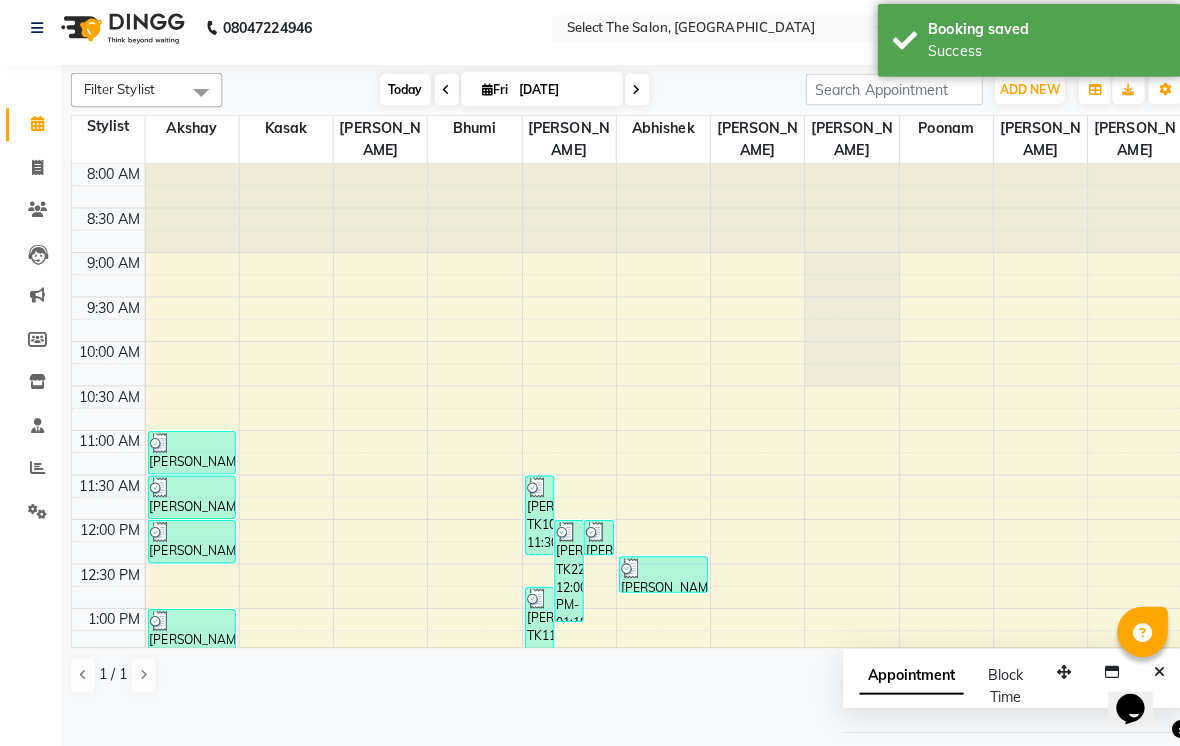 scroll, scrollTop: 665, scrollLeft: 0, axis: vertical 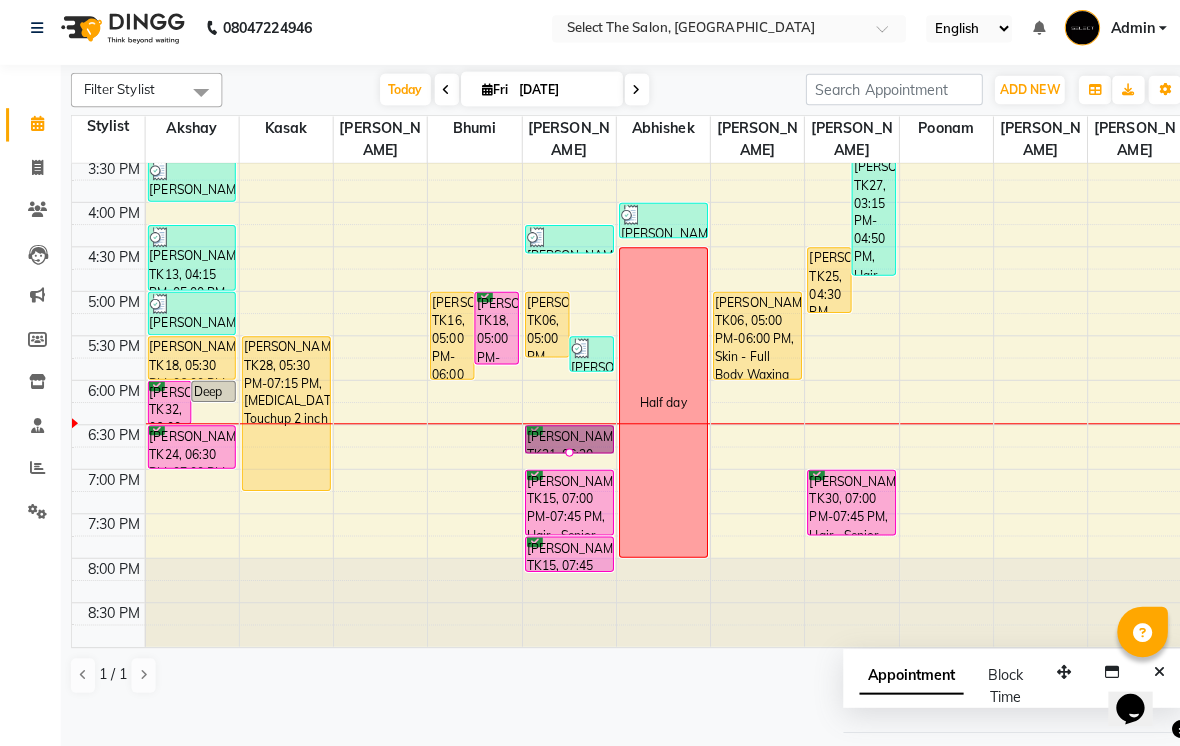 click at bounding box center (563, 456) 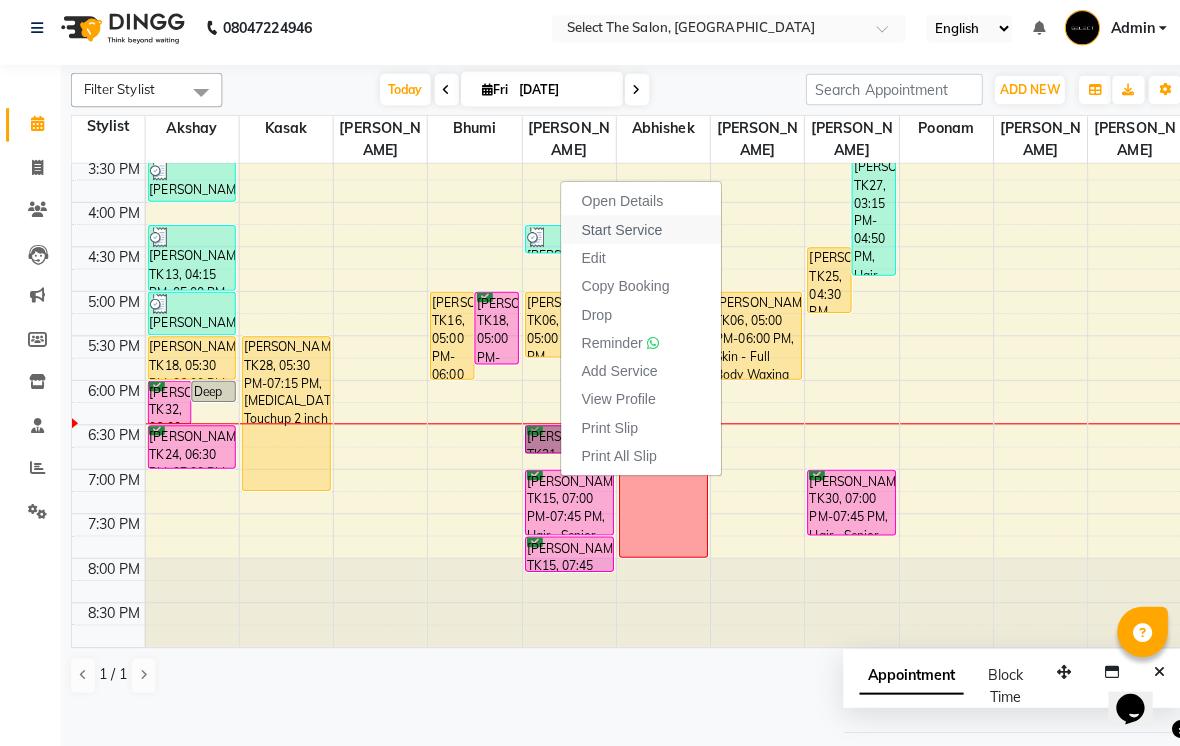 click on "Start Service" at bounding box center [634, 235] 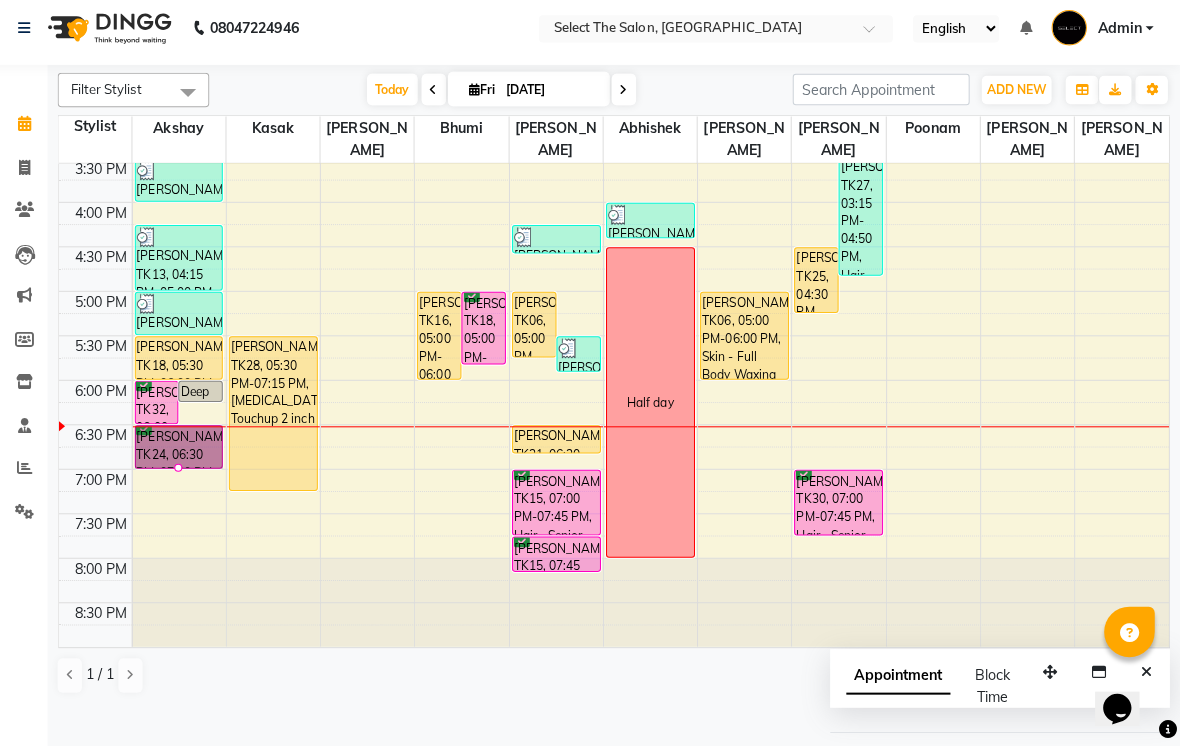 click at bounding box center [189, 471] 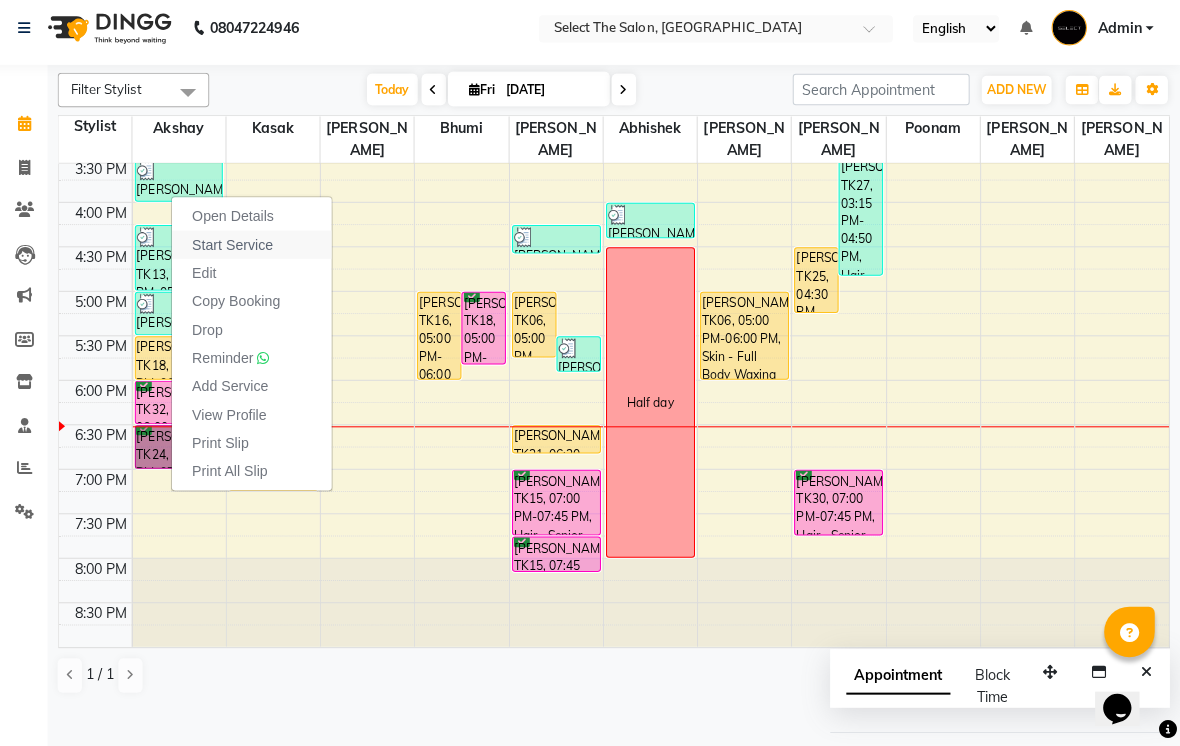 click on "Start Service" at bounding box center [243, 250] 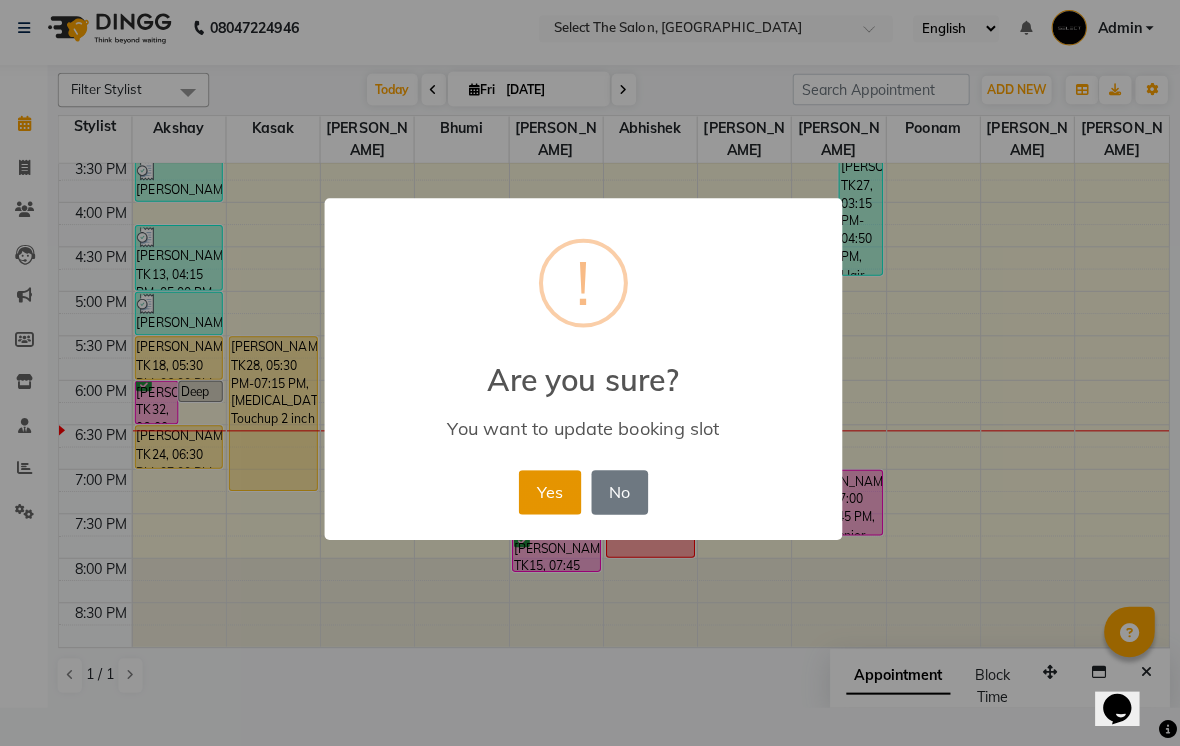 click on "Yes" at bounding box center [556, 495] 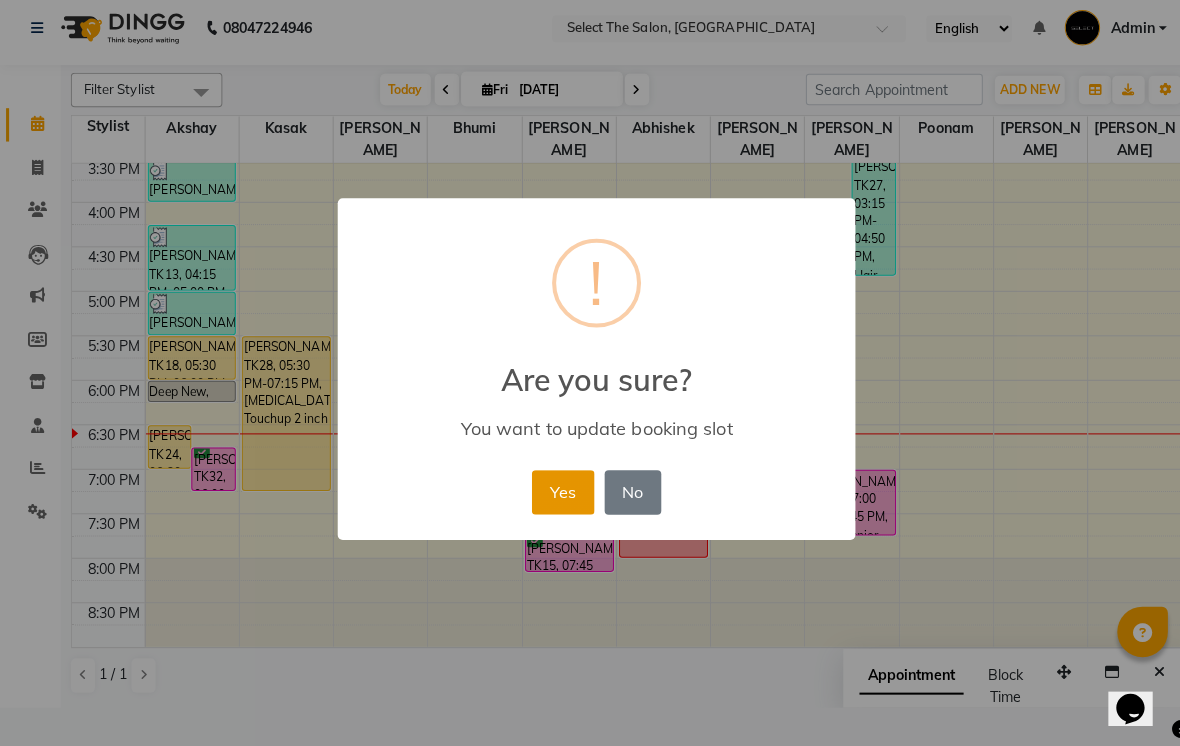 click on "Yes" at bounding box center [556, 495] 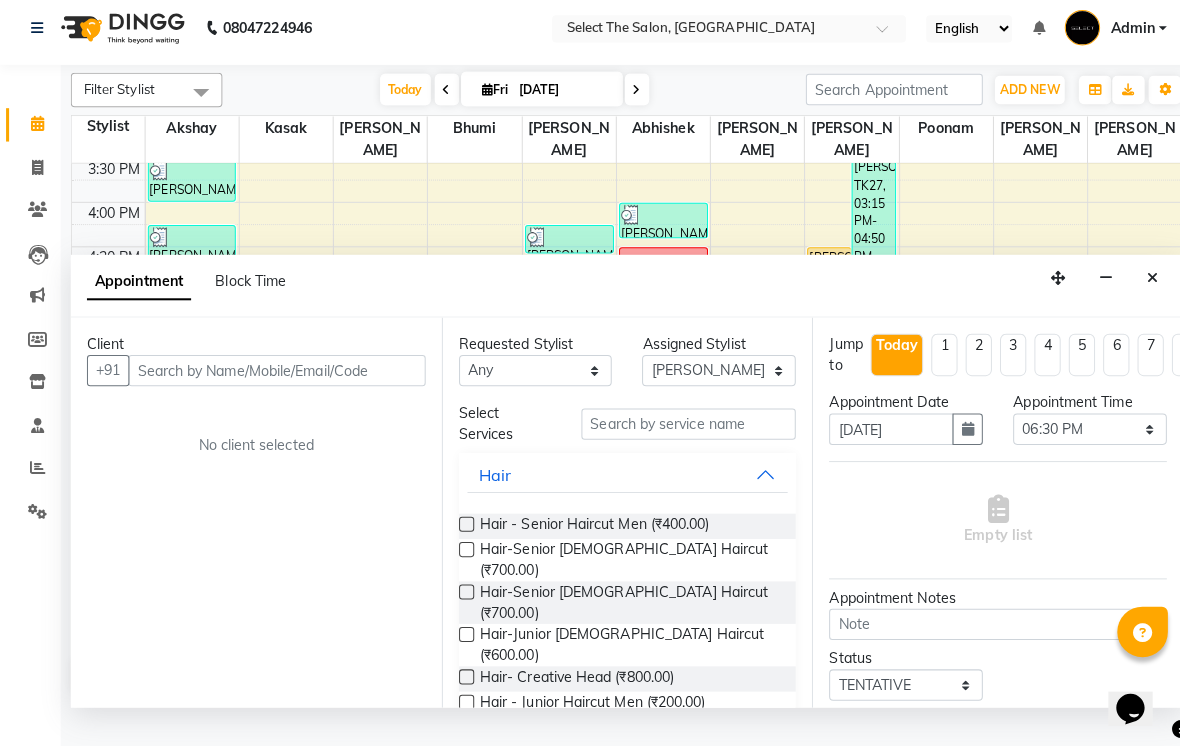 click at bounding box center (1139, 283) 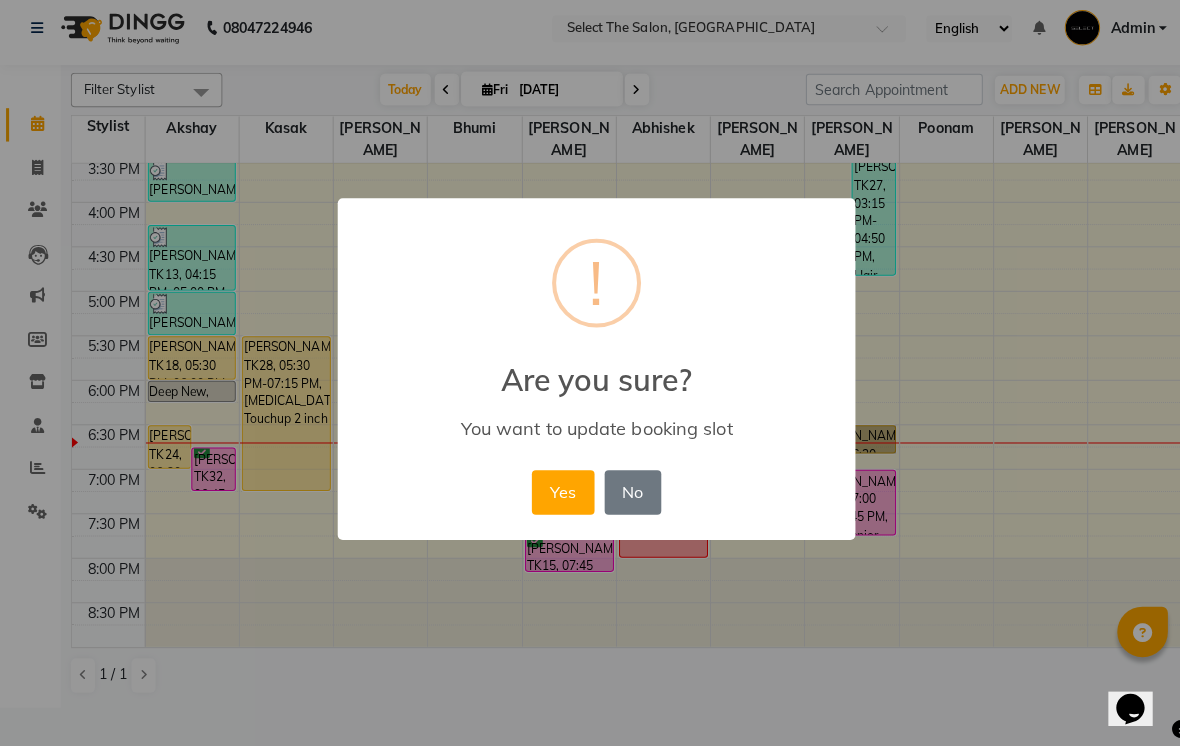 click on "Yes" at bounding box center (556, 495) 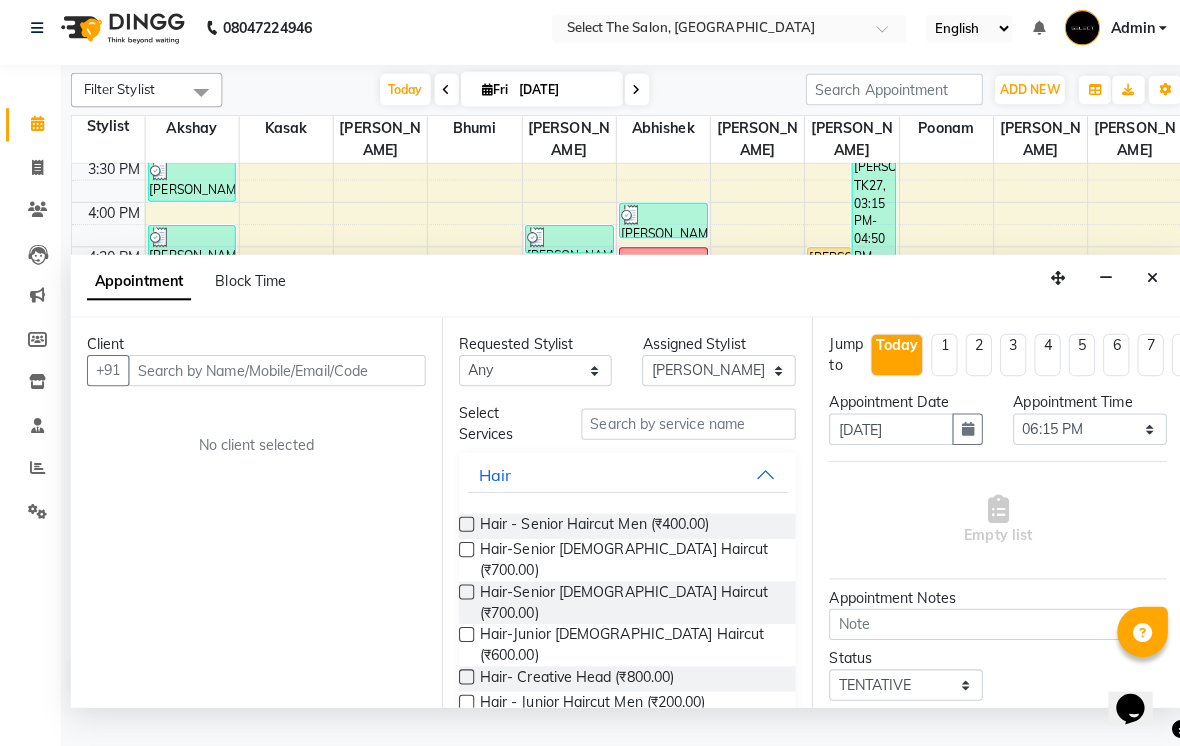 click at bounding box center (1139, 283) 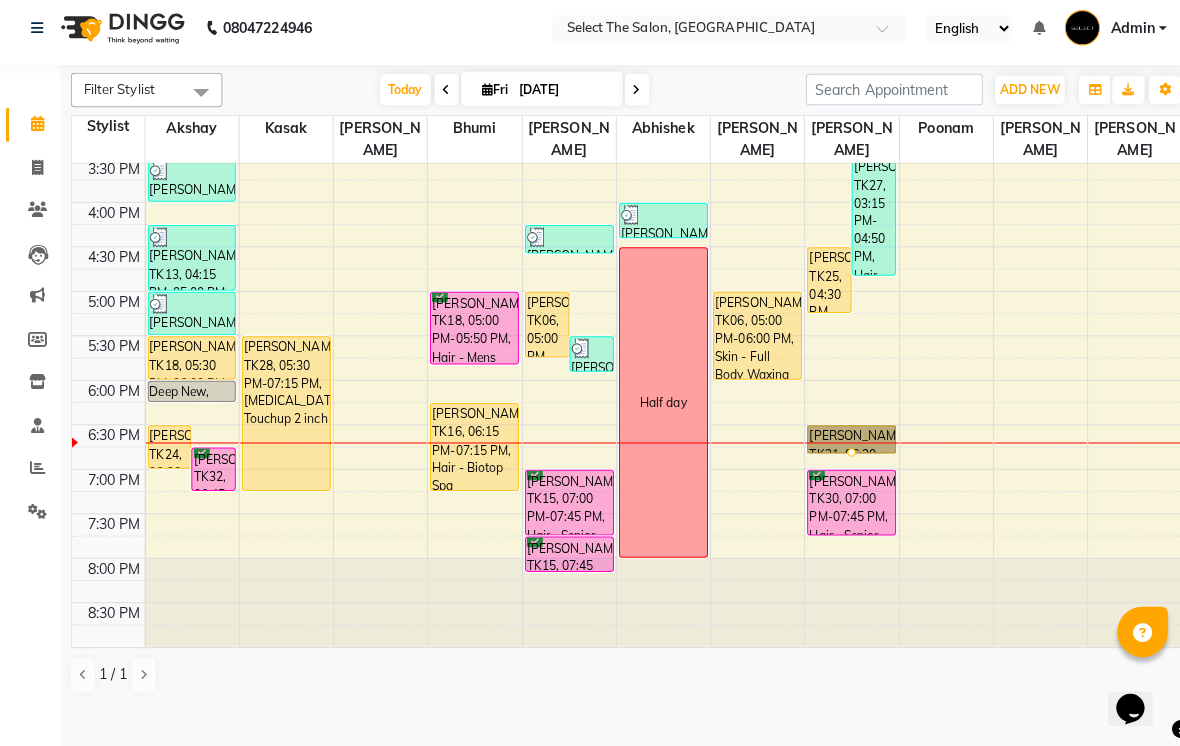 click at bounding box center (842, 456) 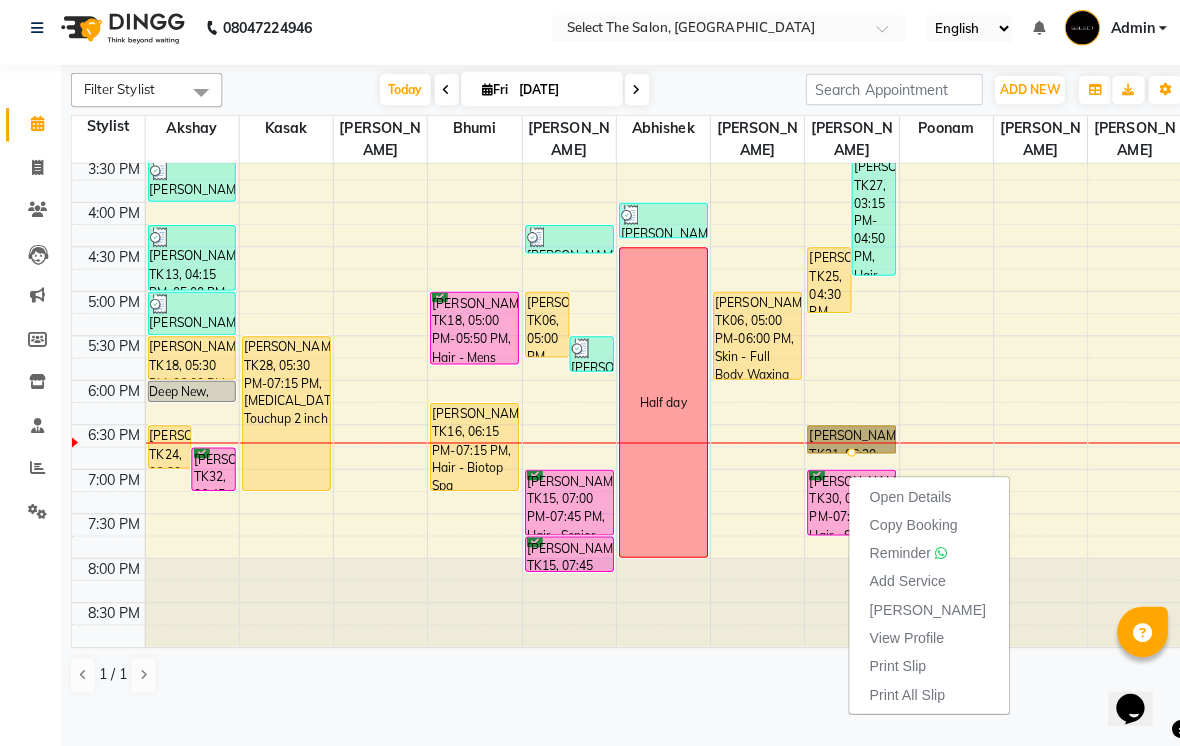 click on "Open Details" at bounding box center (900, 499) 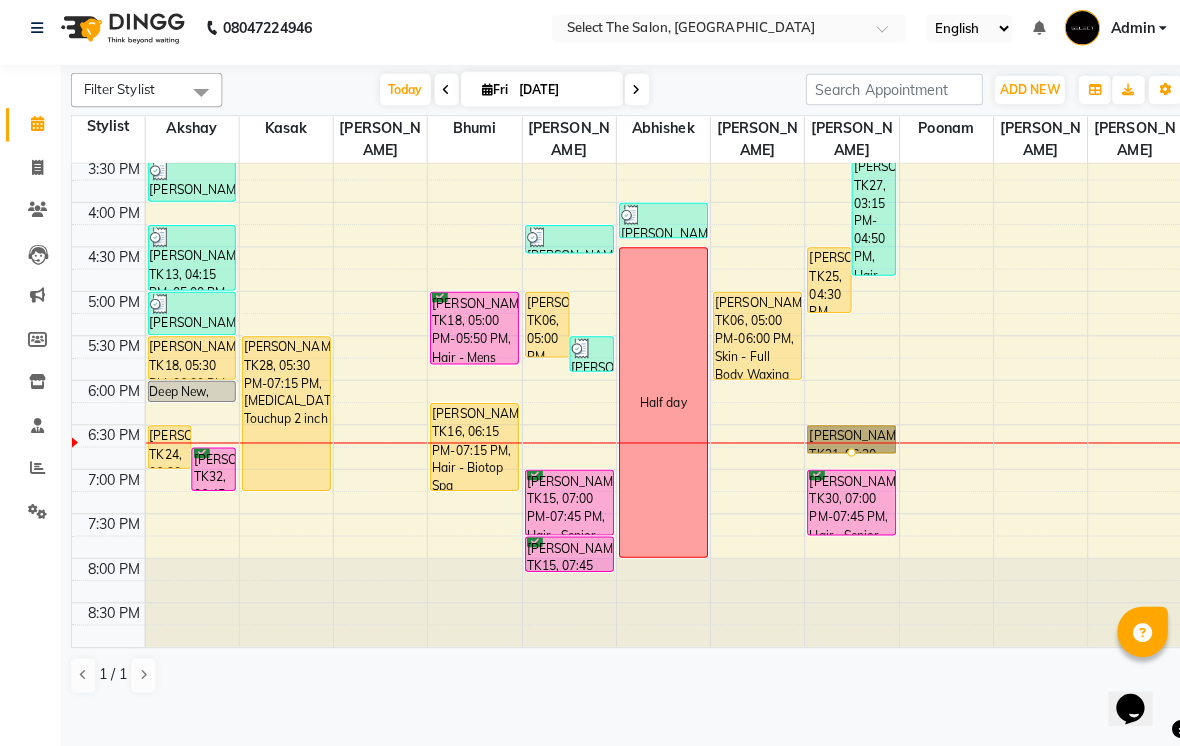 click at bounding box center [842, 456] 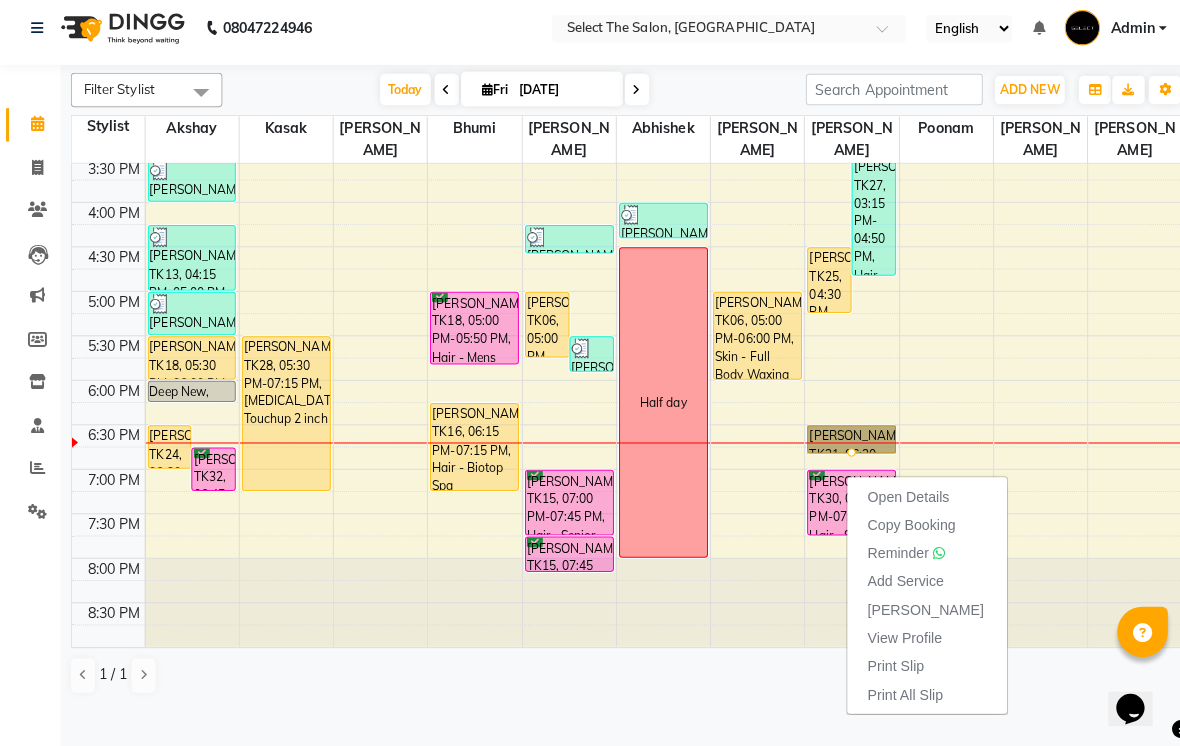 click on "Open Details" at bounding box center (898, 499) 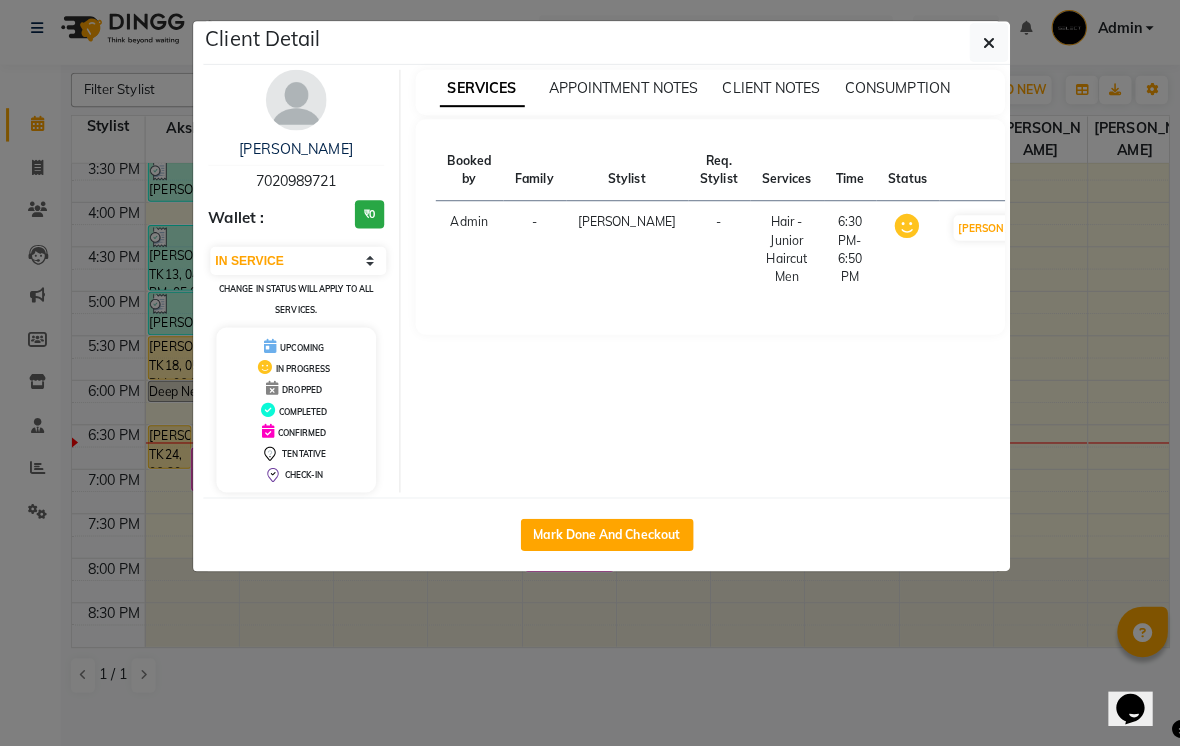 click on "Mark Done And Checkout" 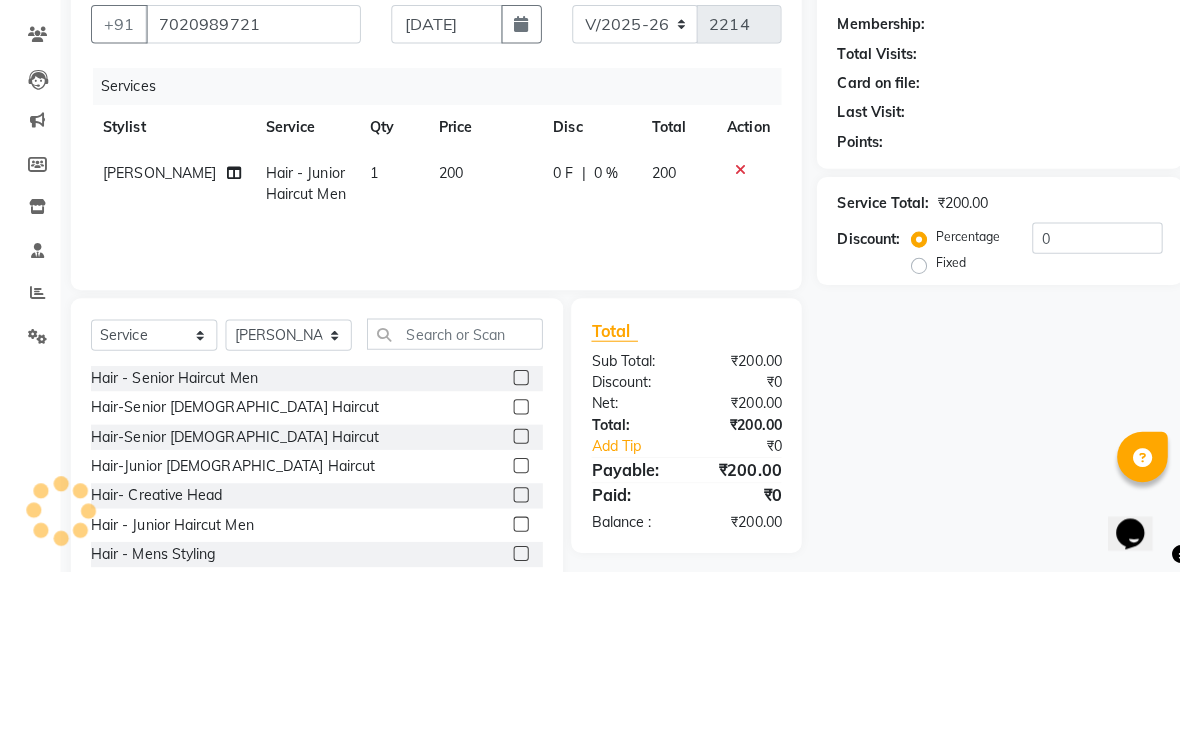 scroll, scrollTop: 83, scrollLeft: 0, axis: vertical 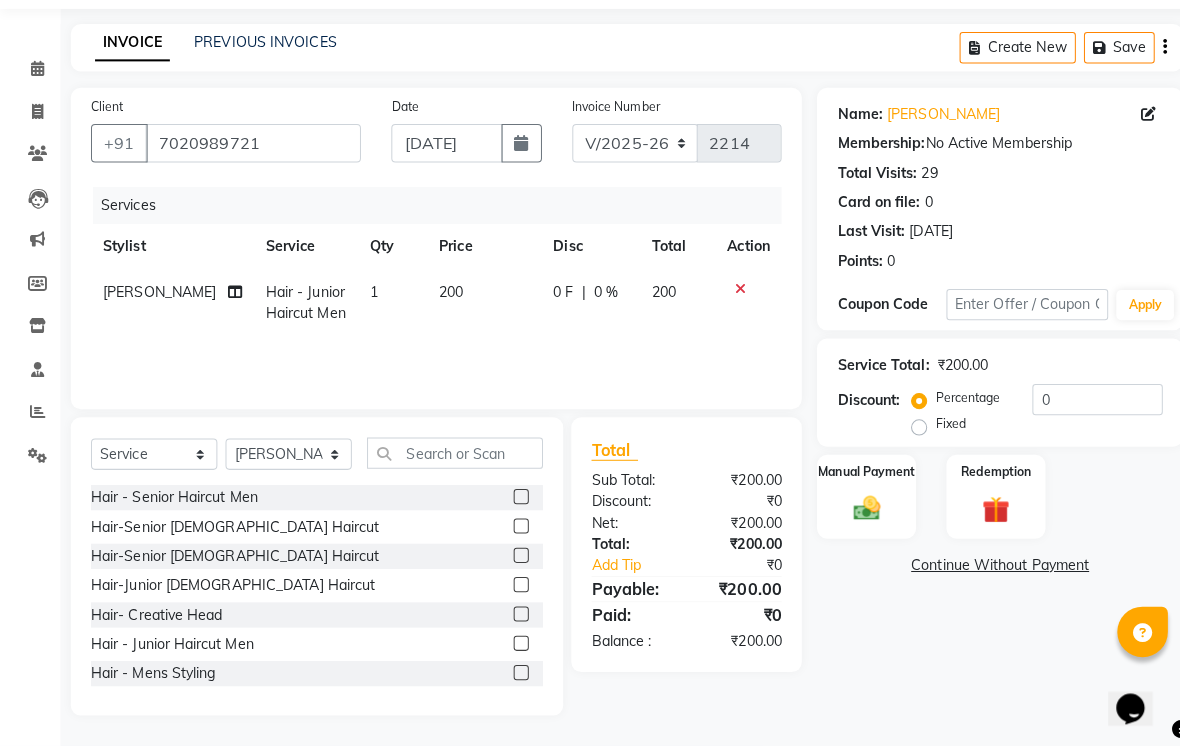 click on "200" 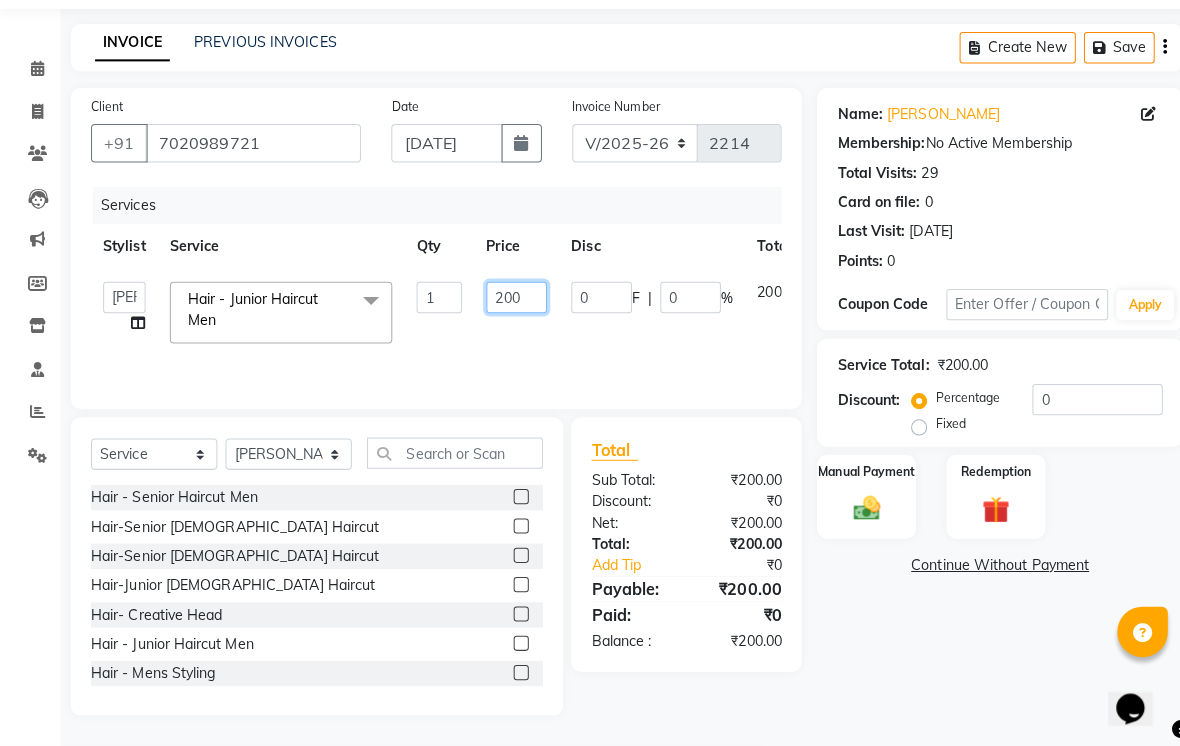 click on "200" 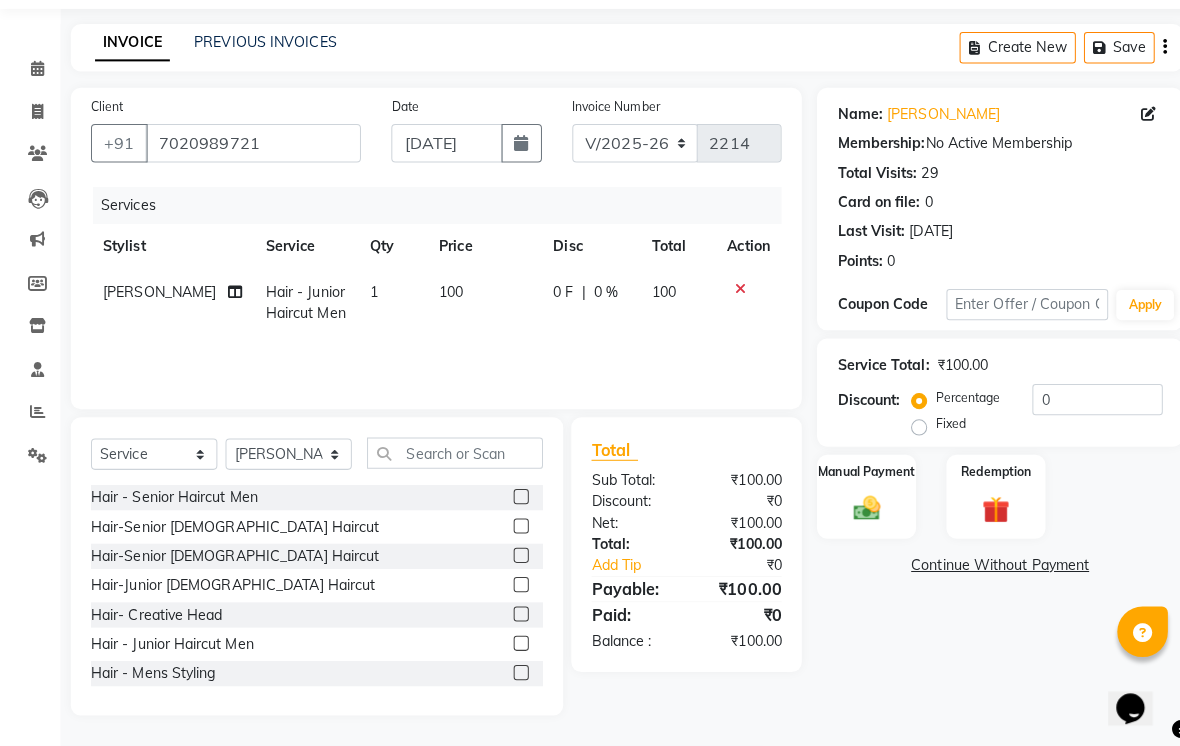scroll, scrollTop: 83, scrollLeft: 0, axis: vertical 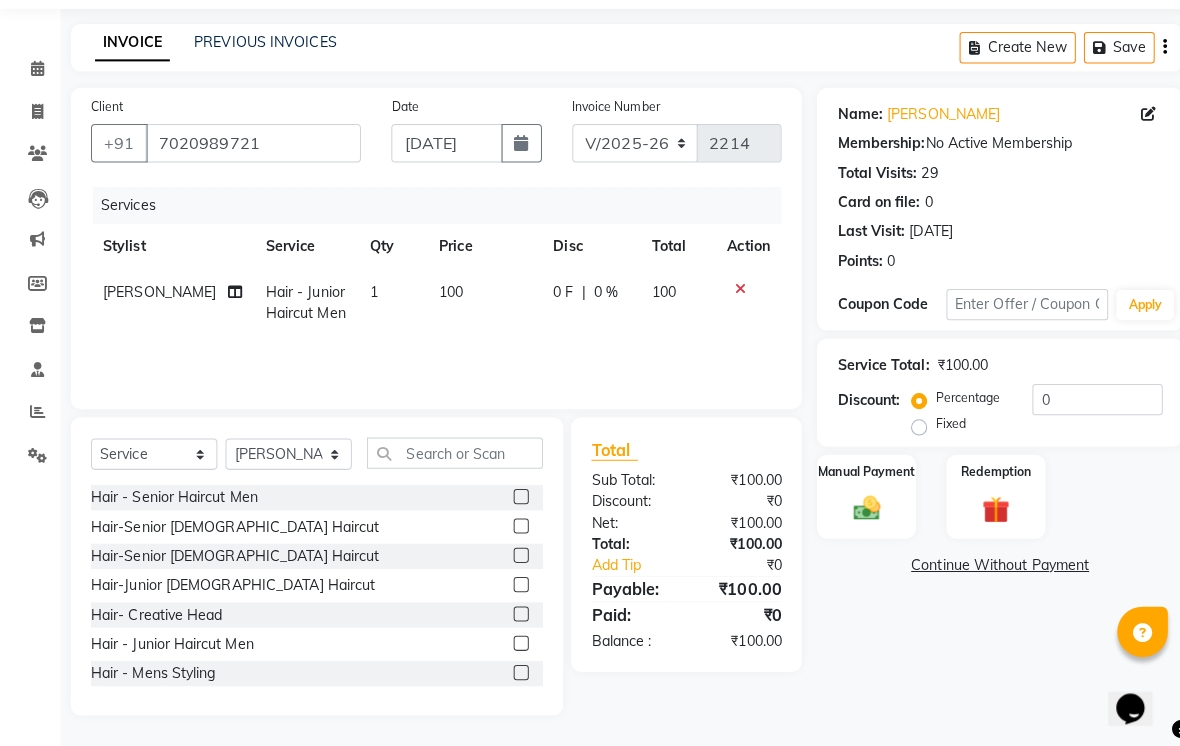 click 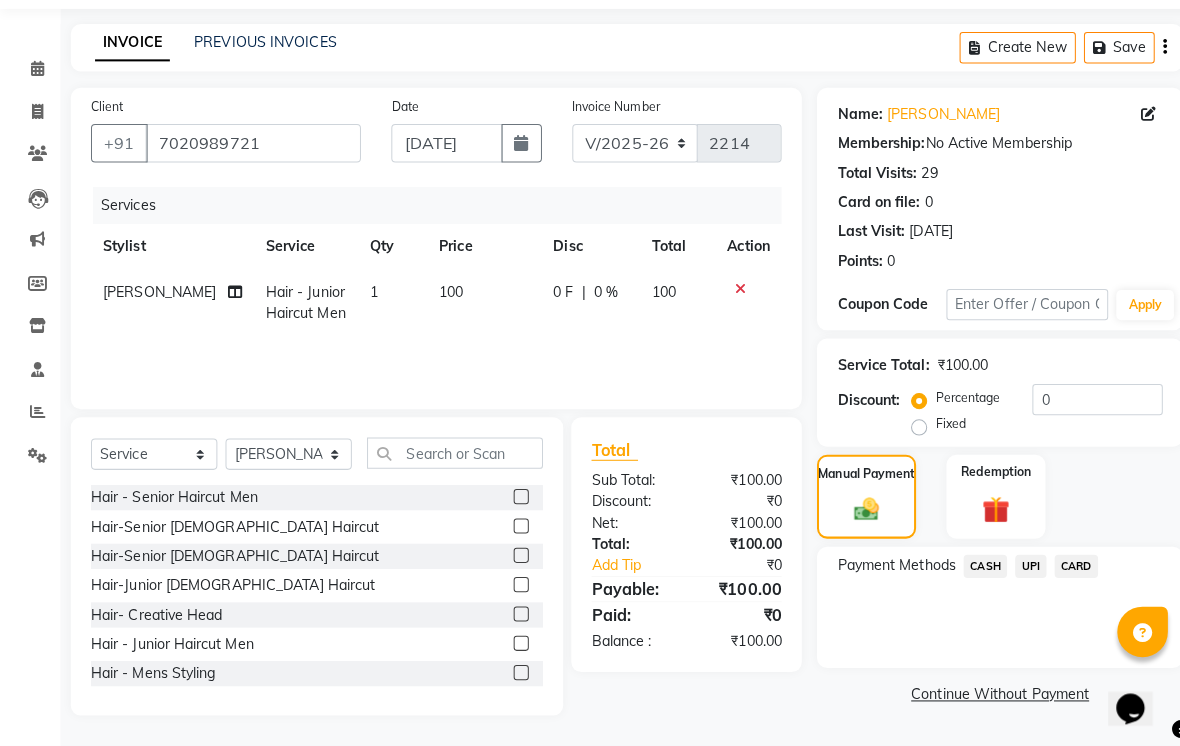 click on "UPI" 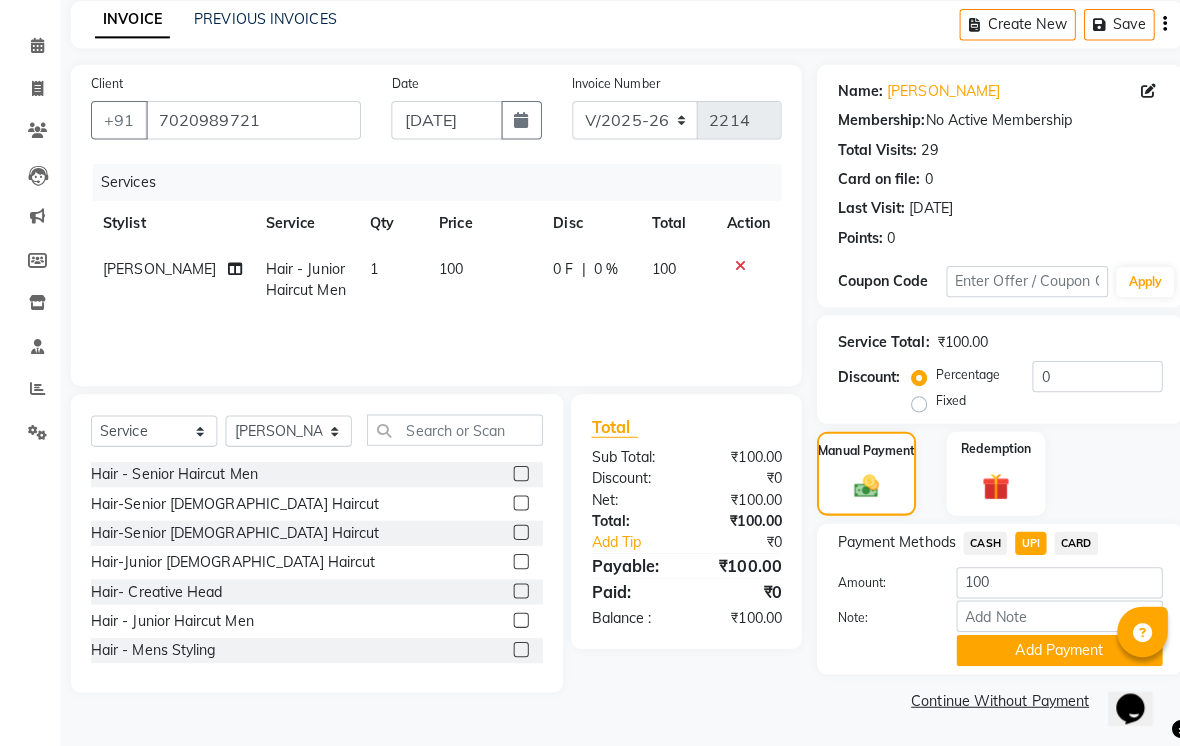 click on "CASH" 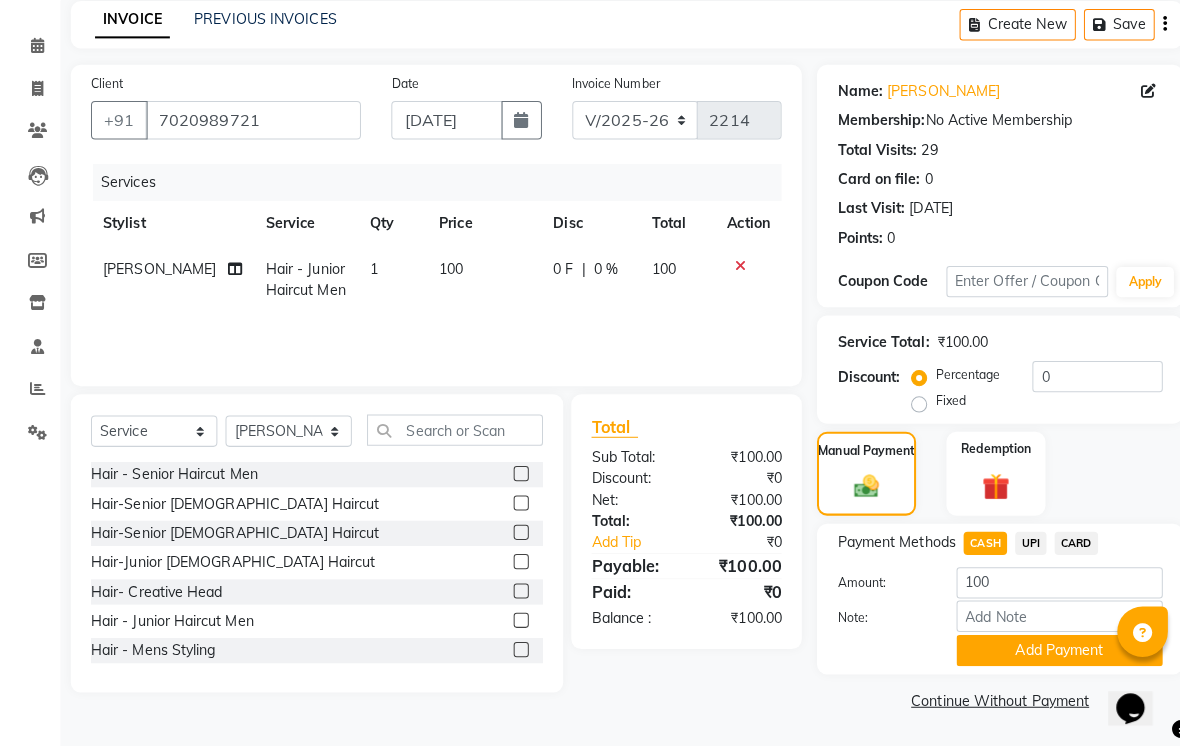 scroll, scrollTop: 108, scrollLeft: 0, axis: vertical 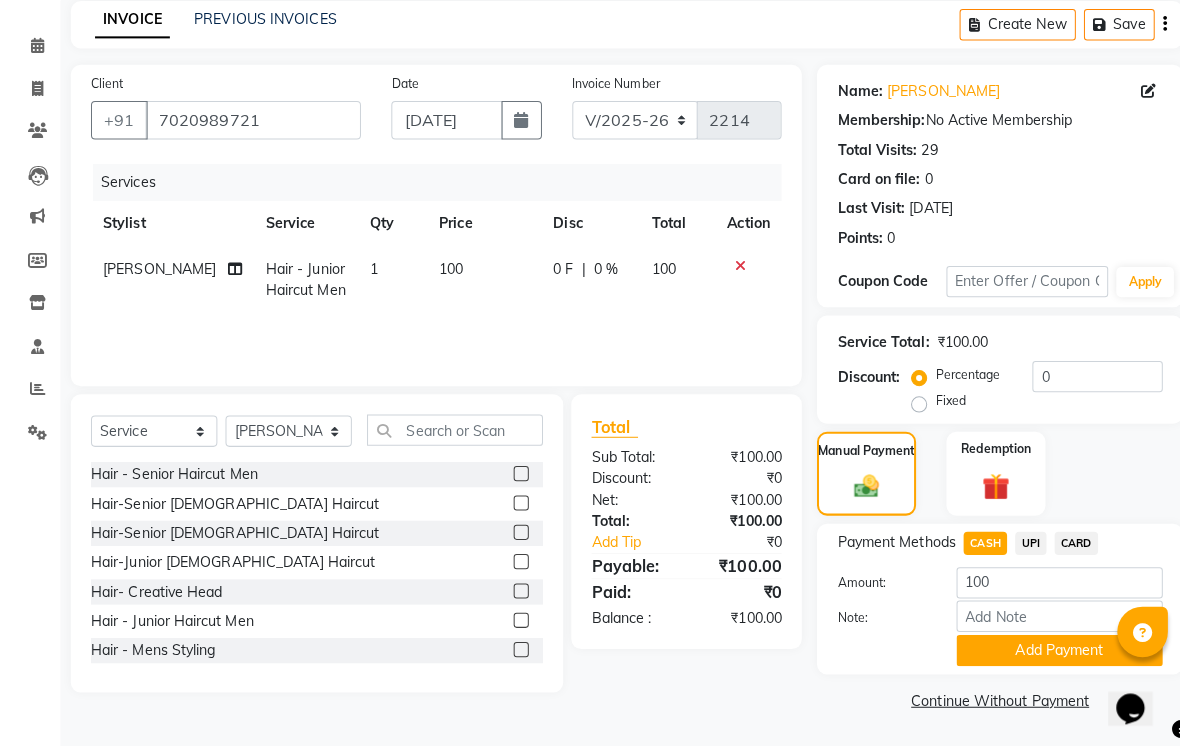 click on "Add Payment" 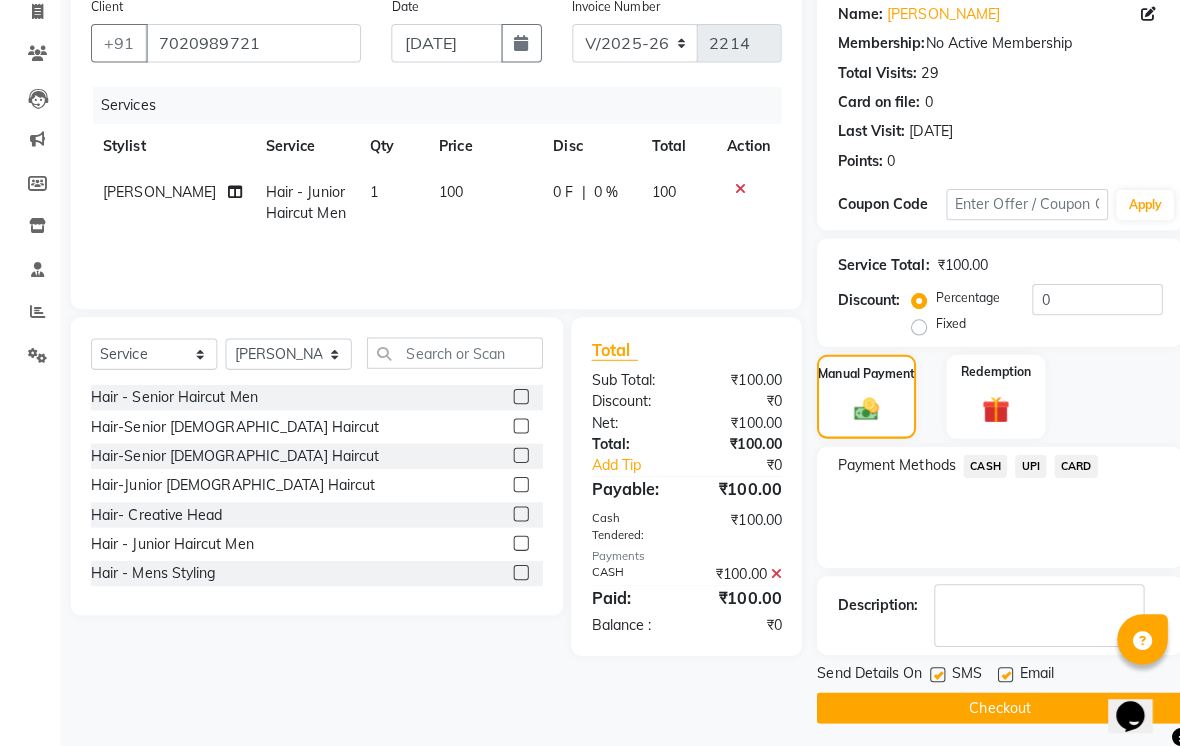 scroll, scrollTop: 169, scrollLeft: 0, axis: vertical 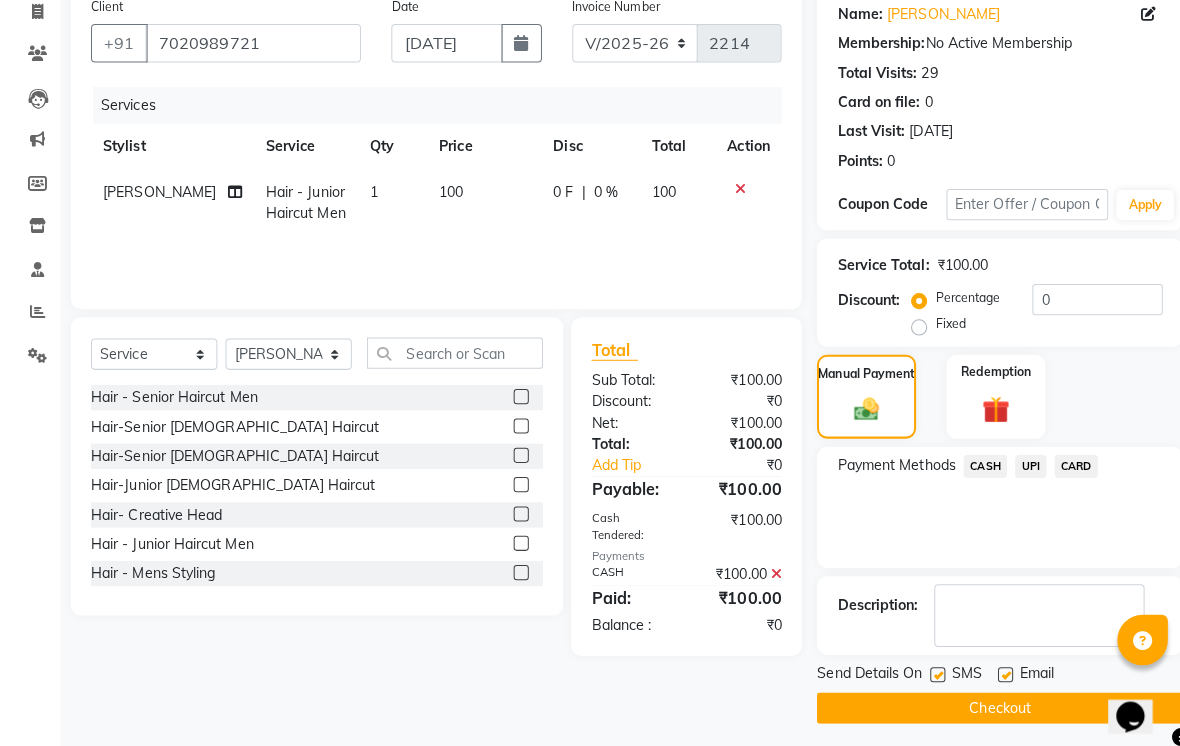 click 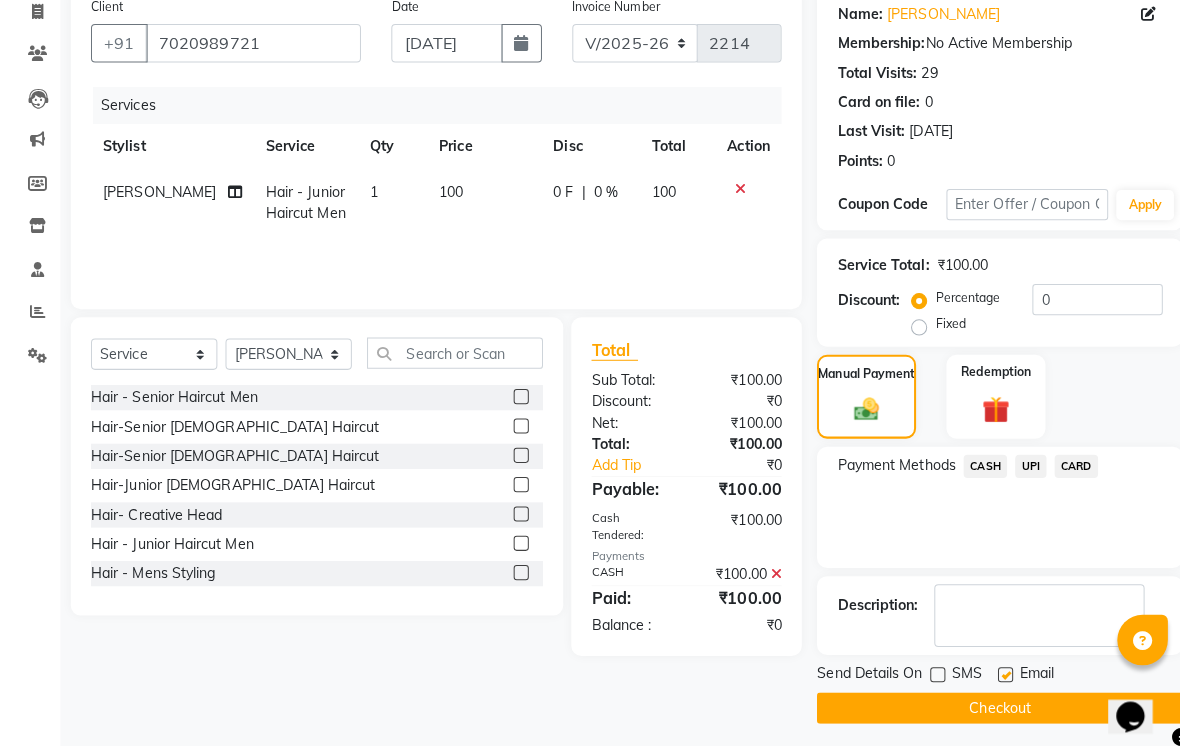 click 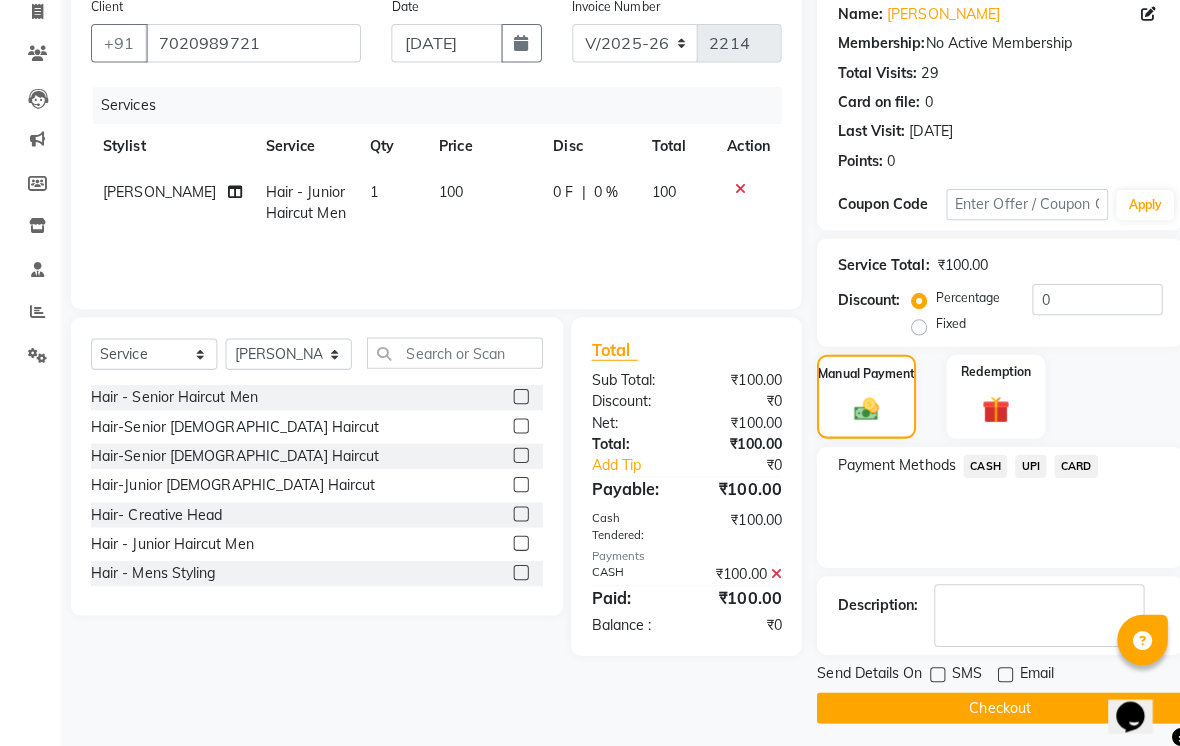 click on "Checkout" 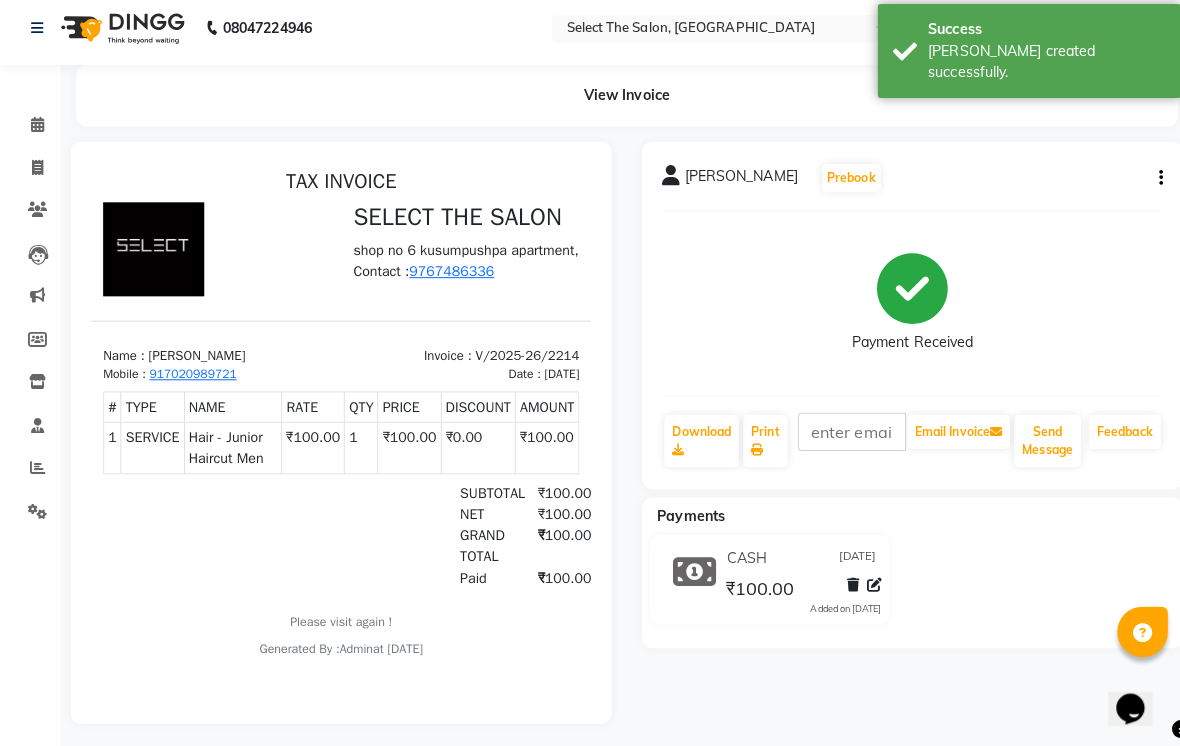 scroll, scrollTop: 0, scrollLeft: 0, axis: both 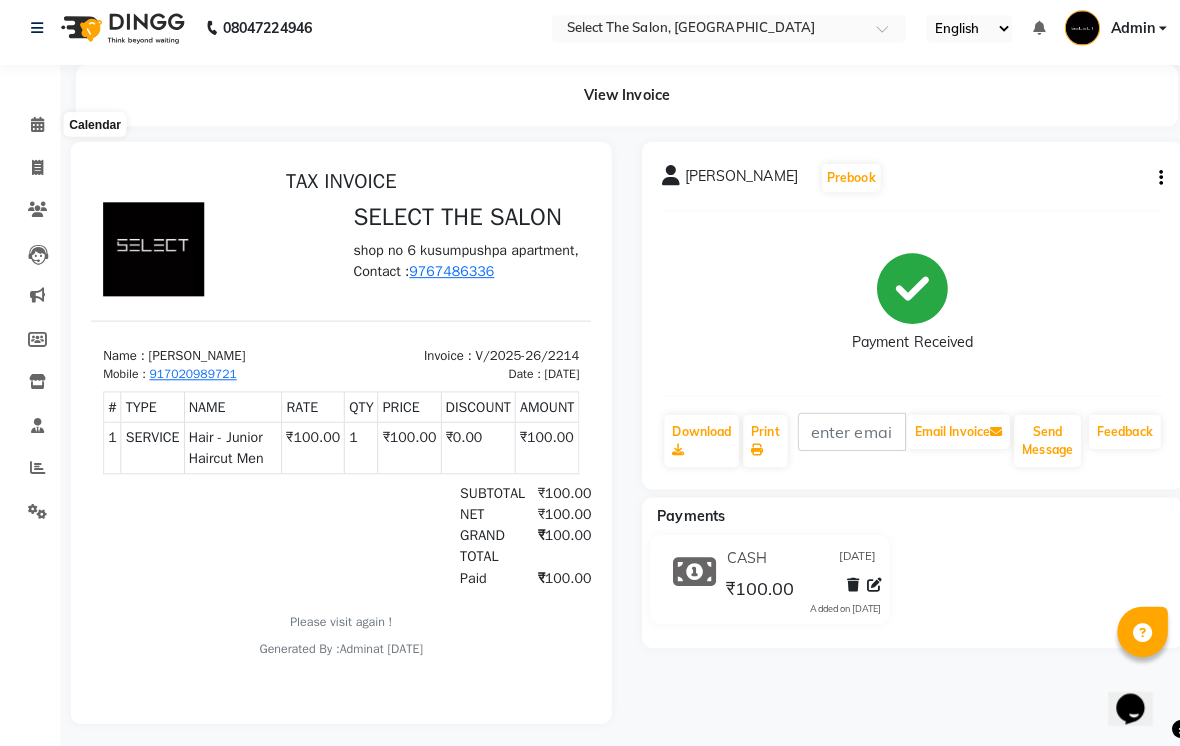 click 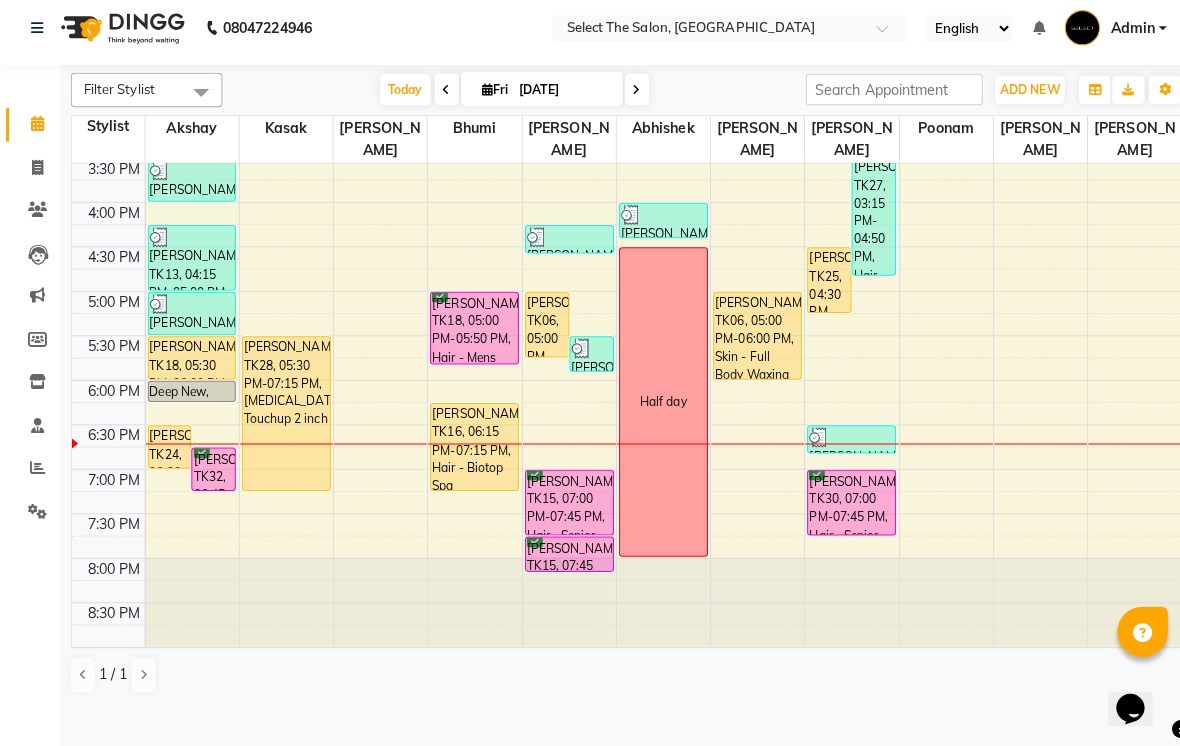 scroll, scrollTop: 665, scrollLeft: 0, axis: vertical 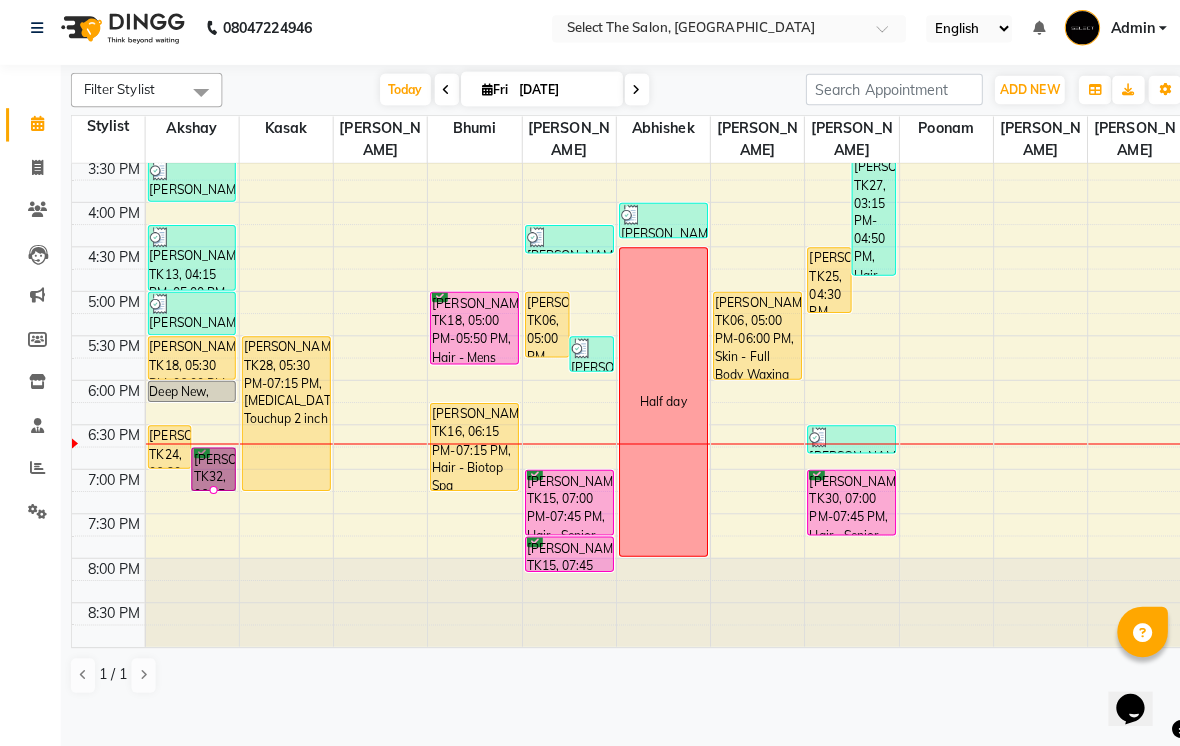 click at bounding box center (211, 493) 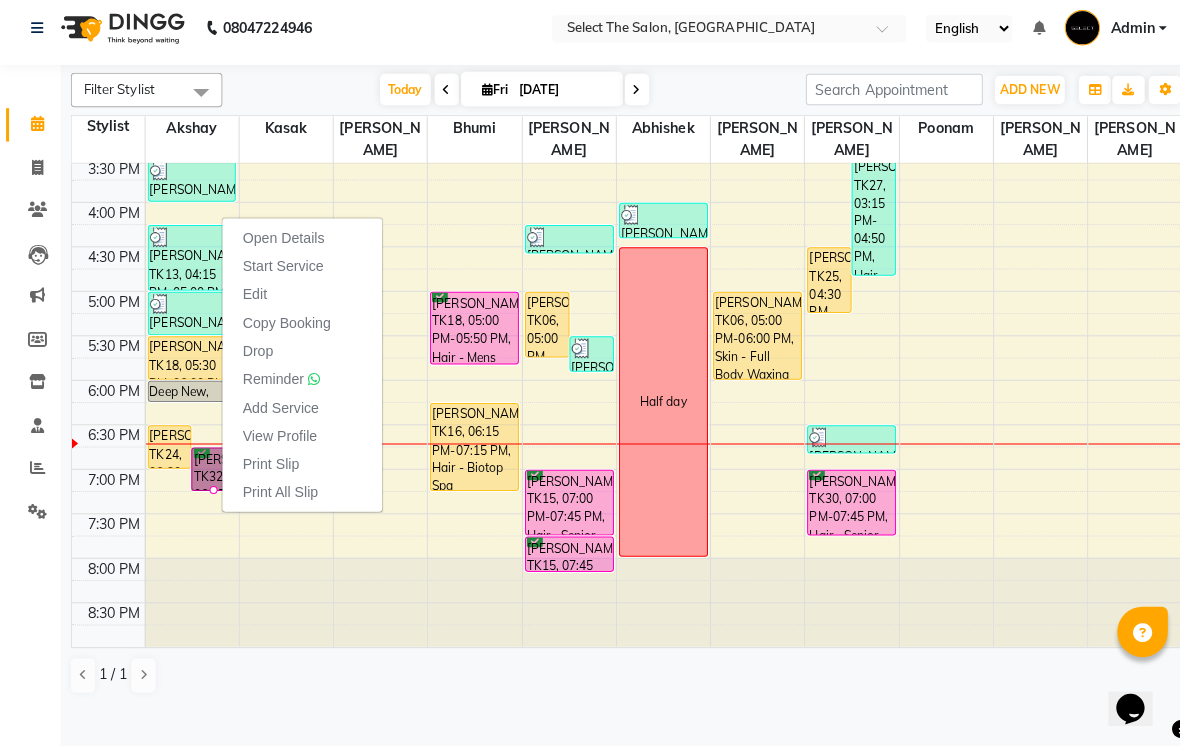 click on "Start Service" at bounding box center (280, 271) 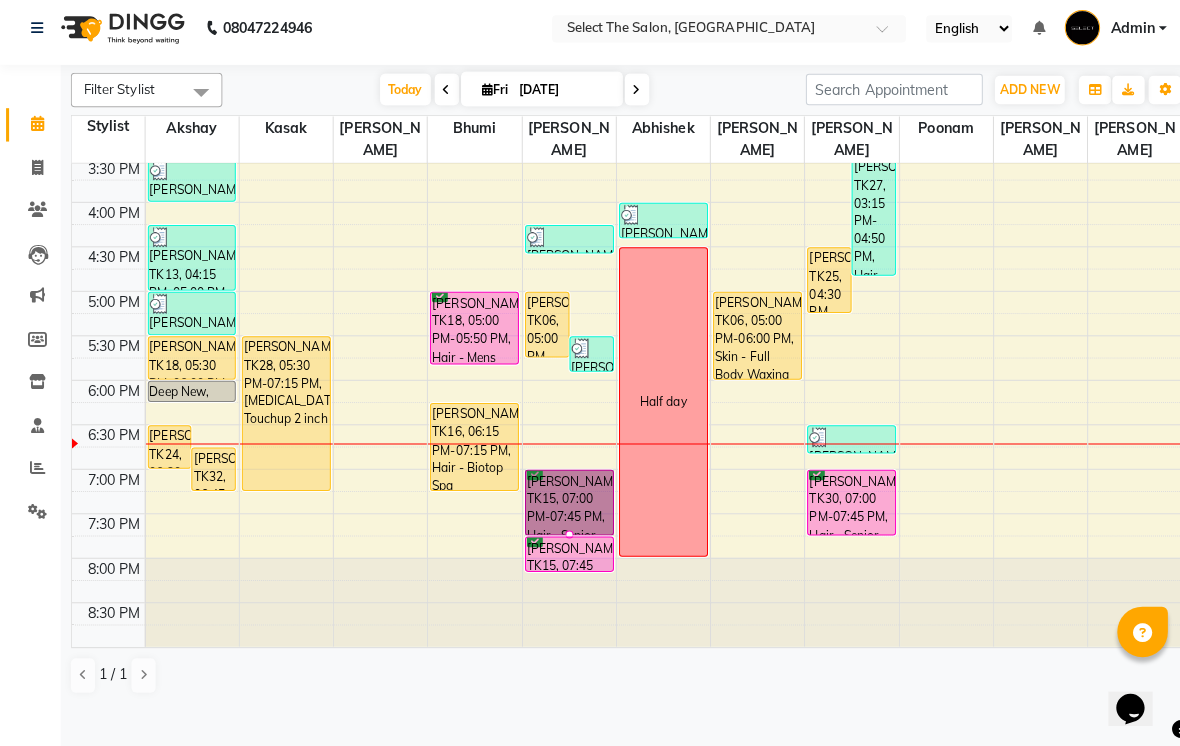 click at bounding box center (563, 537) 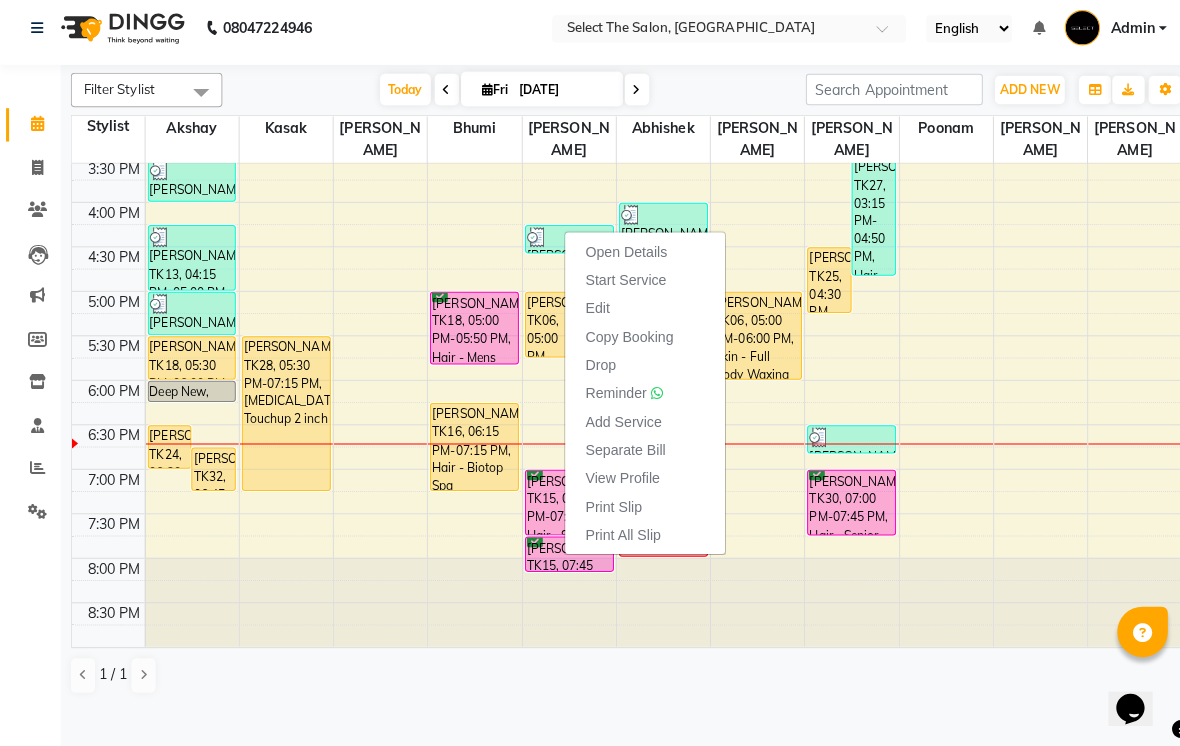 click on "Open Details" at bounding box center [619, 257] 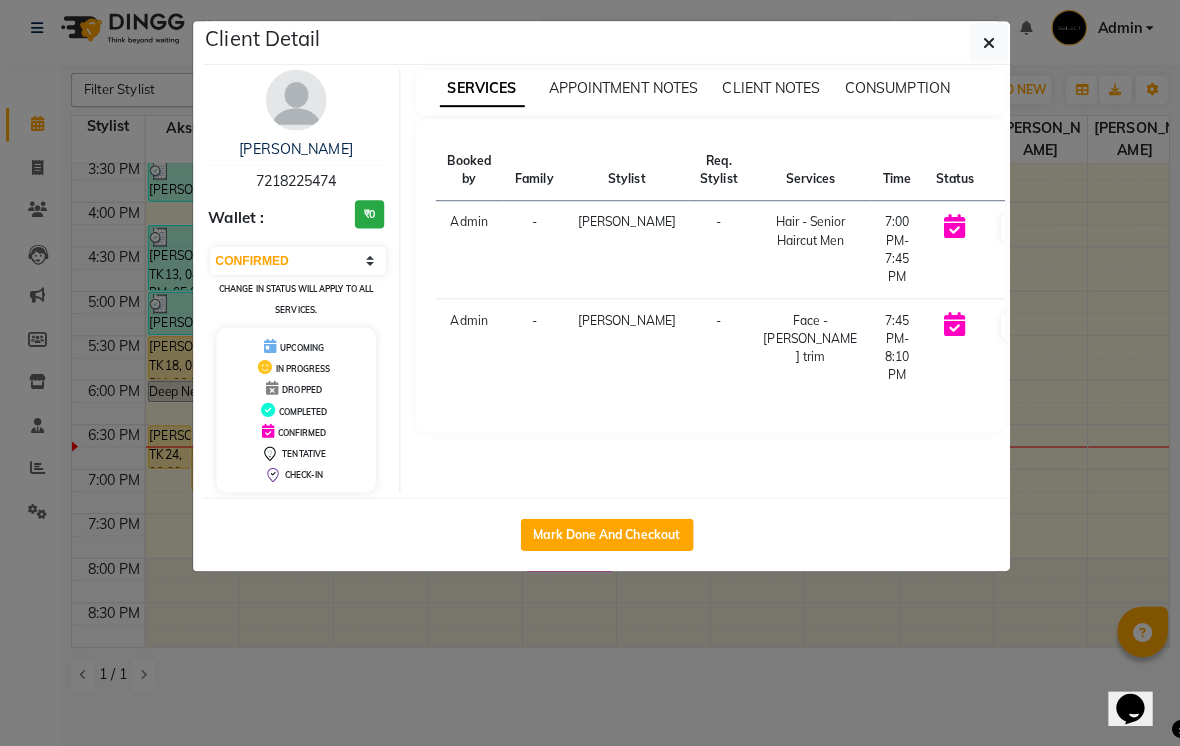 click 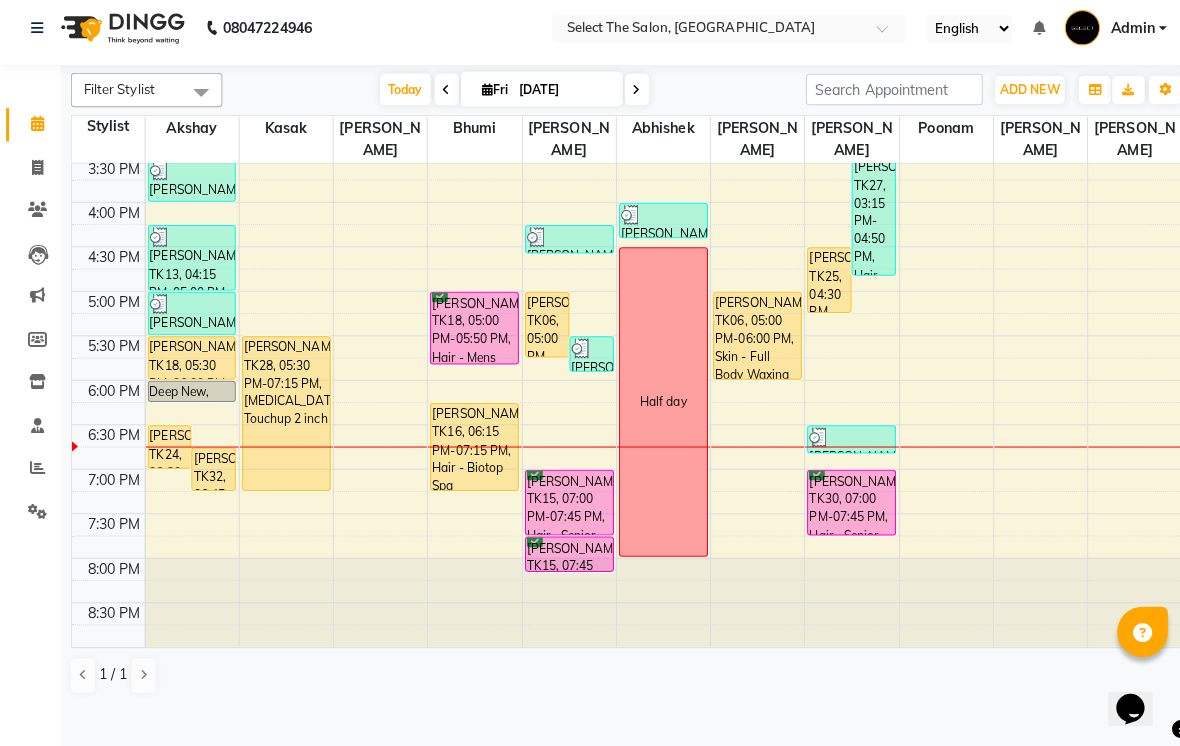 click at bounding box center (482, 96) 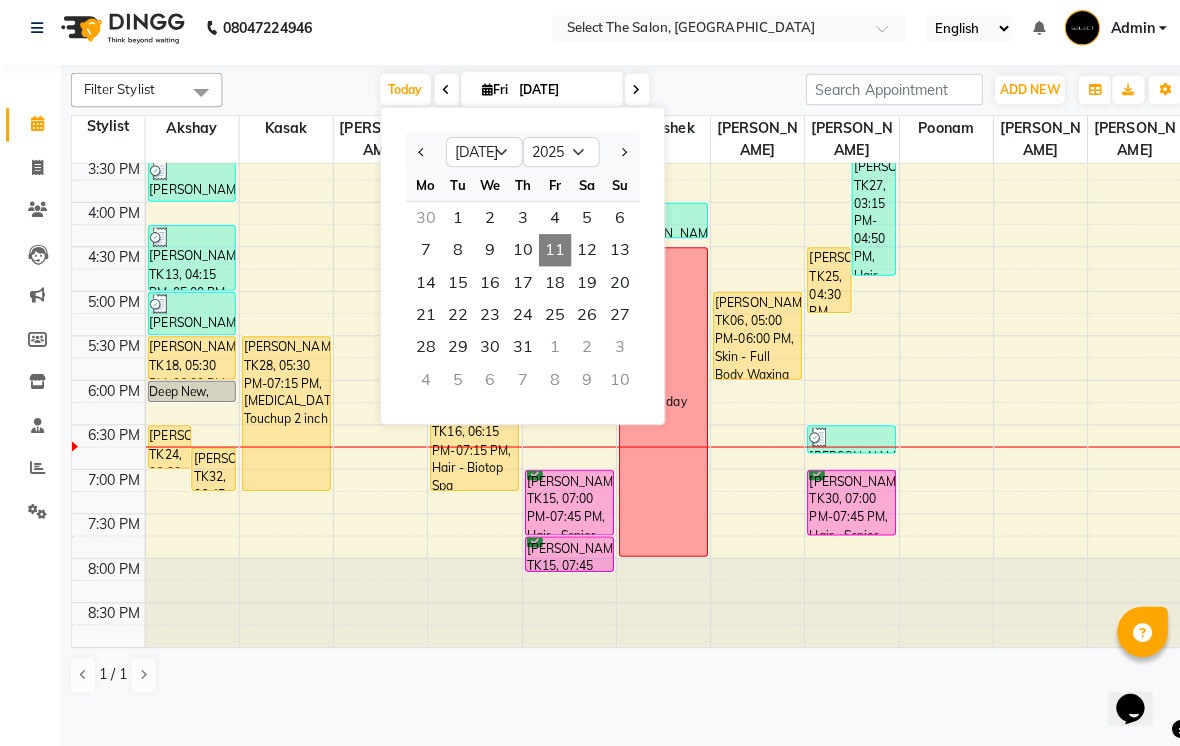 click on "13" at bounding box center (613, 256) 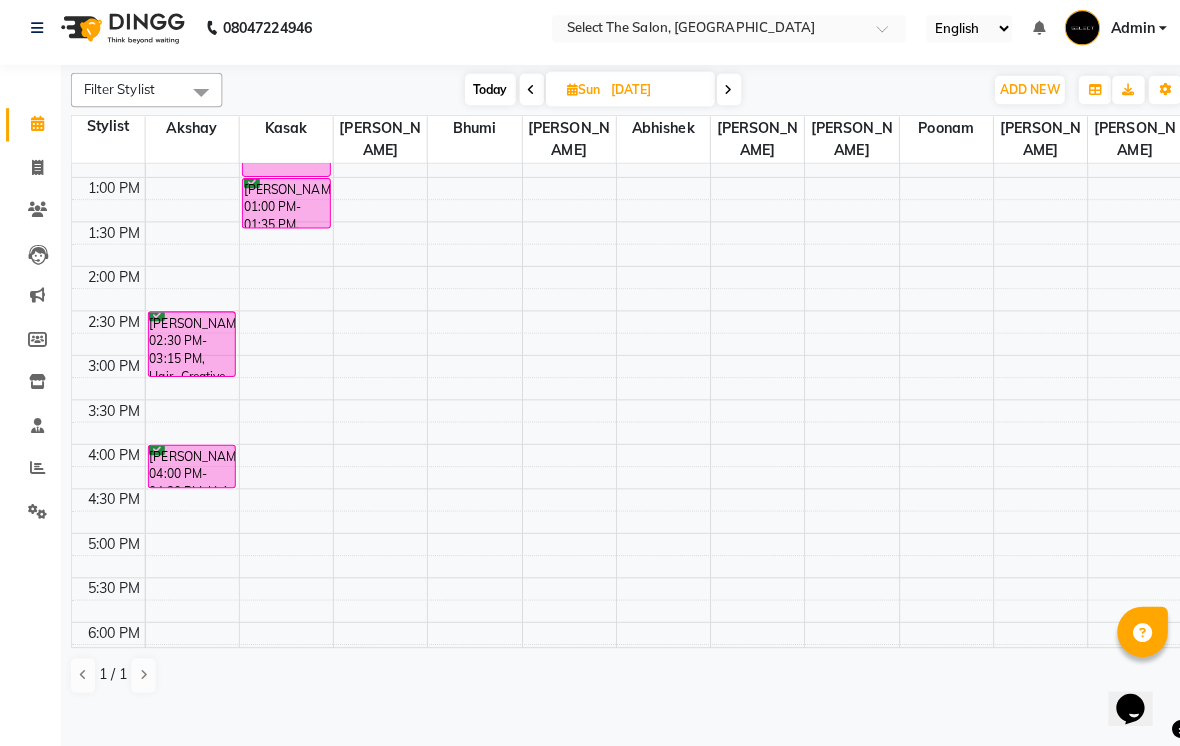 scroll, scrollTop: 419, scrollLeft: 0, axis: vertical 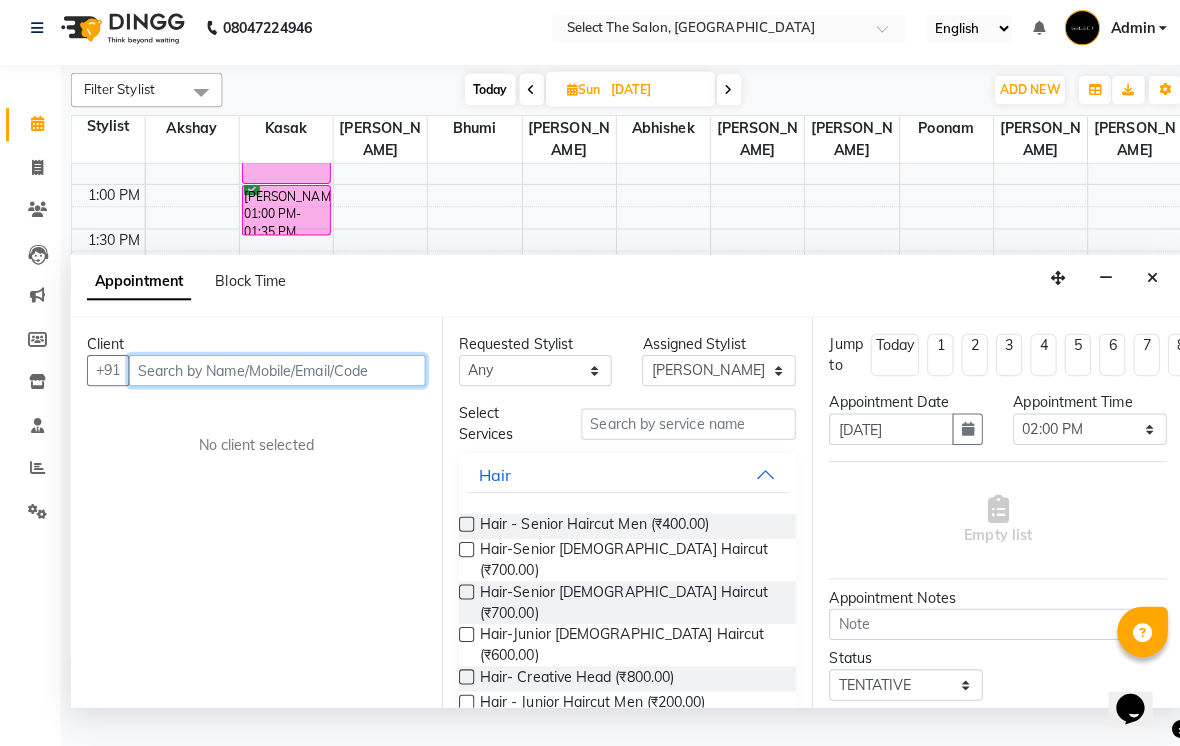 click at bounding box center (274, 374) 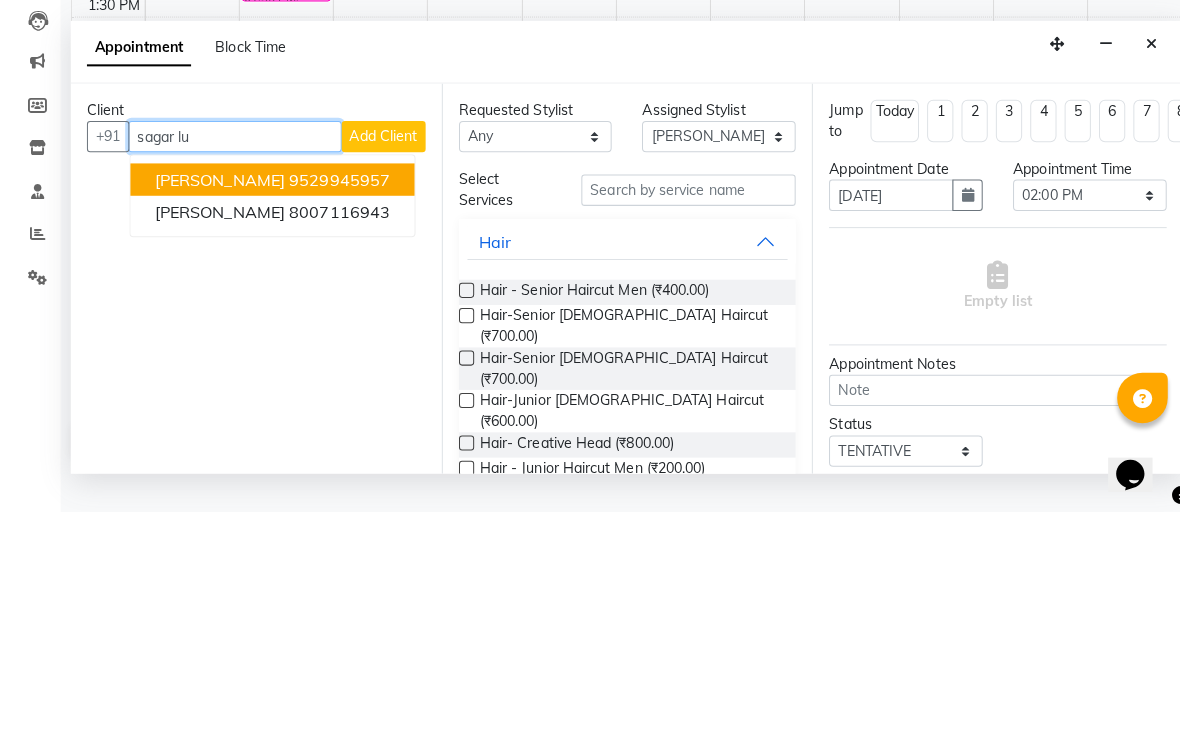 click on "9529945957" at bounding box center [336, 417] 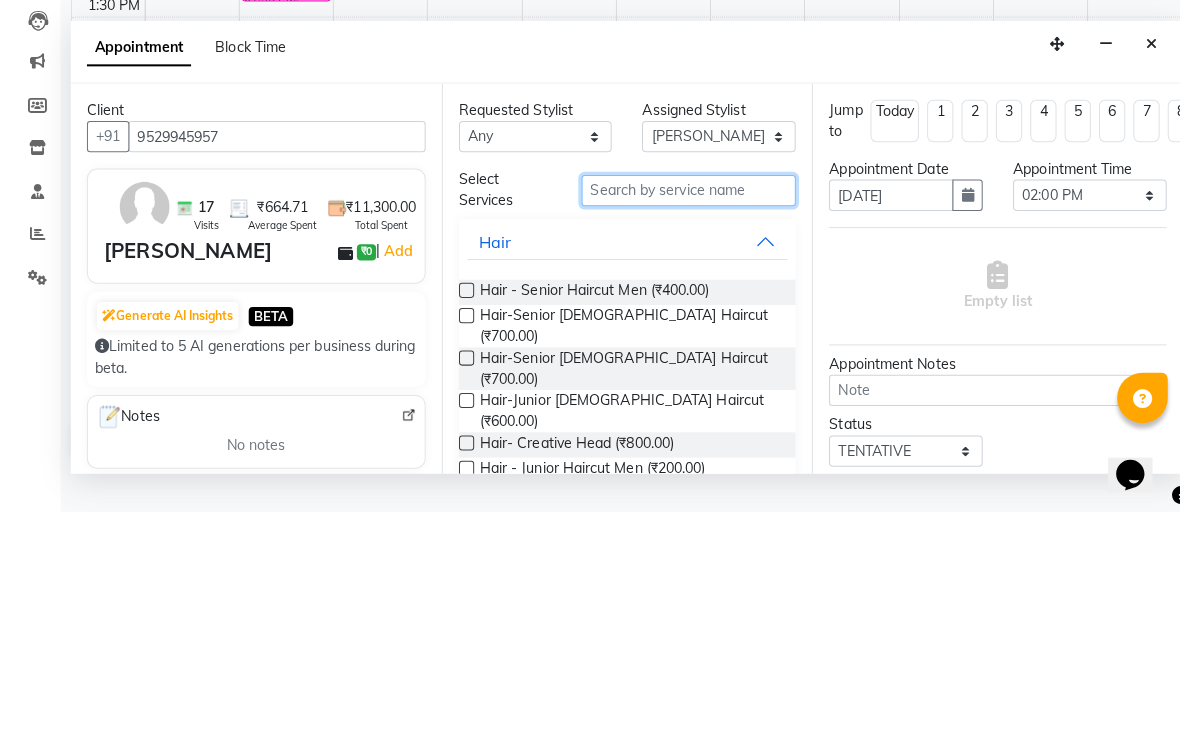 click at bounding box center [681, 427] 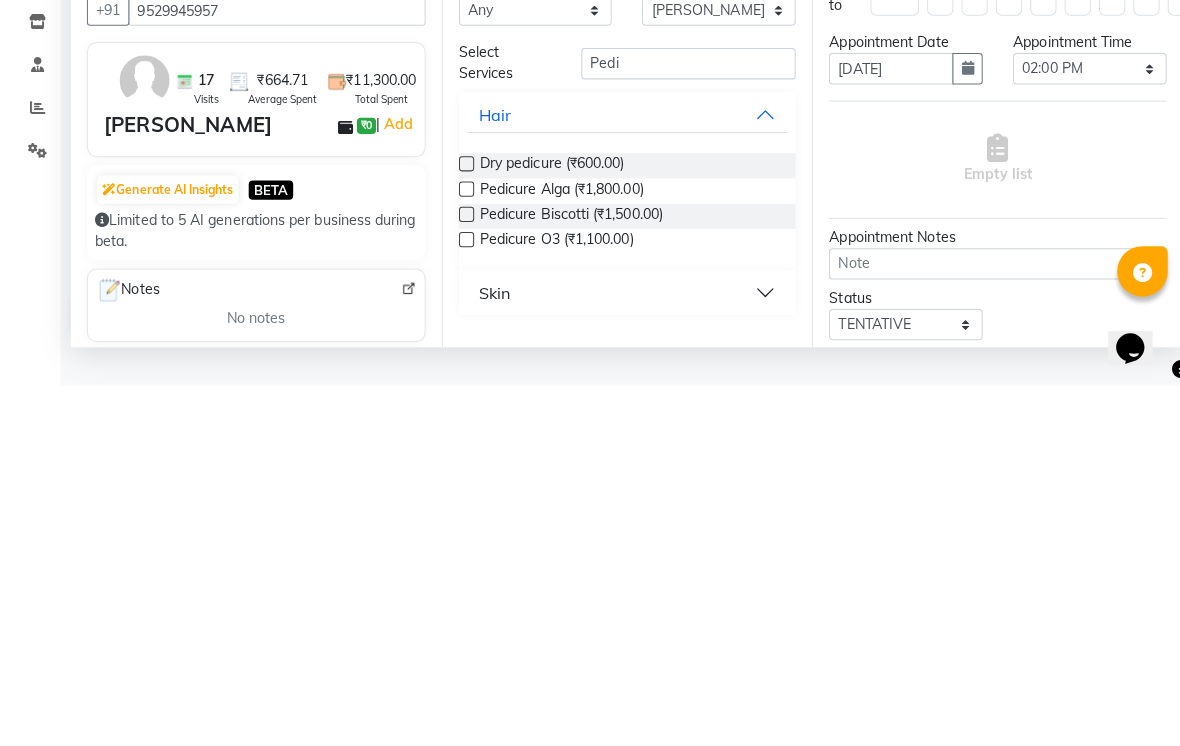 click at bounding box center [461, 551] 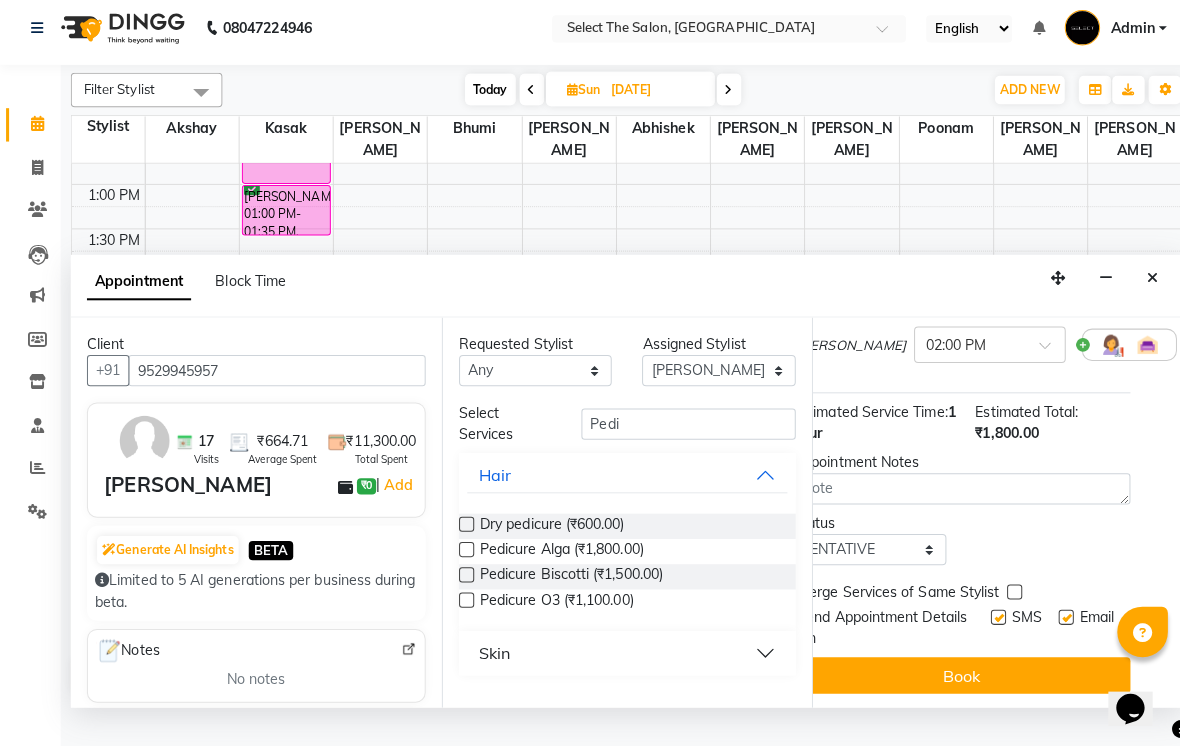 scroll, scrollTop: 176, scrollLeft: 36, axis: both 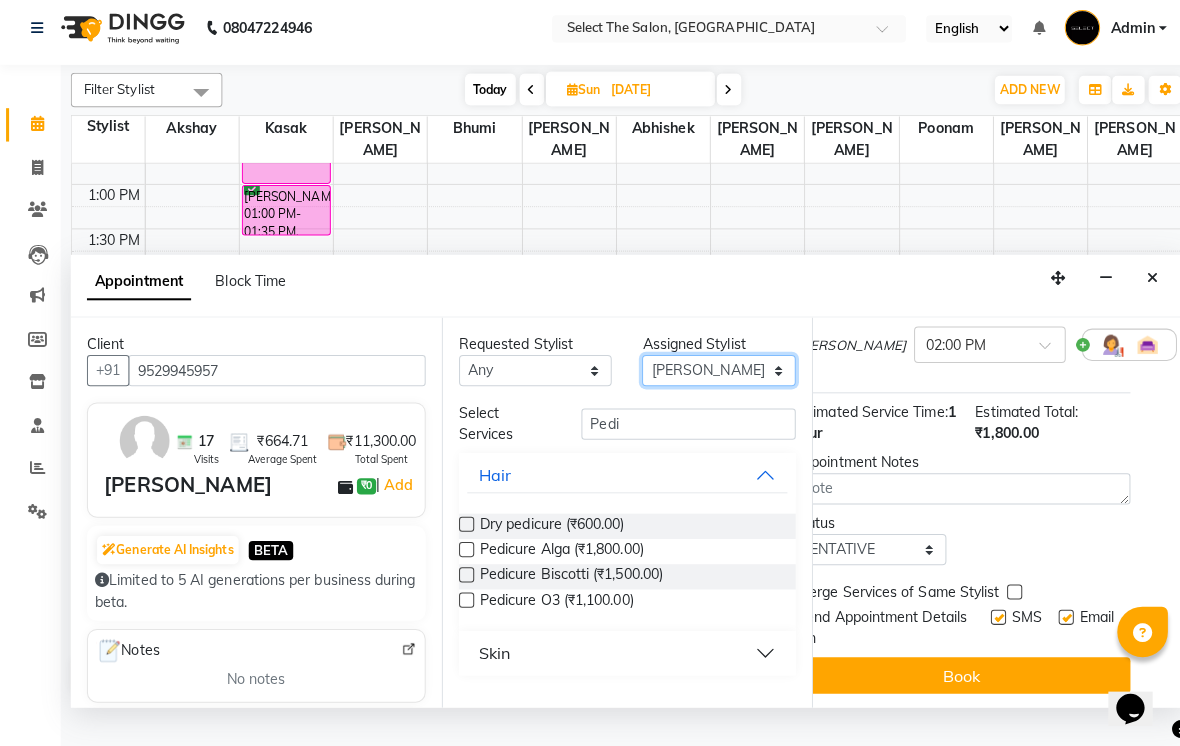 click on "Select [PERSON_NAME]  Bhumi  [PERSON_NAME] [PERSON_NAME]  Sachin [PERSON_NAME]  [PERSON_NAME] [PERSON_NAME]" at bounding box center (711, 374) 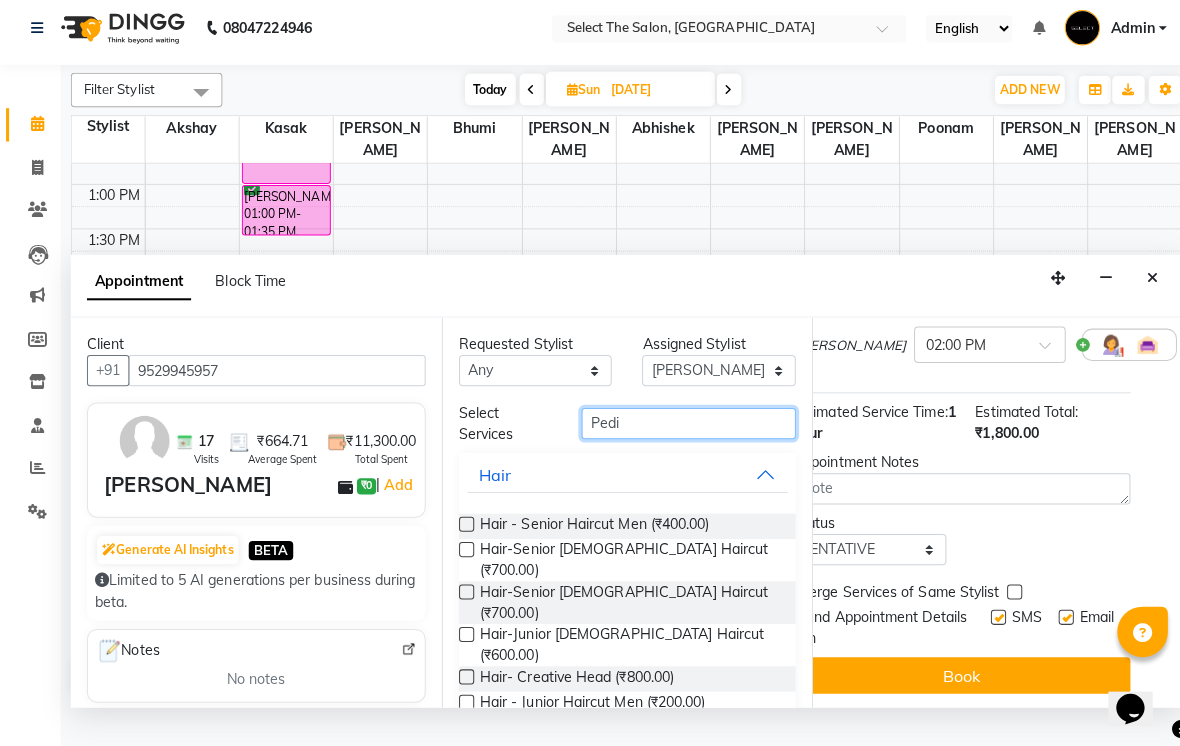 click on "Pedi" at bounding box center (681, 427) 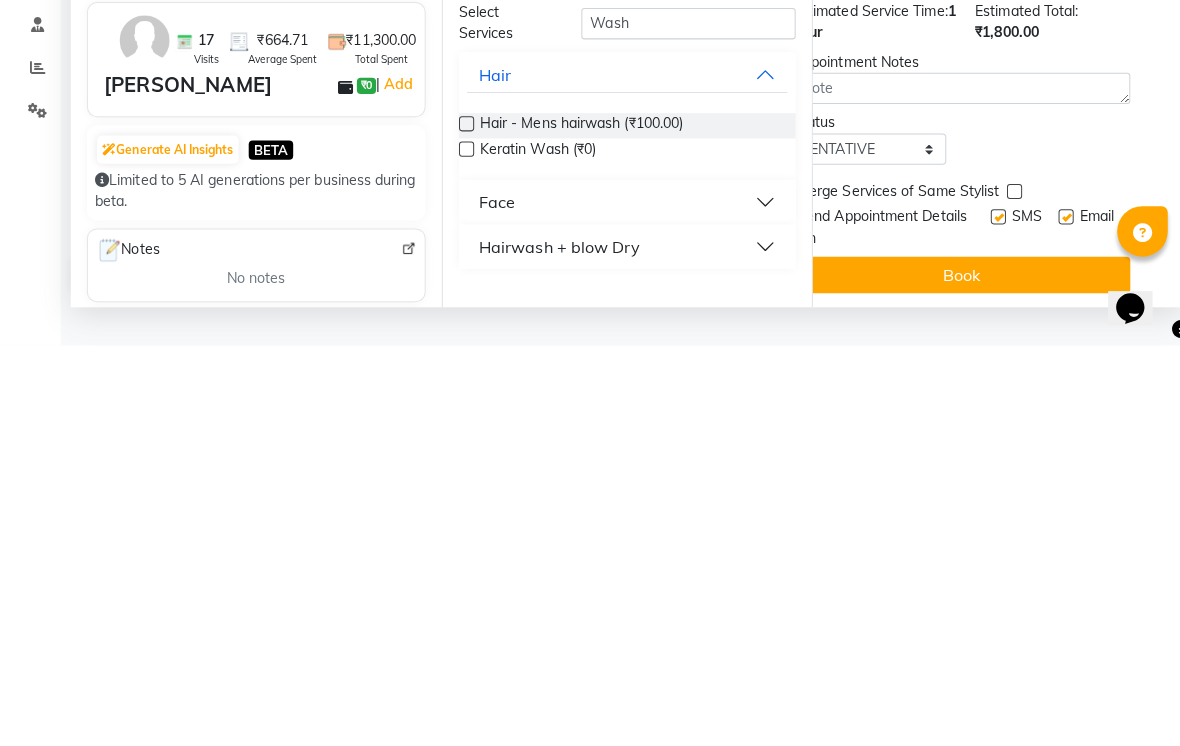 click on "Hair - Mens hairwash (₹100.00)" at bounding box center (621, 528) 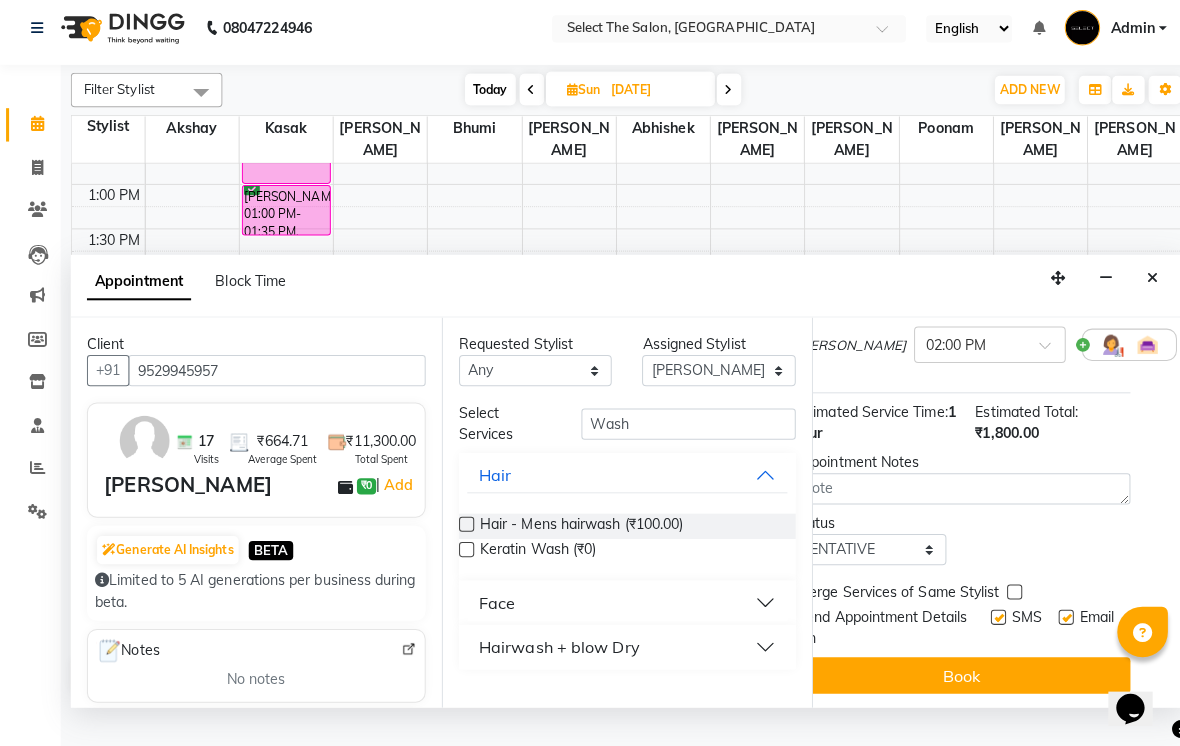 click on "Requested Stylist Any [PERSON_NAME]  Bhumi  [PERSON_NAME] [PERSON_NAME]  Sachin [PERSON_NAME]  [PERSON_NAME] [PERSON_NAME] Assigned Stylist Select Abhishek  Akshay  Bhumi  [PERSON_NAME] [PERSON_NAME]  Sachin [PERSON_NAME]  [PERSON_NAME] [PERSON_NAME] Select Services Wash    Hair Hair - Mens hairwash (₹100.00) Keratin Wash  (₹0)    Face    Hairwash + blow Dry" at bounding box center (620, 515) 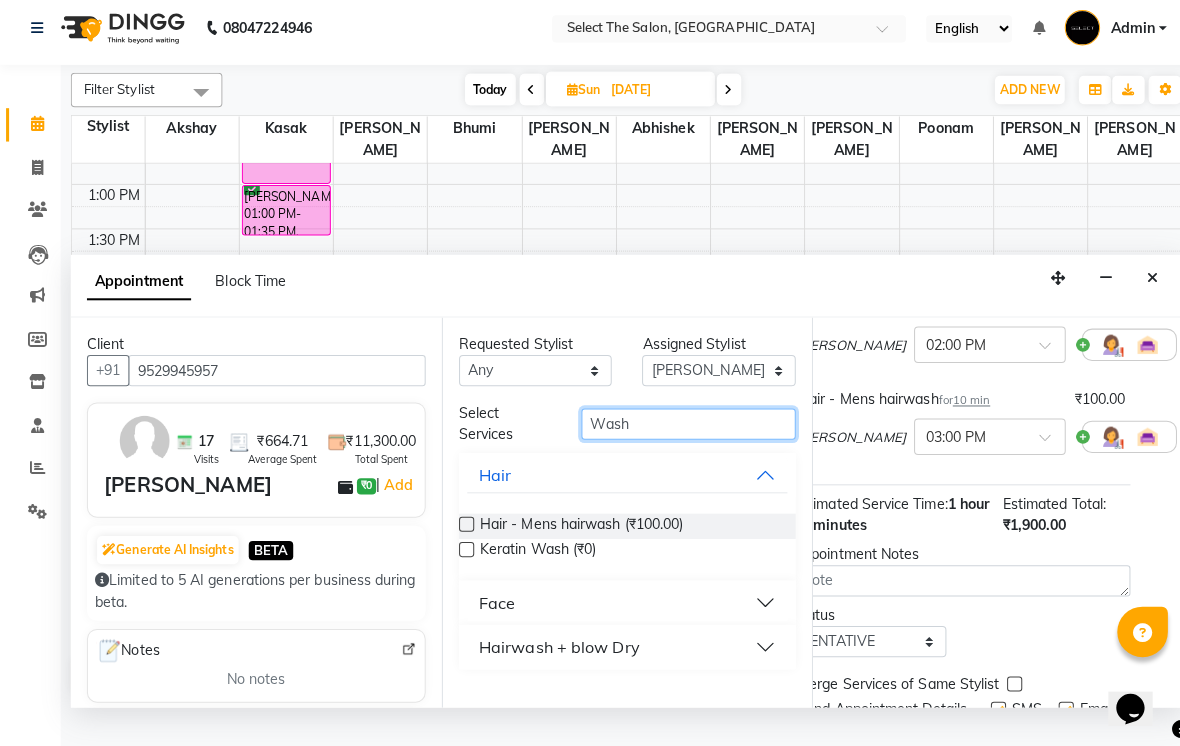 click on "Wash" at bounding box center (681, 427) 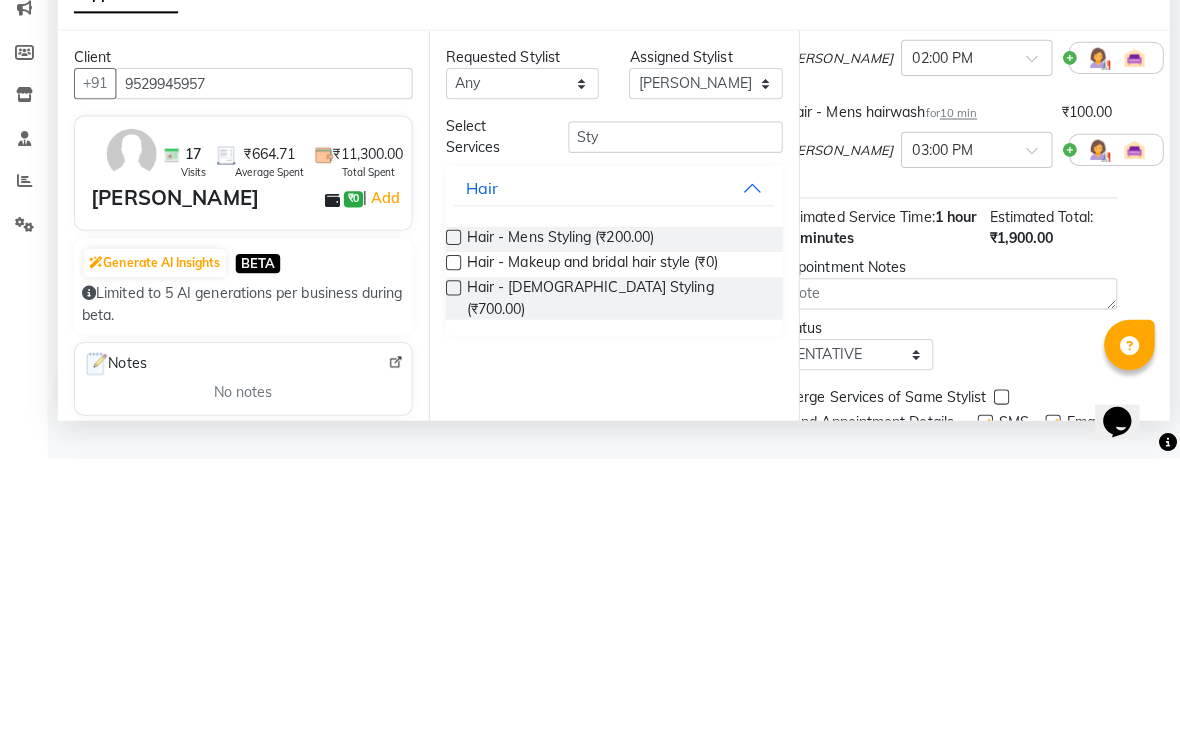 click on "Hair - Mens Styling (₹200.00)" at bounding box center [621, 528] 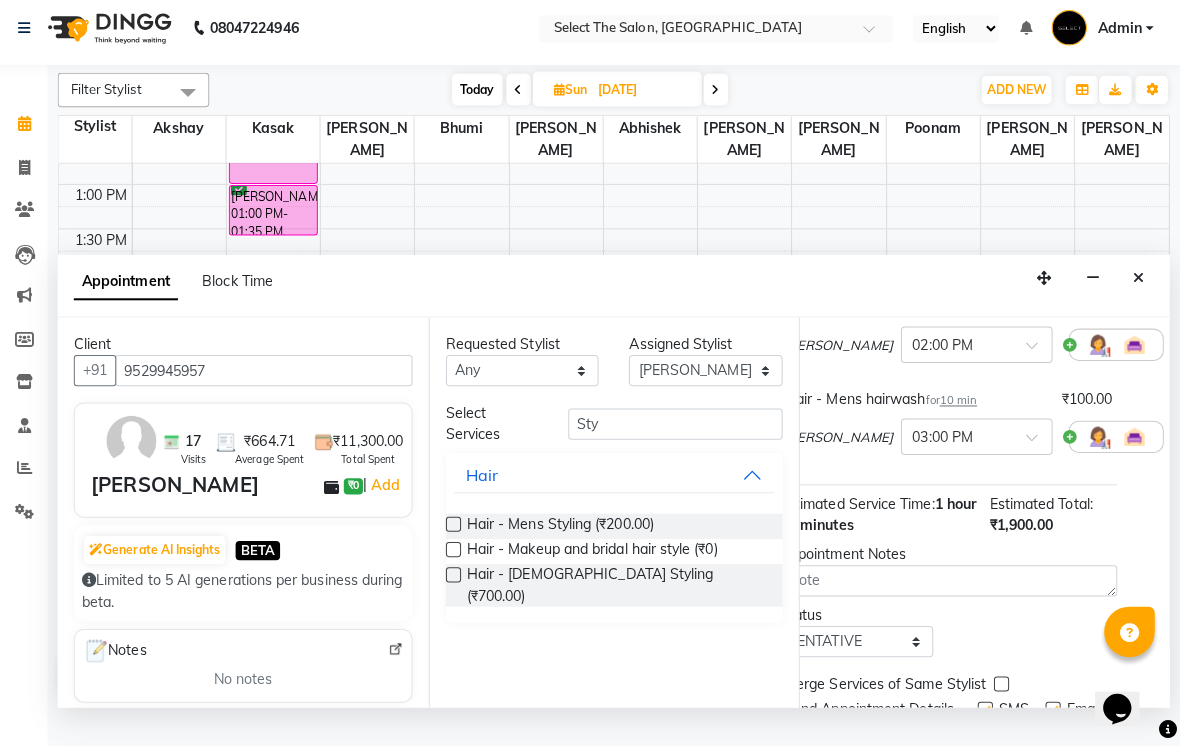 click at bounding box center [461, 526] 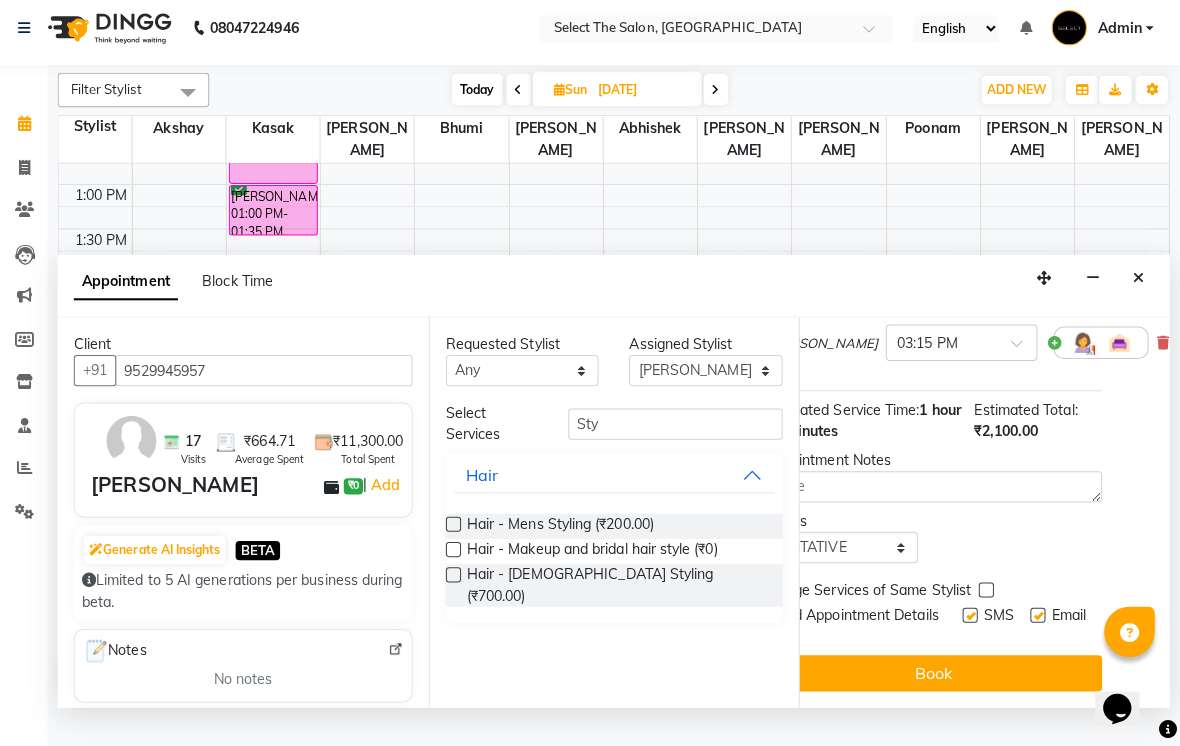 scroll, scrollTop: 362, scrollLeft: 53, axis: both 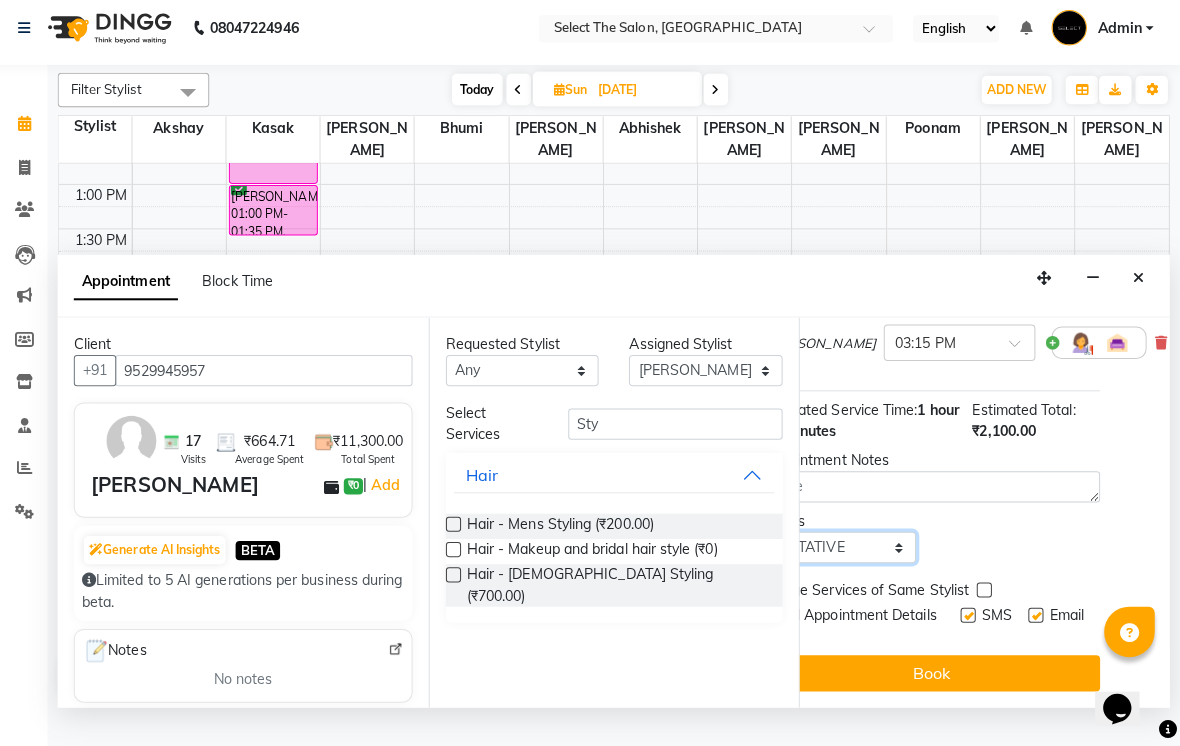 click on "Select TENTATIVE CONFIRM UPCOMING" at bounding box center [843, 549] 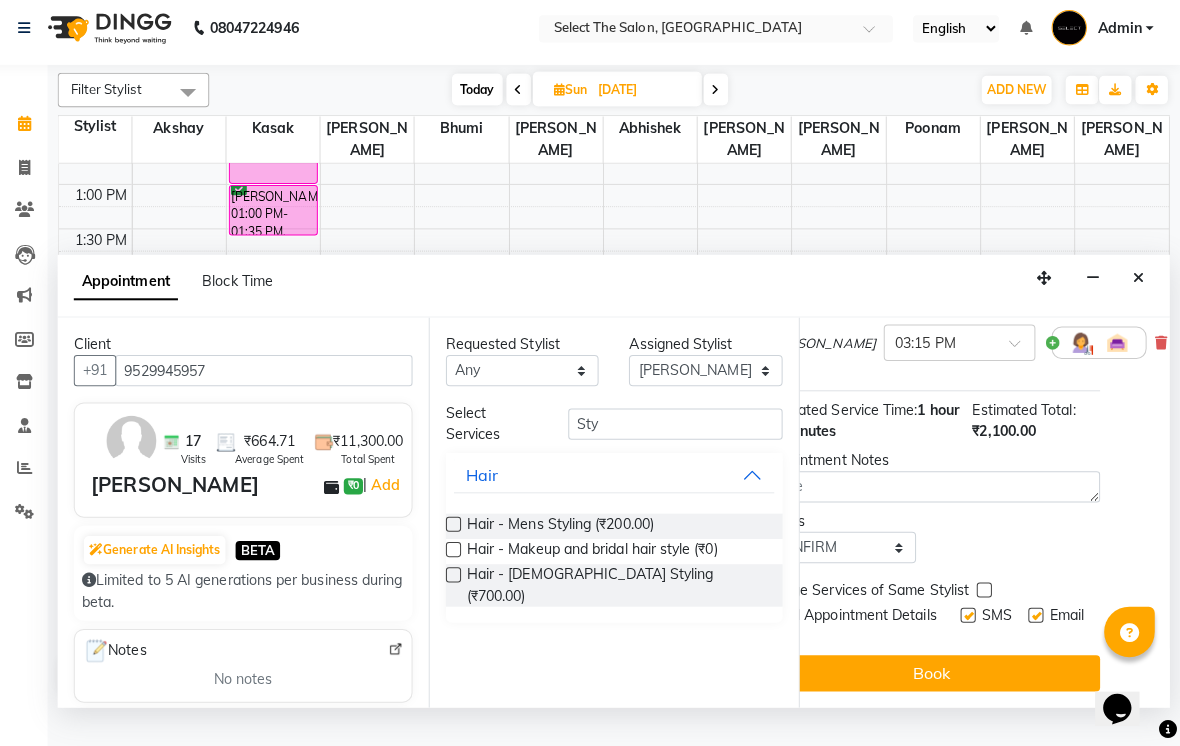click on "Book" at bounding box center [934, 674] 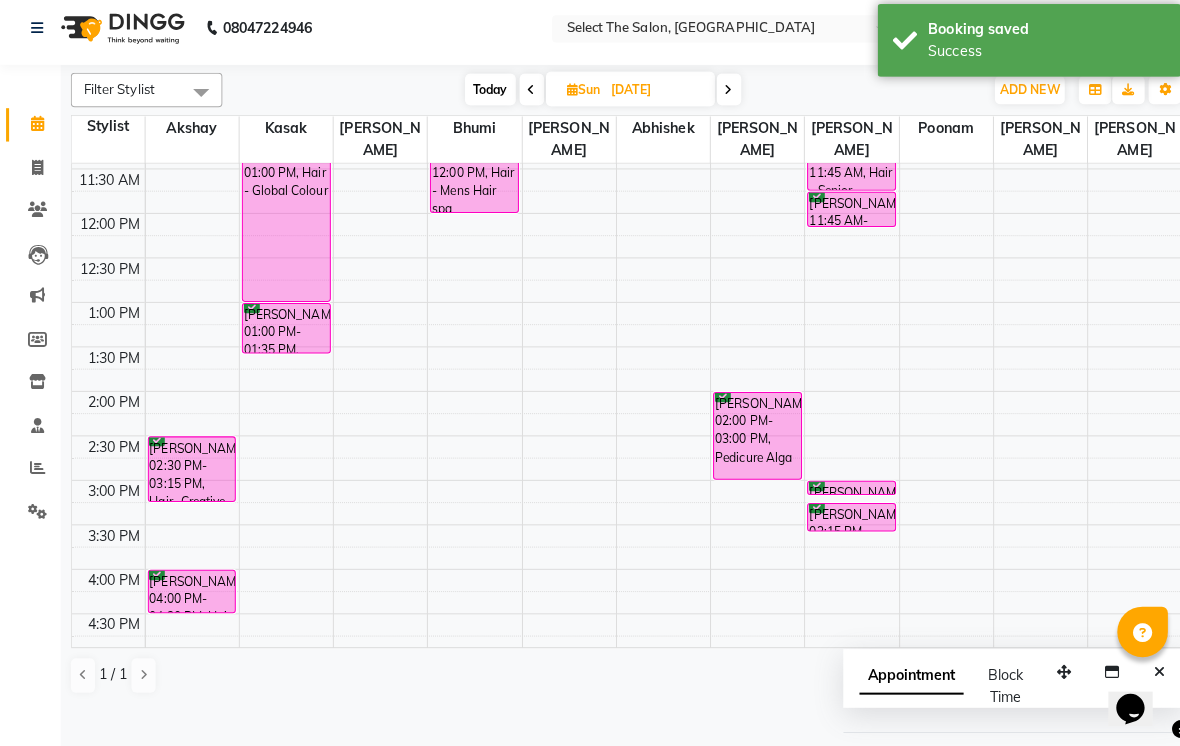 scroll, scrollTop: 281, scrollLeft: 0, axis: vertical 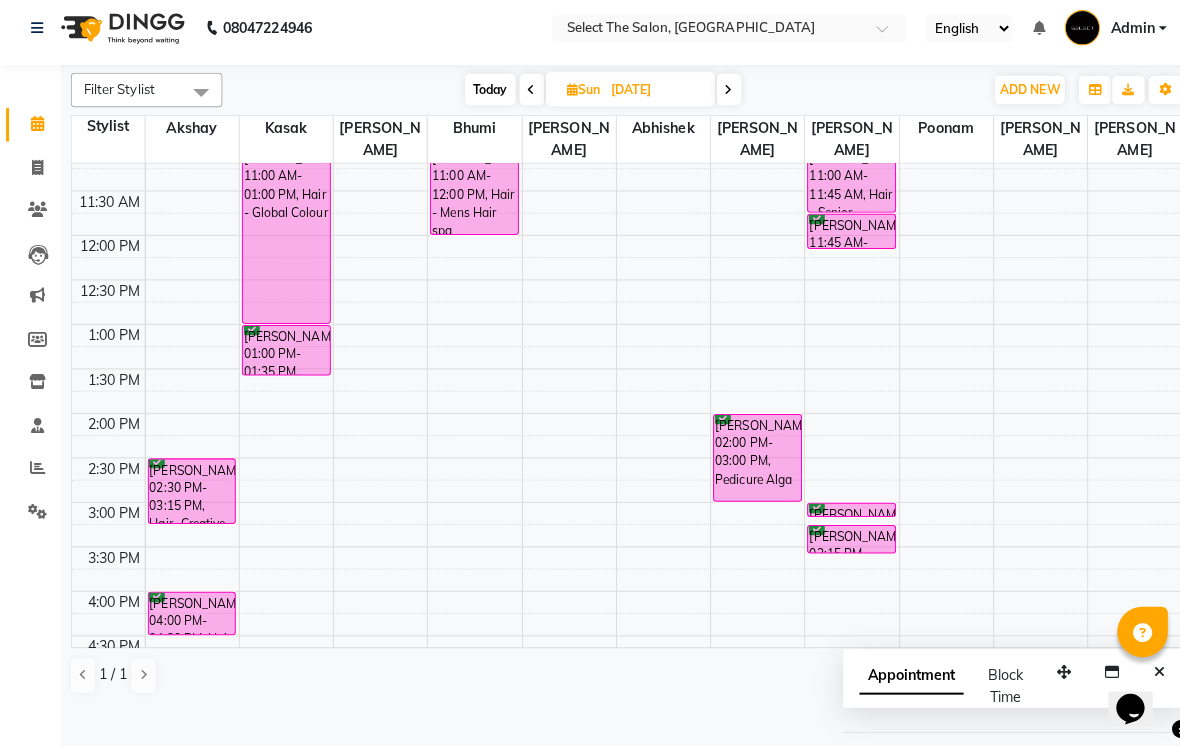 click on "Today" at bounding box center [485, 96] 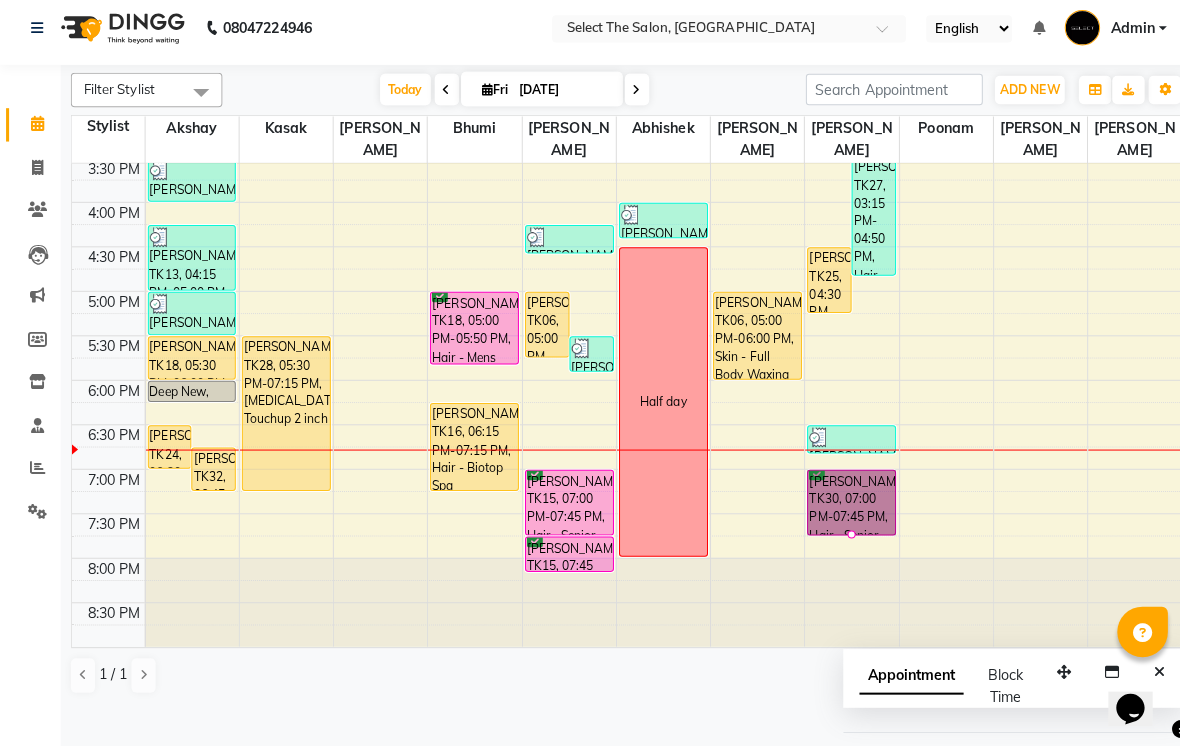 click at bounding box center [842, 537] 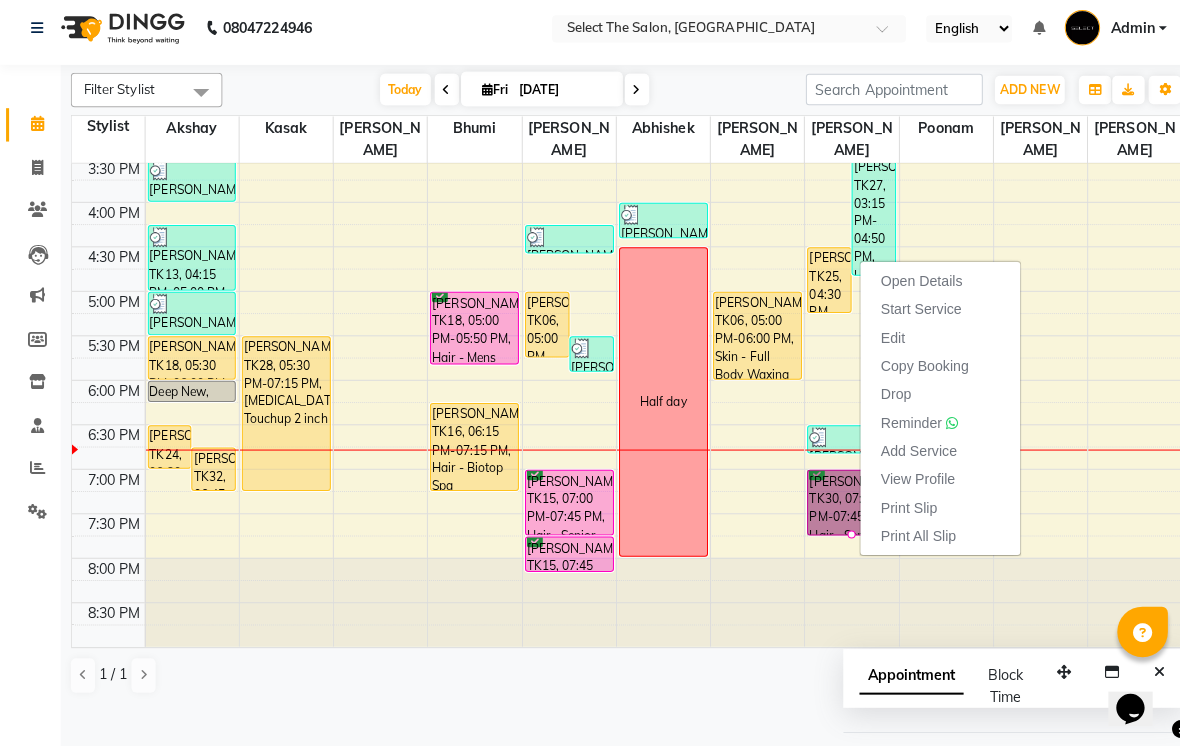 click on "Open Details" at bounding box center (911, 286) 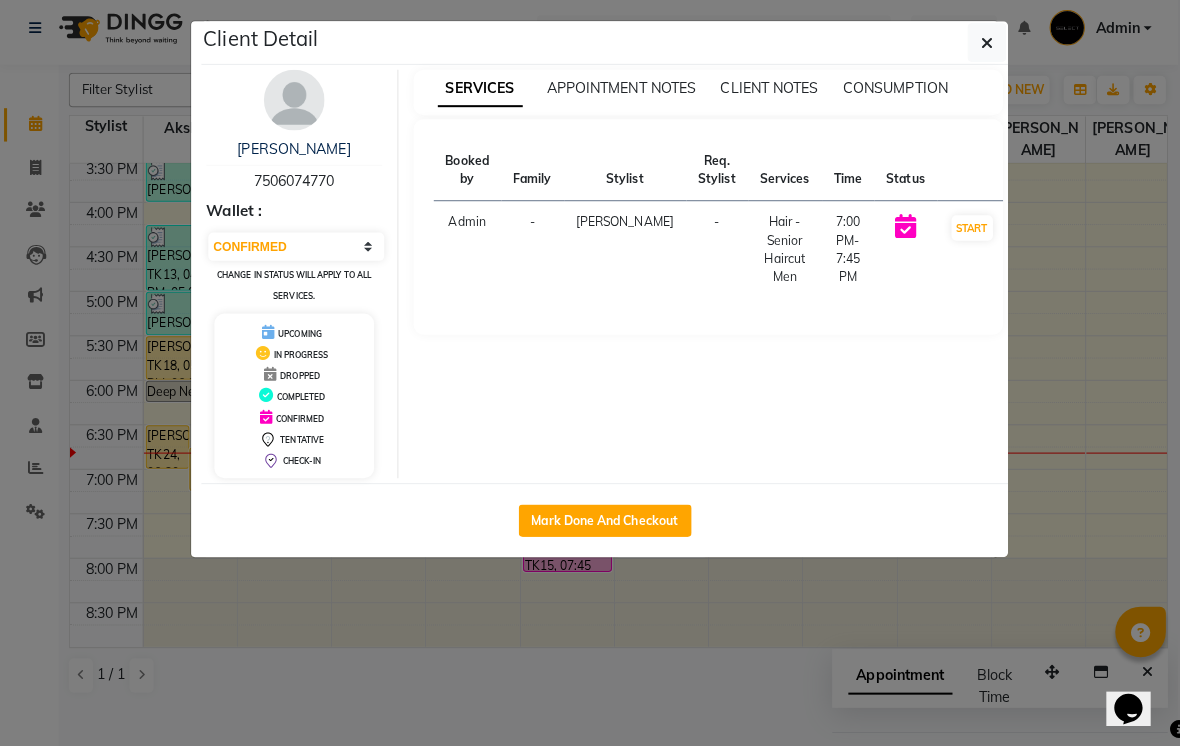 click on "Client Detail  [PERSON_NAME]   7506074770 Wallet : Select IN SERVICE CONFIRMED TENTATIVE CHECK IN MARK DONE DROPPED UPCOMING Change in status will apply to all services. UPCOMING IN PROGRESS DROPPED COMPLETED CONFIRMED TENTATIVE CHECK-IN SERVICES APPOINTMENT NOTES CLIENT NOTES CONSUMPTION Booked by Family Stylist Req. Stylist Services Time Status  Admin  - [PERSON_NAME] -  Hair - Senior Haircut Men   7:00 PM-7:45 PM   START   Mark Done And Checkout" 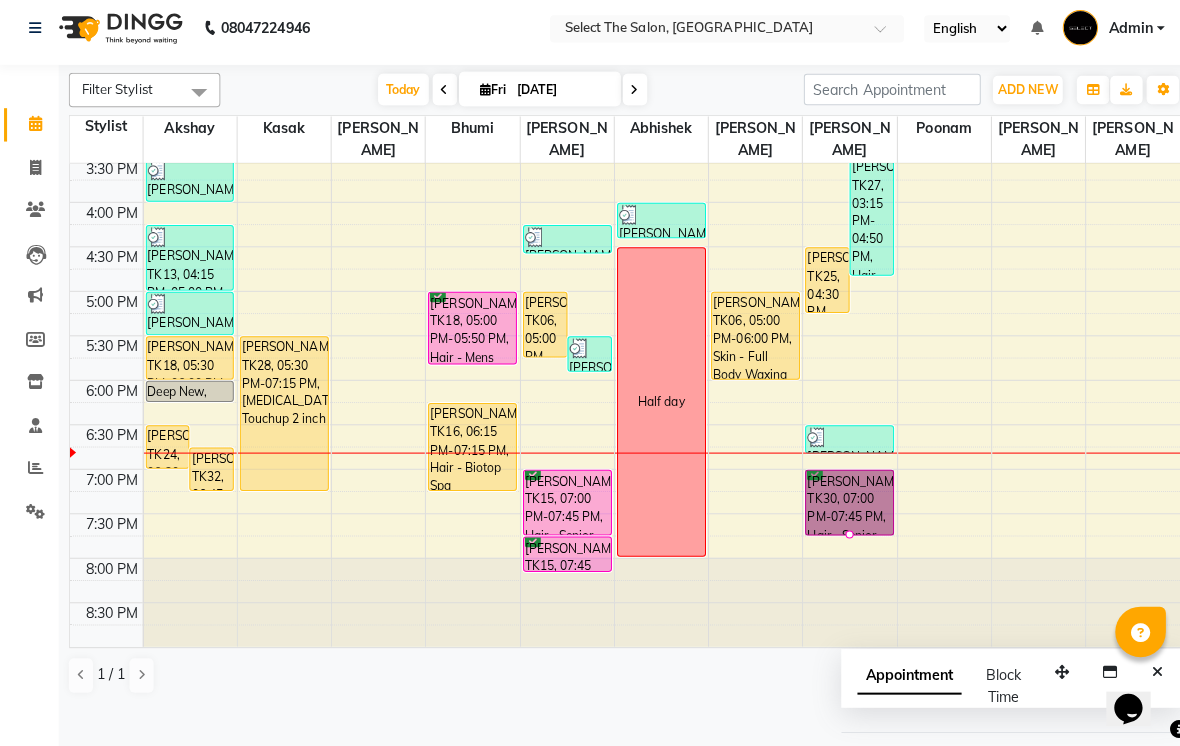 click at bounding box center (842, 537) 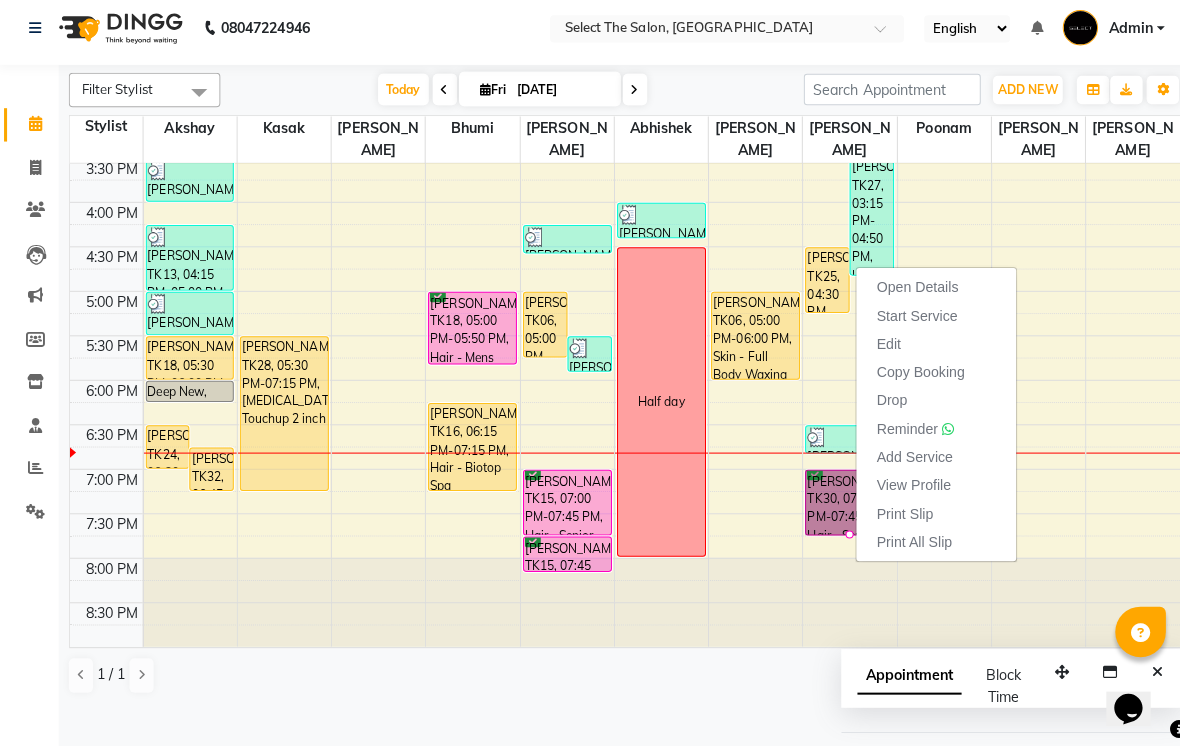 click on "Drop" at bounding box center [928, 404] 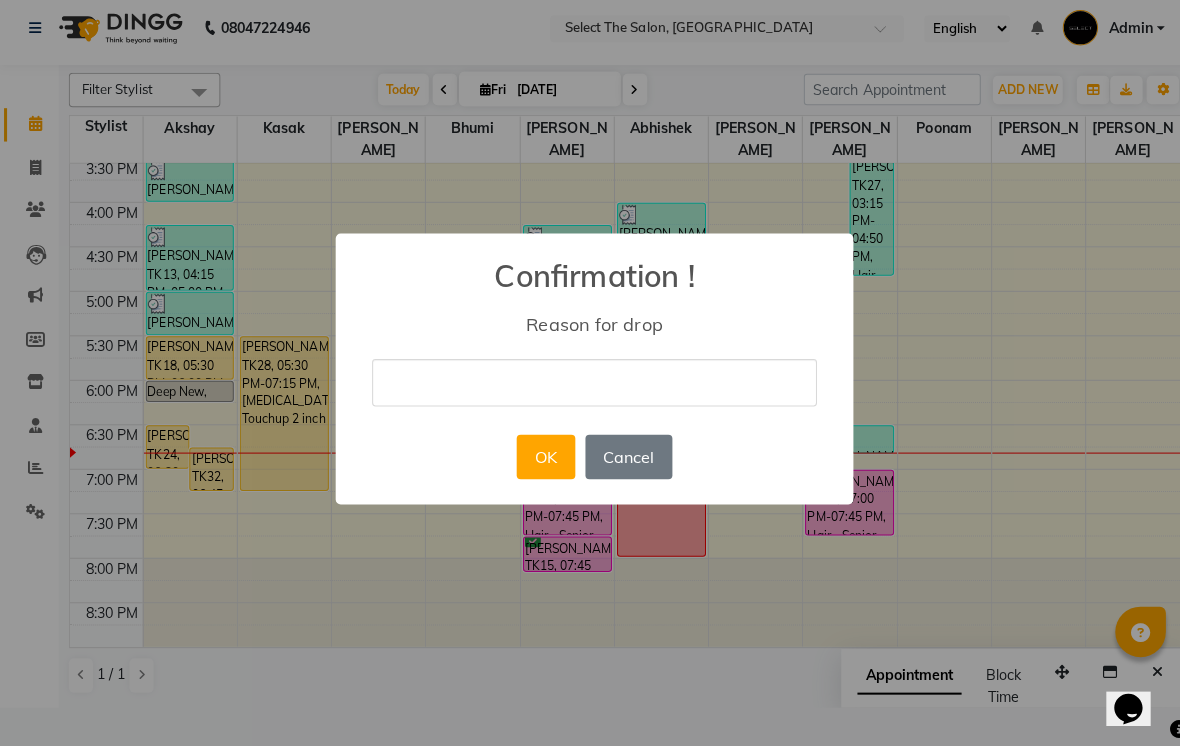 click at bounding box center [590, 386] 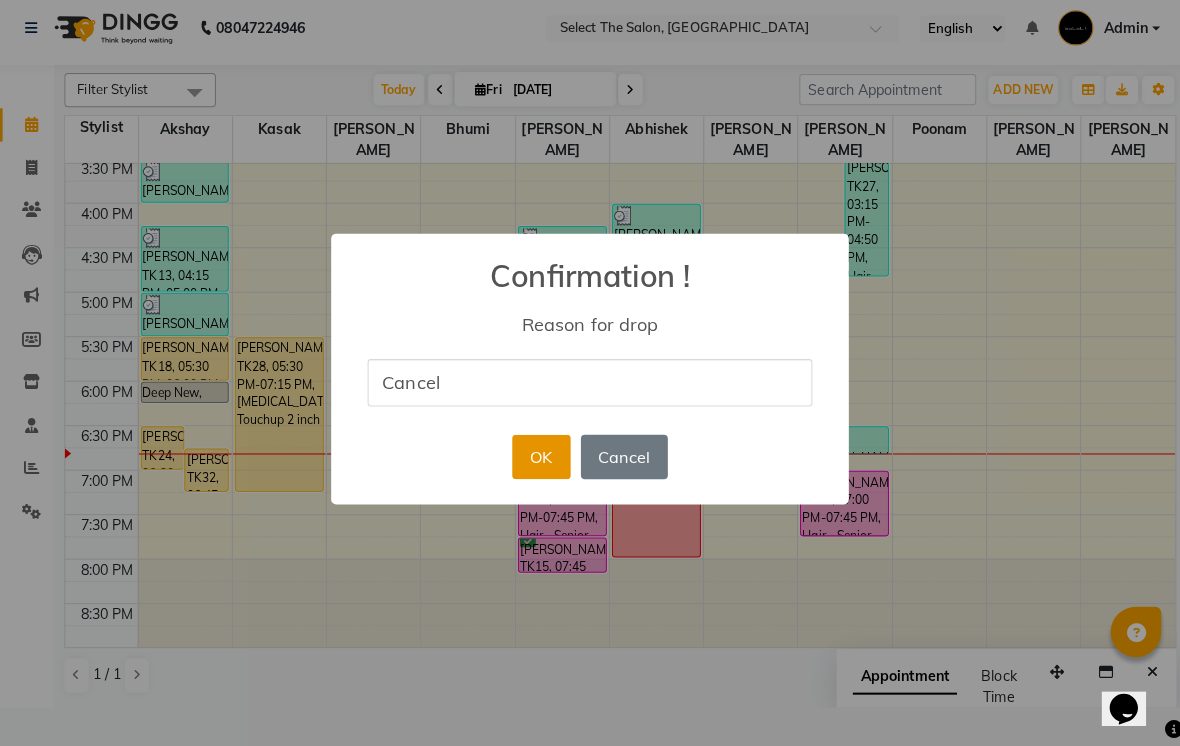 click on "OK" at bounding box center (541, 460) 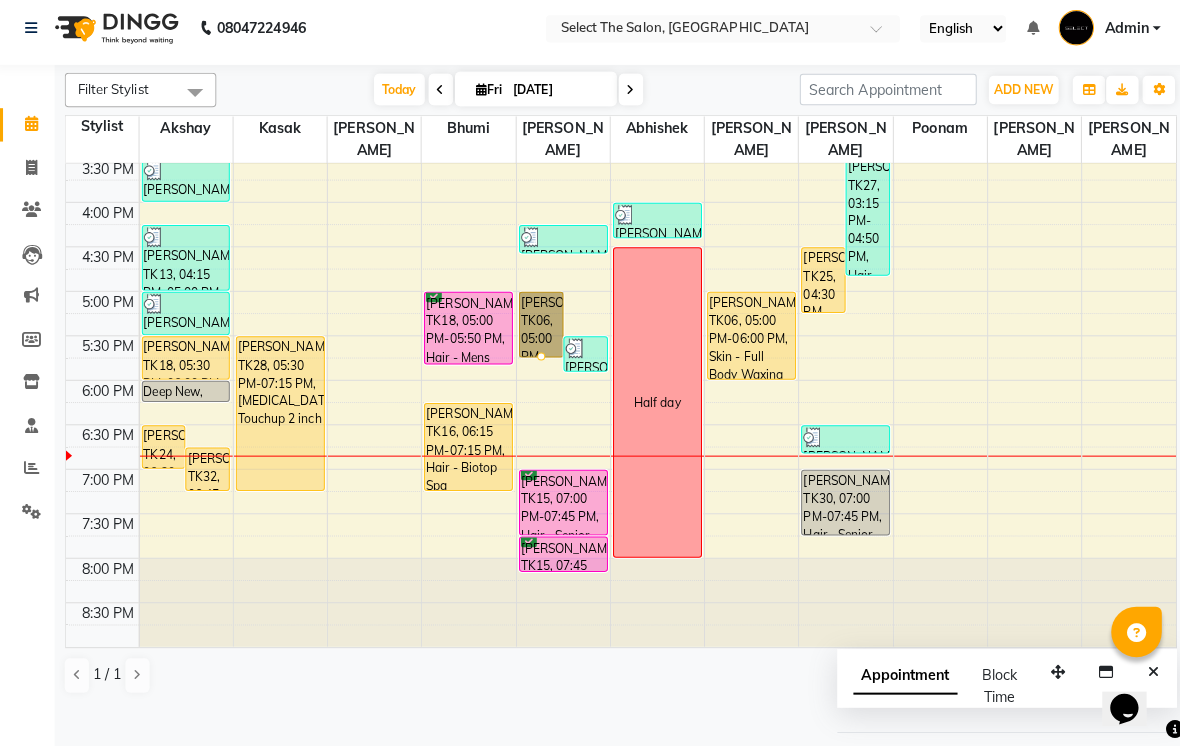 click at bounding box center (541, 361) 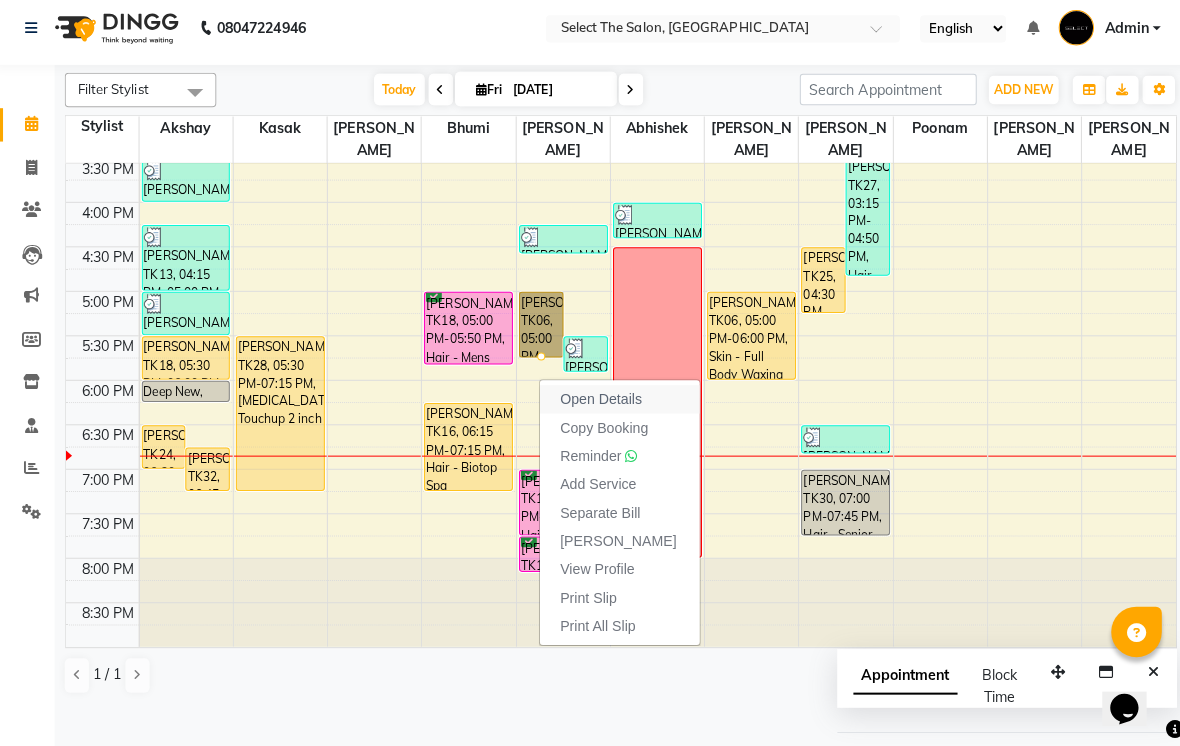click on "Open Details" at bounding box center [600, 403] 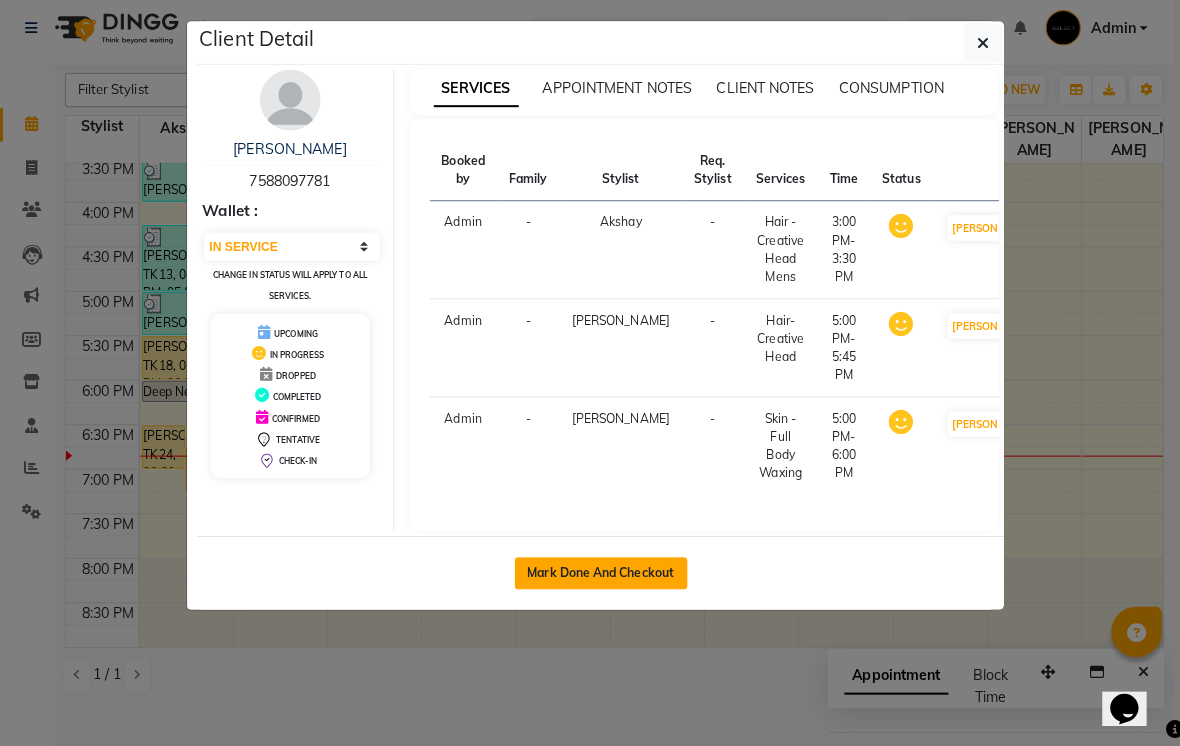 click on "Mark Done And Checkout" 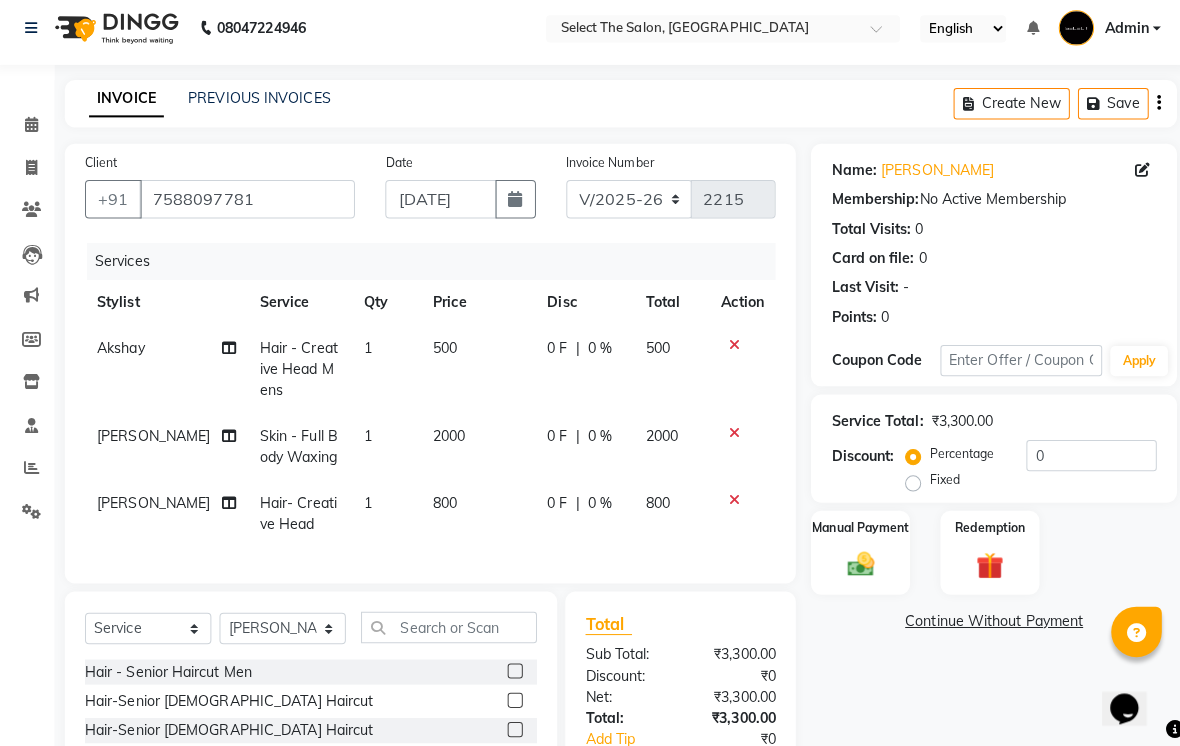 click 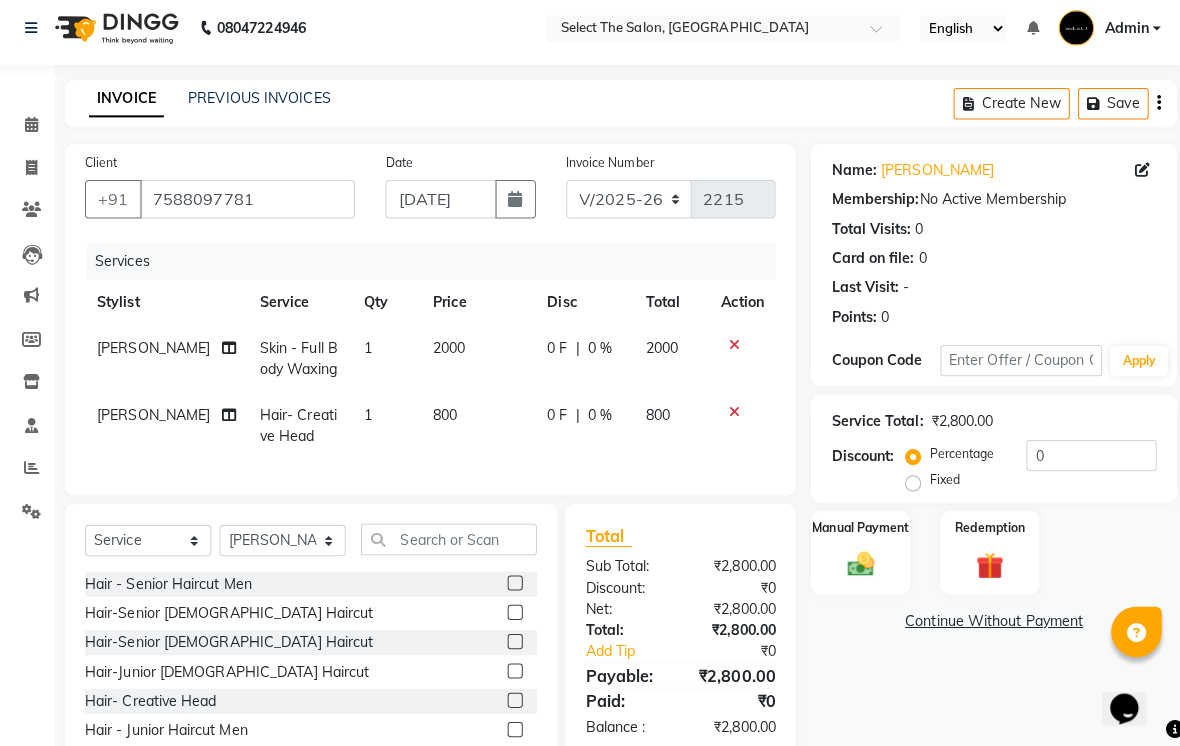 click 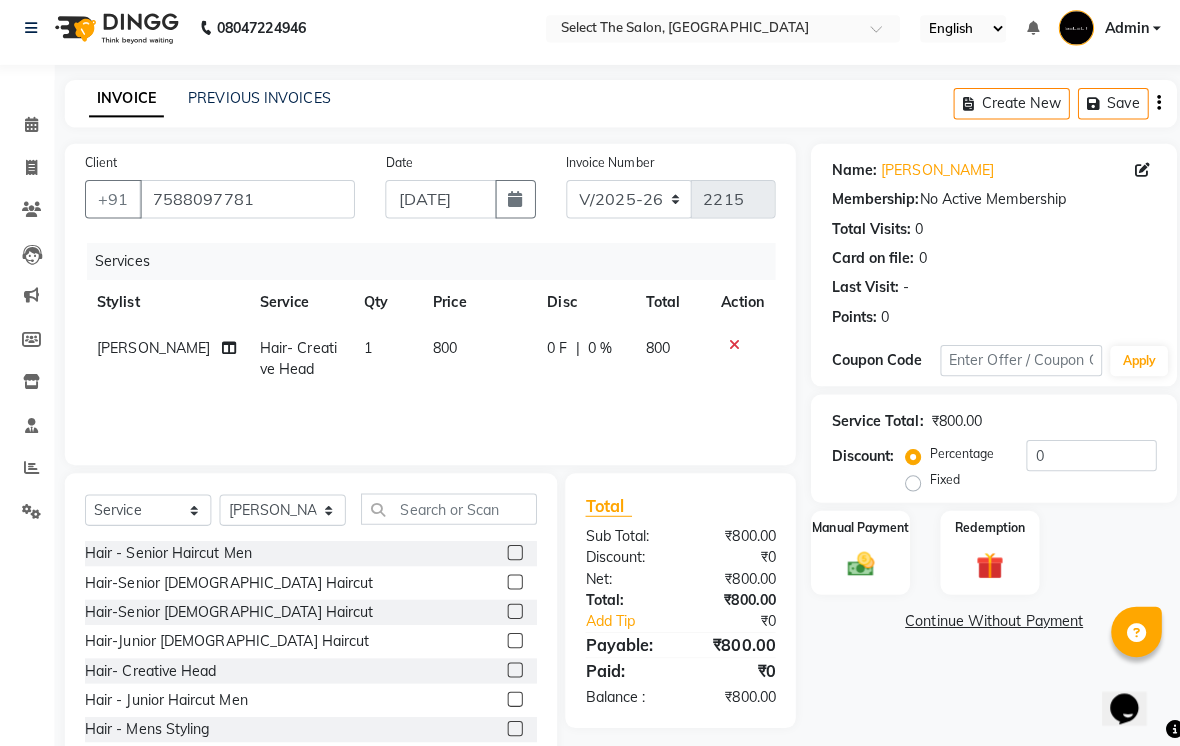 click 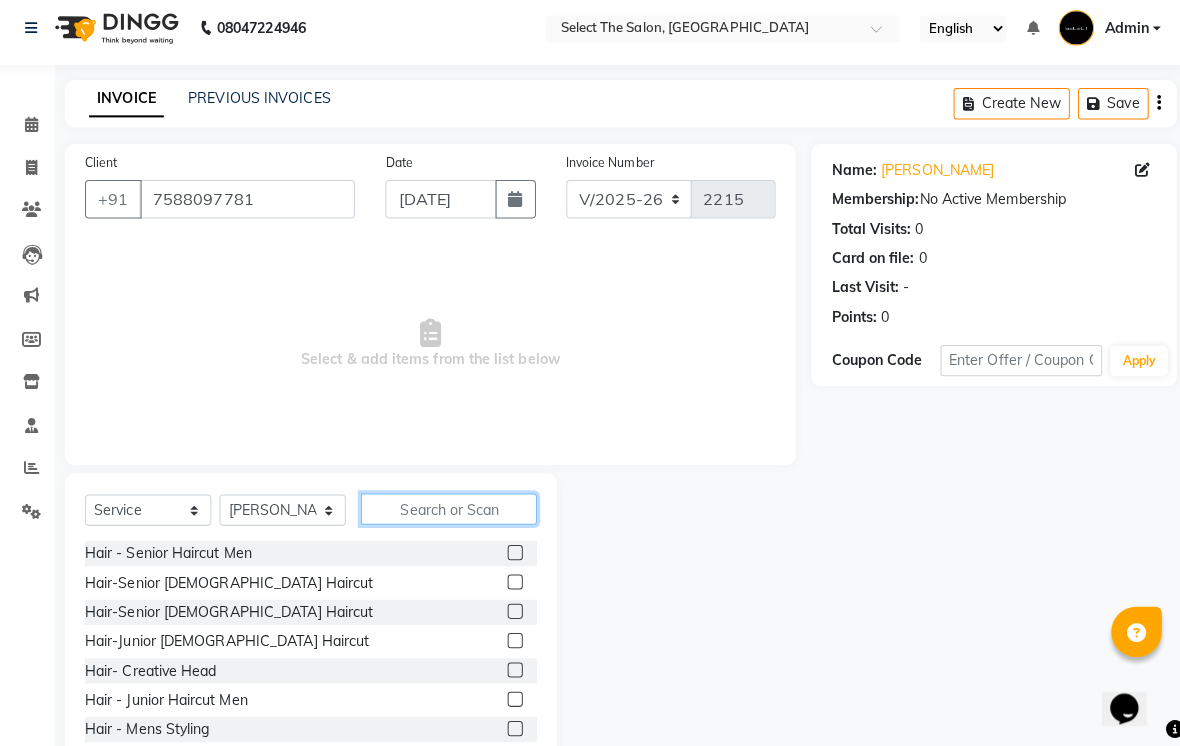 click 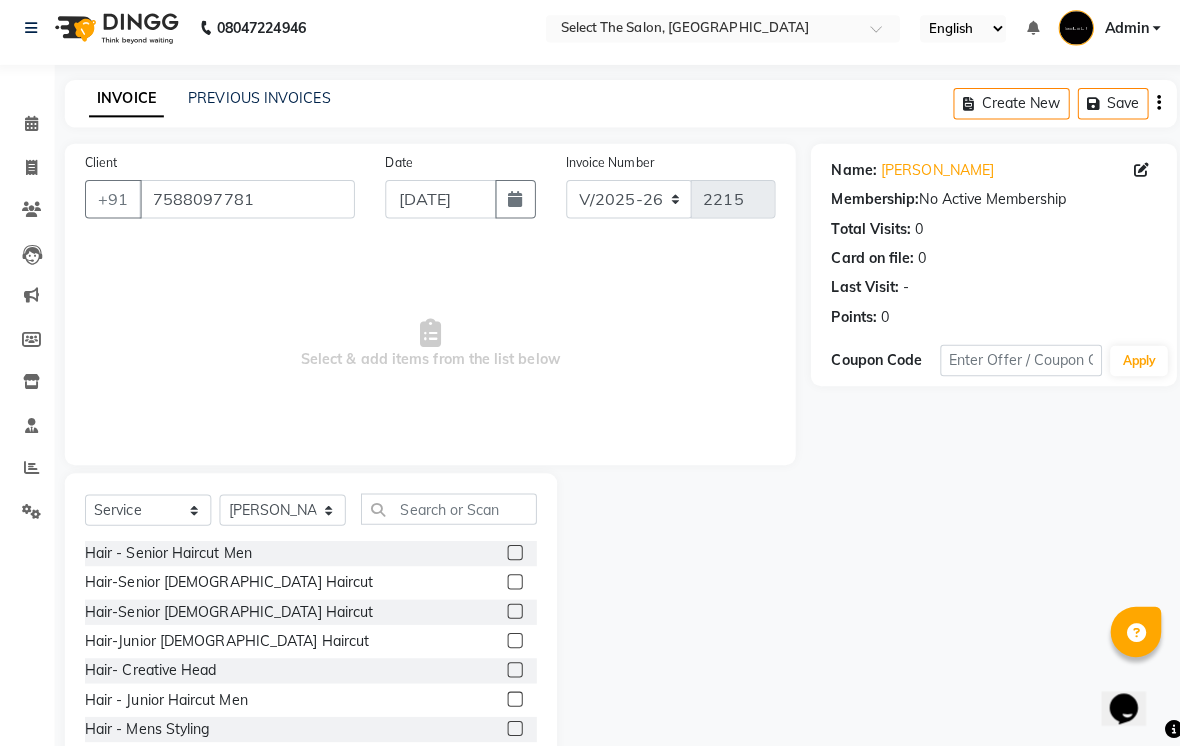 click 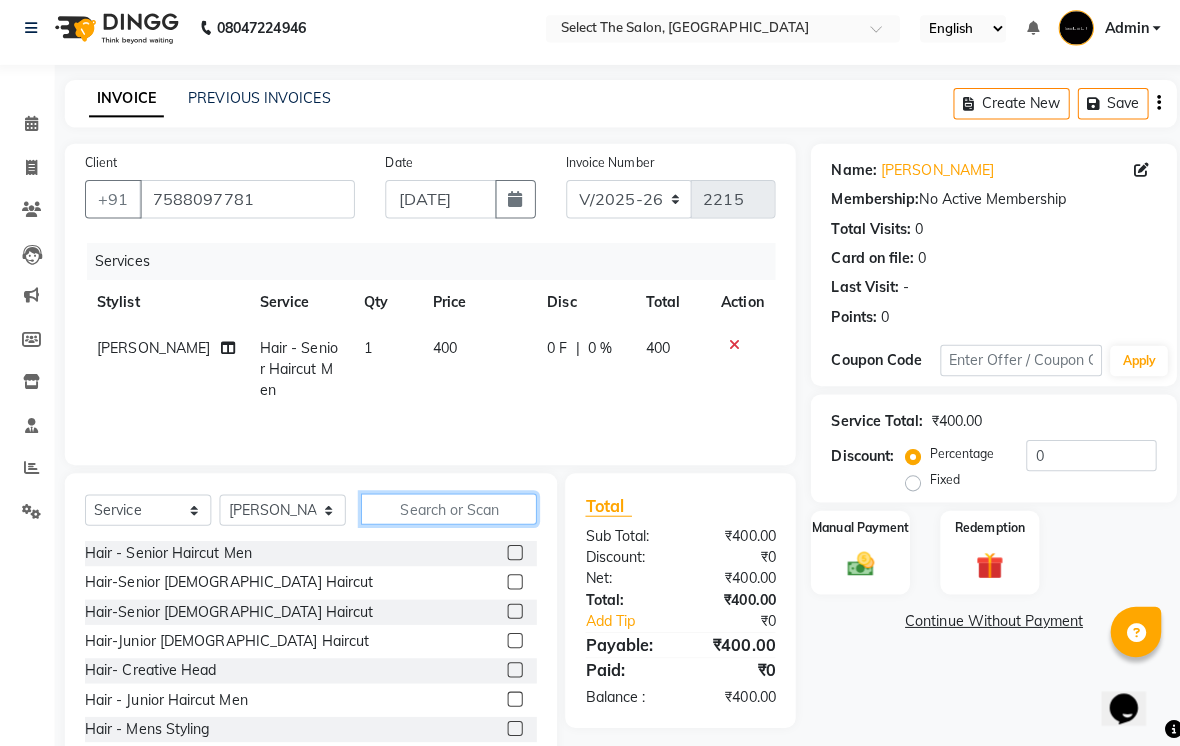 click 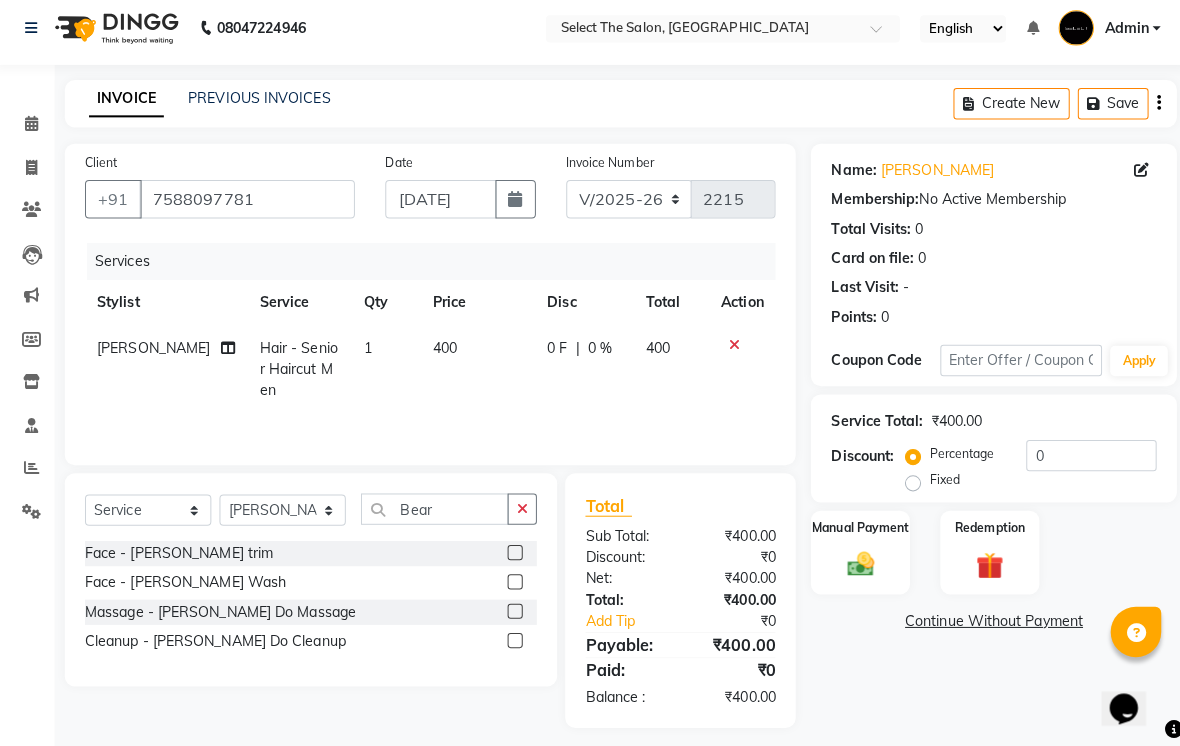 click 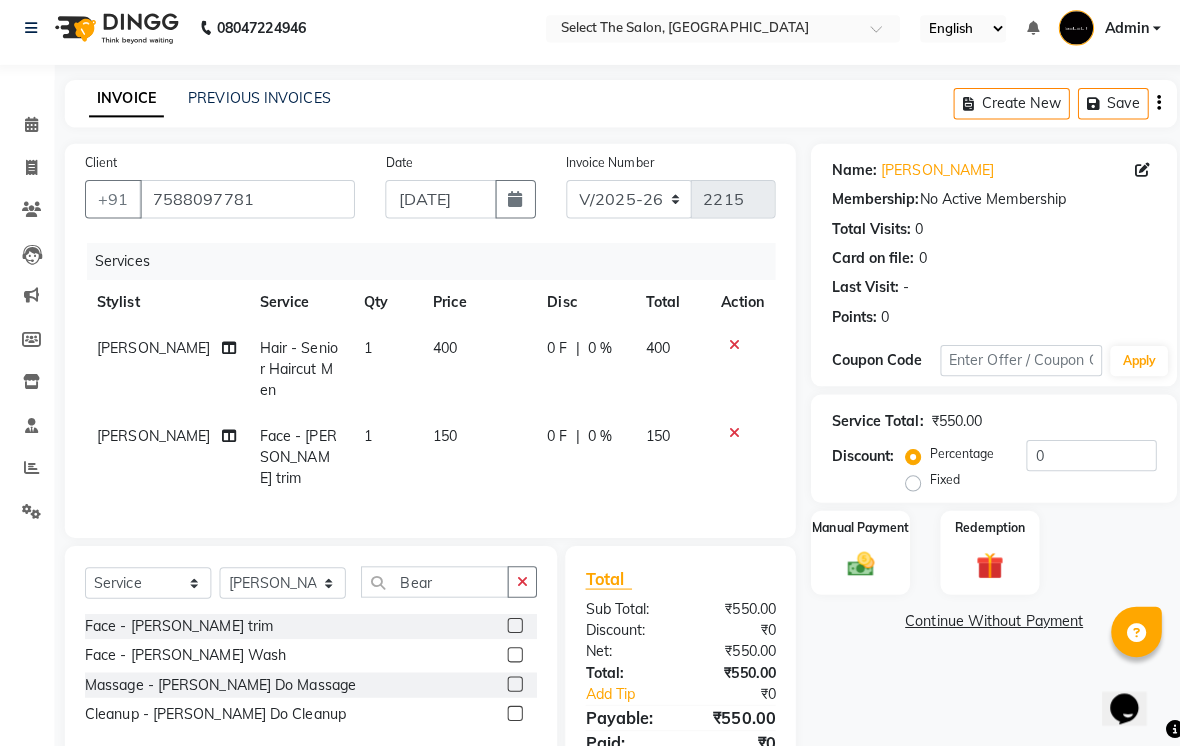 click on "150" 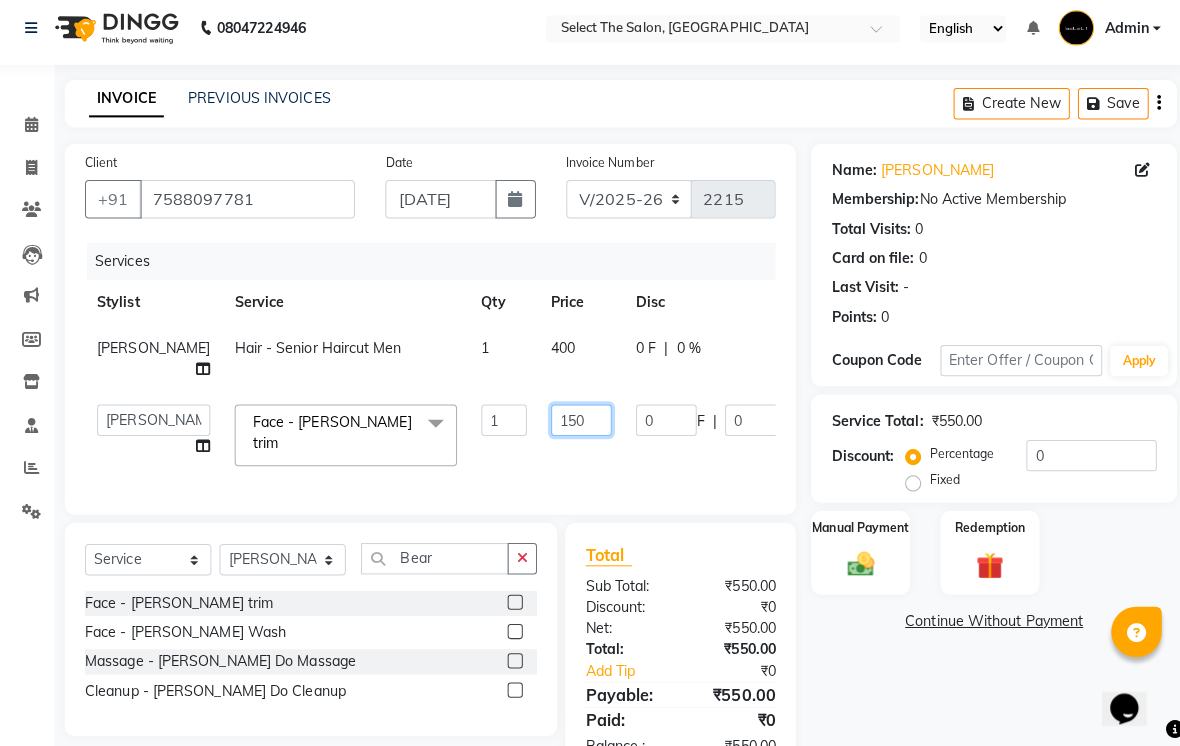 click on "150" 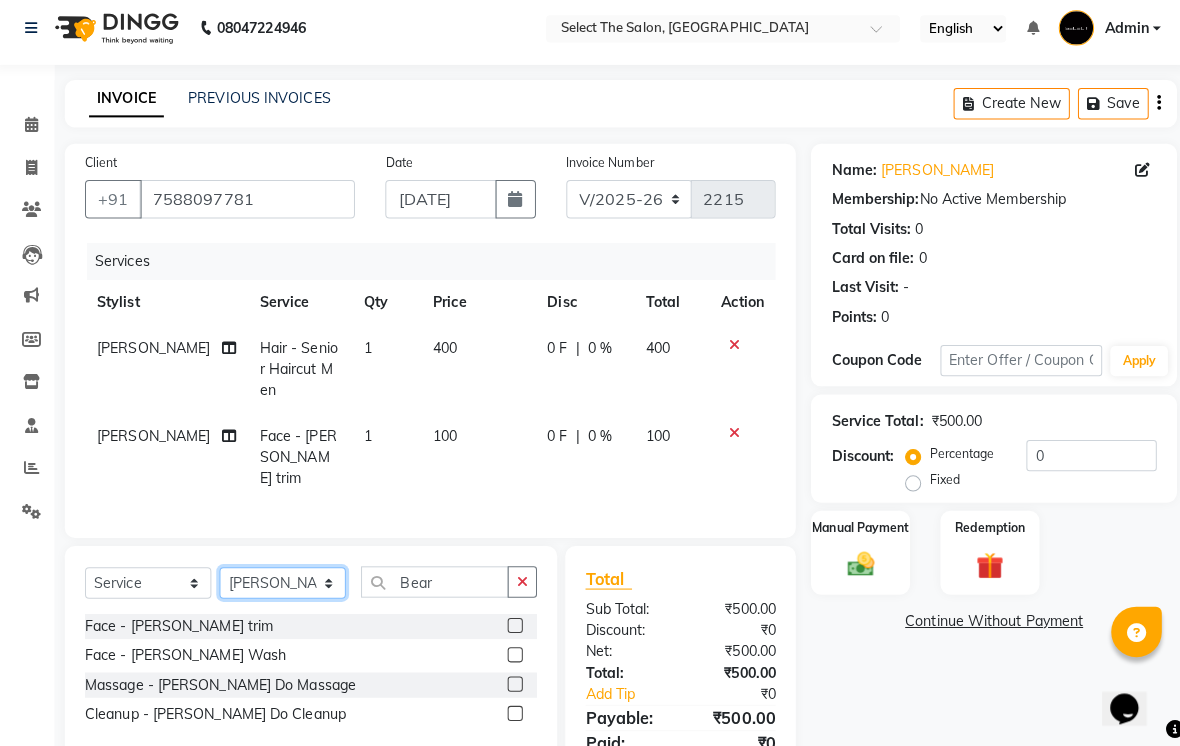 click on "Select Stylist [PERSON_NAME]  Bhumi  [PERSON_NAME] [PERSON_NAME]  Sachin [PERSON_NAME]  [PERSON_NAME] [PERSON_NAME]" 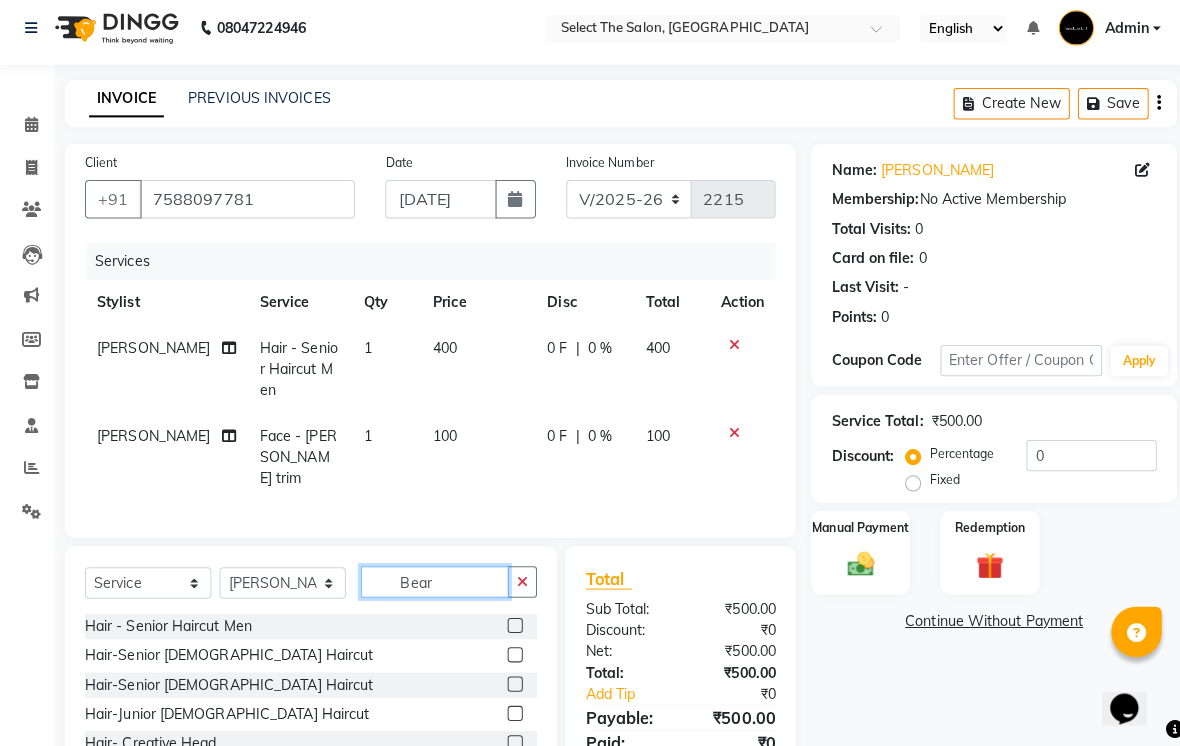 click on "Bear" 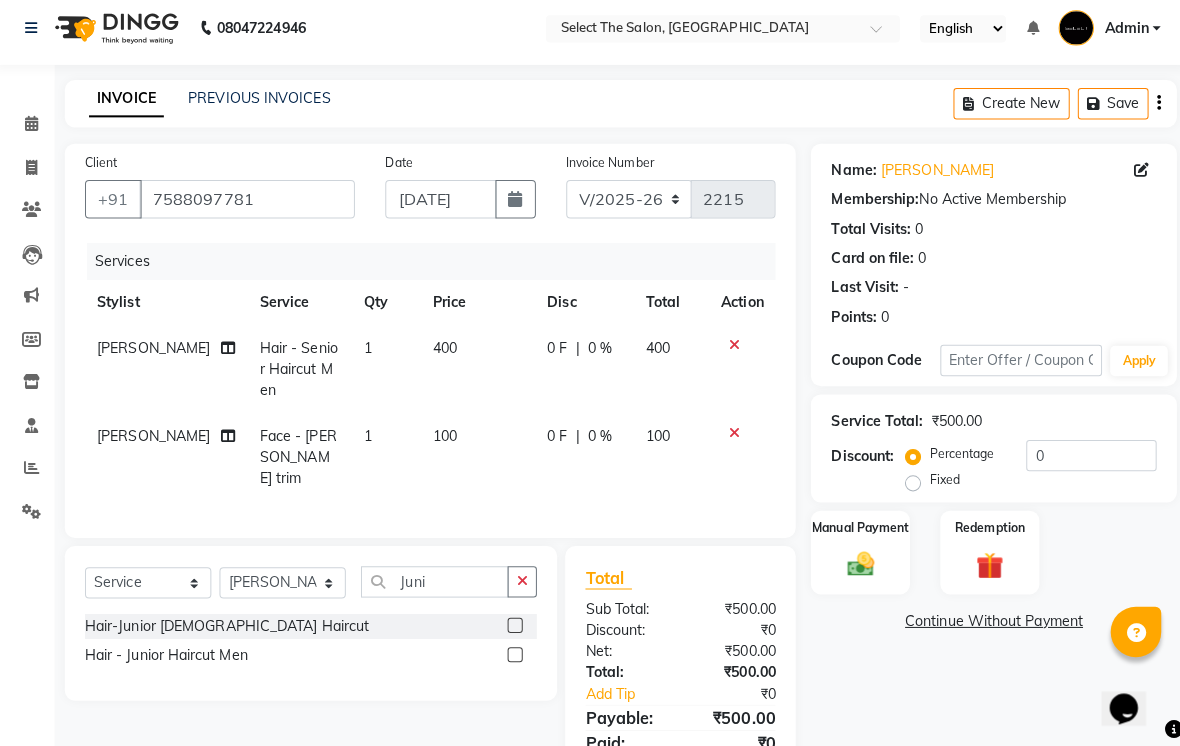 click 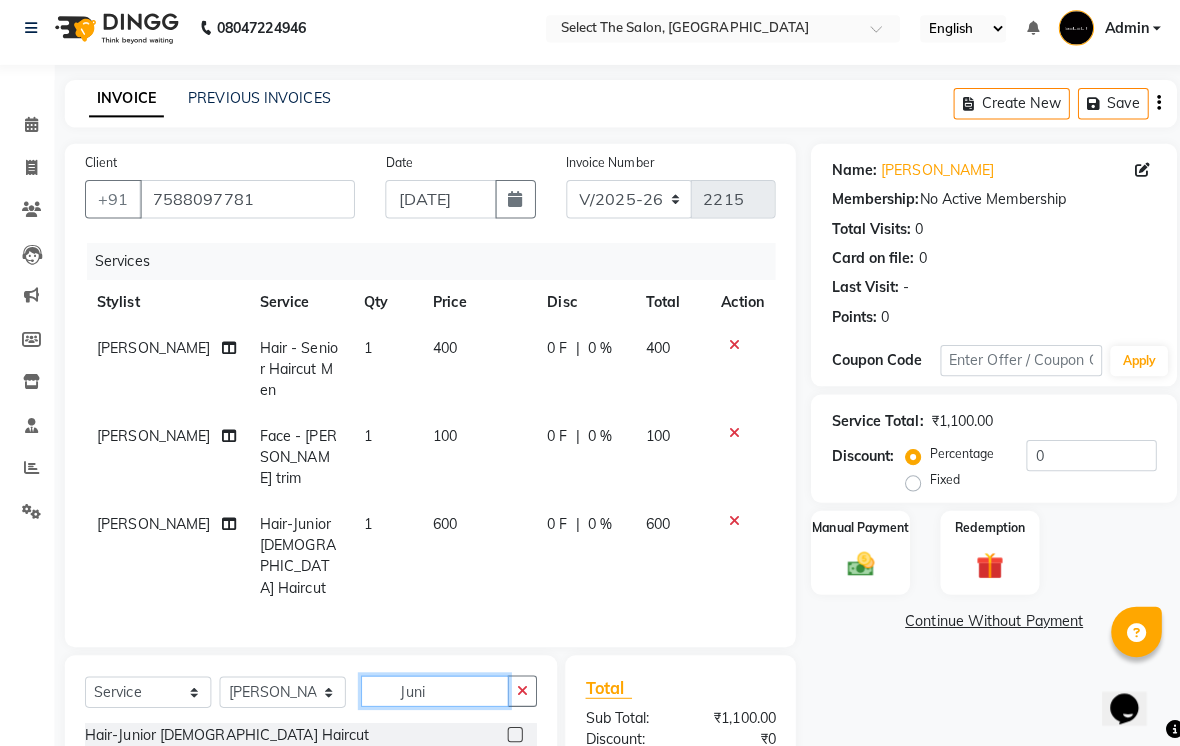 click on "Juni" 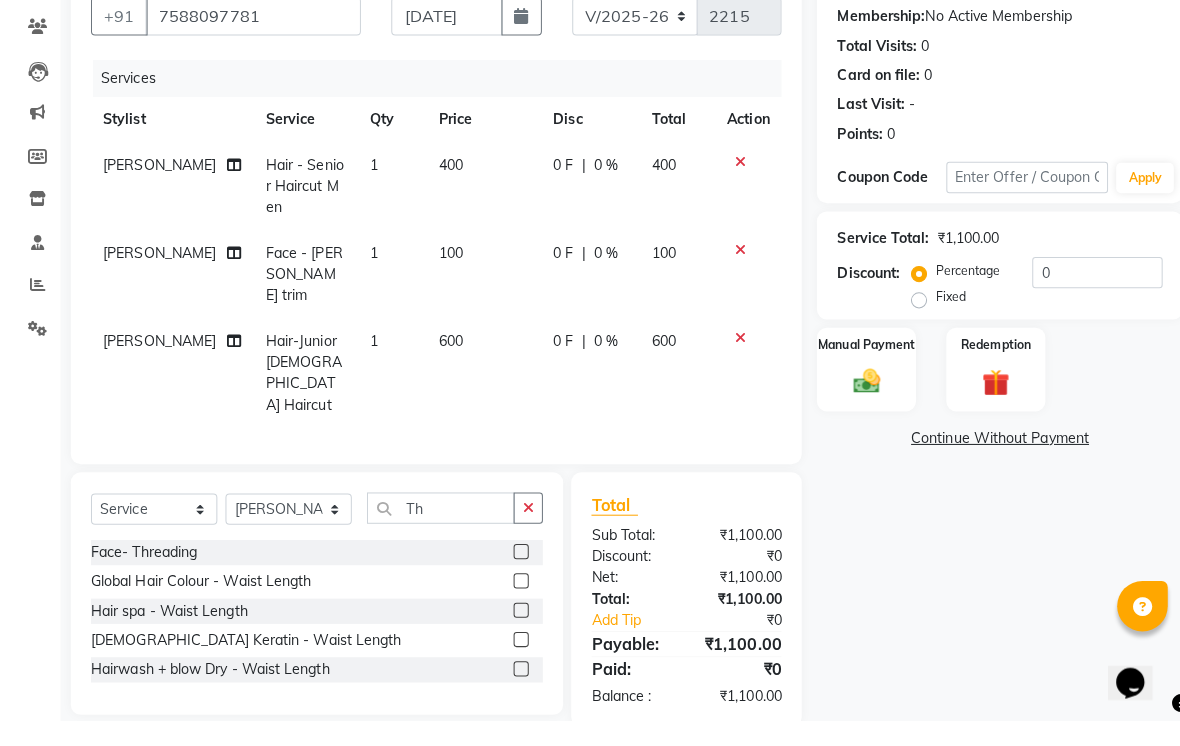 click 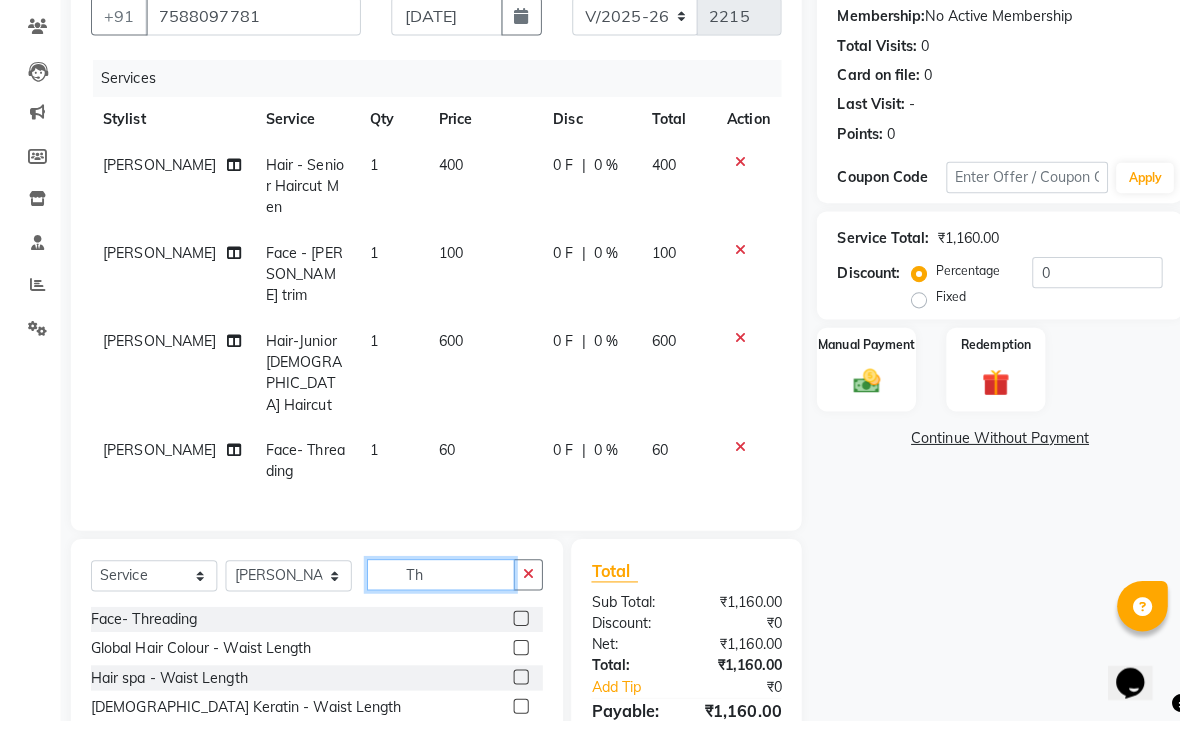 click on "Th" 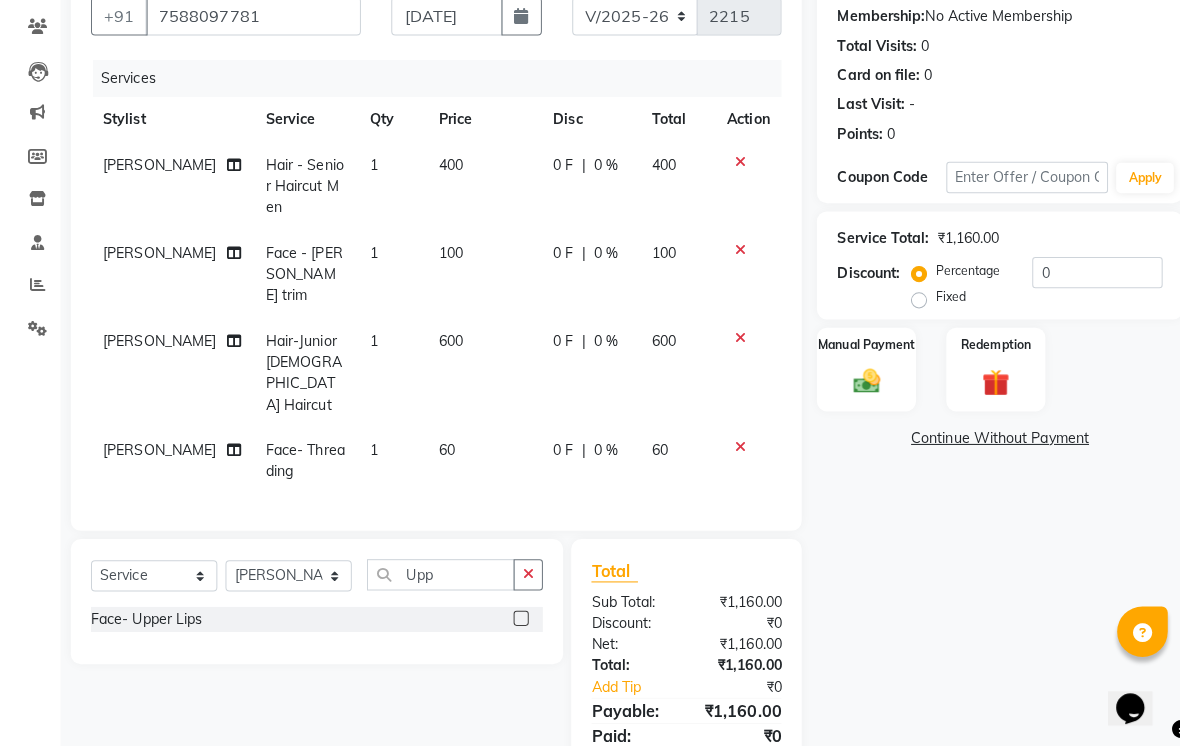 click 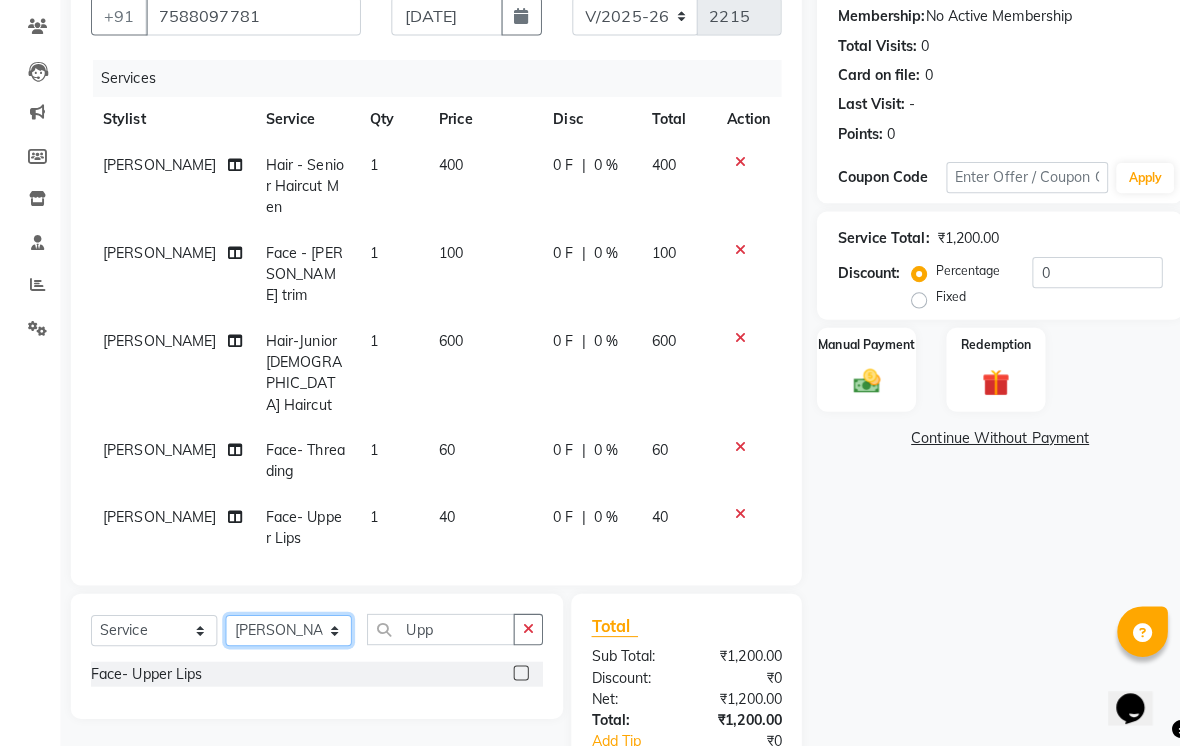 click on "Select Stylist [PERSON_NAME]  Bhumi  [PERSON_NAME] [PERSON_NAME]  Sachin [PERSON_NAME]  [PERSON_NAME] [PERSON_NAME]" 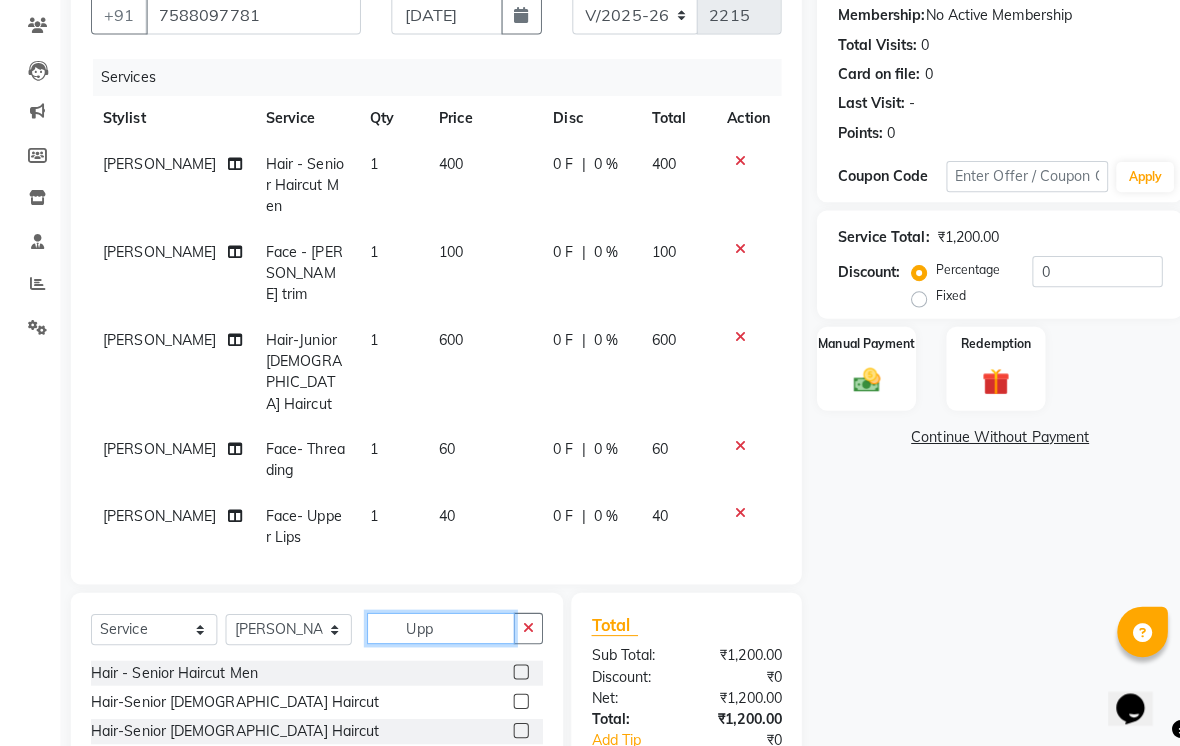 click on "Upp" 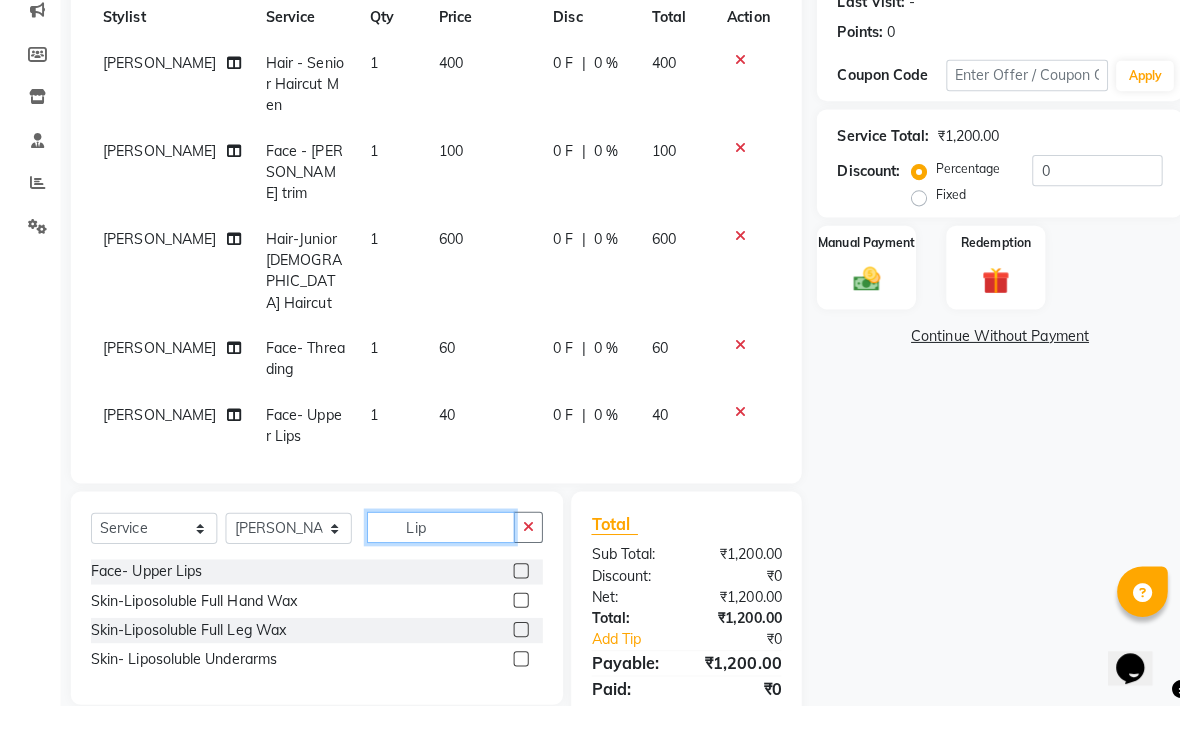 scroll, scrollTop: 289, scrollLeft: 0, axis: vertical 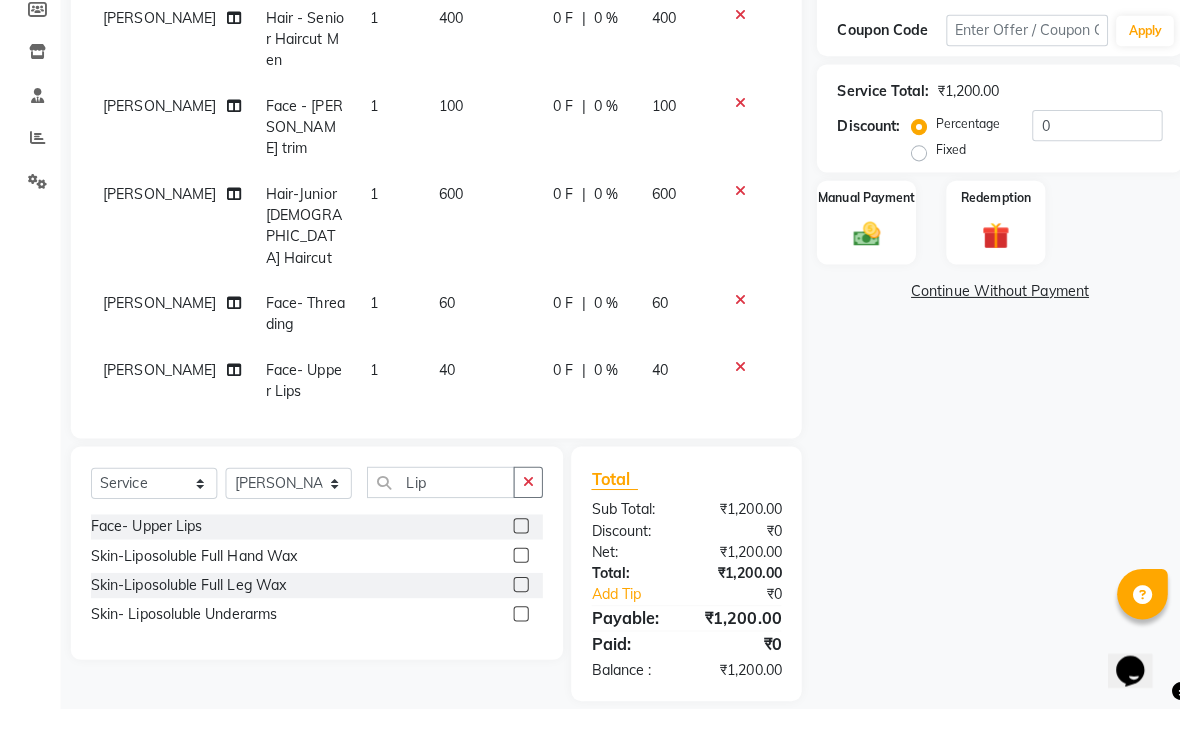 click 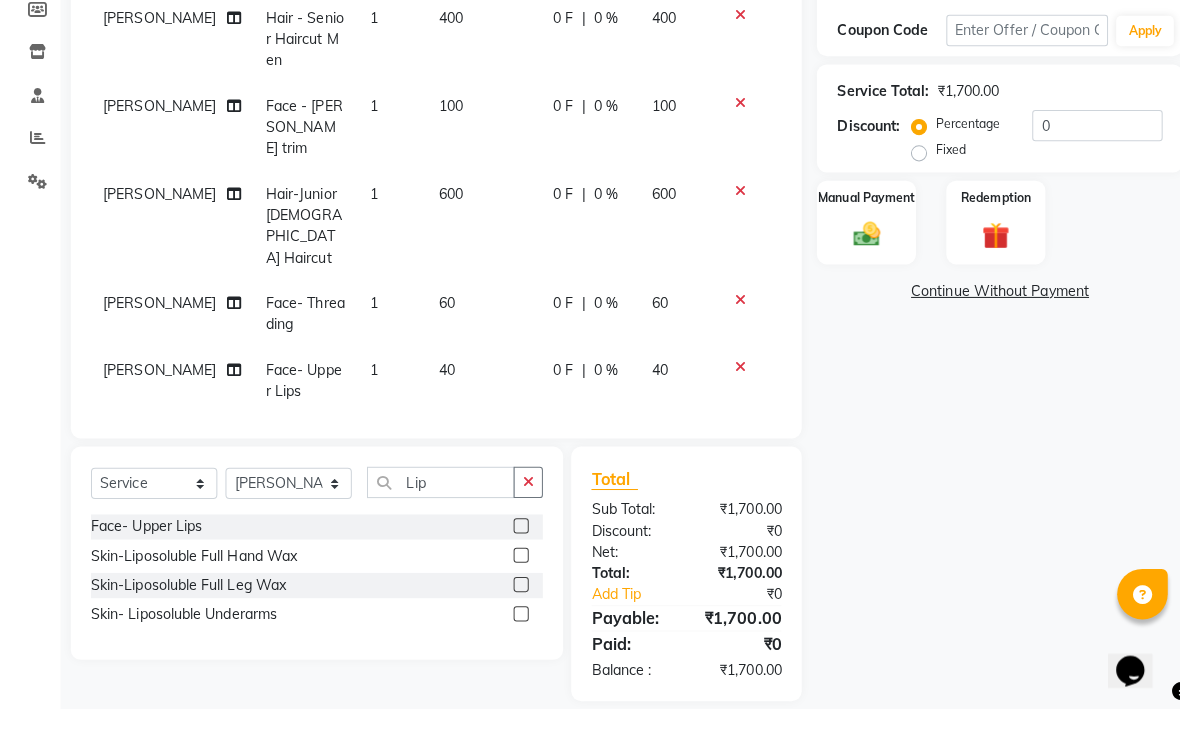 scroll, scrollTop: 317, scrollLeft: 0, axis: vertical 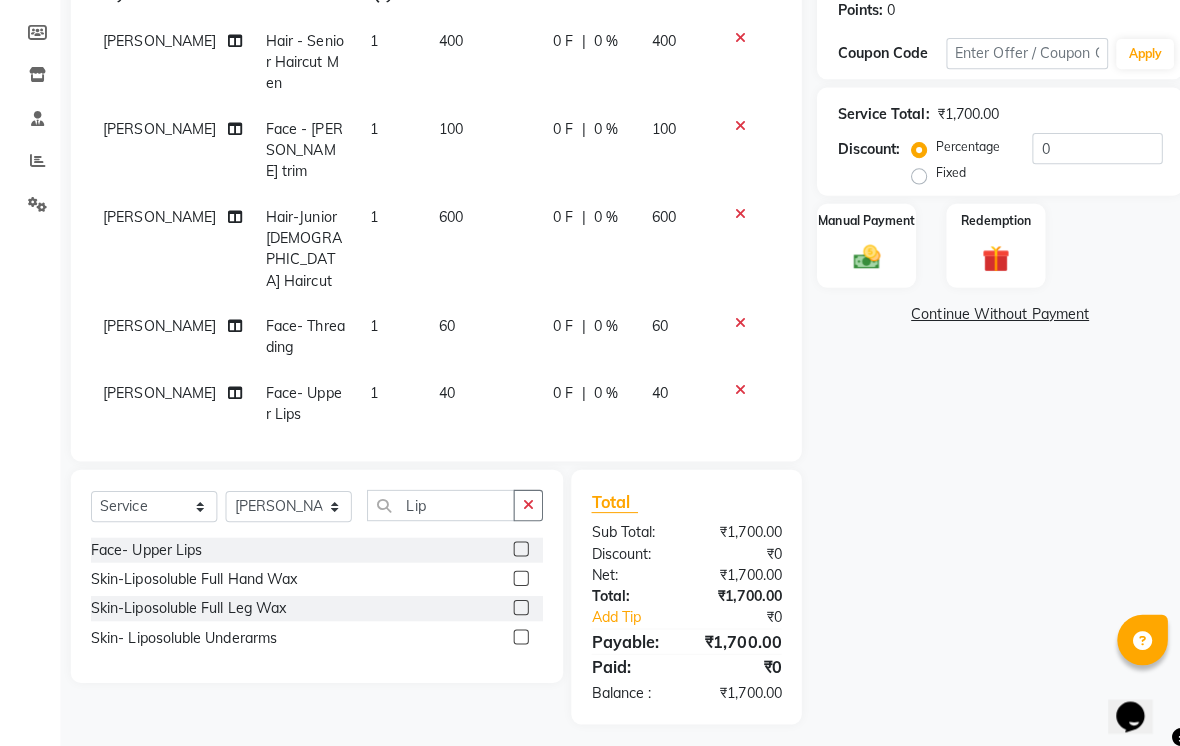 click 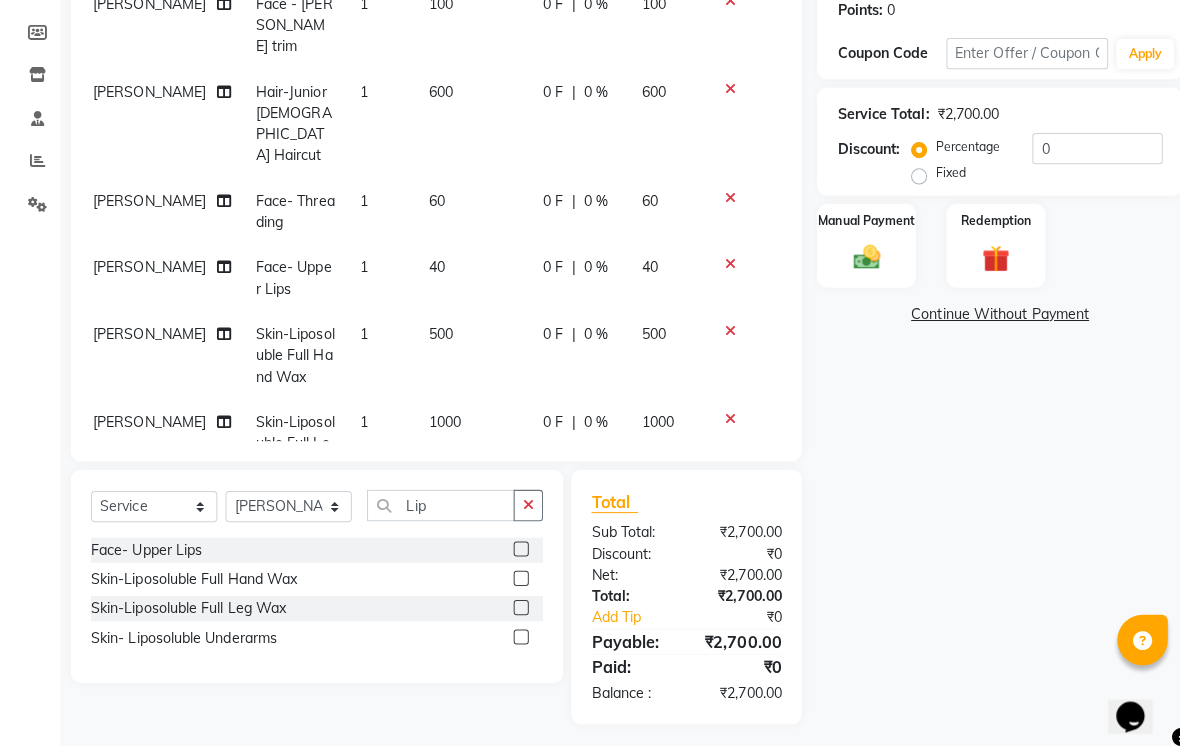 scroll, scrollTop: 123, scrollLeft: 10, axis: both 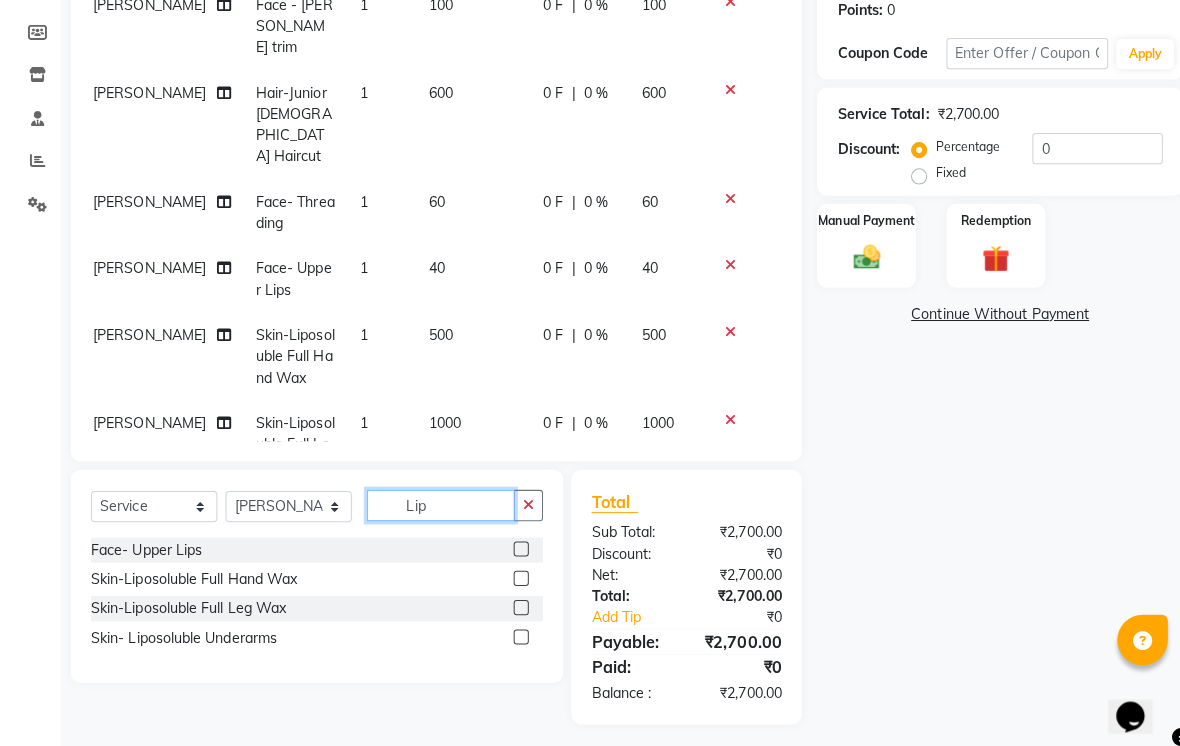 click on "Lip" 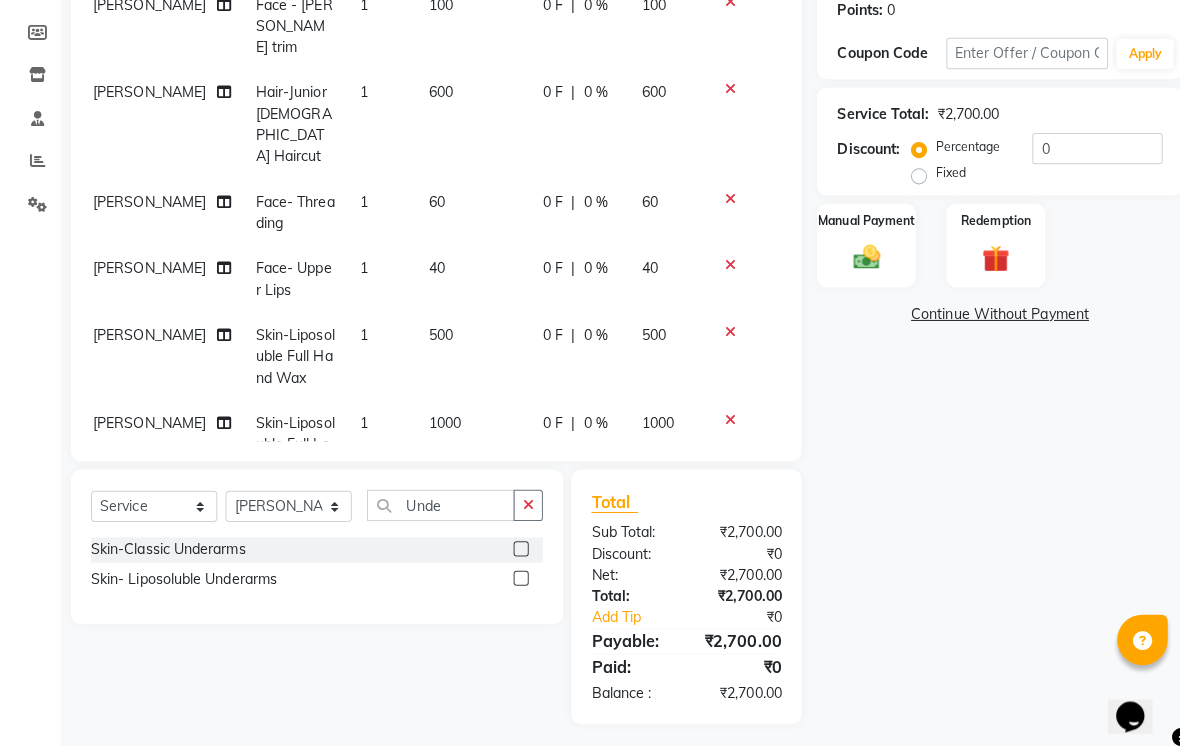 click 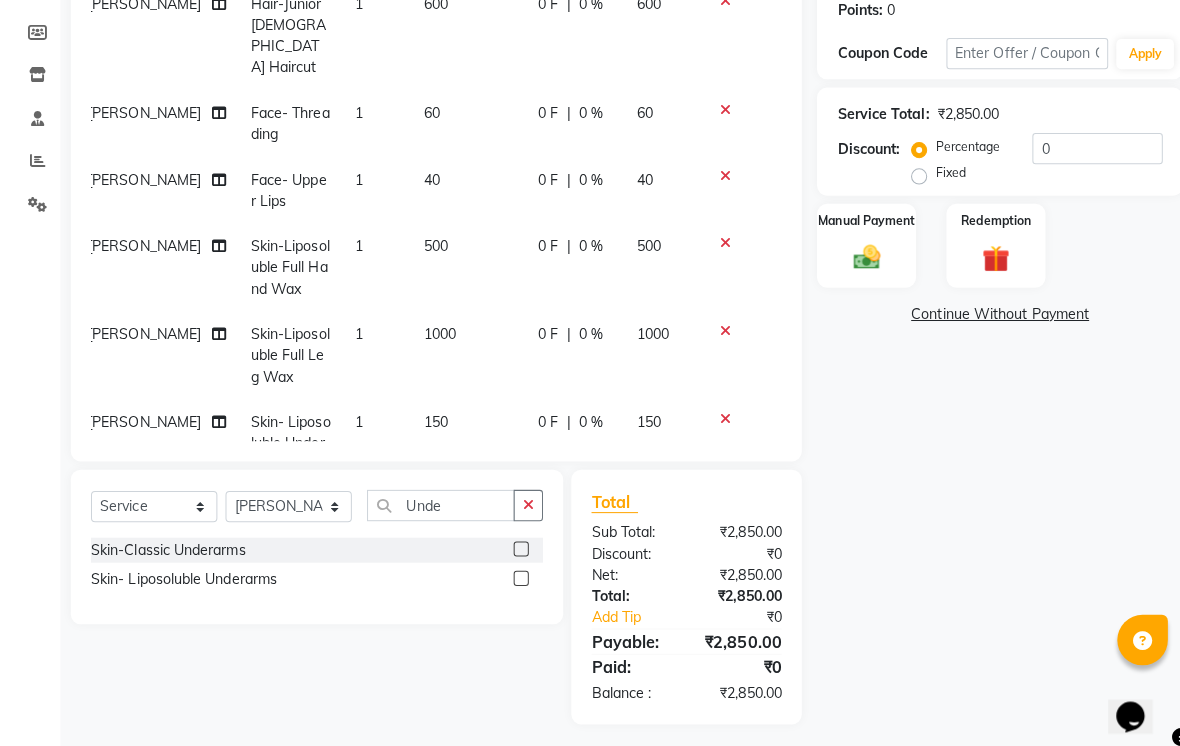 scroll, scrollTop: 210, scrollLeft: 15, axis: both 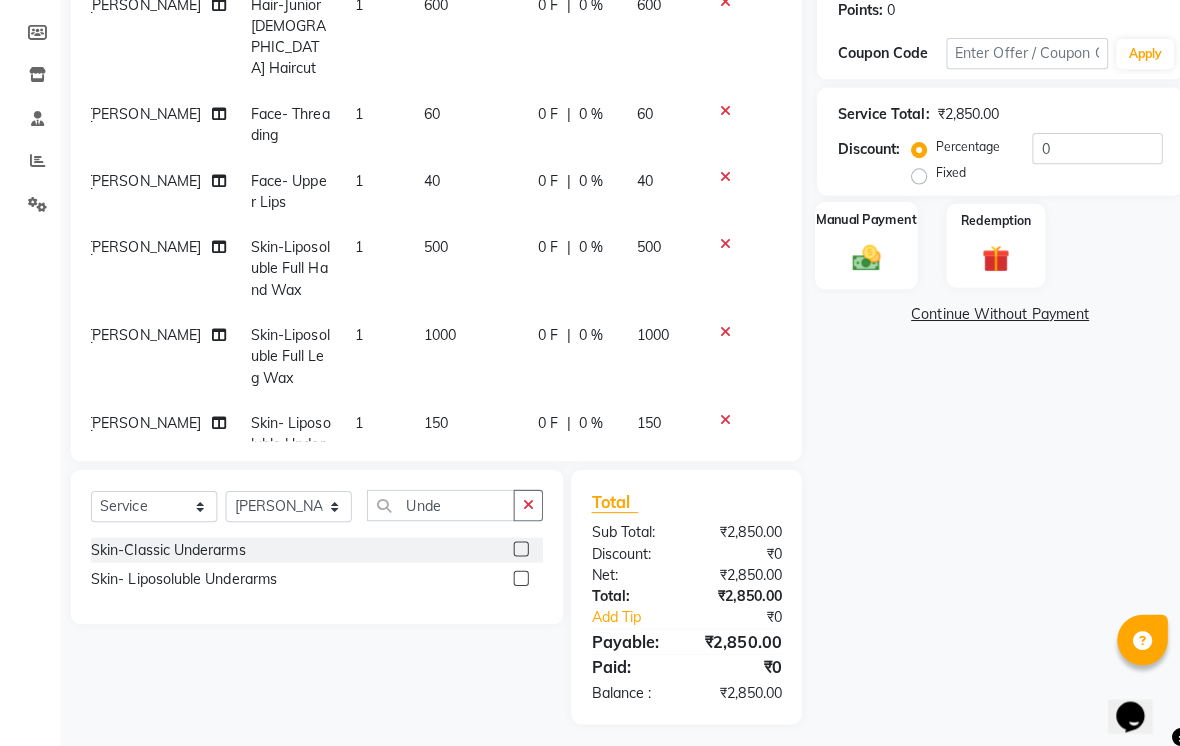 click on "Manual Payment" 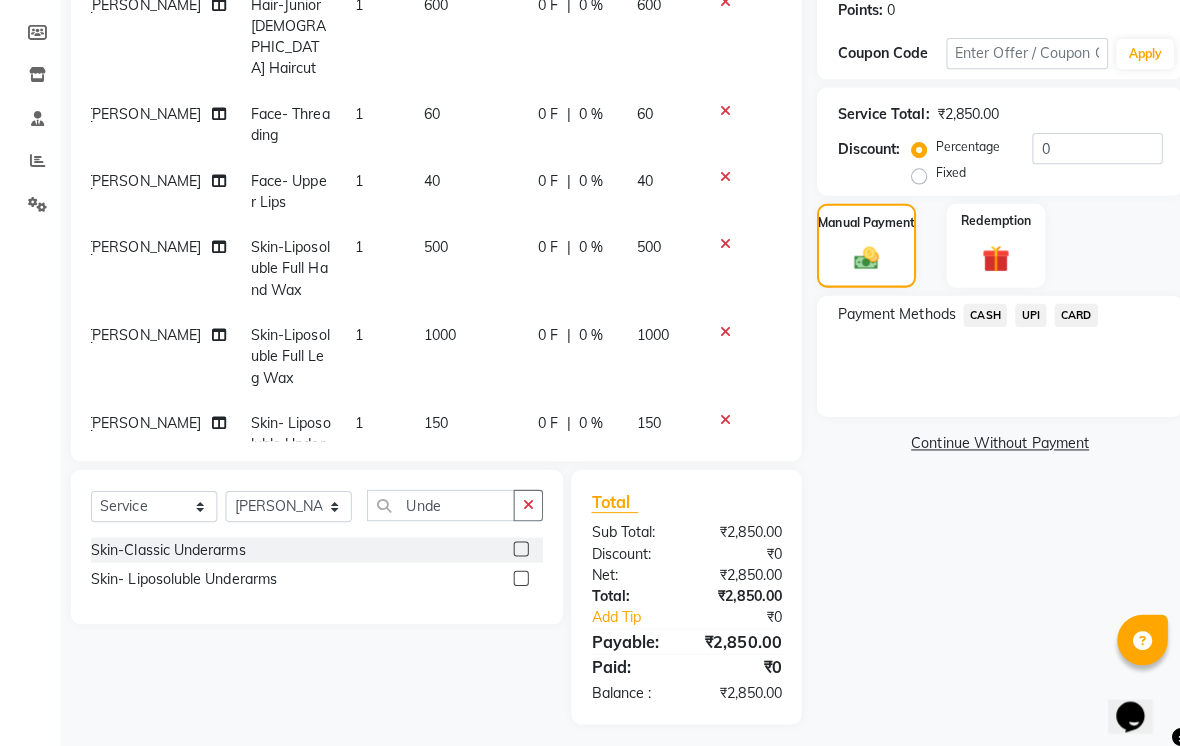 click on "UPI" 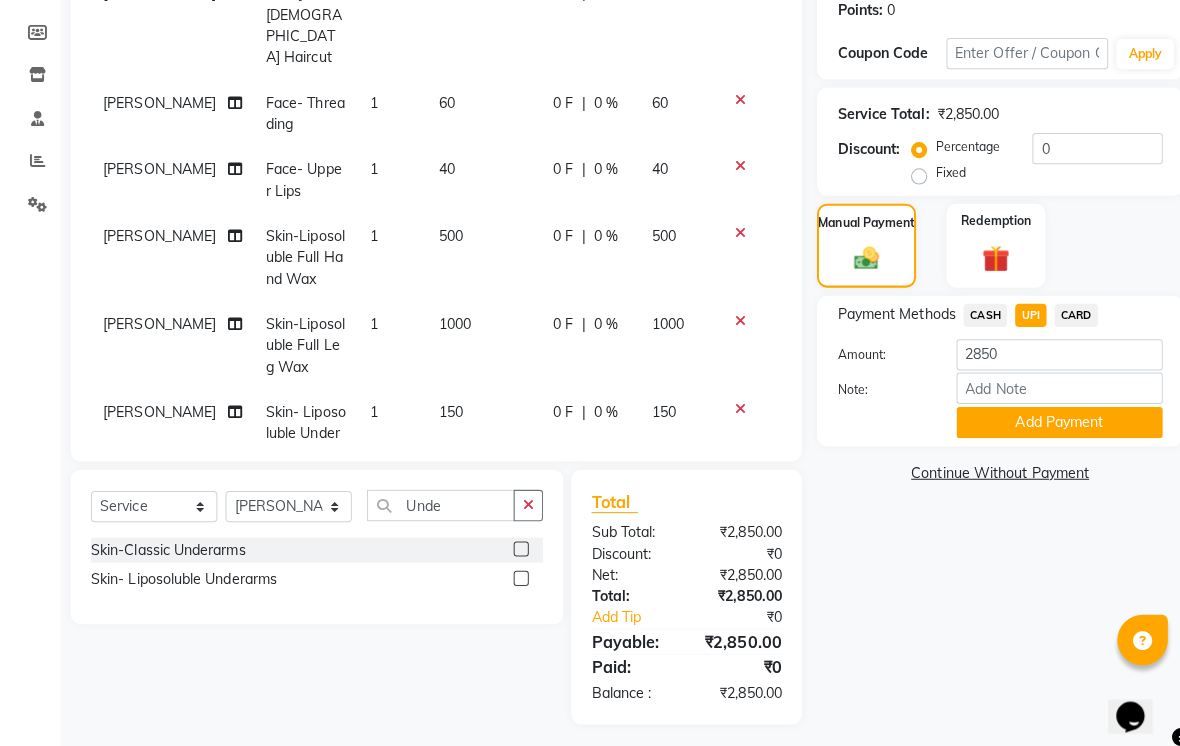 scroll, scrollTop: 215, scrollLeft: -1, axis: both 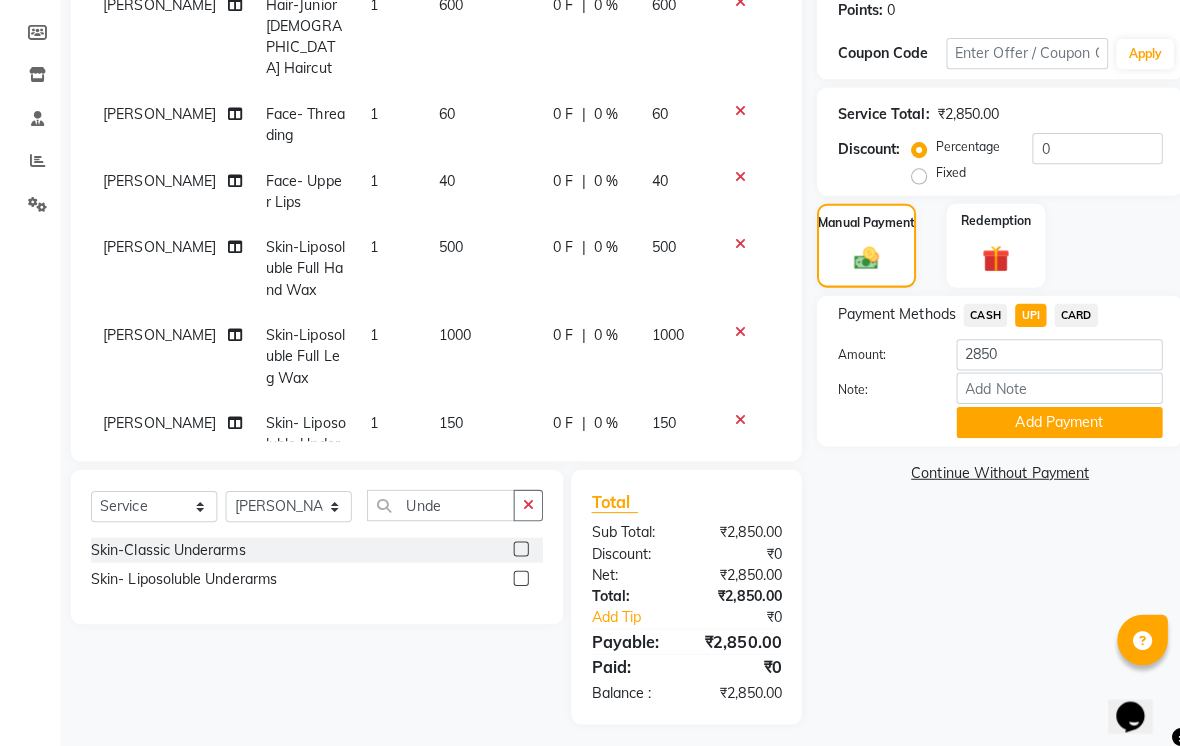 click on "1000" 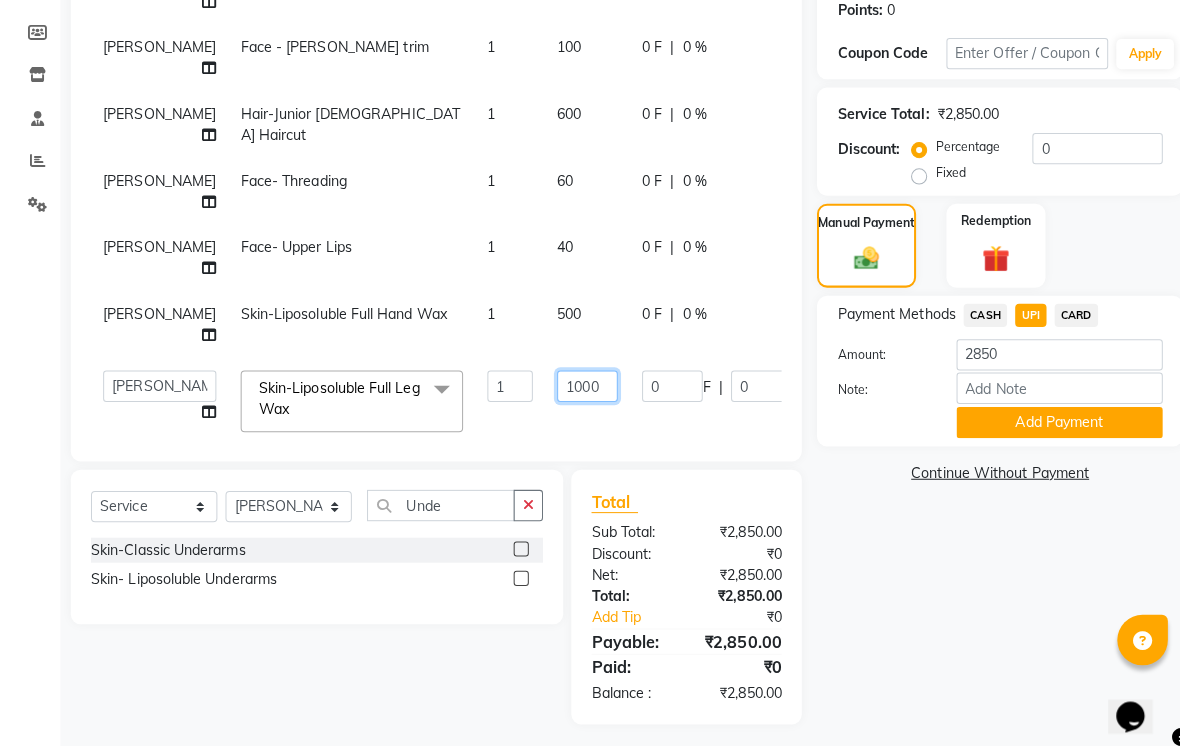 click on "1000" 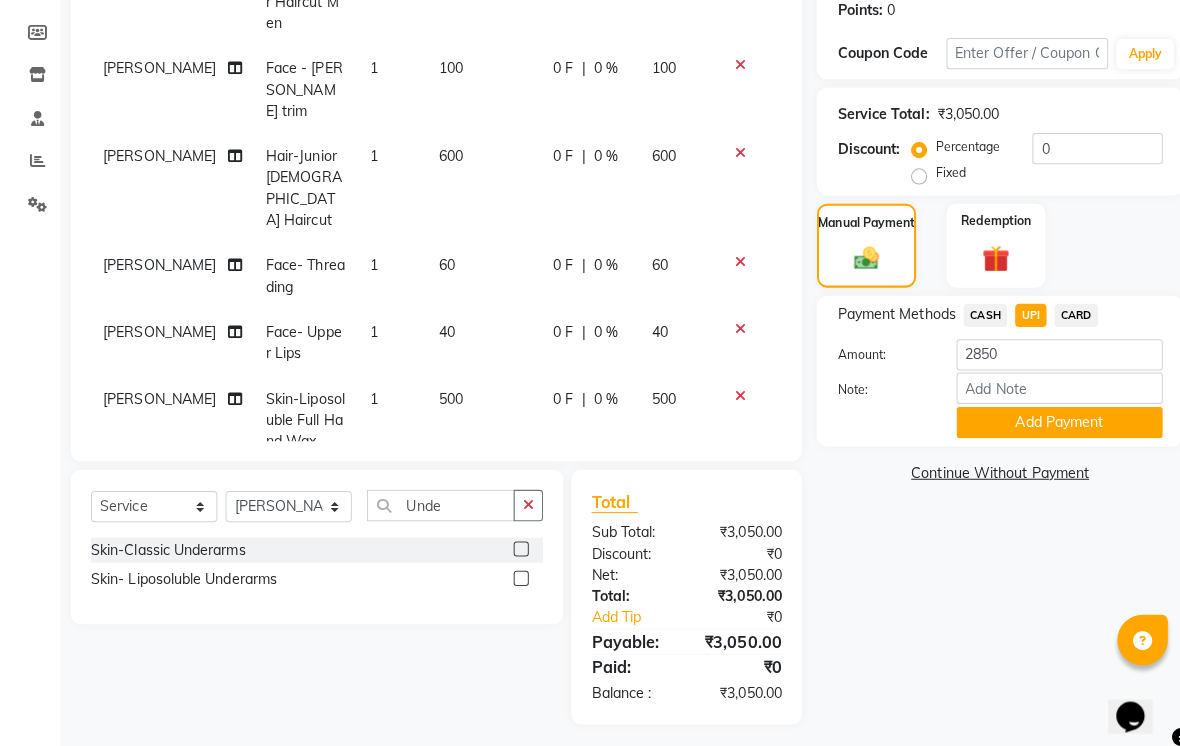 click on "CASH" 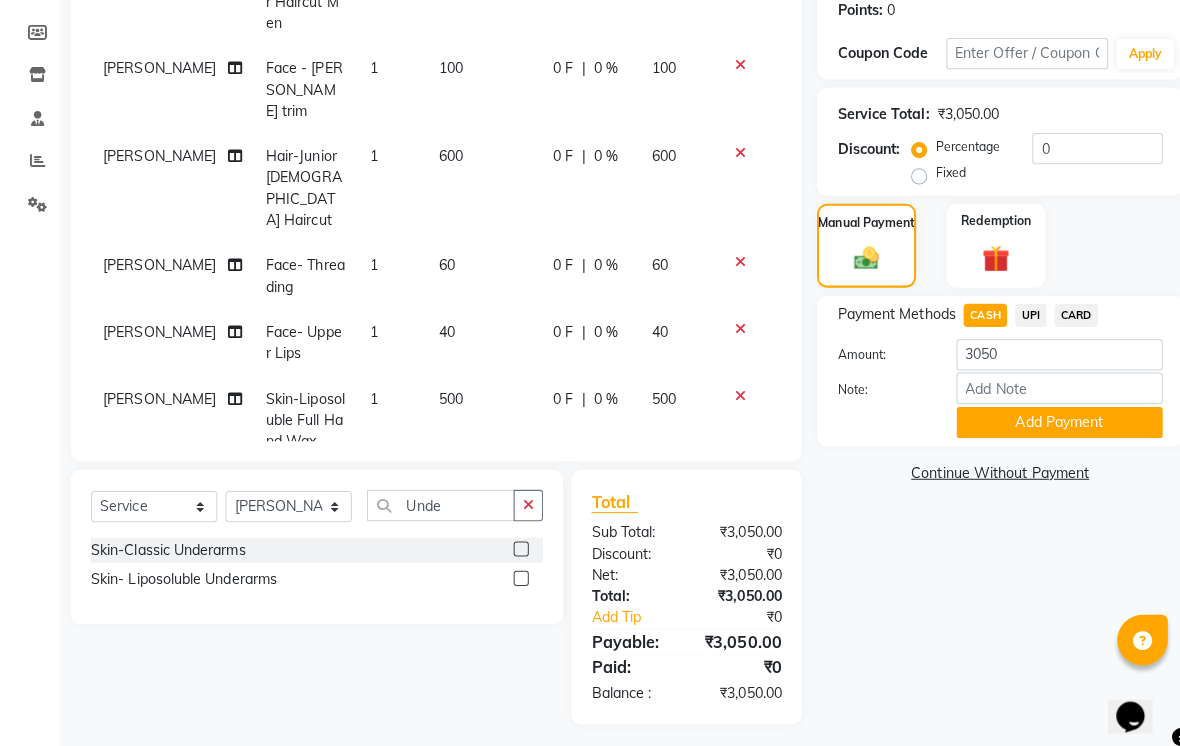 click on "UPI" 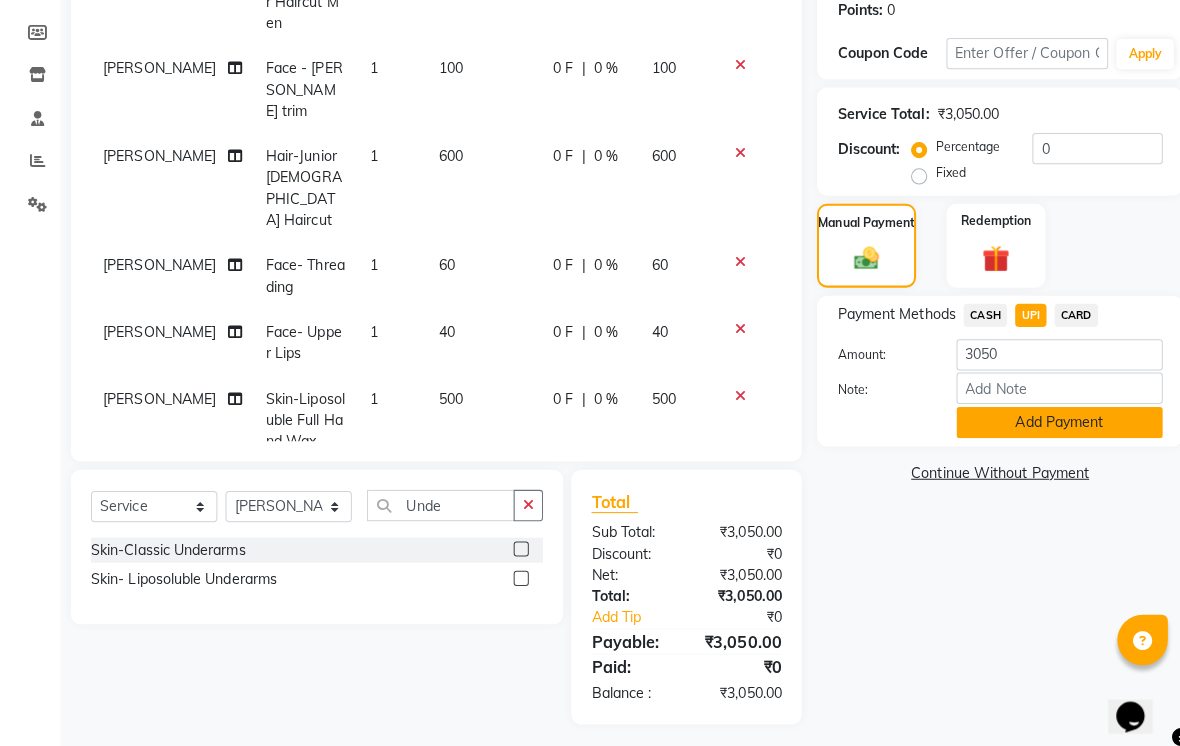 click on "Add Payment" 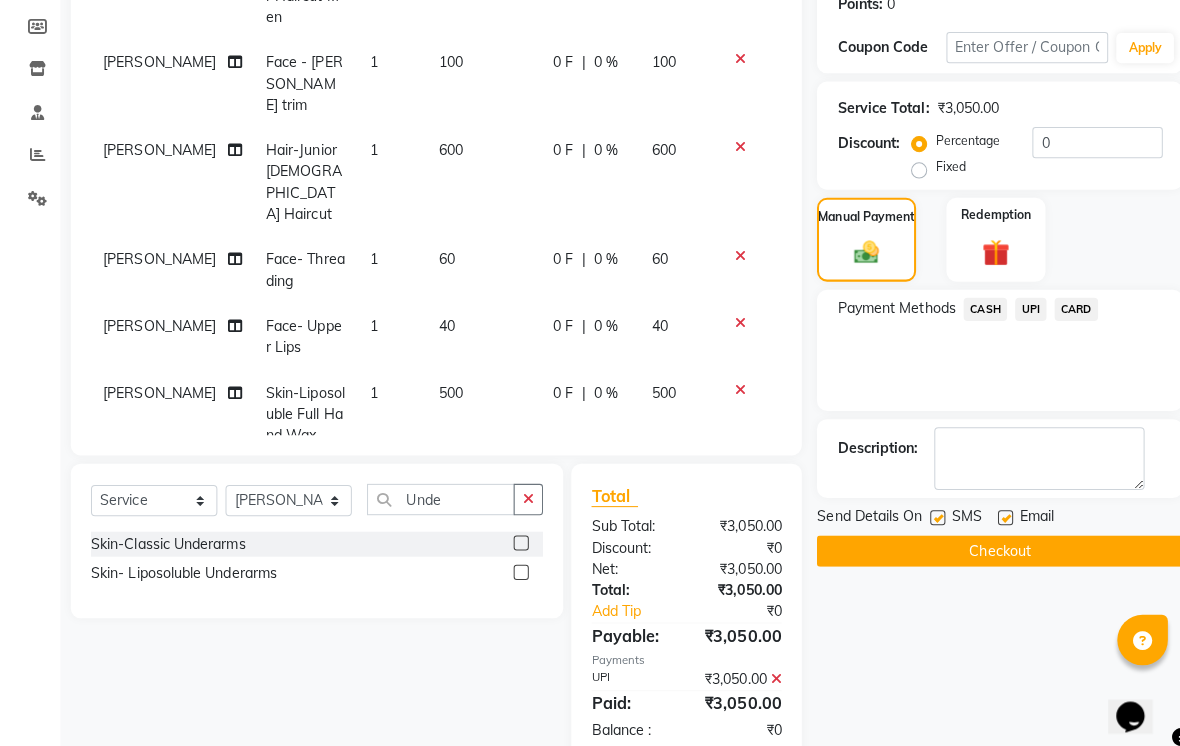 click 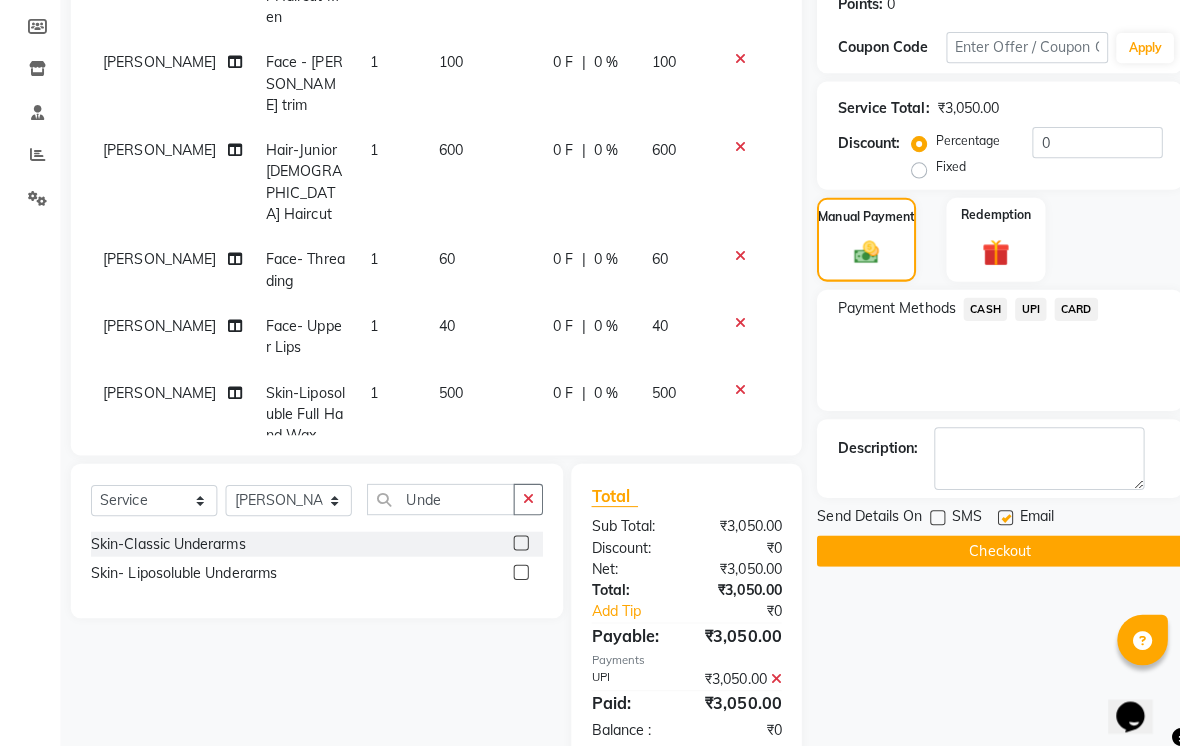 click 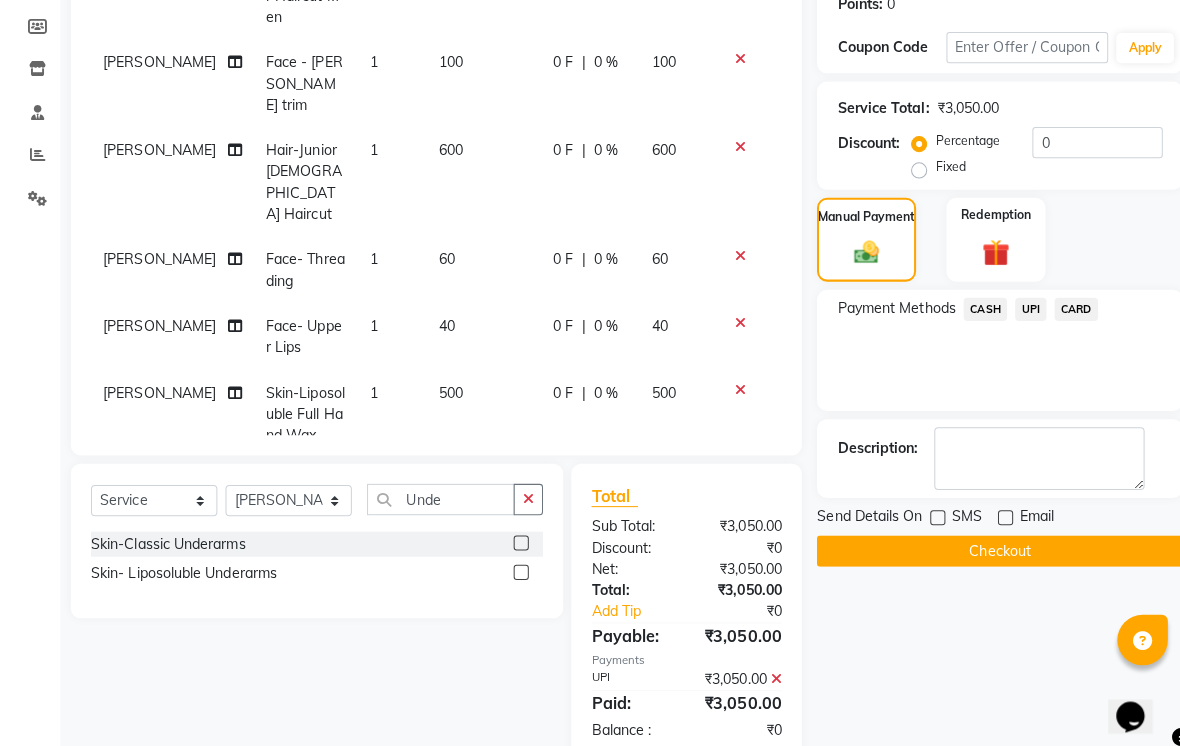 click on "Checkout" 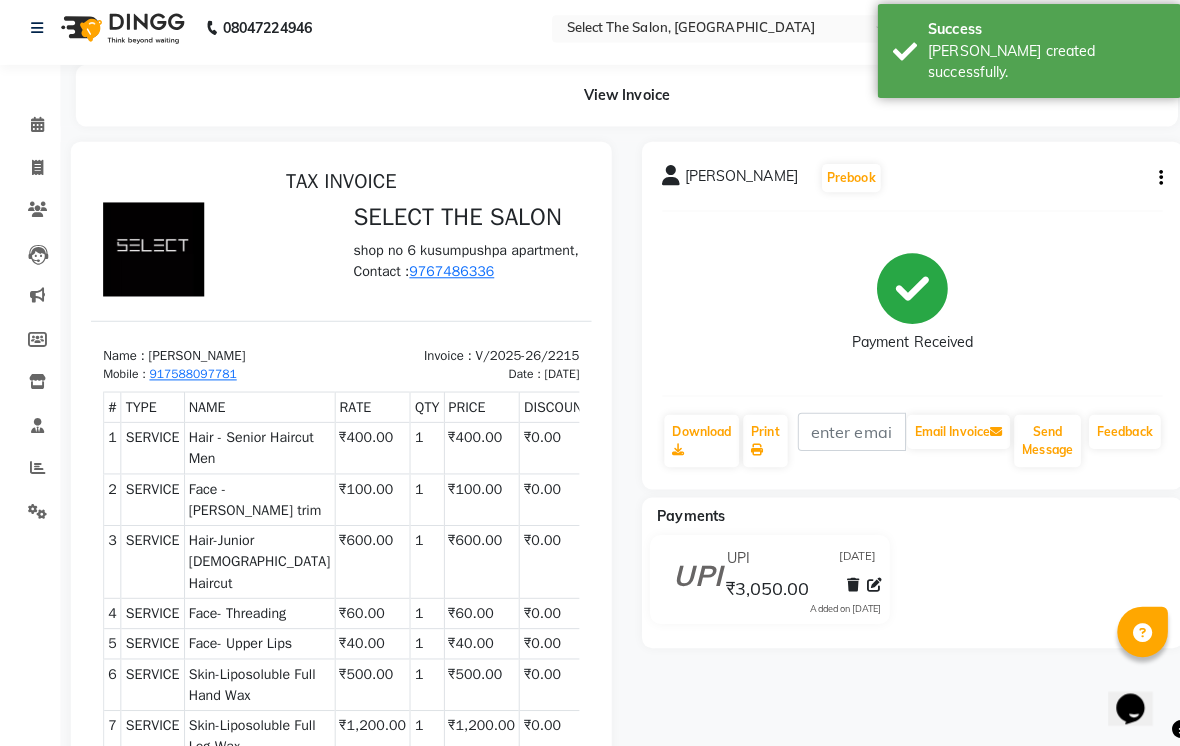 scroll, scrollTop: 0, scrollLeft: 0, axis: both 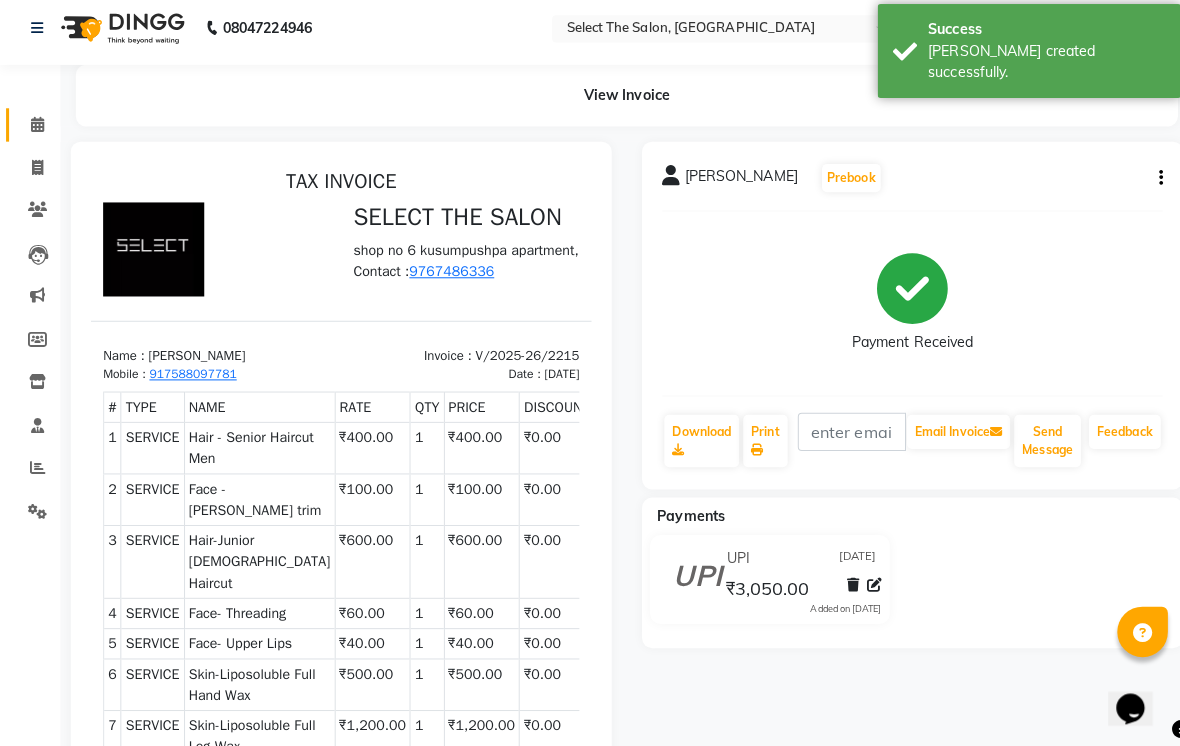 click 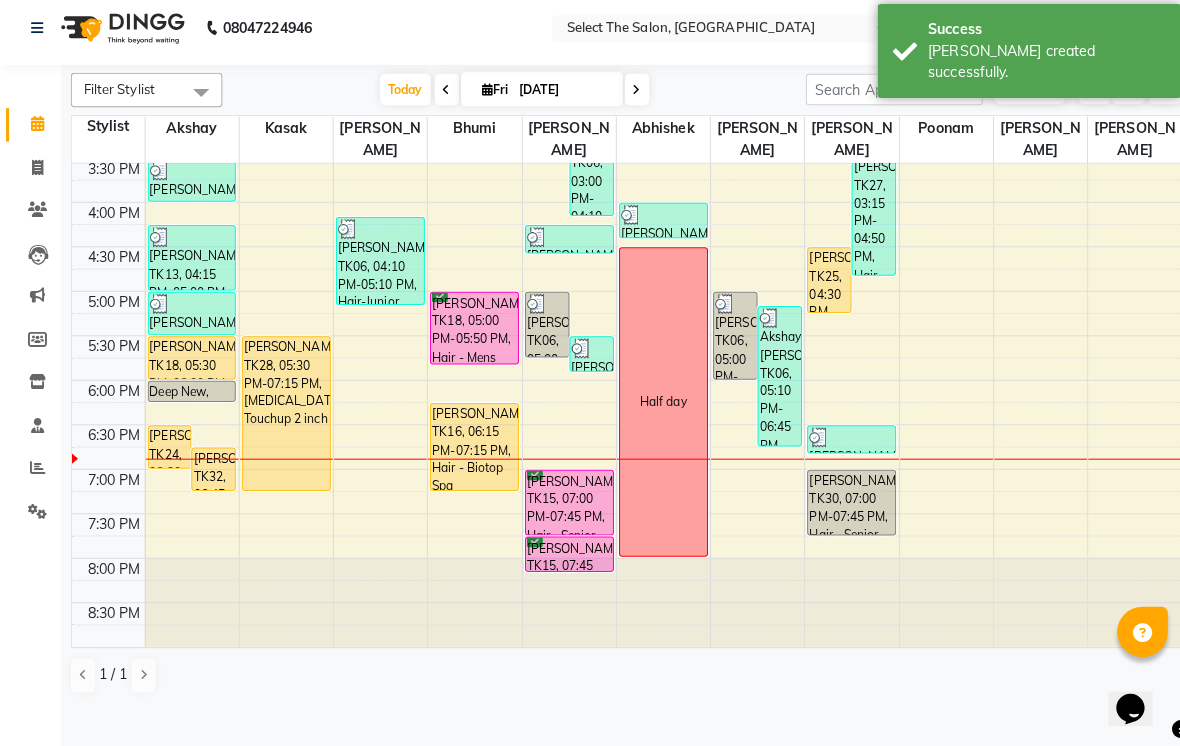 scroll, scrollTop: 665, scrollLeft: 0, axis: vertical 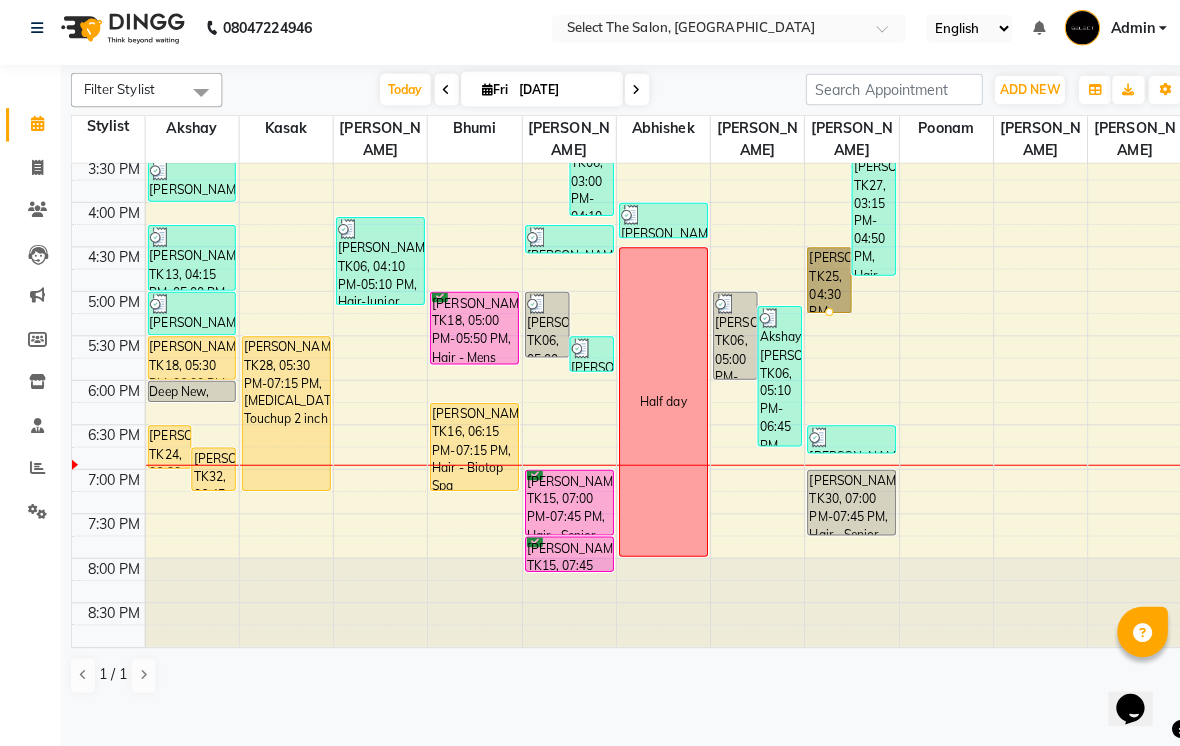 click at bounding box center [820, 317] 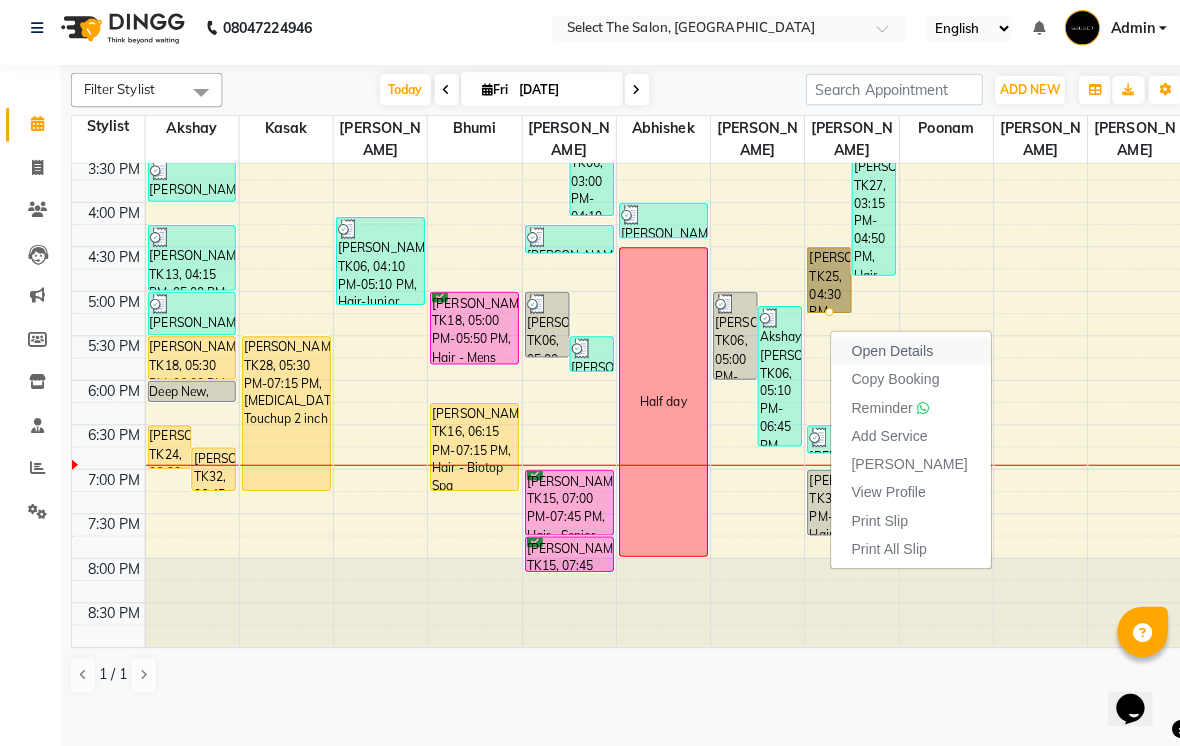 click on "Open Details" at bounding box center [882, 355] 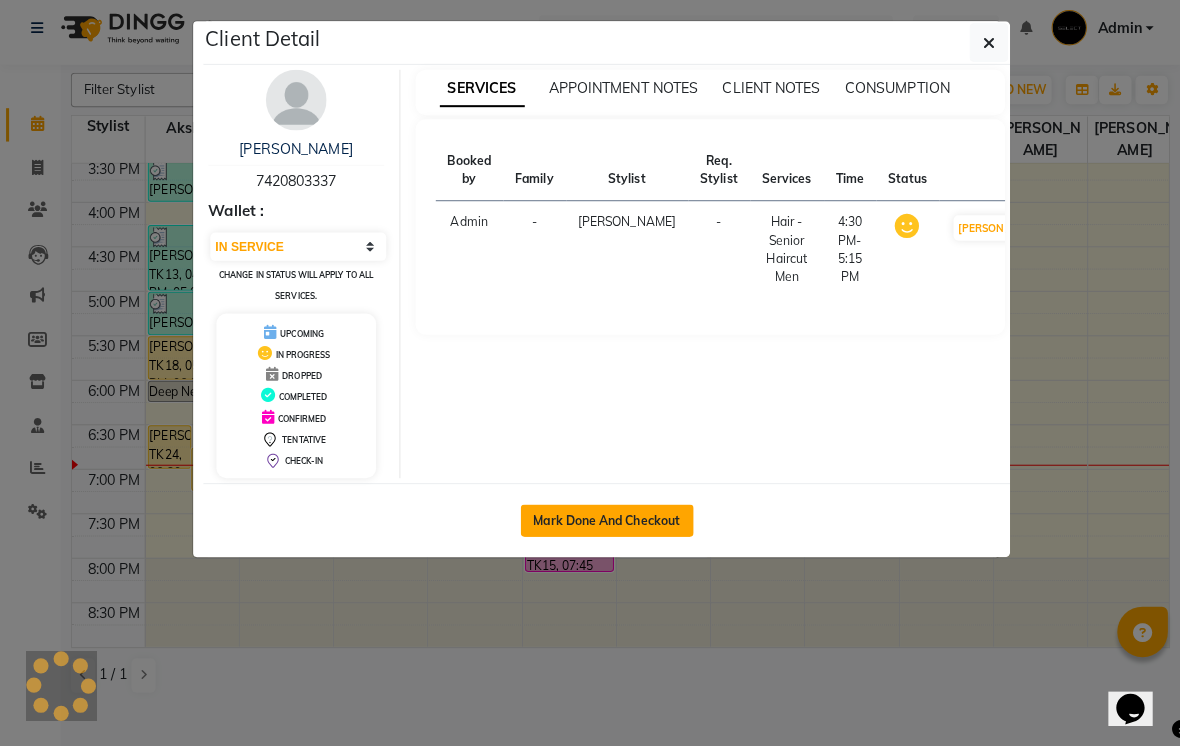 click on "Mark Done And Checkout" 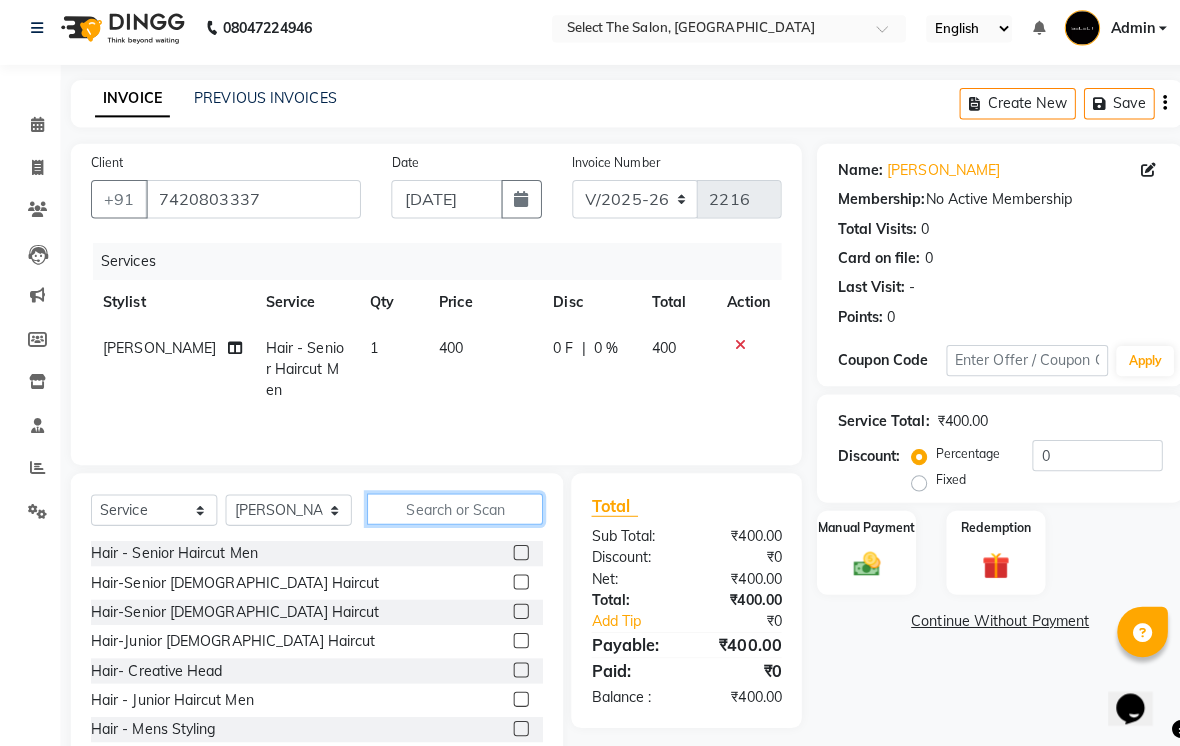 click 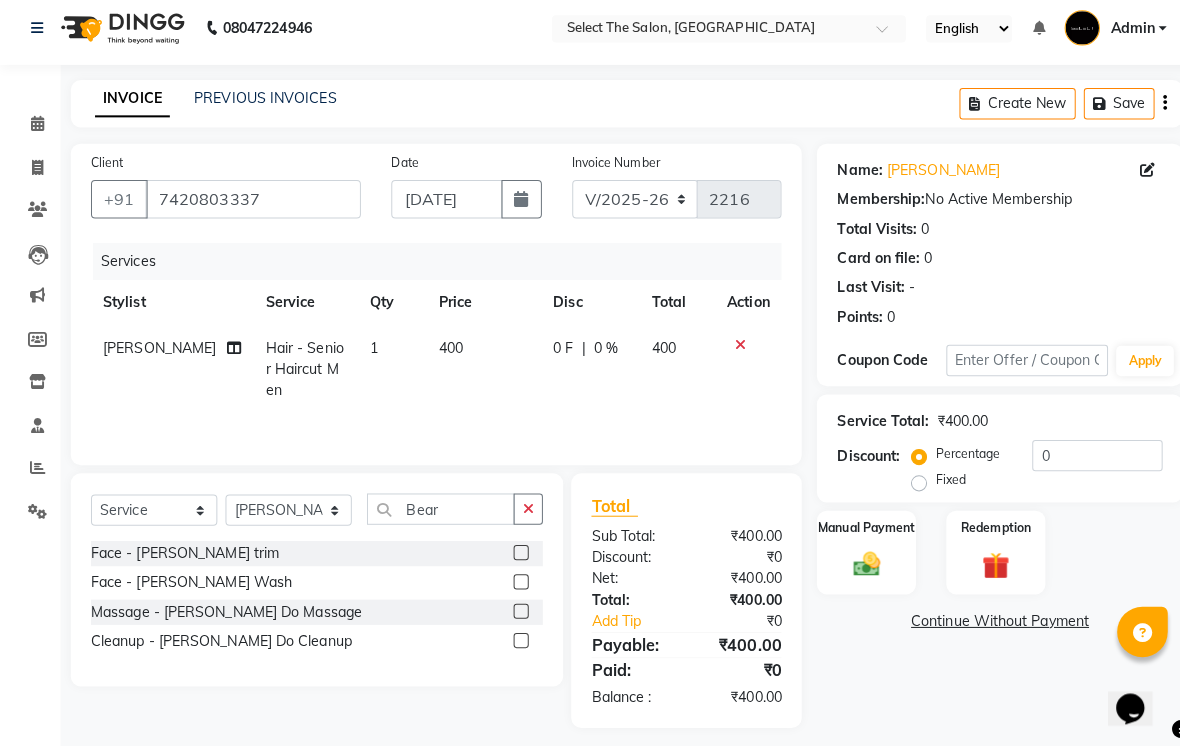 click 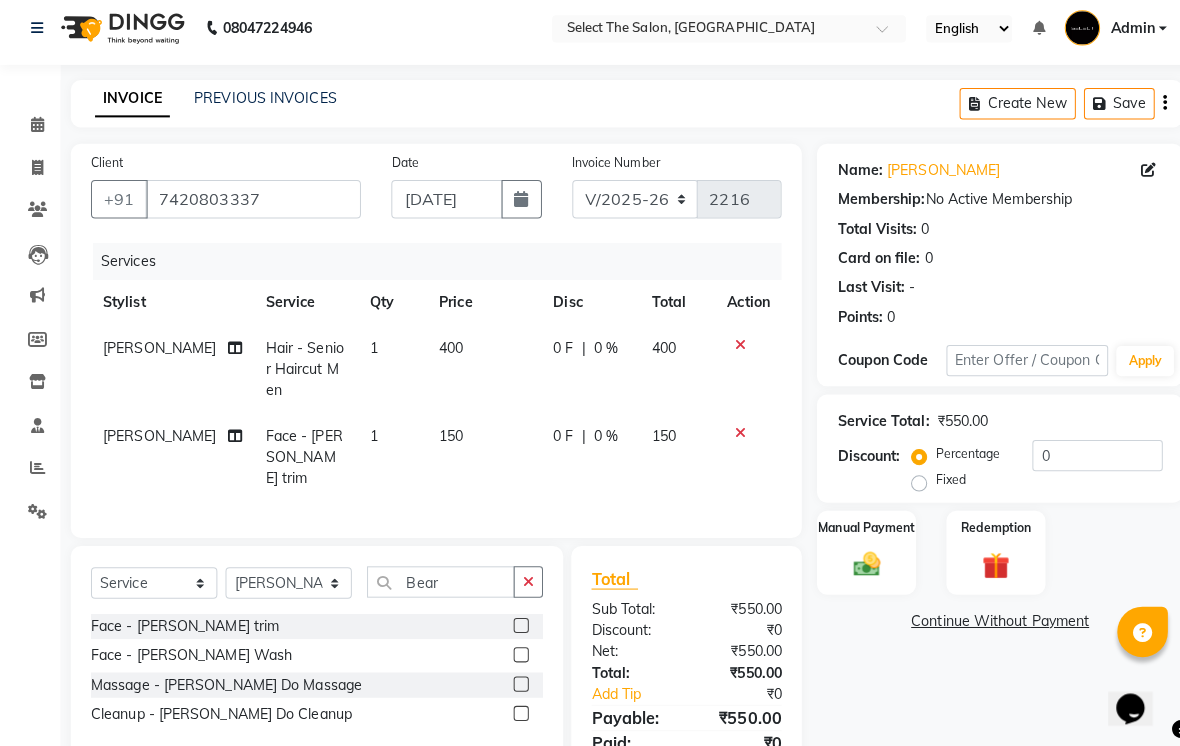 click on "150" 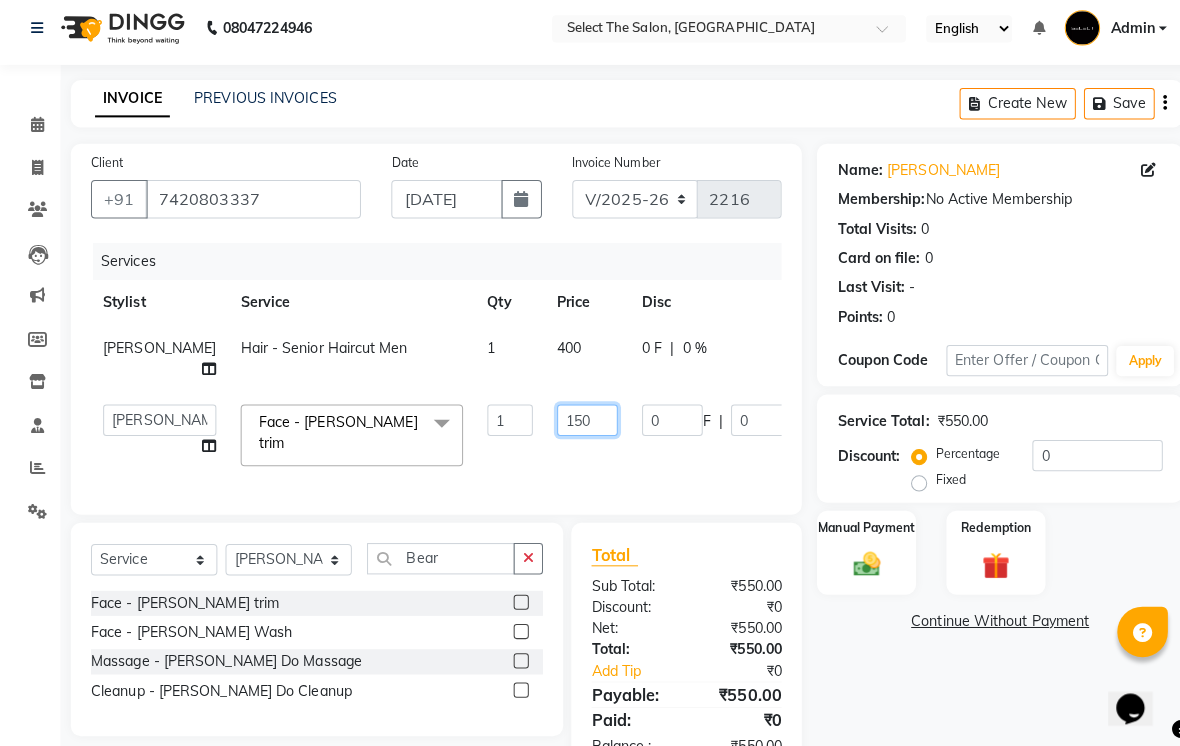 click on "150" 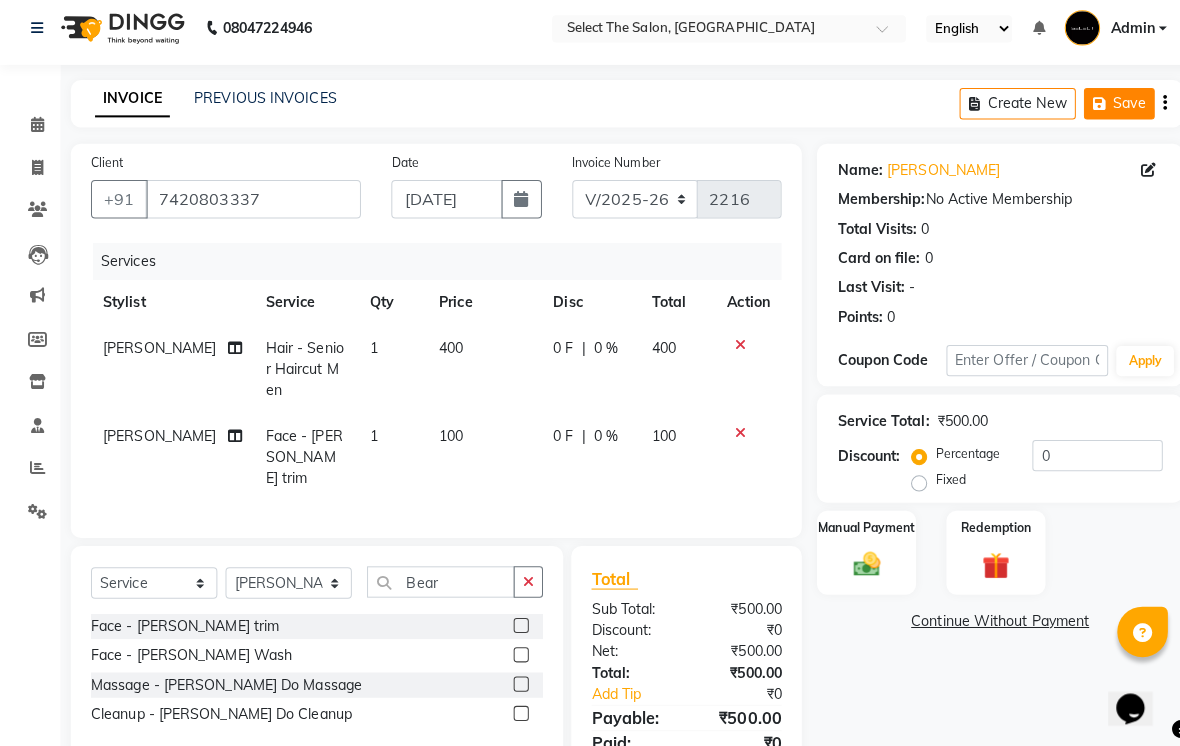 click on "Save" 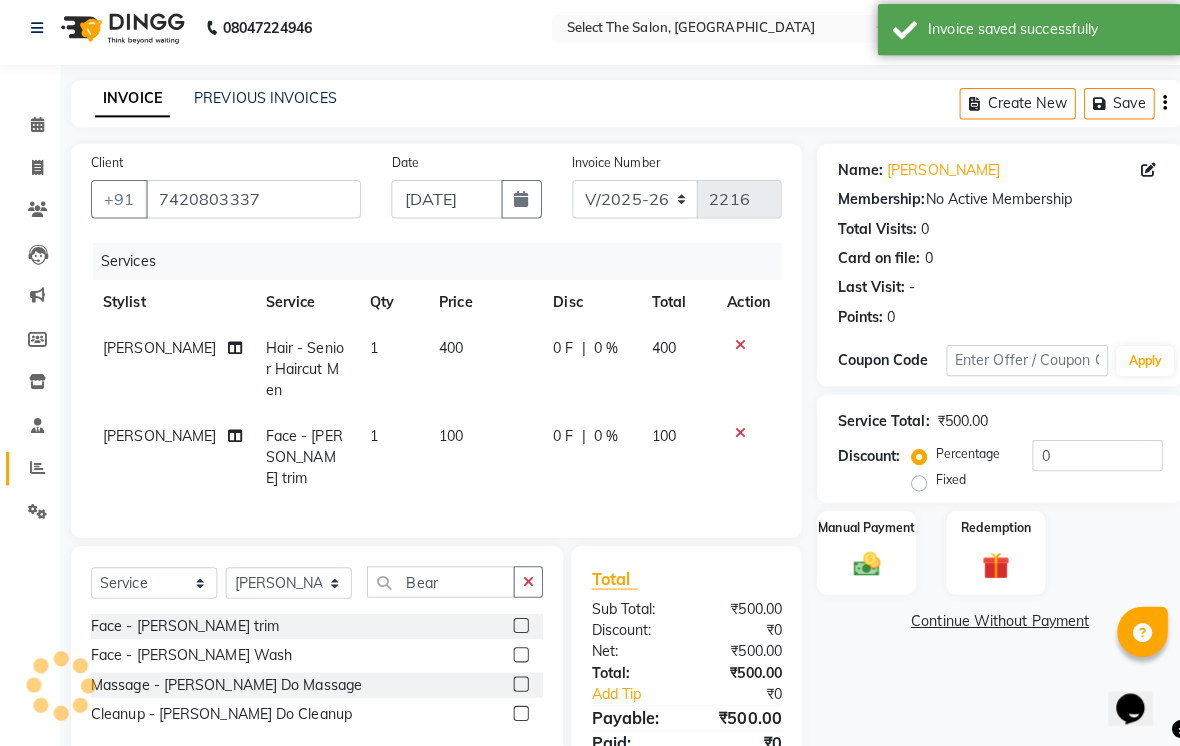 click 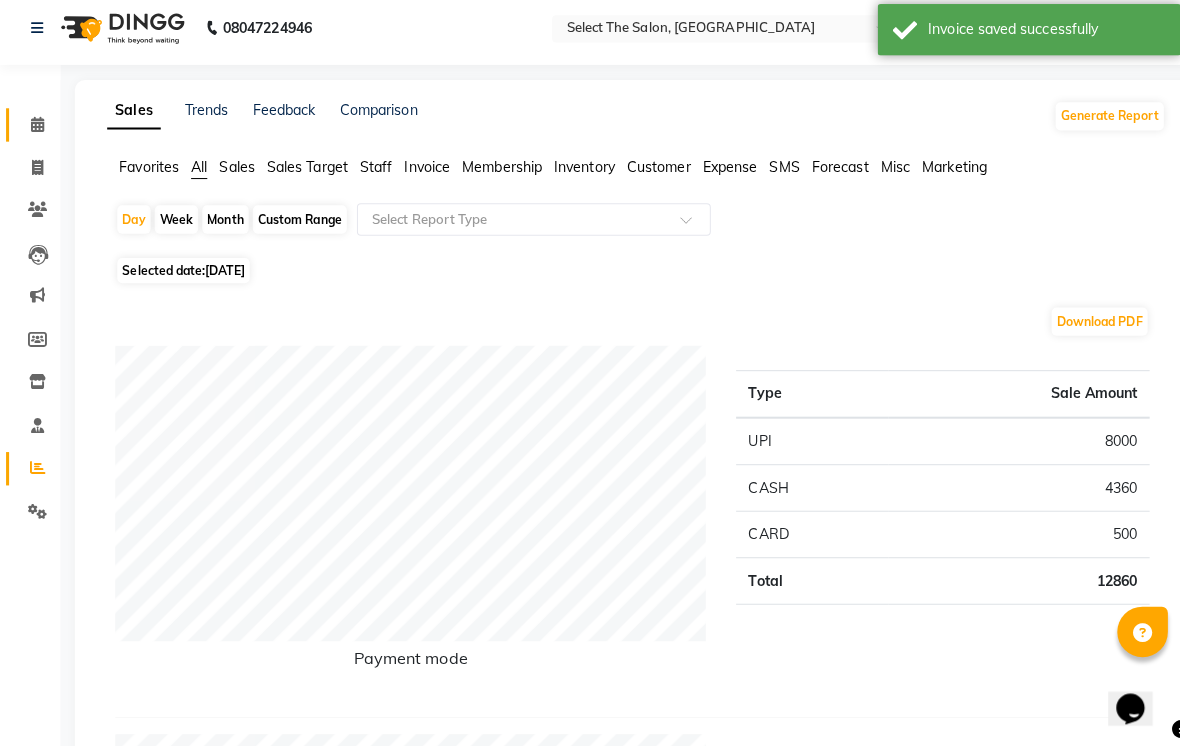 click 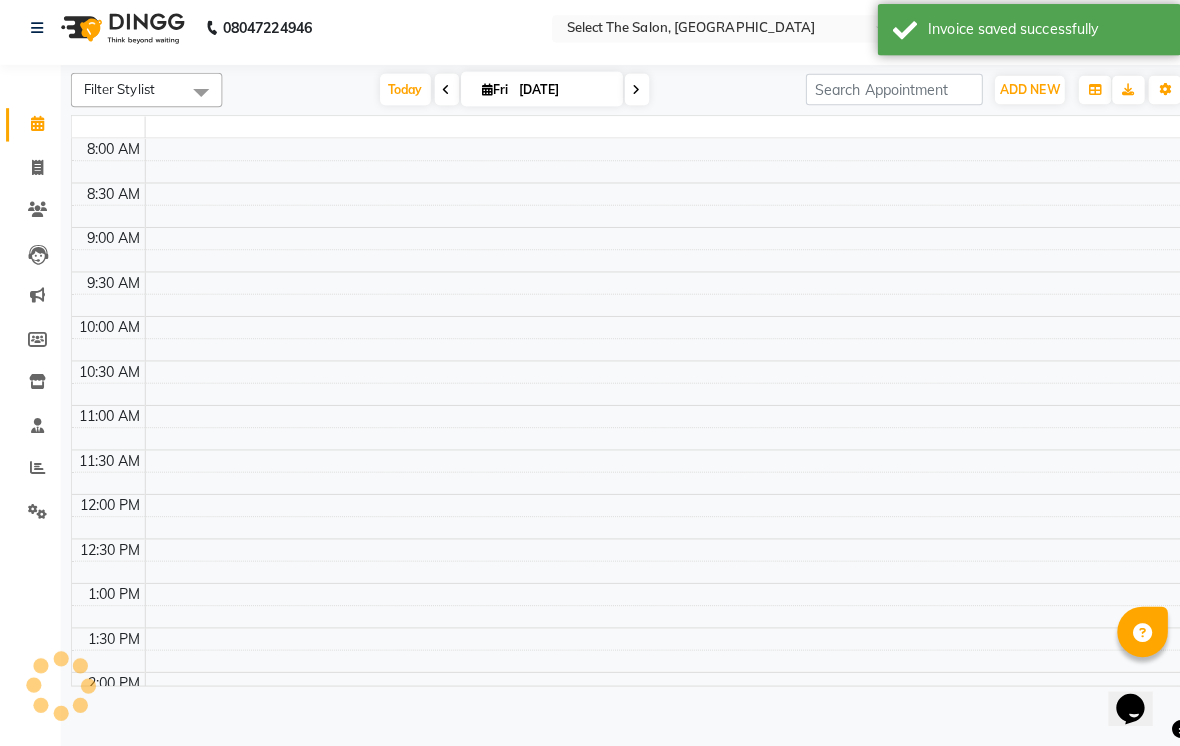 scroll, scrollTop: 0, scrollLeft: 0, axis: both 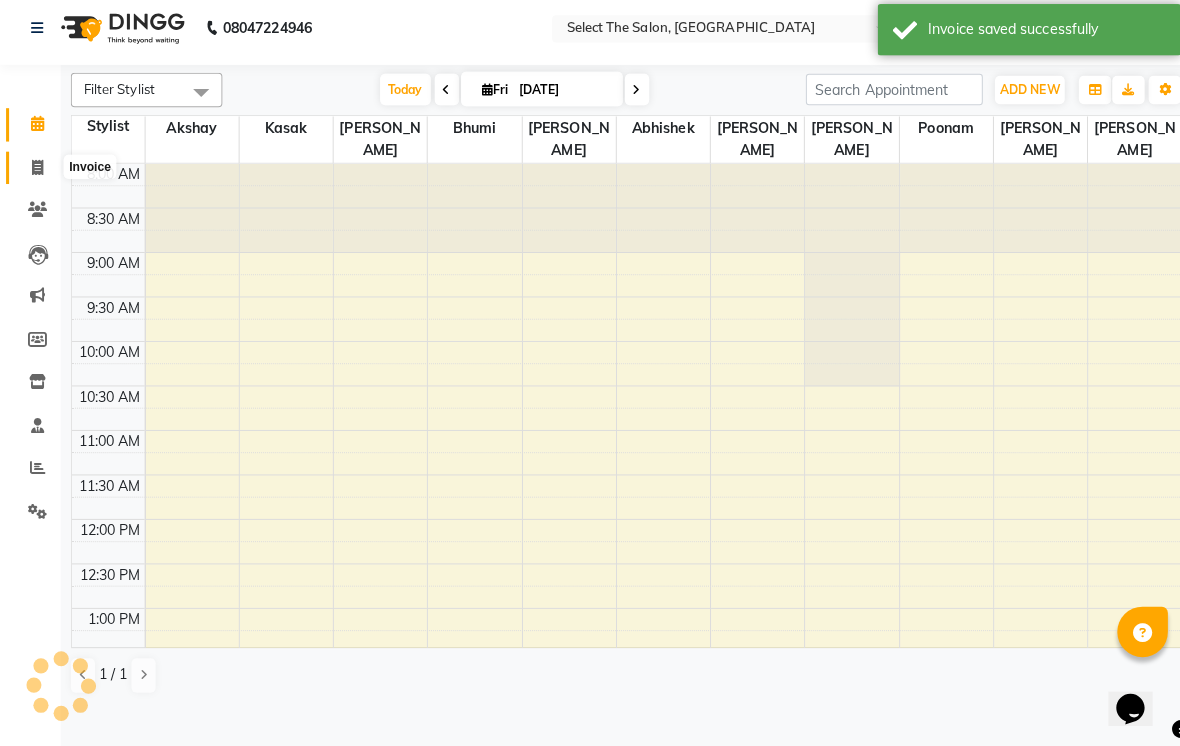 click 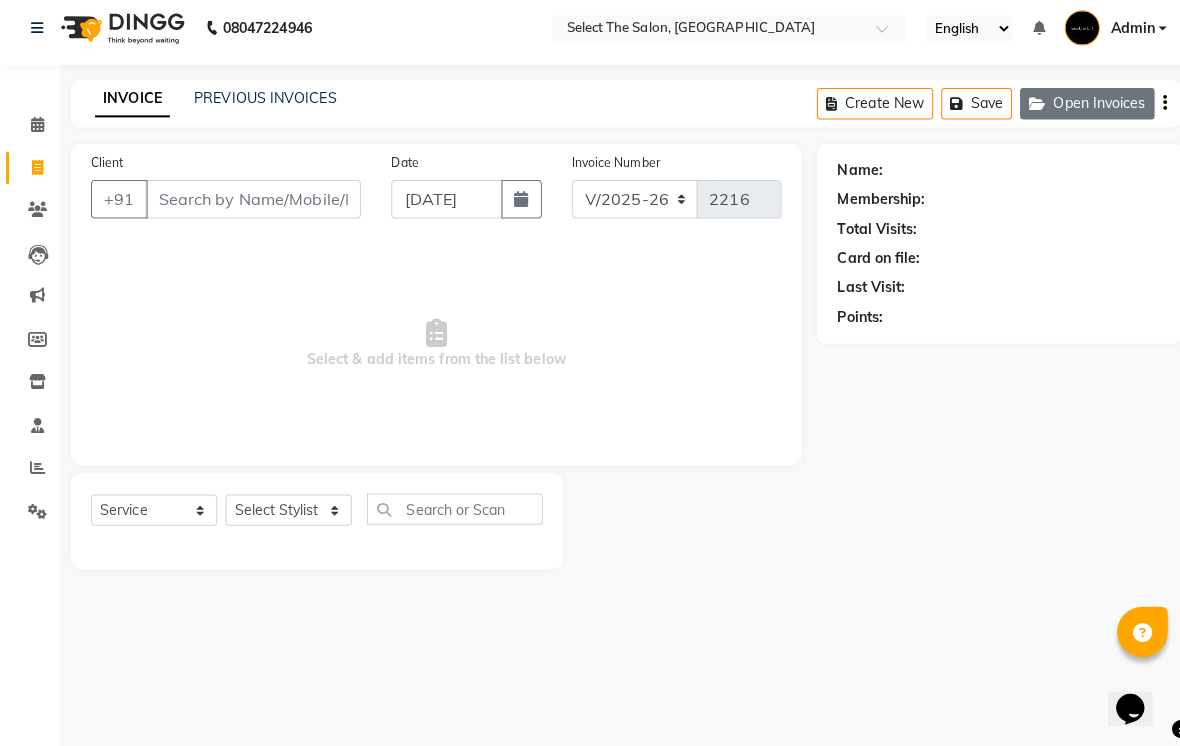 click on "Open Invoices" 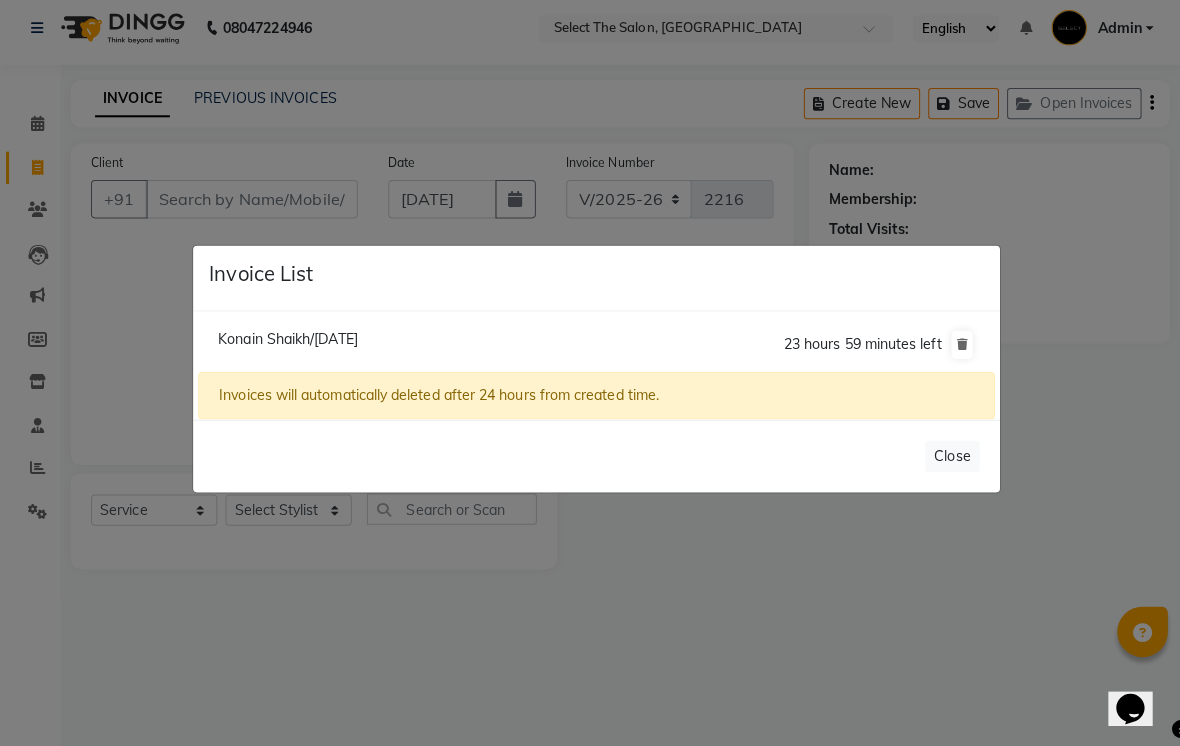 click on "Konain Shaikh/[DATE]" 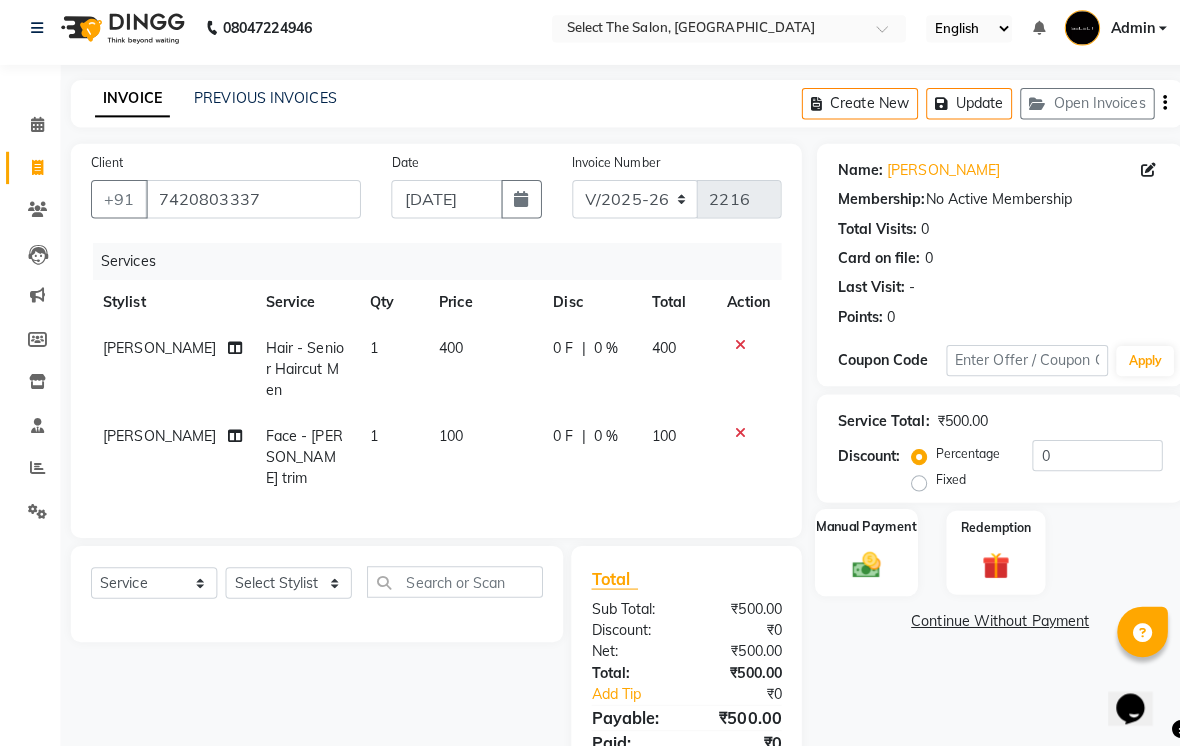 click 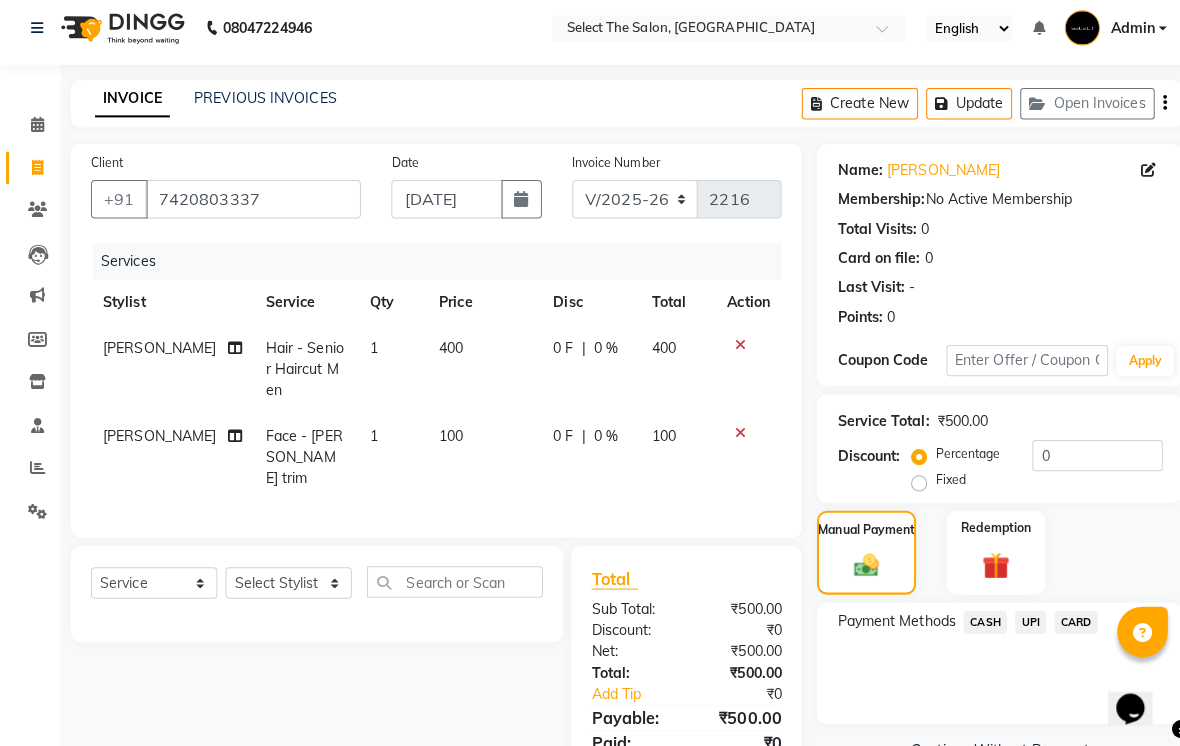 click on "UPI" 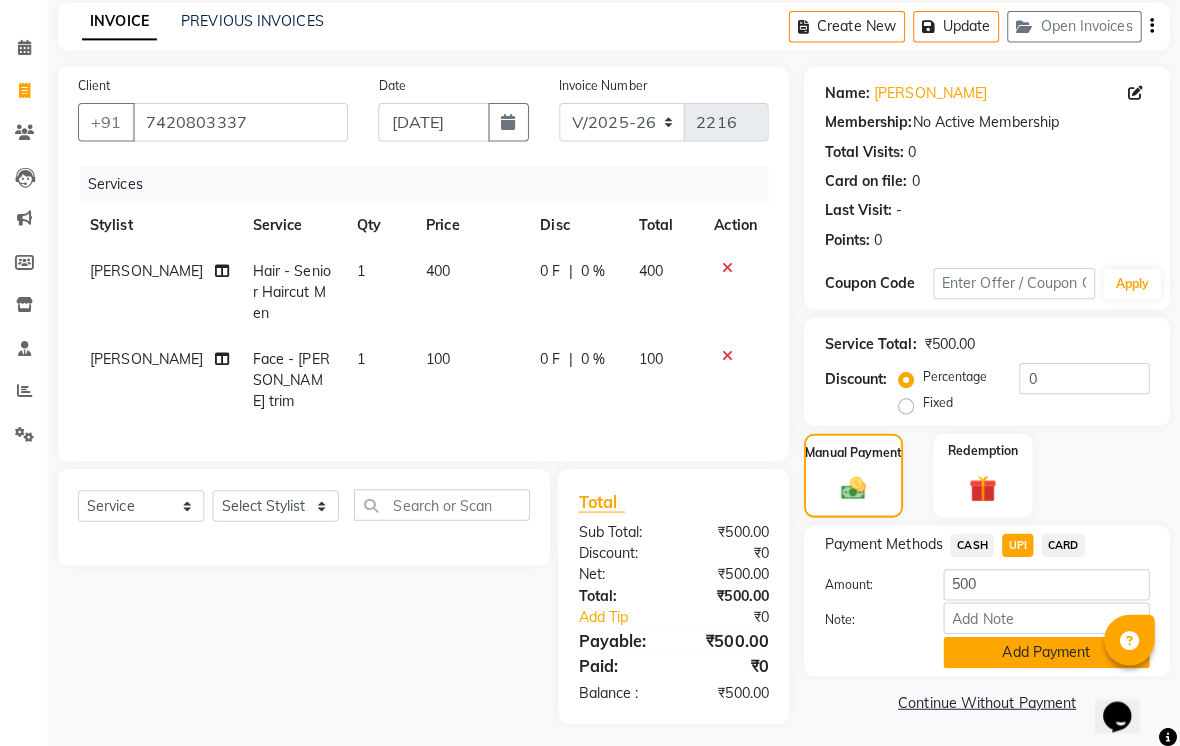 click on "Add Payment" 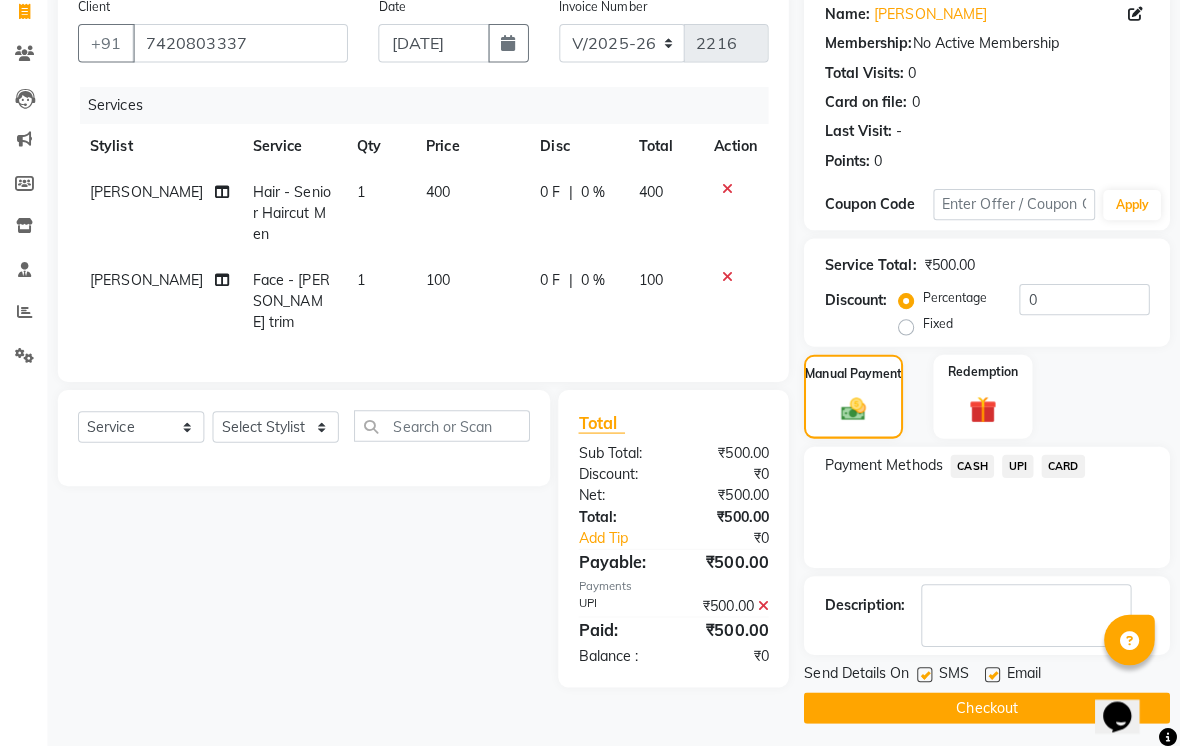 scroll, scrollTop: 169, scrollLeft: 0, axis: vertical 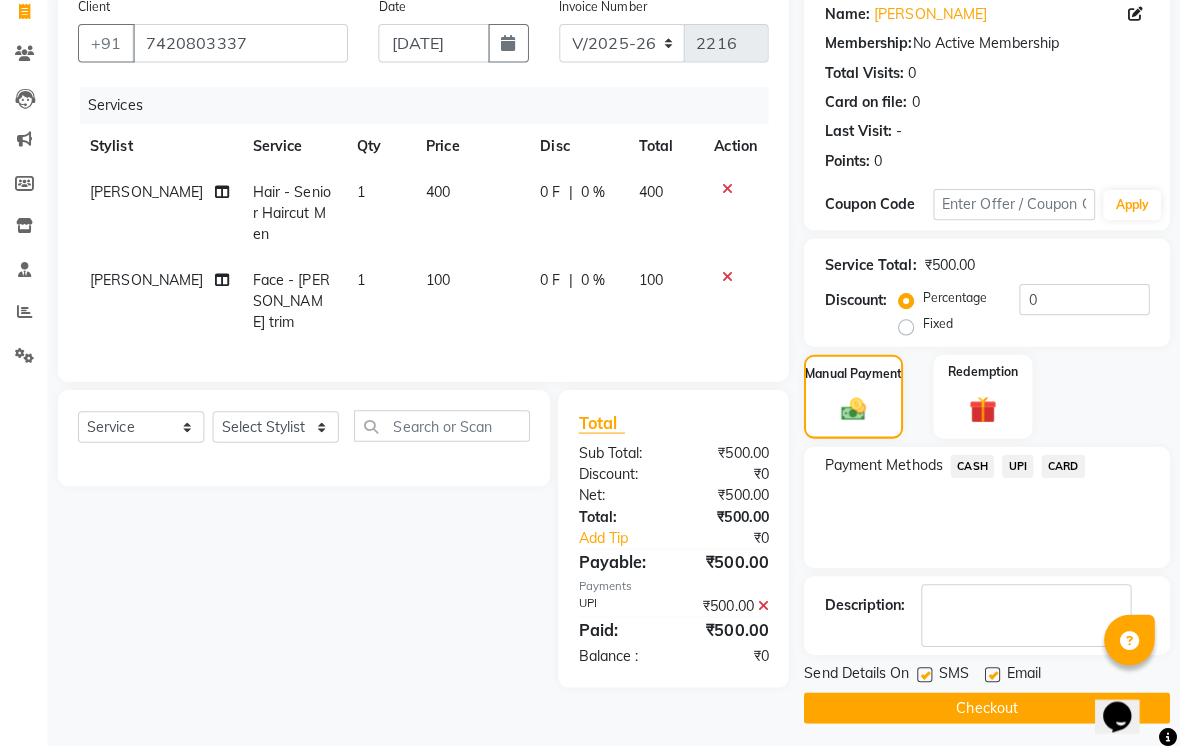 click 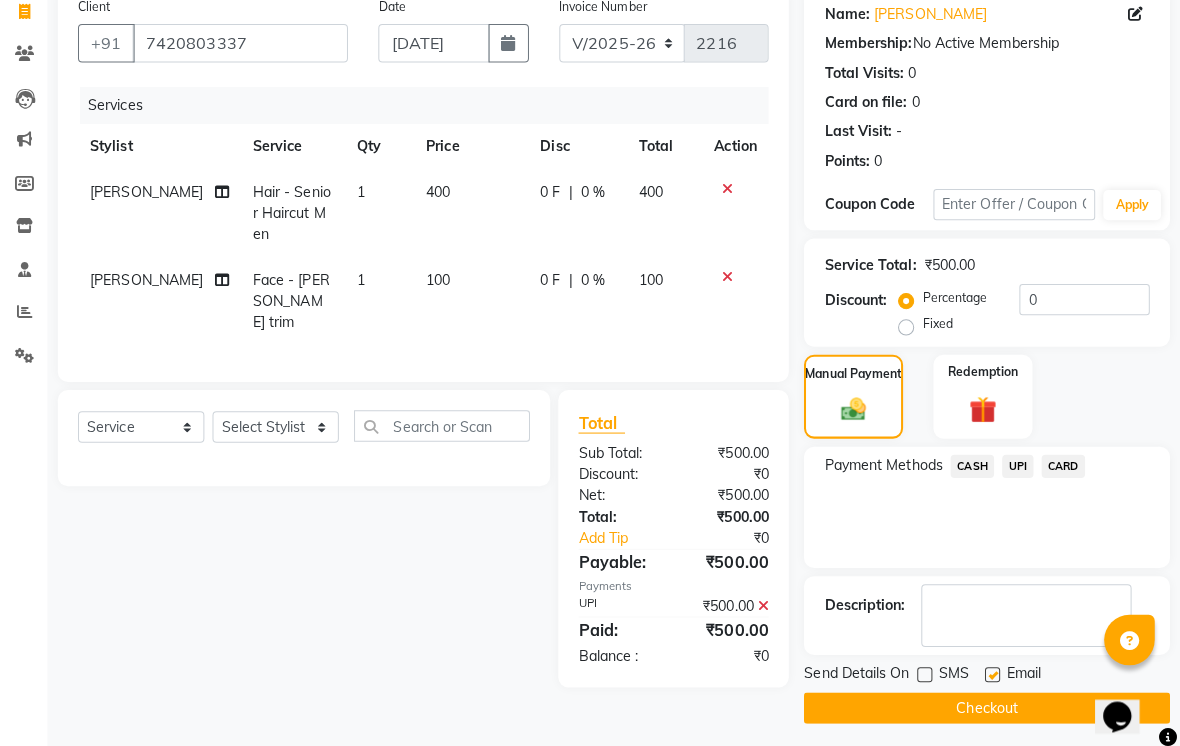 click 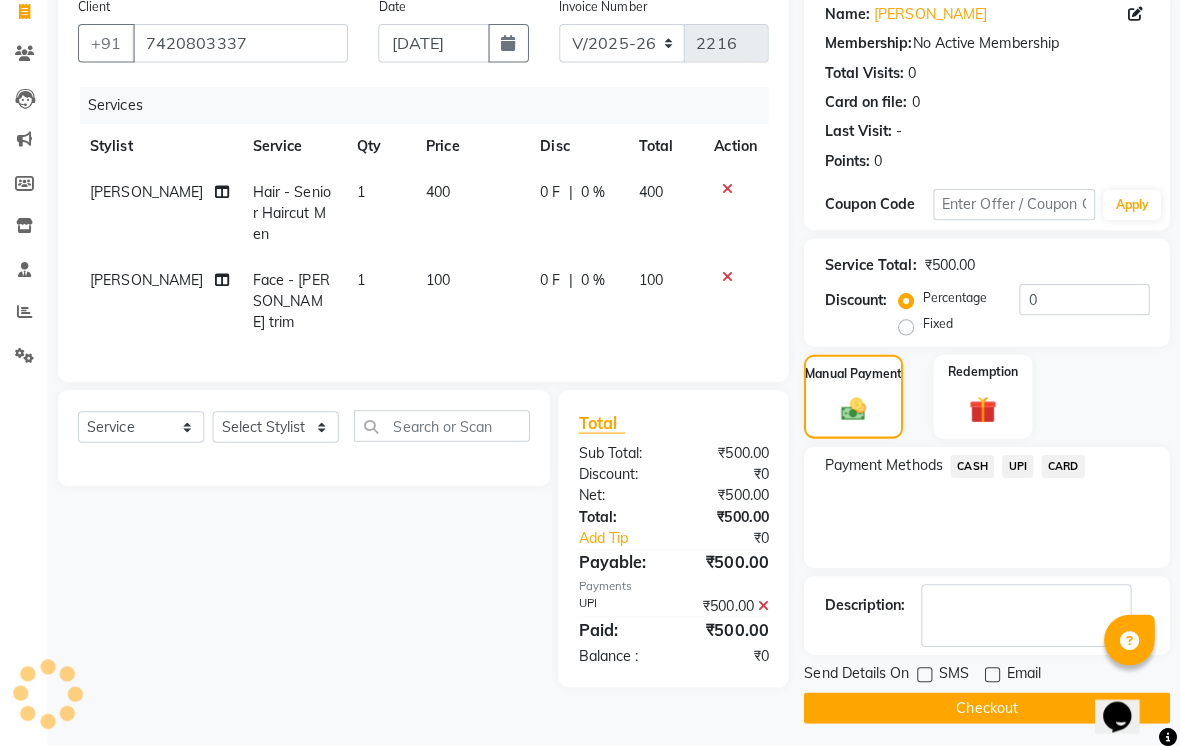click on "Checkout" 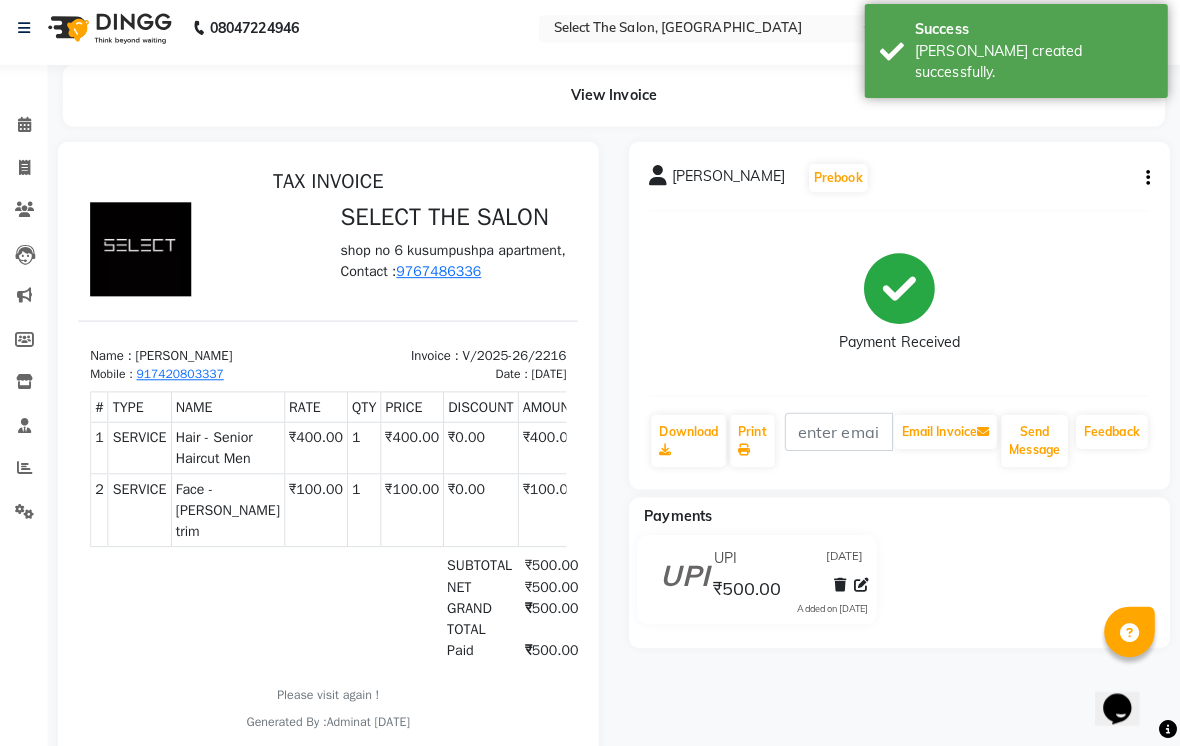 scroll, scrollTop: 0, scrollLeft: 0, axis: both 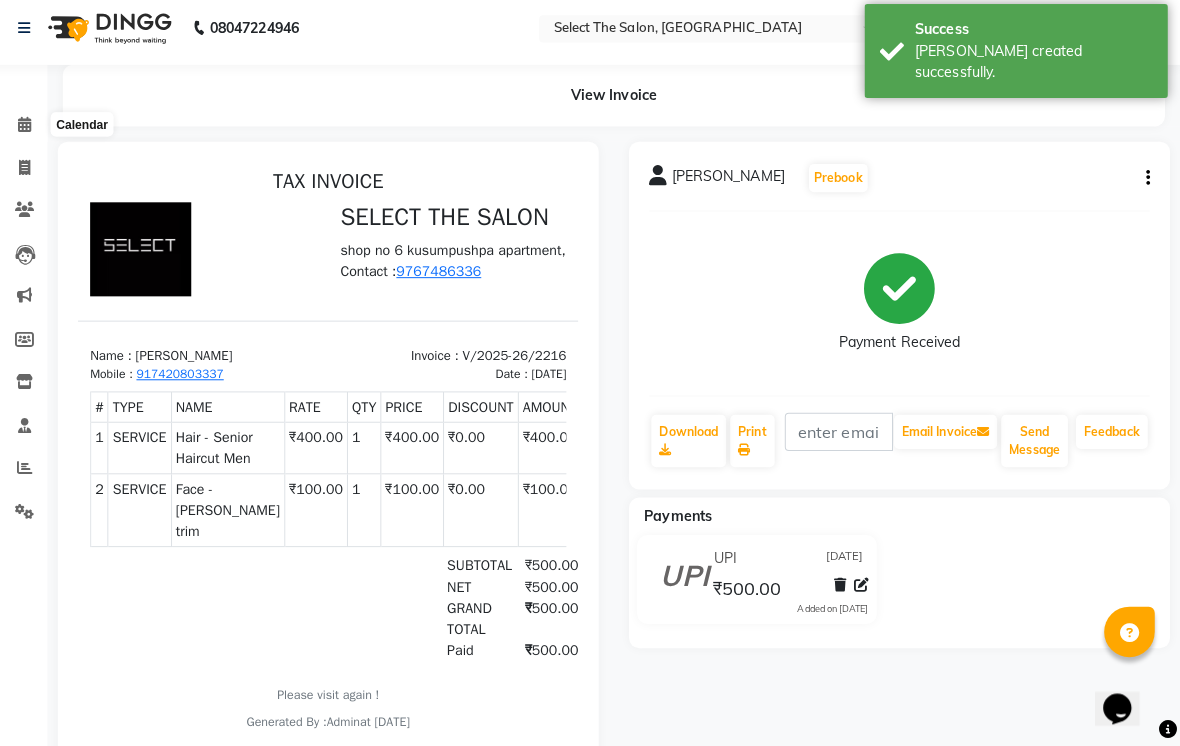 click 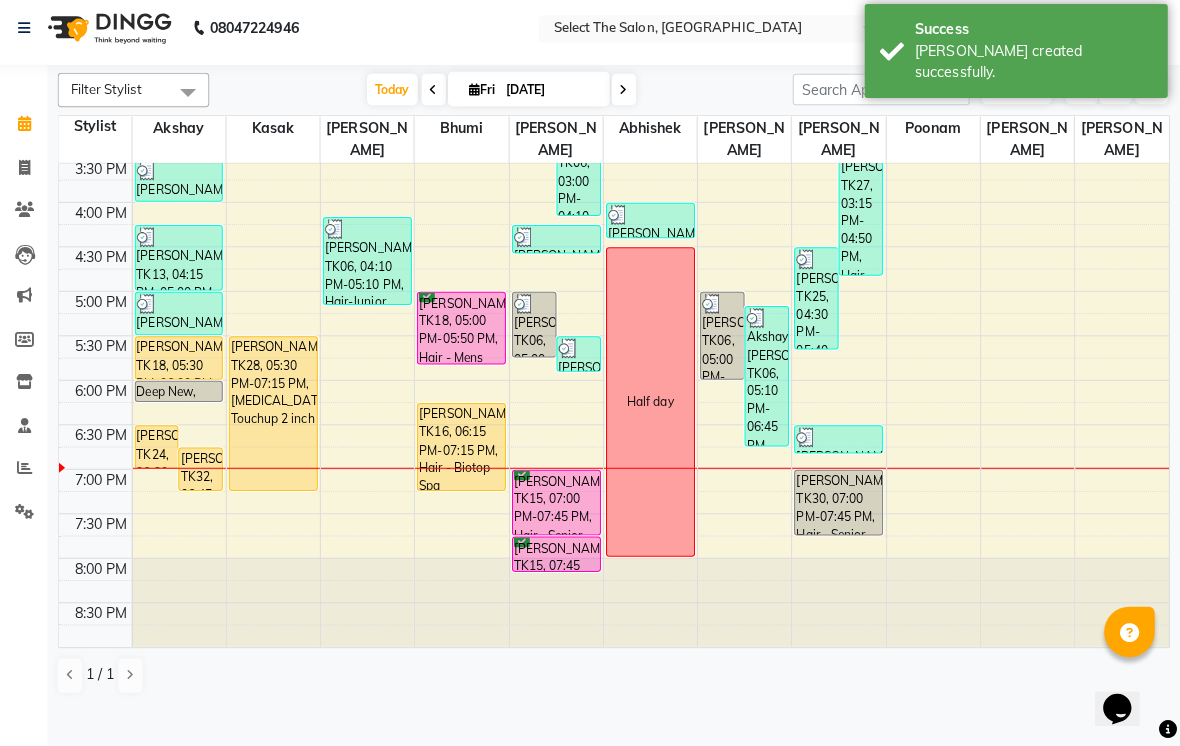 scroll, scrollTop: 665, scrollLeft: 0, axis: vertical 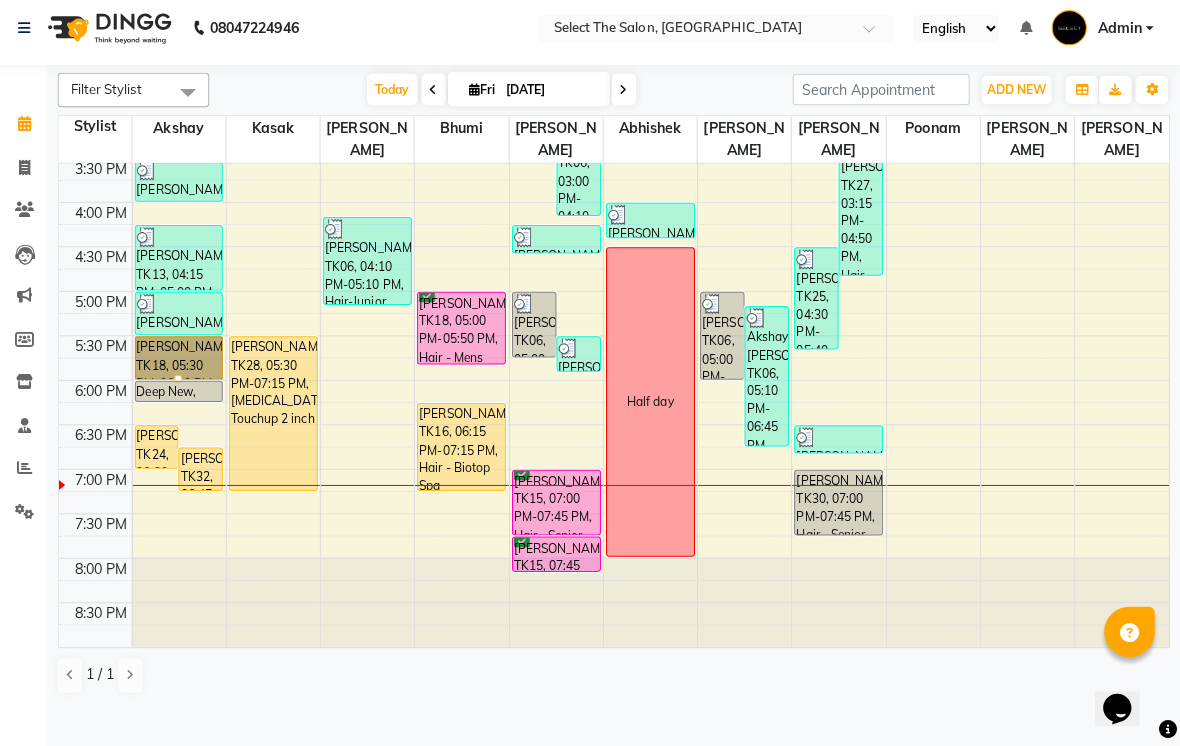 click at bounding box center (189, 383) 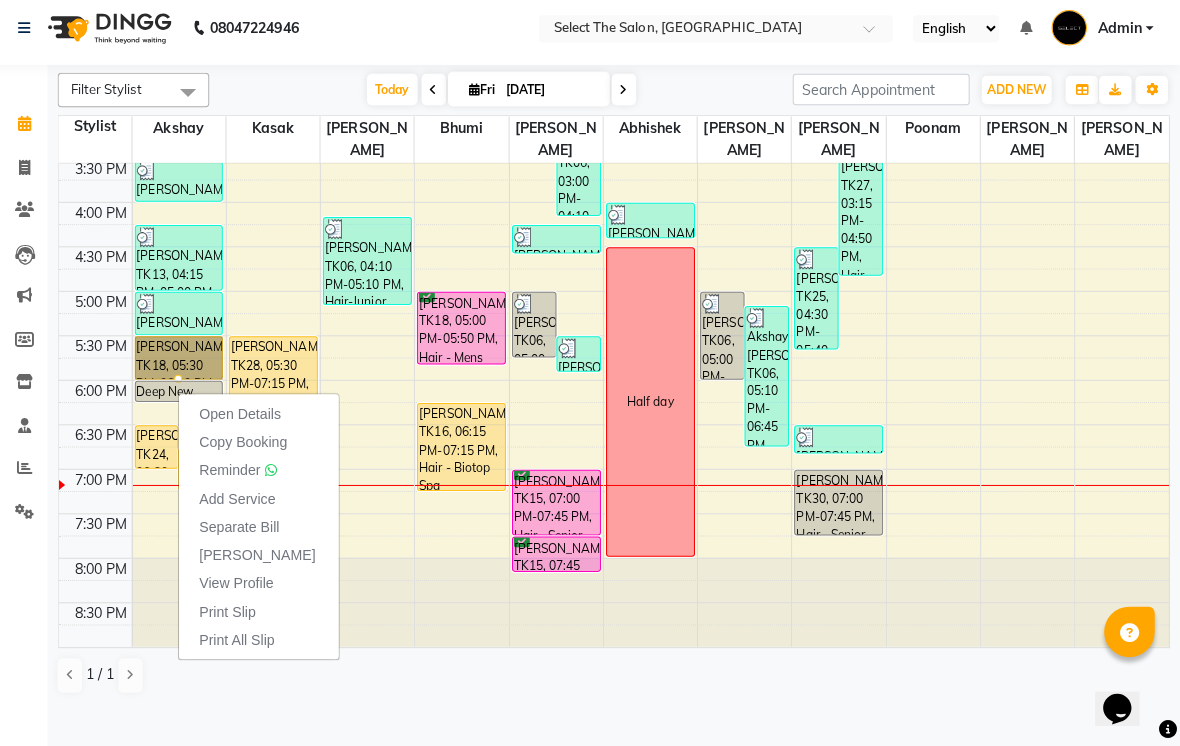 click on "Open Details" at bounding box center [269, 417] 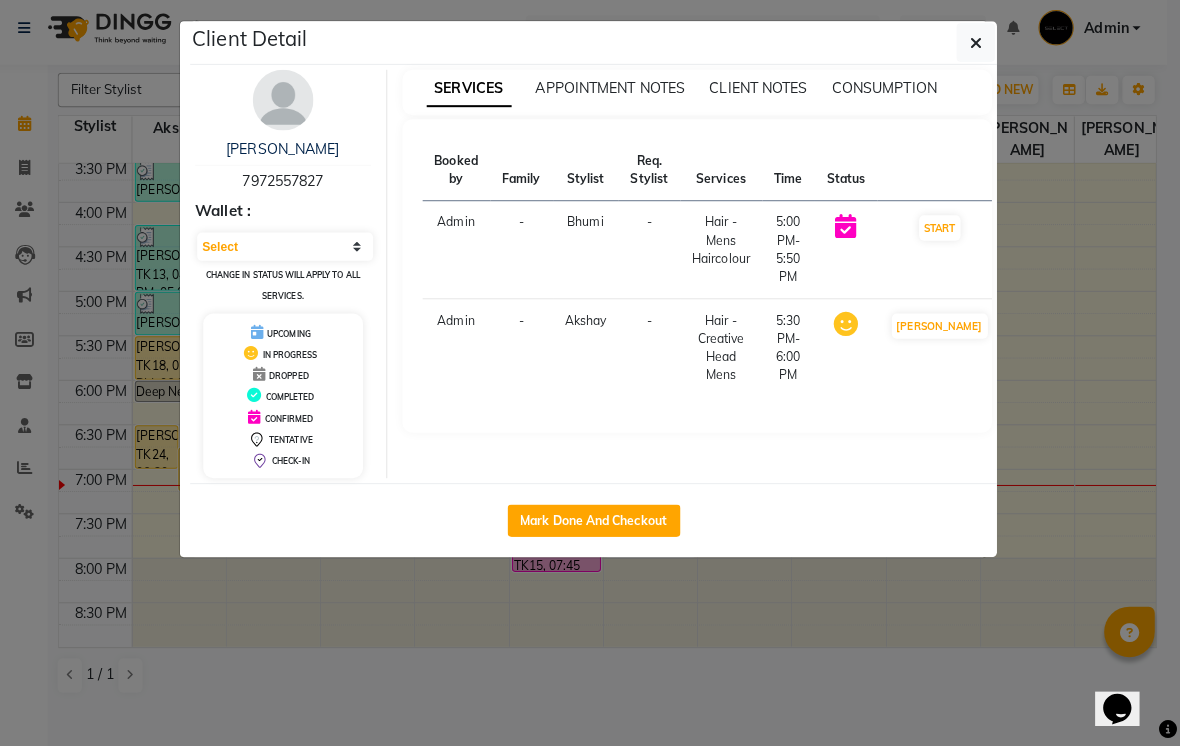 click on "Mark Done And Checkout" 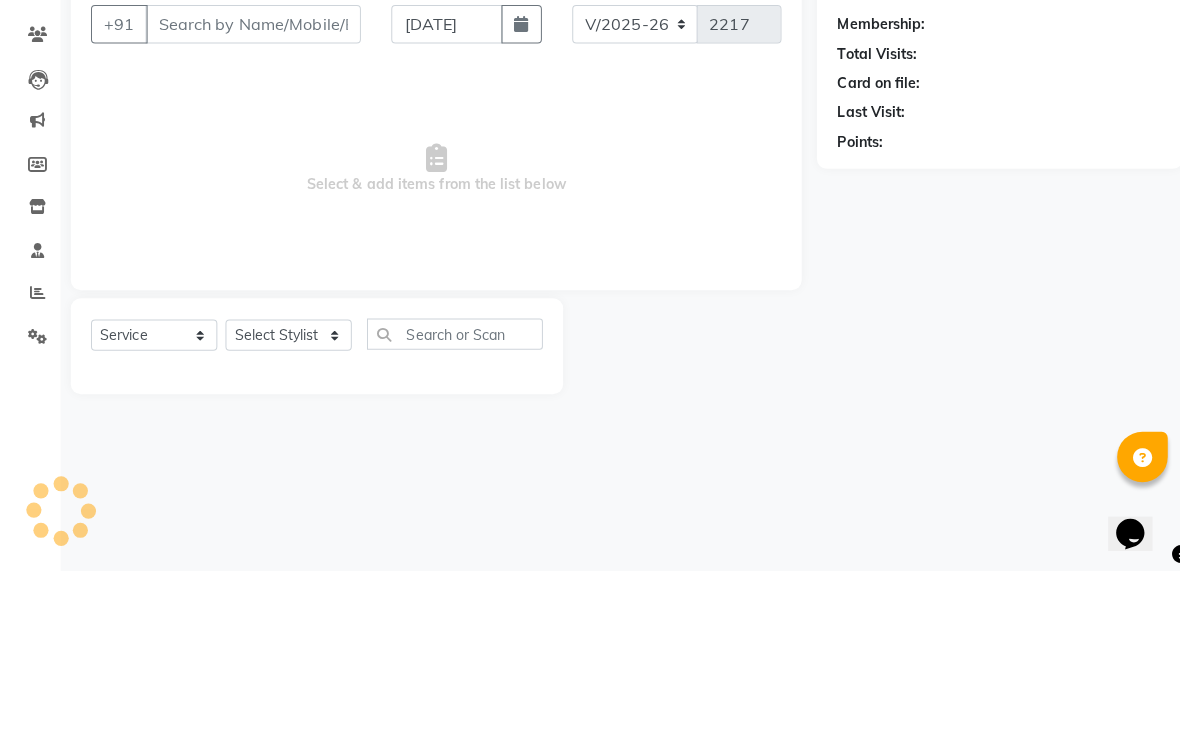 click on "Select & add items from the list below" at bounding box center (431, 348) 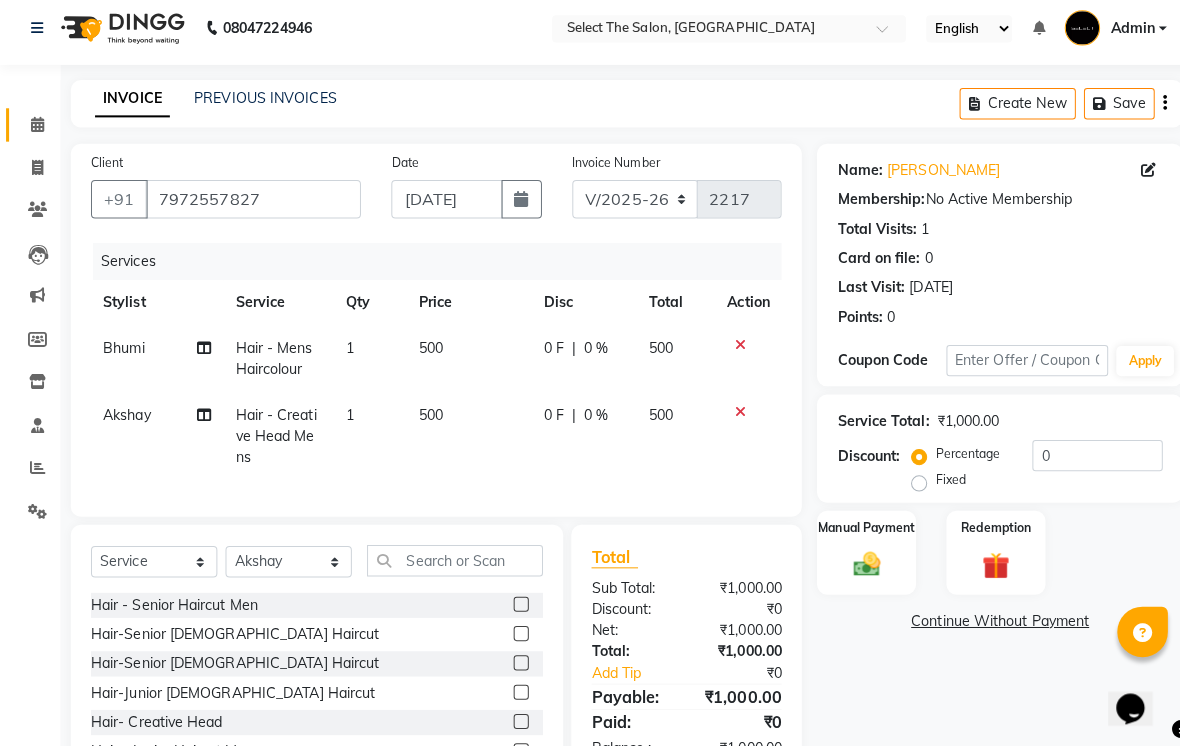 click 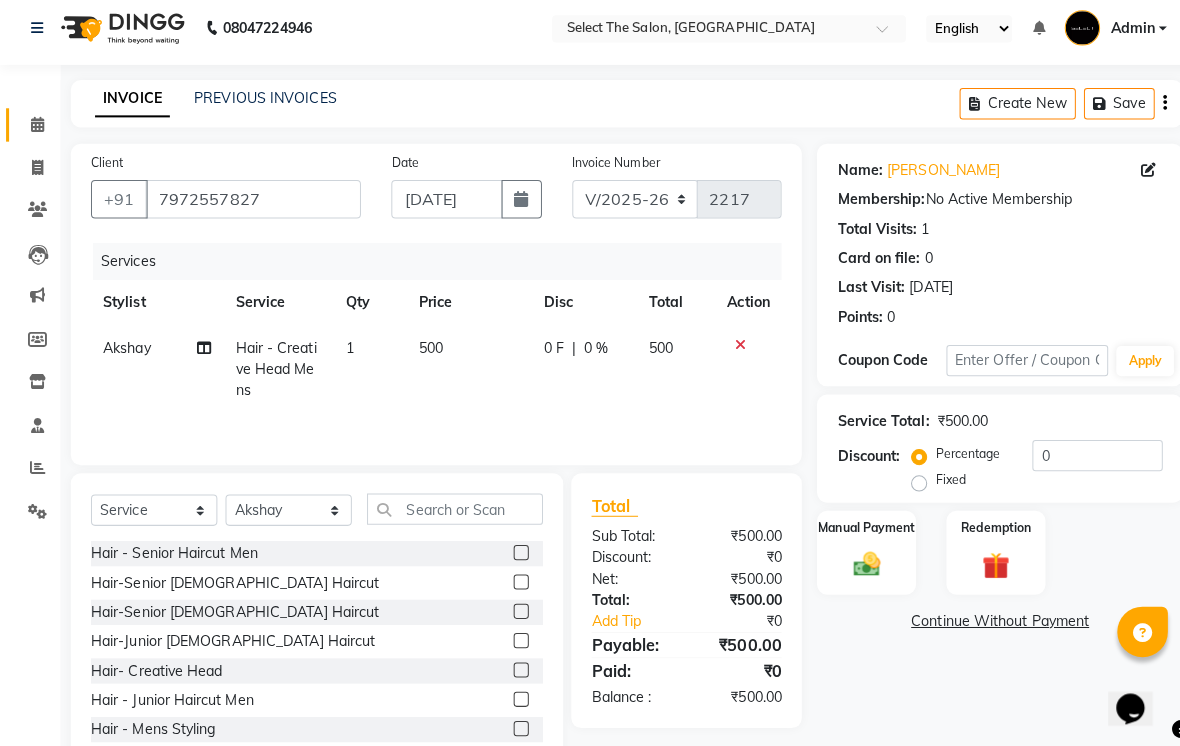 click 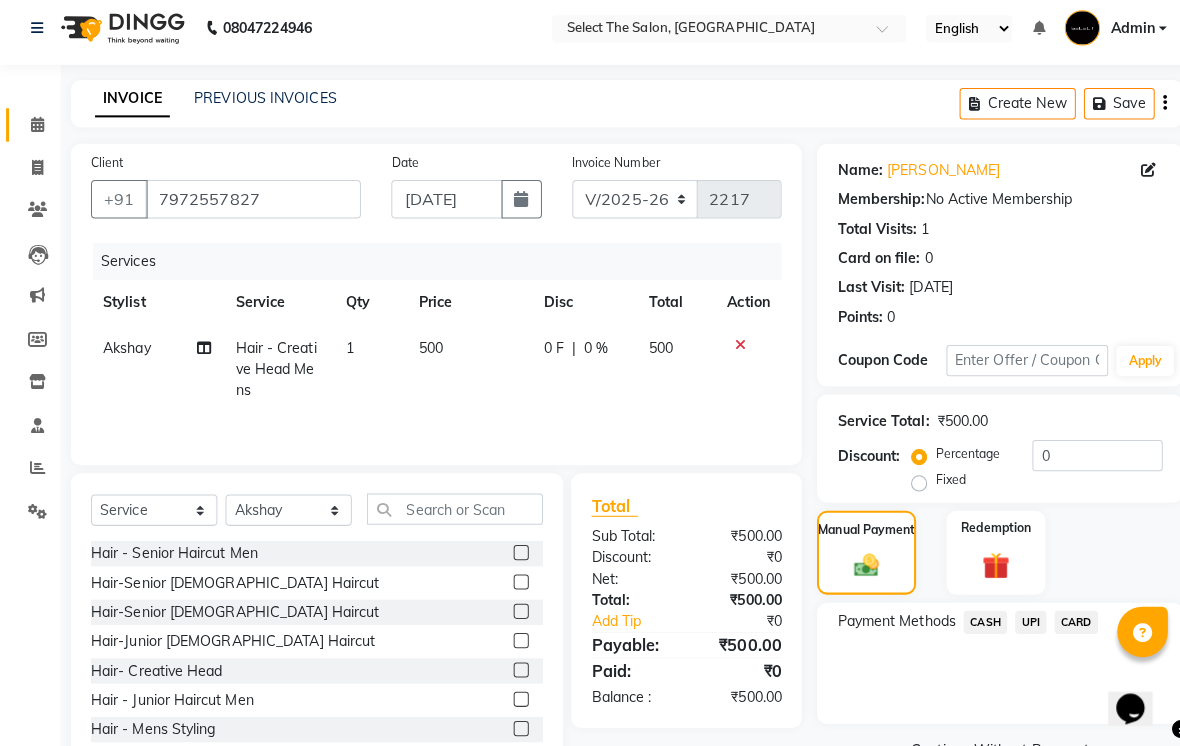 click on "CARD" 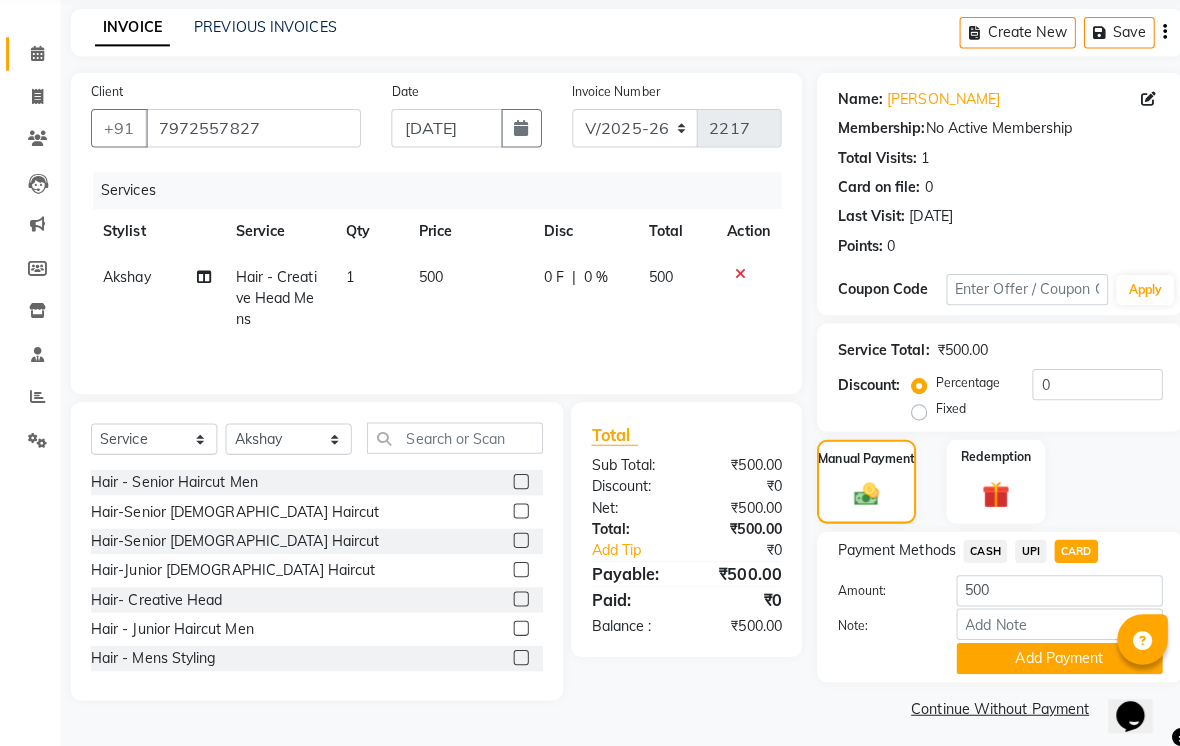 scroll, scrollTop: 85, scrollLeft: 0, axis: vertical 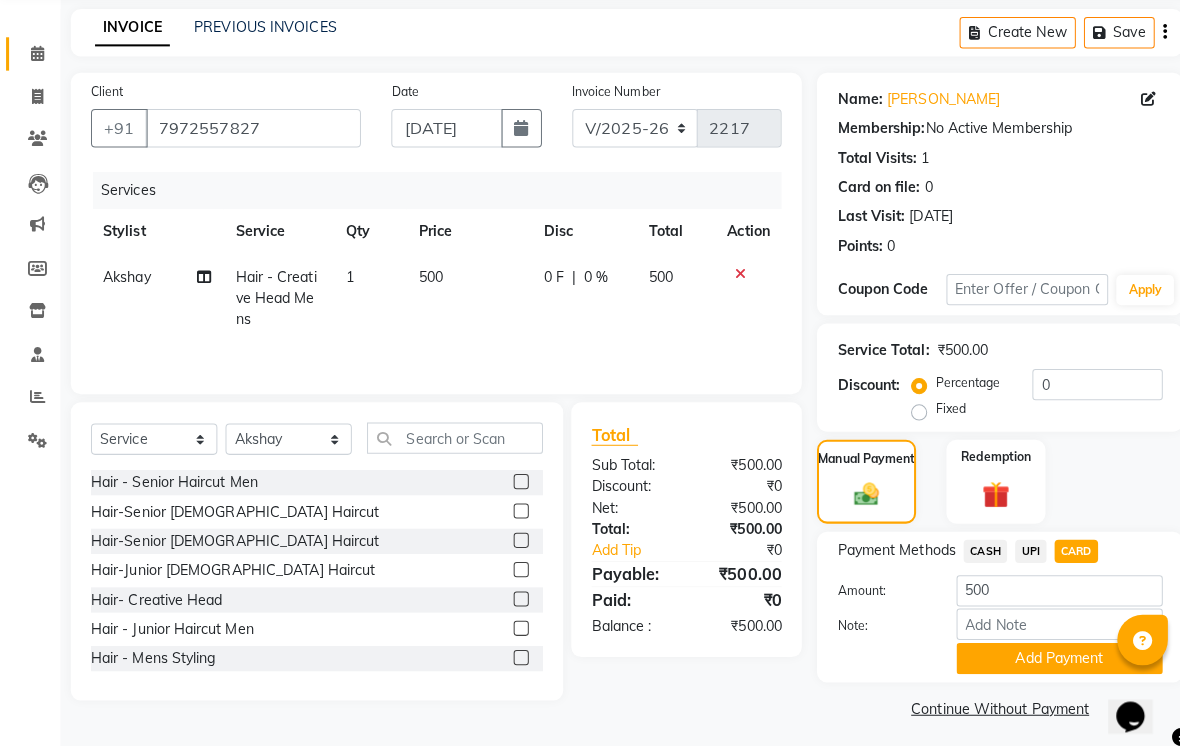 click on "Add Payment" 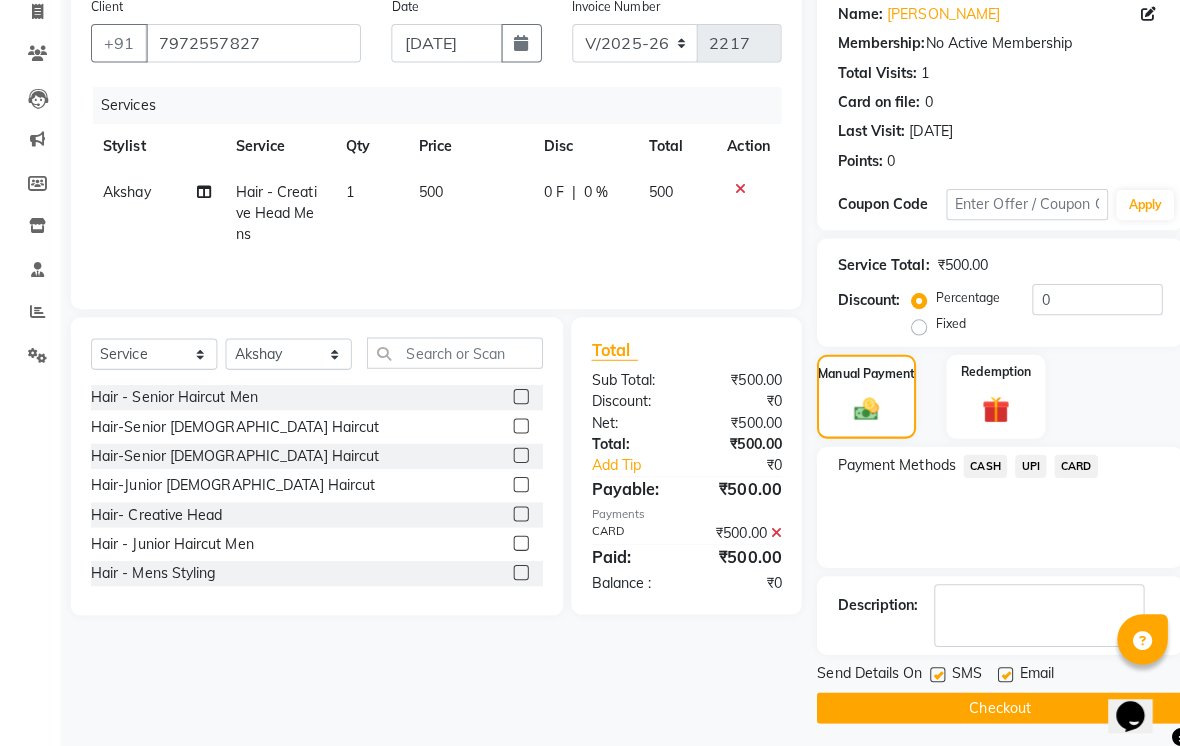 scroll, scrollTop: 169, scrollLeft: 0, axis: vertical 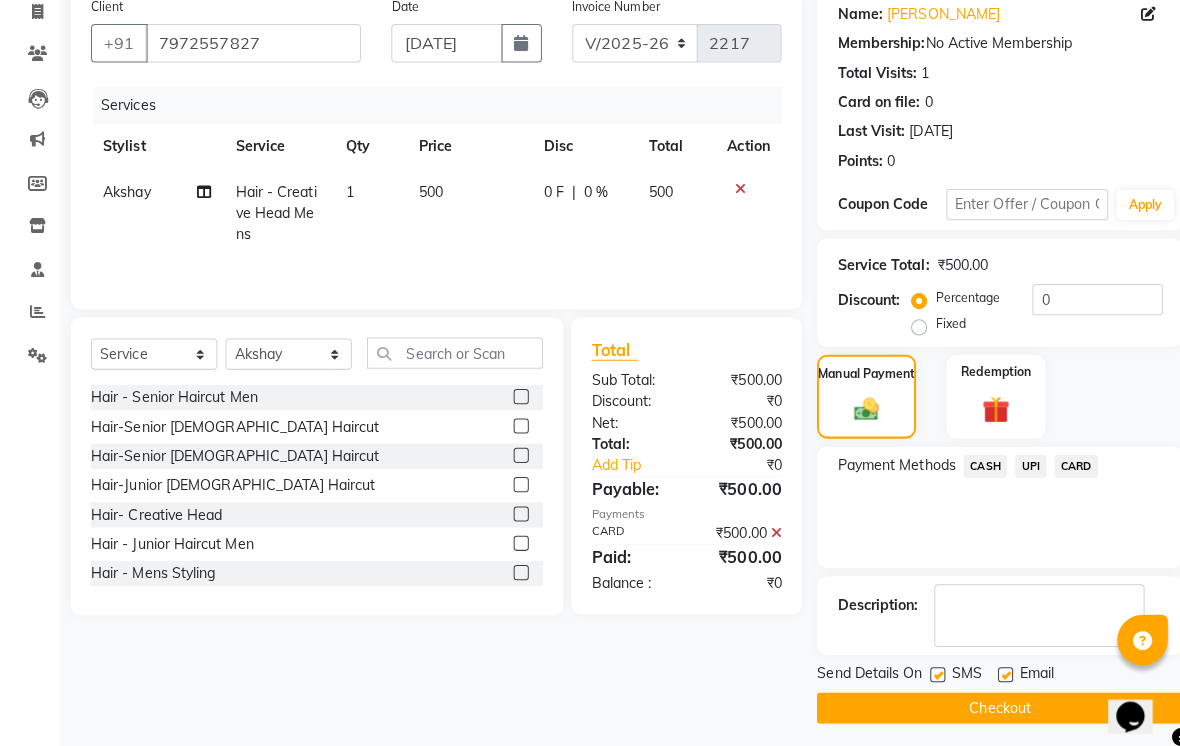 click 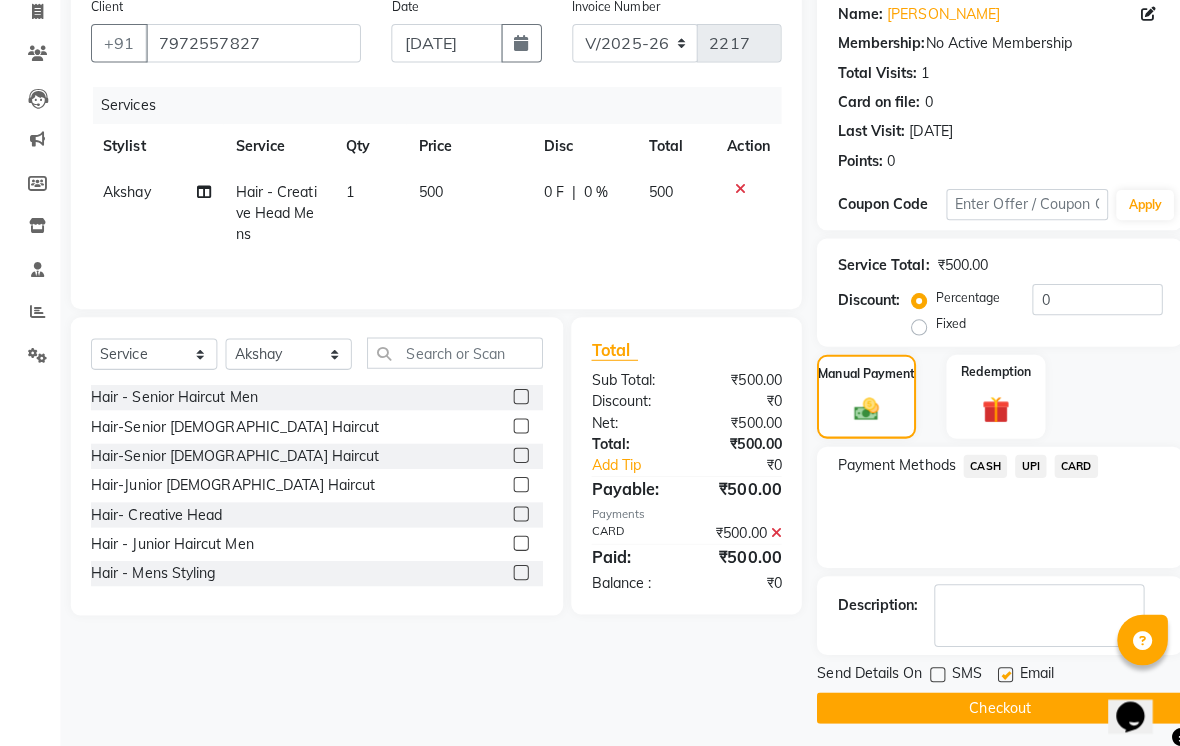 click 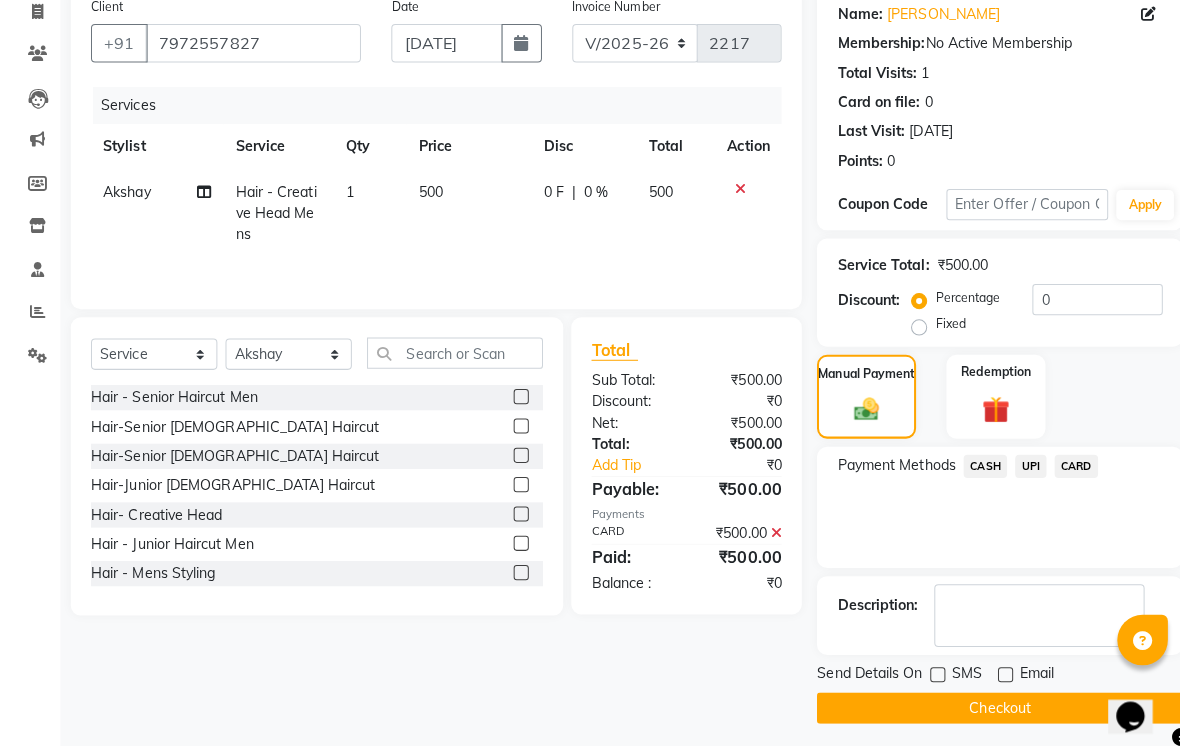 click on "Checkout" 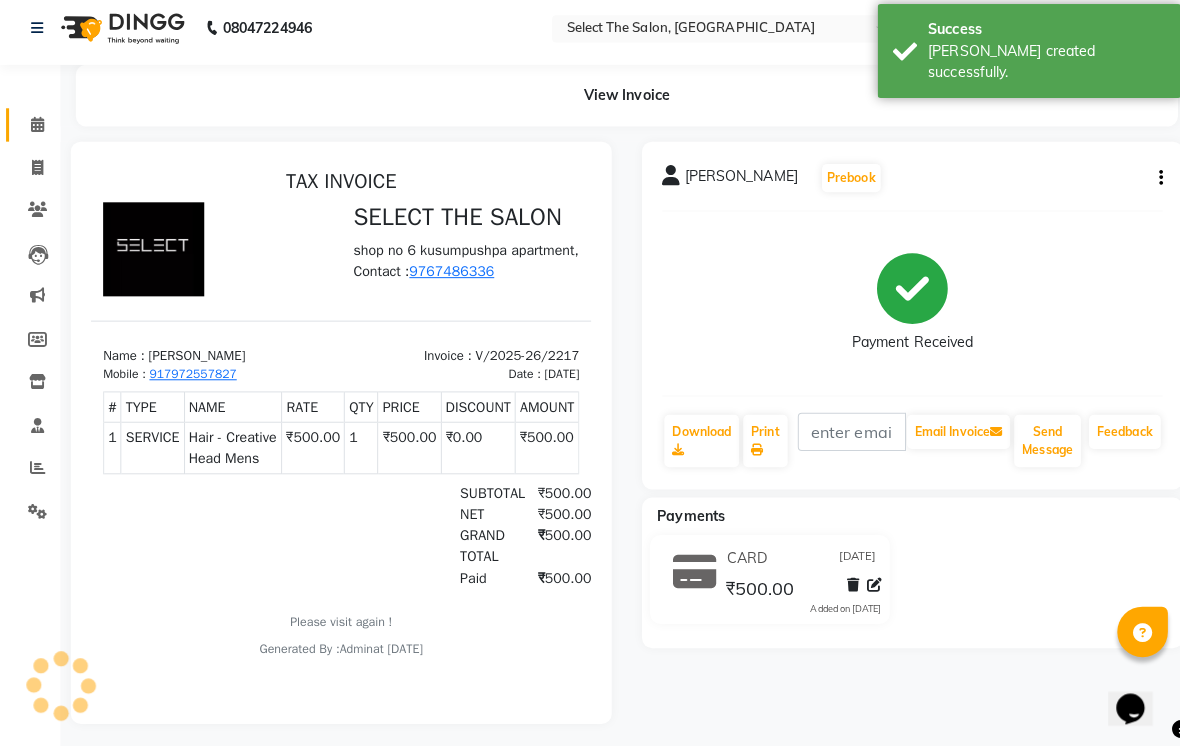 scroll, scrollTop: 0, scrollLeft: 0, axis: both 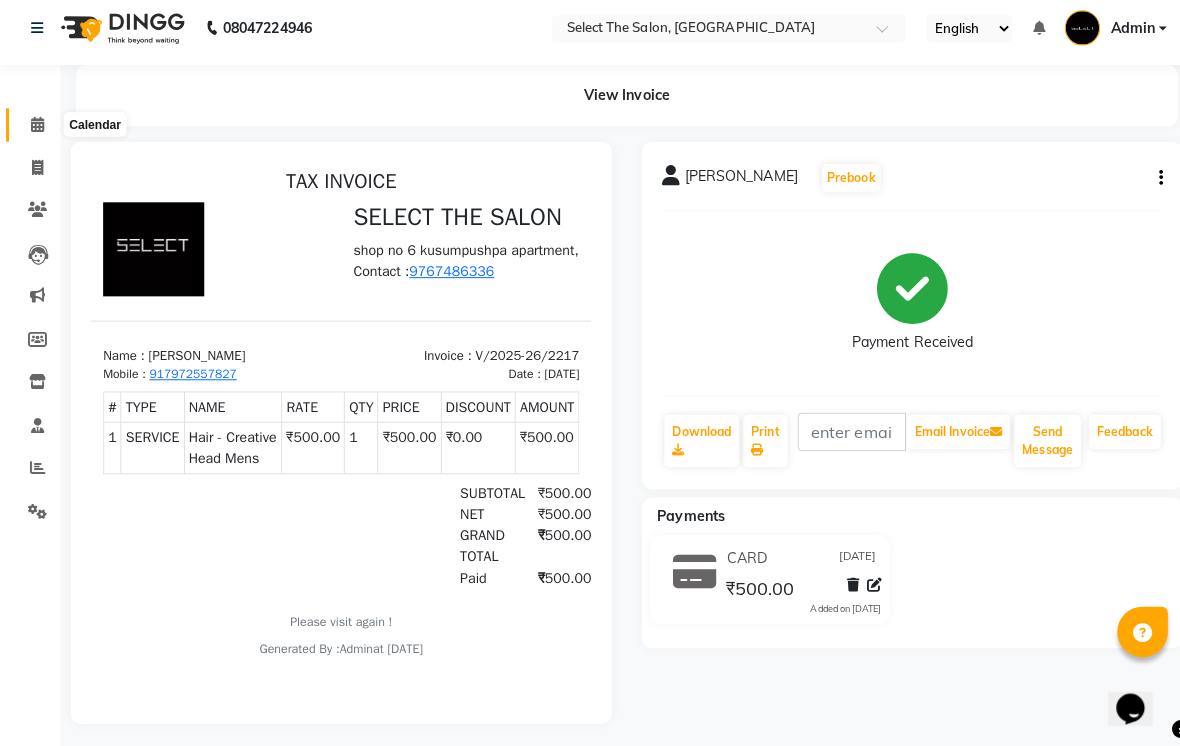 click 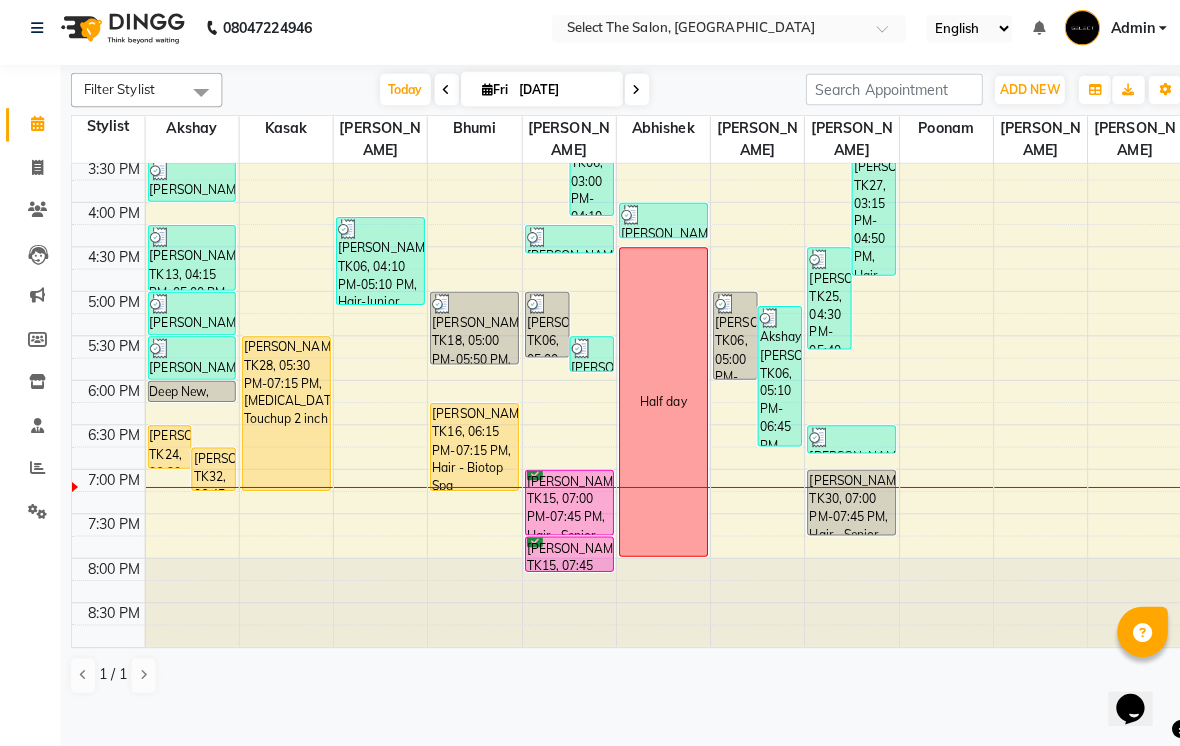 scroll, scrollTop: 665, scrollLeft: 0, axis: vertical 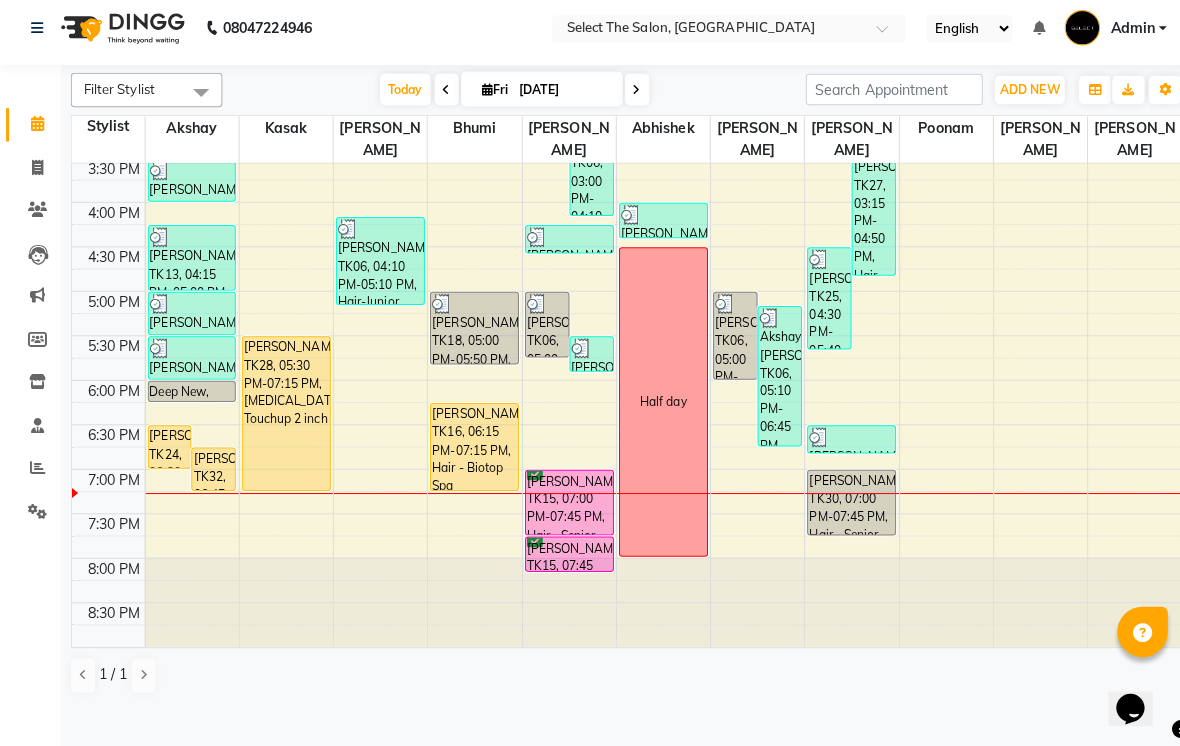 click 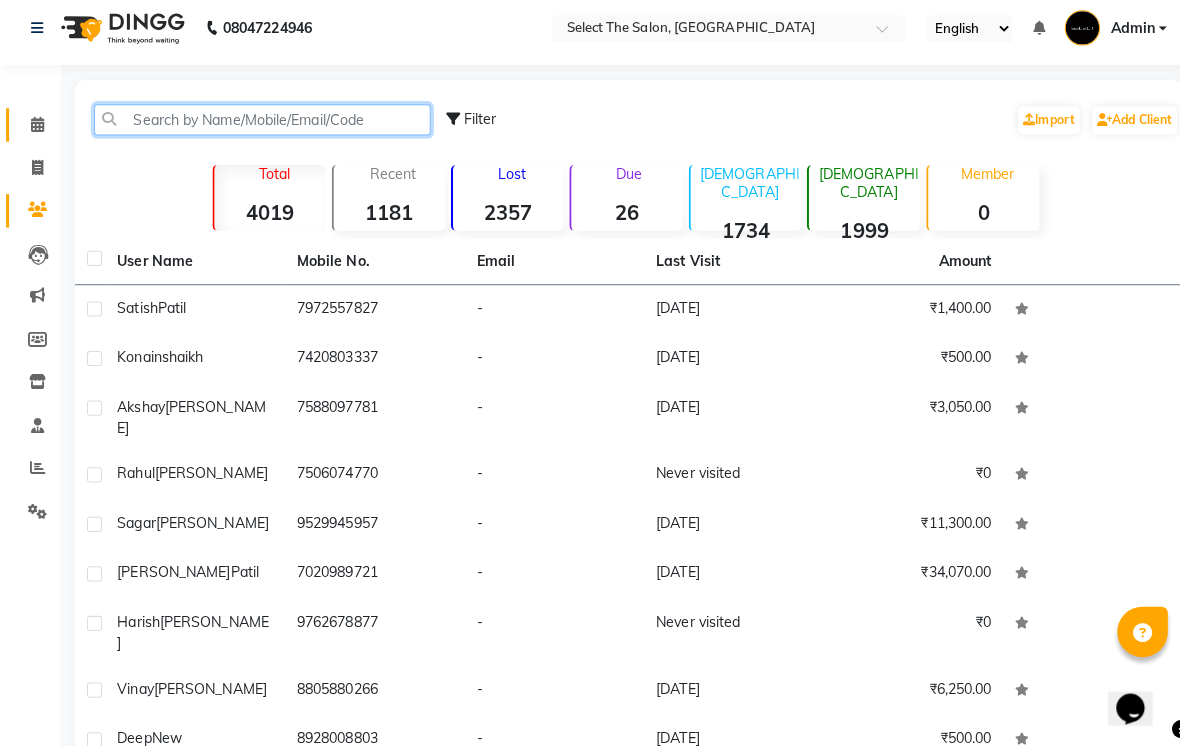 click 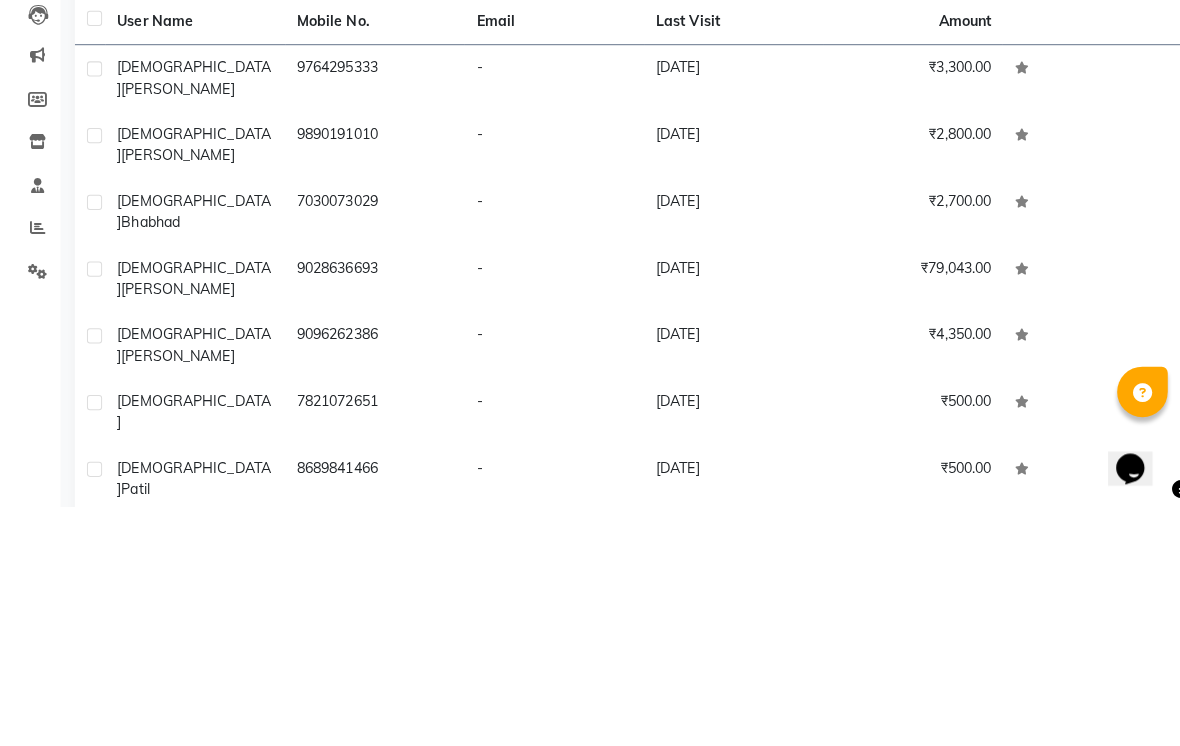 click on "[PERSON_NAME]" 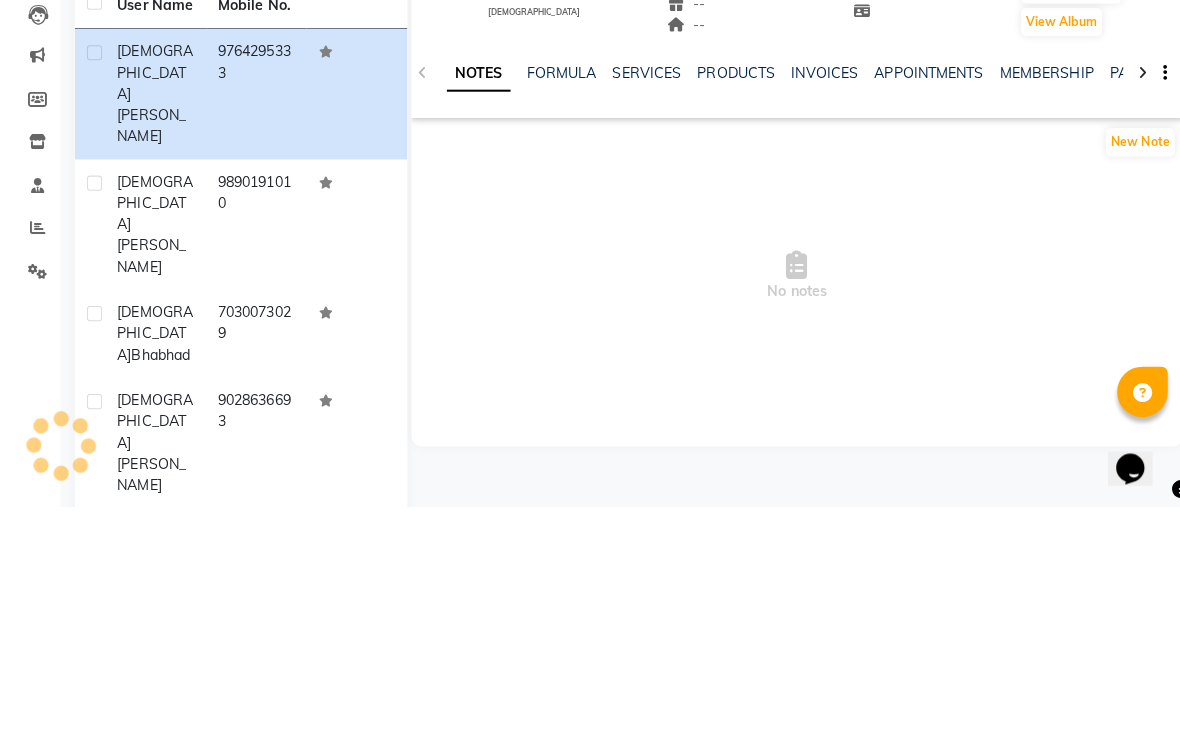 scroll, scrollTop: 125, scrollLeft: 0, axis: vertical 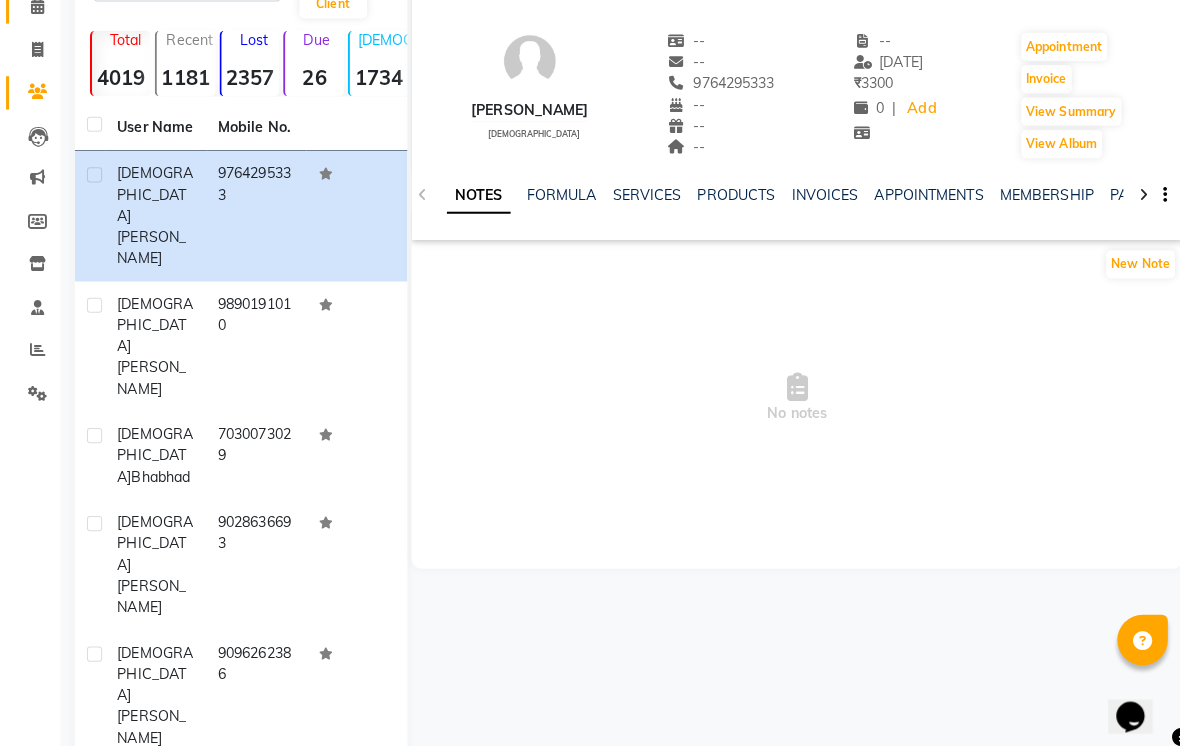 click on "INVOICES" 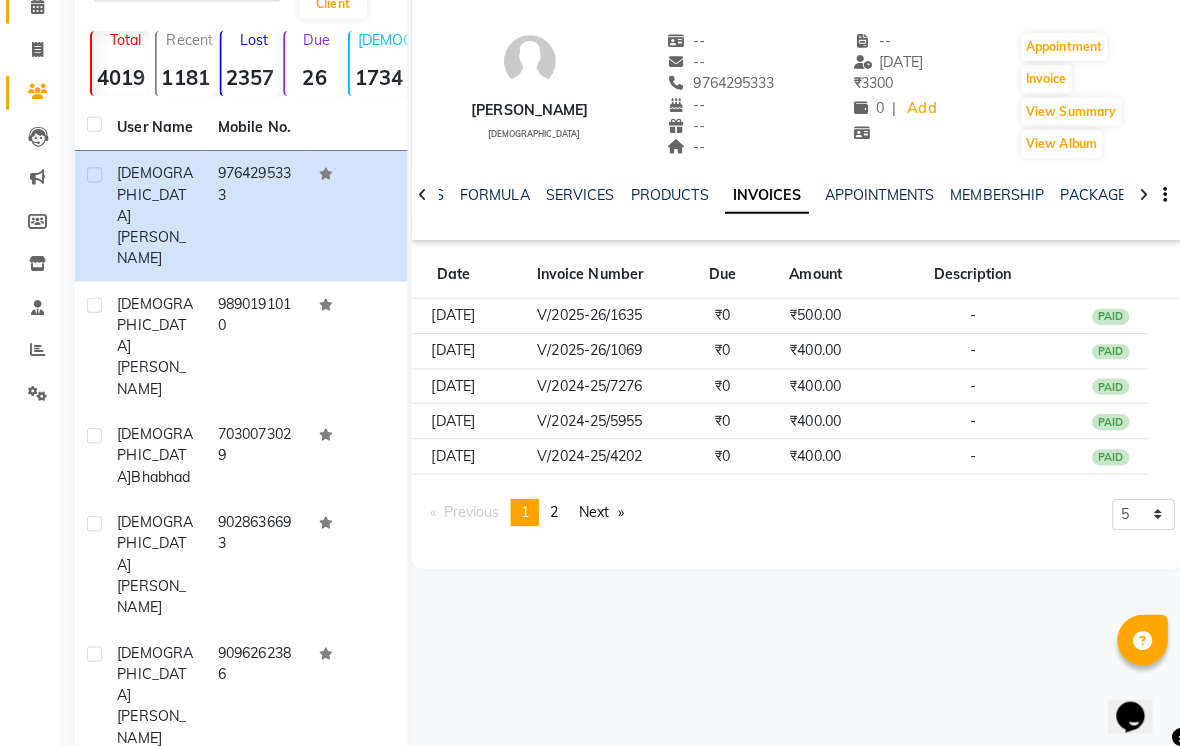 click on "PAID" 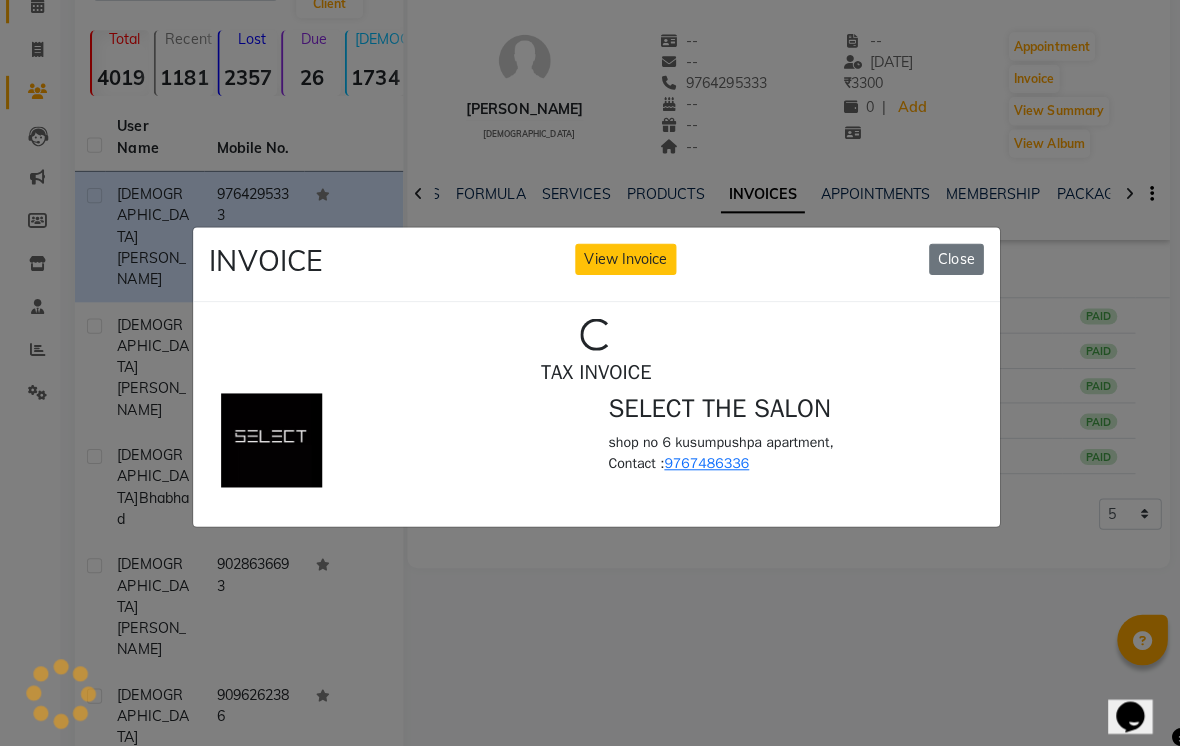 scroll, scrollTop: 0, scrollLeft: 0, axis: both 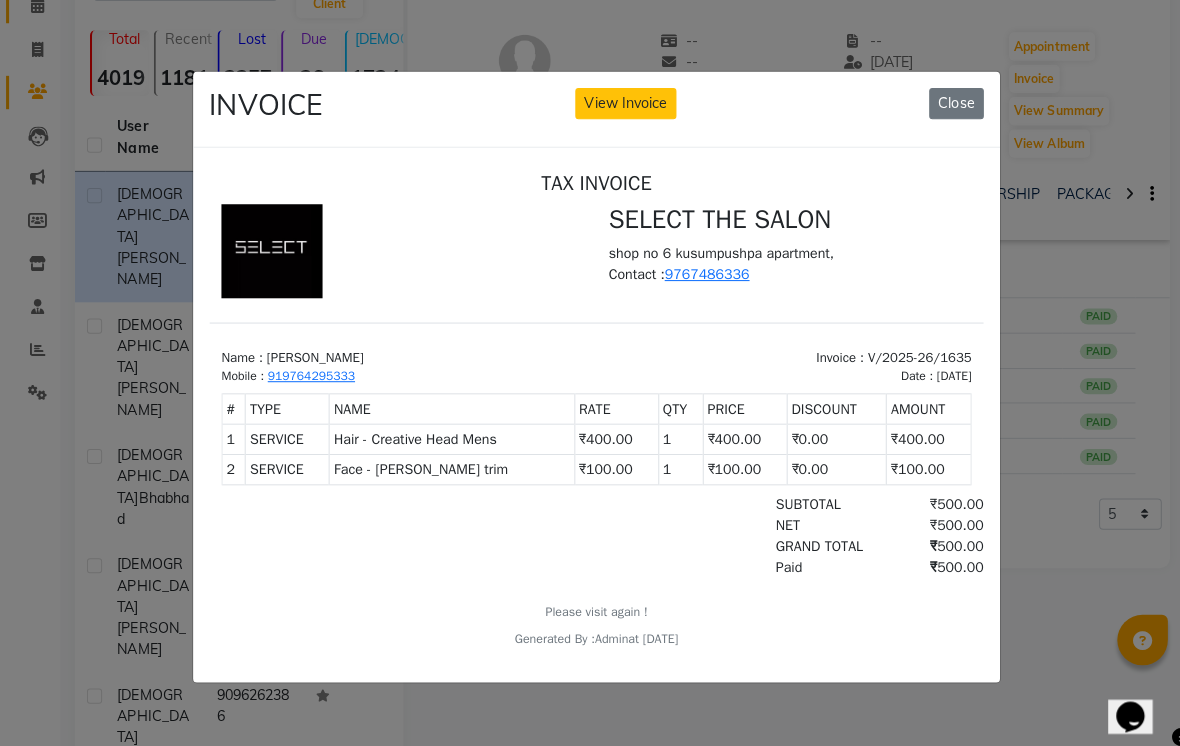 click on "INVOICE View Invoice Close" 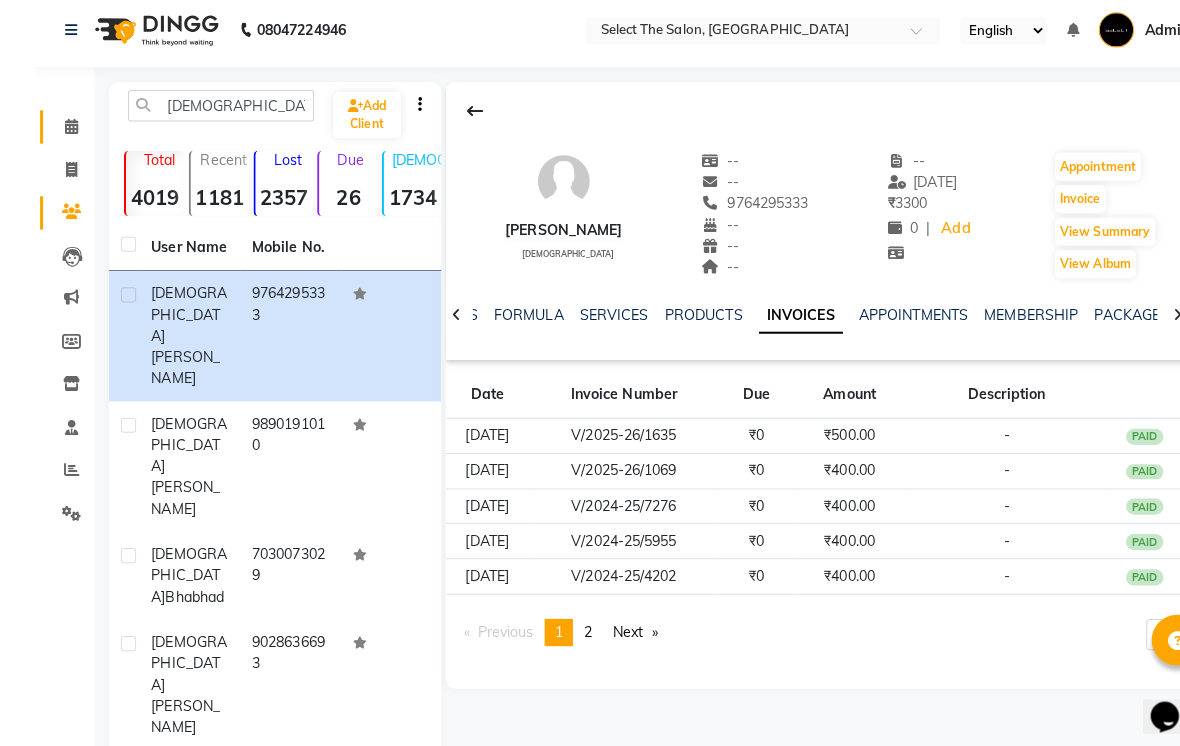 scroll, scrollTop: 0, scrollLeft: 0, axis: both 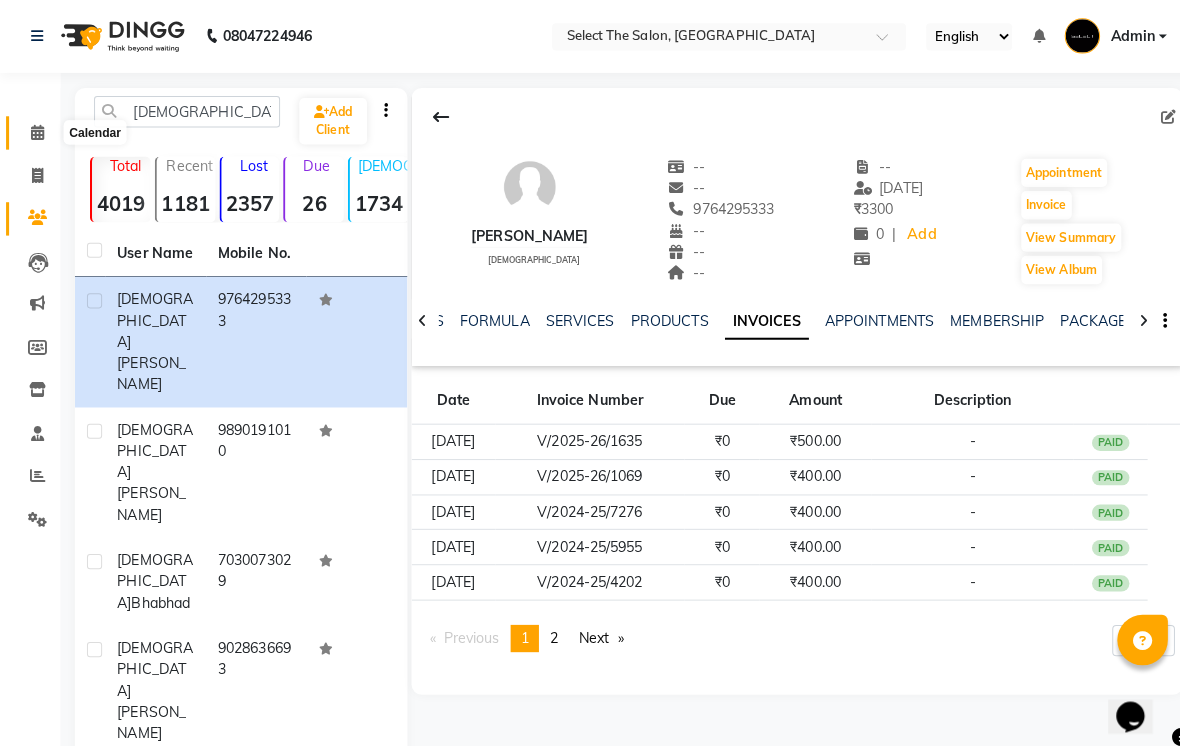 click 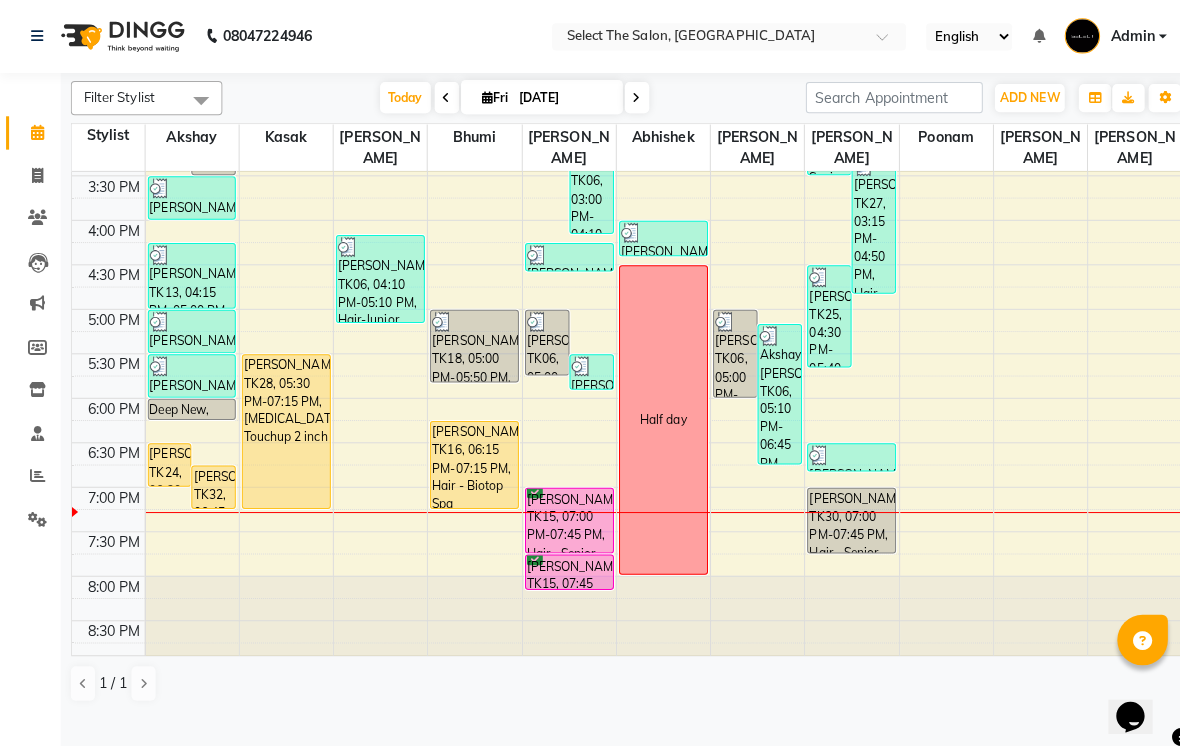 scroll, scrollTop: 653, scrollLeft: 0, axis: vertical 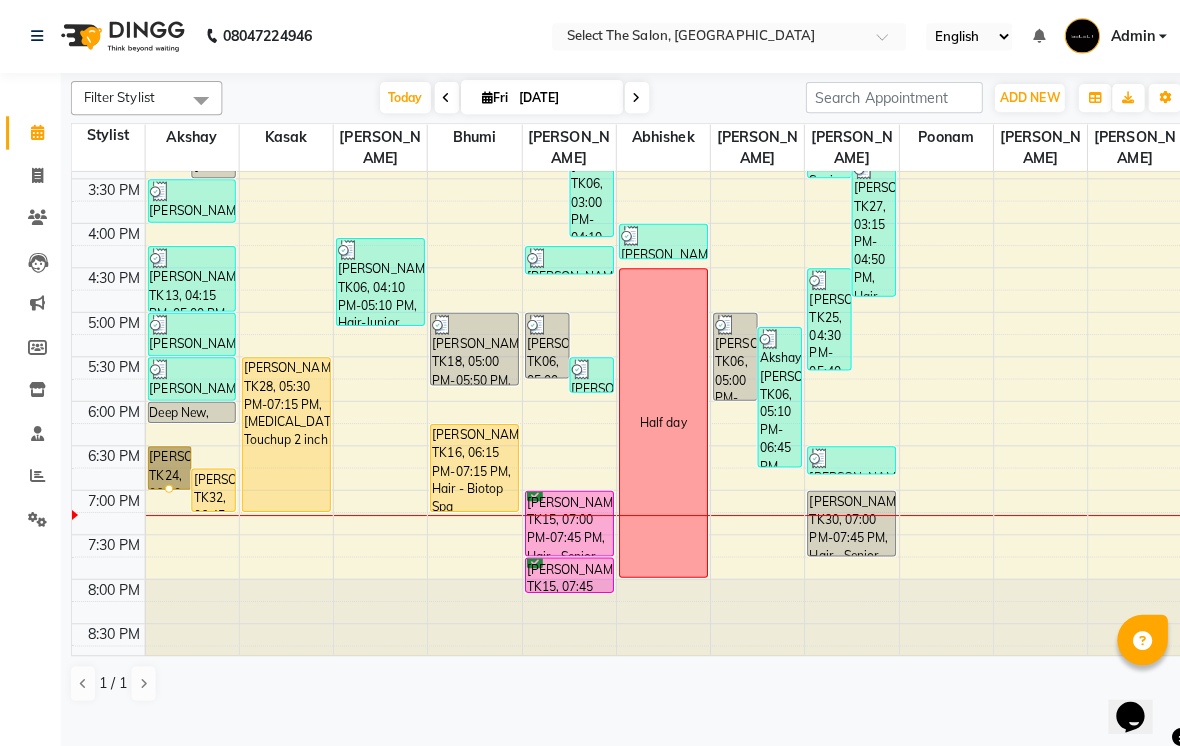 click at bounding box center [167, 483] 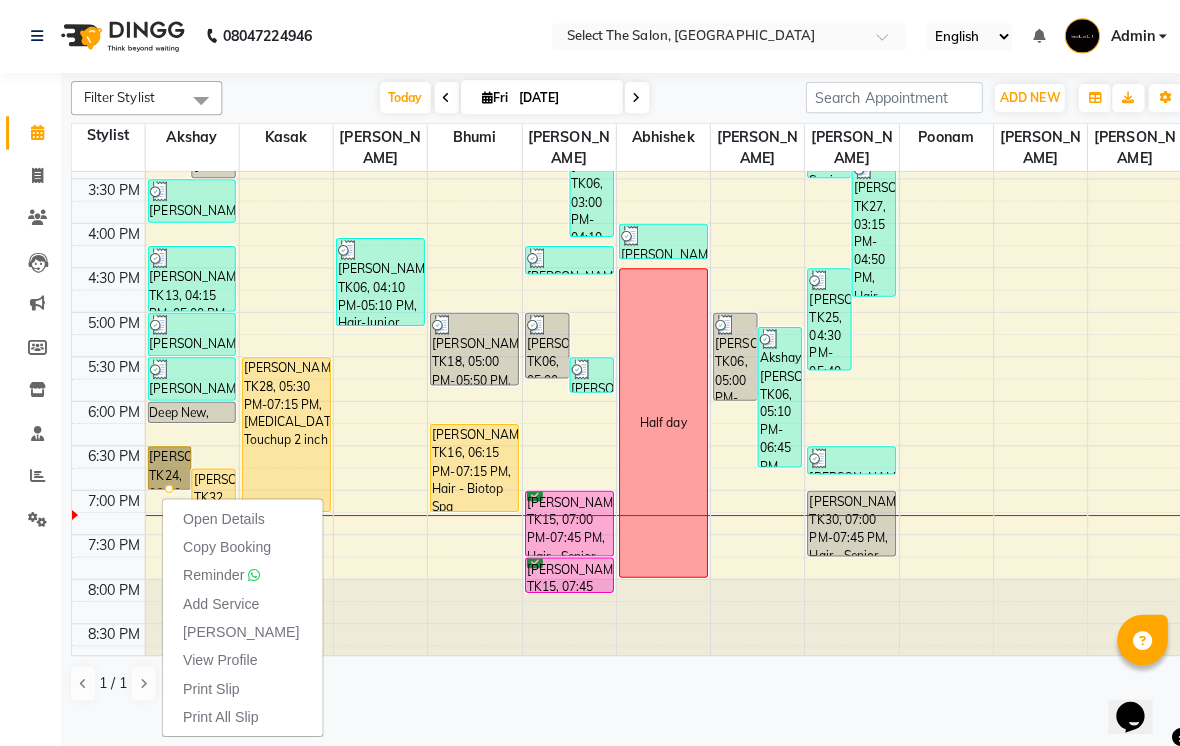 click on "Open Details" at bounding box center [221, 513] 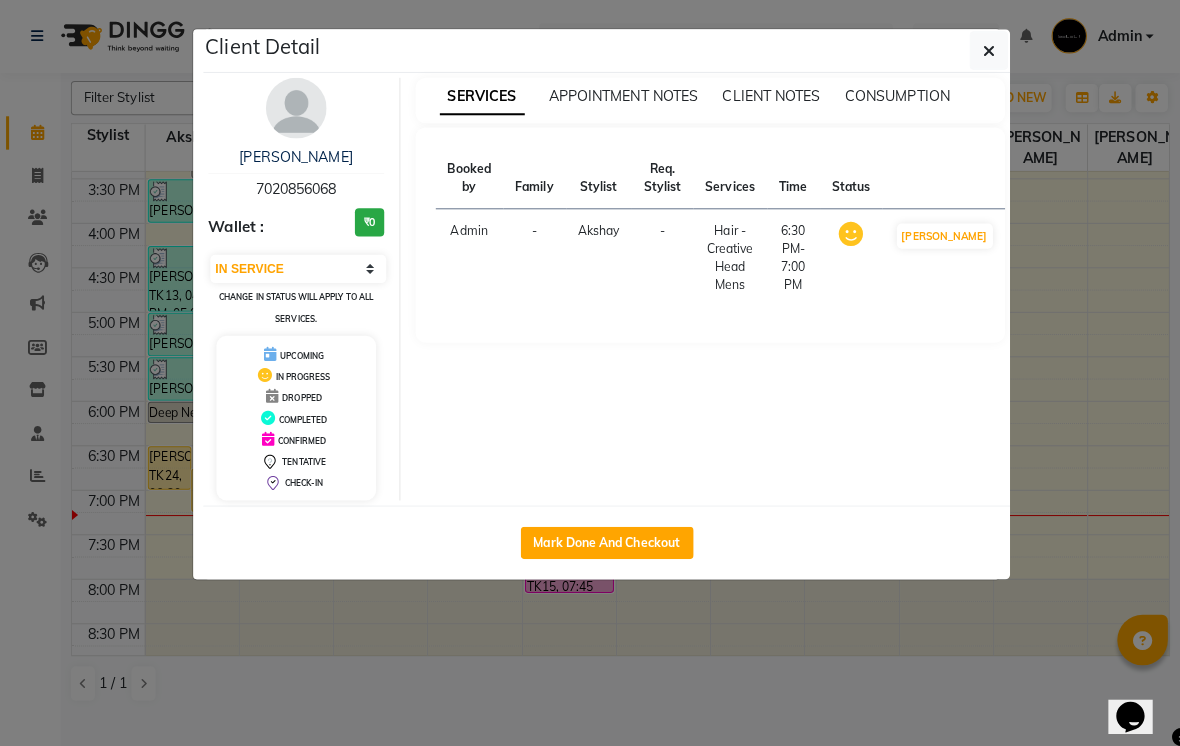 click on "Mark Done And Checkout" 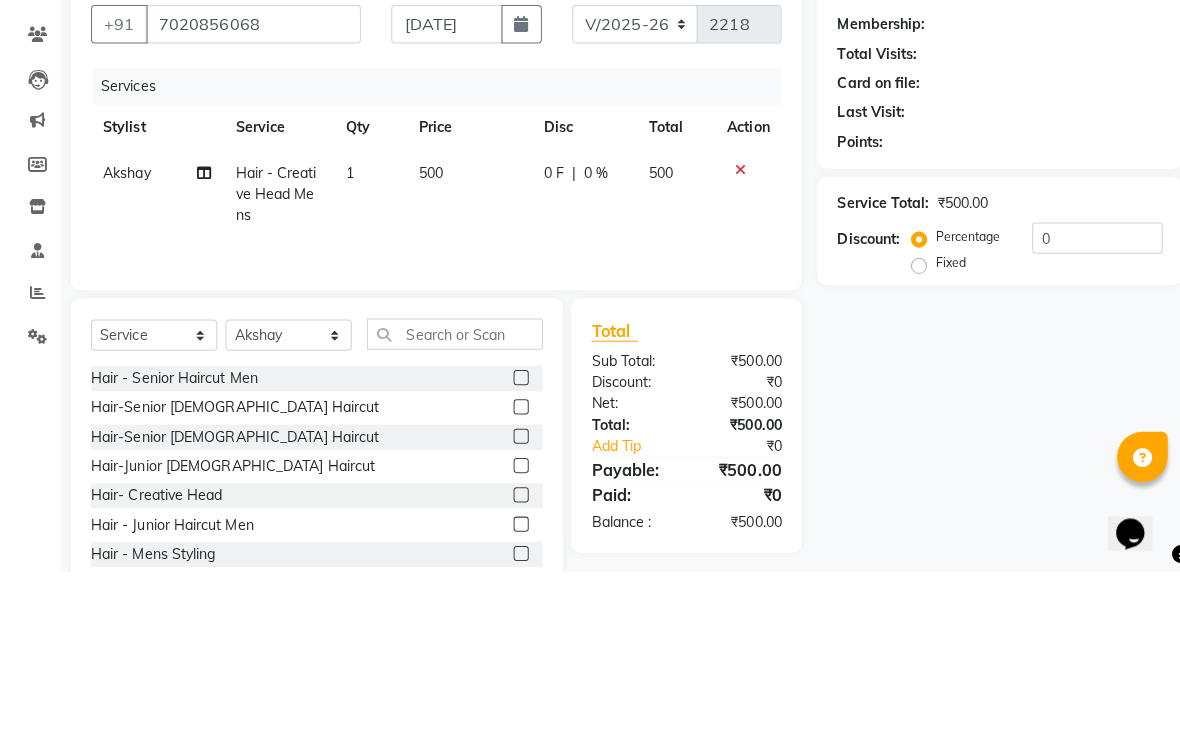 scroll, scrollTop: 83, scrollLeft: 0, axis: vertical 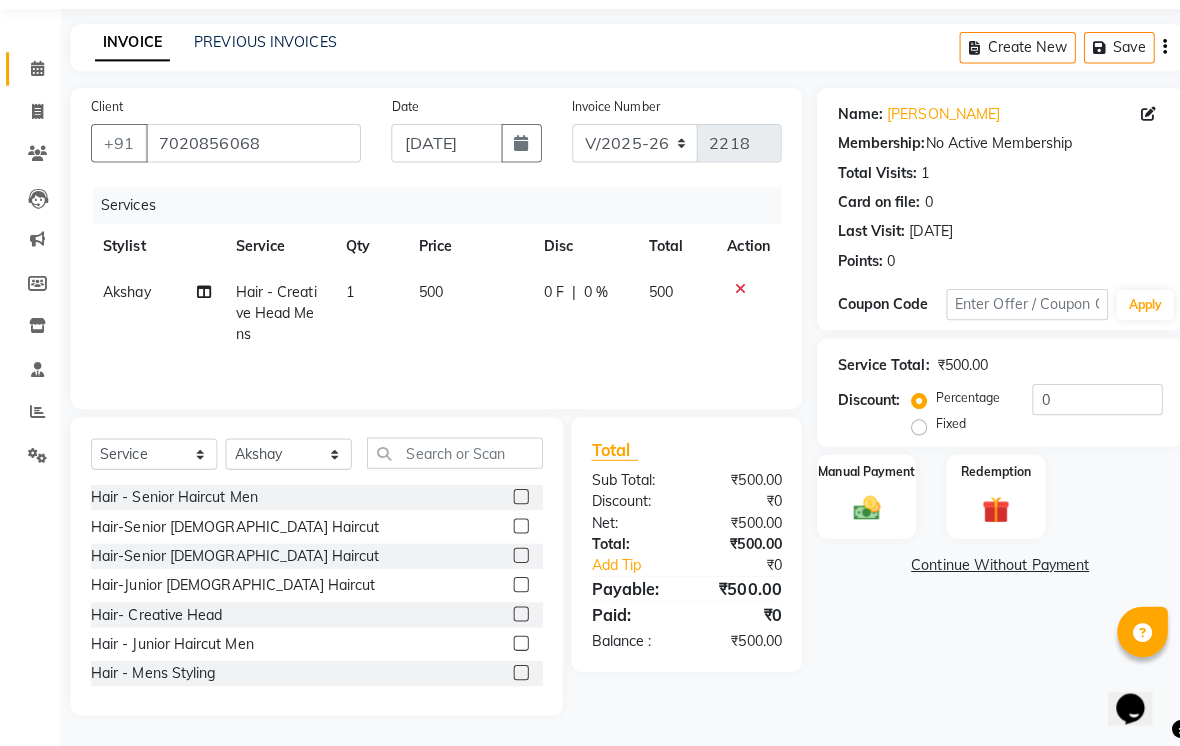click on "Calendar" 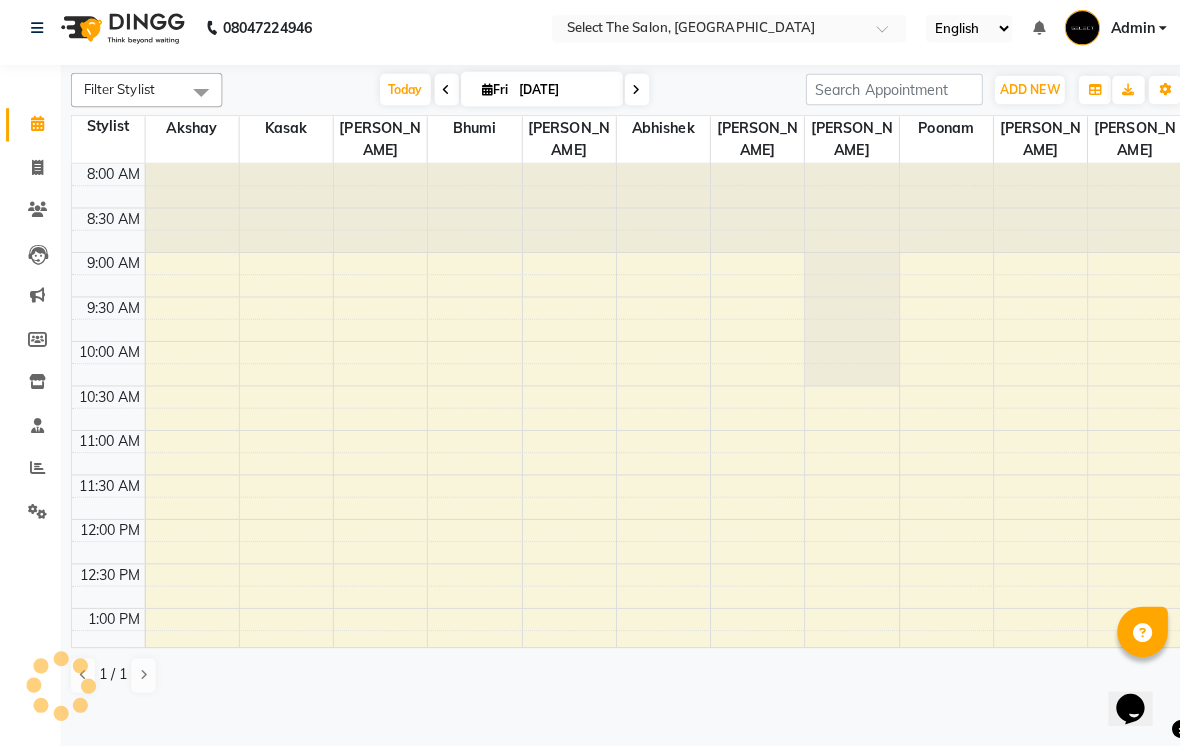 scroll, scrollTop: 0, scrollLeft: 0, axis: both 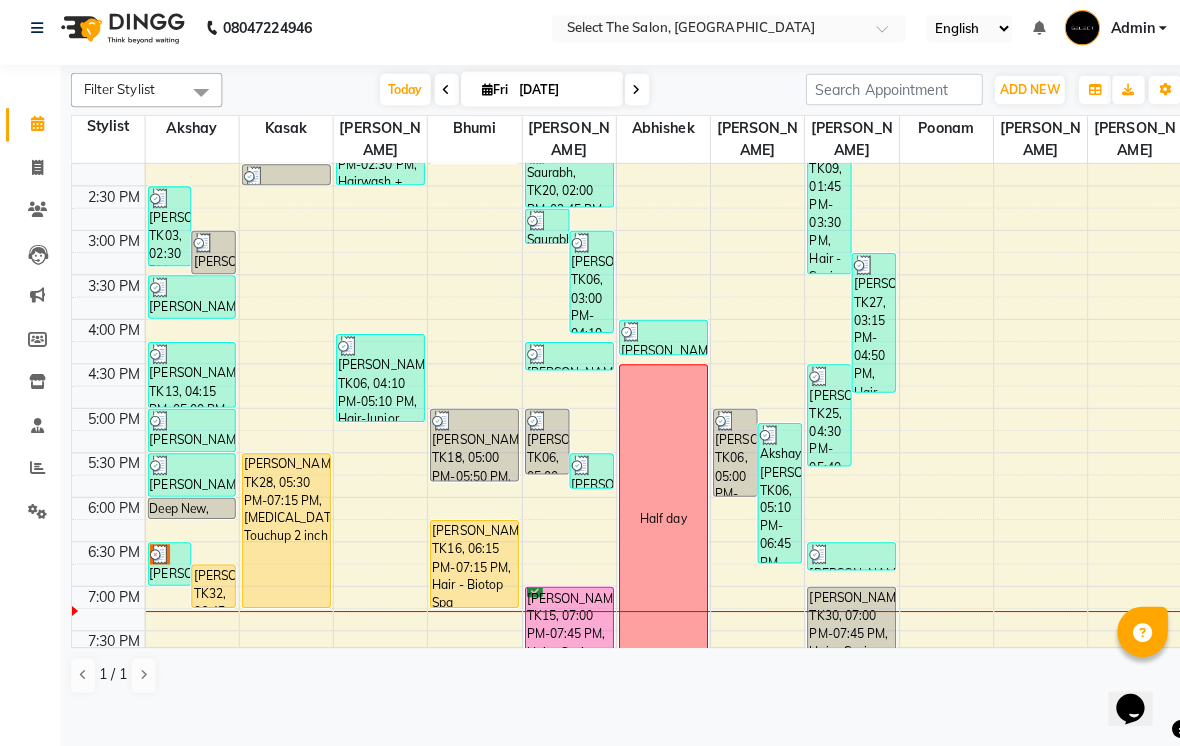 click at bounding box center [158, 556] 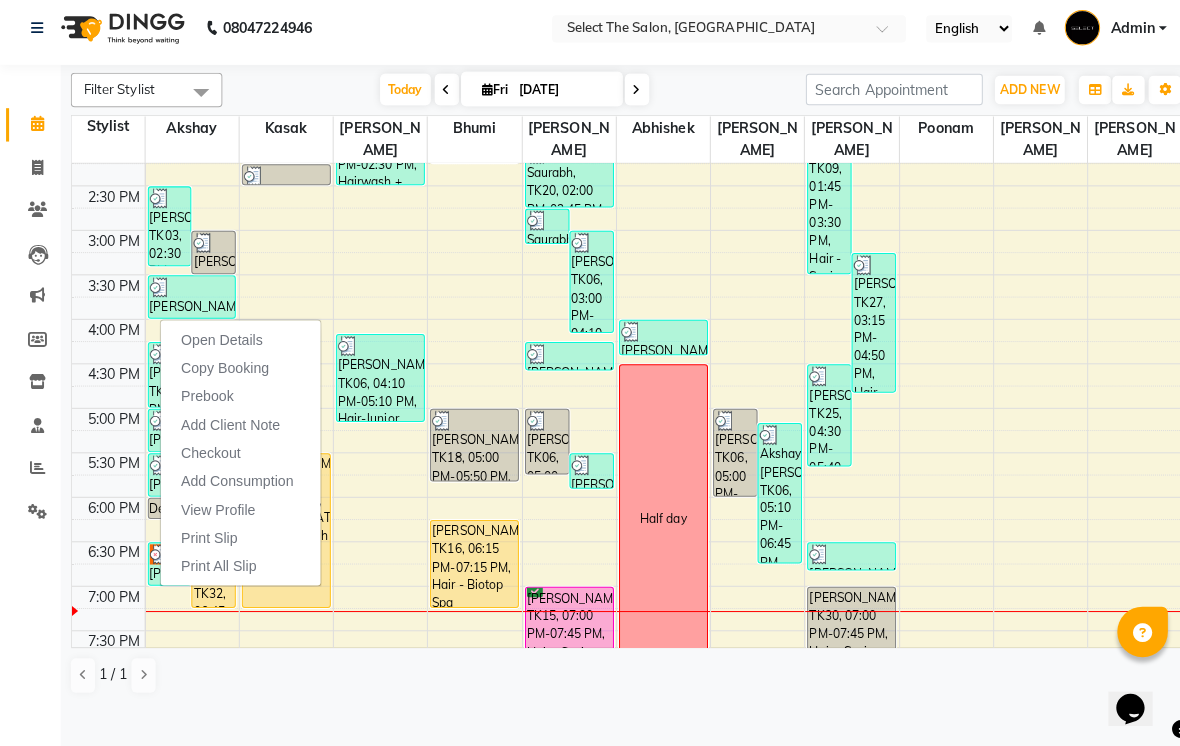 click on "Open Details" at bounding box center [238, 344] 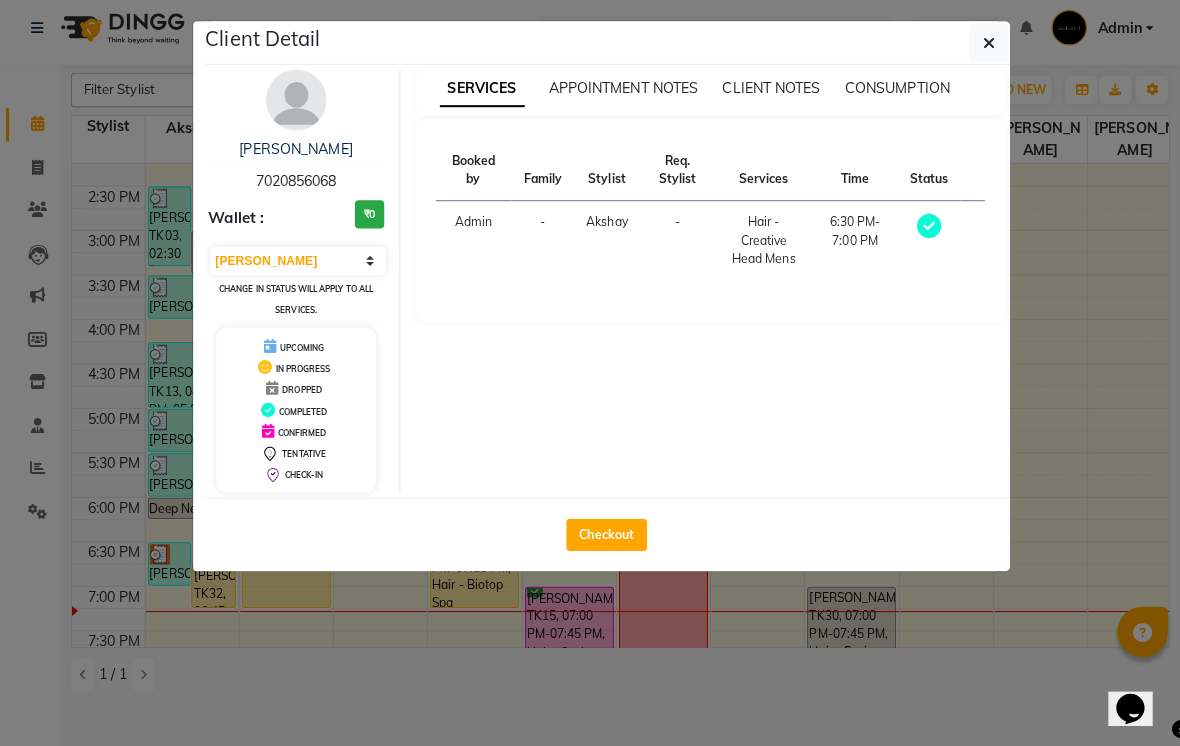 click on "Client Detail  [PERSON_NAME]   7020856068 Wallet : ₹0 Select MARK DONE UPCOMING Change in status will apply to all services. UPCOMING IN PROGRESS DROPPED COMPLETED CONFIRMED TENTATIVE CHECK-IN SERVICES APPOINTMENT NOTES CLIENT NOTES CONSUMPTION Booked by Family Stylist Req. Stylist Services Time Status  Admin  - [GEOGRAPHIC_DATA]  -  Hair - Creative Head Mens   6:30 PM-7:00 PM   Checkout" 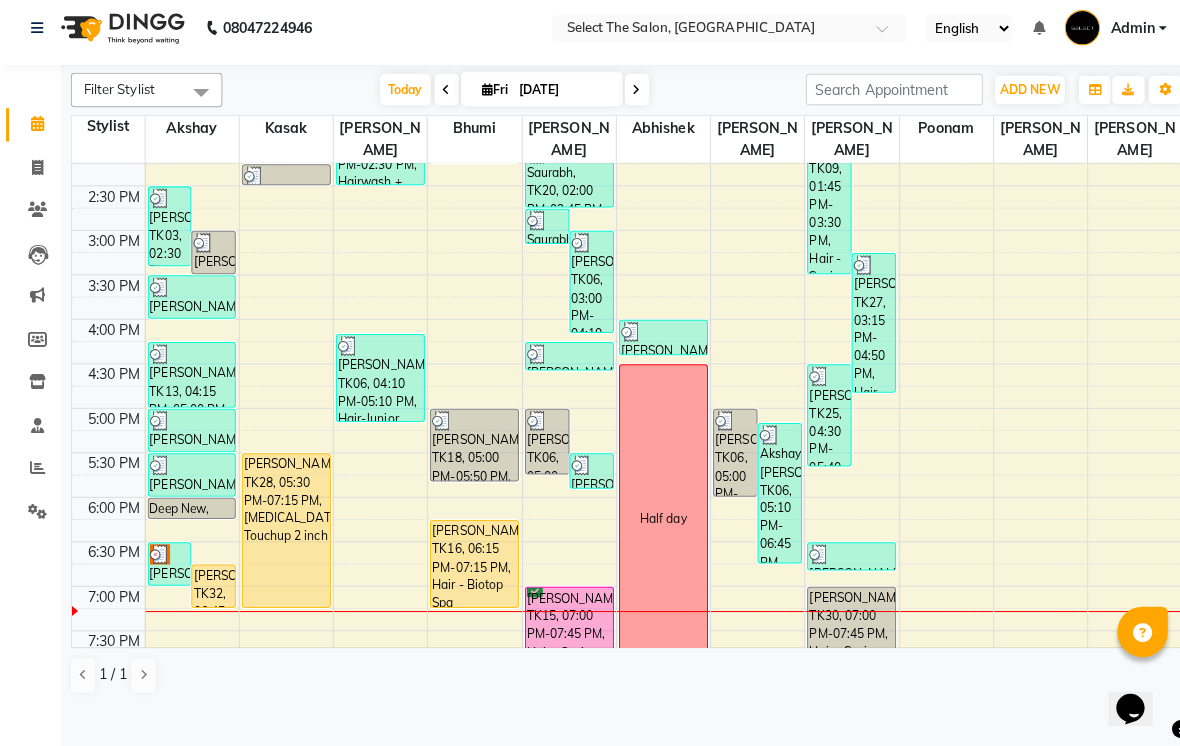 click 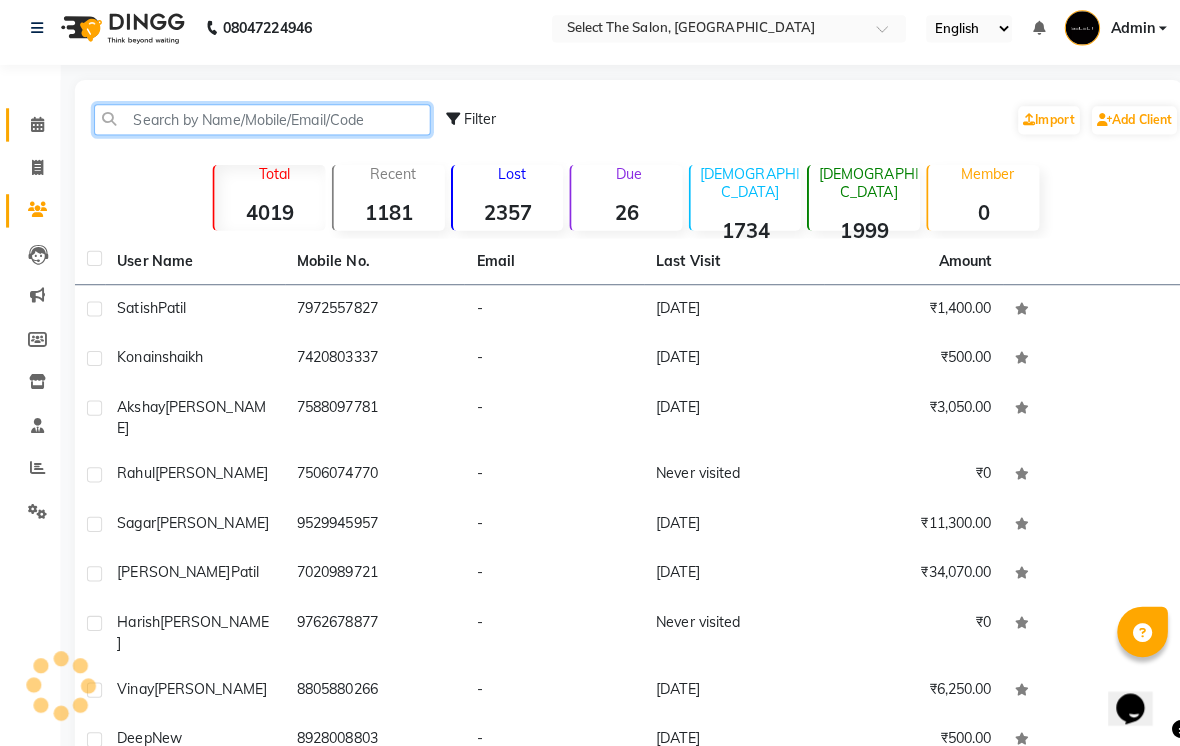 click 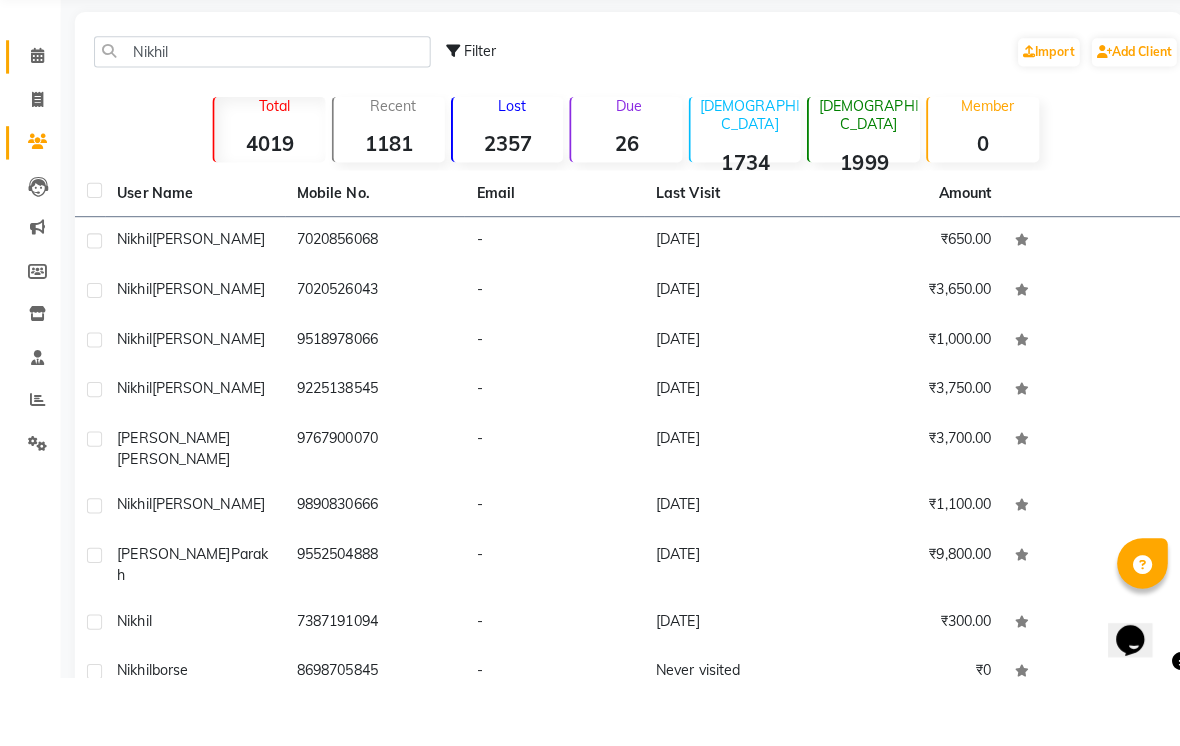 click on "[PERSON_NAME]" 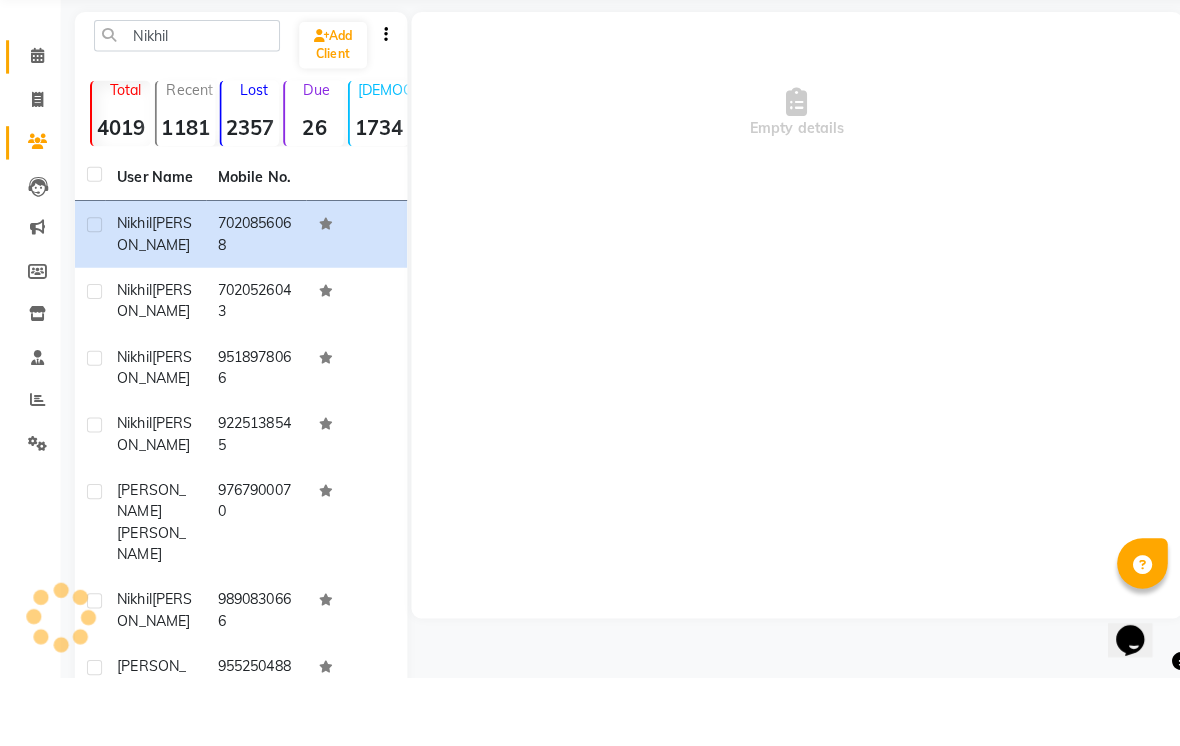scroll, scrollTop: 76, scrollLeft: 0, axis: vertical 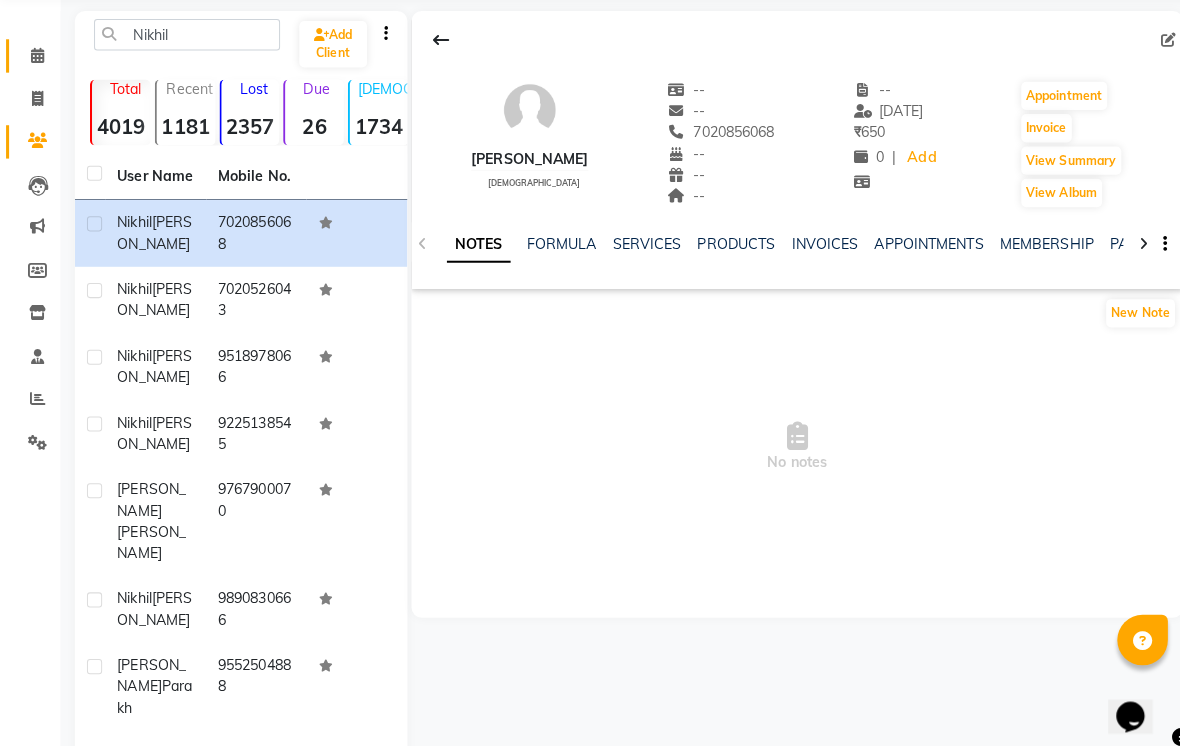 click on "INVOICES" 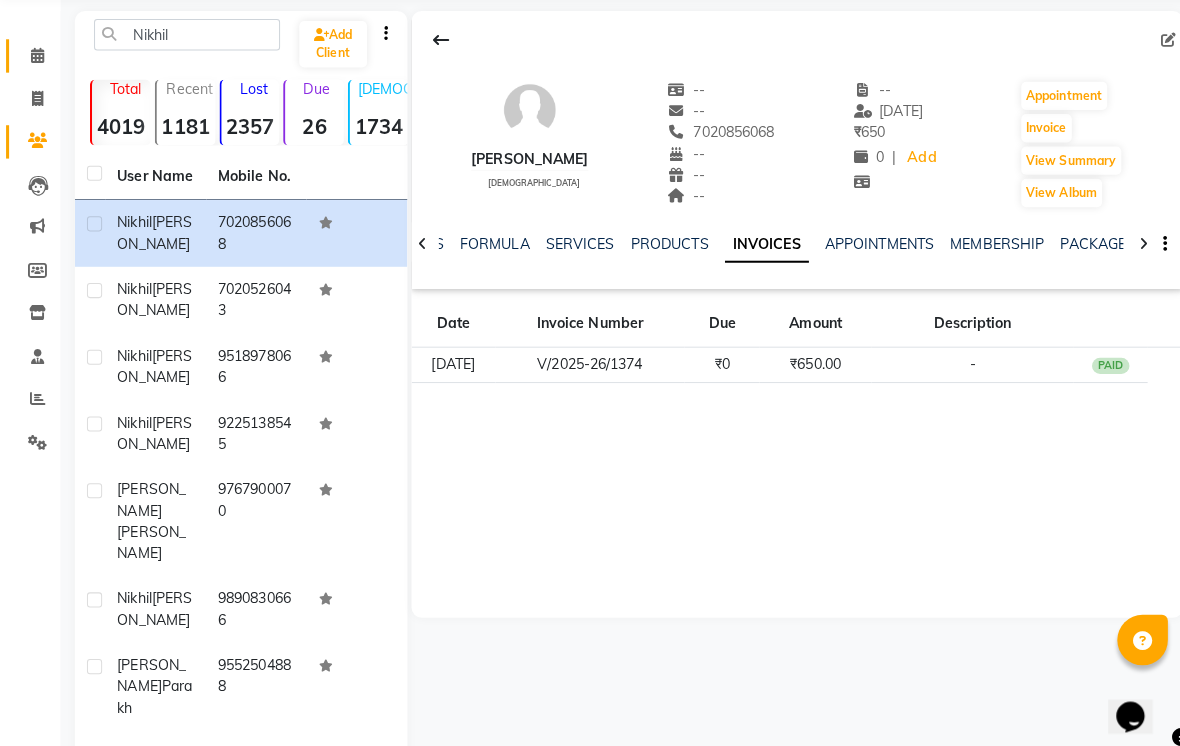 click on "PAID" 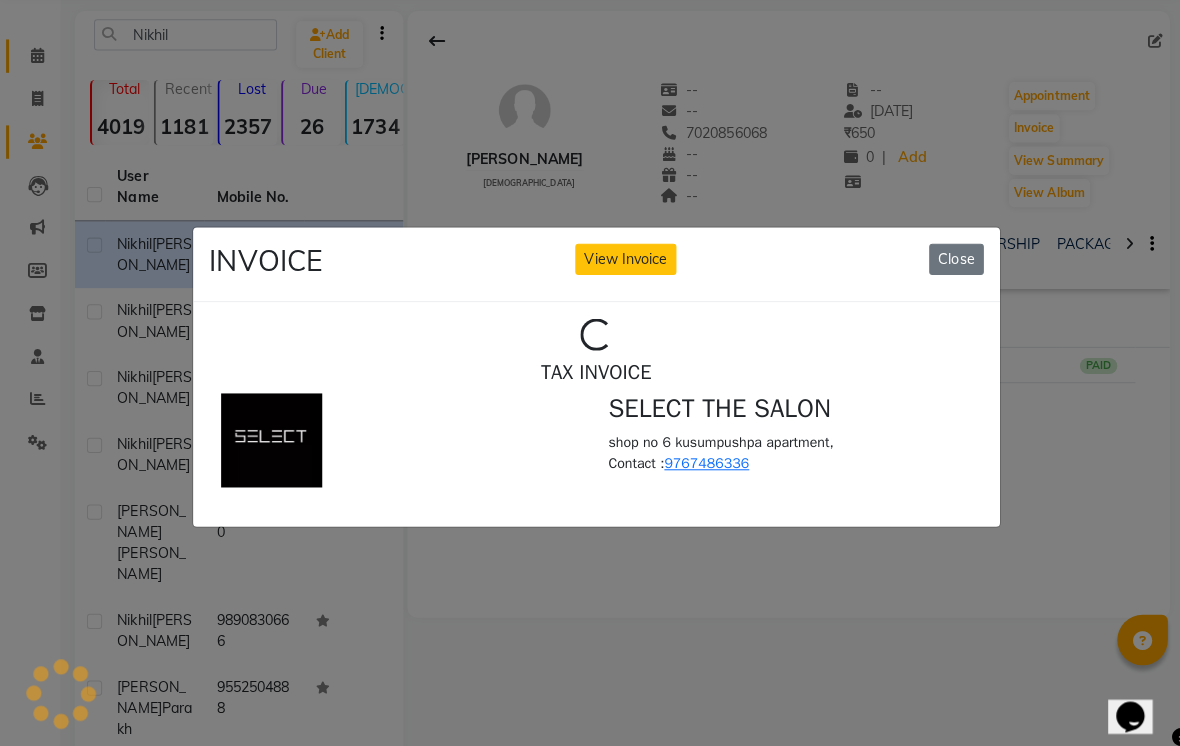 scroll, scrollTop: 0, scrollLeft: 0, axis: both 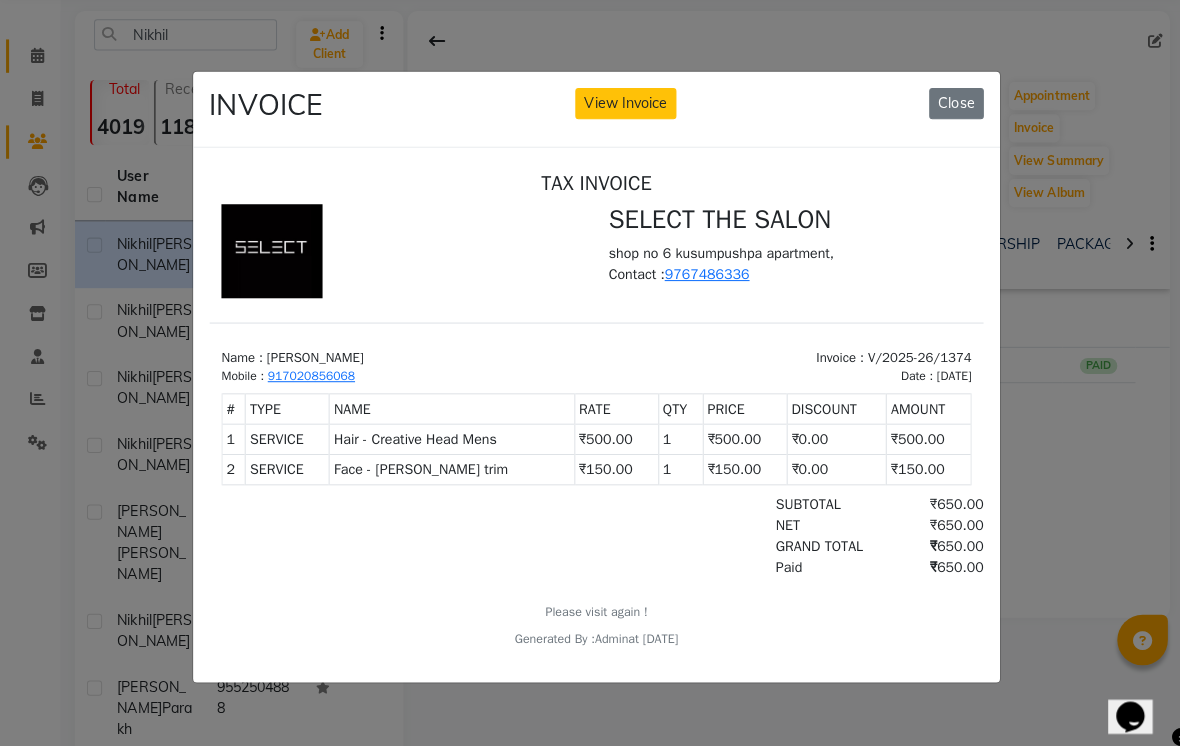 click on "Close" 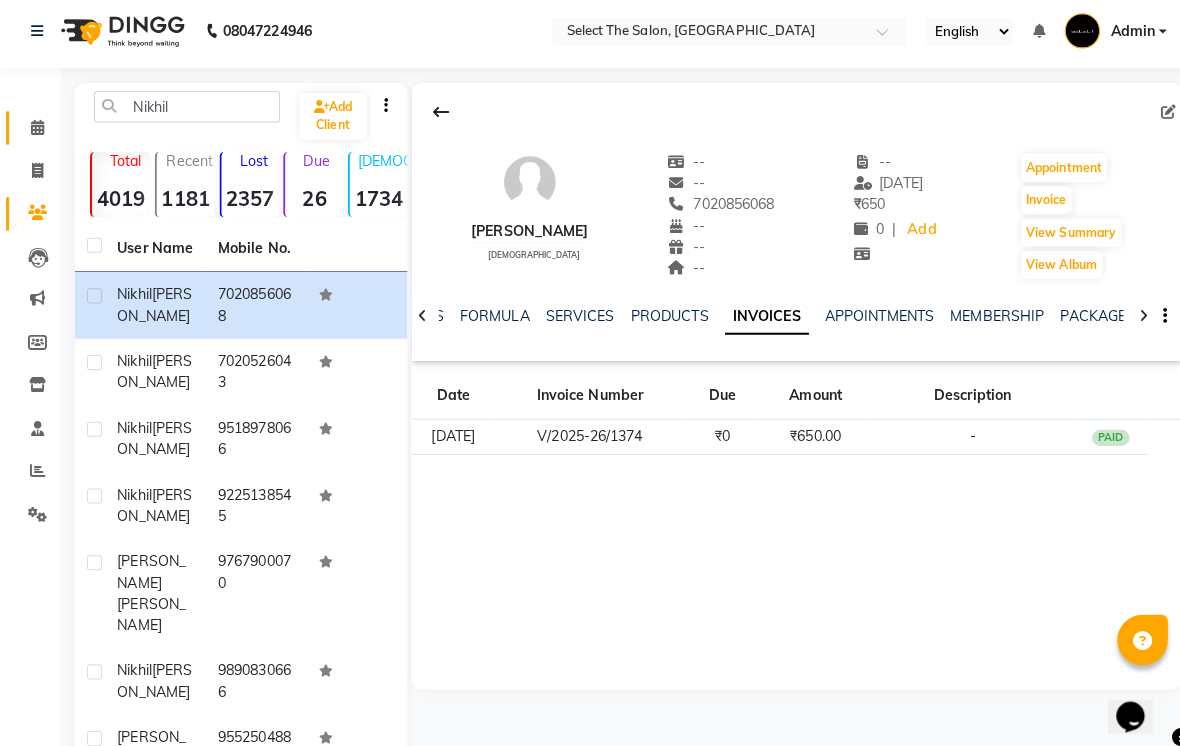 scroll, scrollTop: 0, scrollLeft: 0, axis: both 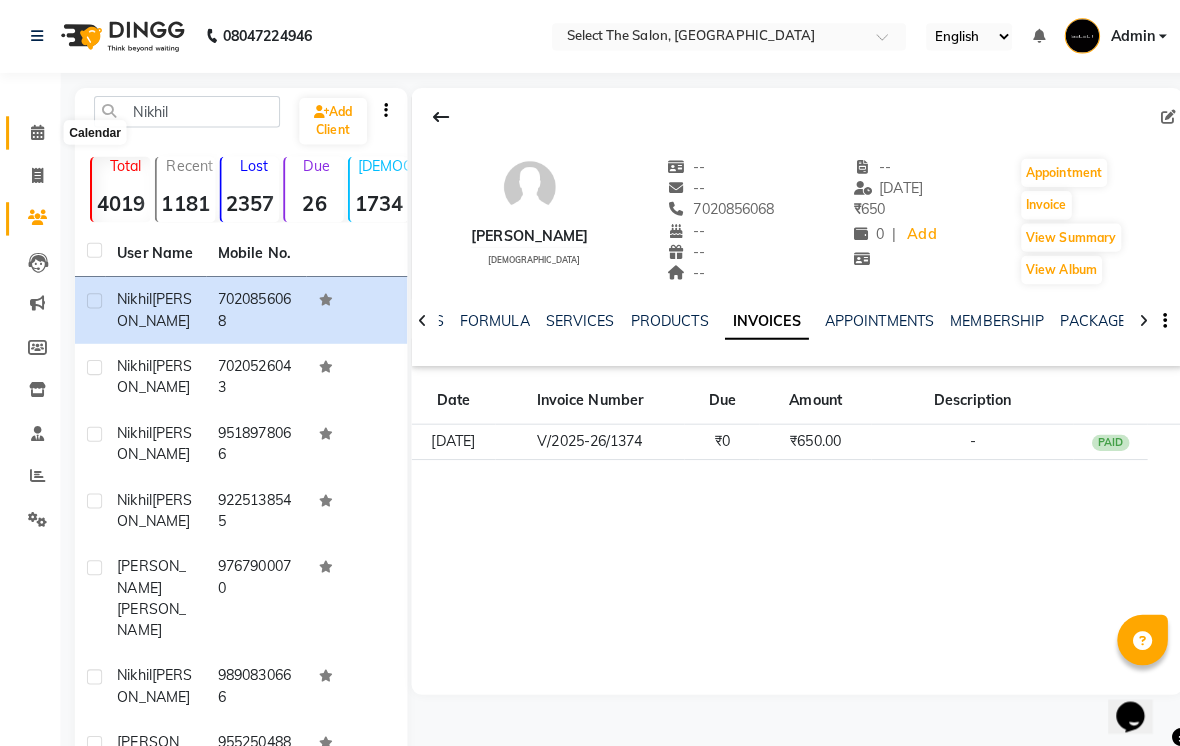 click 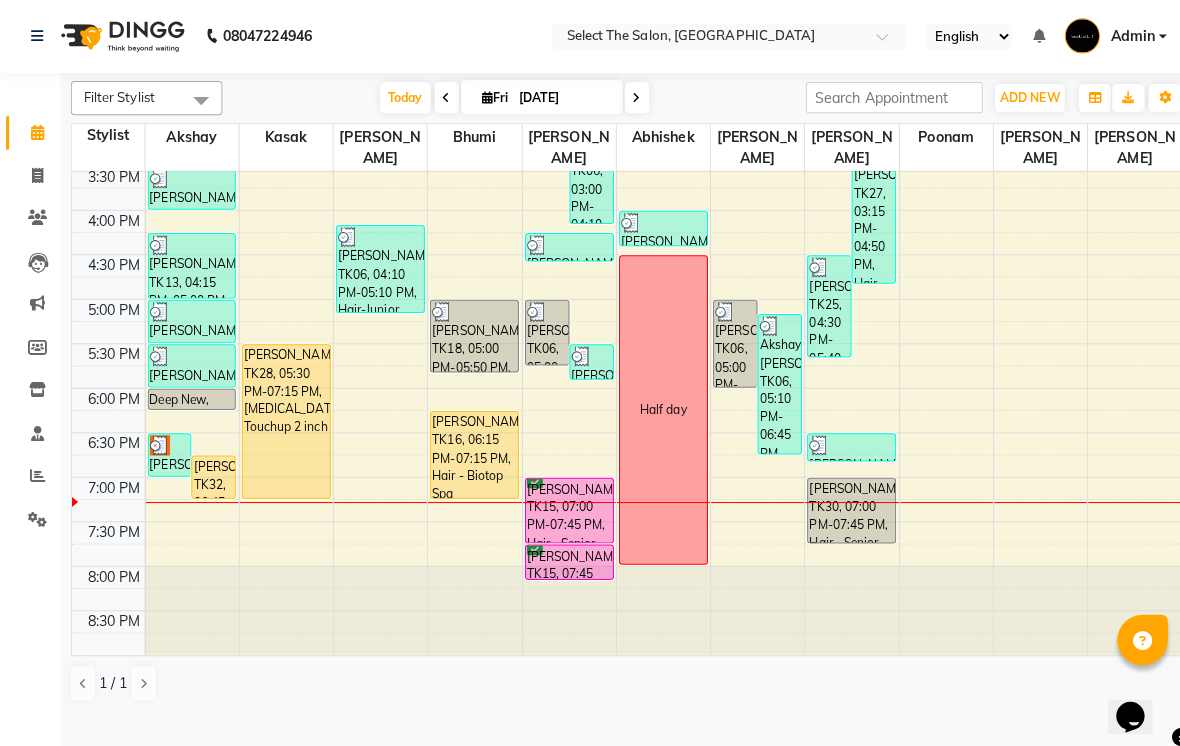 scroll, scrollTop: 665, scrollLeft: 0, axis: vertical 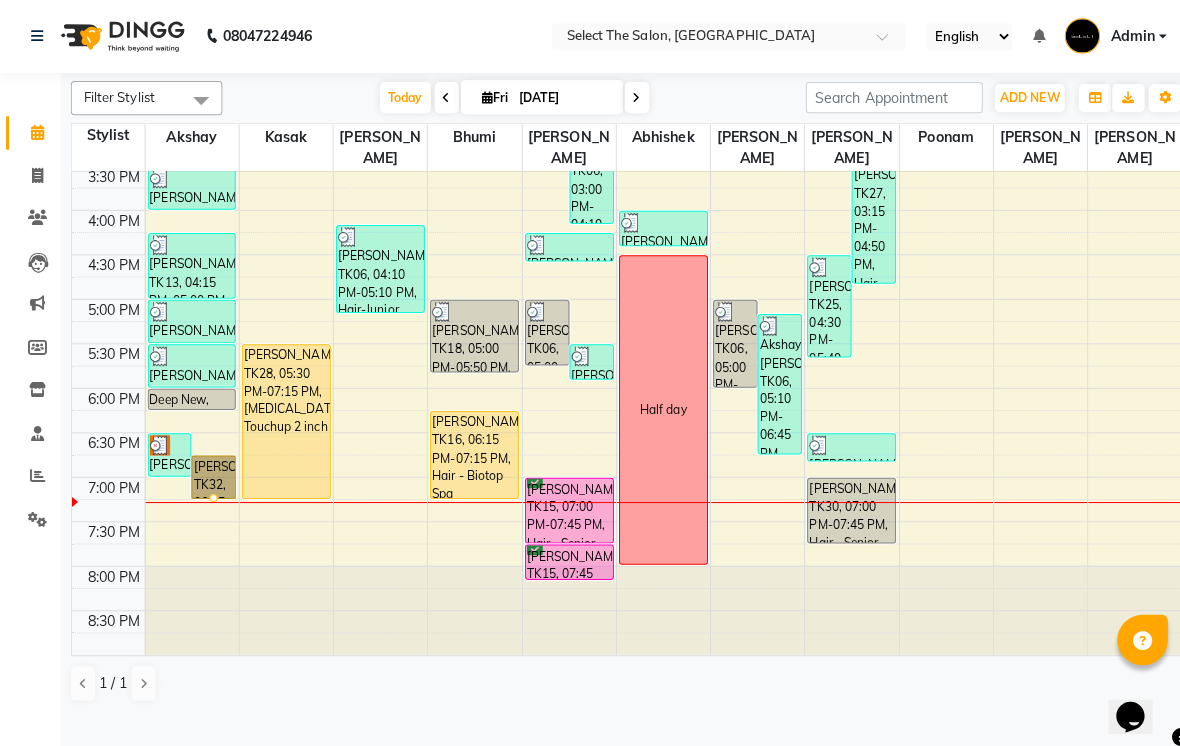 click at bounding box center (211, 493) 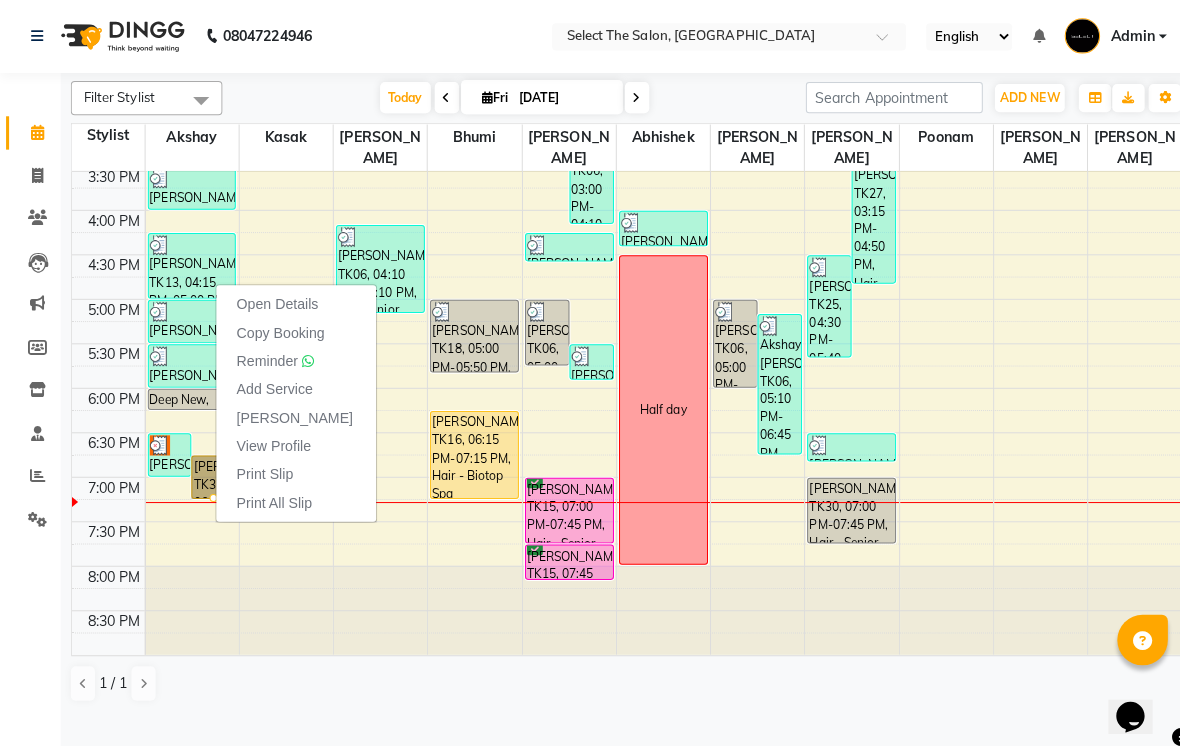 click on "Open Details" at bounding box center [274, 301] 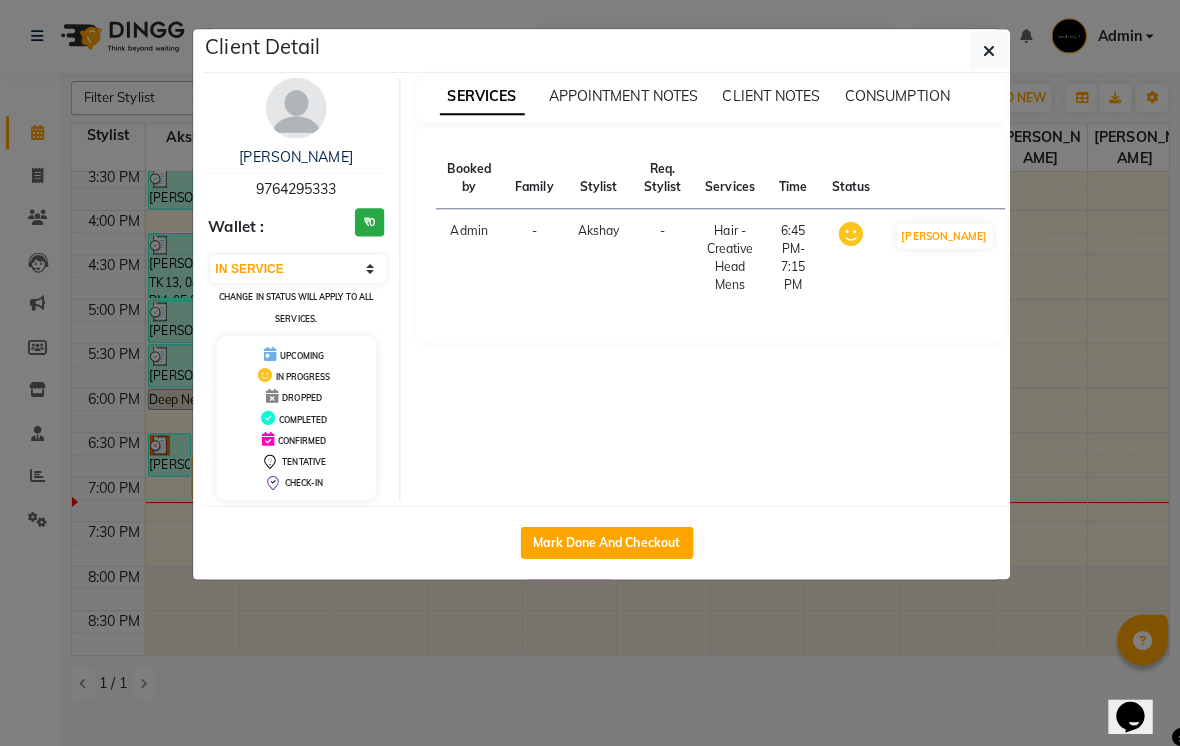 click on "Mark Done And Checkout" 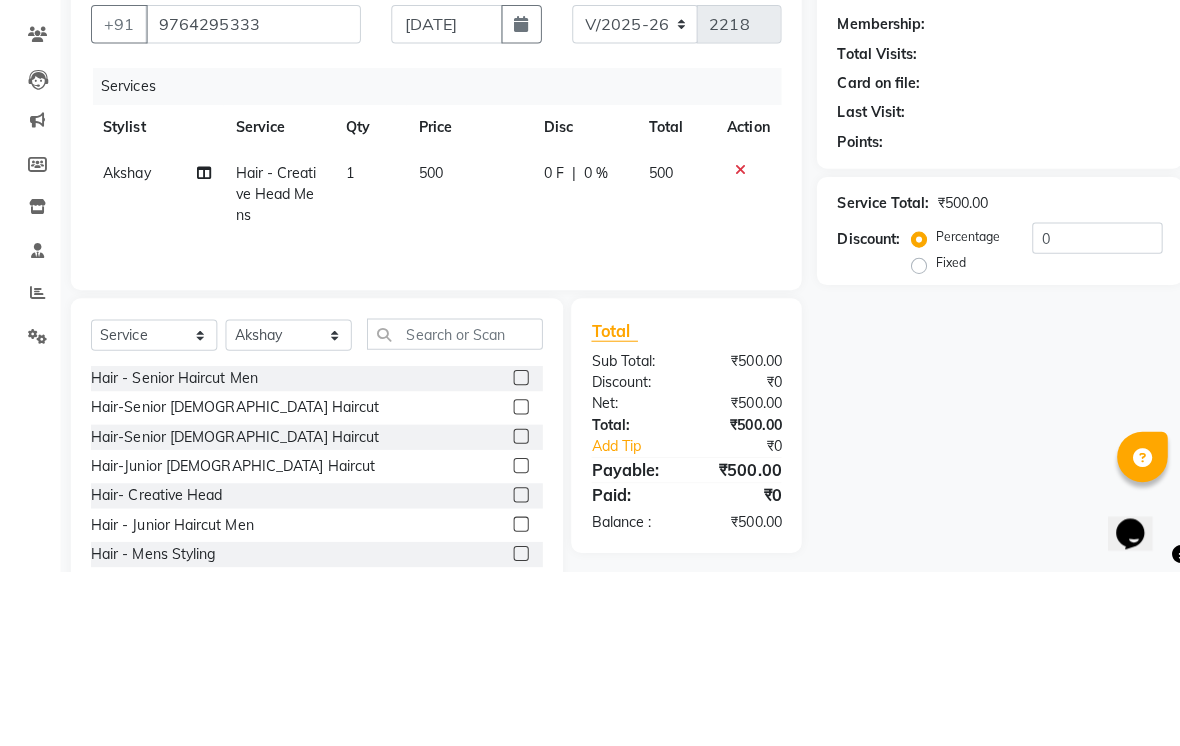 scroll, scrollTop: 83, scrollLeft: 0, axis: vertical 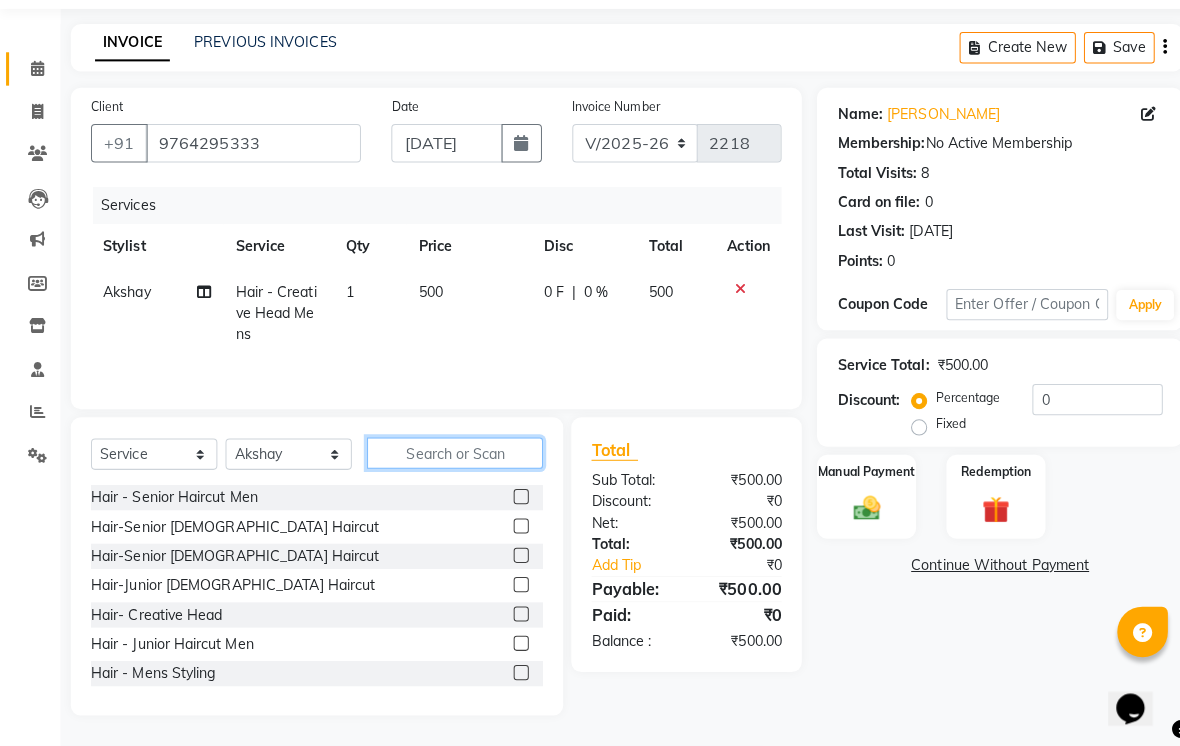 click 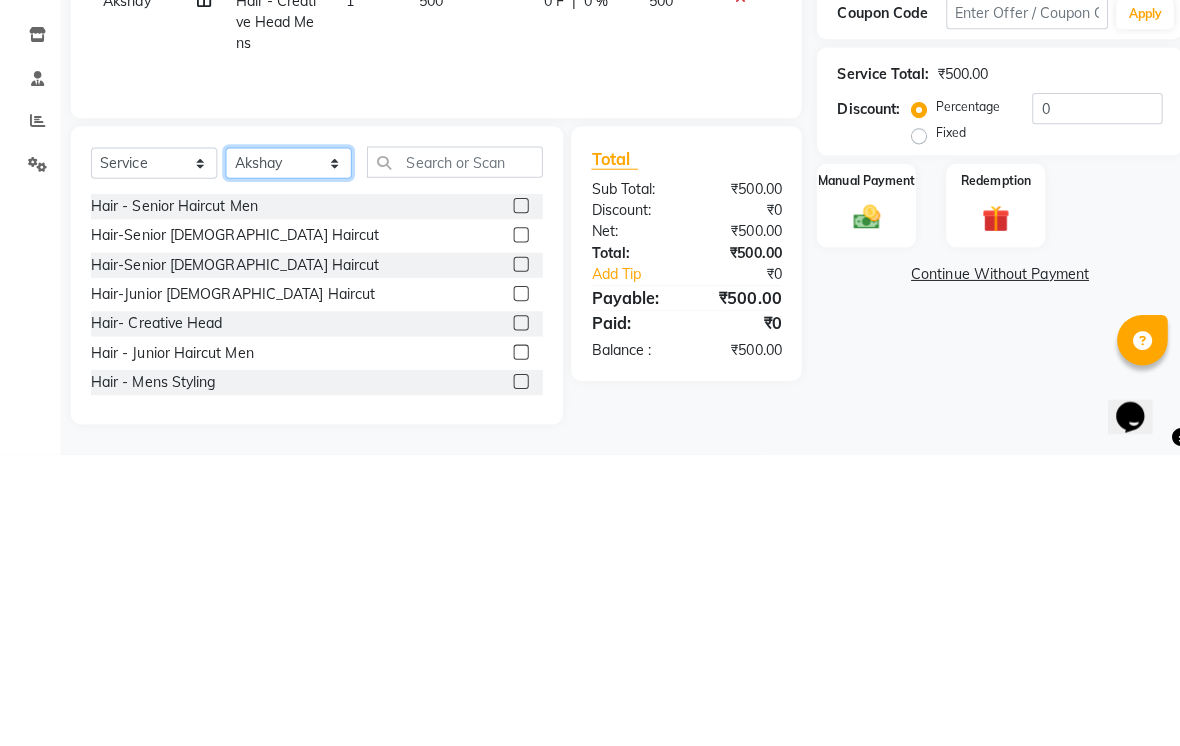 click on "Select Stylist [PERSON_NAME]  Bhumi  [PERSON_NAME] [PERSON_NAME]  Sachin [PERSON_NAME]  [PERSON_NAME] [PERSON_NAME]" 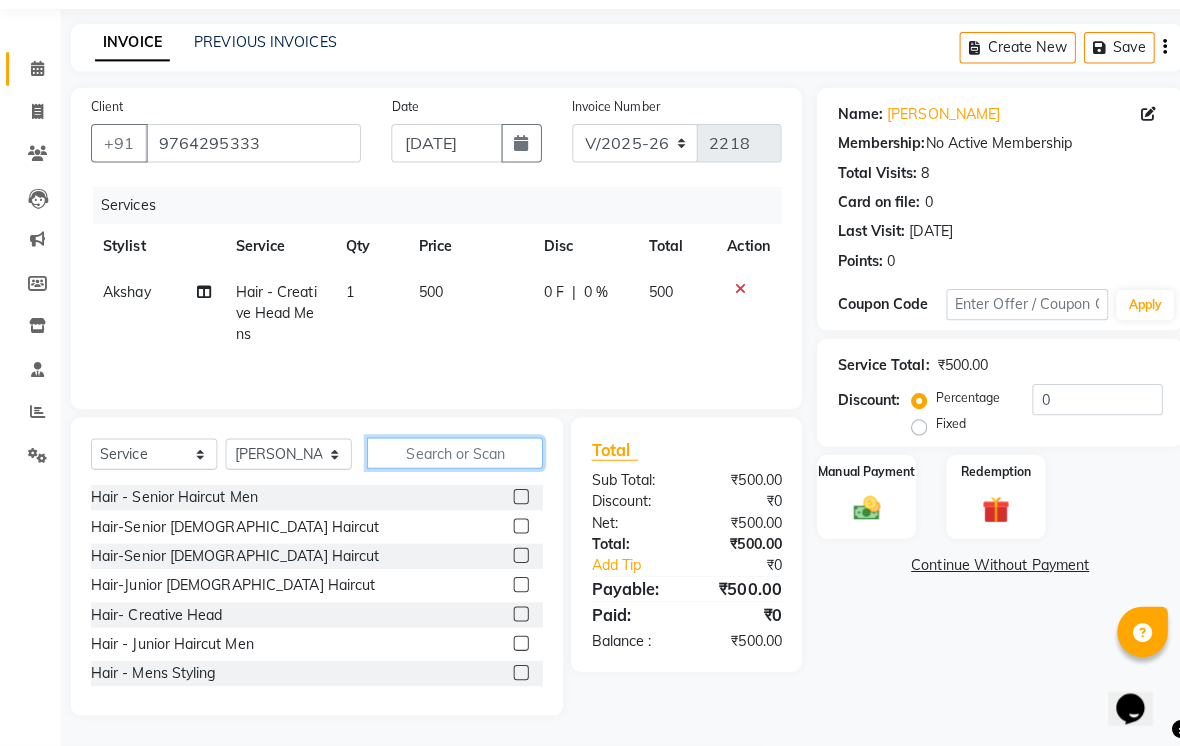 click 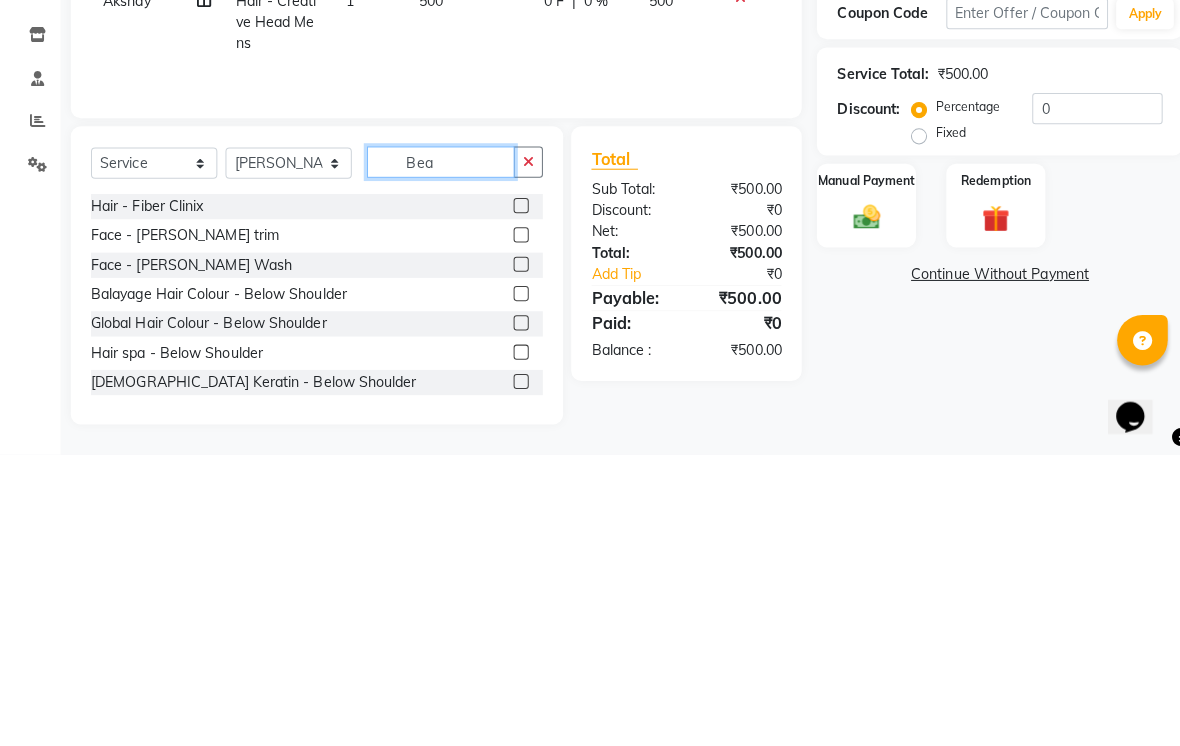 scroll, scrollTop: 40, scrollLeft: 0, axis: vertical 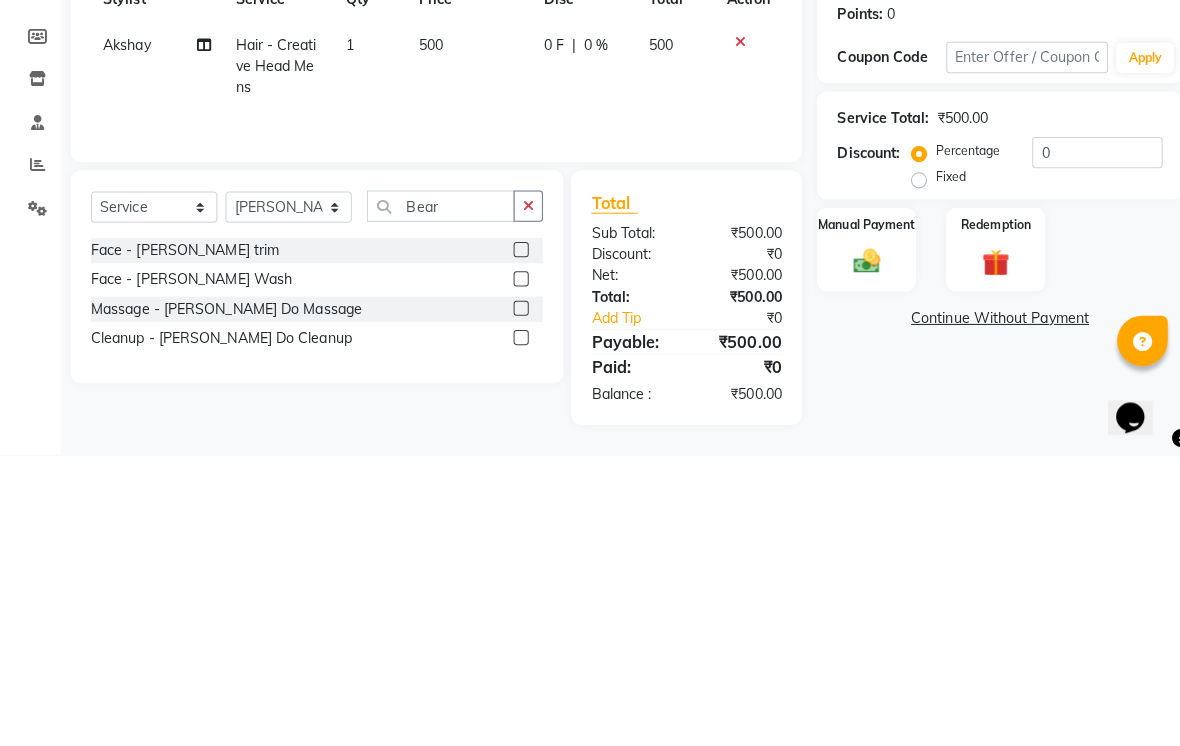 click 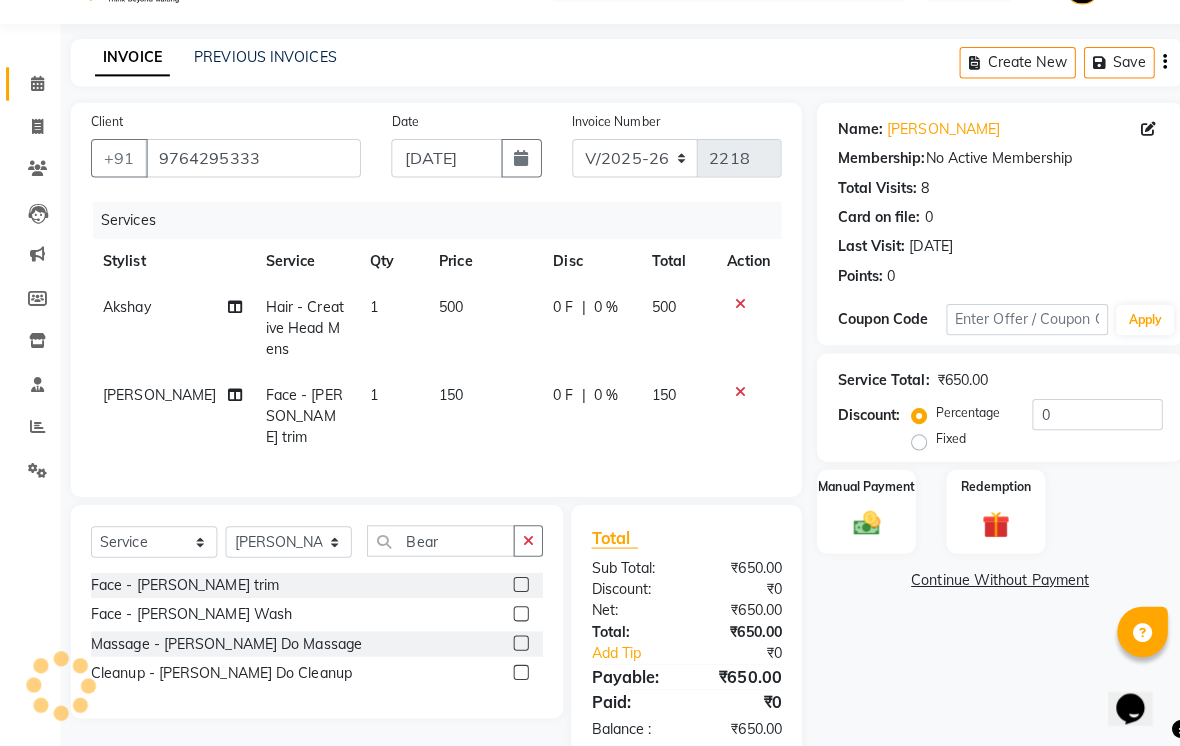 click on "150" 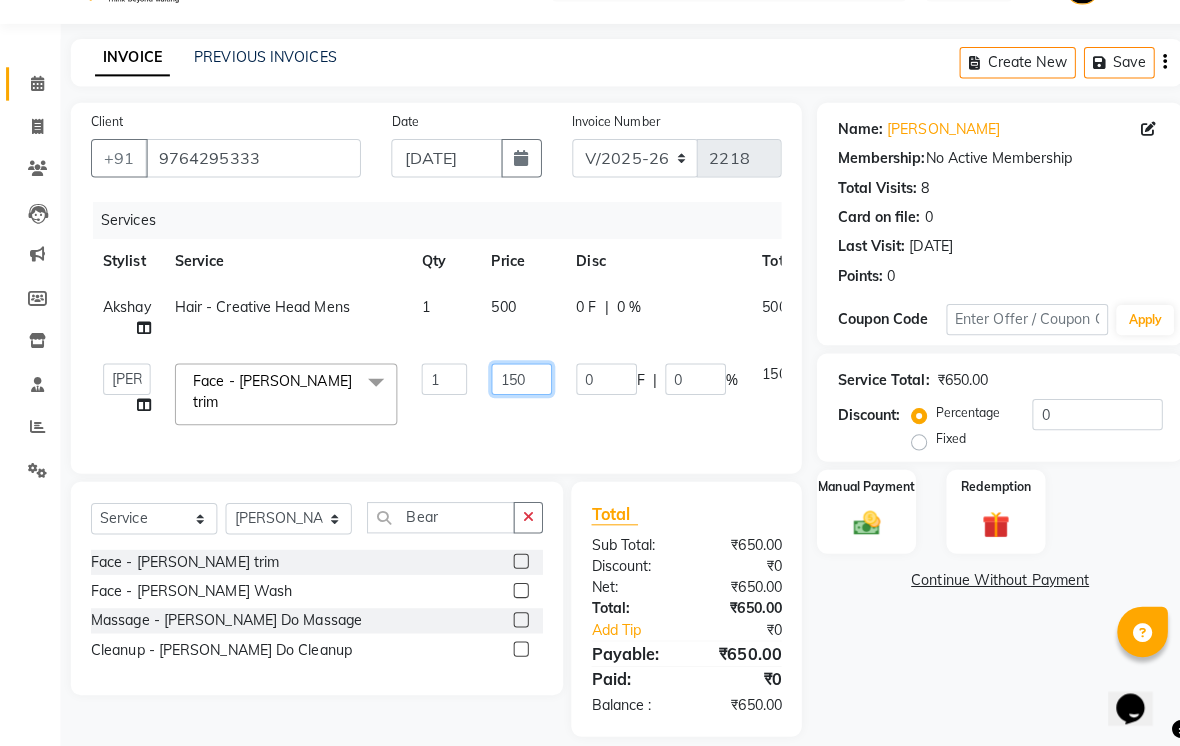 click on "150" 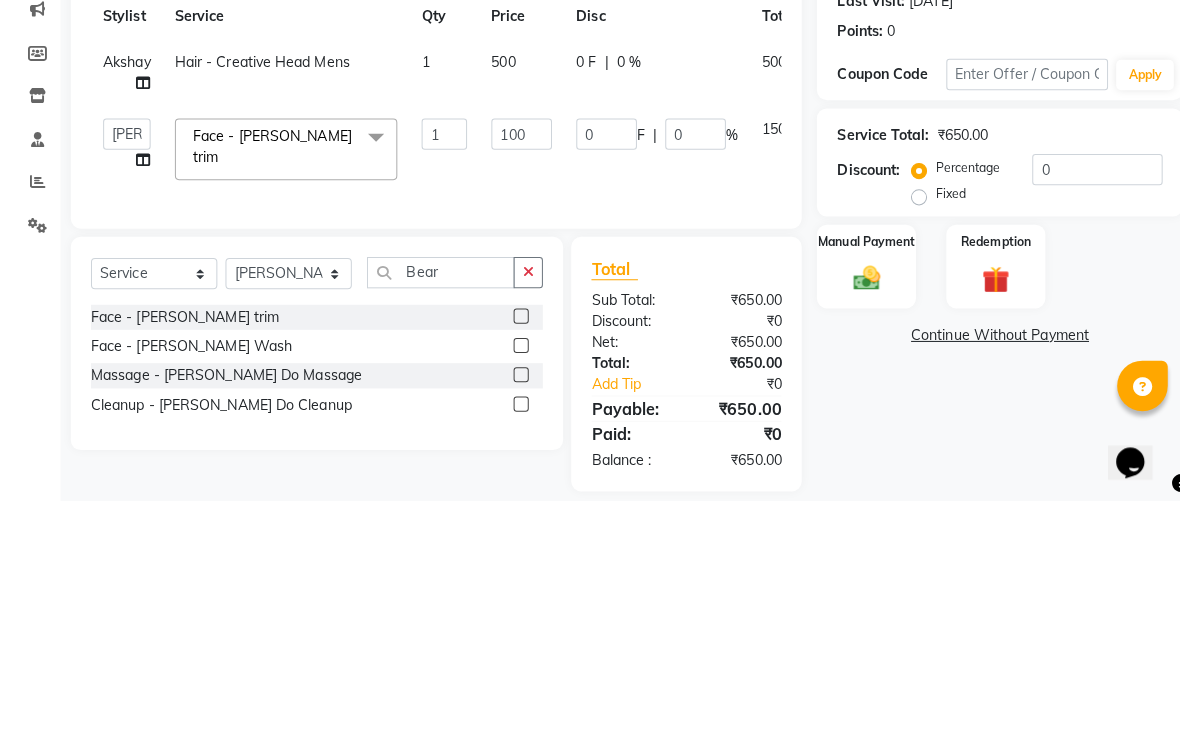 scroll, scrollTop: 80, scrollLeft: 0, axis: vertical 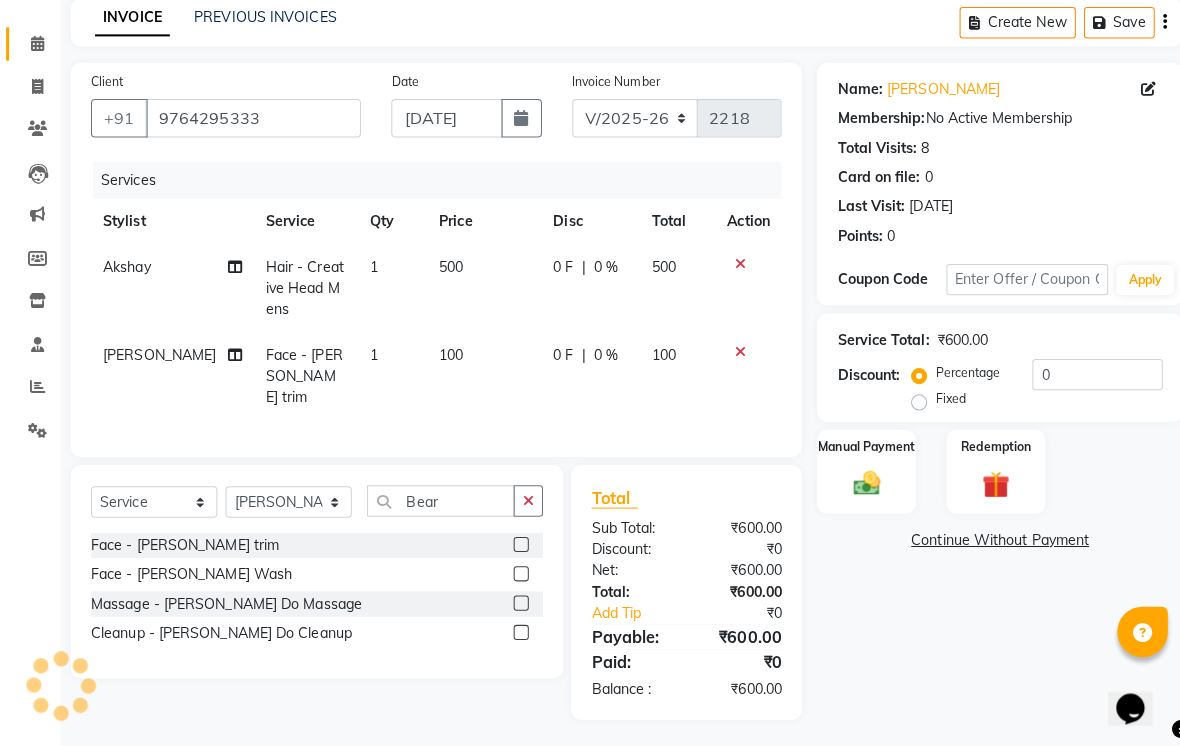 click 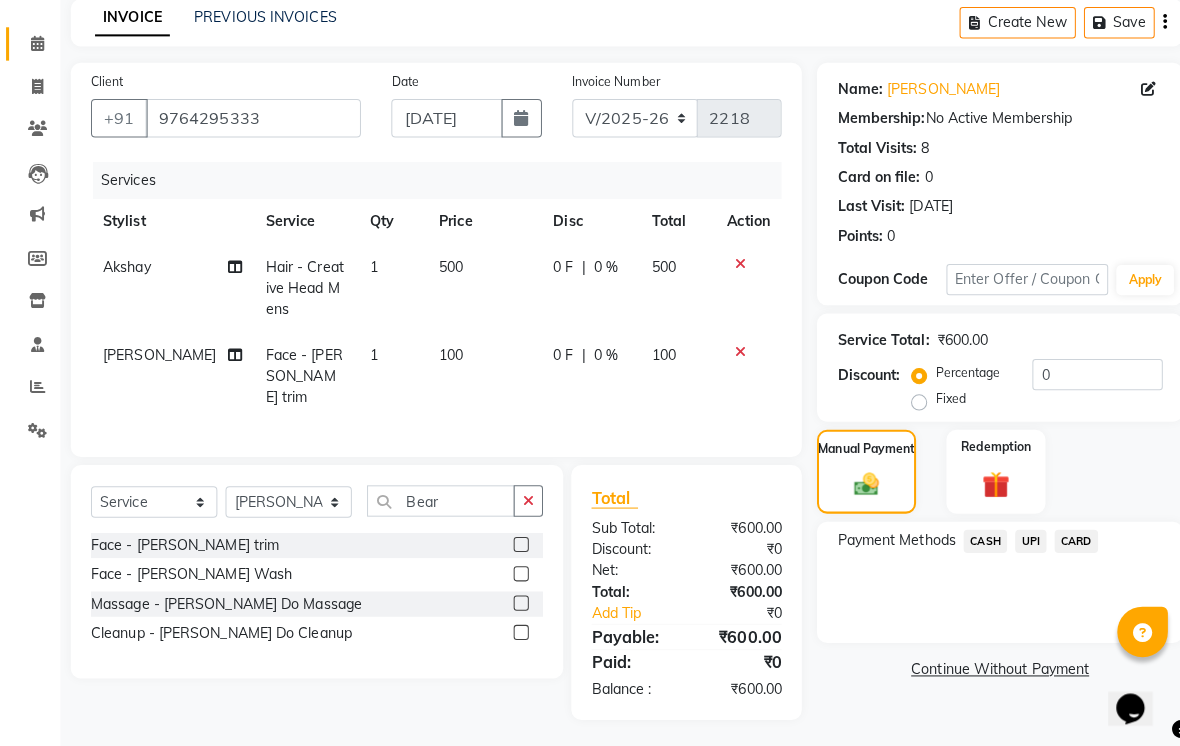 click on "UPI" 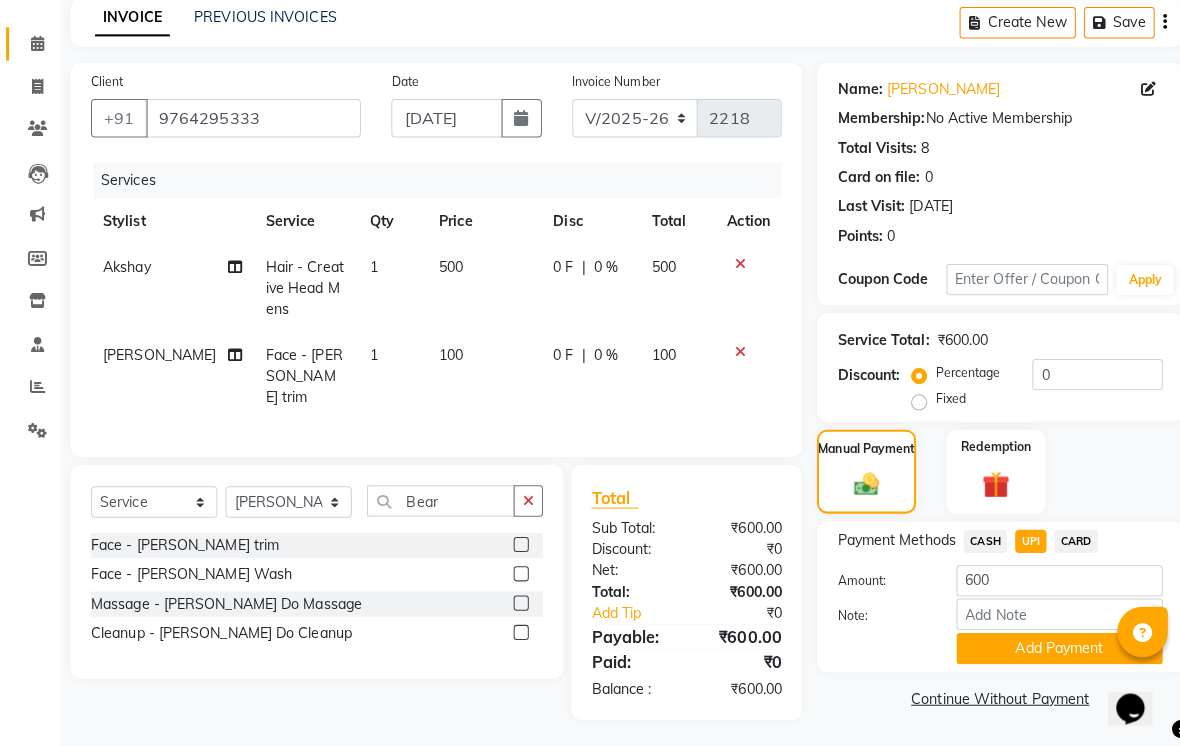 click on "Add Payment" 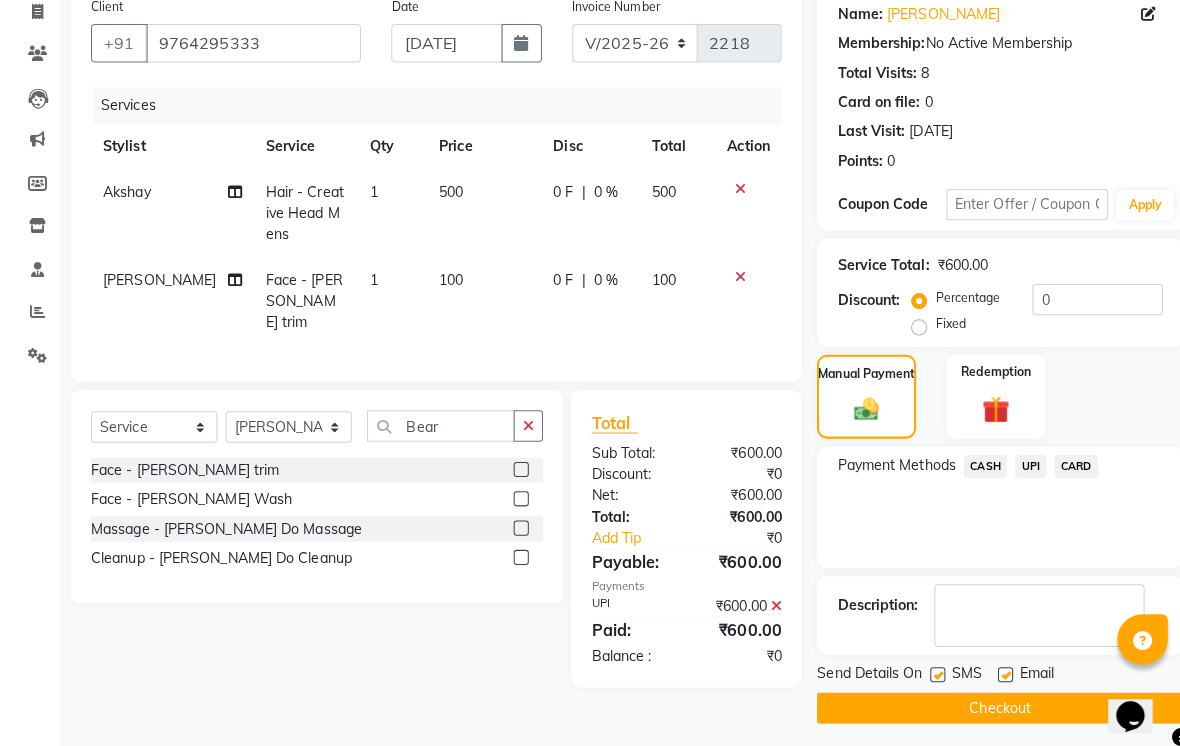 scroll, scrollTop: 169, scrollLeft: 0, axis: vertical 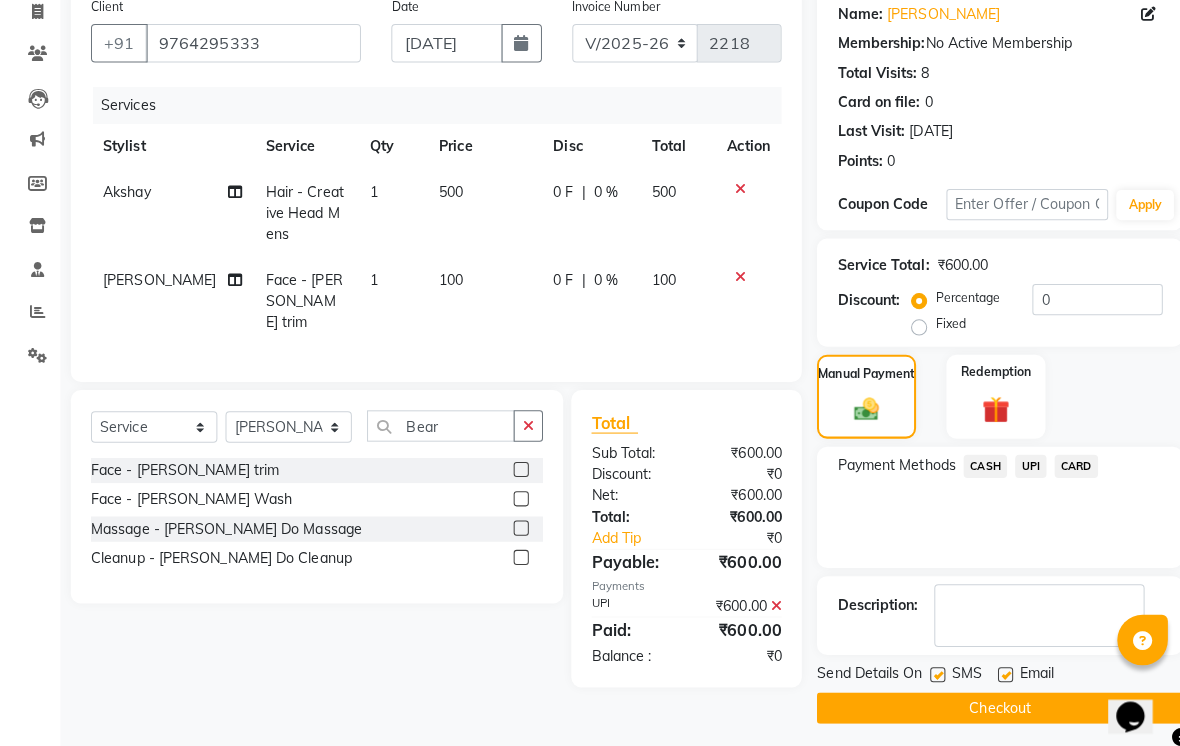 click 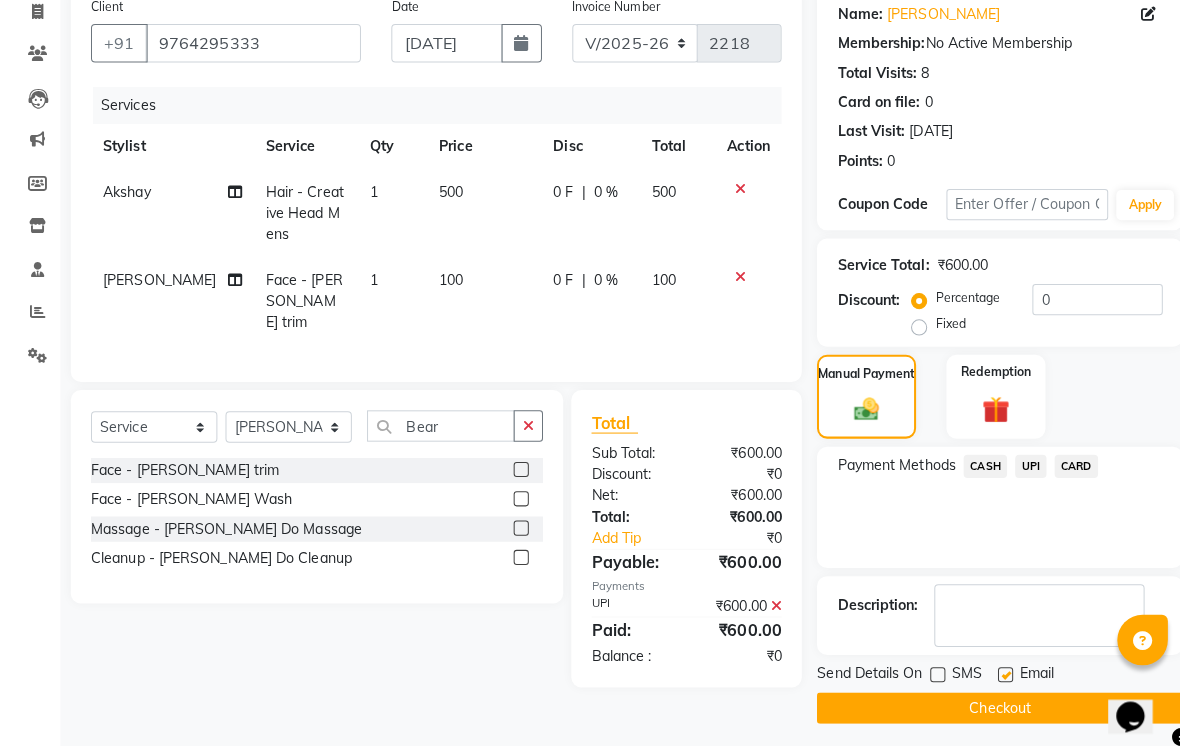 click 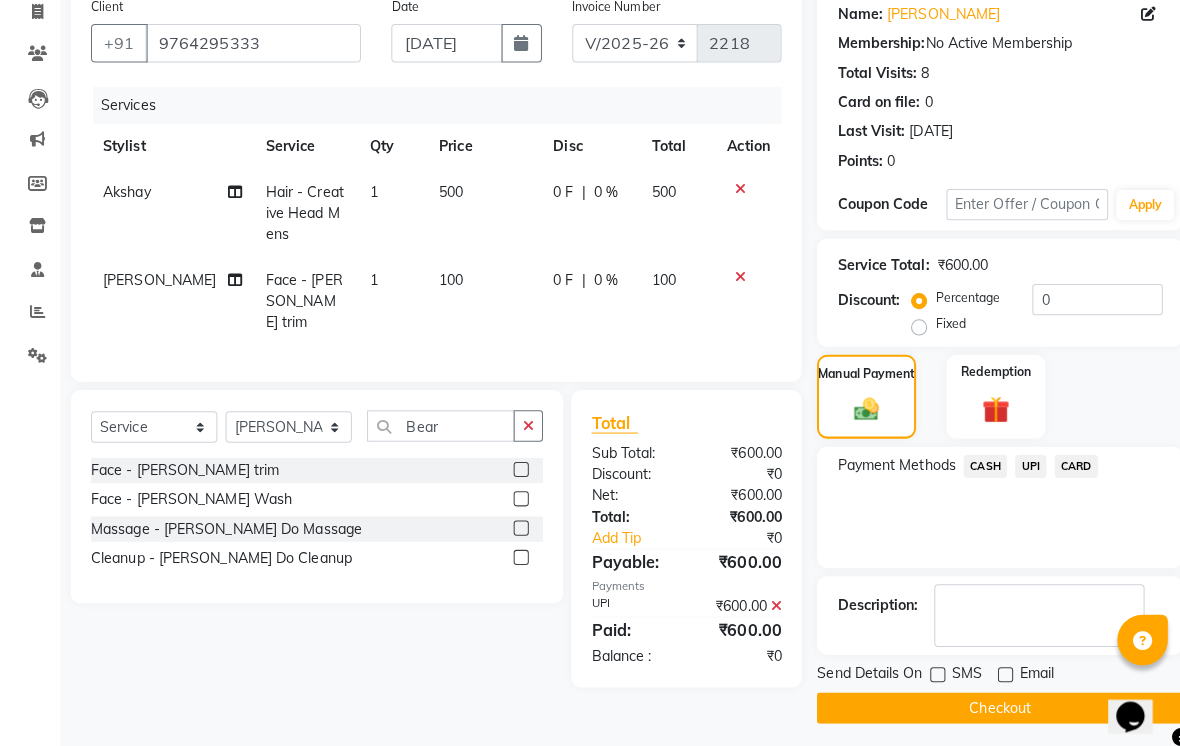 click on "Checkout" 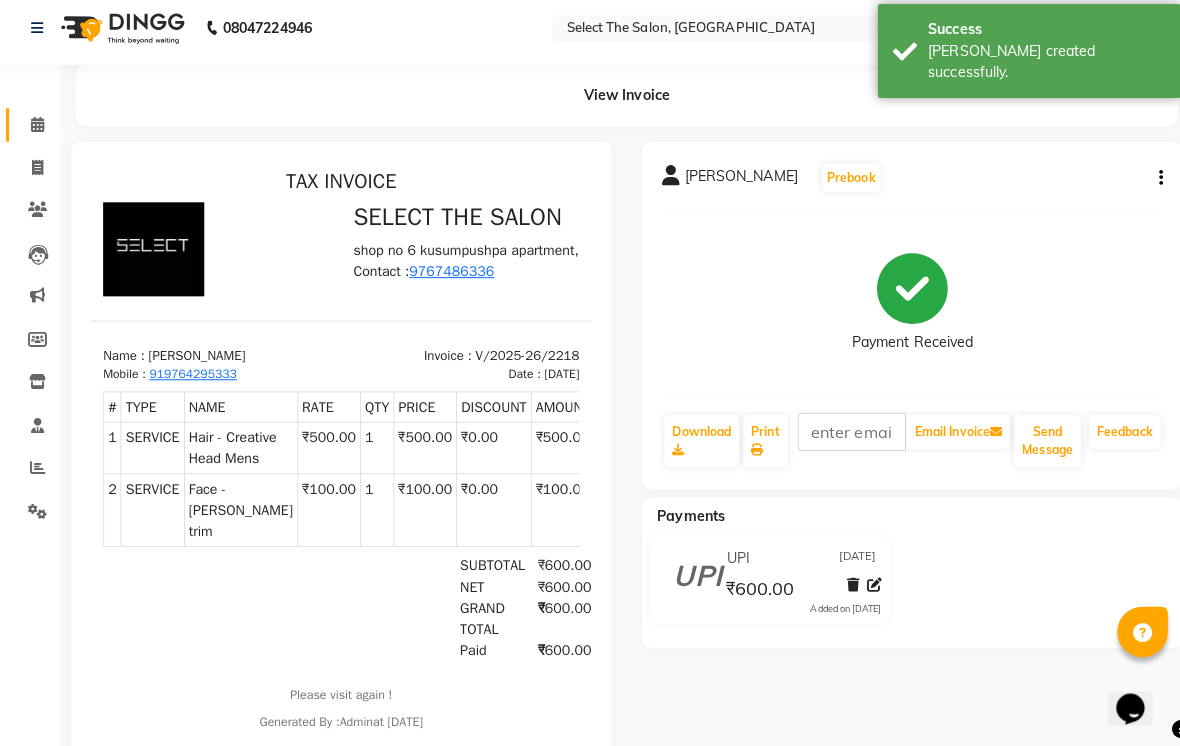 scroll, scrollTop: 0, scrollLeft: 0, axis: both 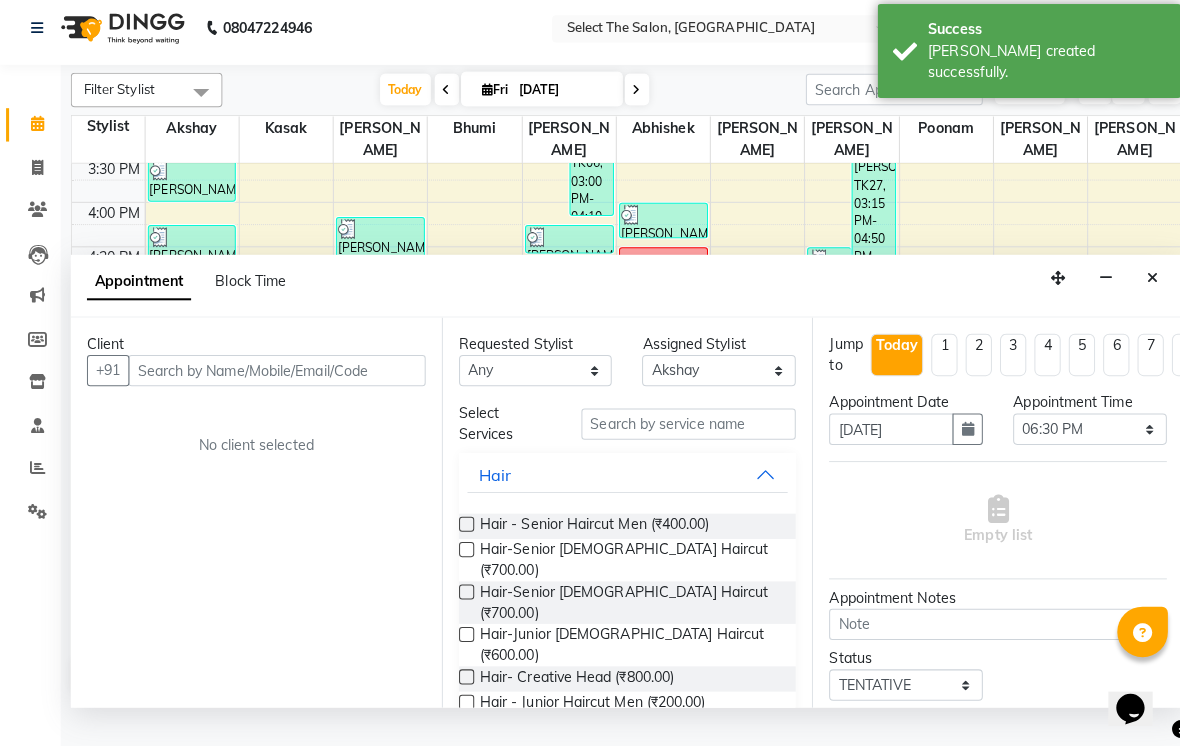 click at bounding box center (1139, 283) 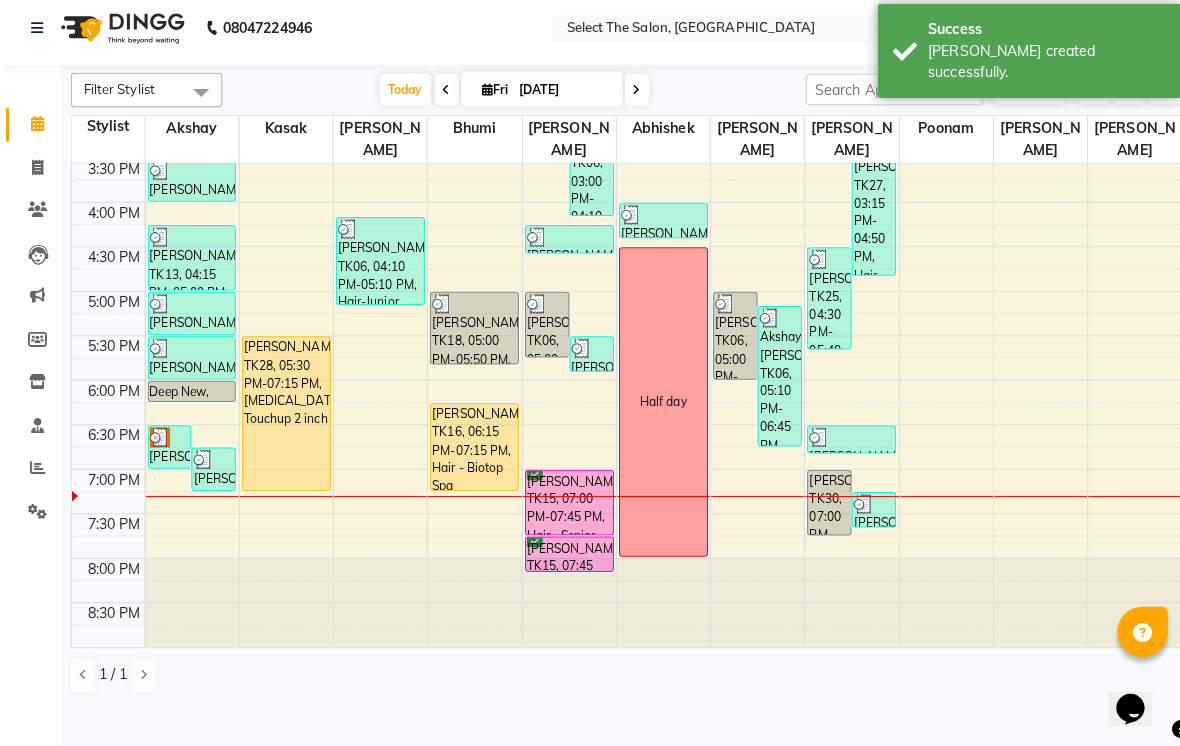 click at bounding box center [158, 441] 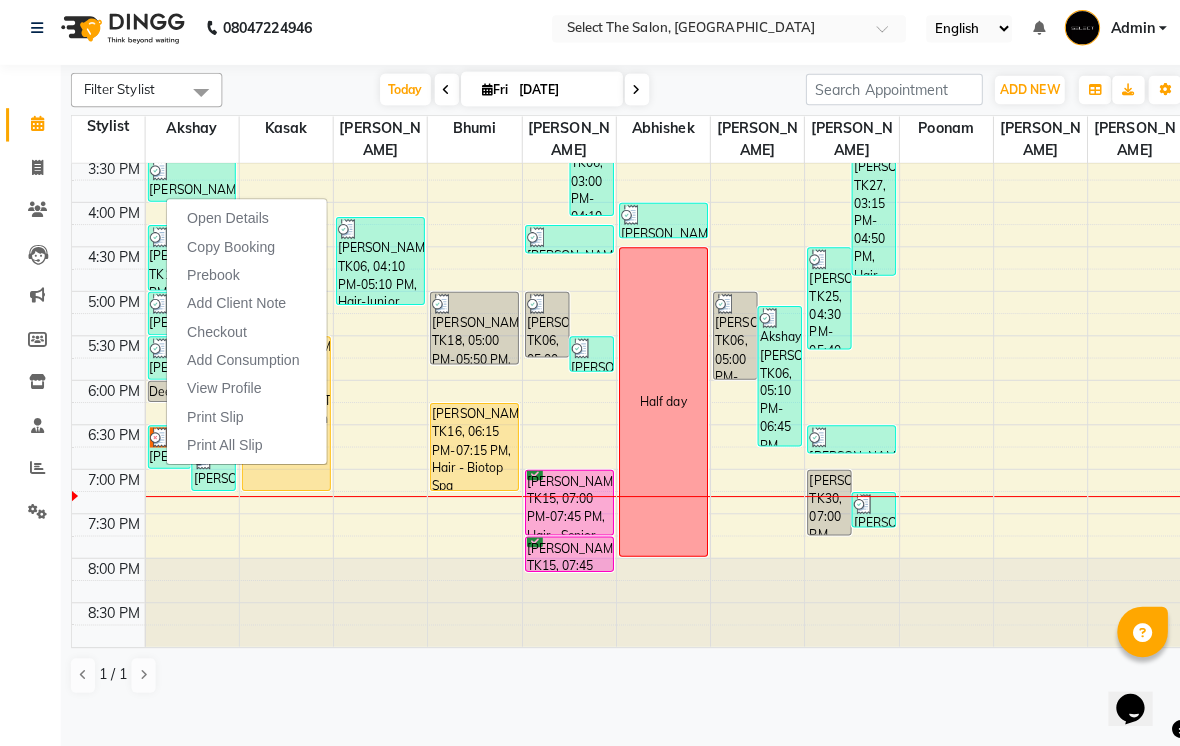 click on "Open Details" at bounding box center [225, 224] 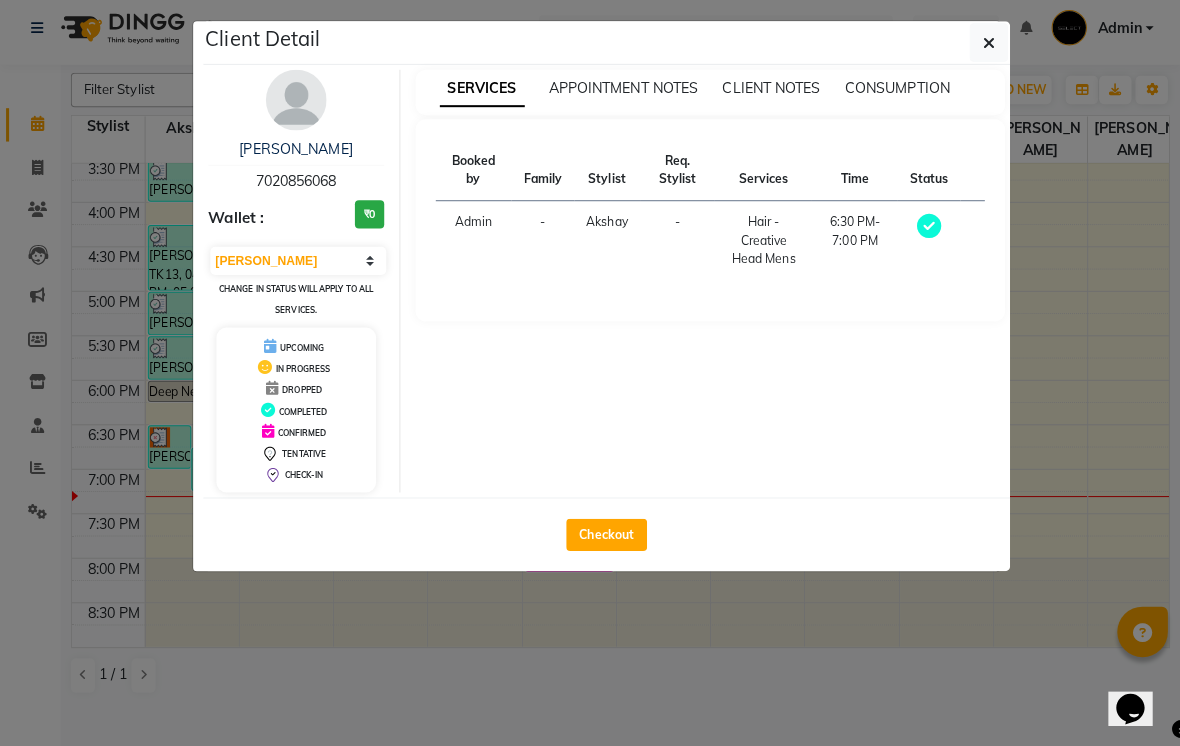 click on "Checkout" 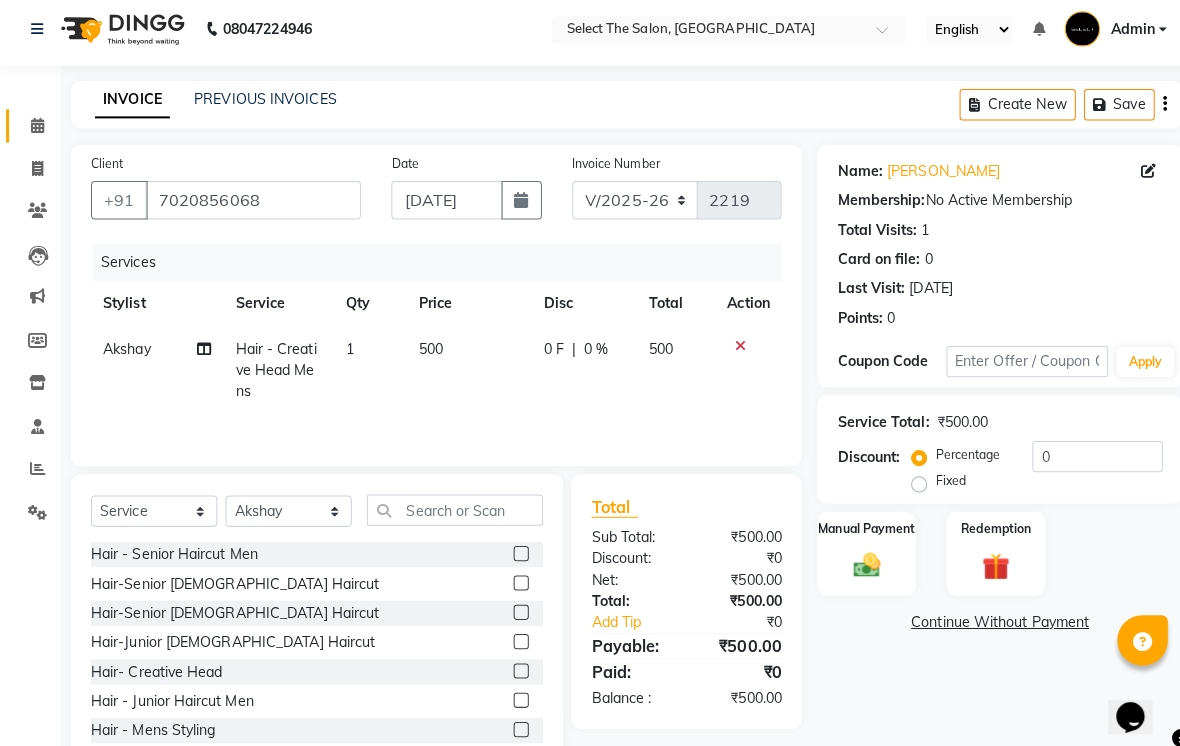 scroll, scrollTop: 0, scrollLeft: 0, axis: both 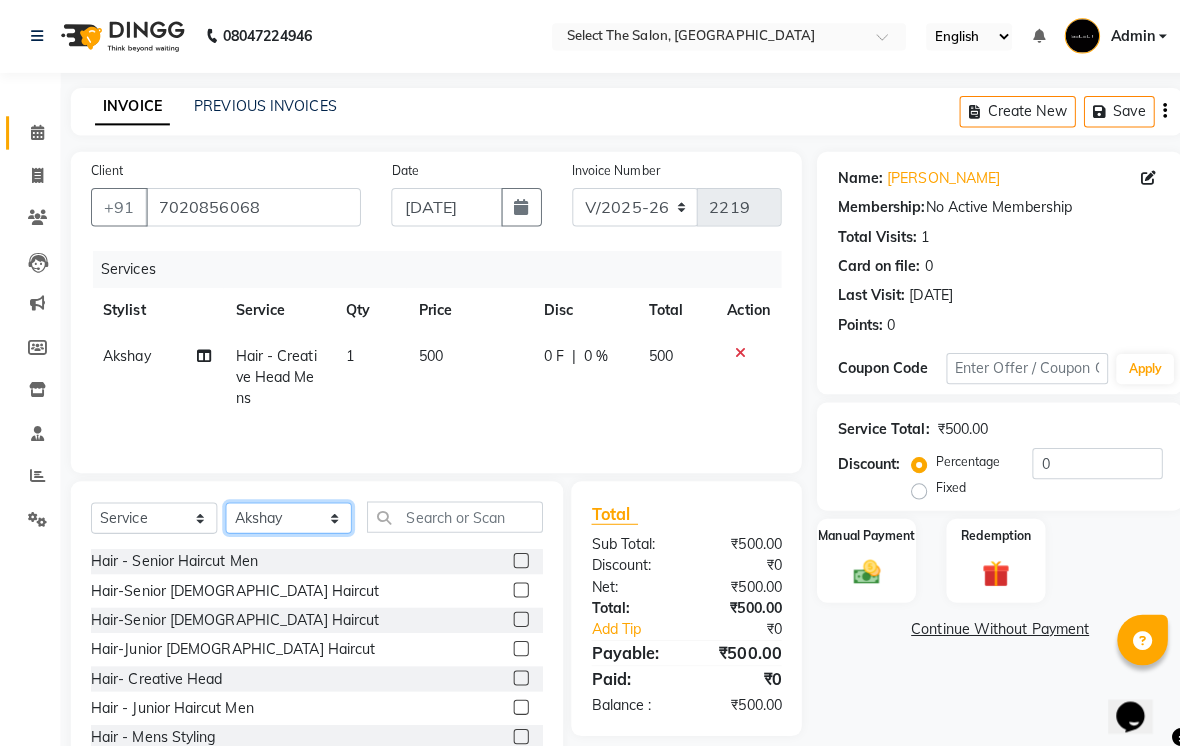 click on "Select Stylist [PERSON_NAME]  Bhumi  [PERSON_NAME] [PERSON_NAME]  Sachin [PERSON_NAME]  [PERSON_NAME] [PERSON_NAME]" 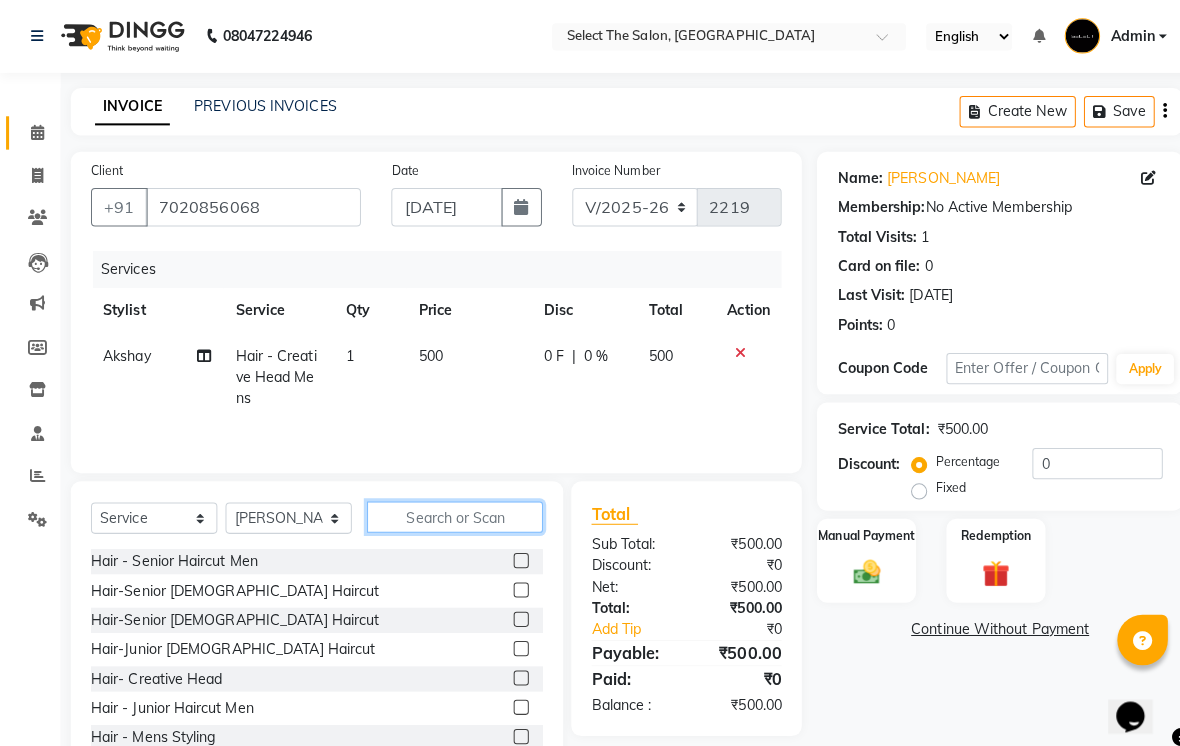 click 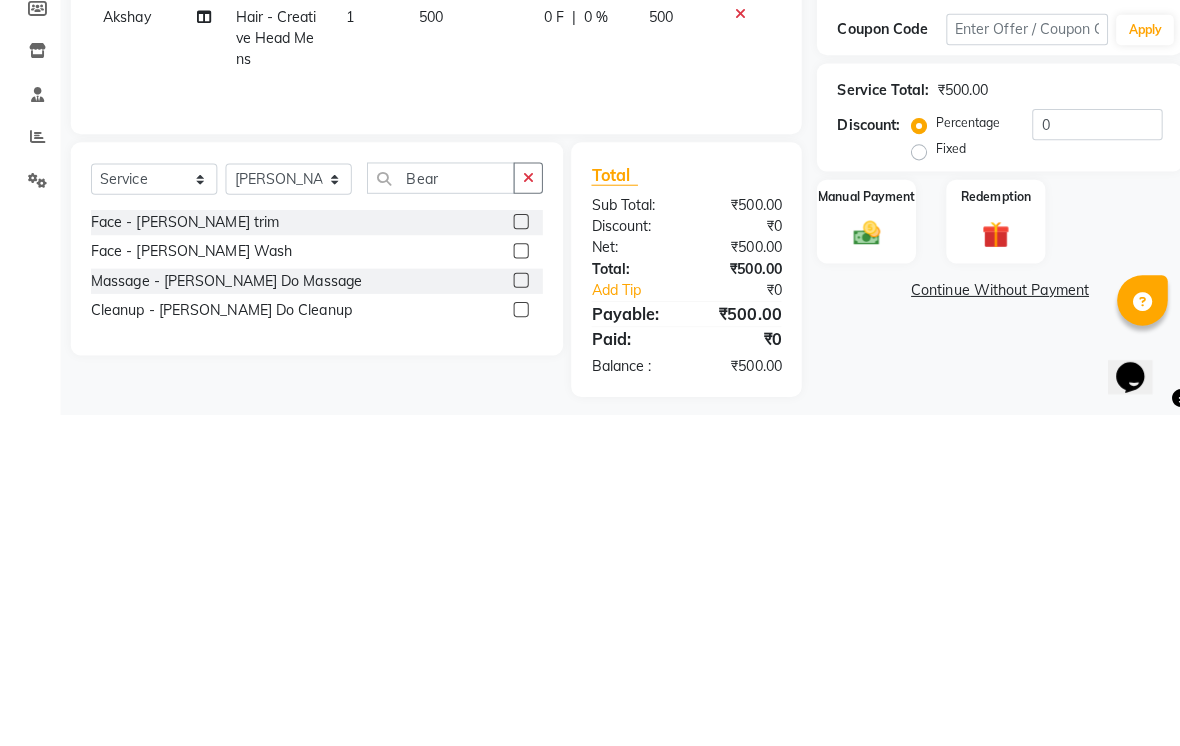 click 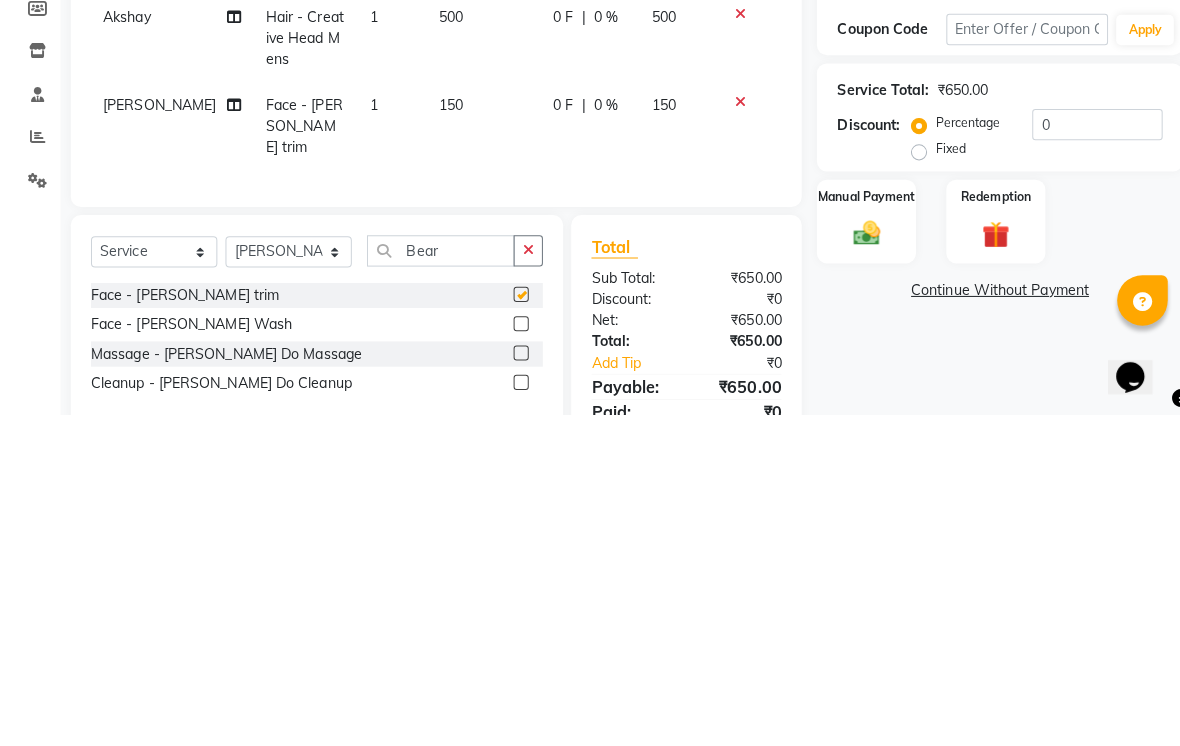 scroll, scrollTop: 40, scrollLeft: 0, axis: vertical 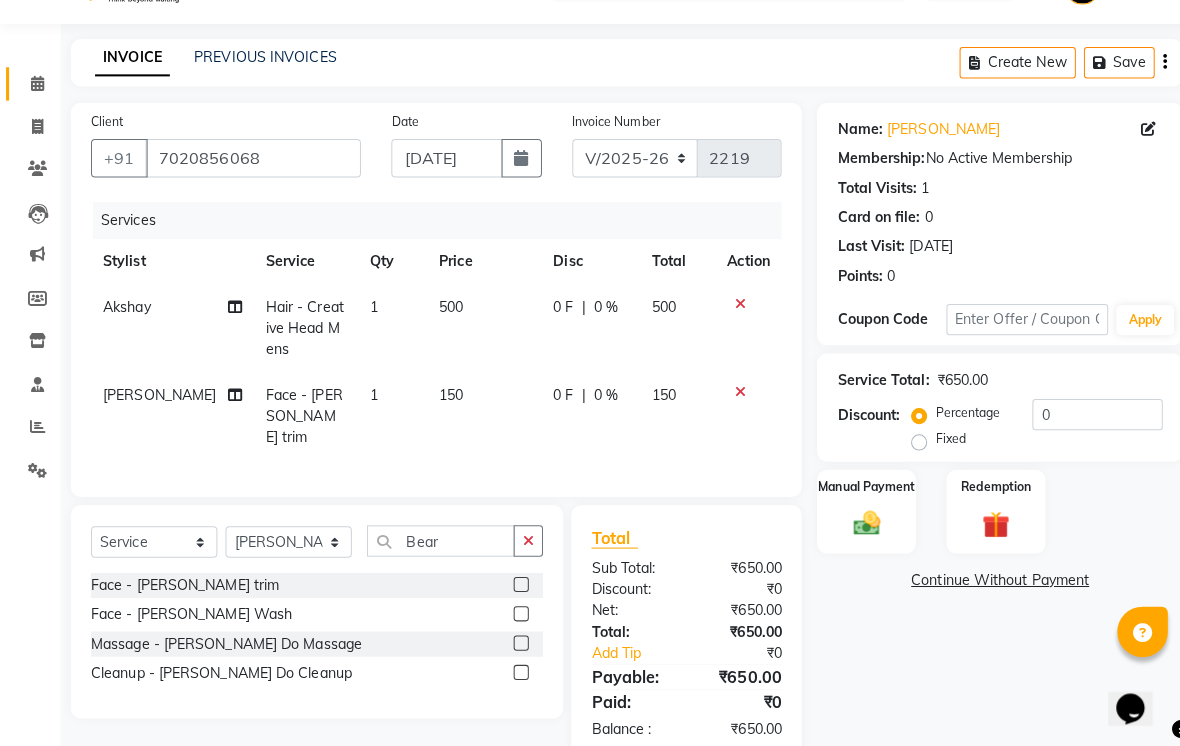 click on "150" 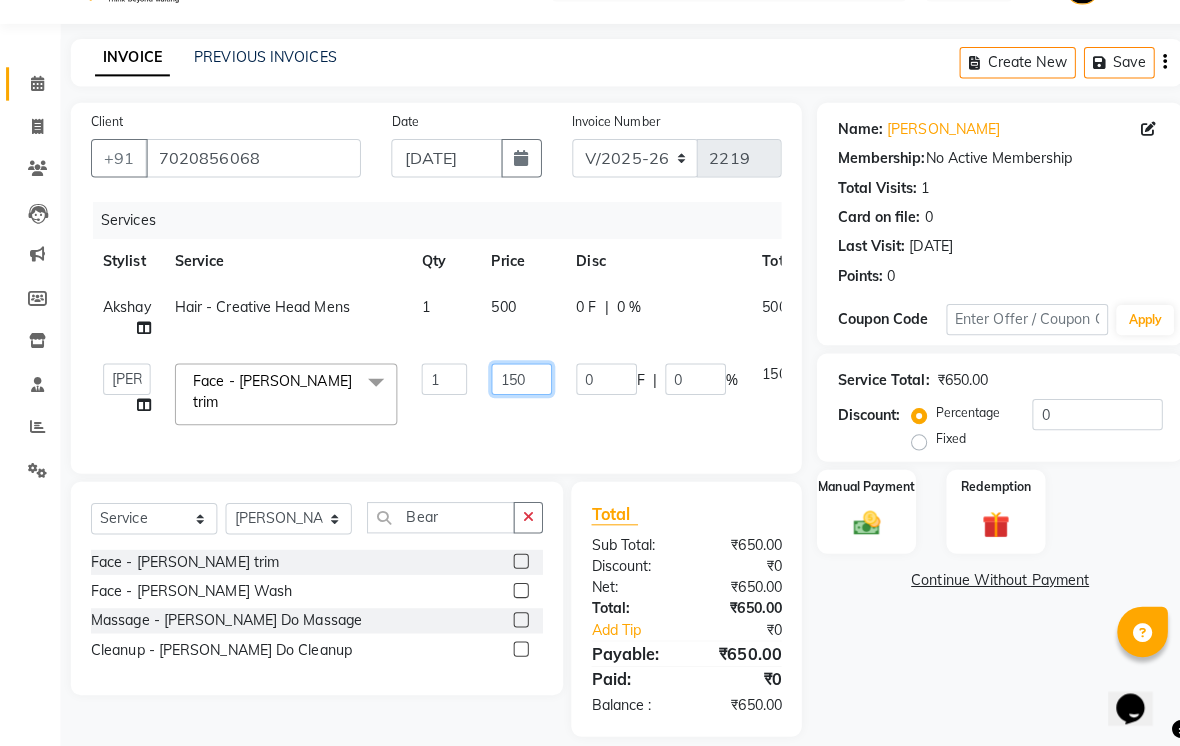 click on "150" 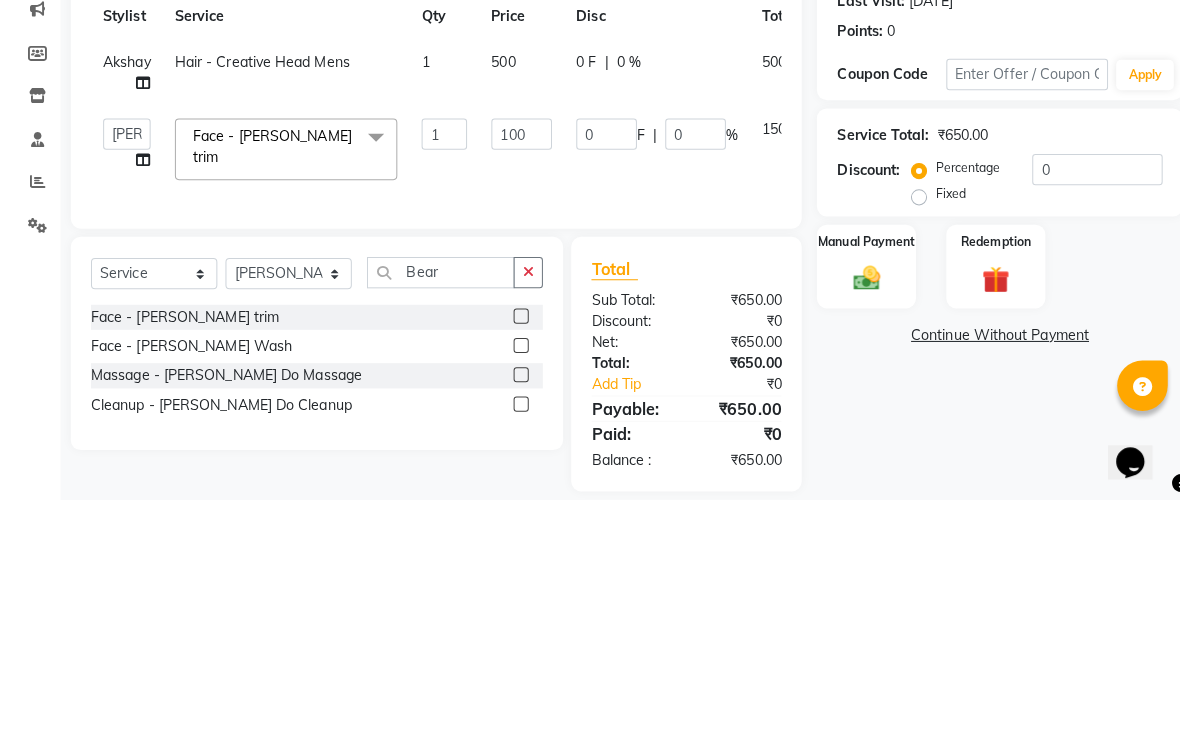 scroll, scrollTop: 80, scrollLeft: 0, axis: vertical 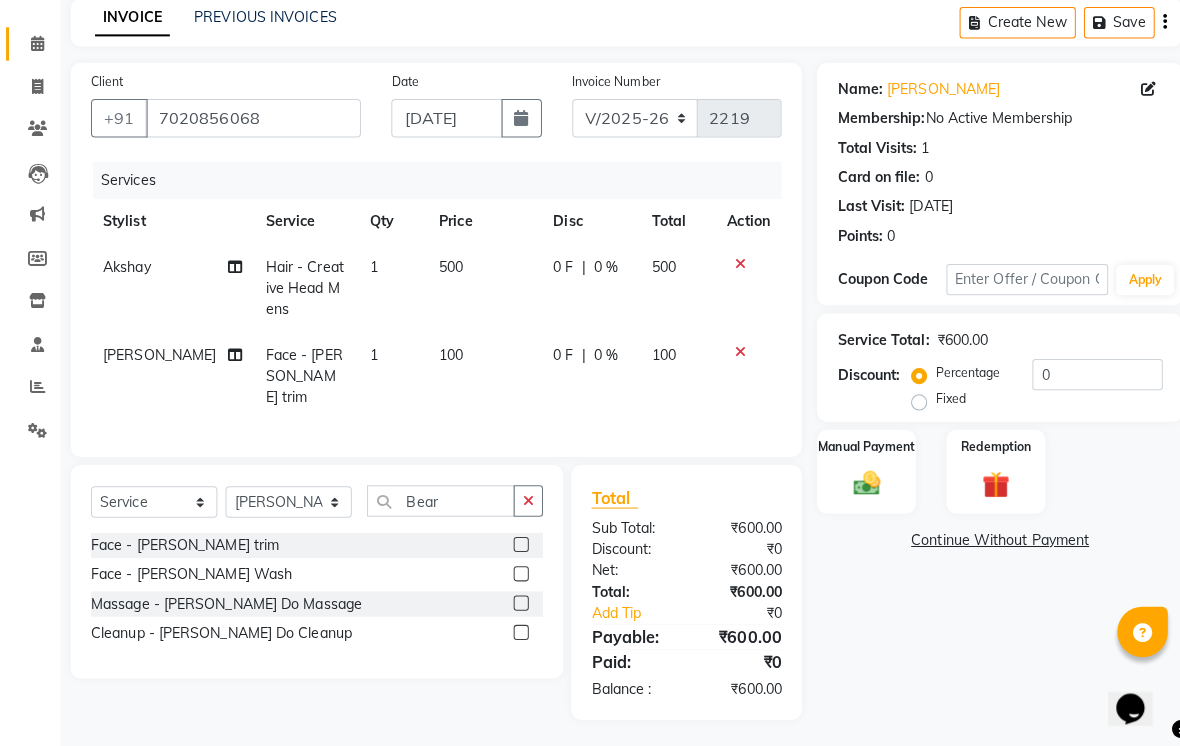 click 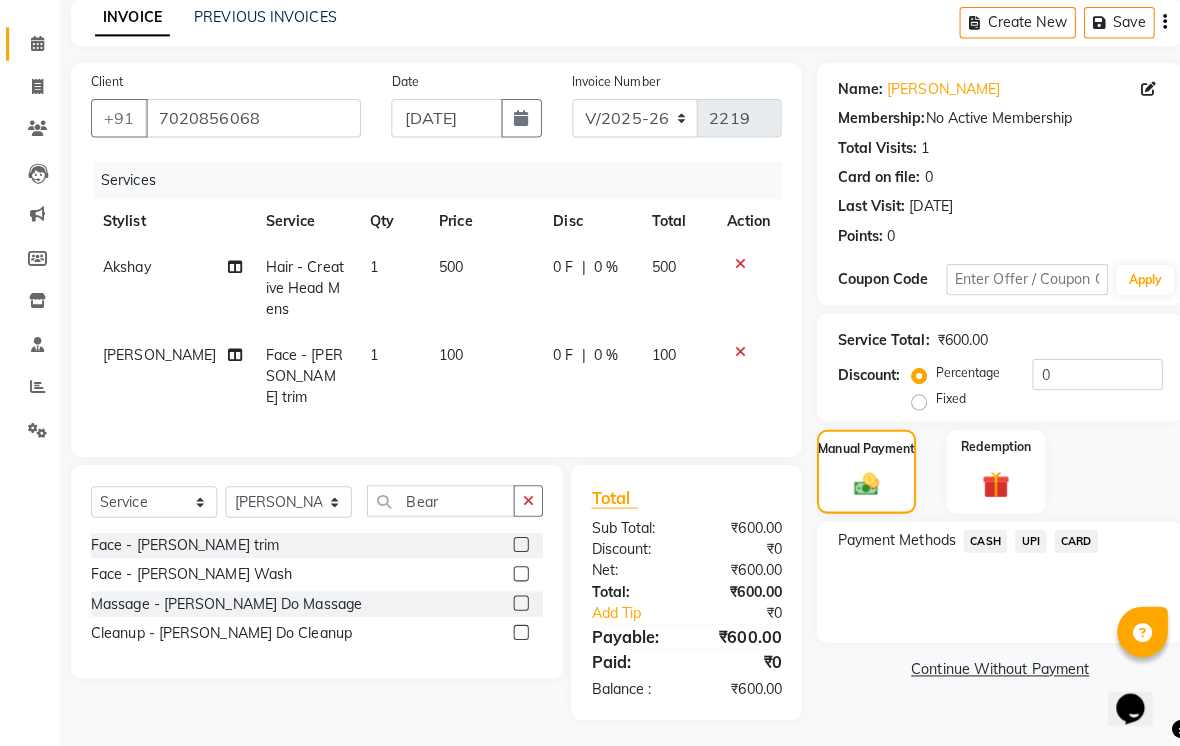 click on "UPI" 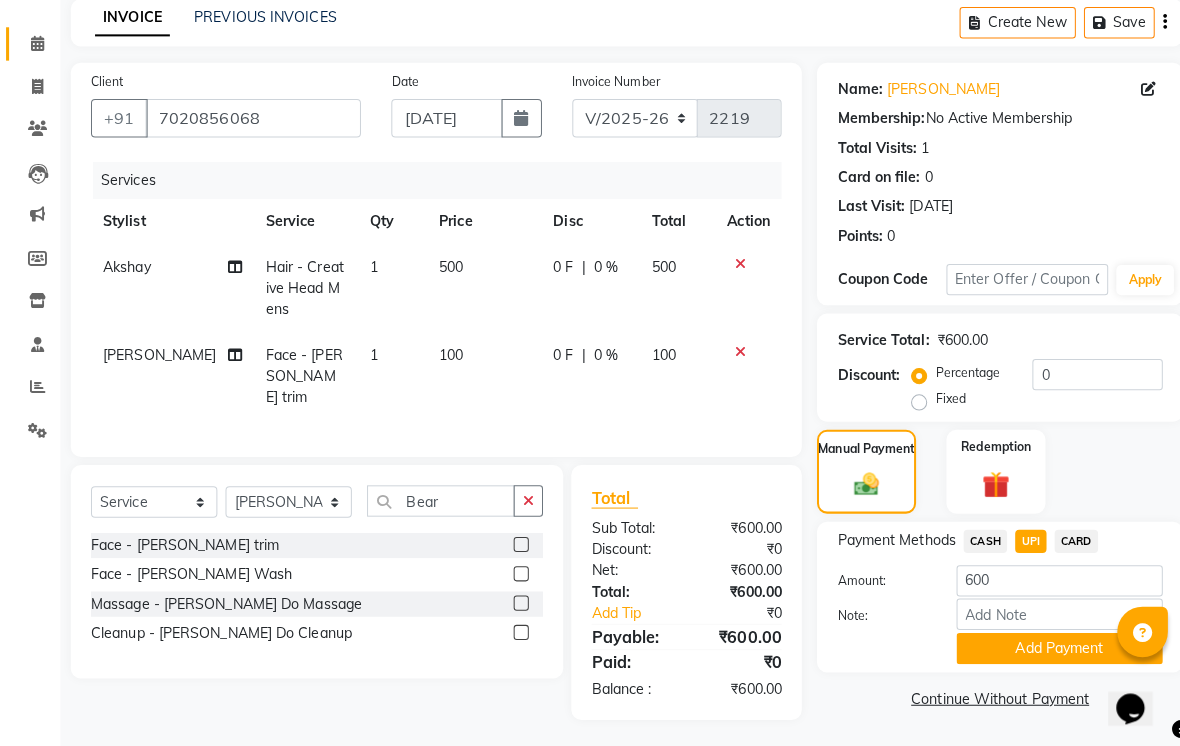 click on "Add Payment" 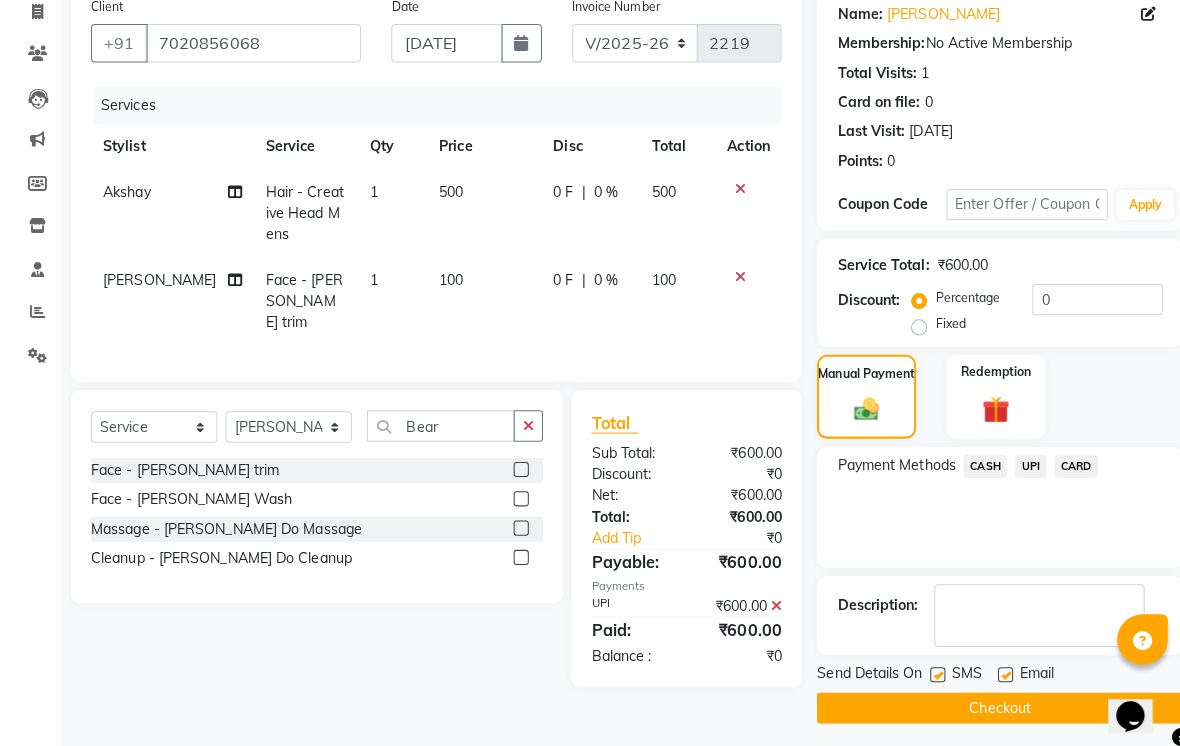 scroll, scrollTop: 169, scrollLeft: 0, axis: vertical 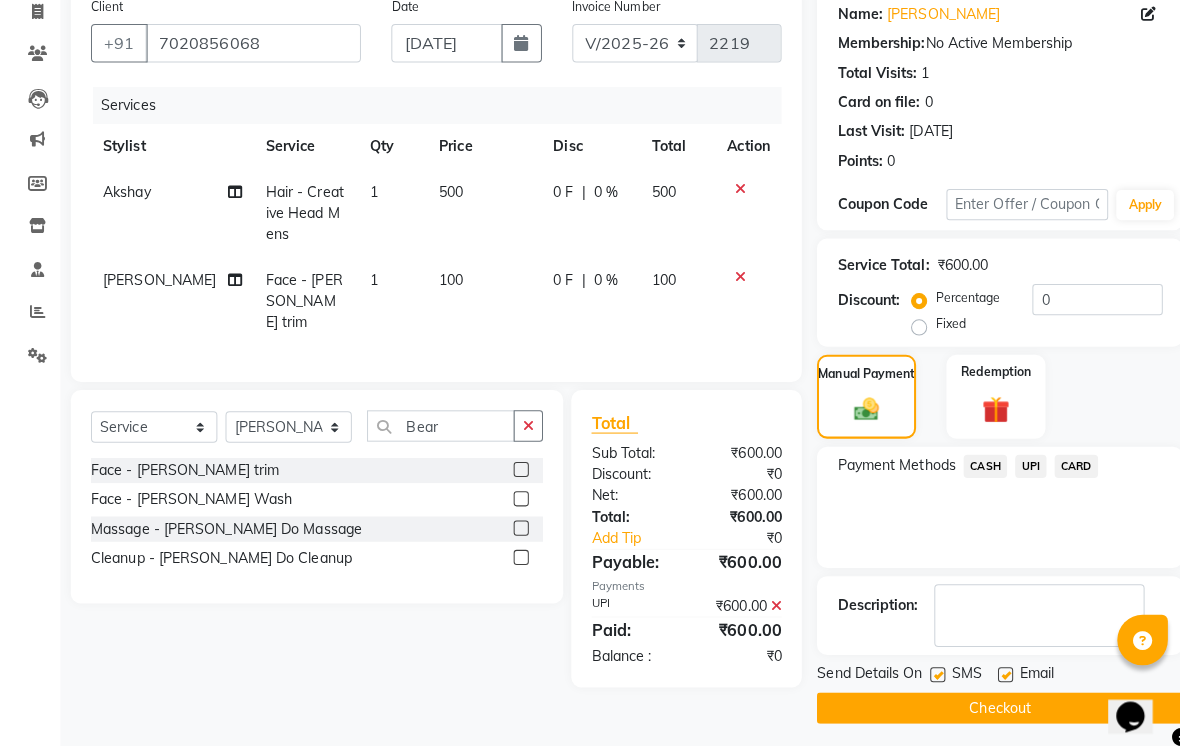 click 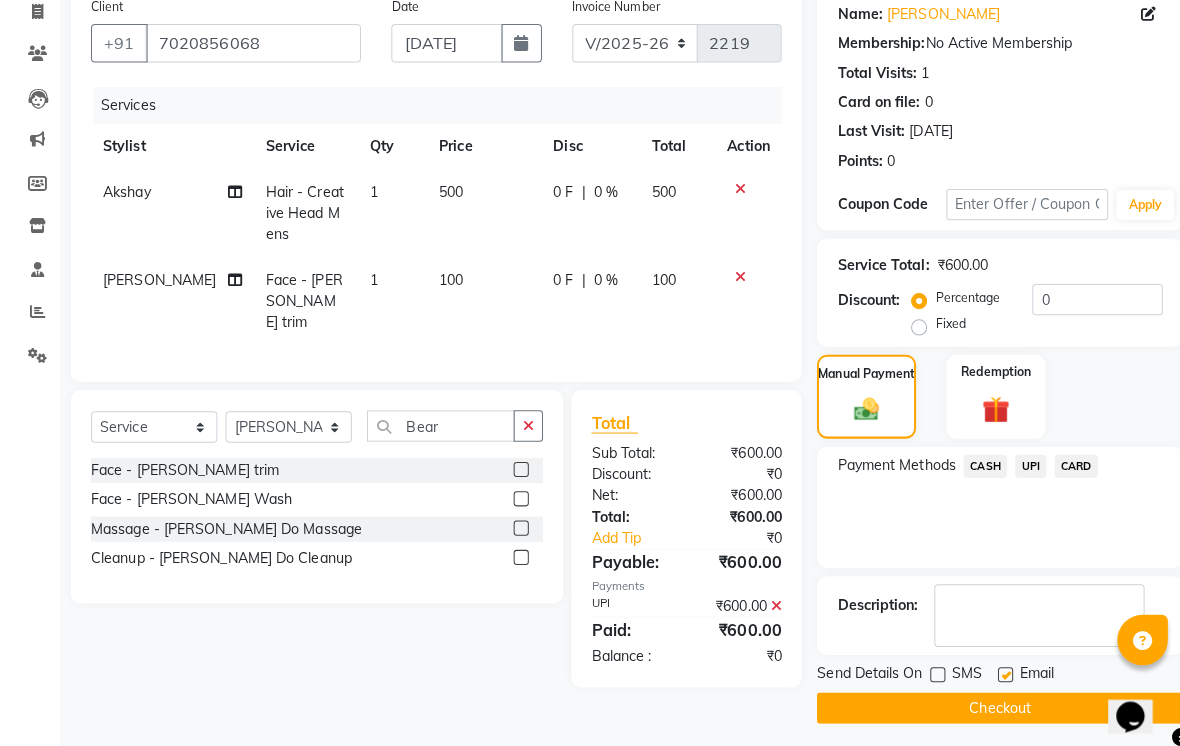 click 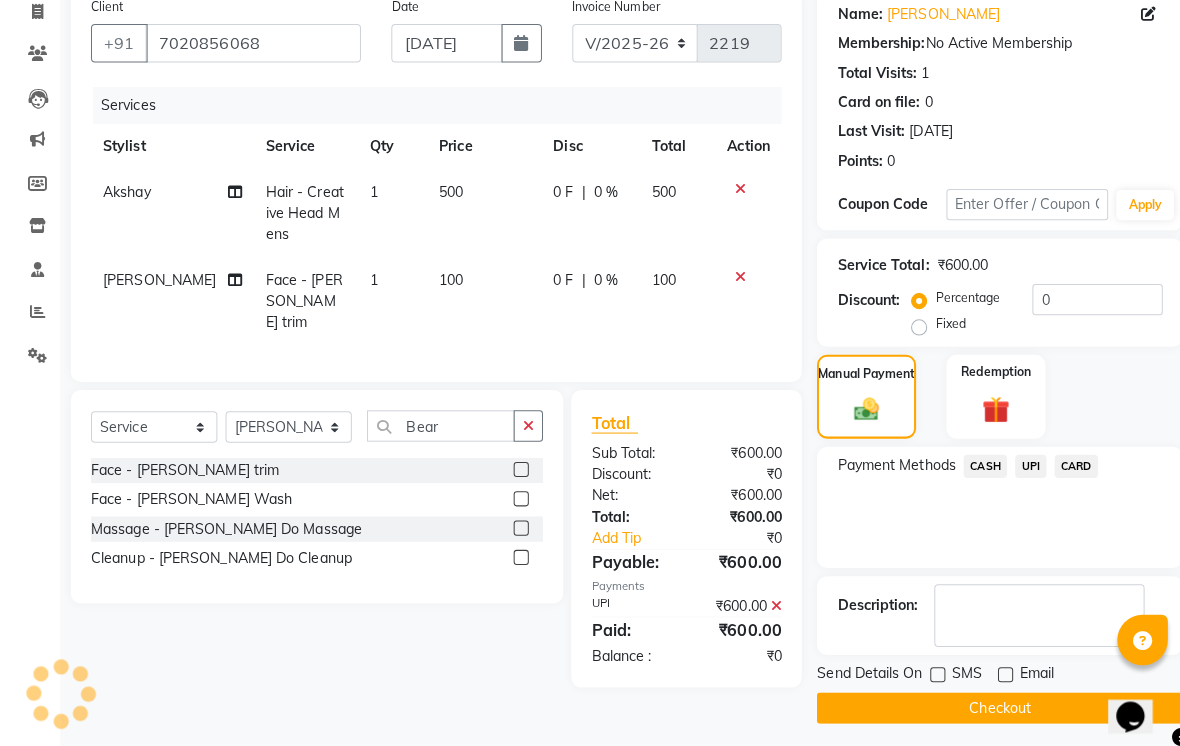 click on "Checkout" 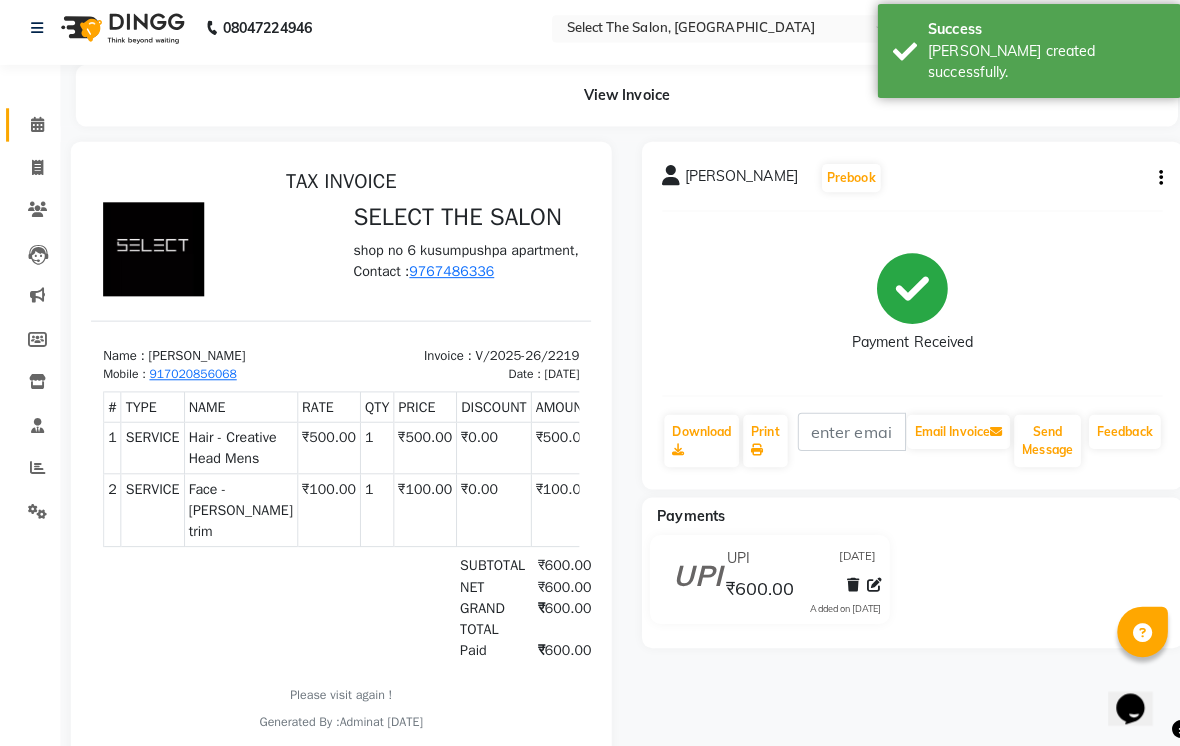 scroll, scrollTop: 0, scrollLeft: 0, axis: both 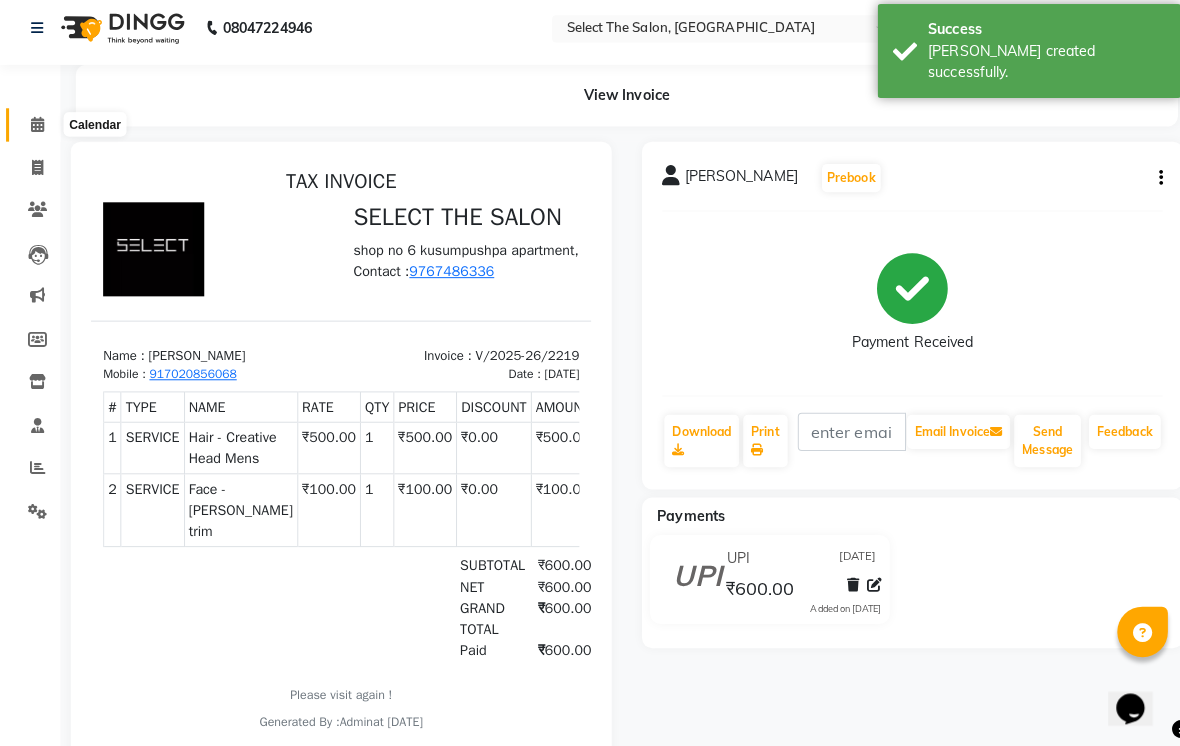 click 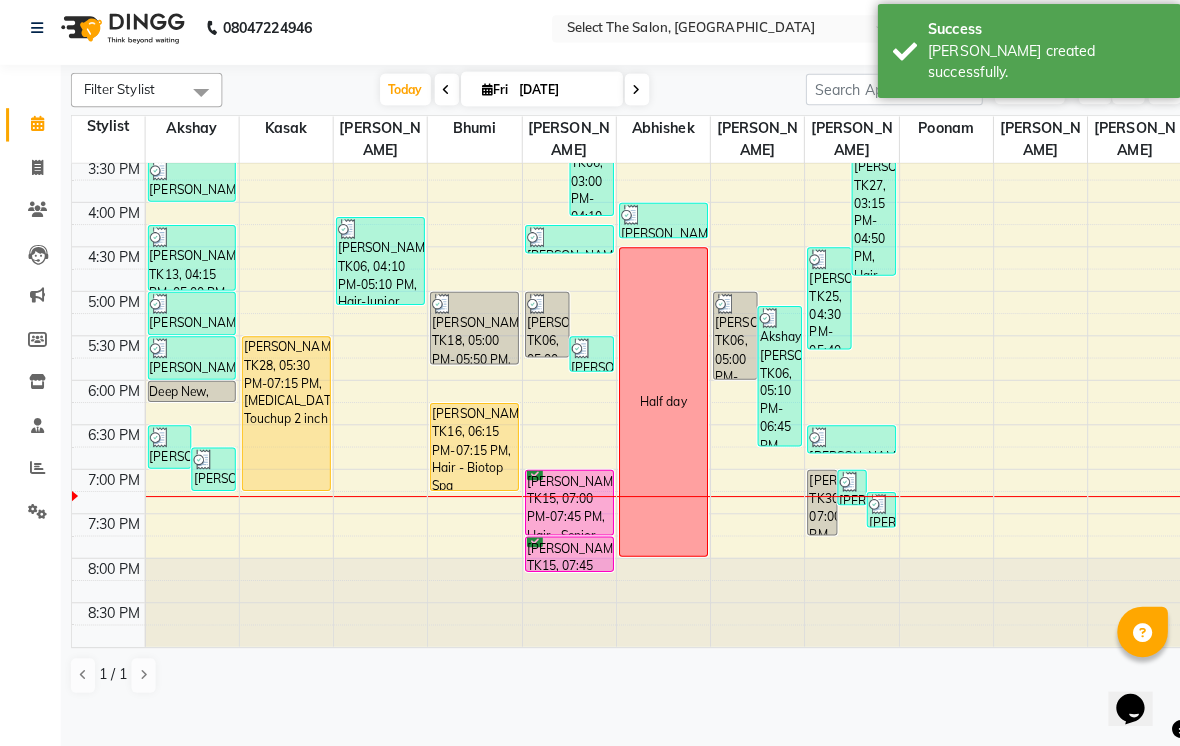 scroll, scrollTop: 665, scrollLeft: 0, axis: vertical 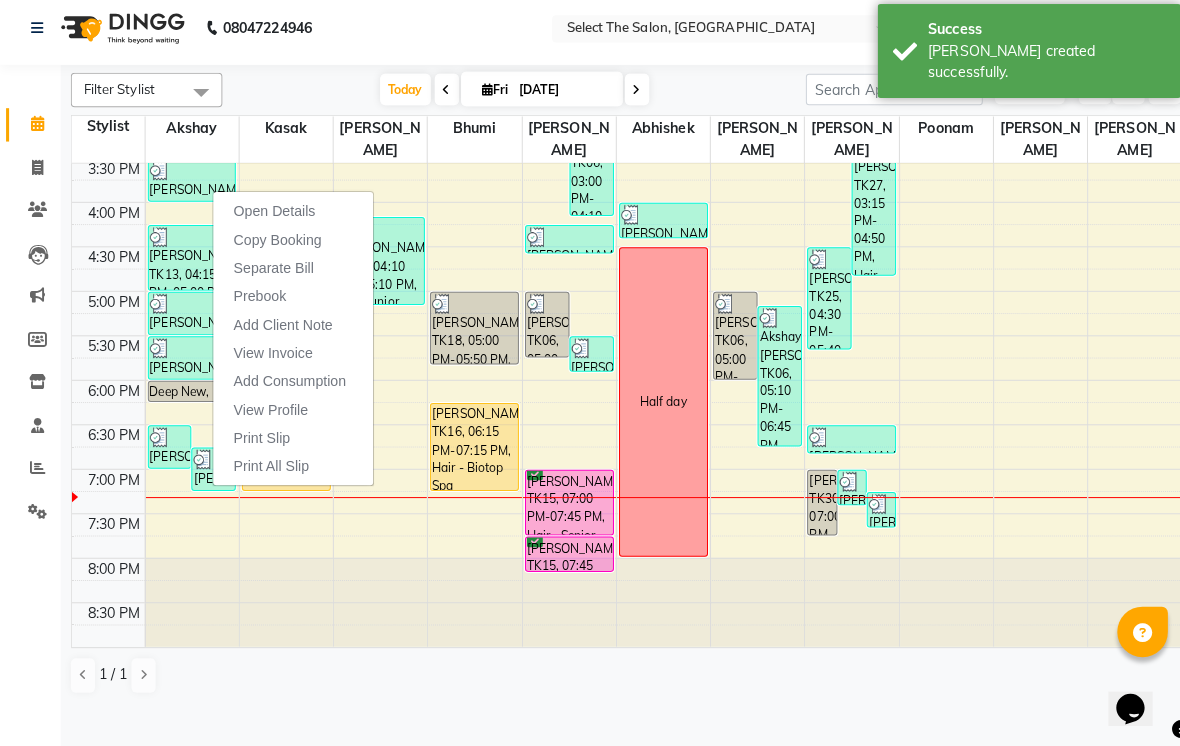 click on "Open Details" at bounding box center [290, 217] 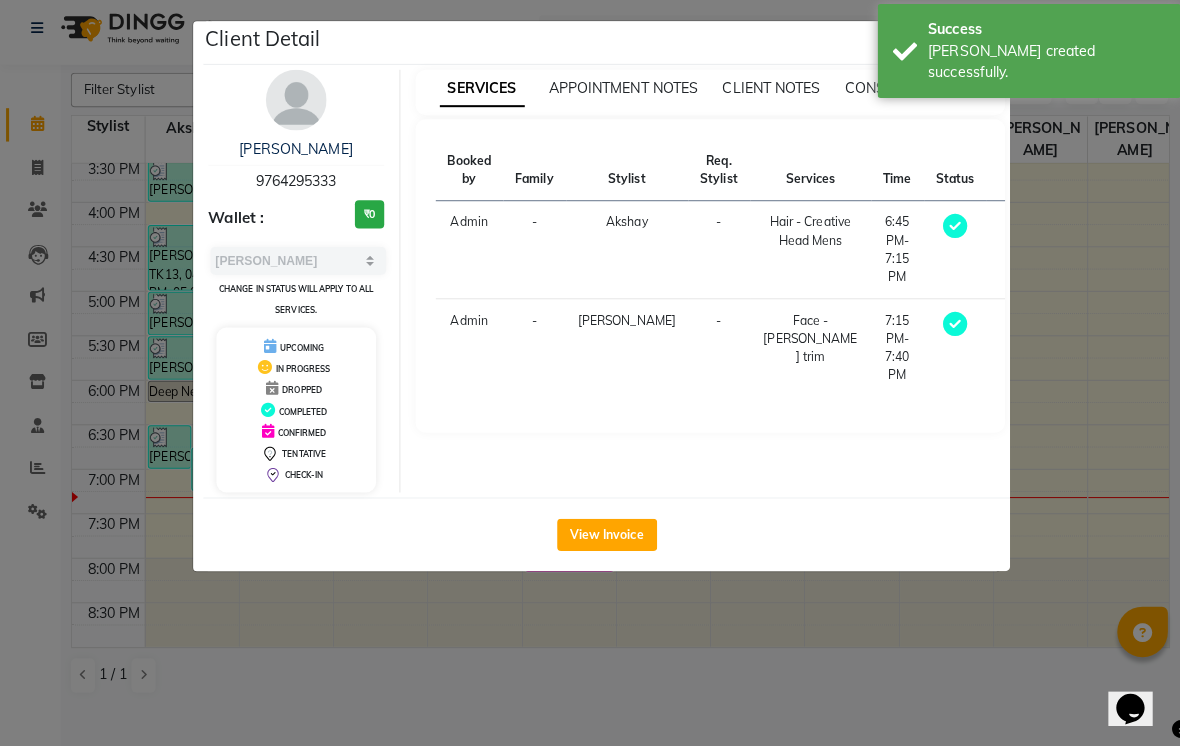 click on "View Invoice" 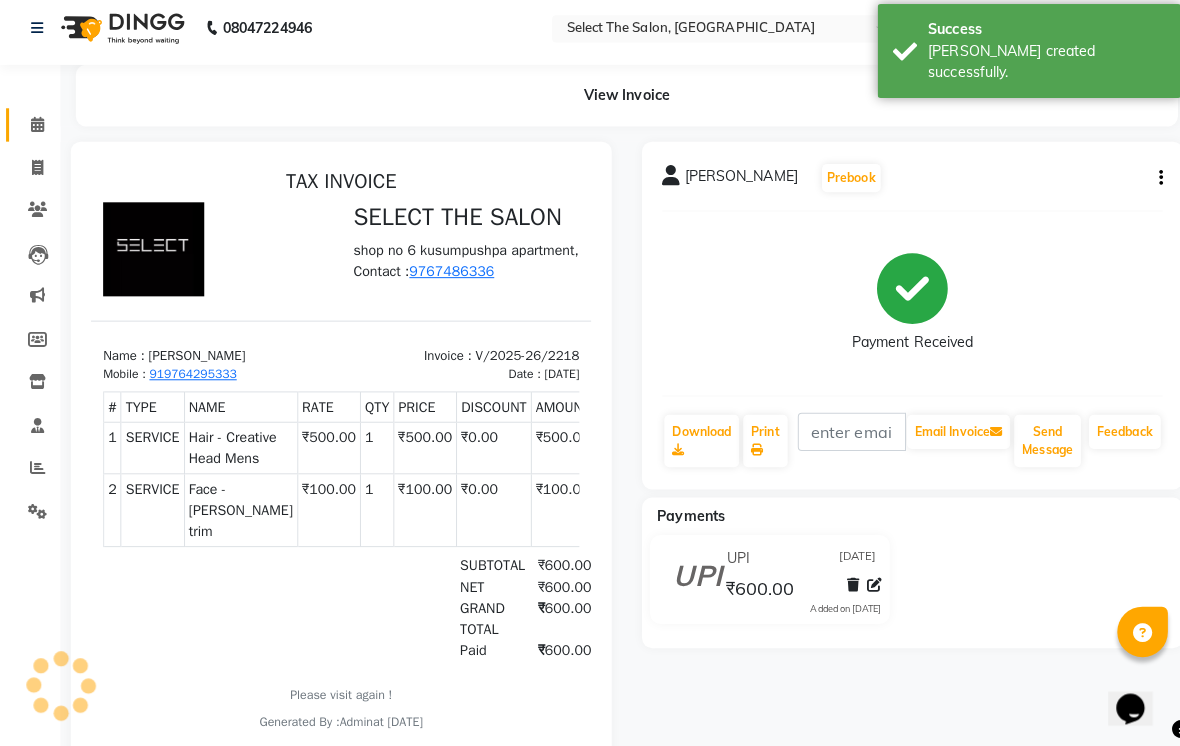 scroll, scrollTop: 0, scrollLeft: 0, axis: both 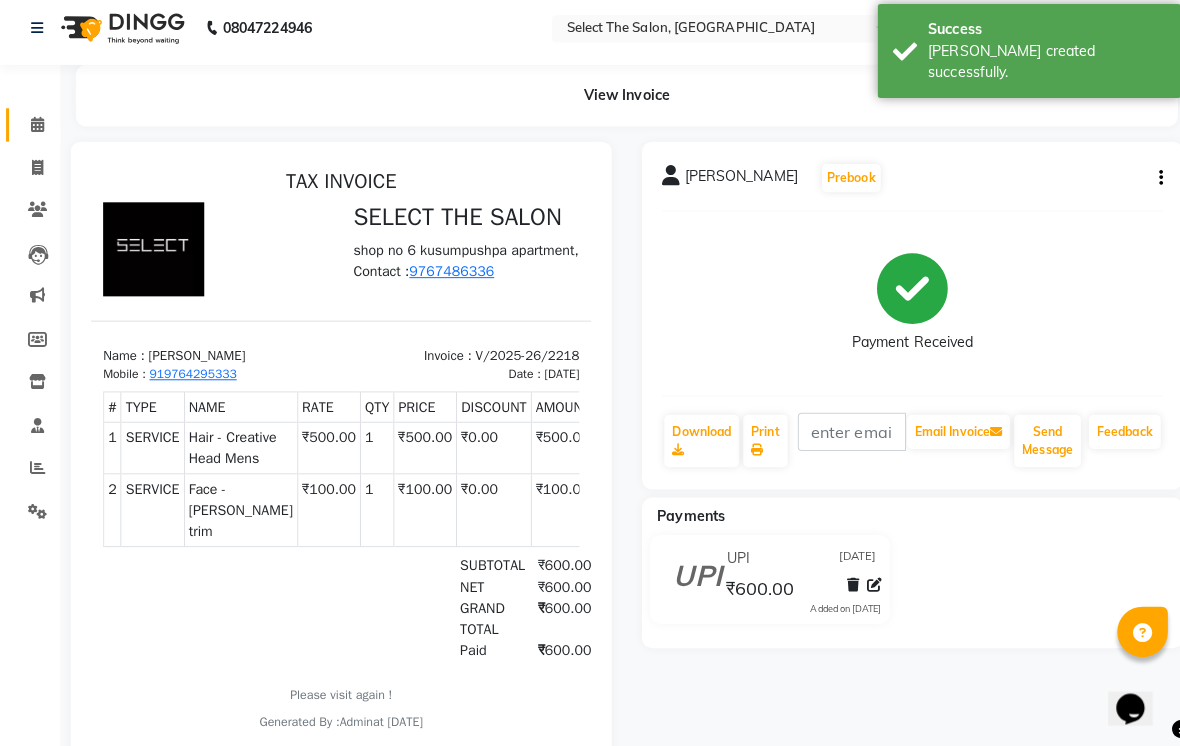 click 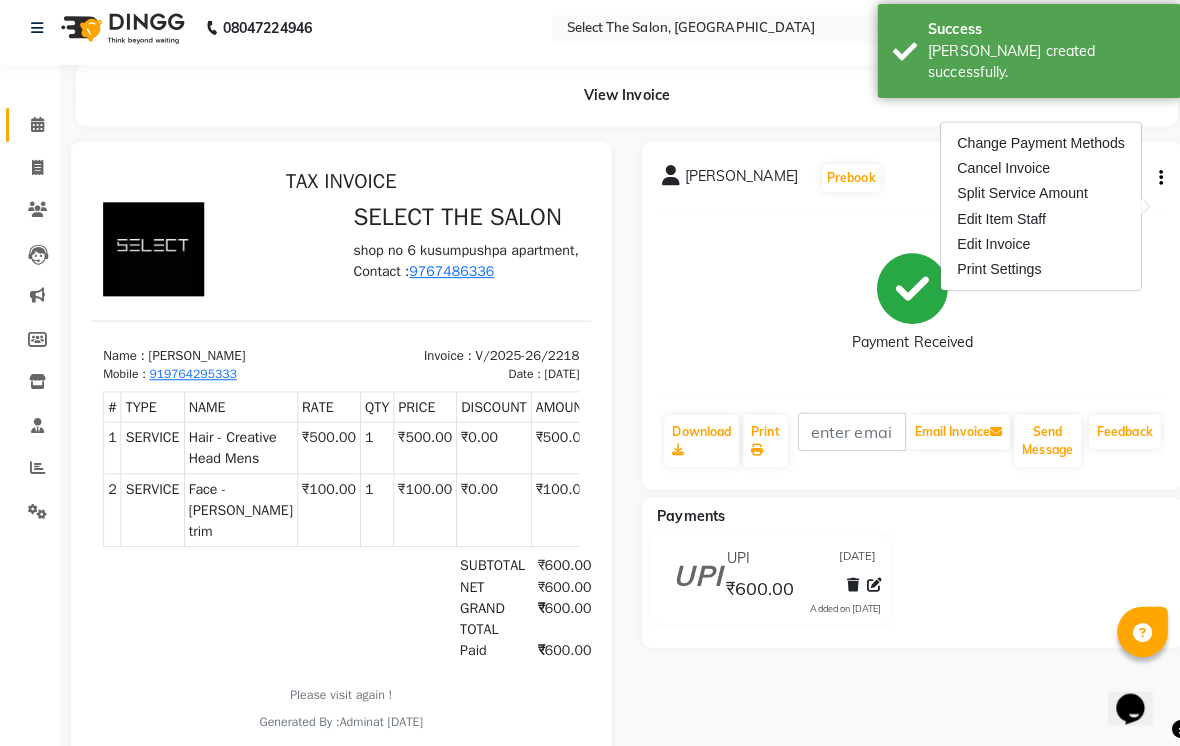 click on "Edit Item Staff" at bounding box center (1030, 224) 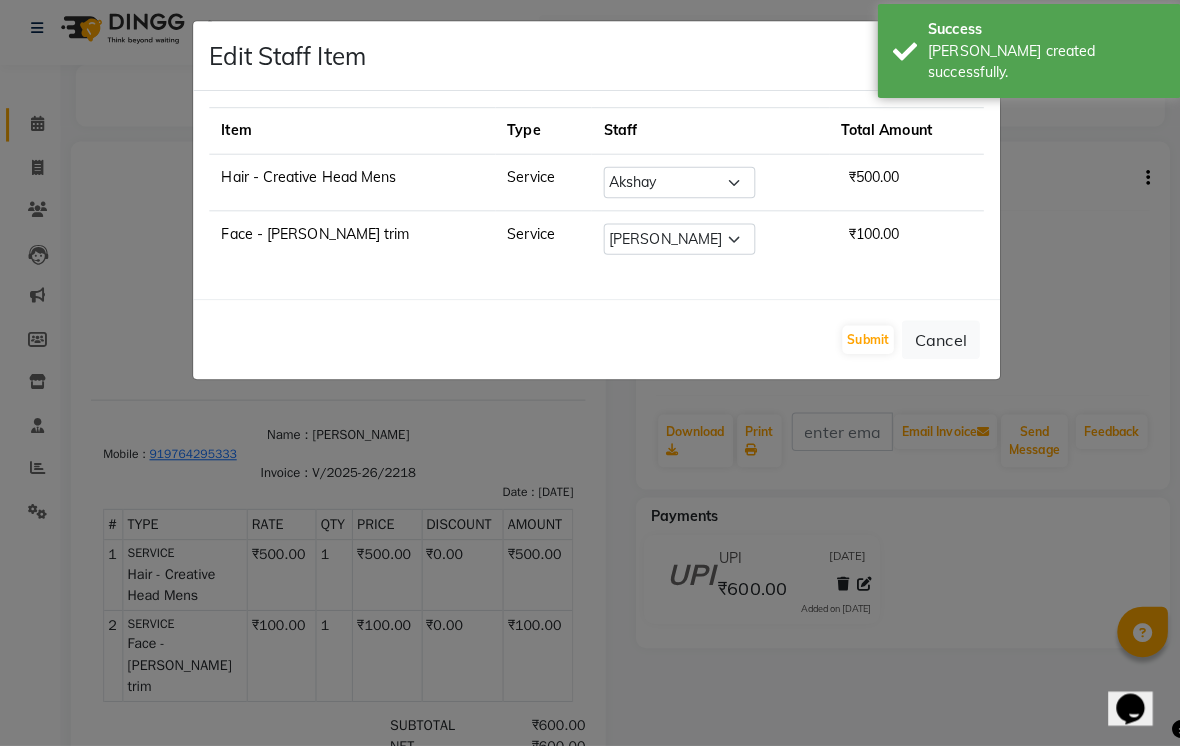 click on "Edit Staff Item  × Item Type Staff Total Amount Hair - Creative Head Mens Service Select  [PERSON_NAME]    Bhumi    [PERSON_NAME]   [PERSON_NAME]    Sachin [PERSON_NAME]    [PERSON_NAME] [PERSON_NAME]  ₹500.00 Face - [PERSON_NAME] trim Service Select  [PERSON_NAME]    Bhumi    [PERSON_NAME]   [PERSON_NAME]    Sachin [PERSON_NAME]    [PERSON_NAME] [PERSON_NAME]  ₹100.00  Submit   Cancel" 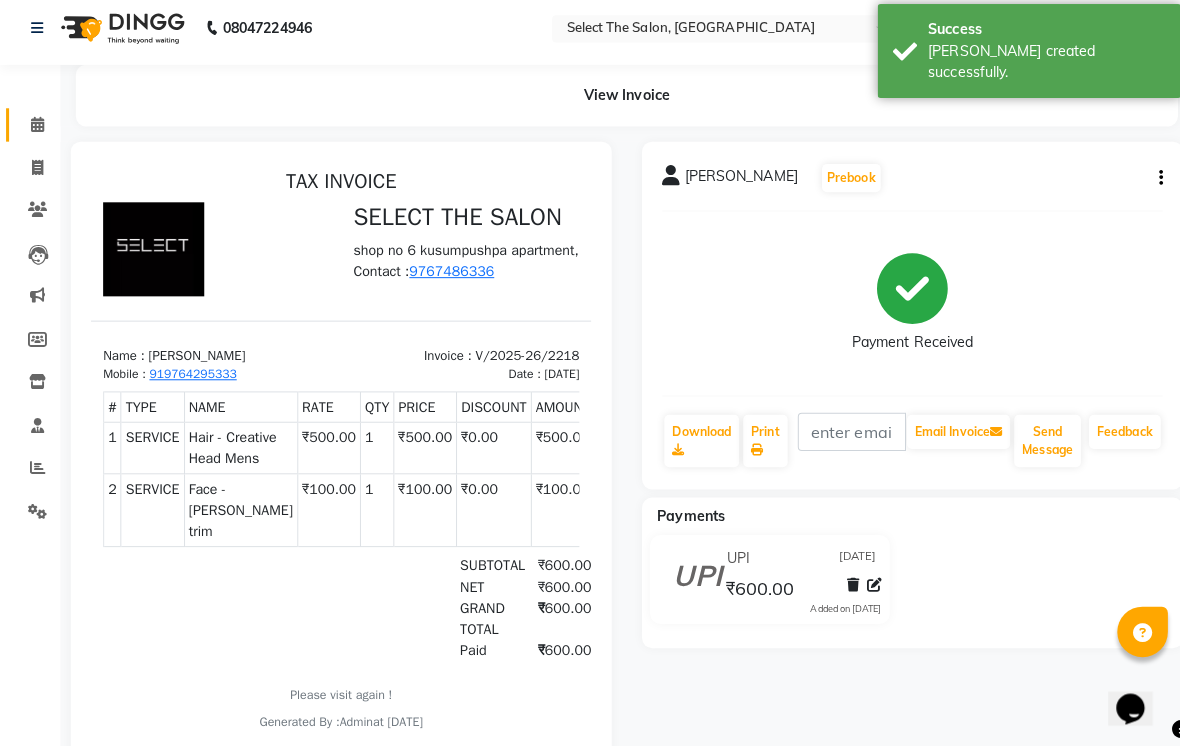 click 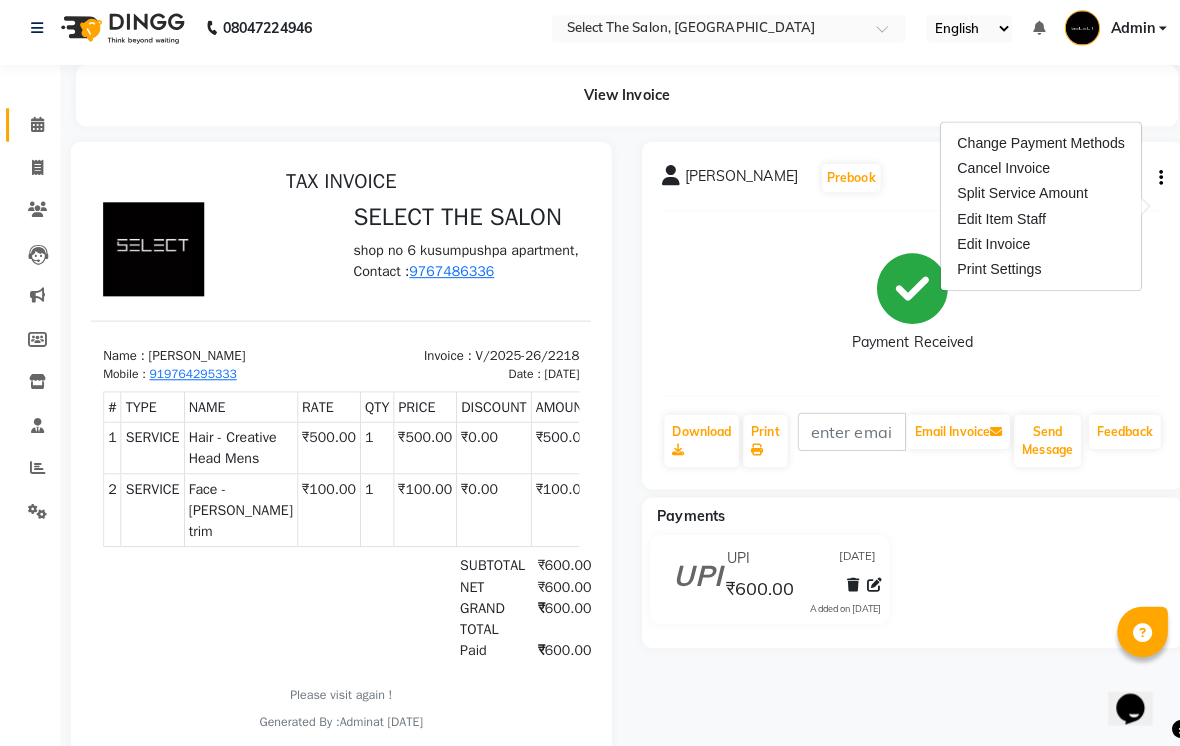 click on "Edit Invoice" at bounding box center (1030, 249) 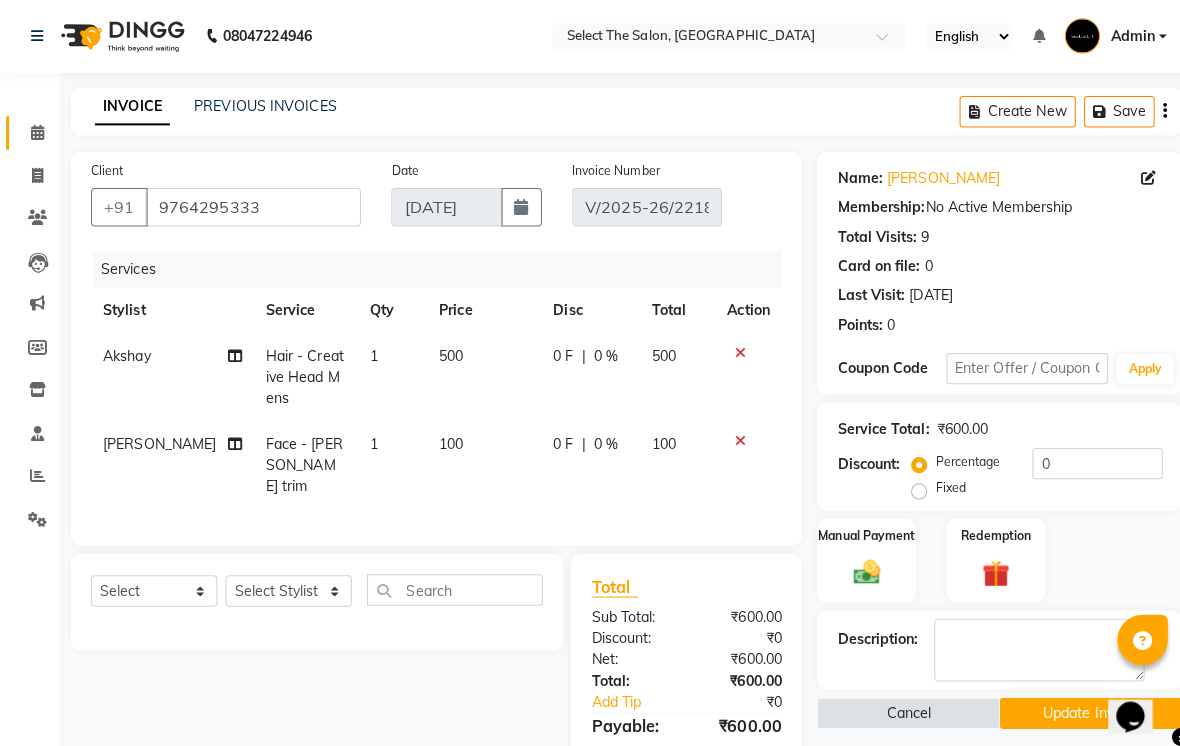 click 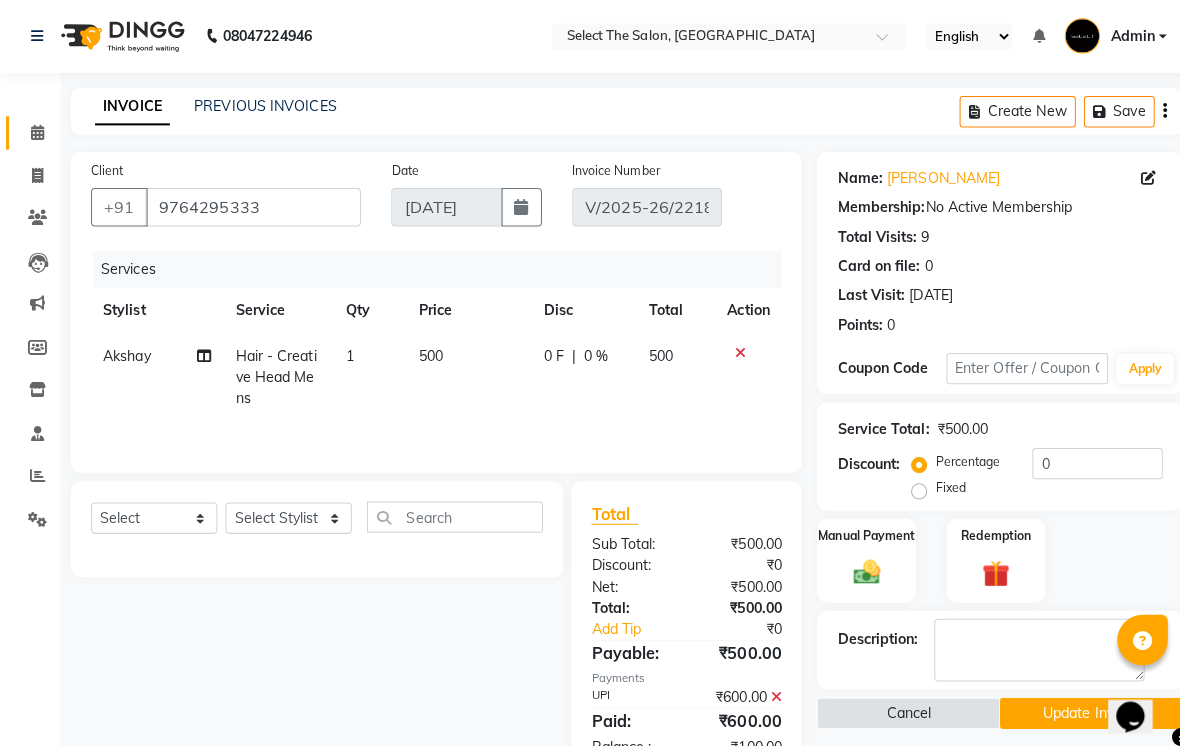 click on "500" 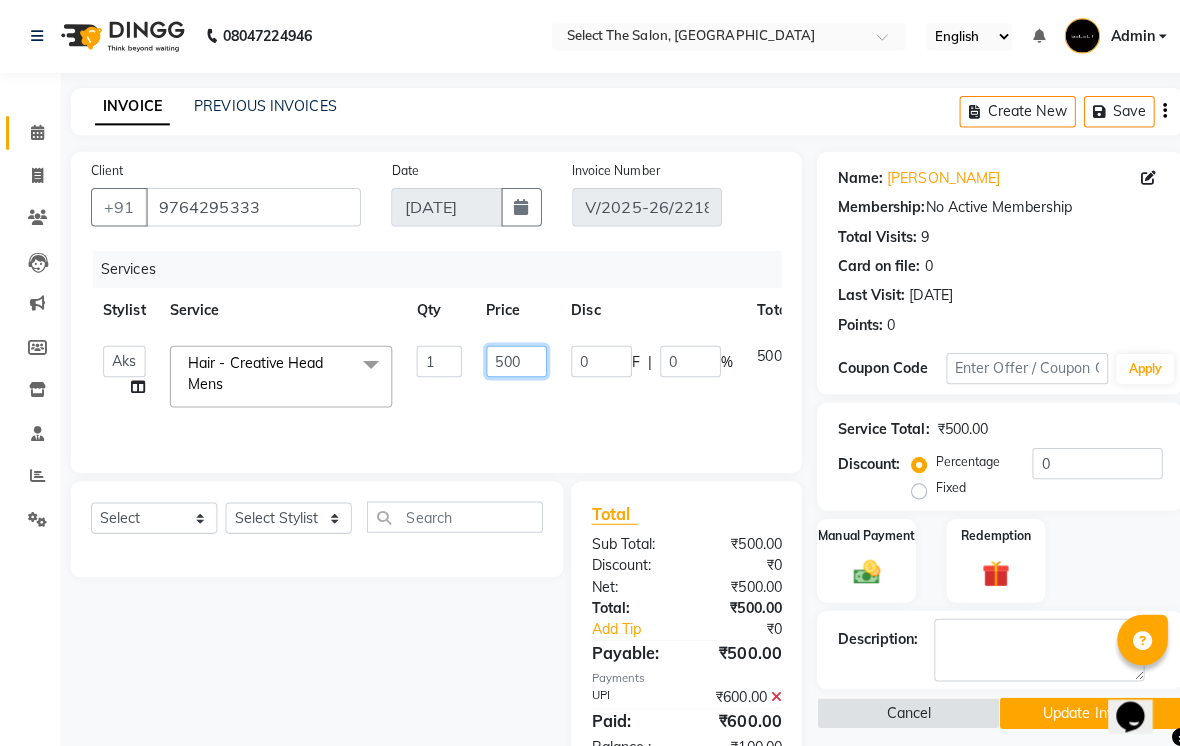 click on "500" 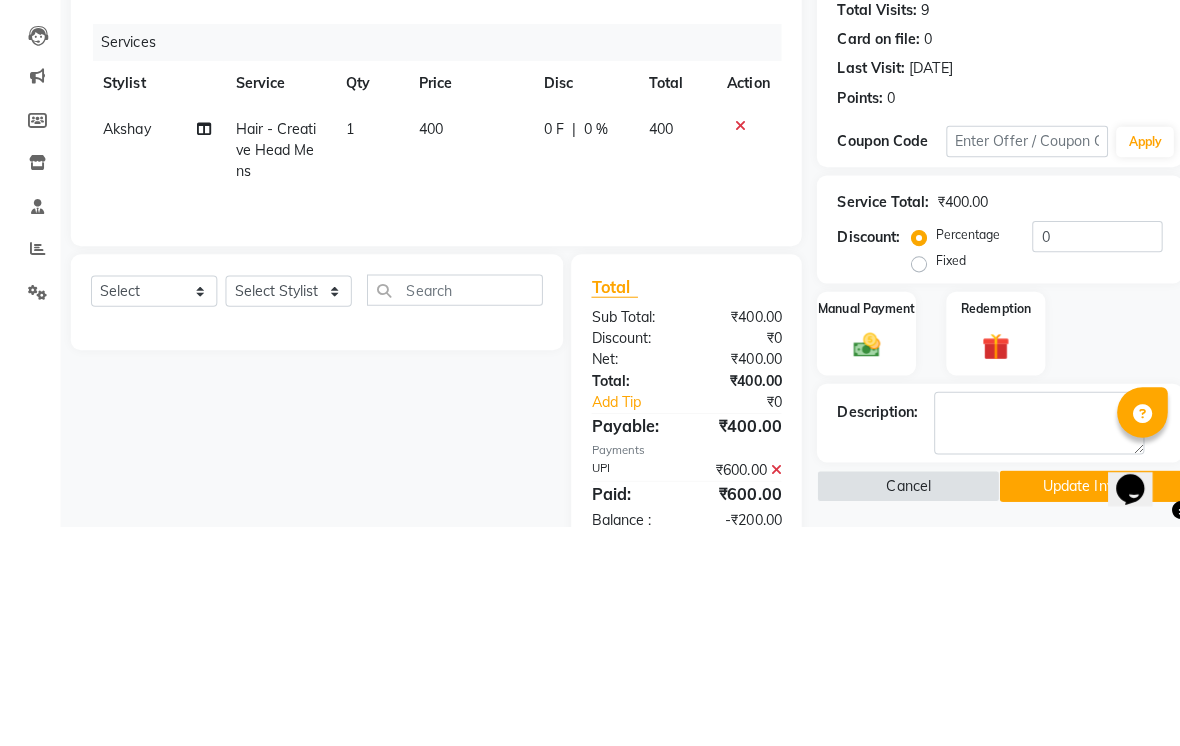 scroll, scrollTop: 97, scrollLeft: 0, axis: vertical 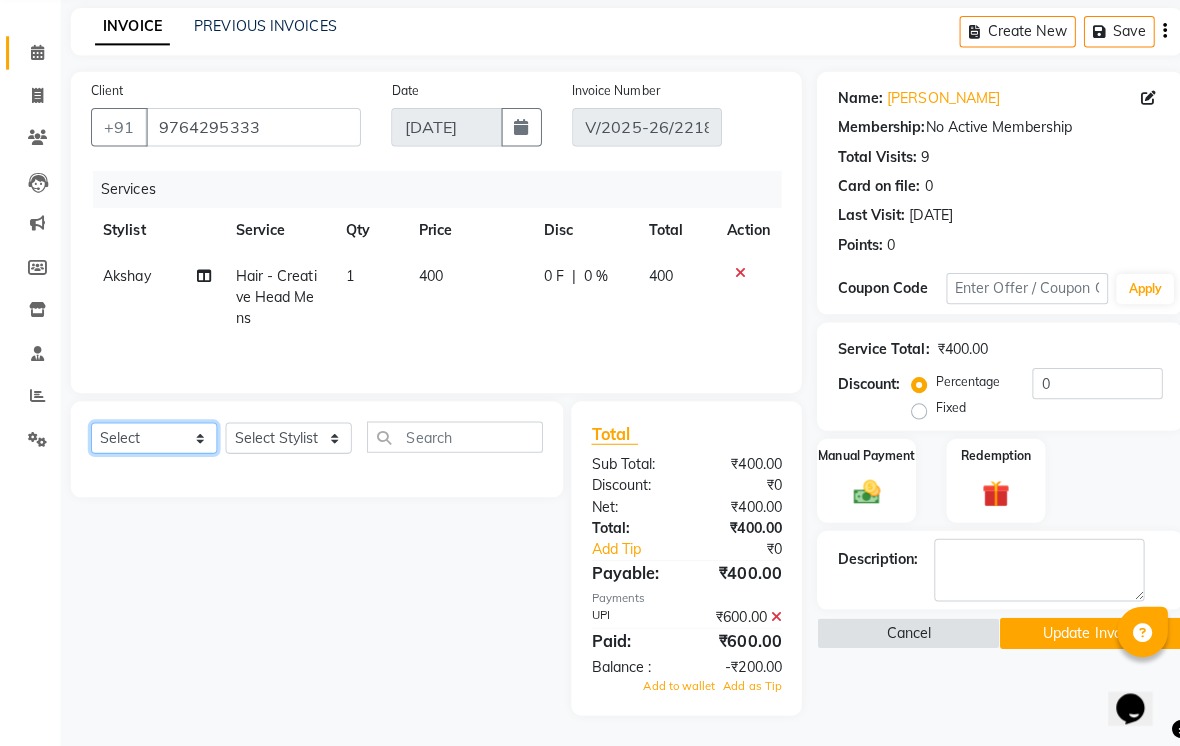 click on "Select  Service  Product  Membership  Package Voucher Prepaid Gift Card" 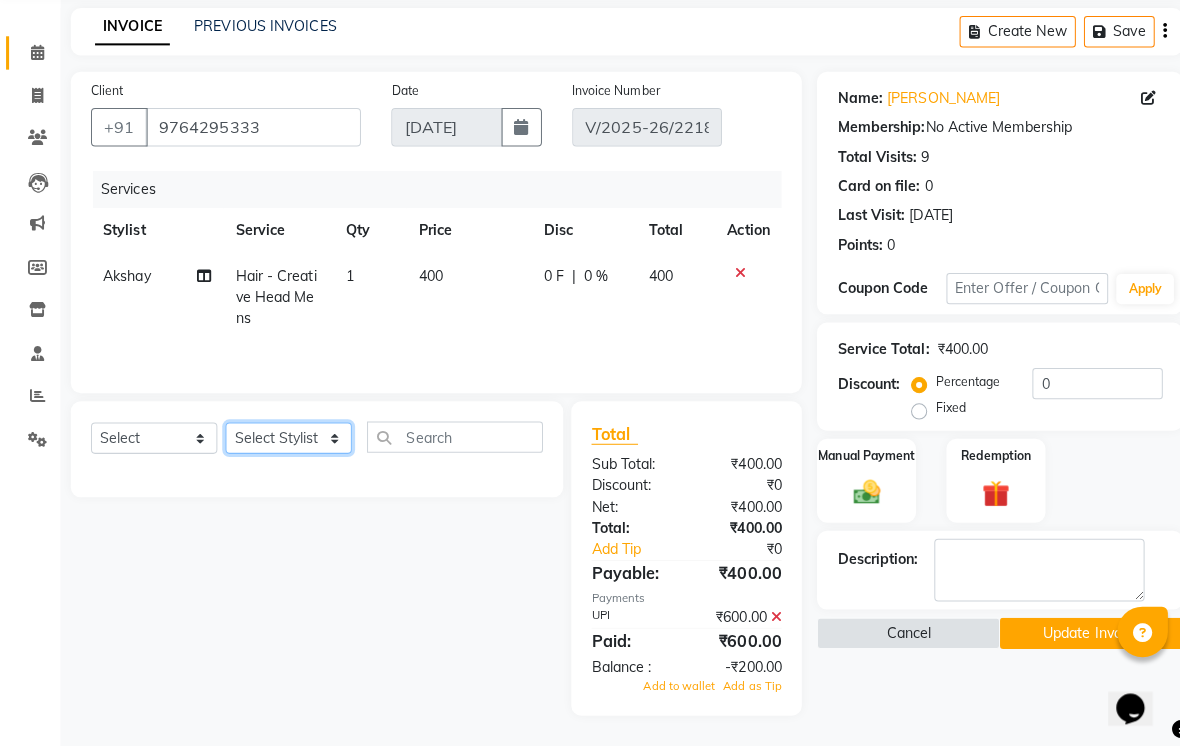 click on "Select Stylist [PERSON_NAME]  Bhumi  [PERSON_NAME] [PERSON_NAME]  Sachin [PERSON_NAME]  [PERSON_NAME] [PERSON_NAME]" 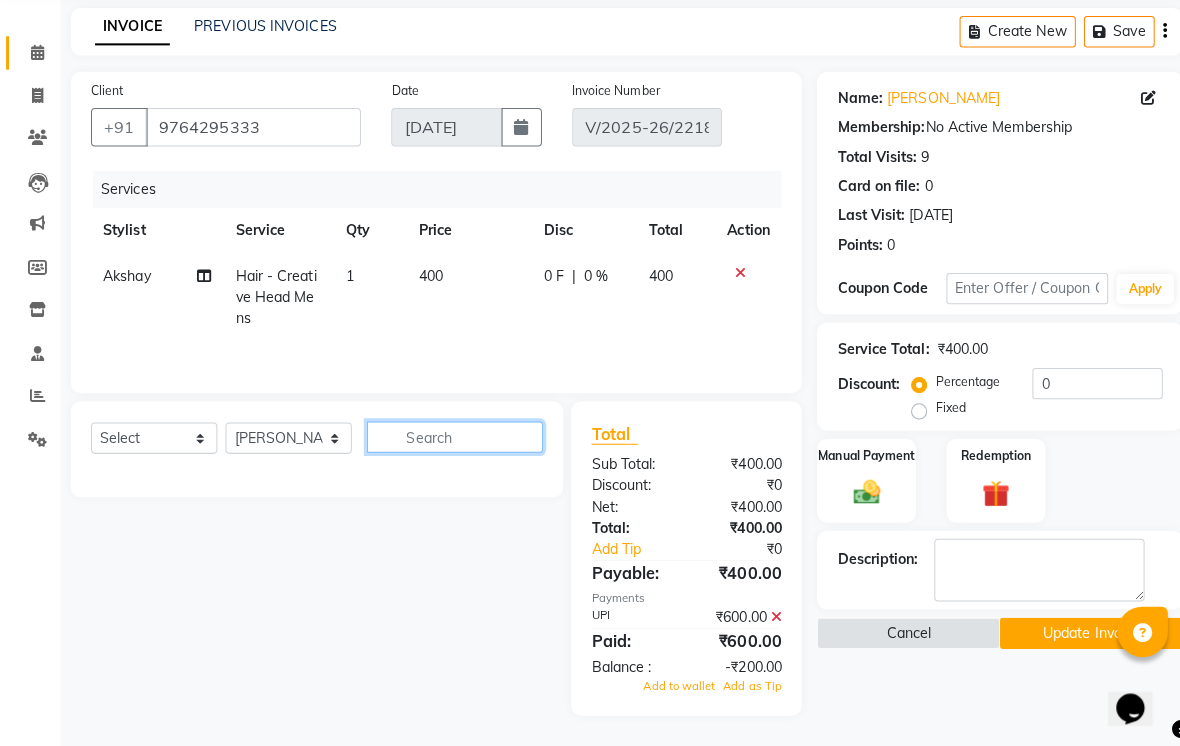 click 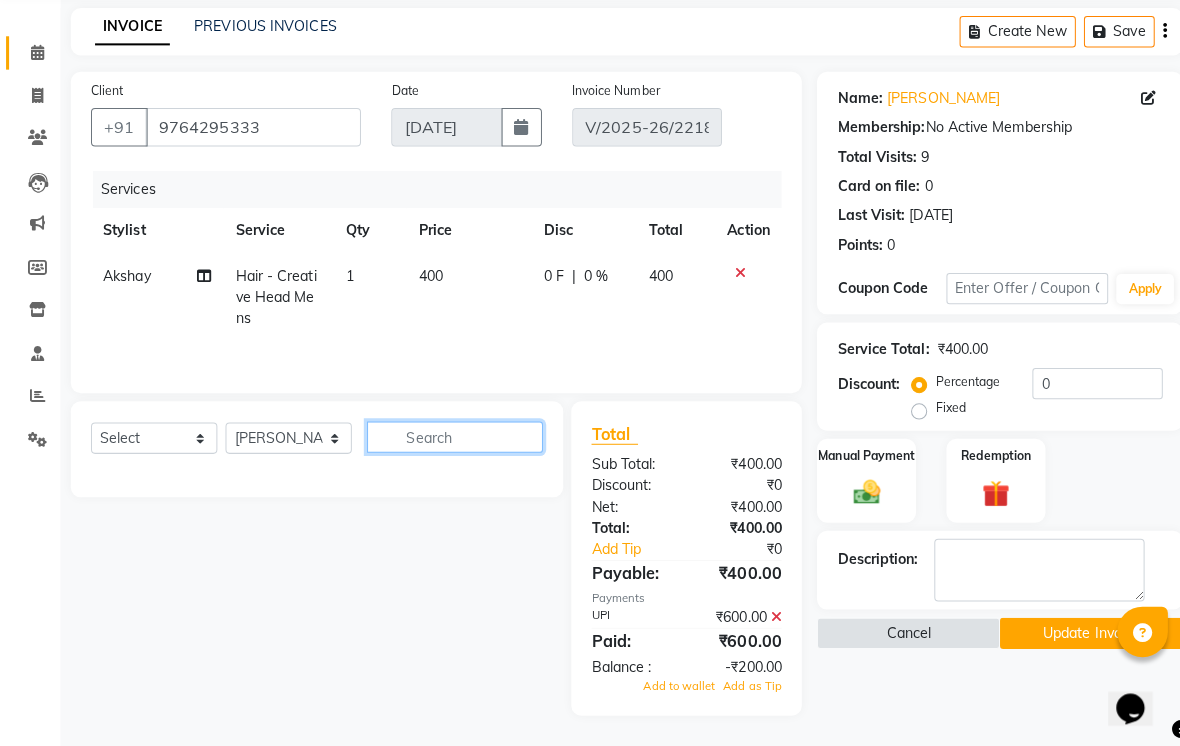 scroll, scrollTop: 96, scrollLeft: 0, axis: vertical 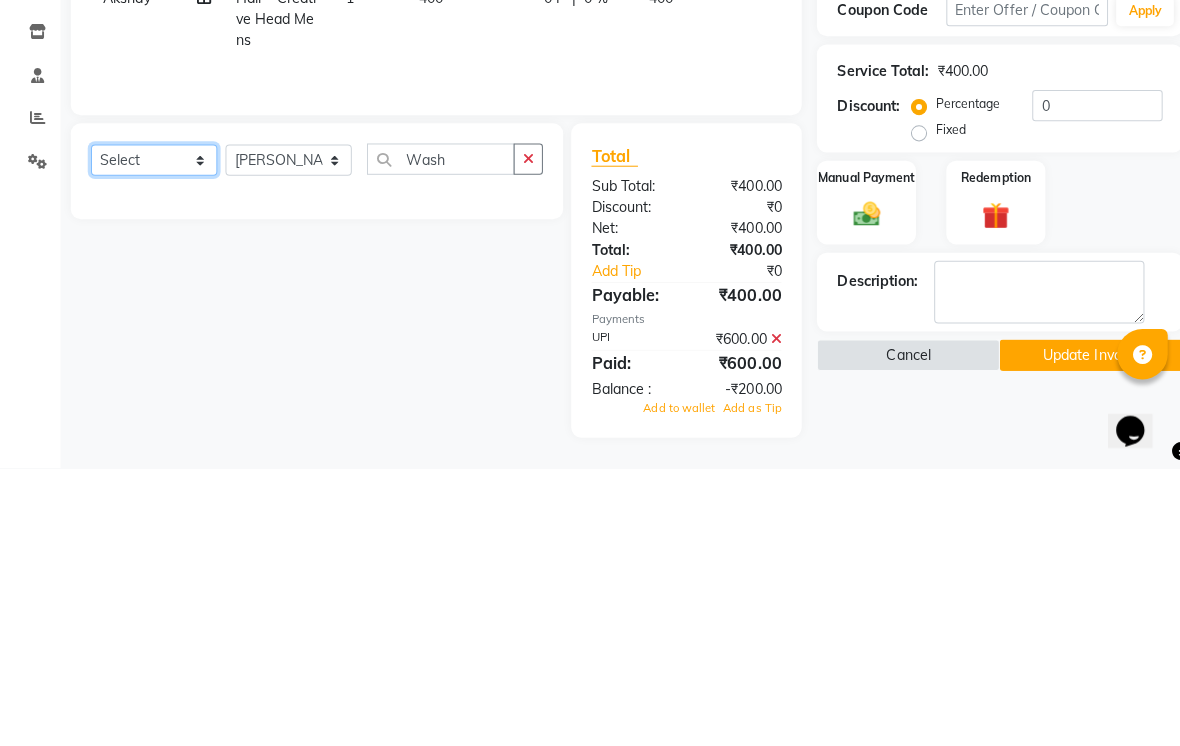 click on "Select  Service  Product  Membership  Package Voucher Prepaid Gift Card" 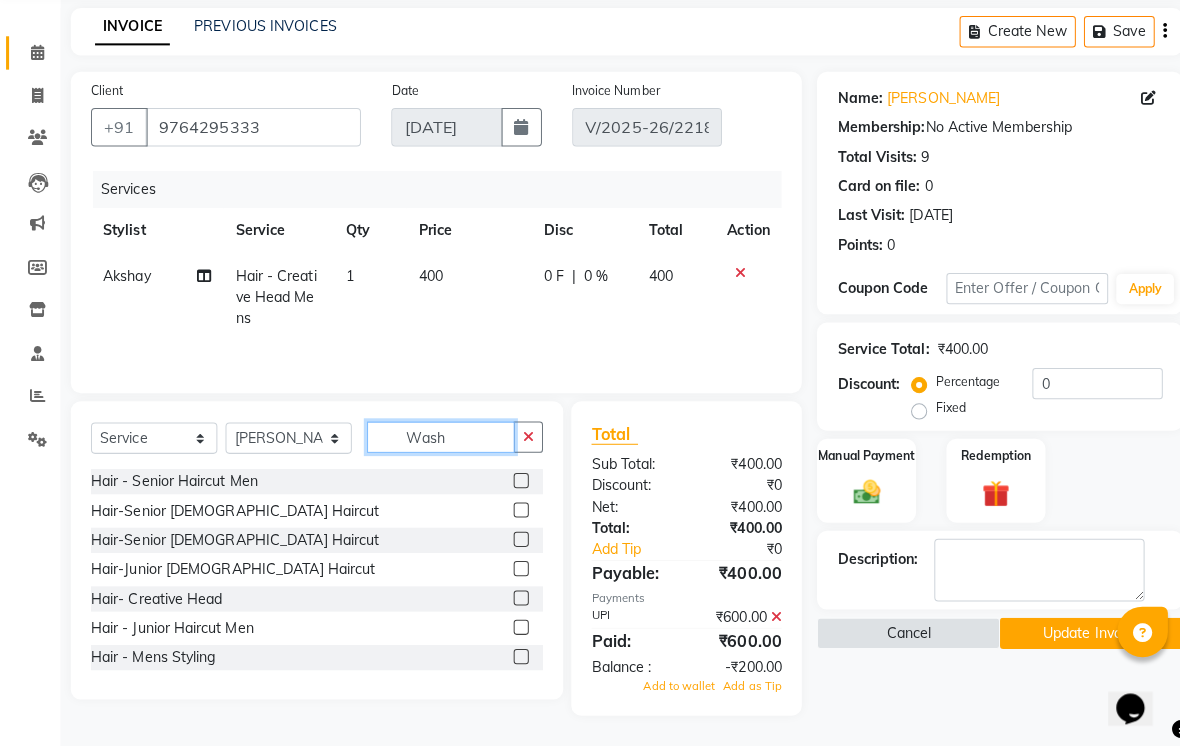 click on "Wash" 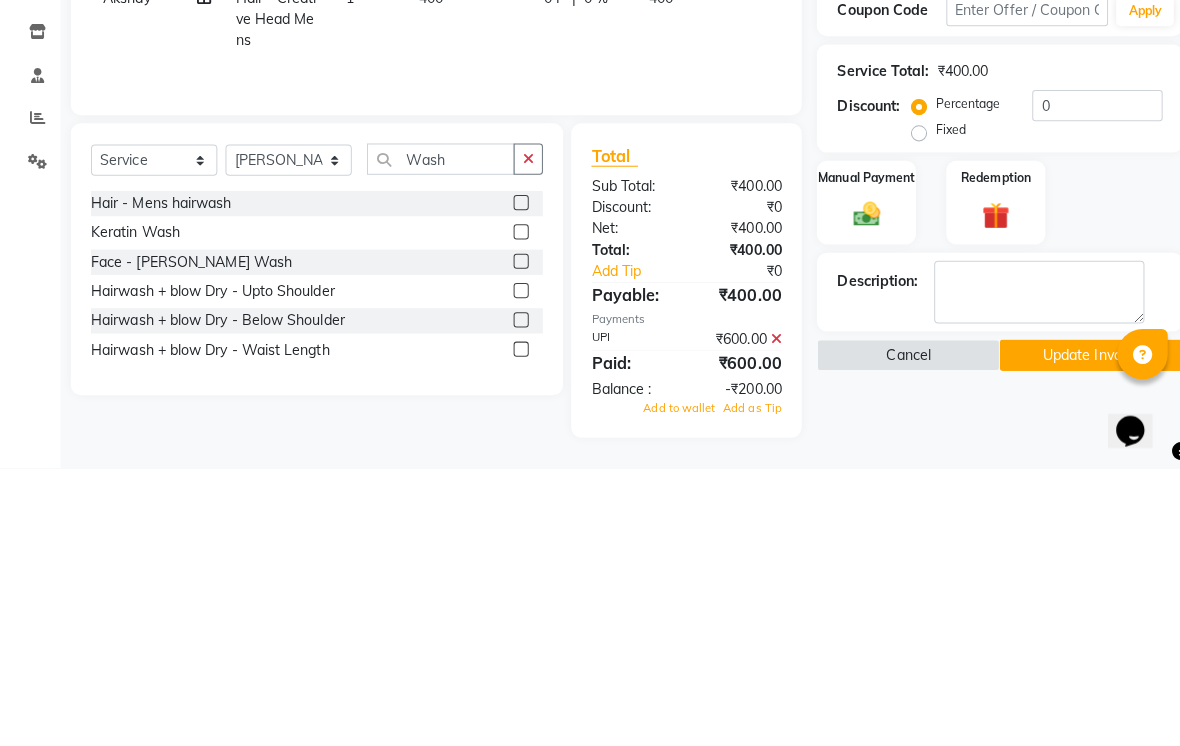 click 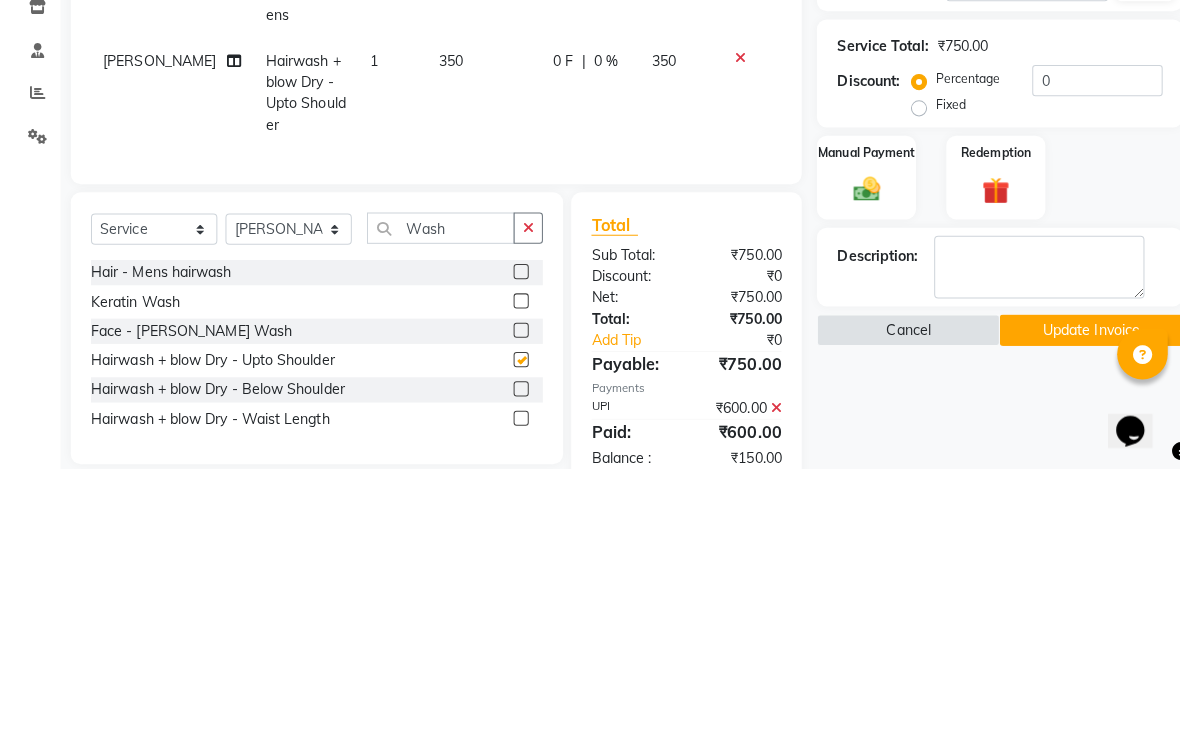 scroll, scrollTop: 97, scrollLeft: 0, axis: vertical 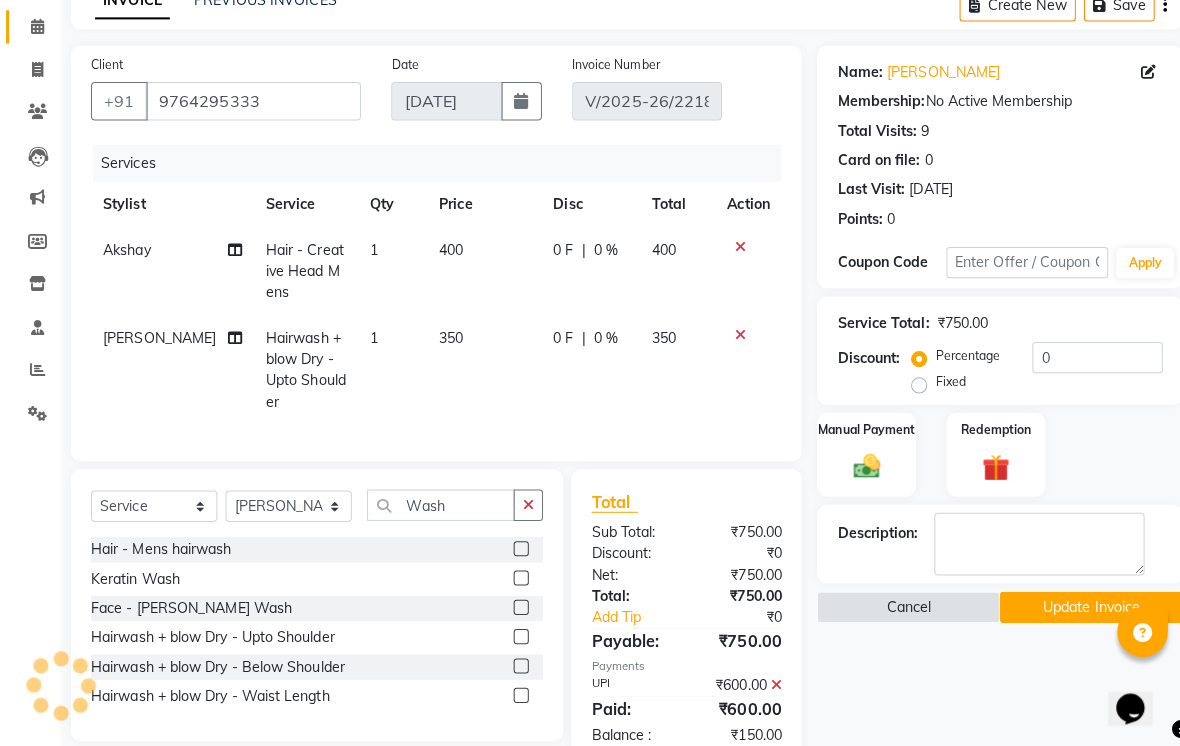 click 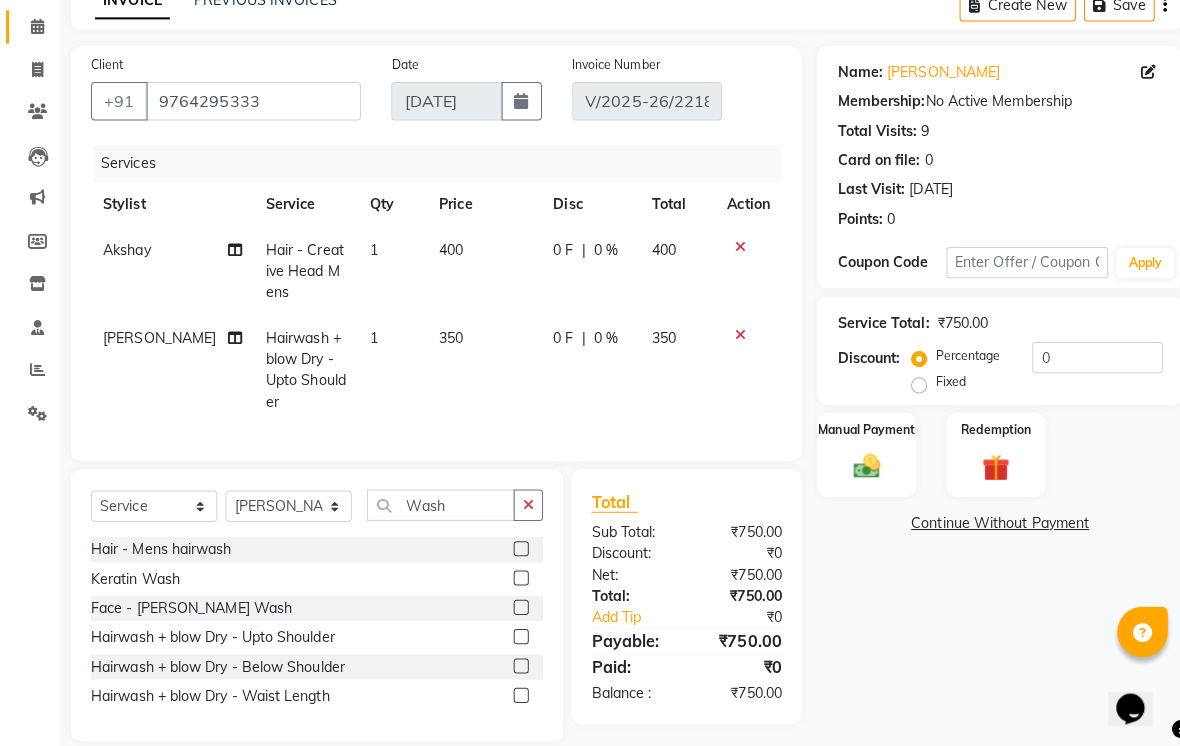 click 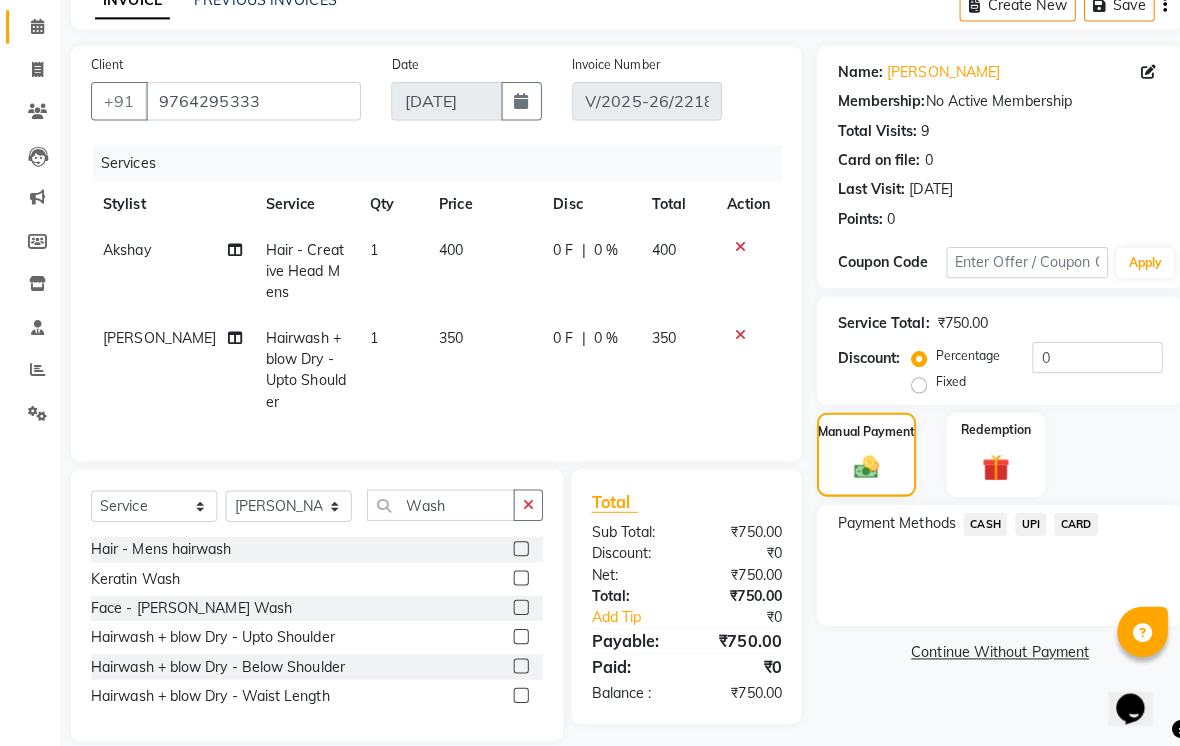 click on "CASH" 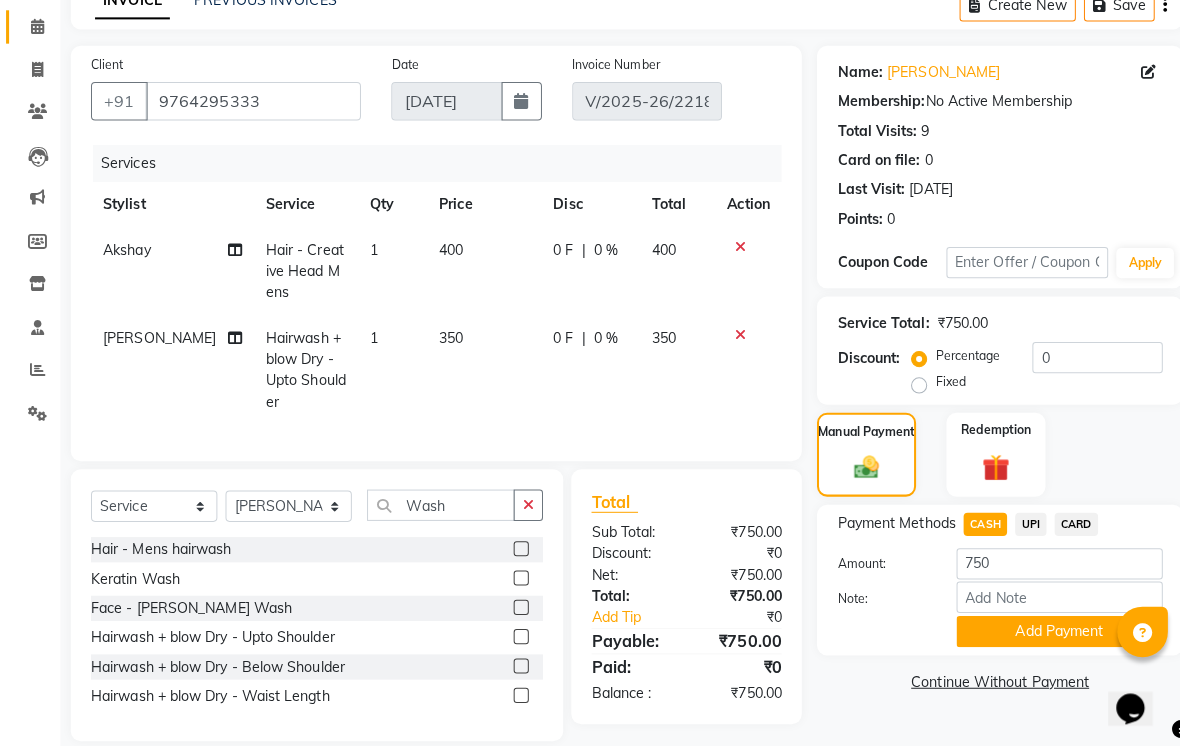 click on "Add Payment" 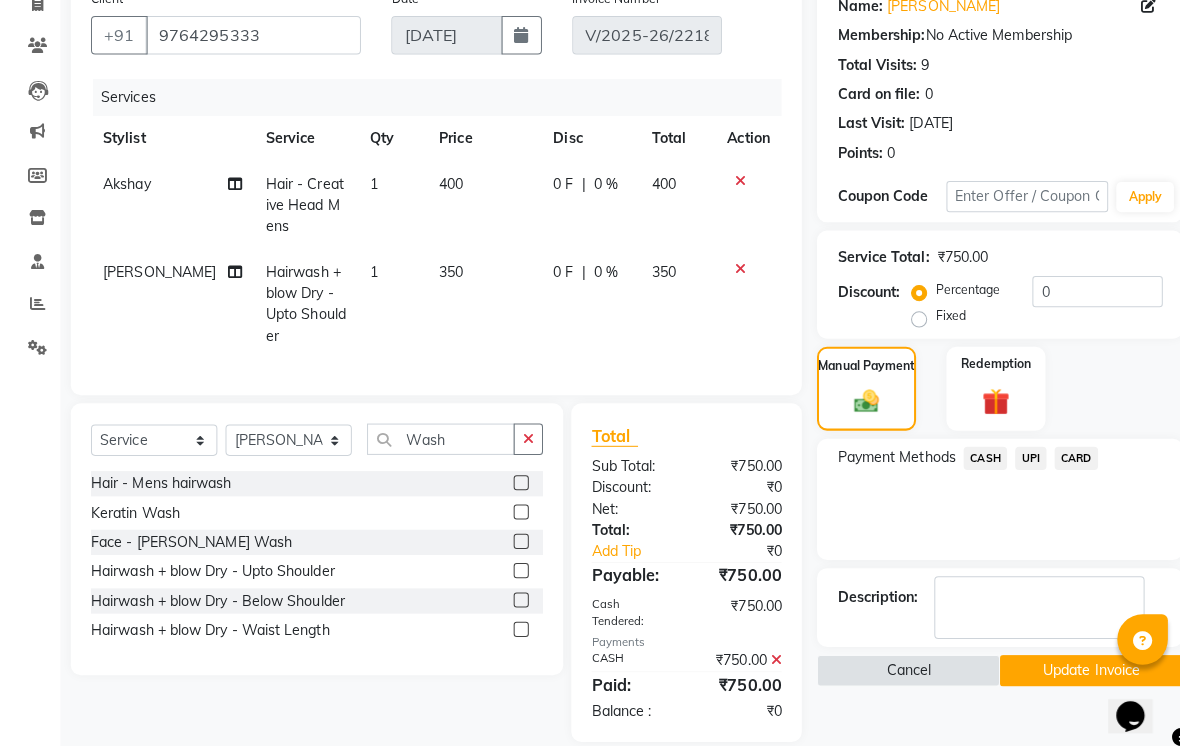scroll, scrollTop: 170, scrollLeft: 0, axis: vertical 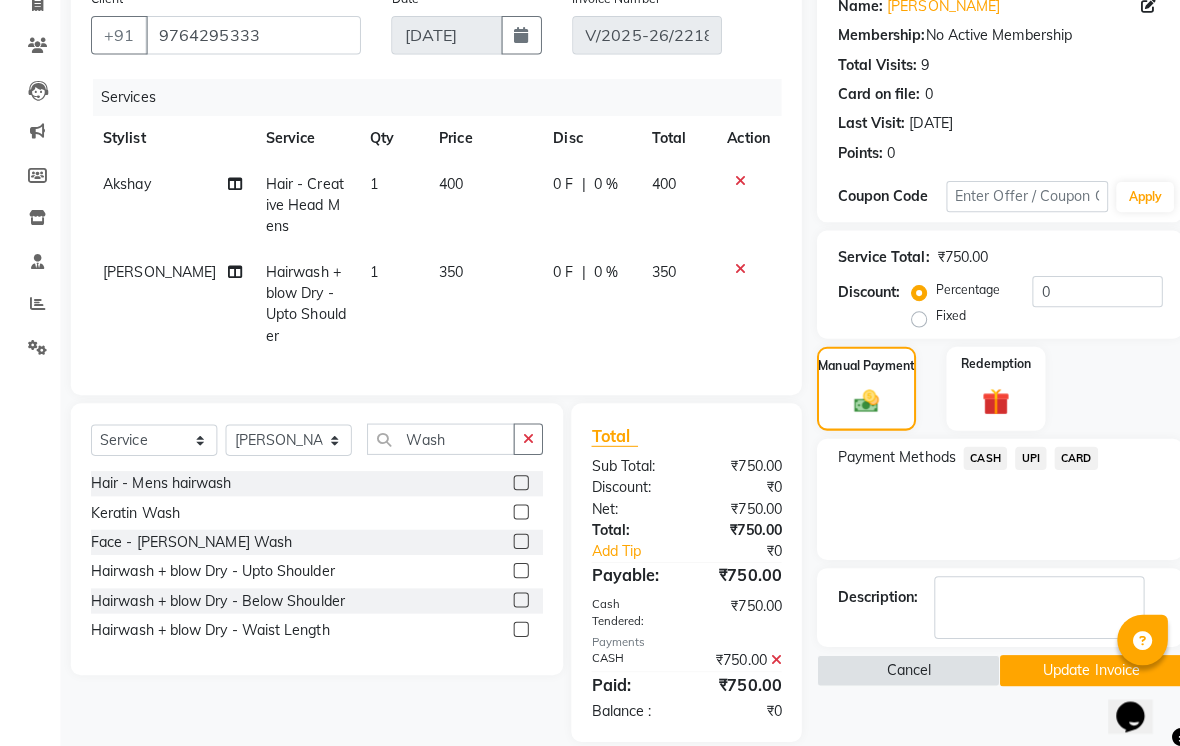 click on "Update Invoice" 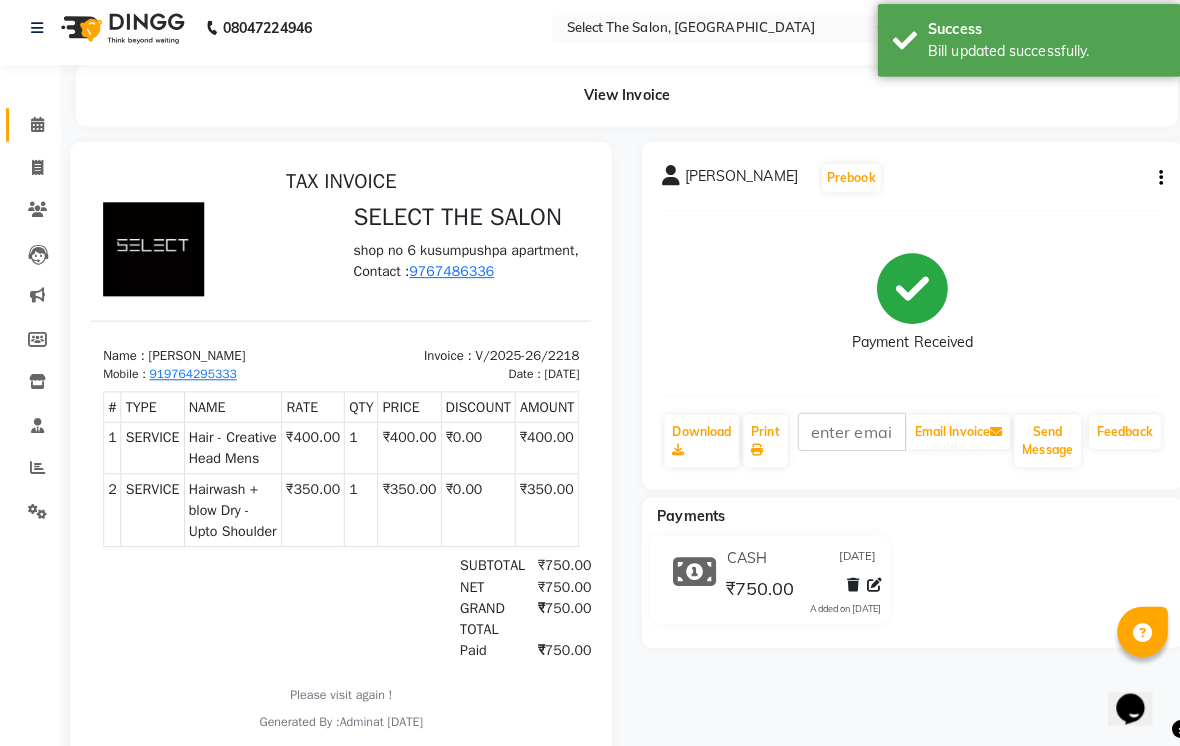 scroll, scrollTop: 0, scrollLeft: 0, axis: both 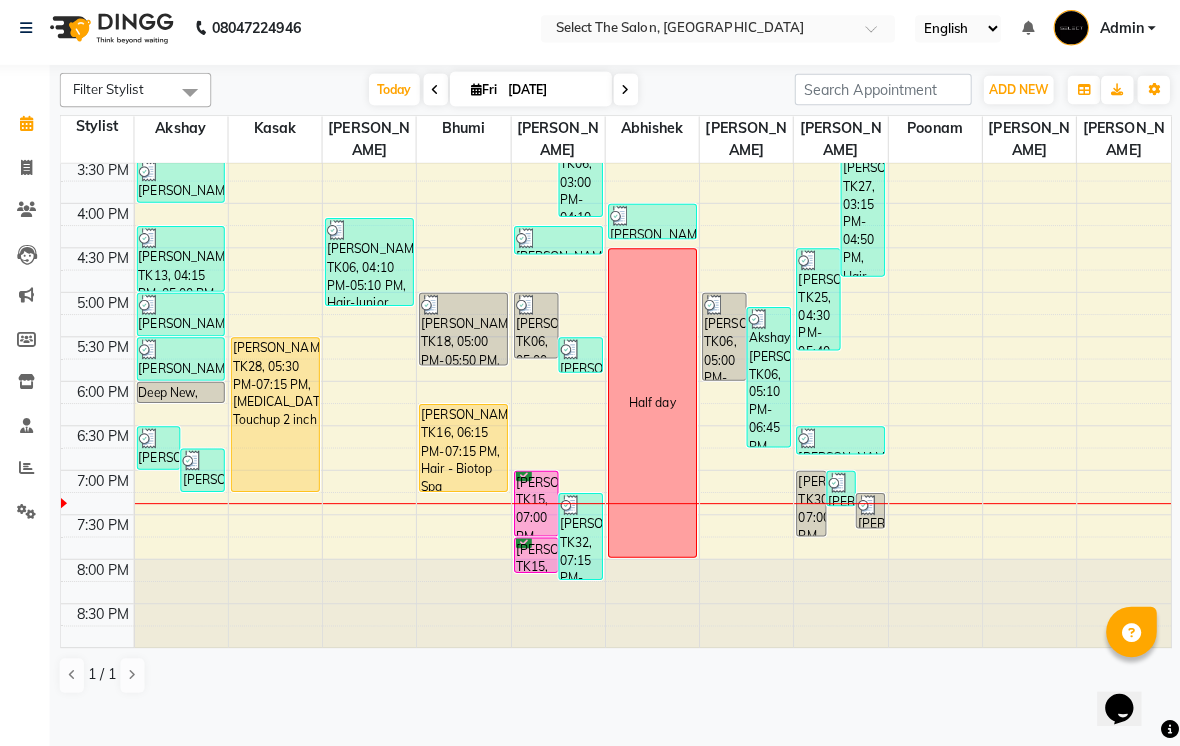 click at bounding box center (842, 442) 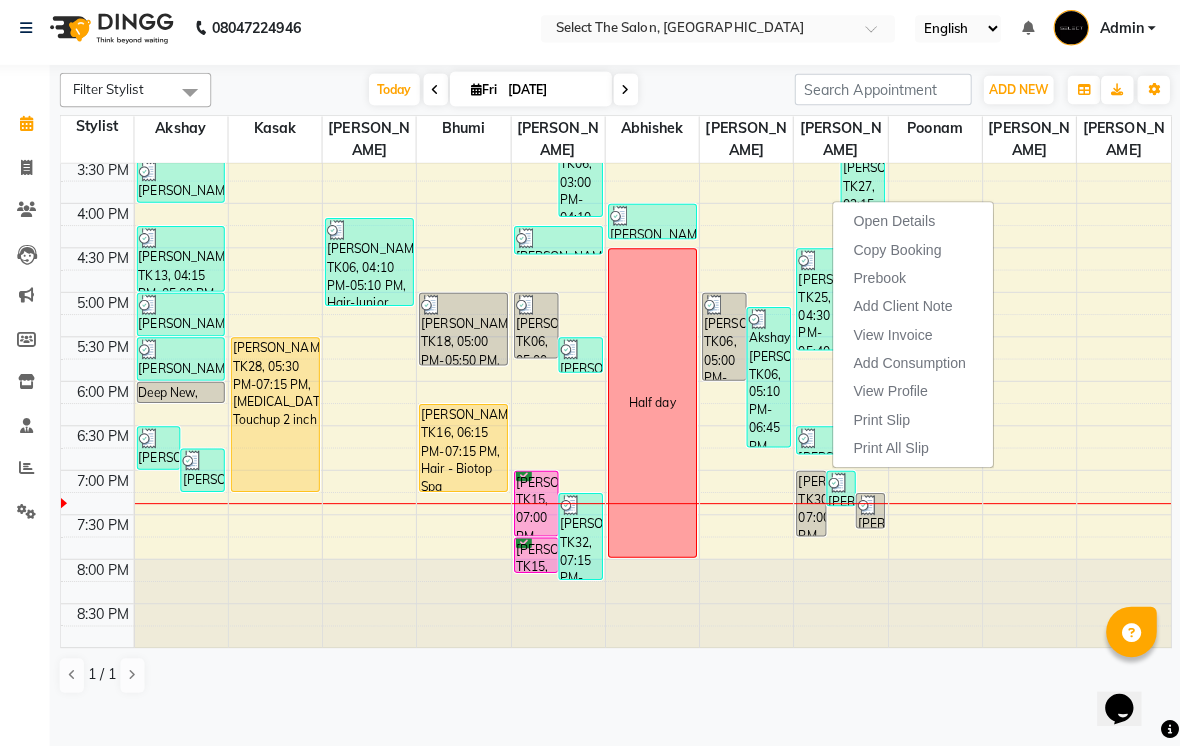 click on "Open Details" at bounding box center (895, 227) 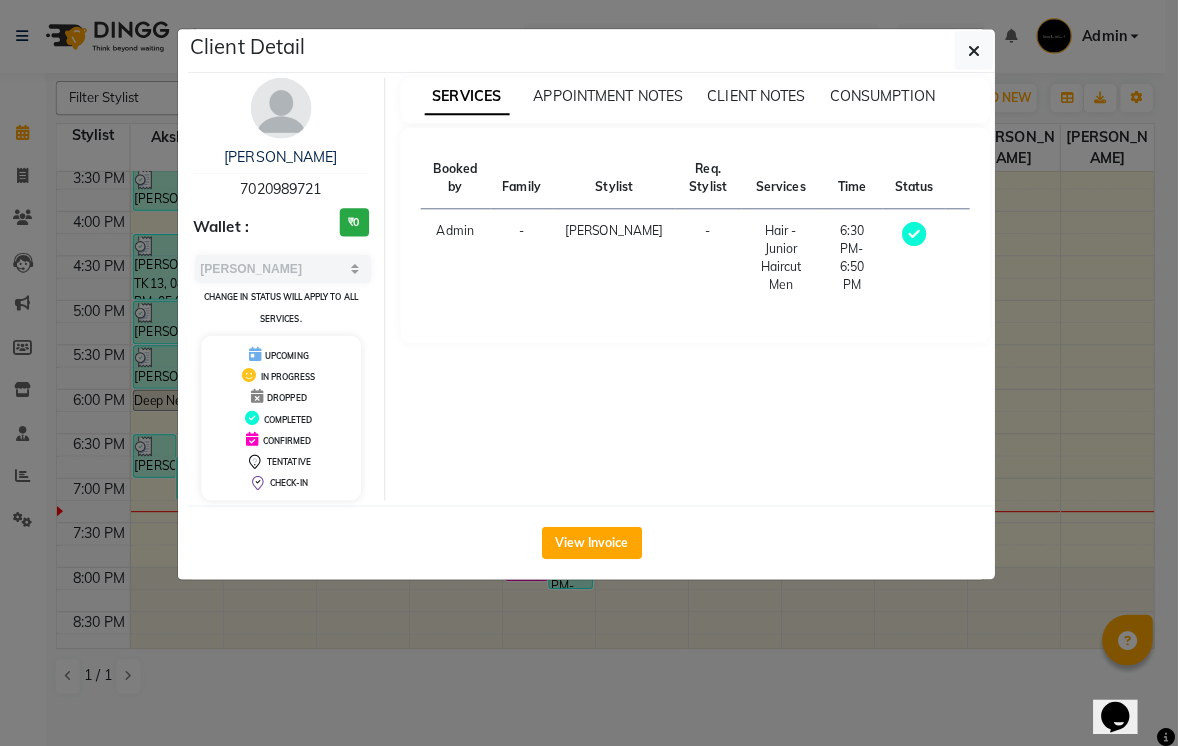 scroll, scrollTop: 0, scrollLeft: 0, axis: both 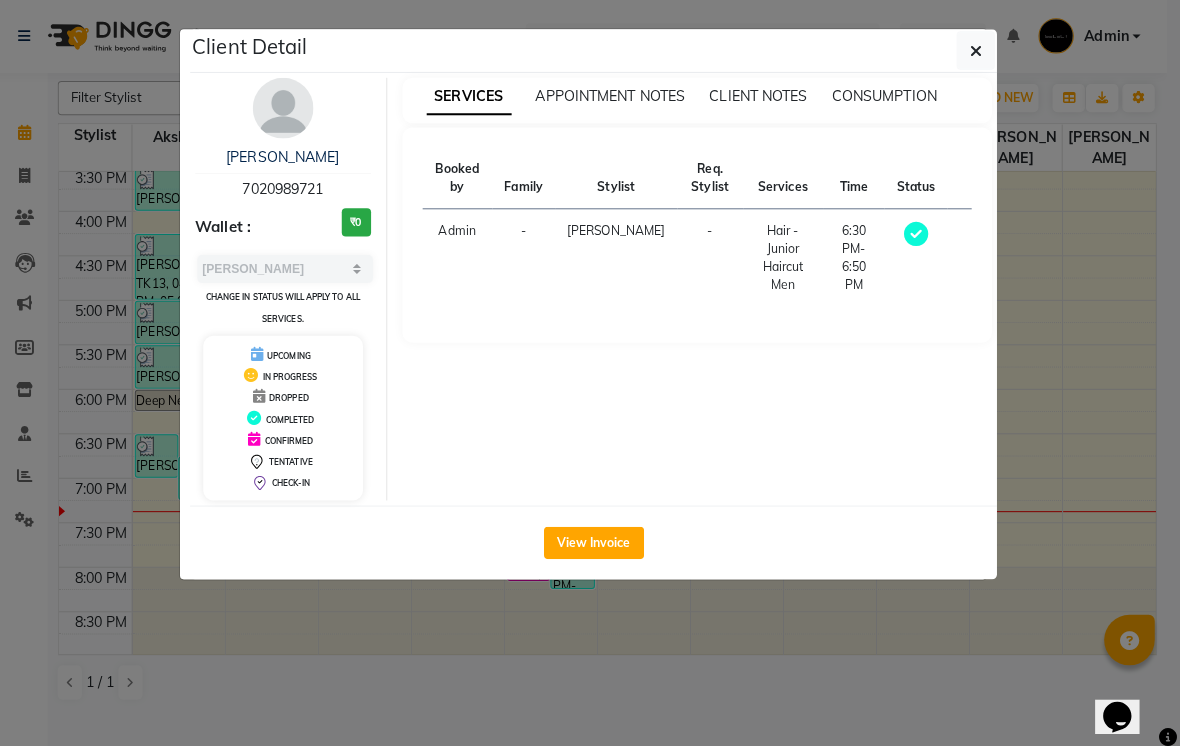 click on "Client Detail  [PERSON_NAME]   7020989721 Wallet : ₹0 Select MARK DONE UPCOMING Change in status will apply to all services. UPCOMING IN PROGRESS DROPPED COMPLETED CONFIRMED TENTATIVE CHECK-IN SERVICES APPOINTMENT NOTES CLIENT NOTES CONSUMPTION Booked by Family Stylist Req. Stylist Services Time Status  Admin  - [PERSON_NAME] -  Hair - Junior Haircut Men    6:30 PM-6:50 PM   View Invoice" 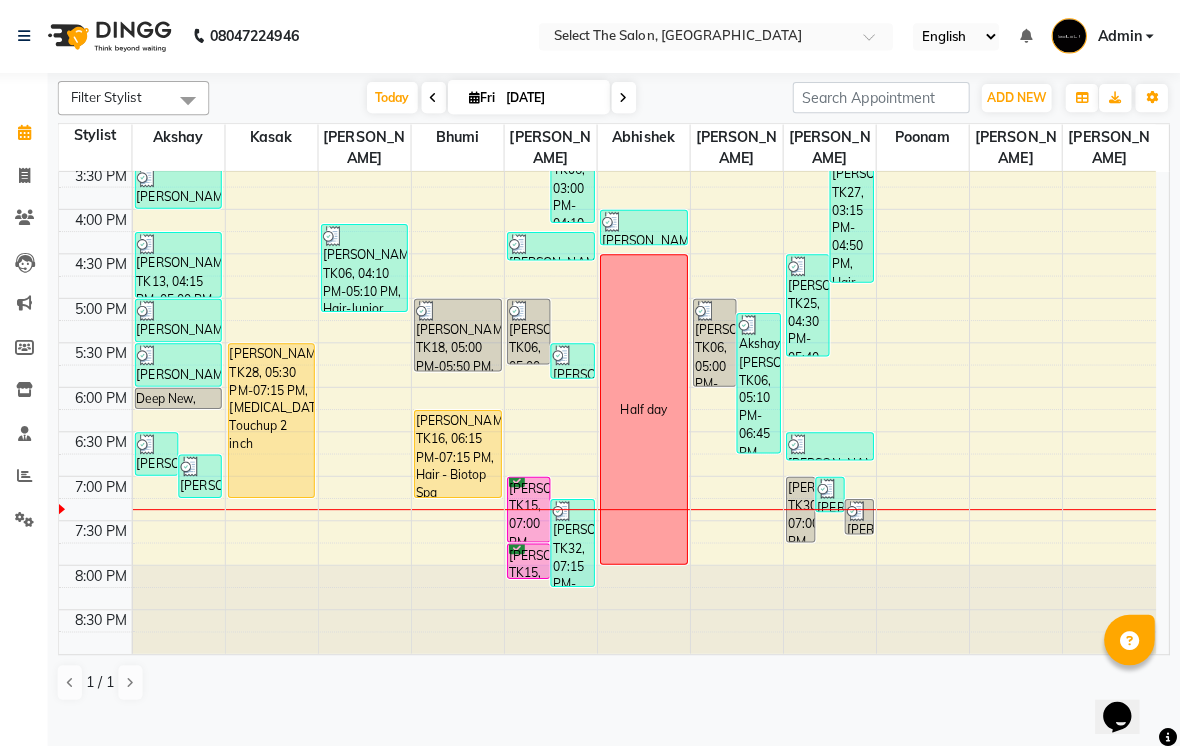 scroll, scrollTop: 666, scrollLeft: 0, axis: vertical 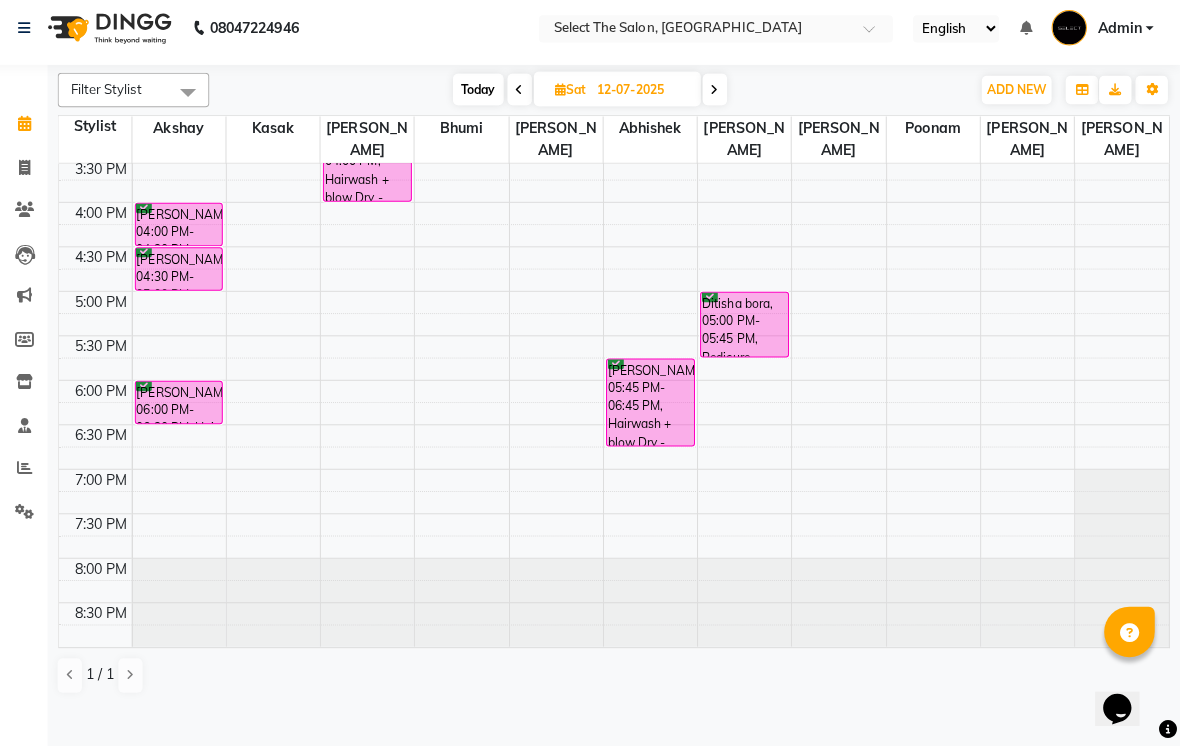 click at bounding box center (720, 96) 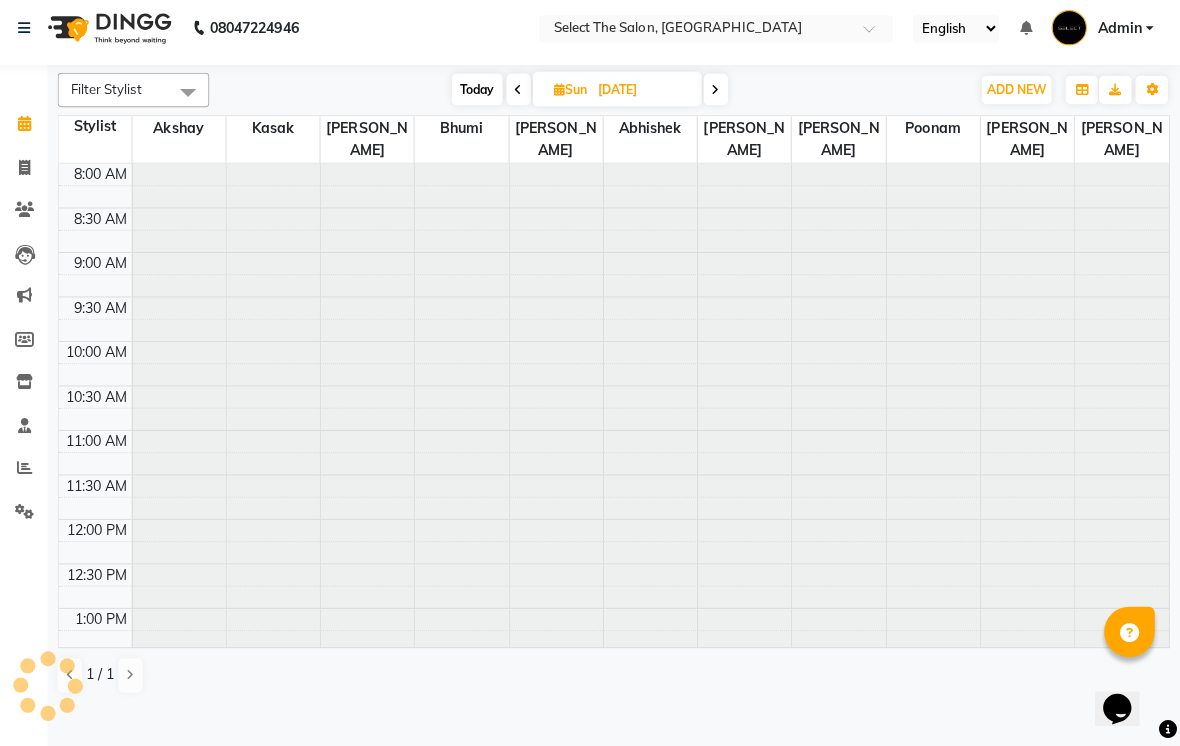 click at bounding box center (721, 96) 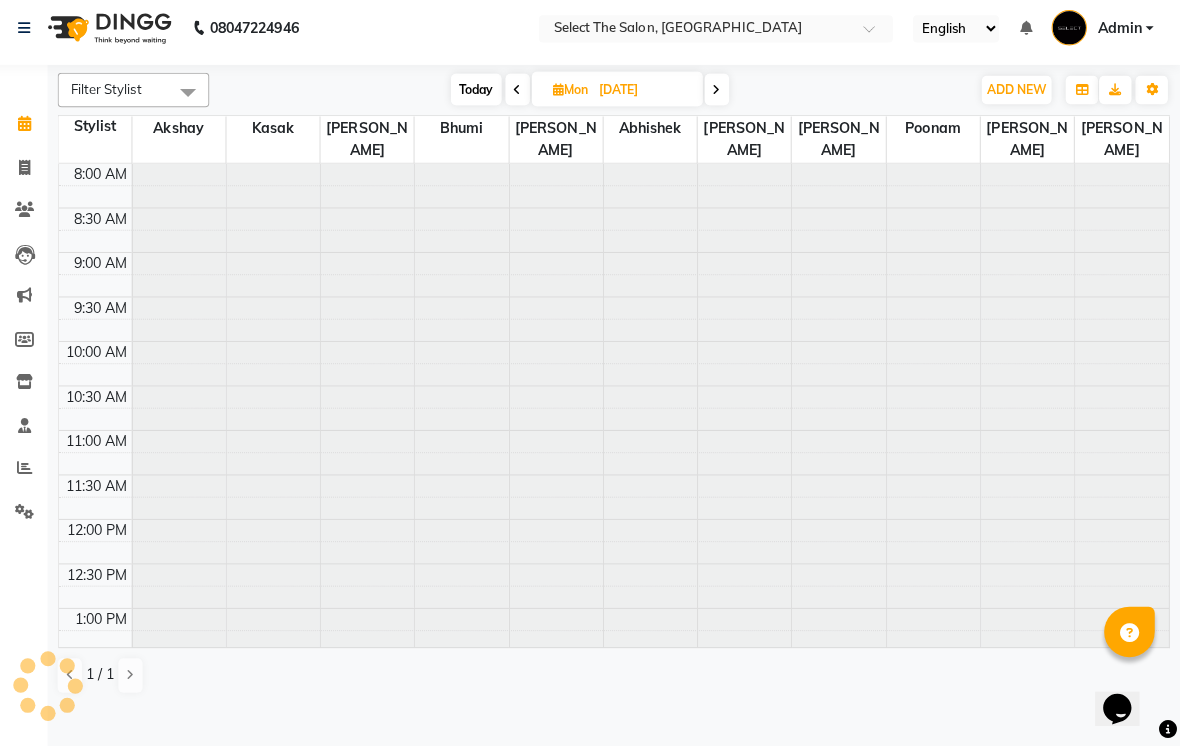 scroll, scrollTop: 665, scrollLeft: 0, axis: vertical 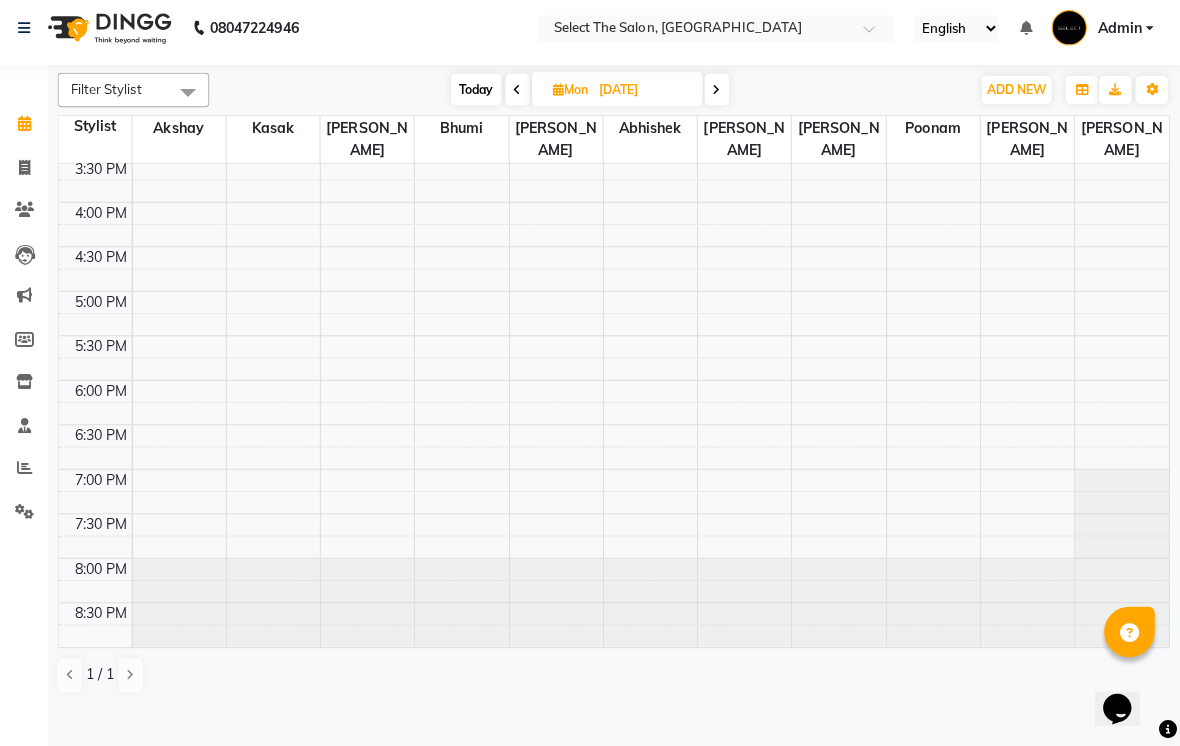 click at bounding box center [525, 96] 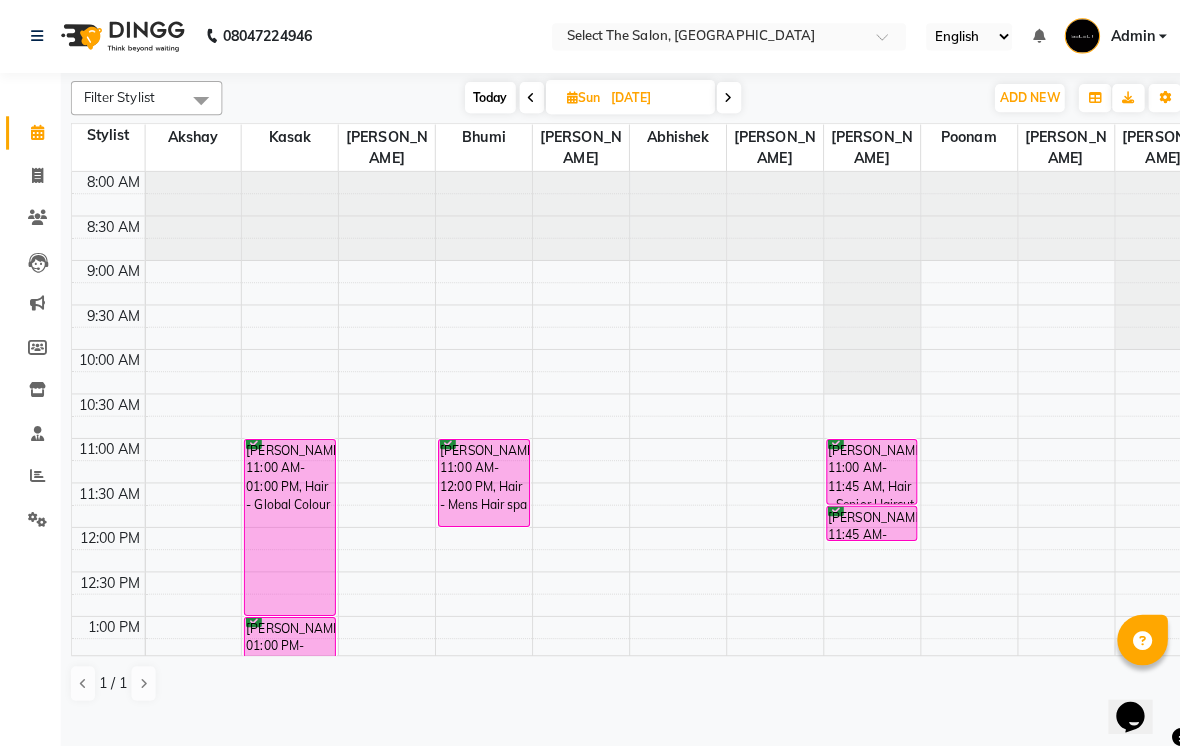 scroll, scrollTop: 0, scrollLeft: 0, axis: both 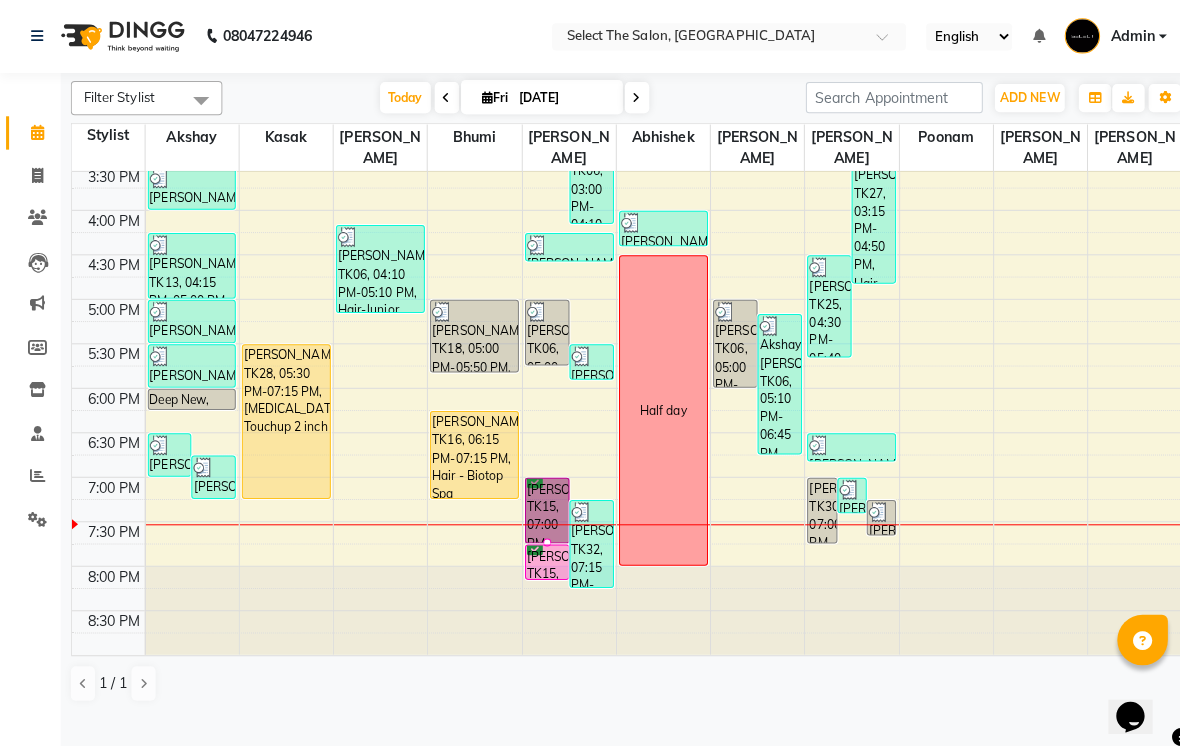 click at bounding box center [541, 537] 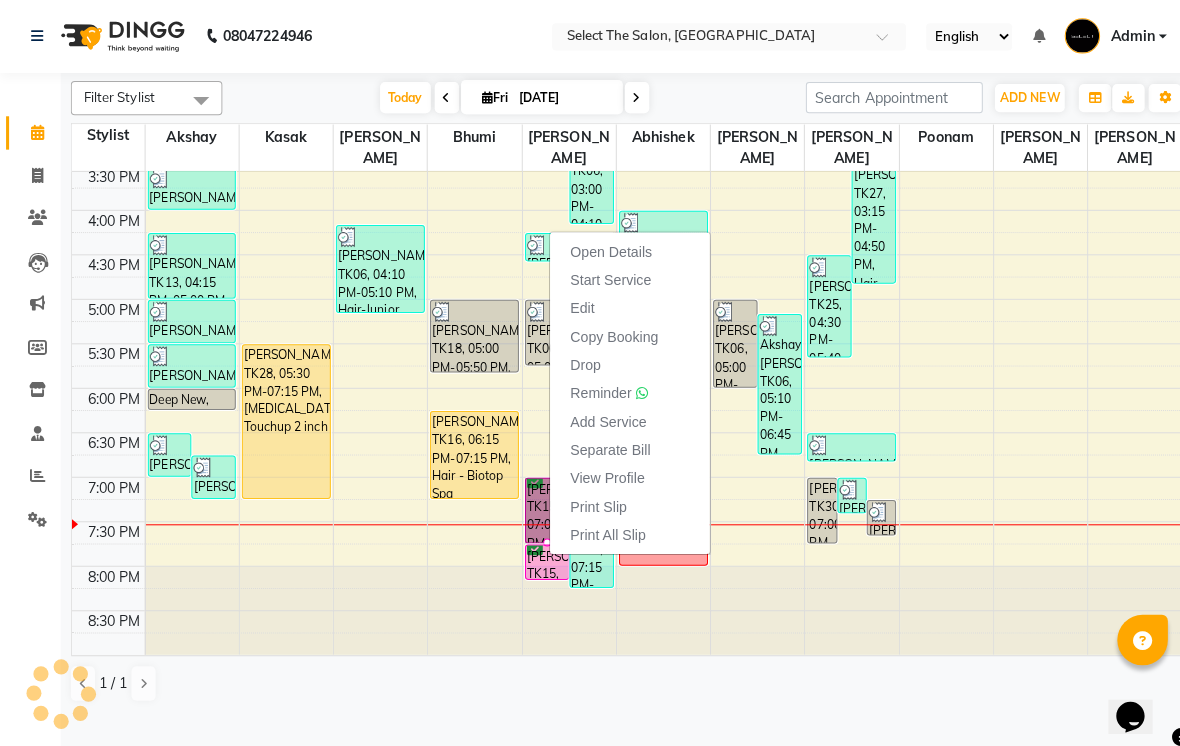 click on "Start Service" at bounding box center (604, 277) 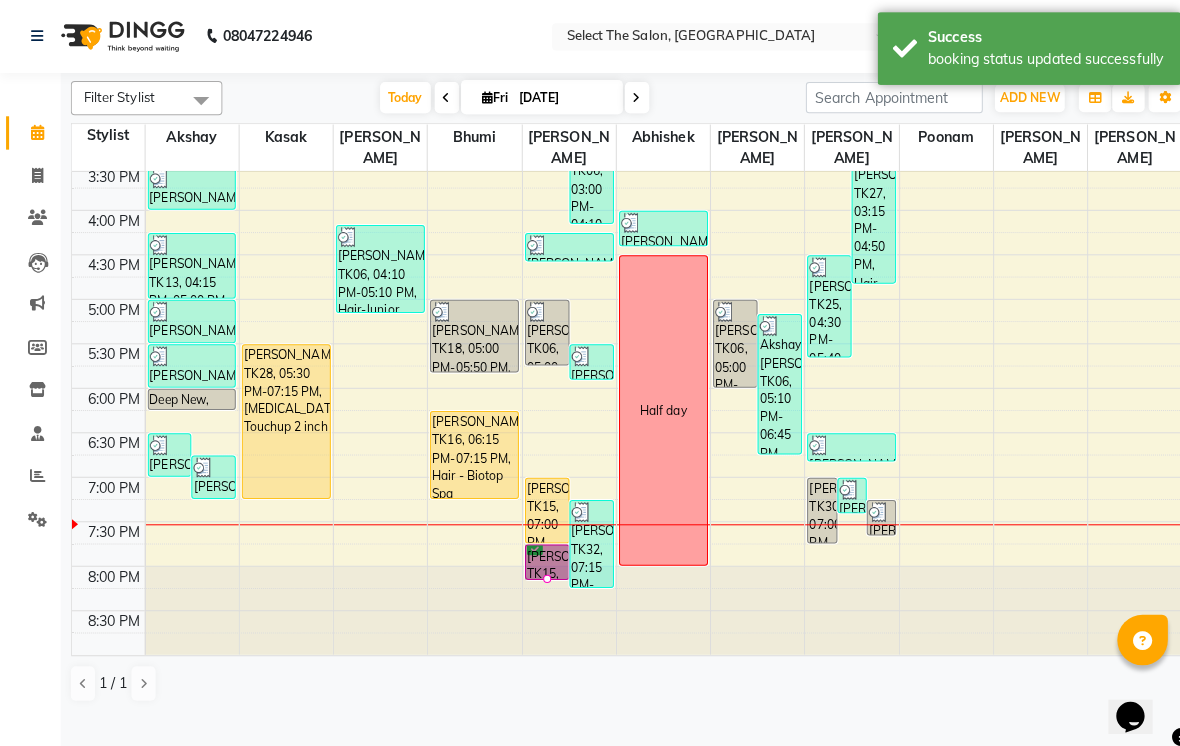 click at bounding box center (541, 573) 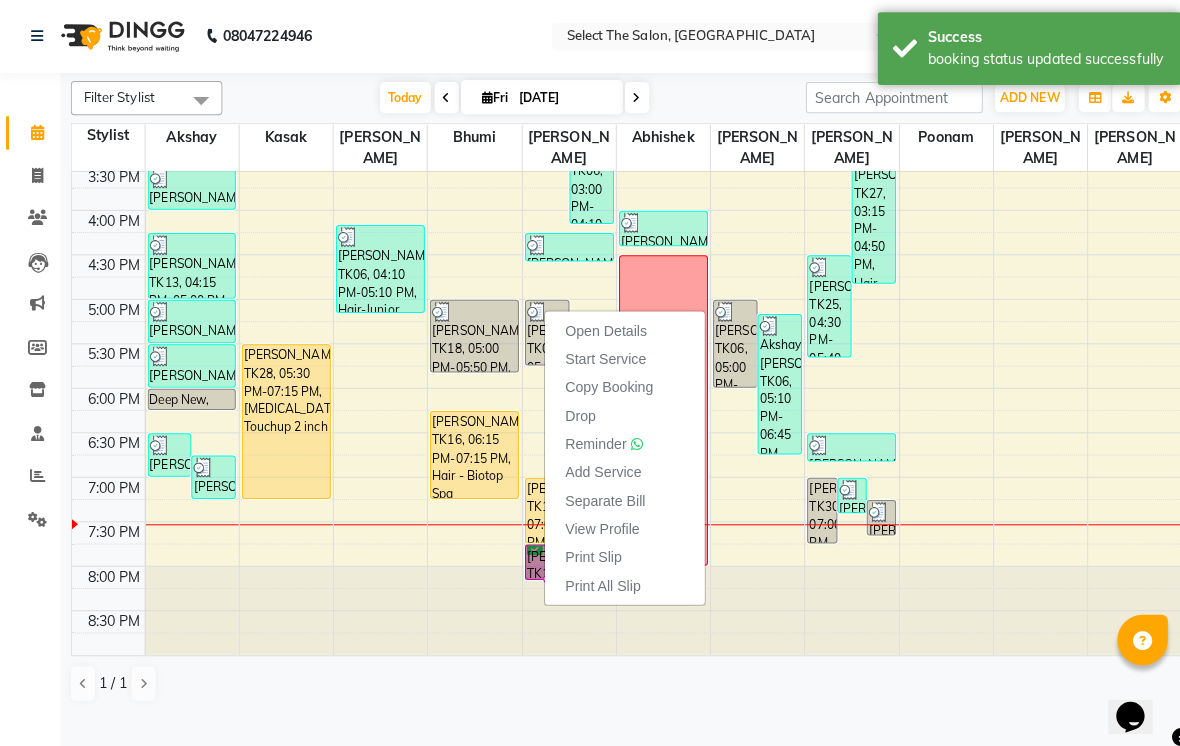 click on "Start Service" at bounding box center (599, 355) 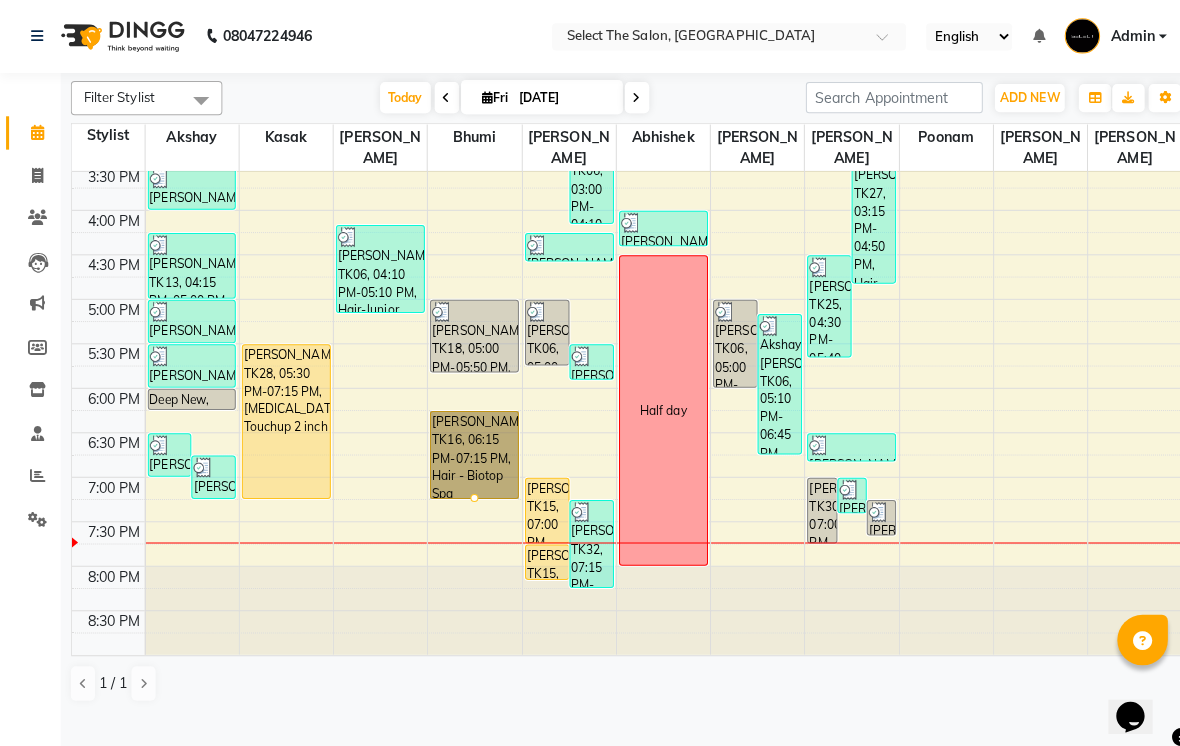 click at bounding box center (469, 493) 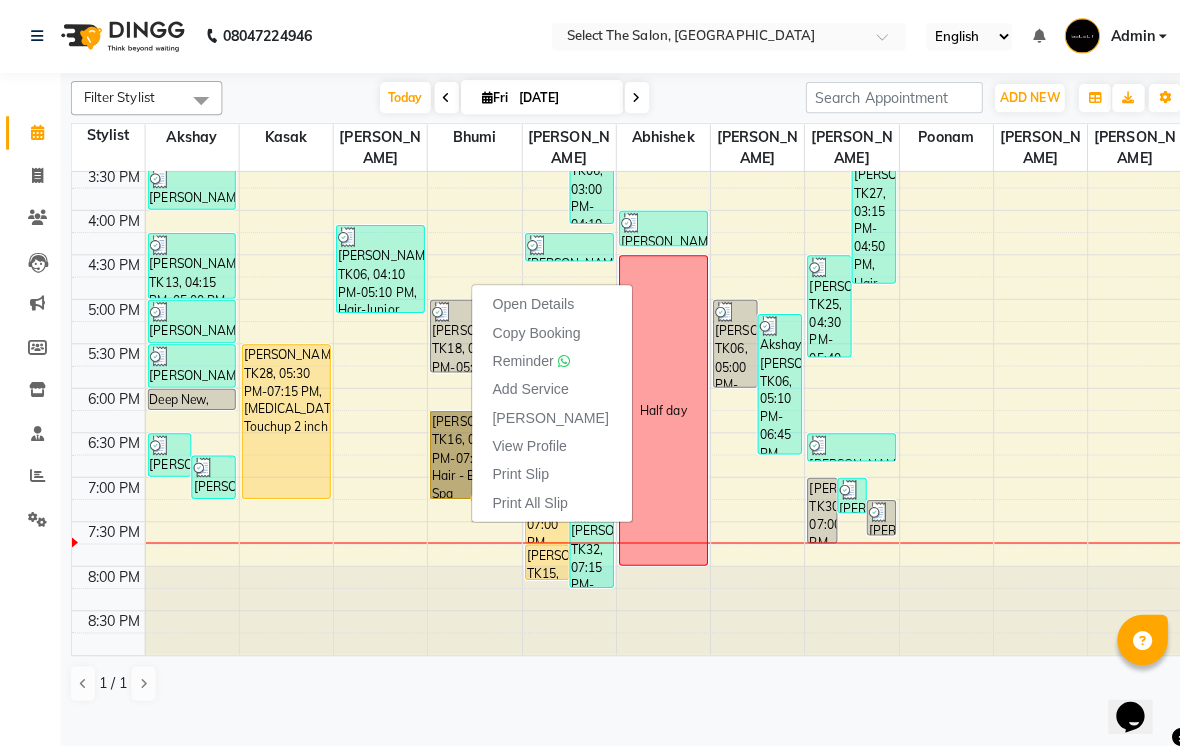 click on "Open Details" at bounding box center (527, 301) 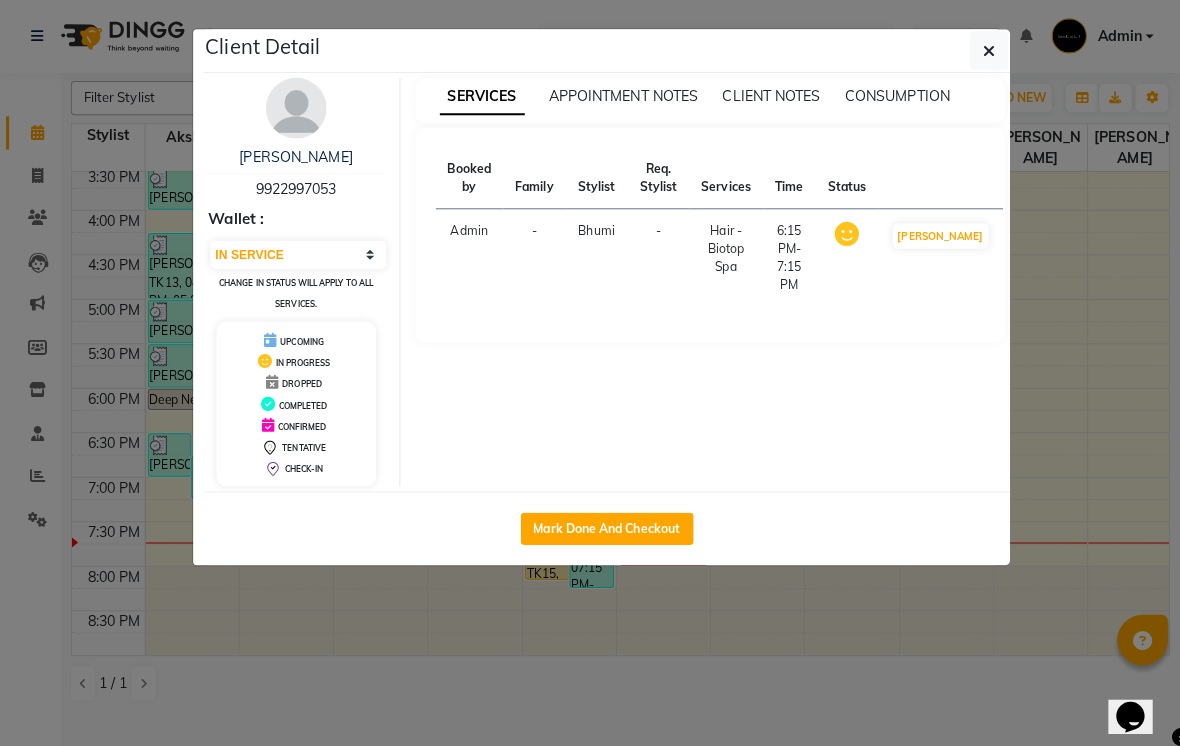 click on "Mark Done And Checkout" 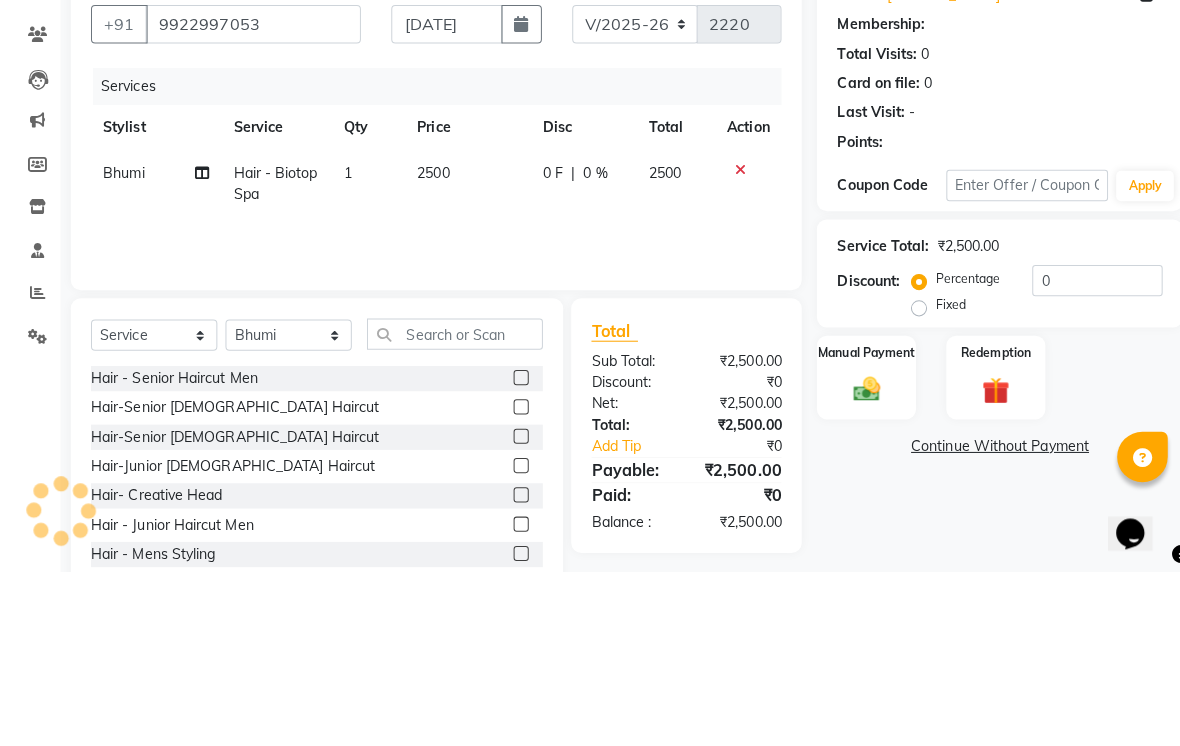 scroll, scrollTop: 83, scrollLeft: 0, axis: vertical 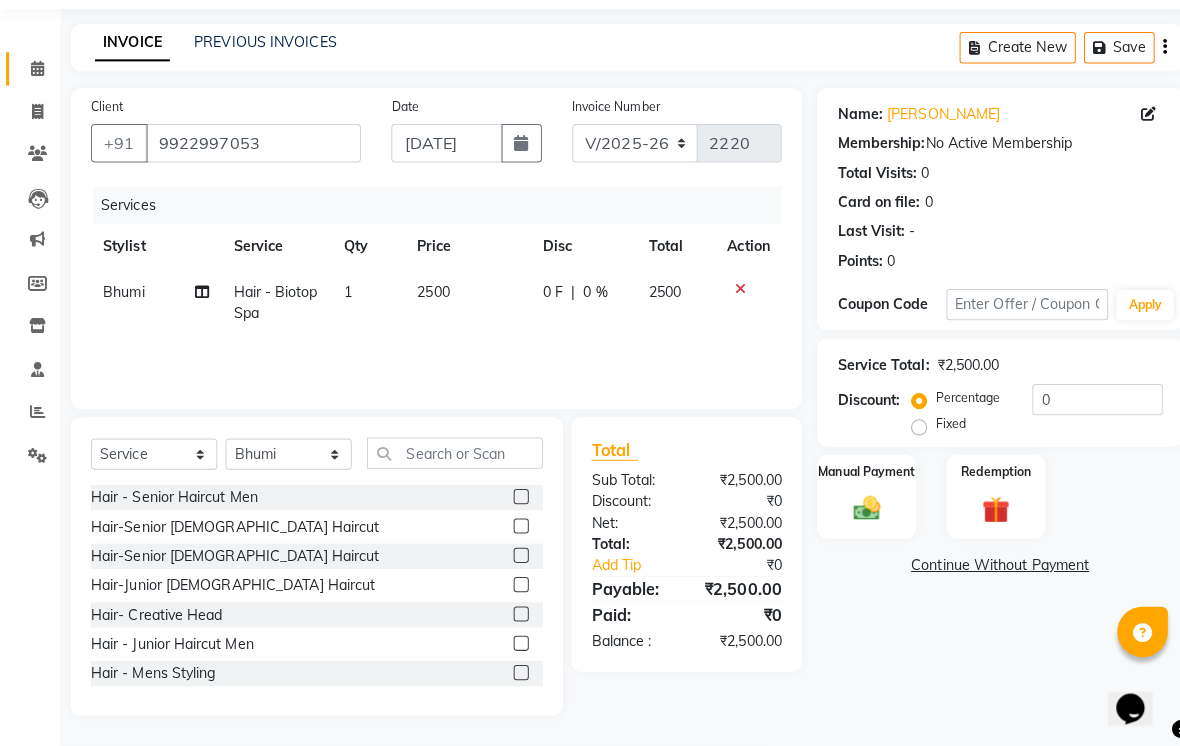 click on "2500" 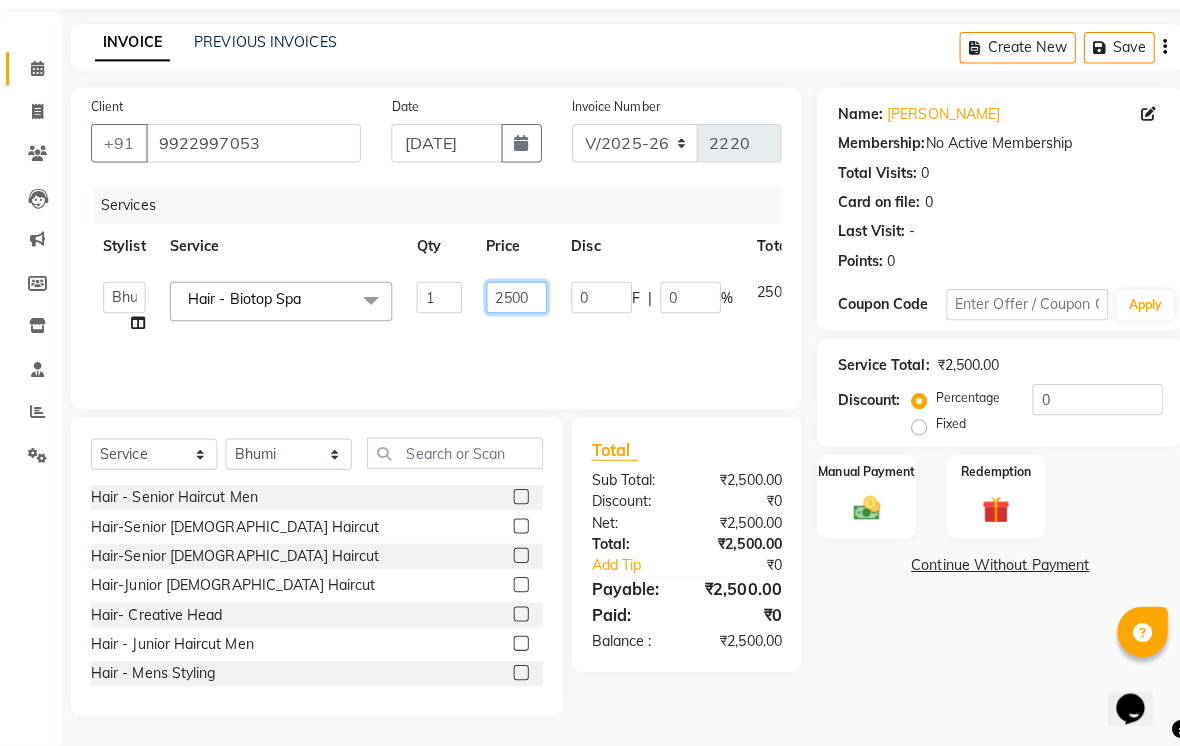 click on "2500" 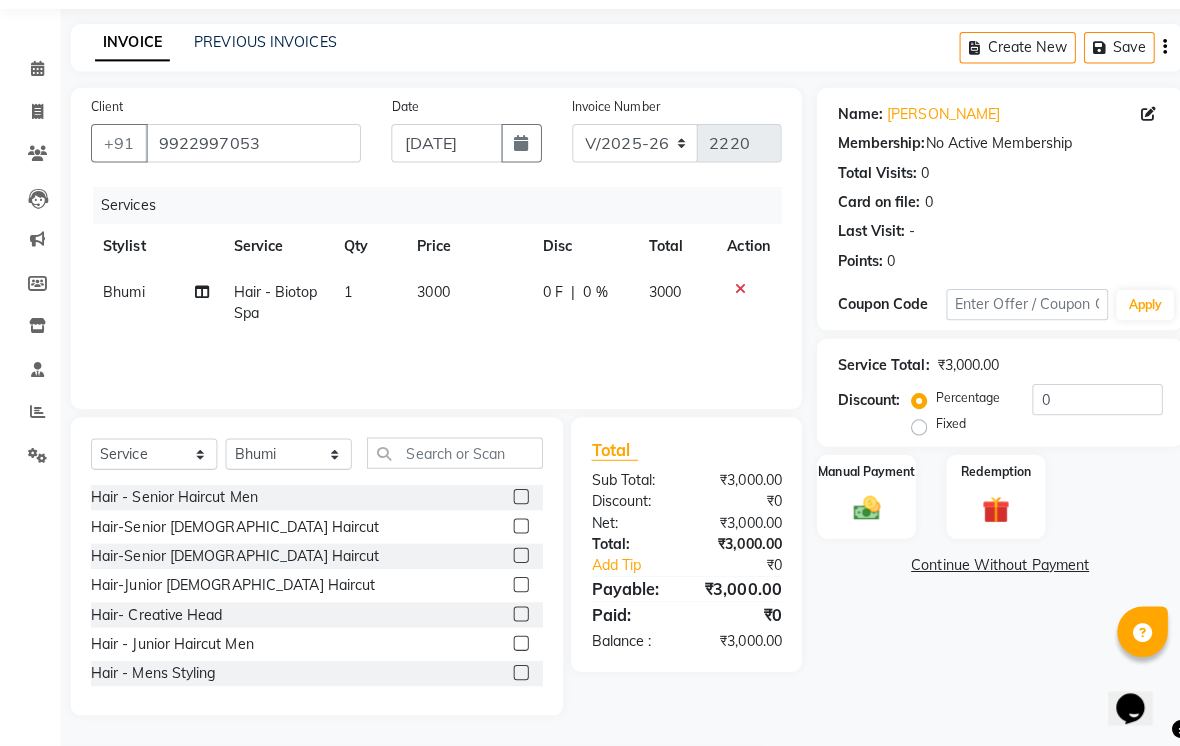 scroll, scrollTop: 83, scrollLeft: 0, axis: vertical 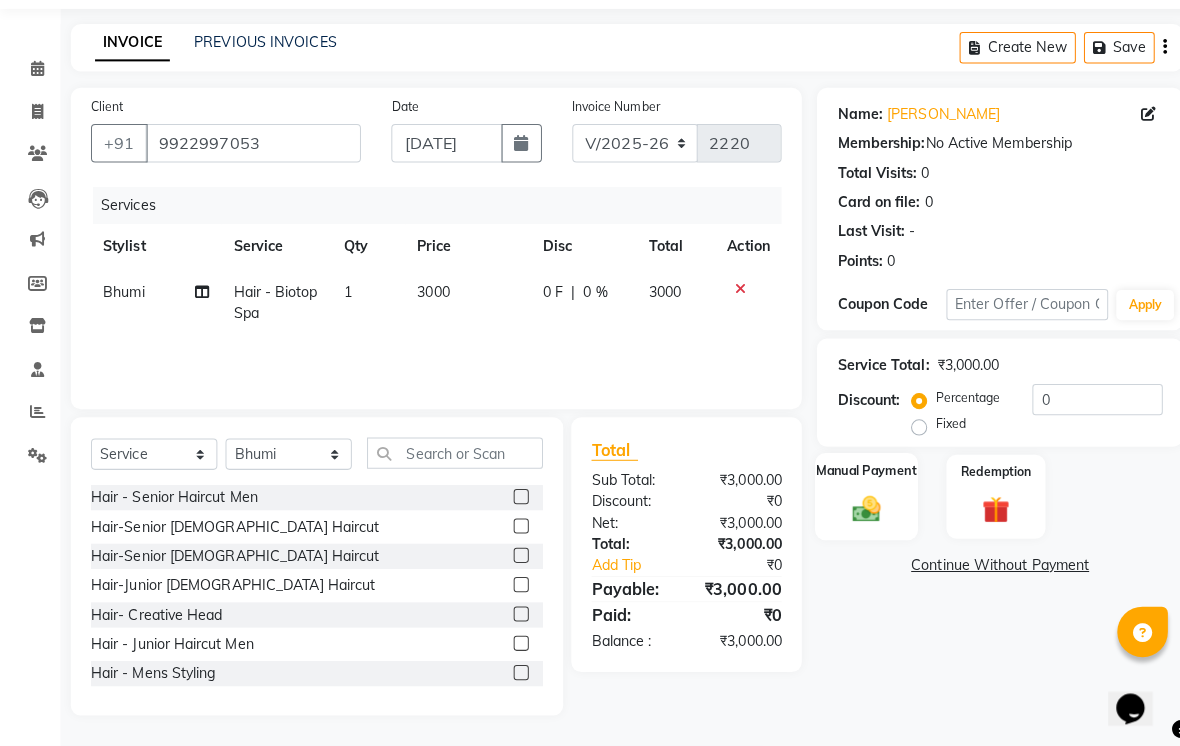 click 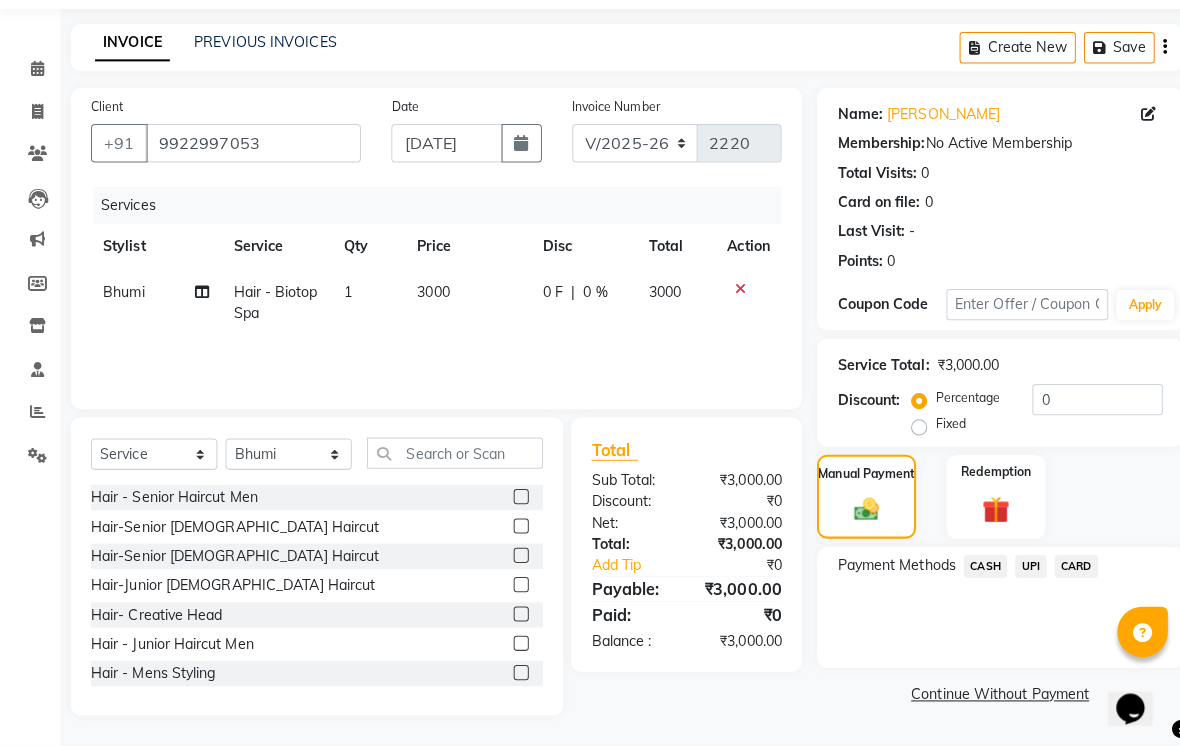 click on "CASH" 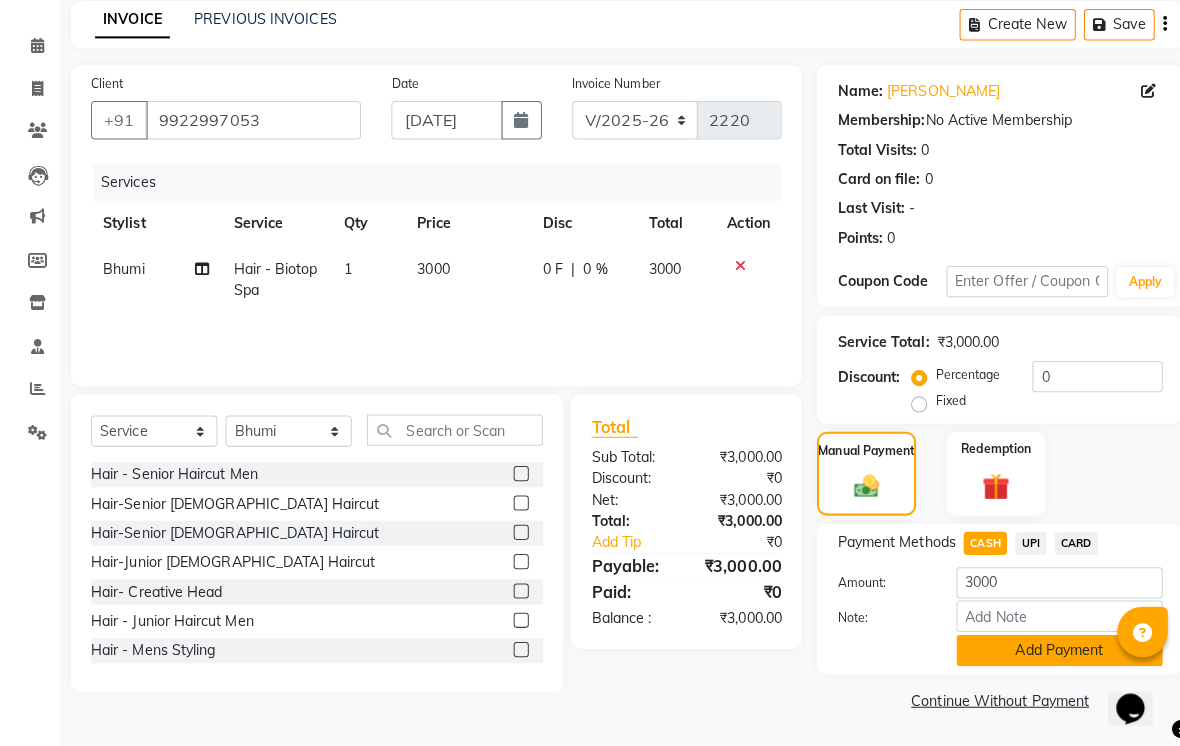 click on "Add Payment" 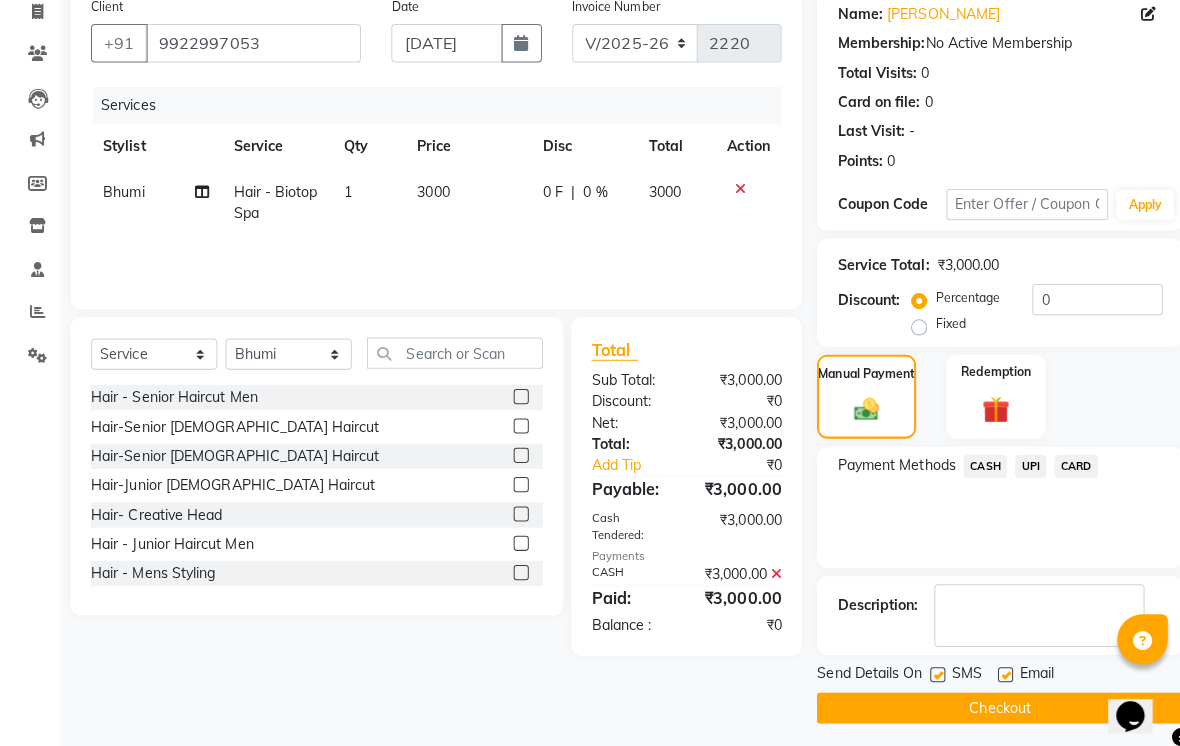scroll, scrollTop: 169, scrollLeft: 0, axis: vertical 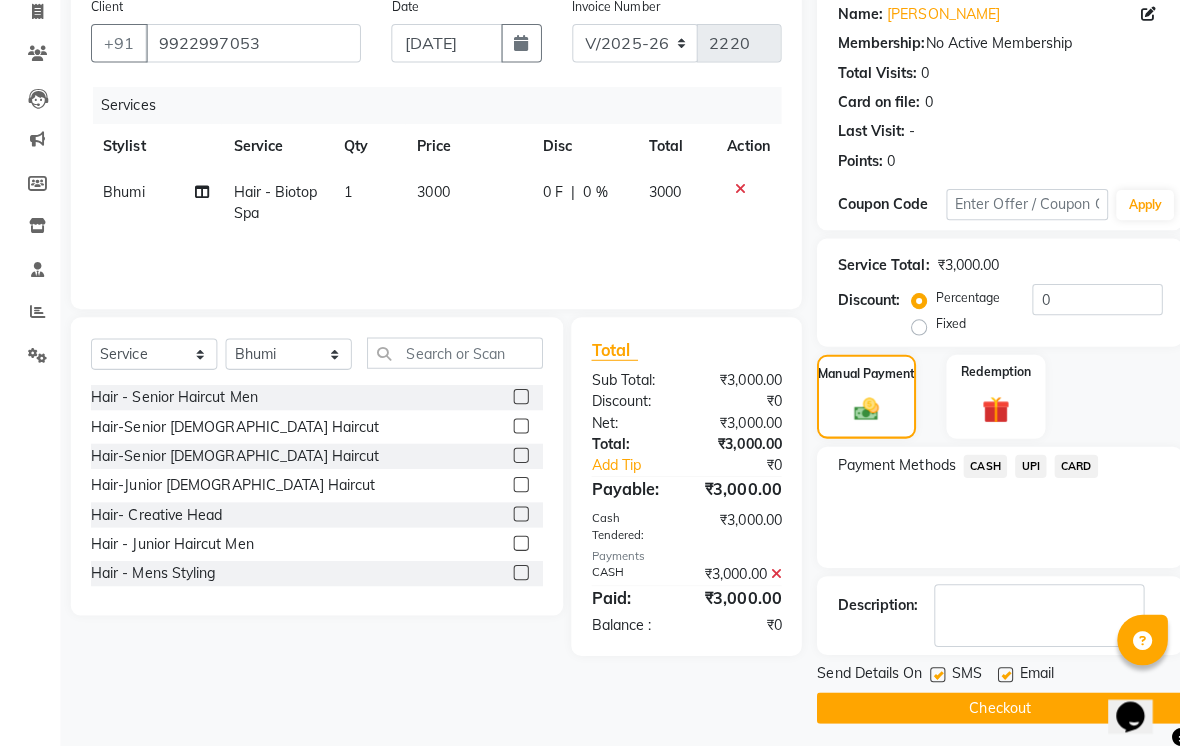click 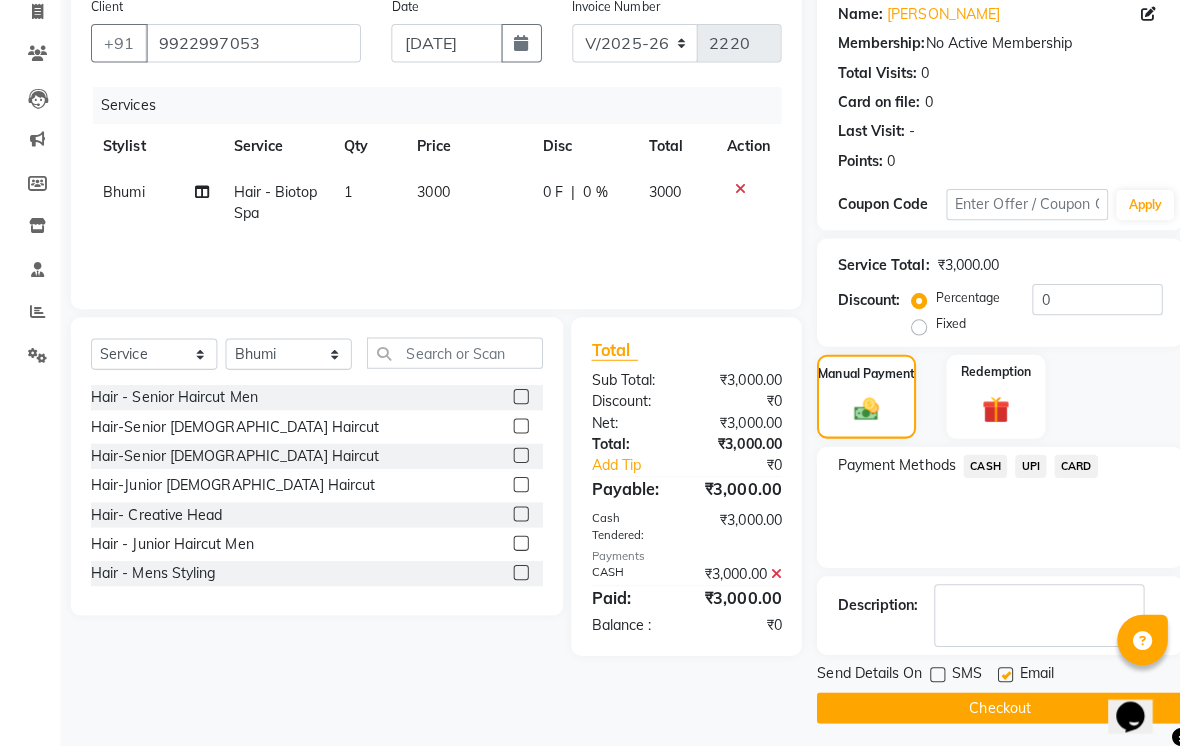 click 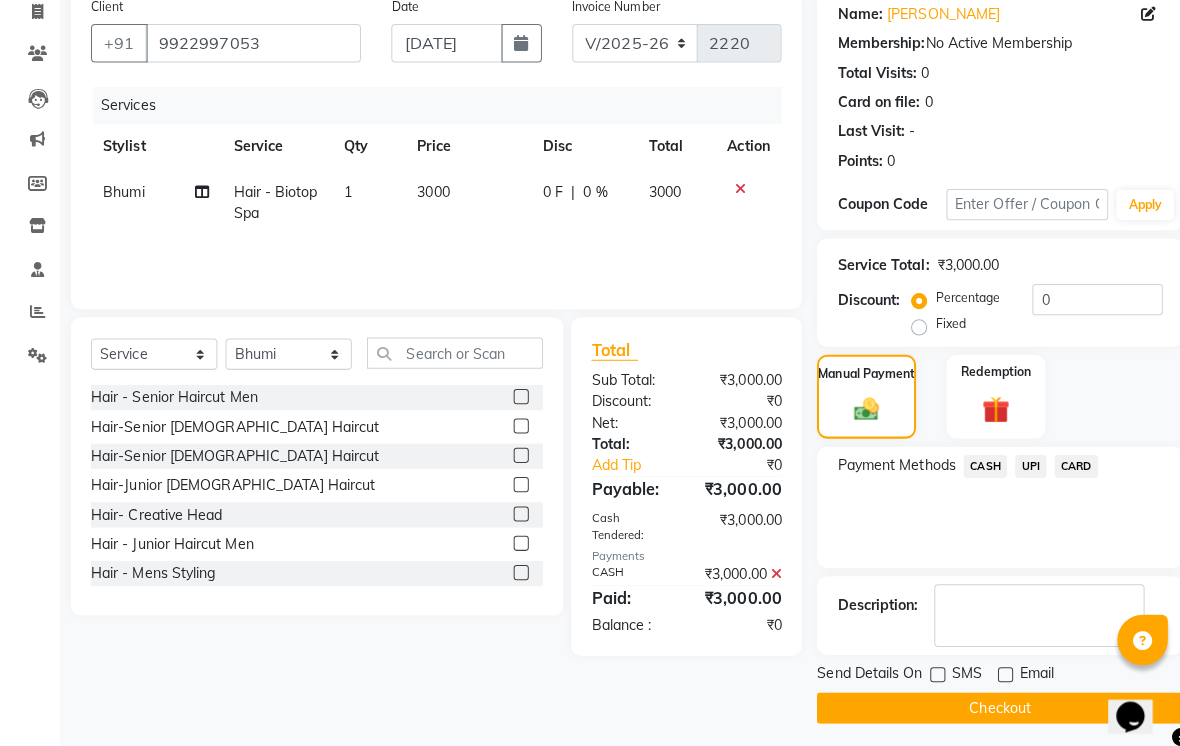 click on "Checkout" 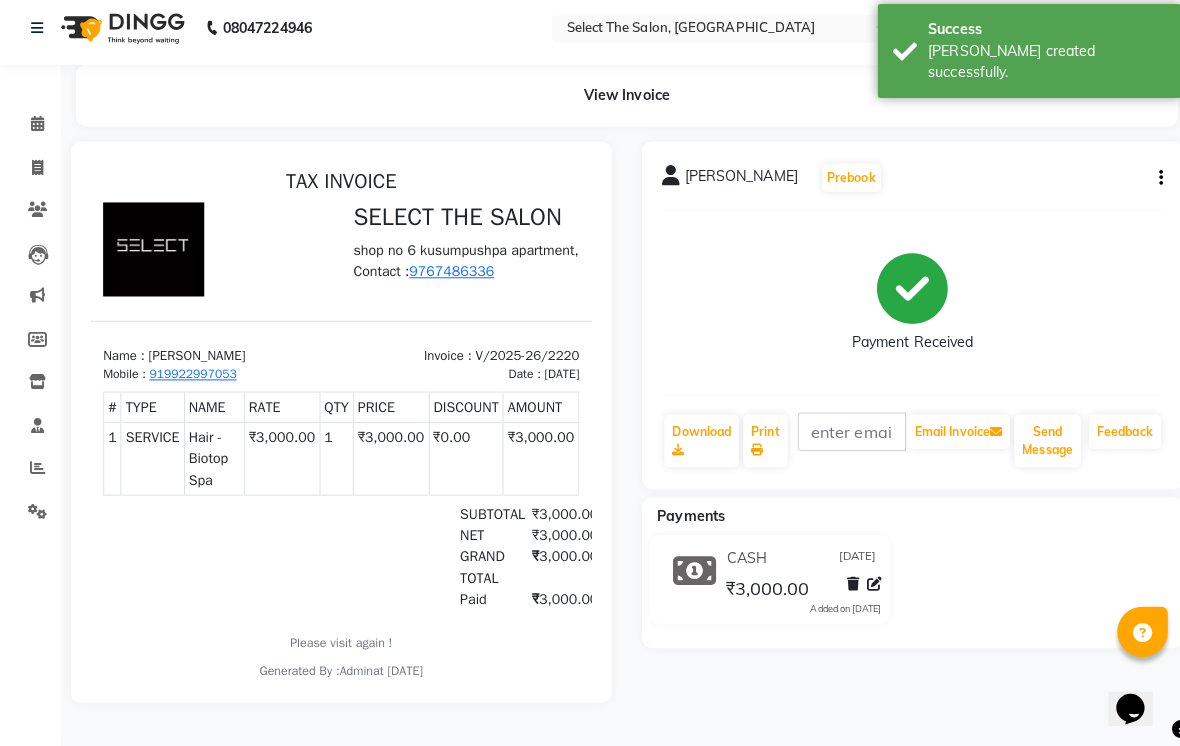 scroll, scrollTop: 0, scrollLeft: 0, axis: both 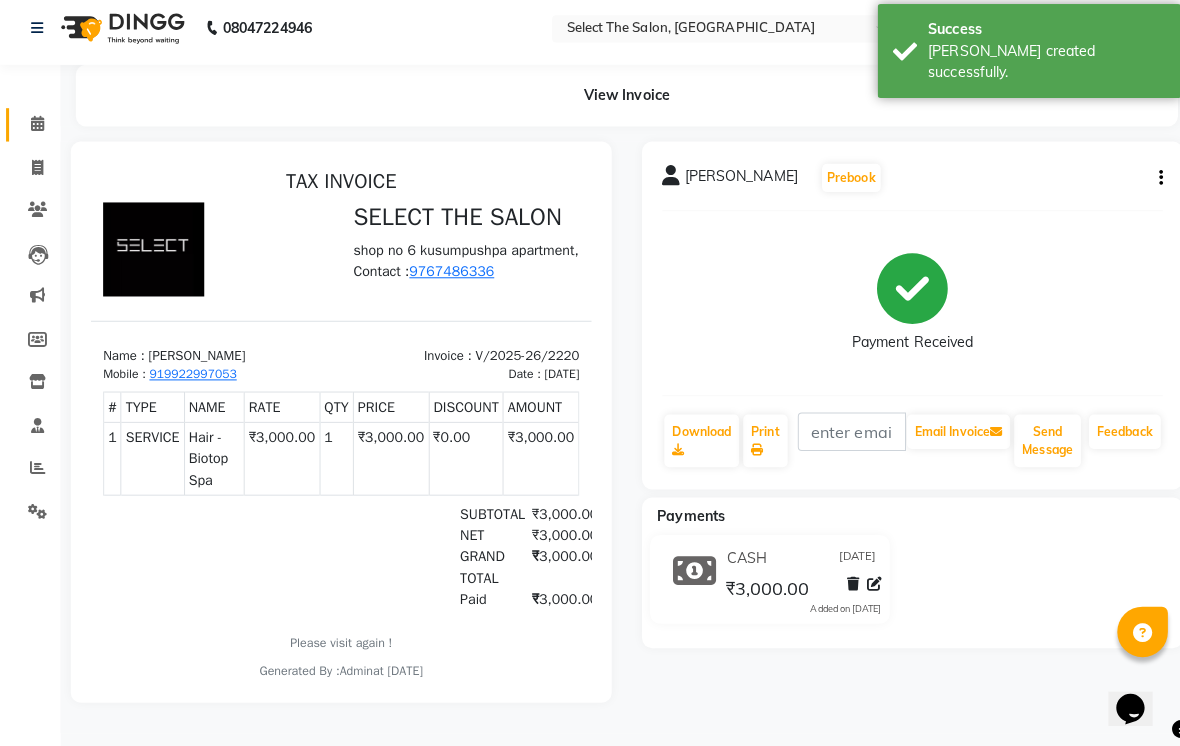 click 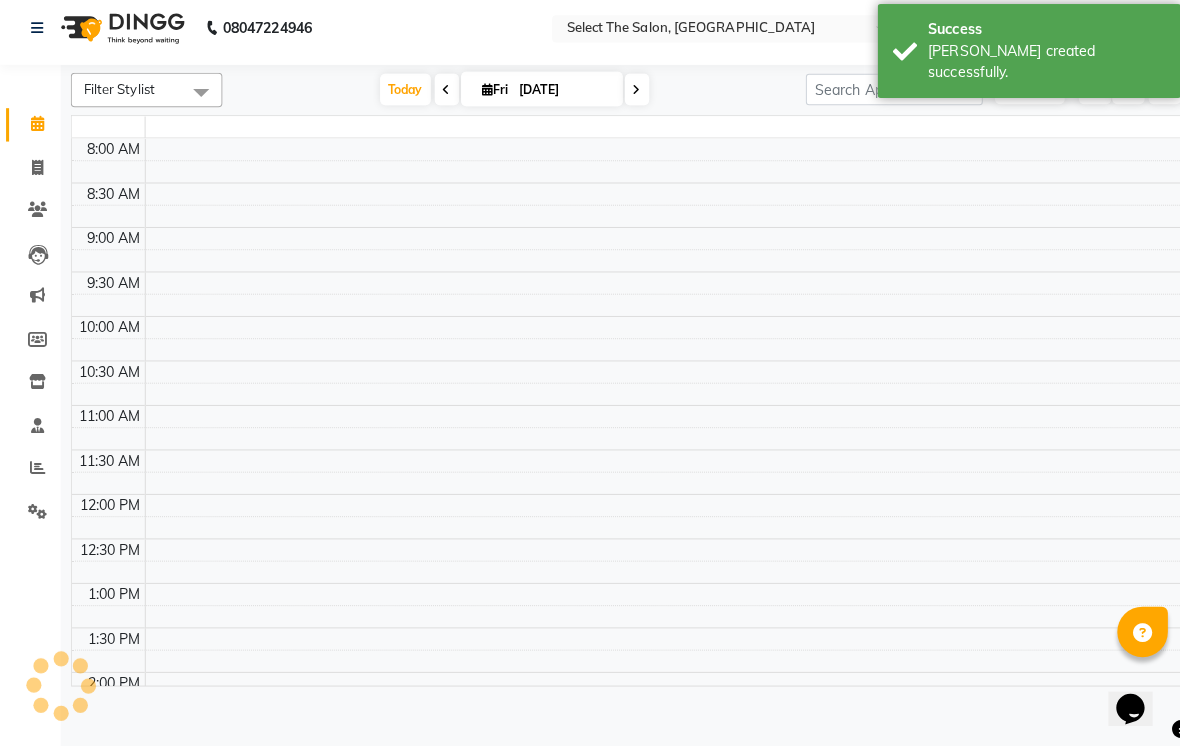 scroll, scrollTop: 0, scrollLeft: 0, axis: both 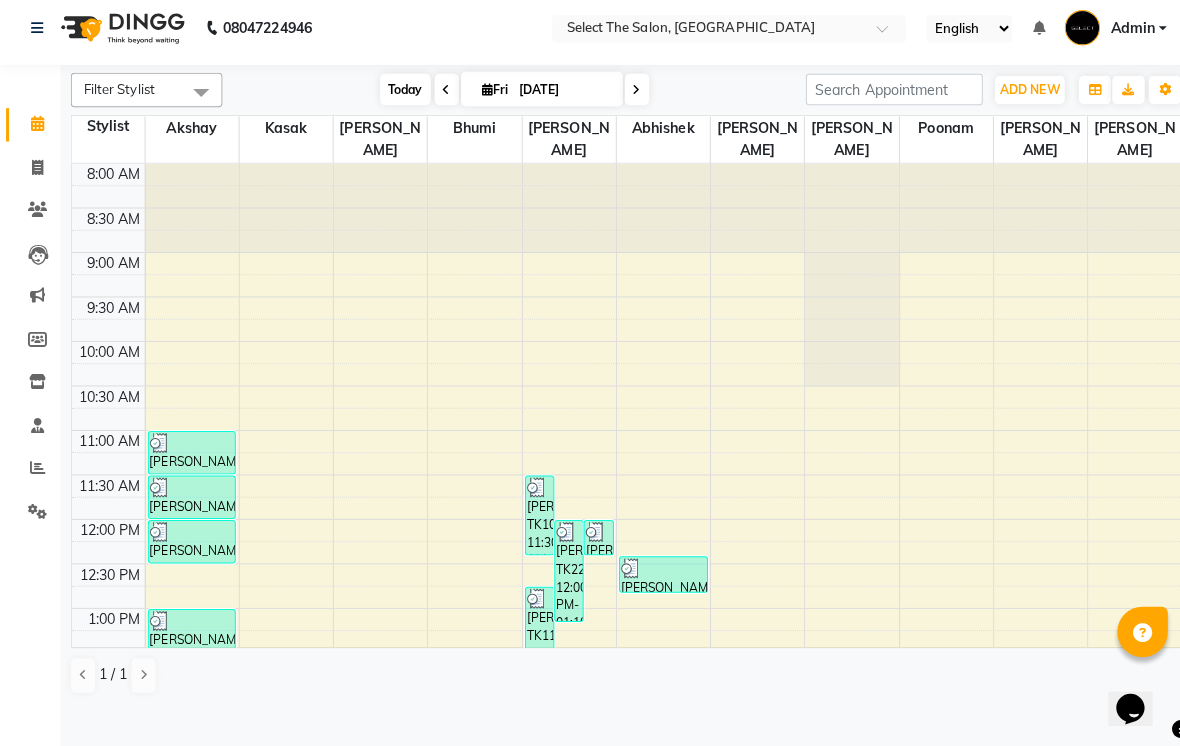 click on "Today" at bounding box center [401, 96] 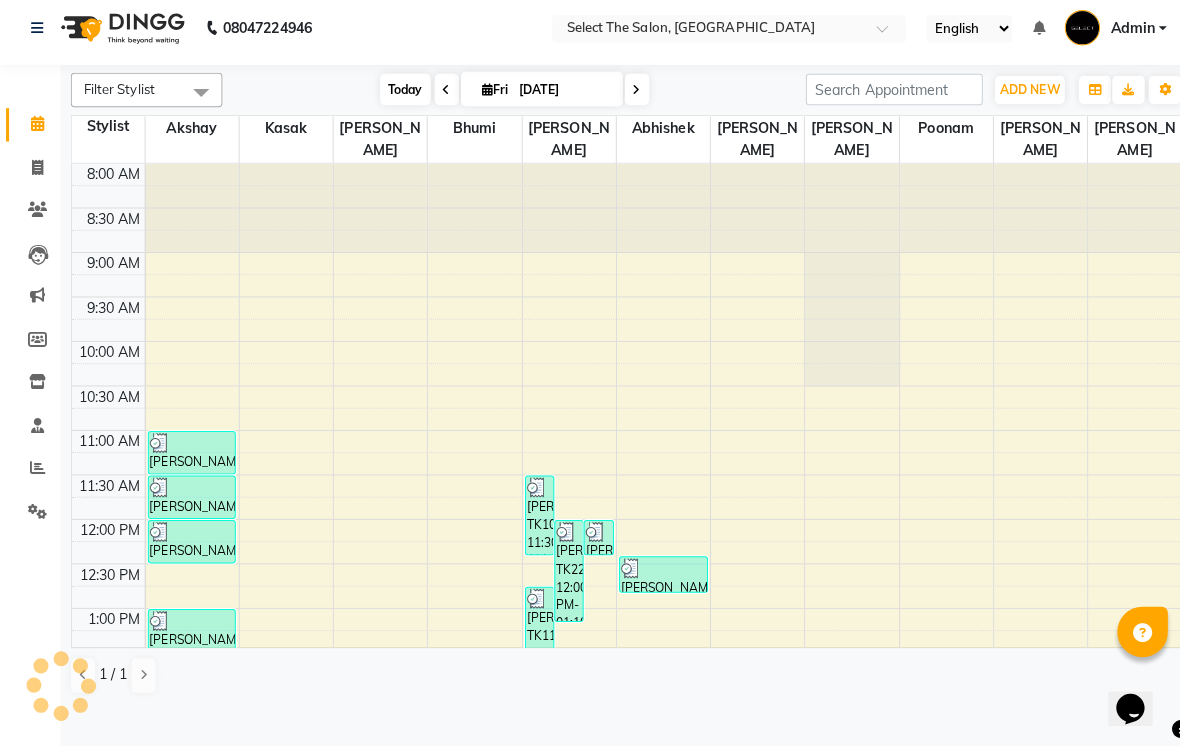 scroll, scrollTop: 665, scrollLeft: 0, axis: vertical 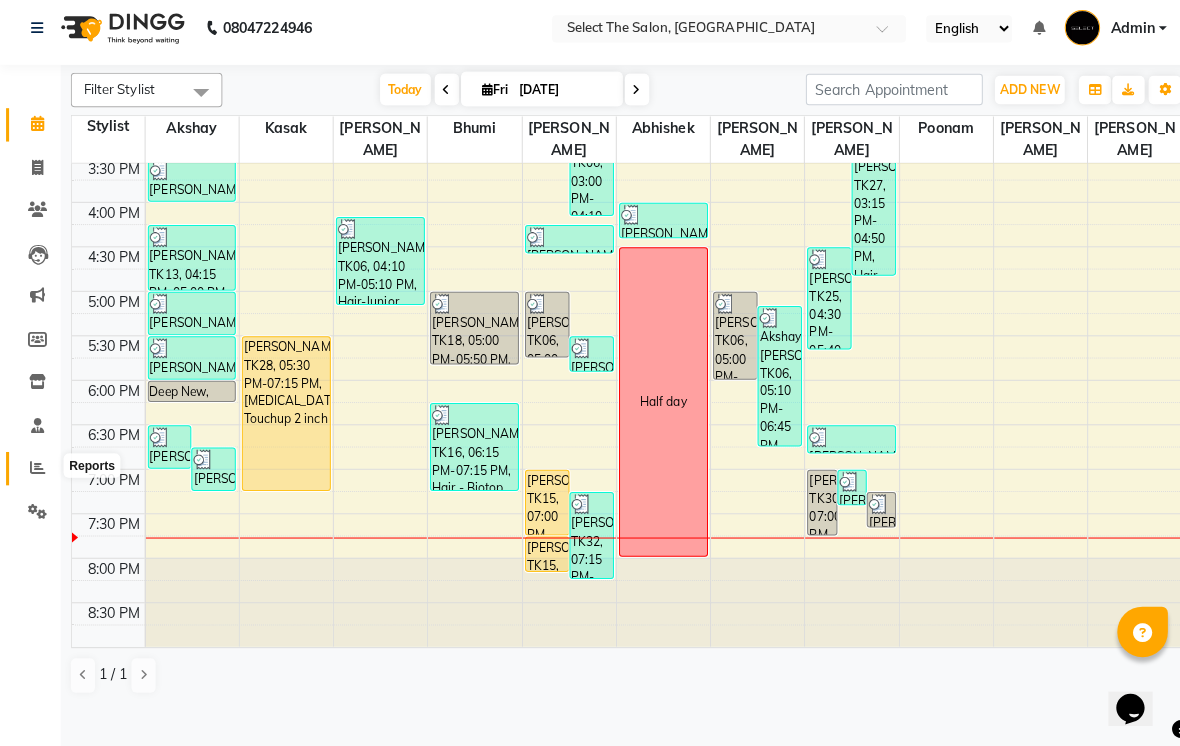 click 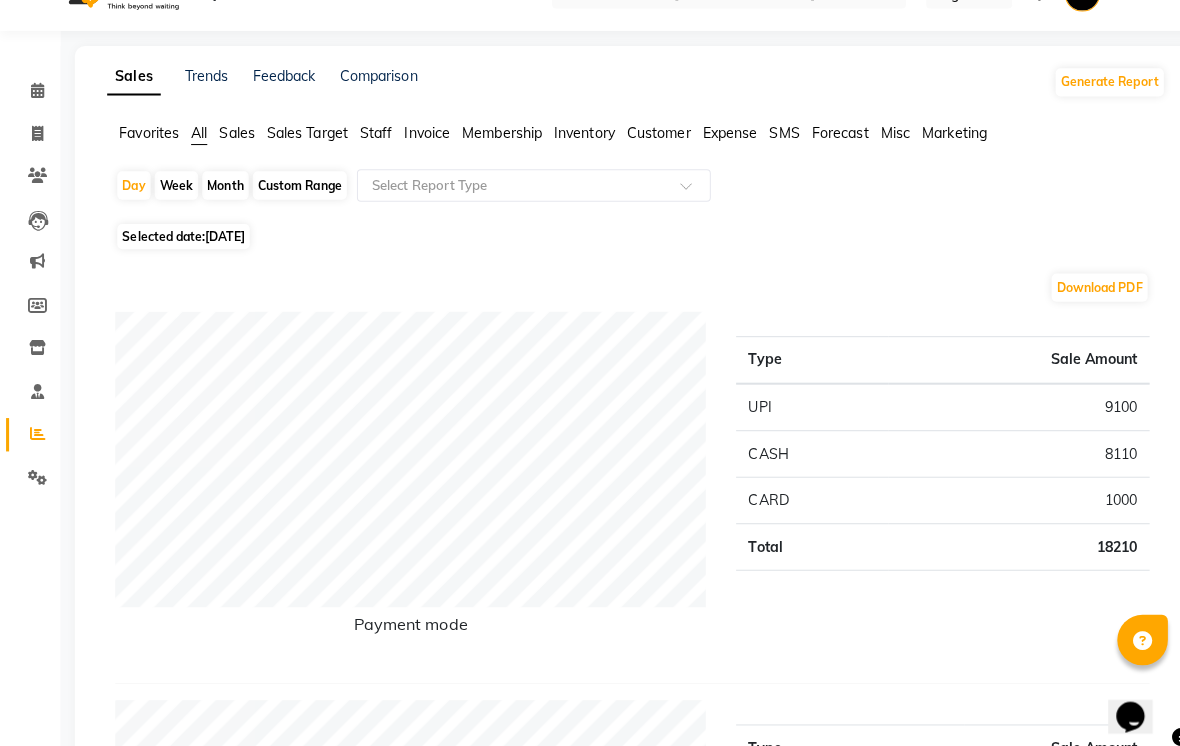 scroll, scrollTop: 0, scrollLeft: 0, axis: both 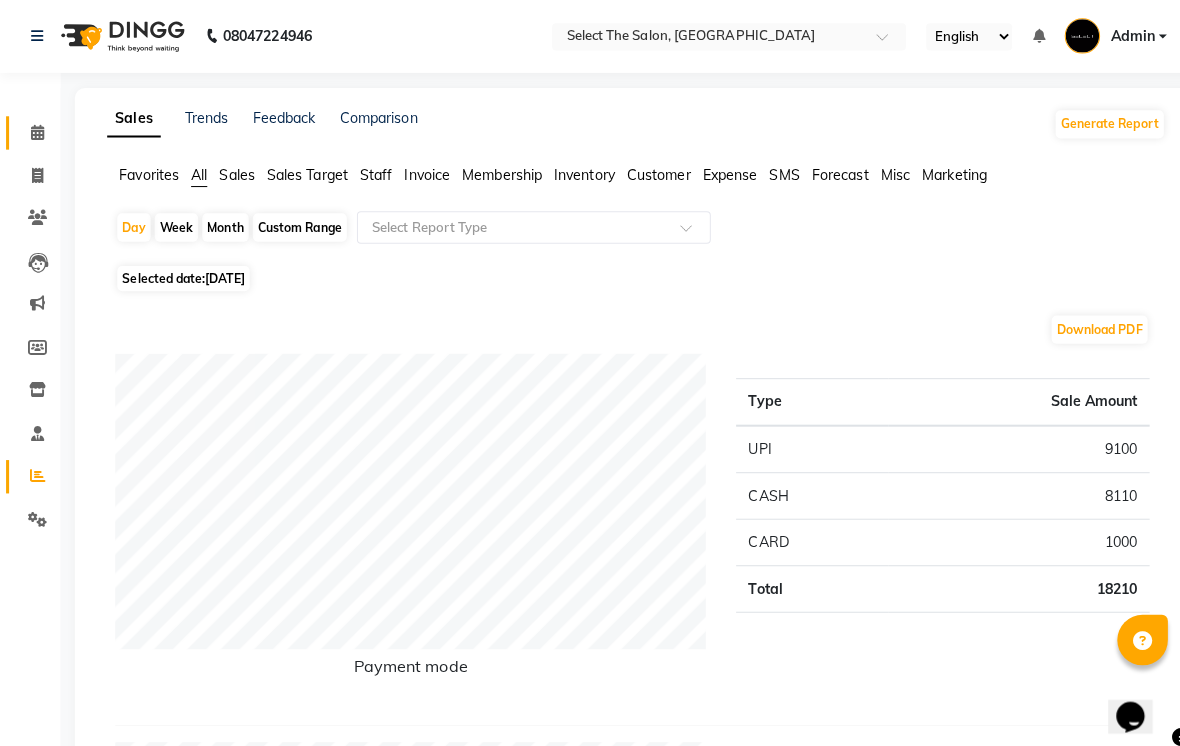 click 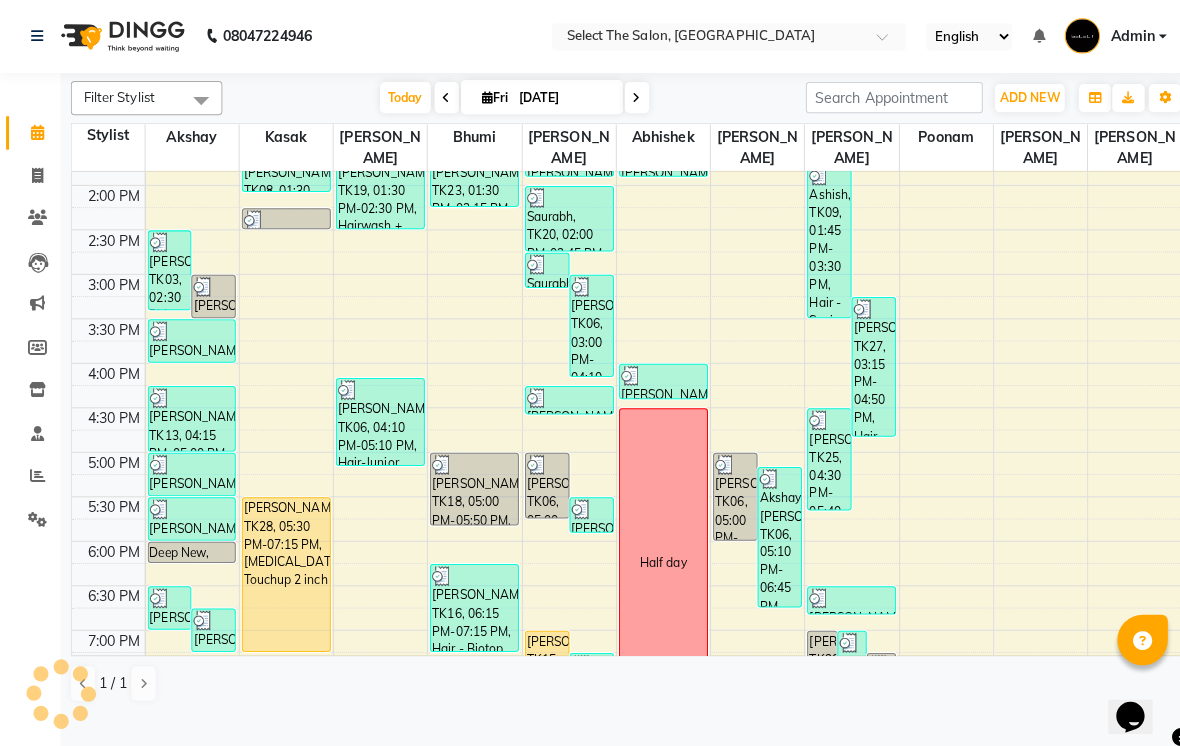 scroll, scrollTop: 0, scrollLeft: 0, axis: both 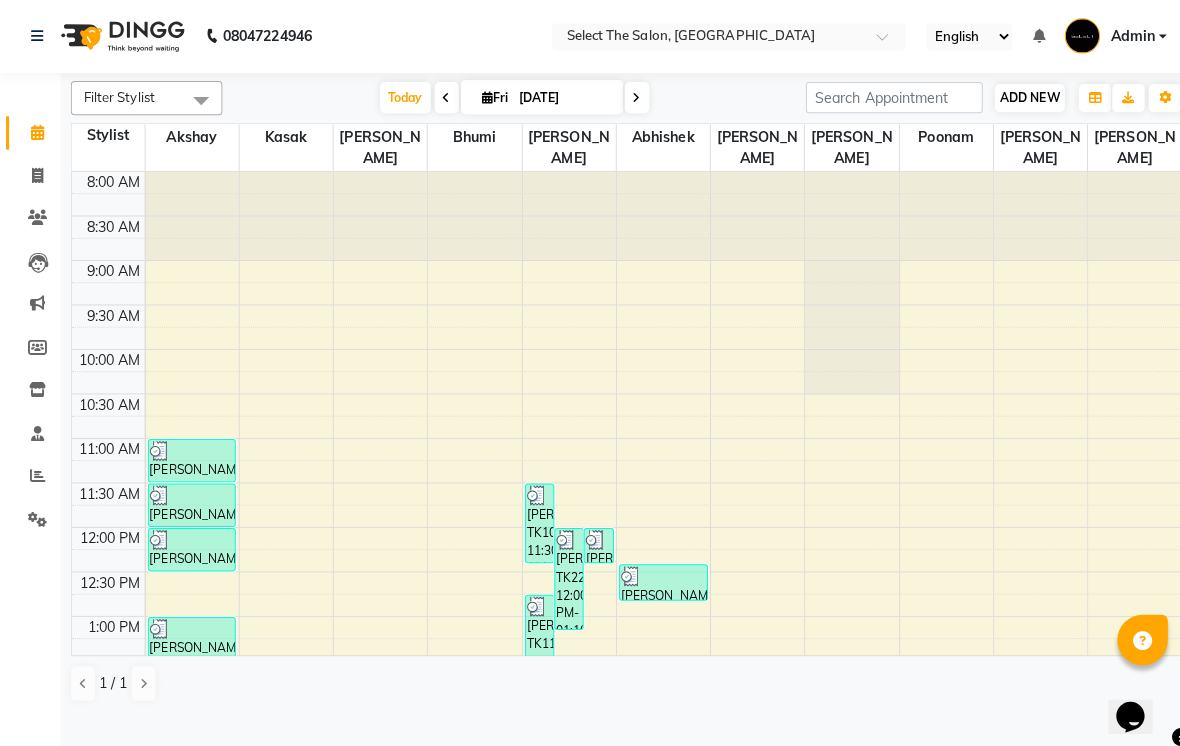 click on "ADD NEW" at bounding box center [1018, 96] 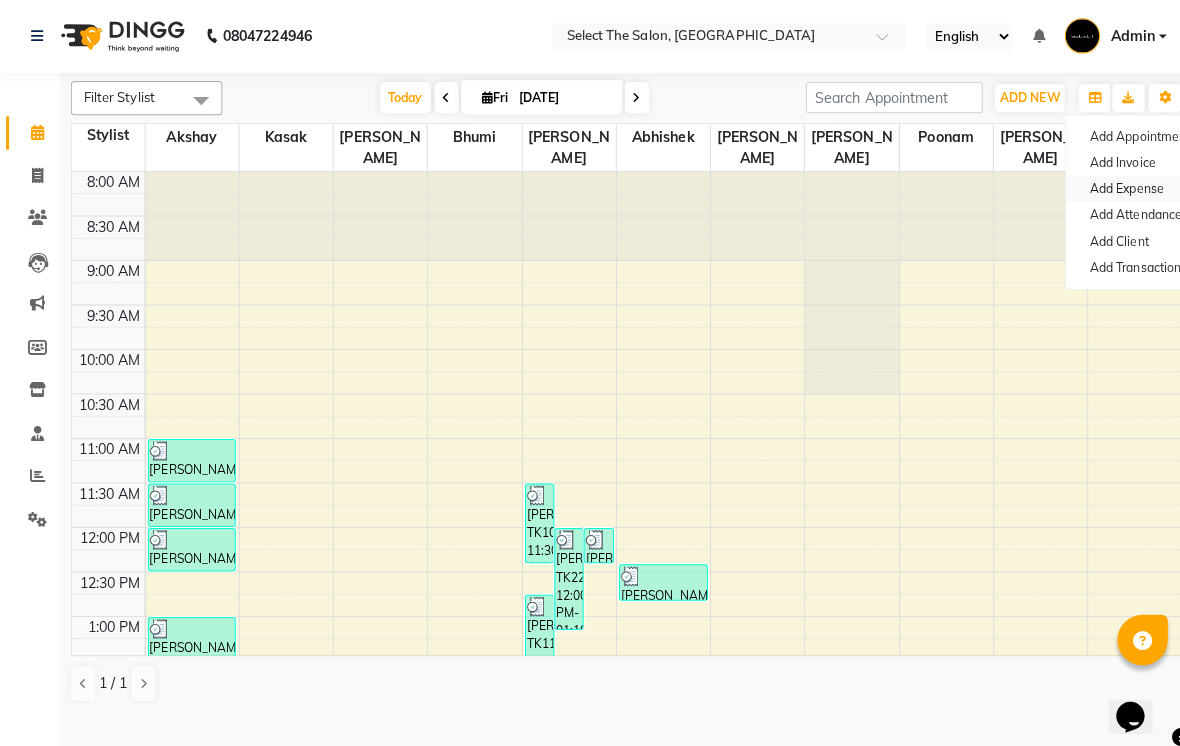 click on "Add Expense" at bounding box center (1133, 187) 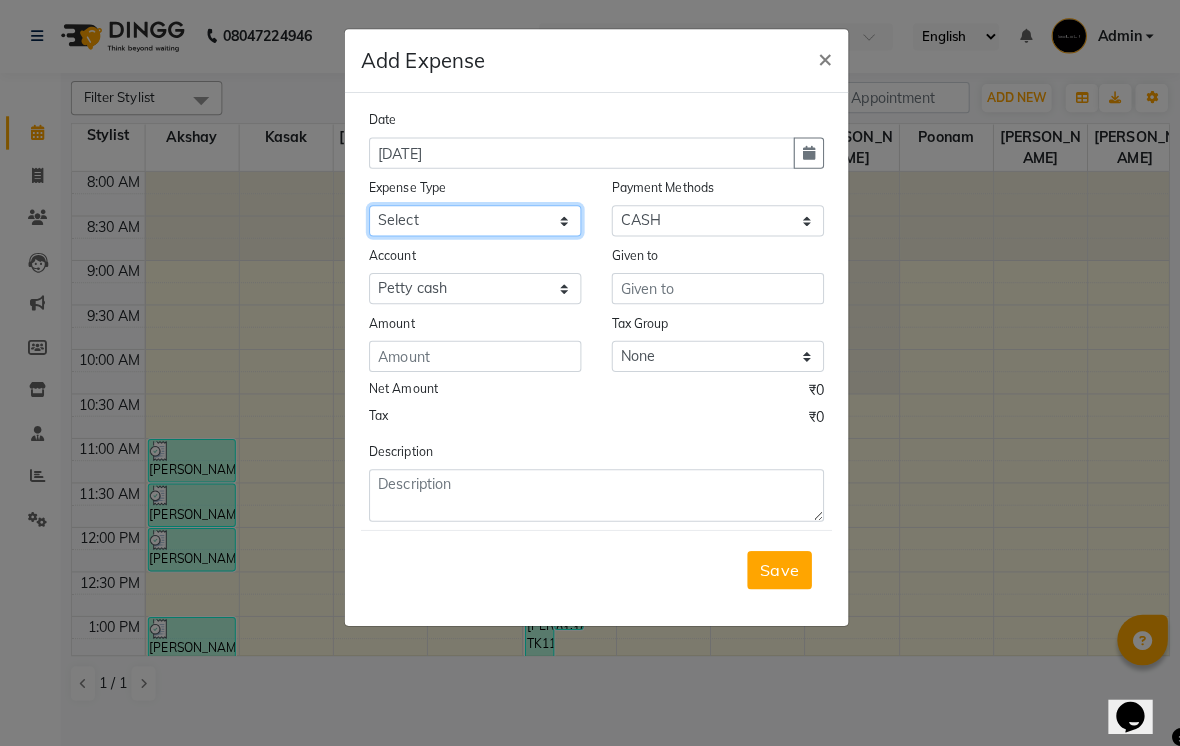 click on "Select Advance Salary Akshay Home Akshay Investment Akshay Mom Akshay Personal Car maintenance  Cleaning Material Client Snacks Disposable Equipment Fuel Govt fee Incentive Insurance International purchase Lightbill And Phone Bill Loan Repayment Maintenance Marketing Miscellaneous Pantry Product Rent Salary Salon Interior Schwarzkopf Product Skin Products Staff Snacks Stationery Swamini Product [PERSON_NAME] Product Tax Tea & Refreshment Utilities Water Jar" 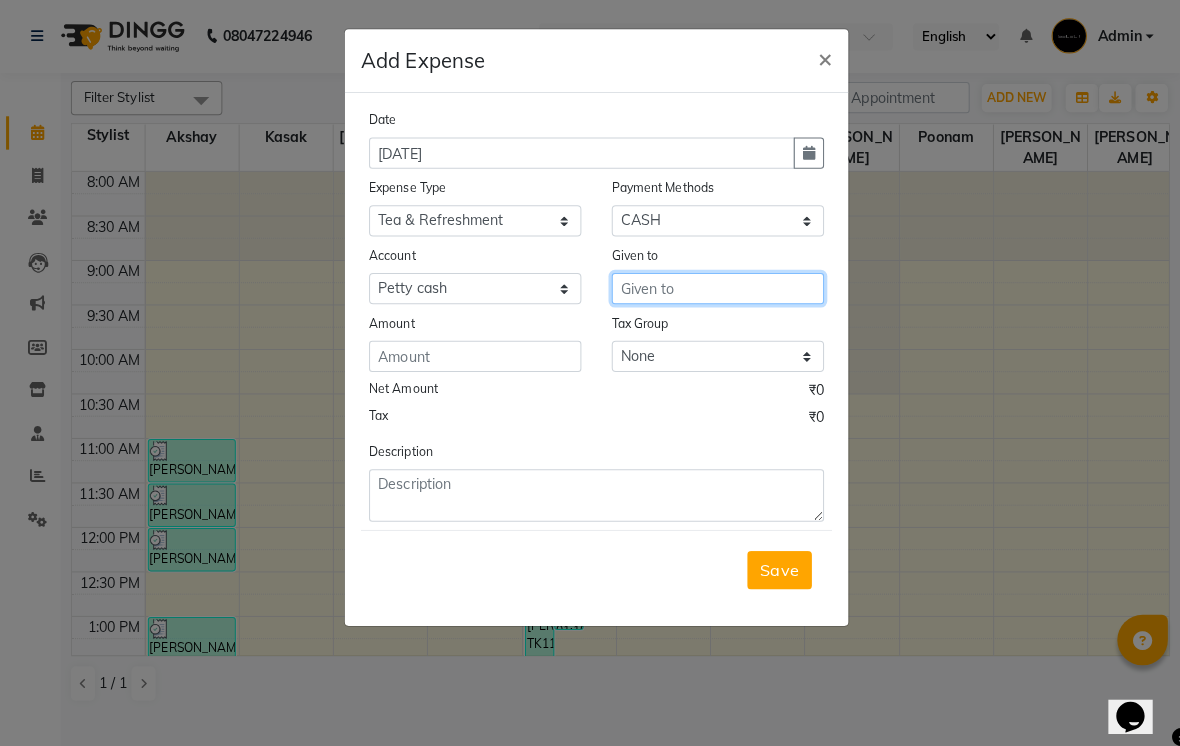 click at bounding box center [710, 285] 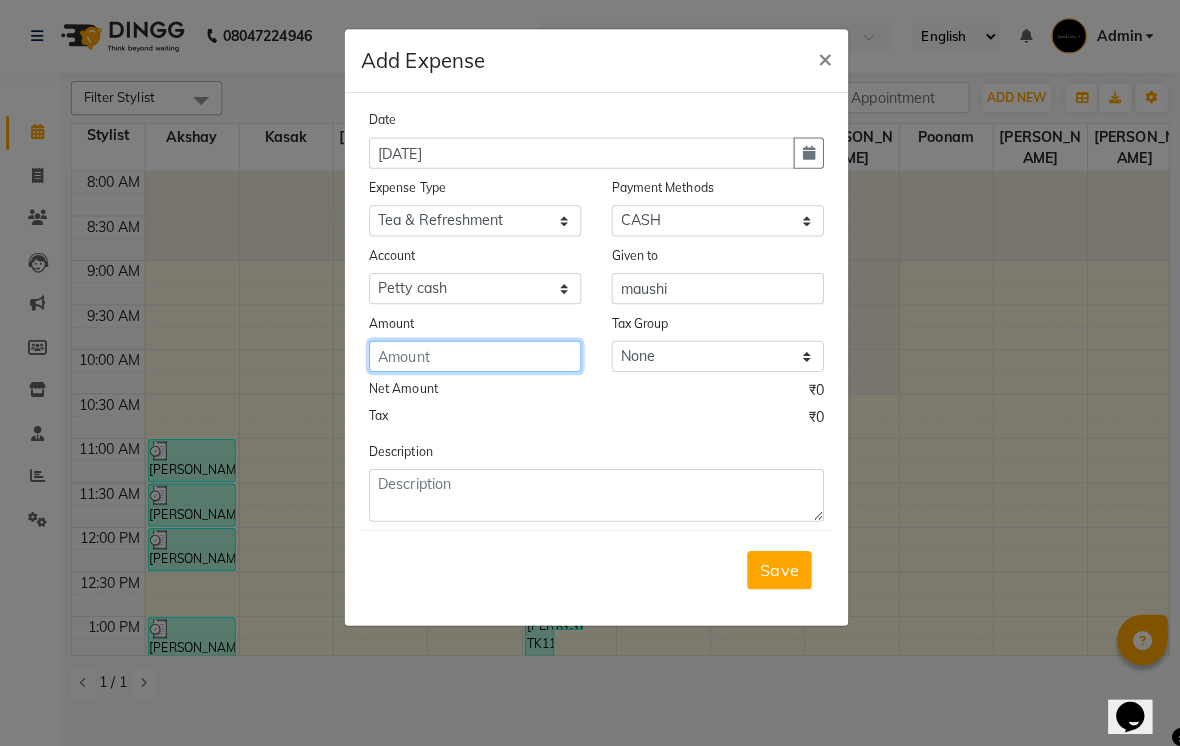 click 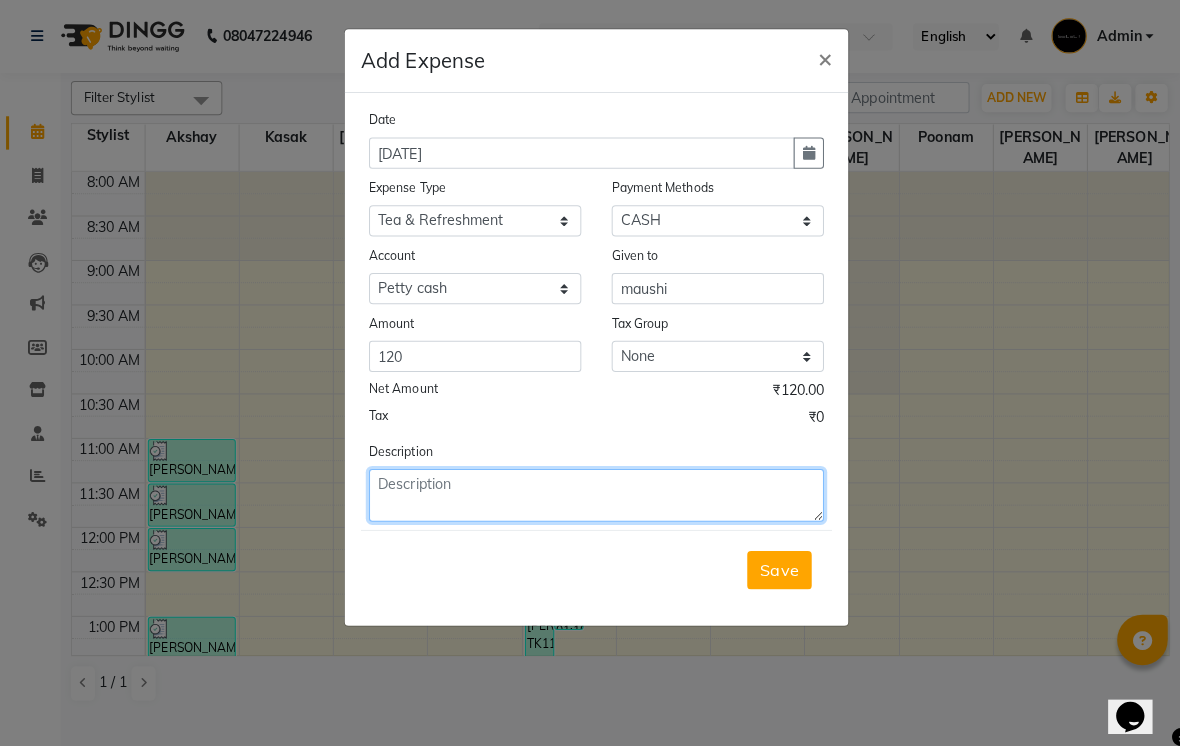 click 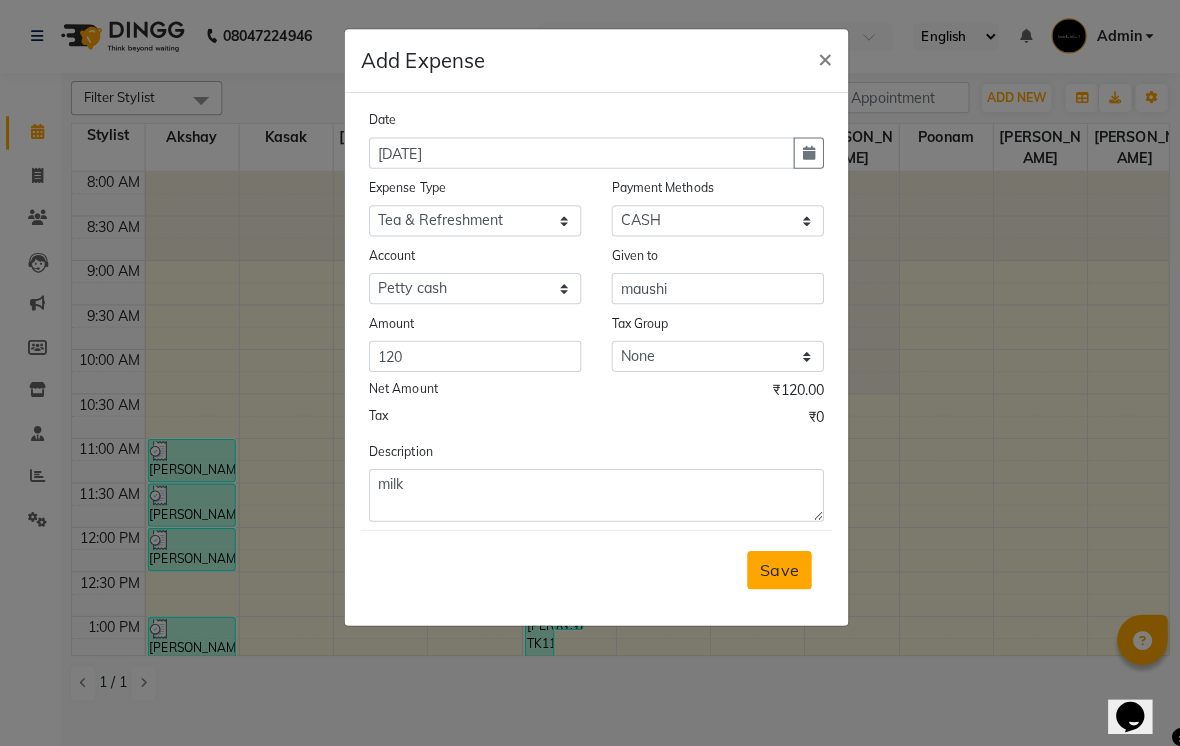 click on "Save" at bounding box center (771, 564) 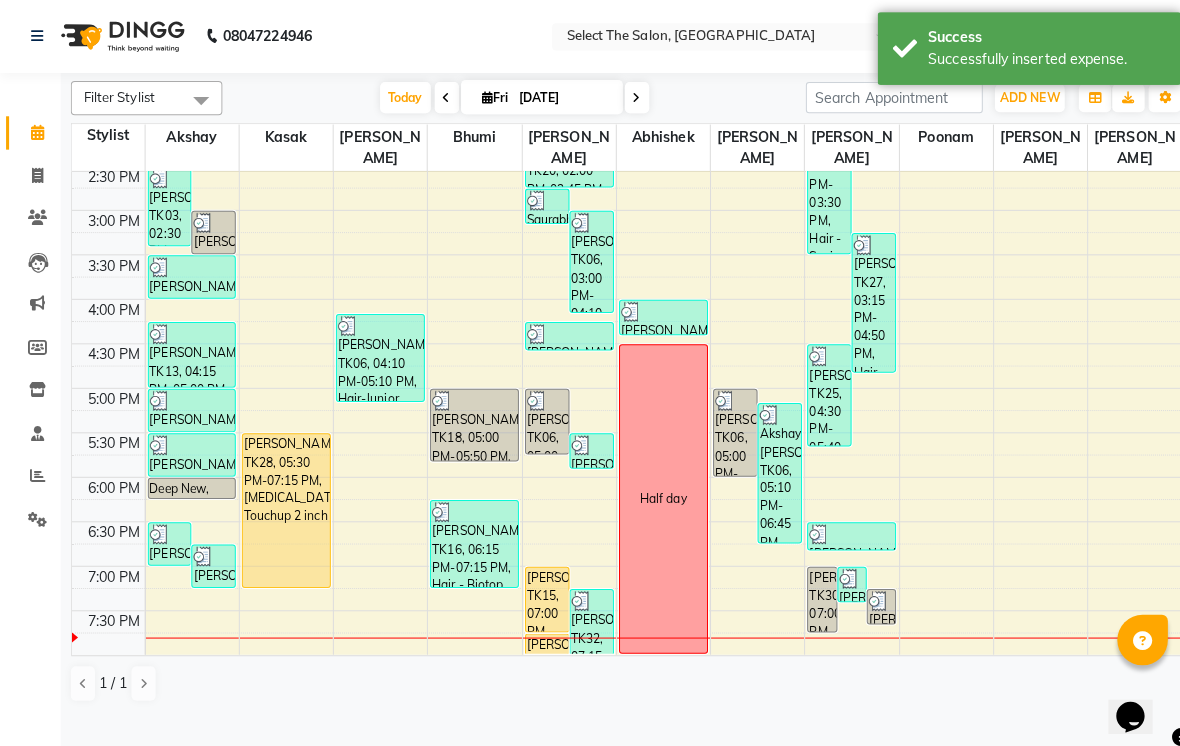 scroll, scrollTop: 577, scrollLeft: 0, axis: vertical 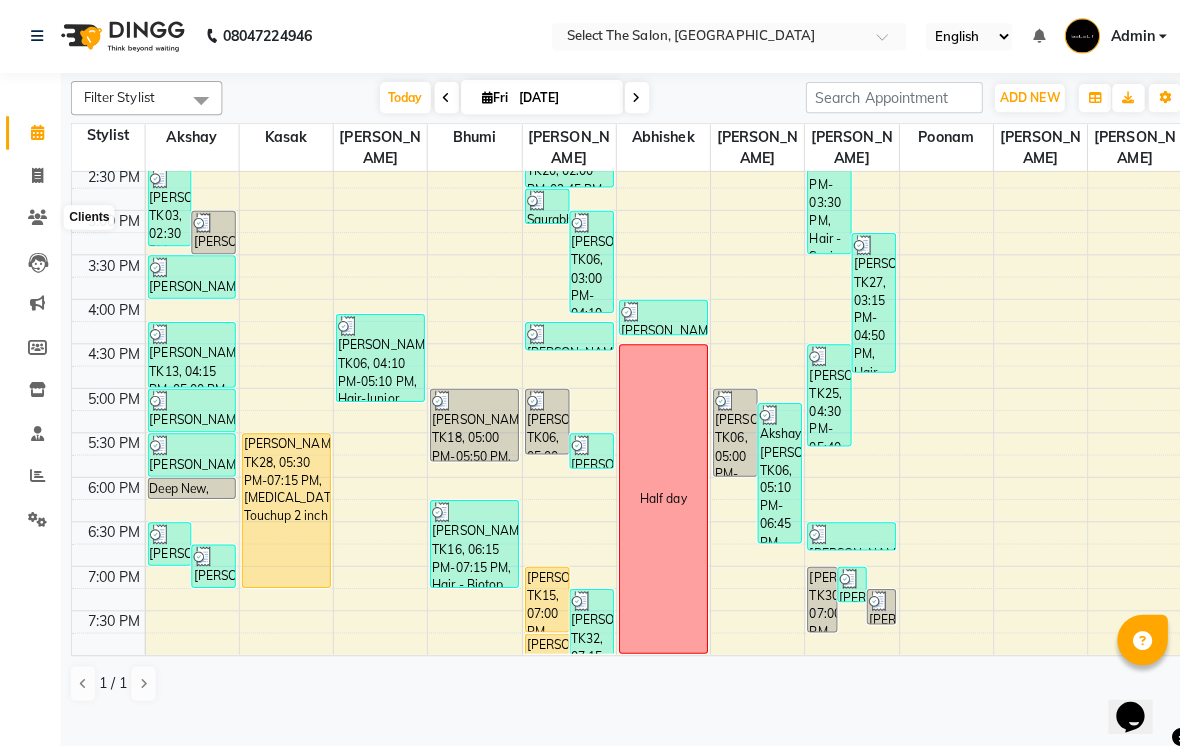 click 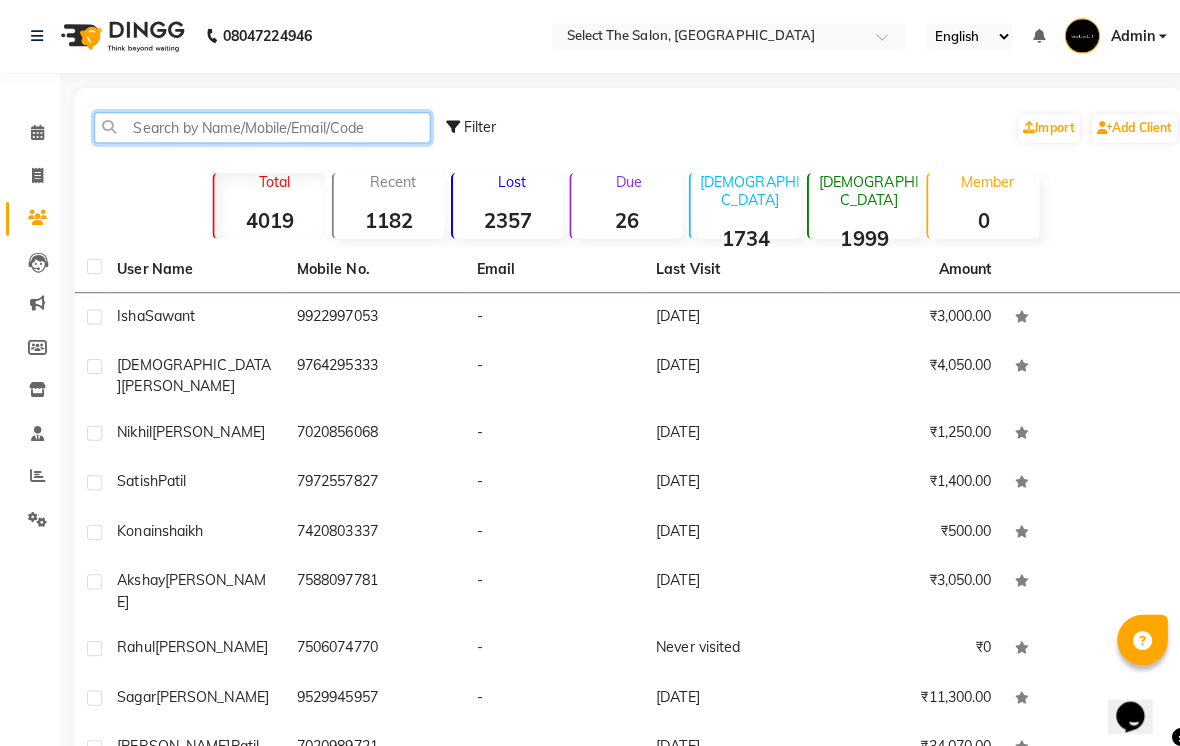 click 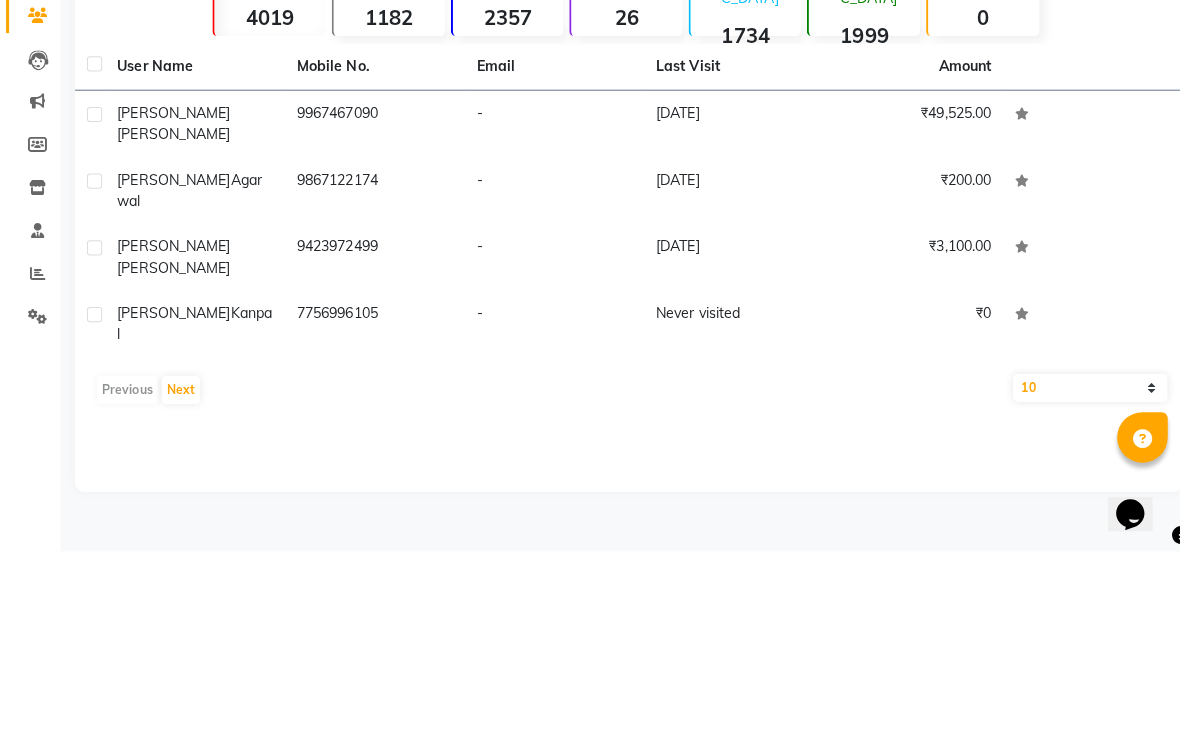 click on "[PERSON_NAME]" 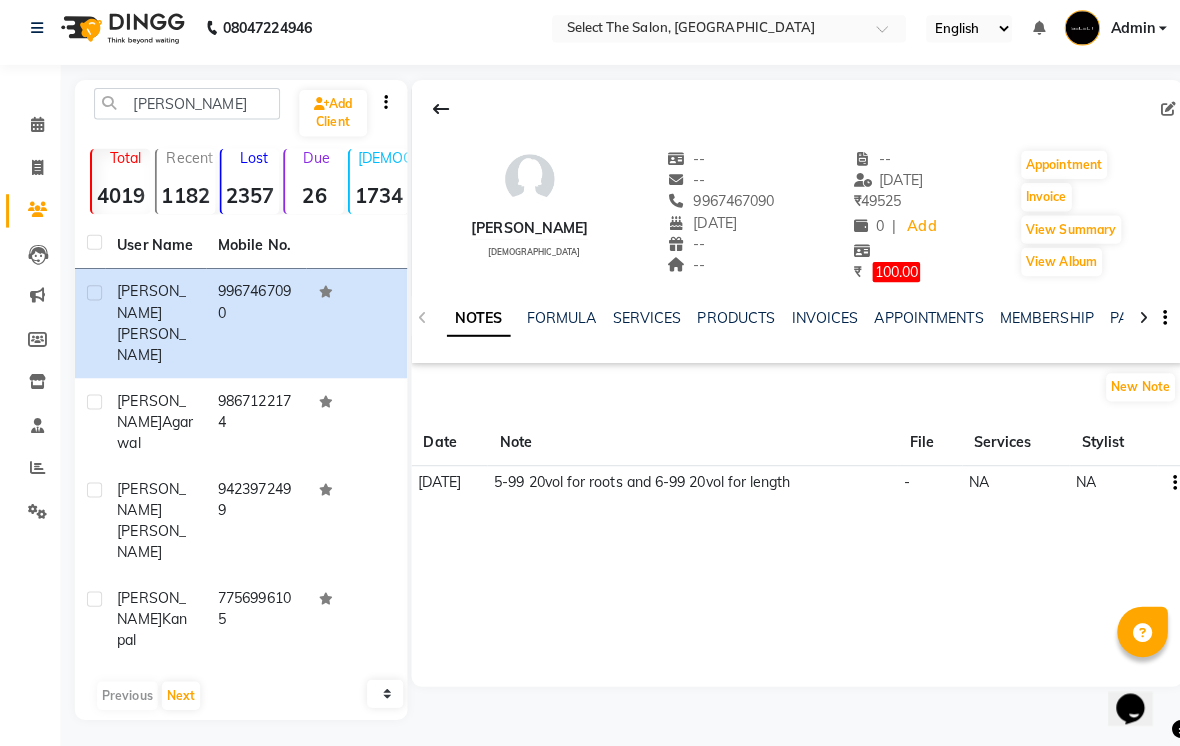click 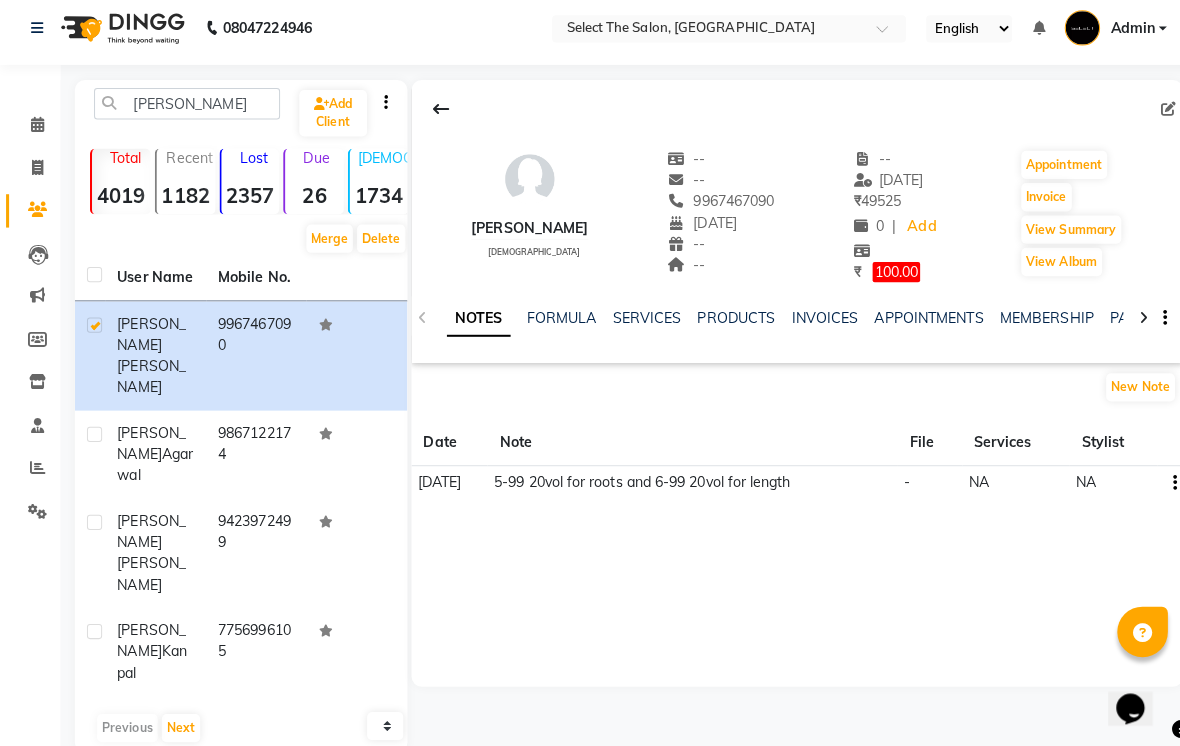 click on "INVOICES" 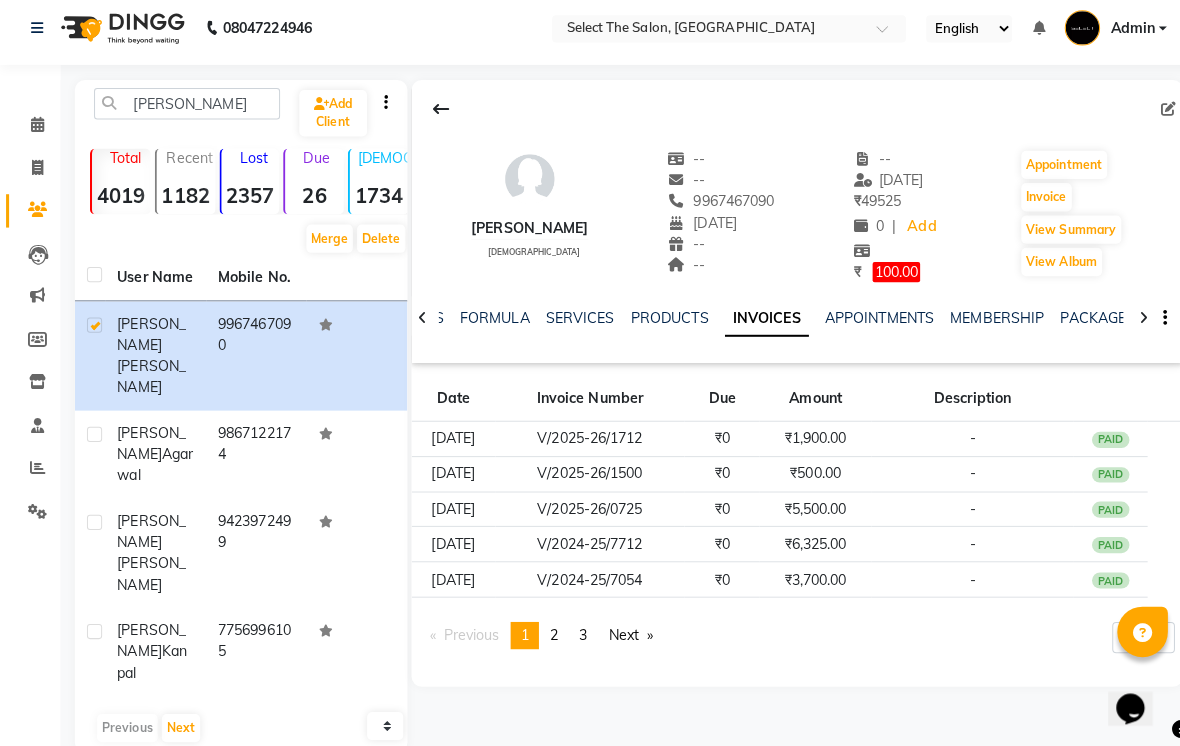 click on "PAID" 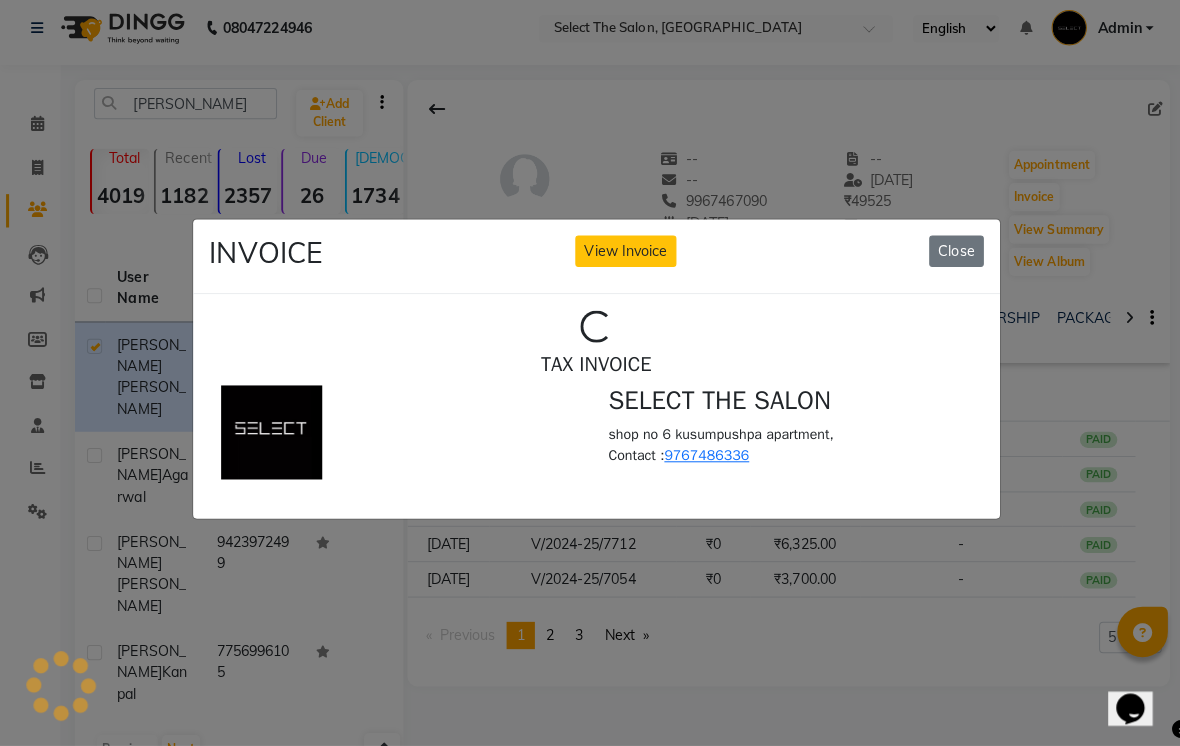 scroll, scrollTop: 0, scrollLeft: 0, axis: both 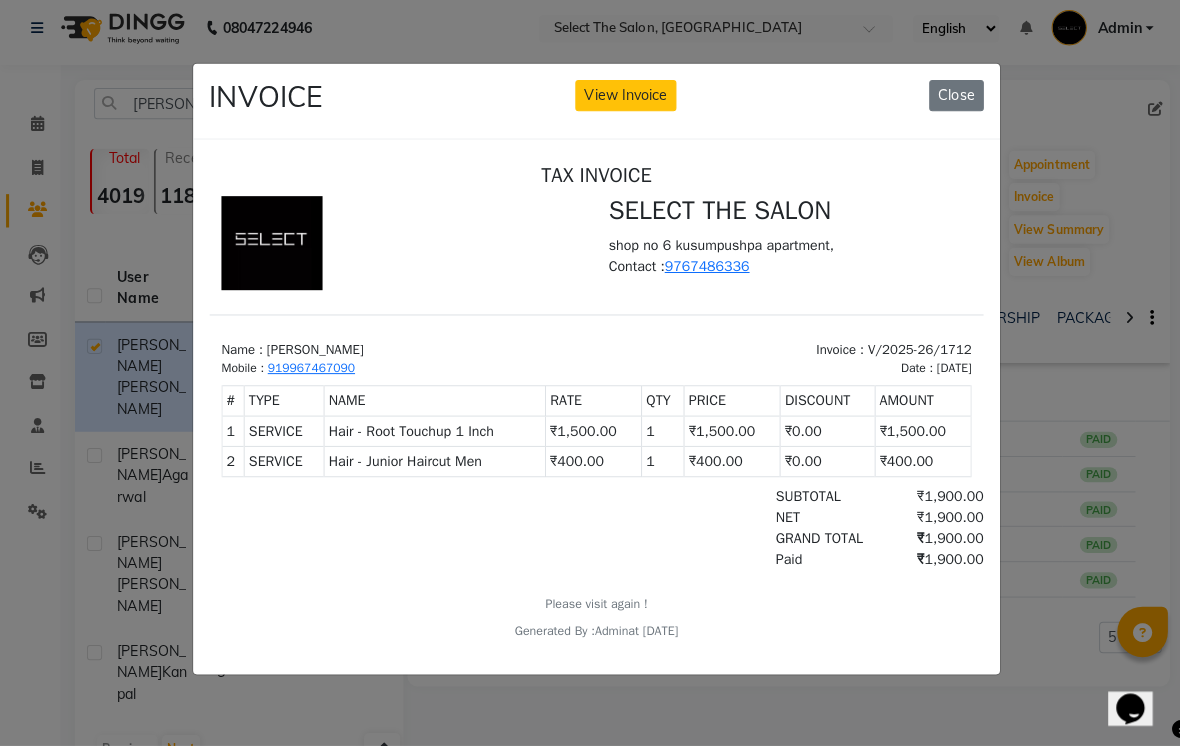 click on "Close" 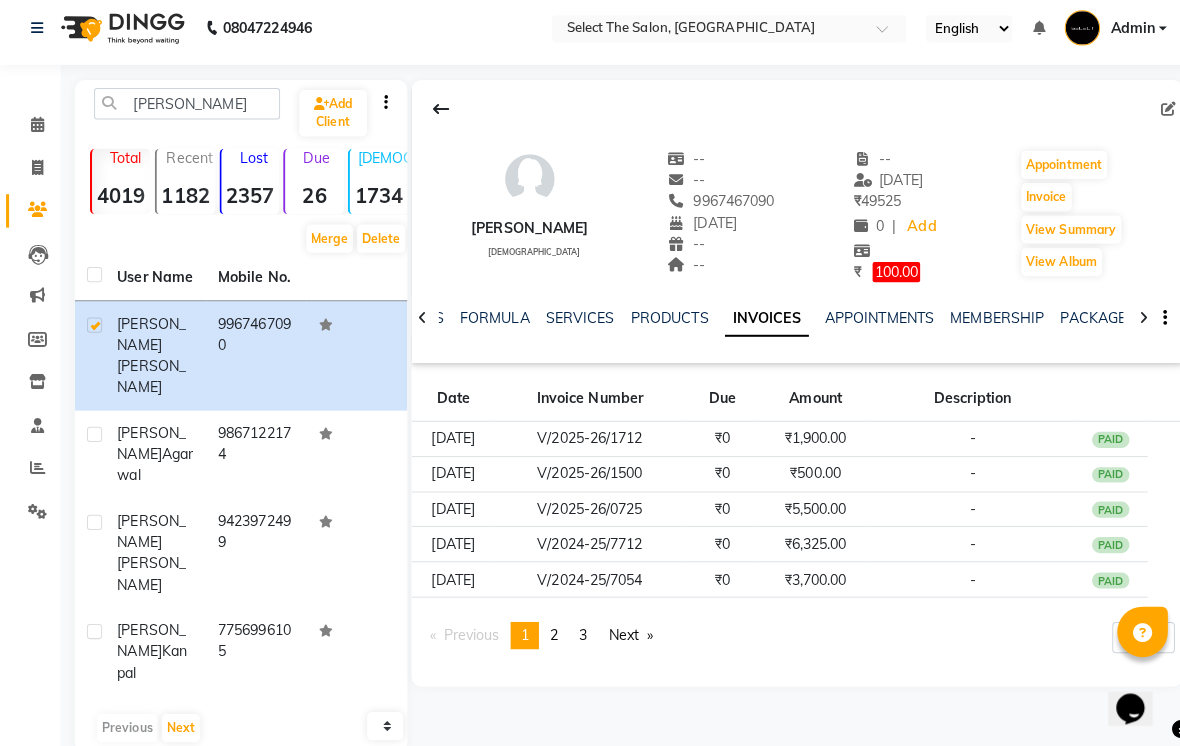 click 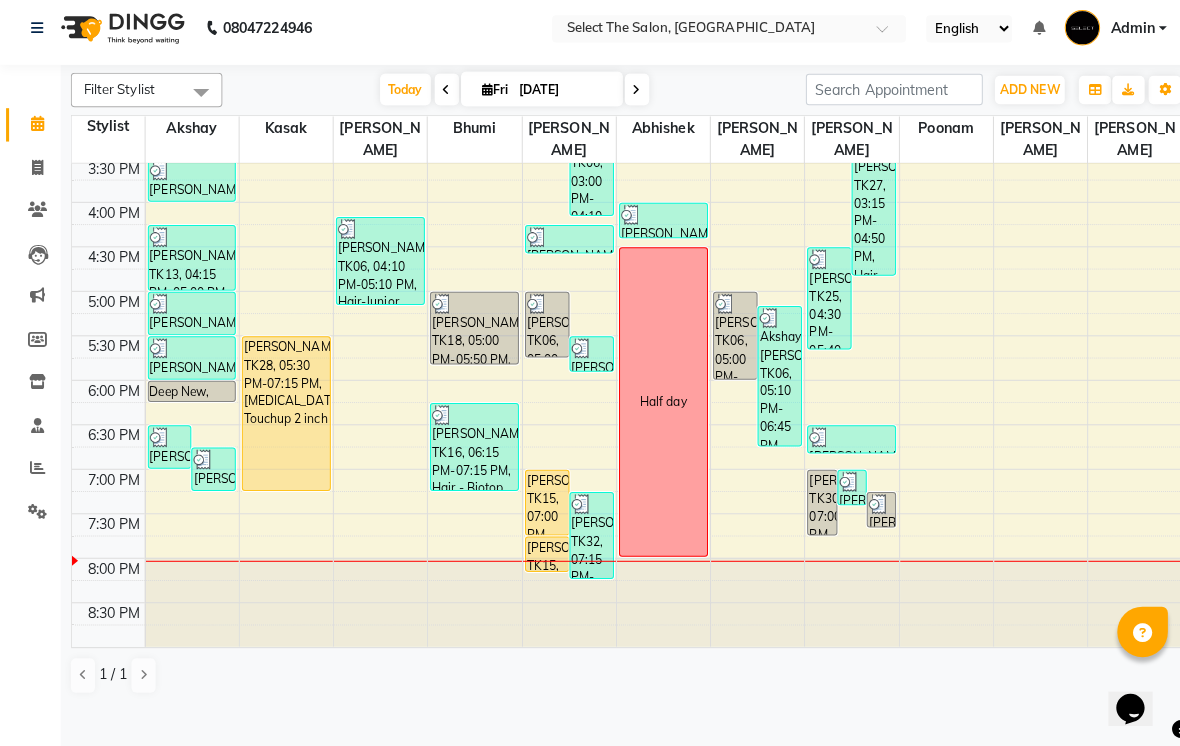 scroll, scrollTop: 665, scrollLeft: 0, axis: vertical 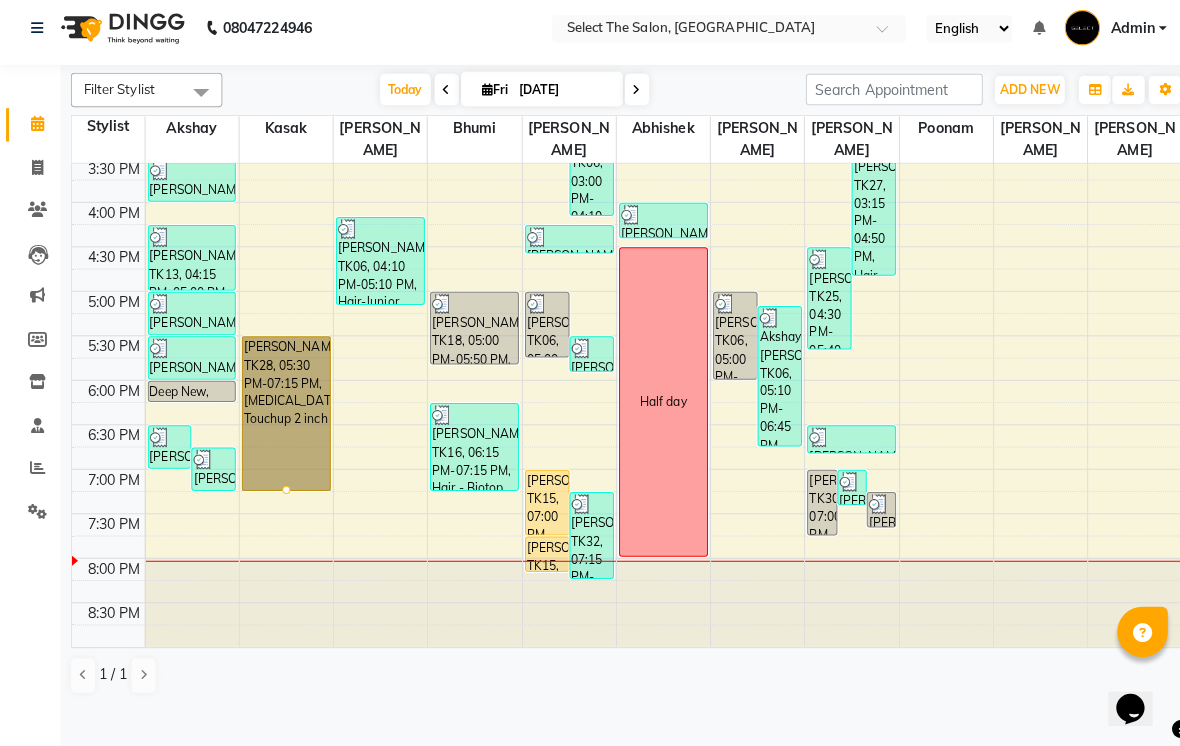 click at bounding box center [283, 493] 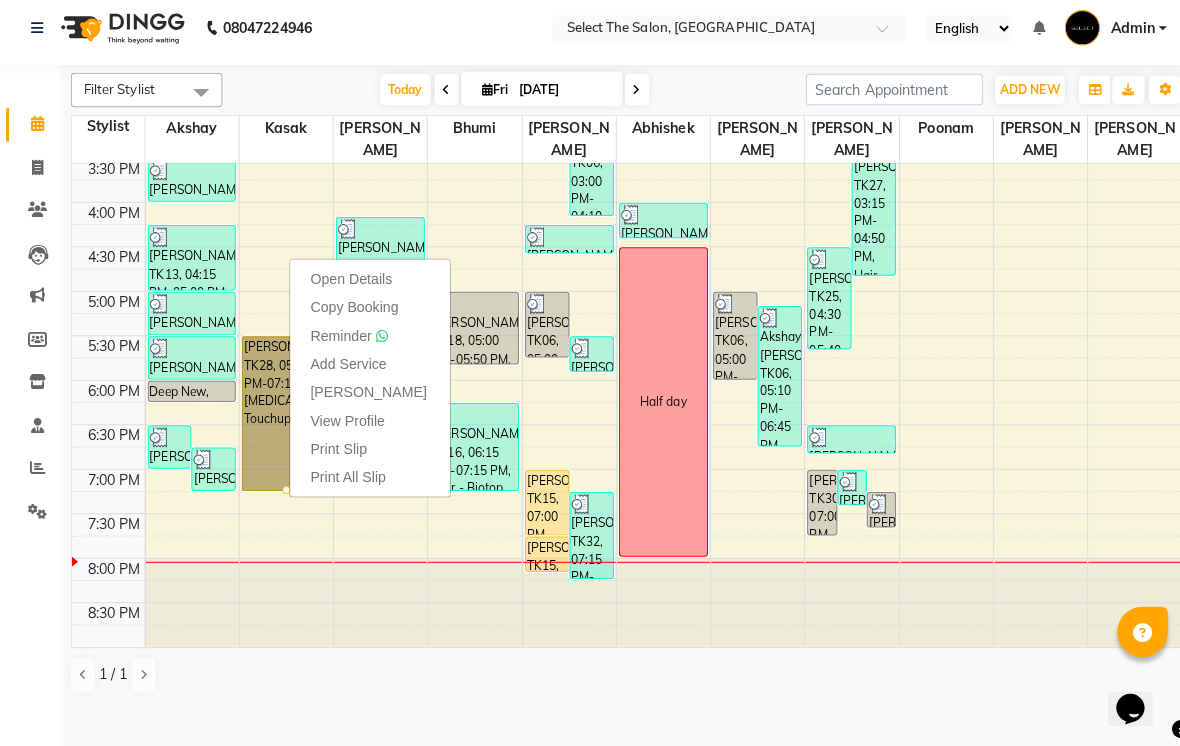 click on "Open Details" at bounding box center [347, 284] 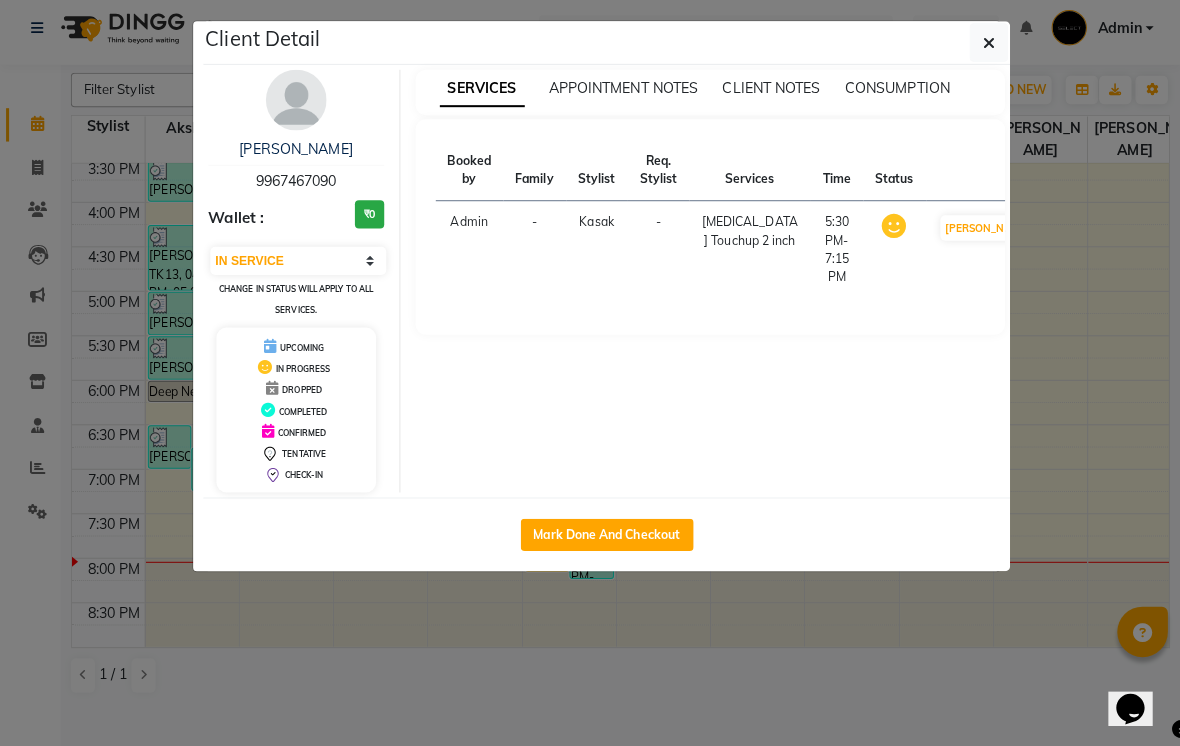 click 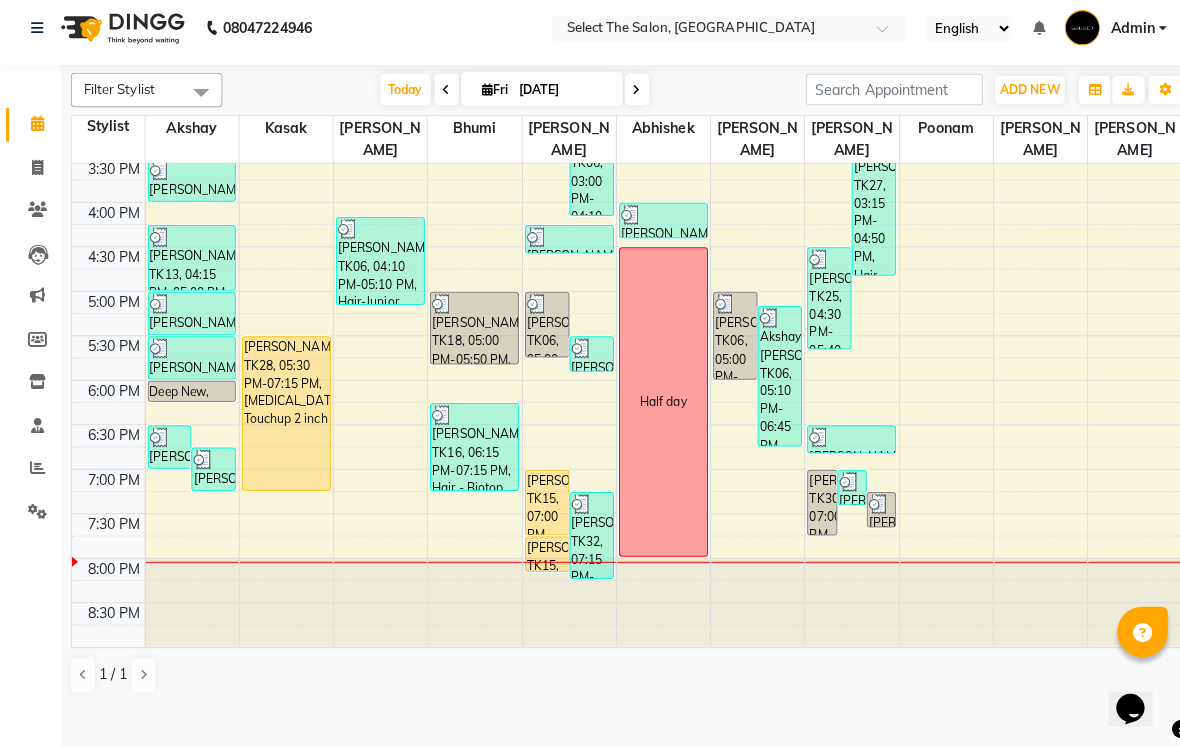click on "[PERSON_NAME], TK28, 05:30 PM-07:15 PM, [MEDICAL_DATA] Touchup 2 inch" at bounding box center (283, 417) 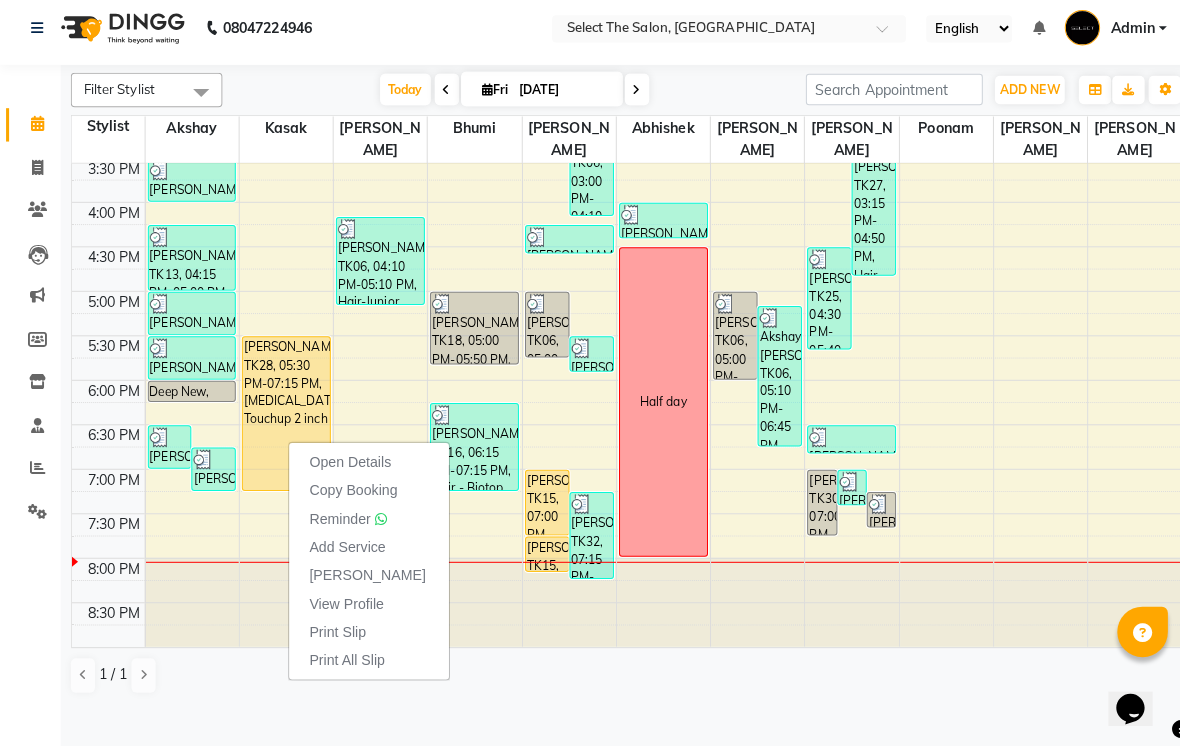 click on "Open Details" at bounding box center (346, 465) 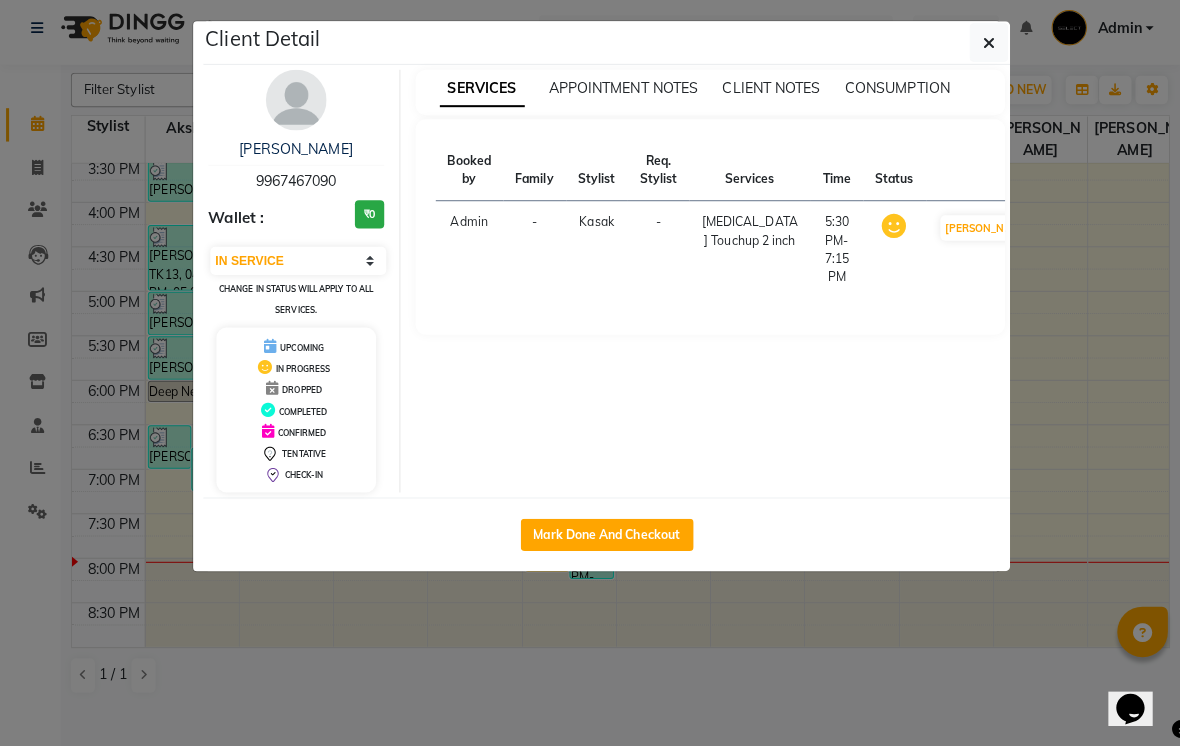click on "Mark Done And Checkout" 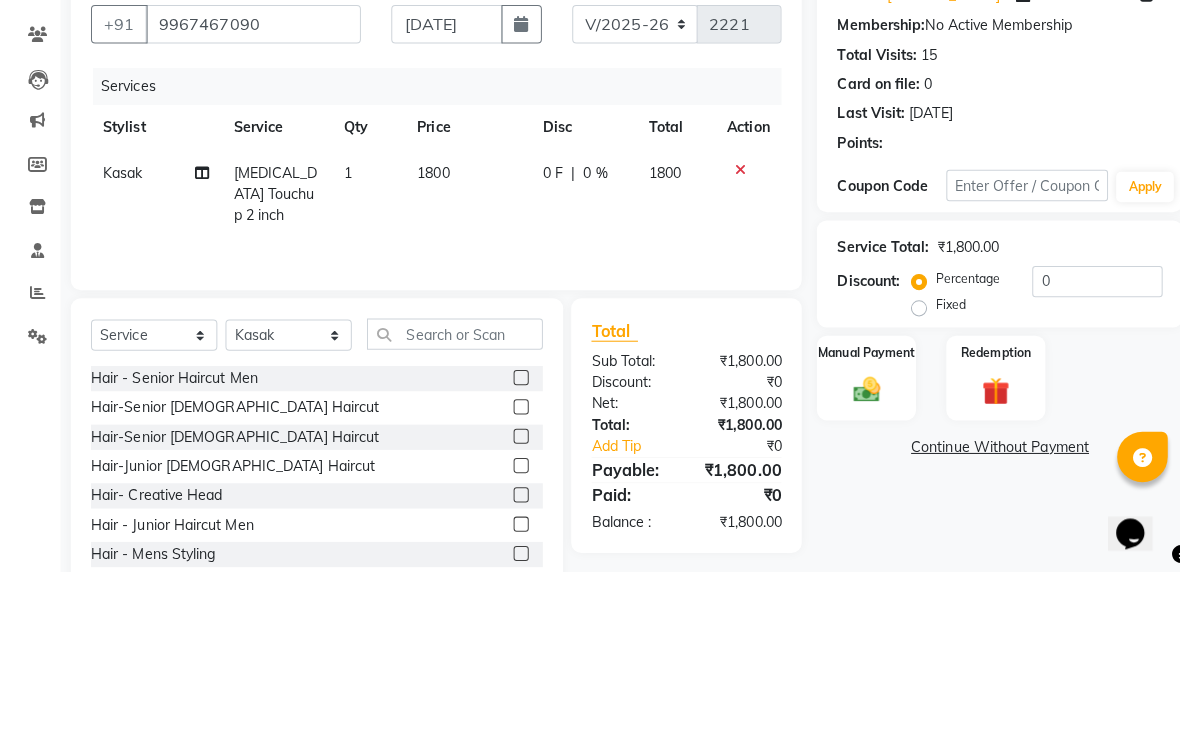 scroll, scrollTop: 83, scrollLeft: 0, axis: vertical 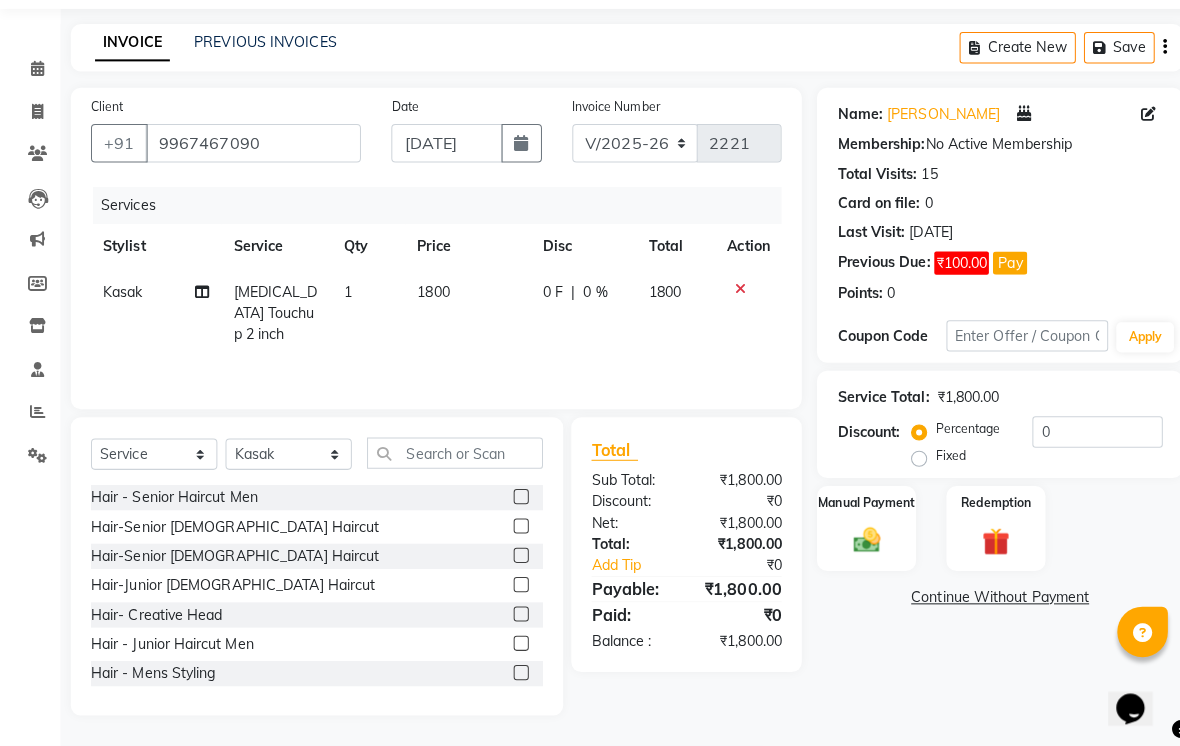 click 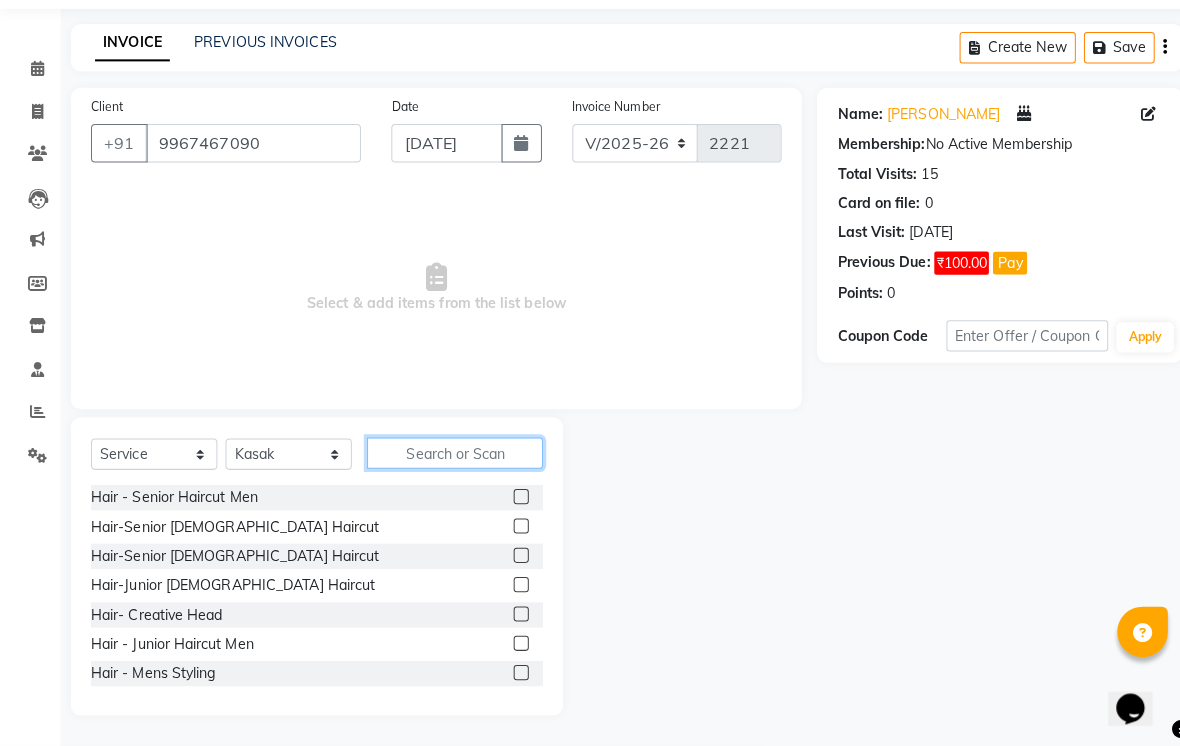 click 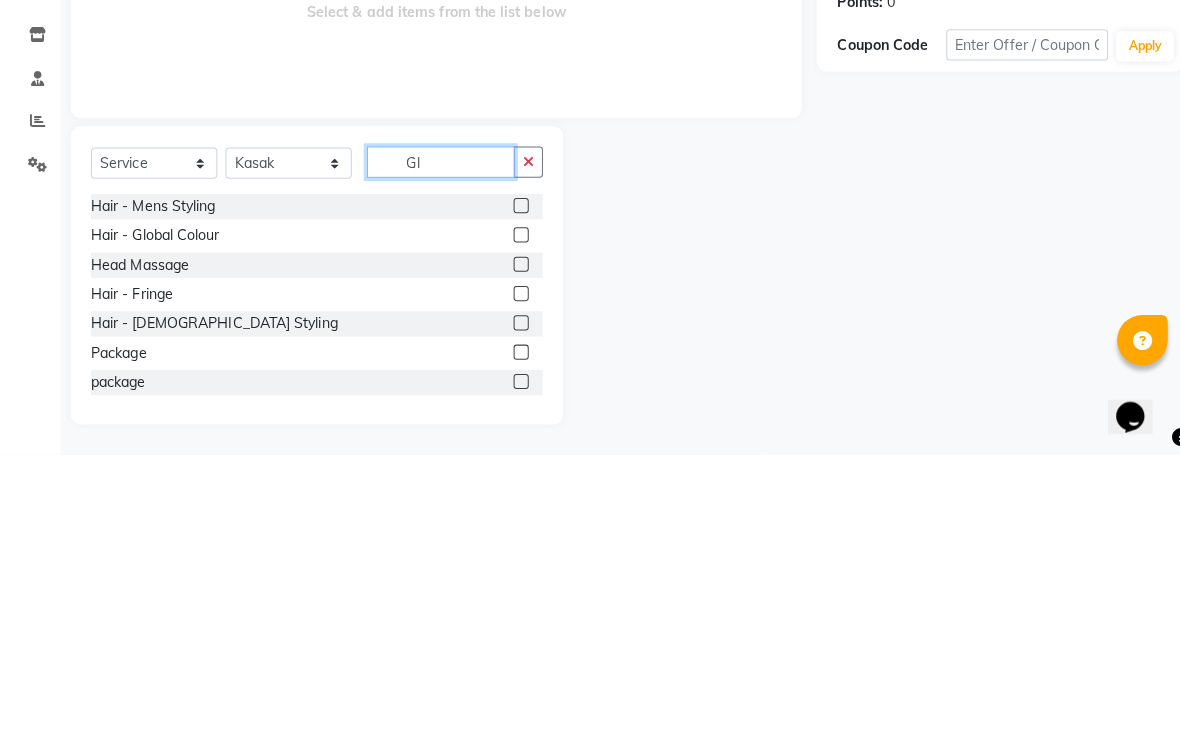 scroll, scrollTop: 0, scrollLeft: 0, axis: both 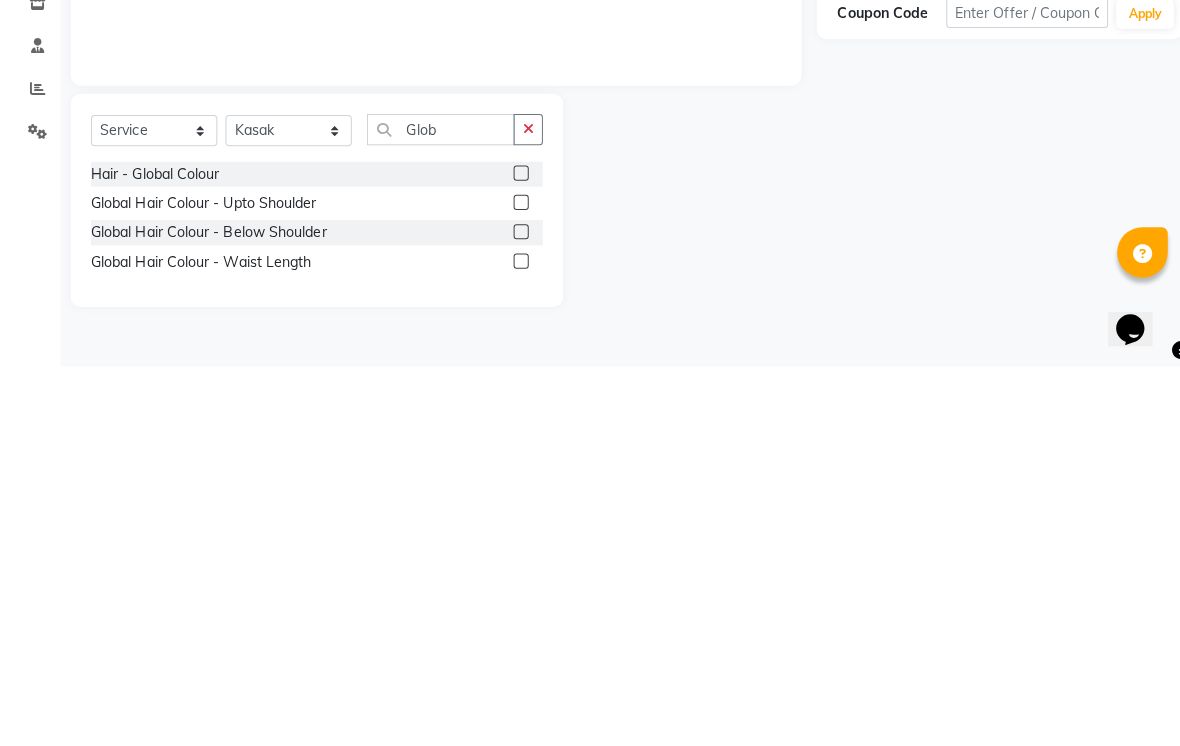 click 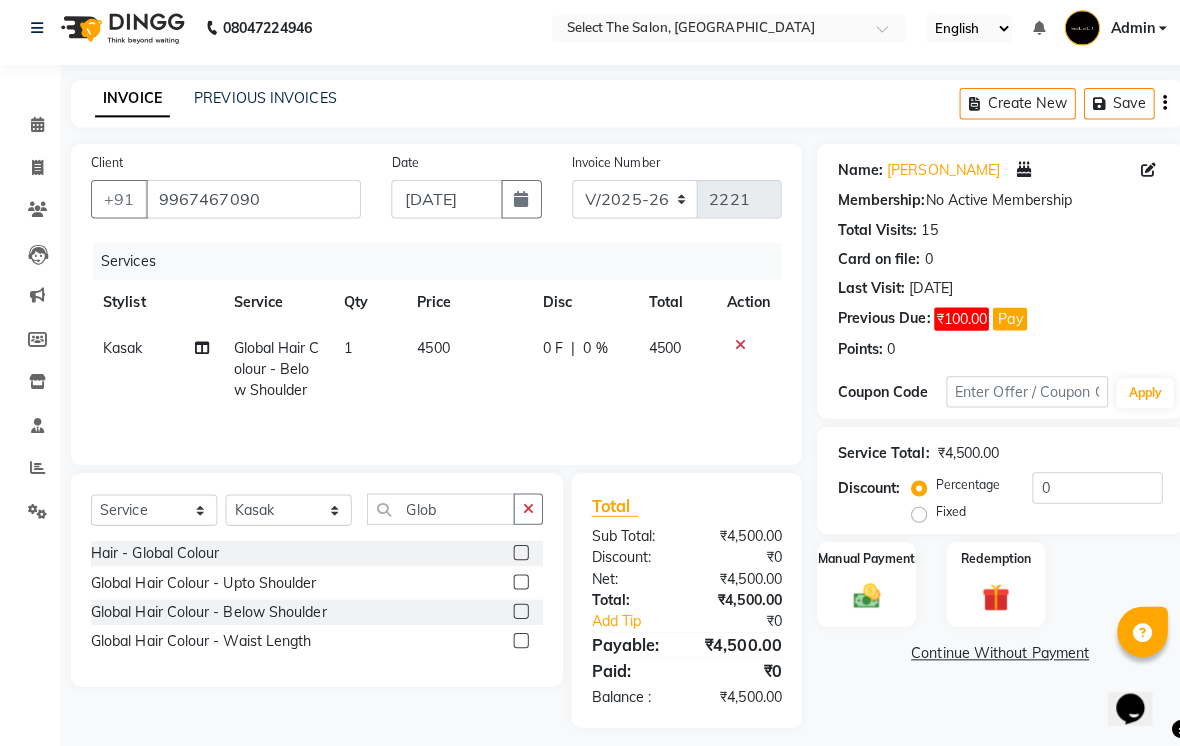 click on "4500" 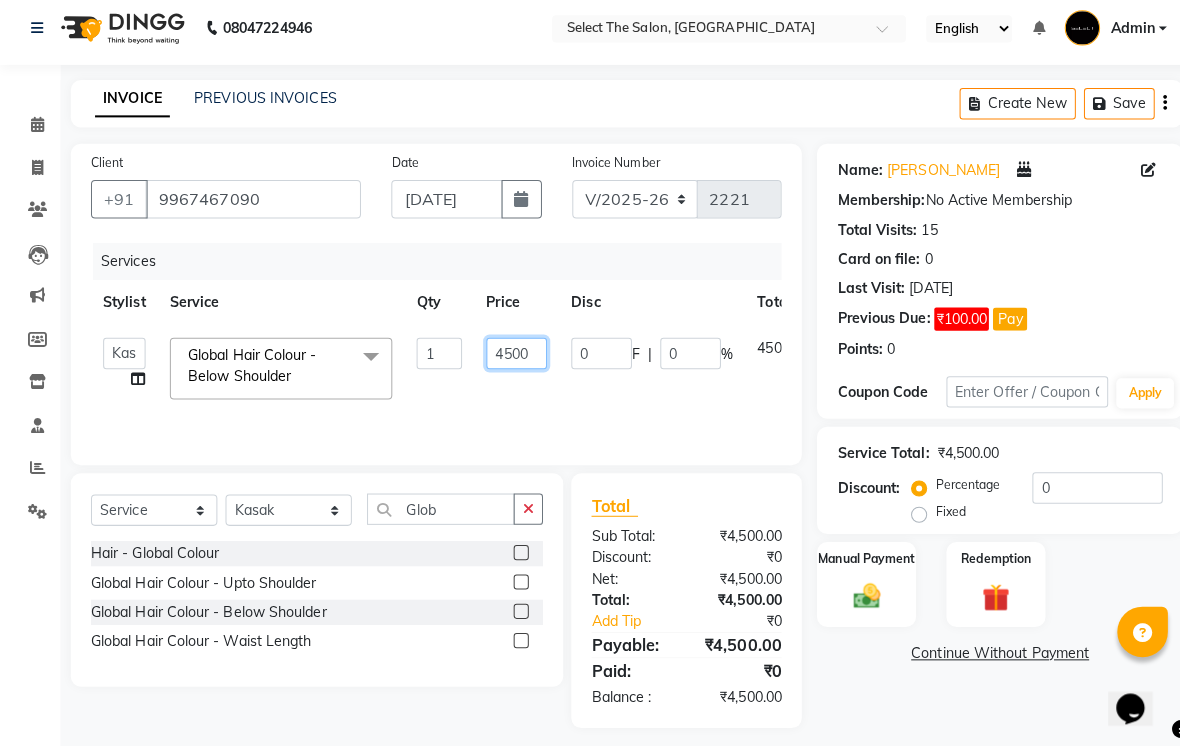 click on "4500" 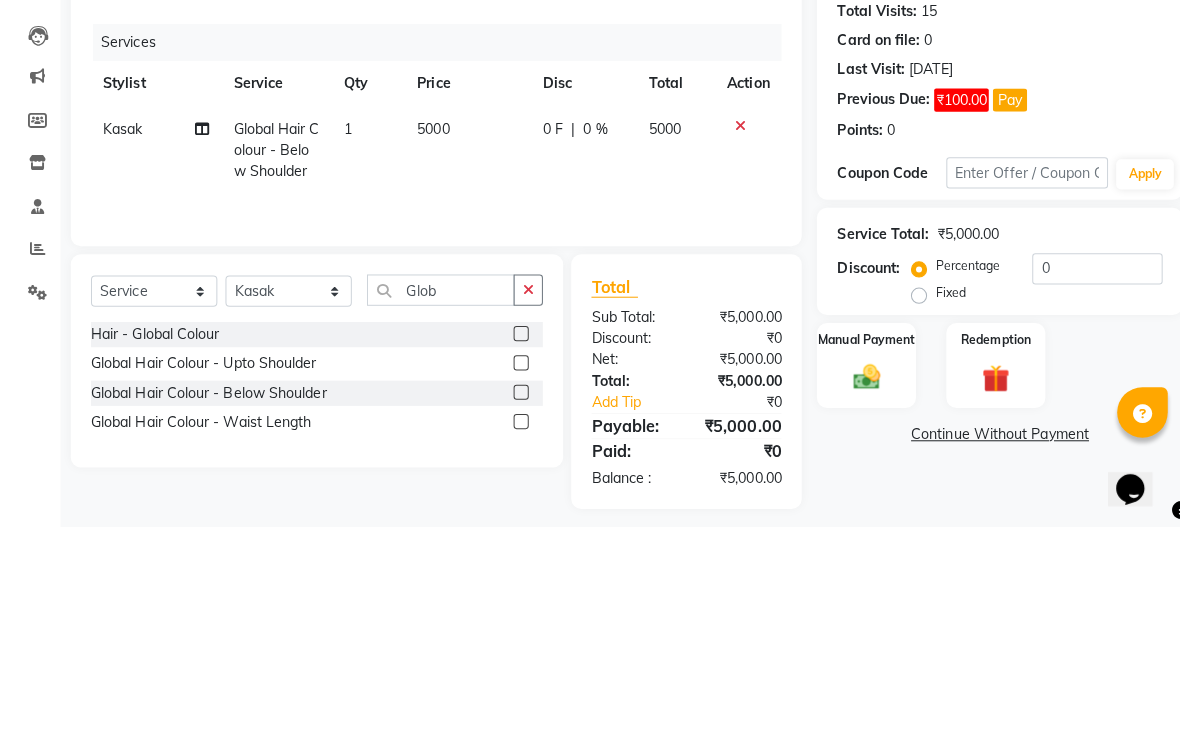 scroll, scrollTop: 40, scrollLeft: 0, axis: vertical 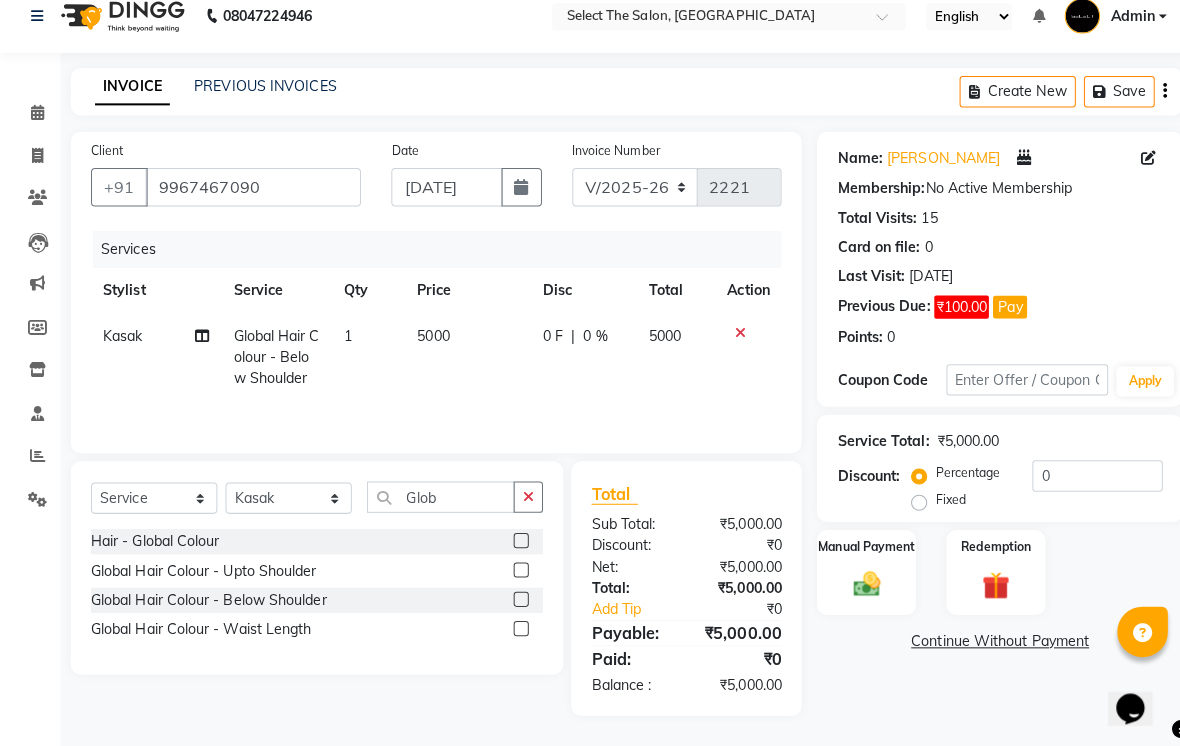 click on "Manual Payment" 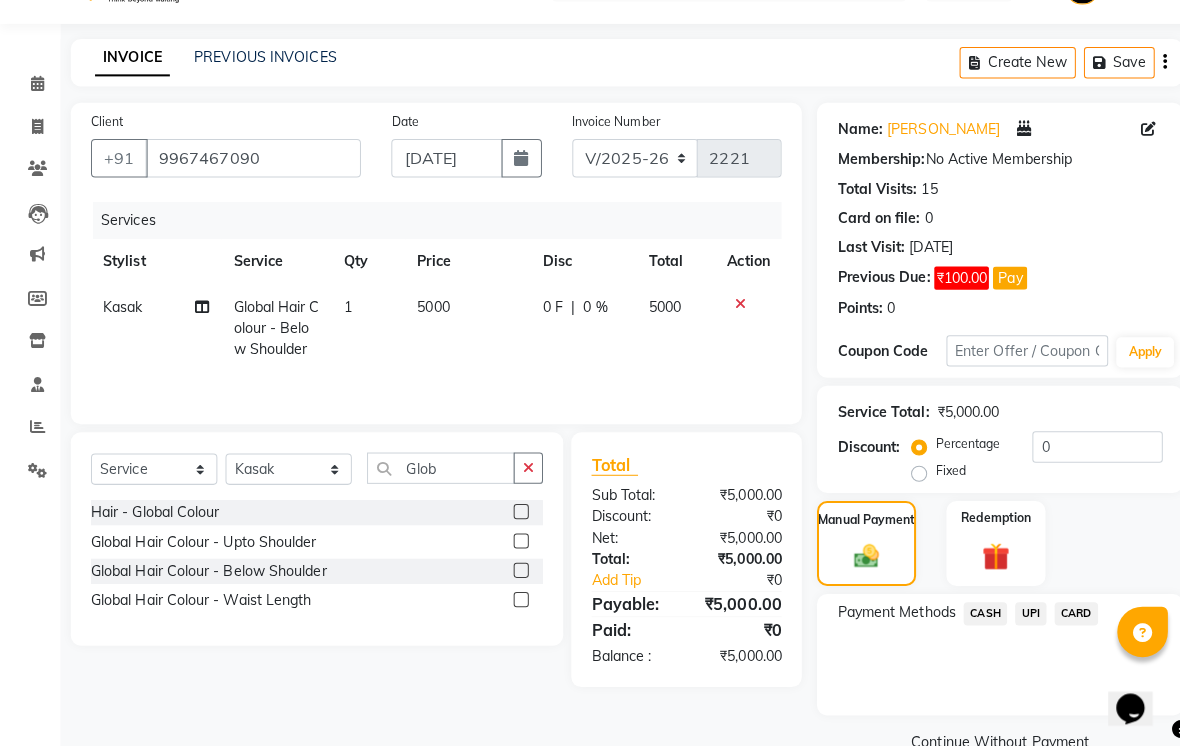 click on "CARD" 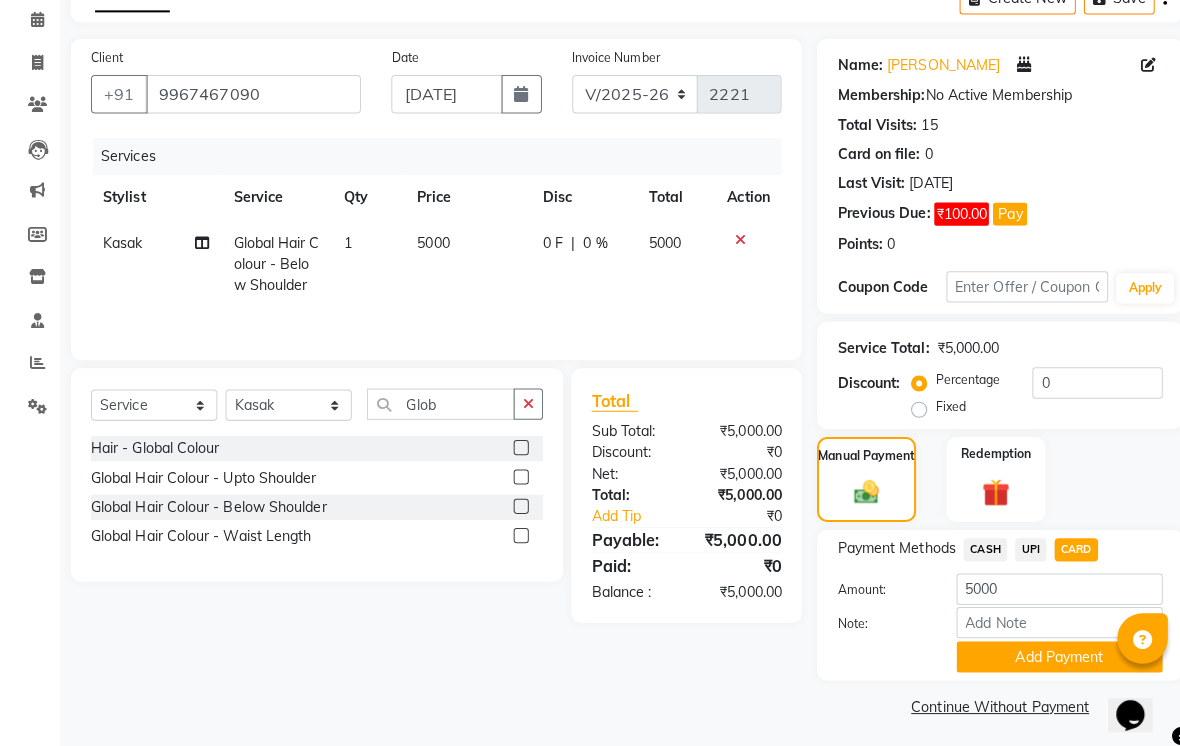 scroll, scrollTop: 118, scrollLeft: 0, axis: vertical 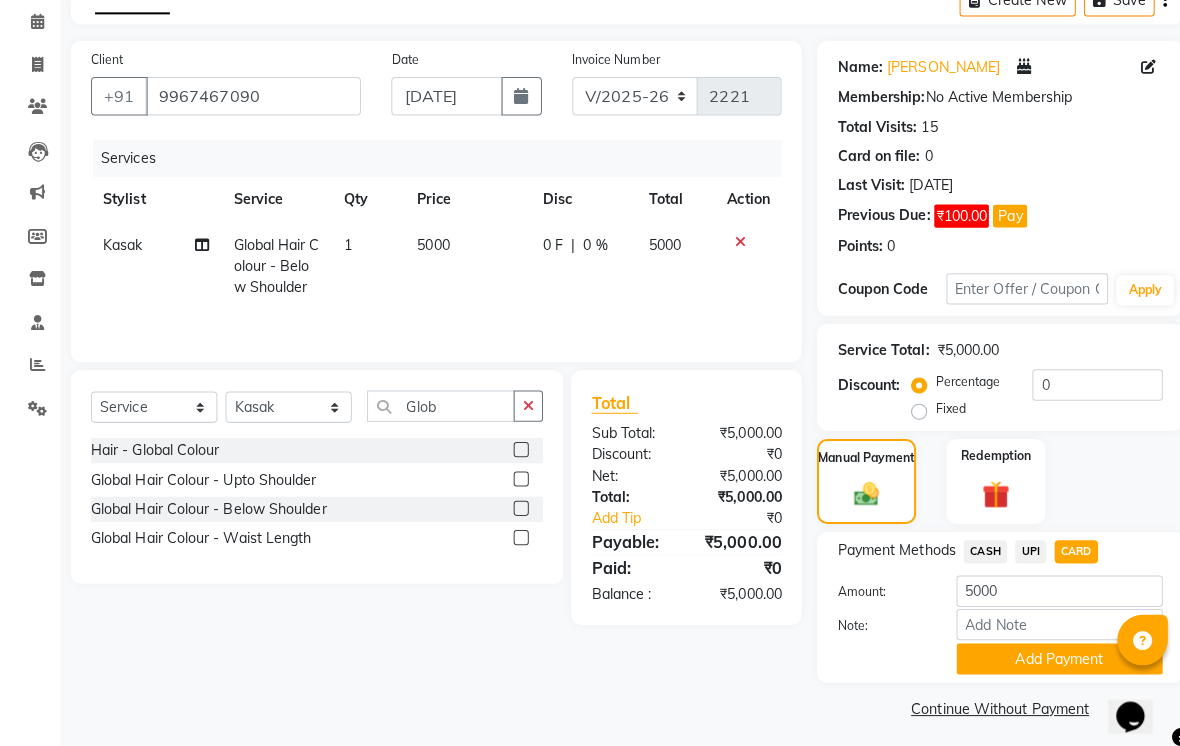 click on "Add Payment" 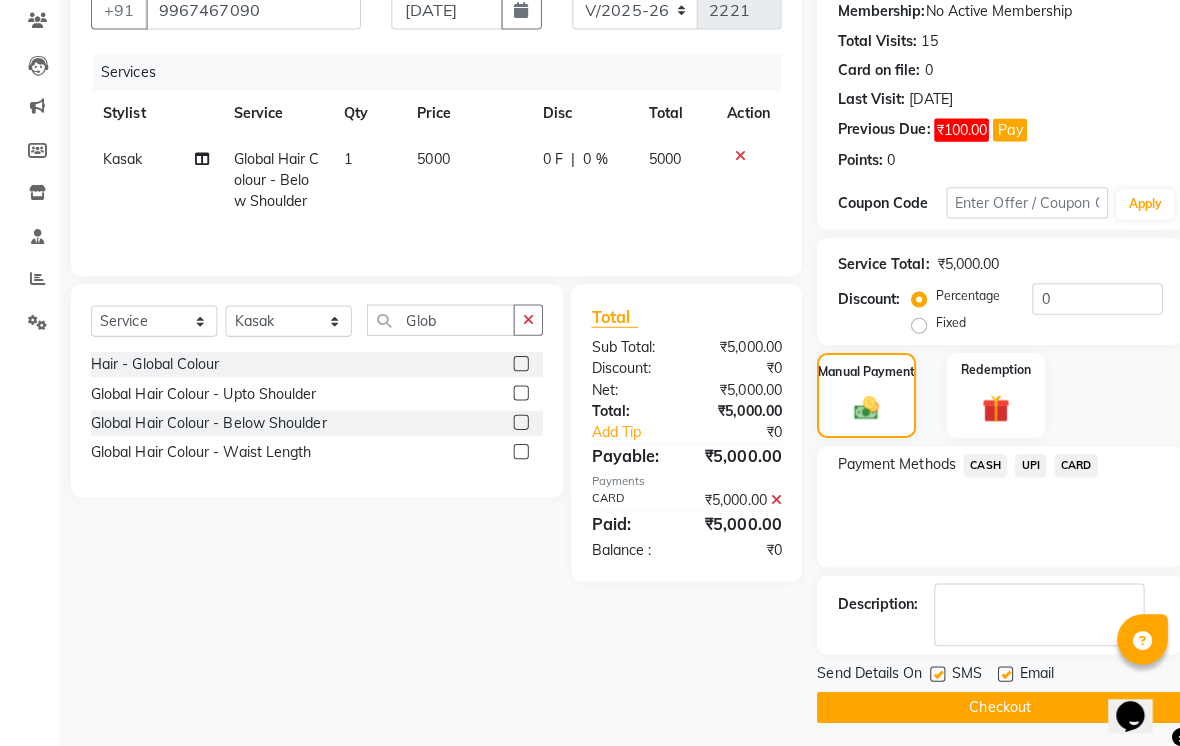 scroll, scrollTop: 202, scrollLeft: 0, axis: vertical 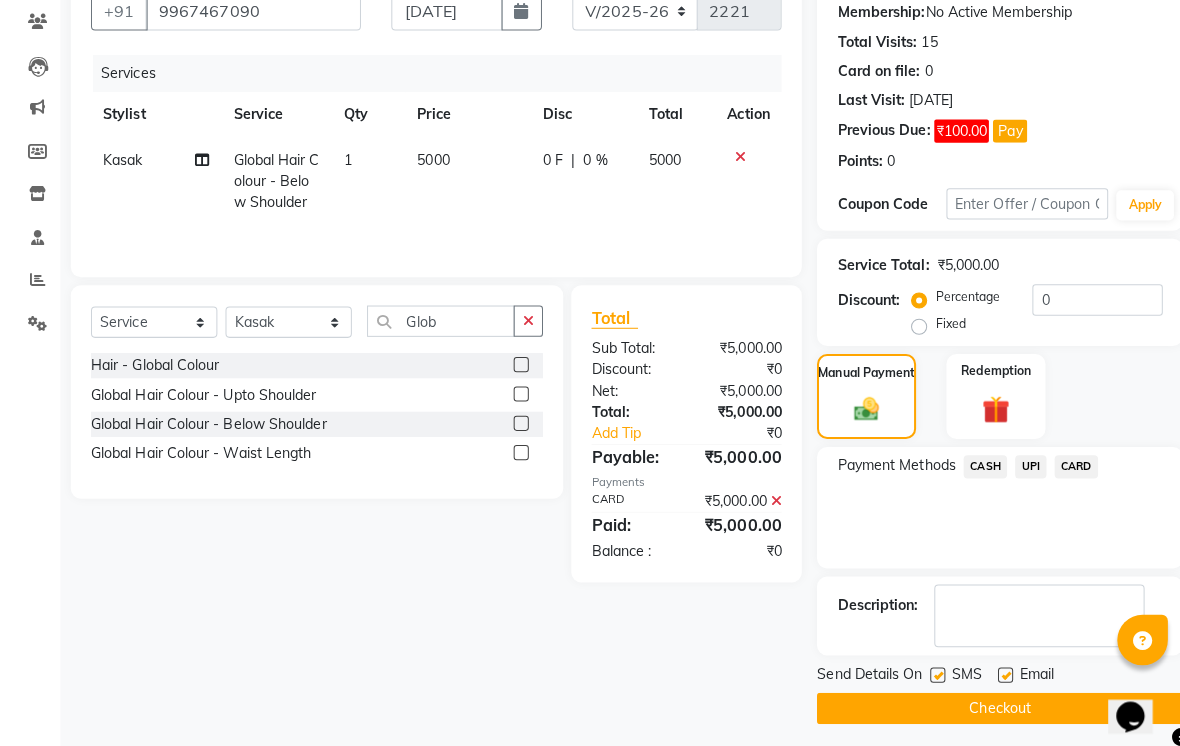 click 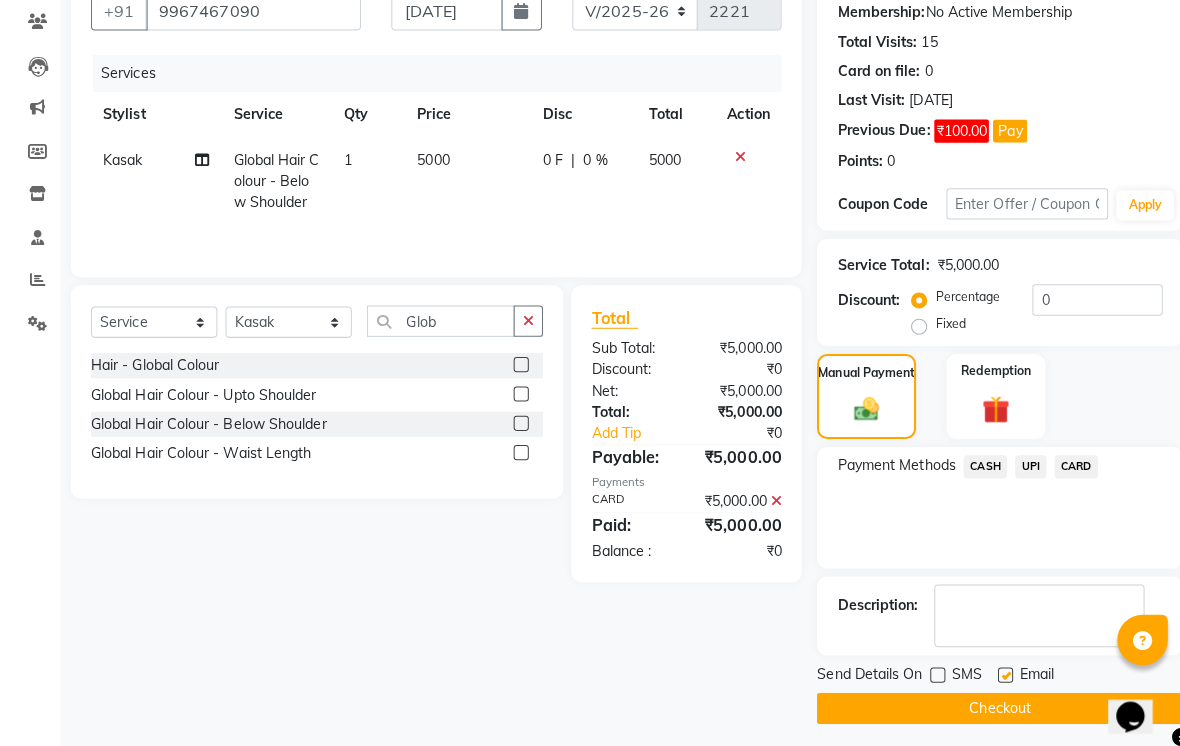 click 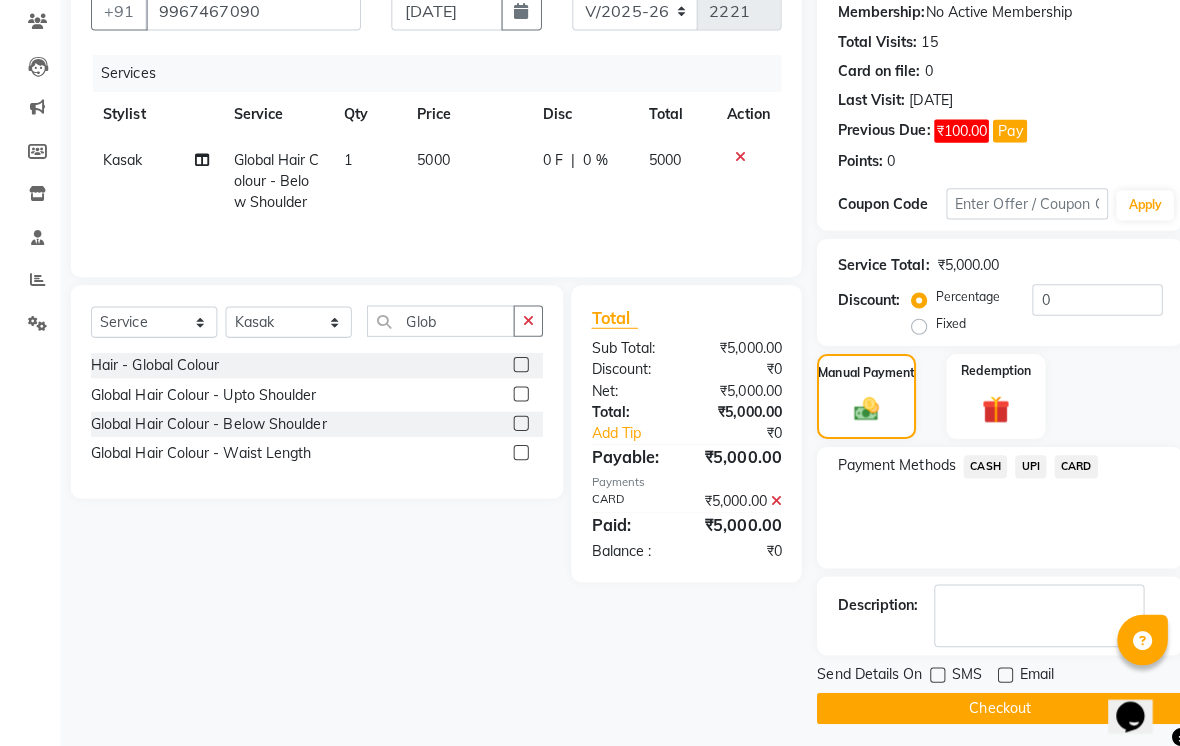 click on "Checkout" 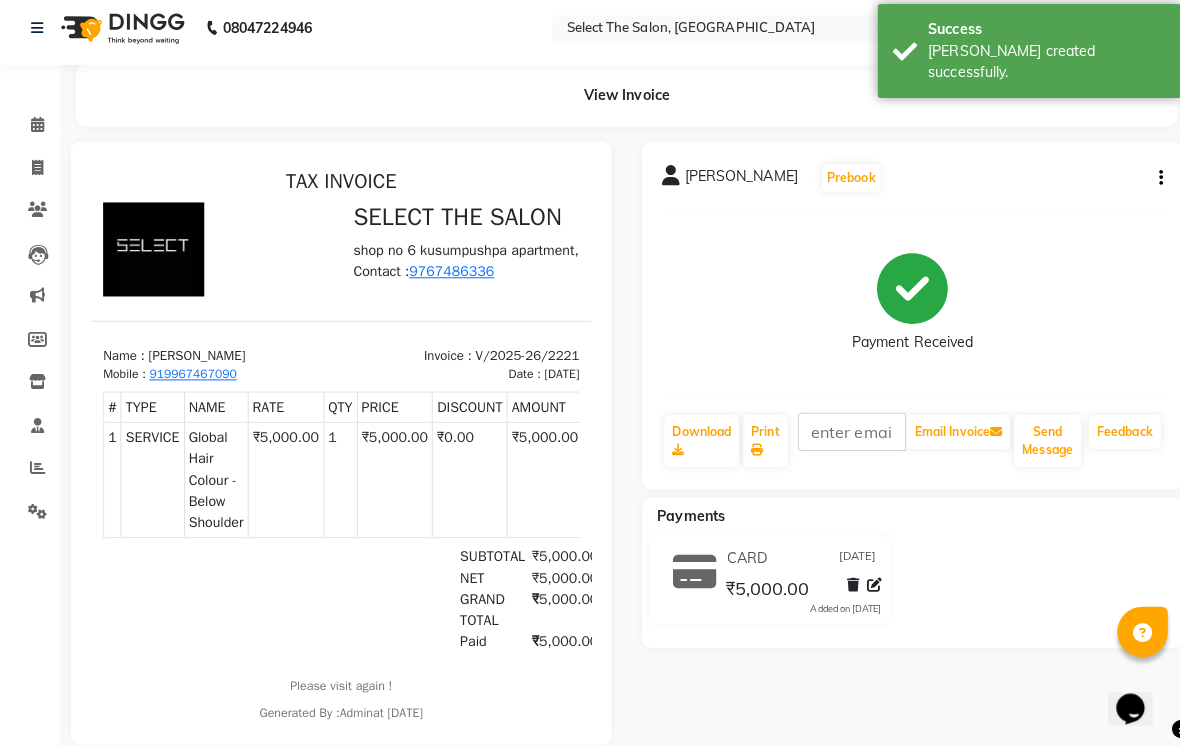 scroll, scrollTop: 0, scrollLeft: 0, axis: both 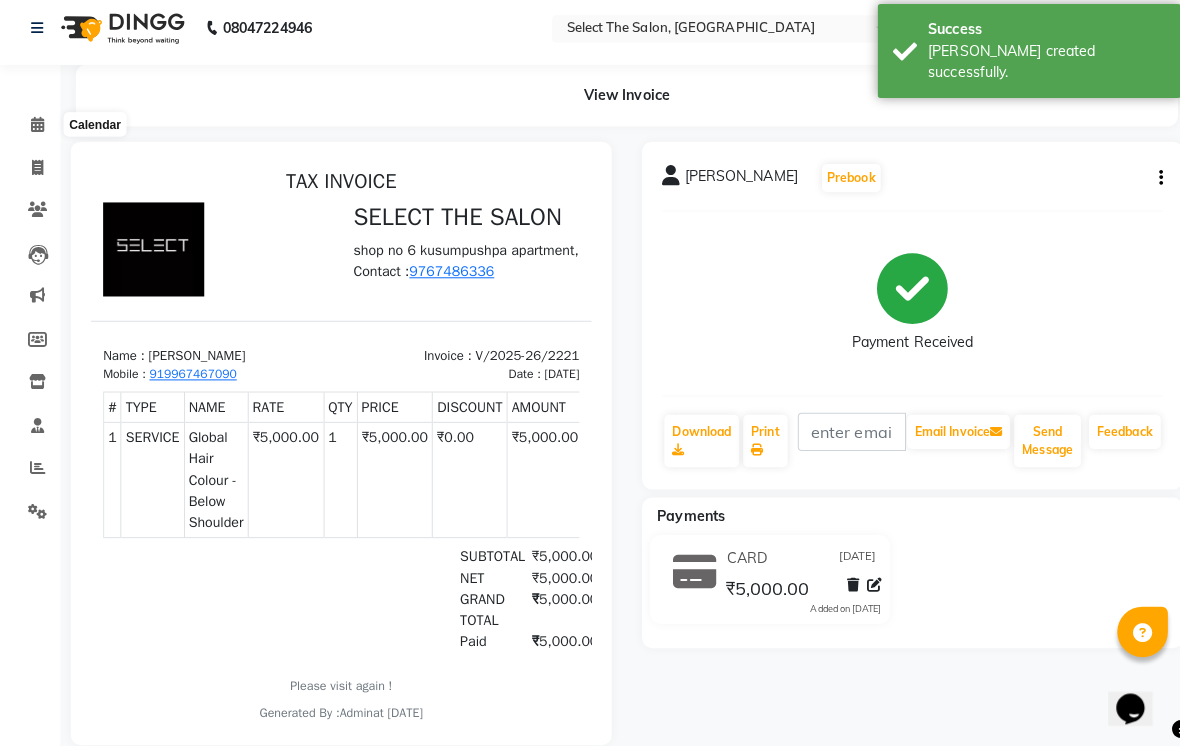 click 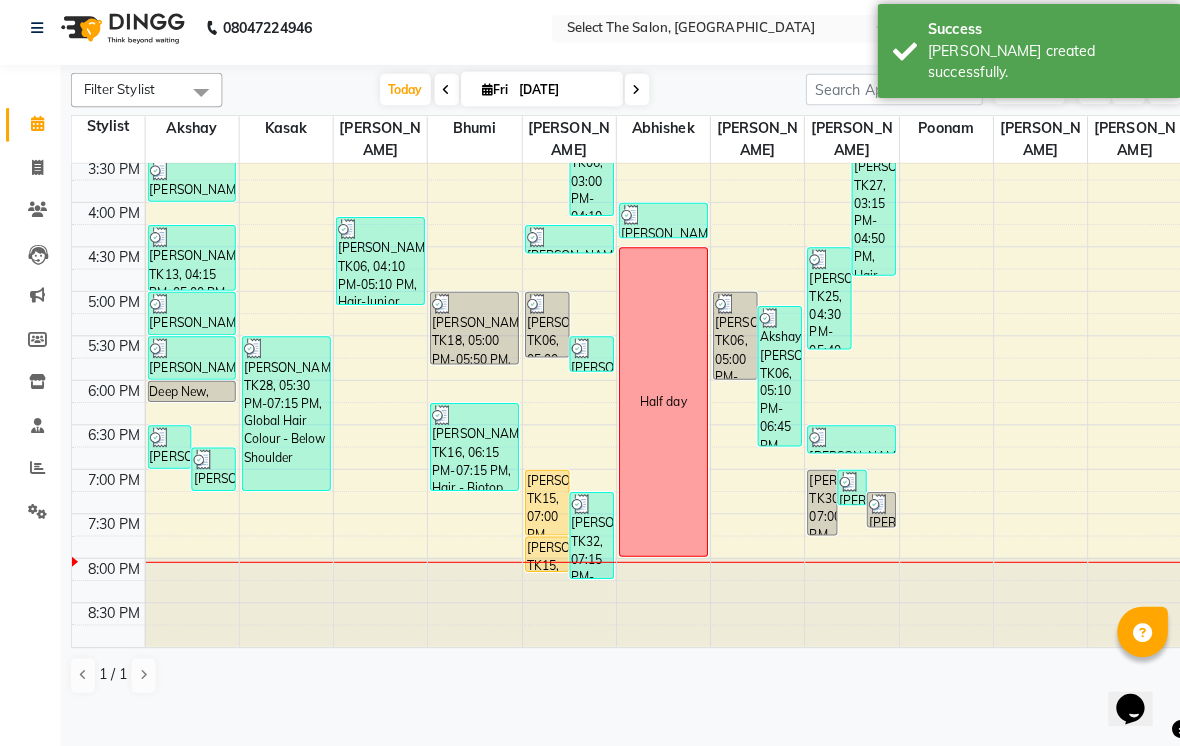 scroll, scrollTop: 665, scrollLeft: 0, axis: vertical 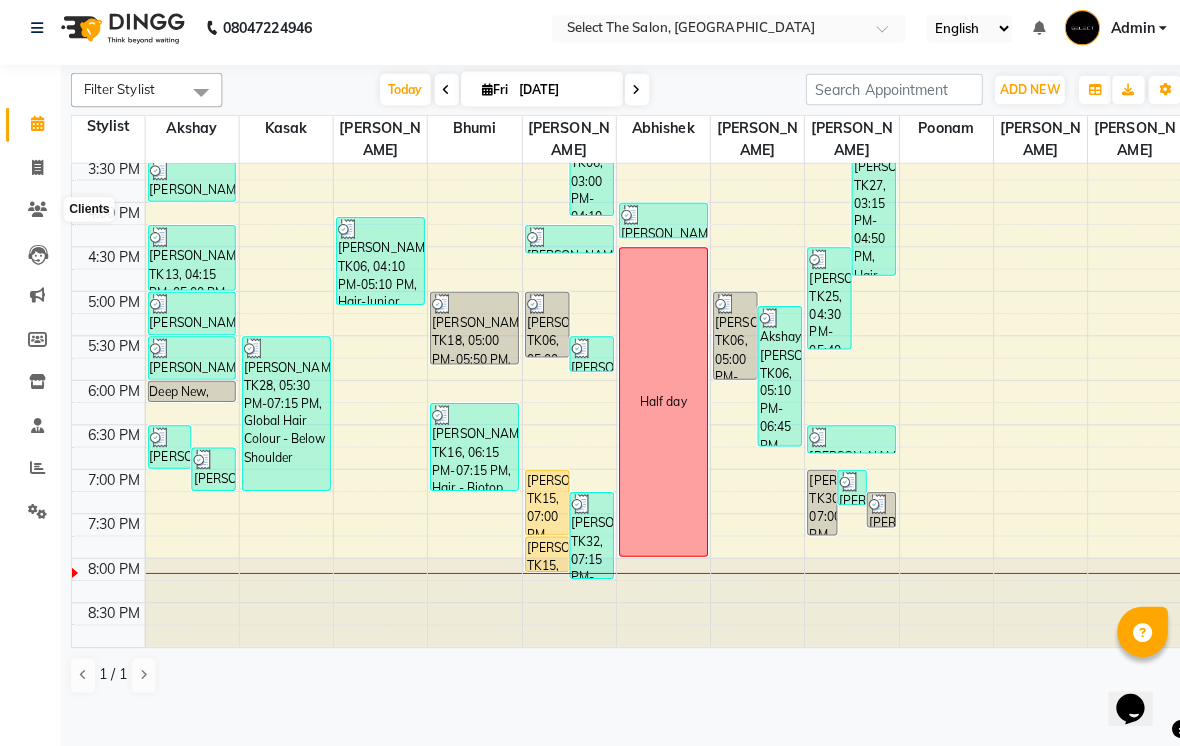 click 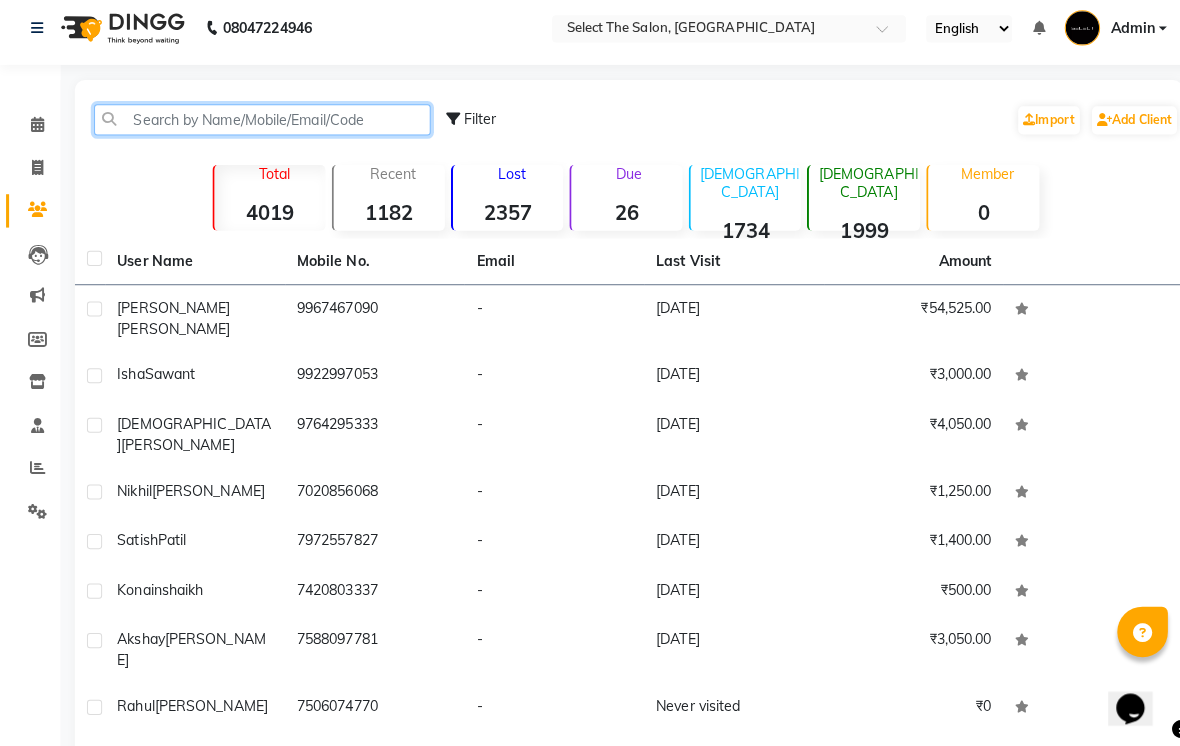 click 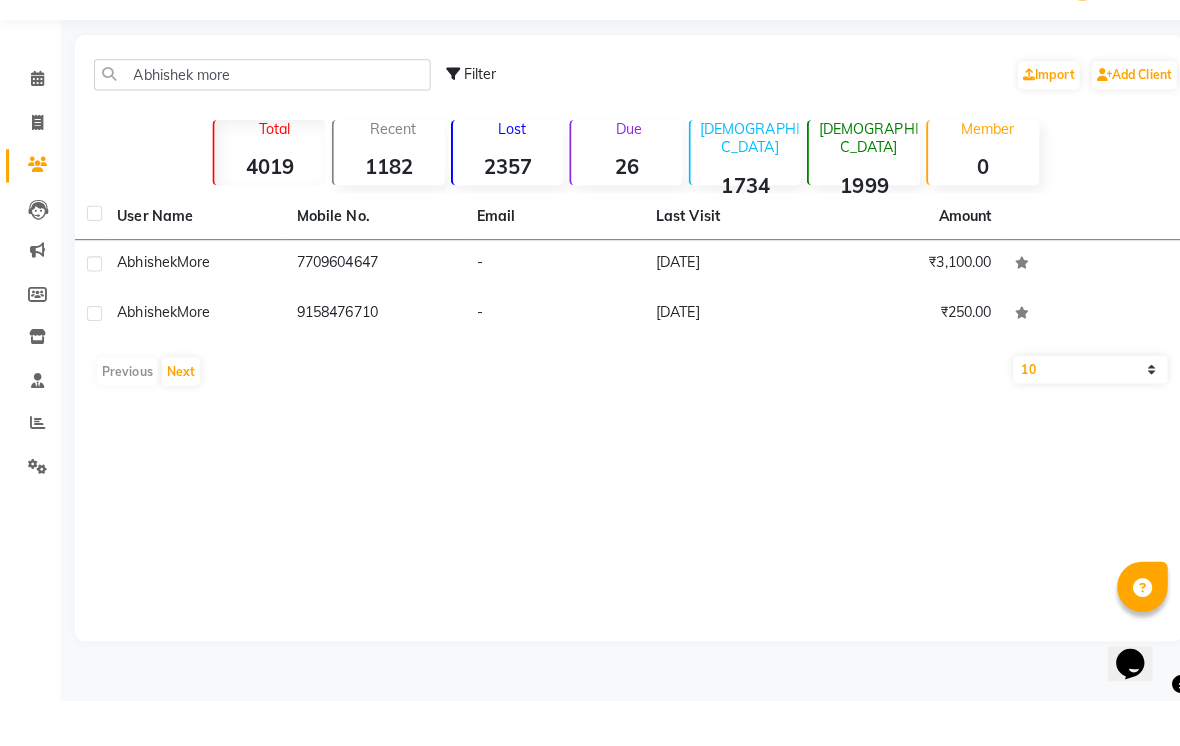 click 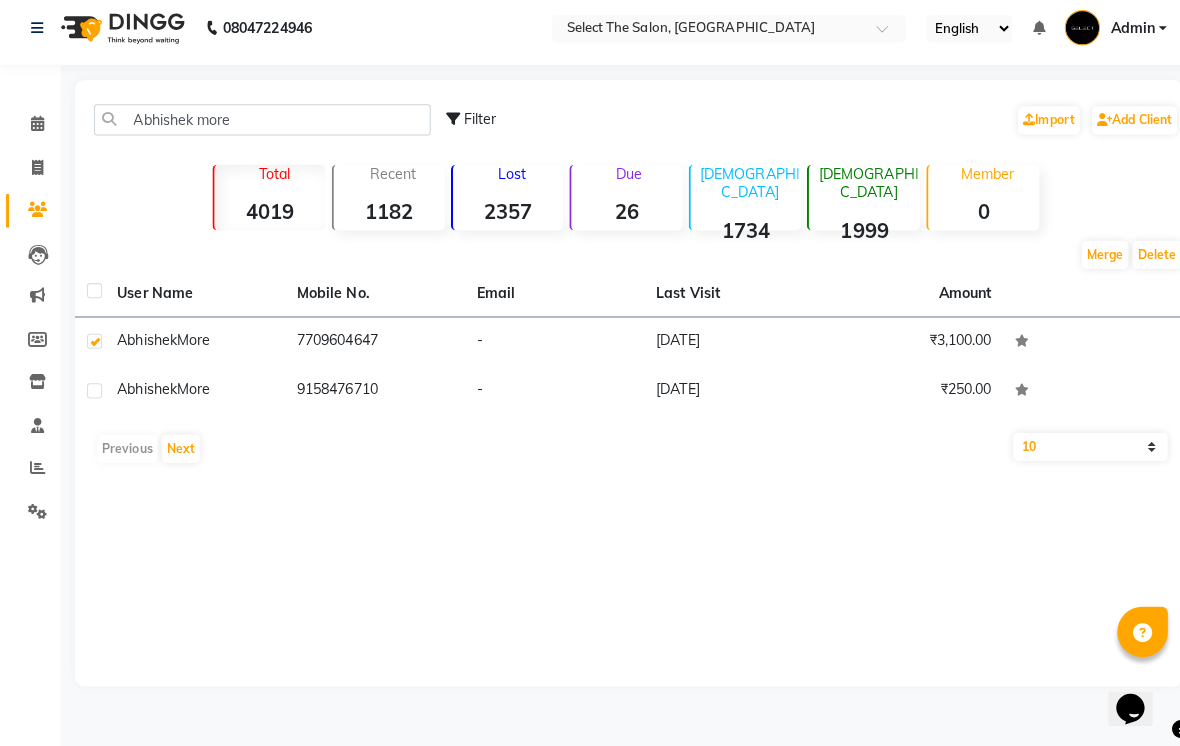 click on "[DATE]" 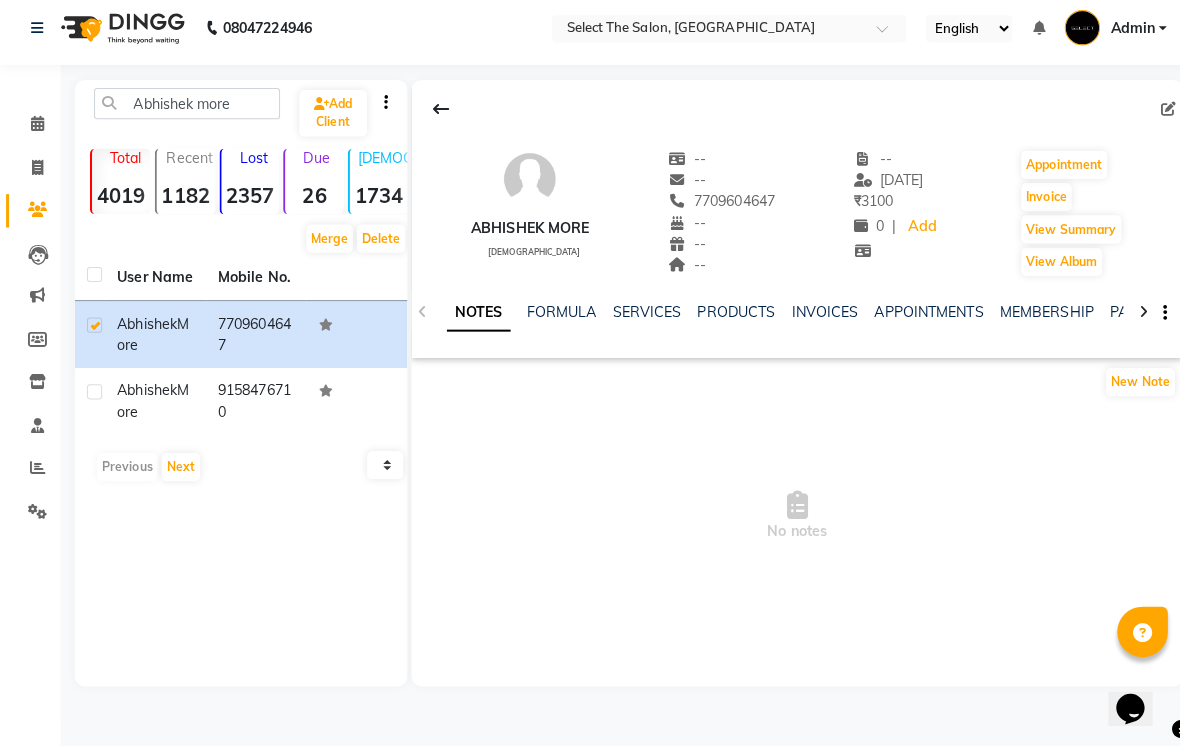 click on "INVOICES" 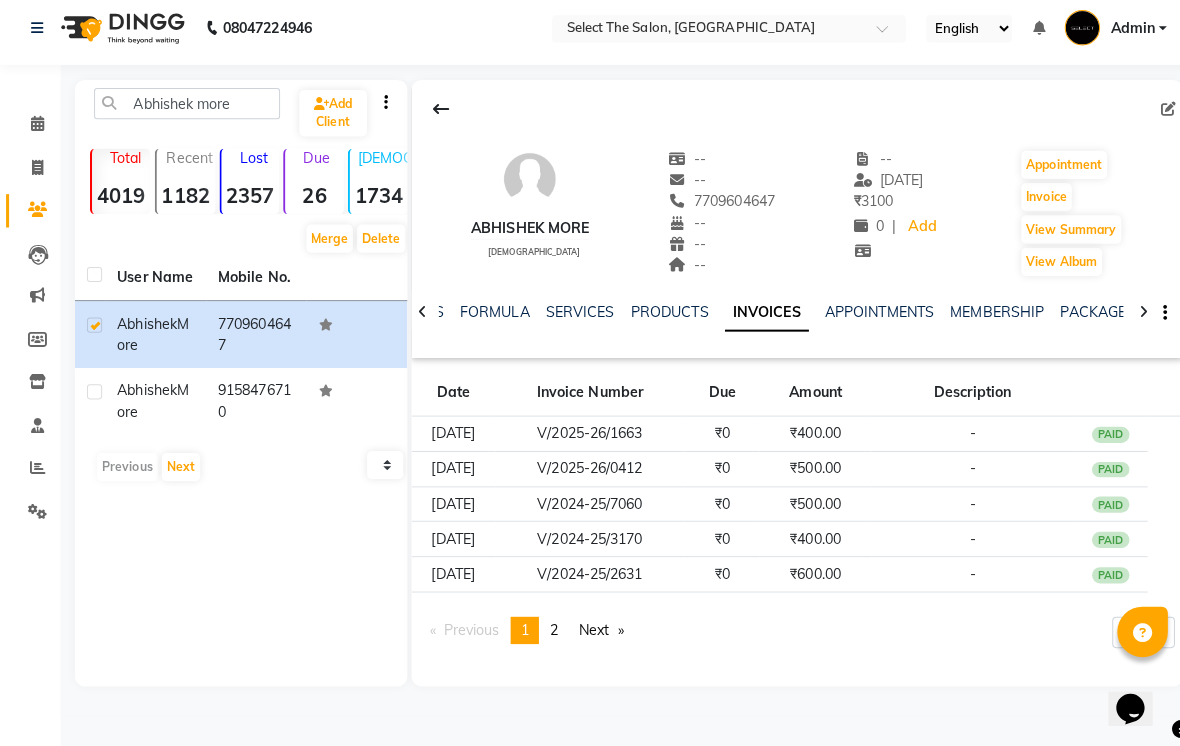 click on "PAID" 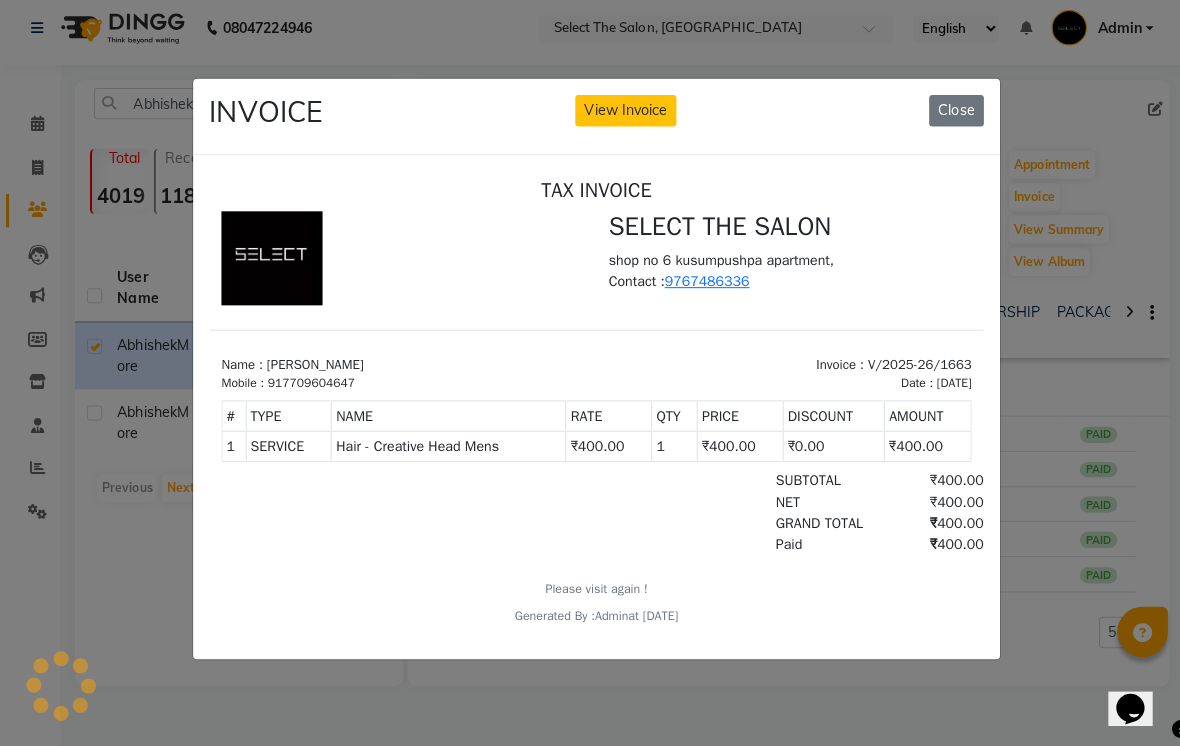 scroll, scrollTop: 0, scrollLeft: 0, axis: both 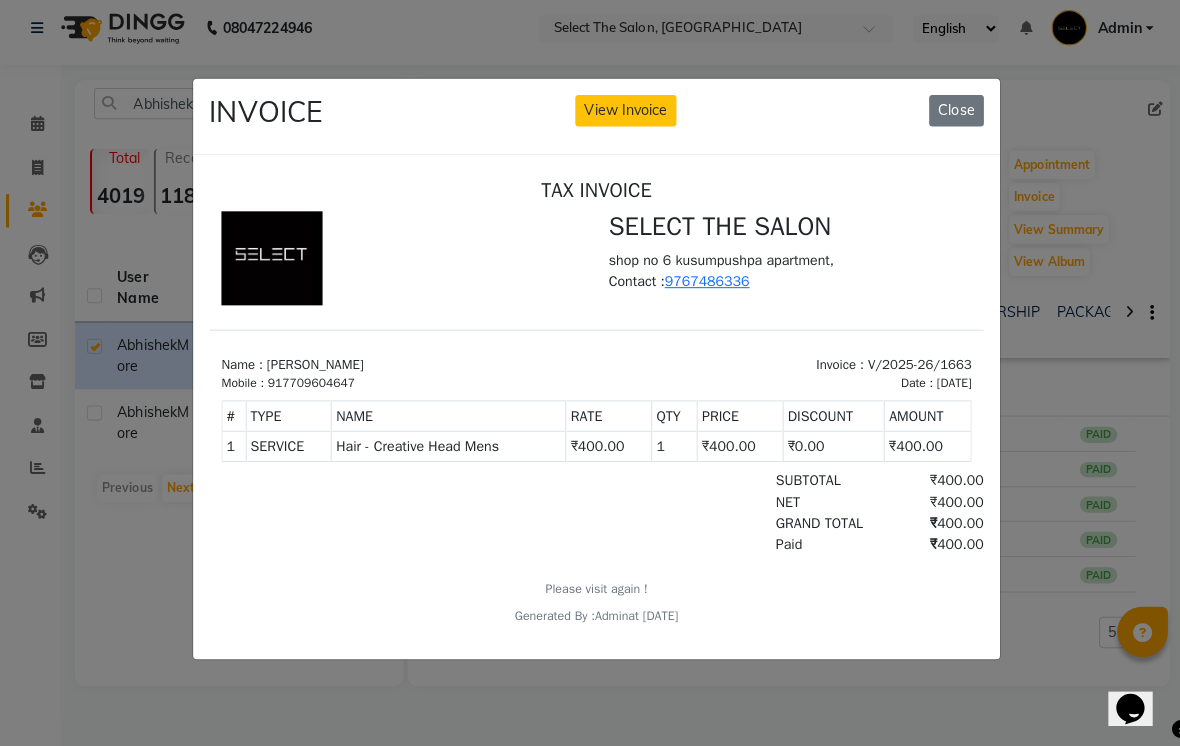 click on "Close" 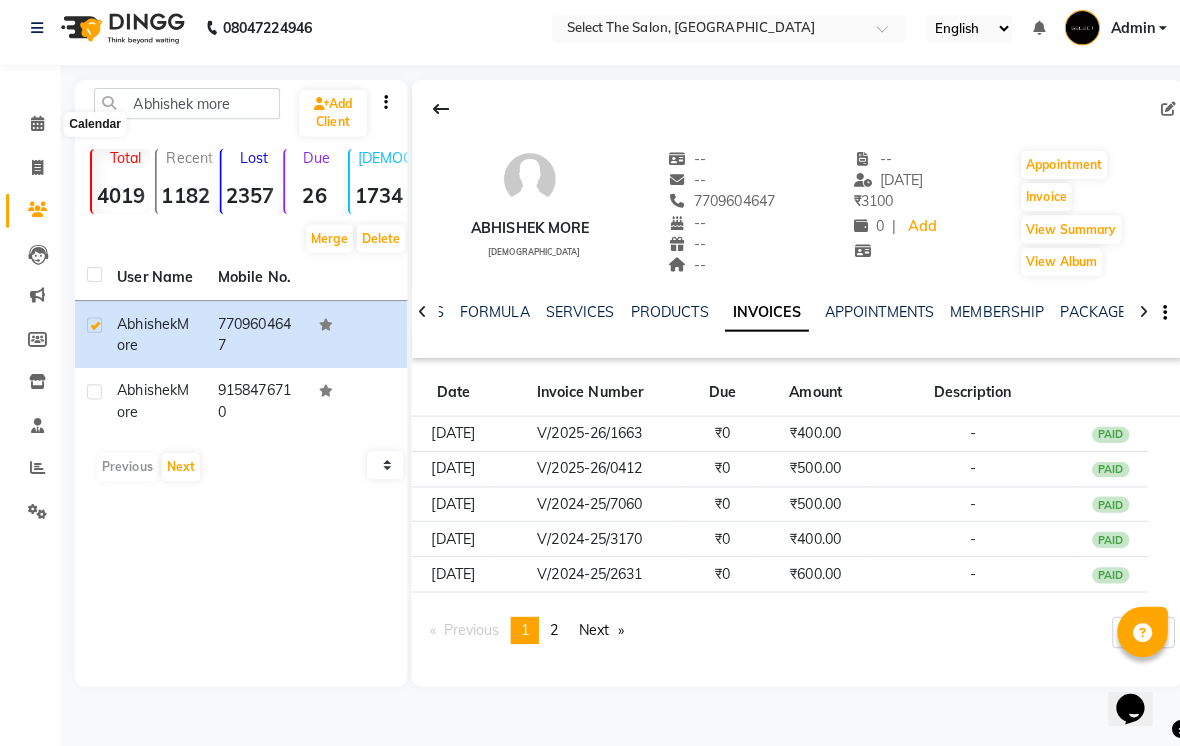 click 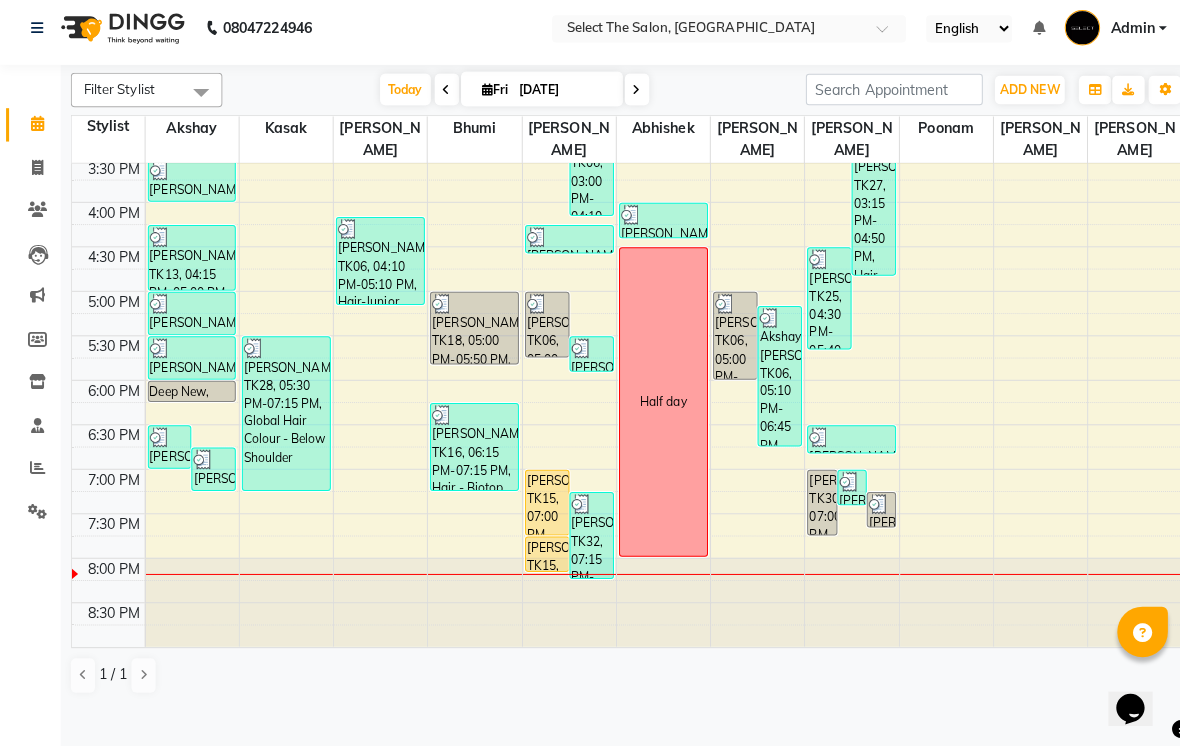 scroll, scrollTop: 665, scrollLeft: 0, axis: vertical 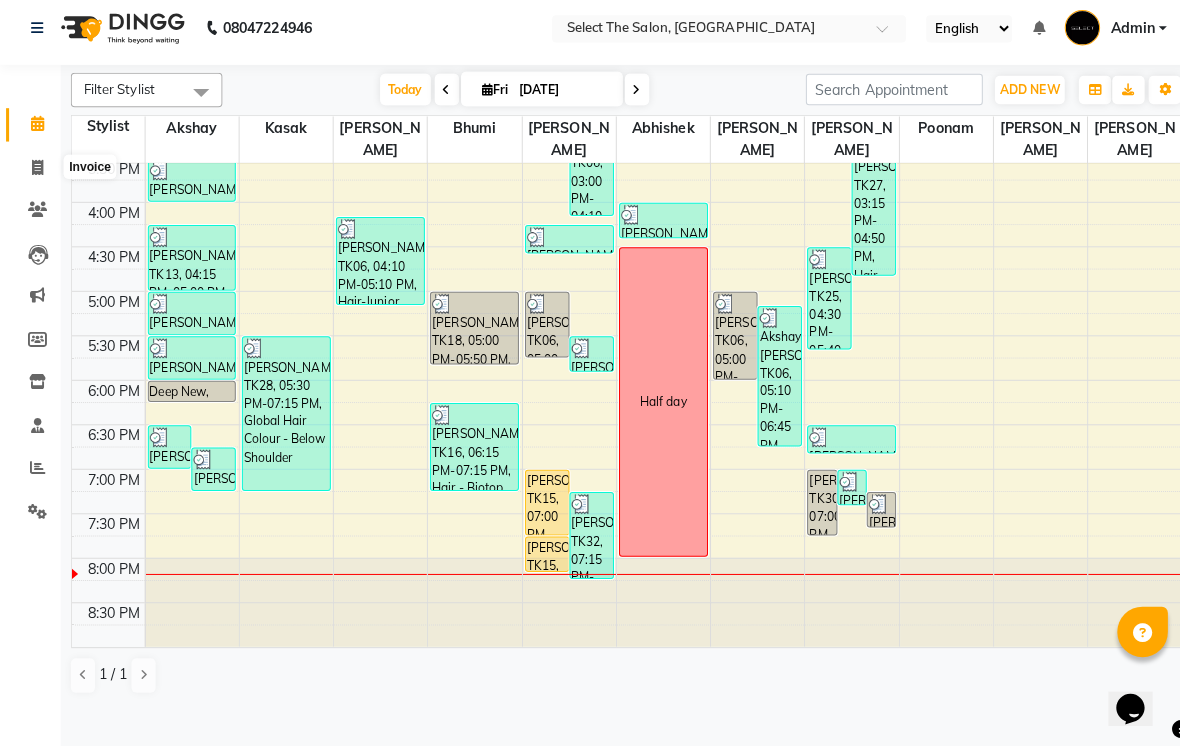 click 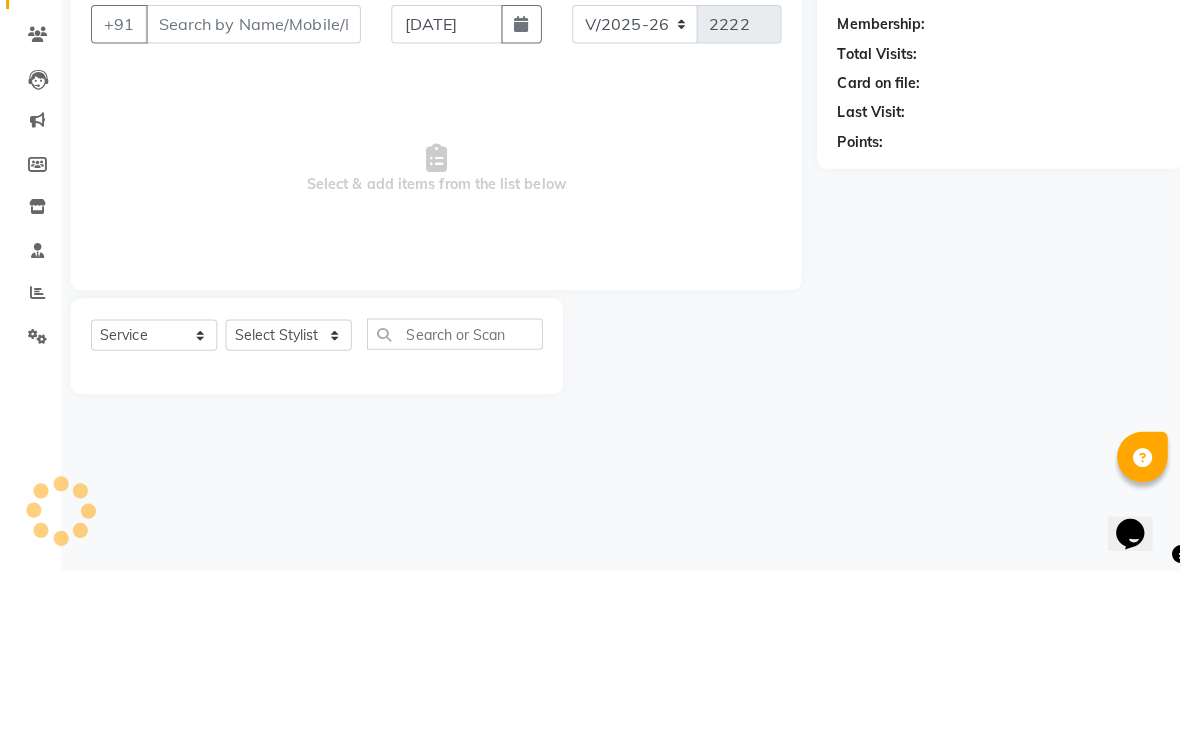 click on "Client" at bounding box center [250, 205] 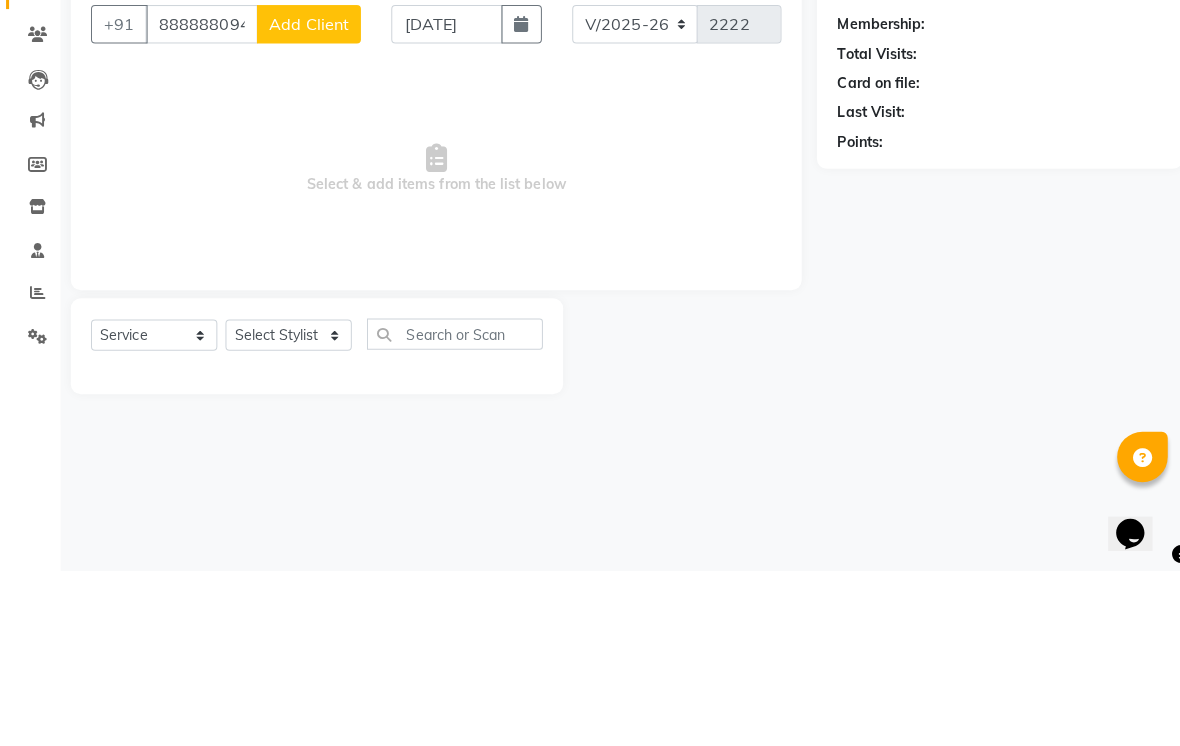 click on "Add Client" 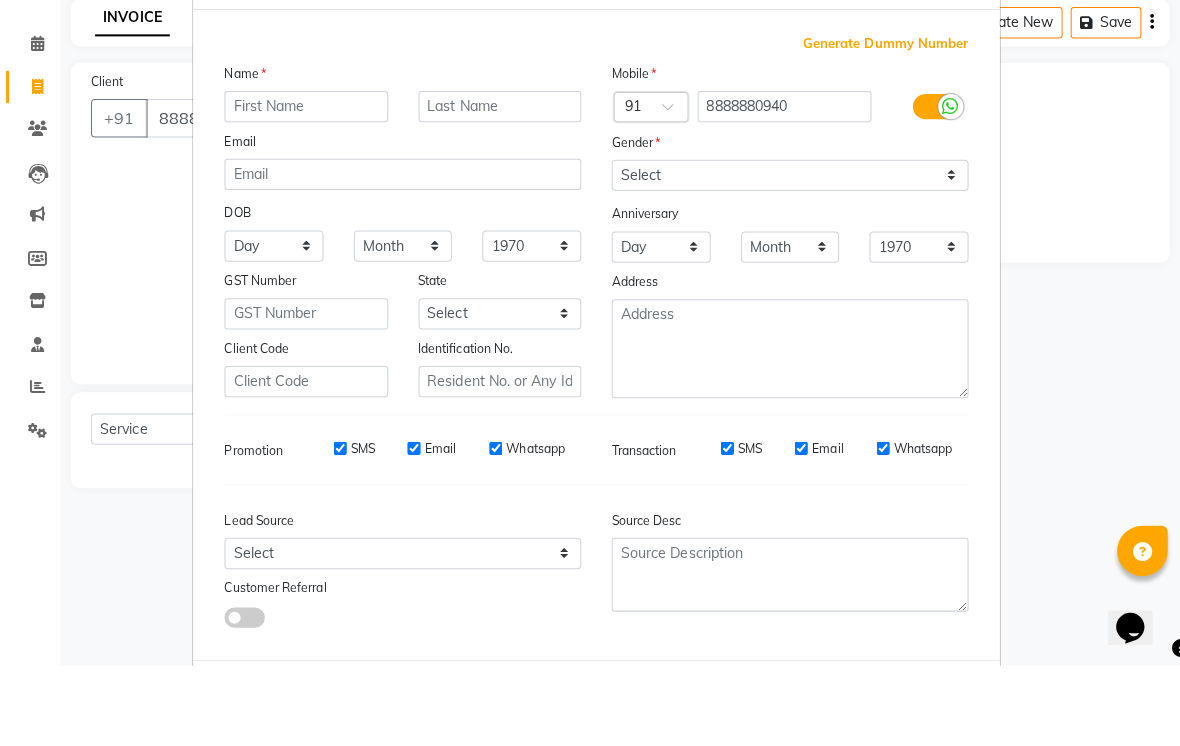 click at bounding box center (303, 193) 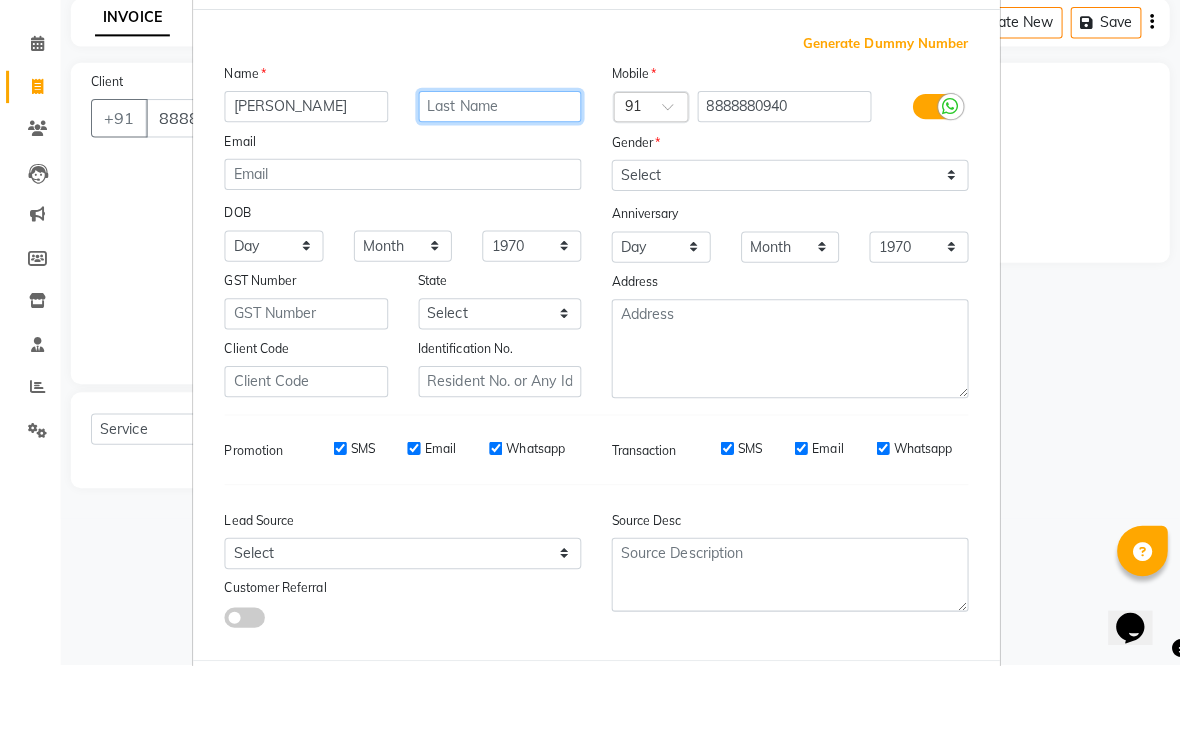 click at bounding box center [495, 193] 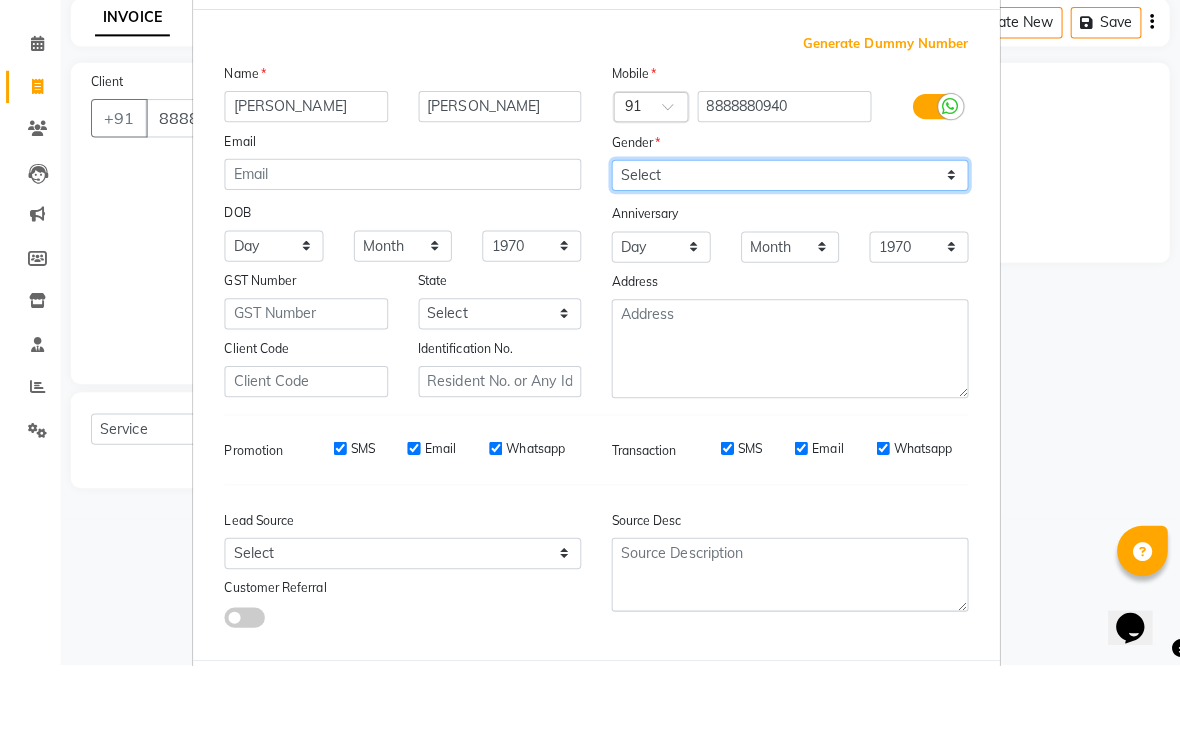 click on "Select [DEMOGRAPHIC_DATA] [DEMOGRAPHIC_DATA] Other Prefer Not To Say" at bounding box center [781, 261] 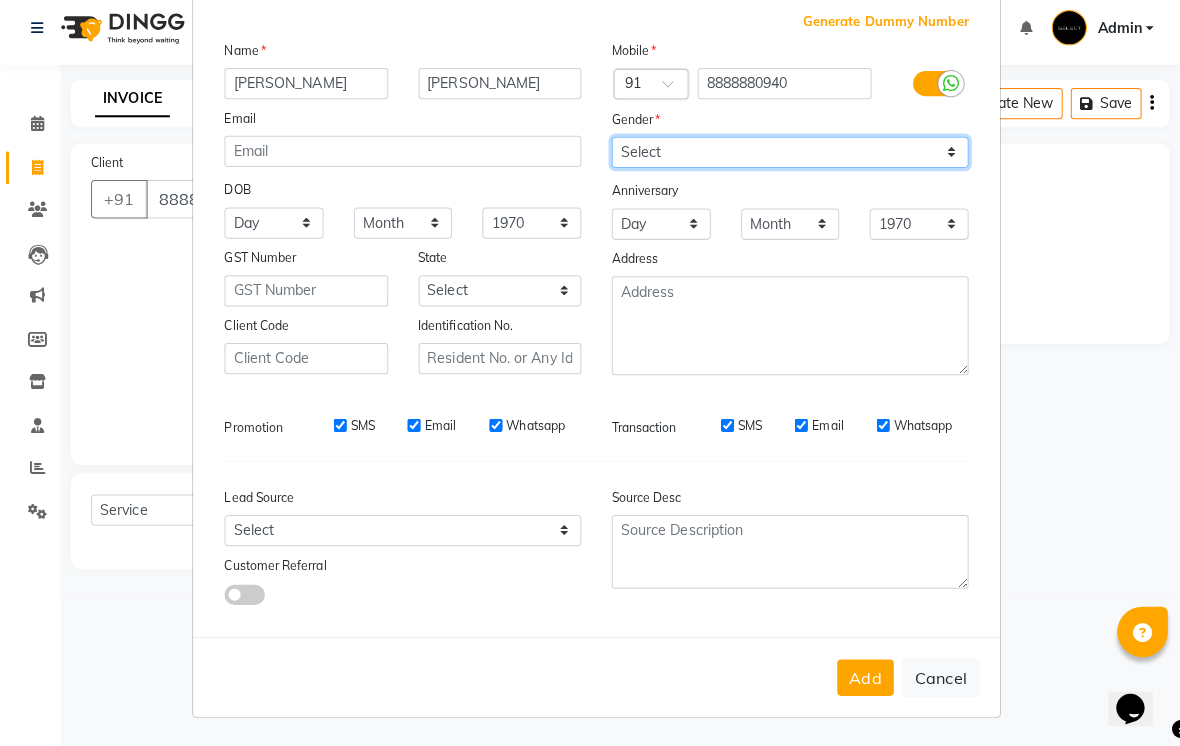 scroll, scrollTop: 102, scrollLeft: 0, axis: vertical 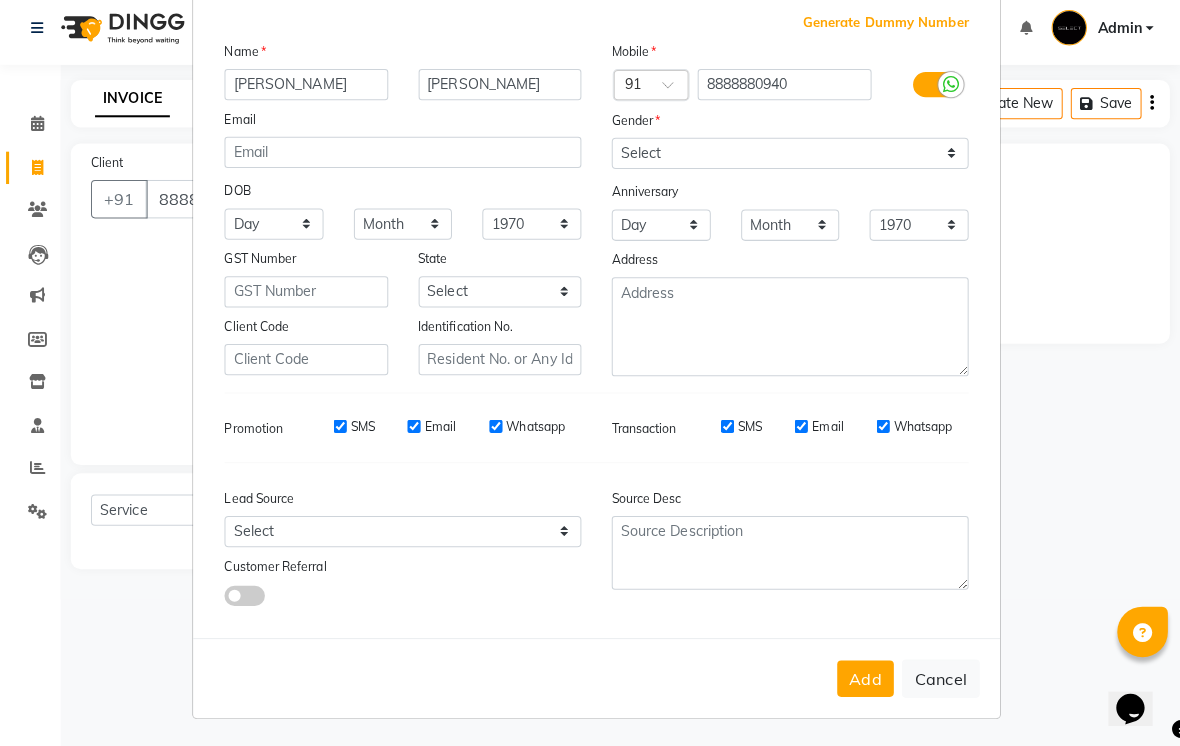 click on "Add" at bounding box center (856, 679) 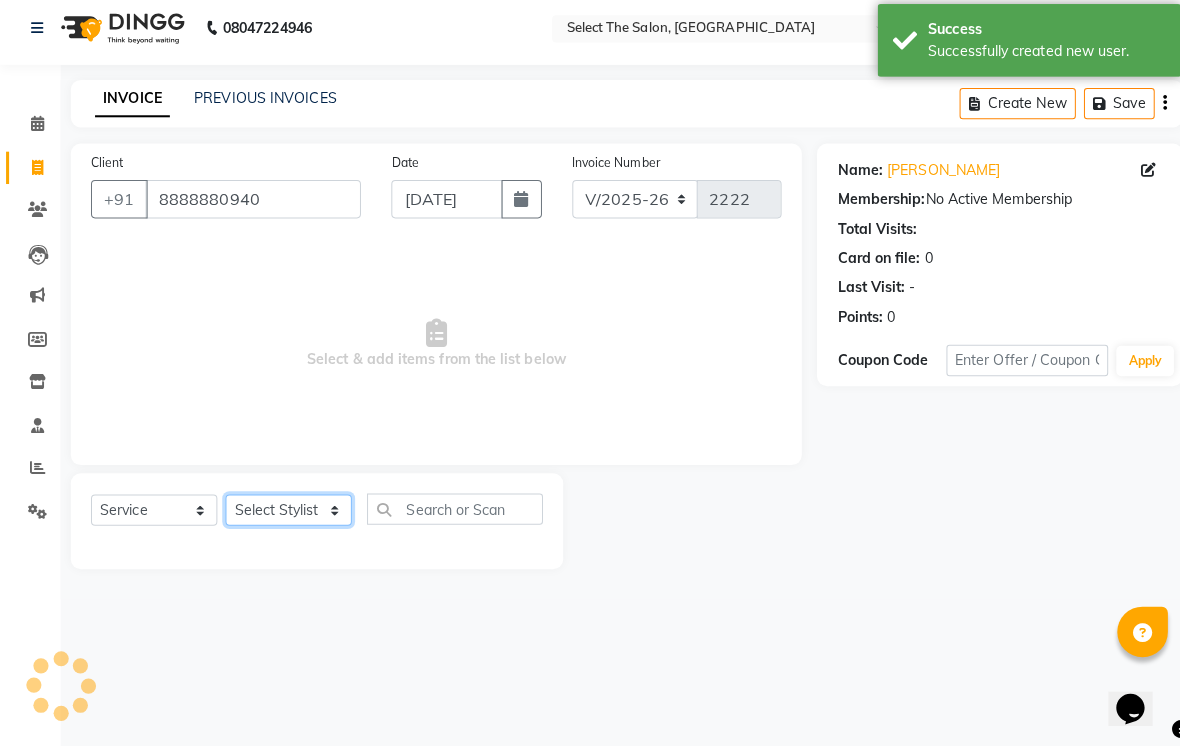 click on "Select Stylist [PERSON_NAME]  Bhumi  [PERSON_NAME] [PERSON_NAME]  Sachin [PERSON_NAME]  [PERSON_NAME] [PERSON_NAME]" 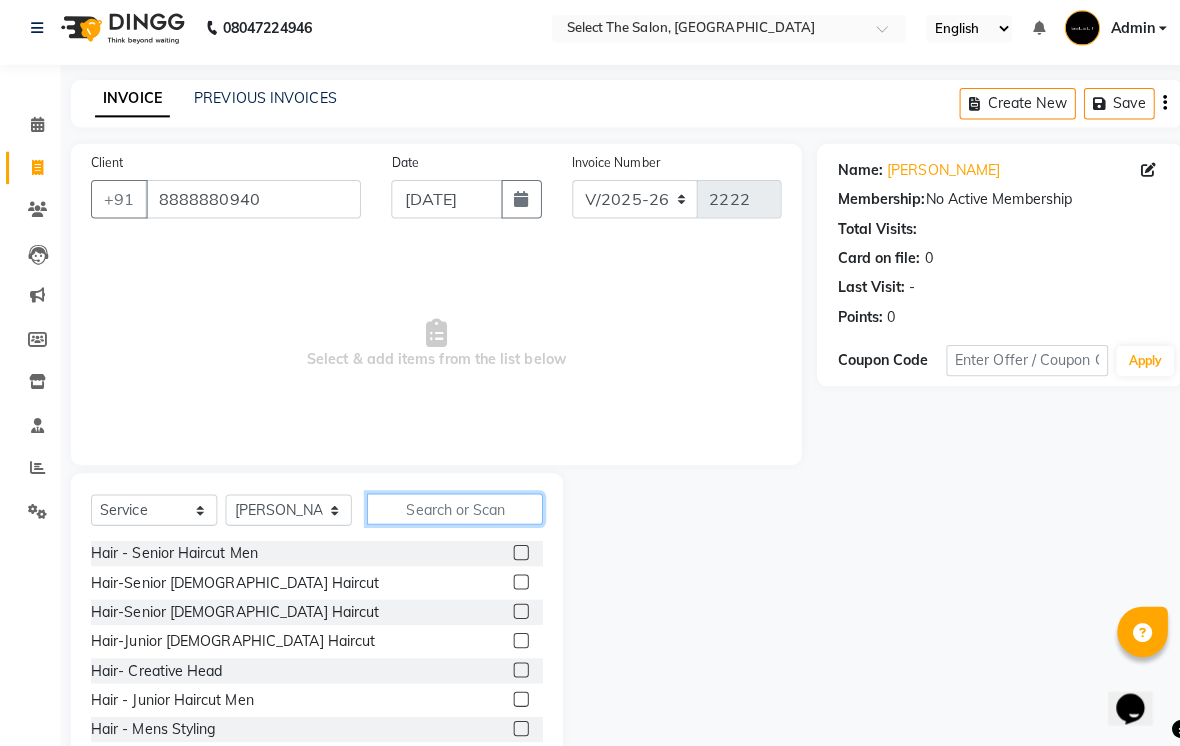 click 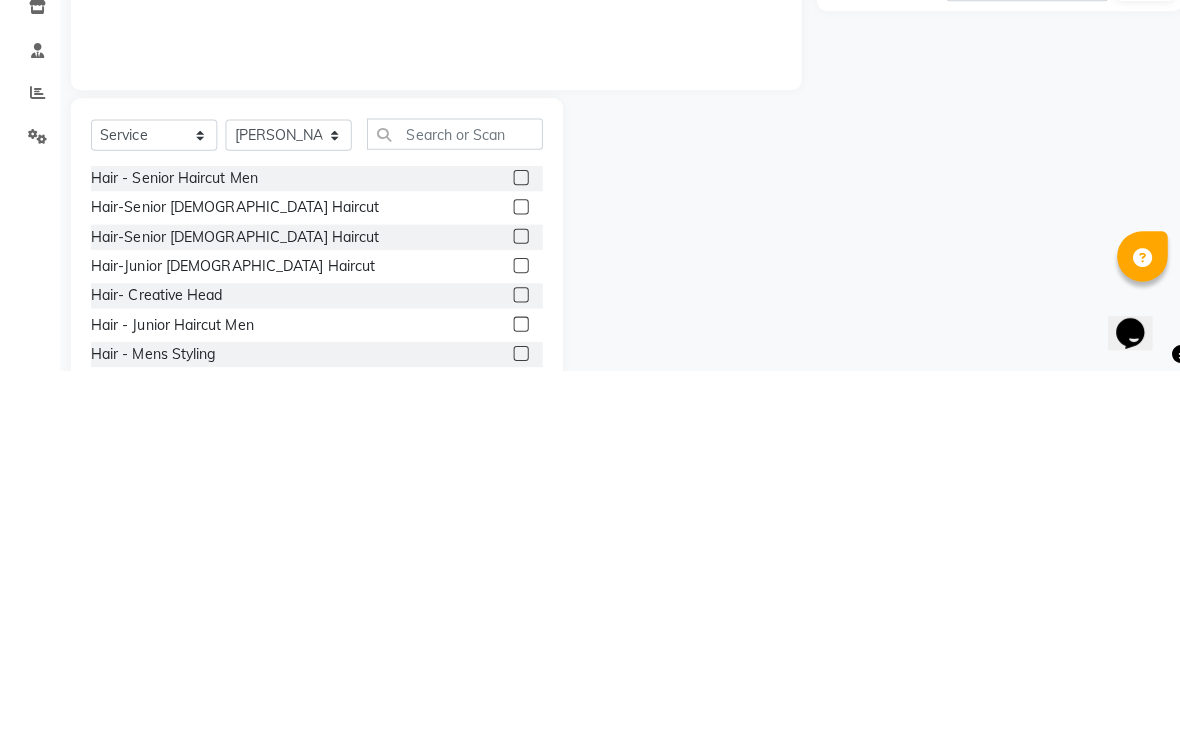 click 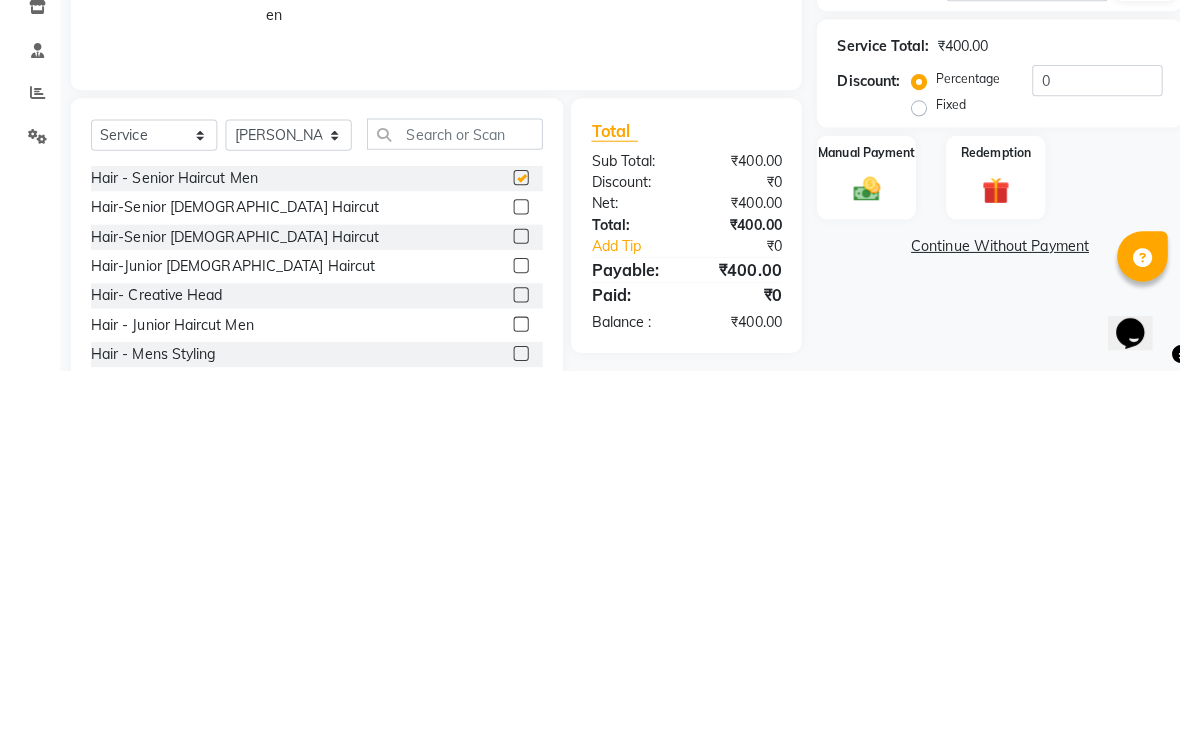 scroll, scrollTop: 83, scrollLeft: 0, axis: vertical 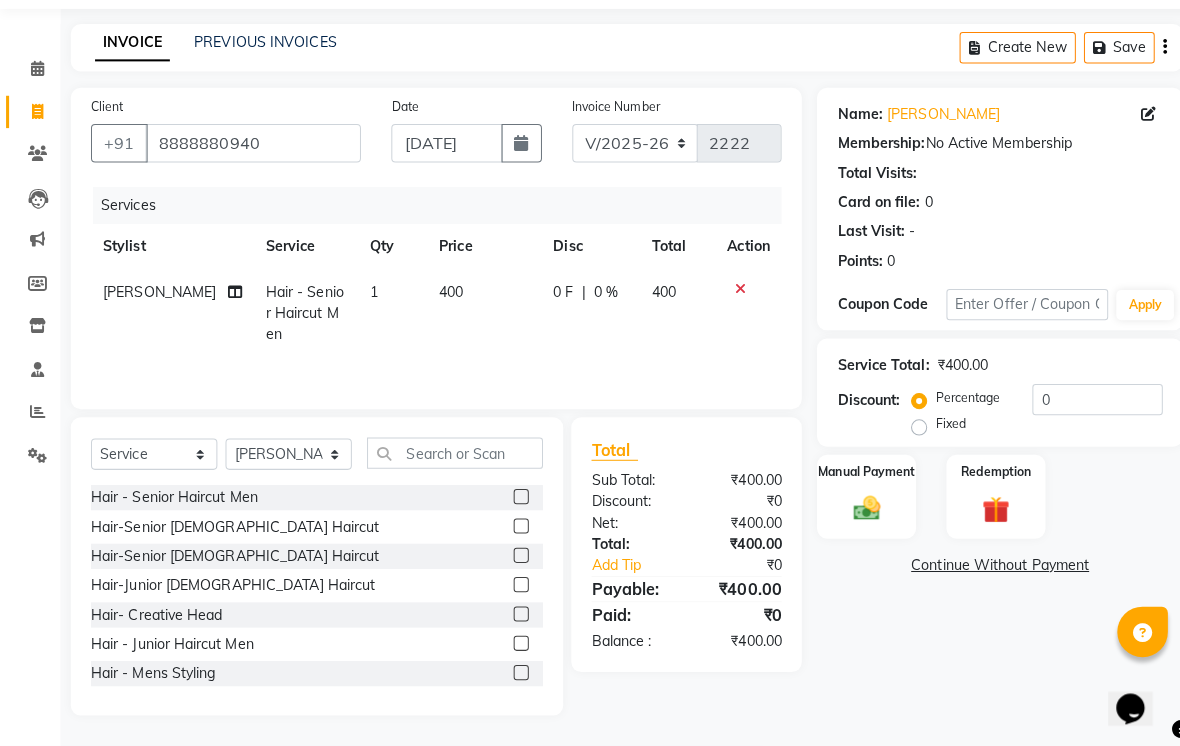 click 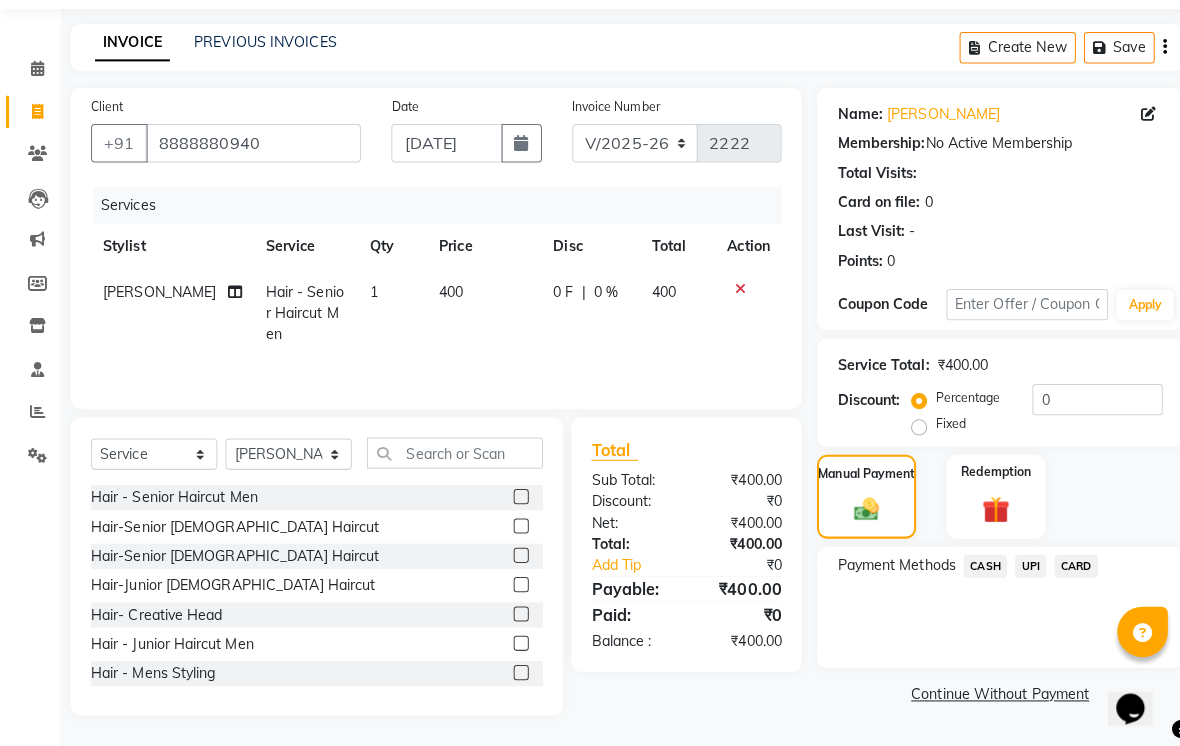 click on "UPI" 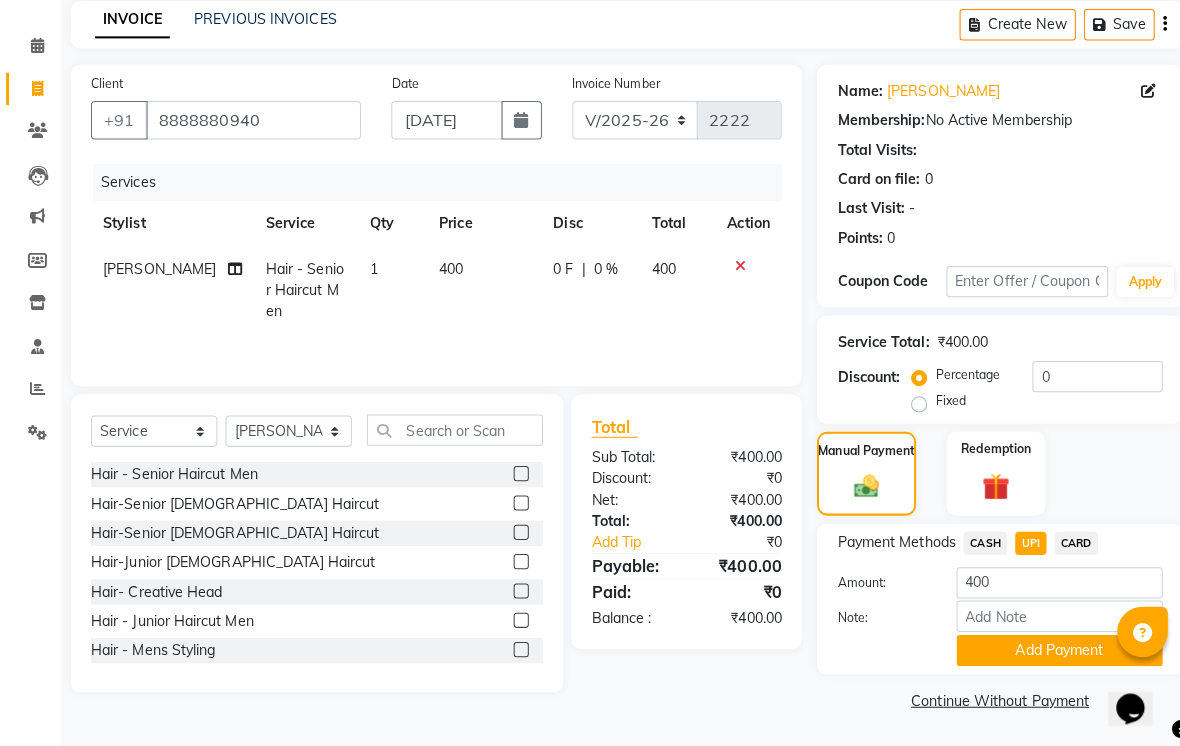 click on "Add Payment" 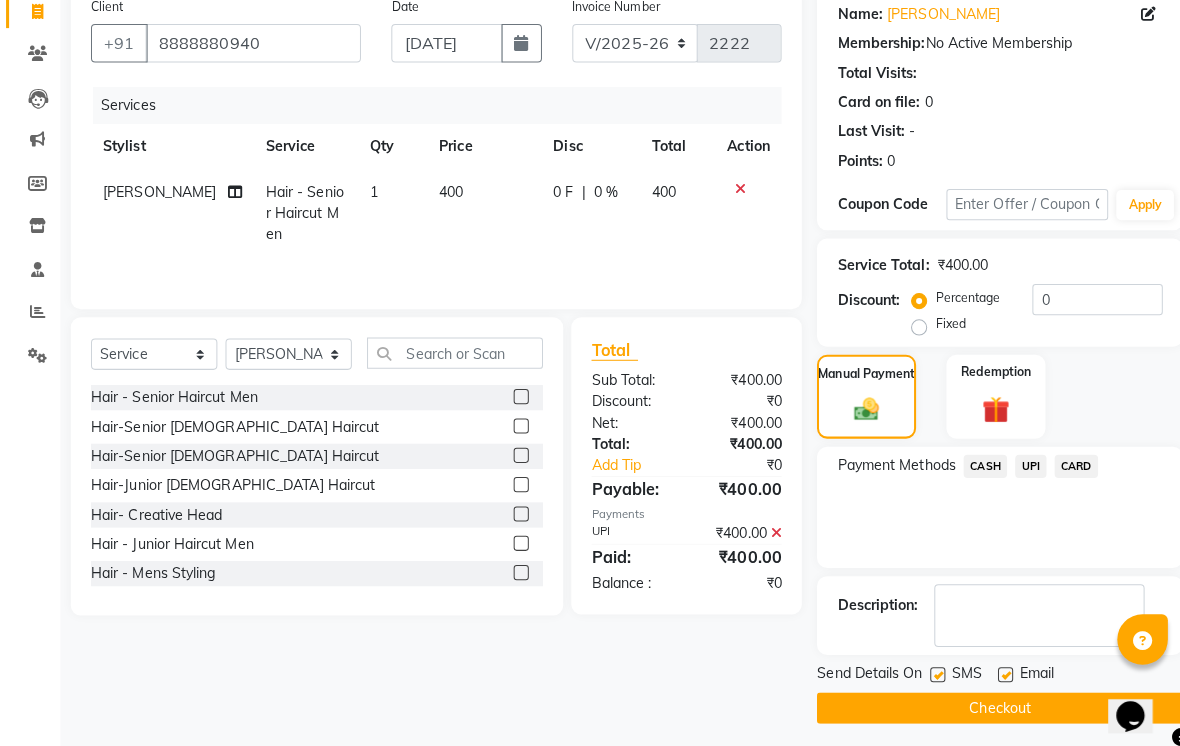 scroll, scrollTop: 169, scrollLeft: 0, axis: vertical 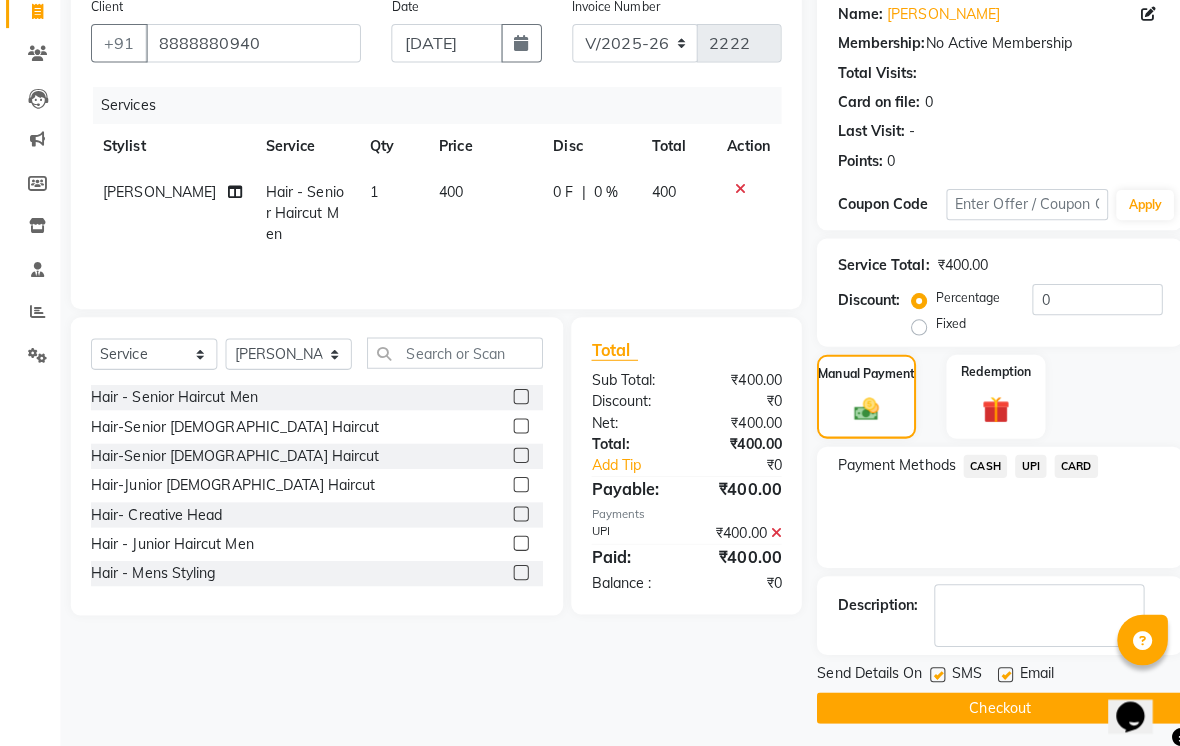 click 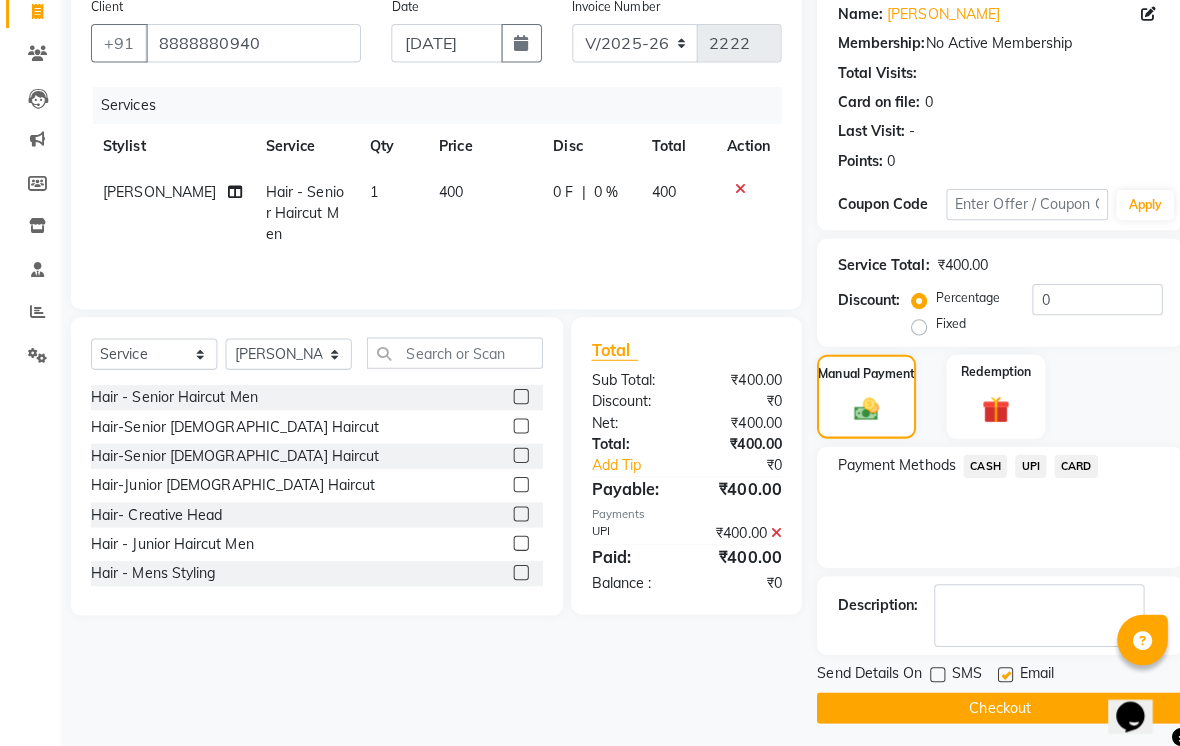 click 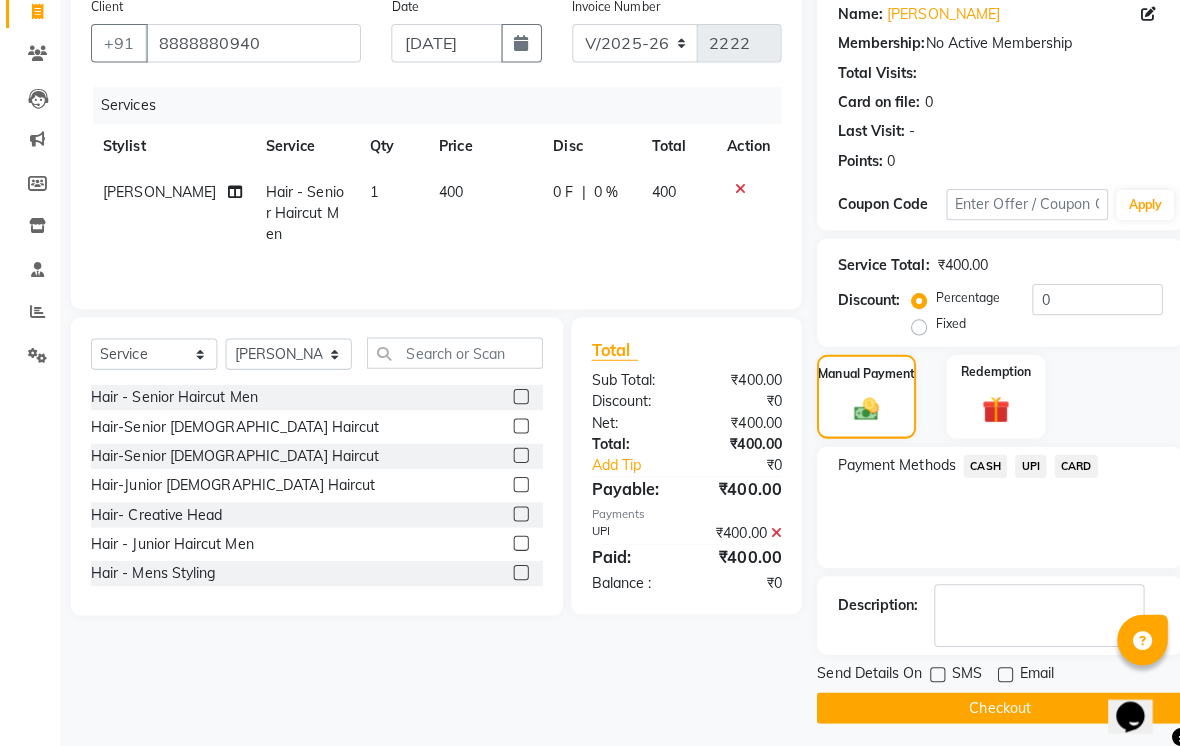 click on "Checkout" 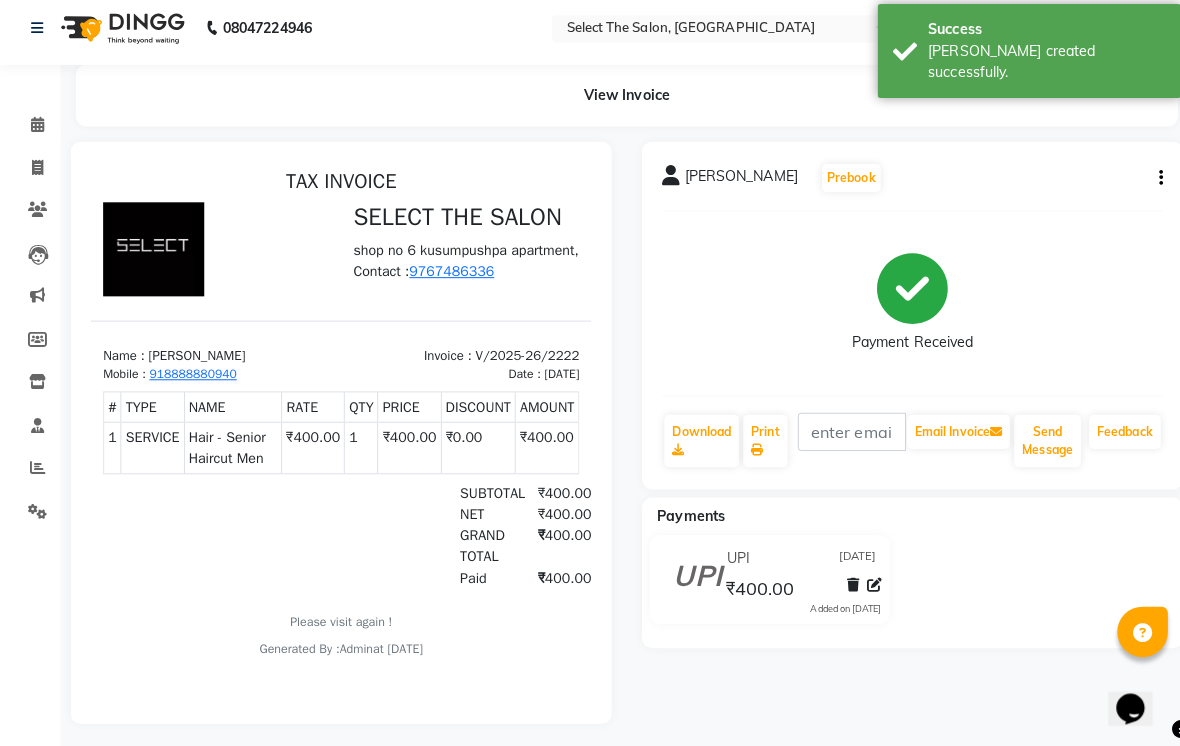 scroll, scrollTop: 0, scrollLeft: 0, axis: both 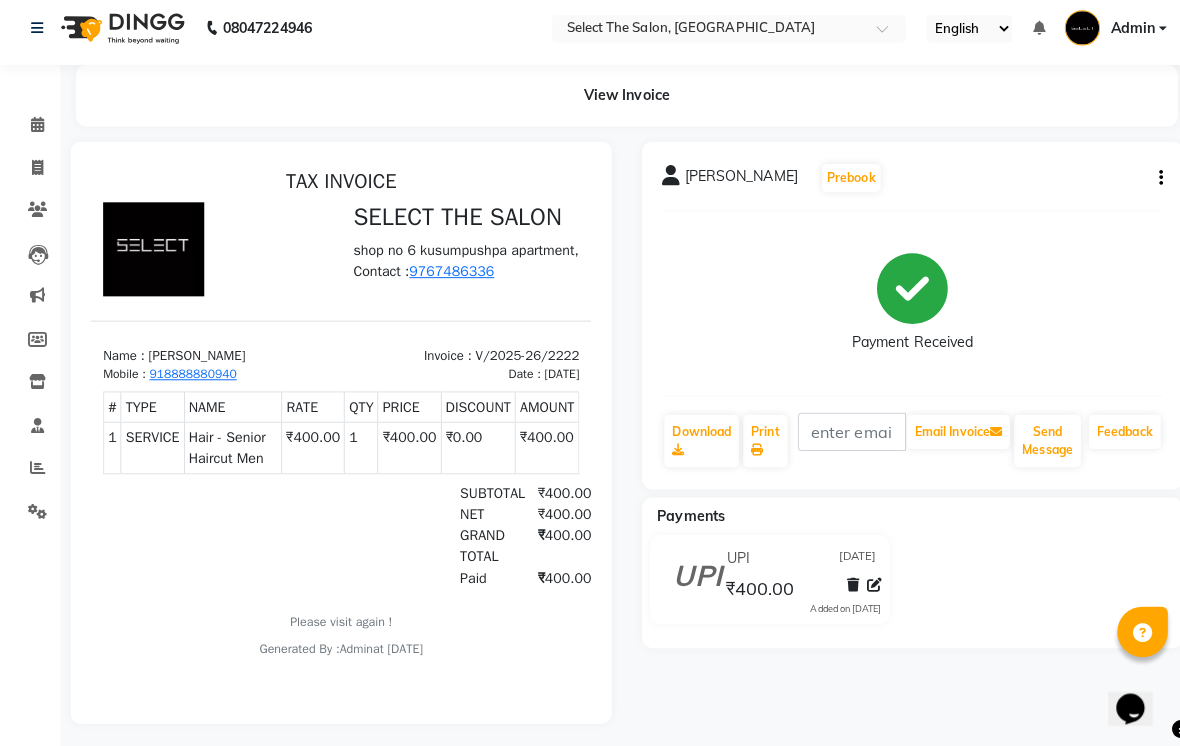 click 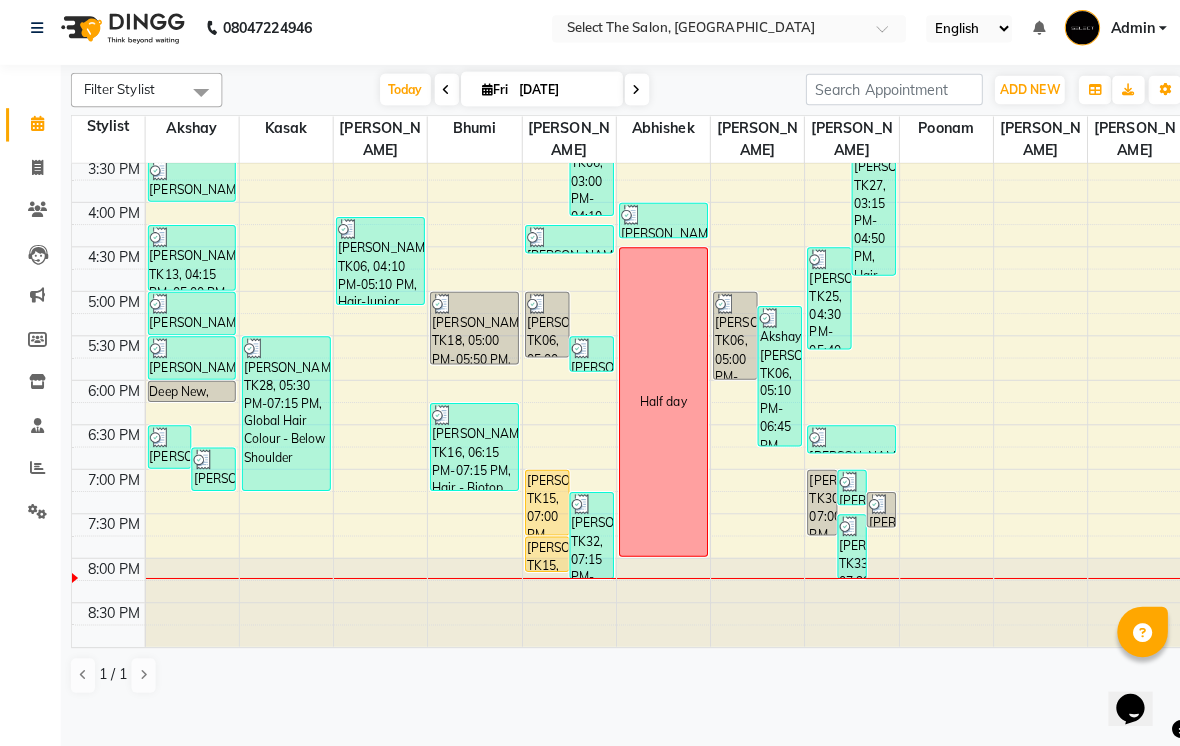 scroll, scrollTop: 665, scrollLeft: 0, axis: vertical 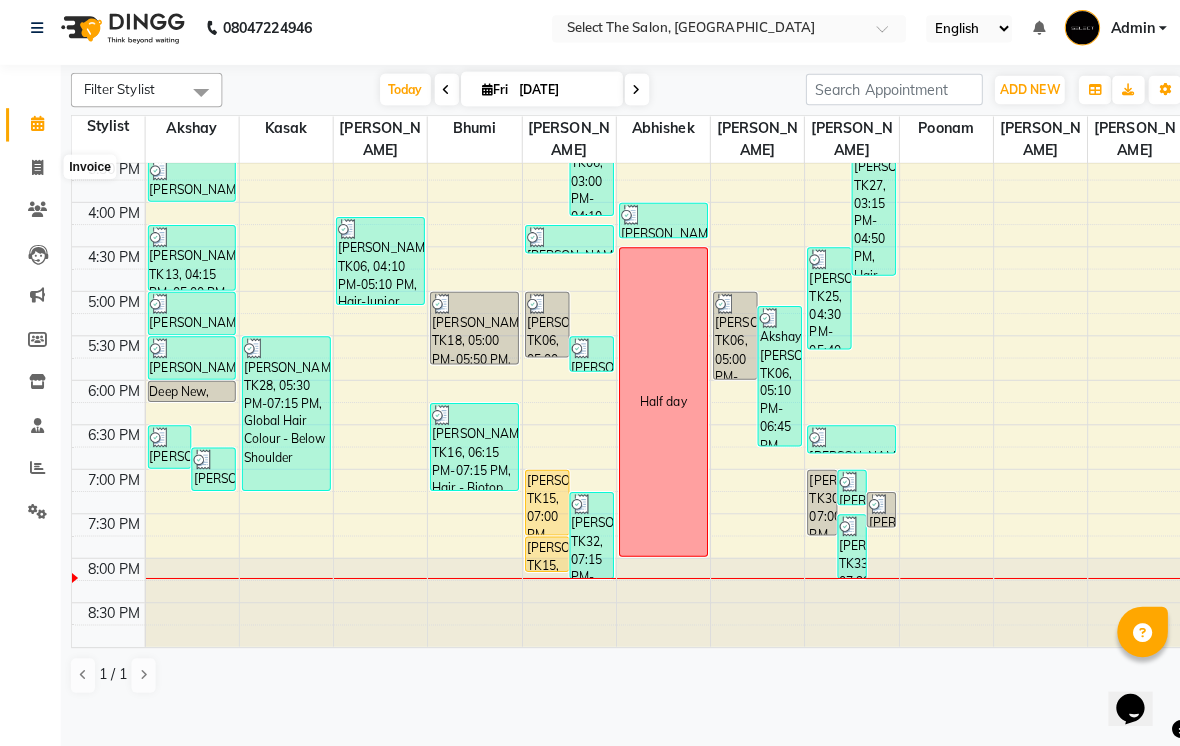 click 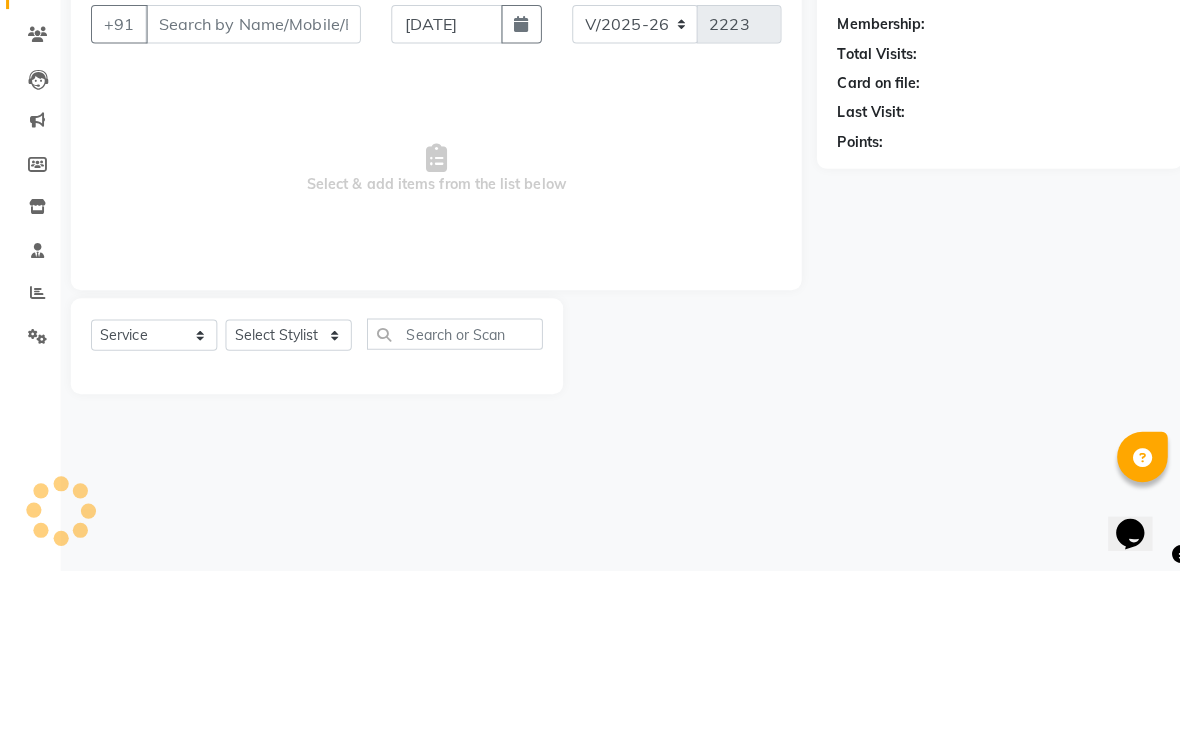 click on "Client" at bounding box center [250, 205] 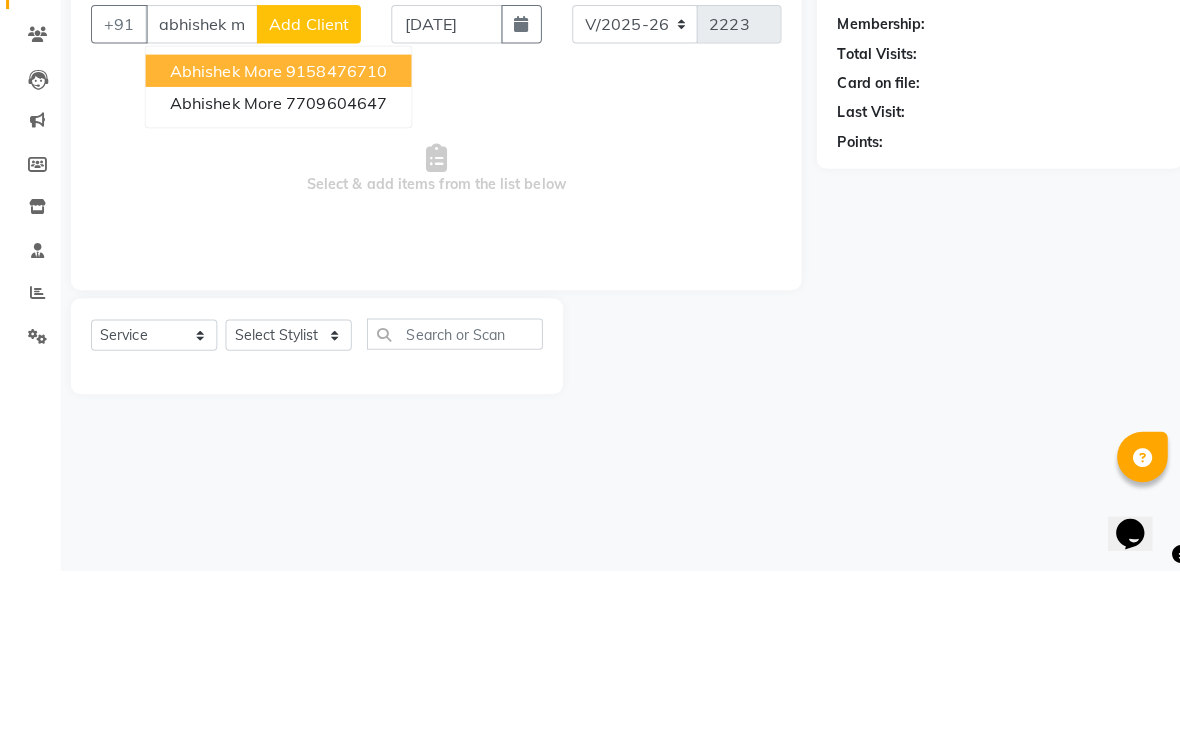 click on "9158476710" at bounding box center (333, 251) 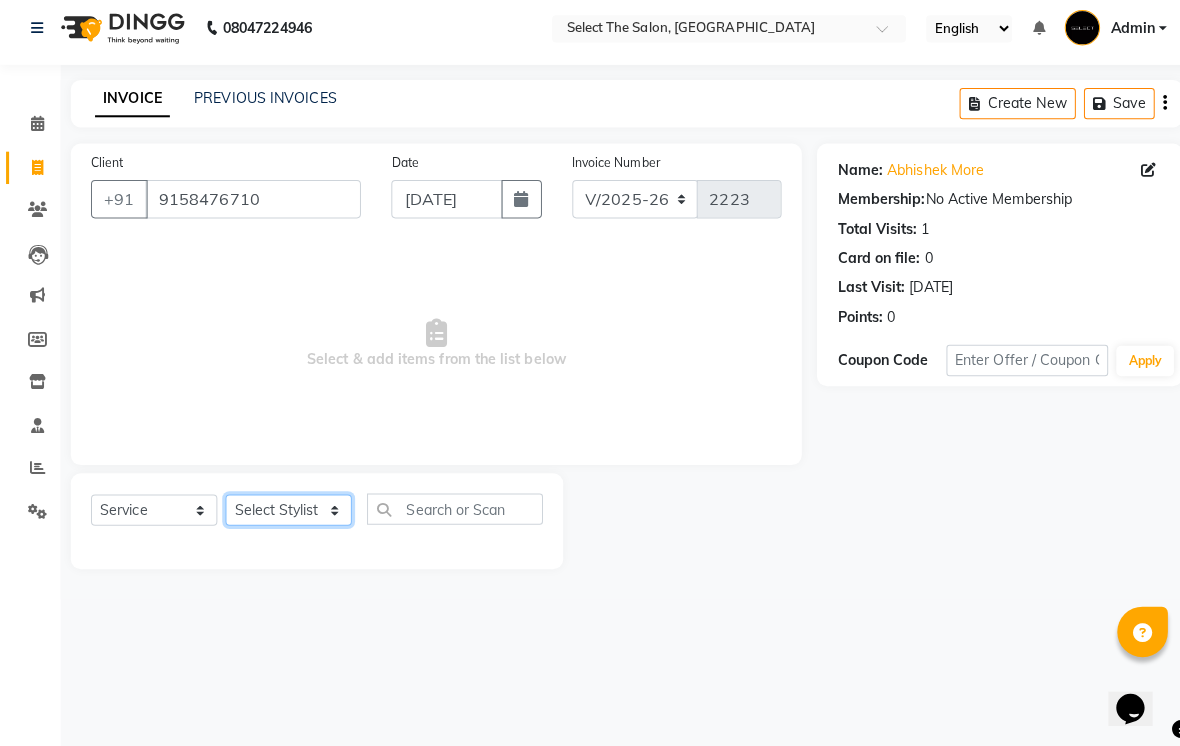 click on "Select Stylist [PERSON_NAME]  Bhumi  [PERSON_NAME] [PERSON_NAME]  Sachin [PERSON_NAME]  [PERSON_NAME] [PERSON_NAME]" 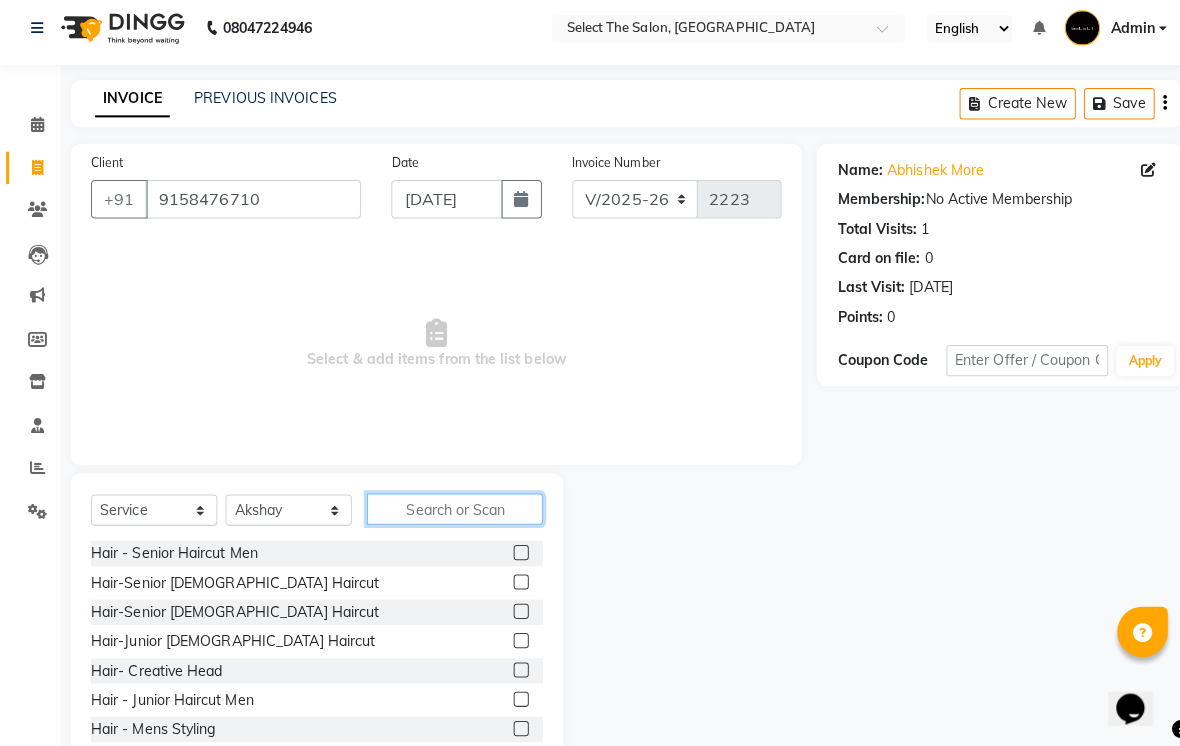 click 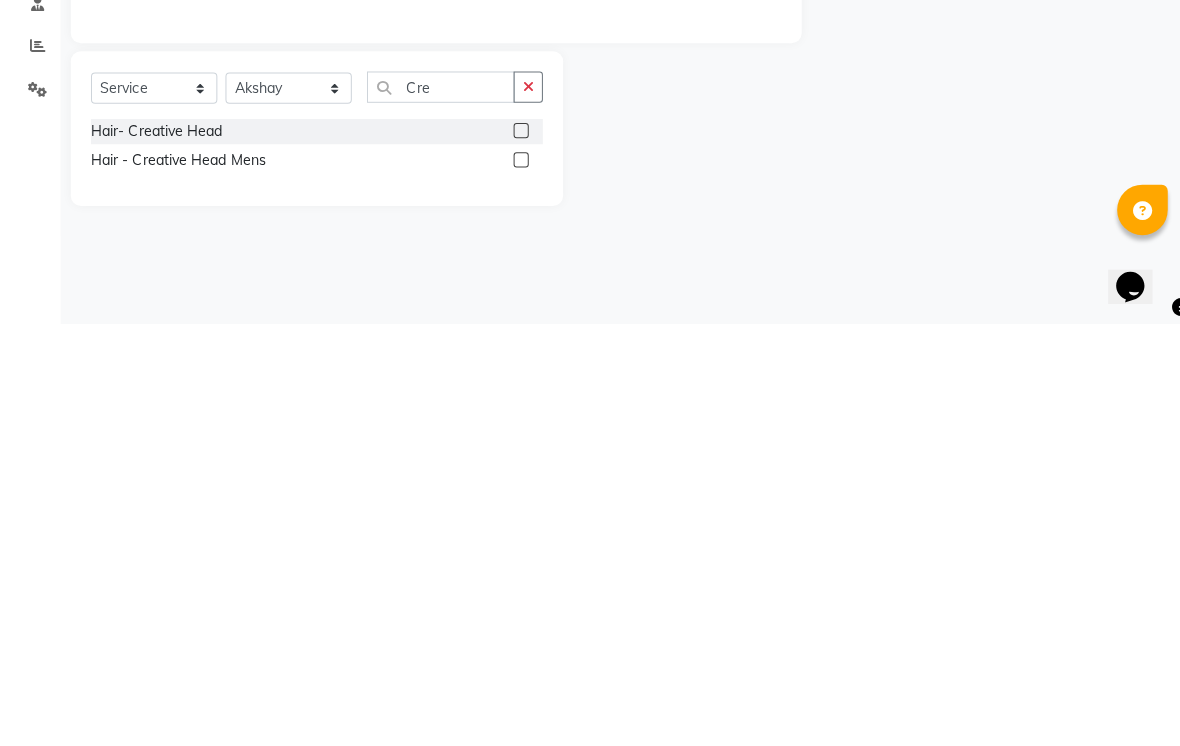 click 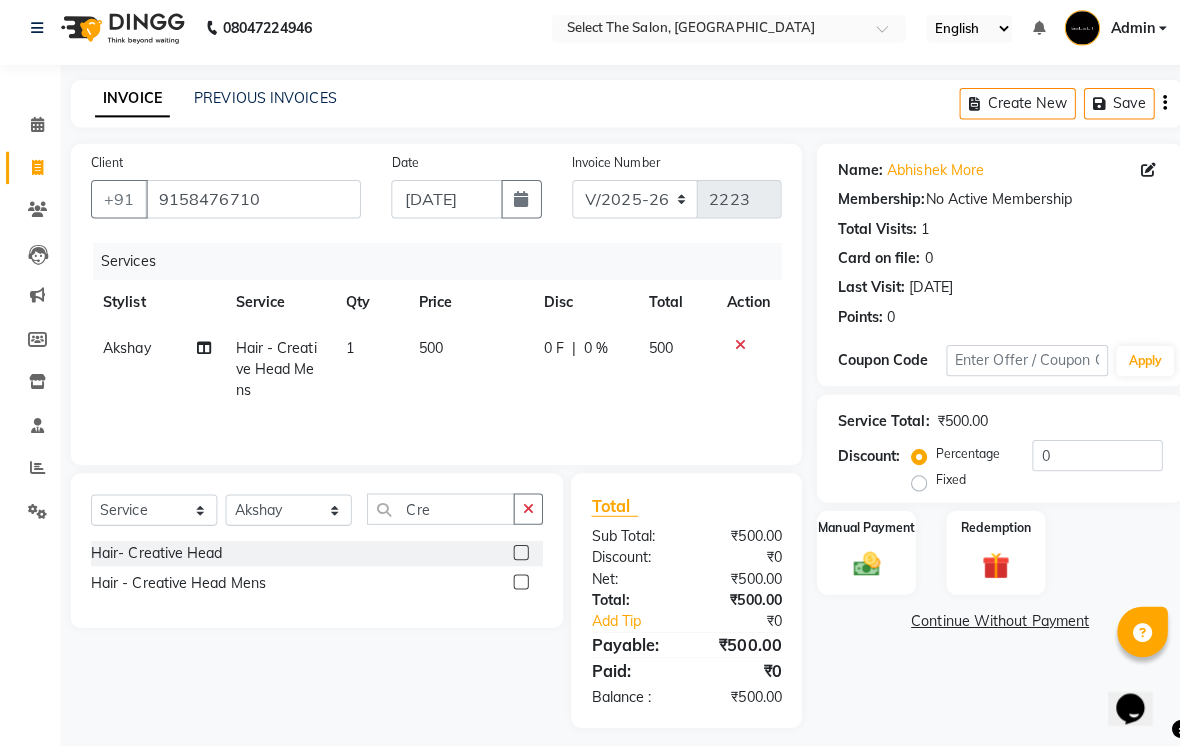 click on "500" 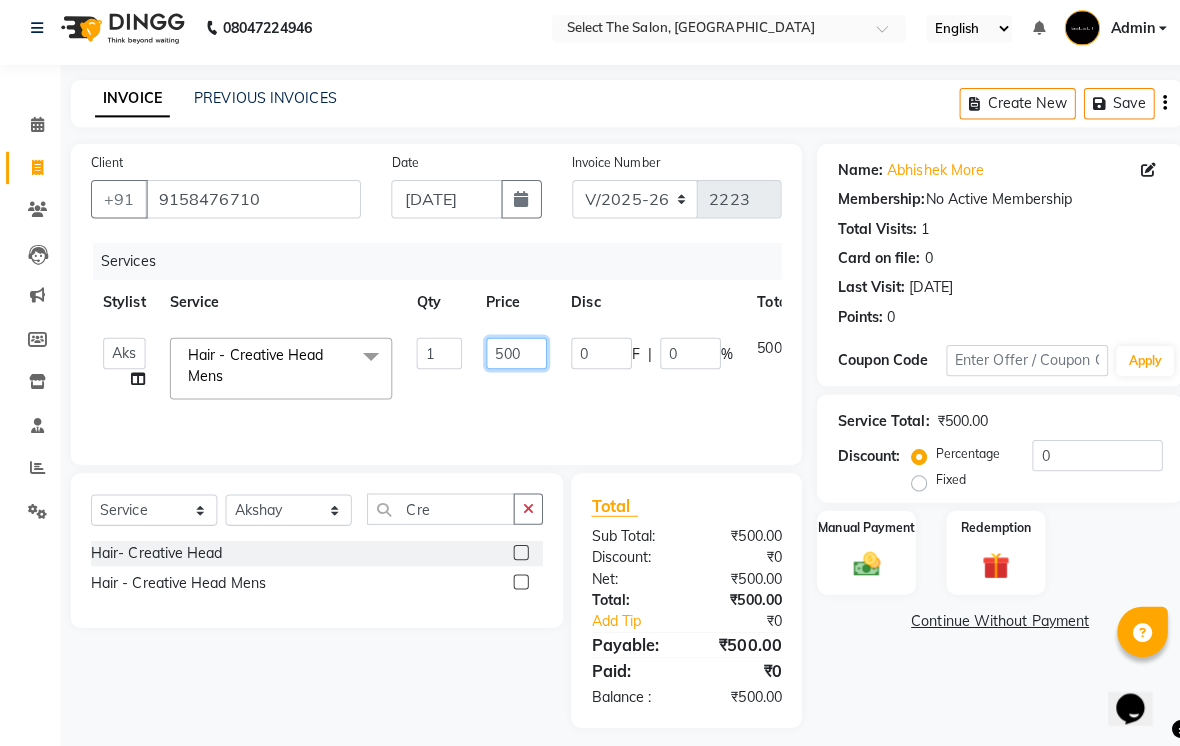 click on "500" 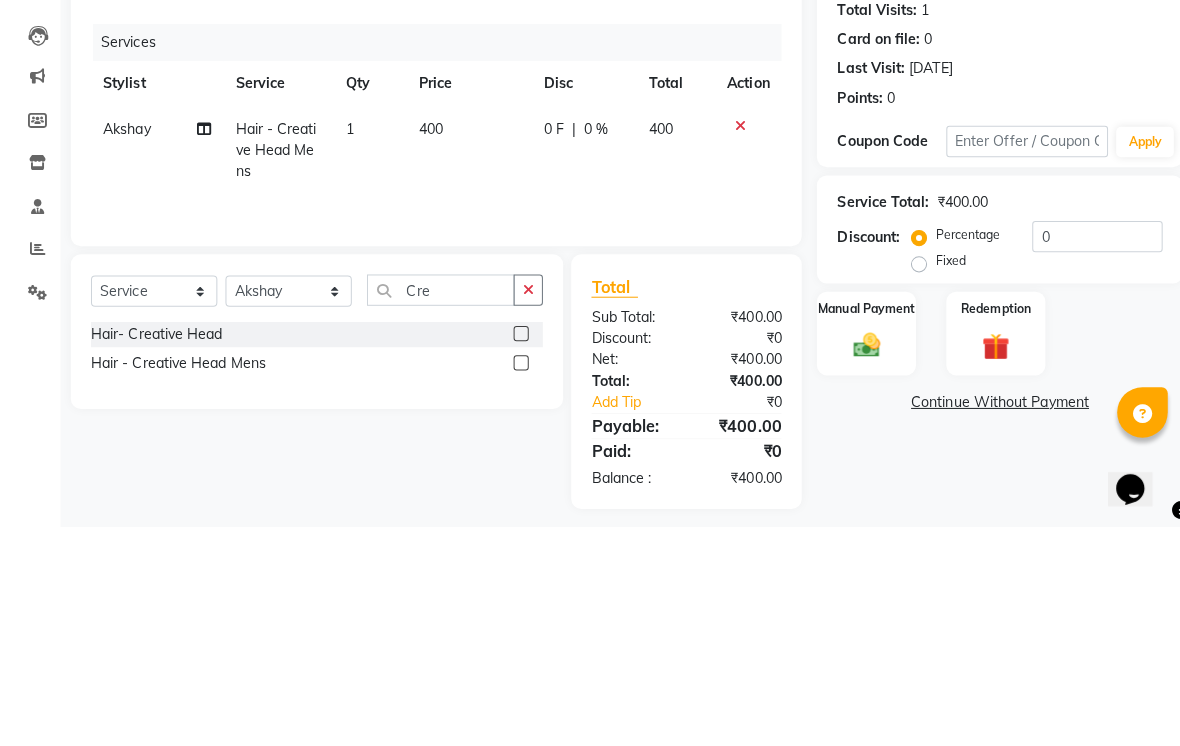 scroll, scrollTop: 40, scrollLeft: 0, axis: vertical 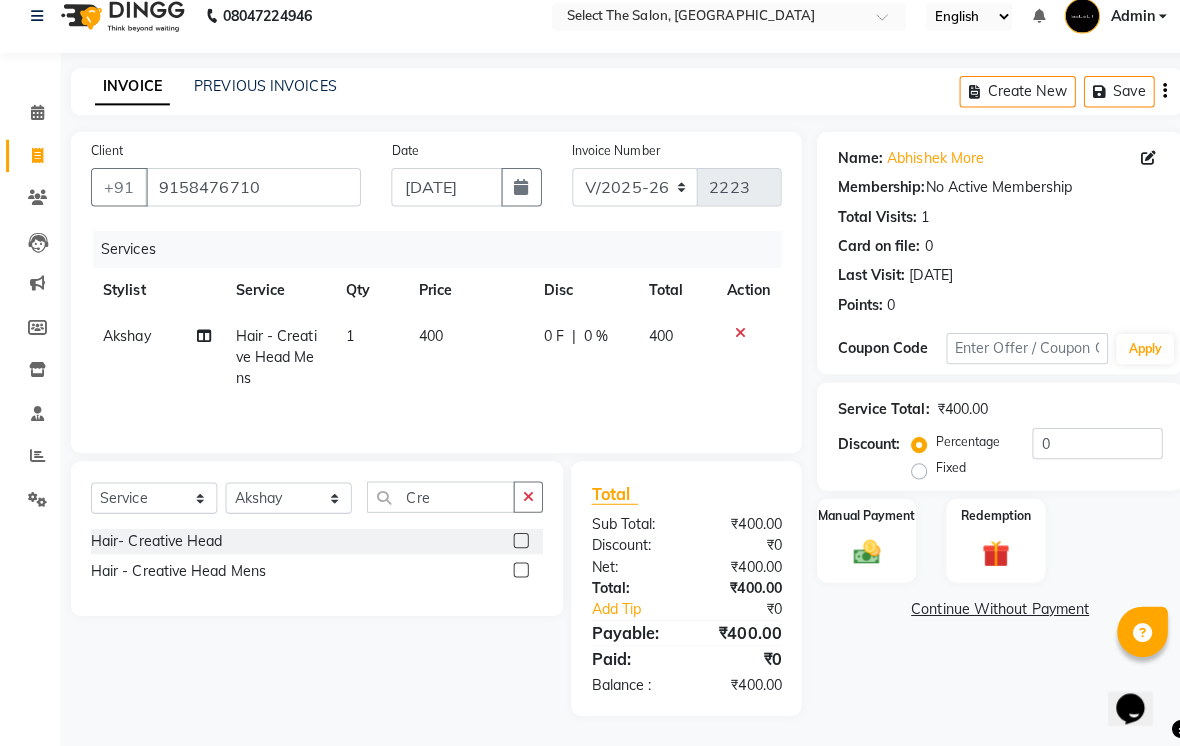 click 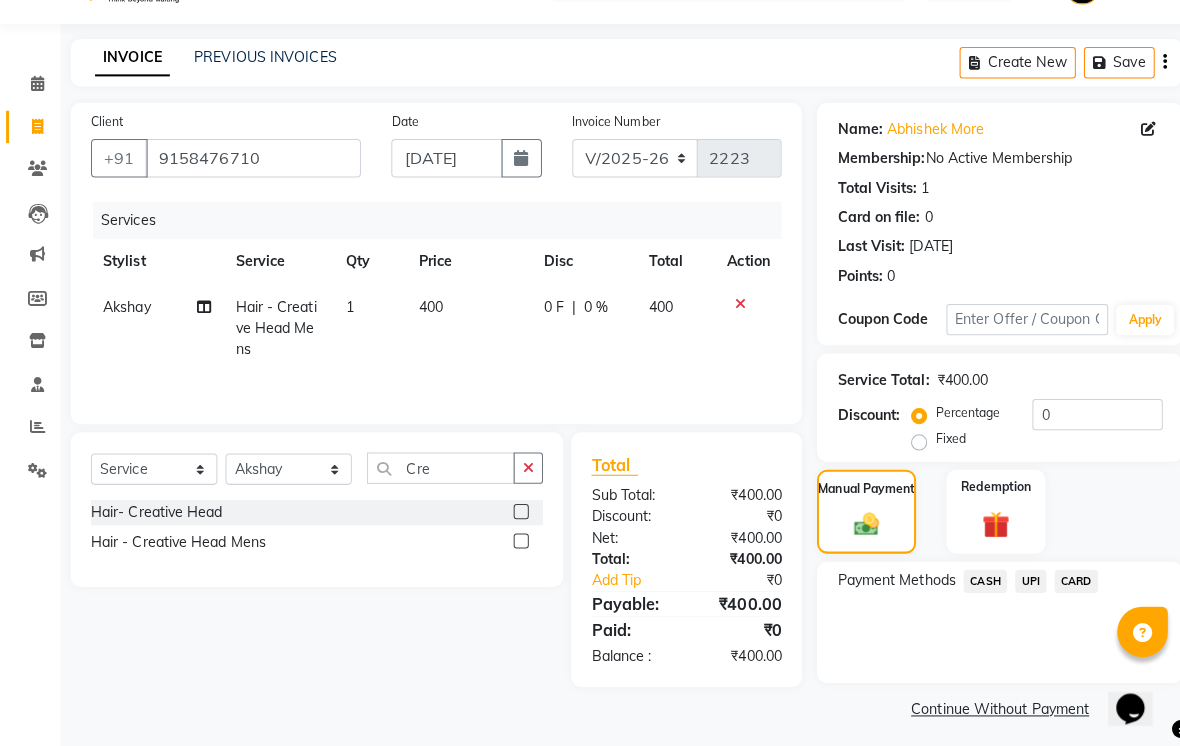 click on "CASH" 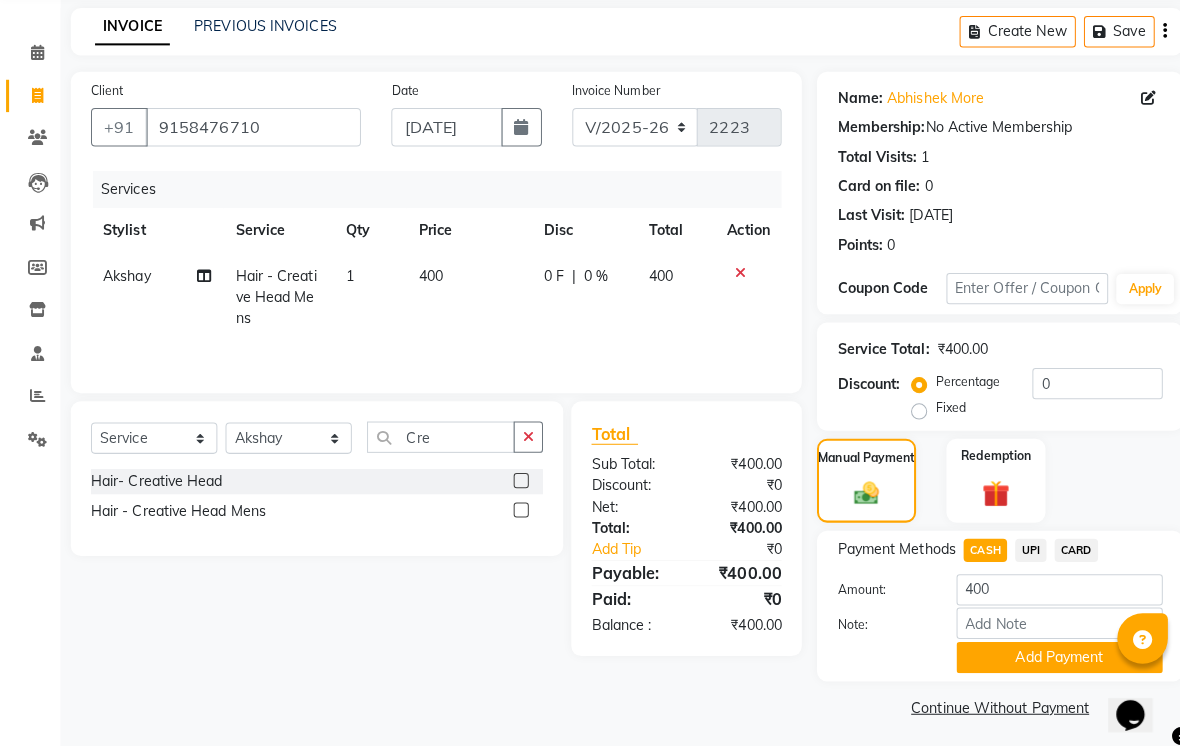 scroll, scrollTop: 85, scrollLeft: 0, axis: vertical 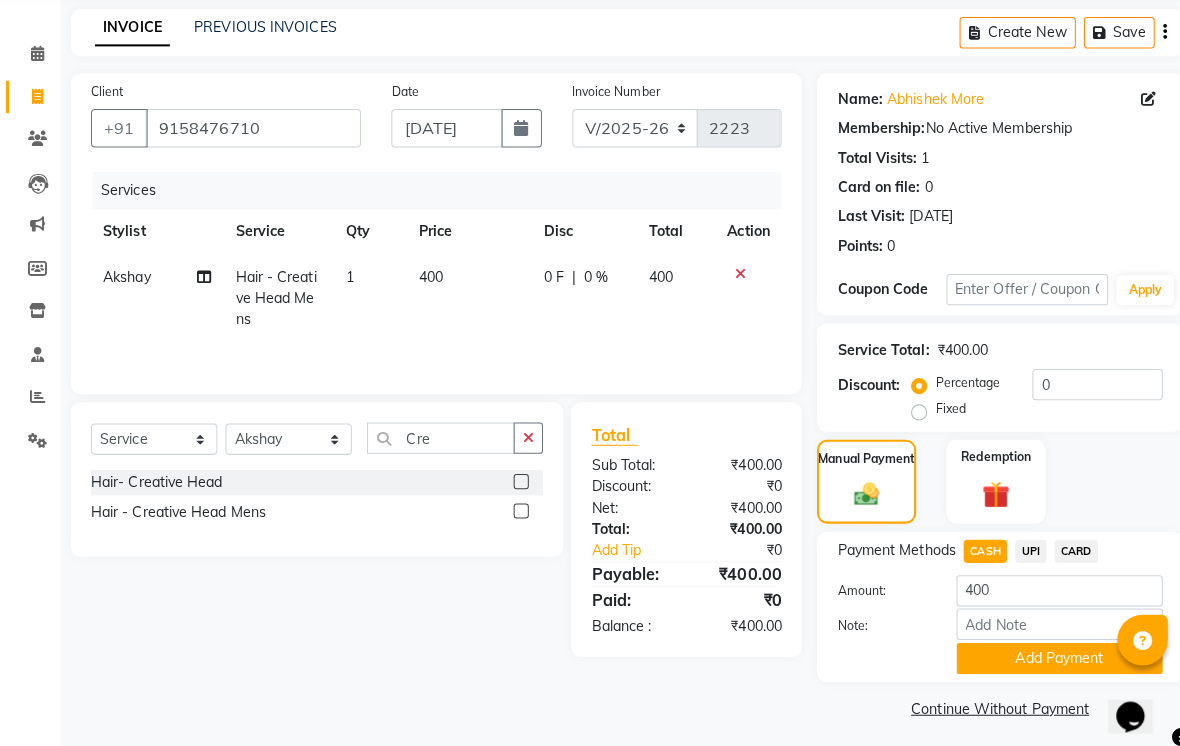 click on "Add Payment" 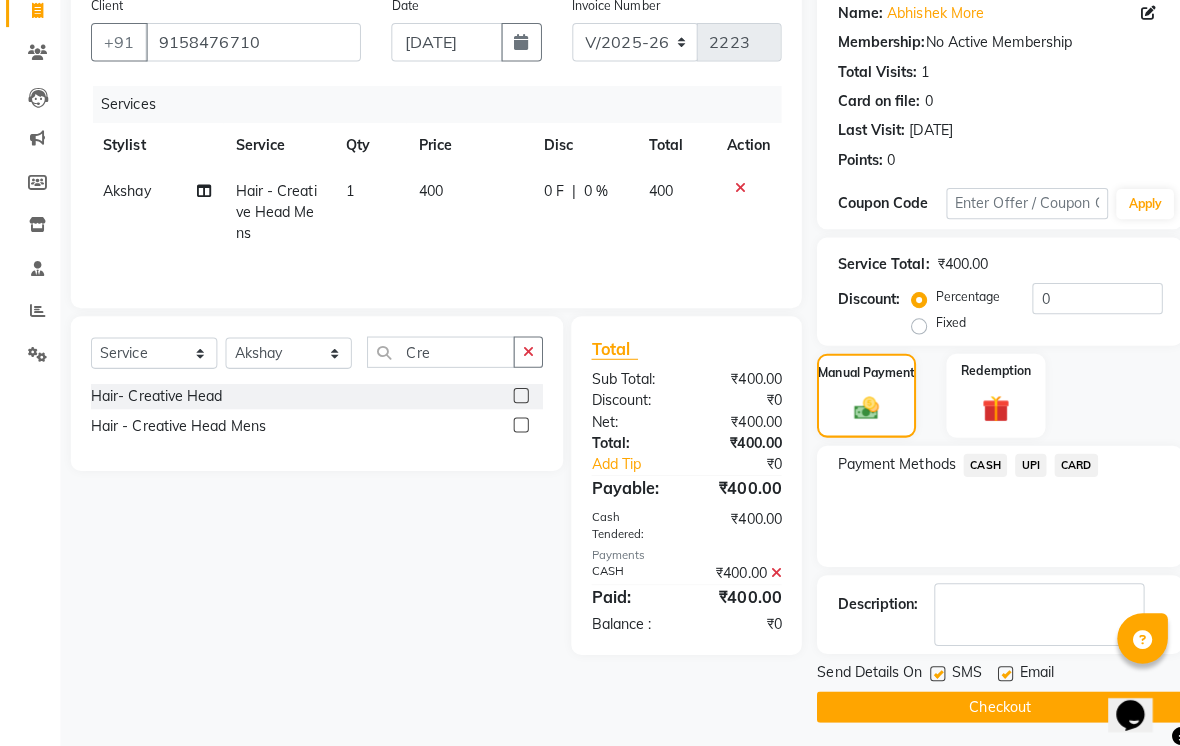 scroll, scrollTop: 169, scrollLeft: 0, axis: vertical 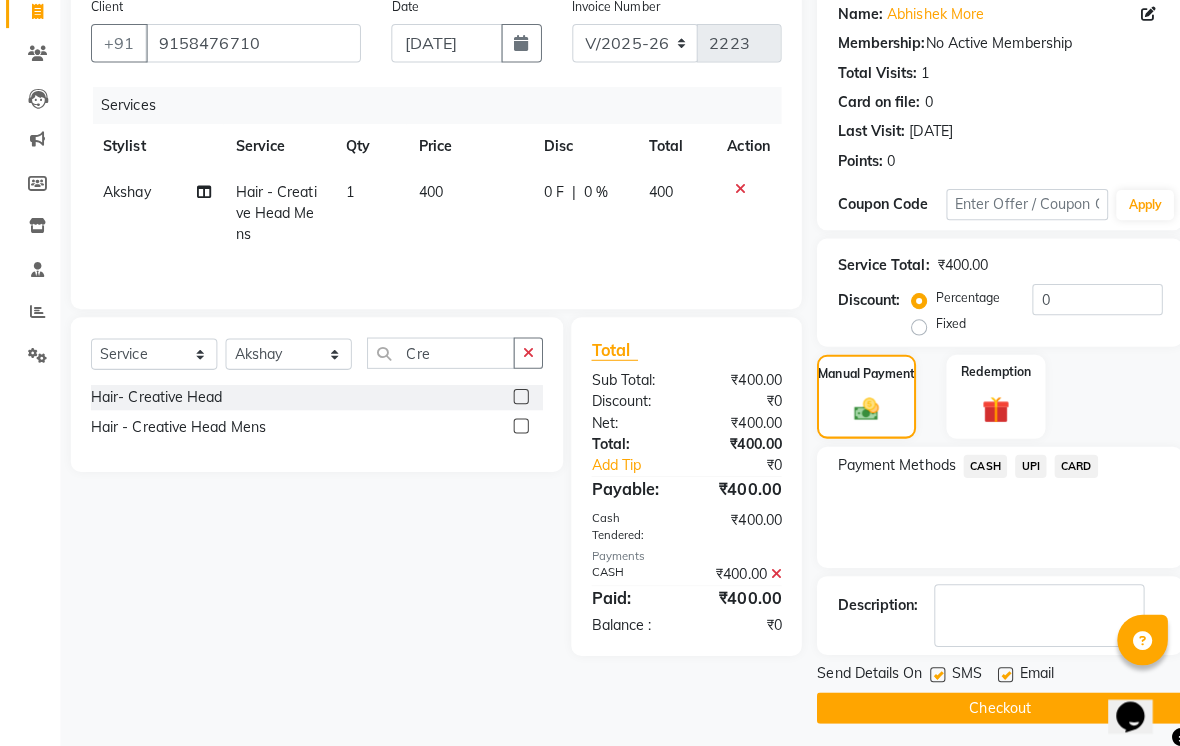 click 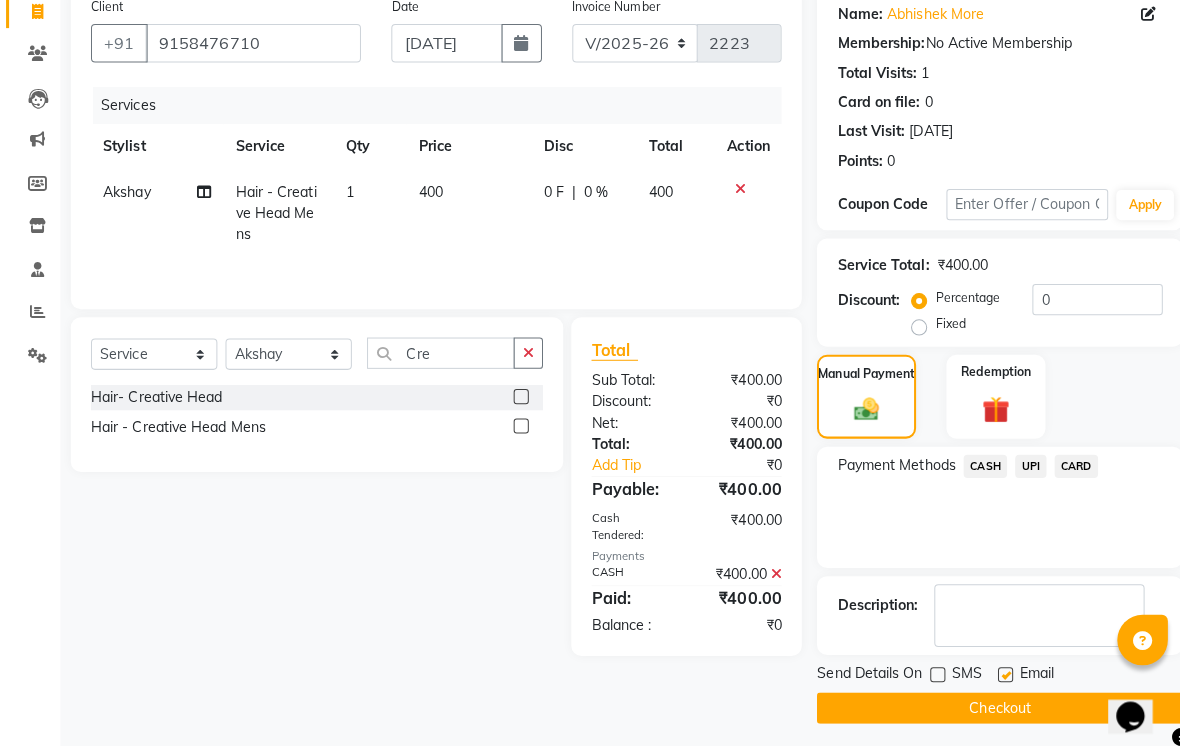 click 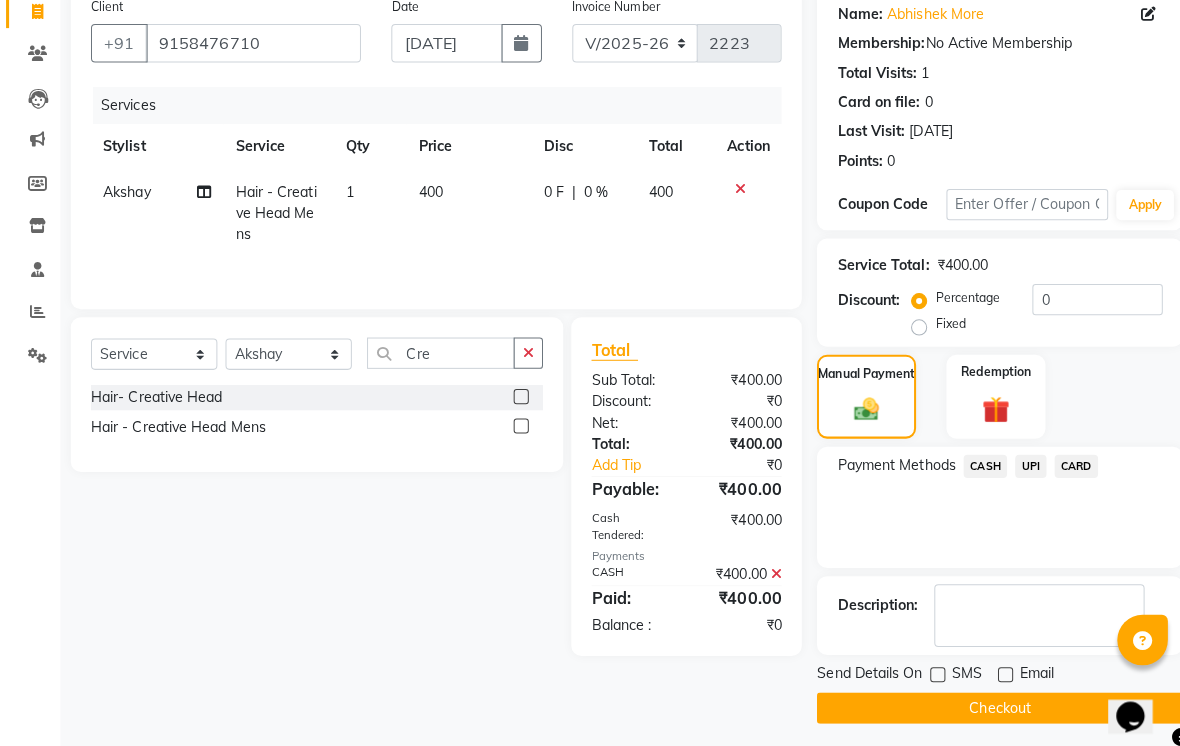 click on "Checkout" 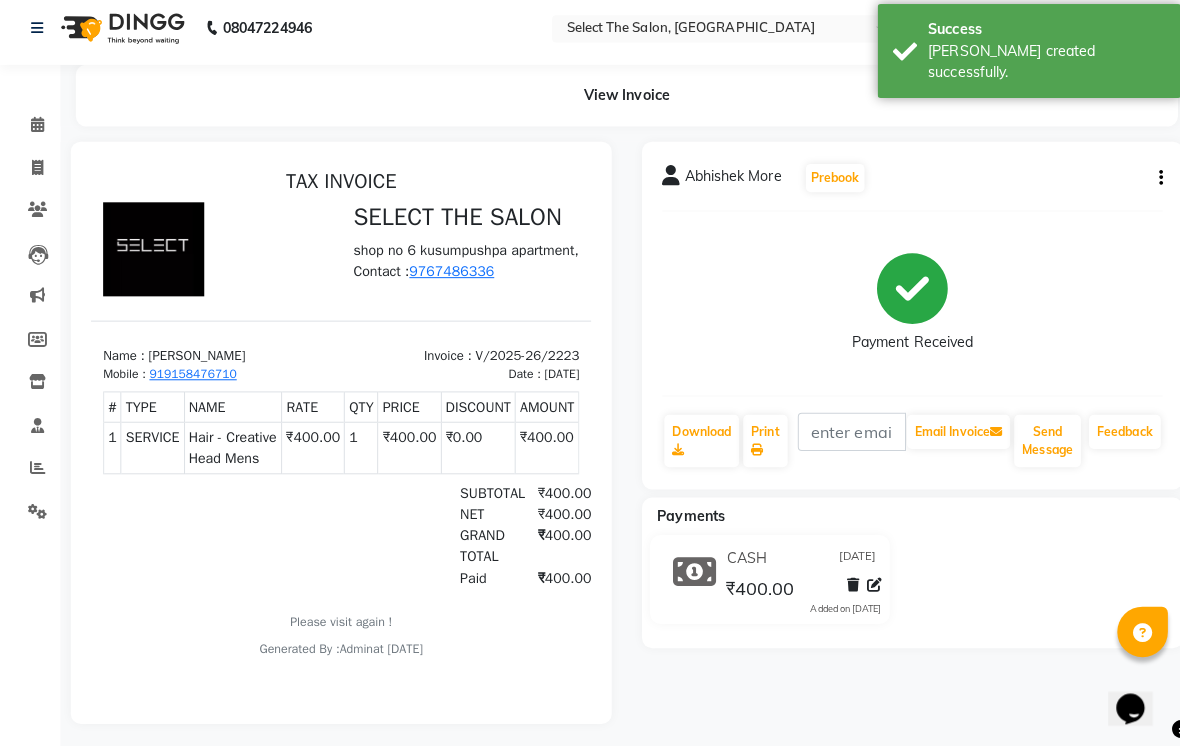 scroll, scrollTop: 0, scrollLeft: 0, axis: both 